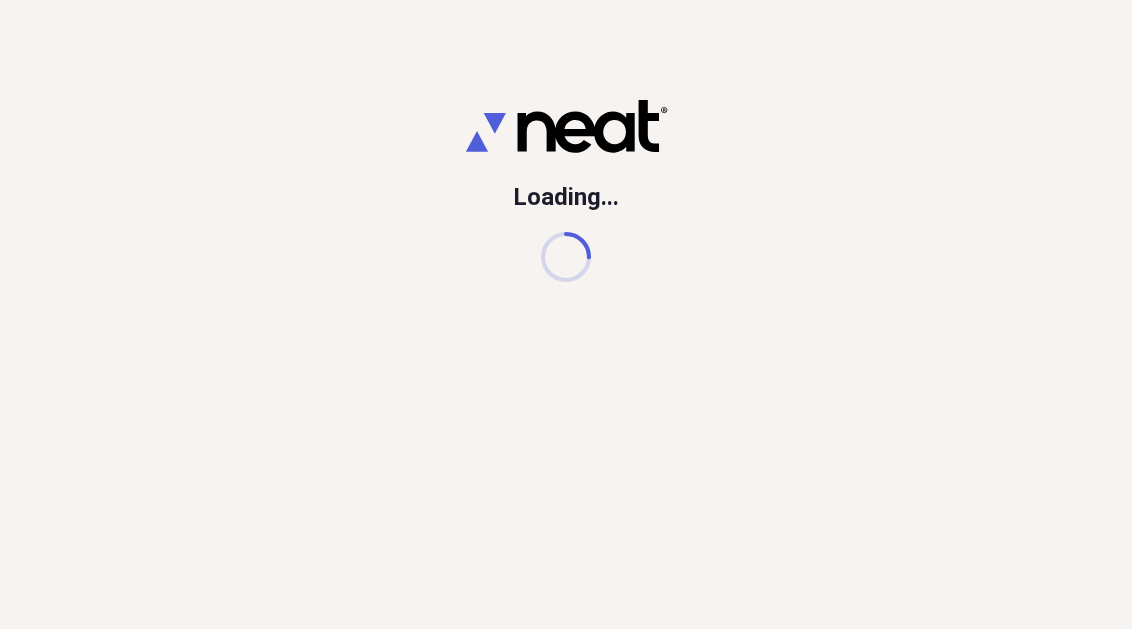 scroll, scrollTop: 0, scrollLeft: 0, axis: both 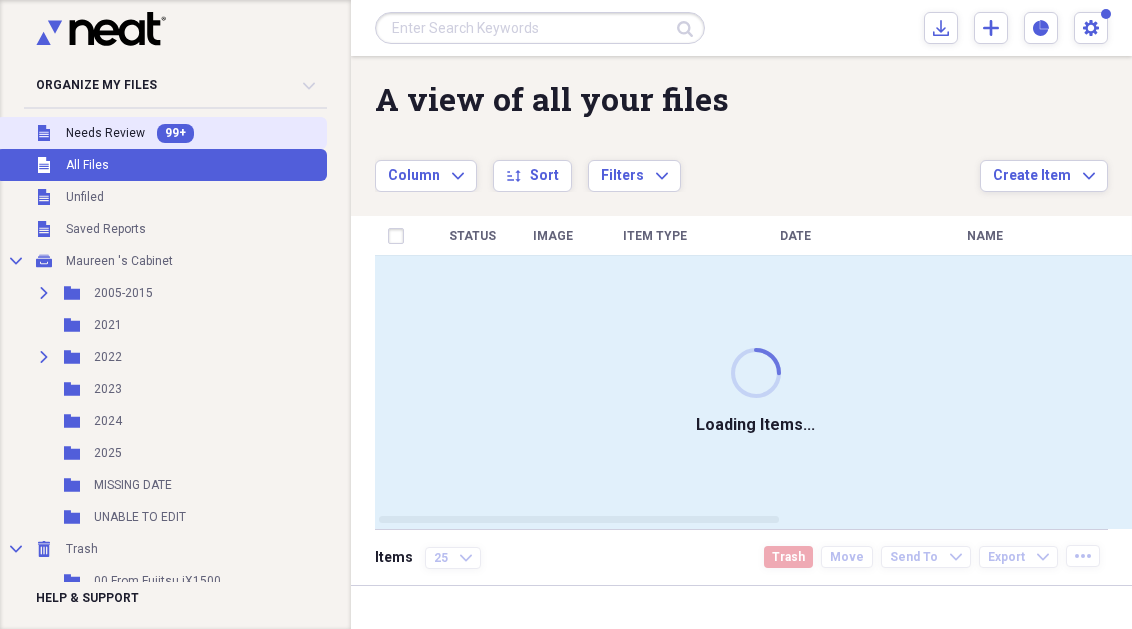 click on "Needs Review" at bounding box center [105, 133] 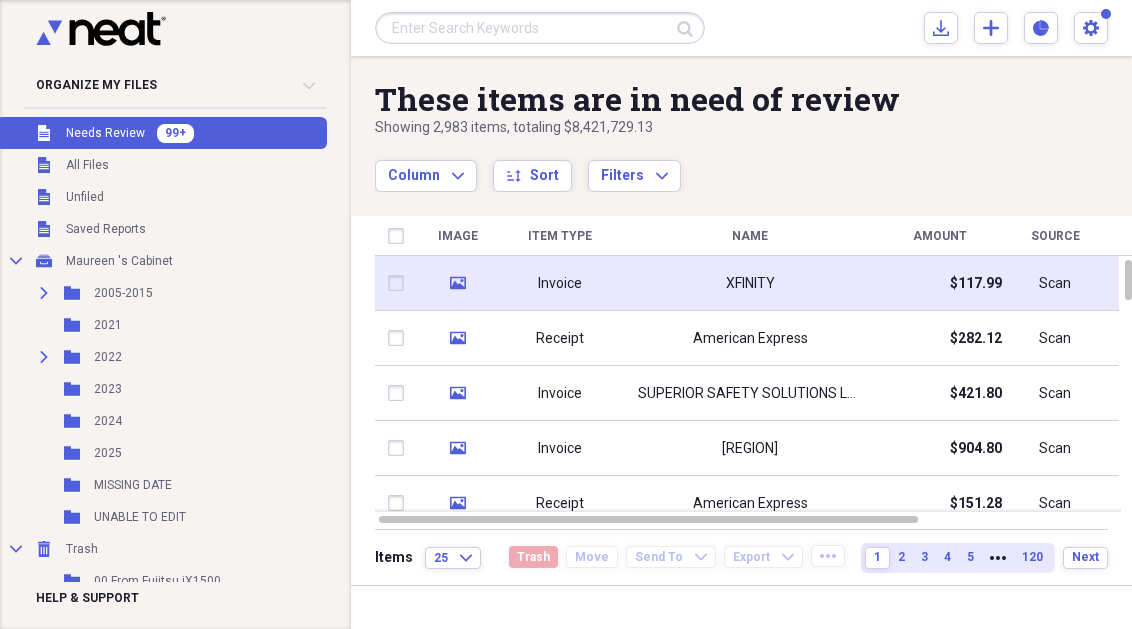 click on "Invoice" at bounding box center [560, 283] 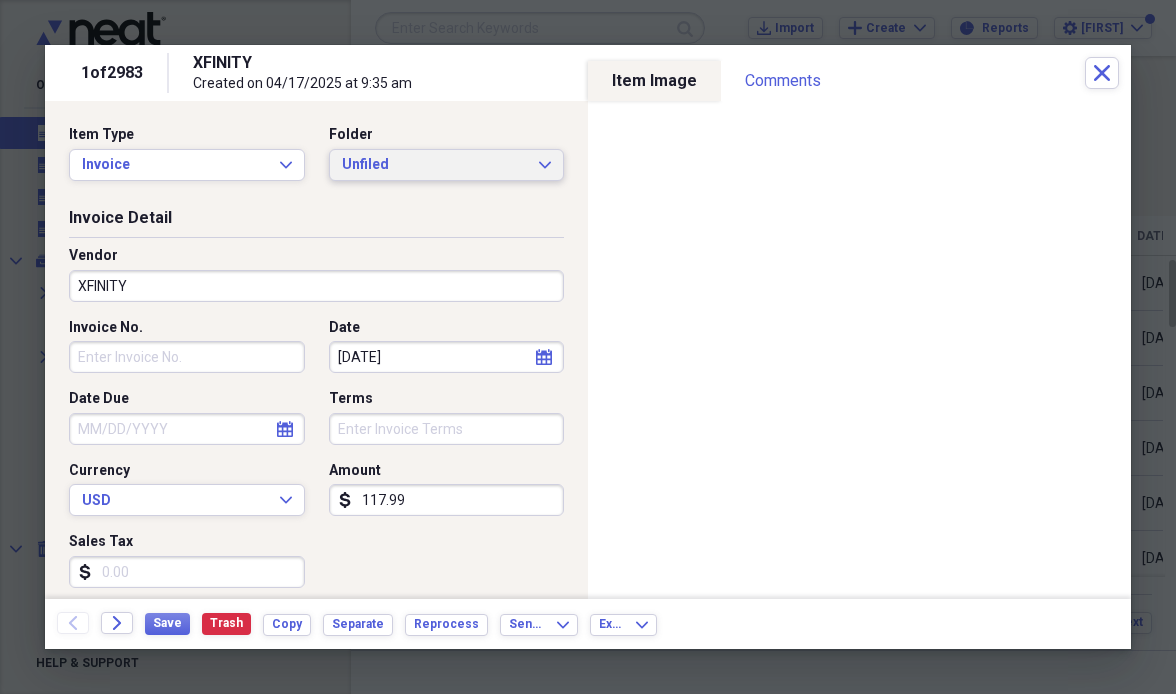click on "Unfiled" at bounding box center (435, 165) 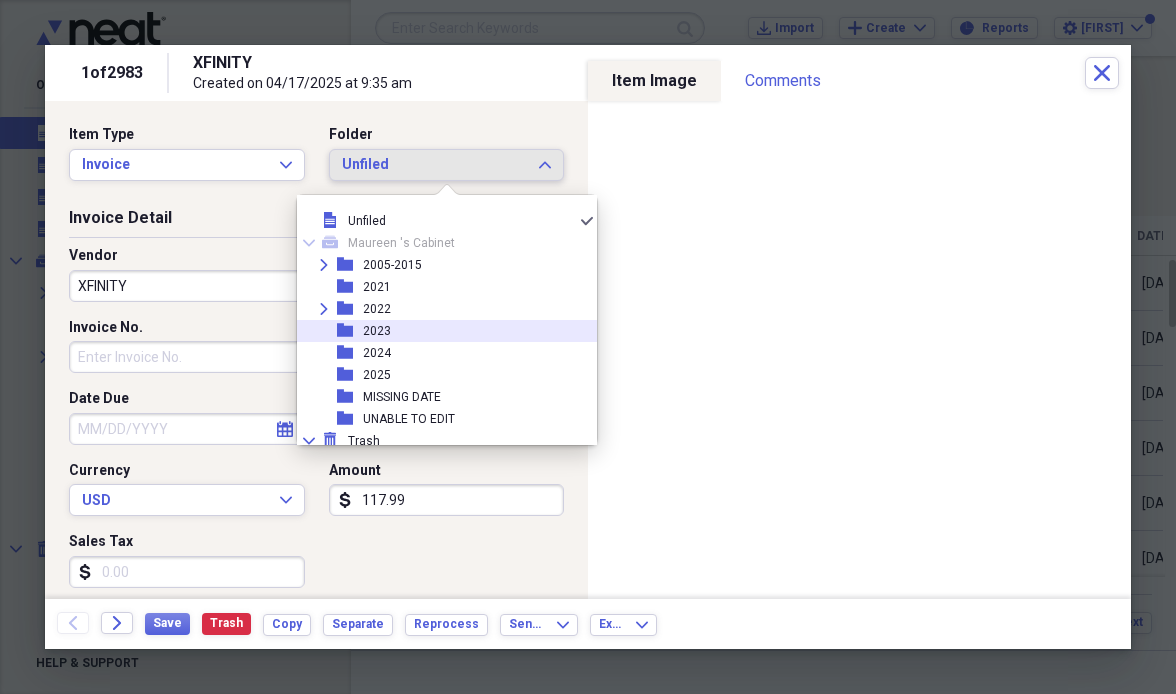click on "folder 2023" at bounding box center [439, 331] 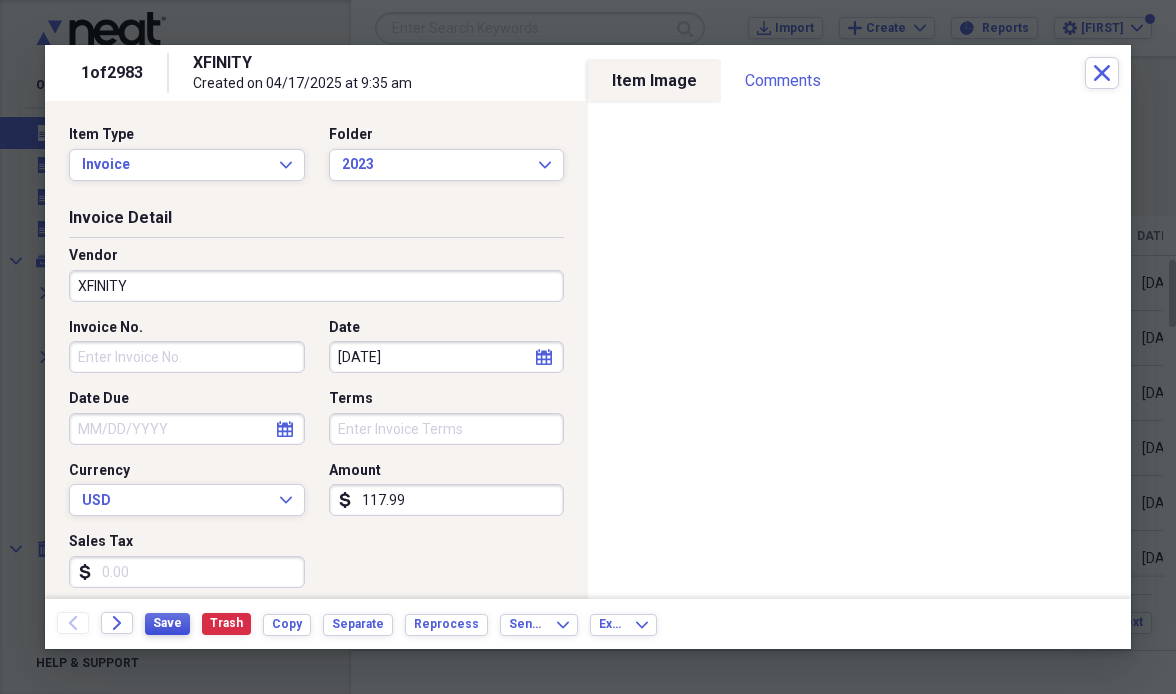 click on "Save" at bounding box center (167, 623) 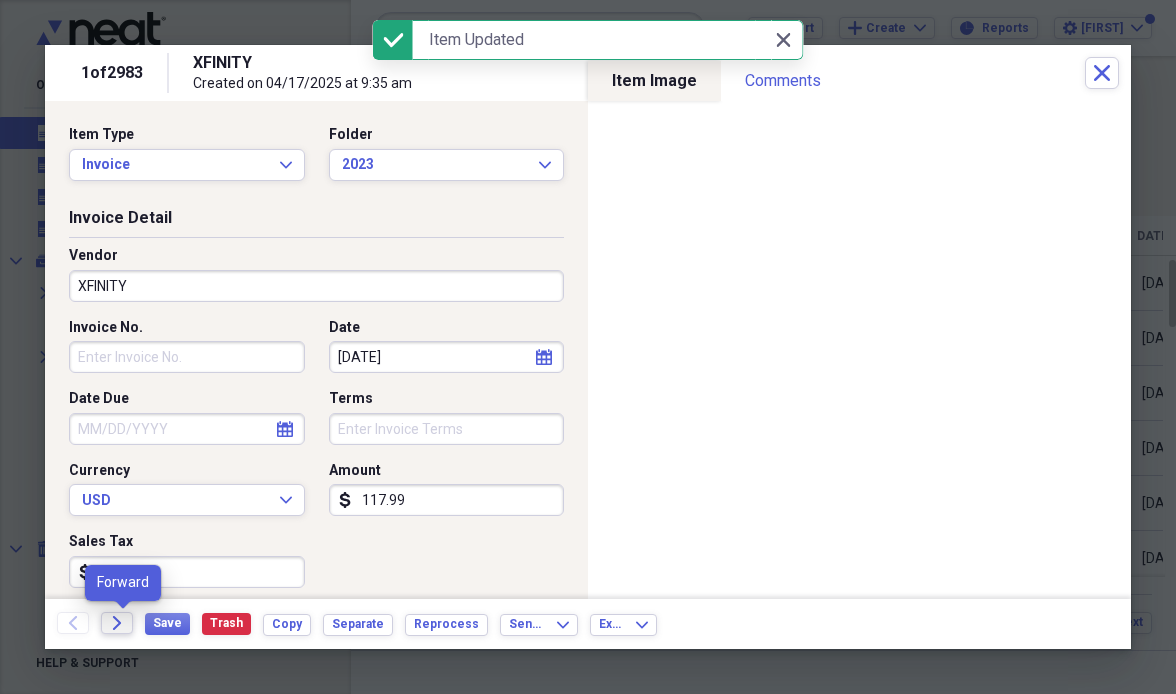 click 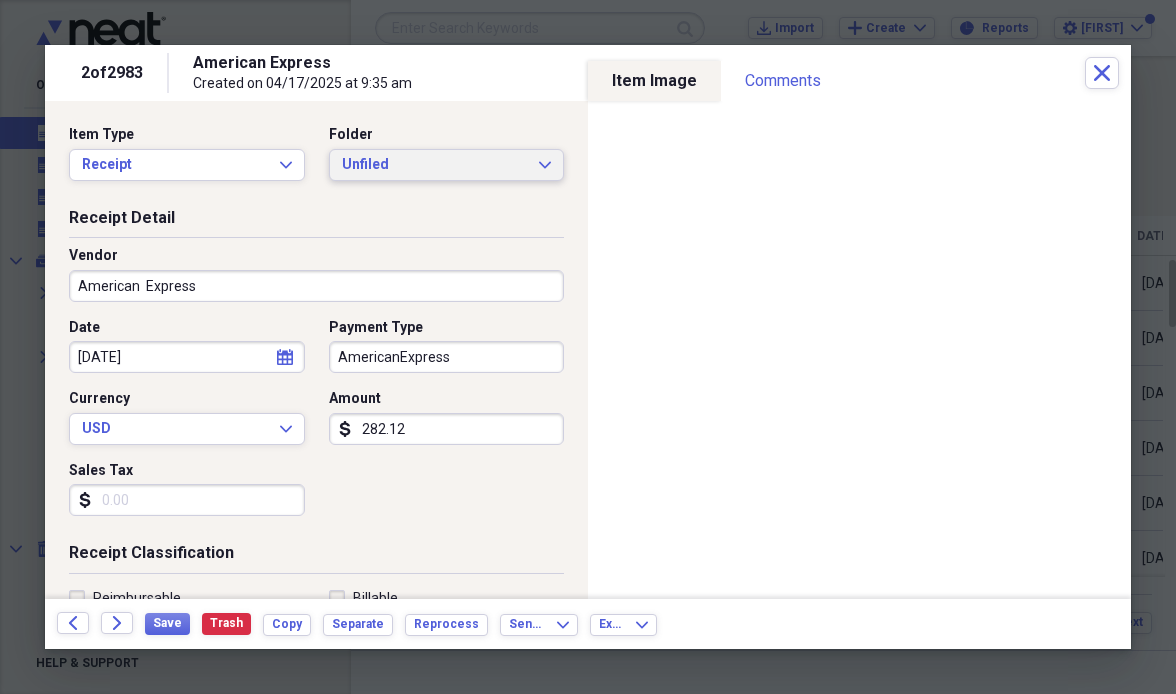 click on "Unfiled" at bounding box center [435, 165] 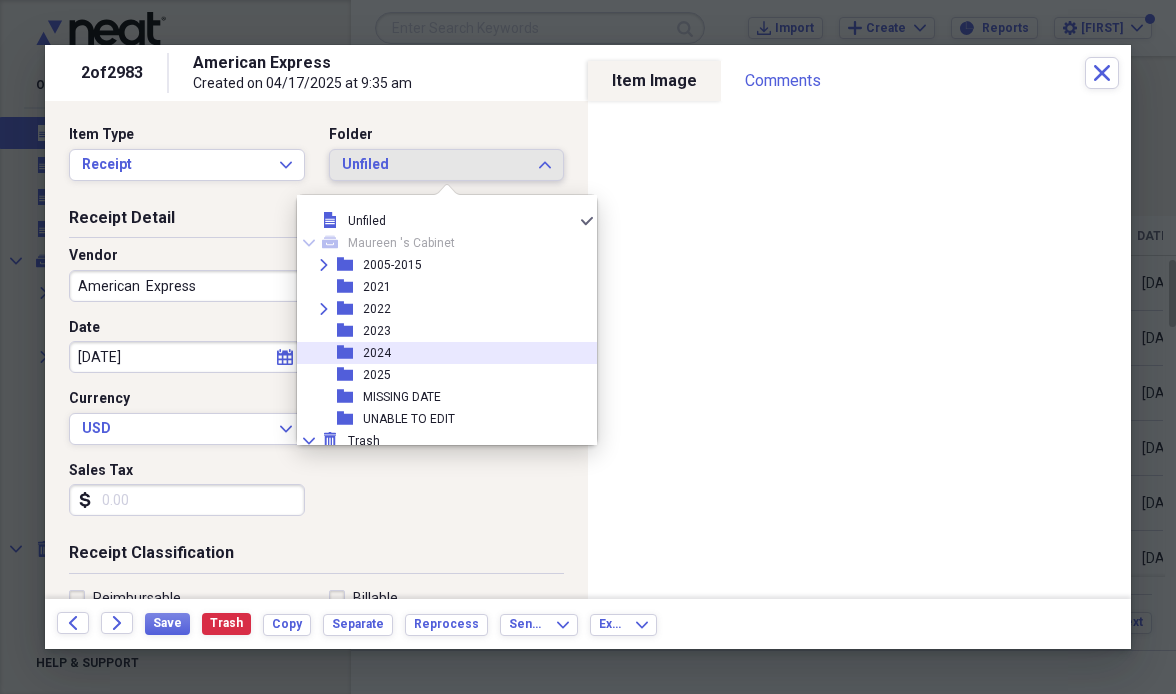 click on "folder [YEAR]" at bounding box center (439, 353) 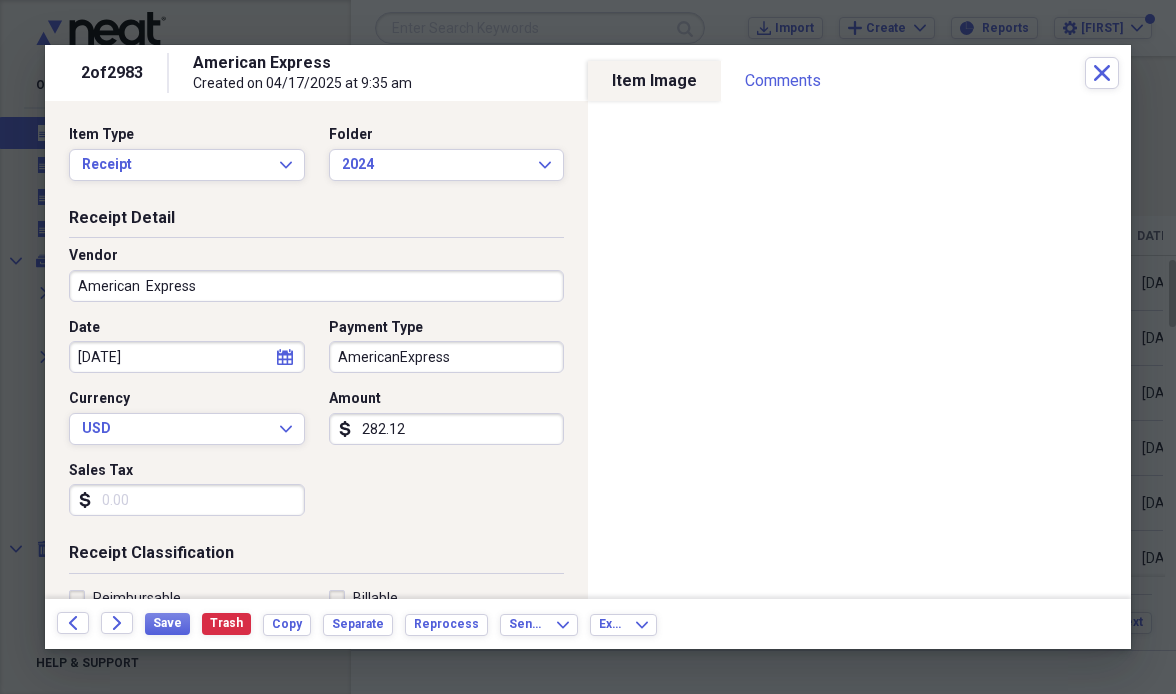 click on "American  Express" at bounding box center [316, 286] 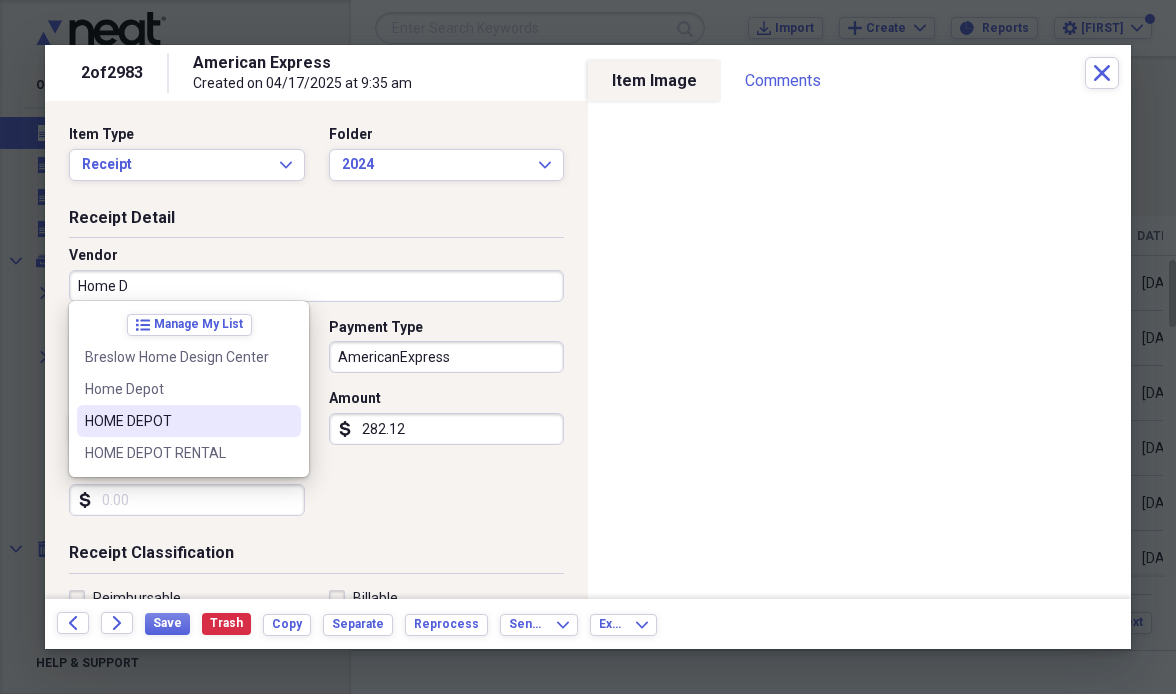 click on "HOME DEPOT" at bounding box center [177, 421] 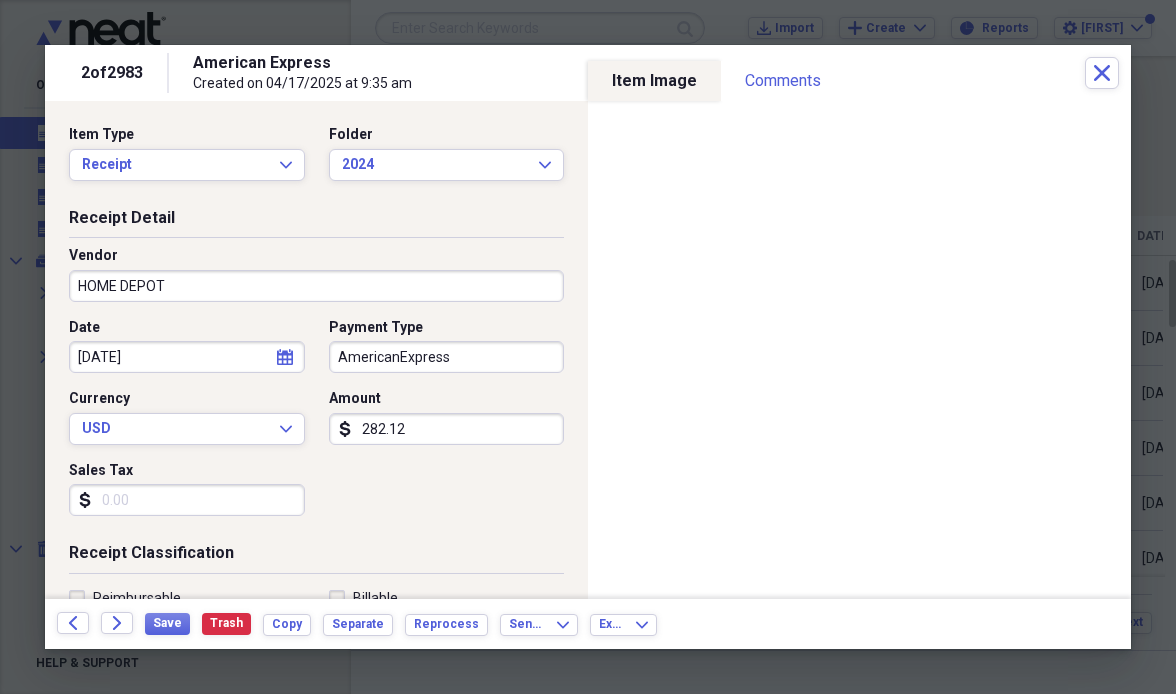type on "Material" 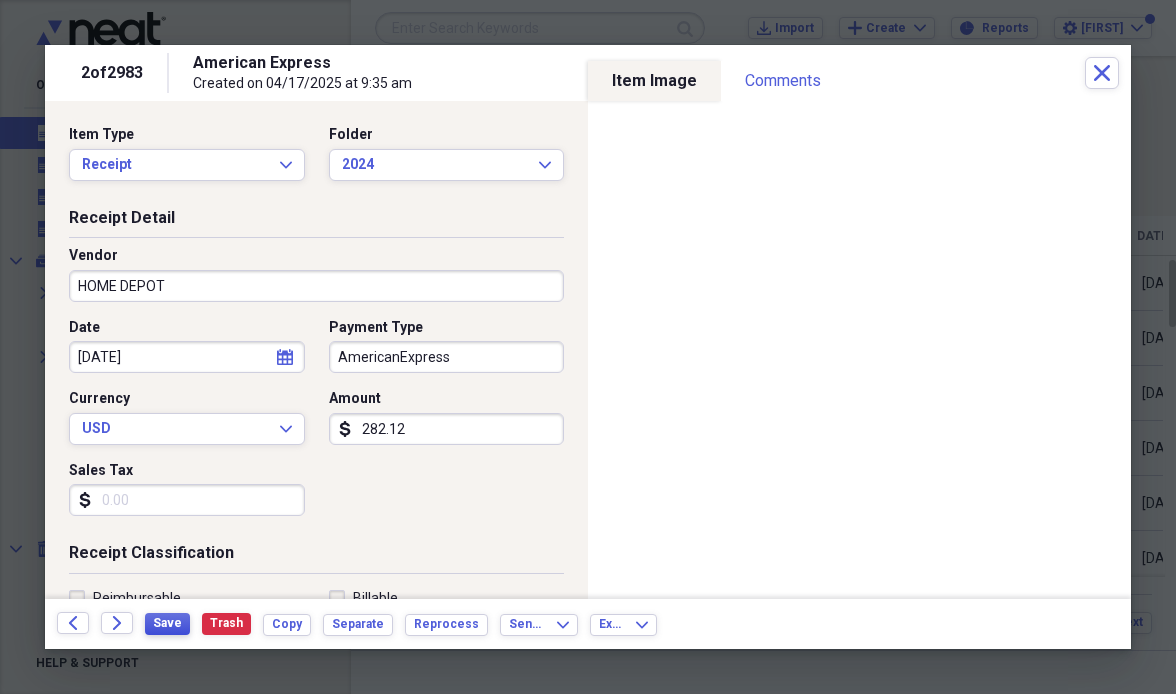 click on "Save" at bounding box center (167, 623) 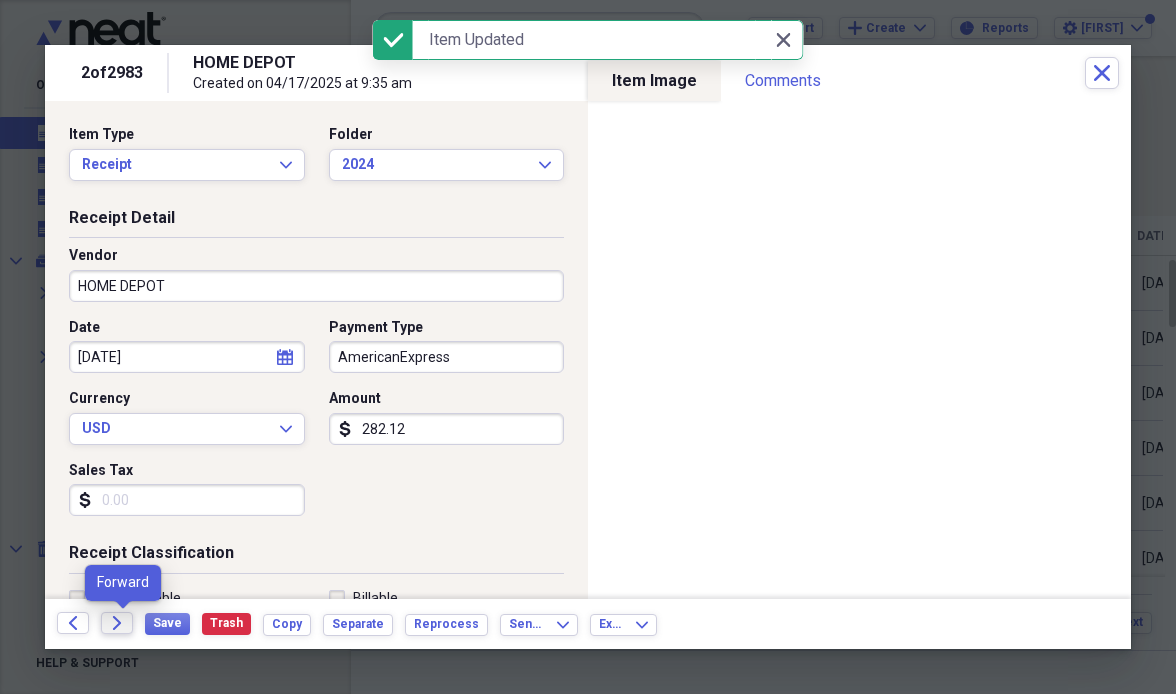 click on "Forward" 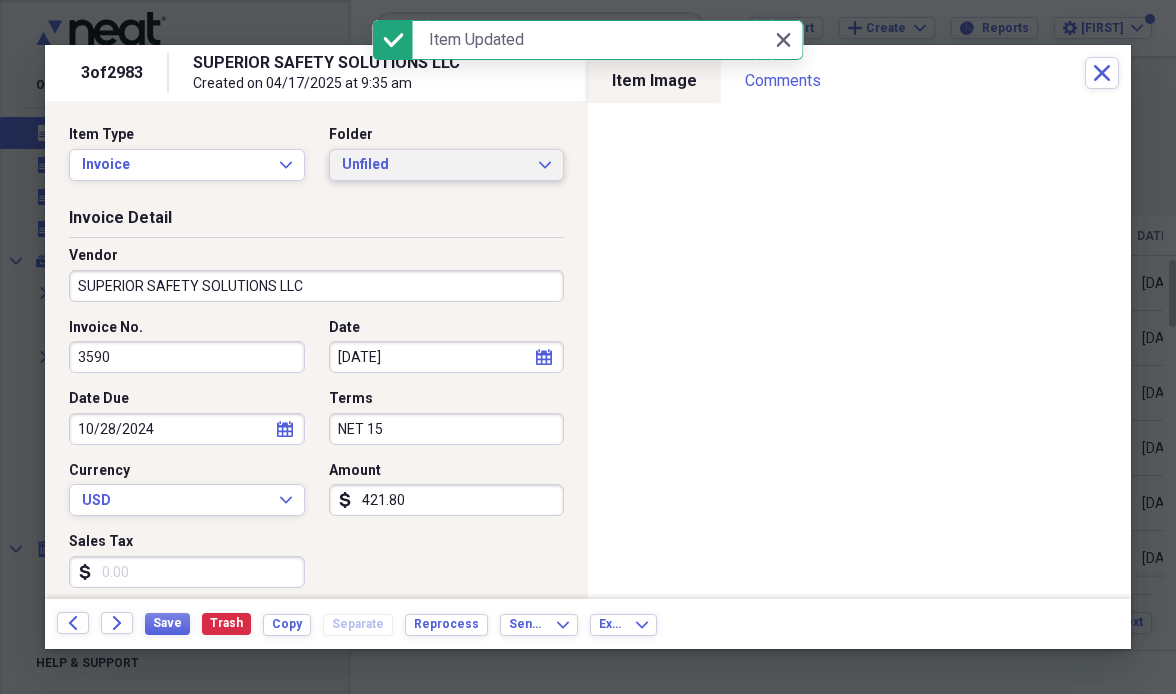click on "Unfiled" at bounding box center (435, 165) 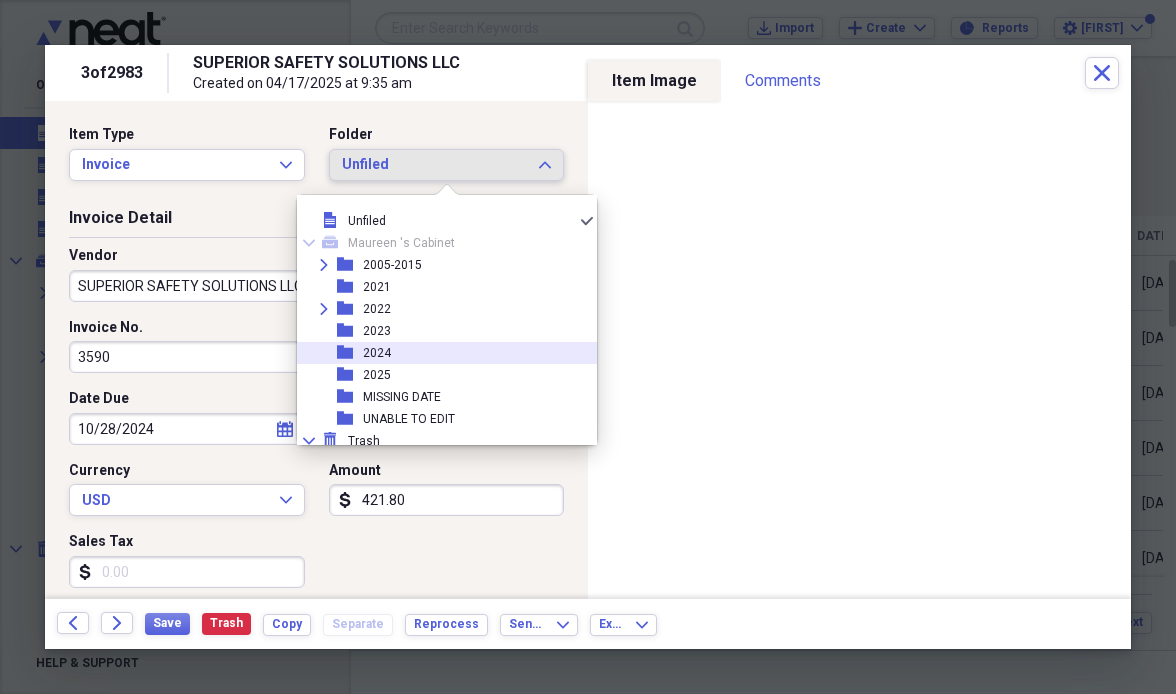 click on "folder [YEAR]" at bounding box center (439, 353) 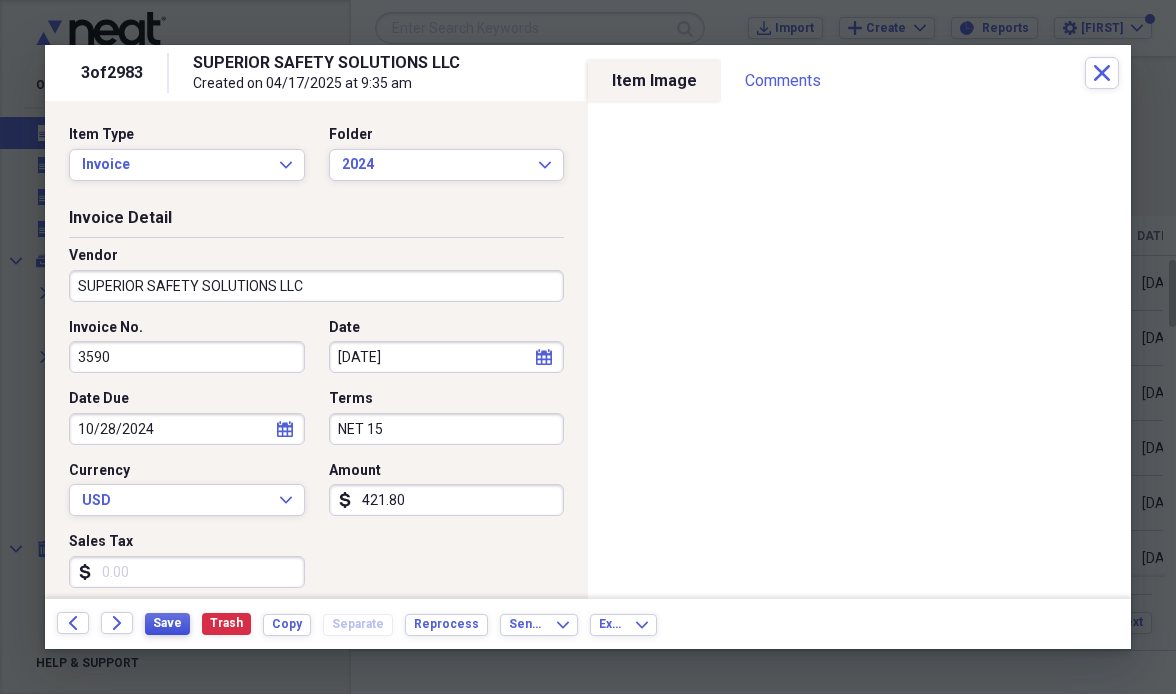 click on "Save" at bounding box center (167, 623) 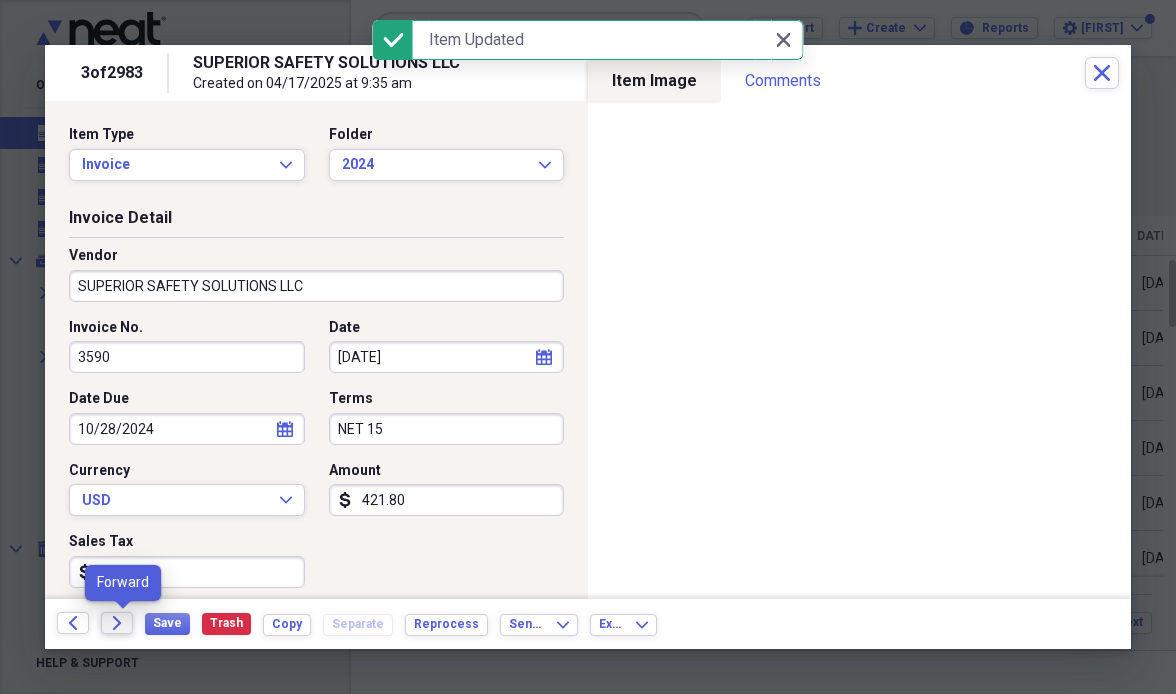 click 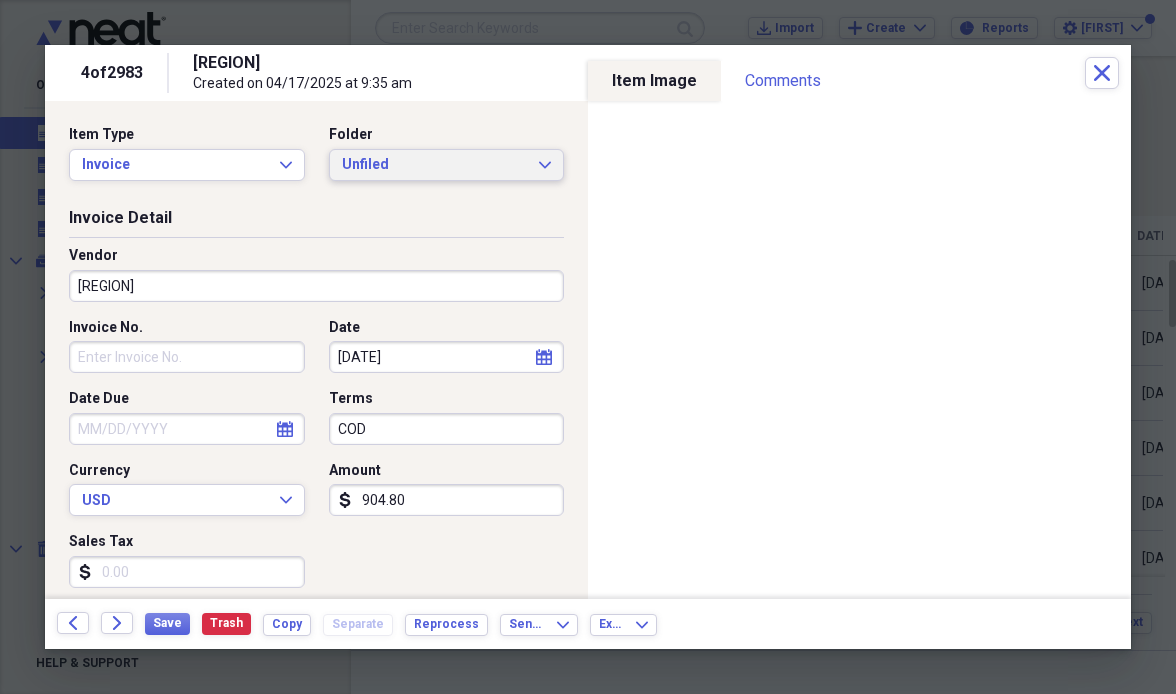 click on "Unfiled" at bounding box center (435, 165) 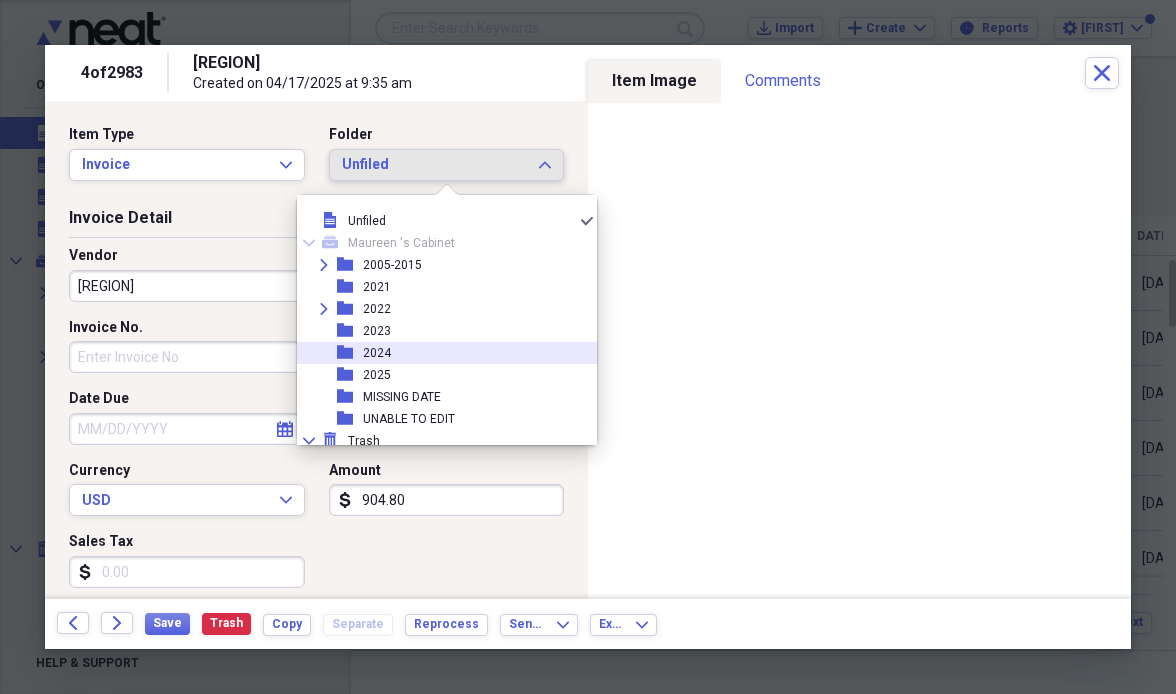 click on "folder [YEAR]" at bounding box center (439, 353) 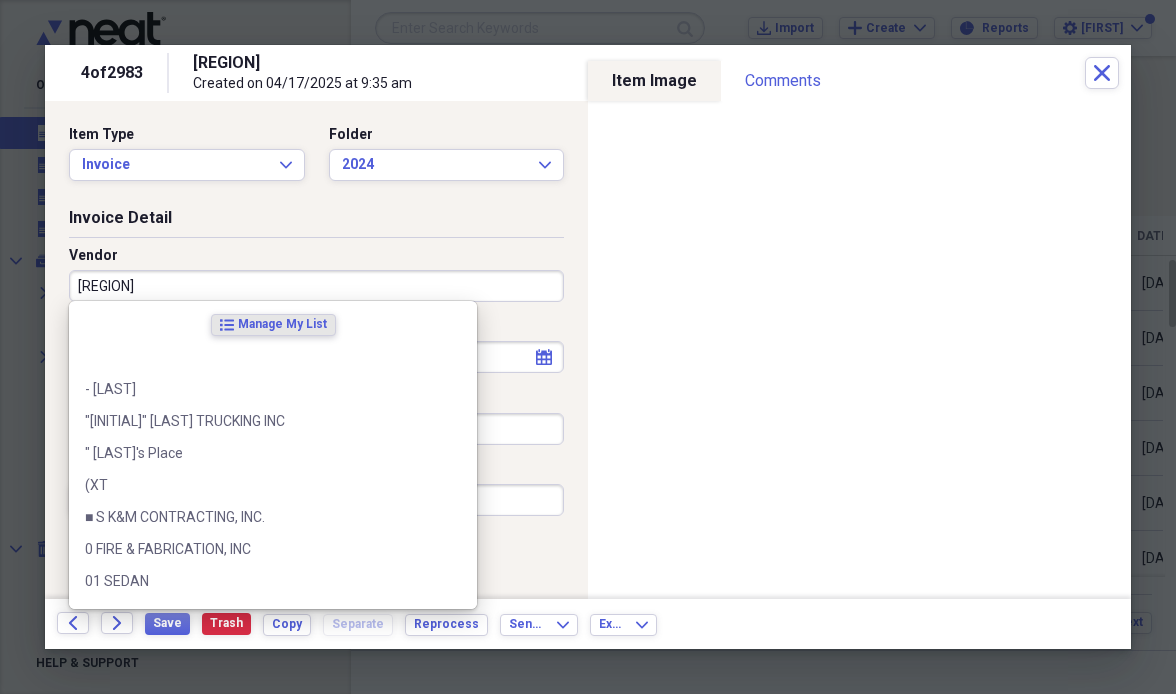click on "[REGION]" at bounding box center [316, 286] 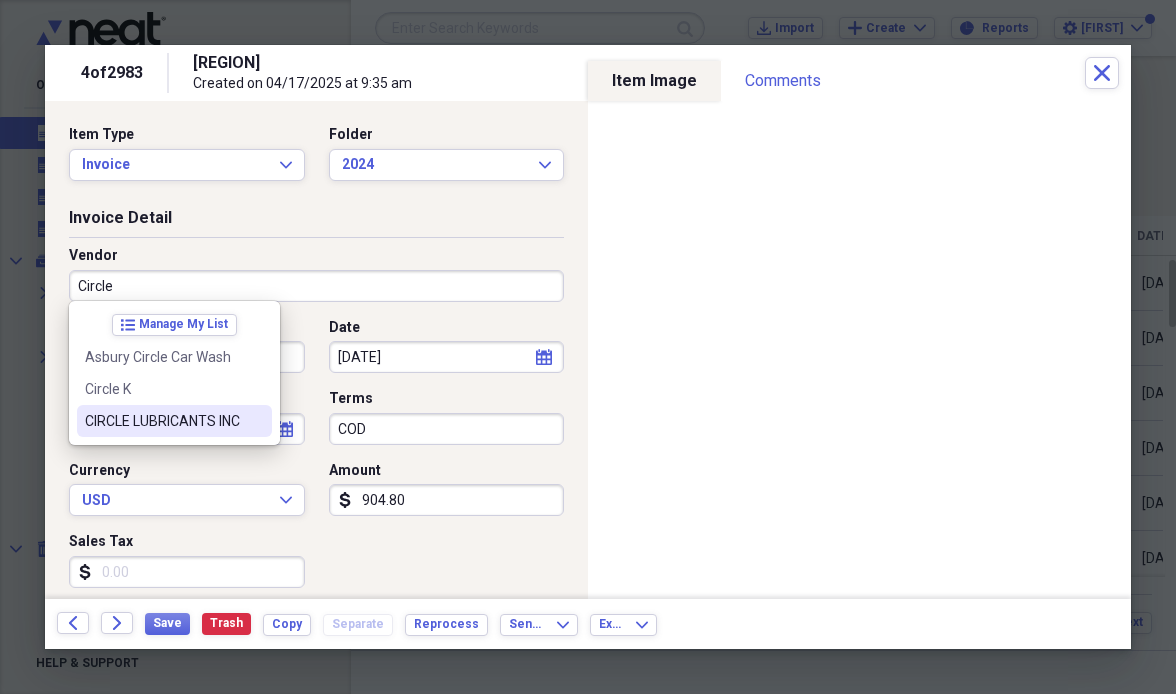 click on "CIRCLE LUBRICANTS INC" at bounding box center [162, 421] 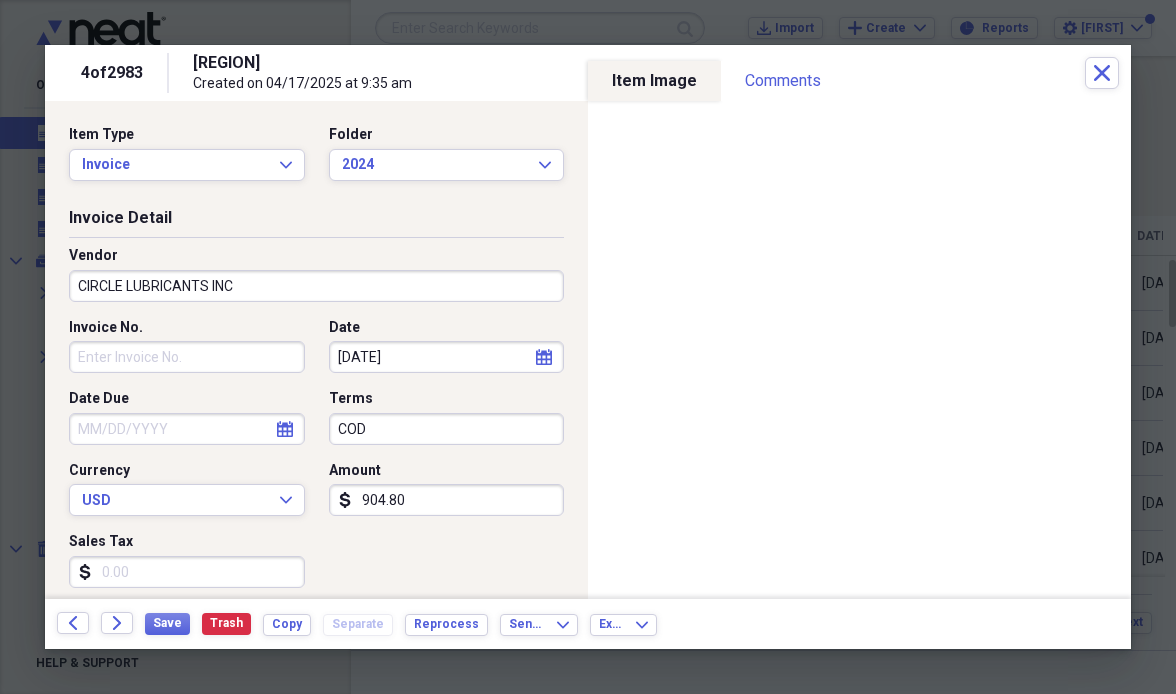 type on "Meals/Restaurants" 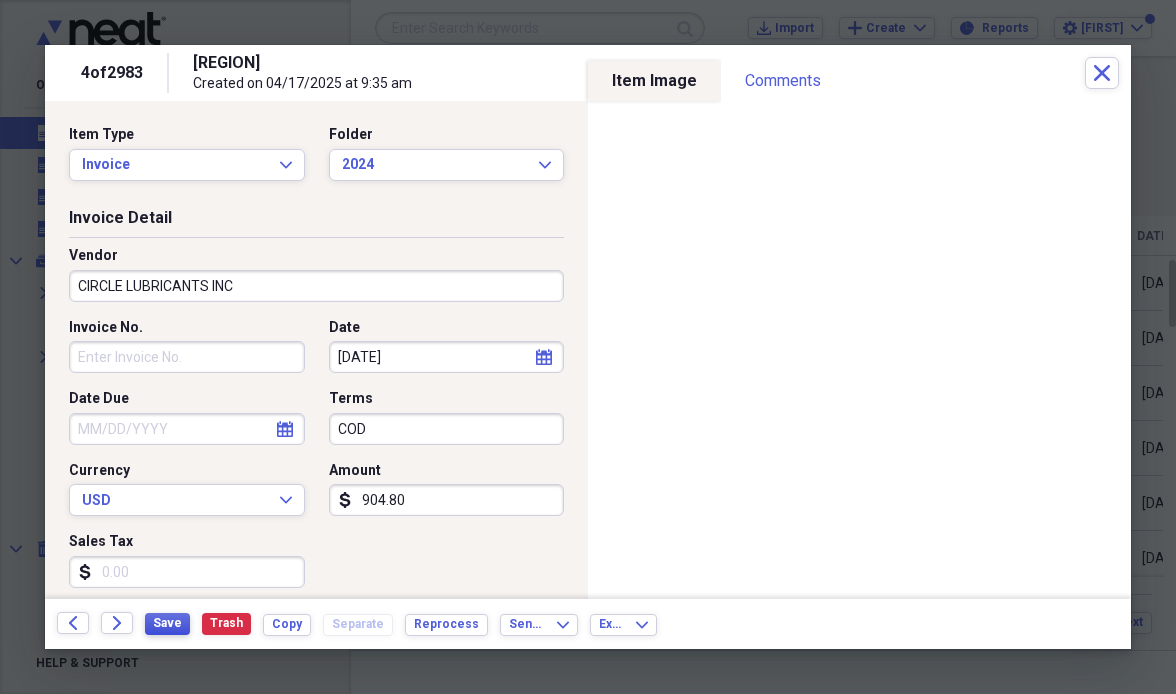click on "Save" at bounding box center [167, 623] 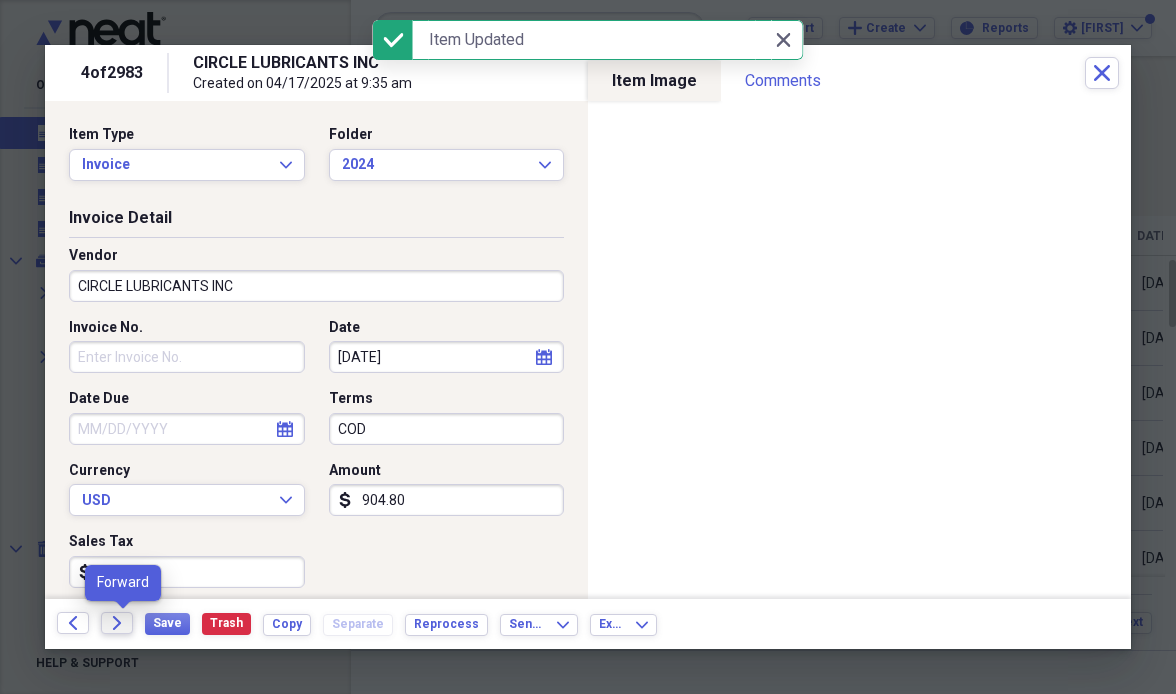 click on "Forward" 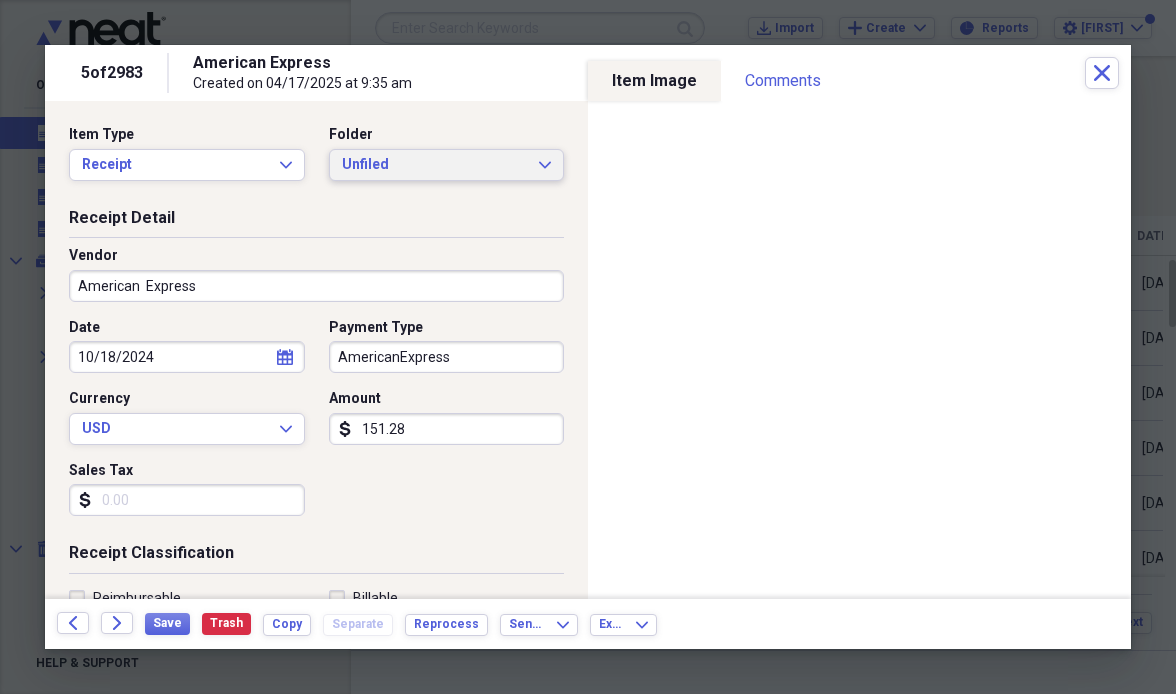 click on "Unfiled" at bounding box center [435, 165] 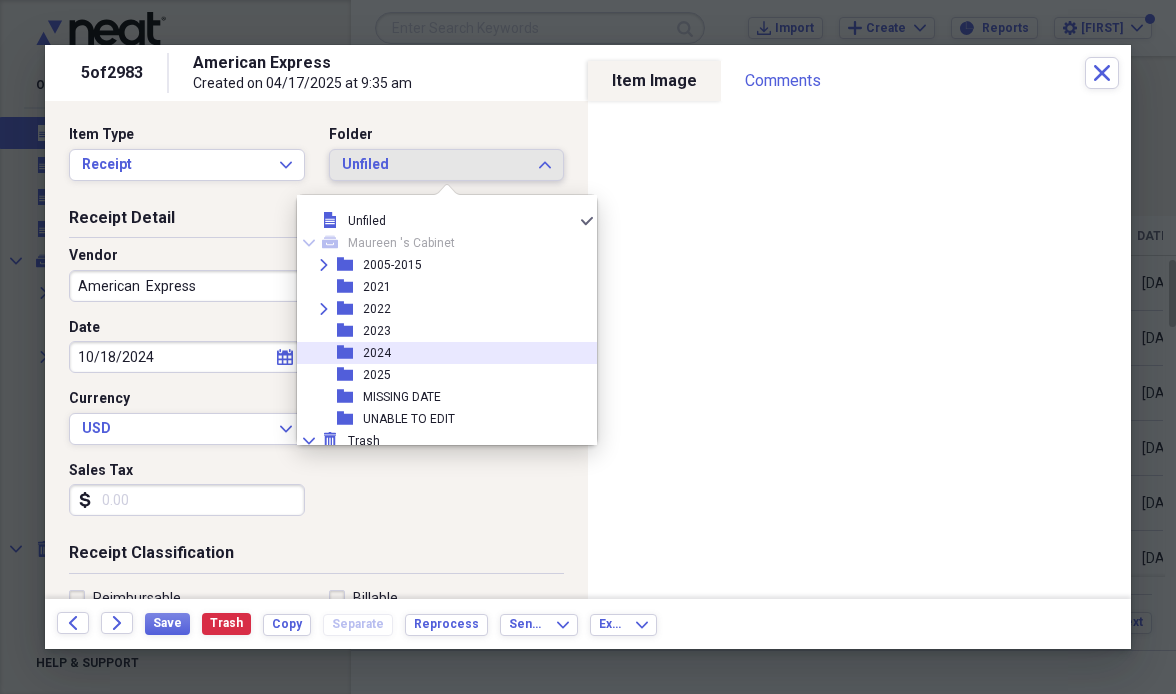 click on "folder [YEAR]" at bounding box center [439, 353] 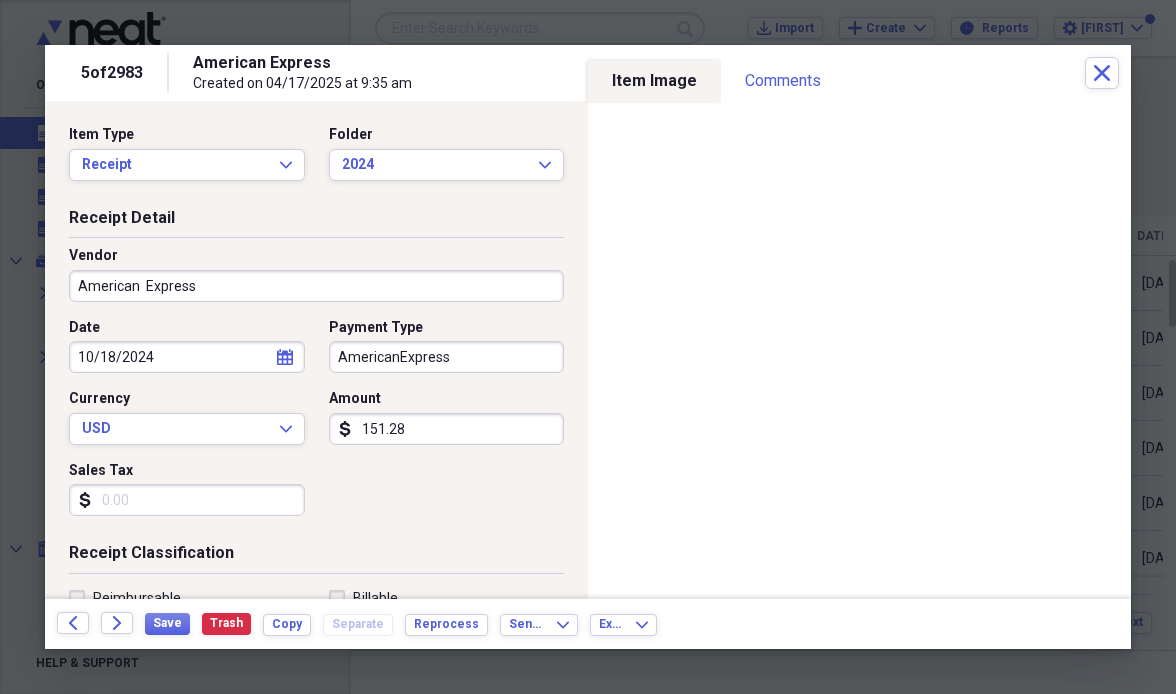 click on "American  Express" at bounding box center (316, 286) 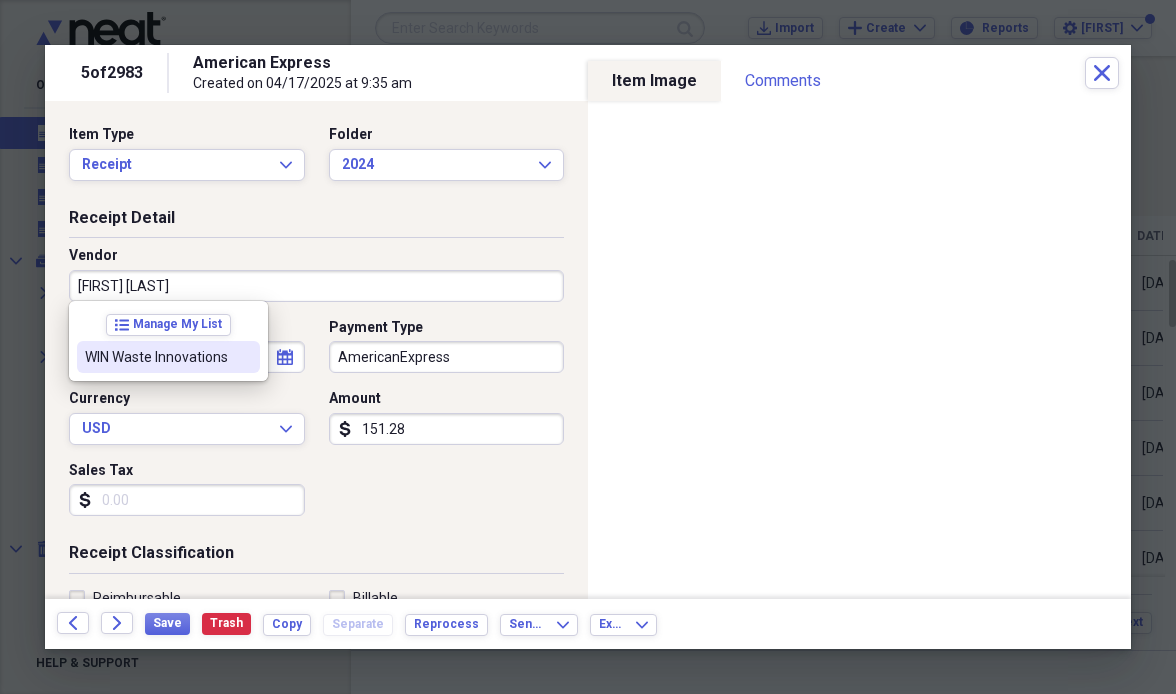 click on "WIN Waste Innovations" at bounding box center [156, 357] 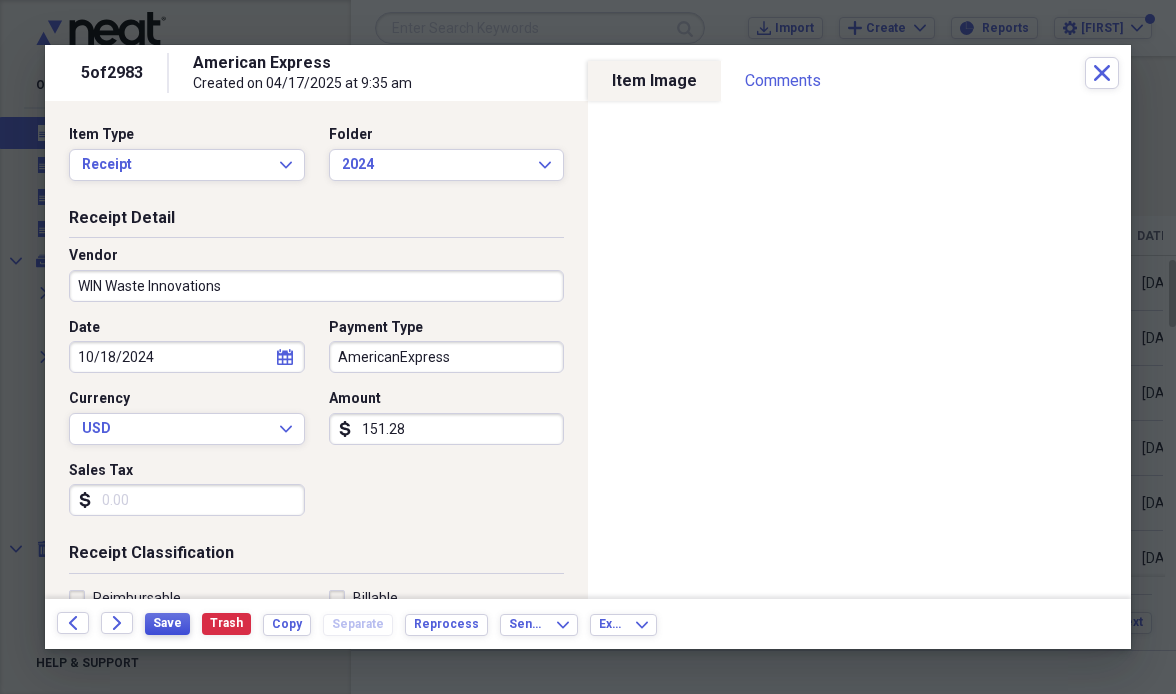 click on "Save" at bounding box center [167, 623] 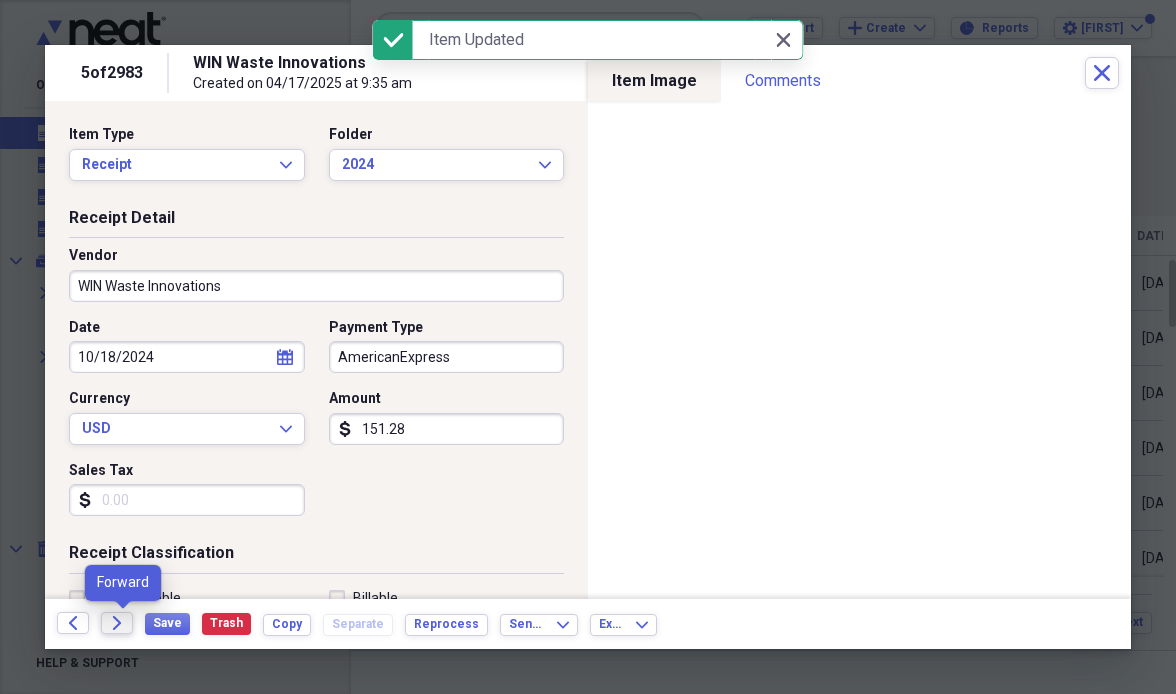 click on "Forward" 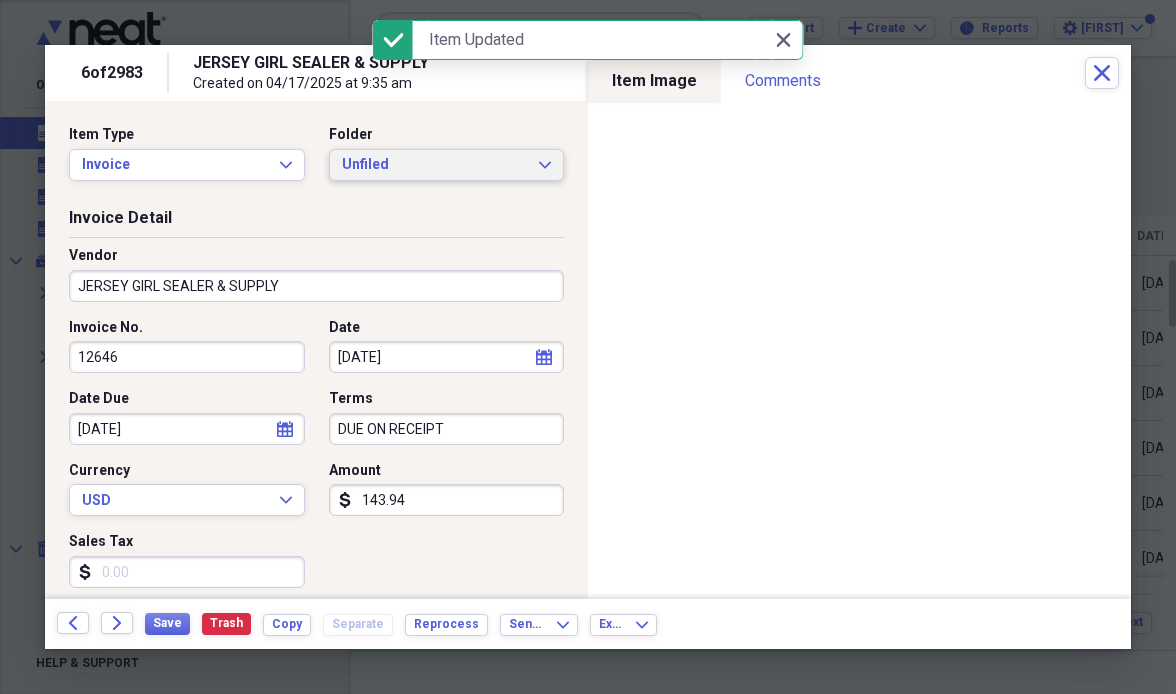 click on "Unfiled" at bounding box center [435, 165] 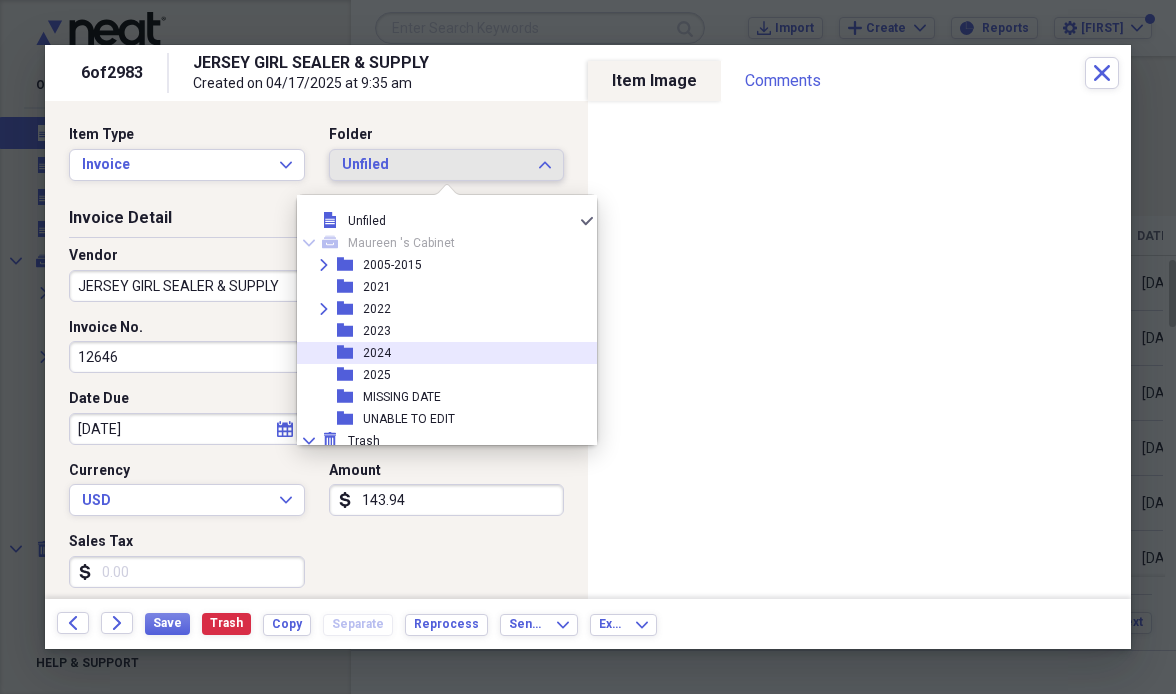 click on "folder [YEAR]" at bounding box center [439, 353] 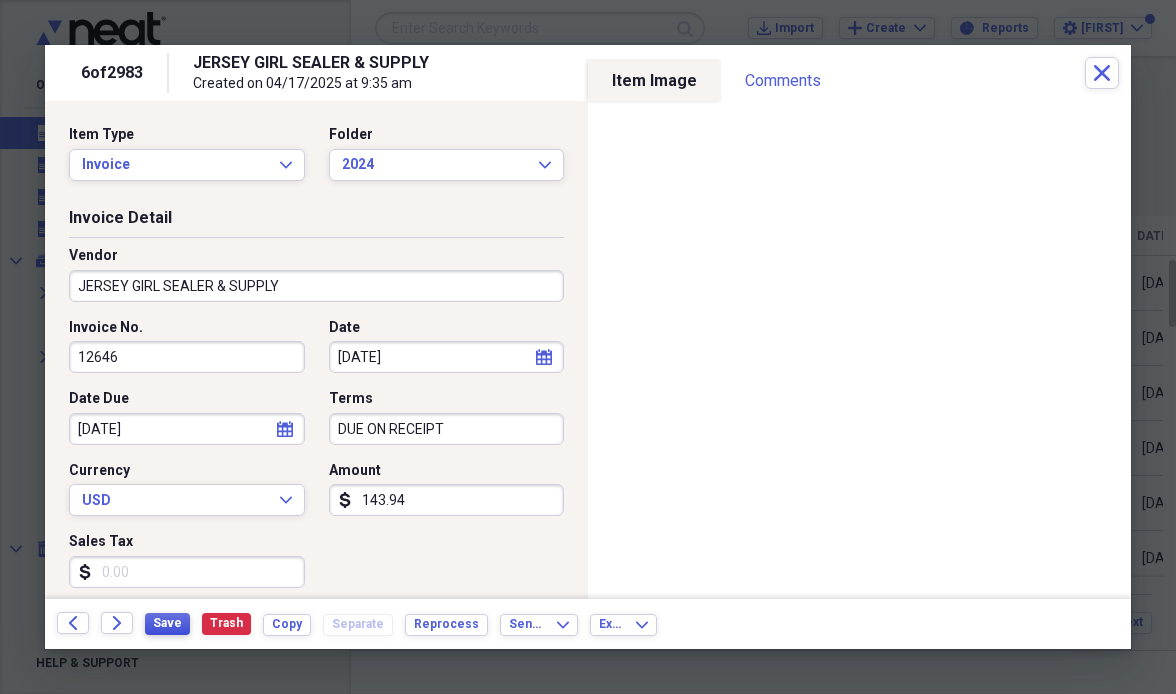 click on "Save" at bounding box center [167, 623] 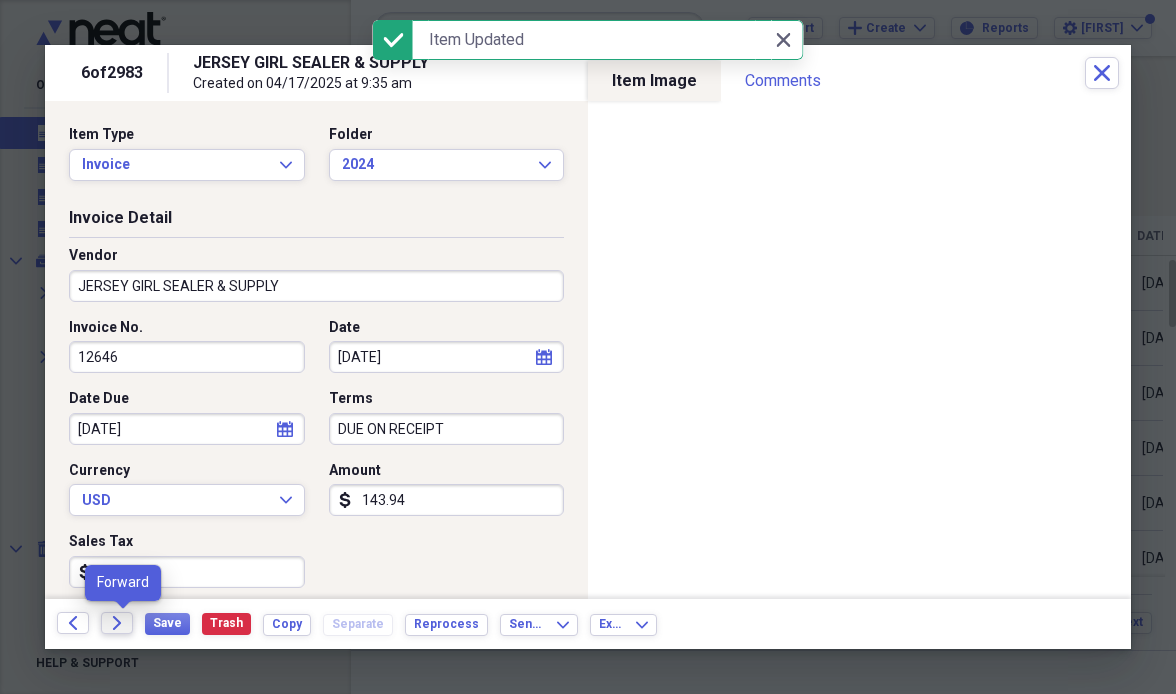 click 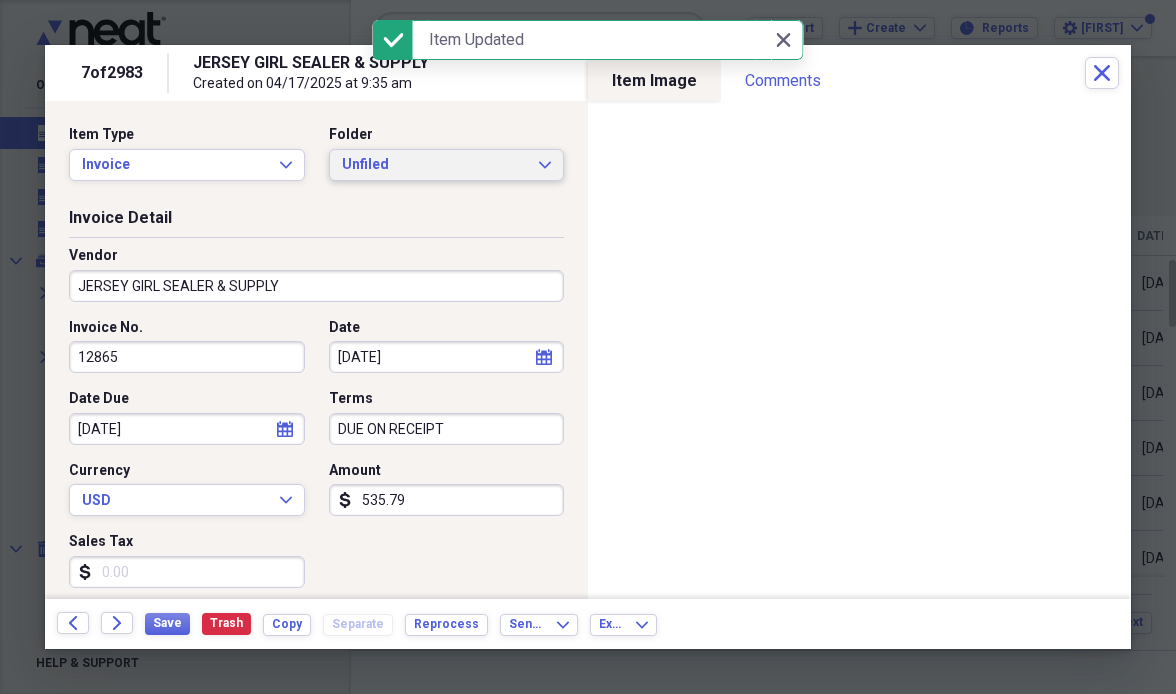 click on "Unfiled" at bounding box center (435, 165) 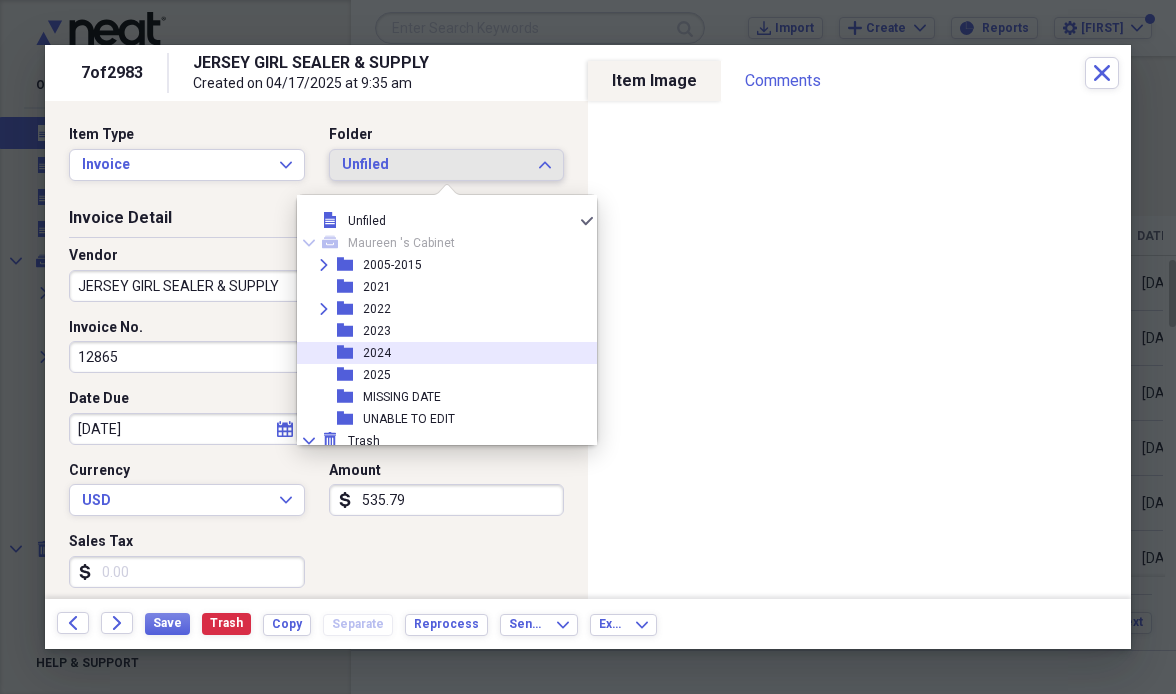 click on "2024" at bounding box center [377, 353] 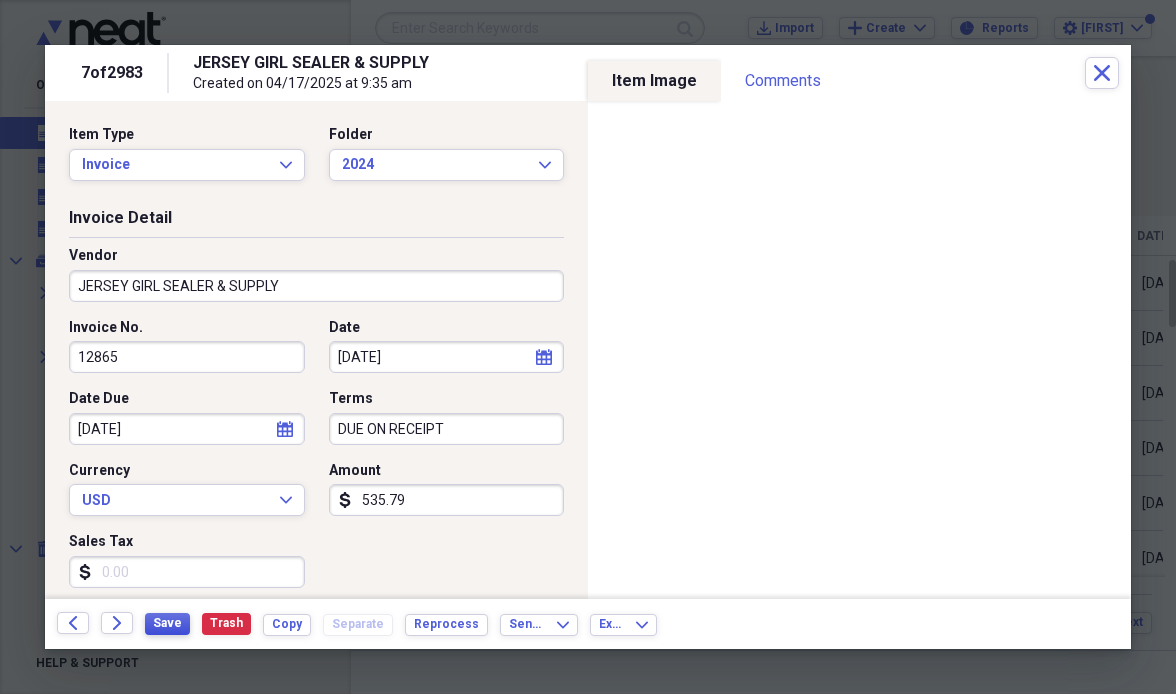click on "Save" at bounding box center (167, 623) 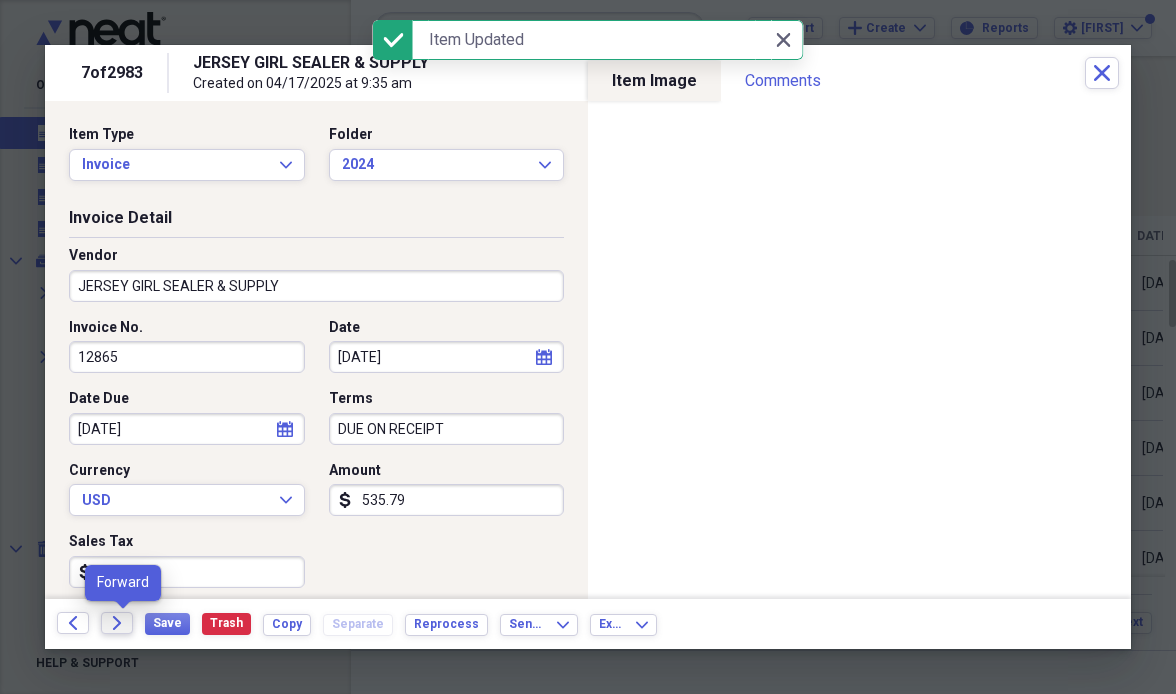 click 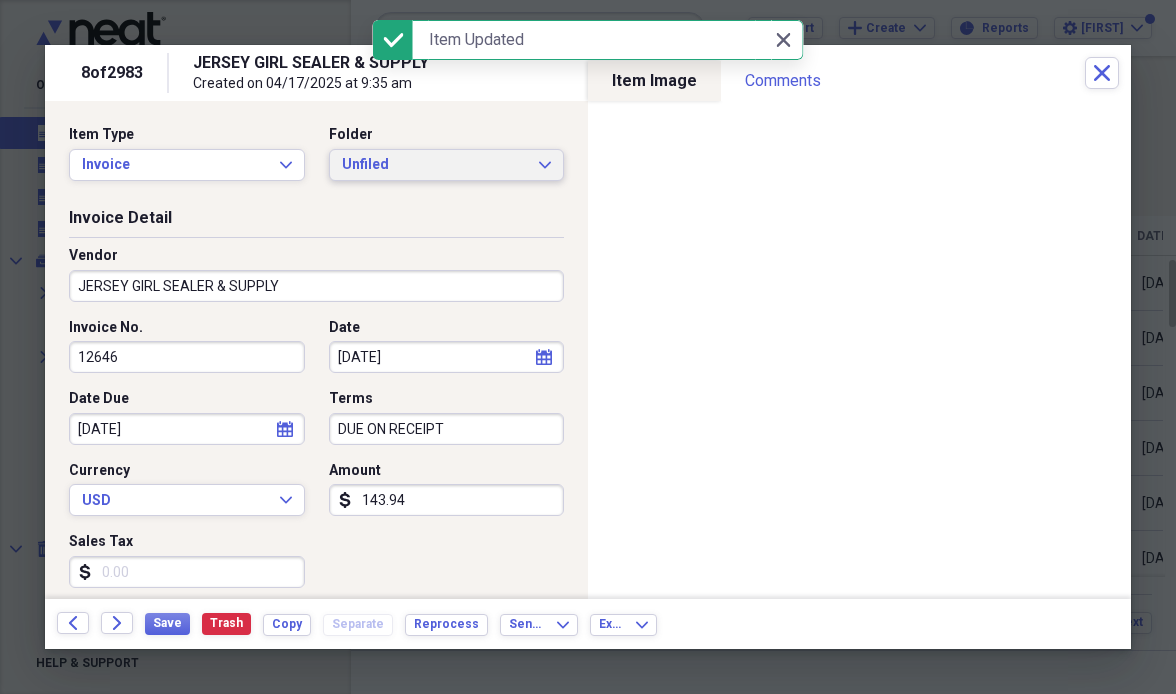 click on "Unfiled" at bounding box center (435, 165) 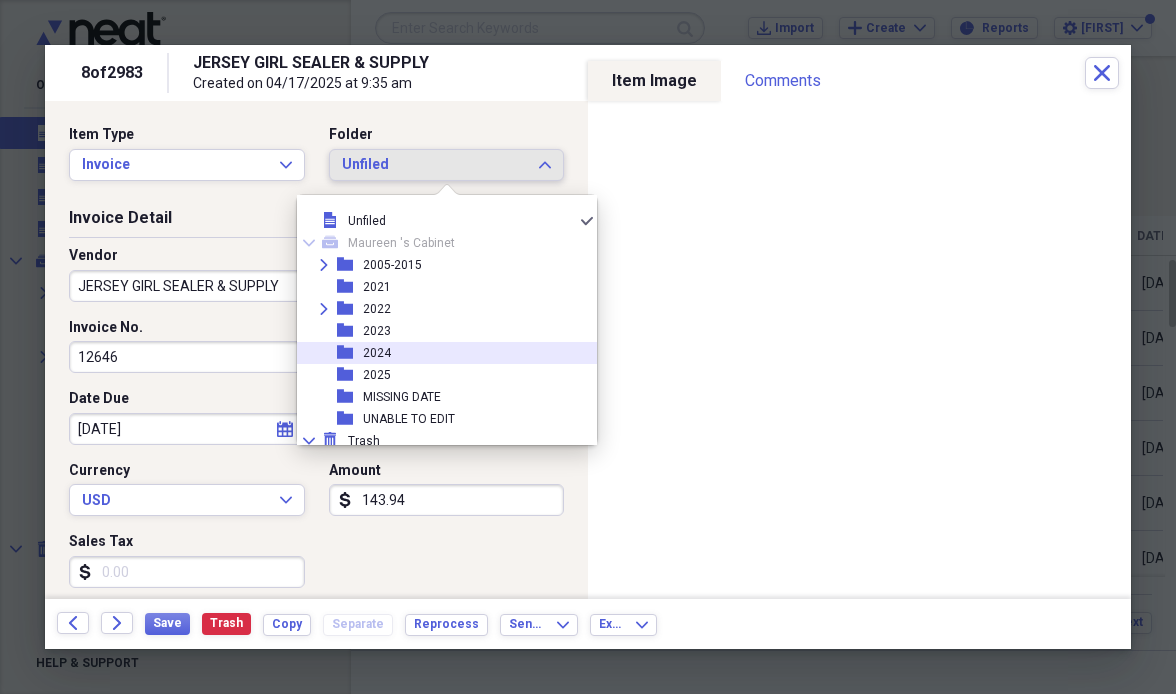 click on "folder [YEAR]" at bounding box center [439, 353] 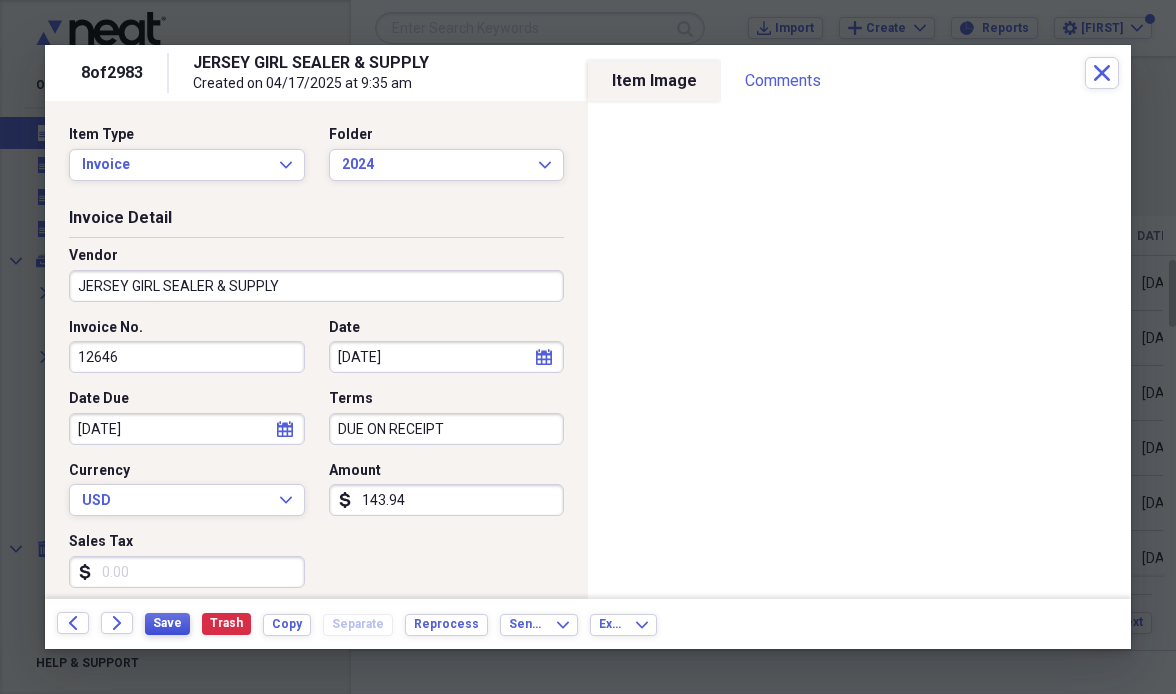 click on "Save" at bounding box center (167, 623) 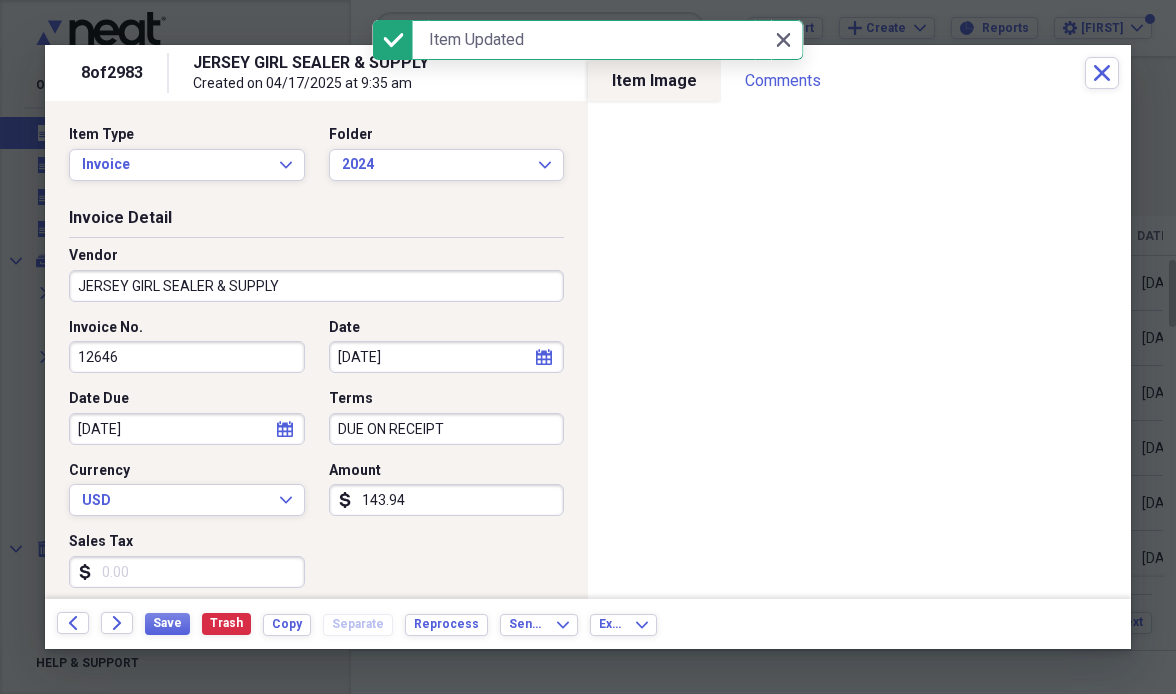 click on "Forward" 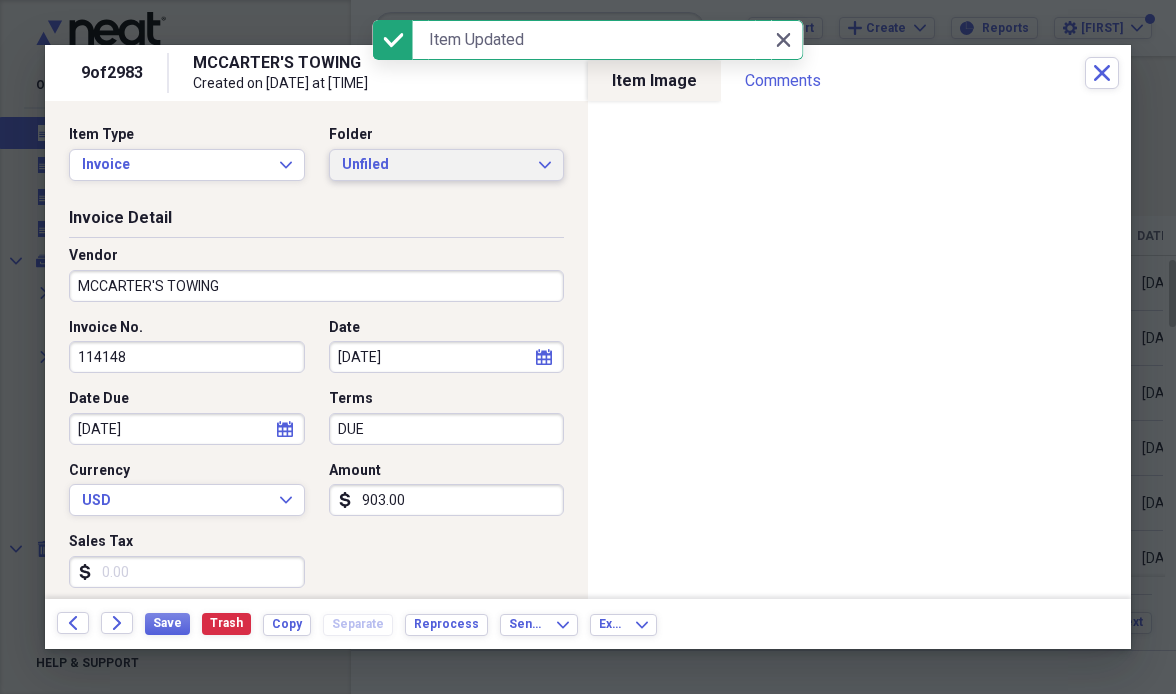 click on "Unfiled" at bounding box center [435, 165] 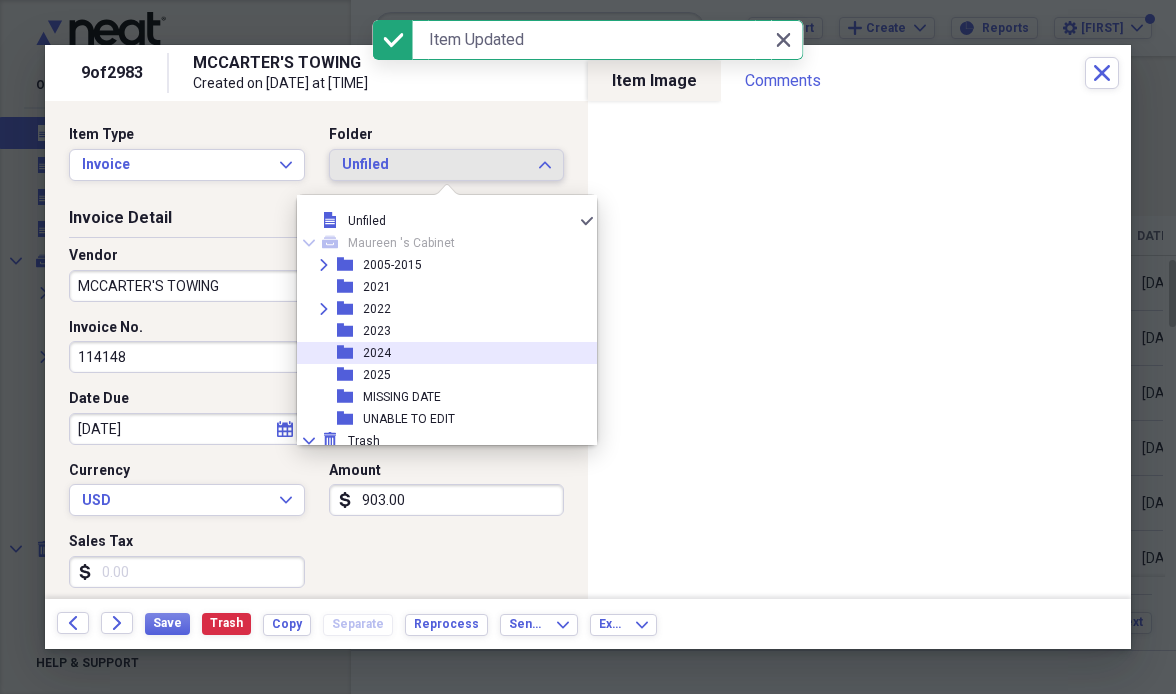 click on "2024" at bounding box center (377, 353) 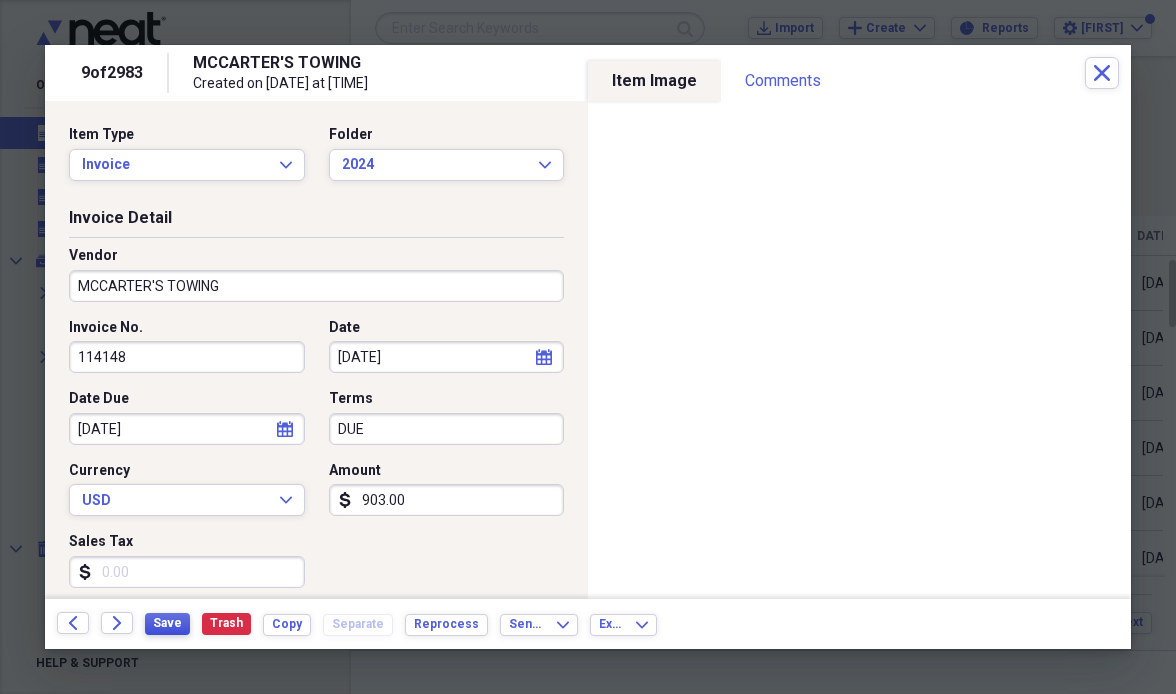 click on "Save" at bounding box center [167, 623] 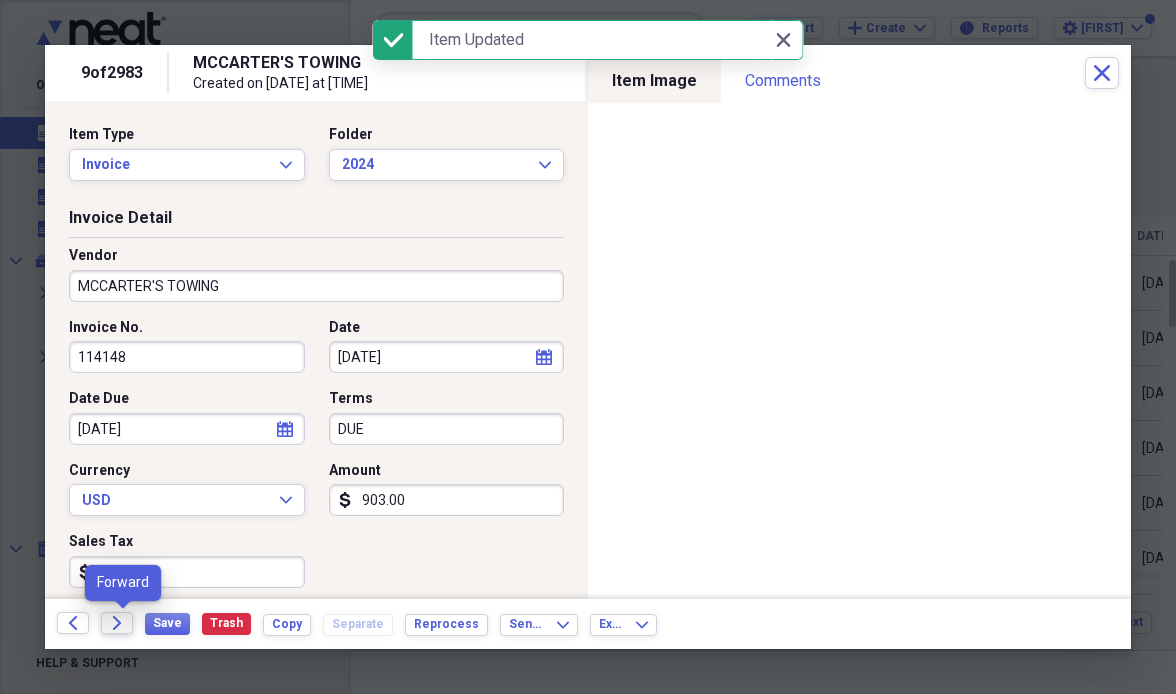 click on "Forward" 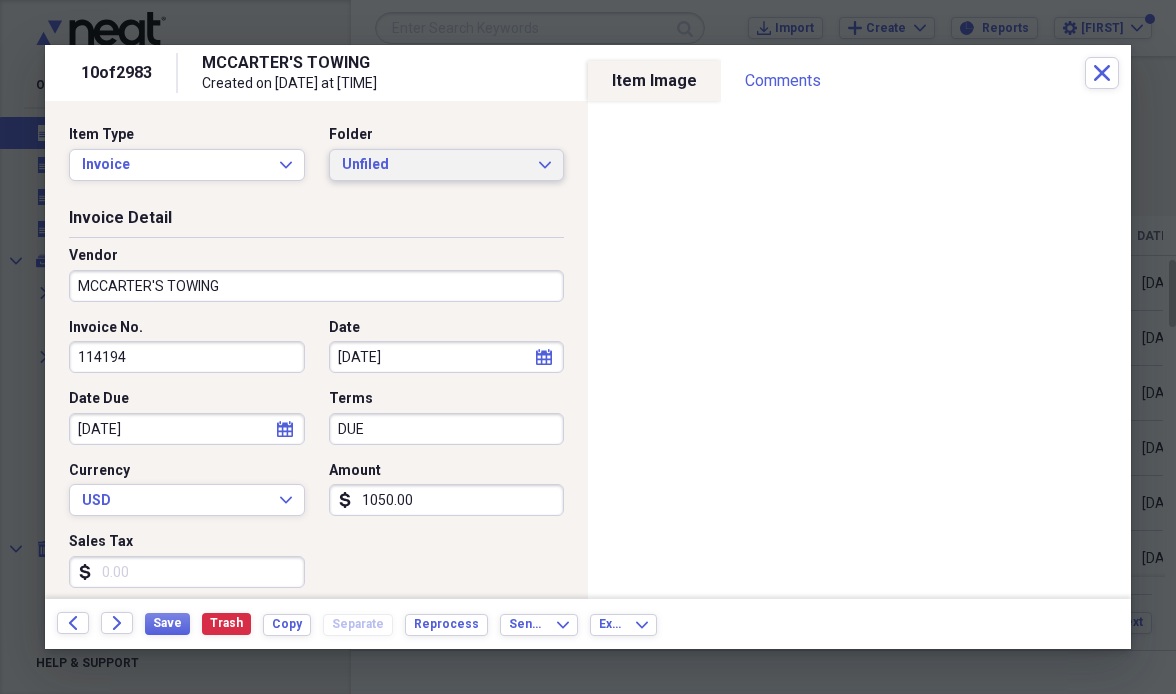 click on "Unfiled" at bounding box center [435, 165] 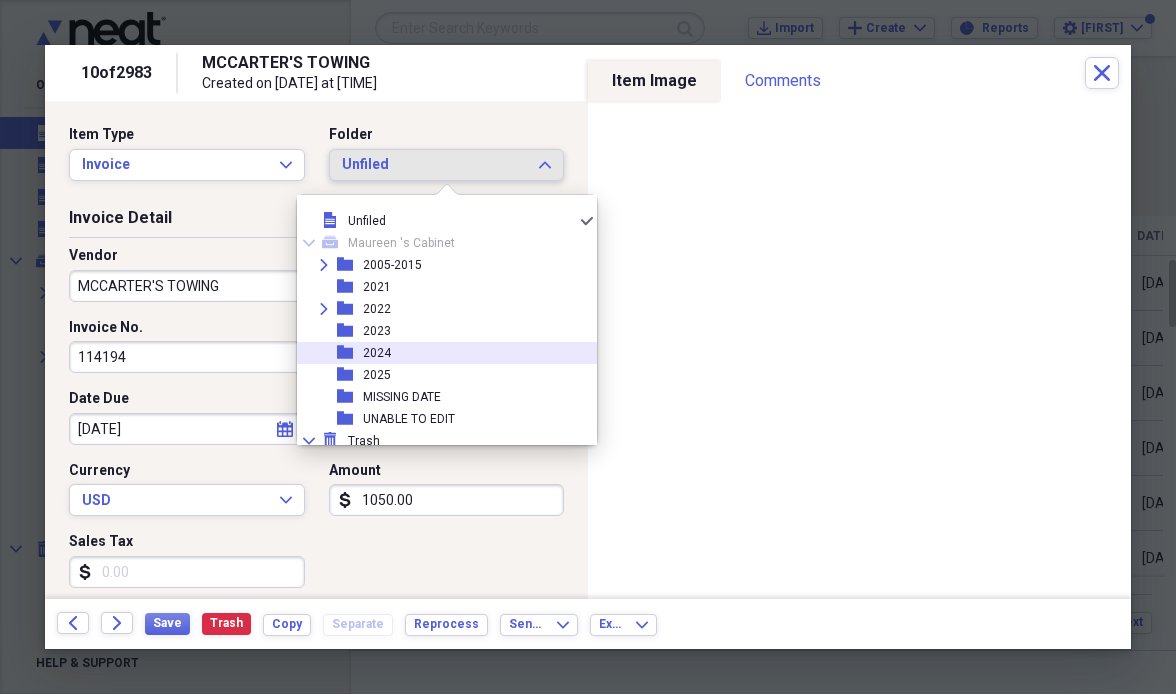 click on "folder [YEAR]" at bounding box center (439, 353) 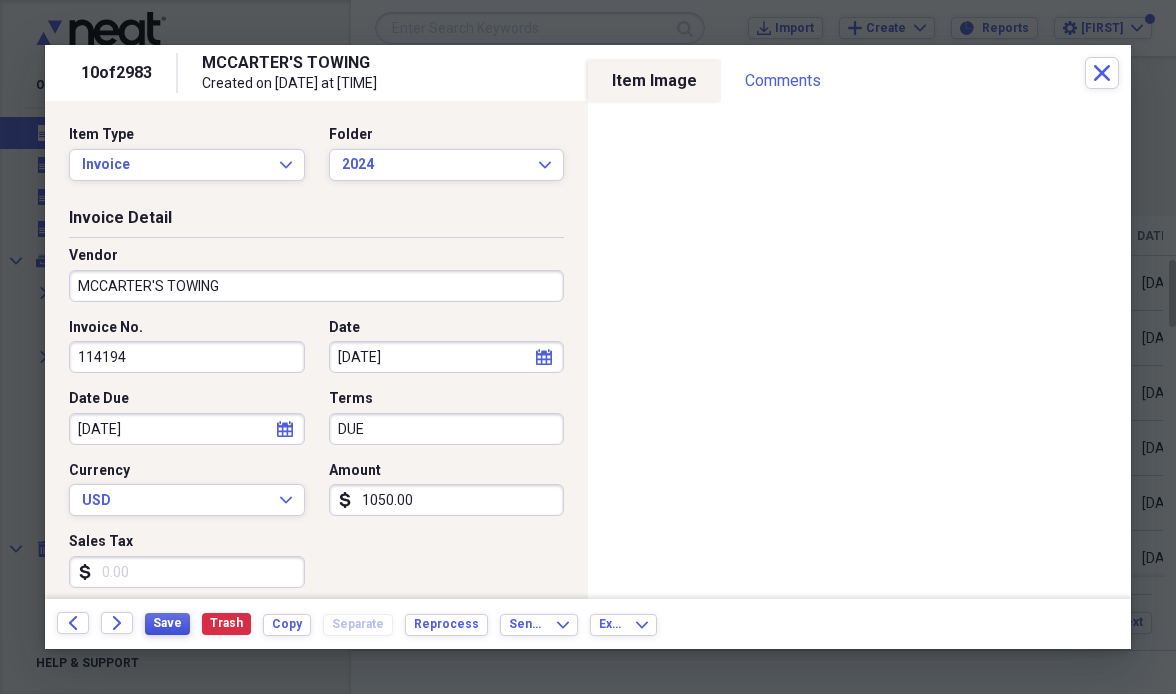 click on "Save" at bounding box center [167, 623] 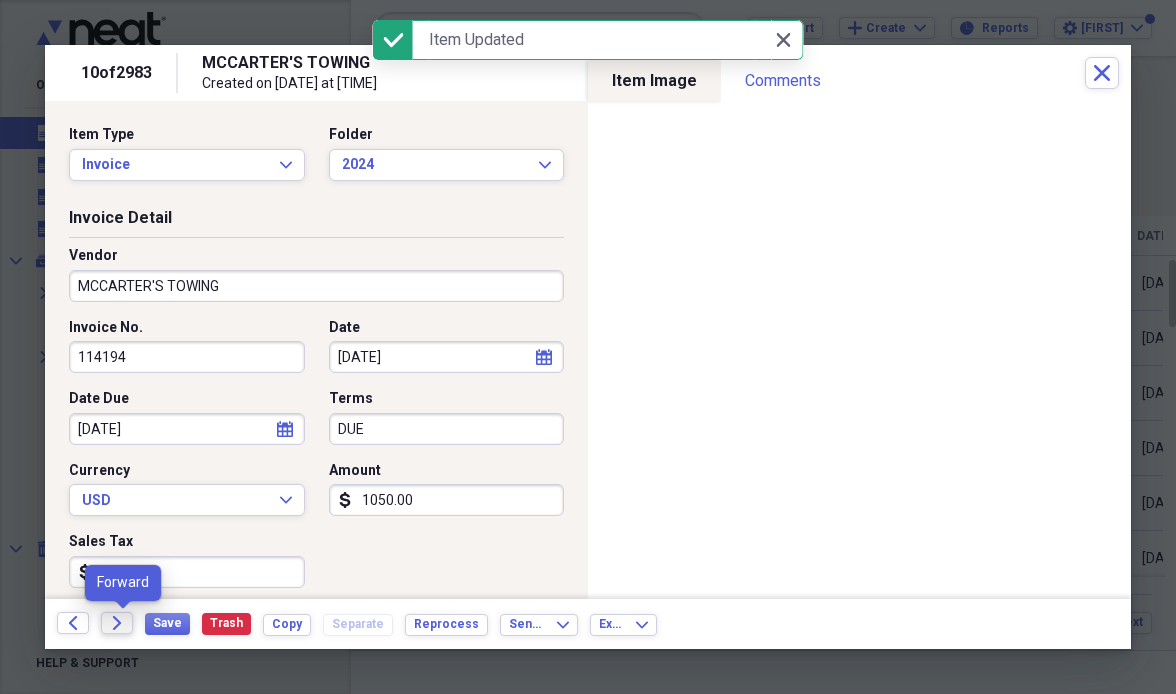 click on "Forward" 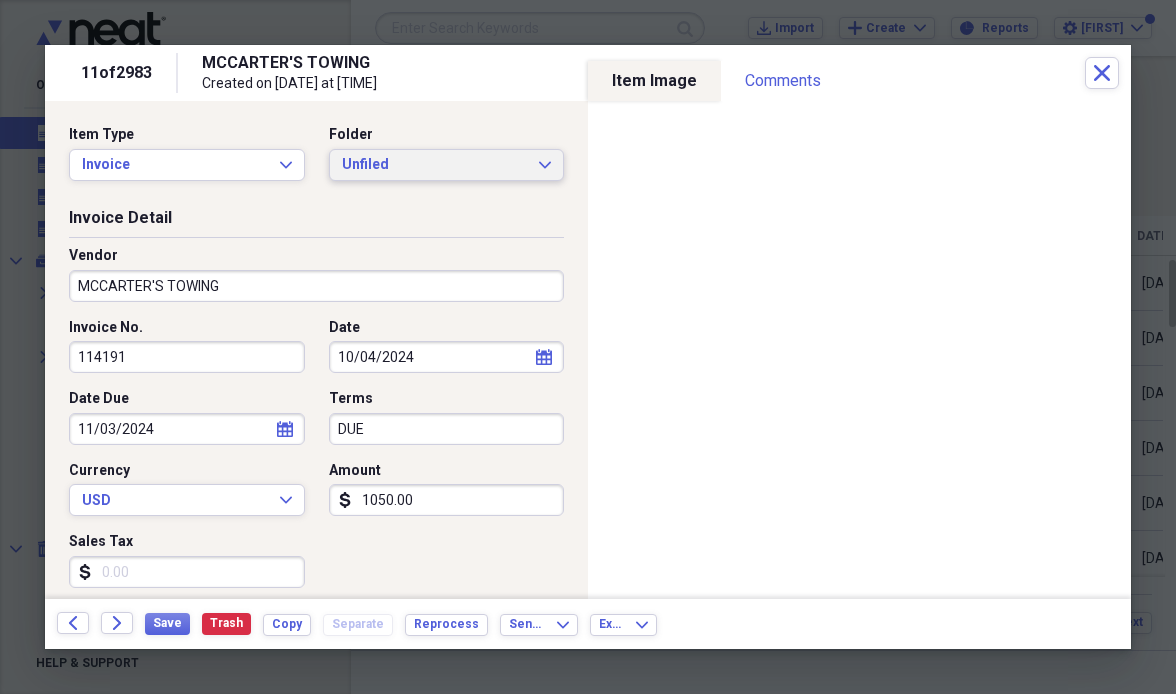 click on "Unfiled" at bounding box center (435, 165) 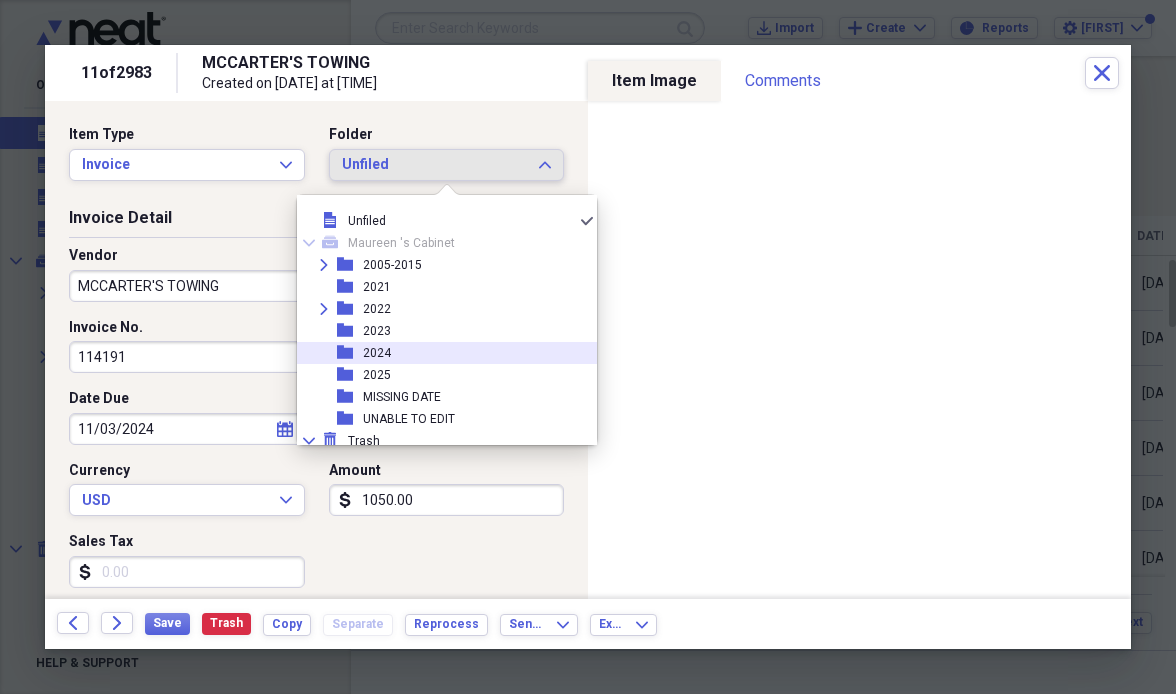 click on "folder [YEAR]" at bounding box center [439, 353] 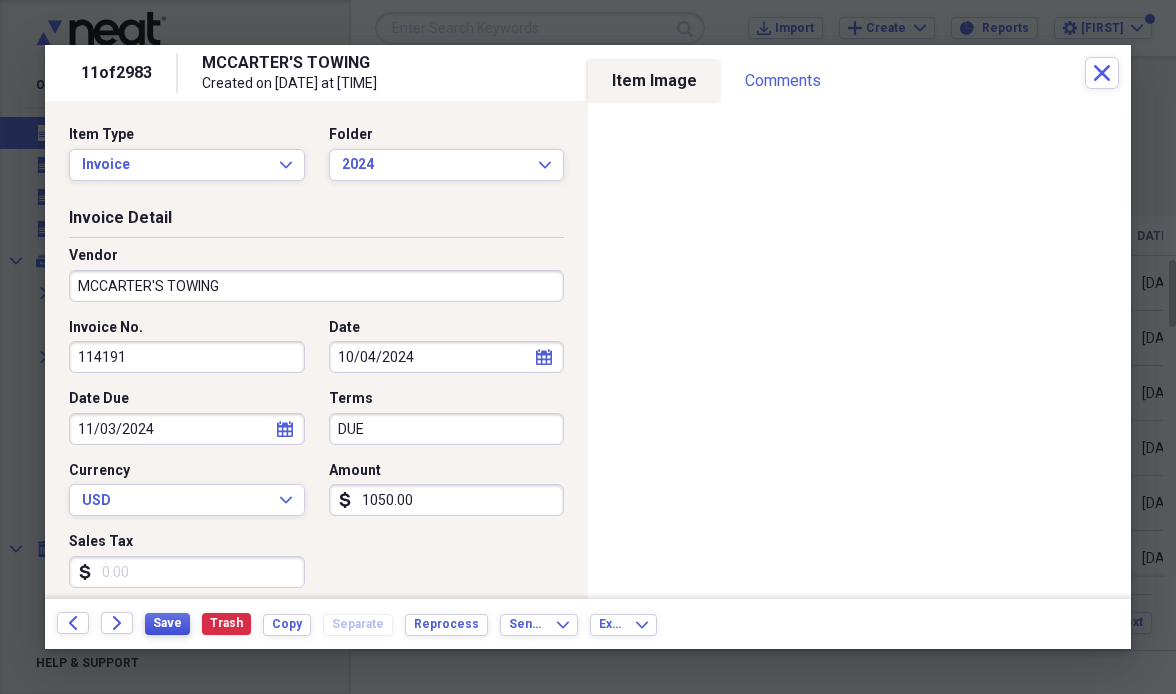 click on "Save" at bounding box center (167, 623) 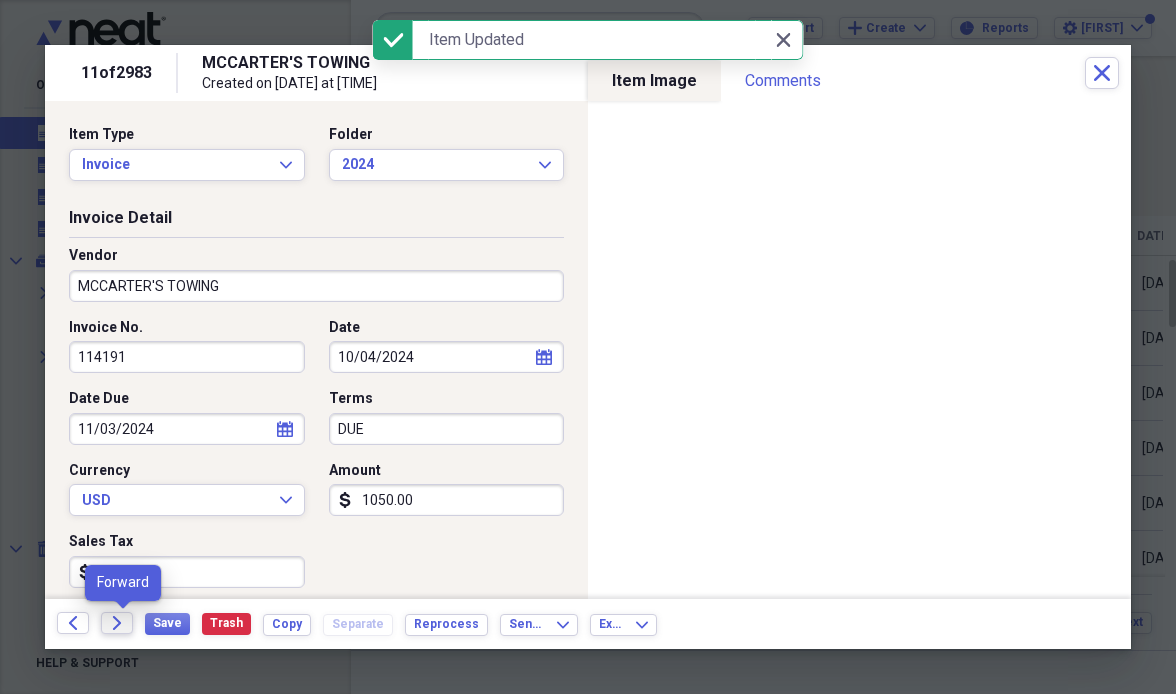 click on "Forward" 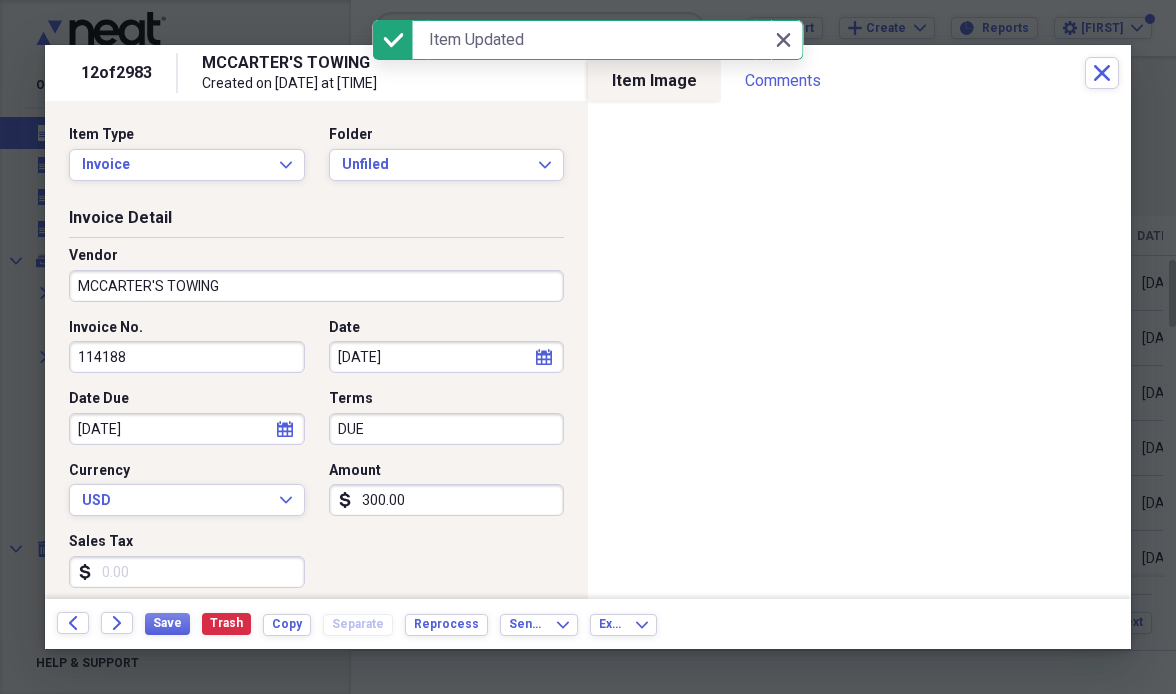 click on "Folder" at bounding box center (447, 135) 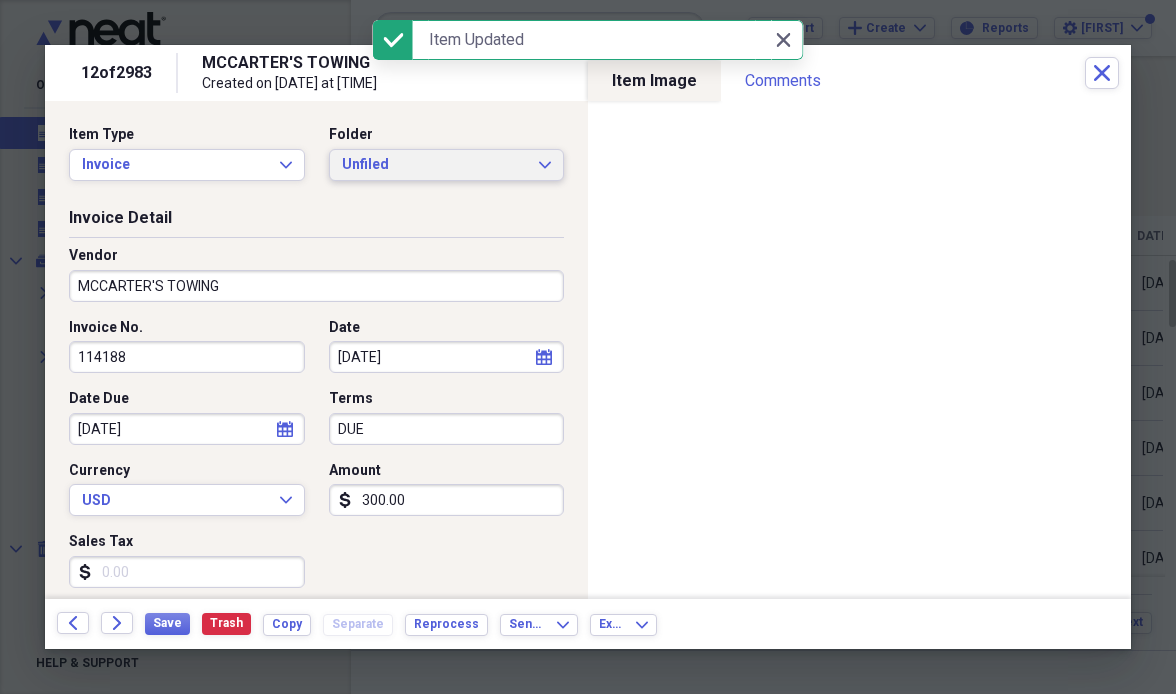 click on "Unfiled" at bounding box center [435, 165] 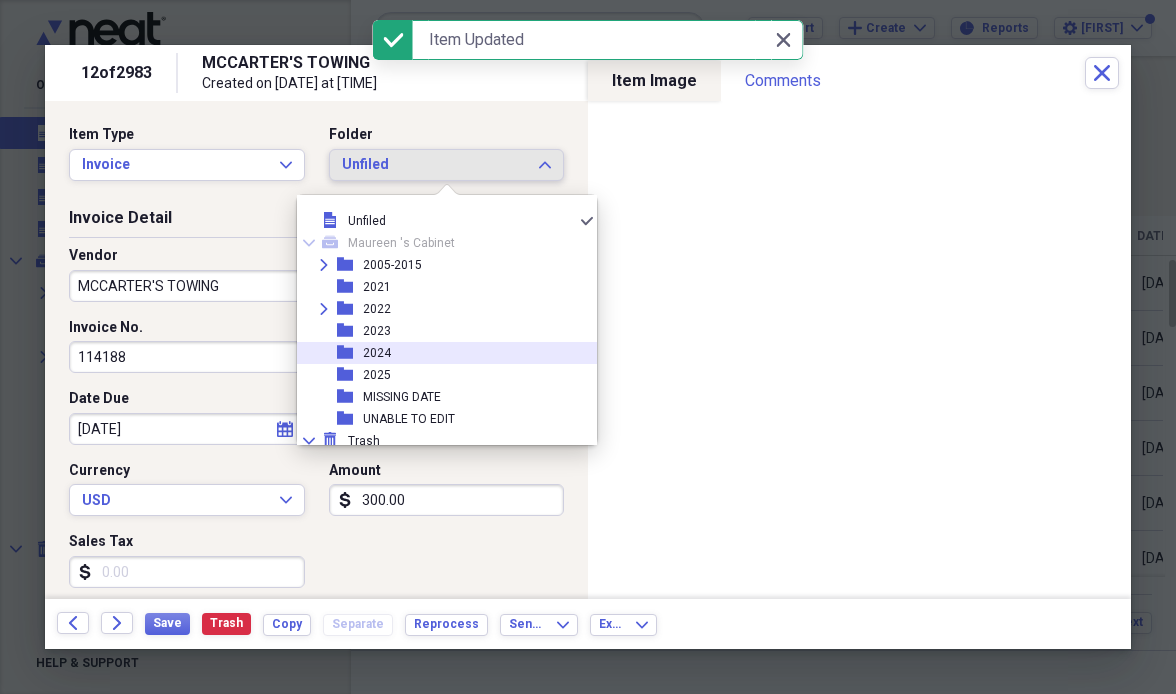 click on "folder [YEAR]" at bounding box center (439, 353) 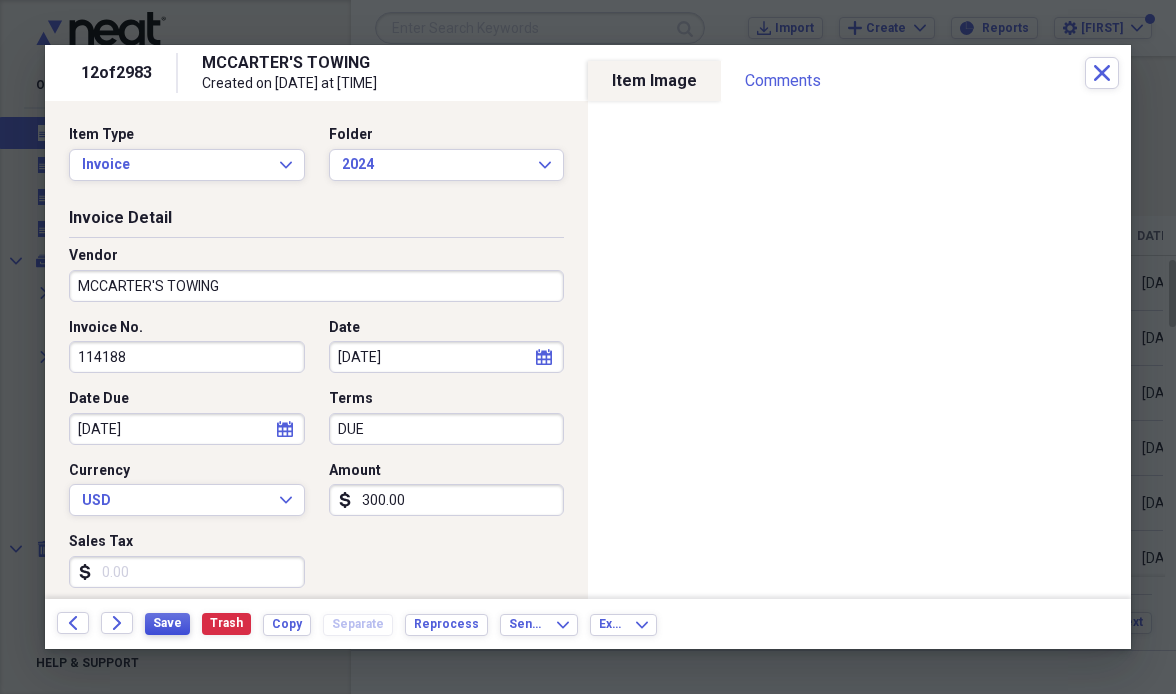 click on "Save" at bounding box center (167, 623) 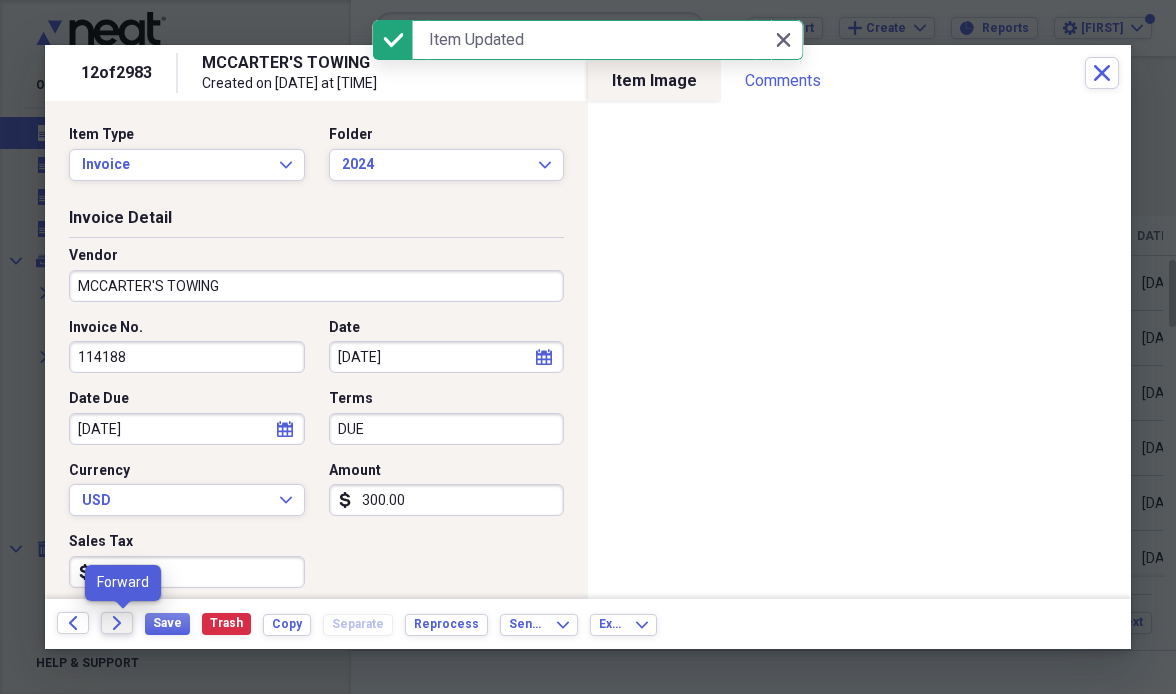 click 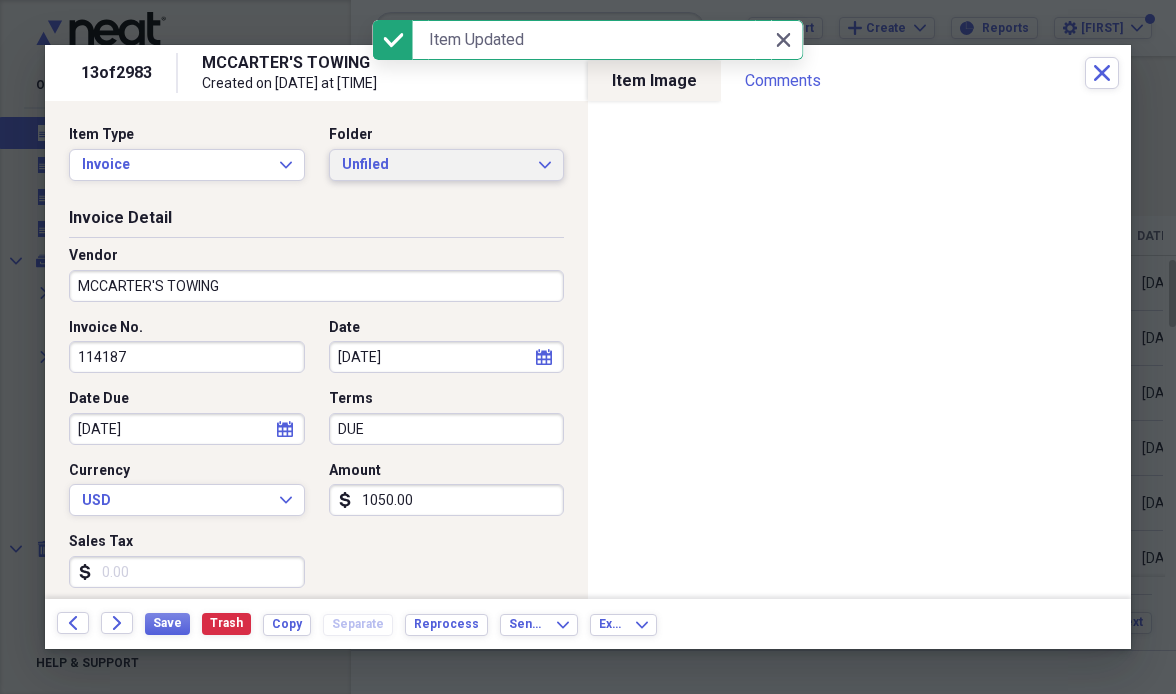 click on "Unfiled" at bounding box center (435, 165) 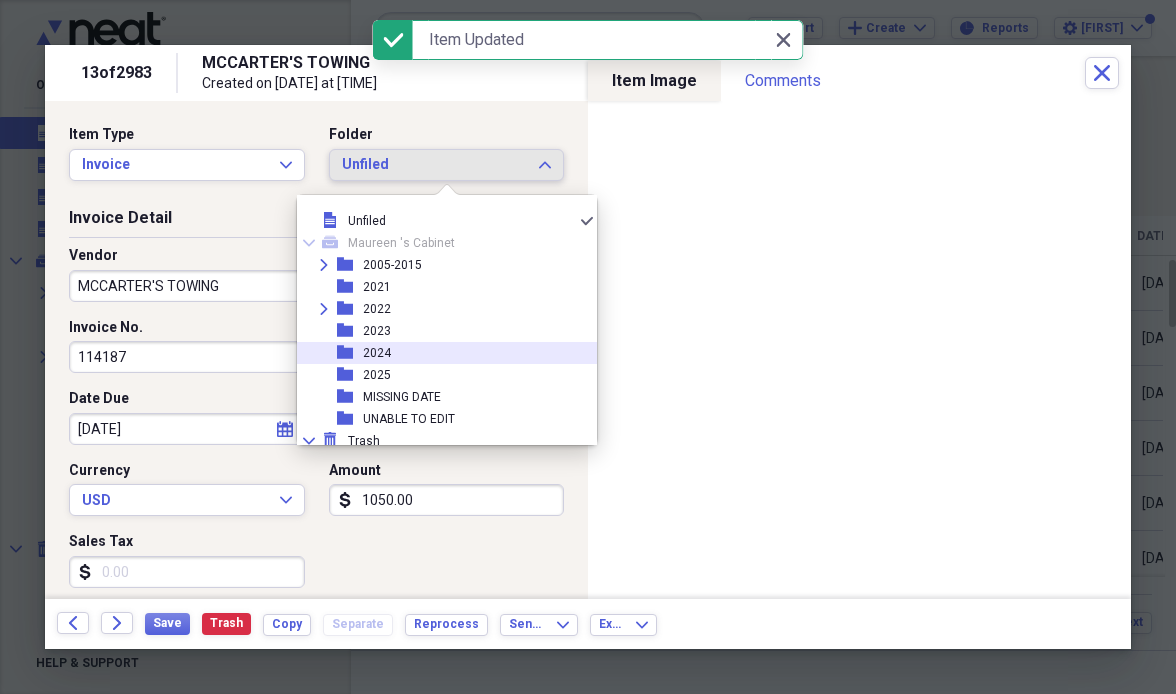 click on "folder [YEAR]" at bounding box center [439, 353] 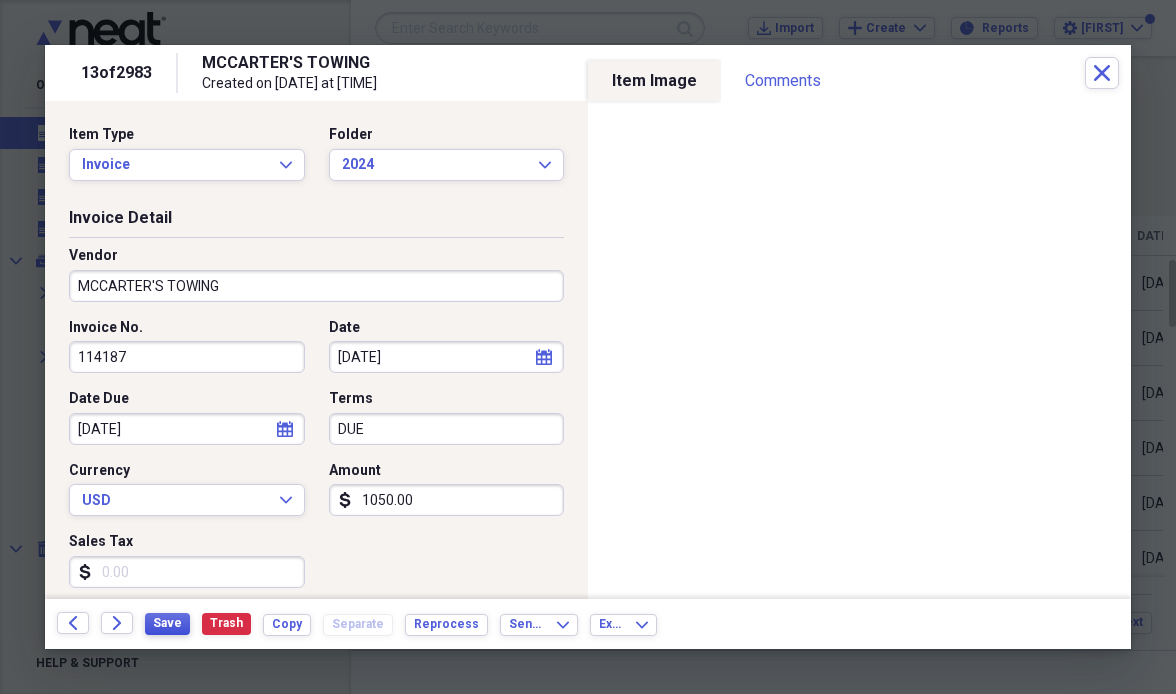 click on "Save" at bounding box center [167, 623] 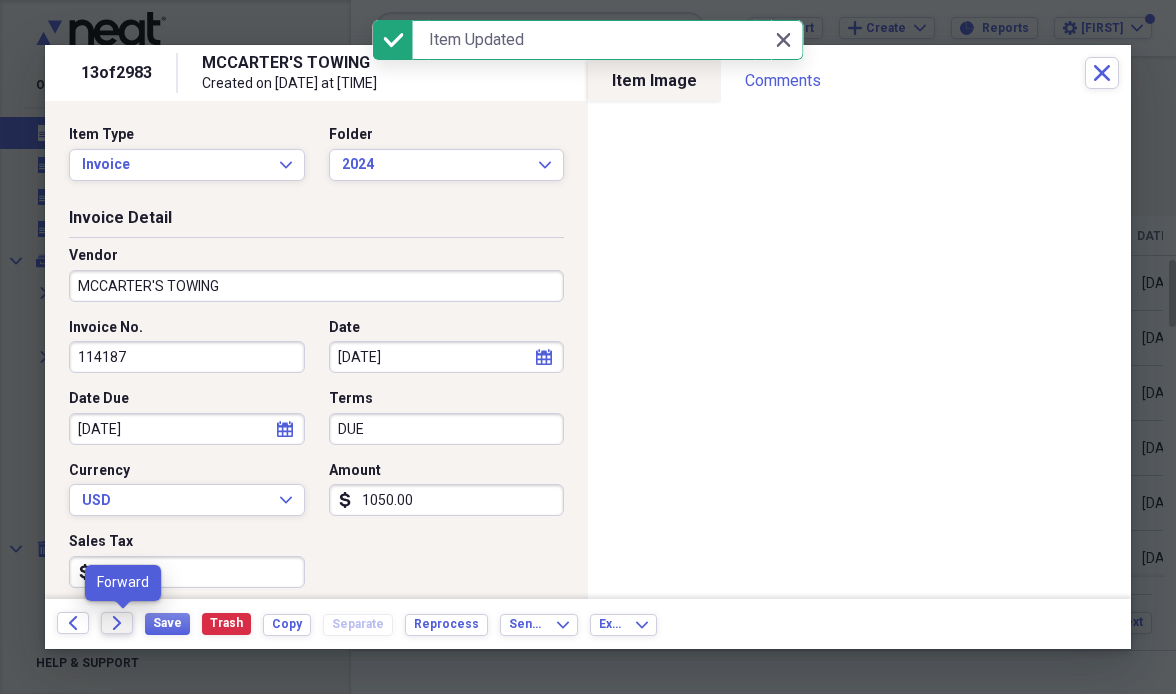 click 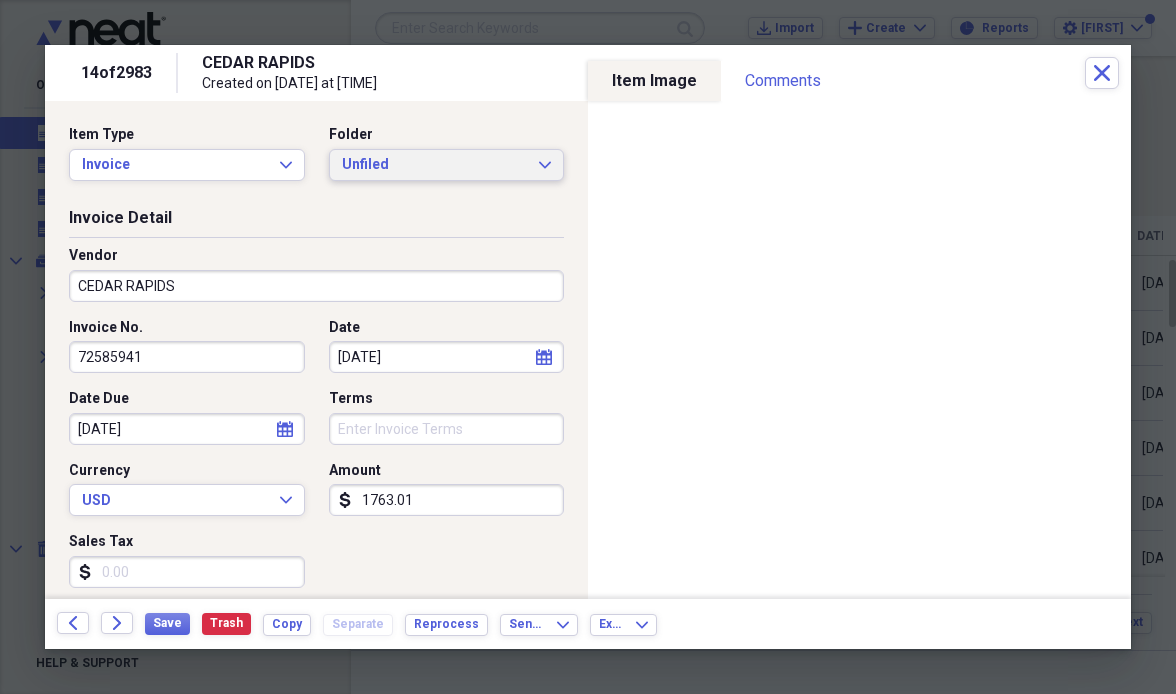 click on "Unfiled" at bounding box center [435, 165] 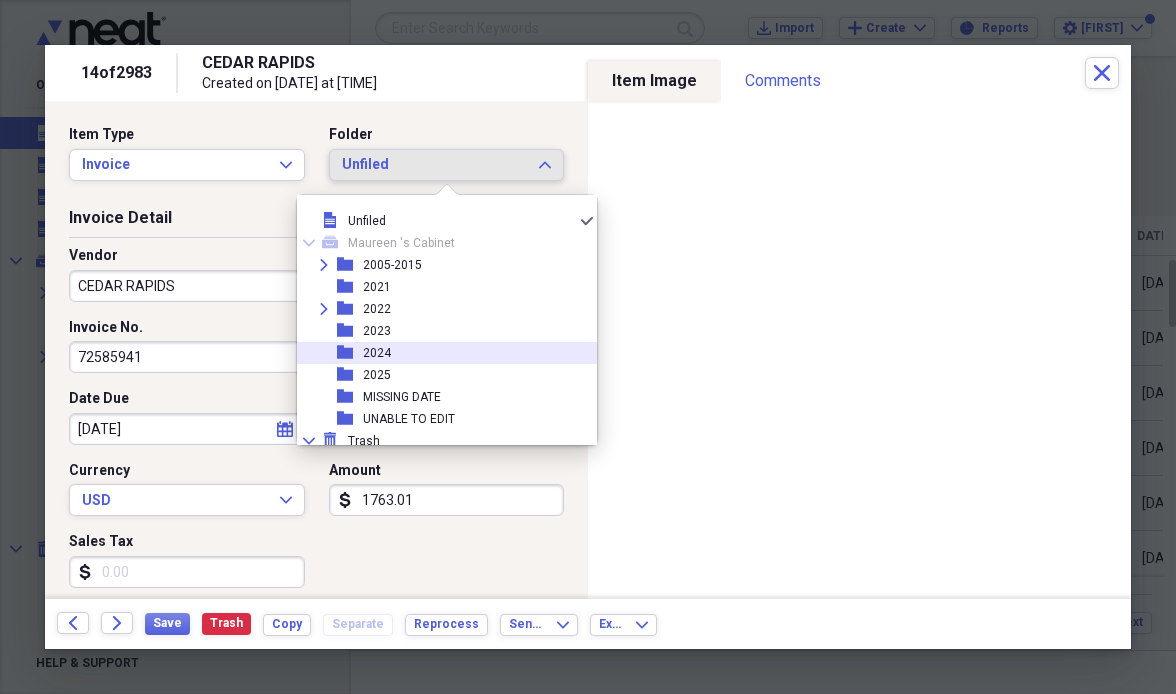 click on "folder [YEAR]" at bounding box center [439, 353] 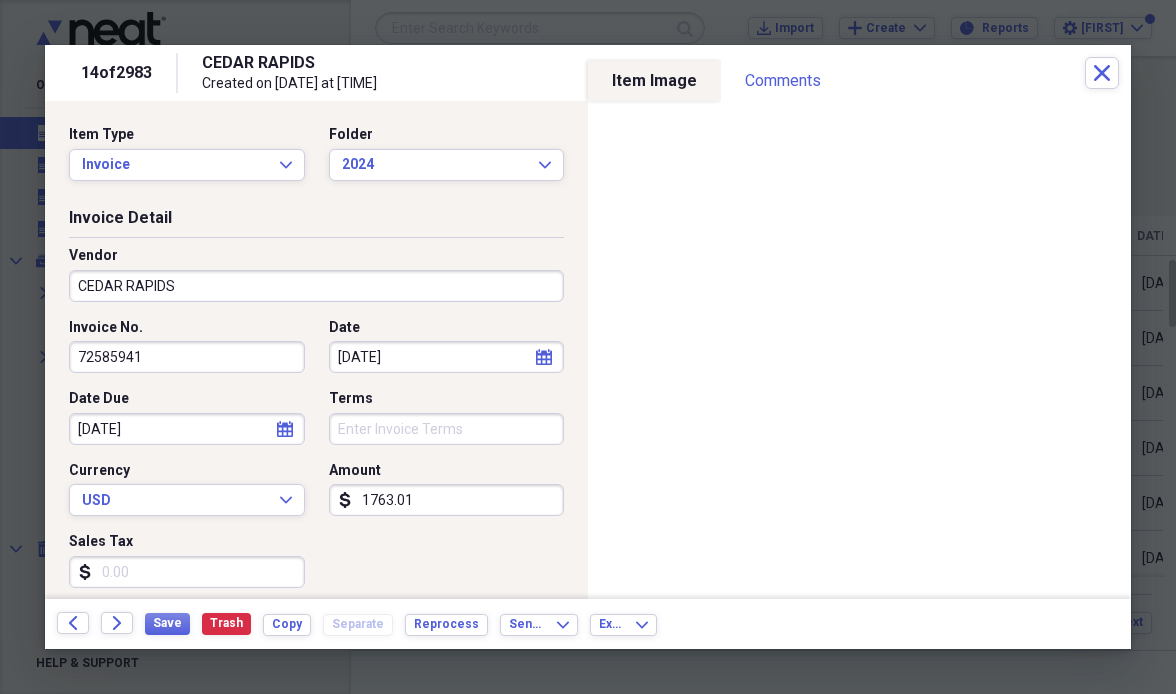 click on "Vendor" at bounding box center (316, 256) 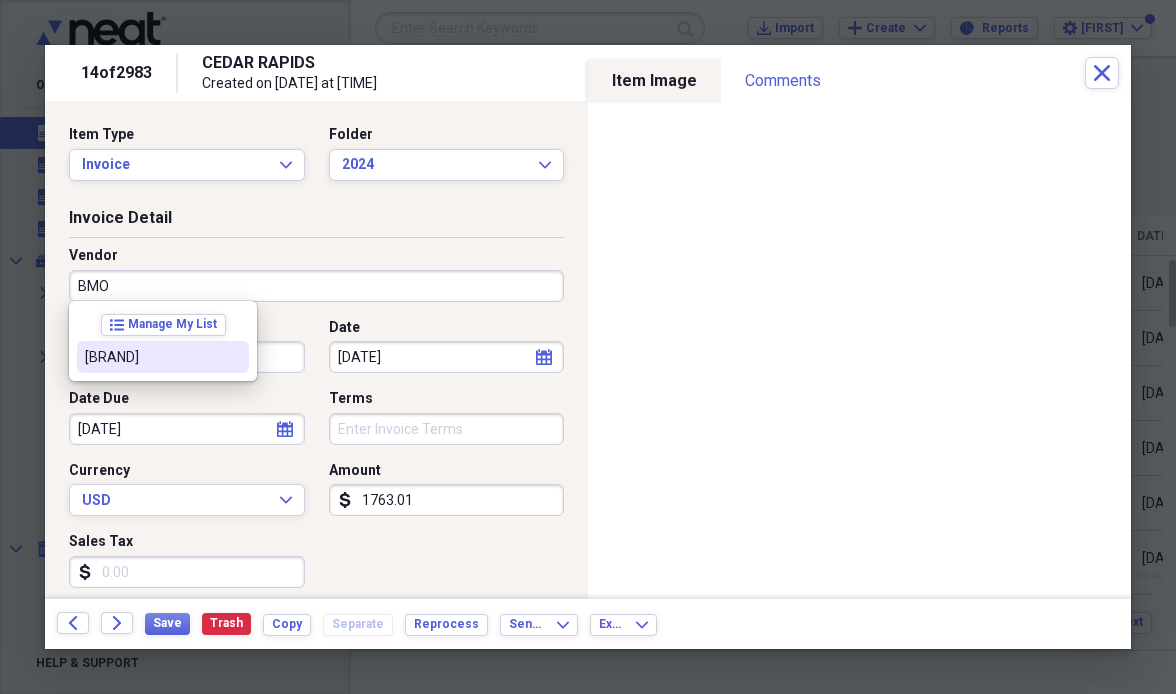 click on "[BANK_NAME]" at bounding box center (151, 357) 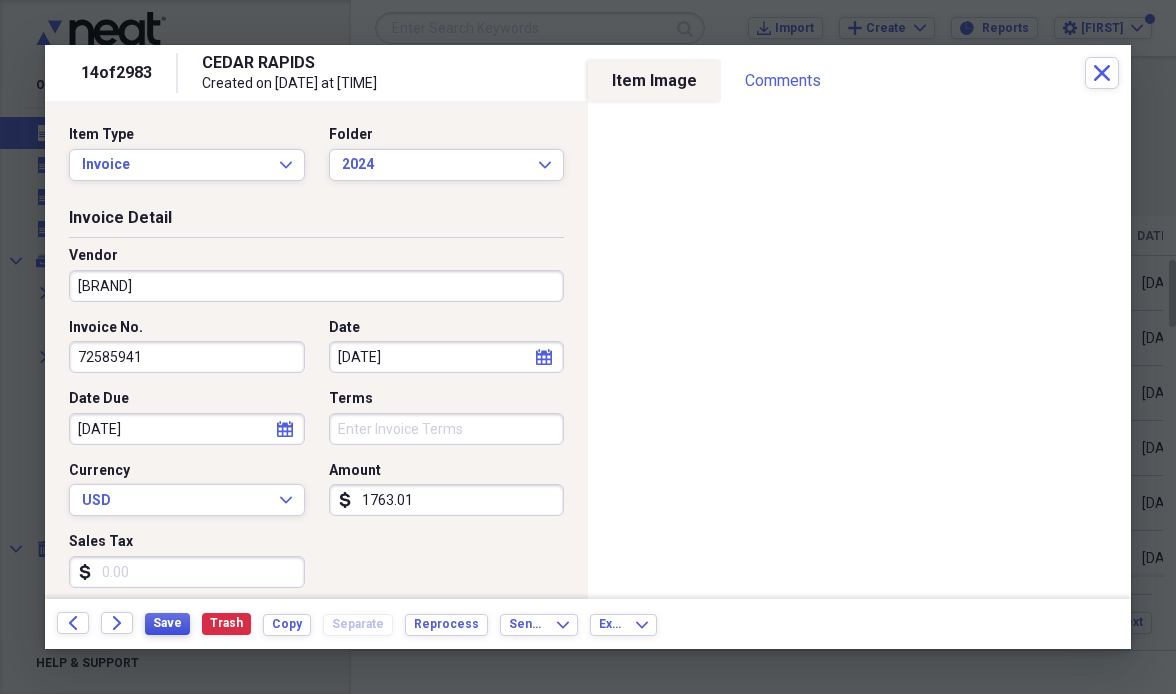 click on "Save" at bounding box center (167, 623) 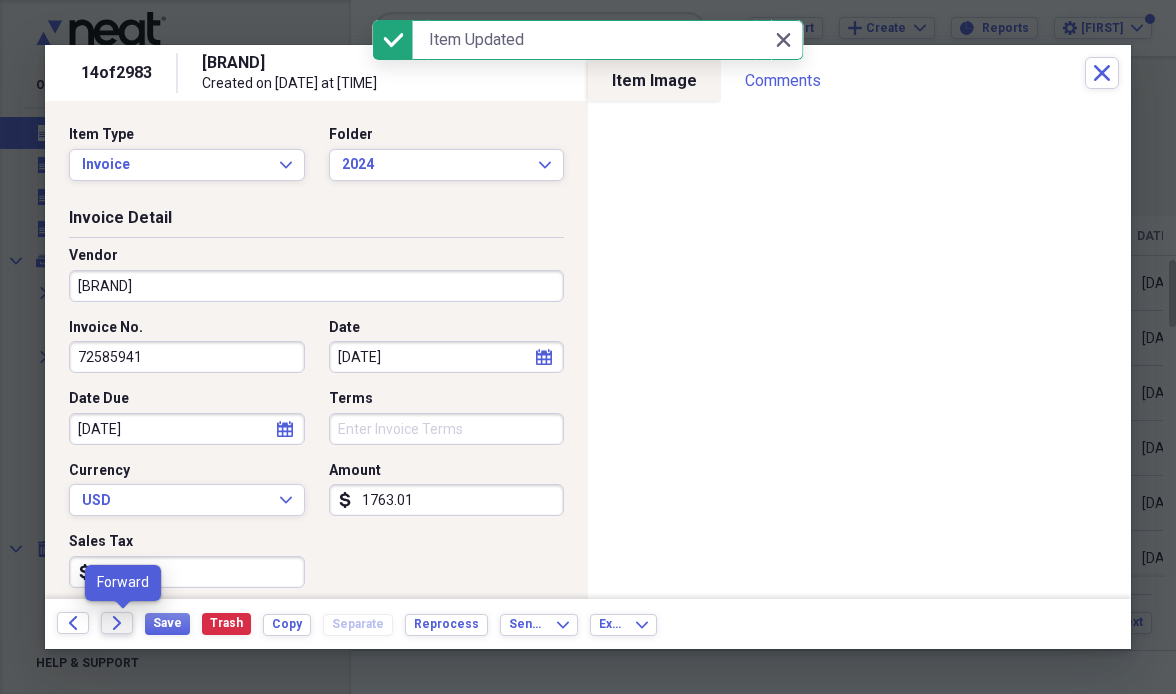 click 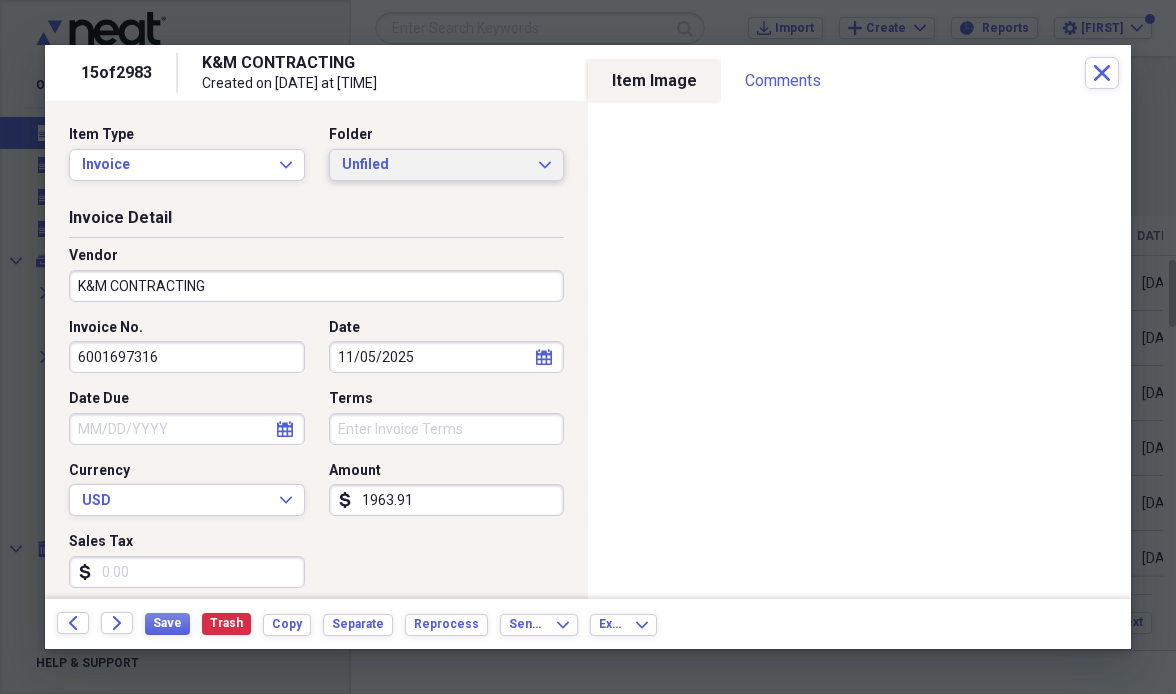 click on "Unfiled" at bounding box center [435, 165] 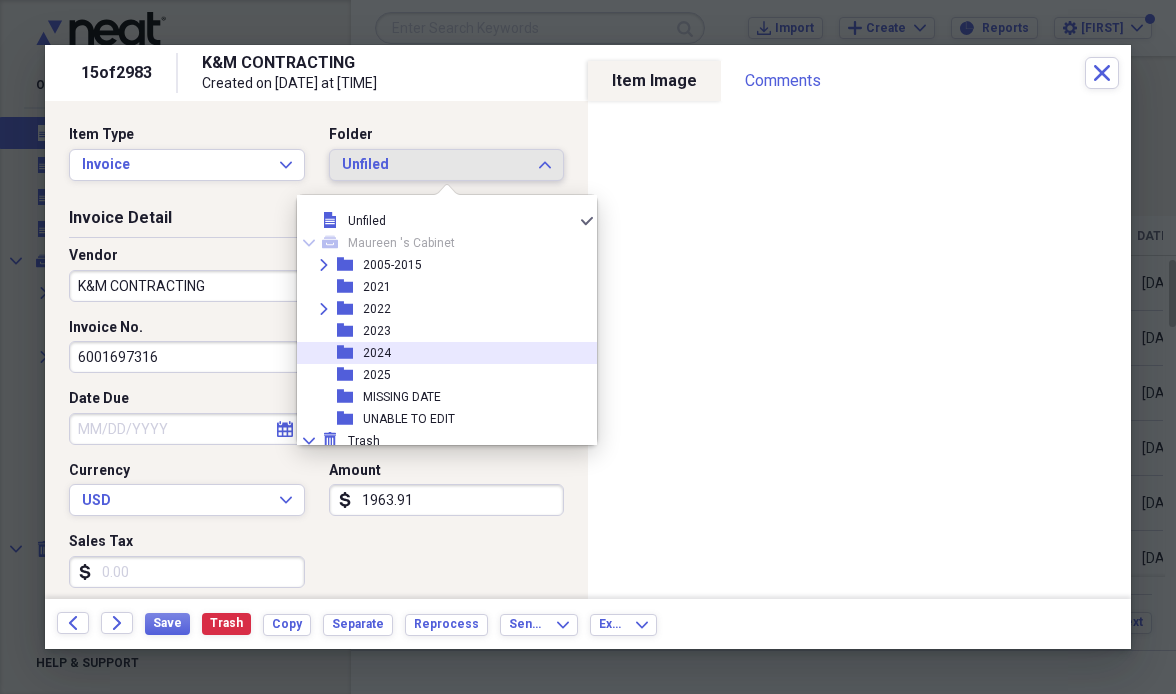 click on "folder [YEAR]" at bounding box center [439, 353] 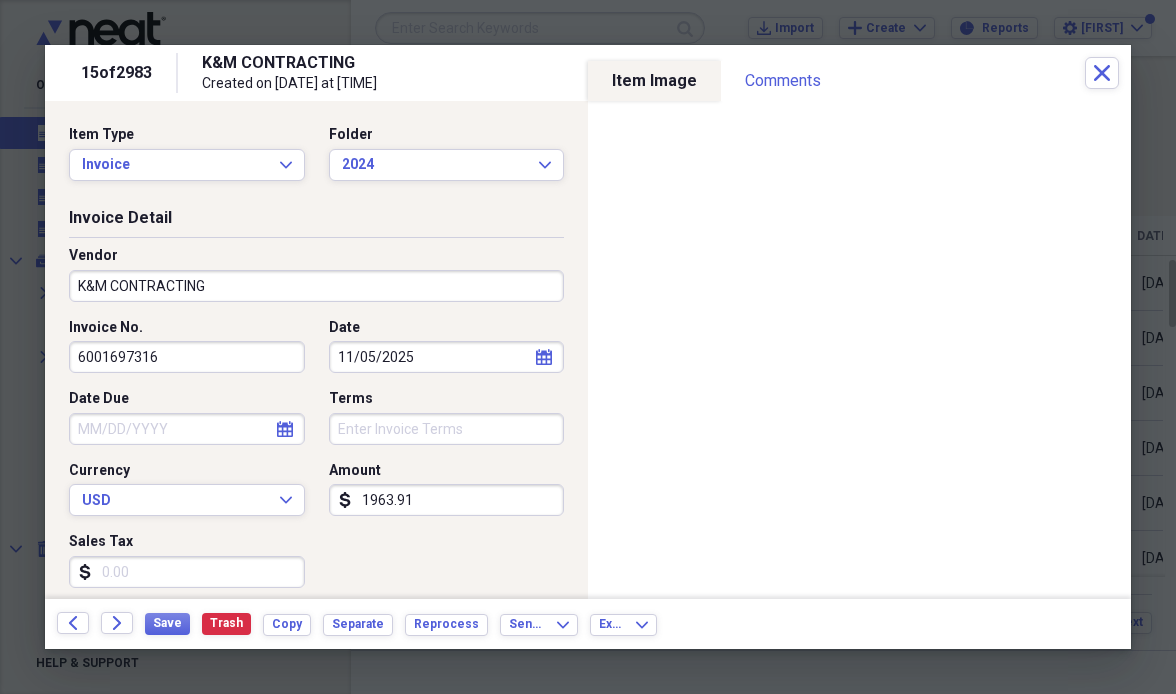 click on "K&M CONTRACTING" at bounding box center (316, 286) 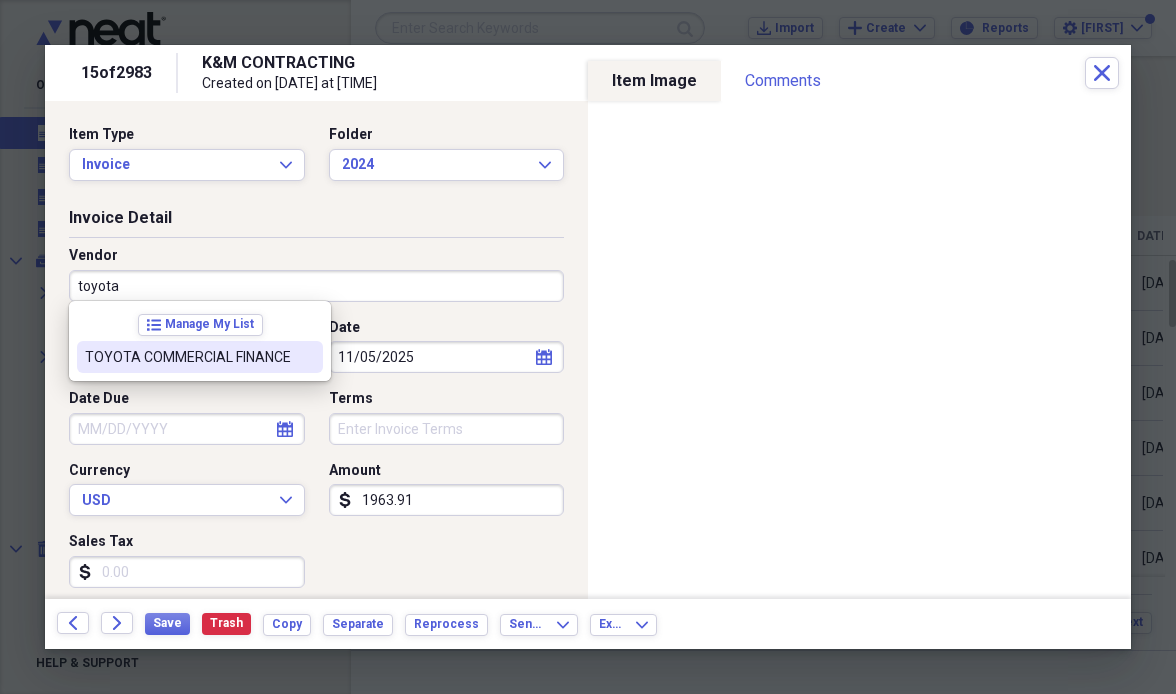 click on "TOYOTA COMMERCIAL FINANCE" at bounding box center [188, 357] 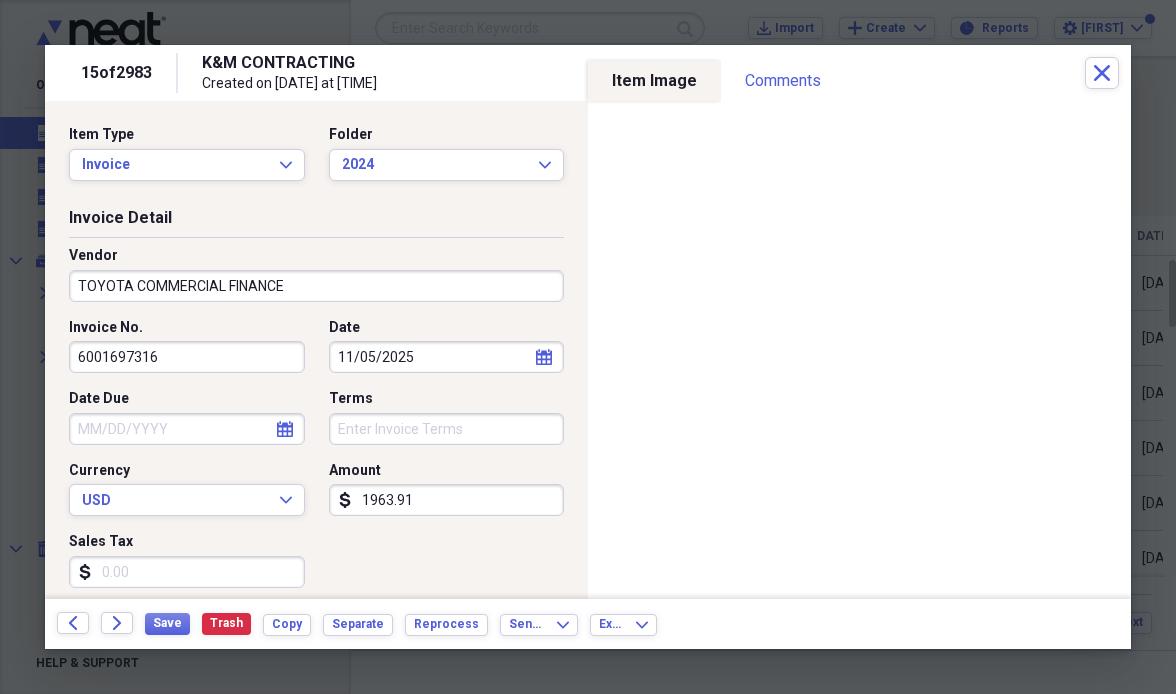 type on "Material" 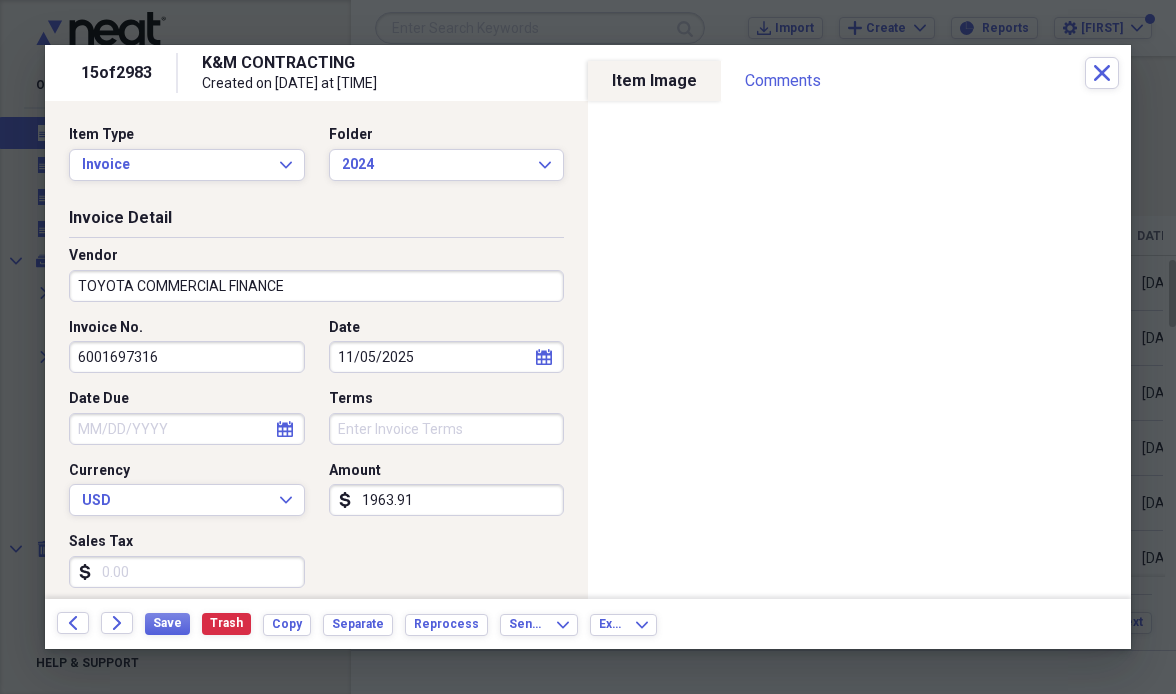 click 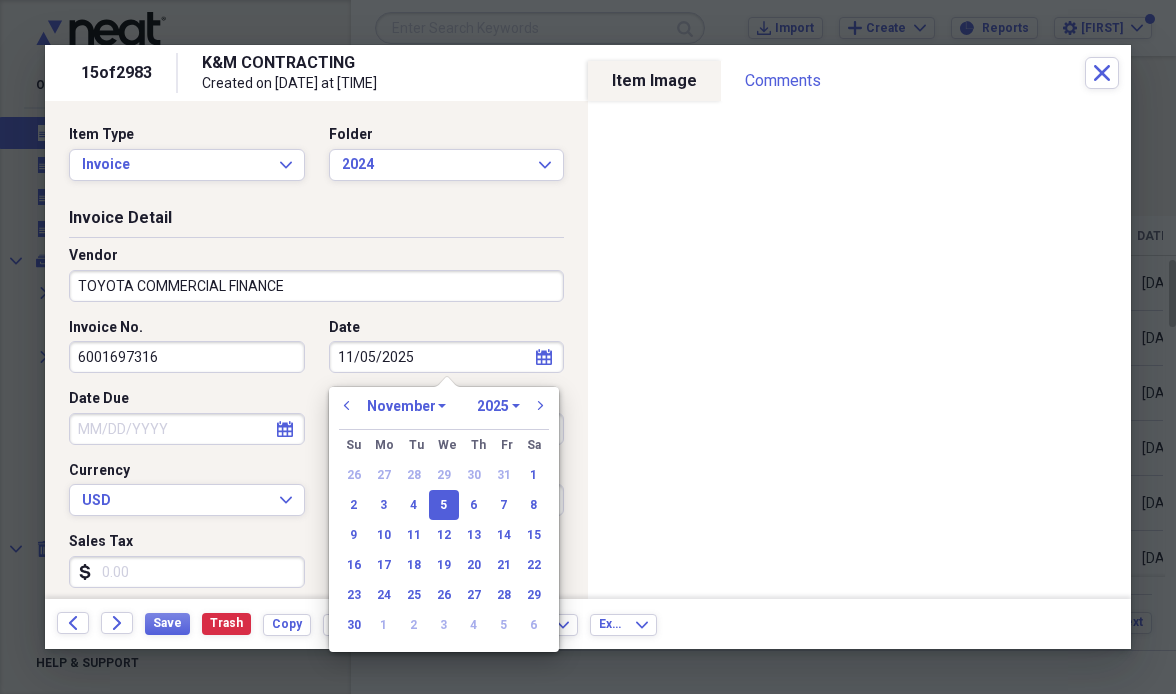 select on "2024" 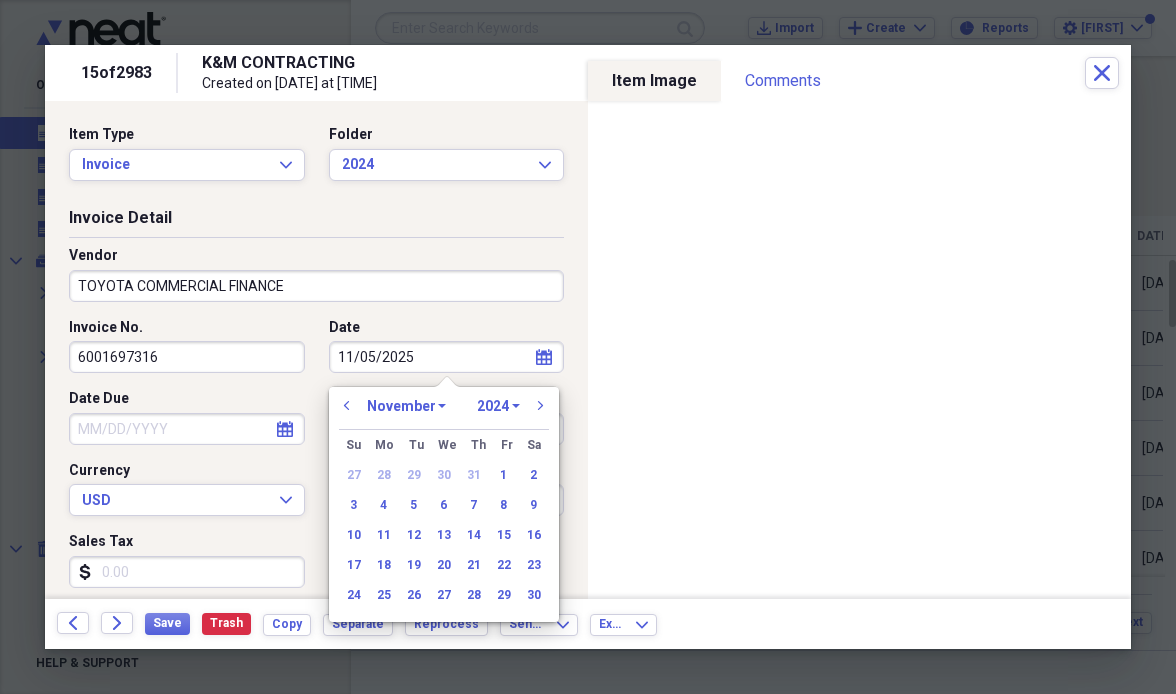click 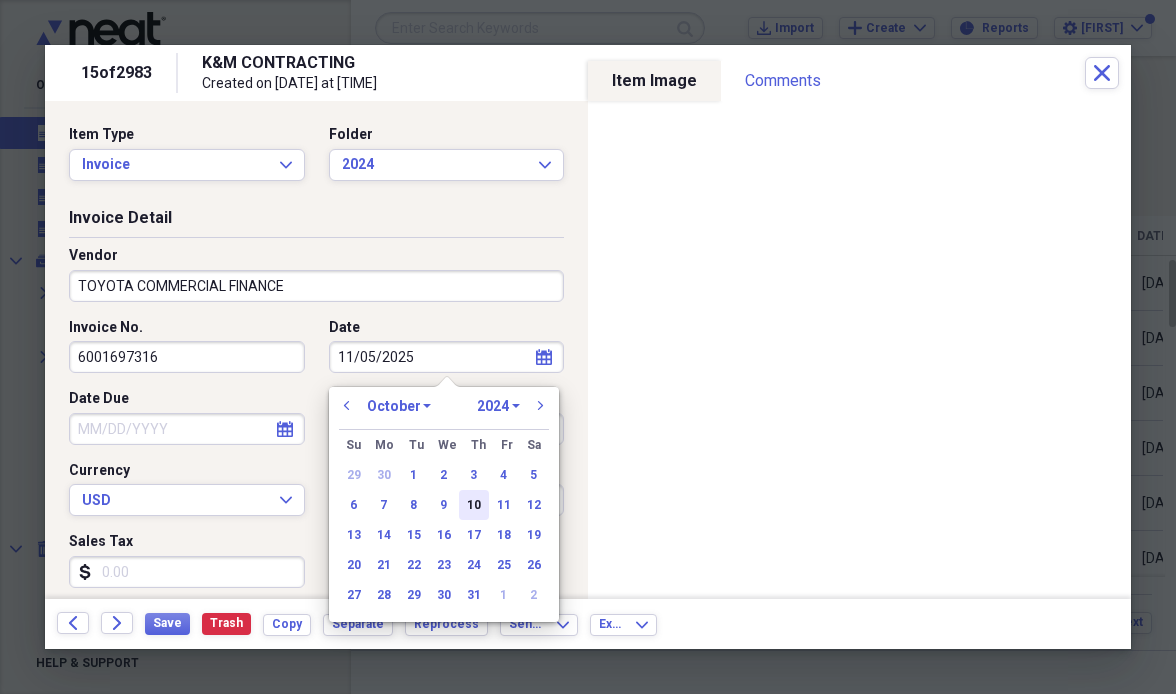 click on "10" at bounding box center [474, 505] 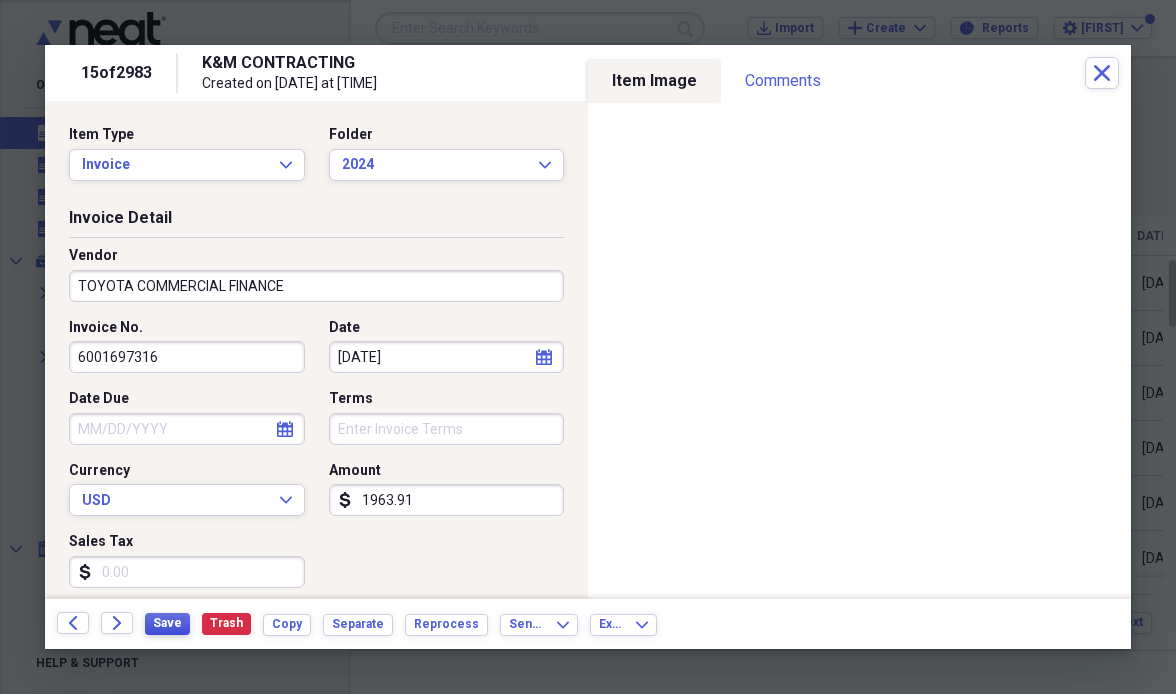 click on "Save" at bounding box center (167, 623) 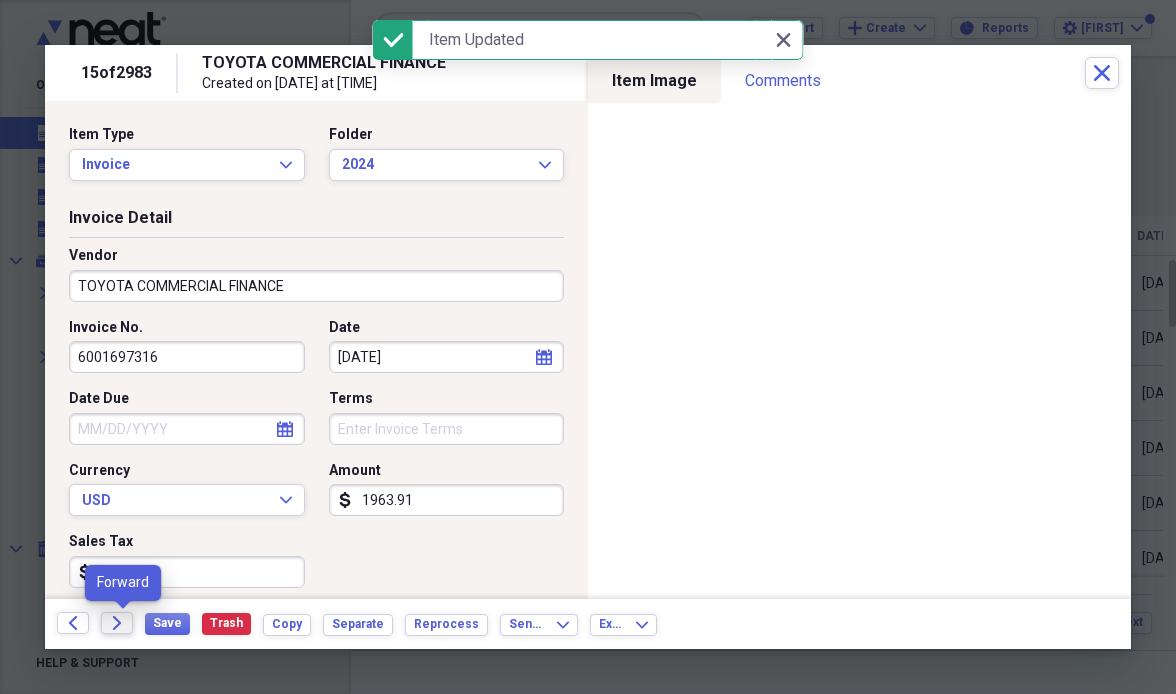 click 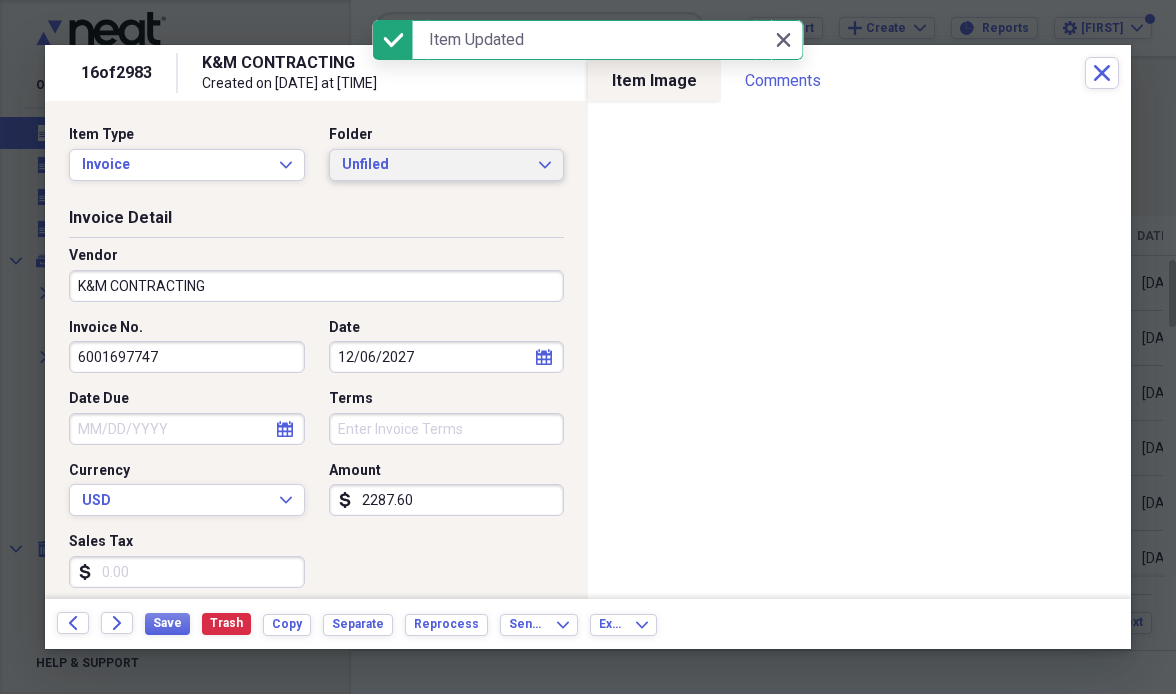 click on "Unfiled" at bounding box center (435, 165) 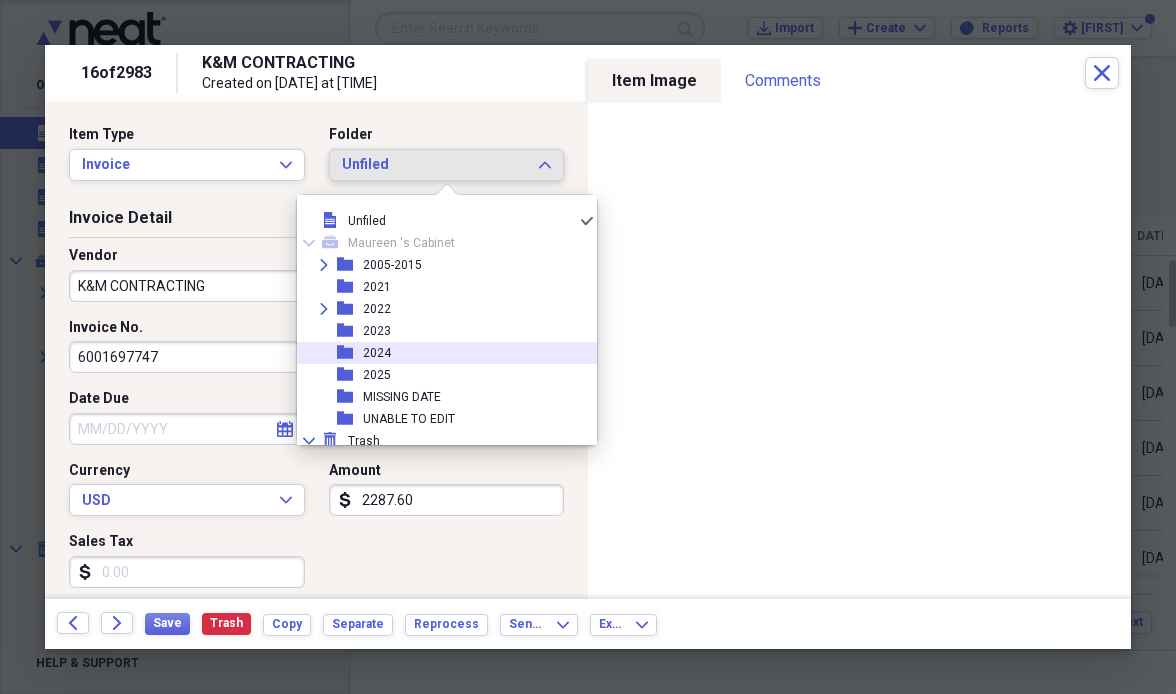 click on "folder [YEAR]" at bounding box center (439, 353) 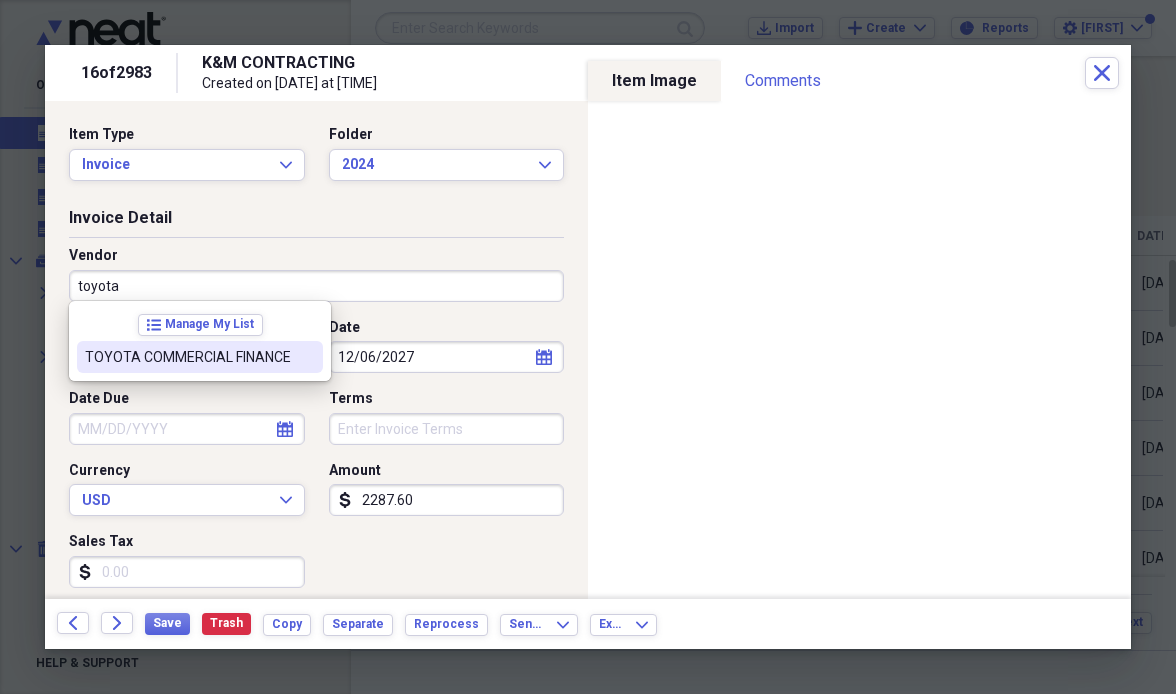 click on "TOYOTA COMMERCIAL FINANCE" at bounding box center [188, 357] 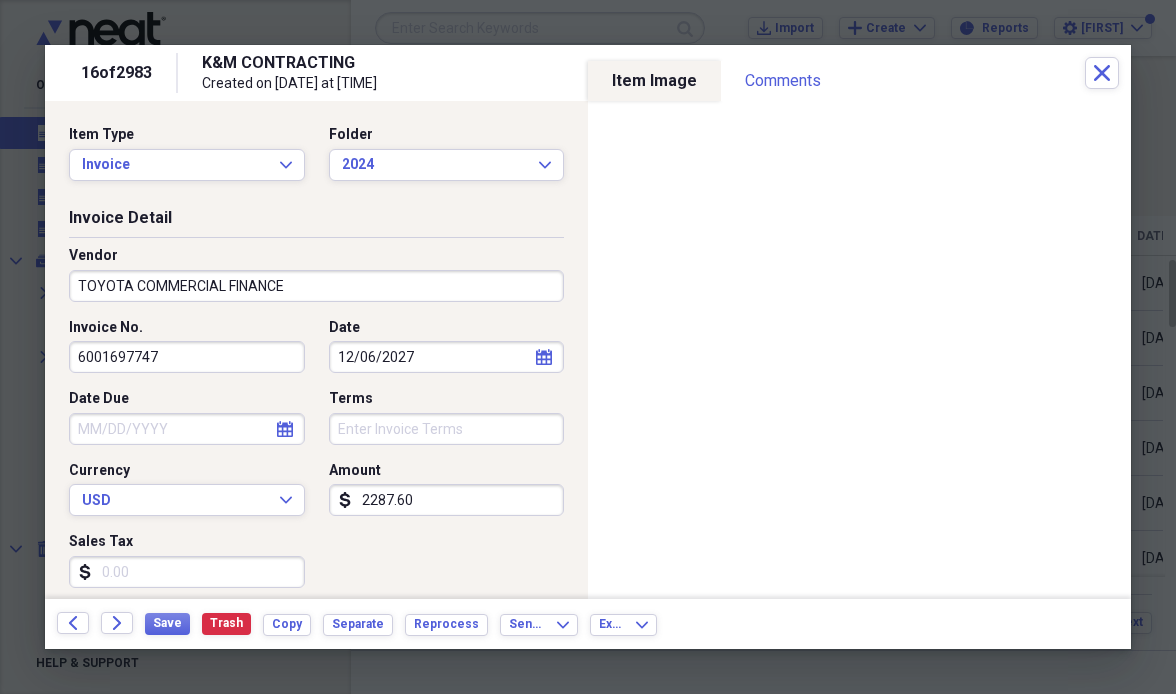 type on "Material" 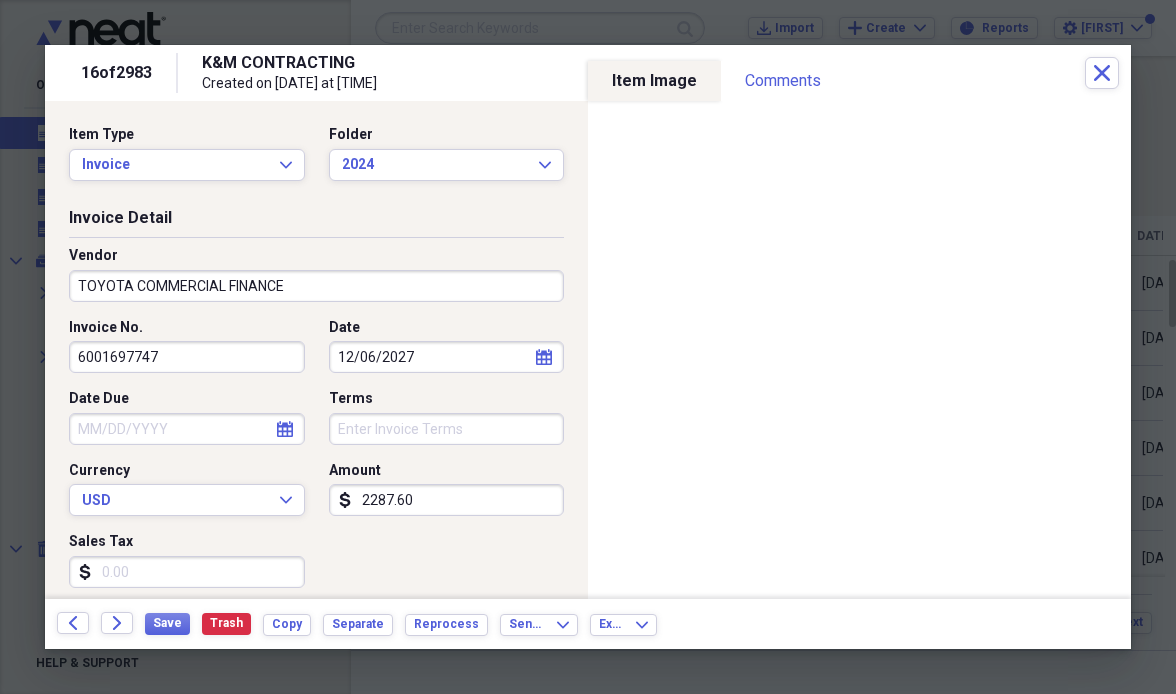 click on "calendar" 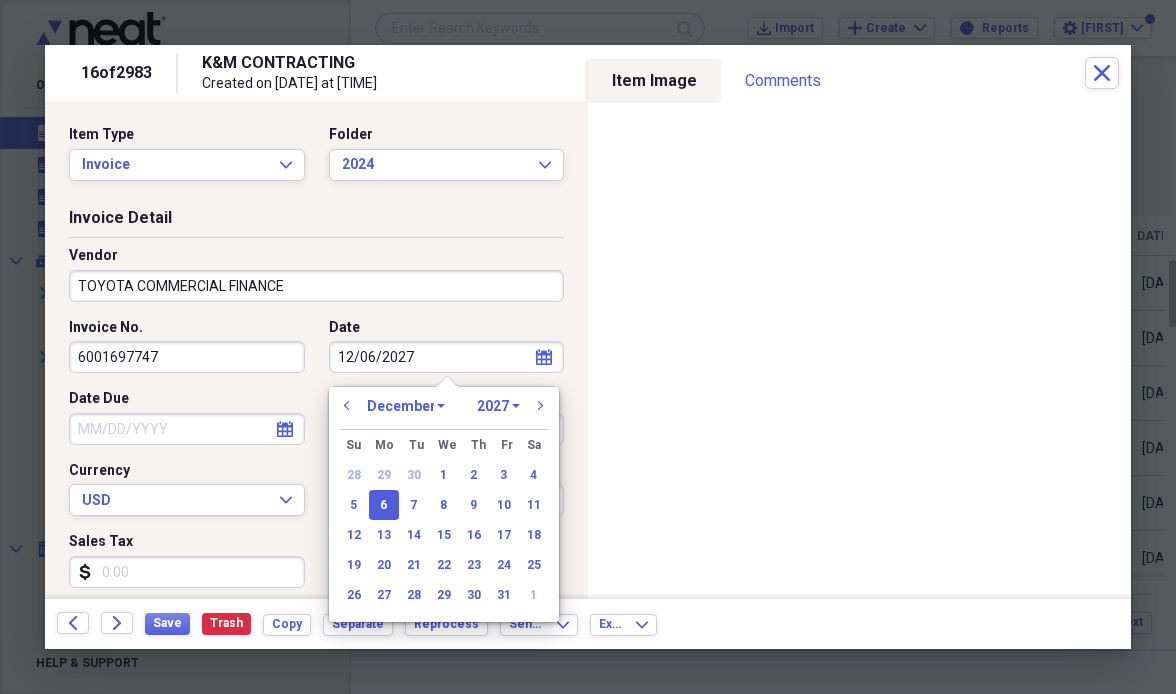 select on "2024" 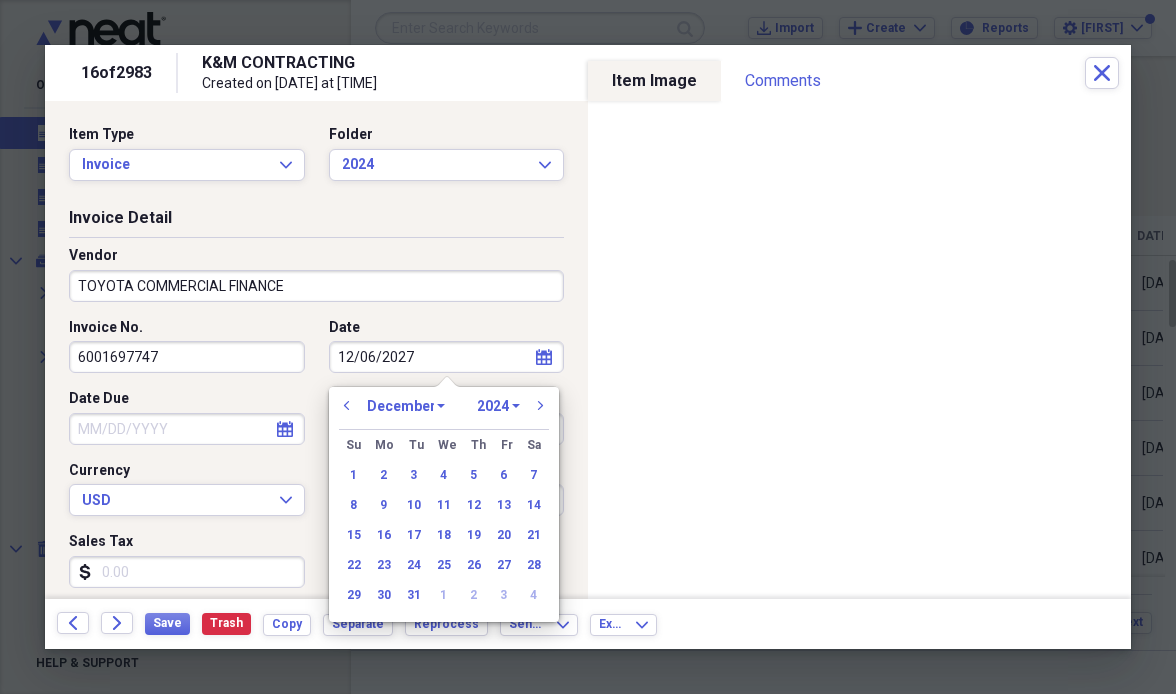 select on "9" 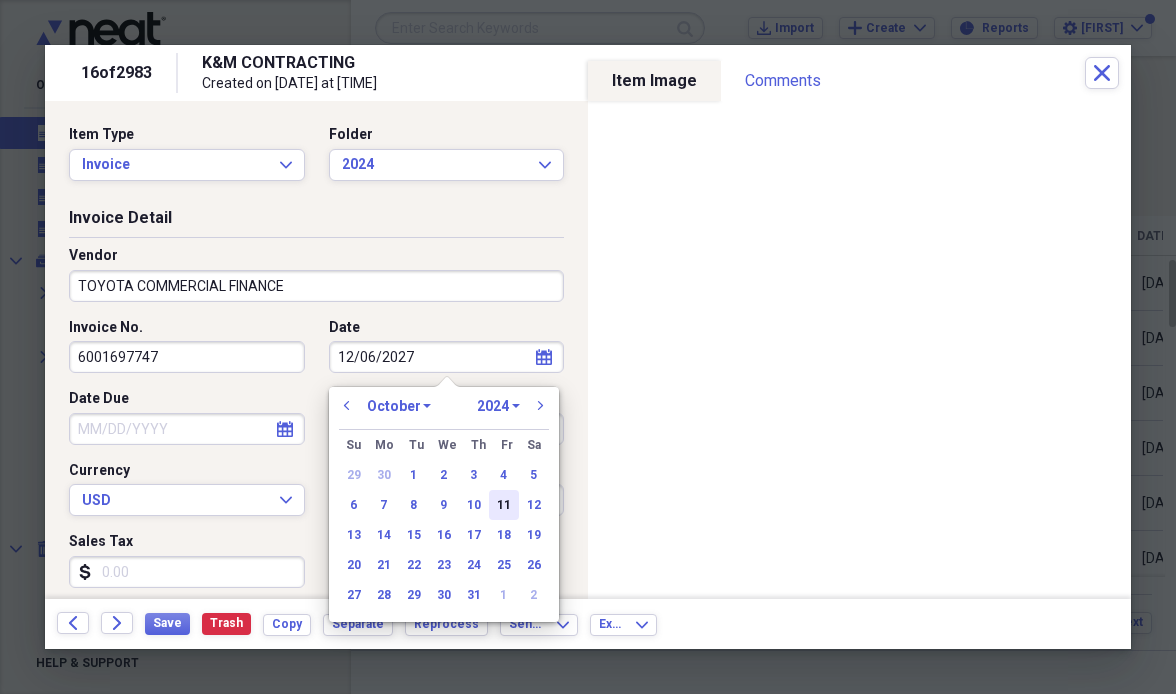 click on "11" at bounding box center (504, 505) 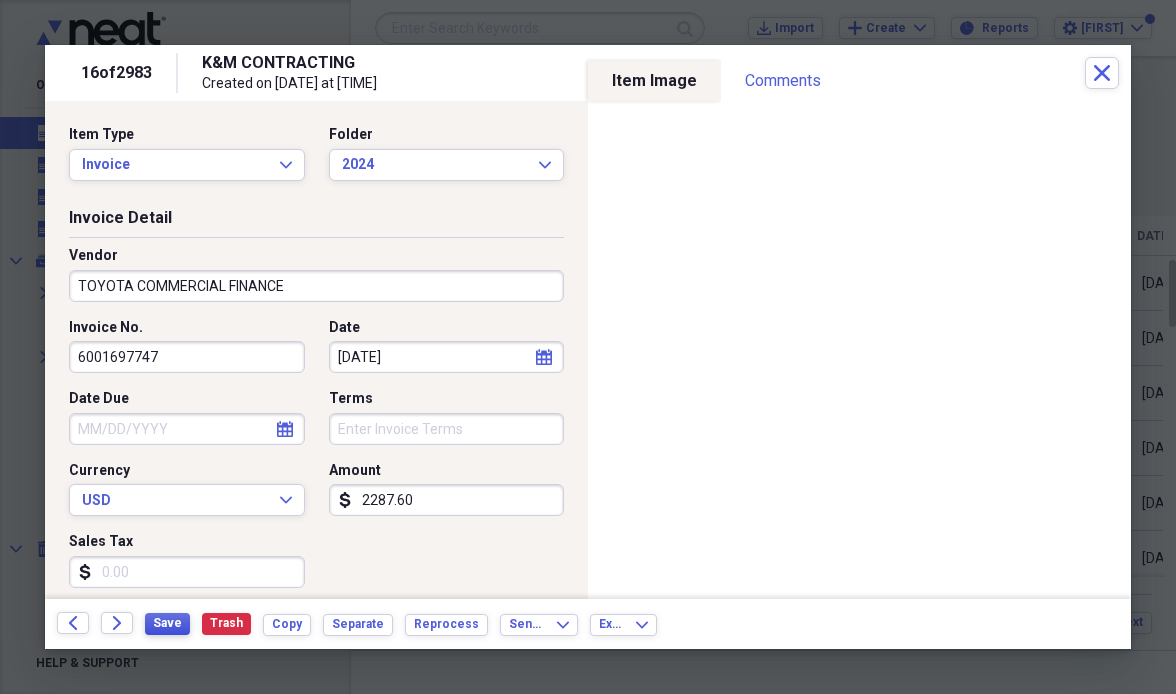 click on "Save" at bounding box center (167, 623) 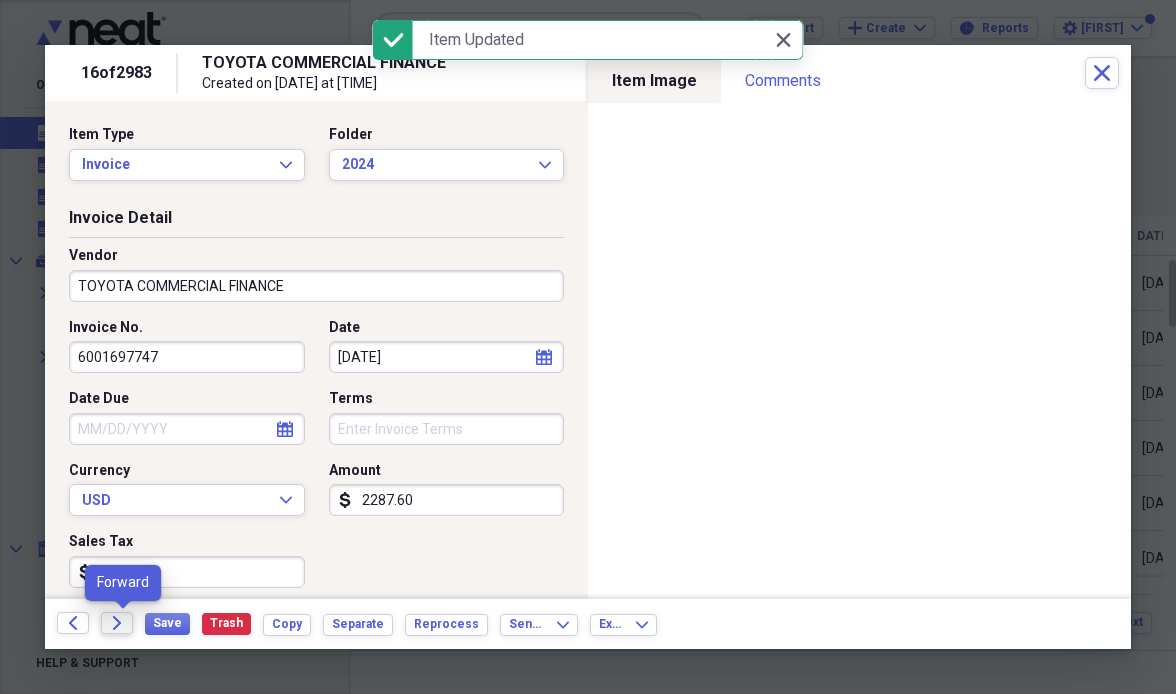 click on "Forward" 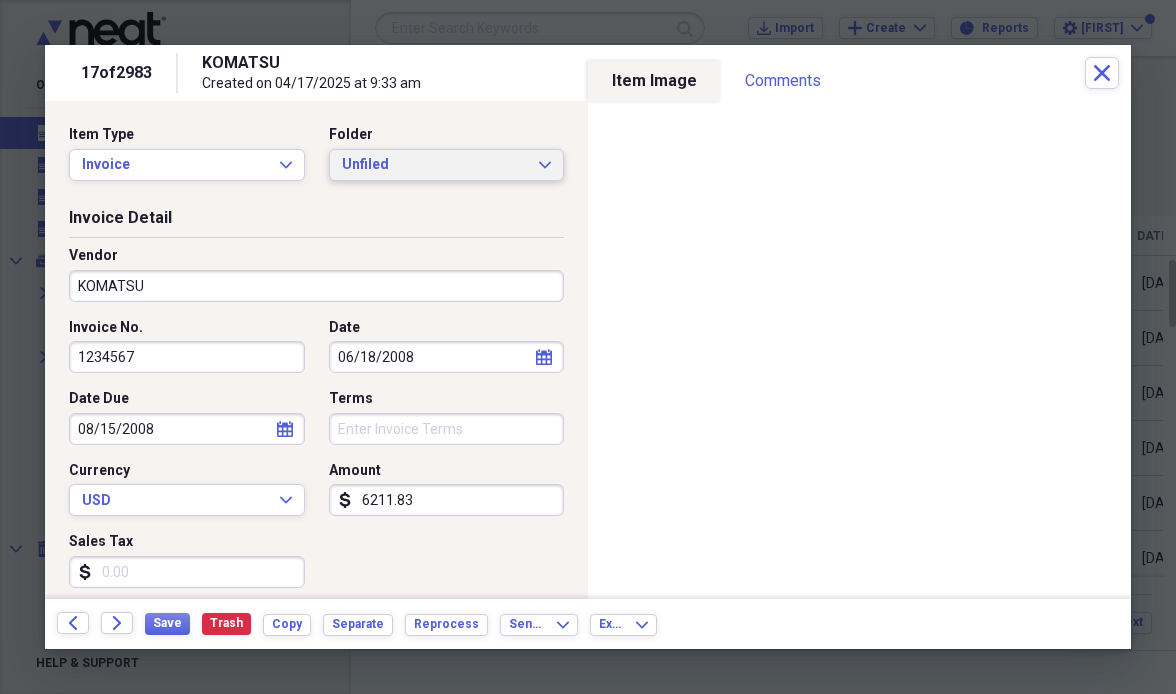 click on "Unfiled" at bounding box center (435, 165) 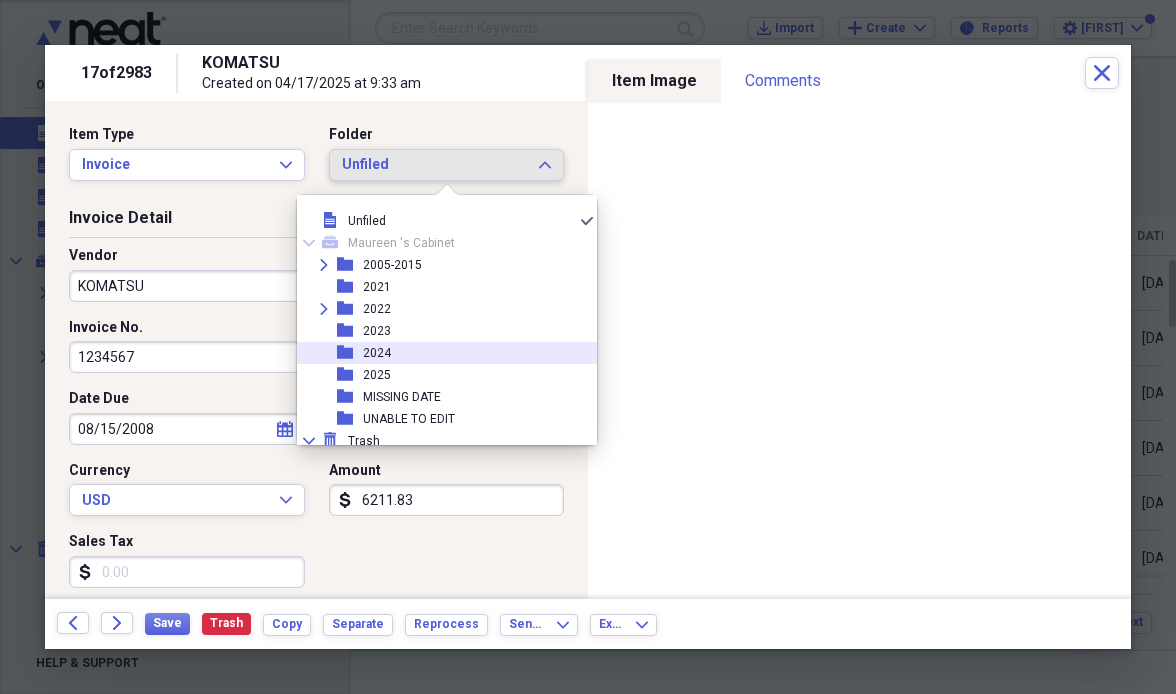 click on "2024" at bounding box center [377, 353] 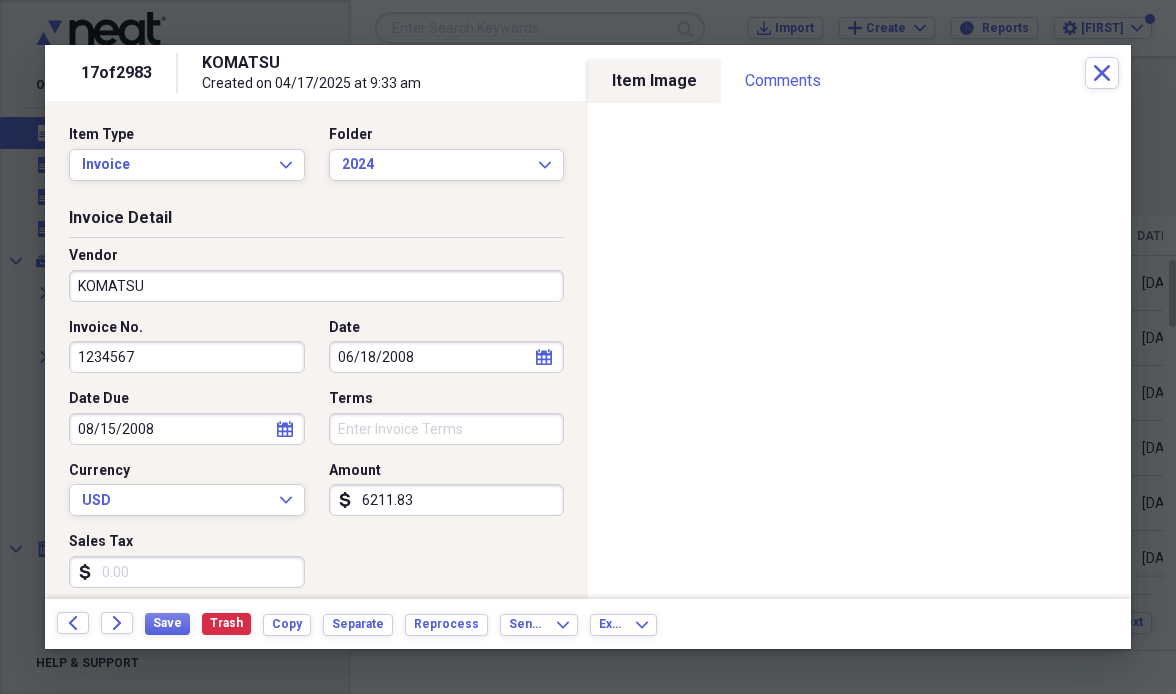 drag, startPoint x: 190, startPoint y: 347, endPoint x: 41, endPoint y: 353, distance: 149.12076 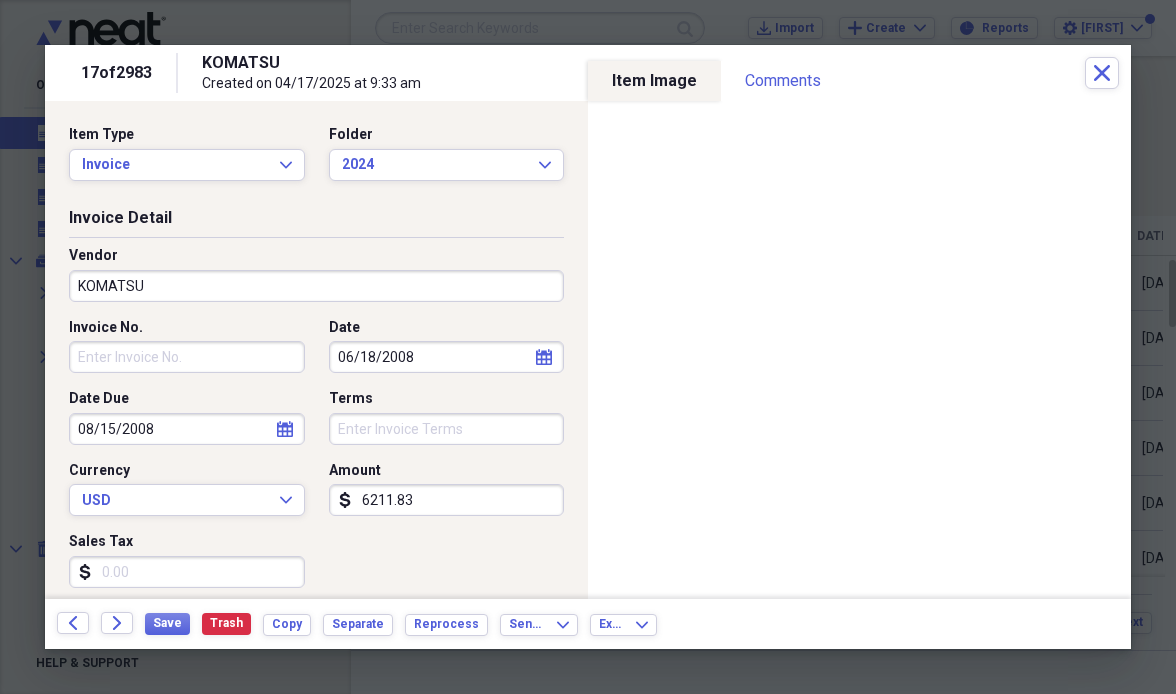 type 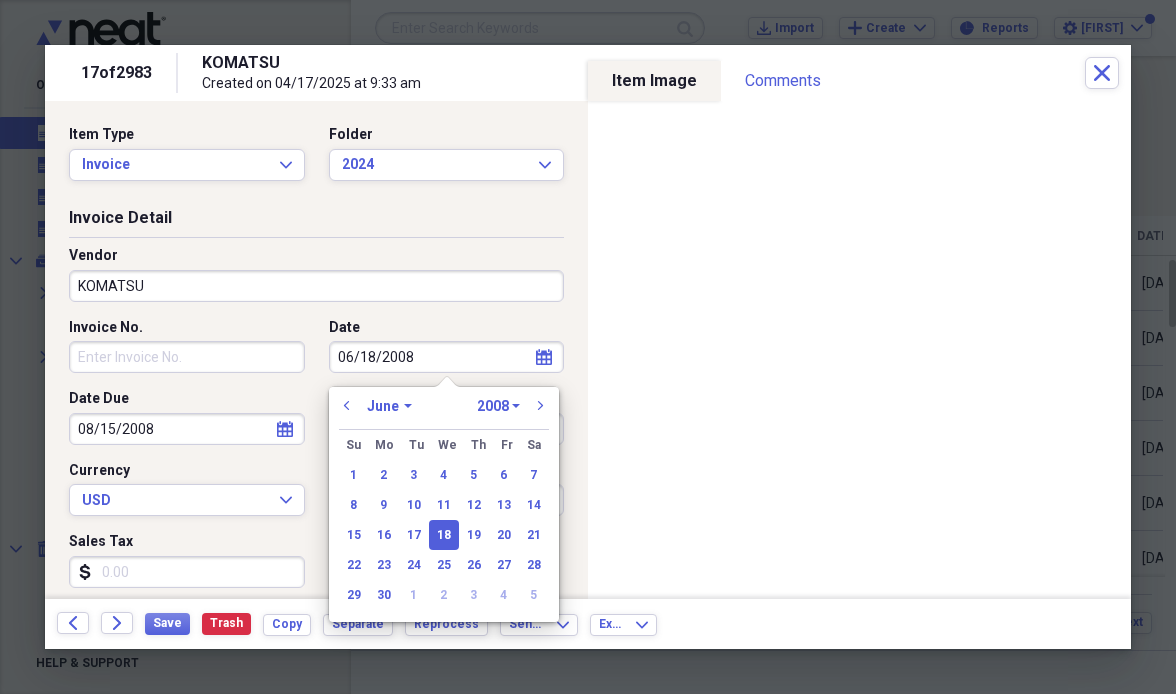 click on "06/18/2008" at bounding box center [447, 357] 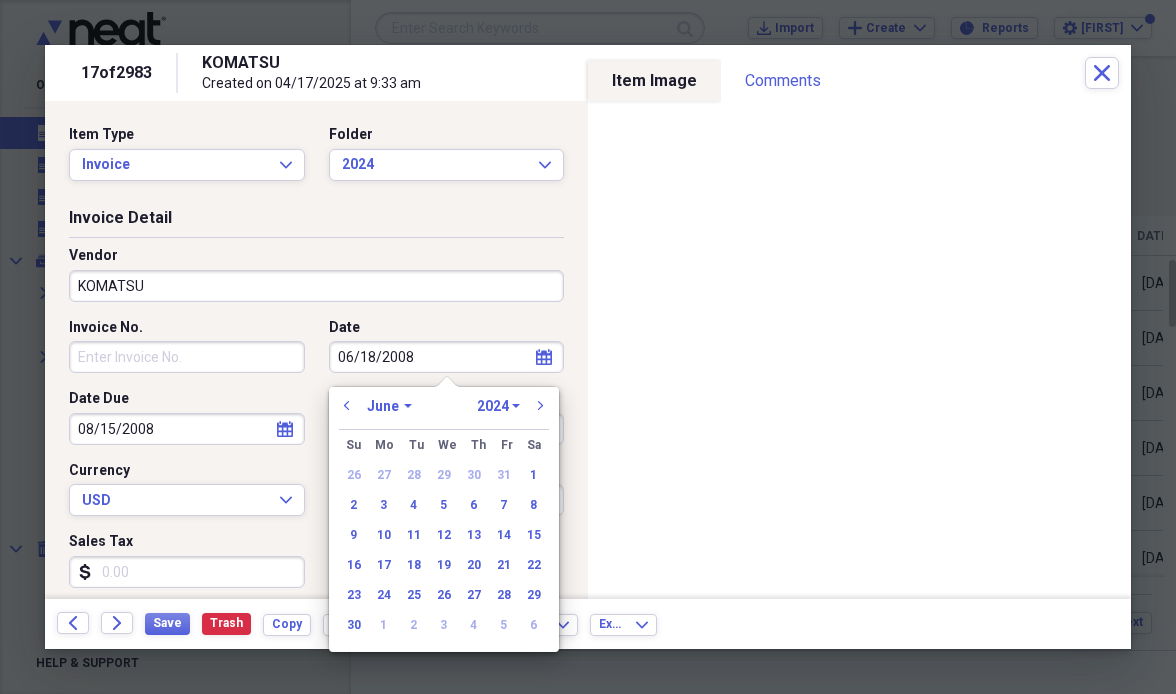 select on "9" 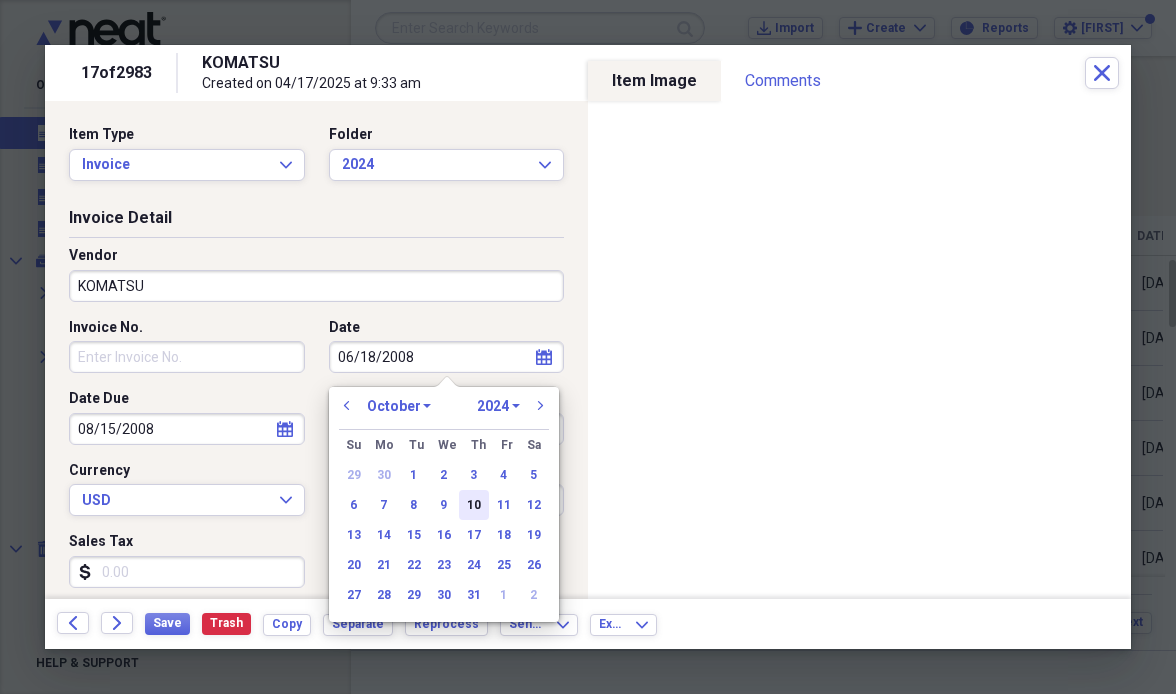 click on "10" at bounding box center (474, 505) 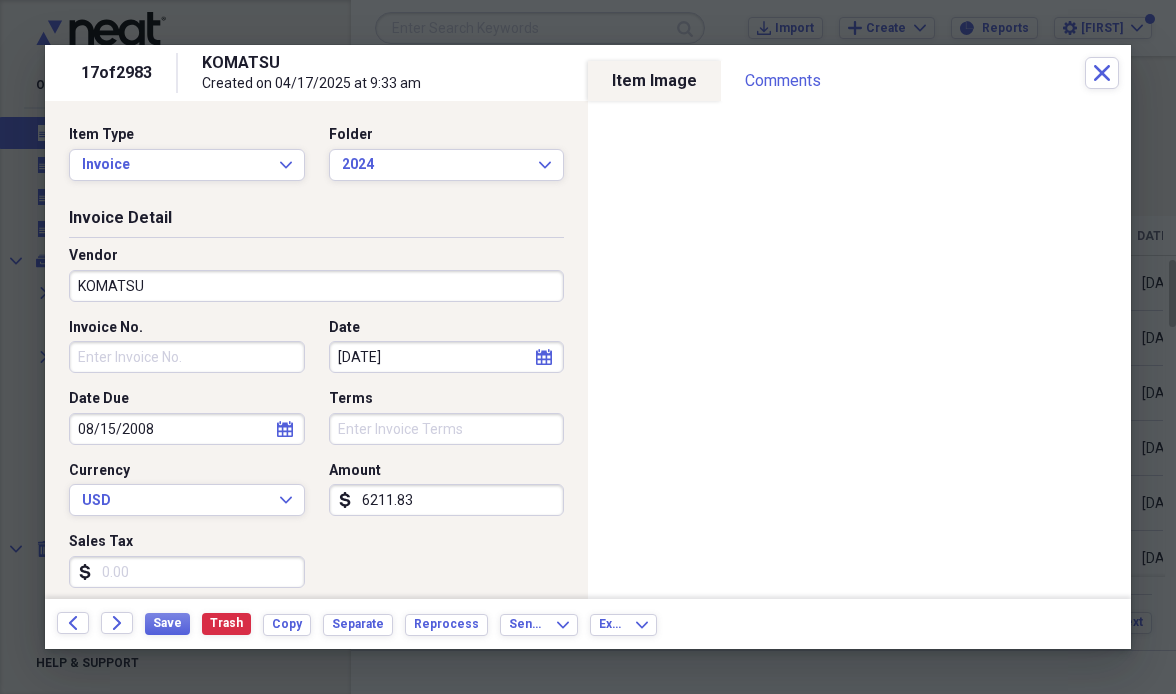 click on "6211.83" at bounding box center (447, 500) 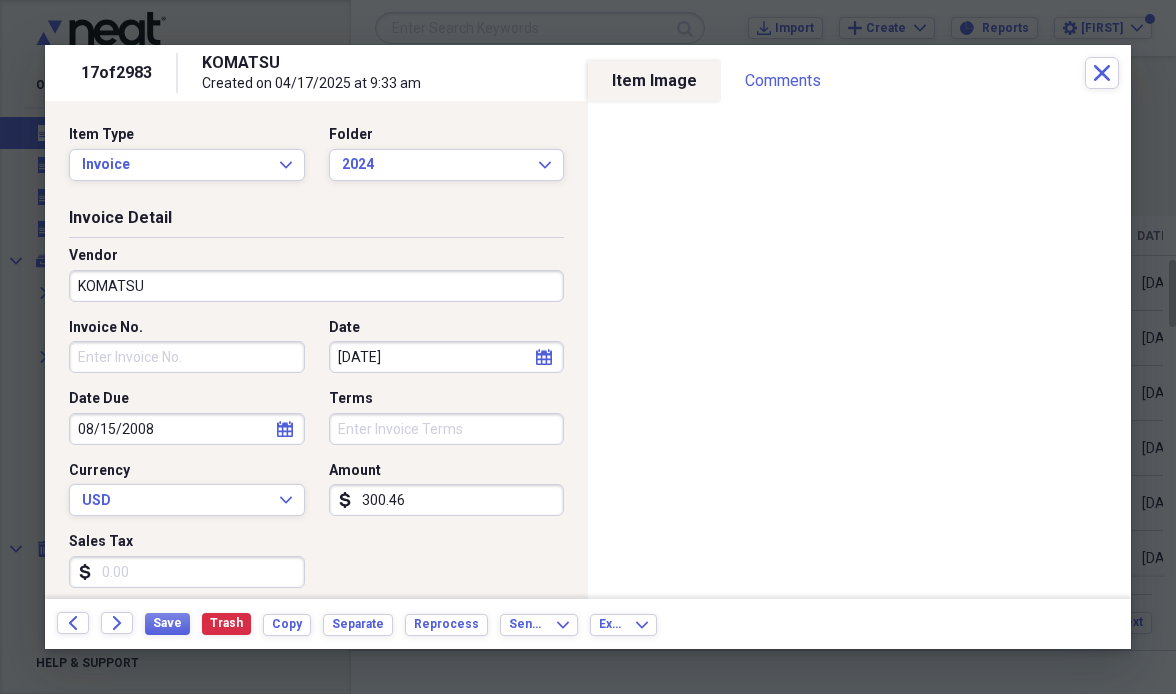 type on "3004.69" 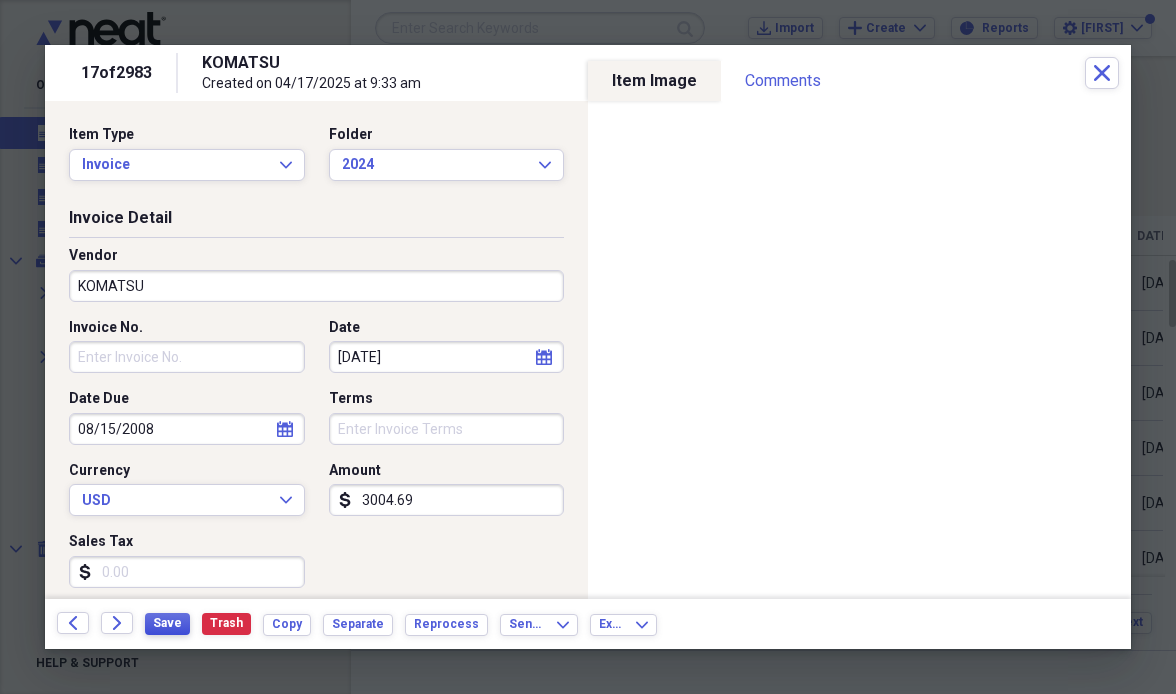 click on "Save" at bounding box center [167, 623] 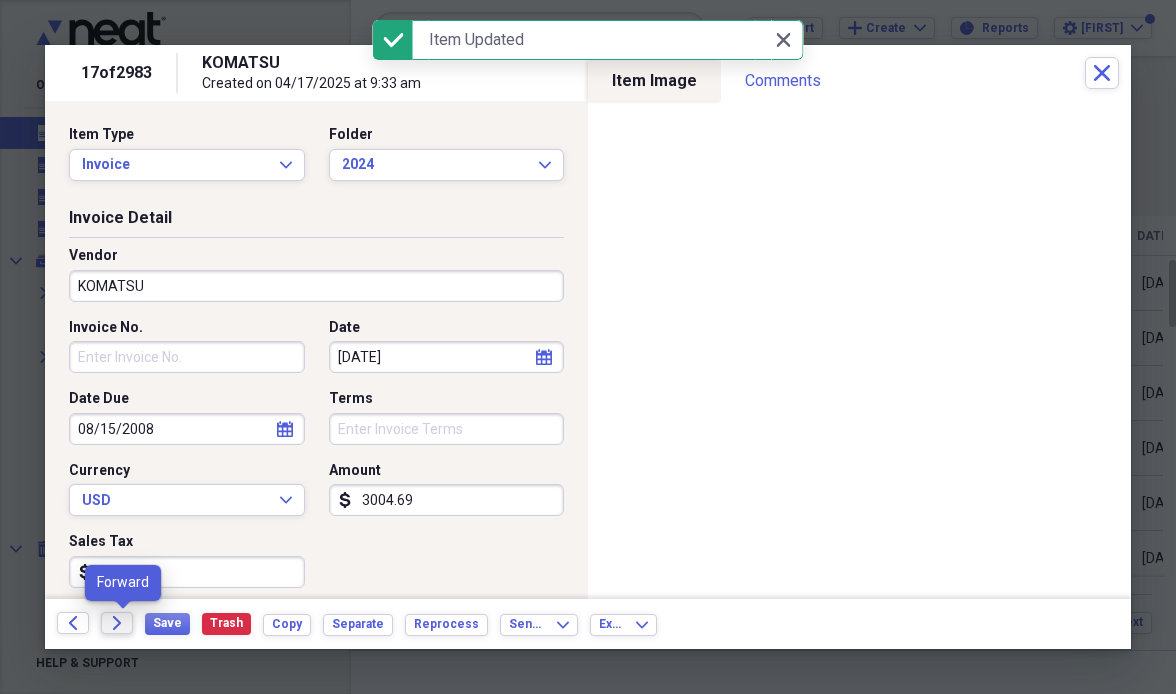 click on "Forward" 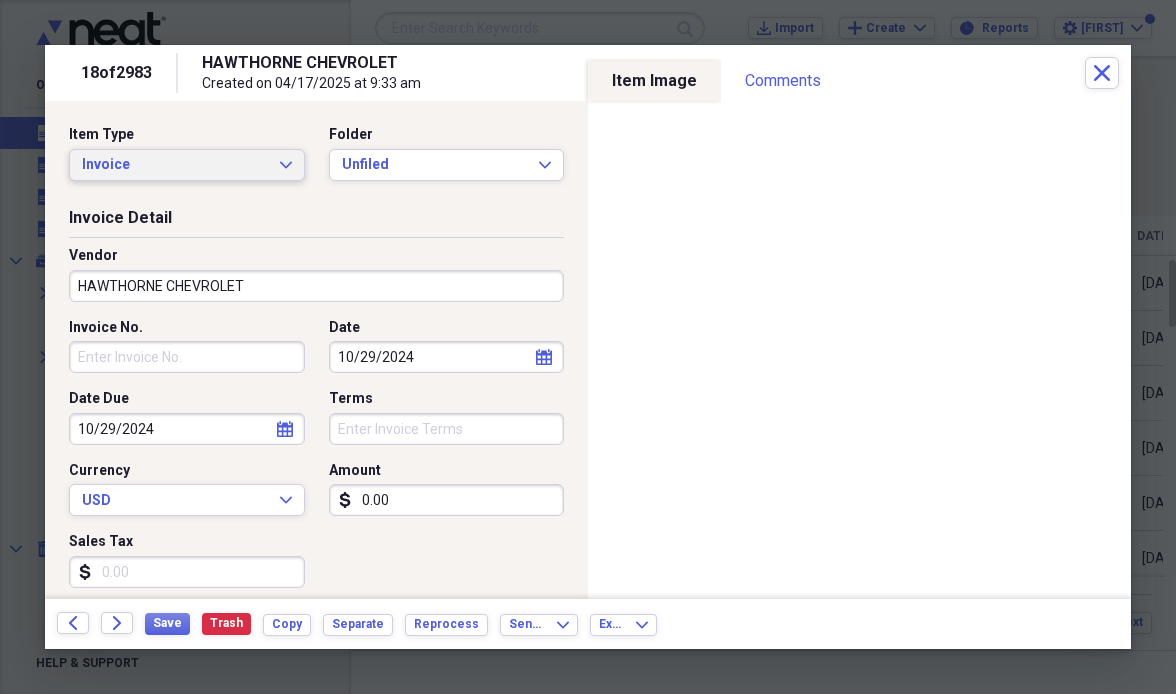 click on "Invoice" at bounding box center [175, 165] 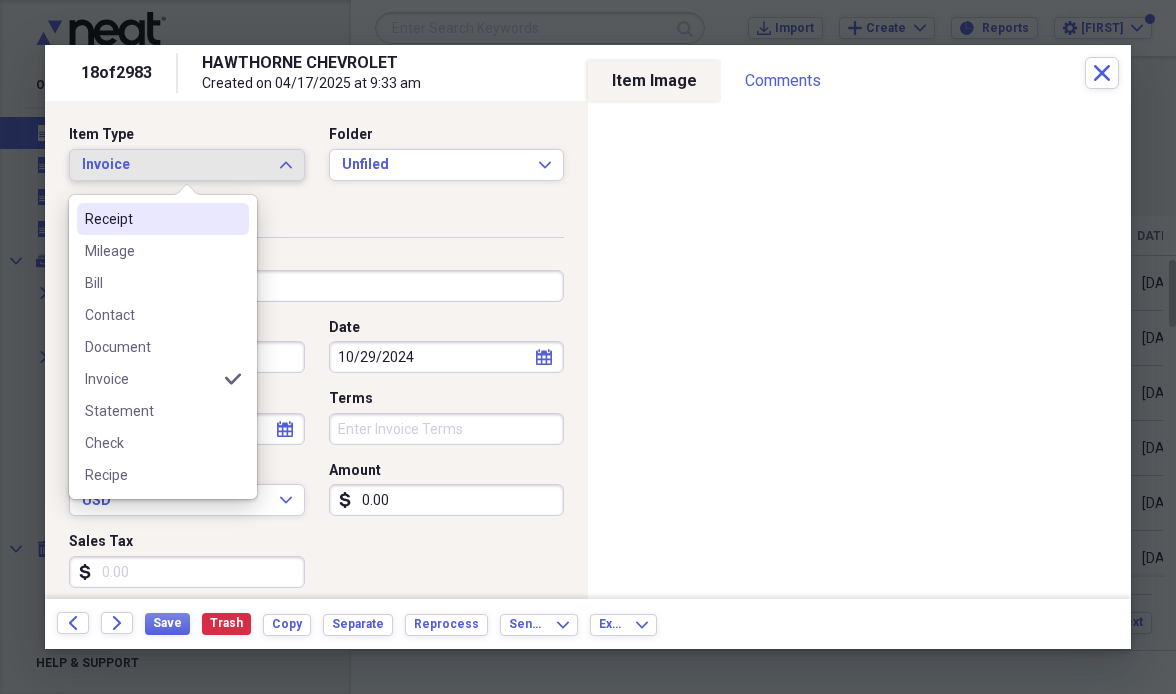 click on "Receipt" at bounding box center (151, 219) 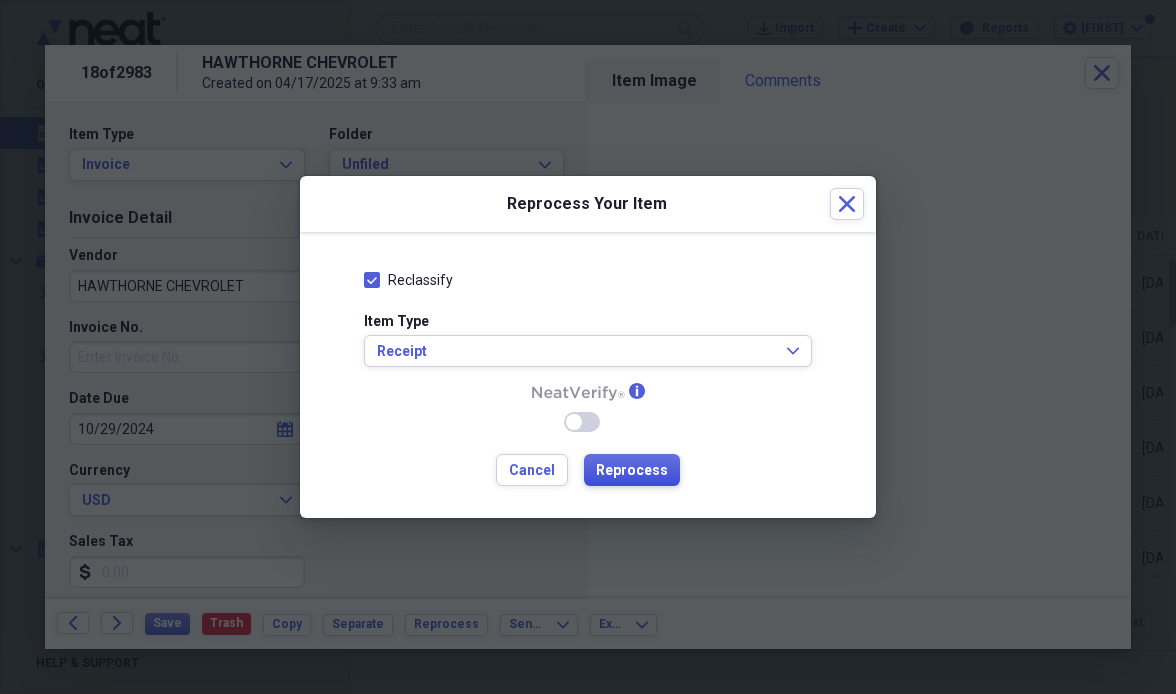 click on "Reprocess" at bounding box center (632, 471) 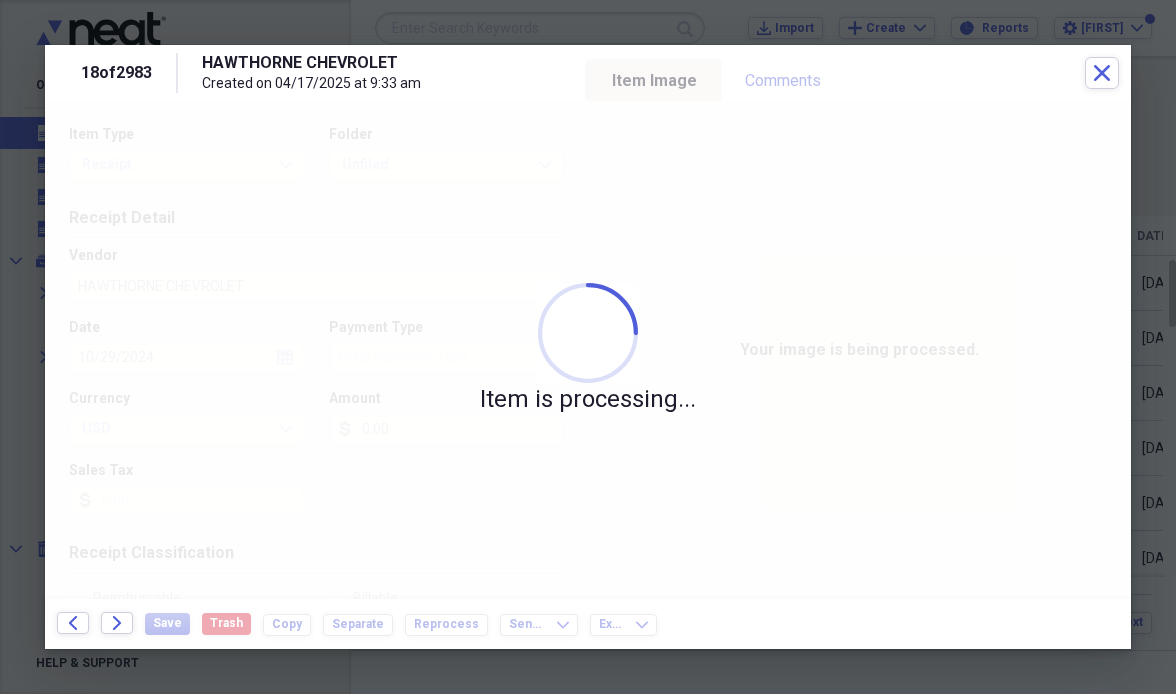 type on "Business" 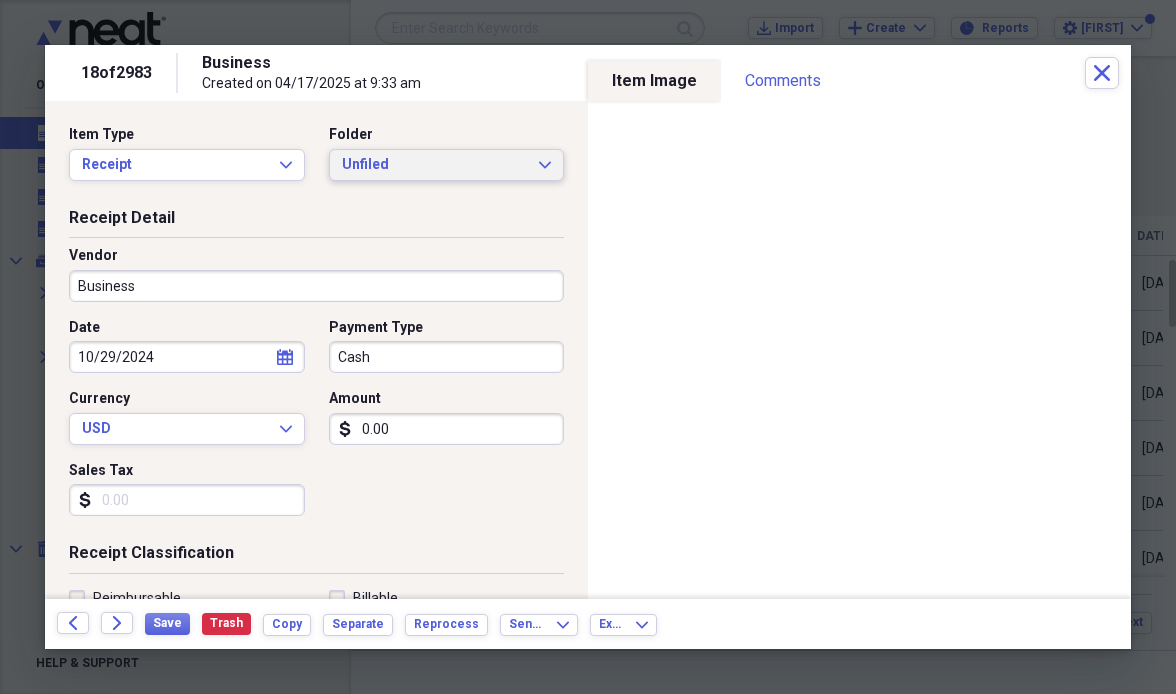 click on "Unfiled" at bounding box center (435, 165) 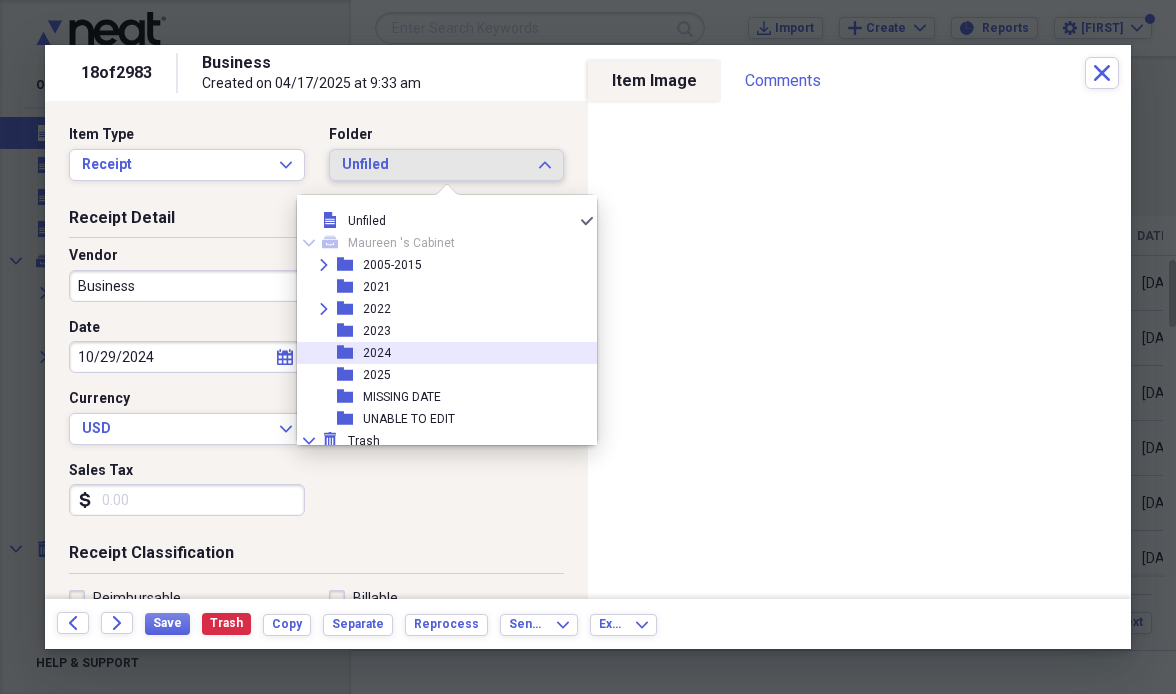 click on "folder [YEAR]" at bounding box center [439, 353] 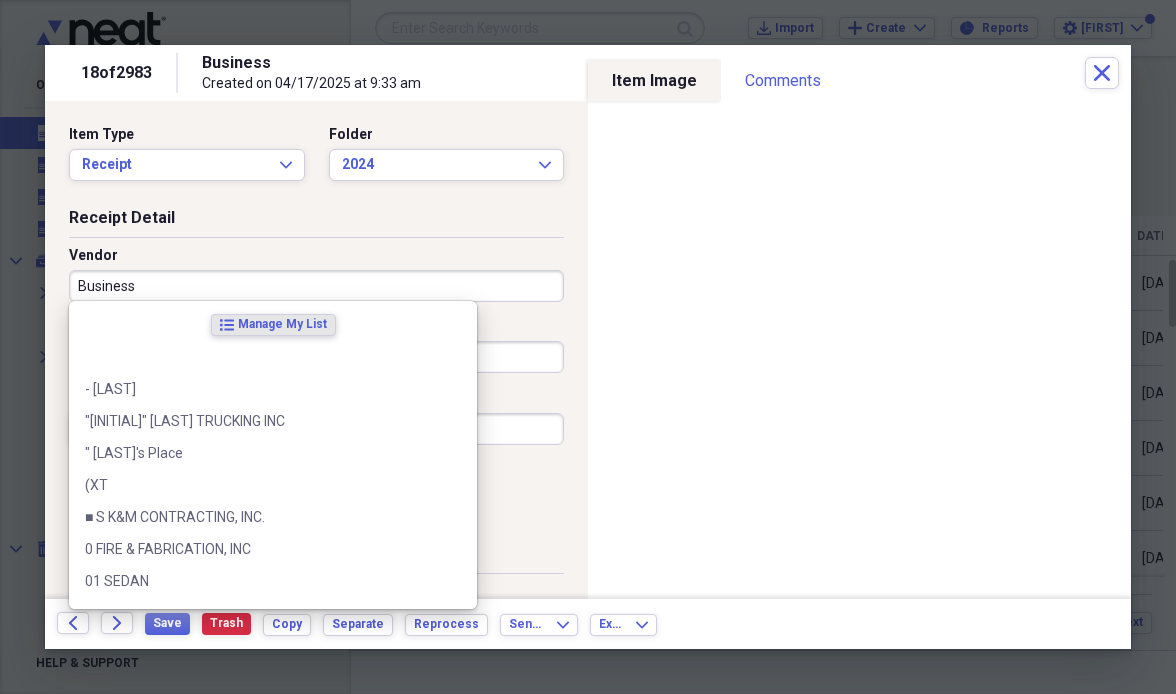 click on "Business" at bounding box center (316, 286) 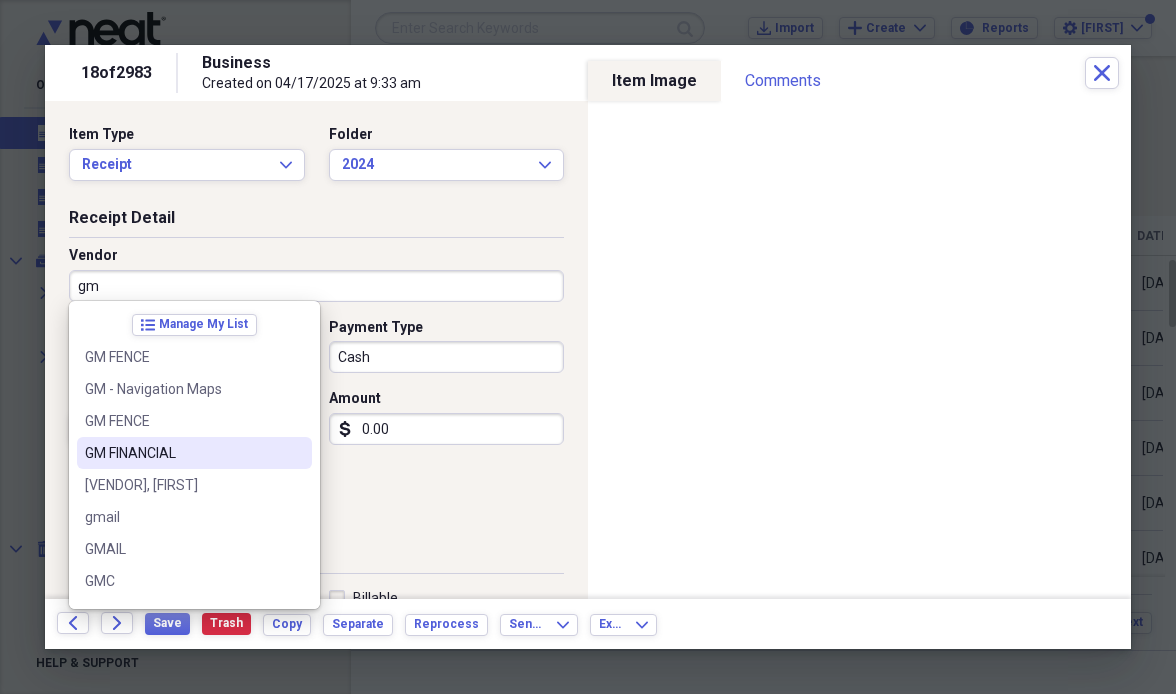 click on "[COMPANY]" at bounding box center (182, 453) 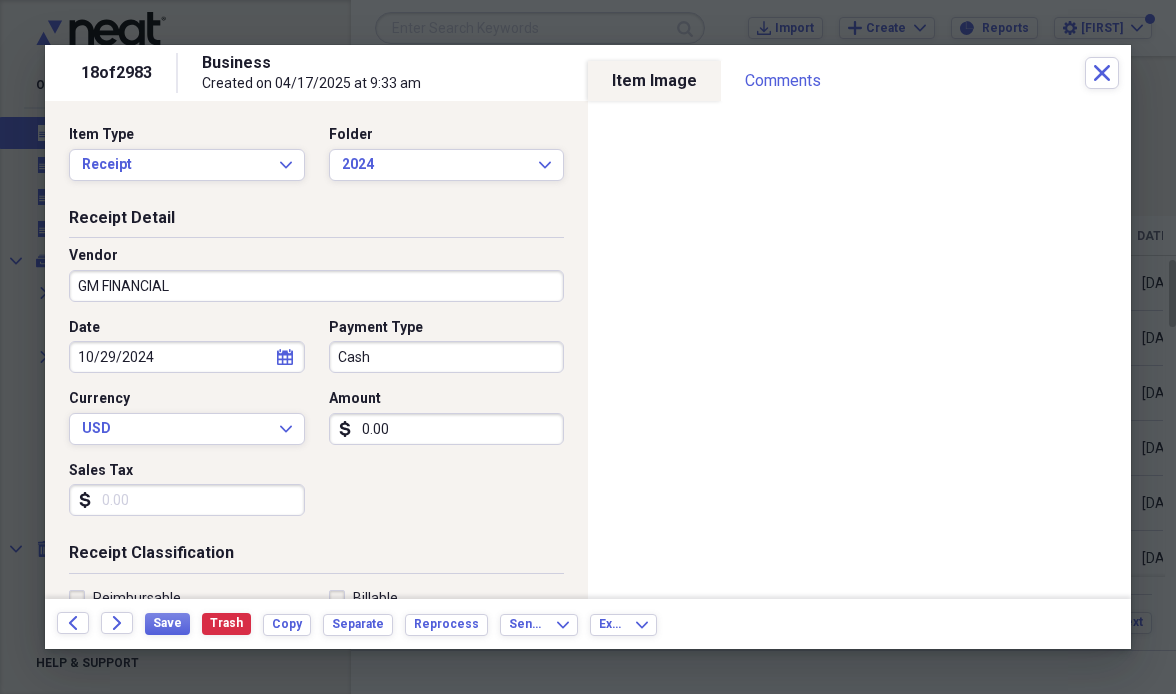 type on "Loan Payment" 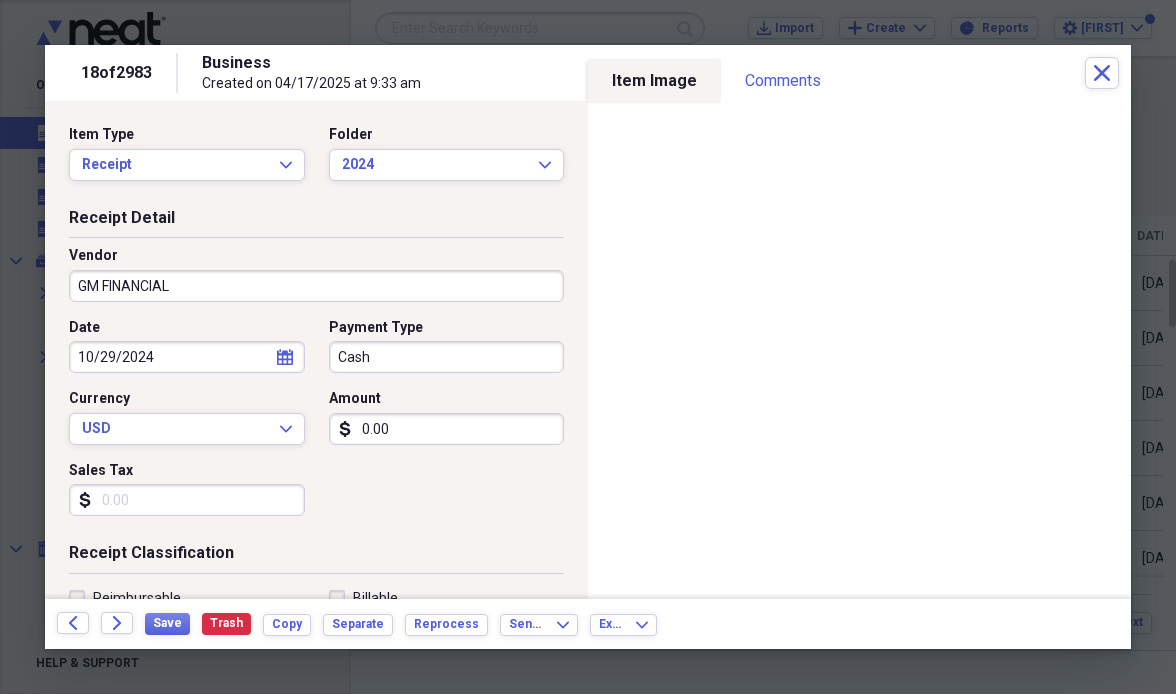 click on "0.00" at bounding box center [447, 429] 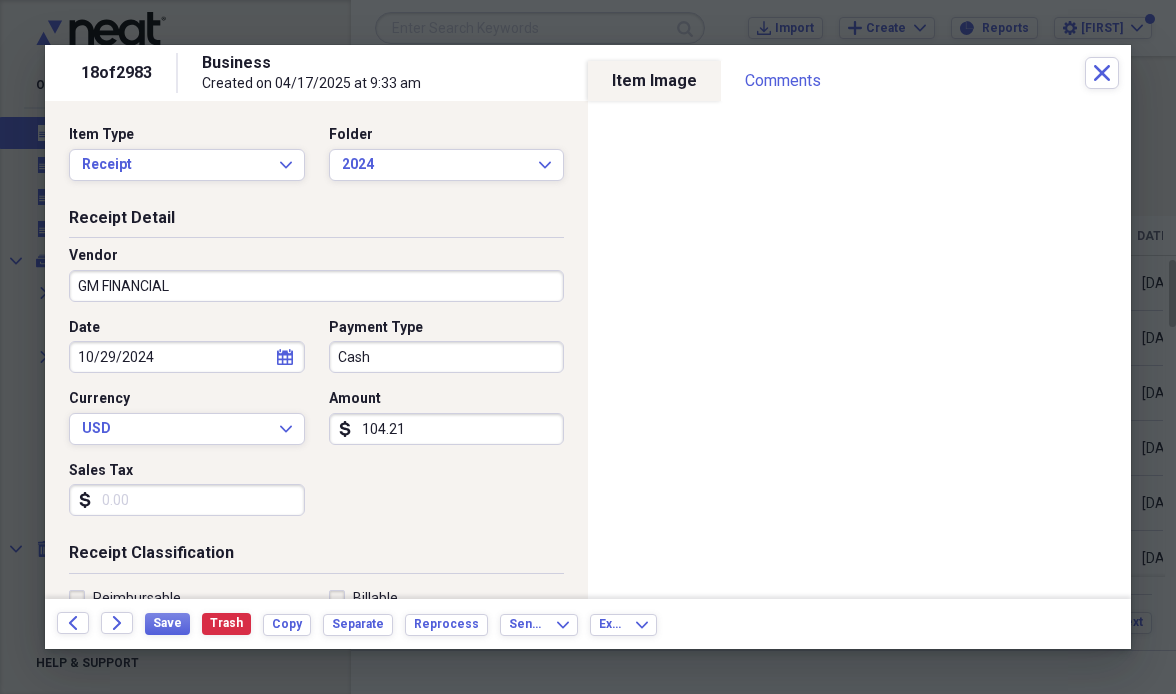 type on "1042.16" 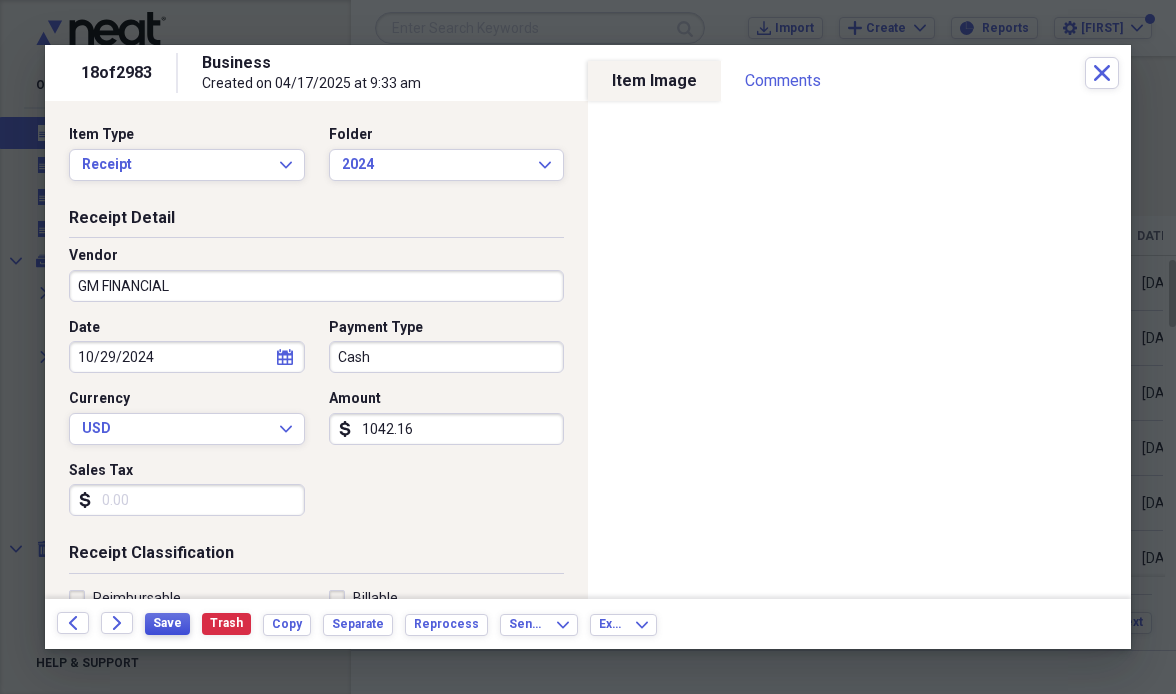 click on "Save" at bounding box center [167, 623] 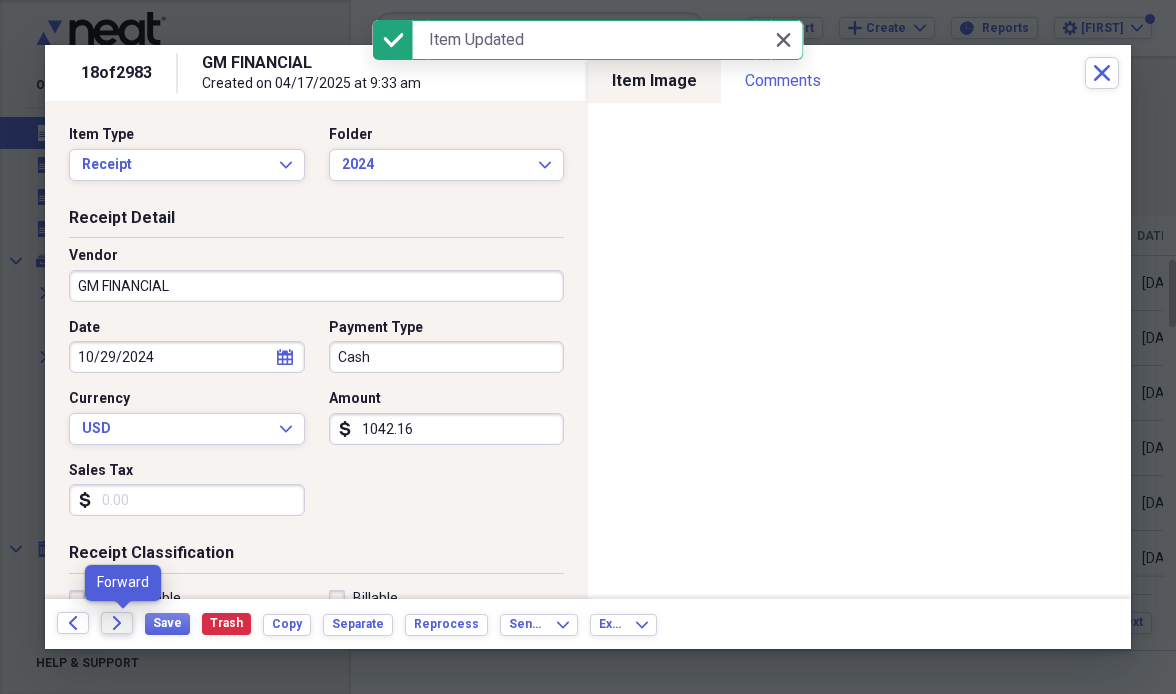 click 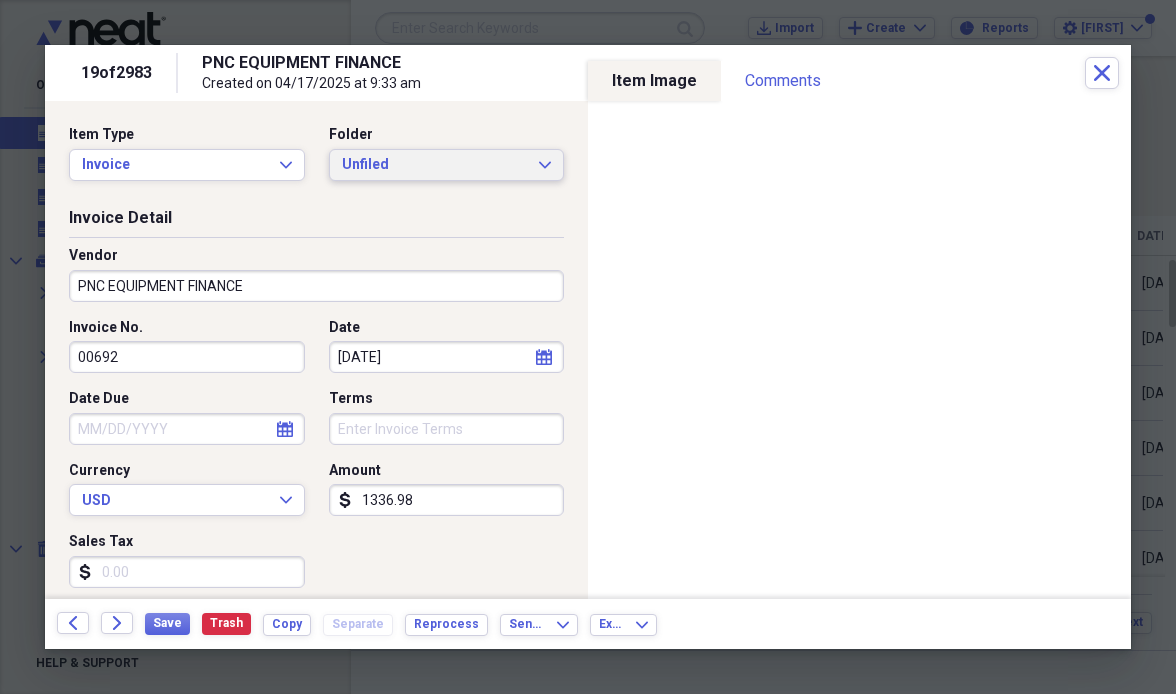 click on "Unfiled" at bounding box center (435, 165) 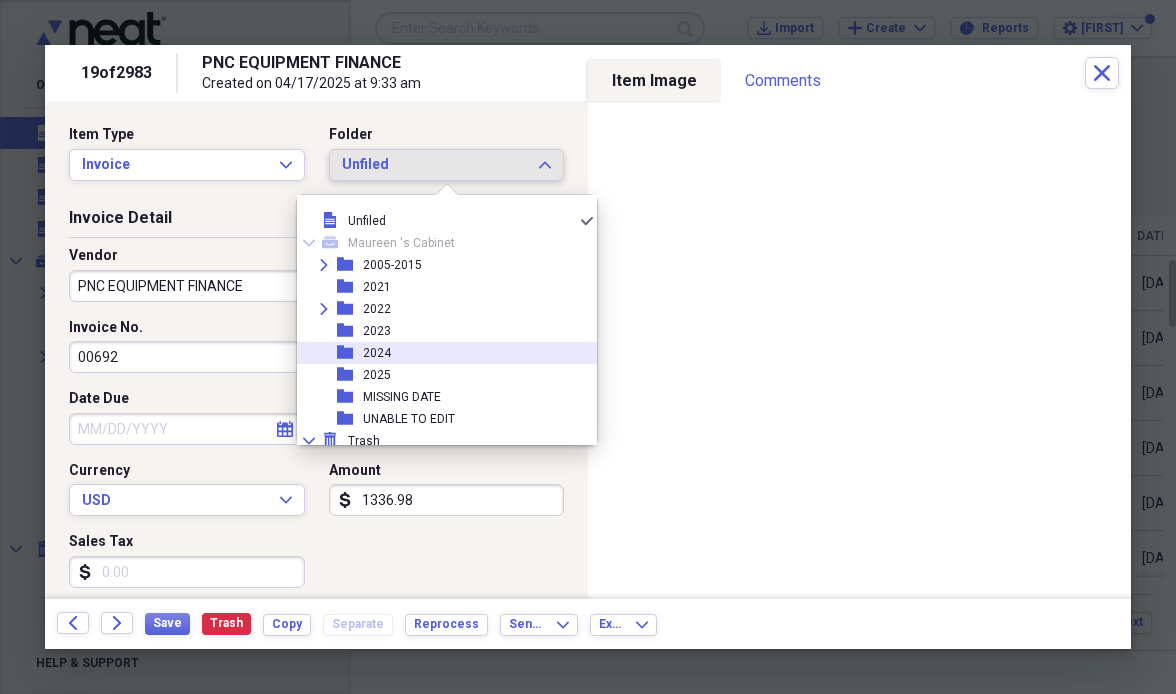 click on "folder [YEAR]" at bounding box center (439, 353) 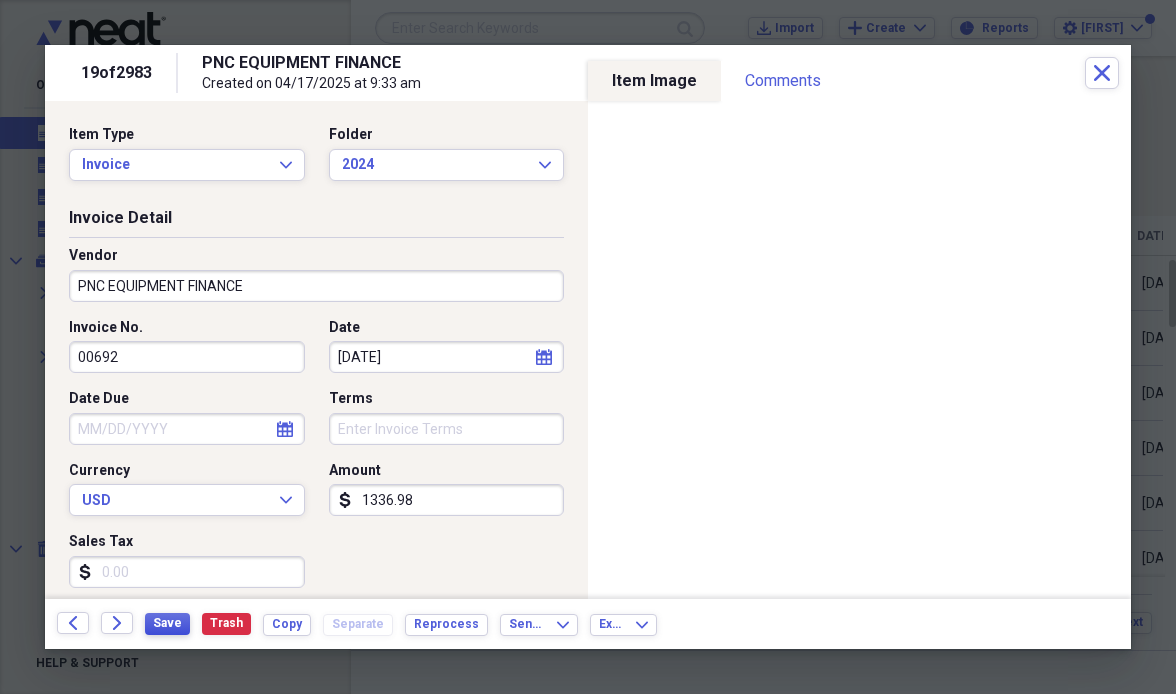click on "Save" at bounding box center (167, 623) 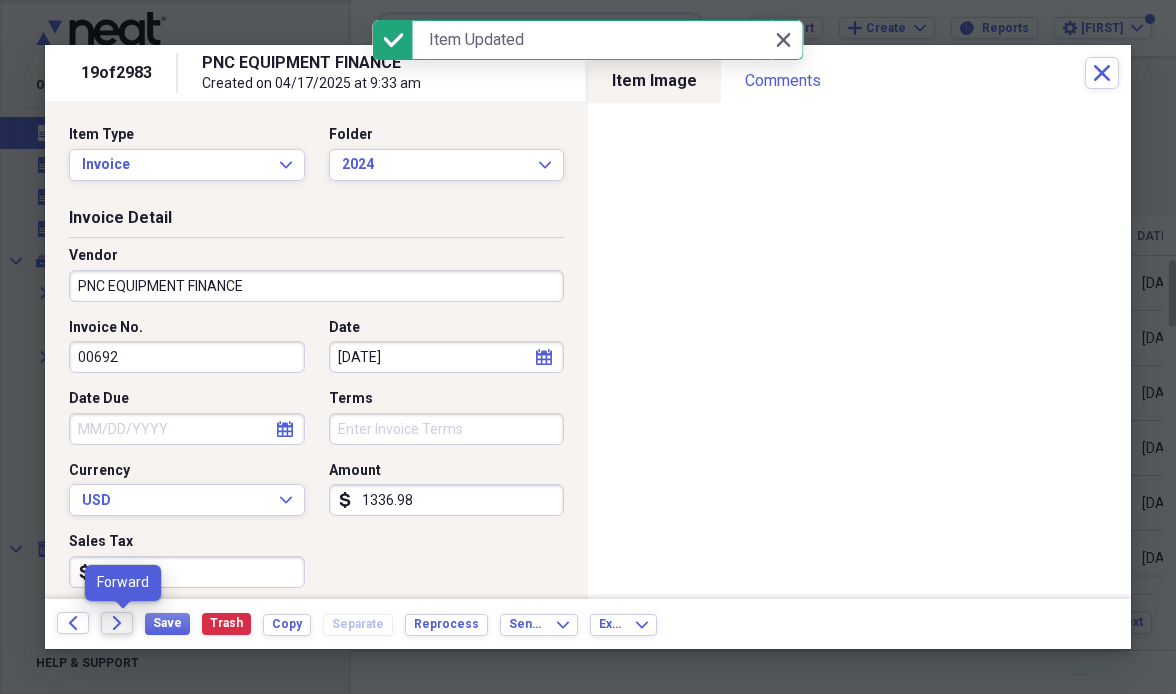 click on "Forward" 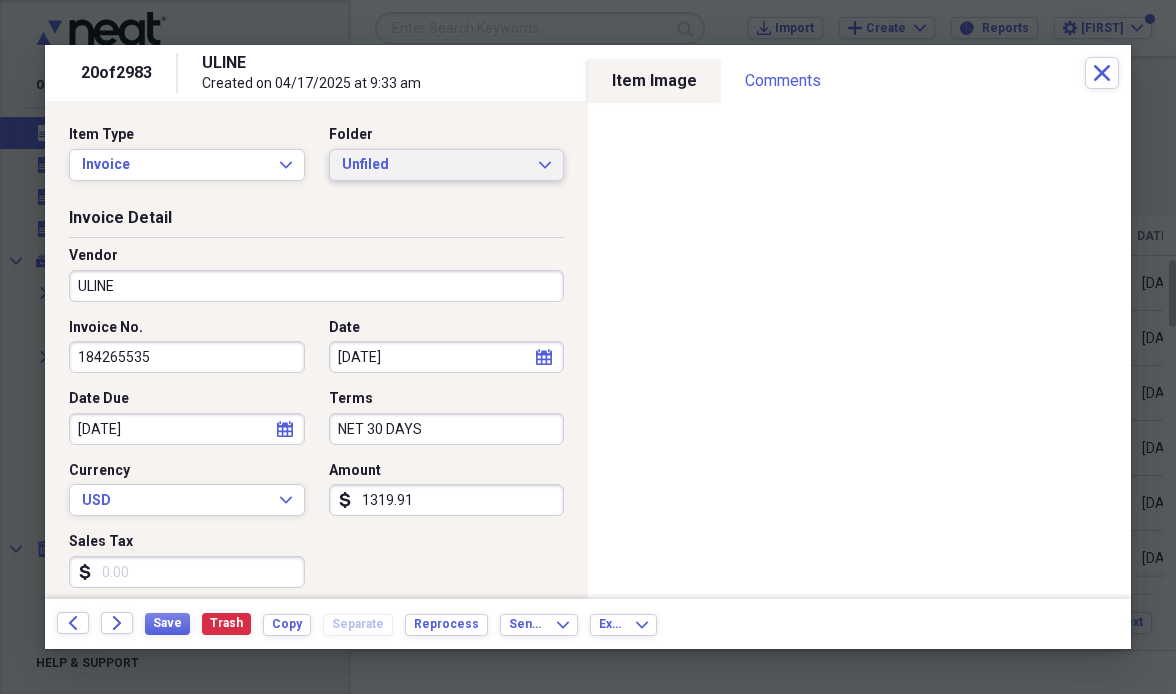 click on "Unfiled" at bounding box center [435, 165] 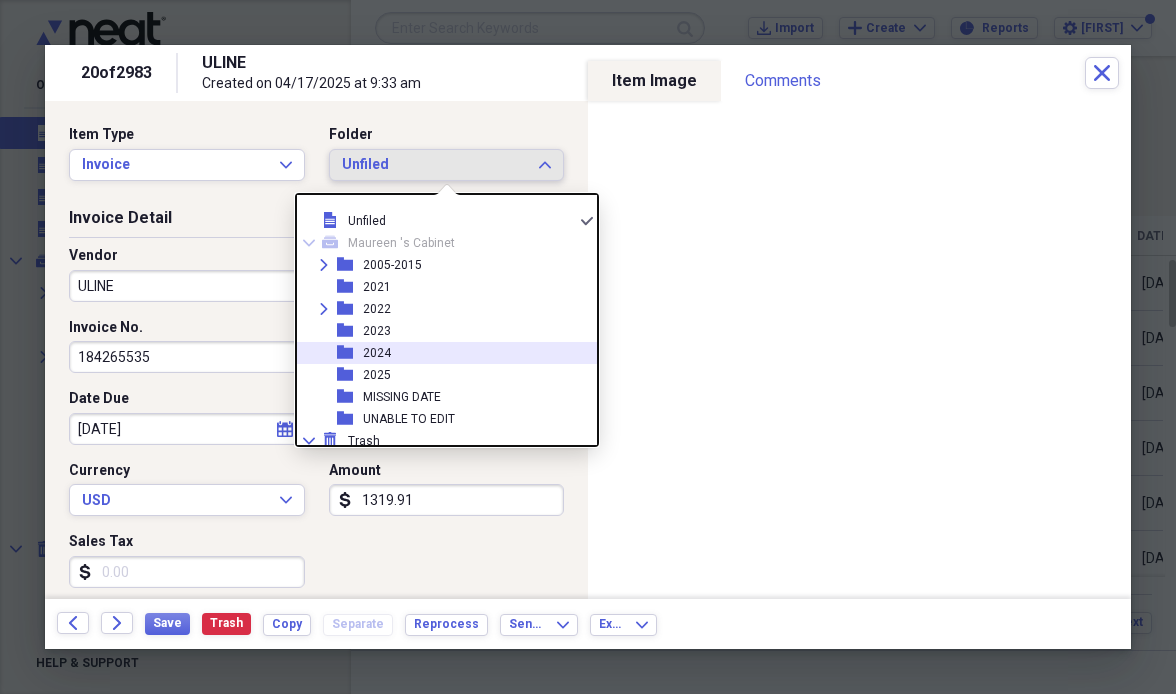 click on "folder [YEAR]" at bounding box center (439, 353) 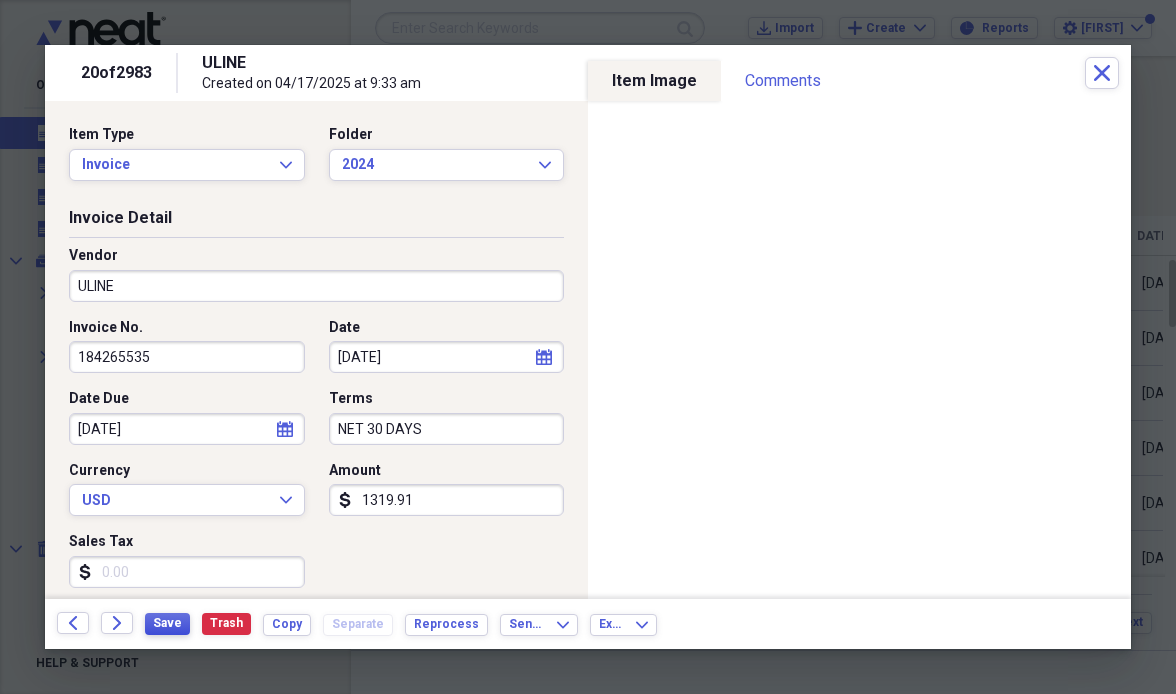 click on "Save" at bounding box center [167, 623] 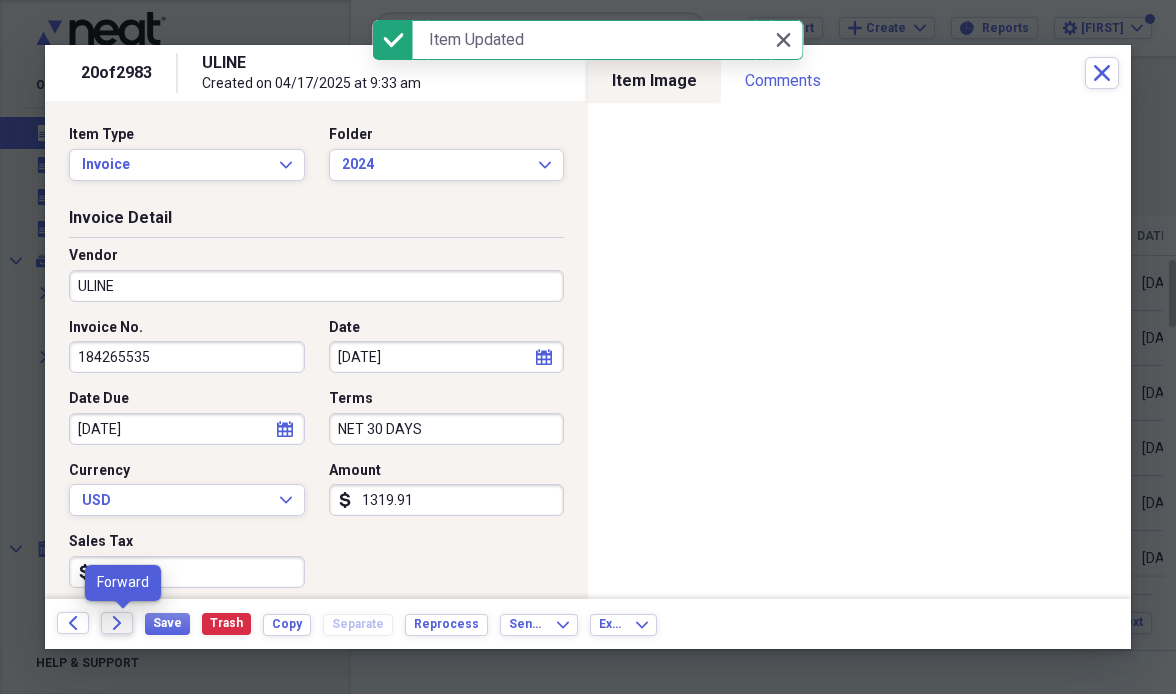 click on "Forward" 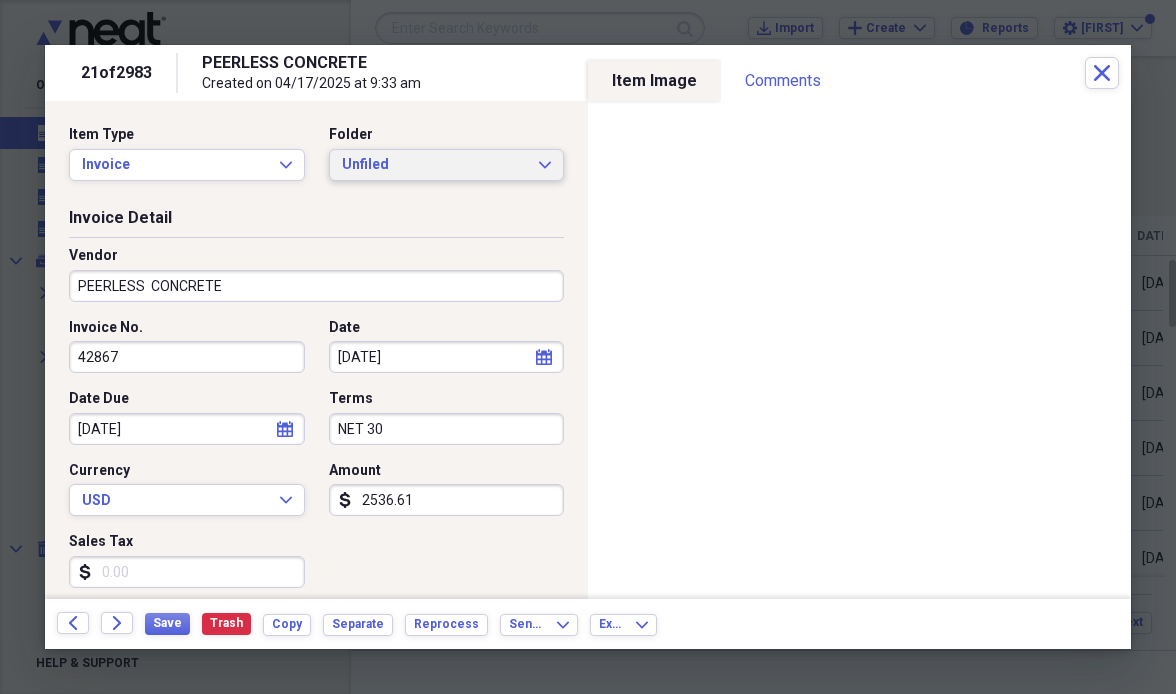 click on "Unfiled" at bounding box center (435, 165) 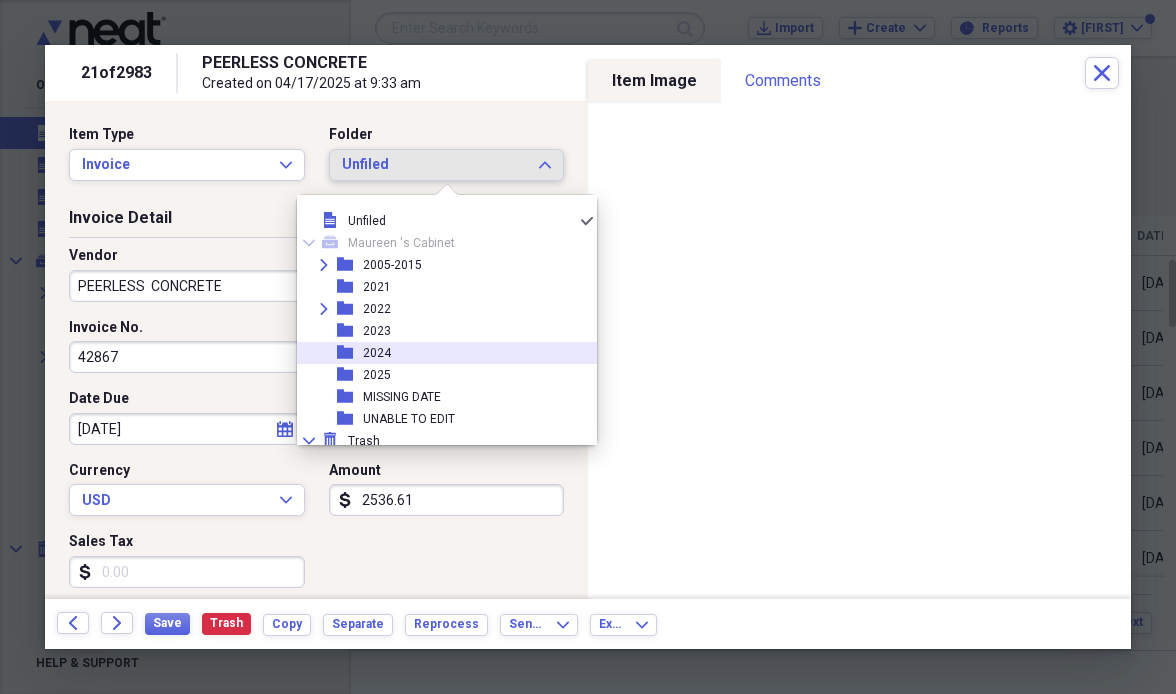 click on "folder [YEAR]" at bounding box center (439, 353) 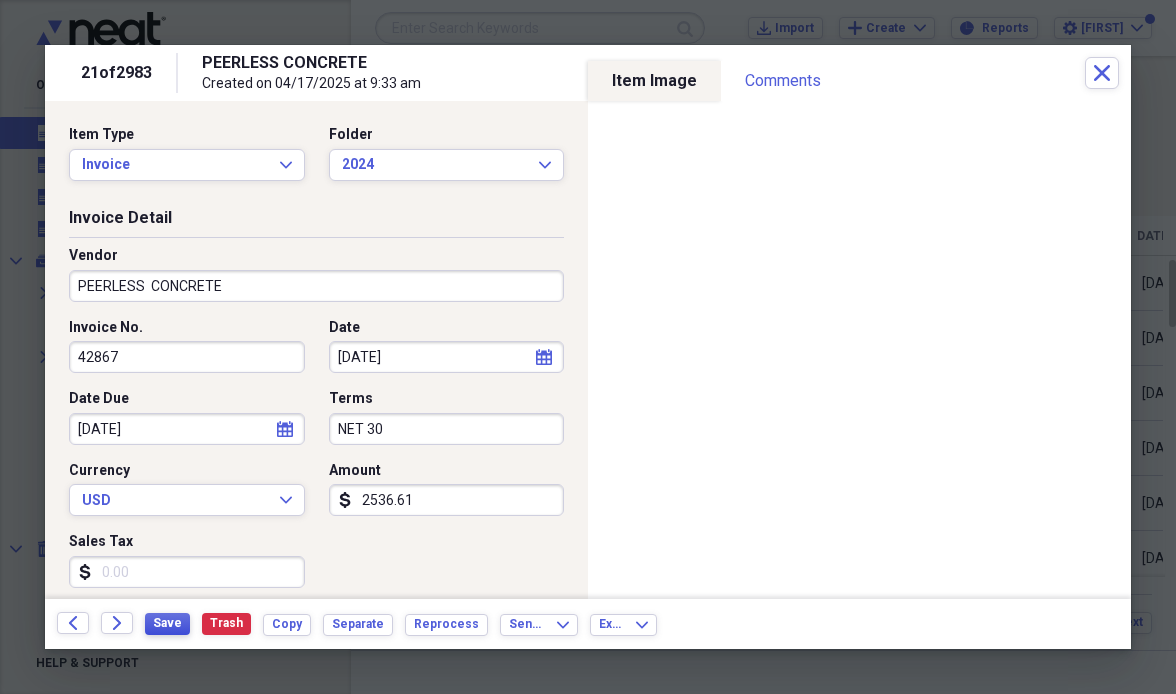 click on "Save" at bounding box center [167, 623] 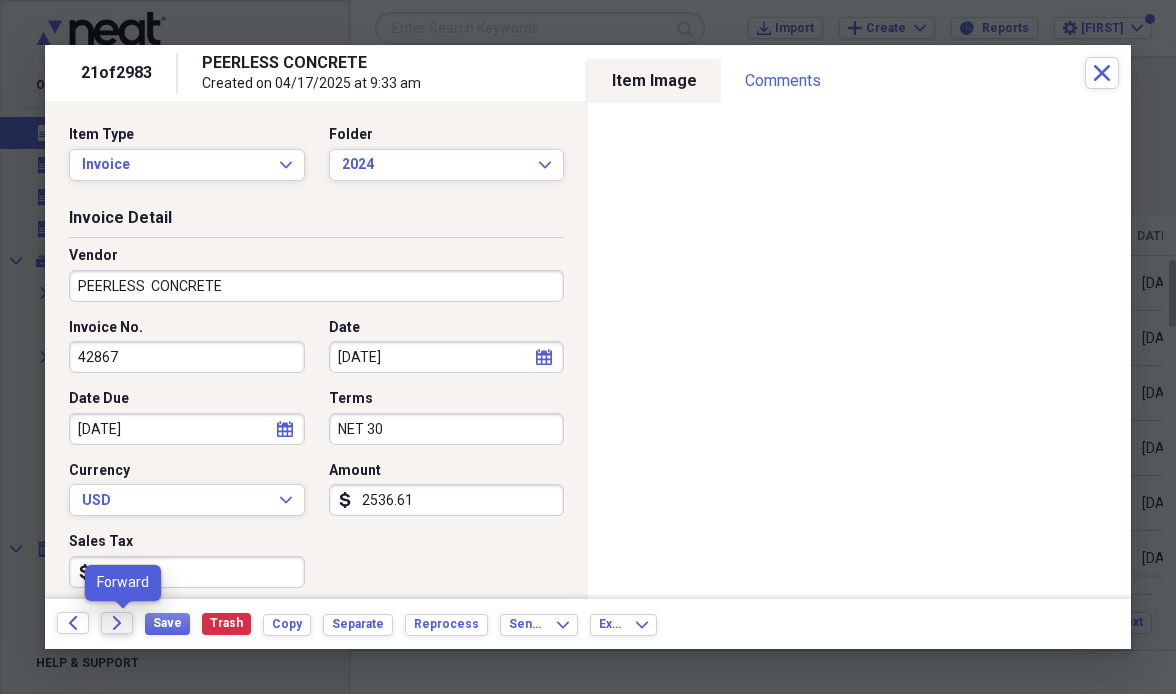 click 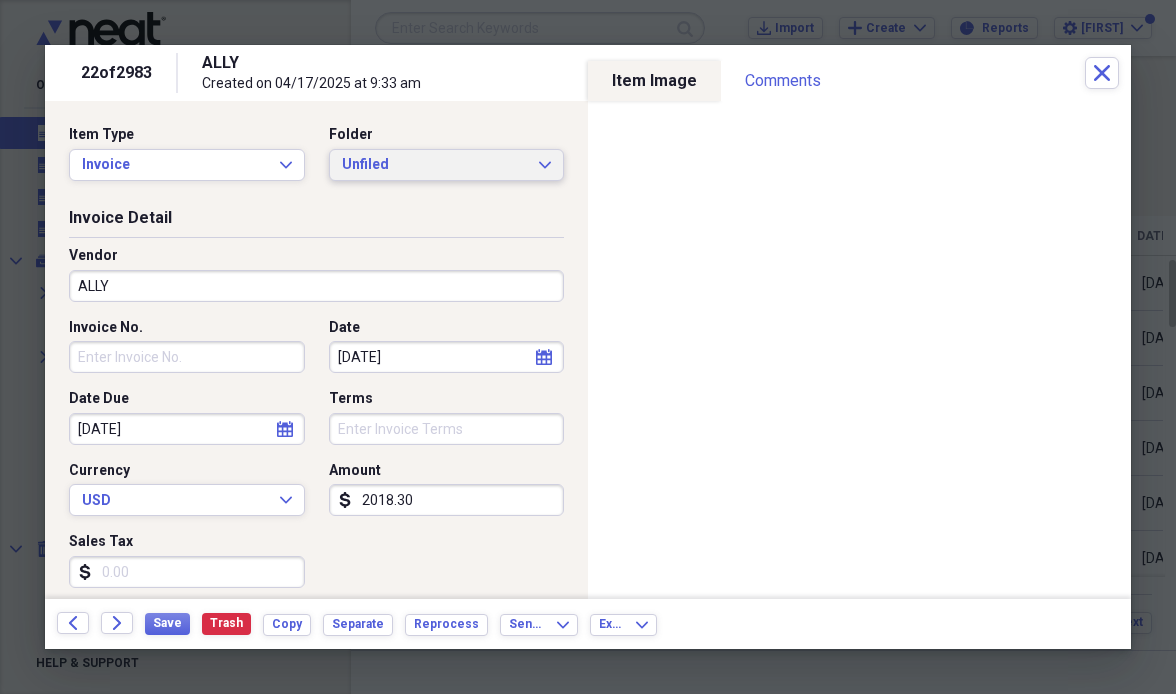 click on "Unfiled" at bounding box center [435, 165] 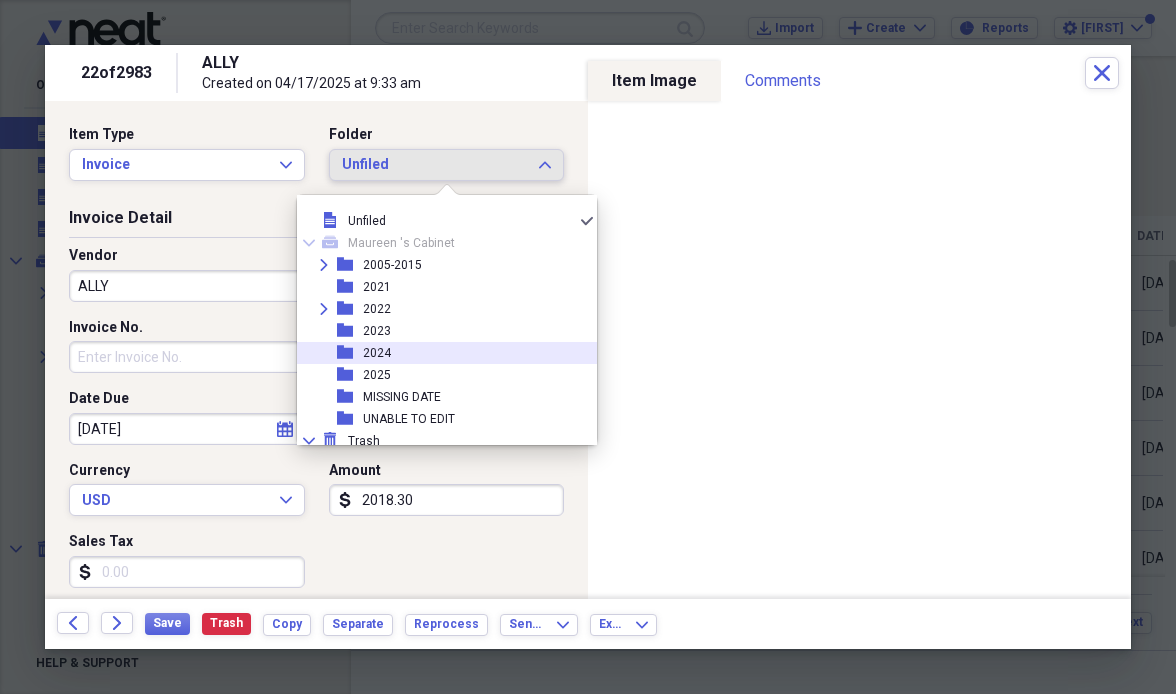 click on "folder [YEAR]" at bounding box center [439, 353] 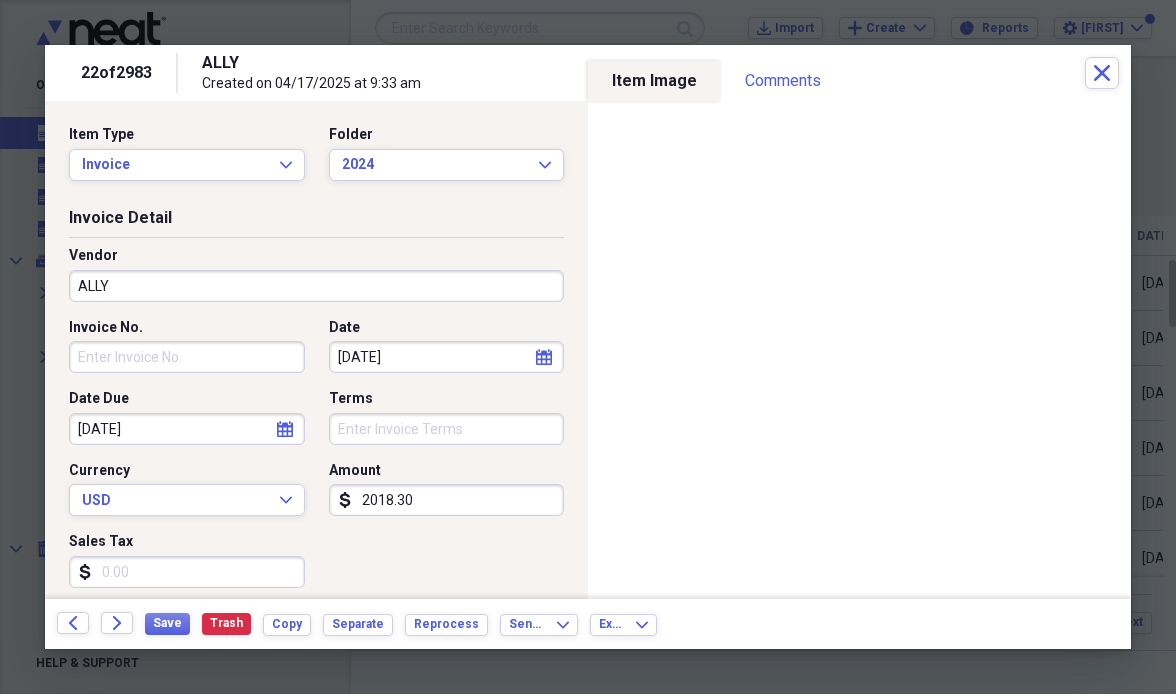 click 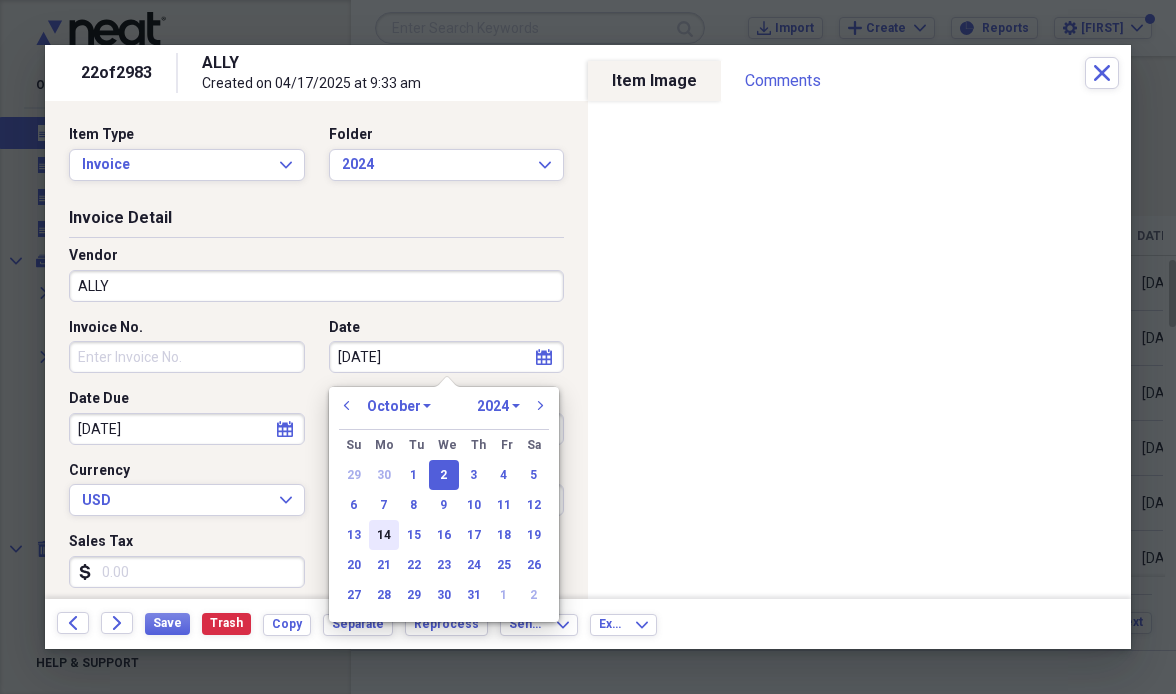 click on "14" at bounding box center (384, 535) 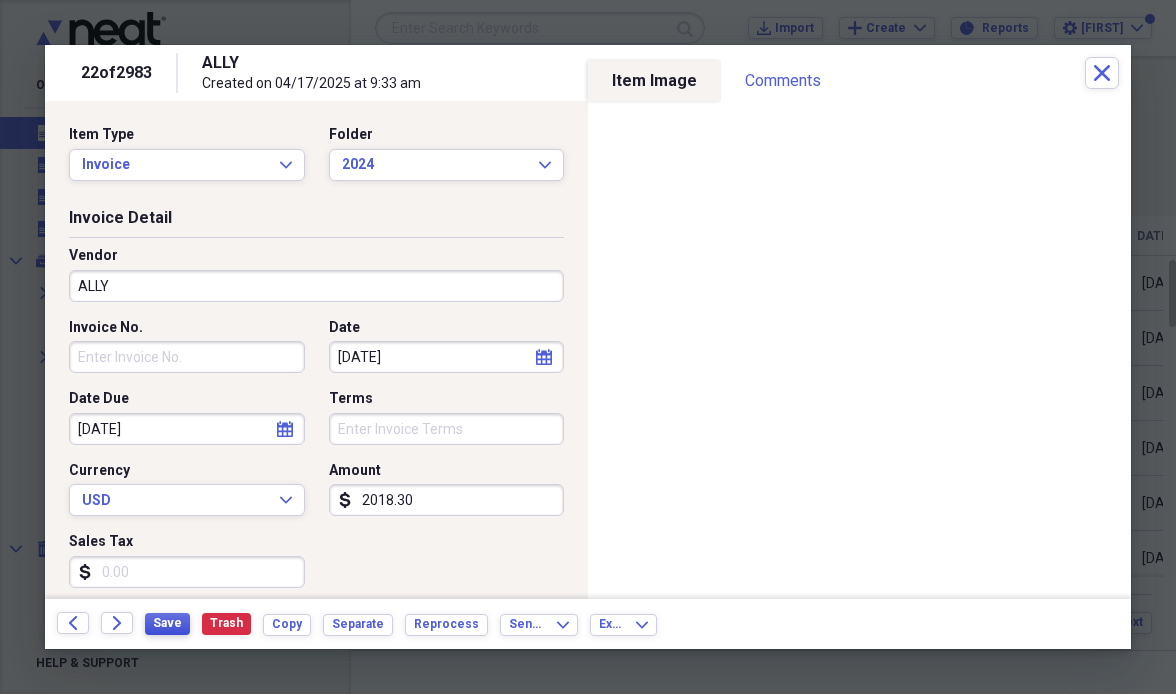 click on "Save" at bounding box center [167, 623] 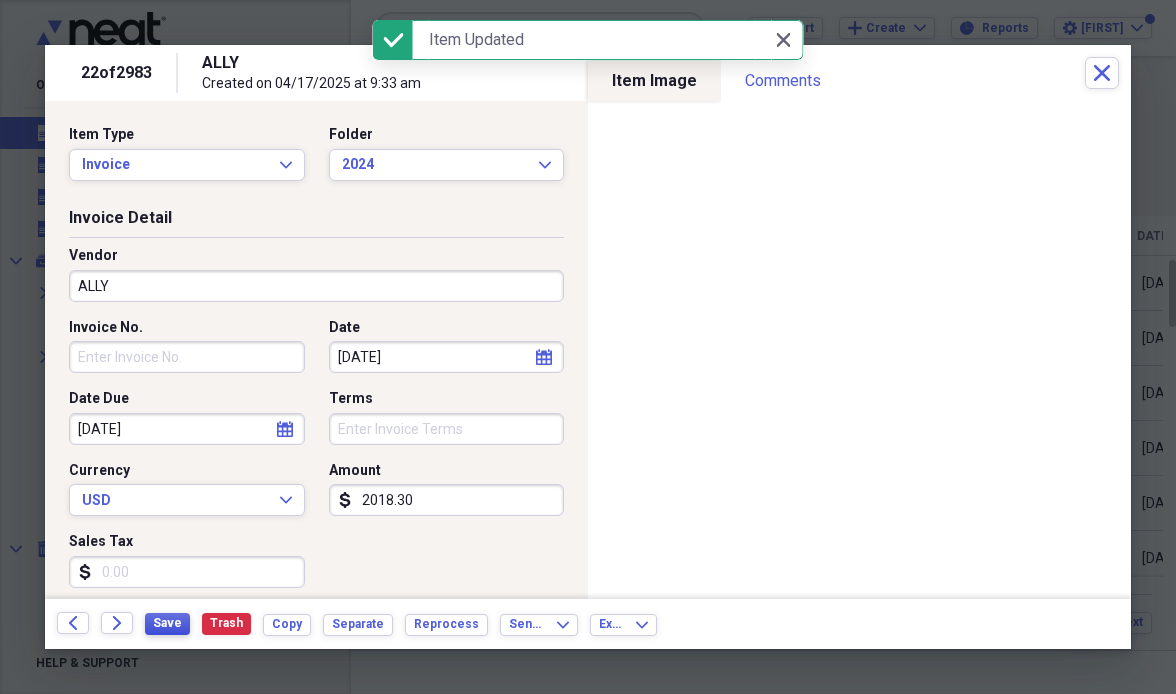 click on "Save" at bounding box center (167, 623) 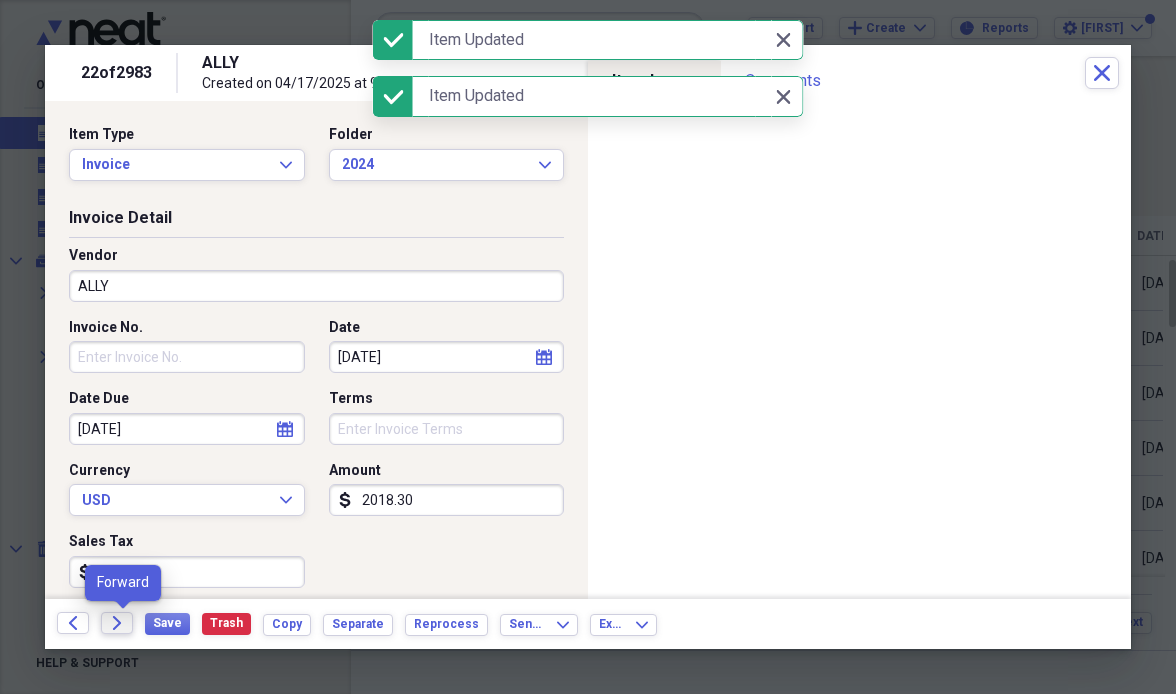 click on "Forward" 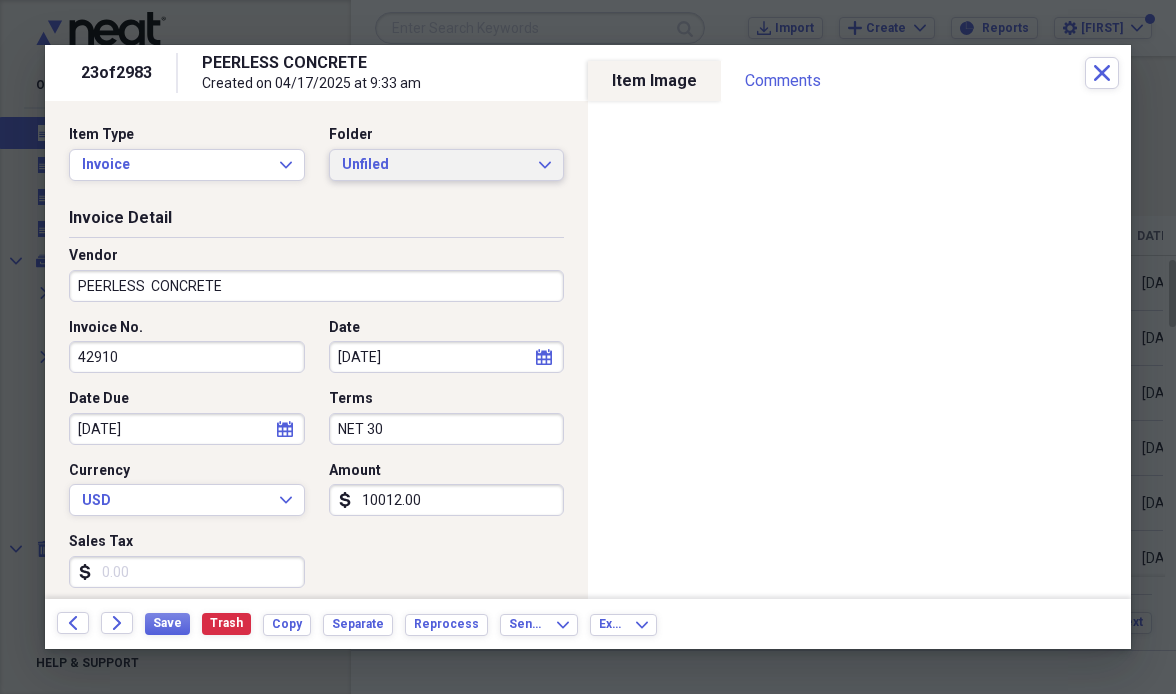click on "Unfiled" at bounding box center [435, 165] 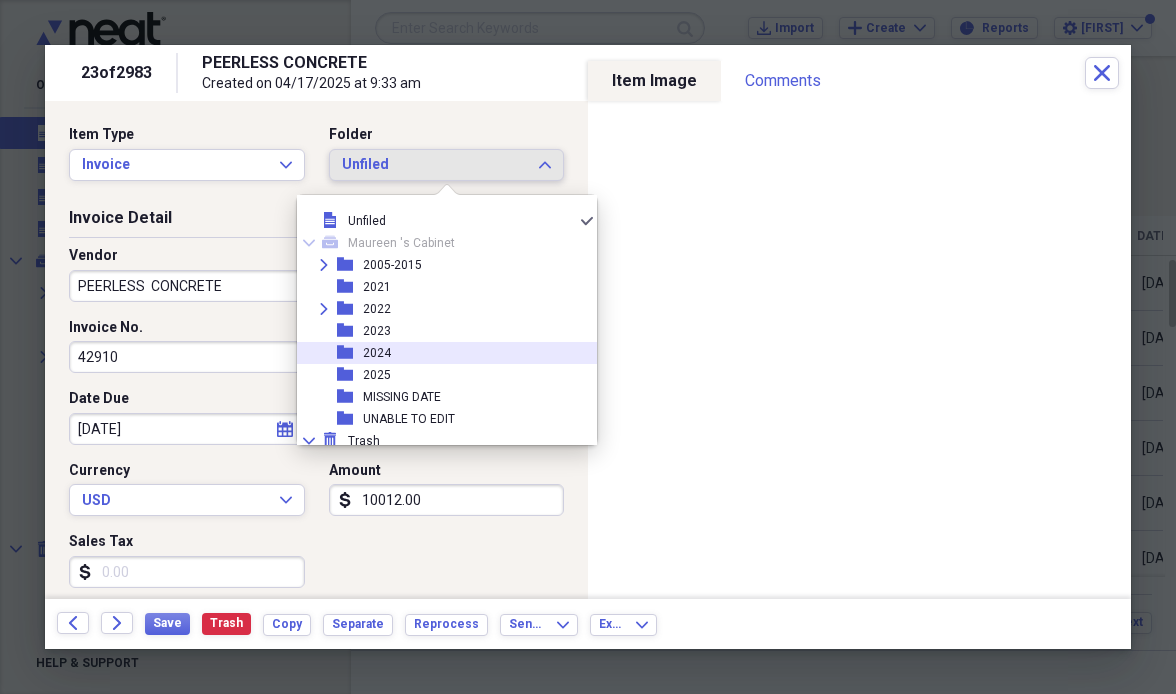 click on "folder [YEAR]" at bounding box center [439, 353] 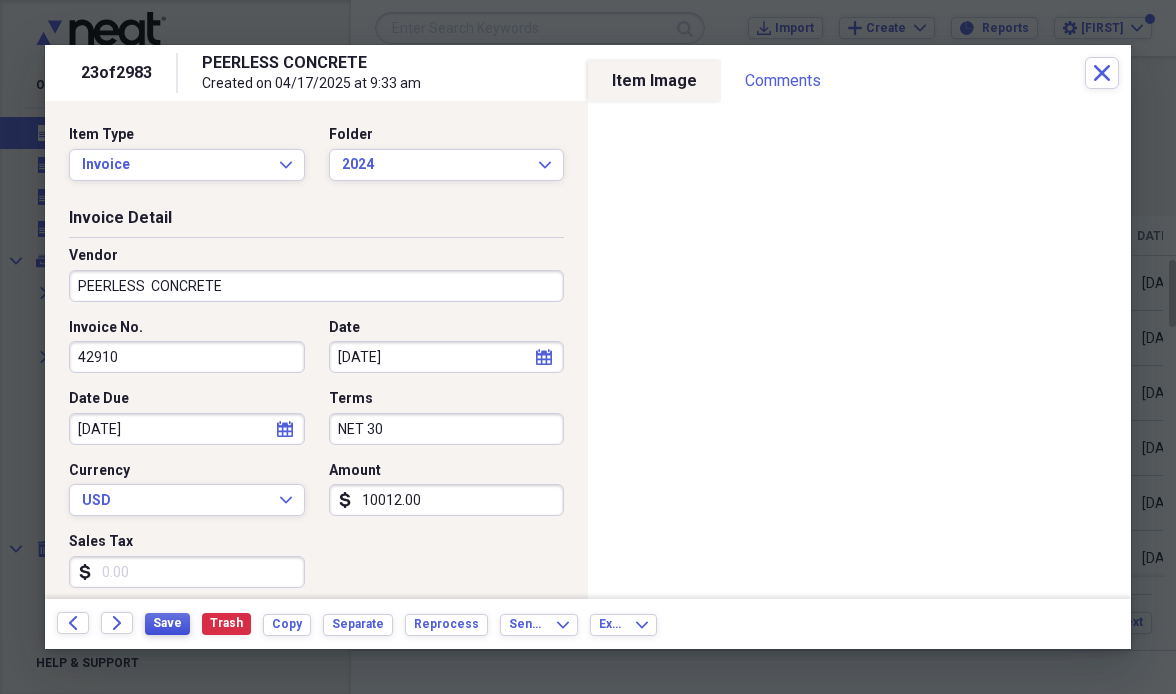 click on "Save" at bounding box center (167, 623) 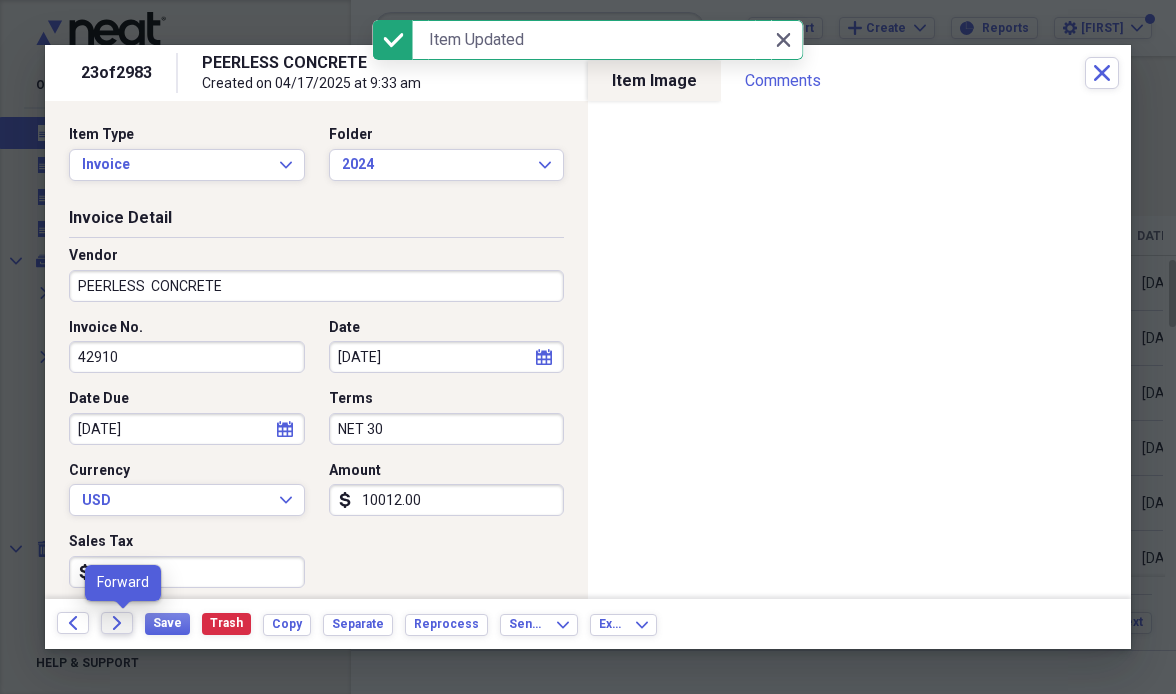 click 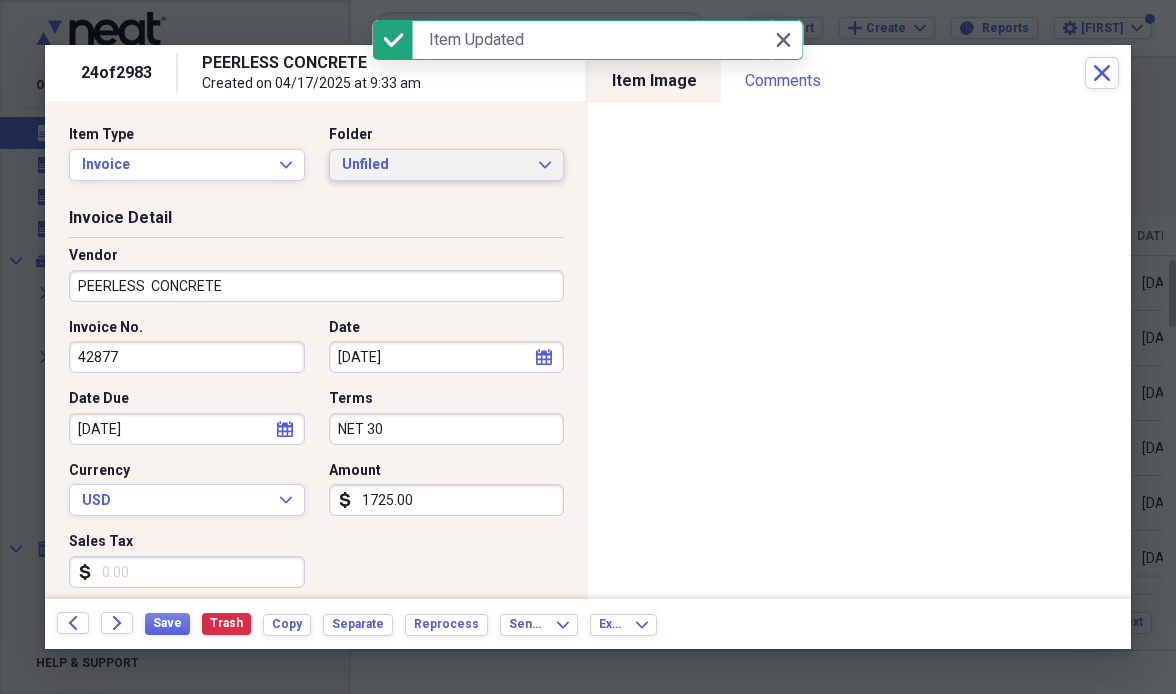 click on "Unfiled" at bounding box center [435, 165] 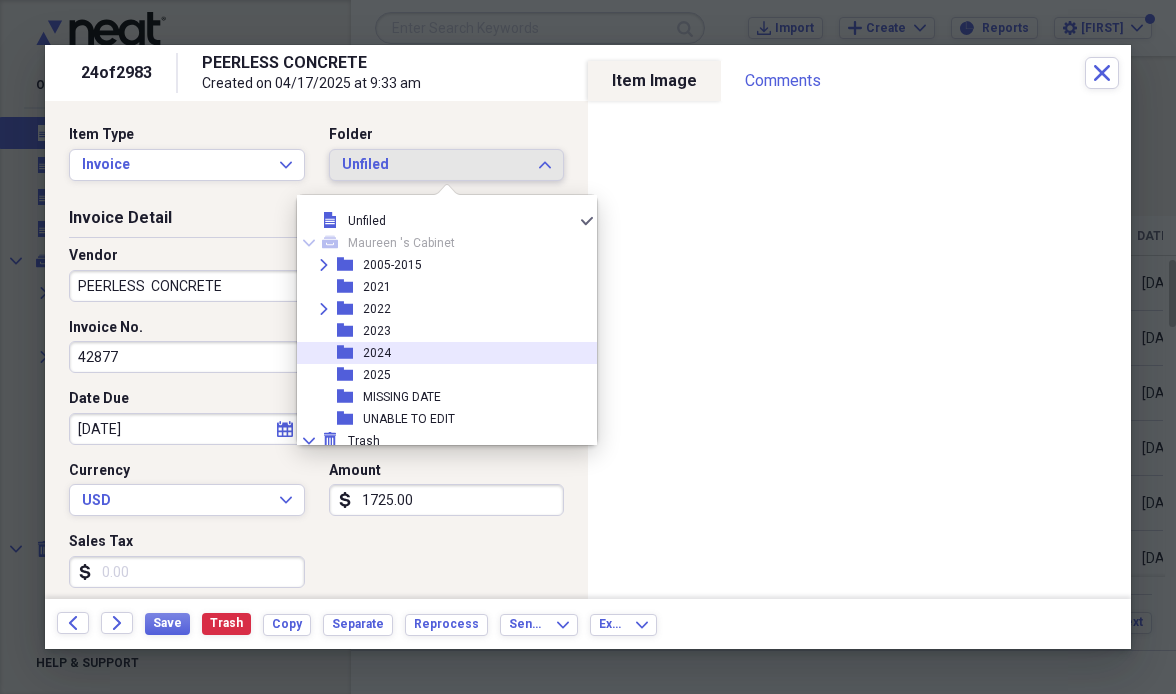 click on "folder [YEAR]" at bounding box center [439, 353] 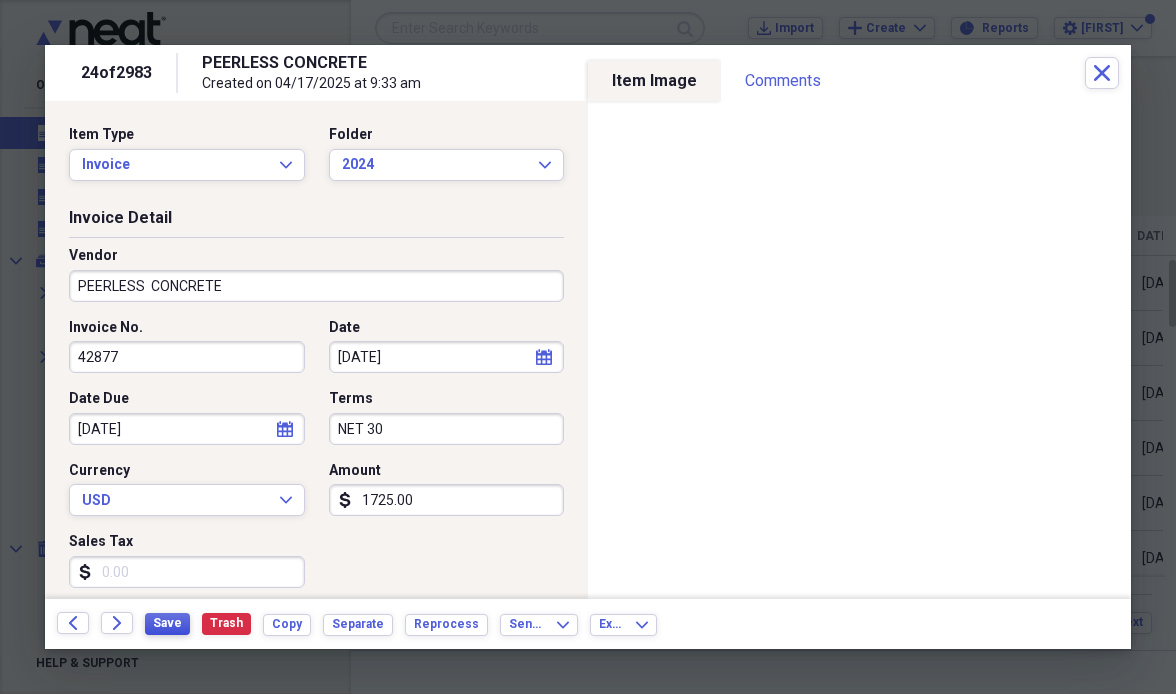 click on "Save" at bounding box center [167, 623] 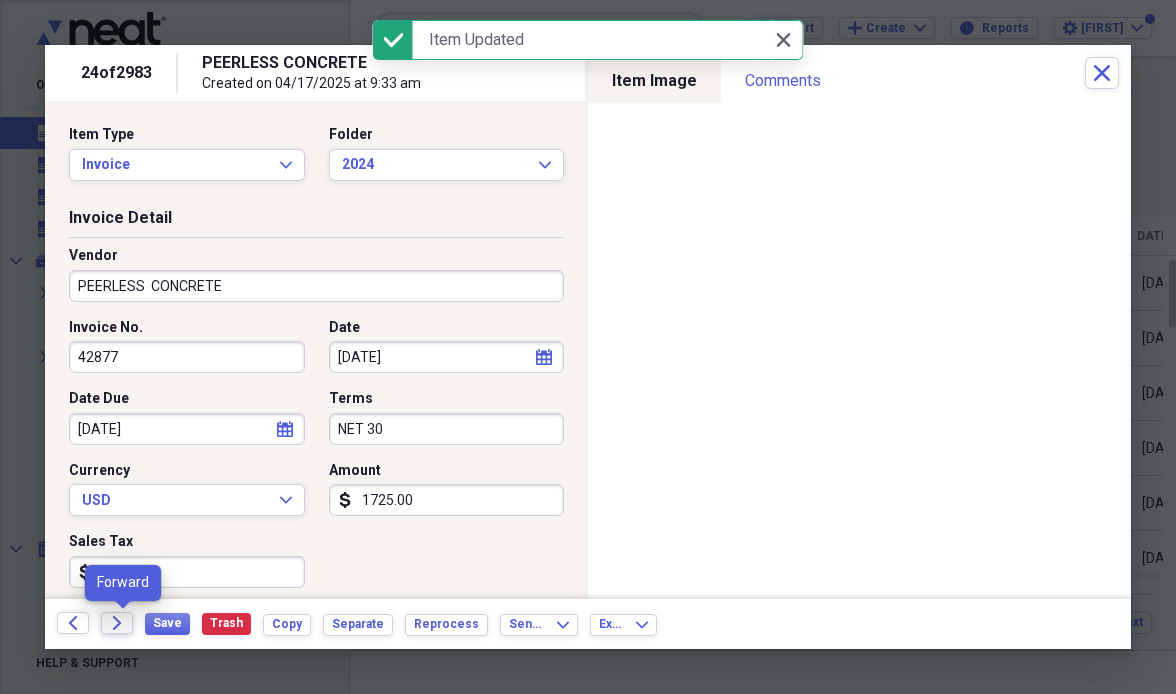 click on "Forward" 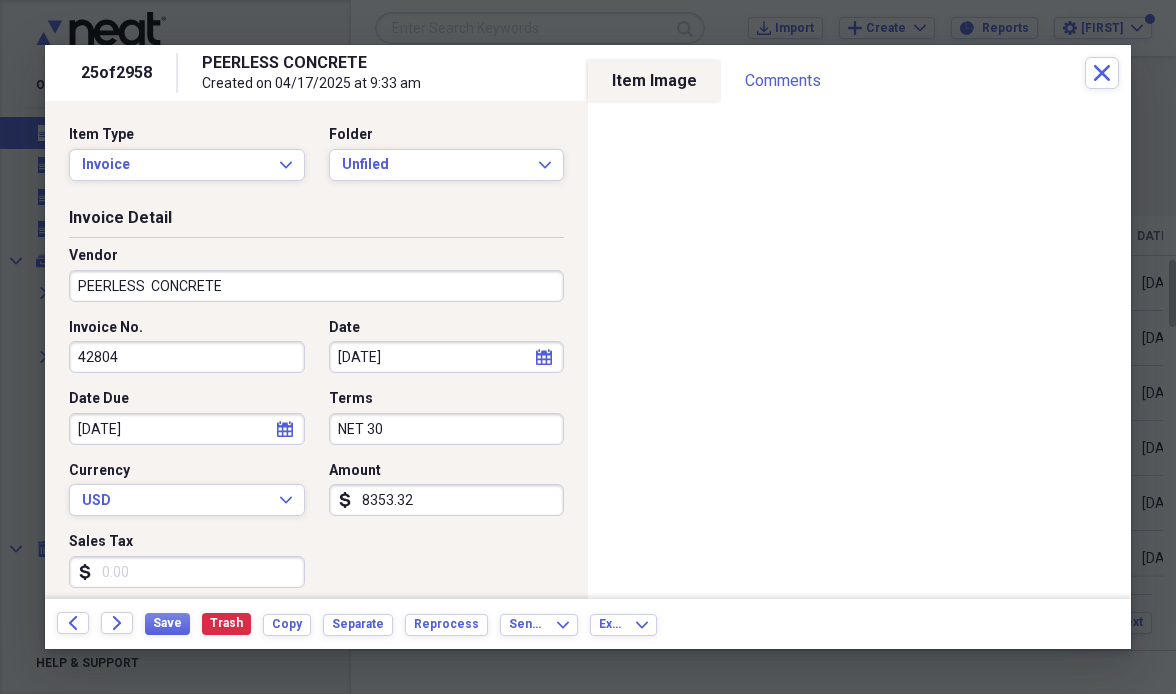 click on "Unfiled" at bounding box center (435, 165) 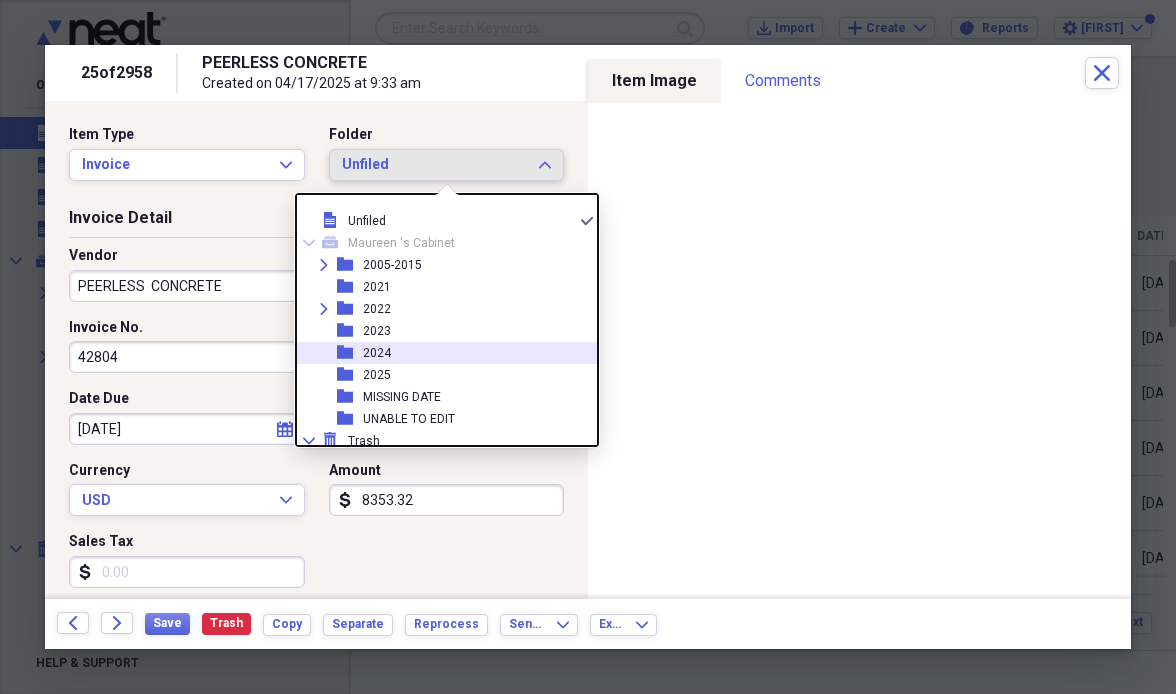 click on "folder [YEAR]" at bounding box center (439, 353) 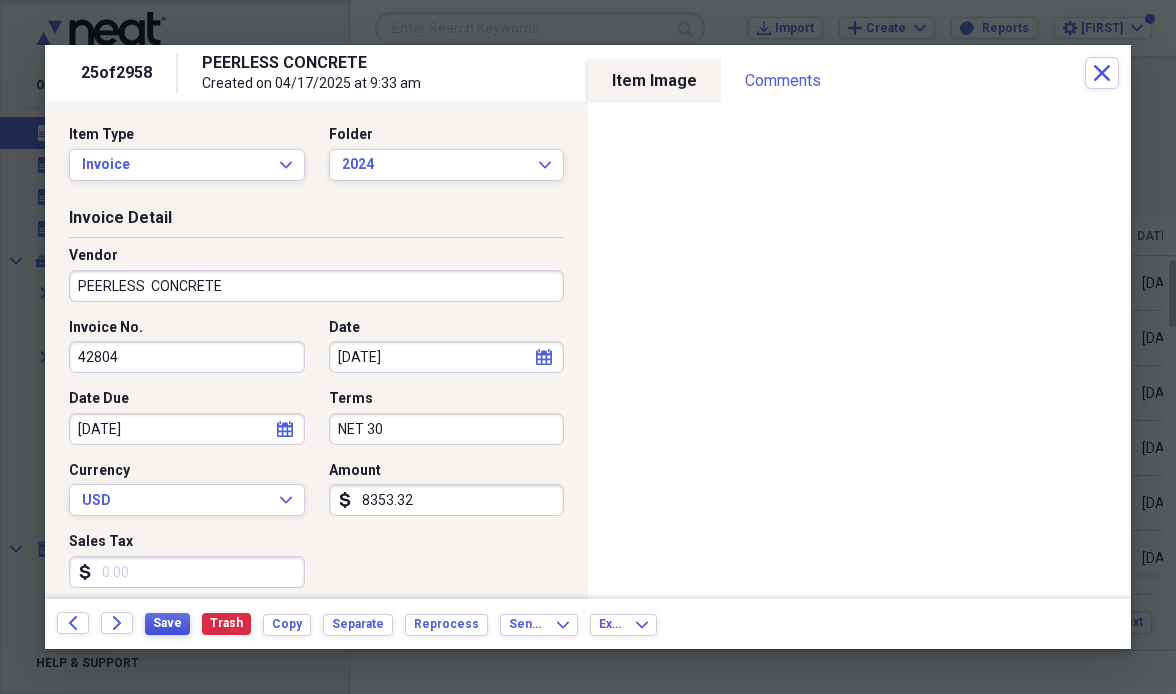 click on "Save" at bounding box center [167, 623] 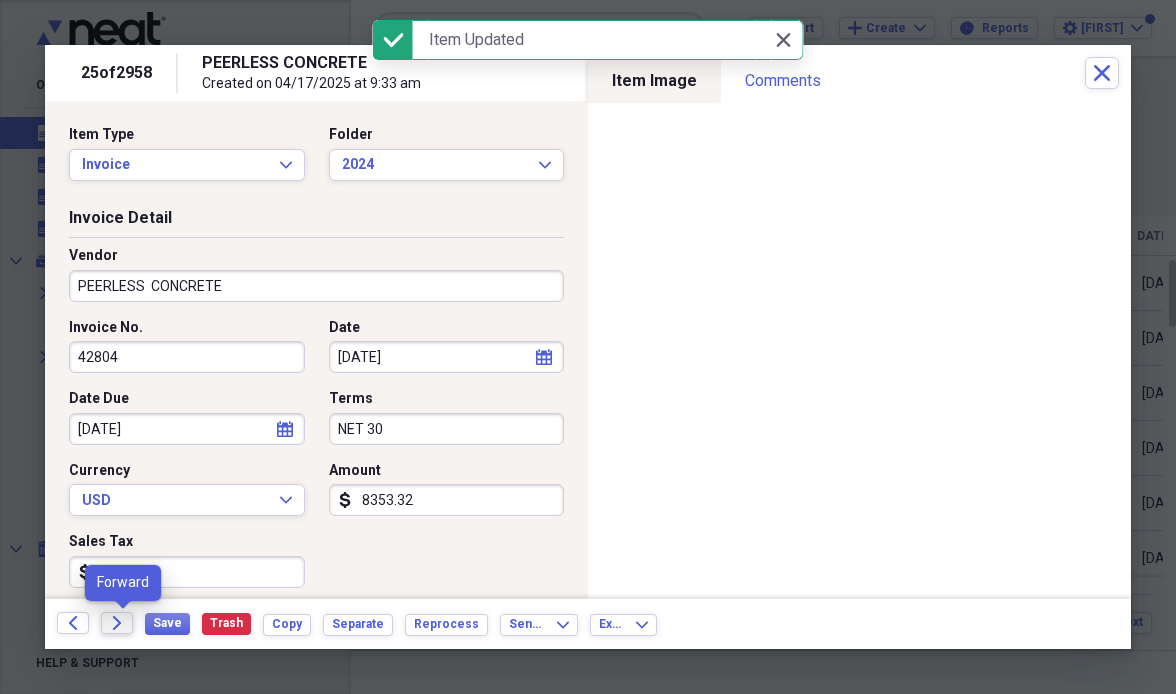 click on "Forward" 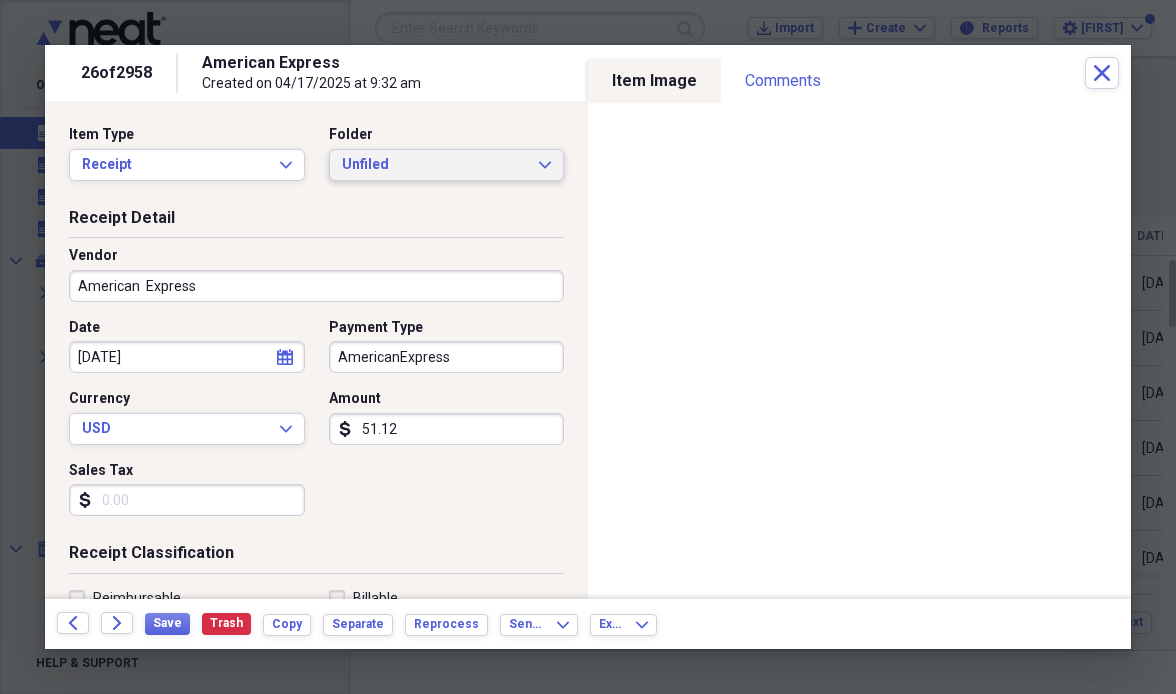 click on "Unfiled Expand" at bounding box center (447, 165) 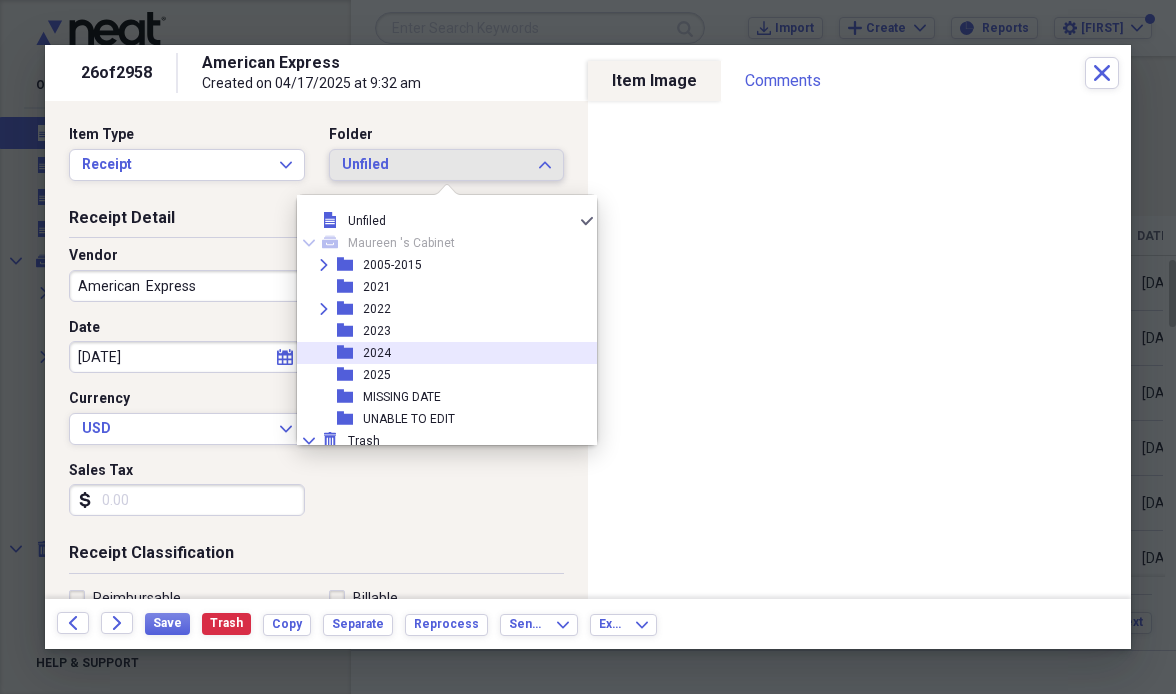 click on "folder [YEAR]" at bounding box center [439, 353] 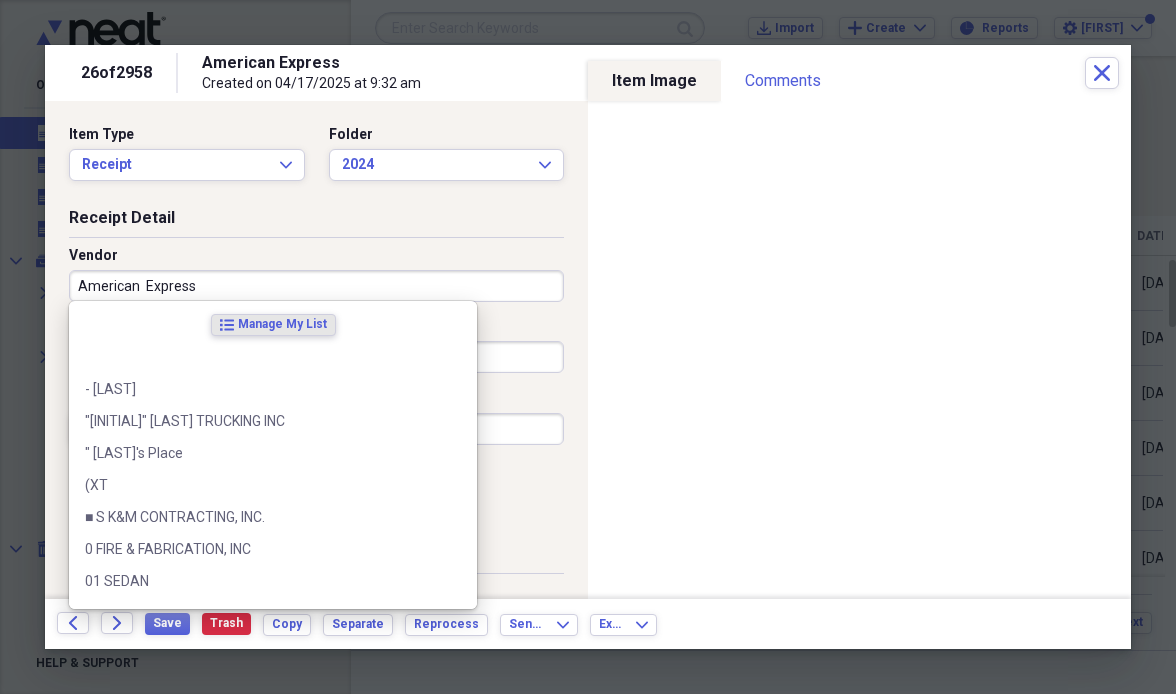 click on "American  Express" at bounding box center [316, 286] 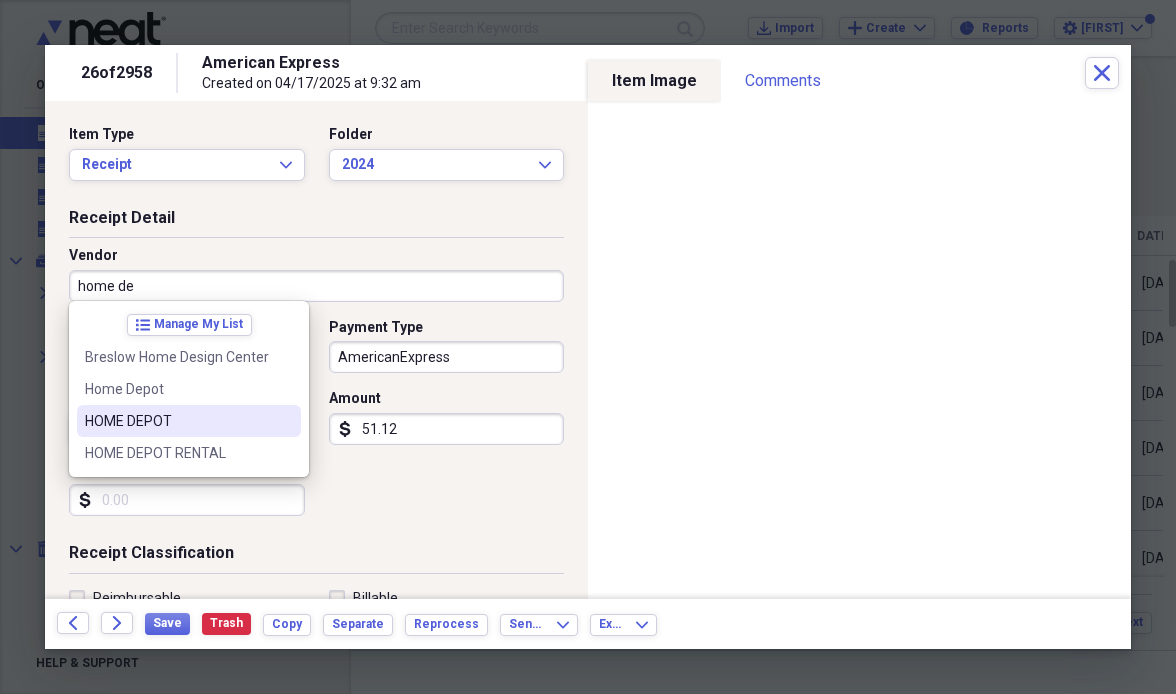 click on "HOME DEPOT" at bounding box center (177, 421) 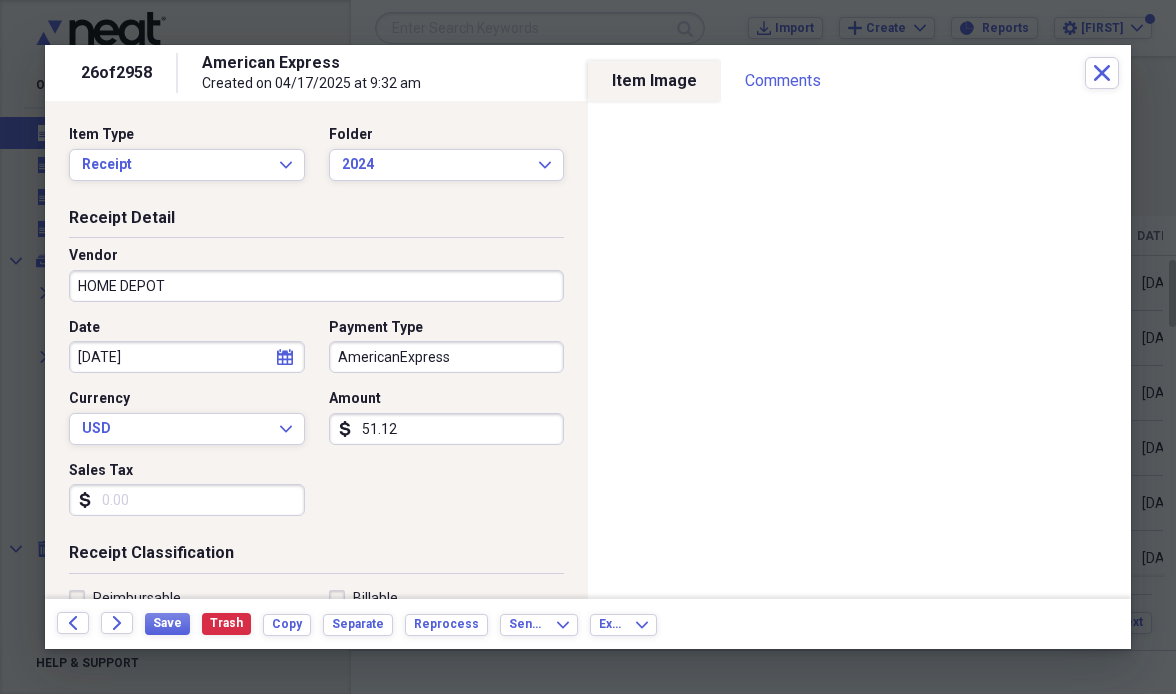 type on "Material" 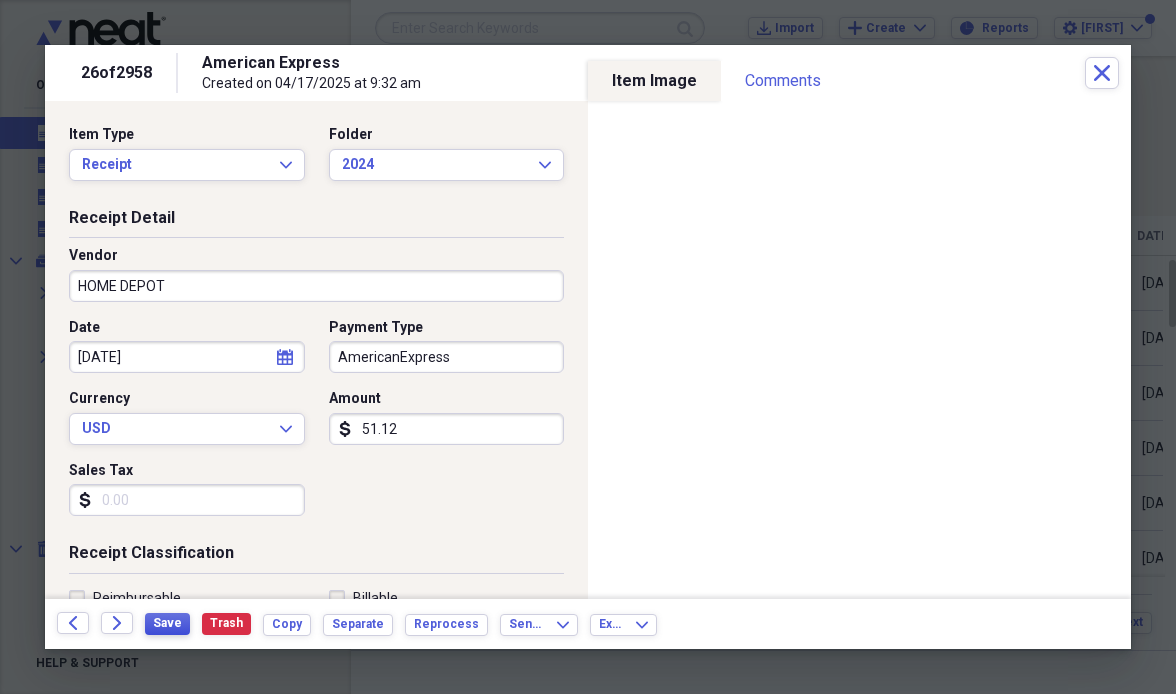 click on "Save" at bounding box center (167, 623) 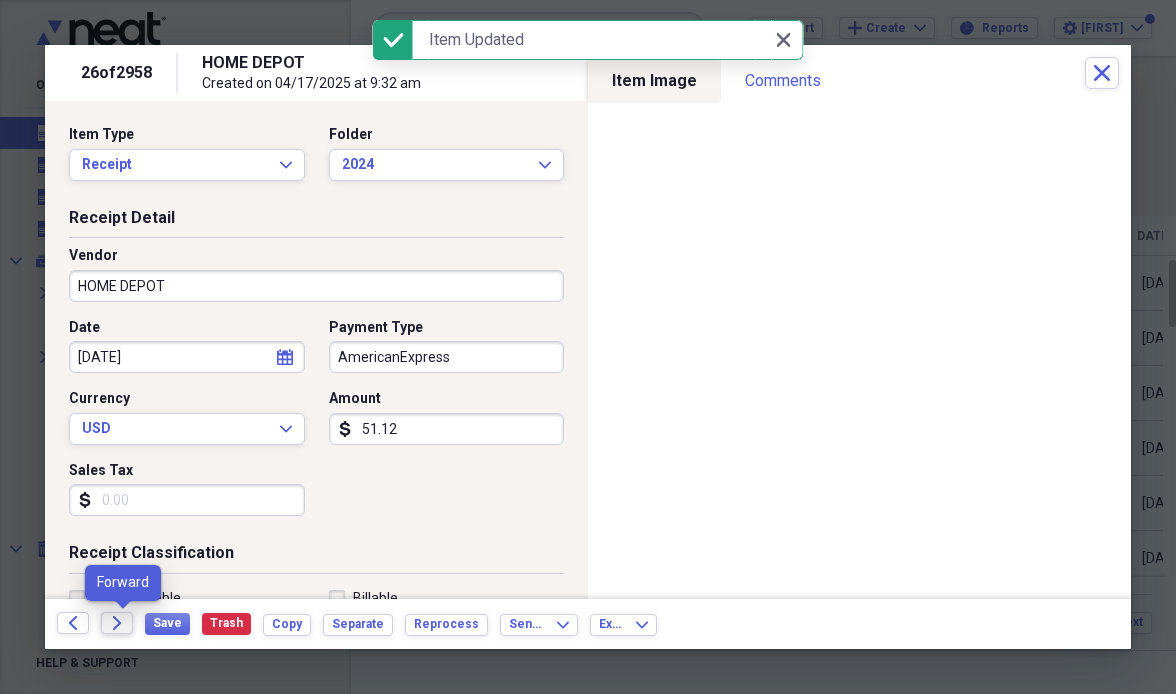 click on "Forward" 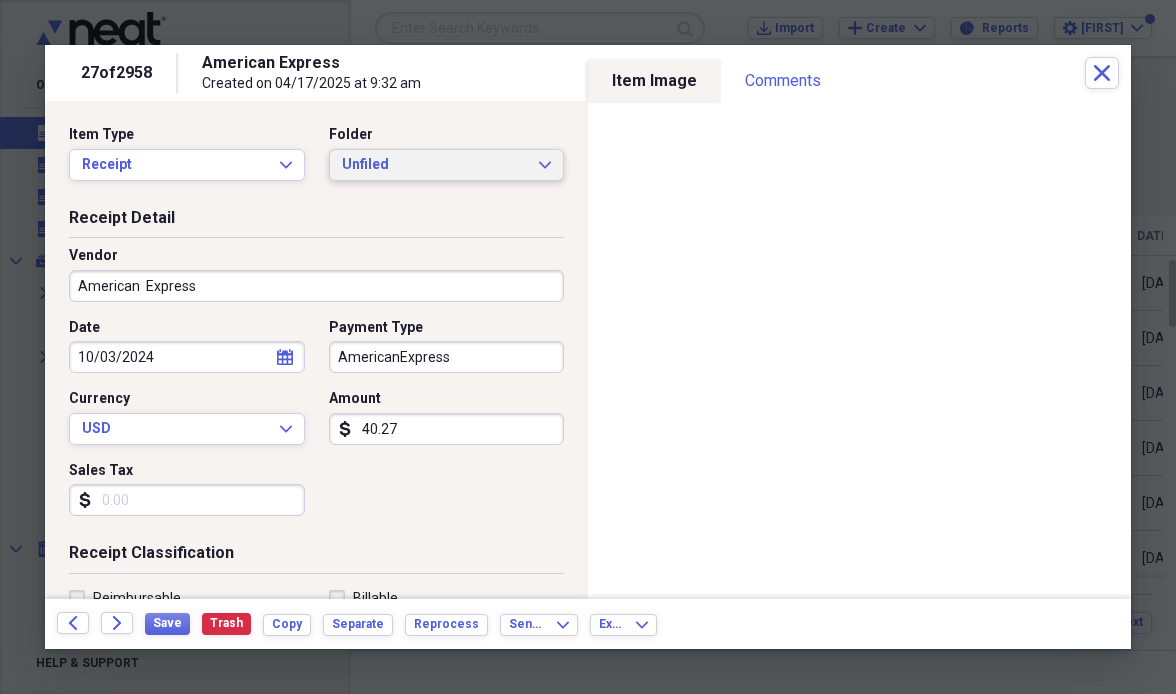 click on "Unfiled" at bounding box center (435, 165) 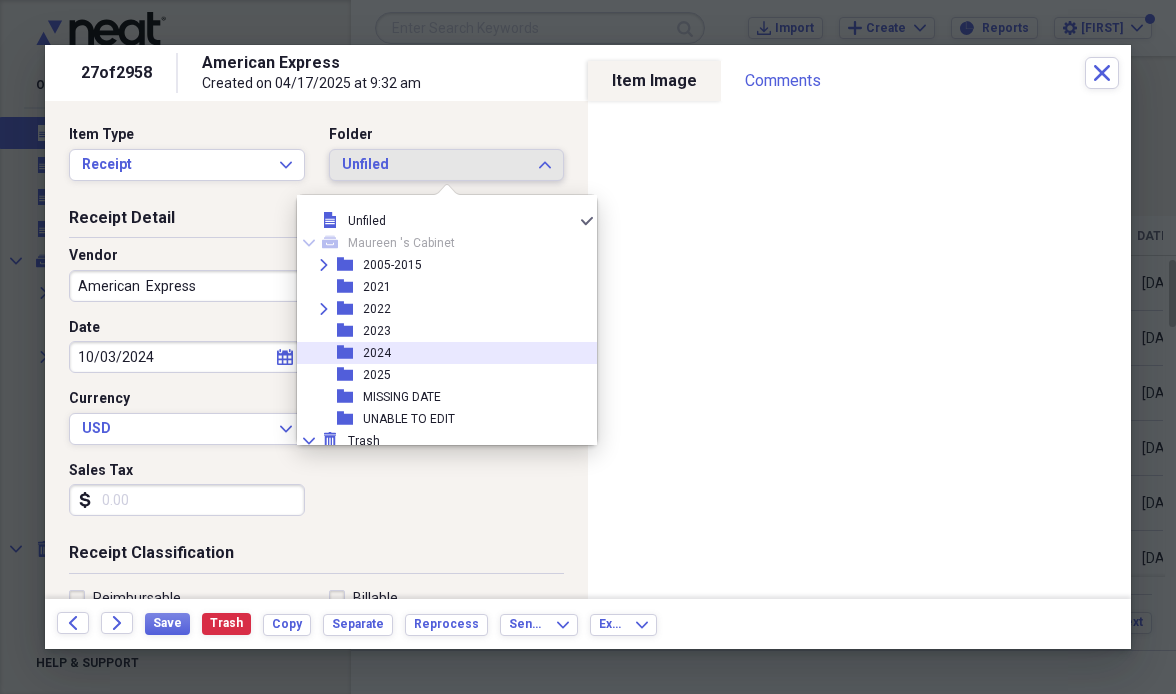 click on "folder [YEAR]" at bounding box center (439, 353) 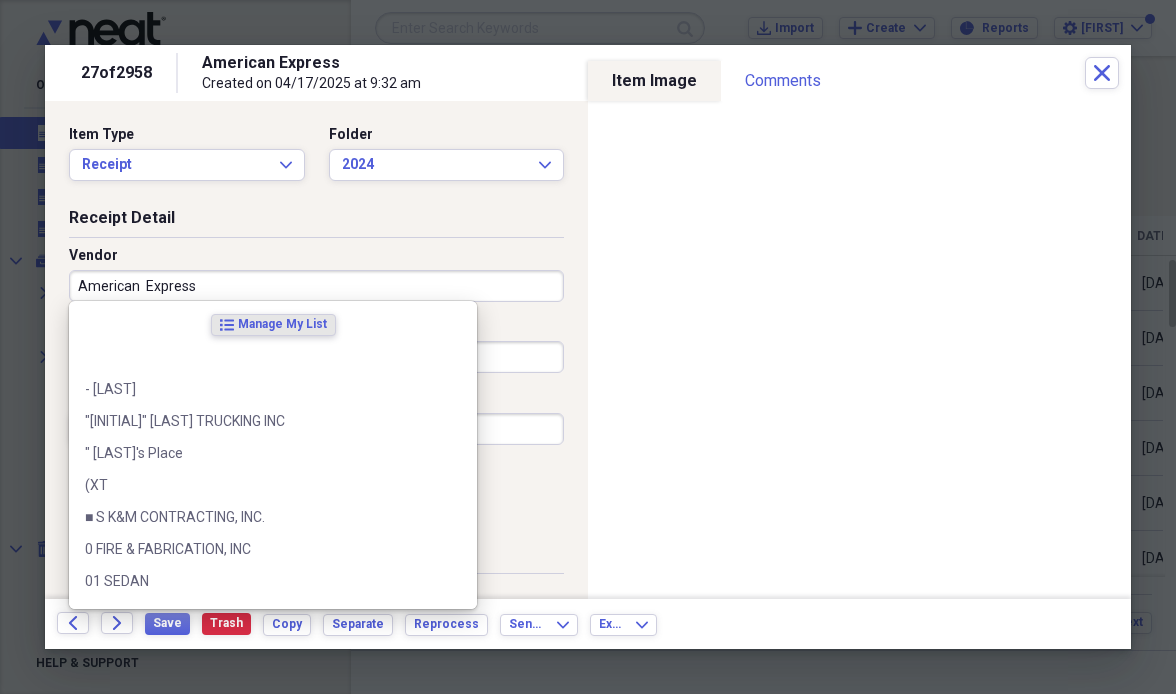 click on "American  Express" at bounding box center [316, 286] 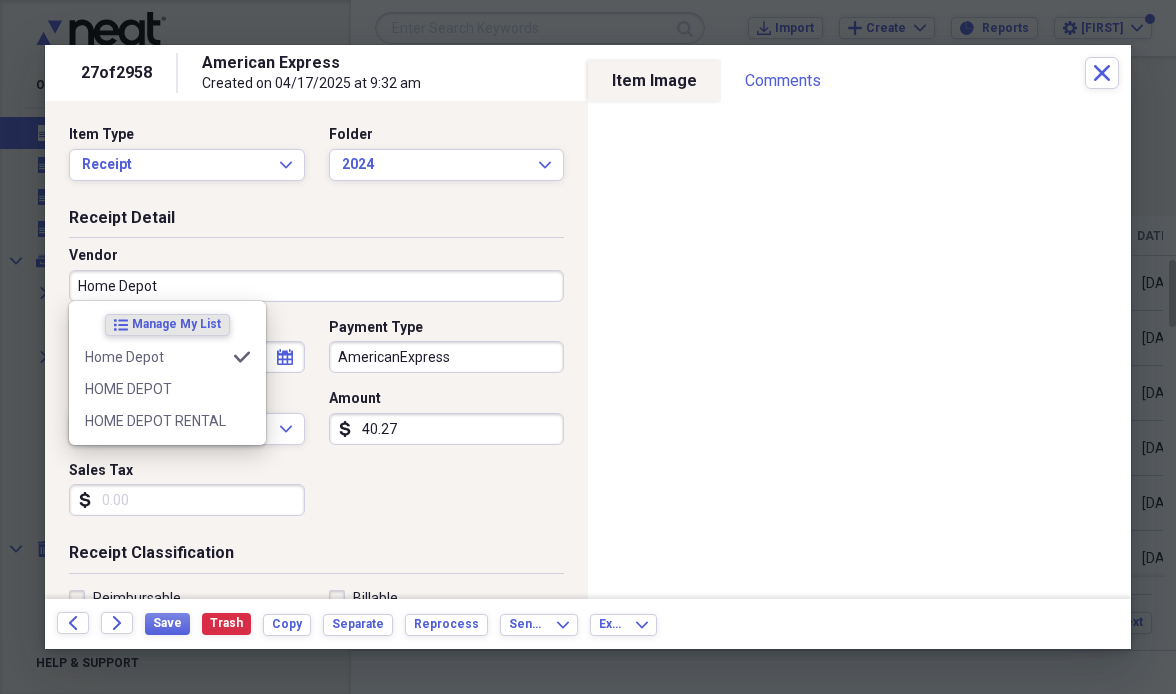 drag, startPoint x: 299, startPoint y: 356, endPoint x: 172, endPoint y: 389, distance: 131.21738 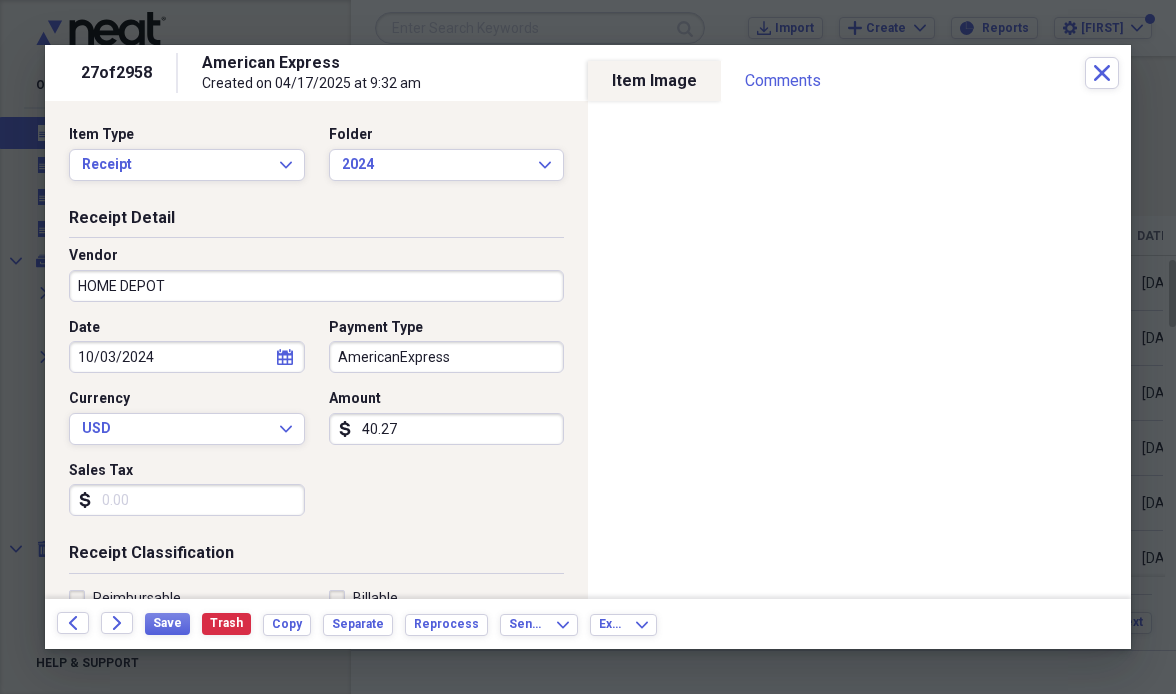 type on "Material" 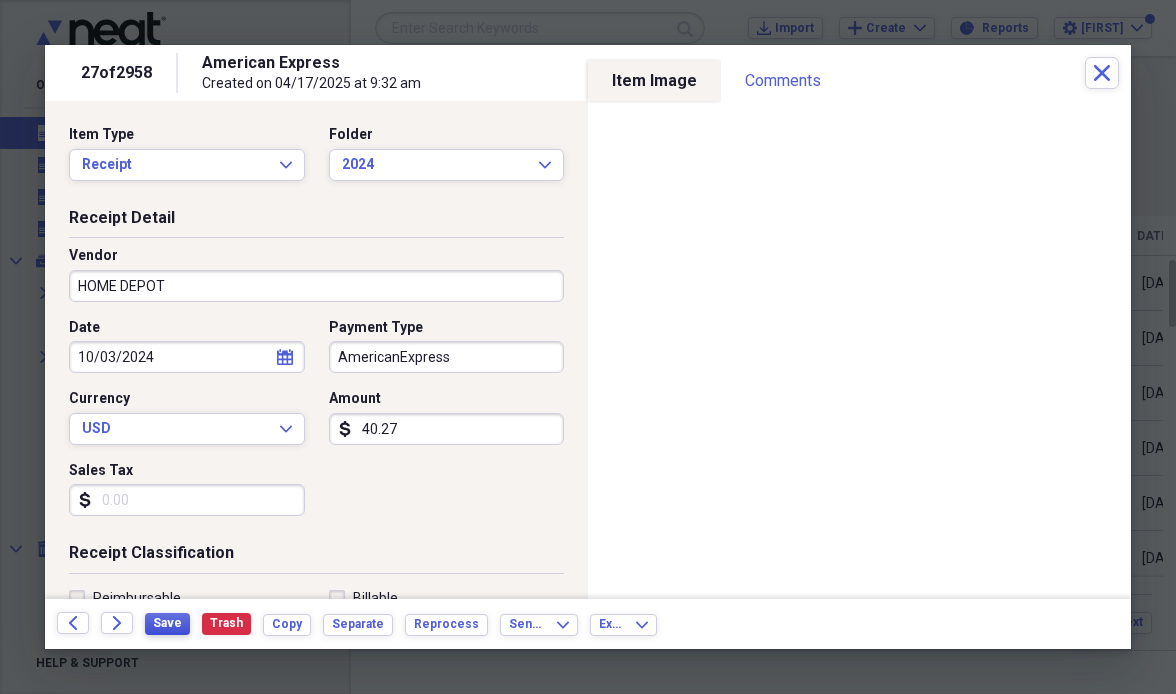 click on "Save" at bounding box center (167, 623) 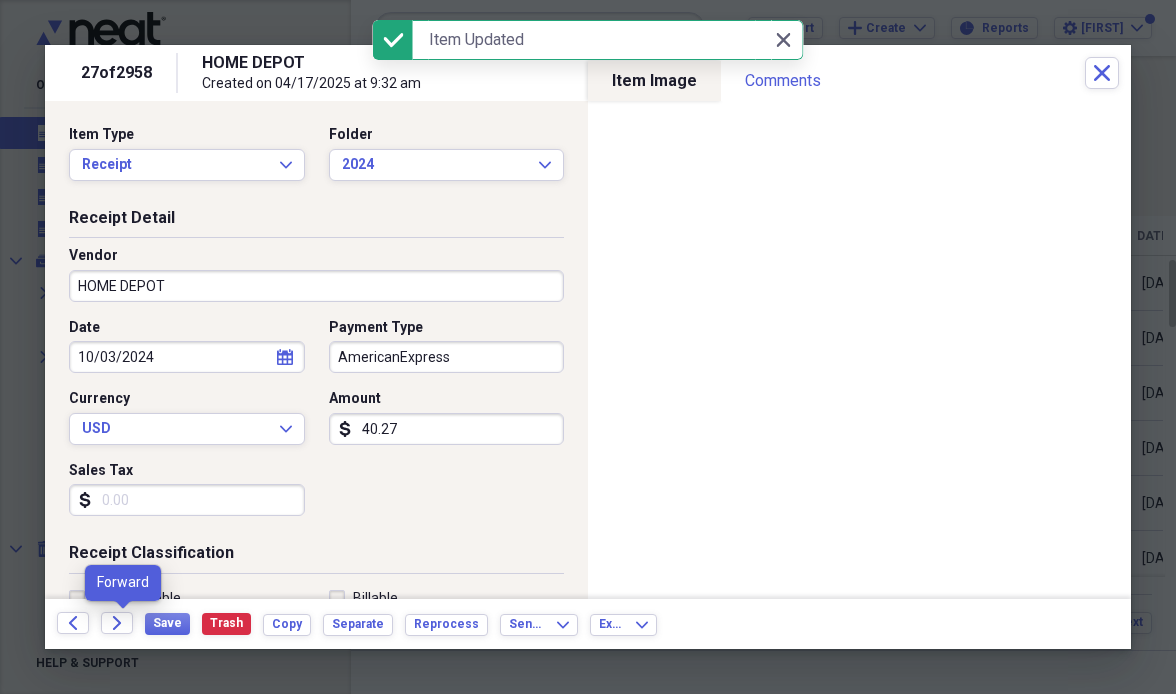 click on "Forward" 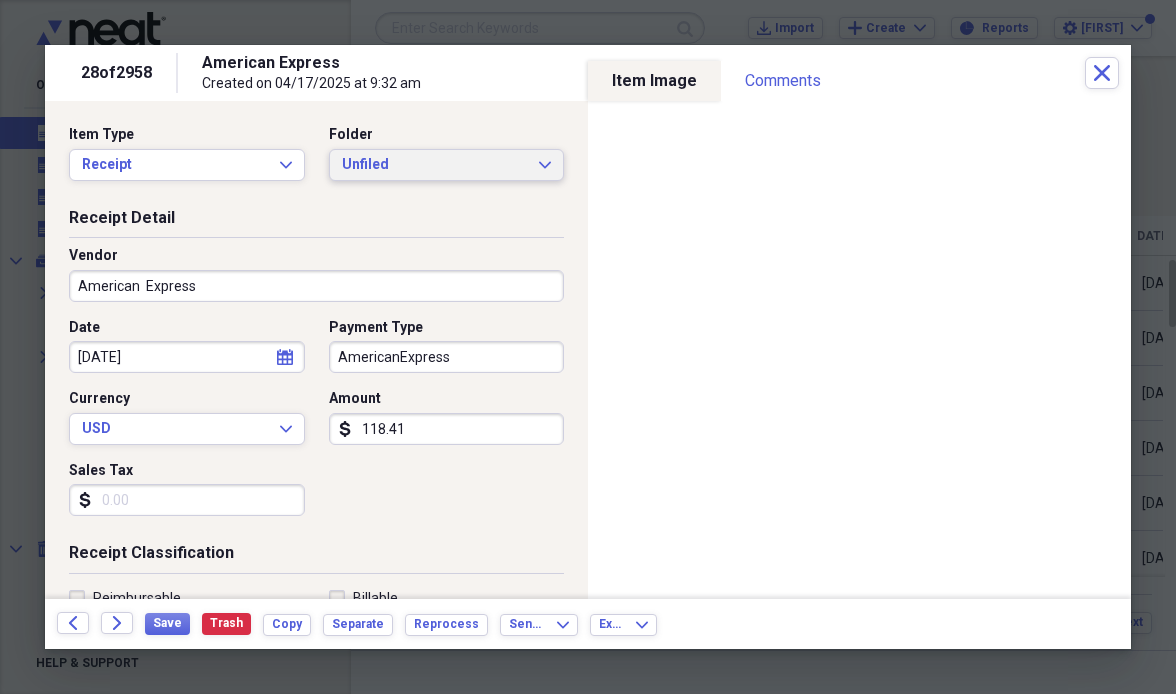click on "Unfiled Expand" at bounding box center [447, 165] 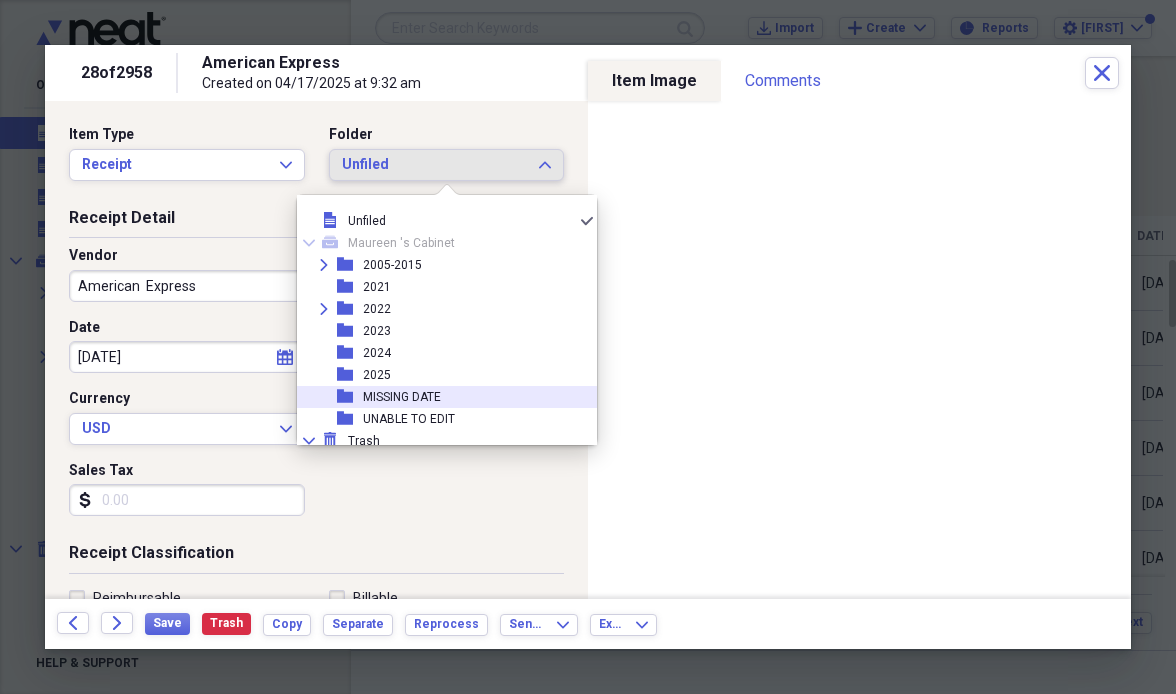 scroll, scrollTop: 34, scrollLeft: 0, axis: vertical 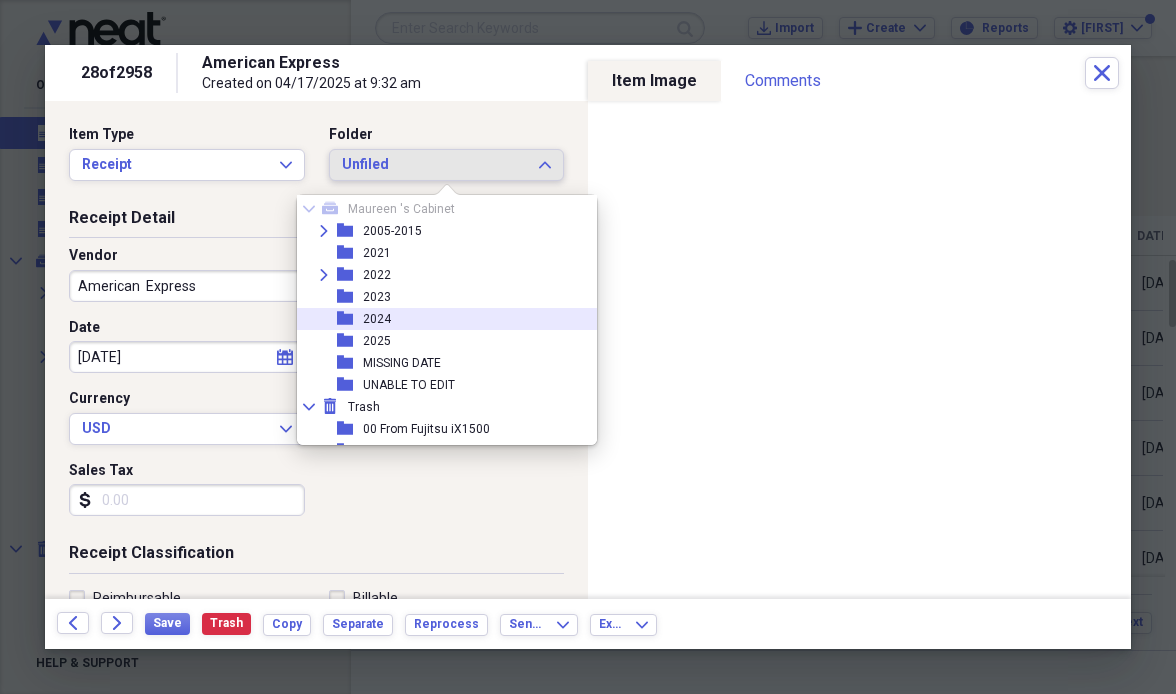 click on "folder [YEAR]" at bounding box center (439, 319) 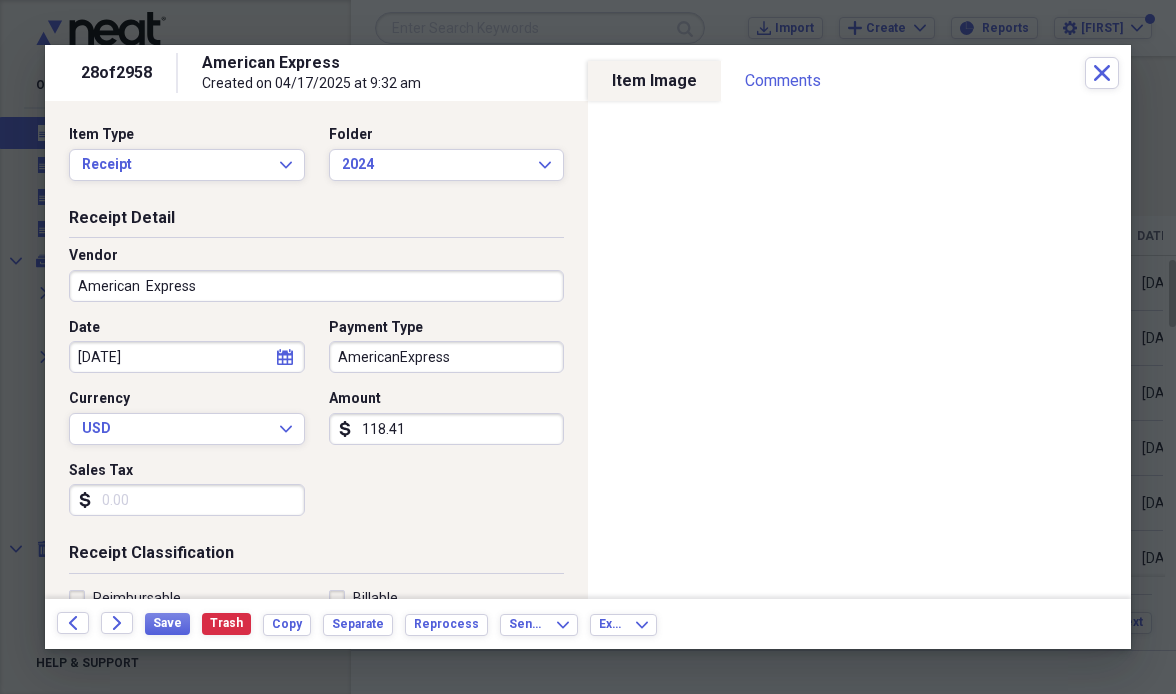 click on "American  Express" at bounding box center (316, 286) 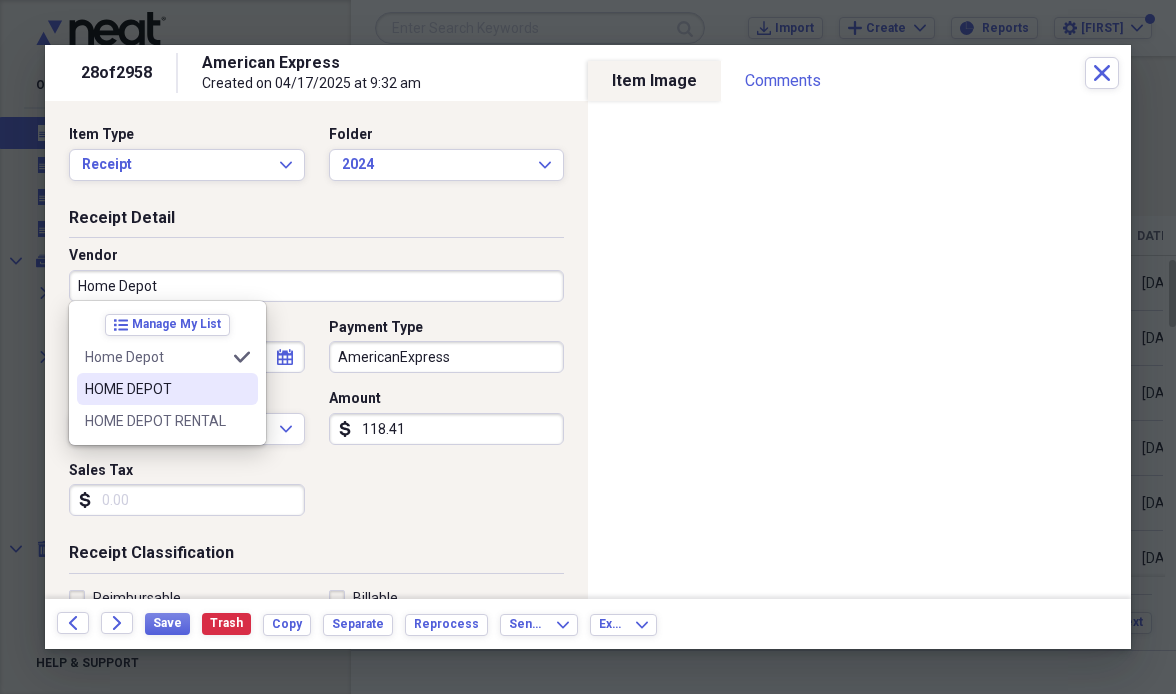 drag, startPoint x: 276, startPoint y: 289, endPoint x: 168, endPoint y: 390, distance: 147.86818 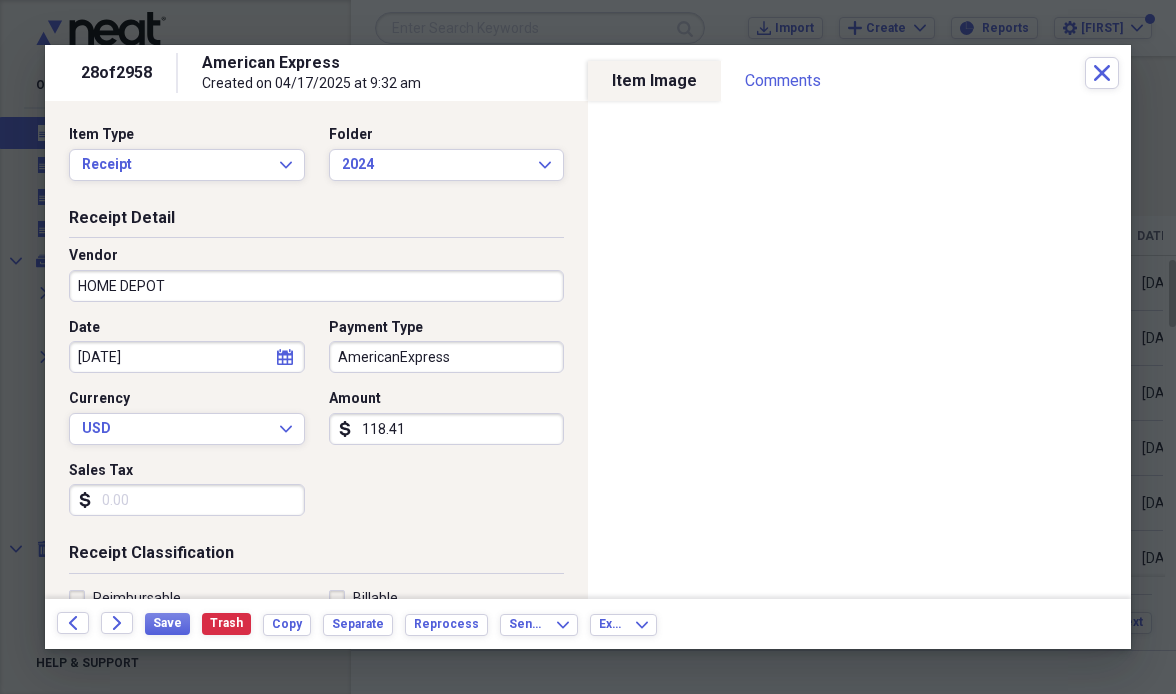 type on "Material" 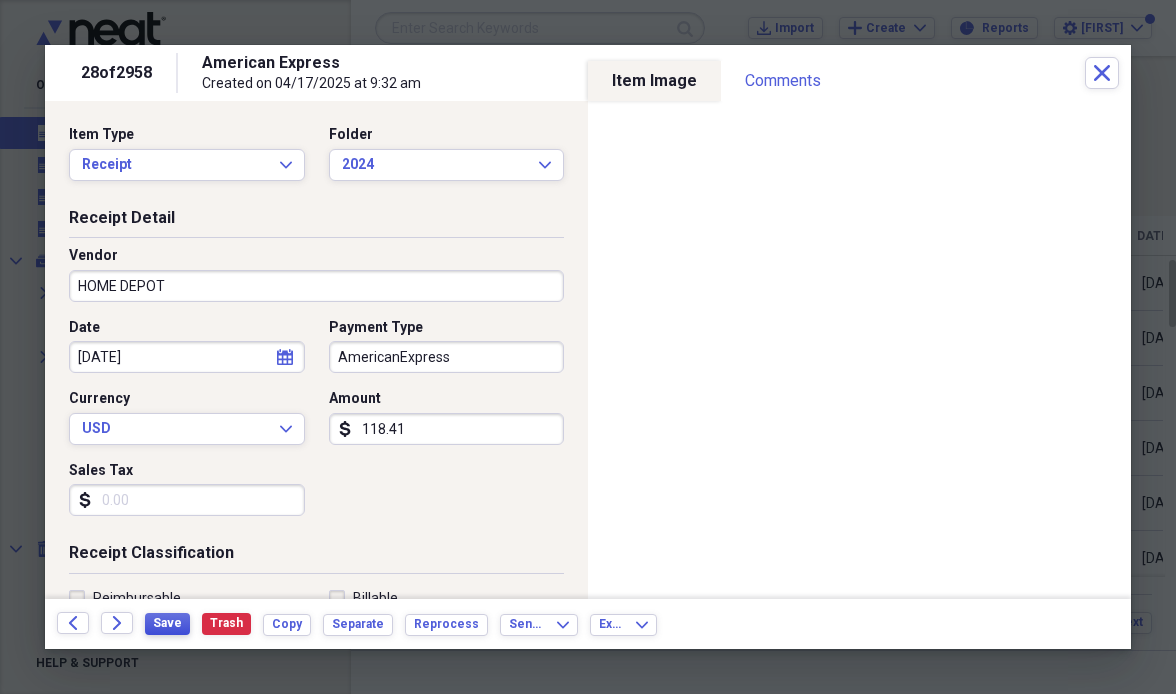 click on "Save" at bounding box center [167, 623] 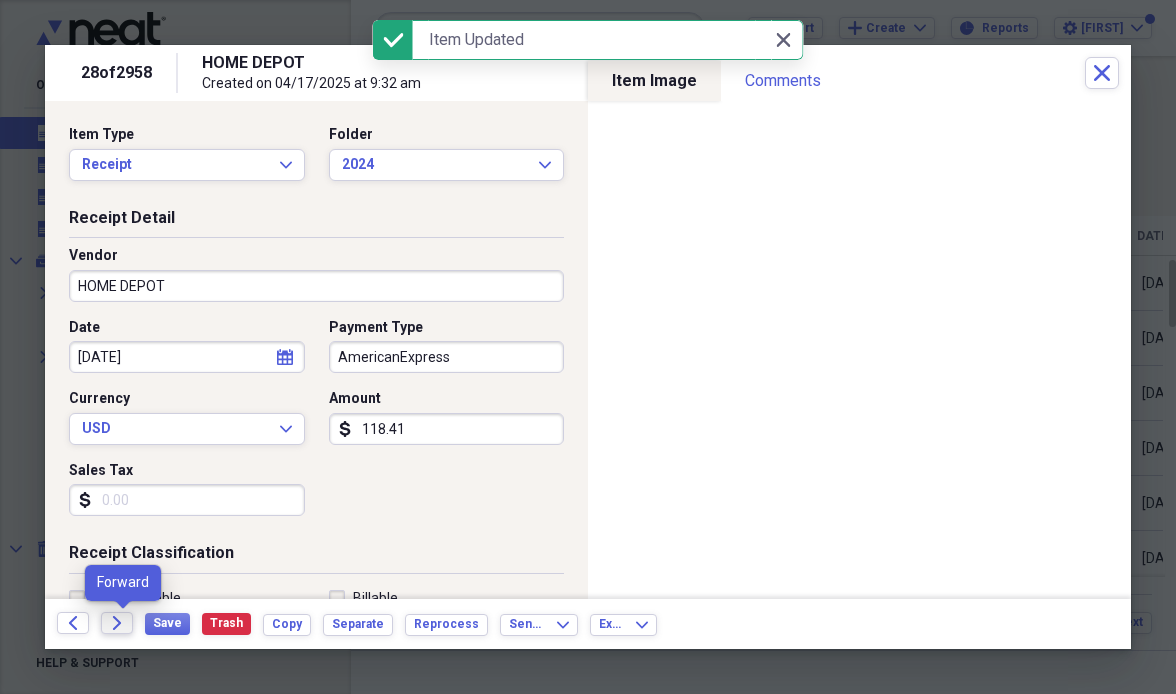 click 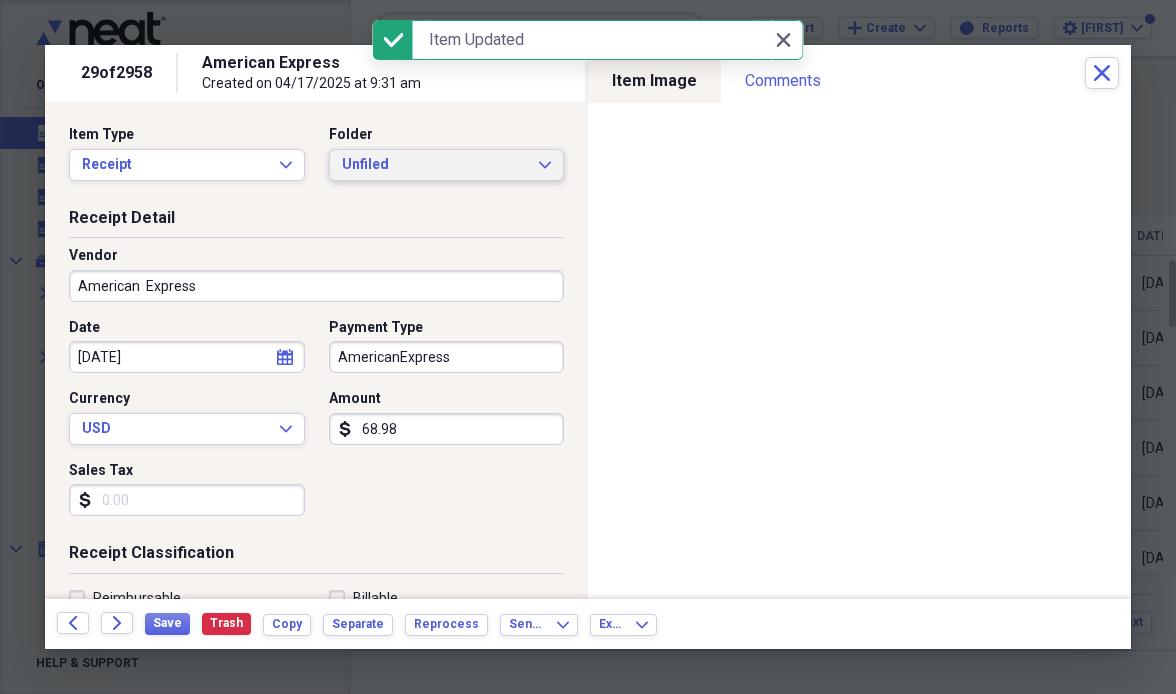 click on "Unfiled" at bounding box center [435, 165] 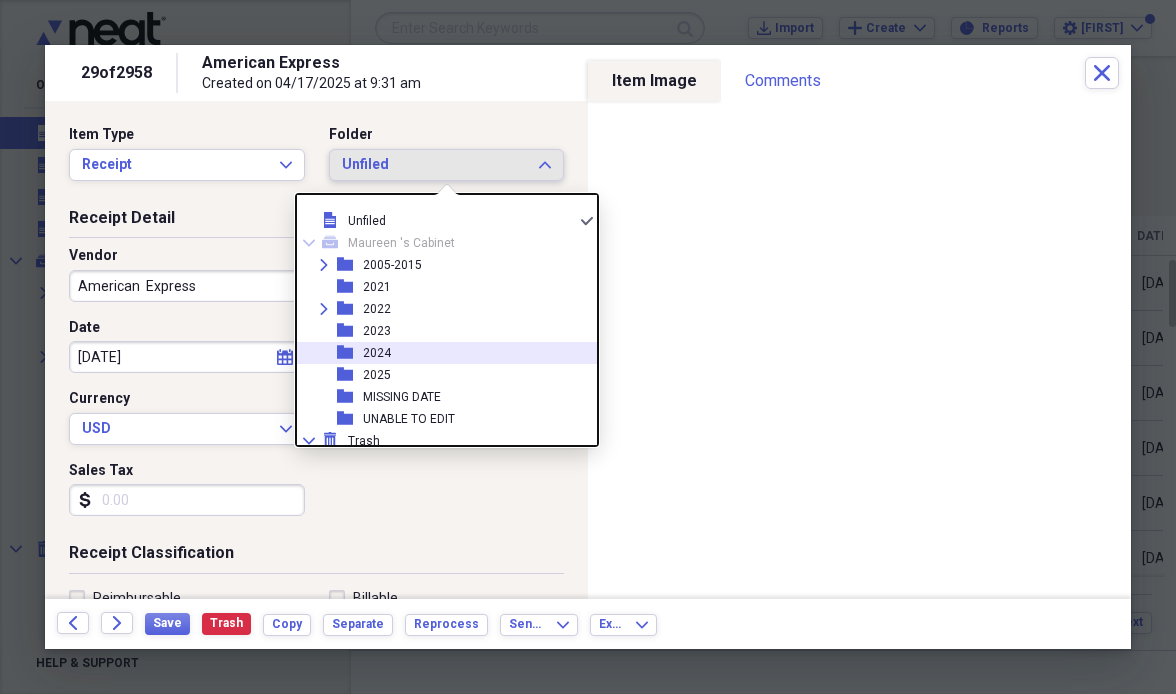 click on "folder [YEAR]" at bounding box center [439, 353] 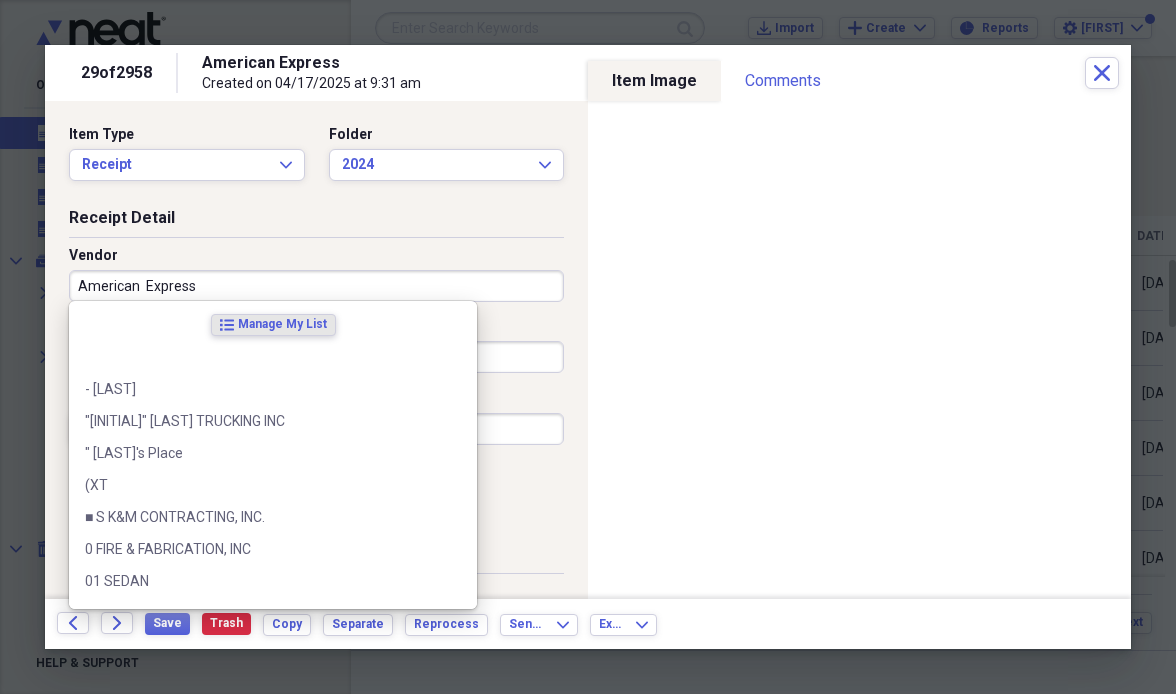 click on "American  Express" at bounding box center (316, 286) 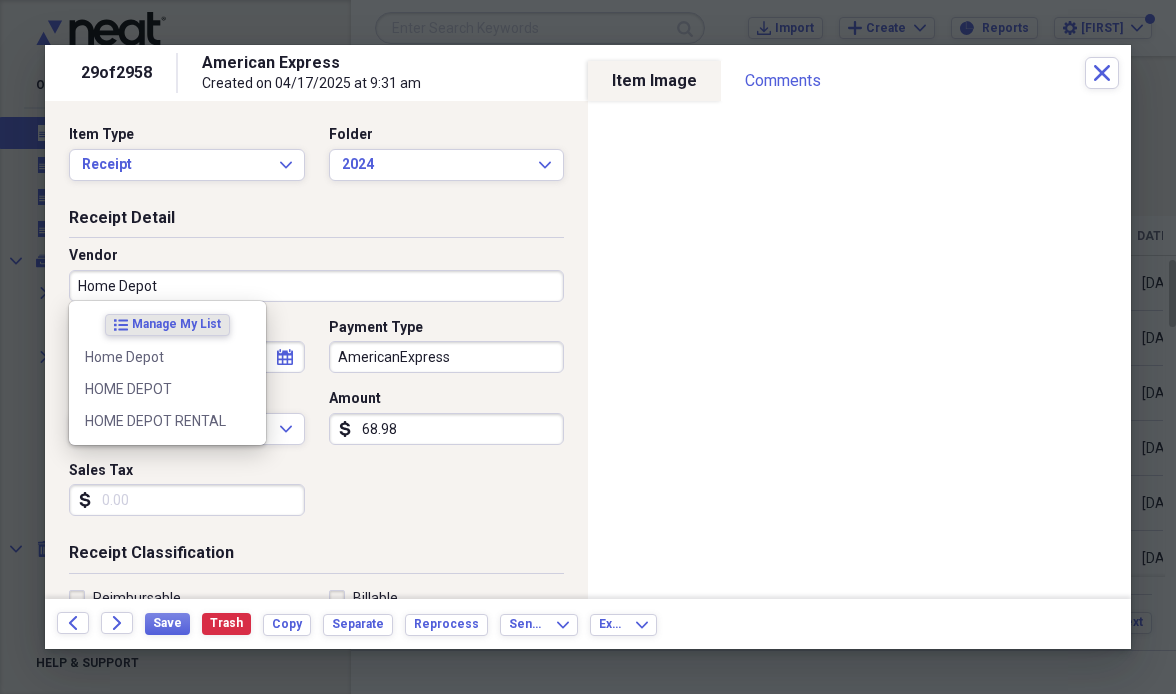 drag, startPoint x: 276, startPoint y: 309, endPoint x: 160, endPoint y: 391, distance: 142.05632 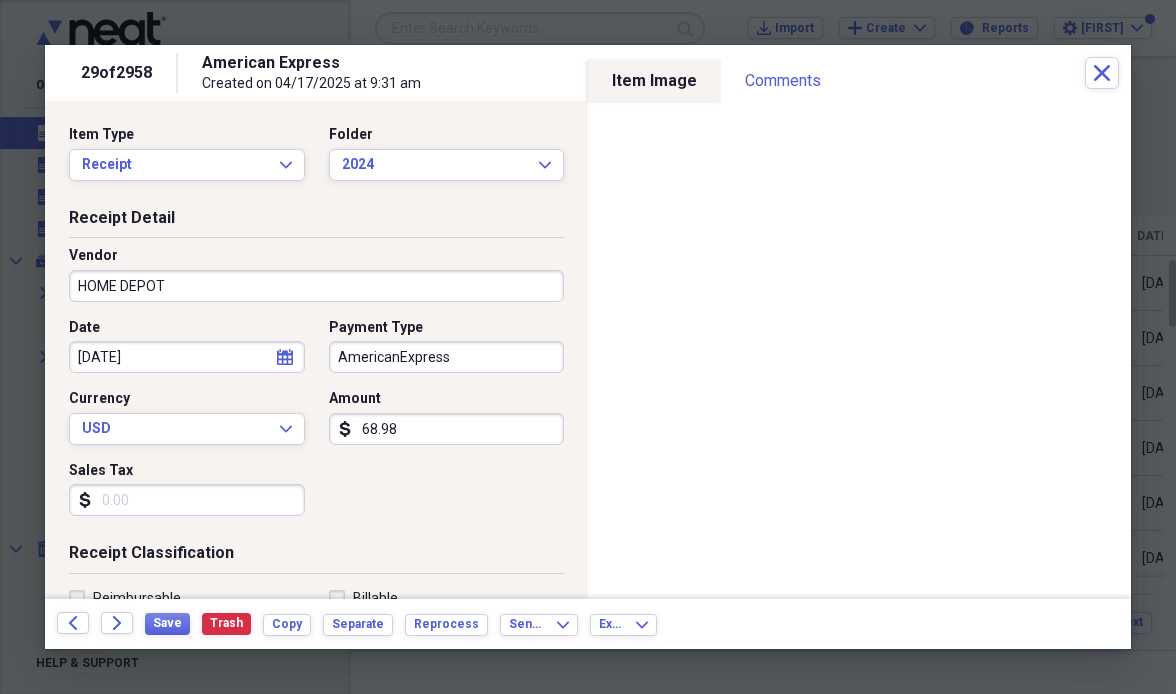 type on "Material" 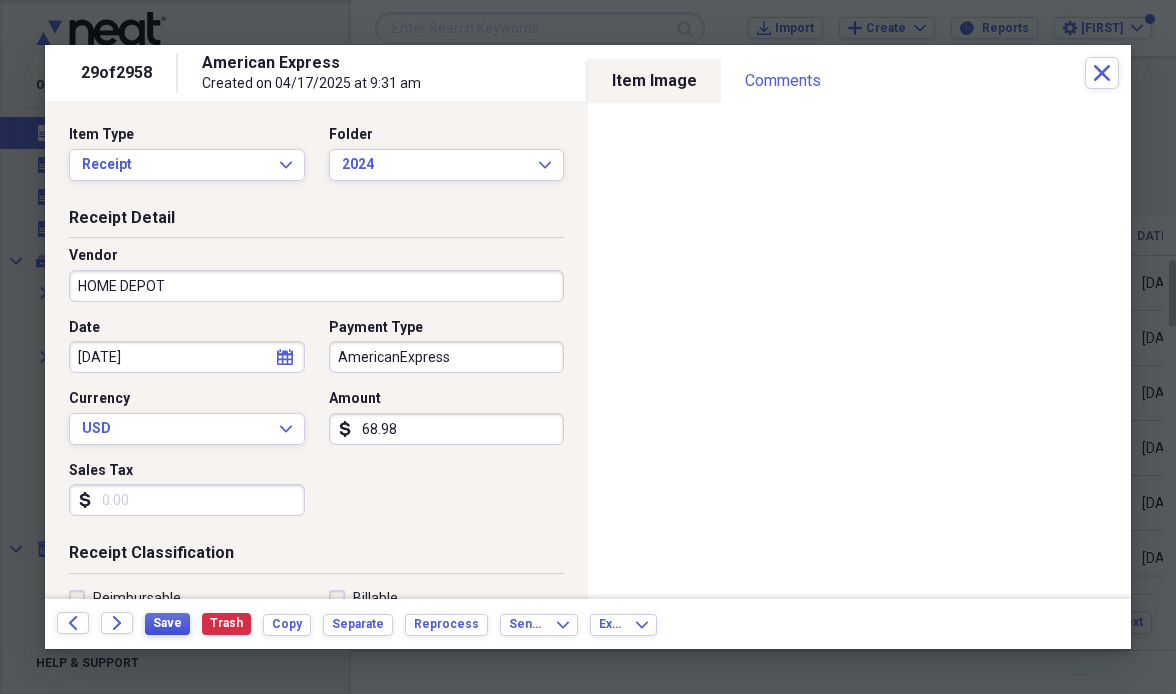 click on "Save" at bounding box center [167, 623] 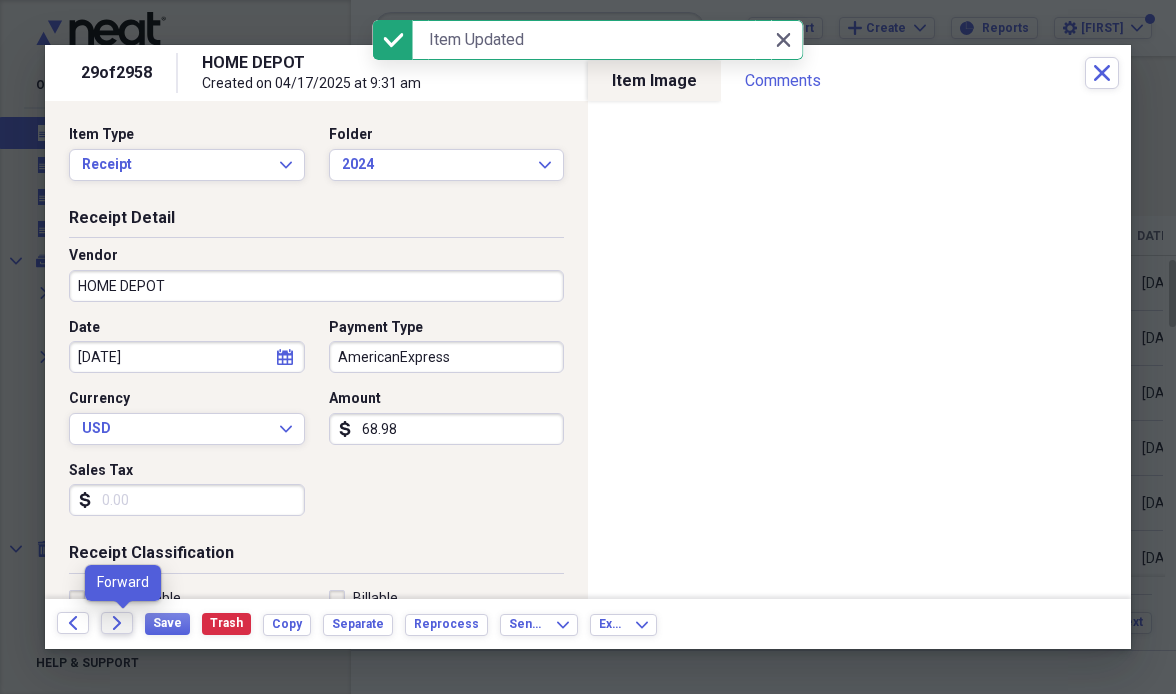 click on "Forward" 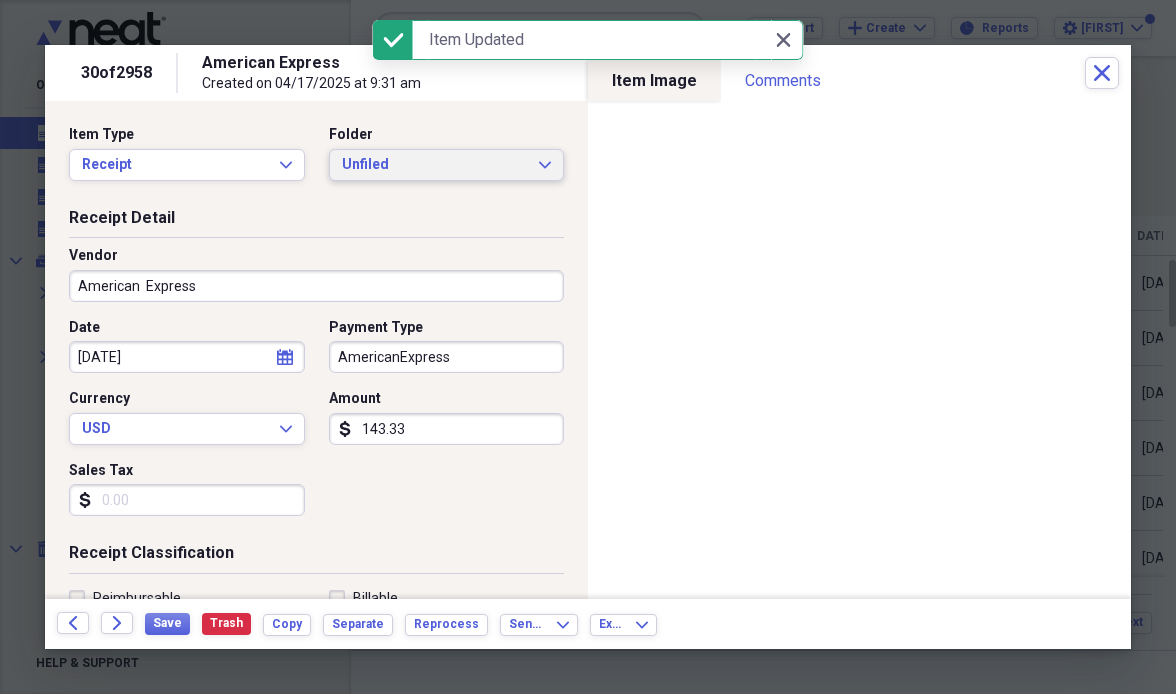click on "Unfiled" at bounding box center (435, 165) 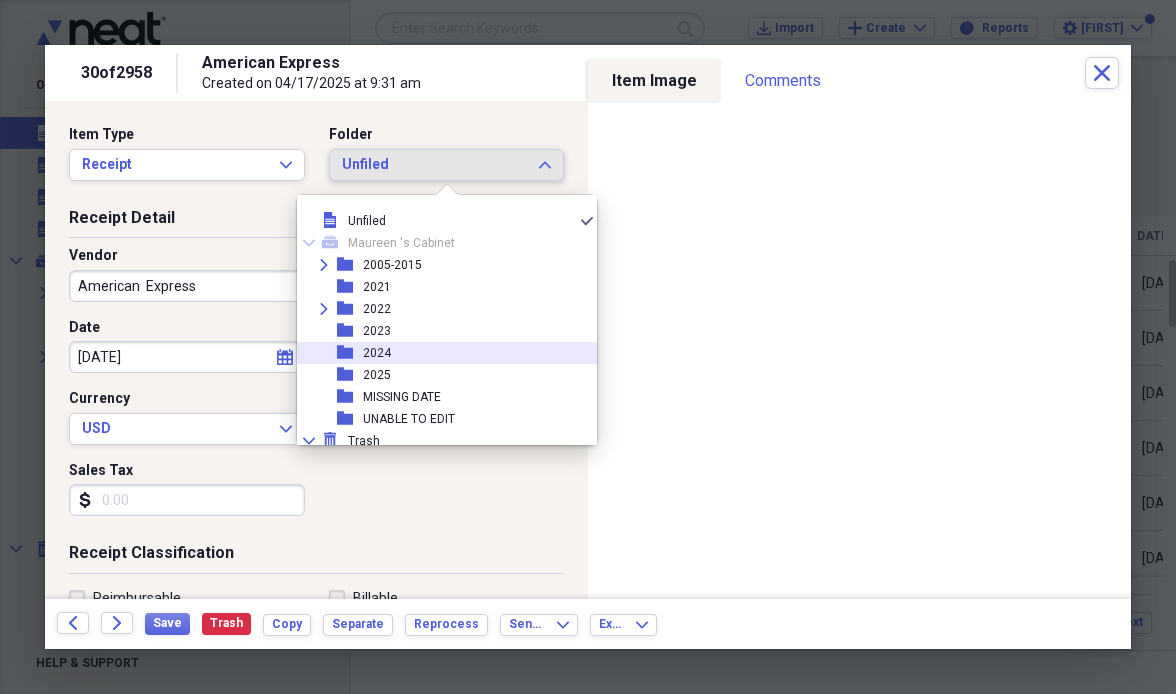 click on "folder [YEAR]" at bounding box center (439, 353) 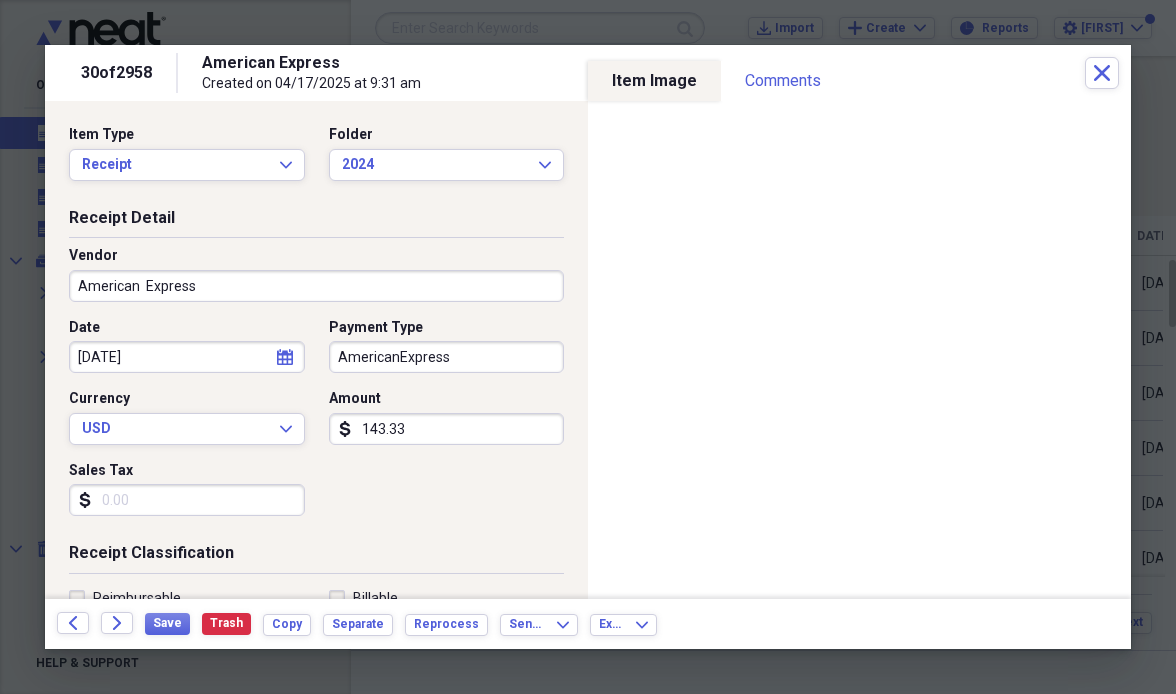 click on "American  Express" at bounding box center [316, 286] 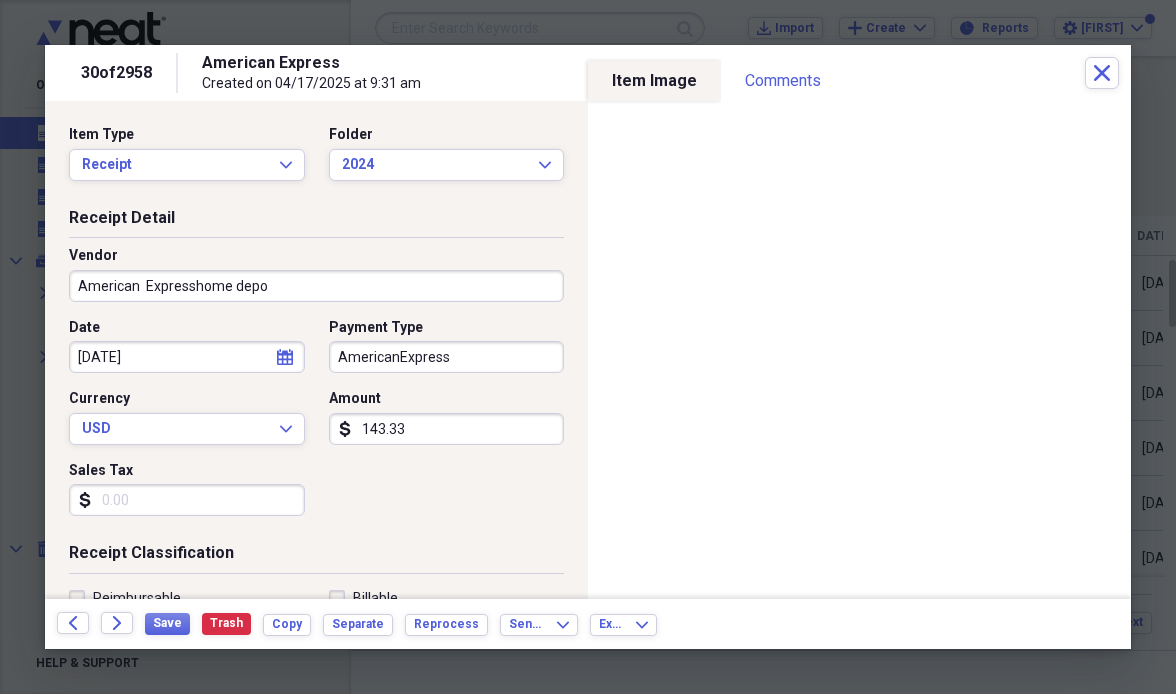 drag, startPoint x: 268, startPoint y: 289, endPoint x: 0, endPoint y: 289, distance: 268 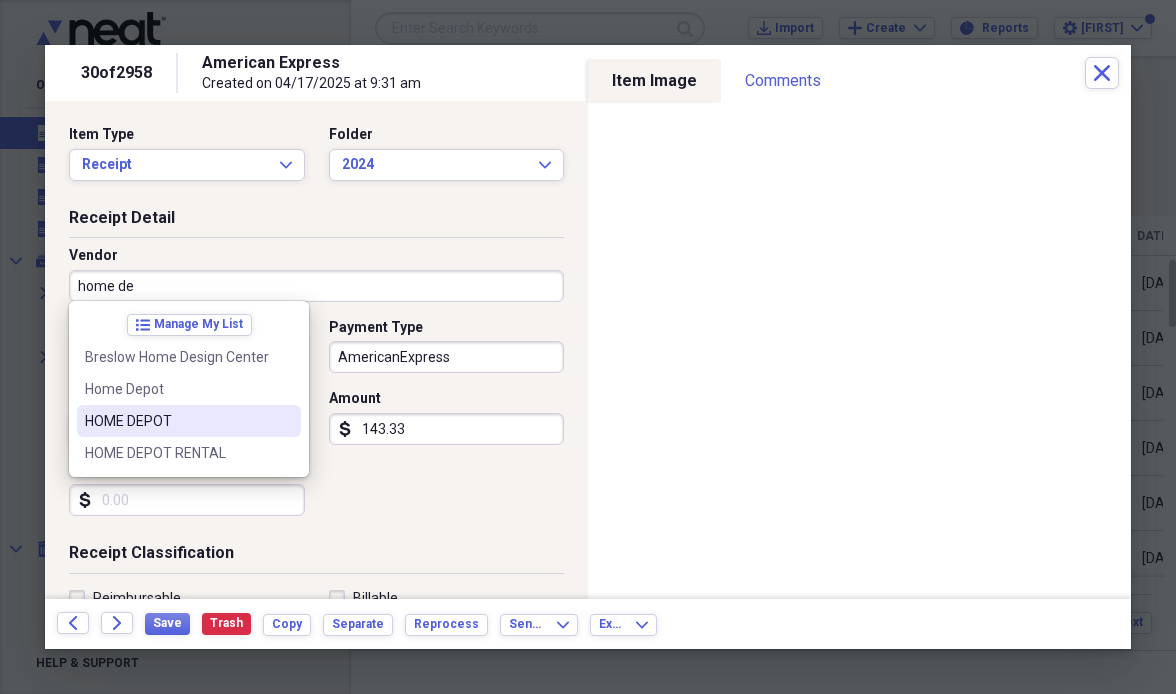 click on "HOME DEPOT" at bounding box center (177, 421) 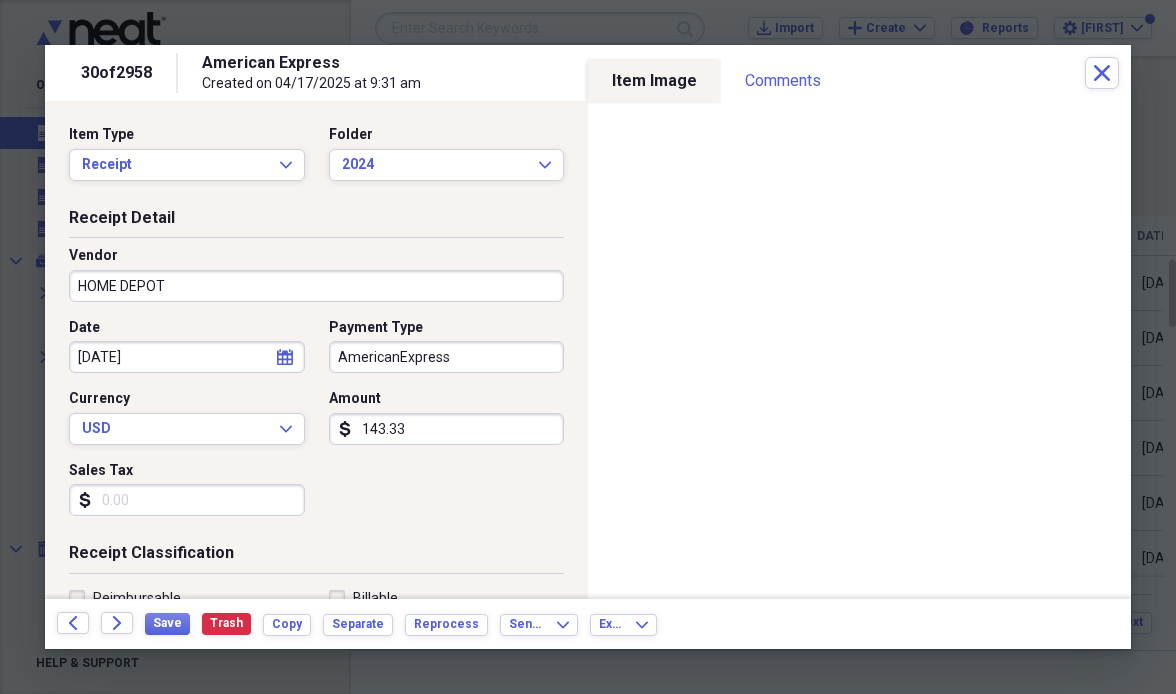 type on "Material" 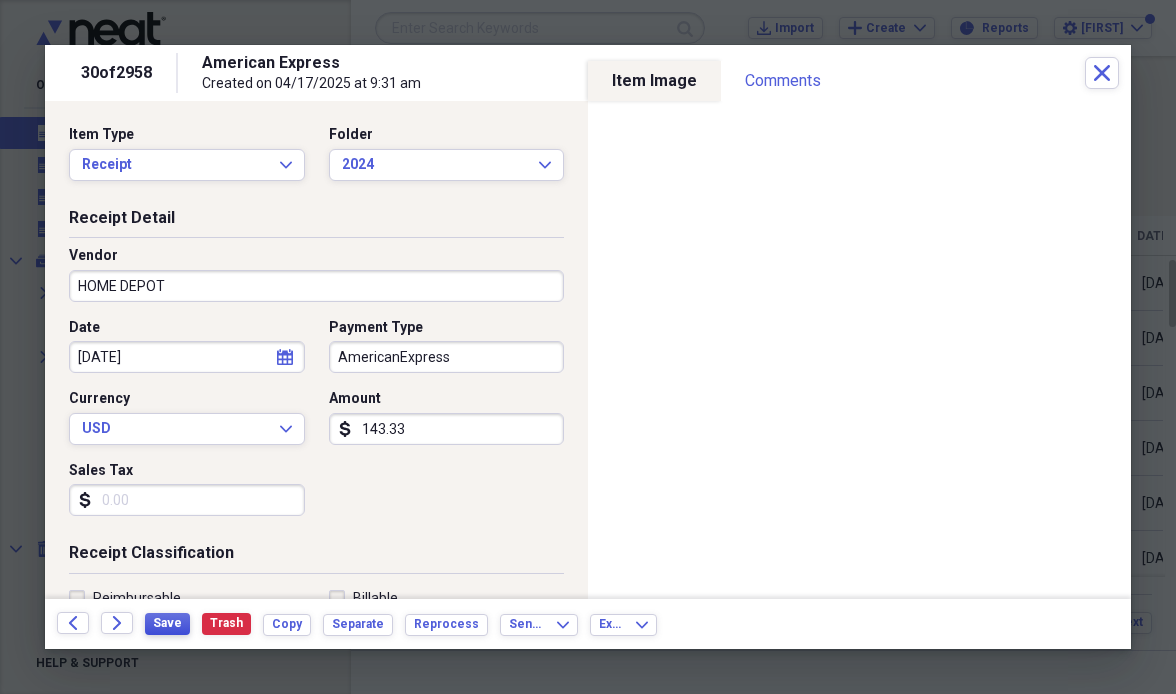 click on "Save" at bounding box center [167, 623] 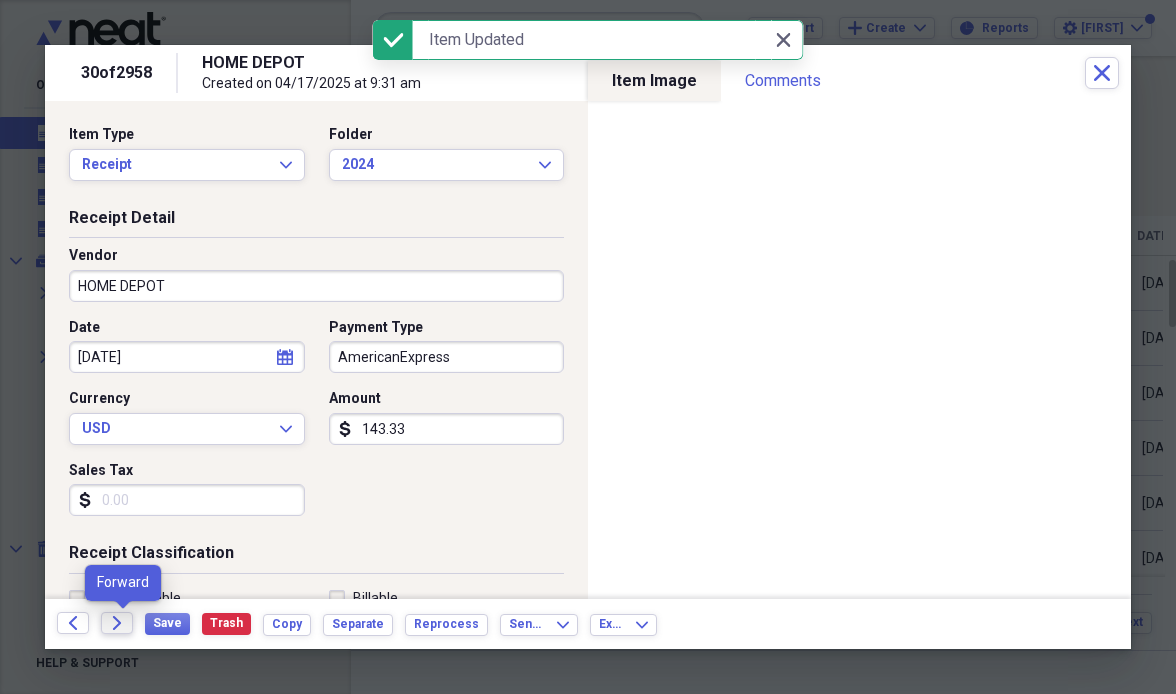 click on "Forward" 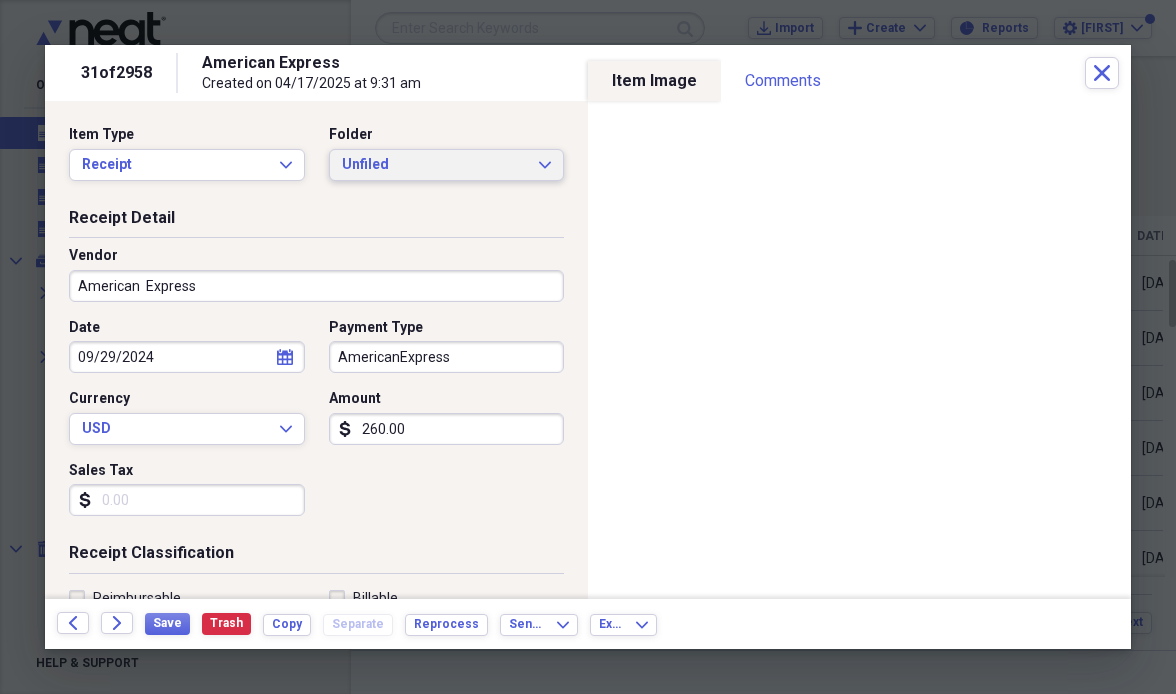 click on "Unfiled" at bounding box center [435, 165] 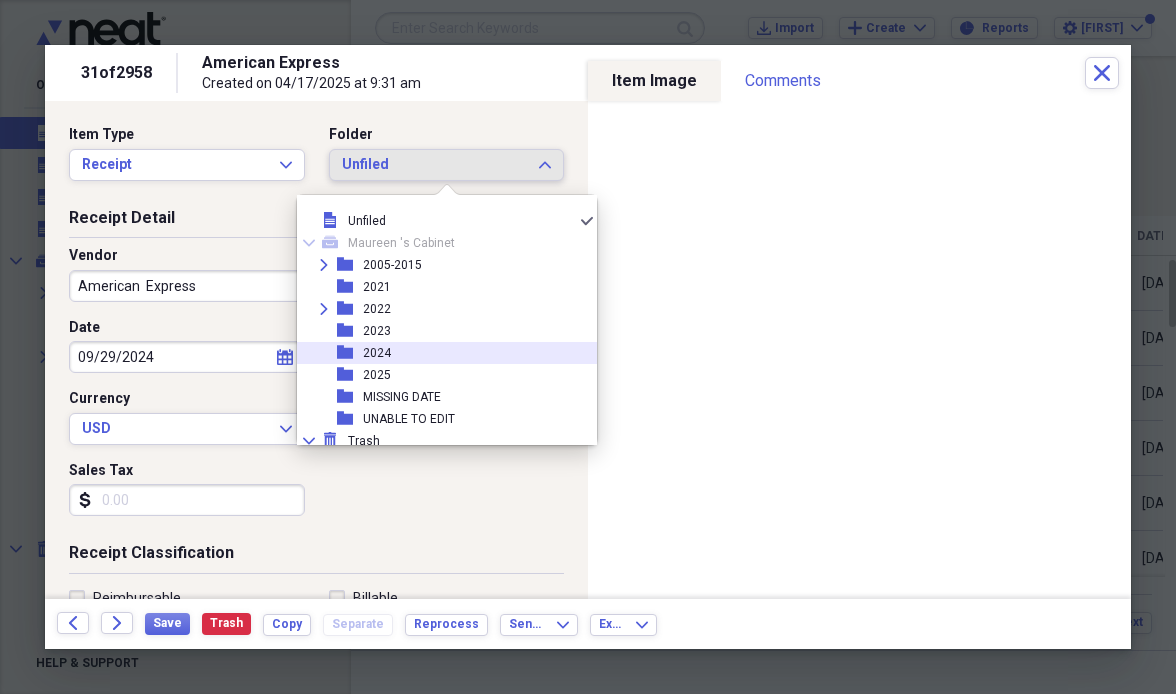 click on "folder [YEAR]" at bounding box center (439, 353) 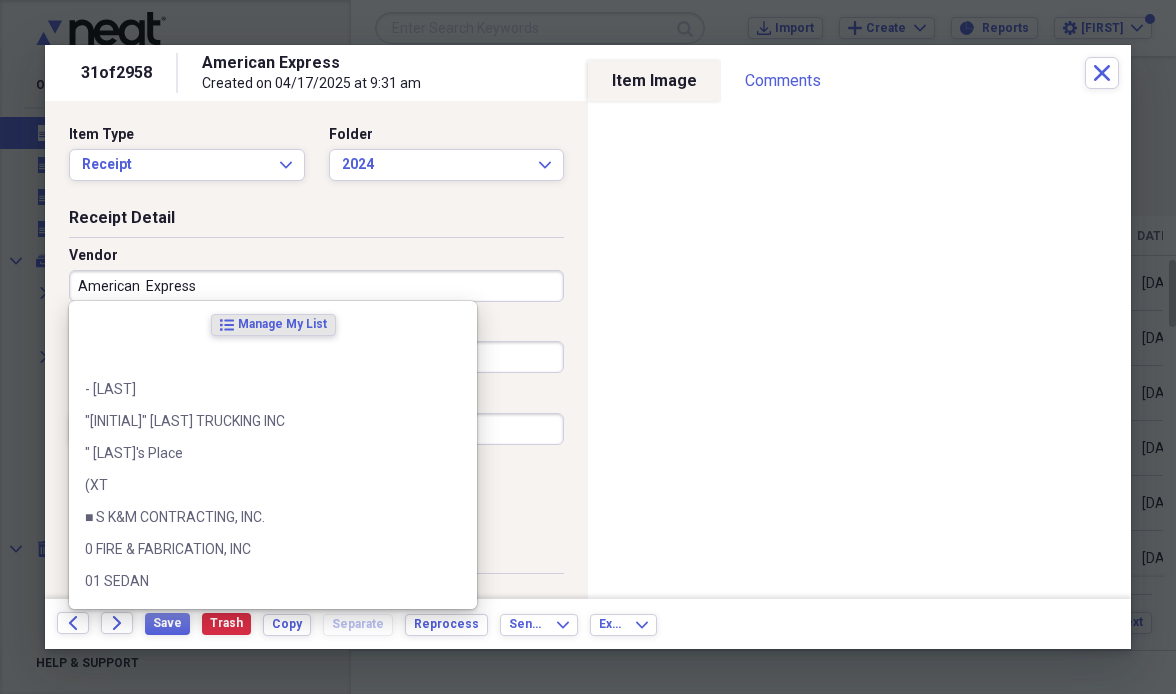 click on "American  Express" at bounding box center (316, 286) 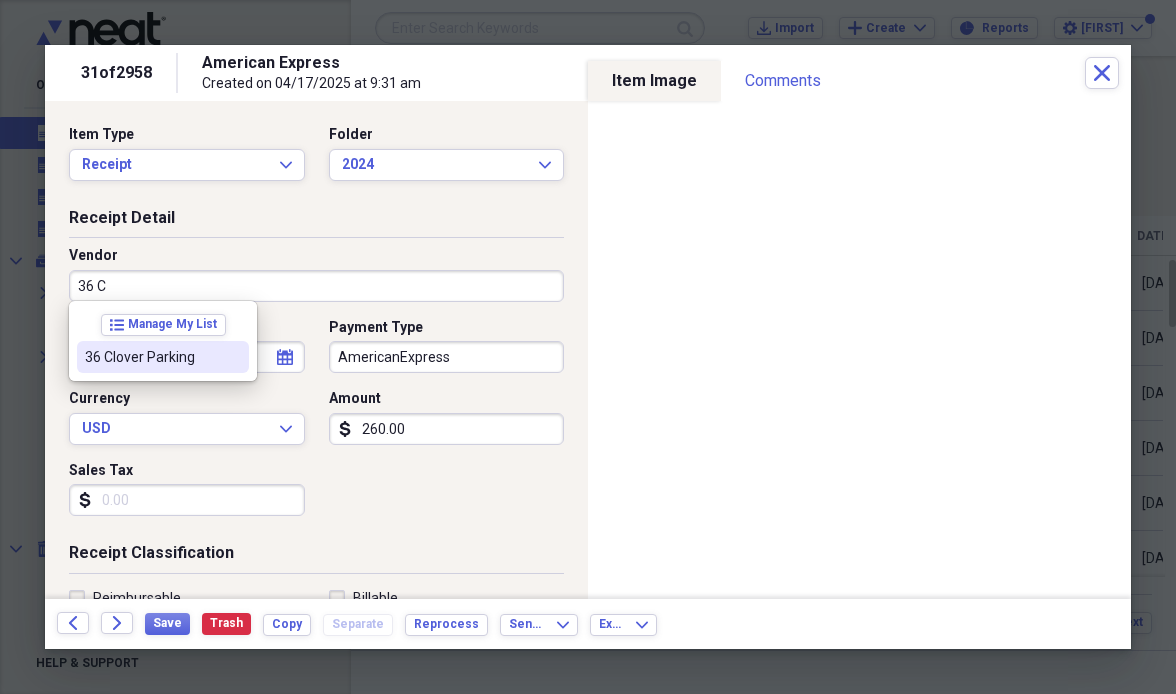 click on "36 Clover Parking" at bounding box center (151, 357) 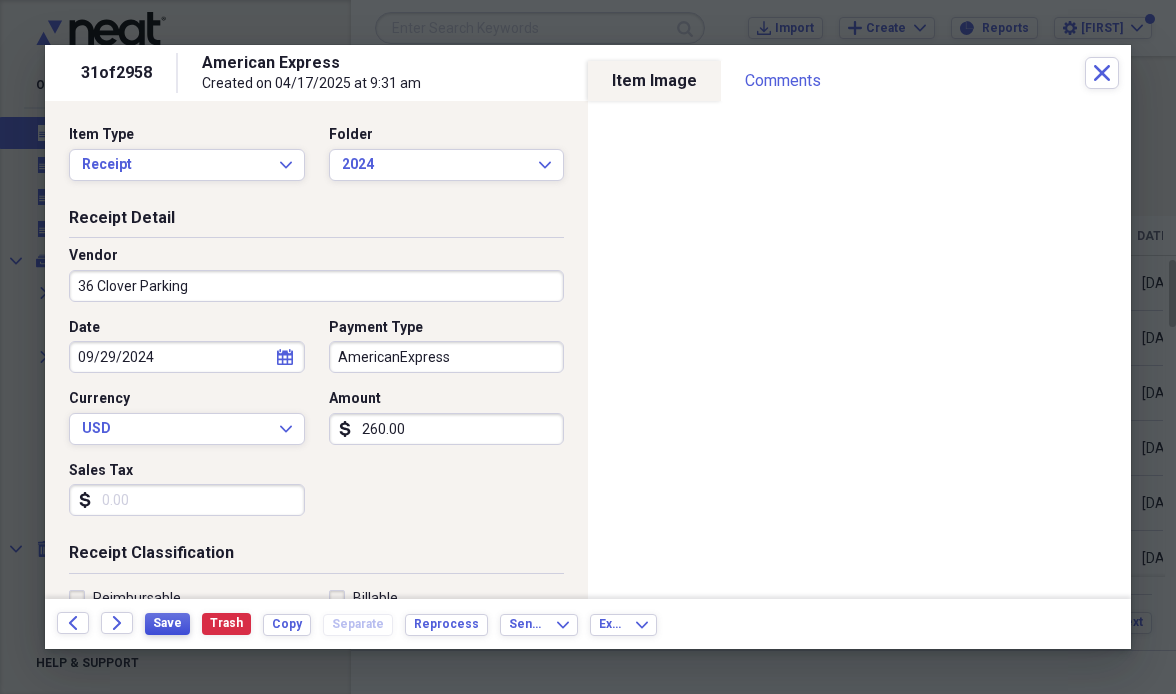 click on "Save" at bounding box center (167, 623) 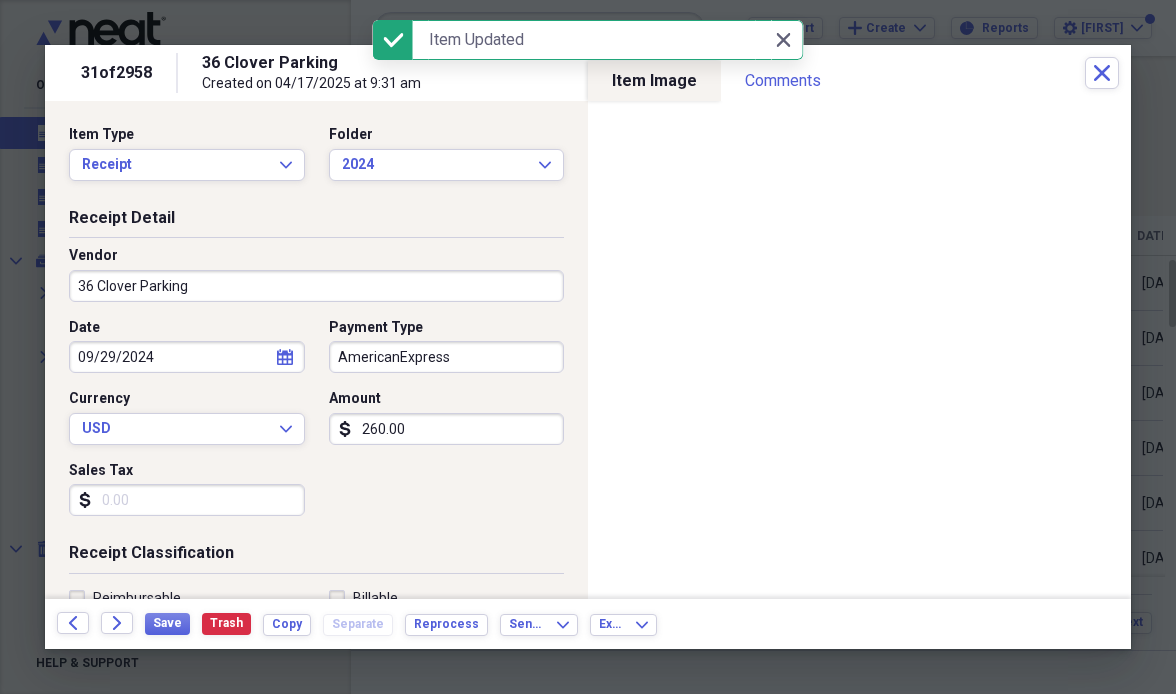 click on "Forward" 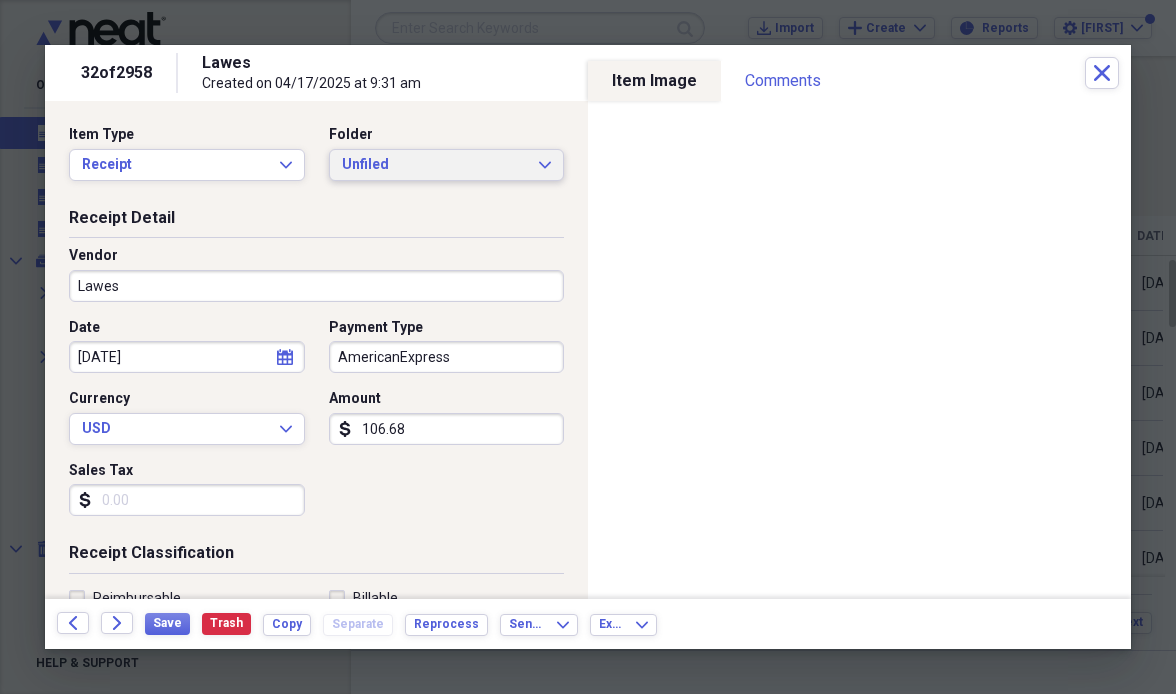 click on "Unfiled" at bounding box center [435, 165] 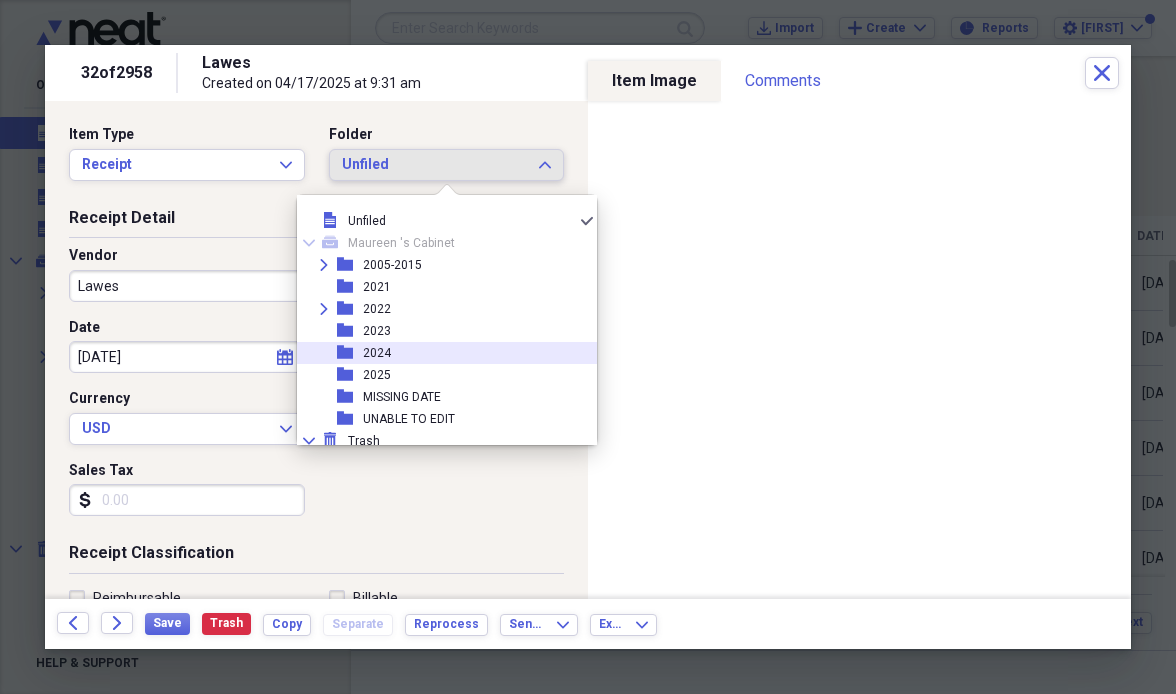 click on "2024" at bounding box center (377, 353) 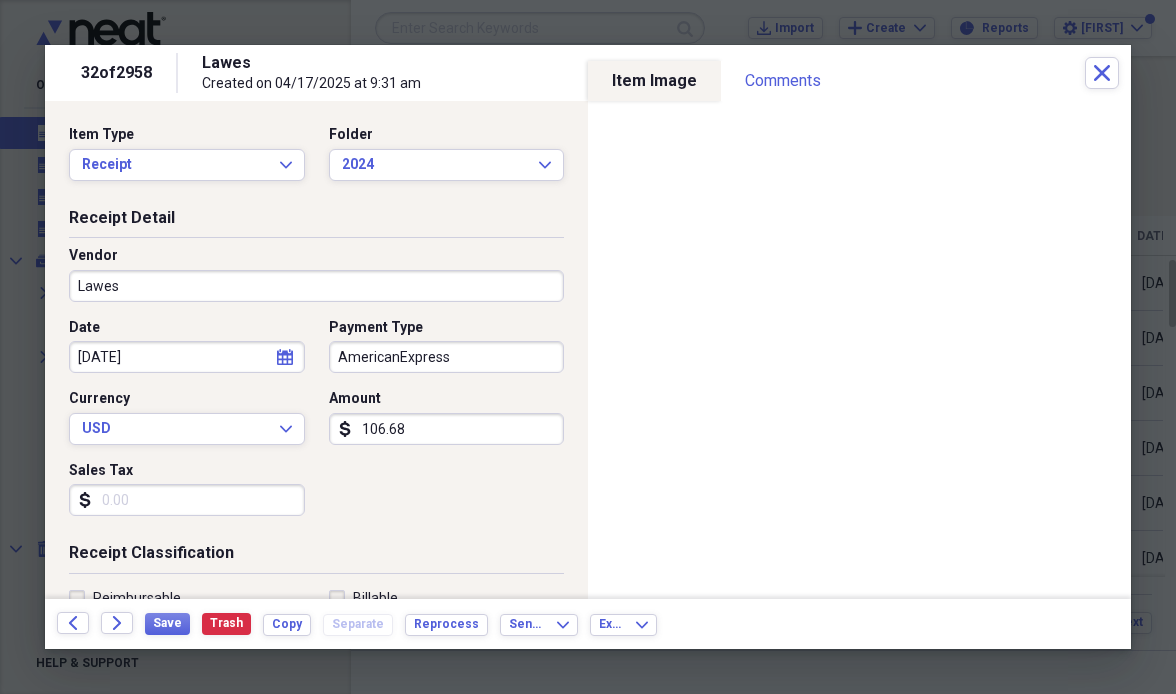 click on "Lawes" at bounding box center (316, 286) 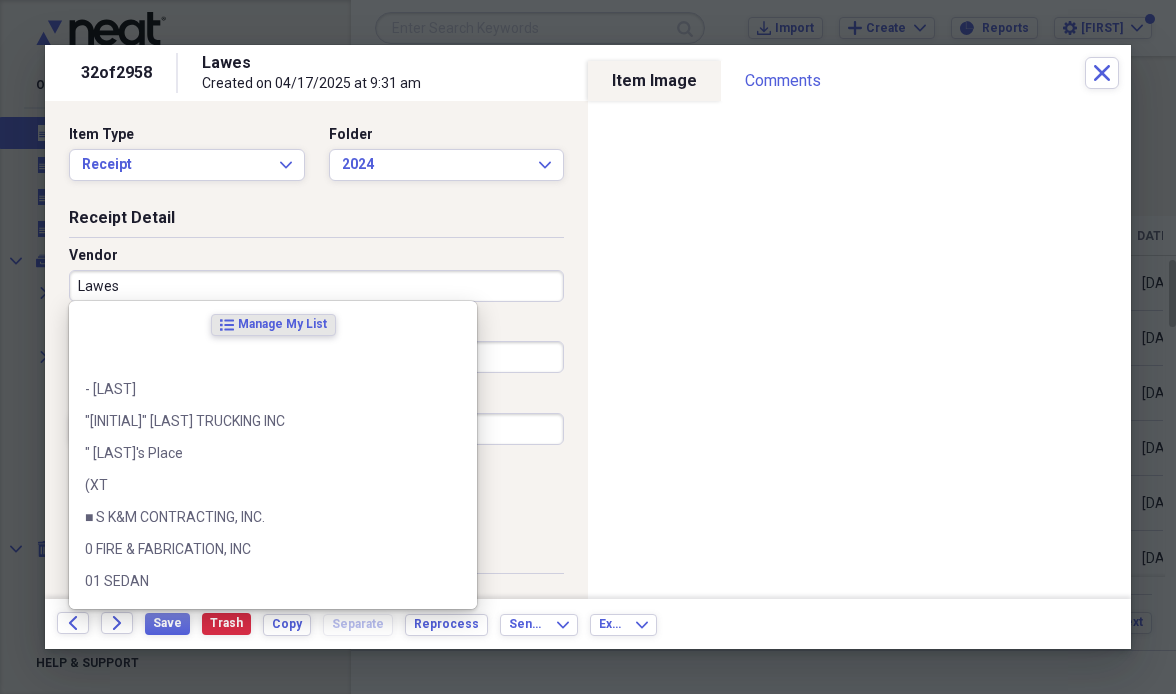click on "Lawes" at bounding box center [316, 286] 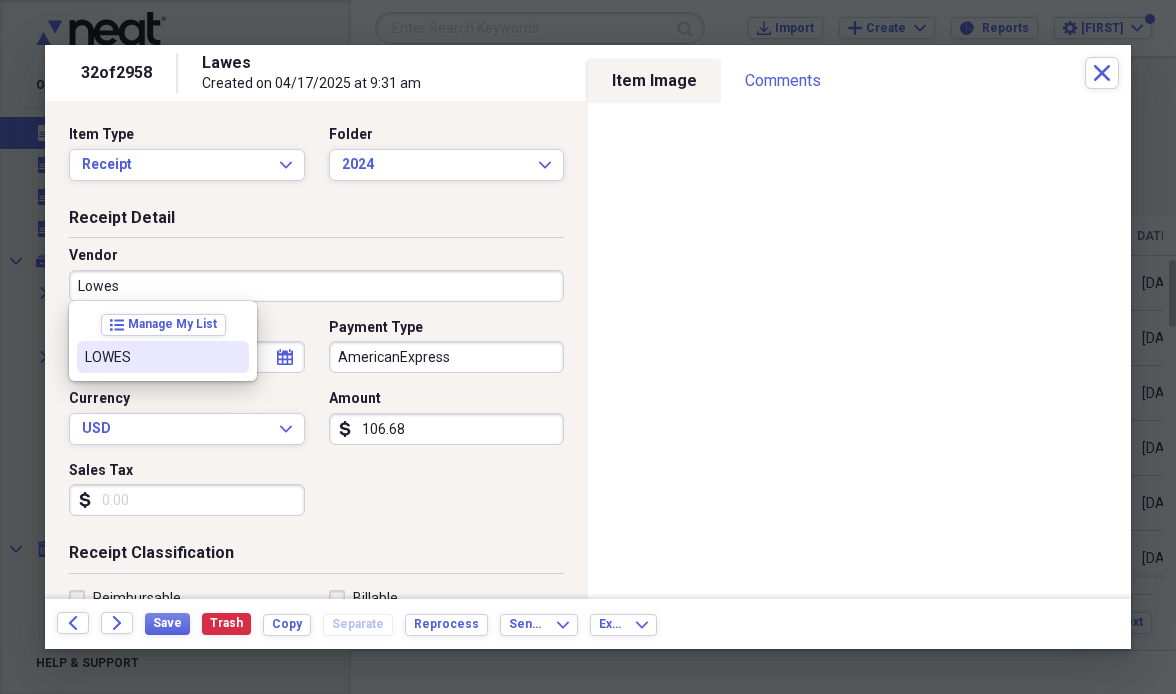 click on "LOWES" at bounding box center [151, 357] 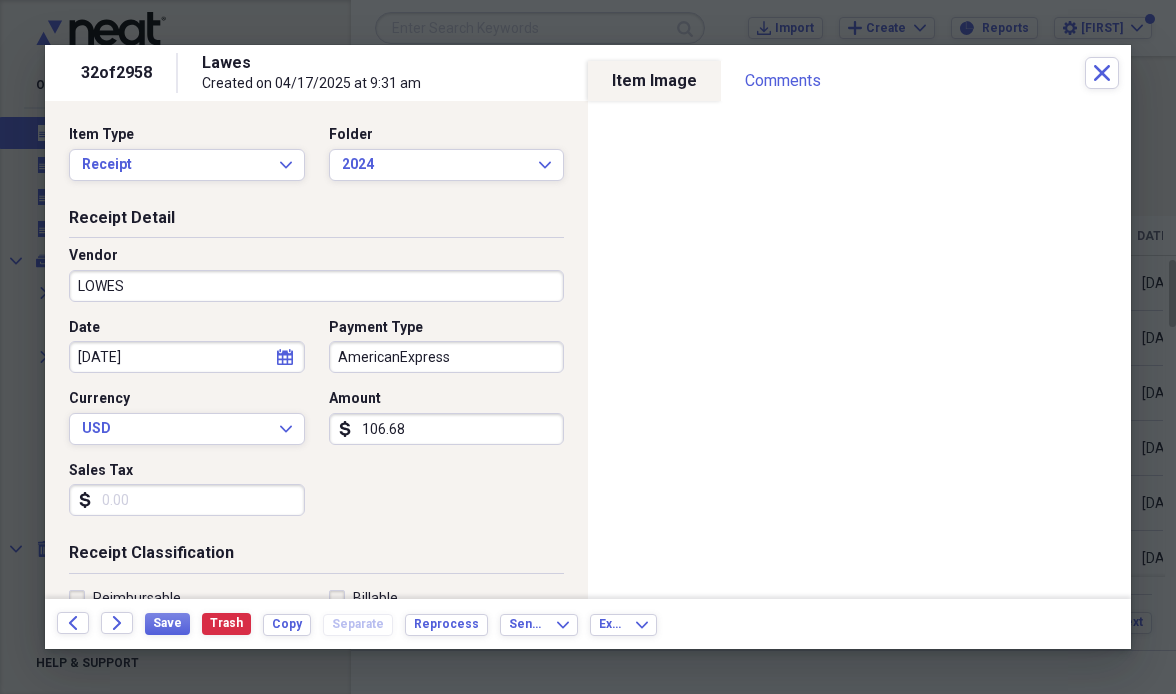 type on "Material" 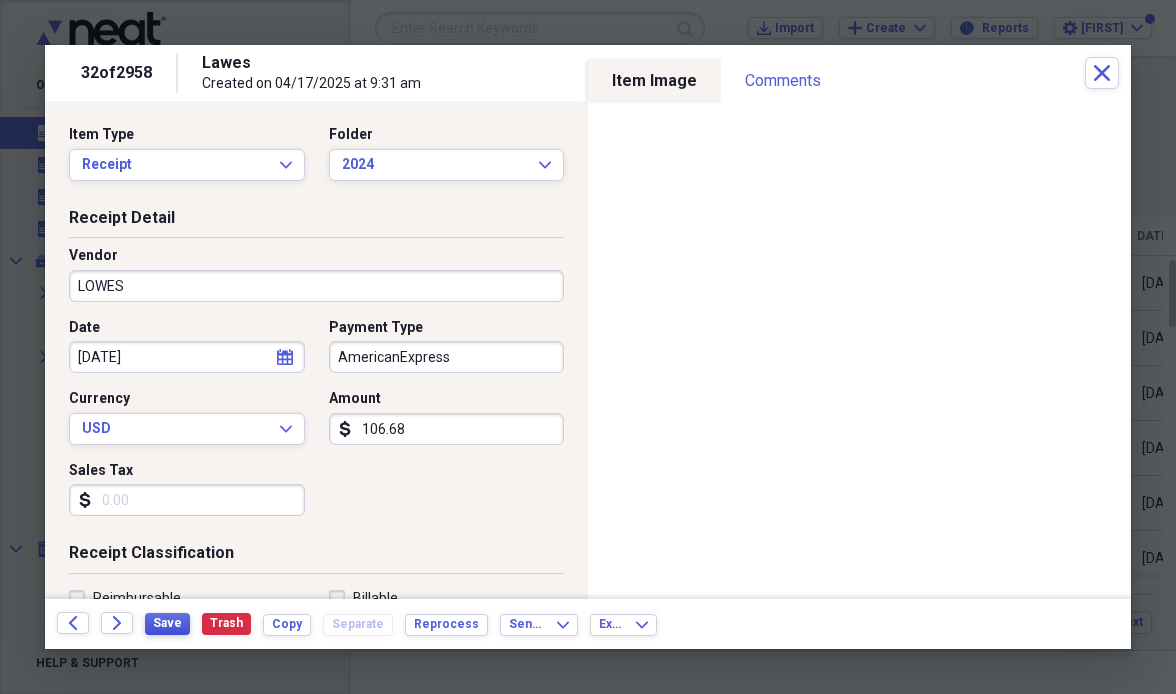 click on "Save" at bounding box center (167, 623) 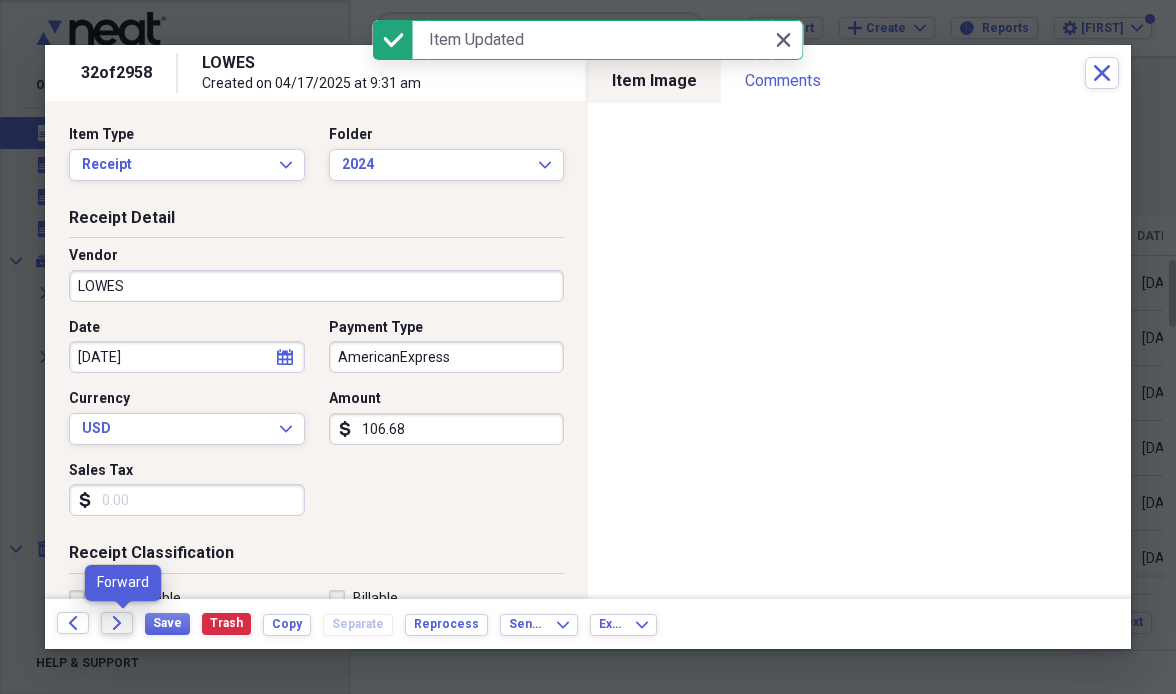 click 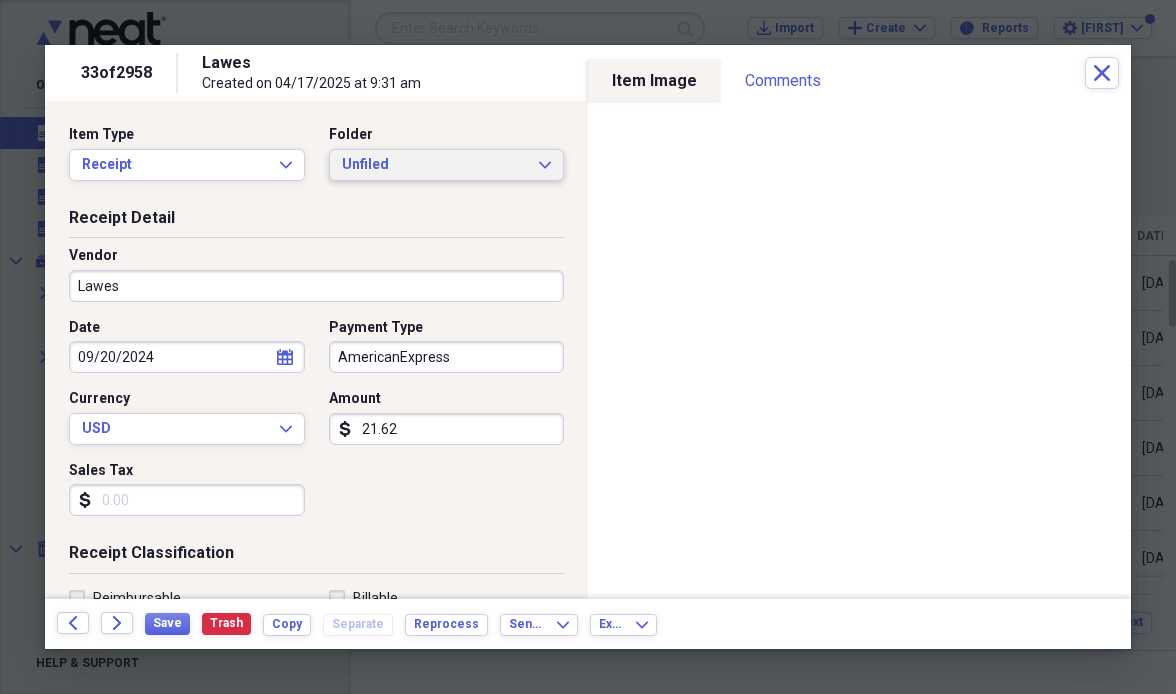 click on "Unfiled" at bounding box center [435, 165] 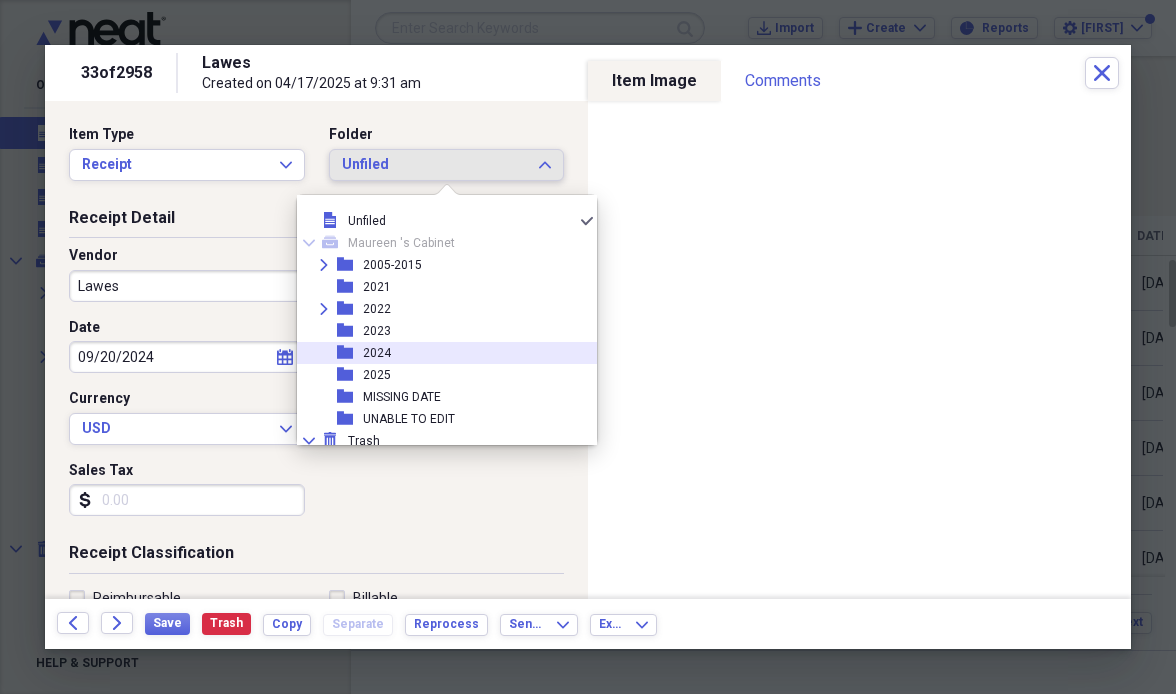 click on "folder [YEAR]" at bounding box center [439, 353] 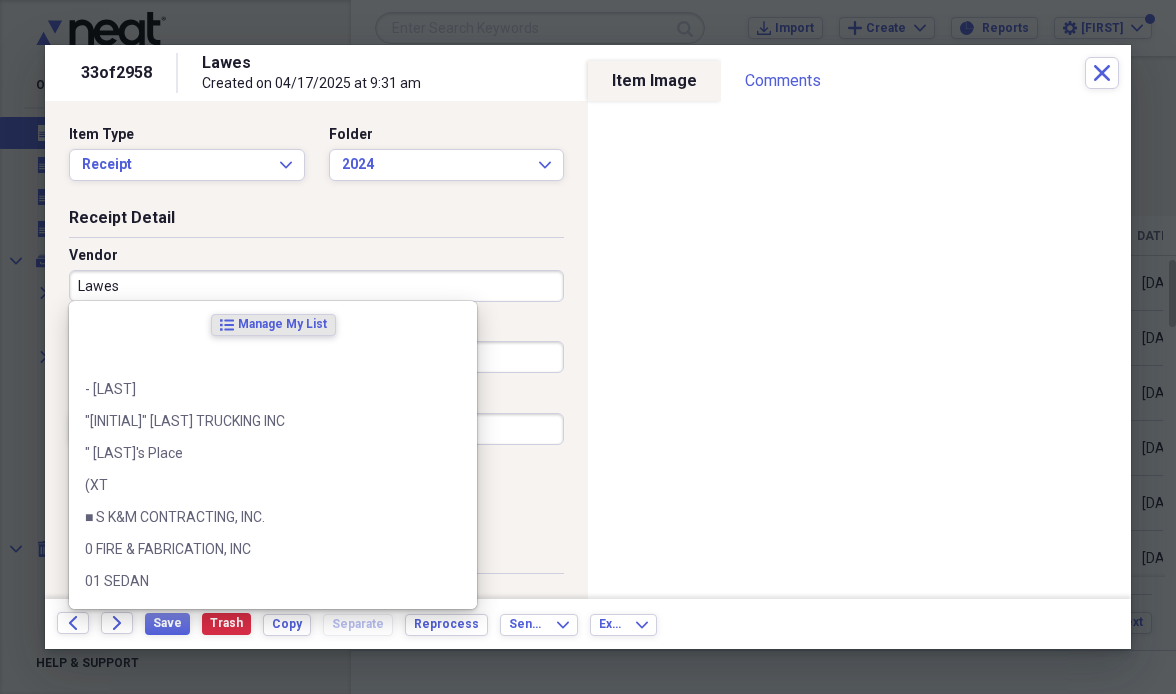 click on "Lawes" at bounding box center (316, 286) 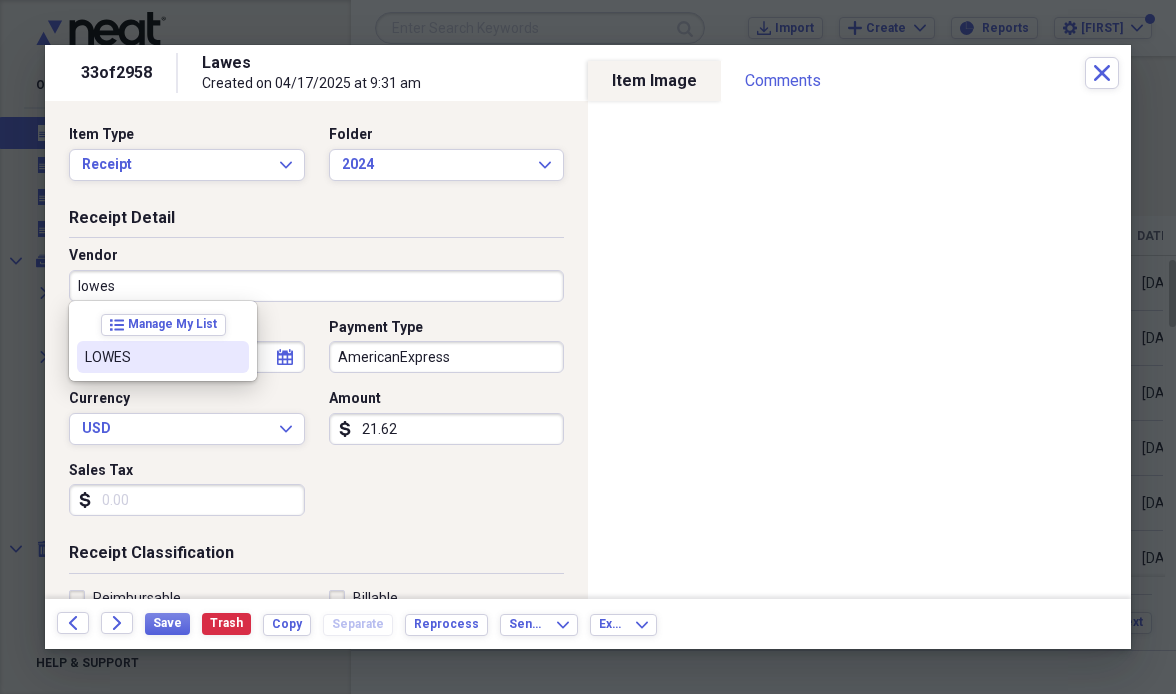 click on "LOWES" at bounding box center [151, 357] 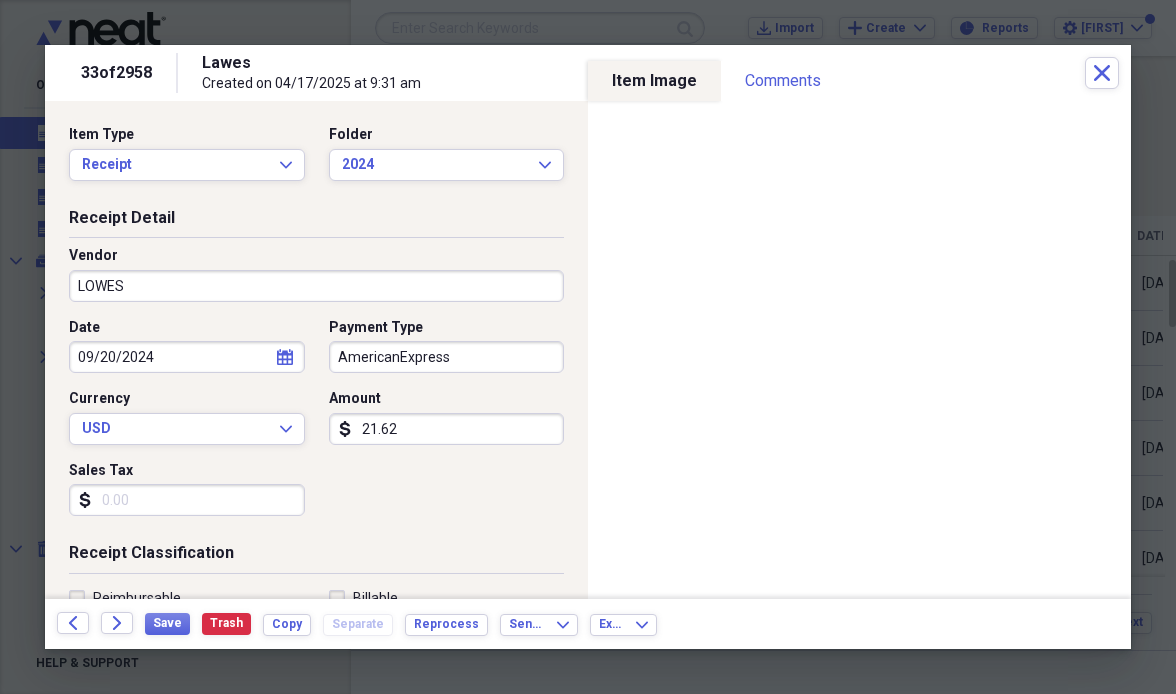 type on "Material" 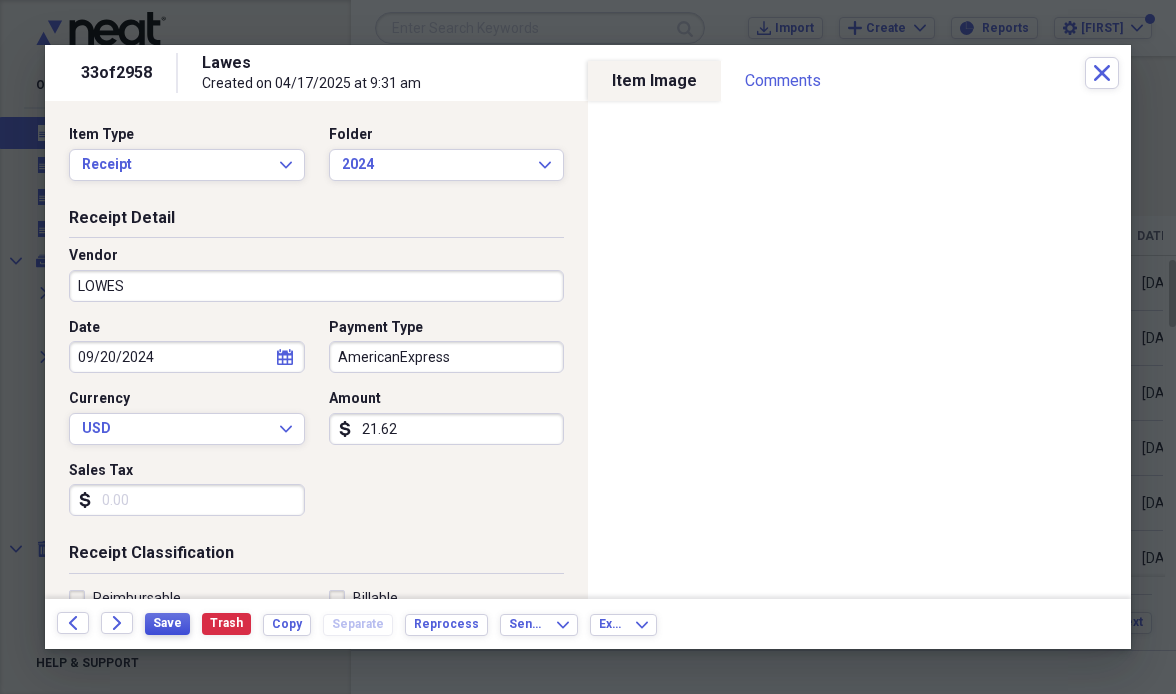 click on "Save" at bounding box center (167, 624) 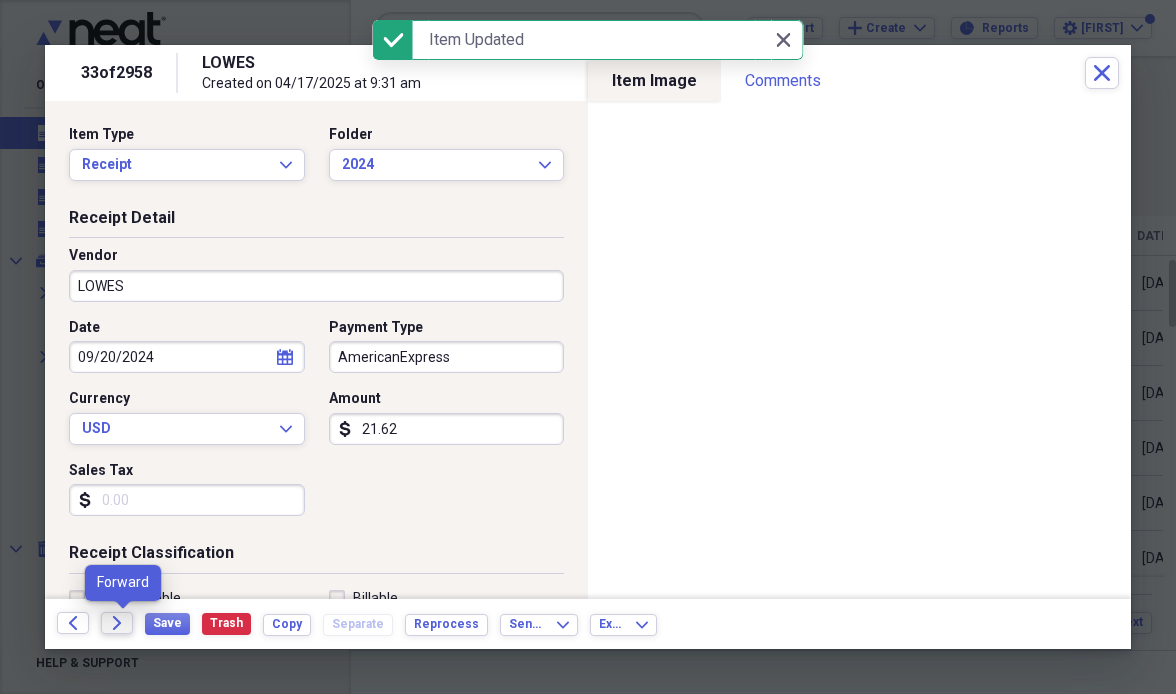 click on "Forward" 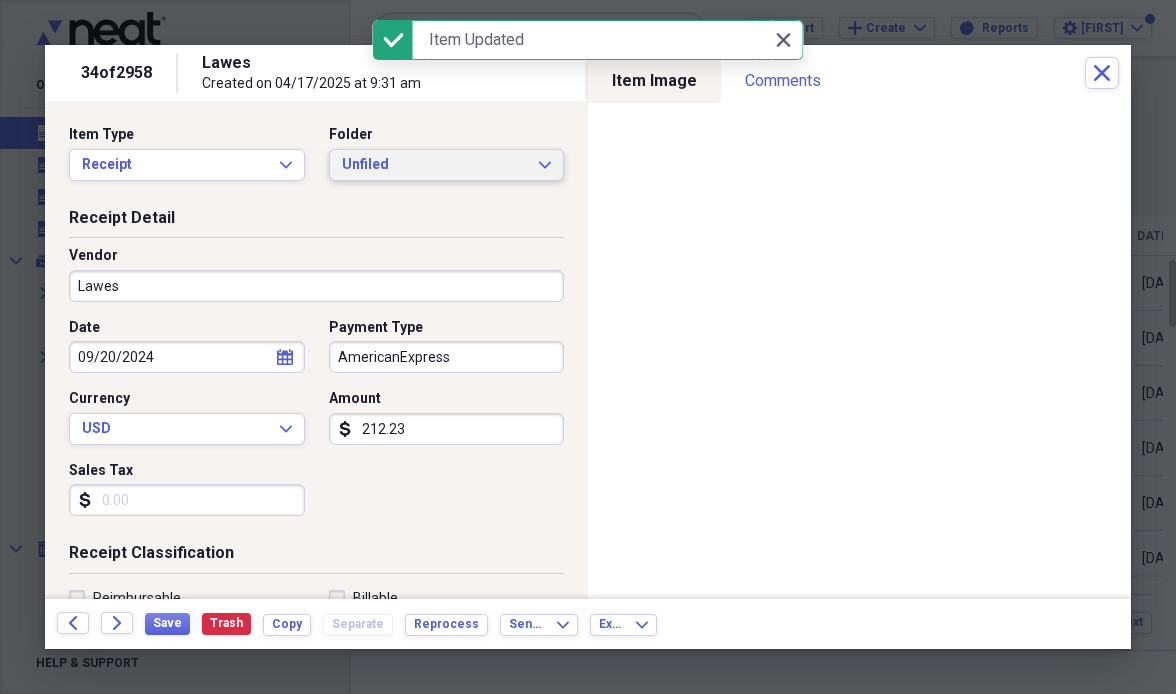 click on "Unfiled Expand" at bounding box center (447, 165) 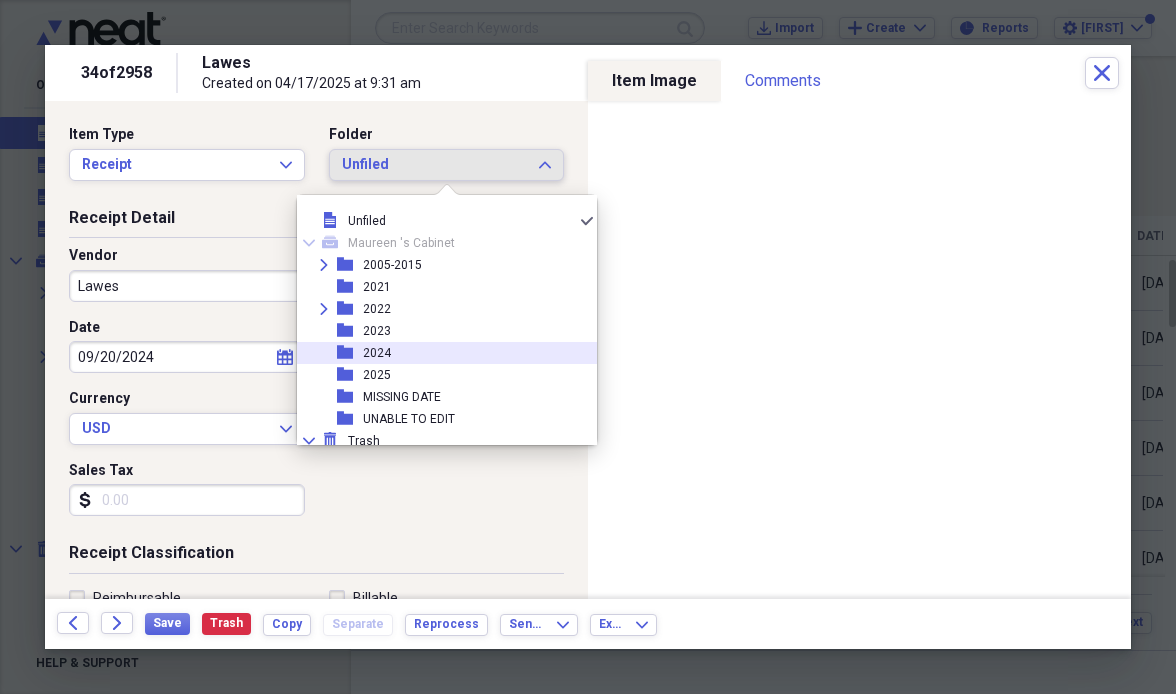 click on "2024" at bounding box center (377, 353) 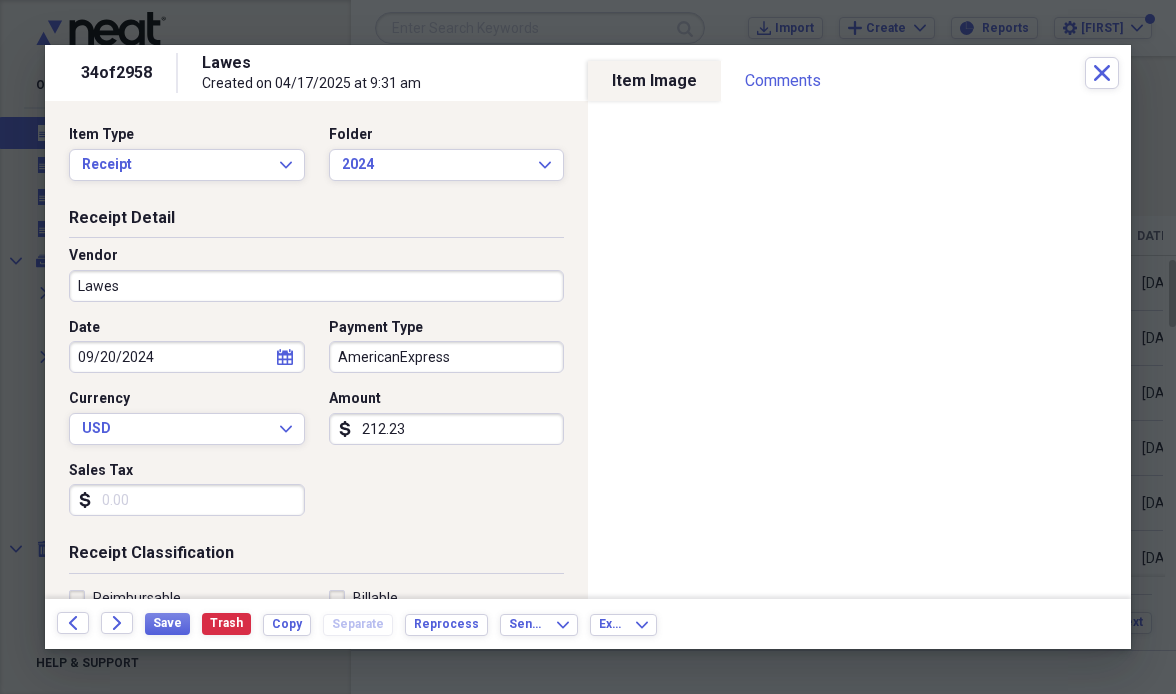 click on "Lawes" at bounding box center [316, 286] 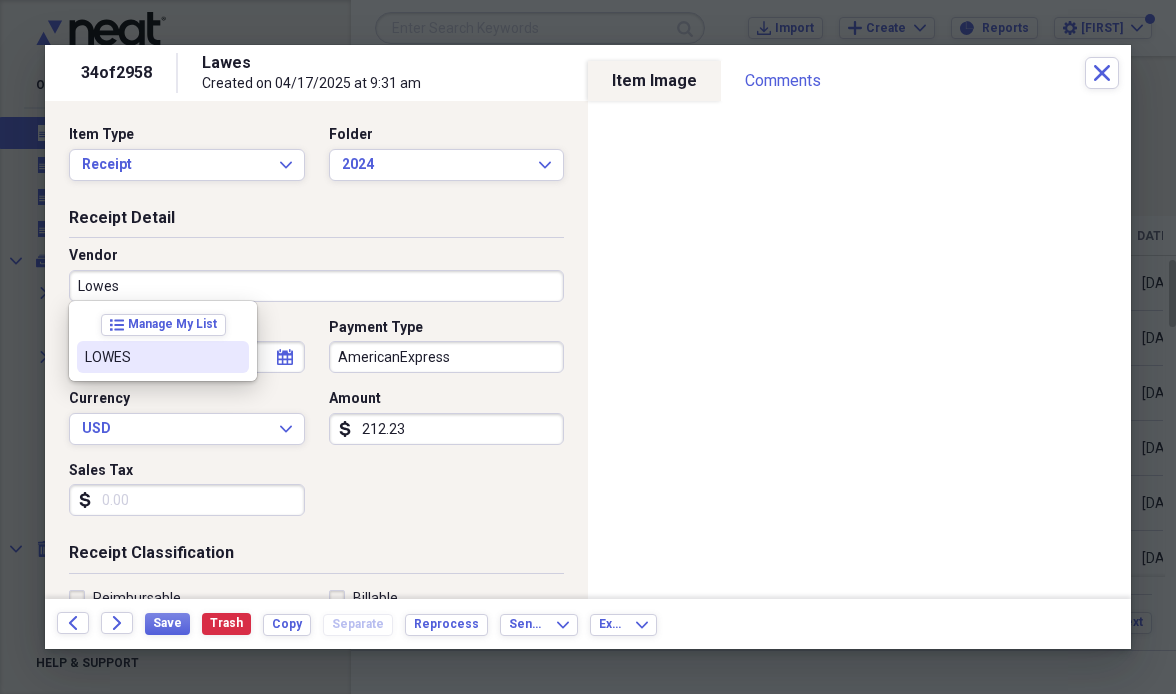 click on "LOWES" at bounding box center [151, 357] 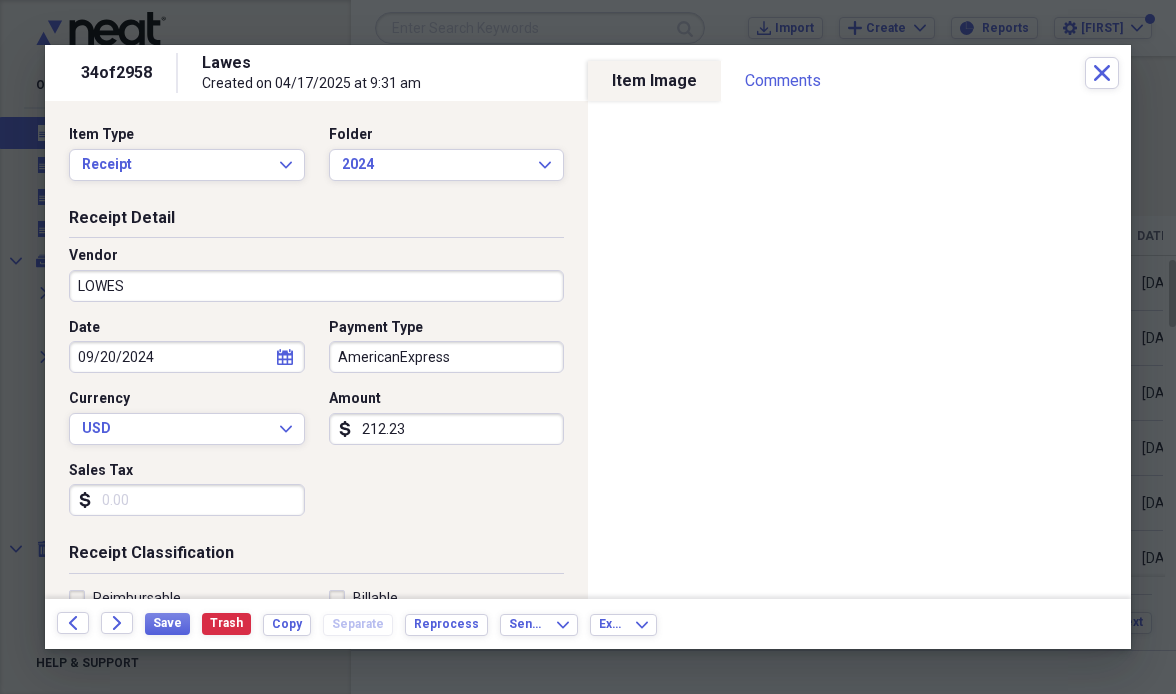 type on "Material" 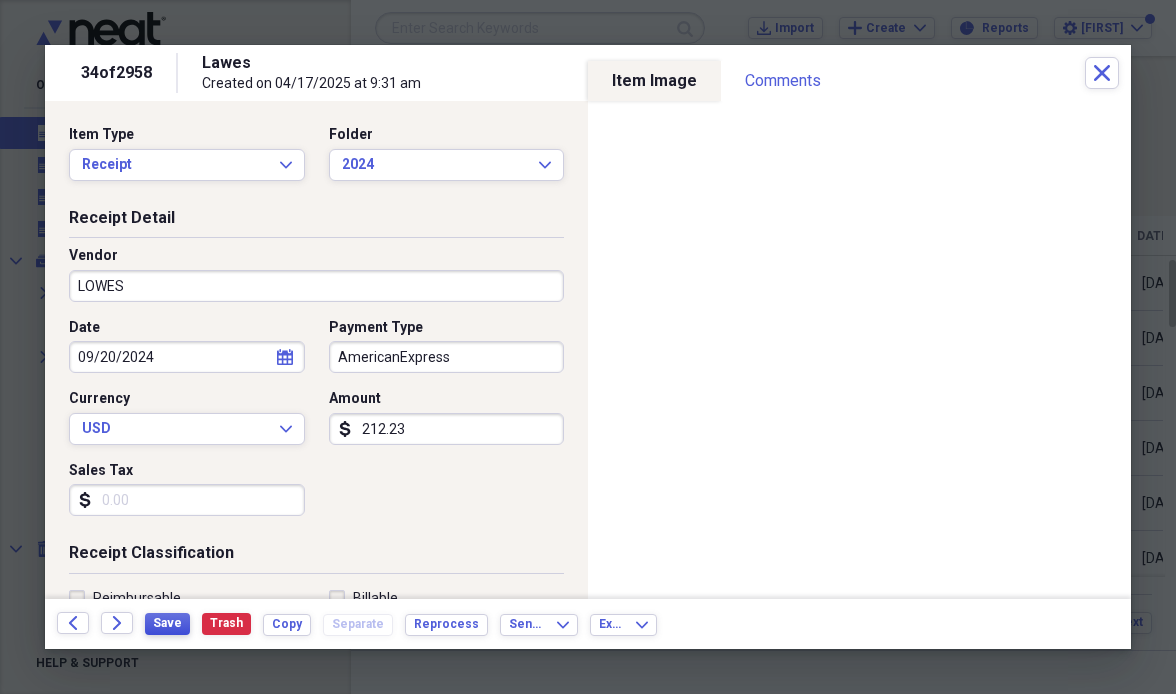 click on "Save" at bounding box center [167, 623] 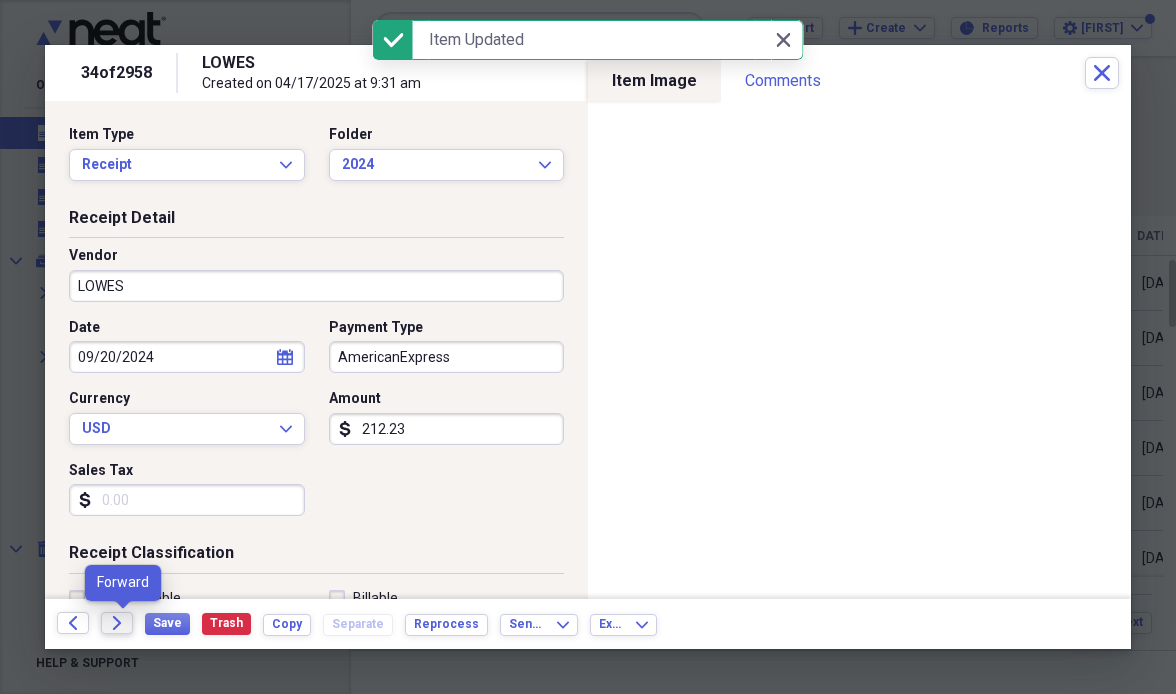 click on "Forward" 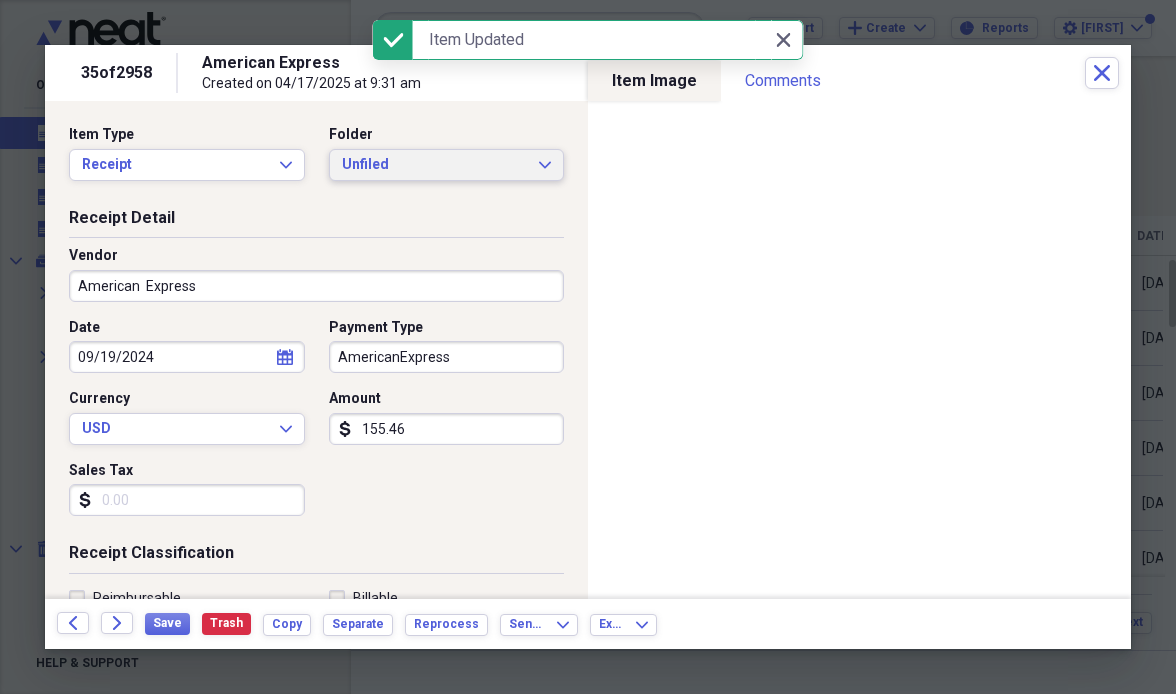 click on "Unfiled" at bounding box center (435, 165) 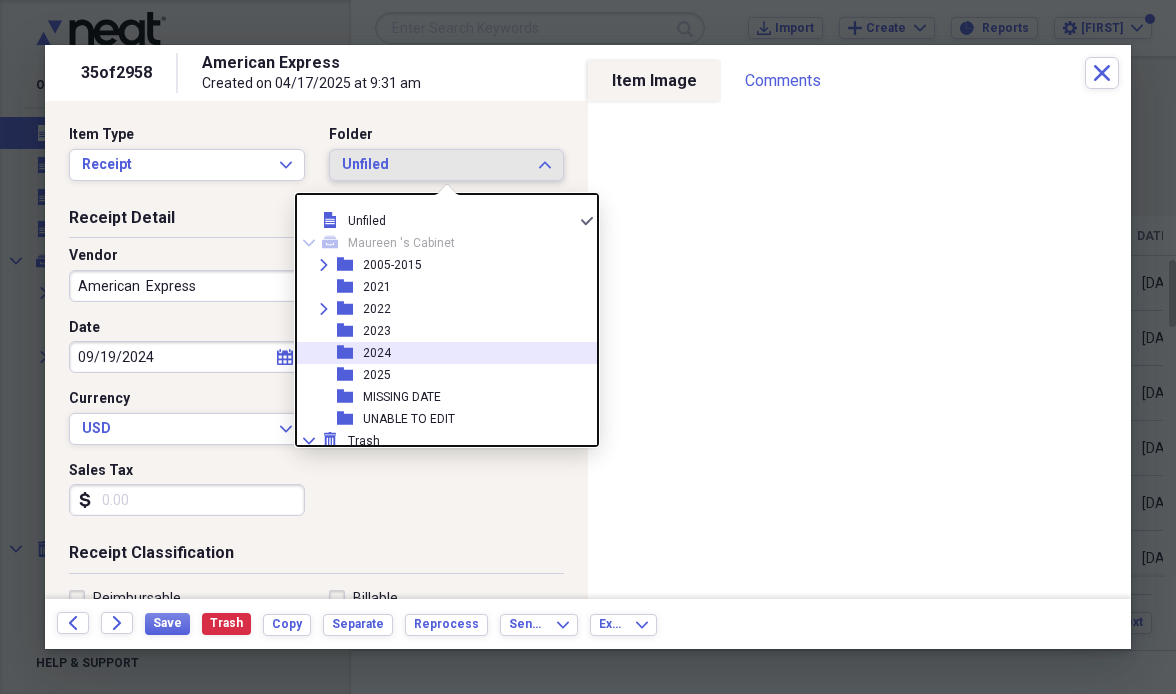 click on "folder [YEAR]" at bounding box center [439, 353] 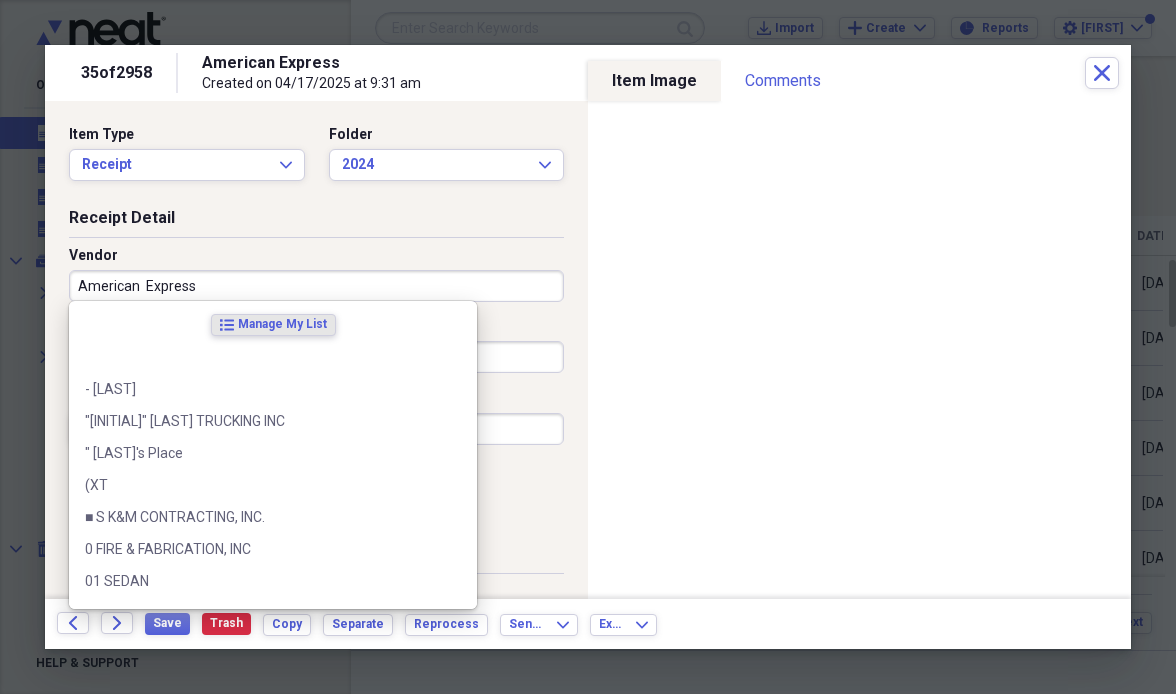 click on "American  Express" at bounding box center [316, 286] 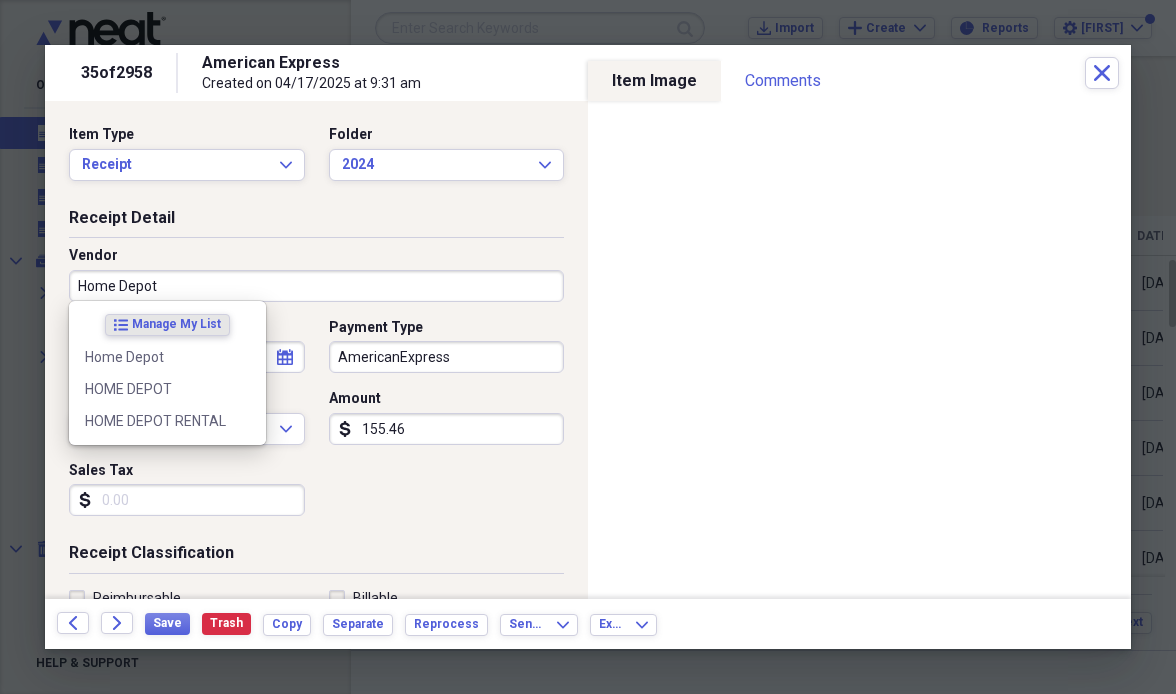 drag, startPoint x: 339, startPoint y: 288, endPoint x: 165, endPoint y: 386, distance: 199.69977 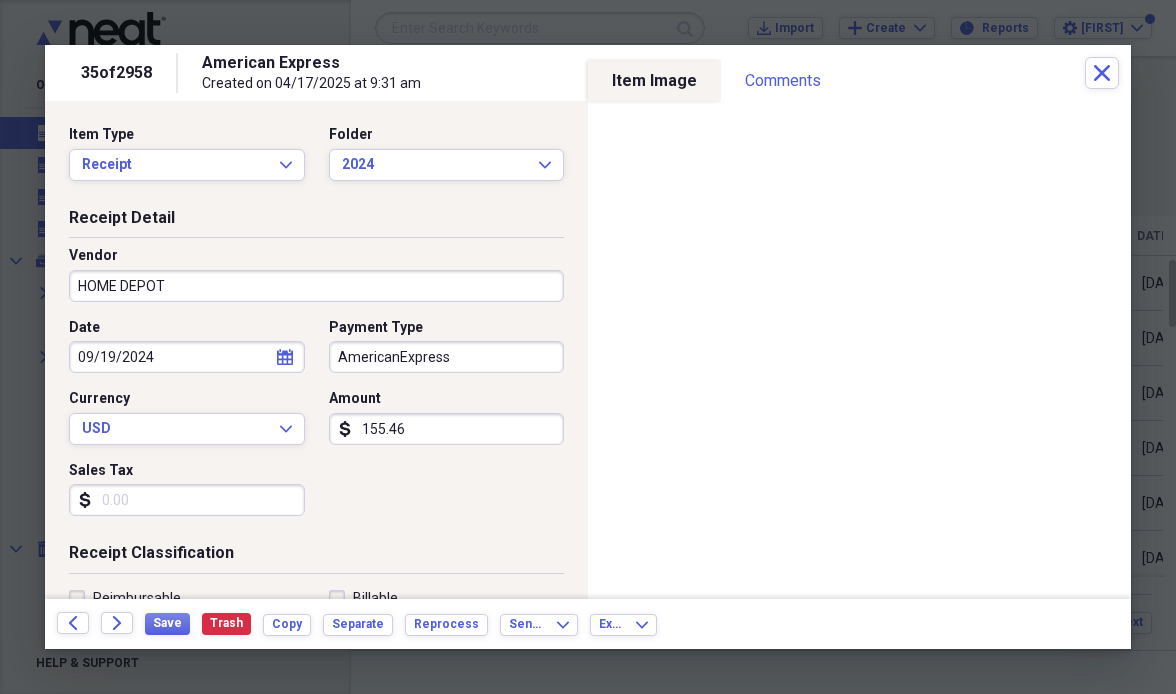 type on "Material" 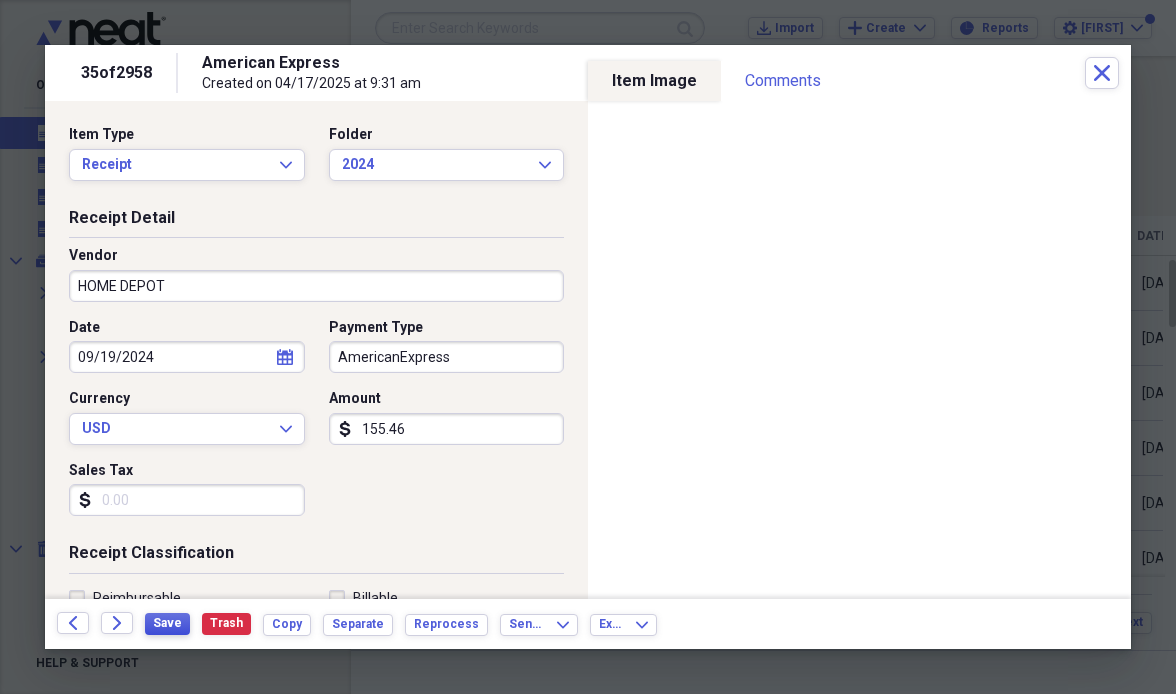 click on "Save" at bounding box center (167, 623) 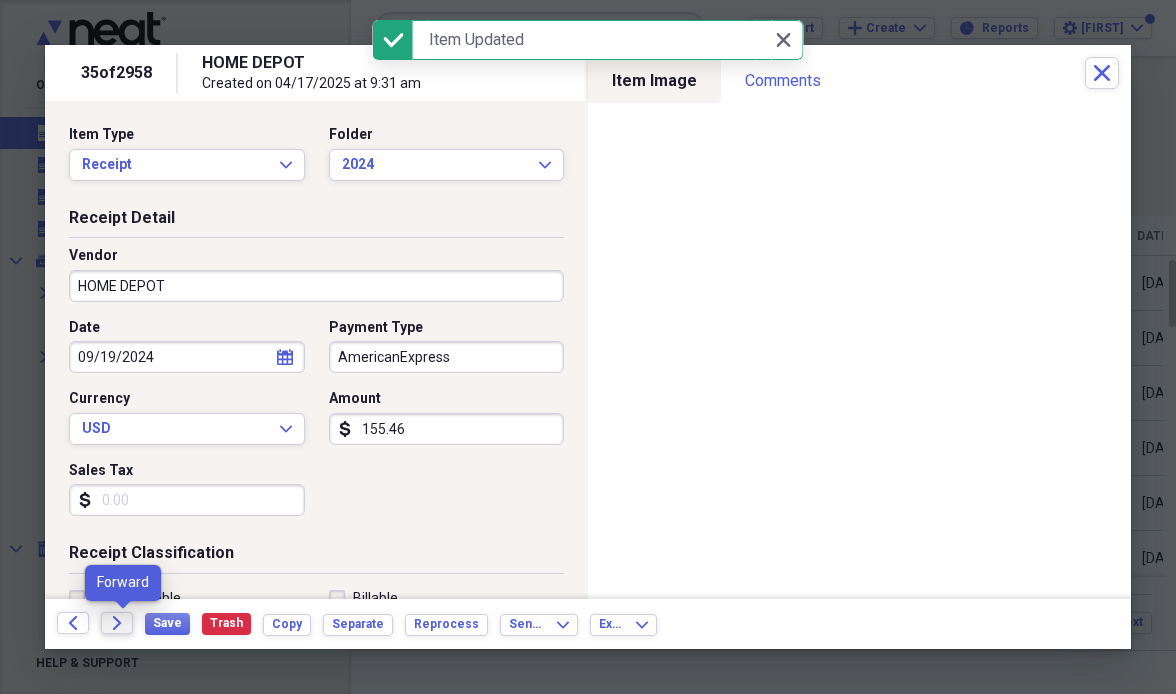 click 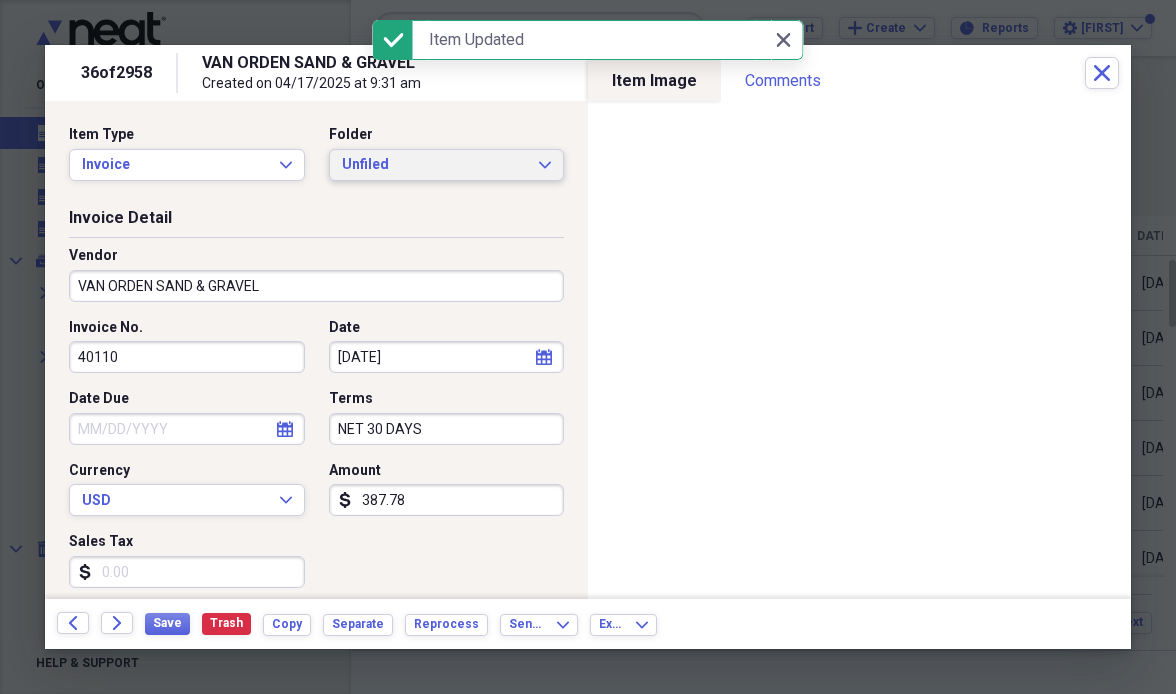 click on "Unfiled" at bounding box center [435, 165] 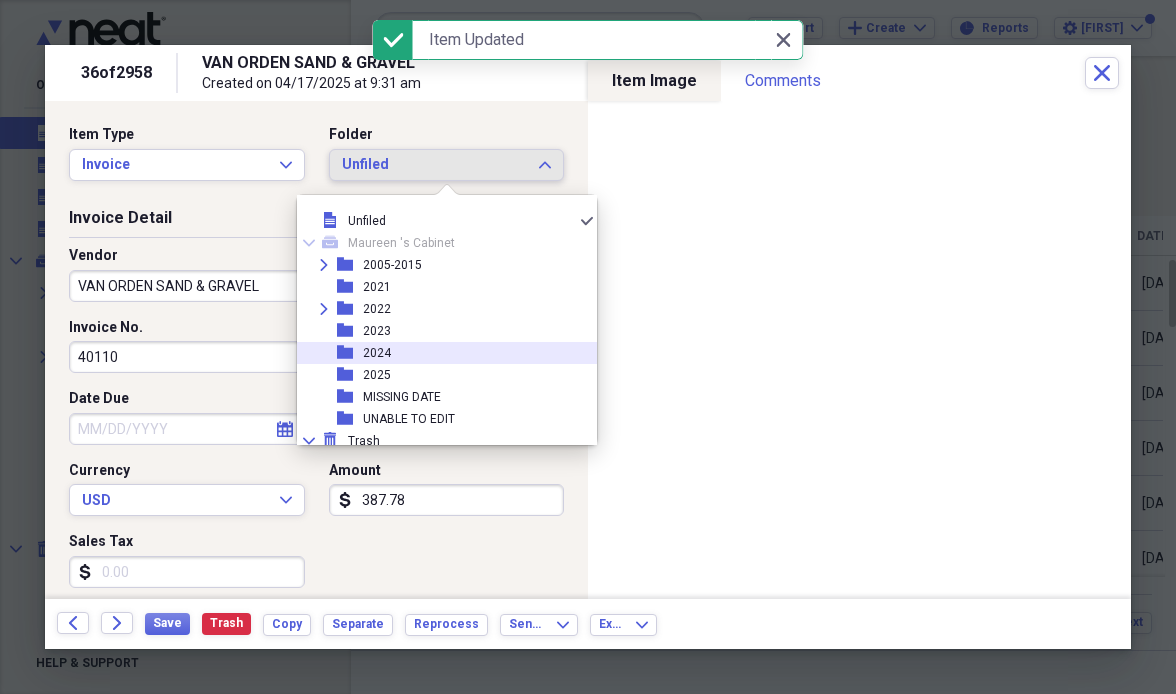 scroll, scrollTop: 34, scrollLeft: 0, axis: vertical 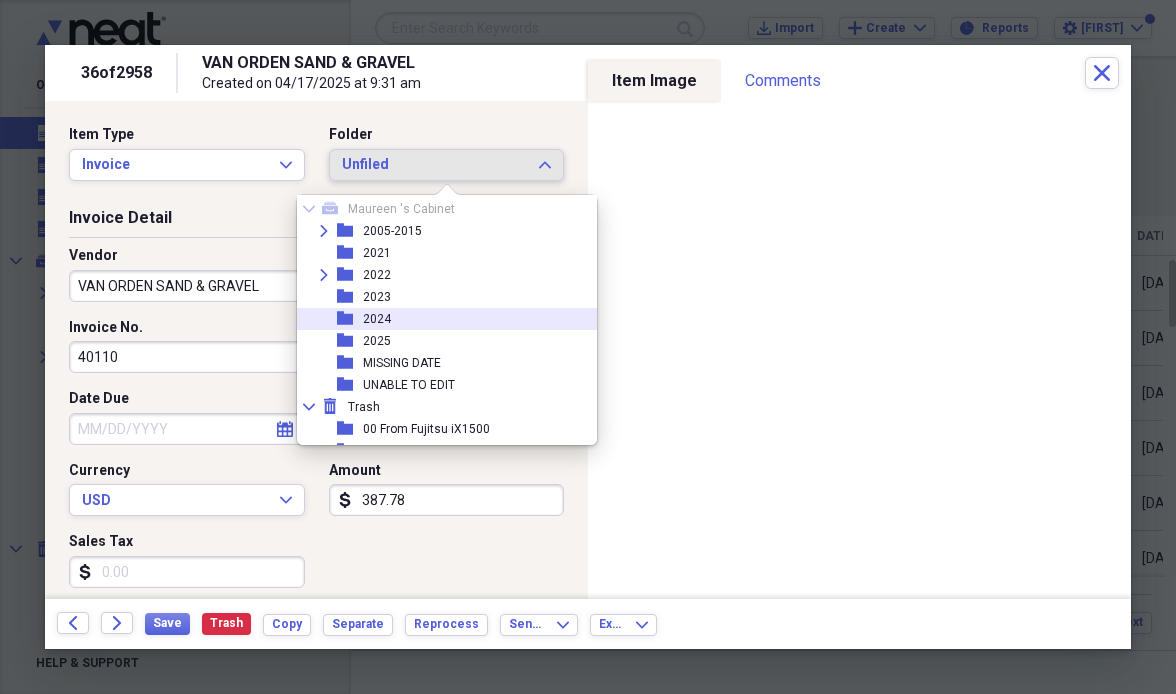 click 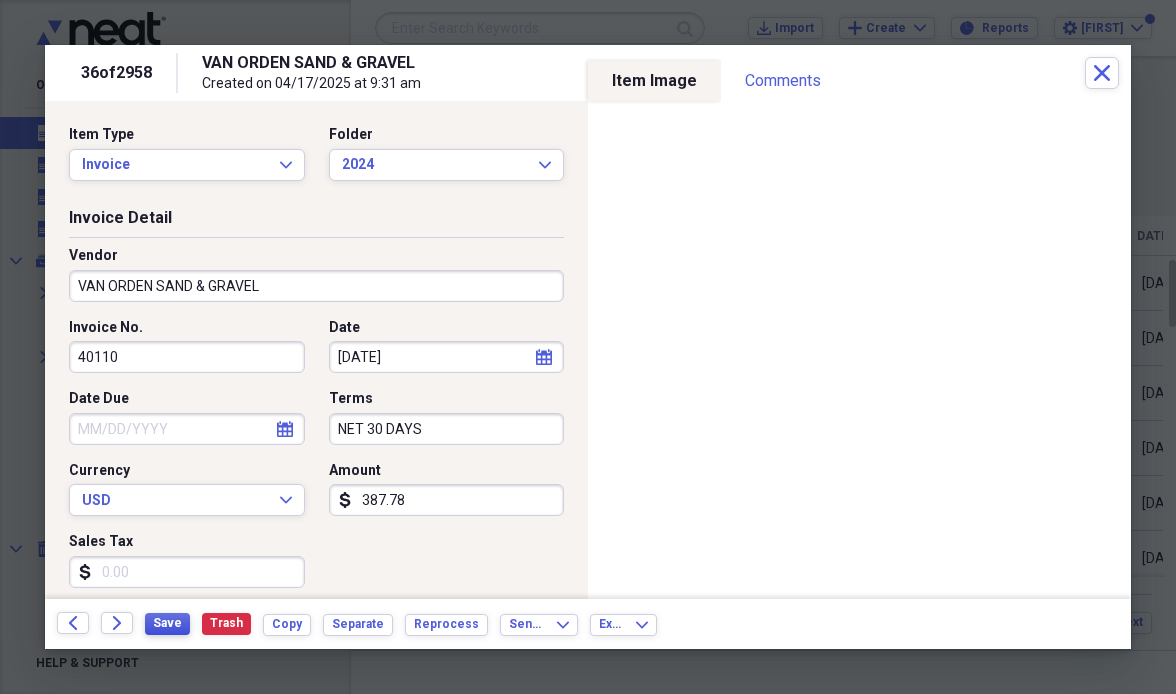 click on "Save" at bounding box center [167, 623] 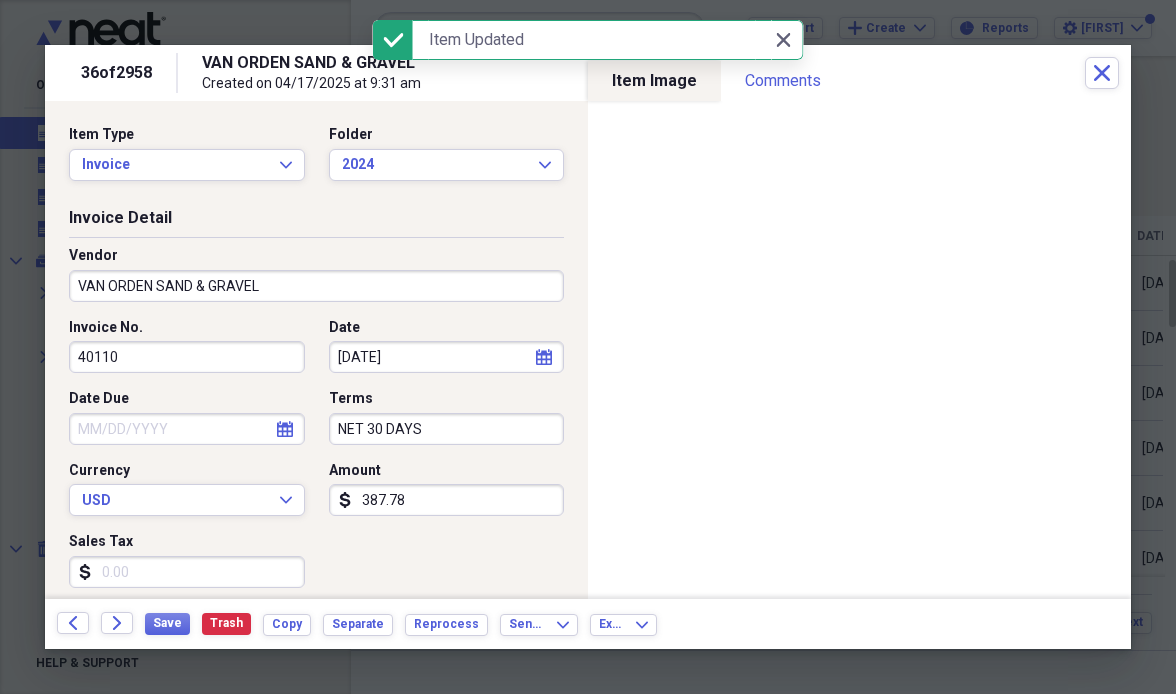 click on "Forward" 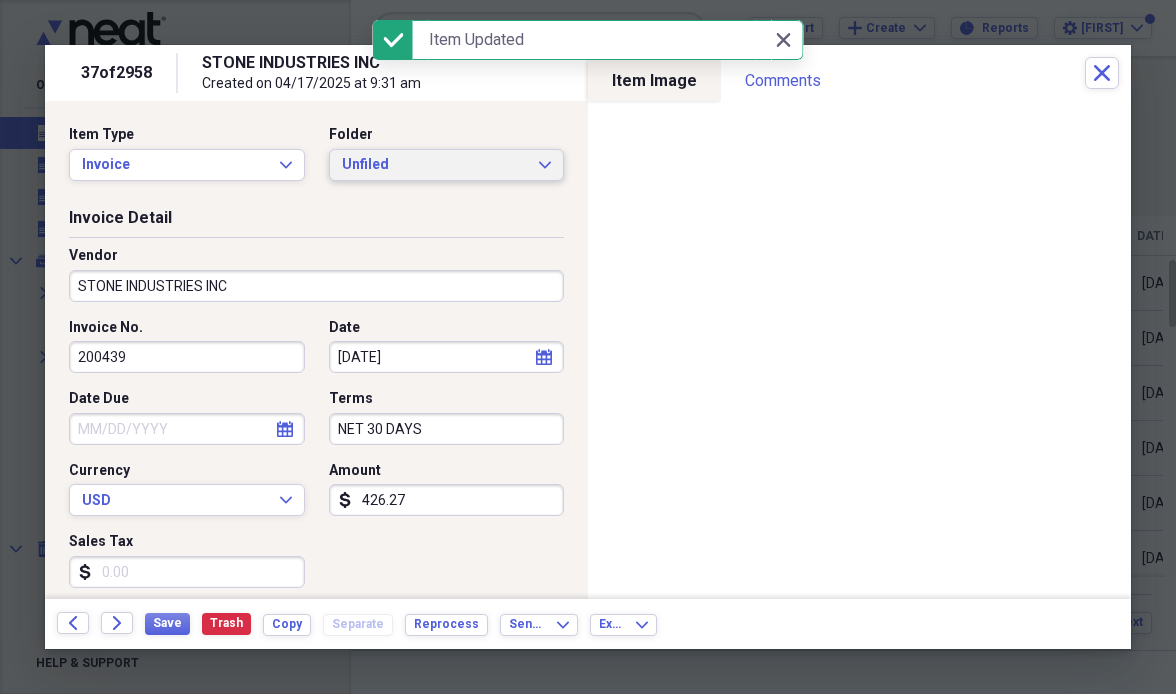 click on "Unfiled" at bounding box center [435, 165] 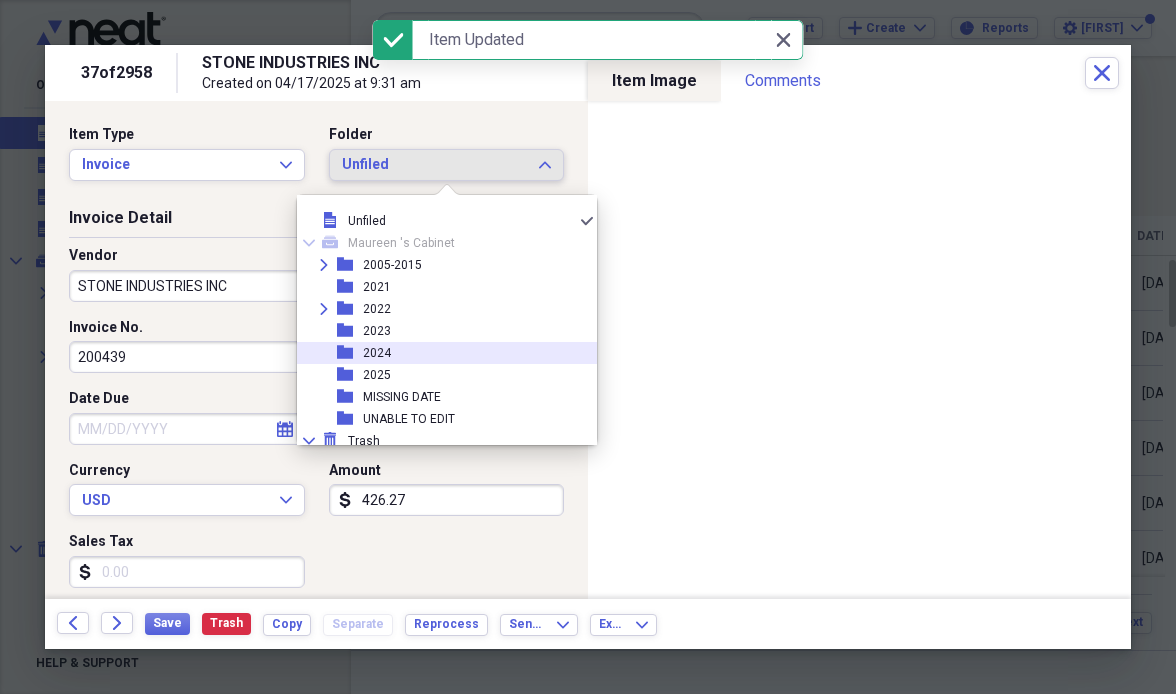 click 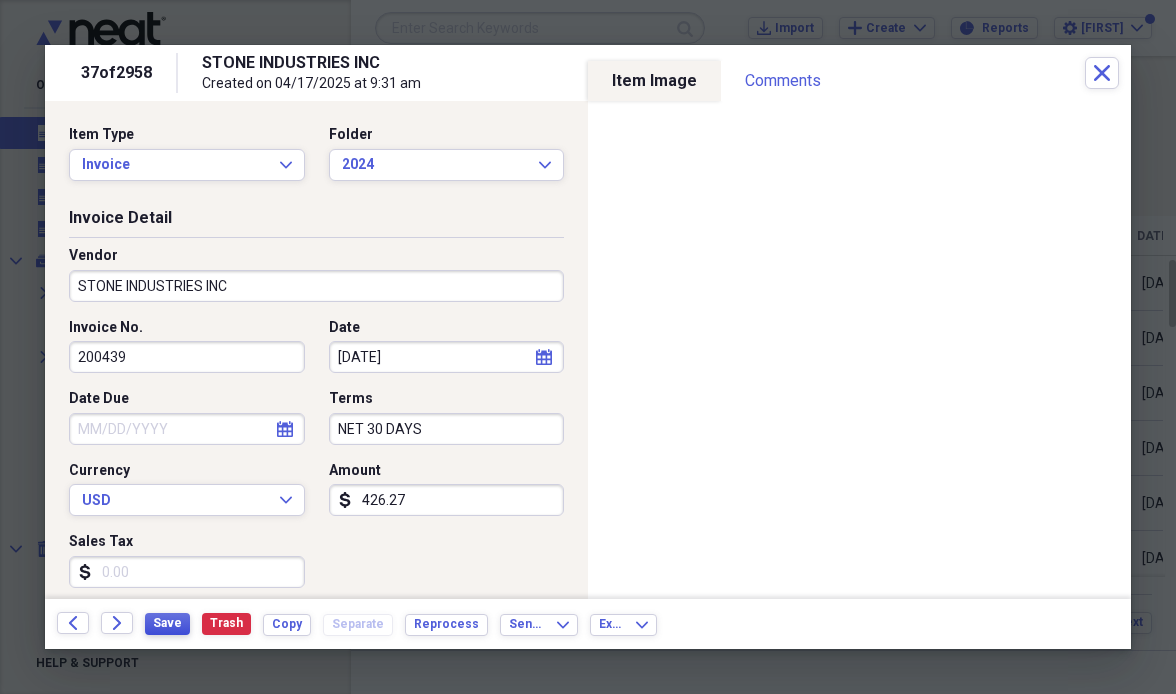 click on "Save" at bounding box center [167, 623] 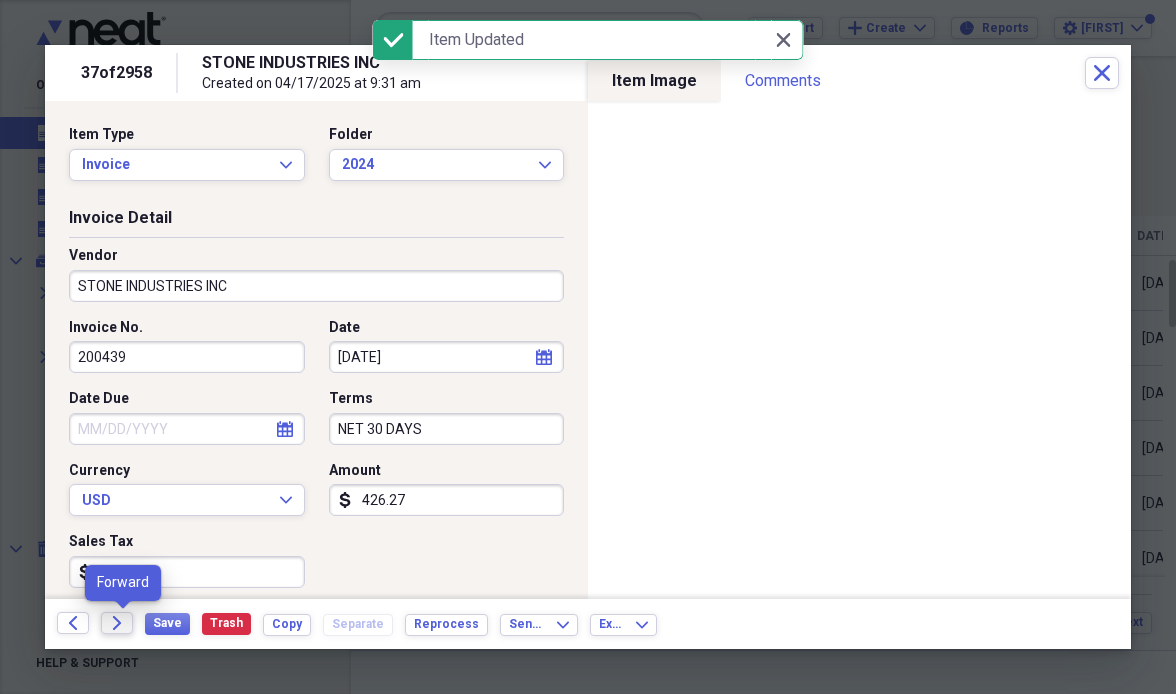 click on "Forward" 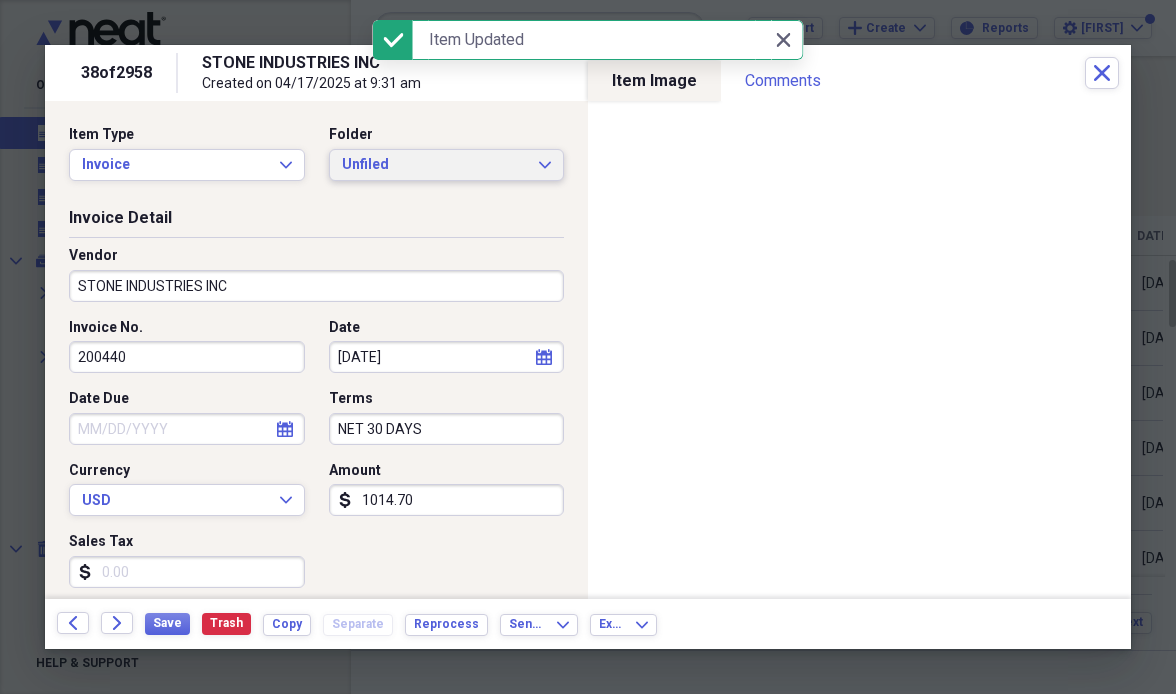 click on "Unfiled" at bounding box center (435, 165) 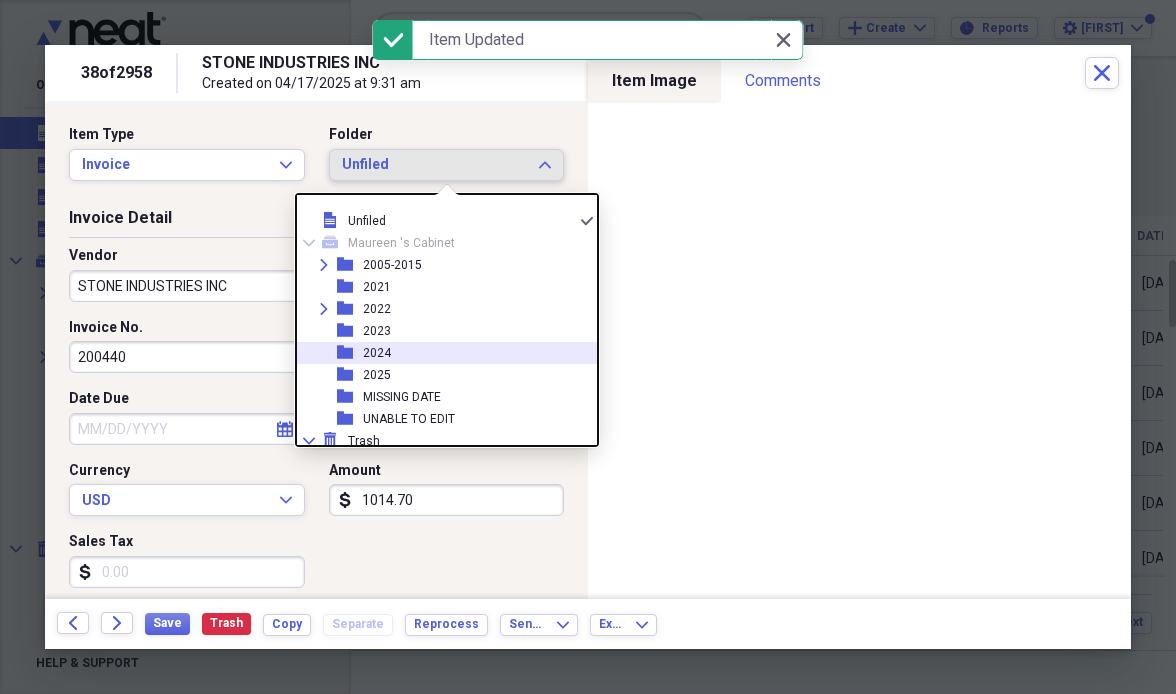 click on "folder" at bounding box center (350, 353) 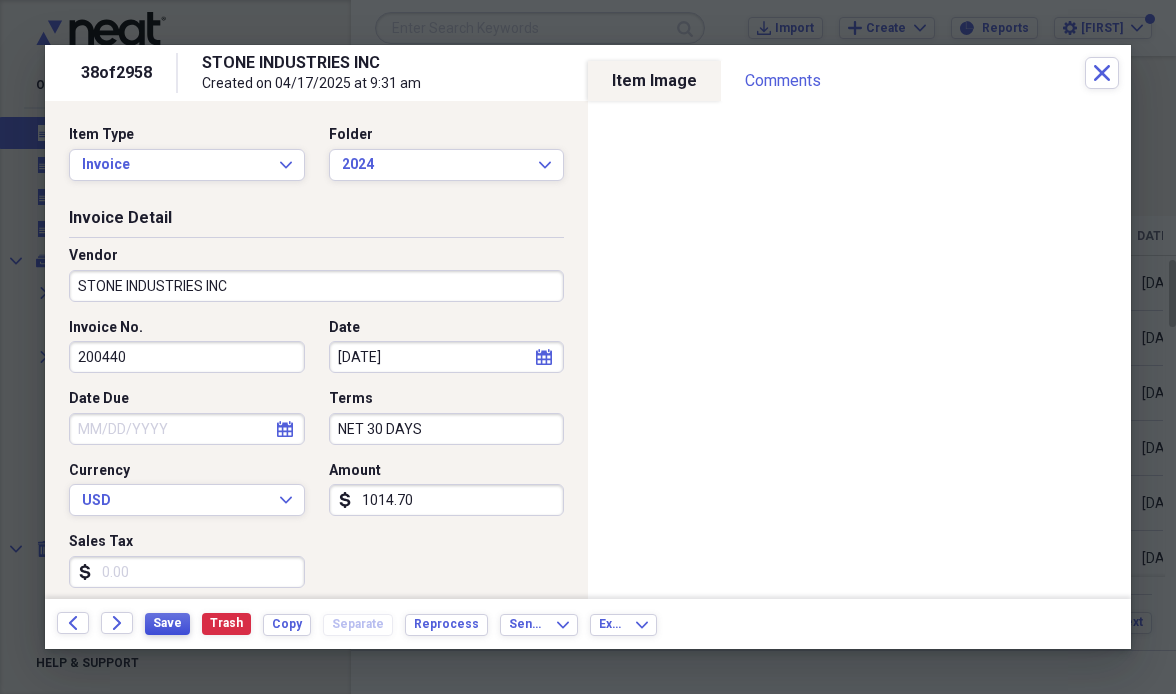 click on "Save" at bounding box center [167, 623] 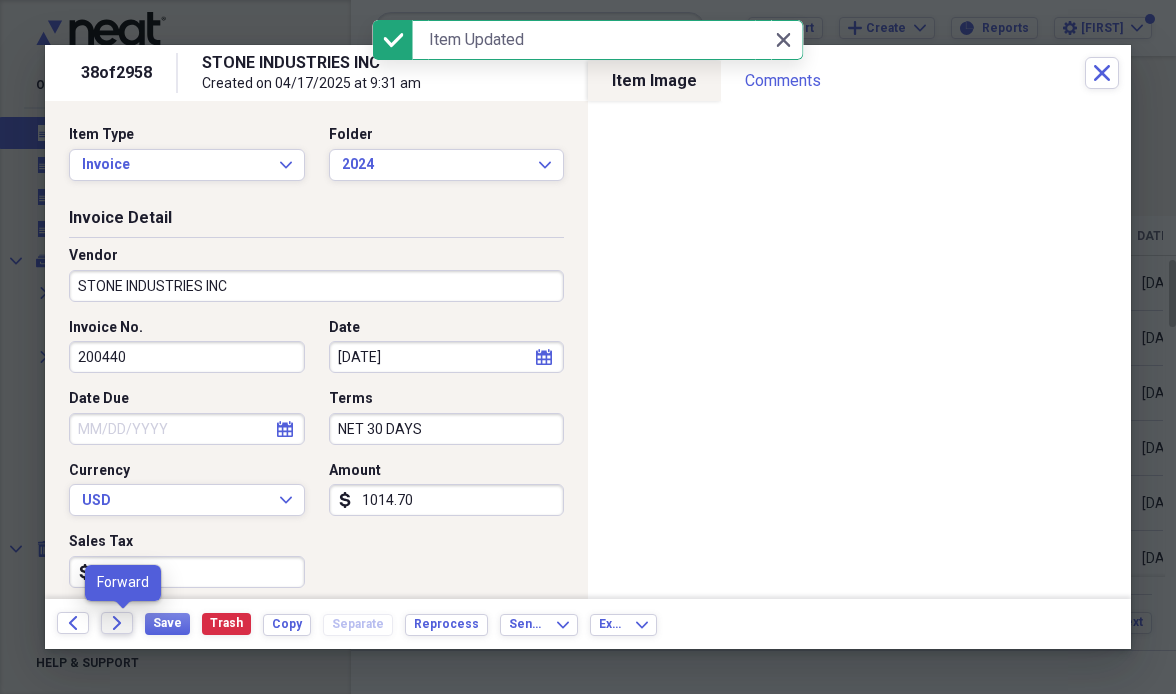 click on "Forward" 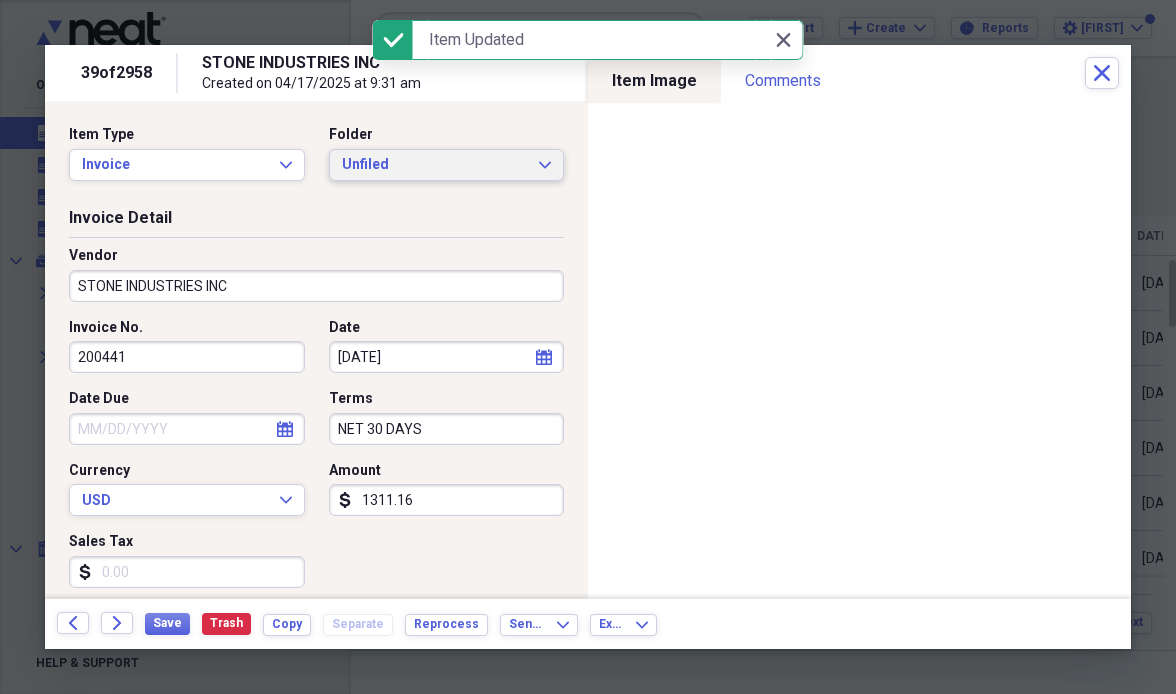 click on "Unfiled" at bounding box center (435, 165) 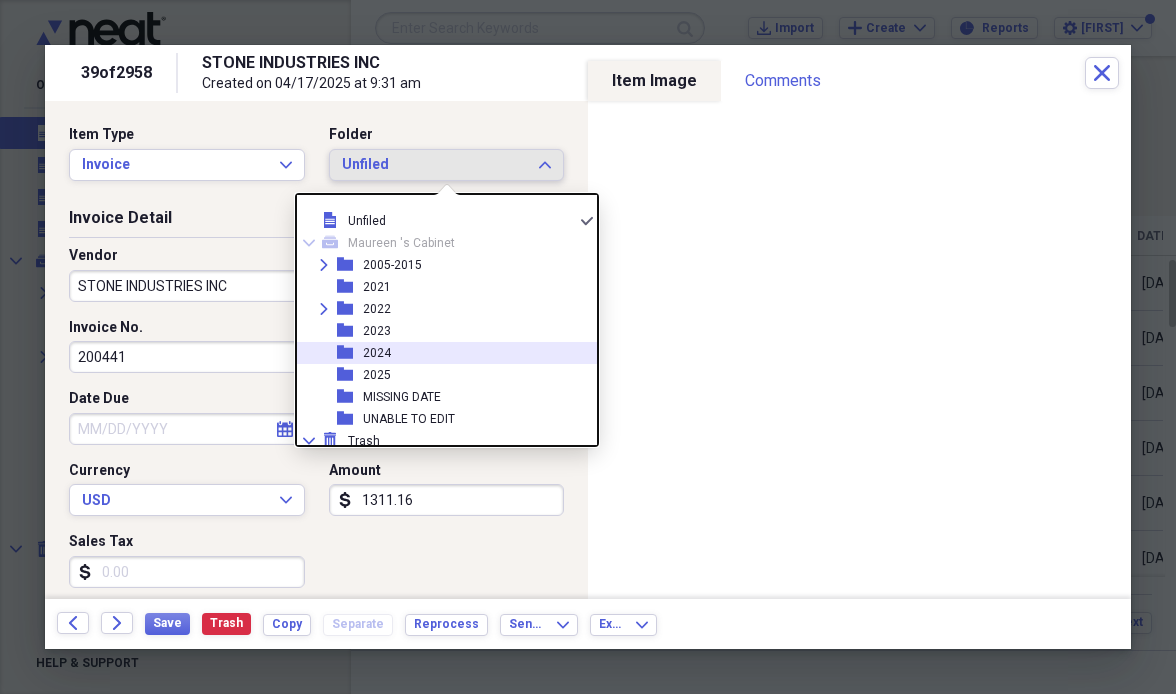 click on "folder [YEAR]" at bounding box center (439, 353) 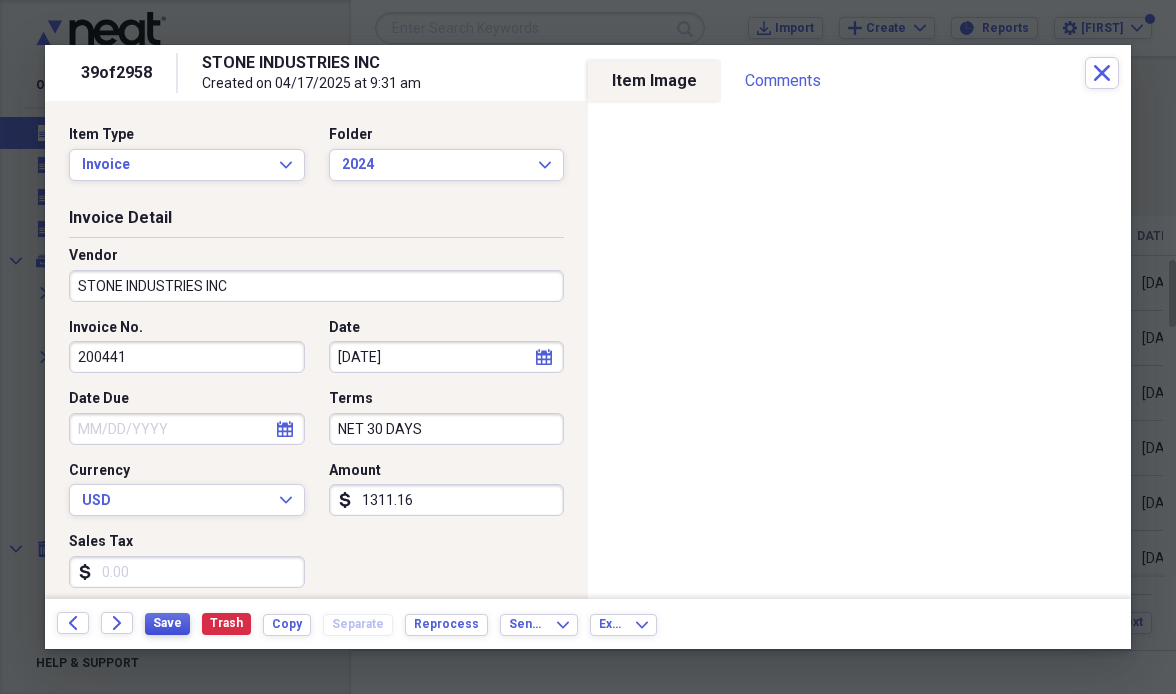 click on "Save" at bounding box center (167, 623) 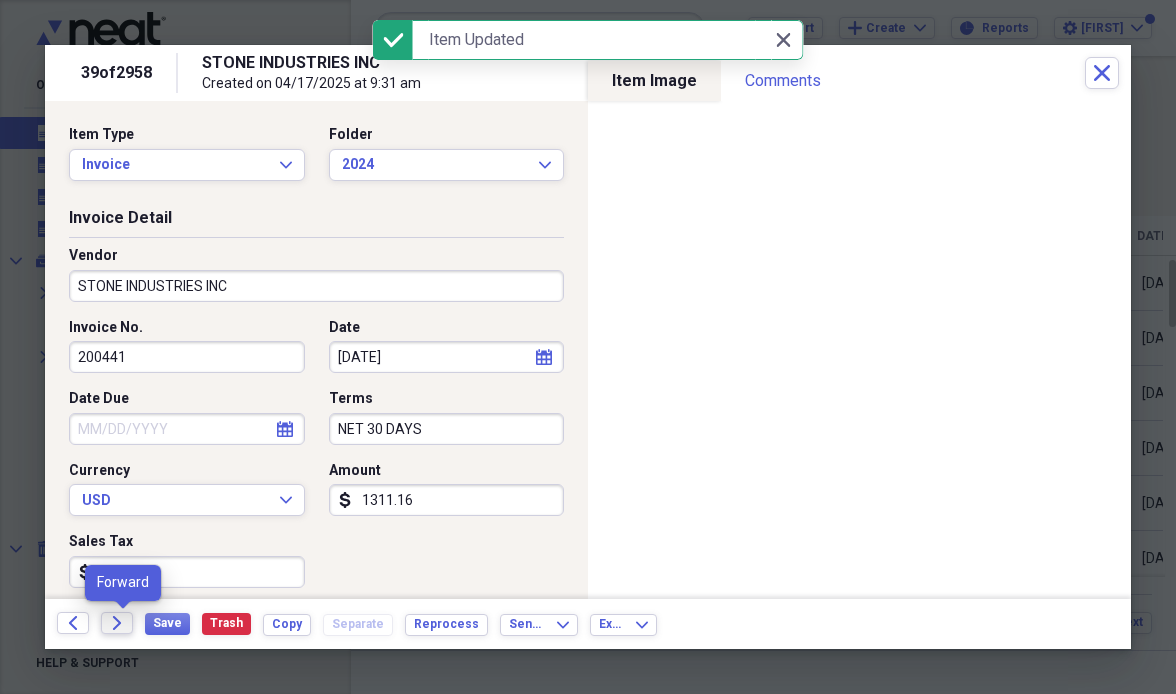 click 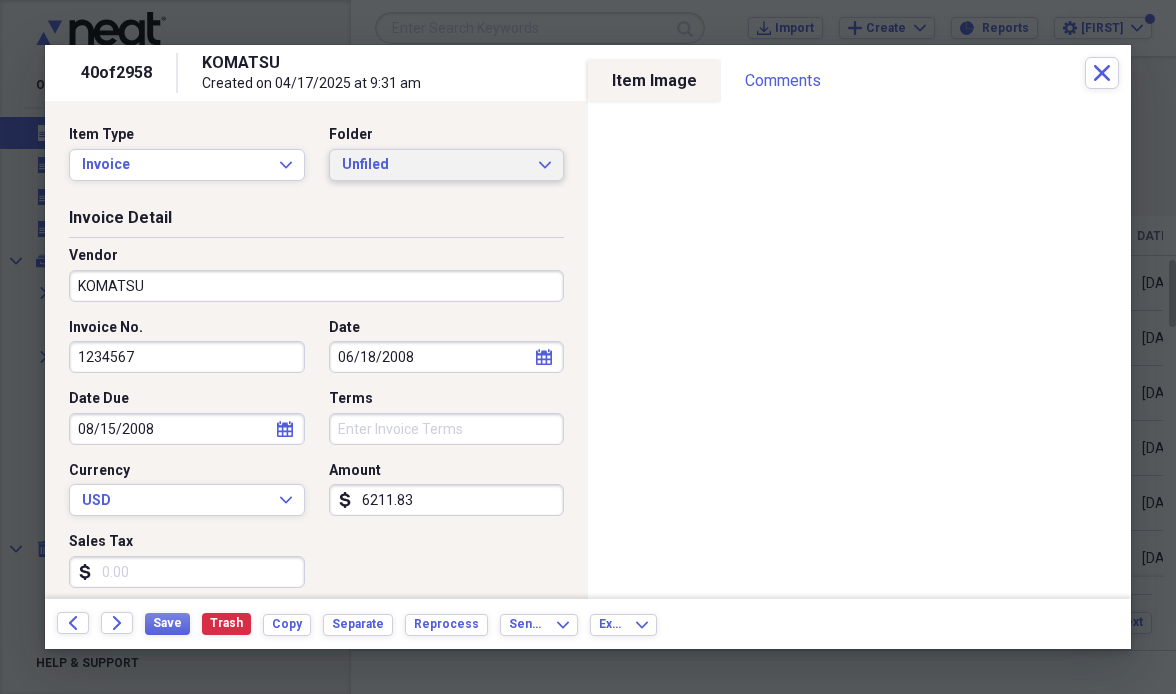click on "Unfiled" at bounding box center (435, 165) 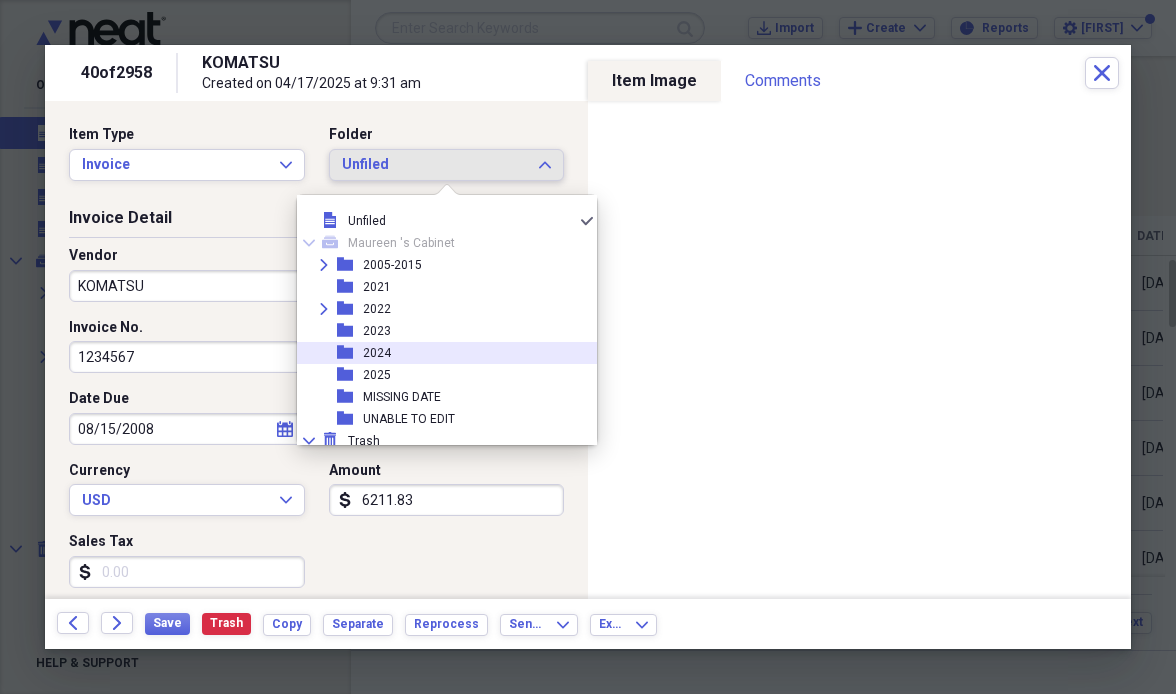 click on "folder [YEAR]" at bounding box center (439, 353) 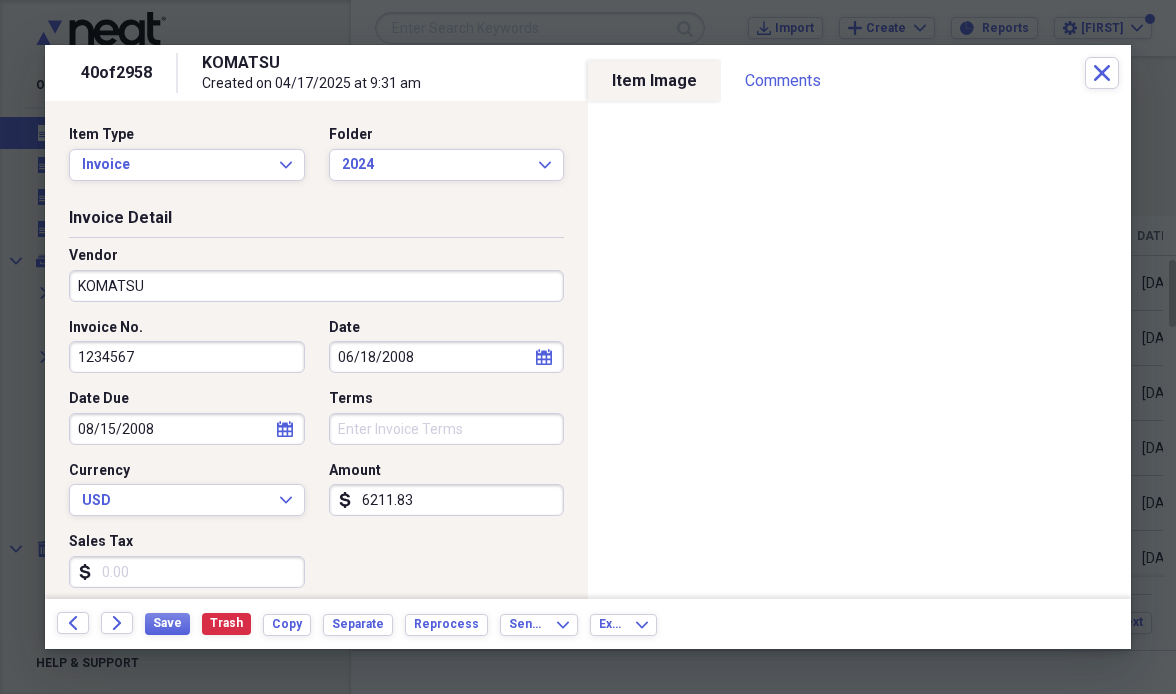 drag, startPoint x: 147, startPoint y: 353, endPoint x: 3, endPoint y: 365, distance: 144.49913 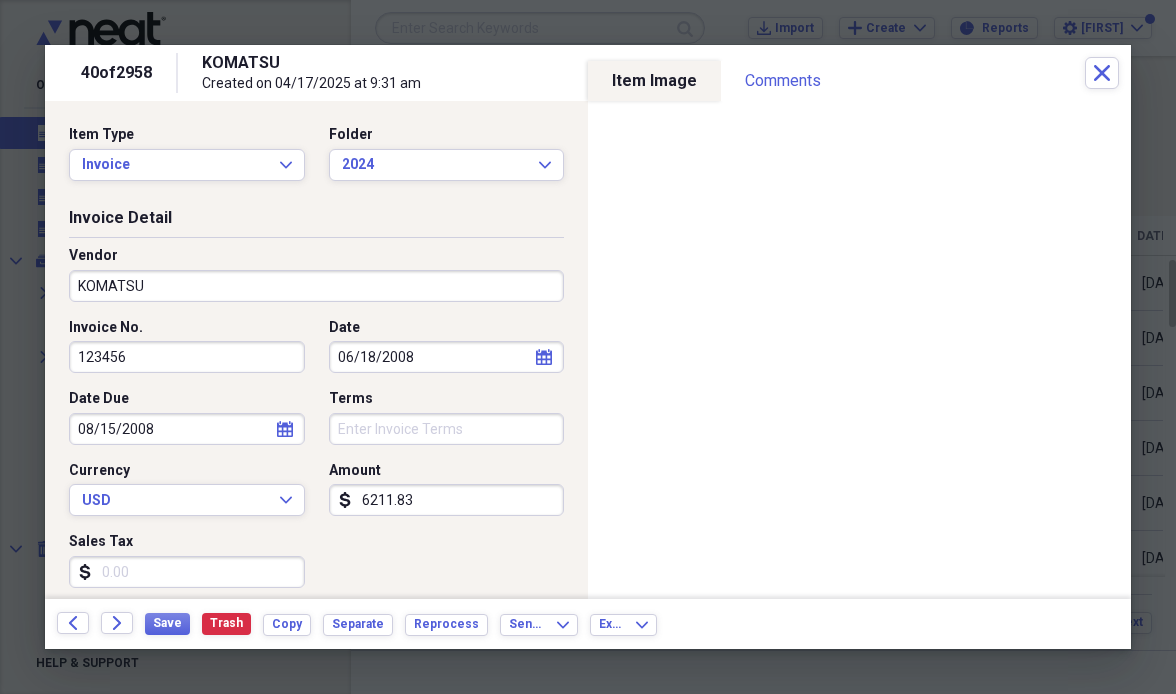 drag, startPoint x: 143, startPoint y: 354, endPoint x: 4, endPoint y: 348, distance: 139.12944 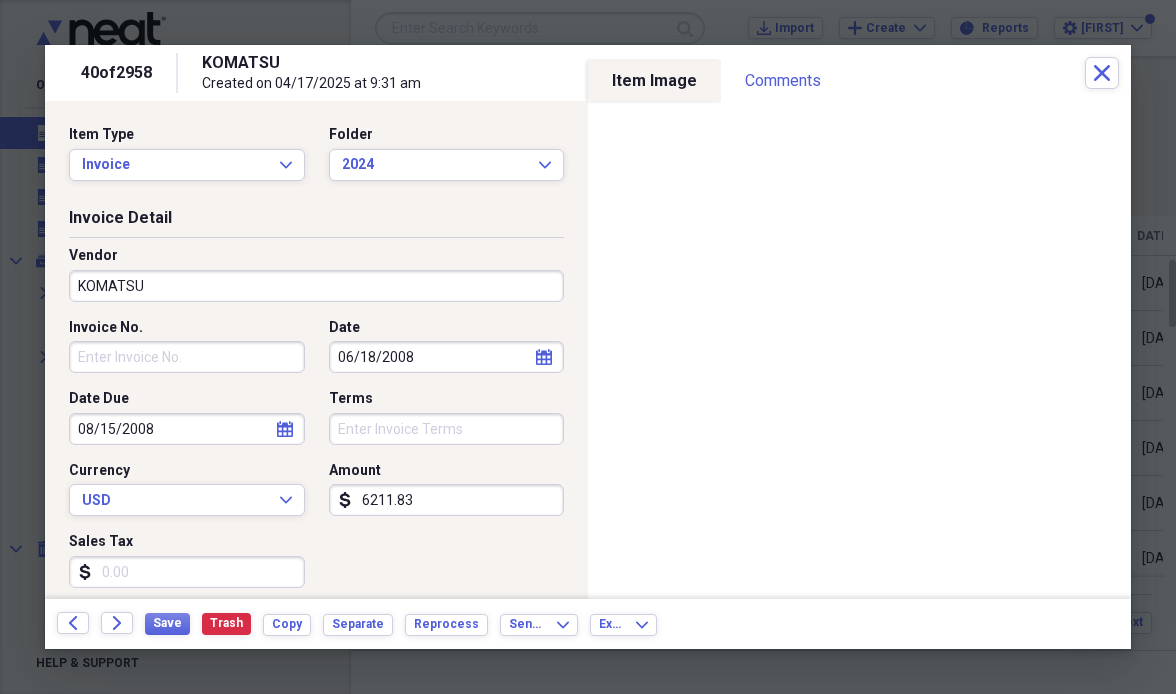 type 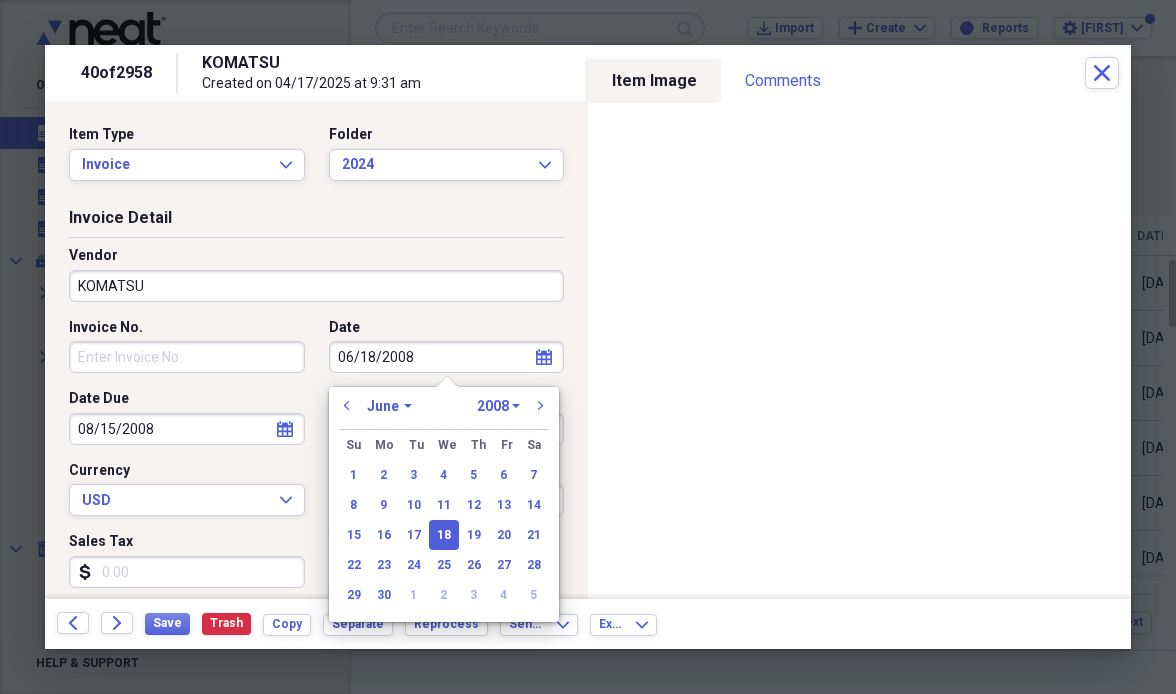 select on "2024" 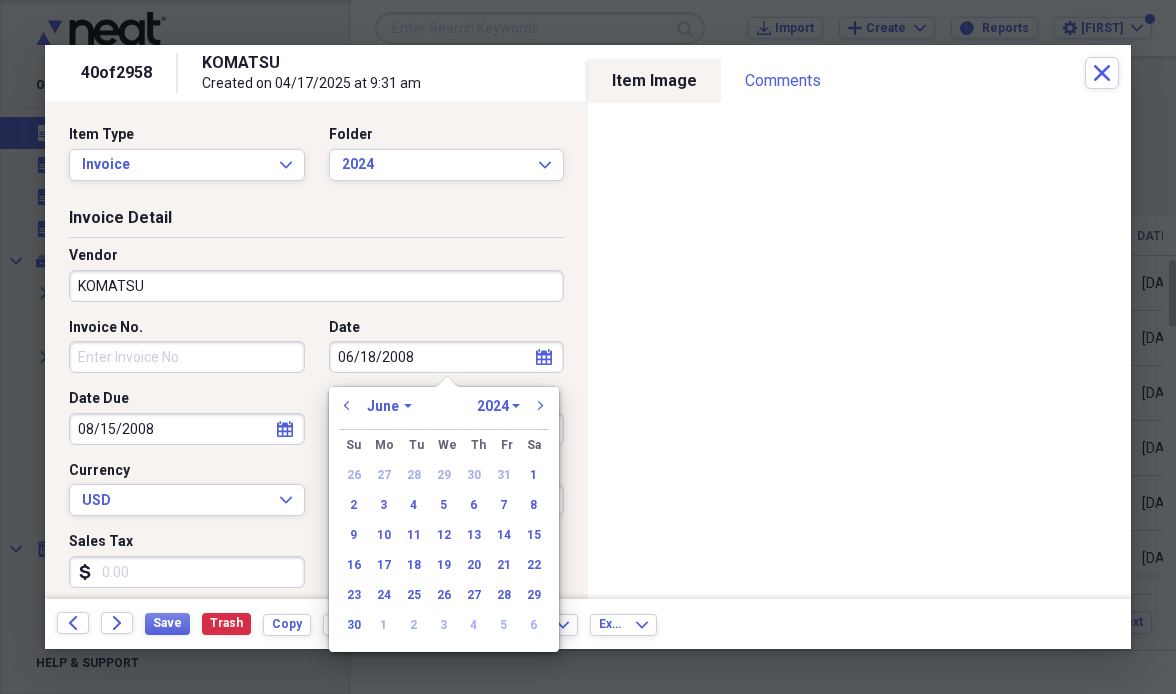 select on "9" 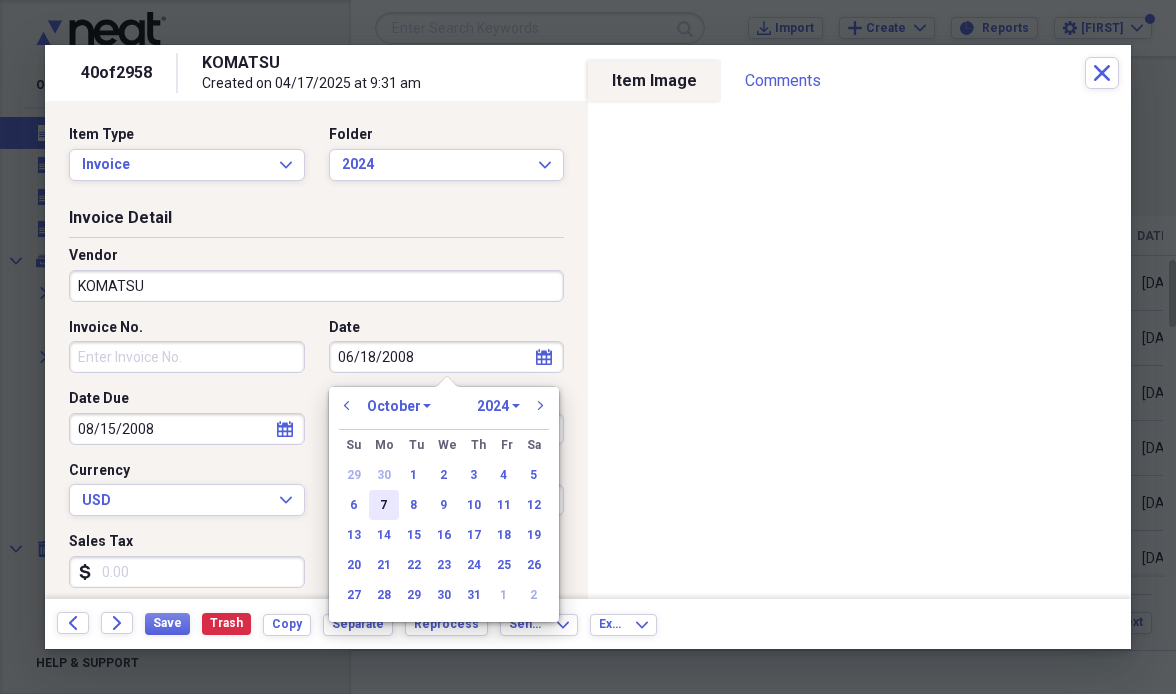 click on "7" at bounding box center [384, 505] 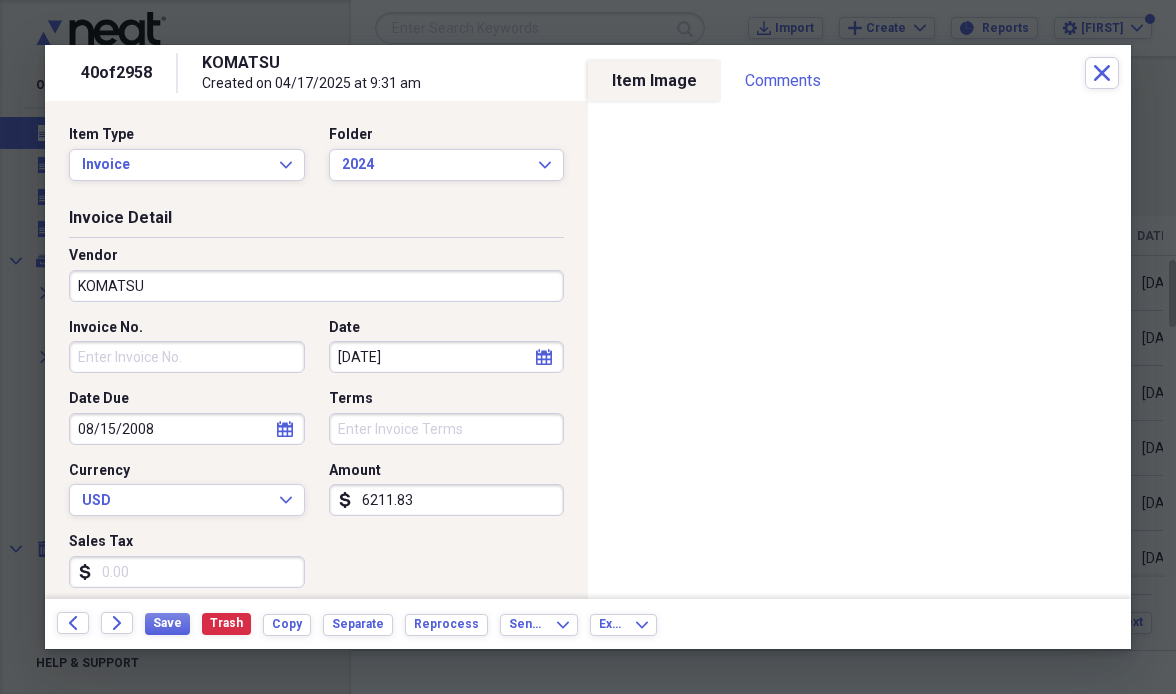 click on "6211.83" at bounding box center (447, 500) 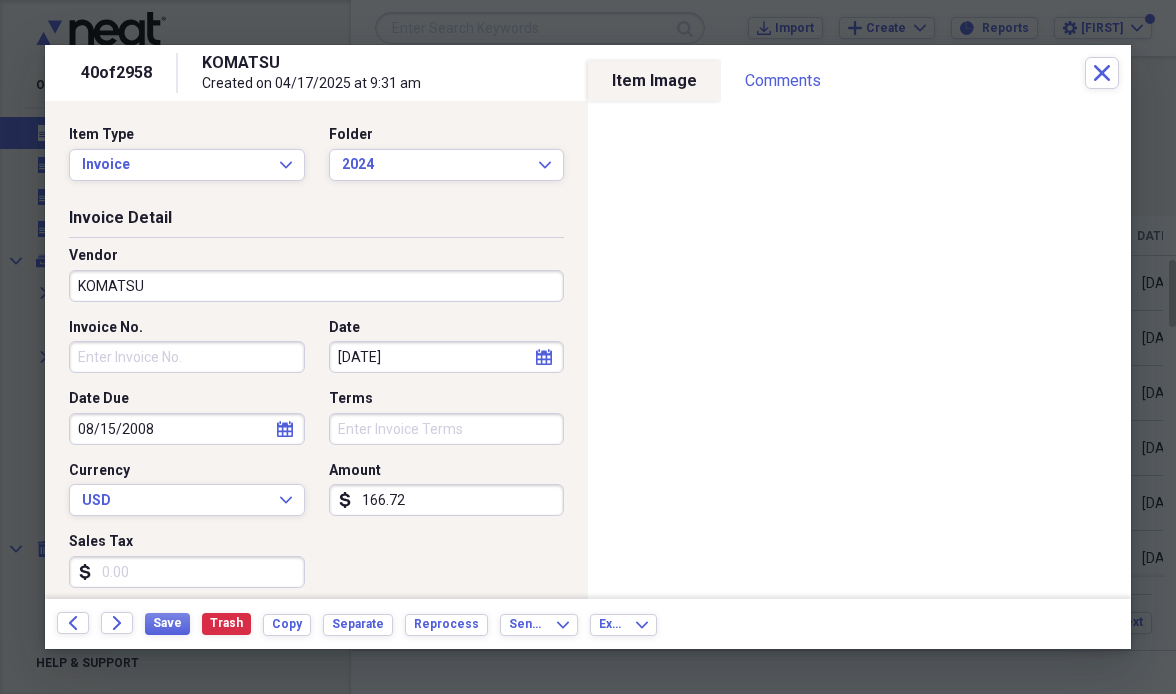 type on "1667.21" 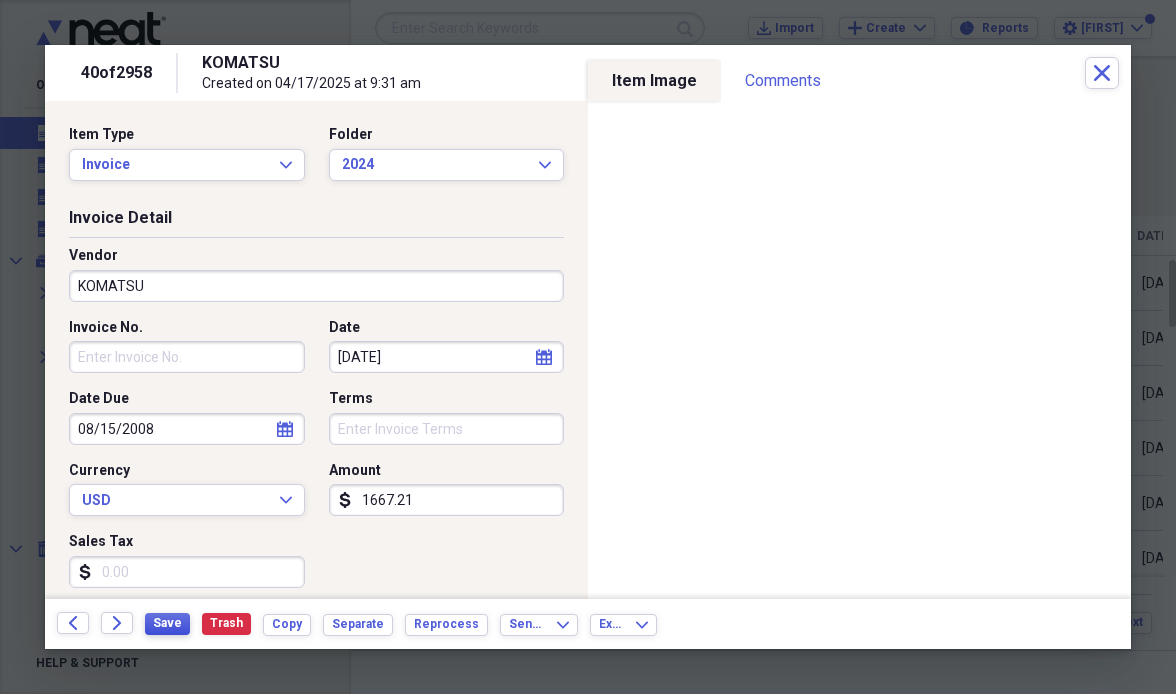 click on "Save" at bounding box center (167, 623) 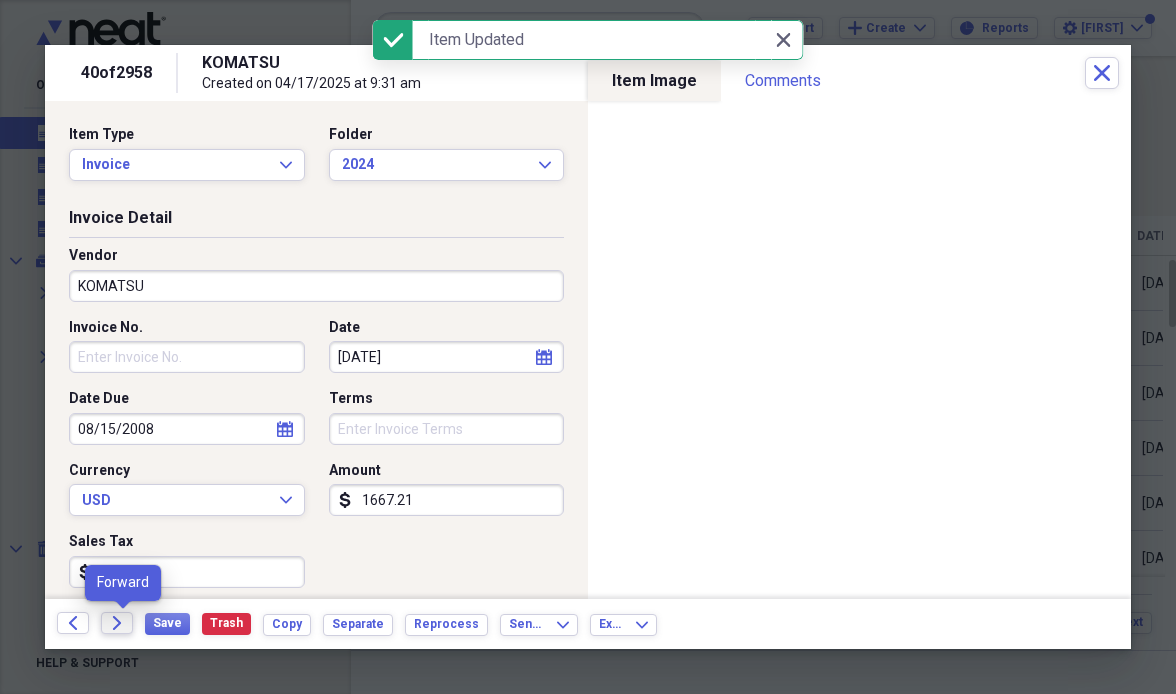 click on "Forward" 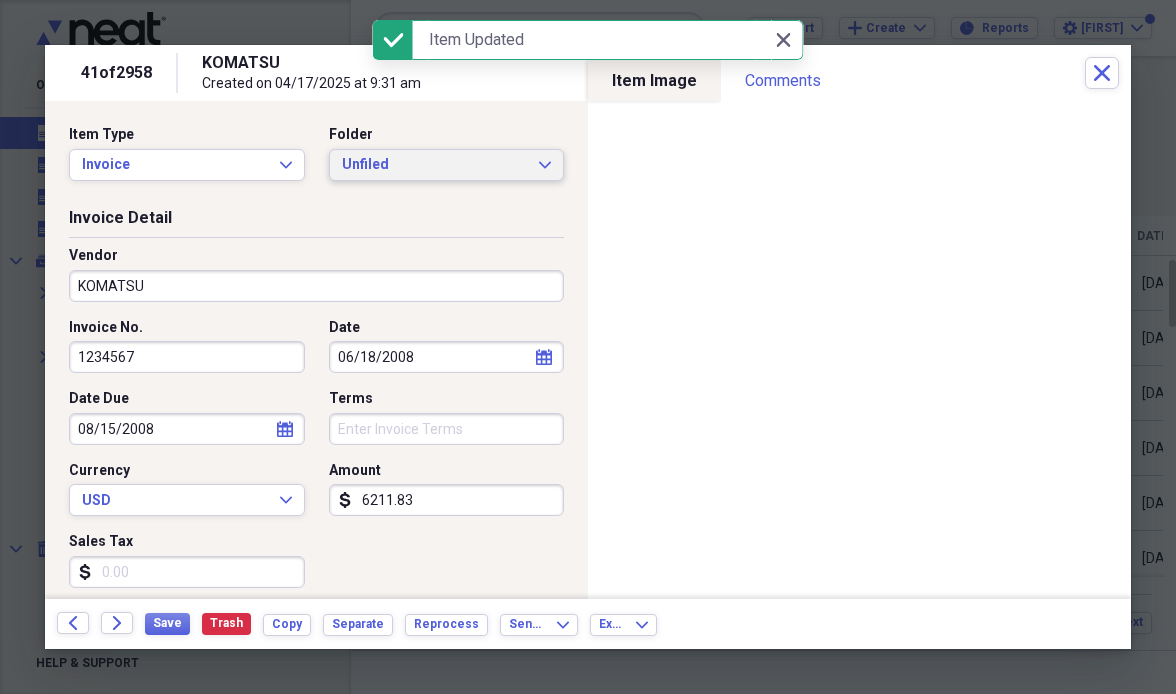 click on "Unfiled" at bounding box center (435, 165) 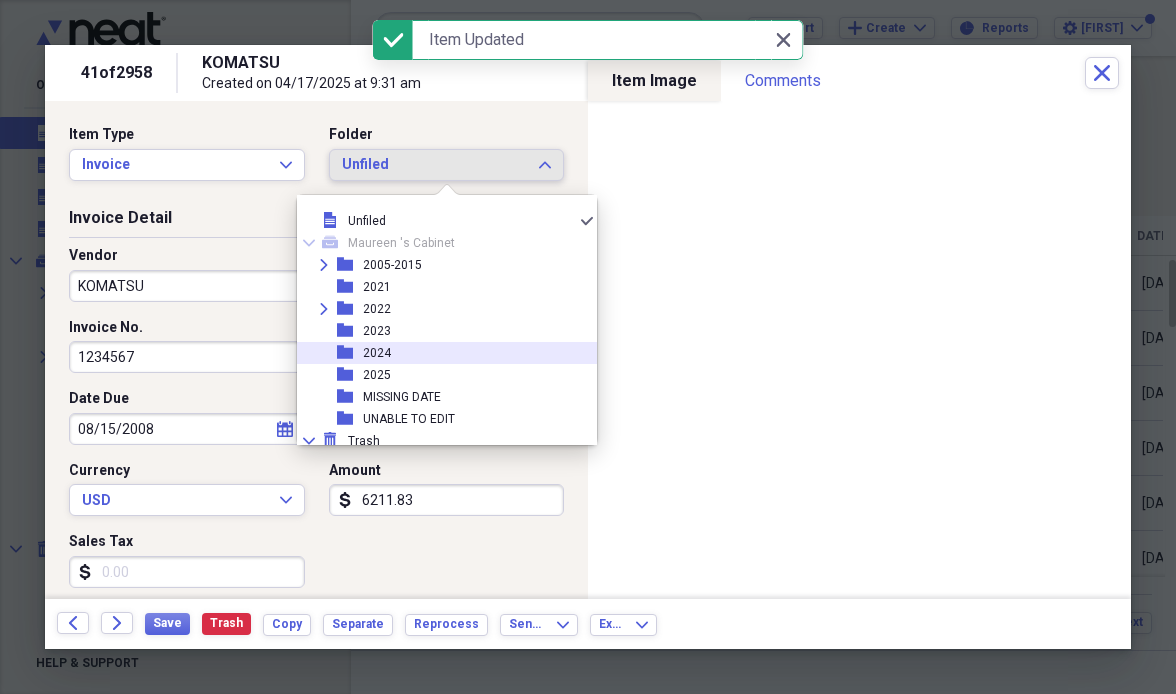 click on "folder [YEAR]" at bounding box center (439, 353) 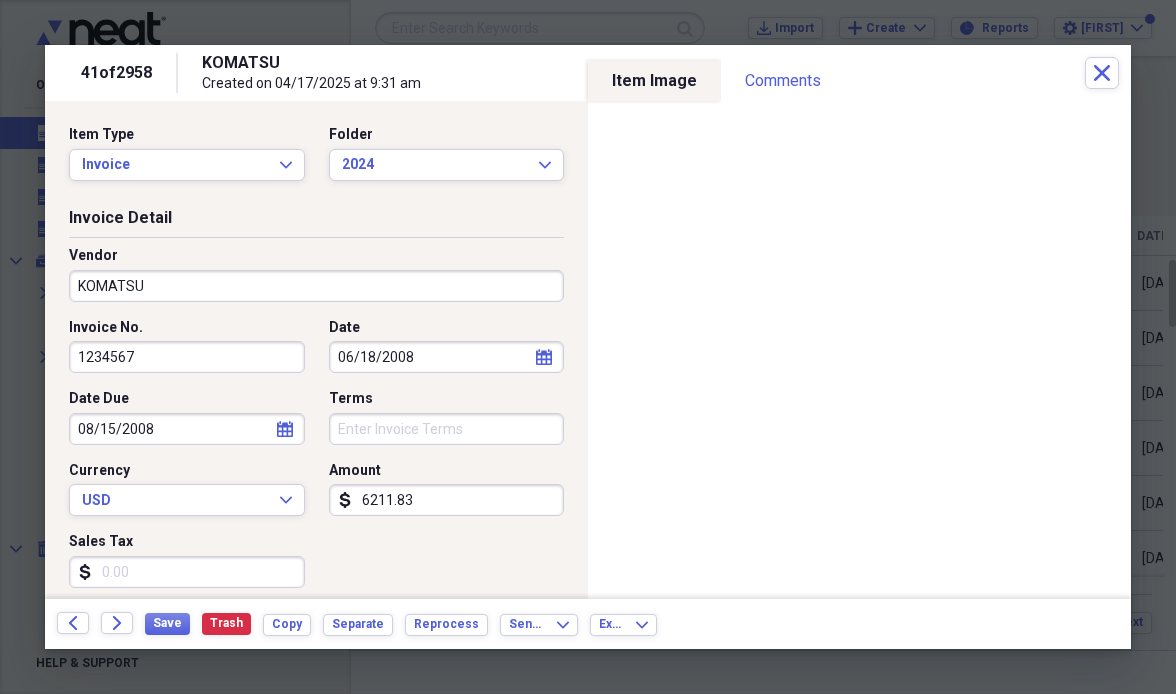 click 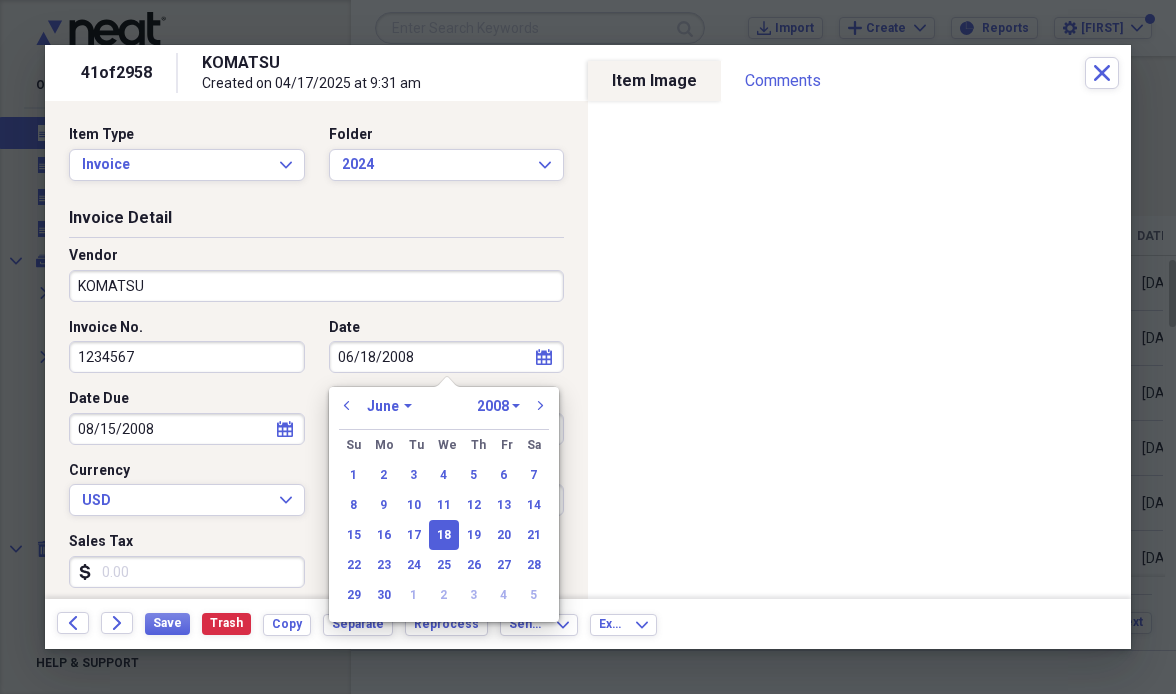 select on "2024" 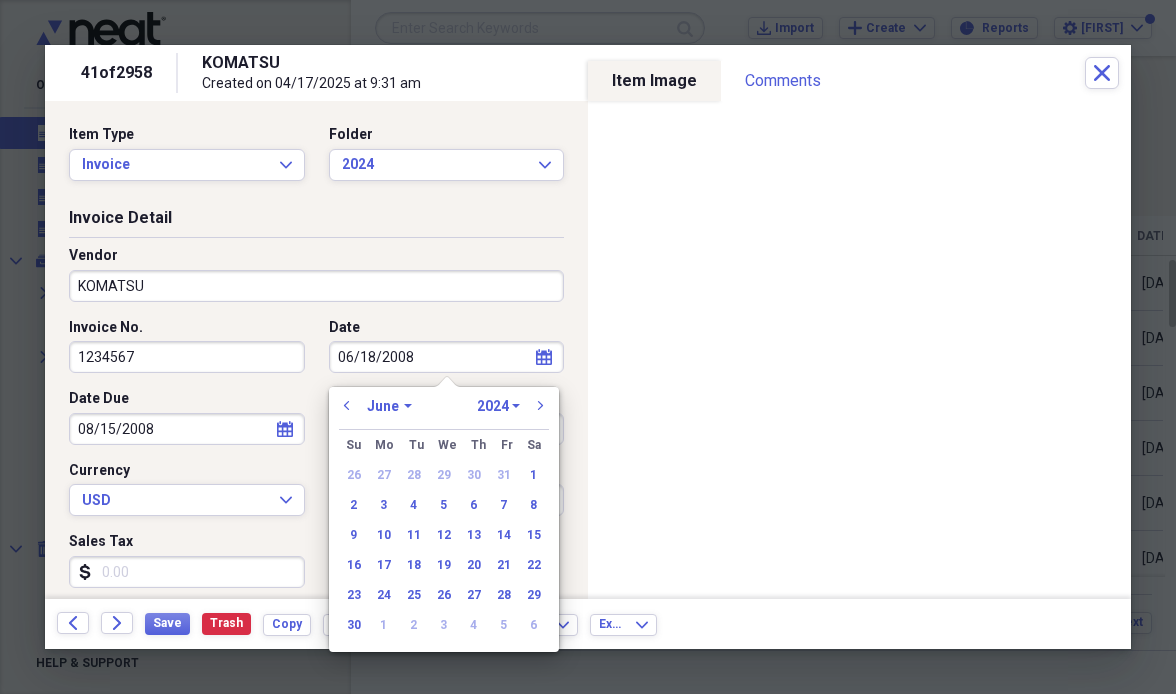 select on "9" 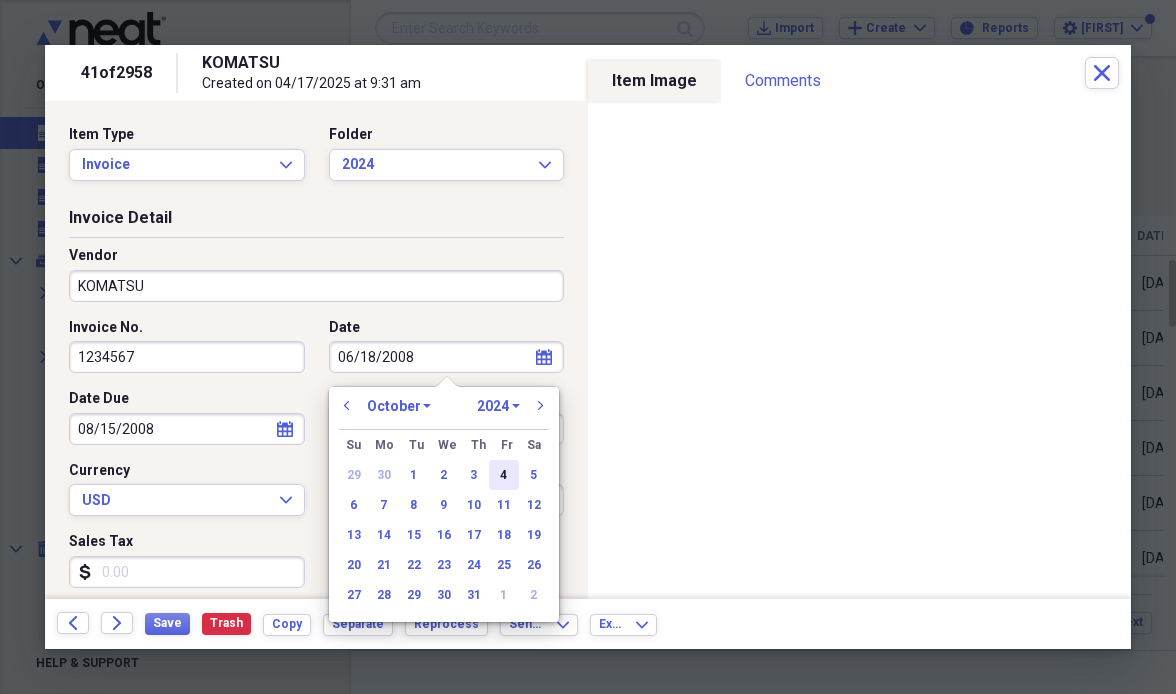 click on "4" at bounding box center [504, 475] 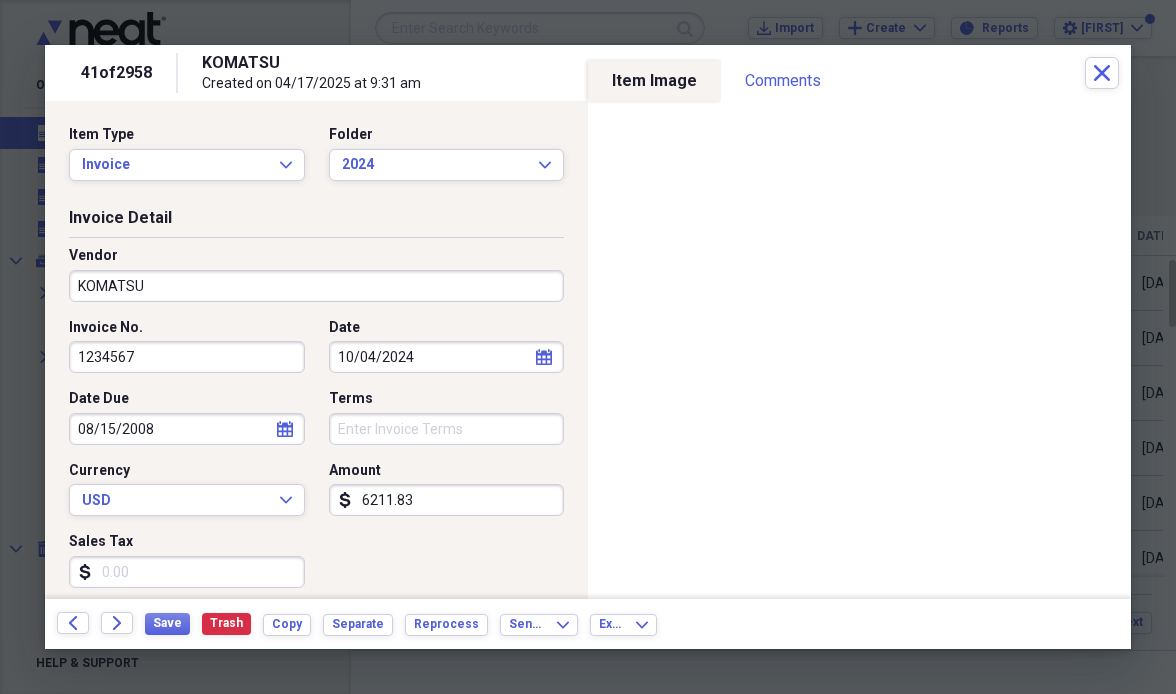 click on "1234567" at bounding box center [187, 357] 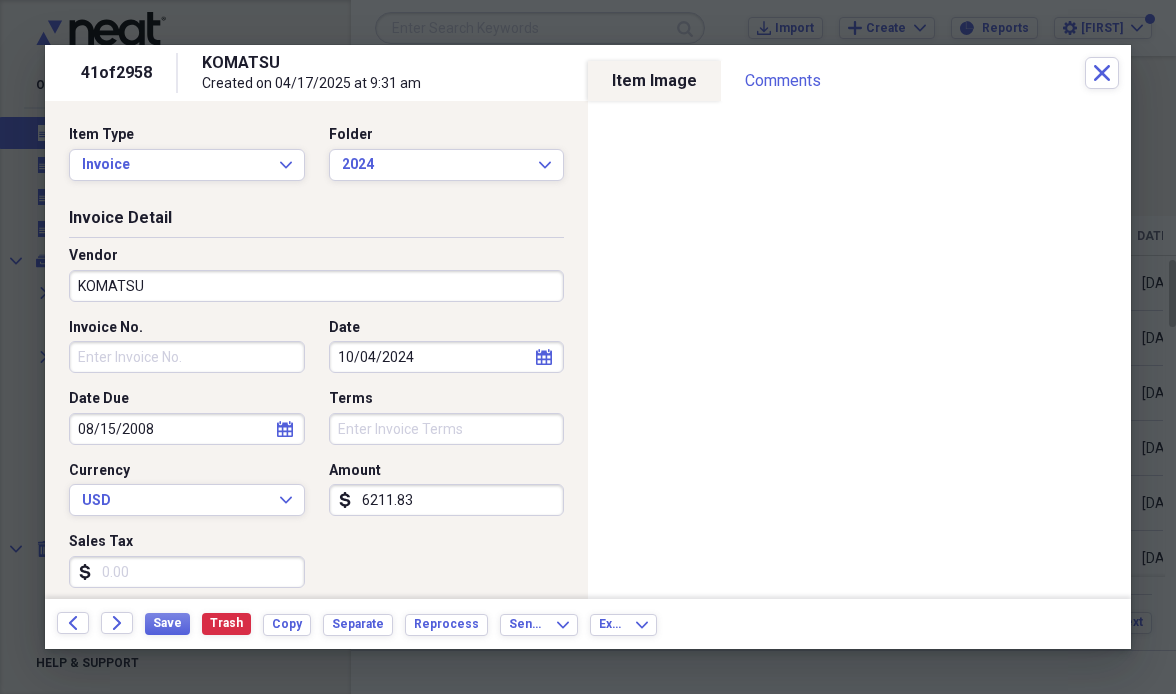 type 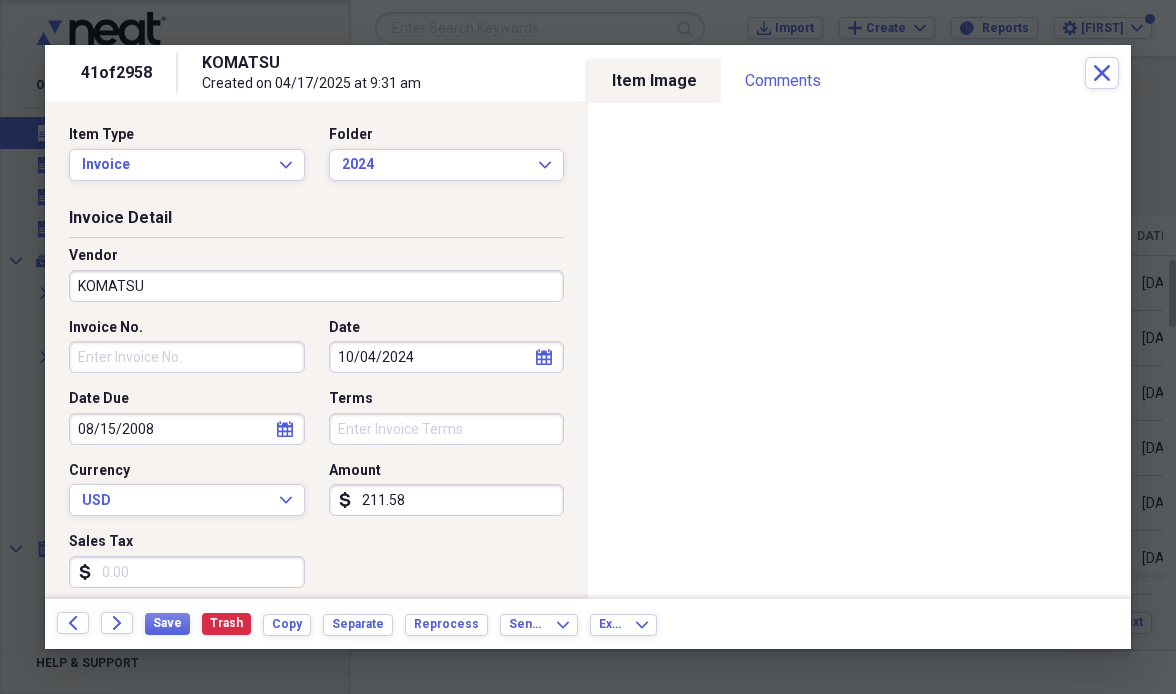type on "2115.83" 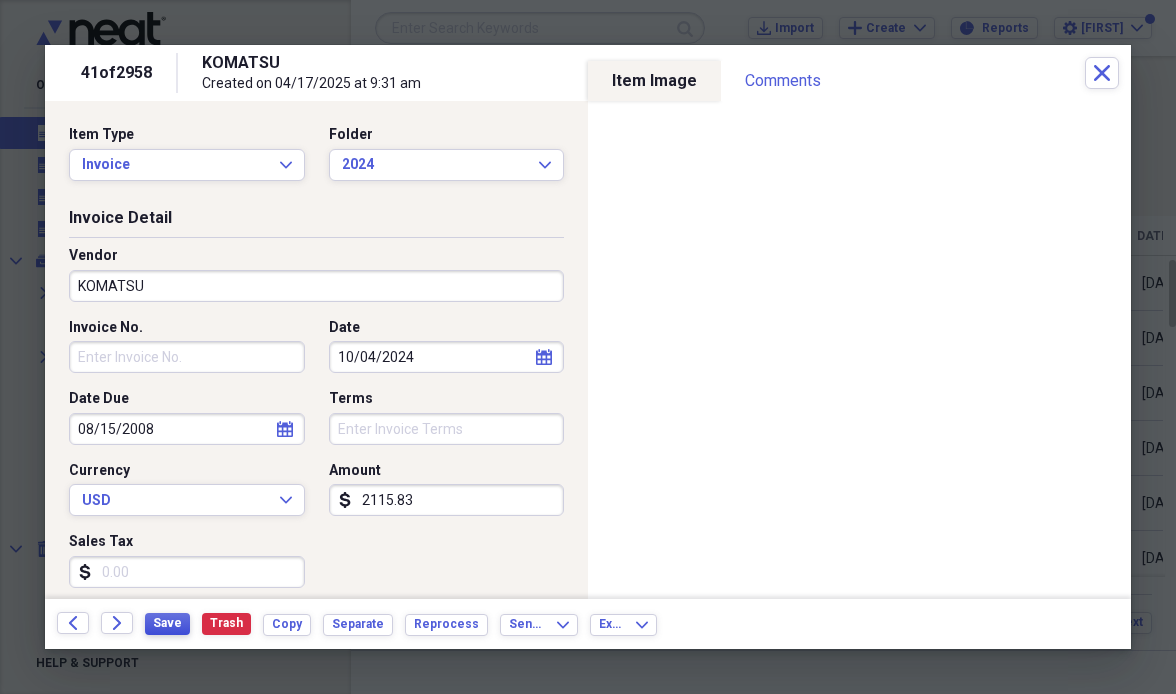 click on "Save" at bounding box center [167, 624] 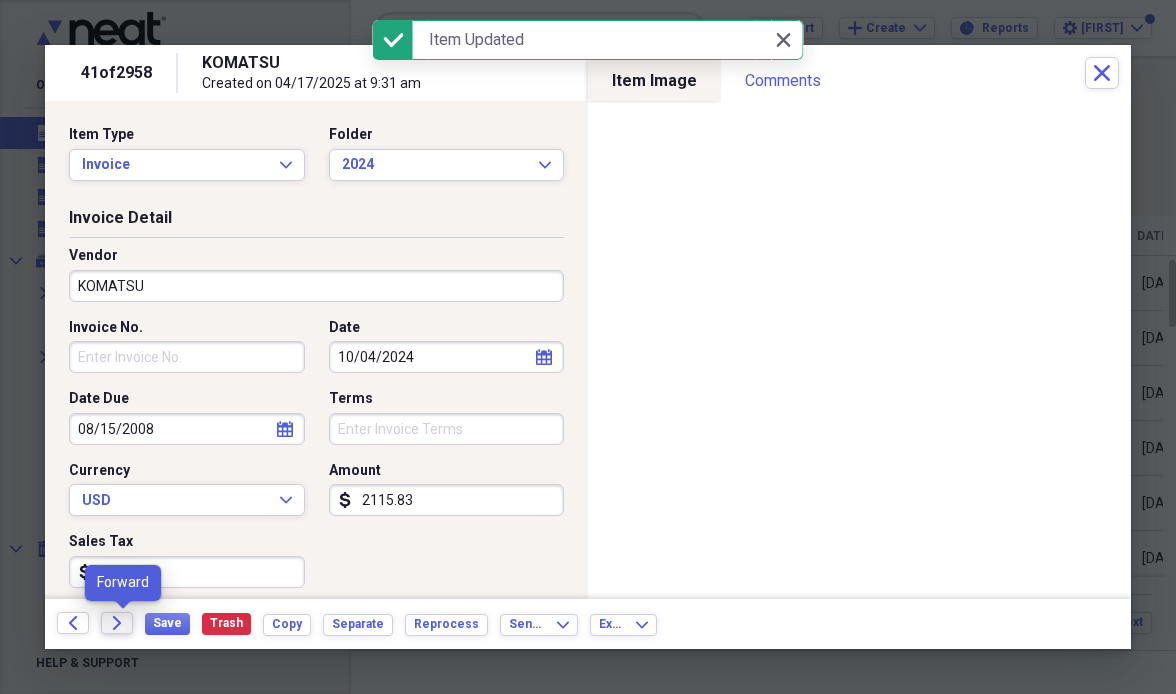 click on "Forward" 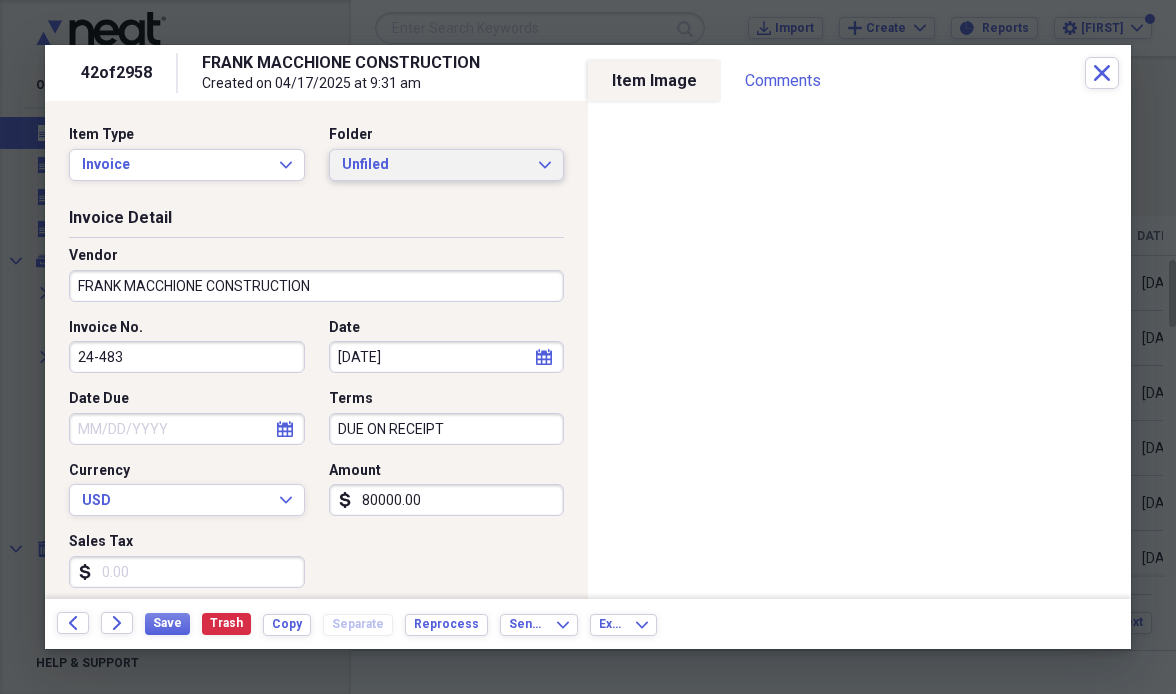 click on "Unfiled" at bounding box center (435, 165) 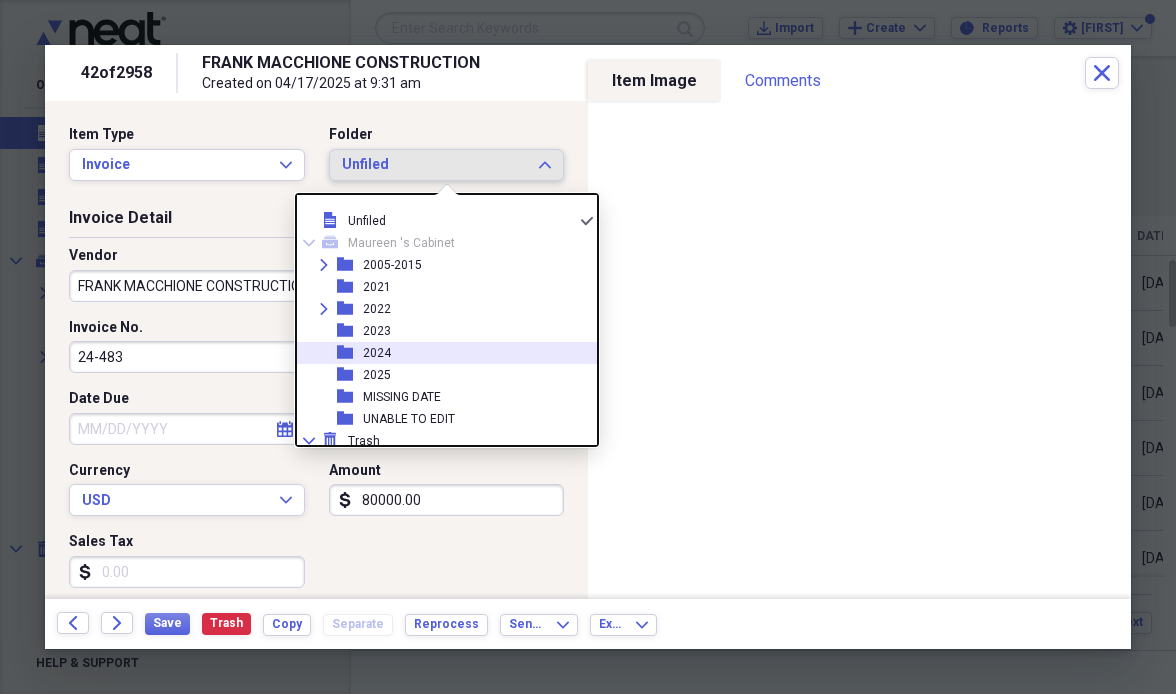 click on "folder [YEAR]" at bounding box center (439, 353) 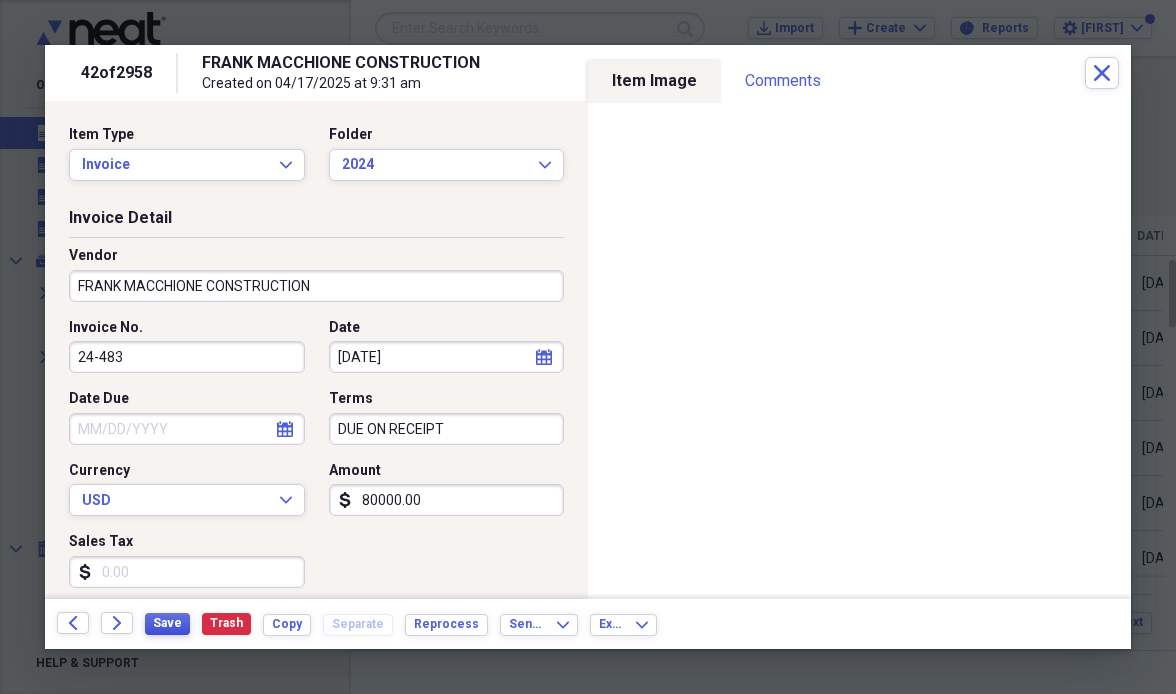 click on "Save" at bounding box center [167, 623] 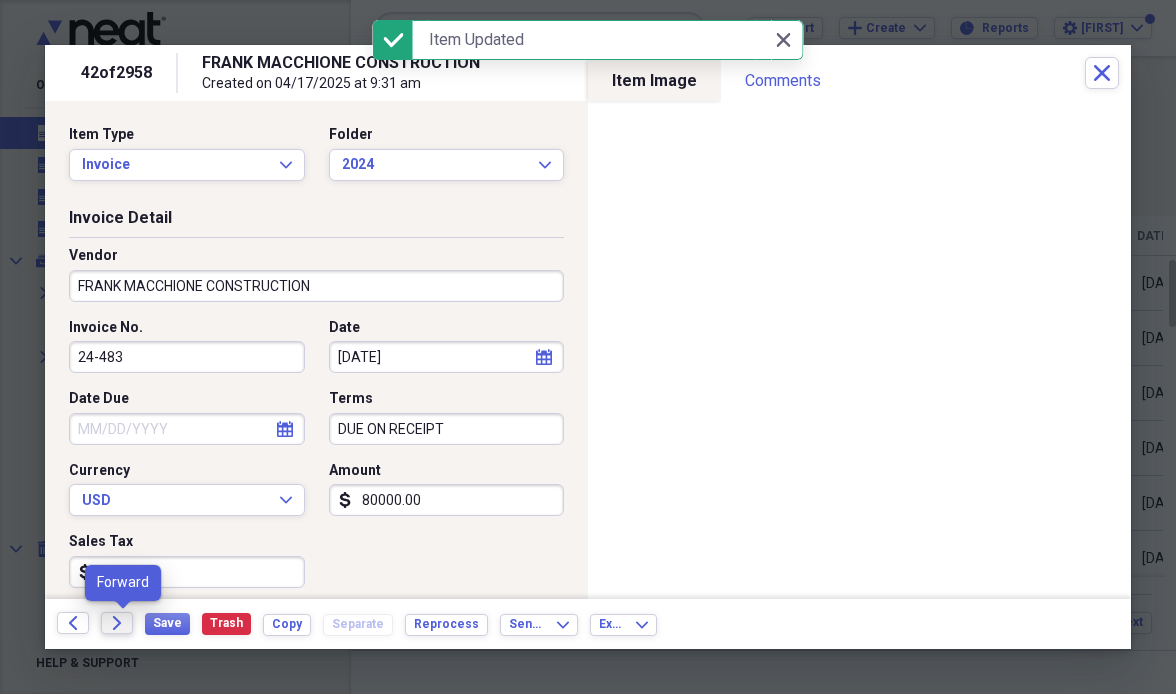 click on "Forward" 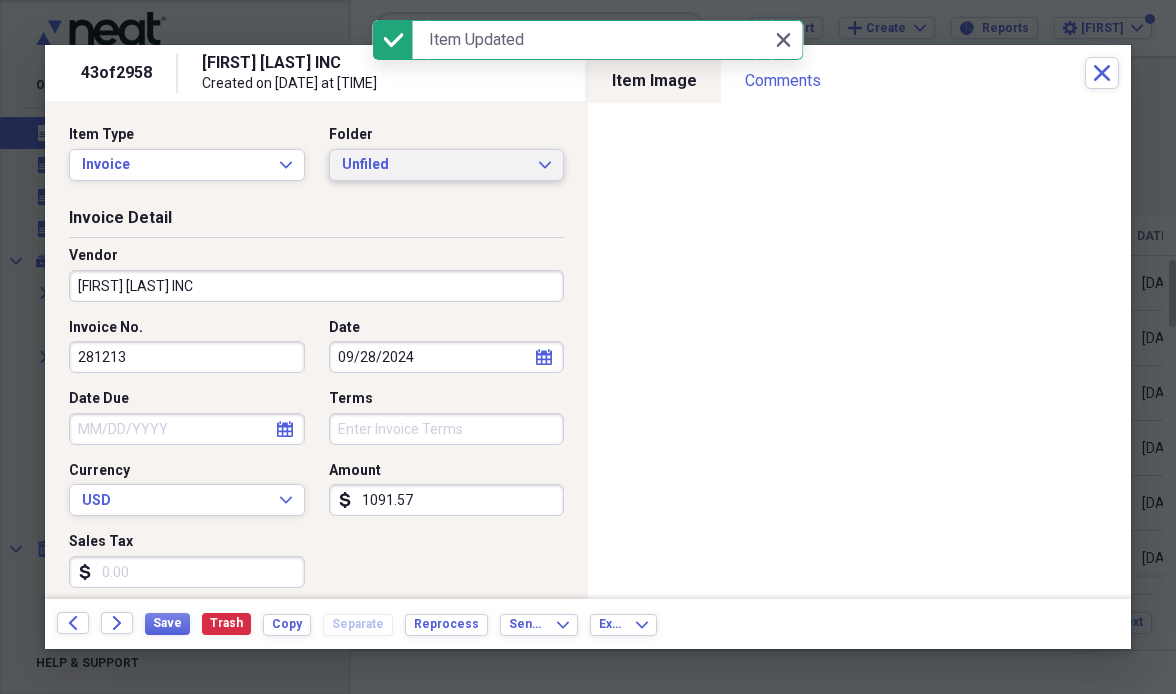 click on "Unfiled" at bounding box center [435, 165] 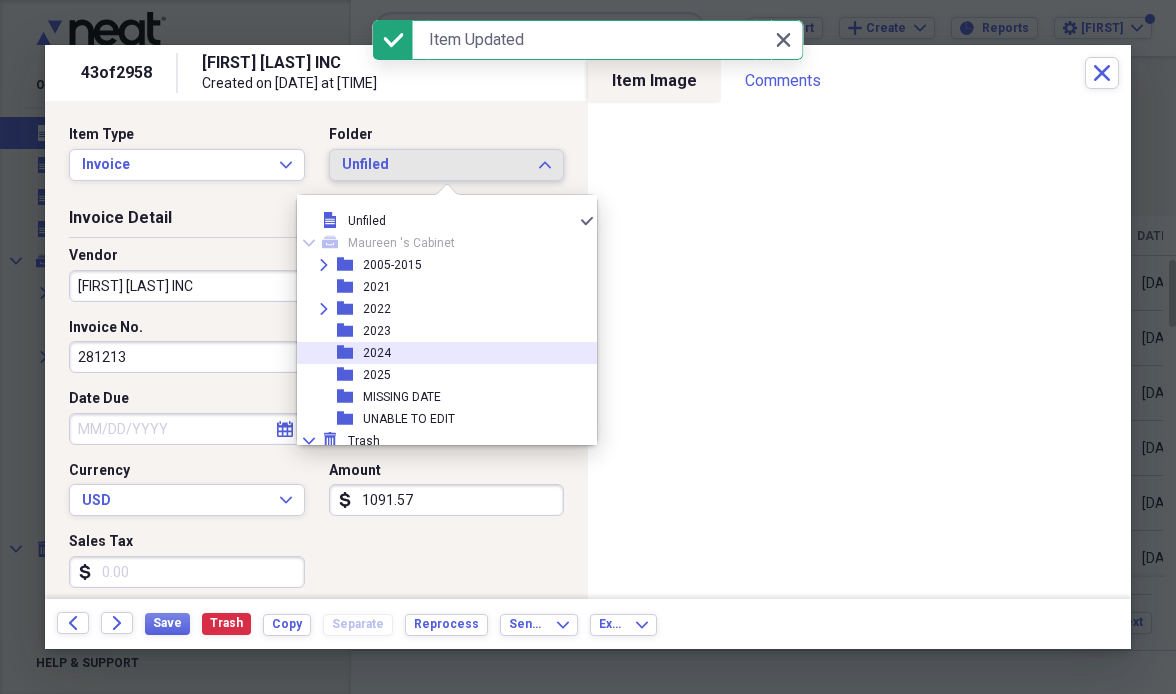 click on "folder [YEAR]" at bounding box center [439, 353] 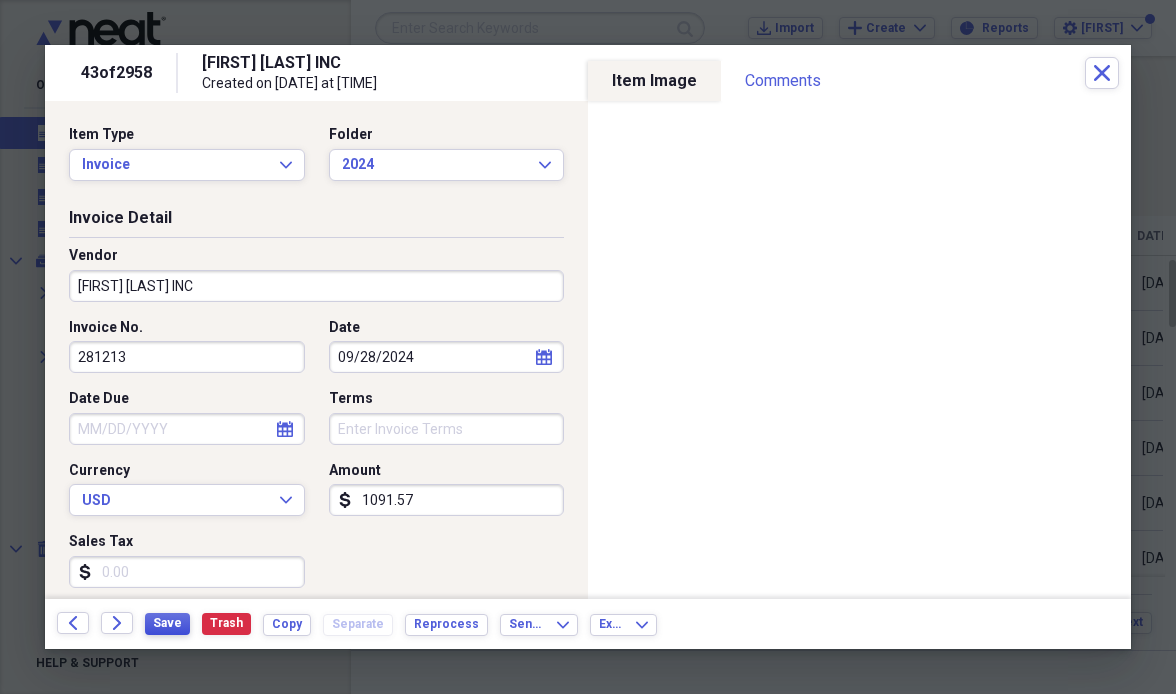 click on "Save" at bounding box center [167, 623] 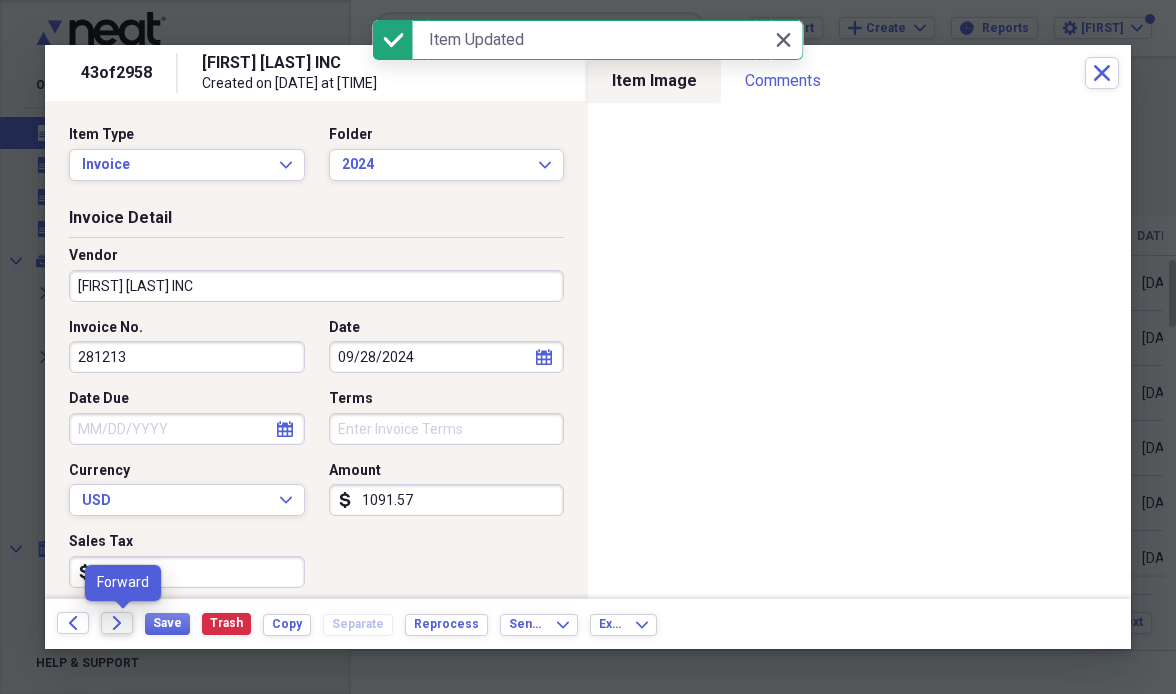click on "Forward" 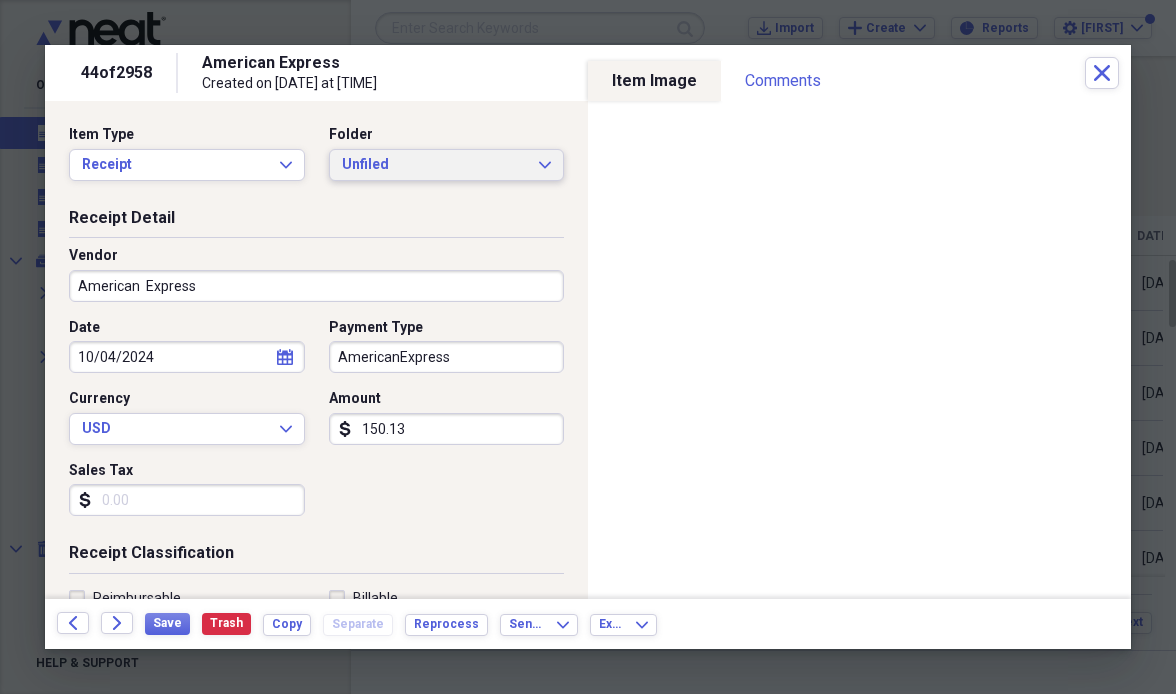 click on "Unfiled" at bounding box center (435, 165) 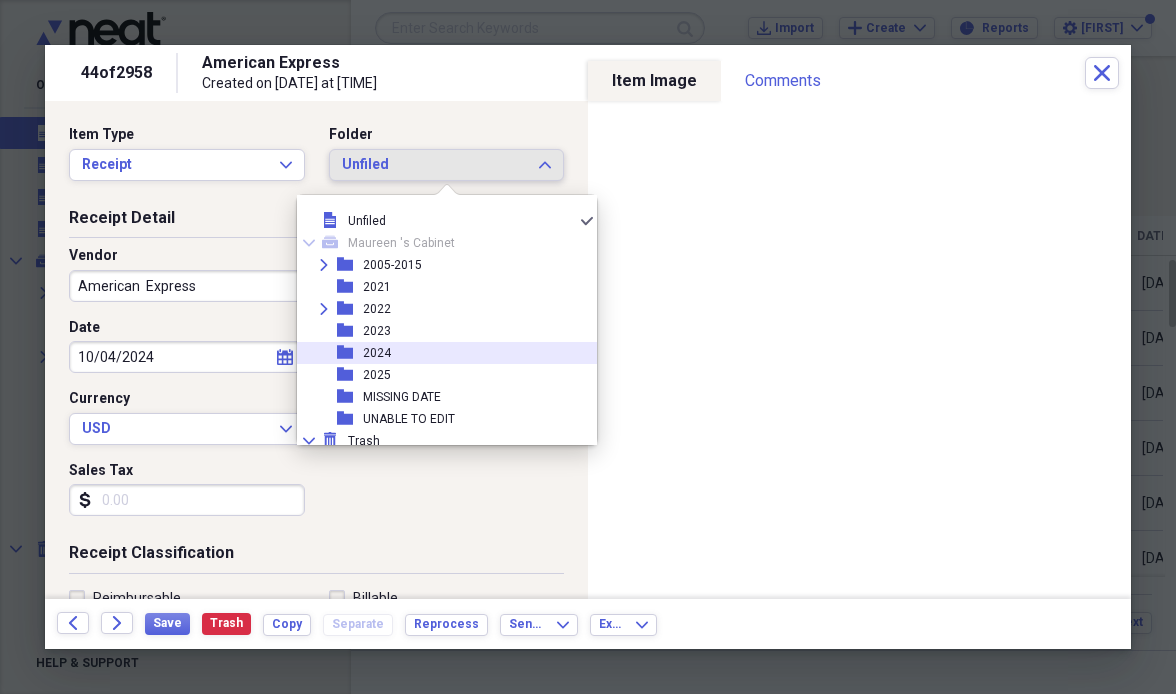 click on "folder [YEAR]" at bounding box center (439, 353) 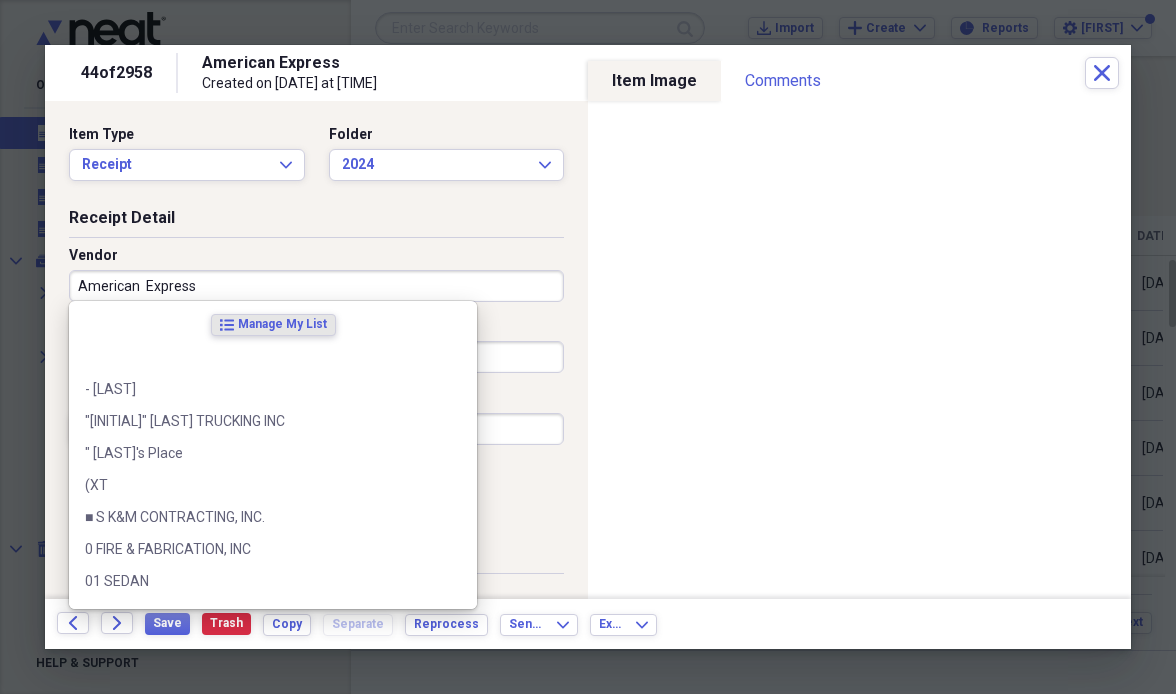 click on "American  Express" at bounding box center [316, 286] 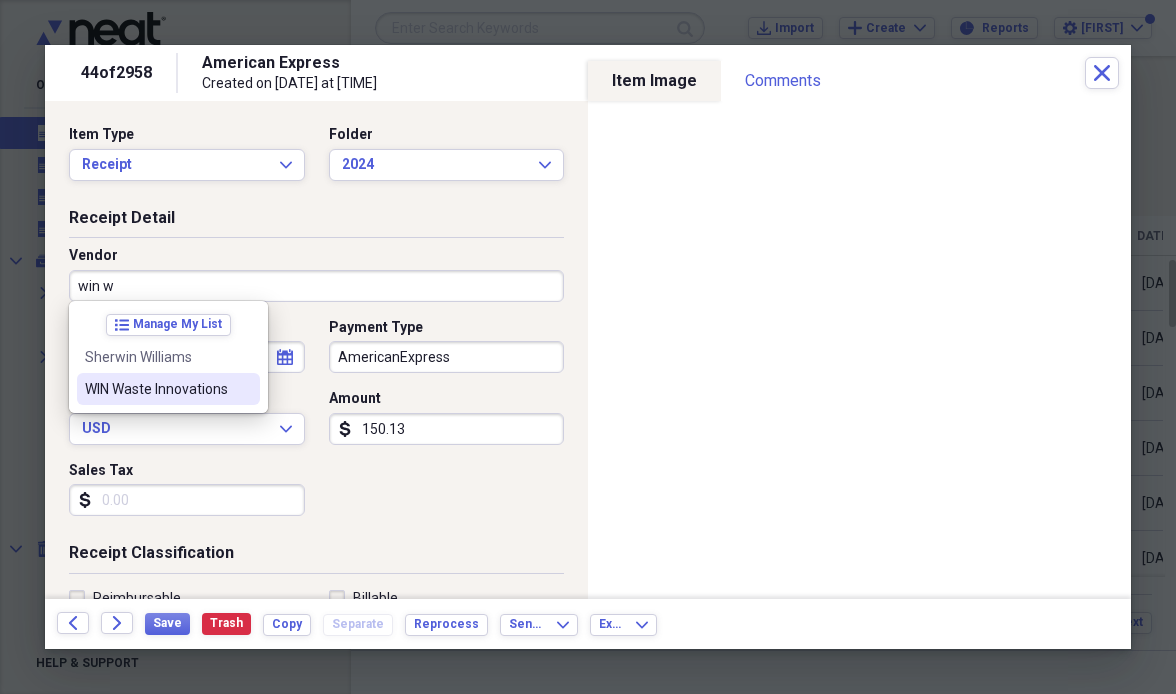 click on "WIN Waste Innovations" at bounding box center (156, 389) 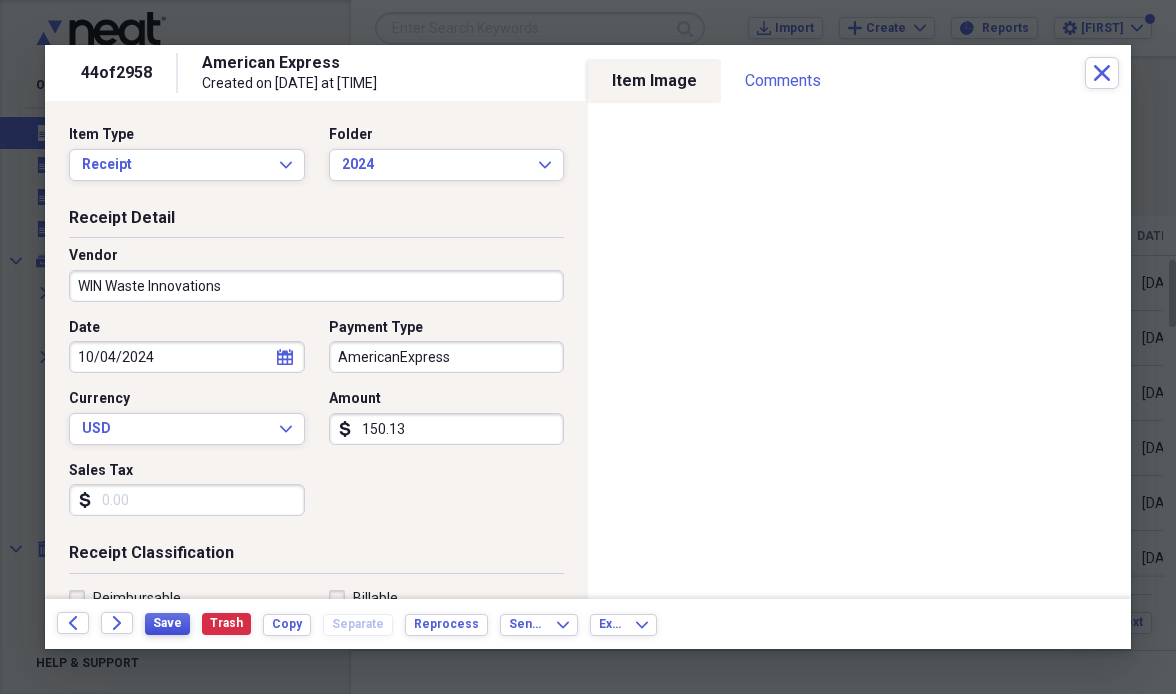 click on "Save" at bounding box center (167, 623) 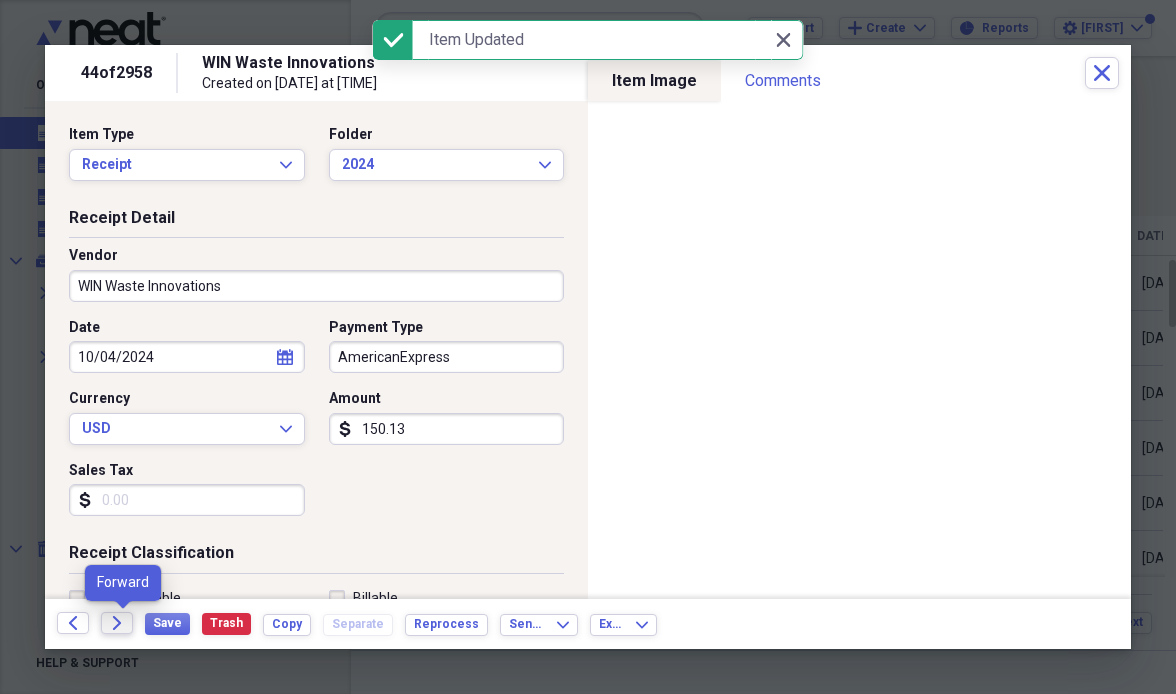 click 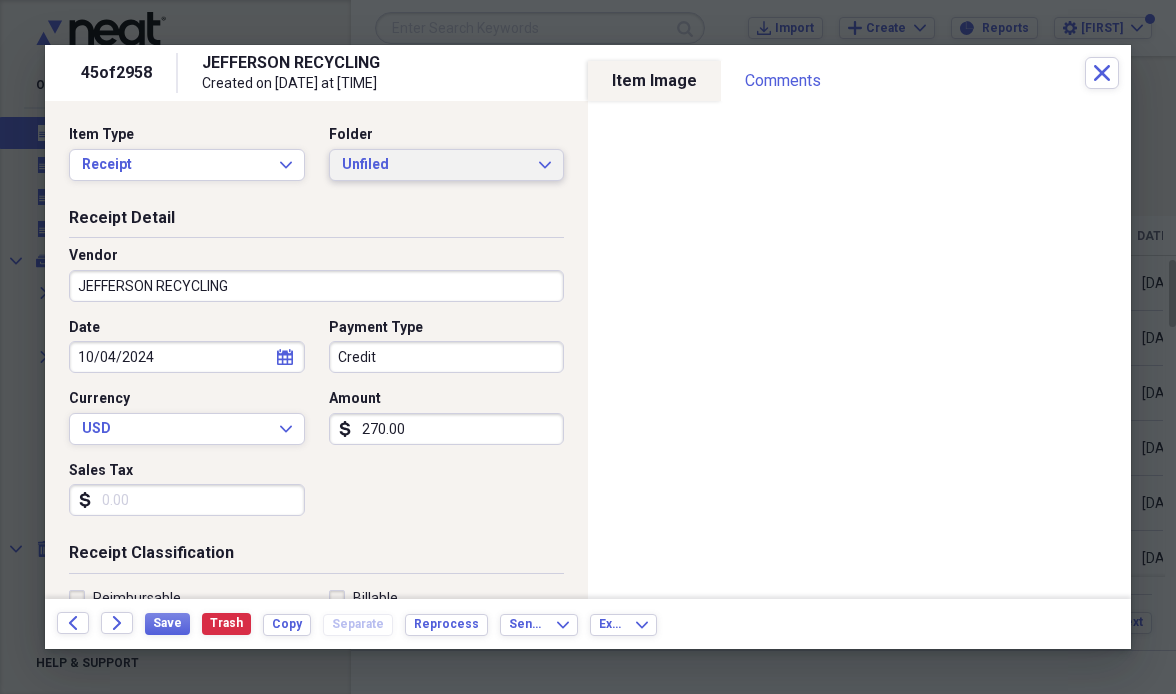 click on "Unfiled" at bounding box center (435, 165) 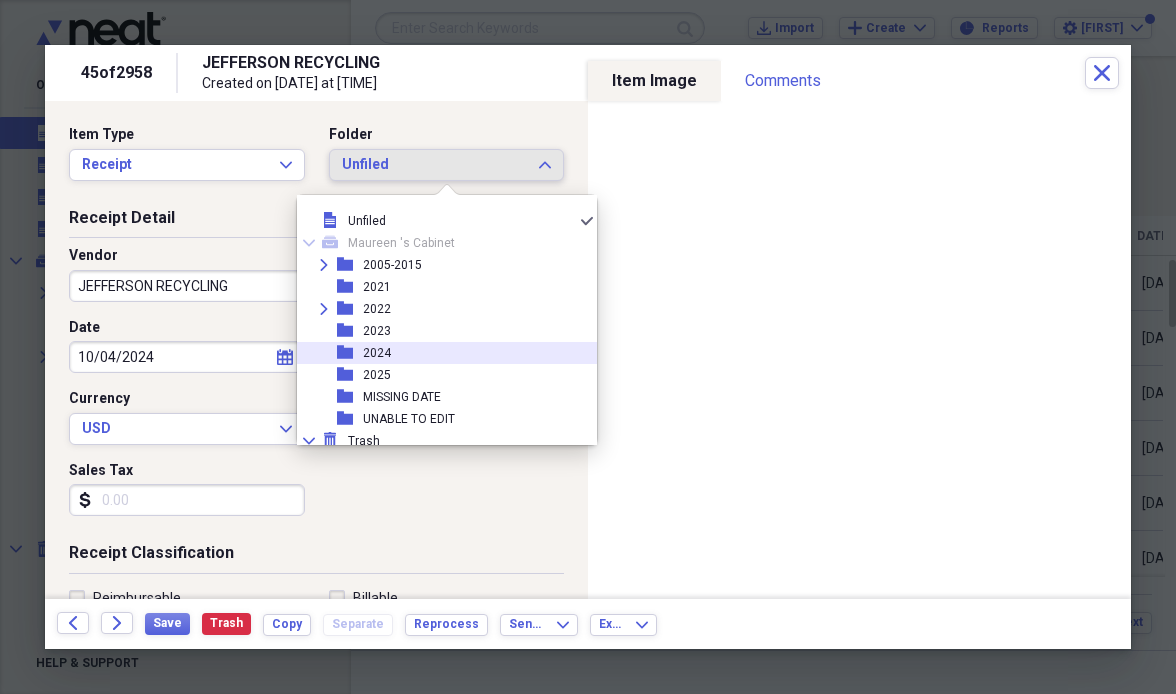 click on "folder [YEAR]" at bounding box center (439, 353) 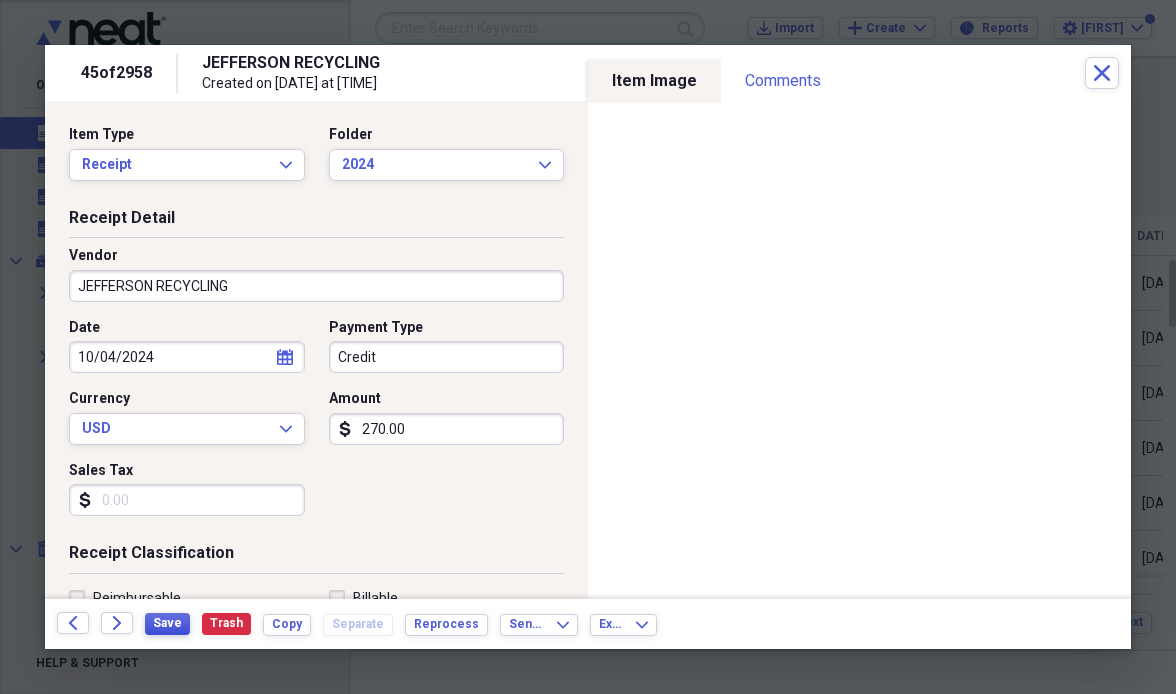 click on "Save" at bounding box center [167, 623] 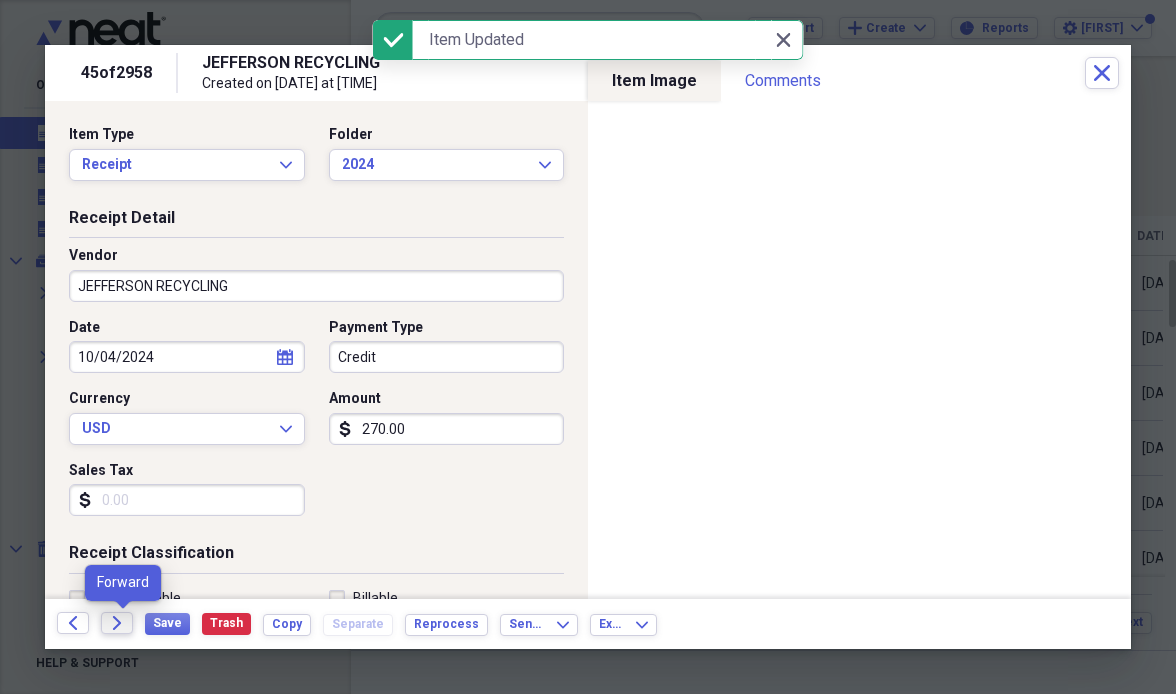click on "Forward" 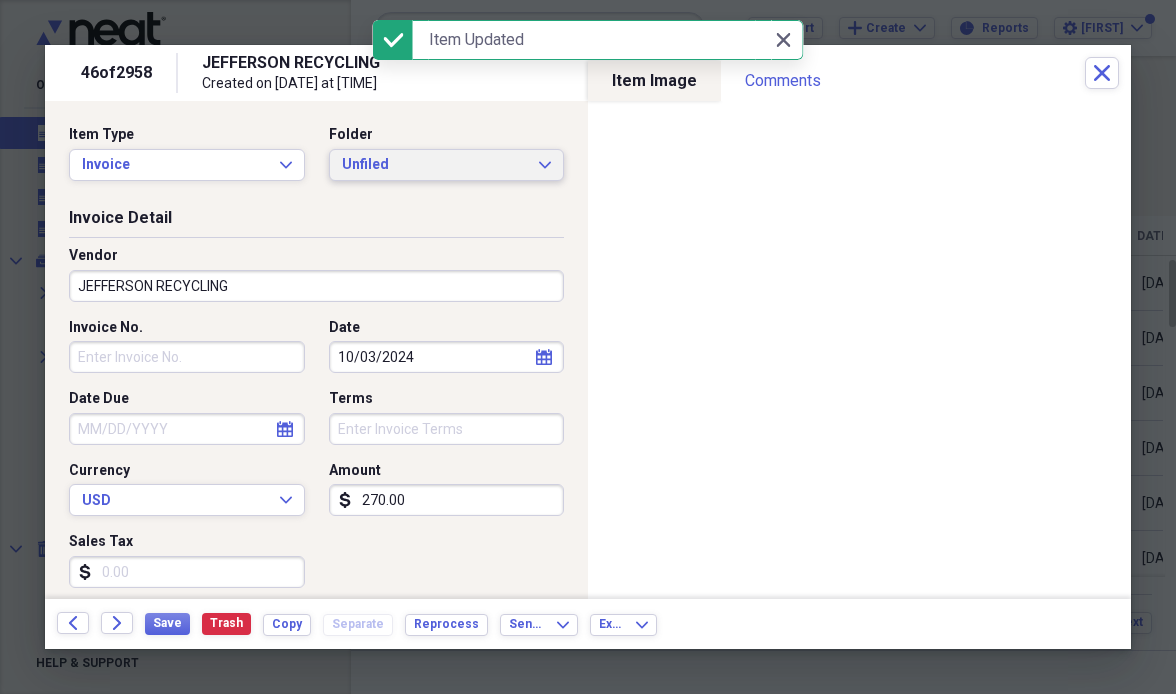 click on "Unfiled" at bounding box center (435, 165) 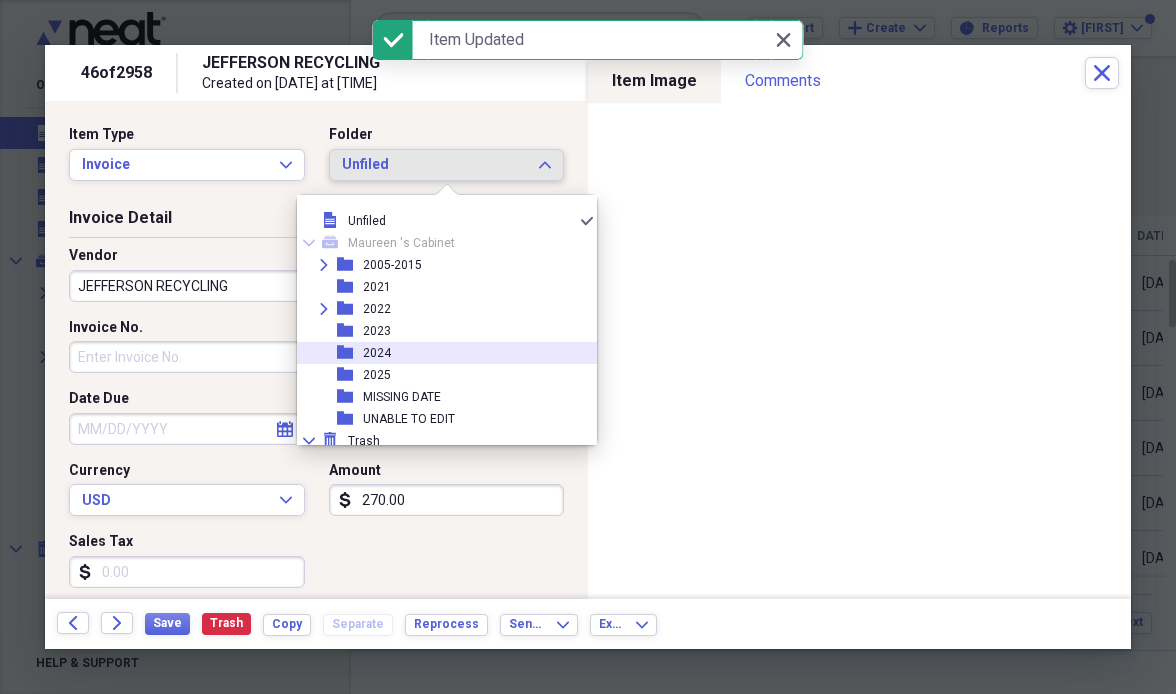 click on "folder [YEAR]" at bounding box center [439, 353] 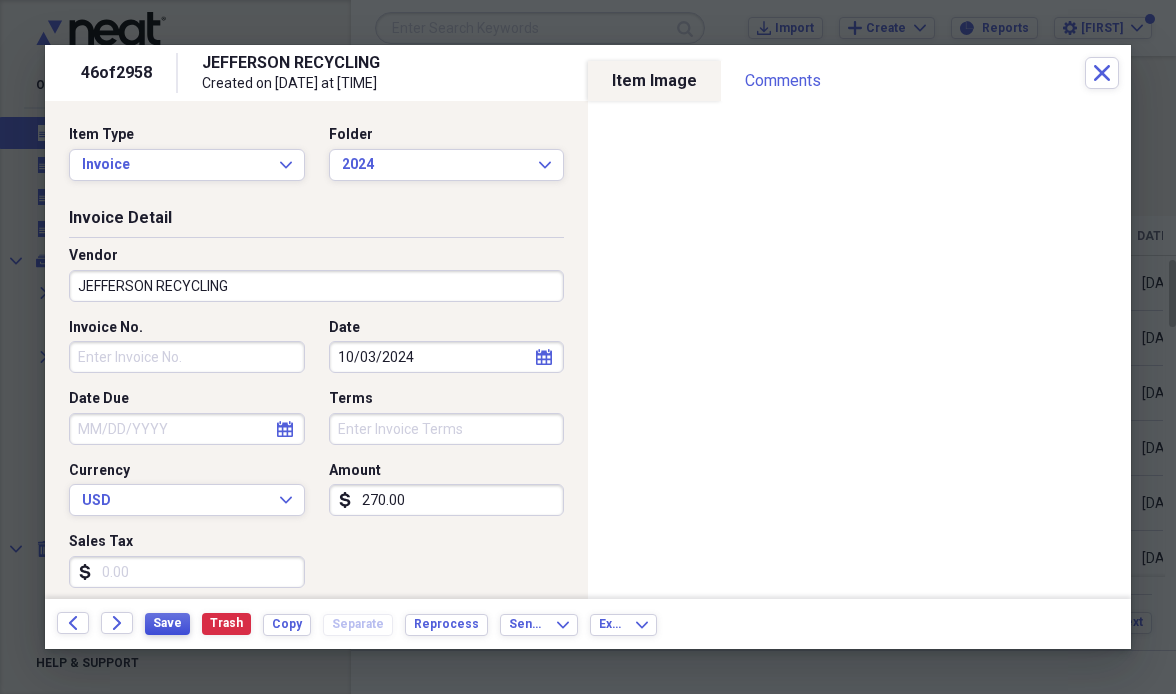 click on "Save" at bounding box center [167, 623] 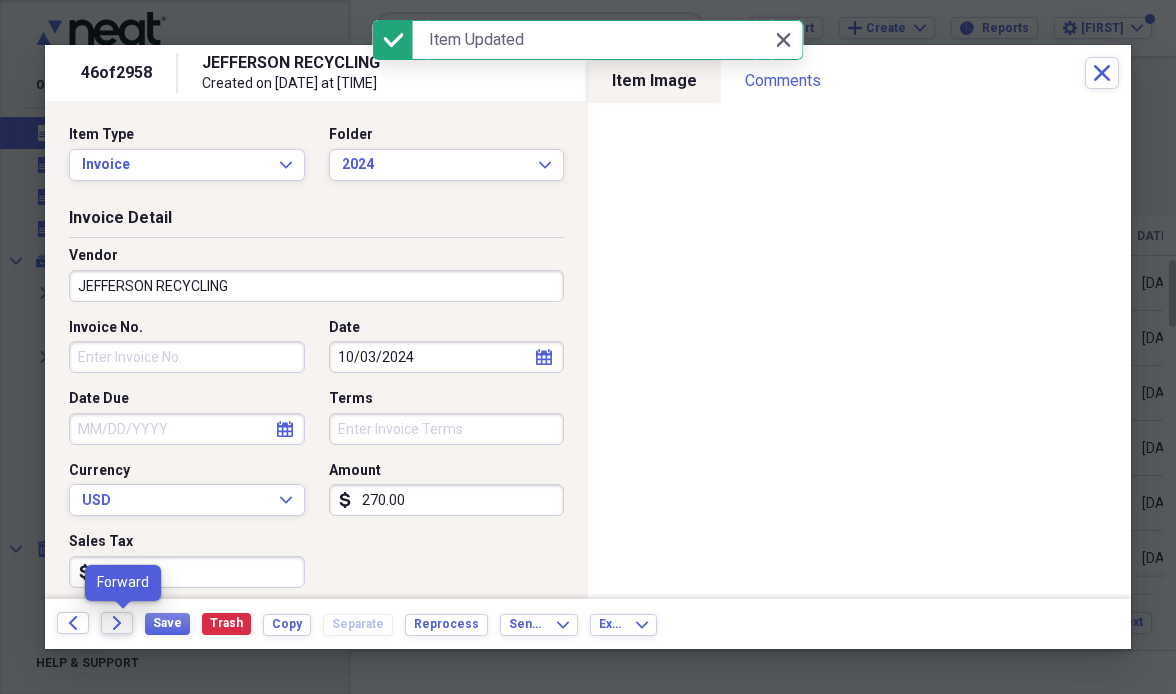 click on "Forward" 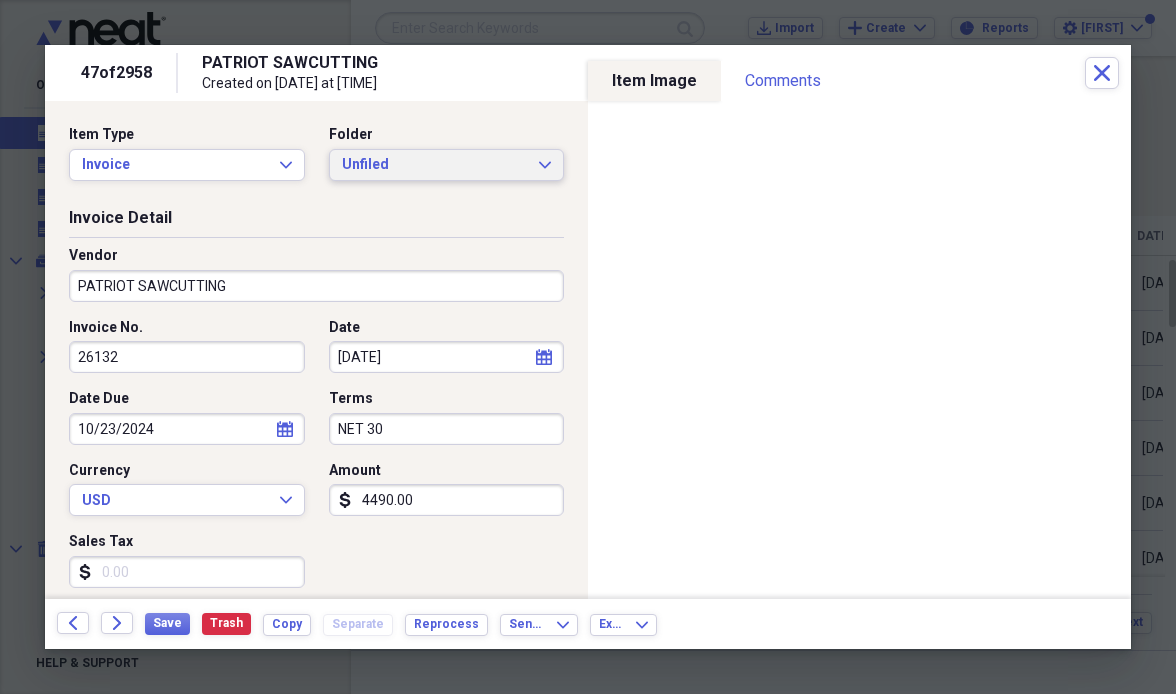click on "Unfiled" at bounding box center (435, 165) 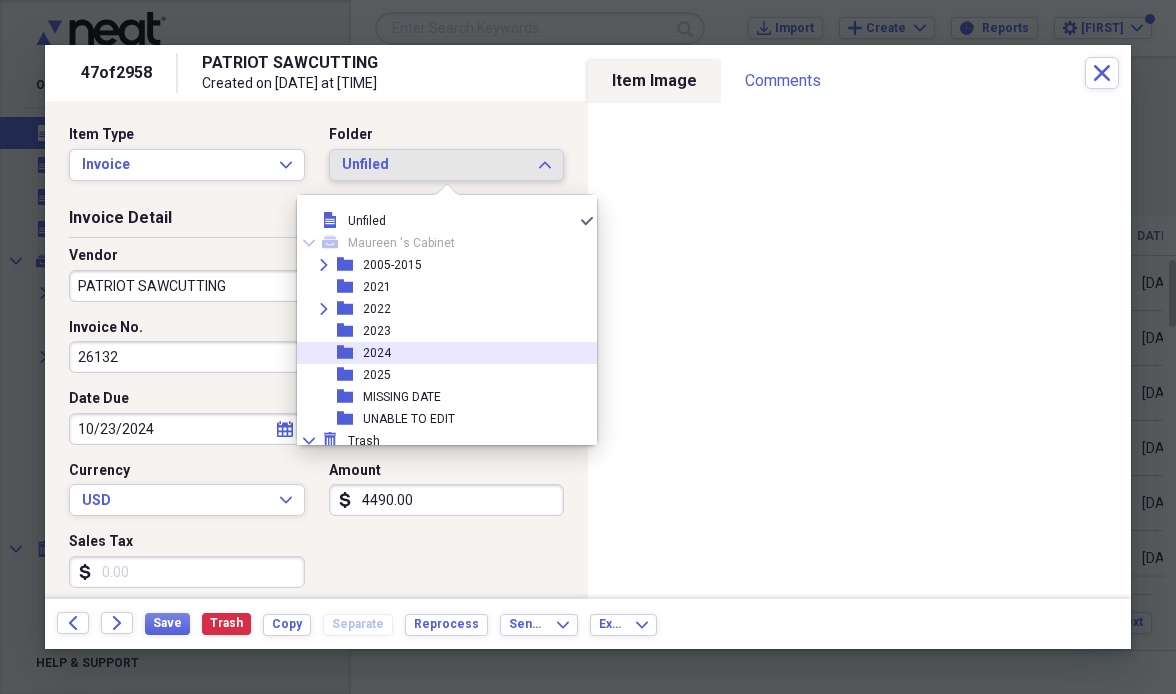 click on "2024" at bounding box center (377, 353) 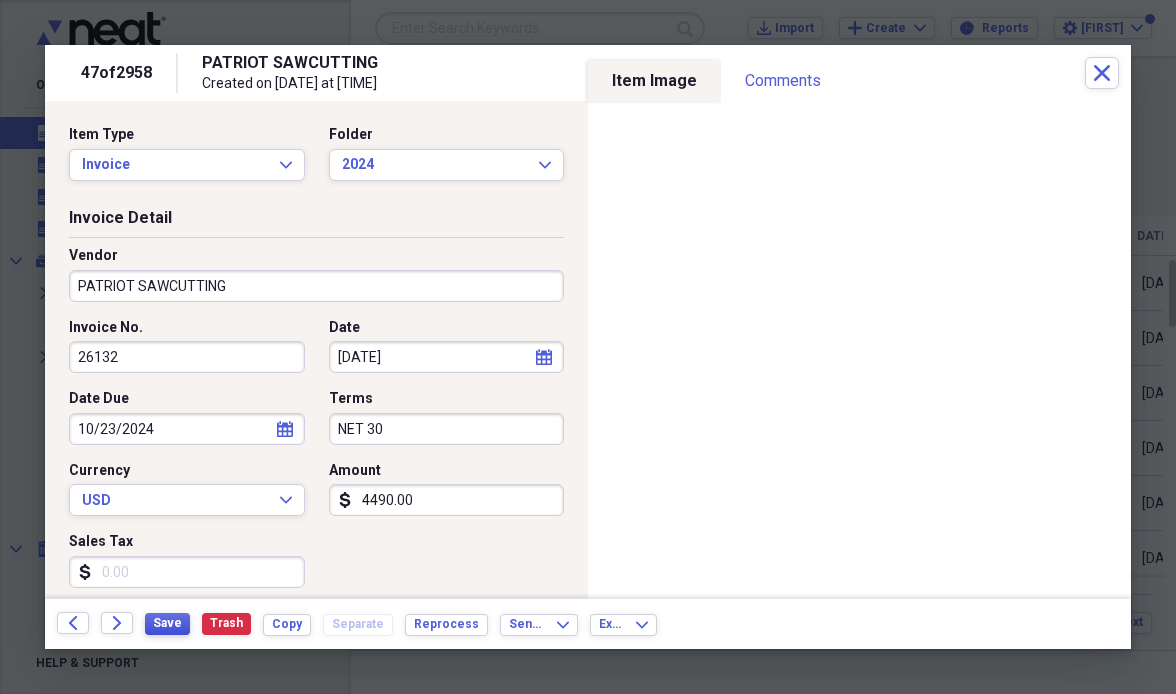click on "Save" at bounding box center (167, 623) 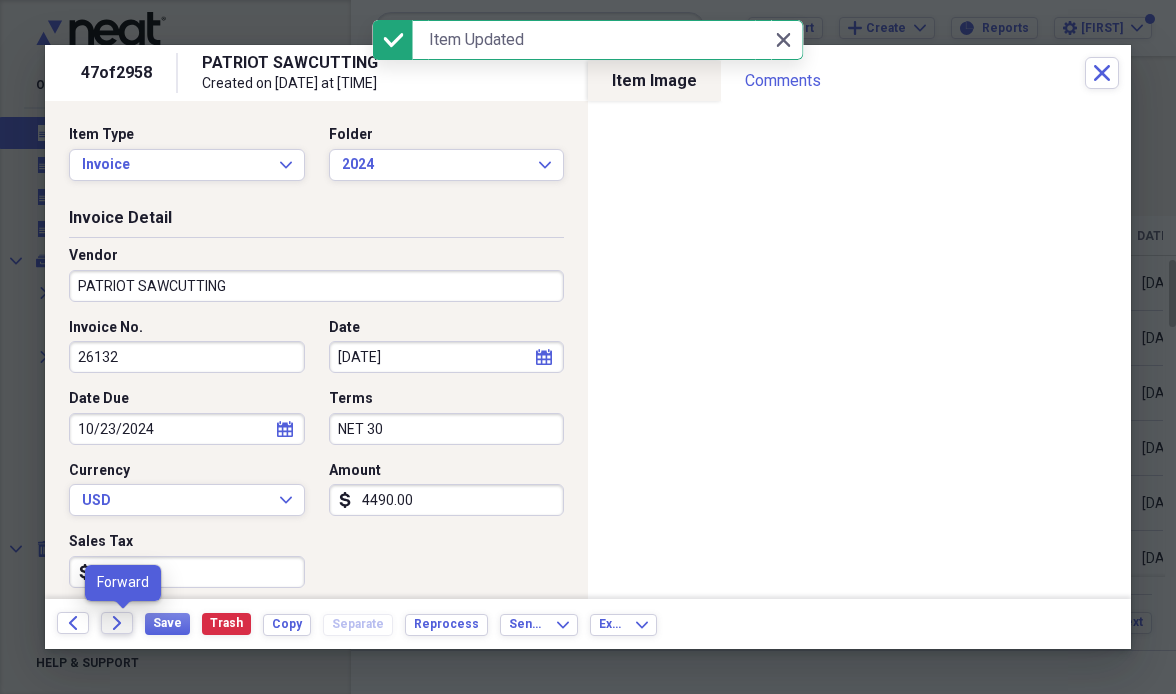 click on "Forward" 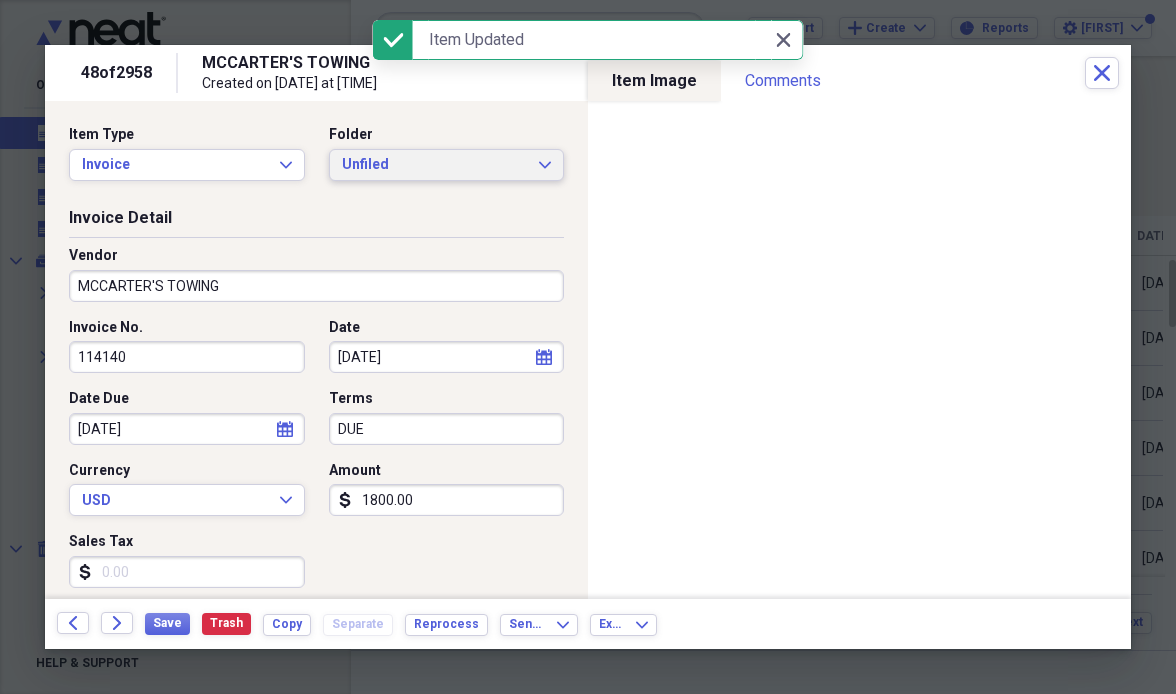 click on "Unfiled" at bounding box center (435, 165) 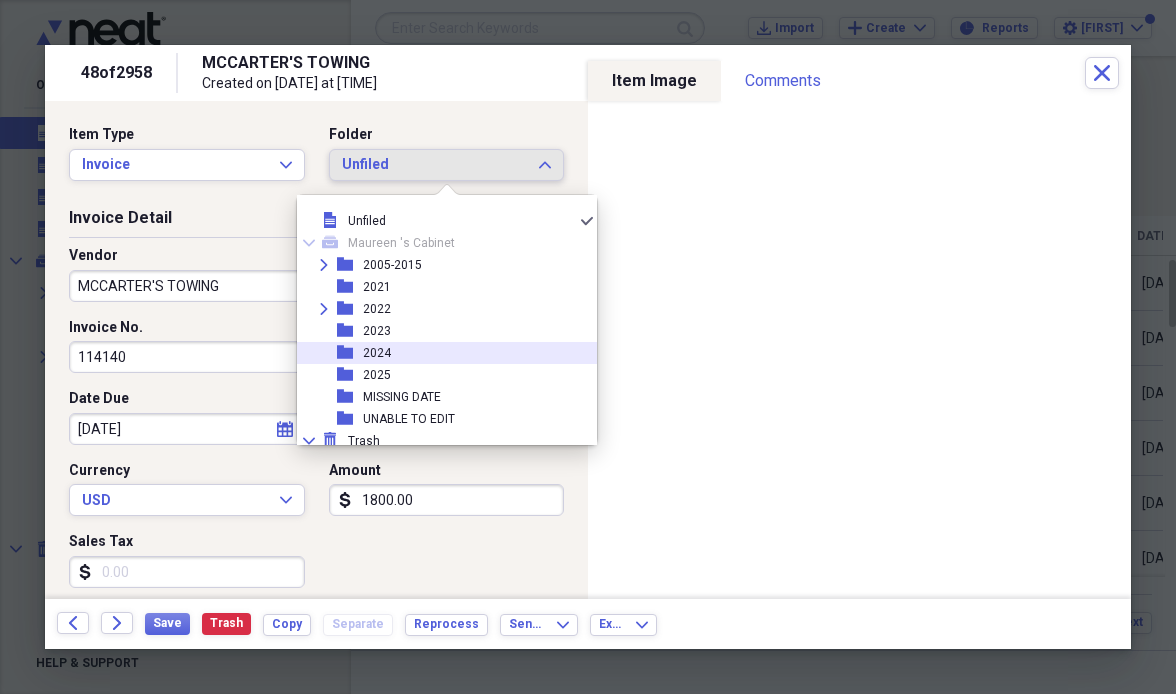 click on "2024" at bounding box center (377, 353) 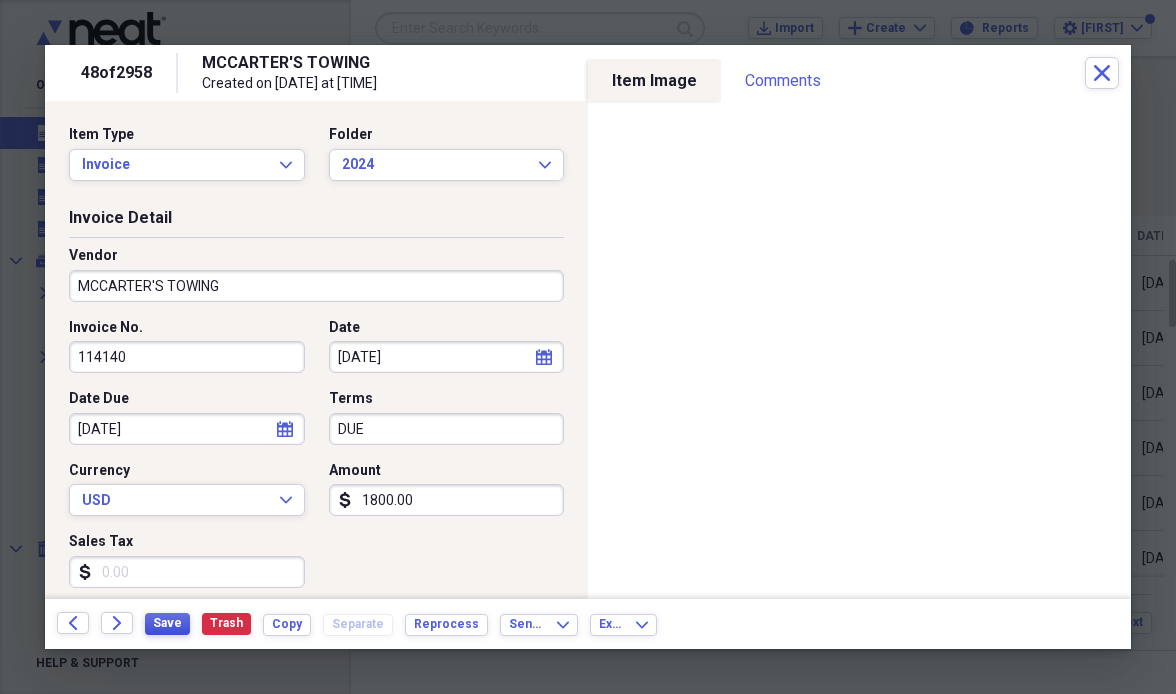 click on "Save" at bounding box center [167, 623] 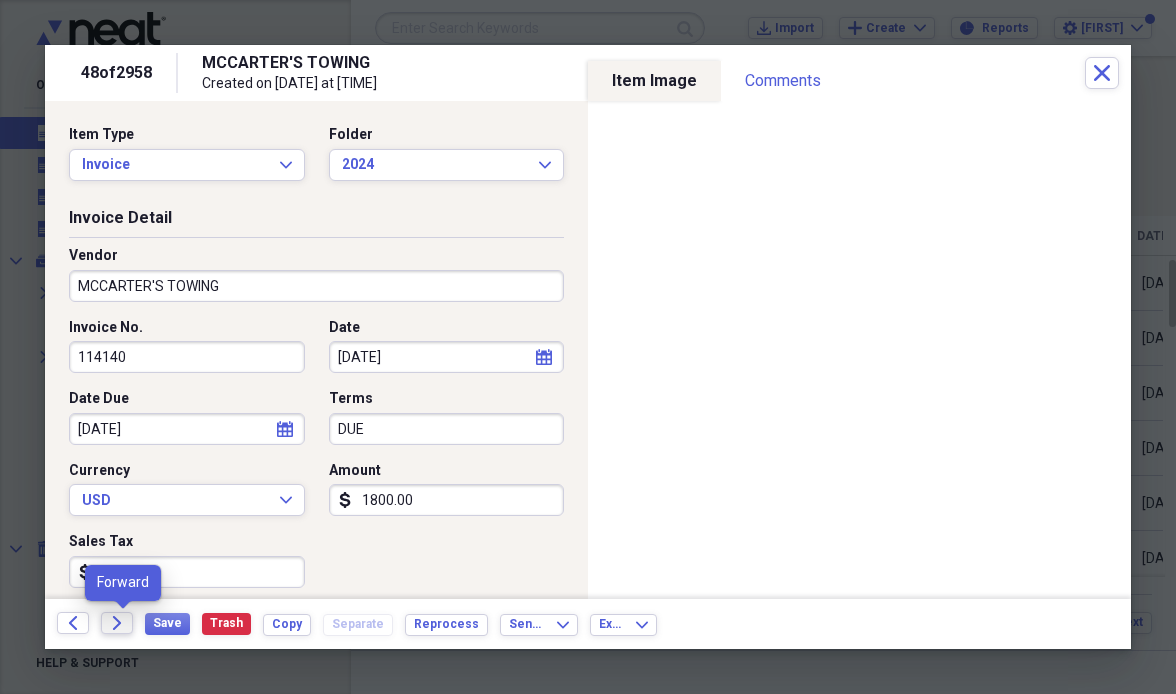 click 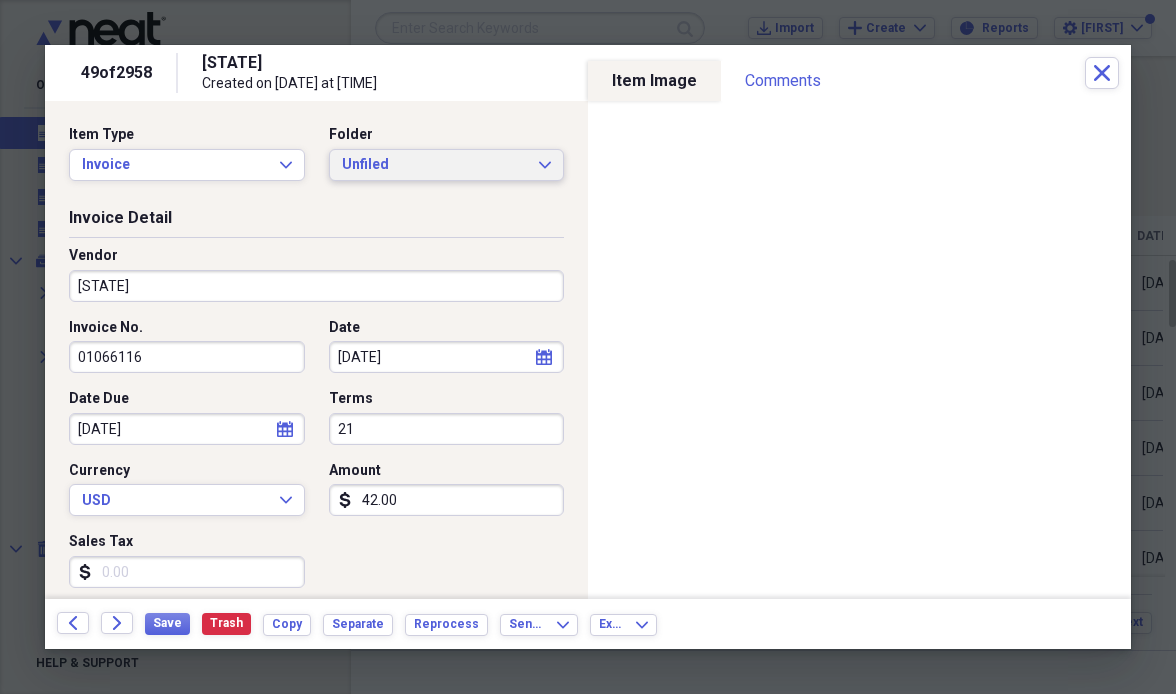 click on "Unfiled" at bounding box center [435, 165] 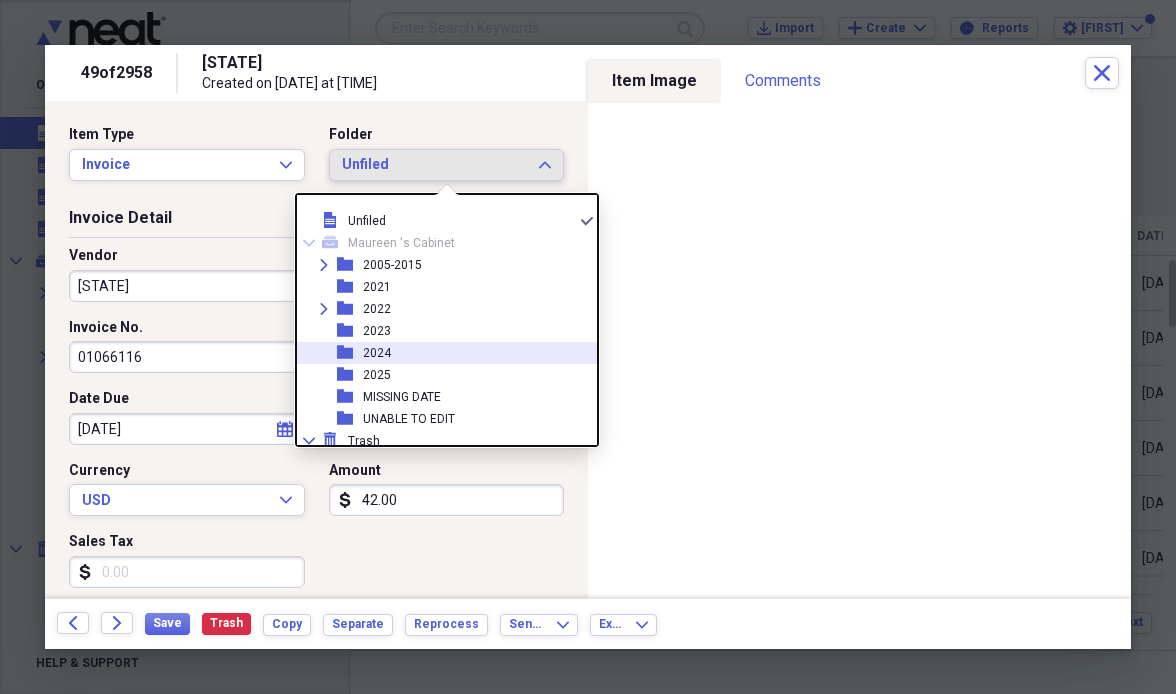 click on "folder [YEAR]" at bounding box center (439, 353) 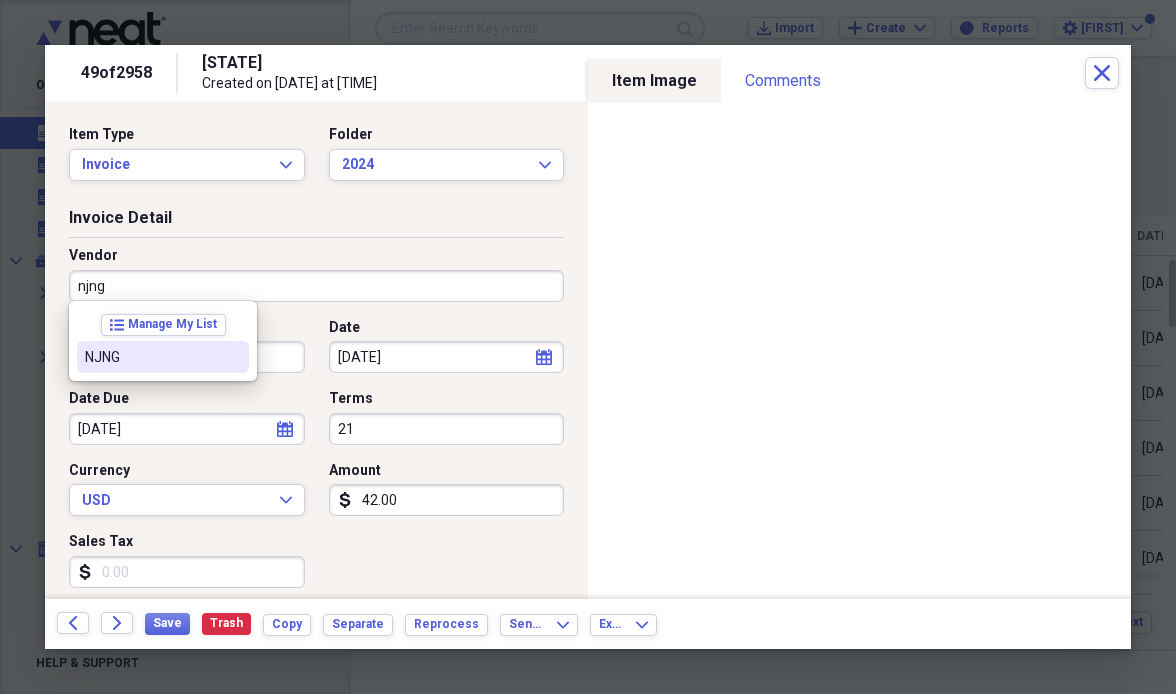 click on "[NAME]" at bounding box center [151, 357] 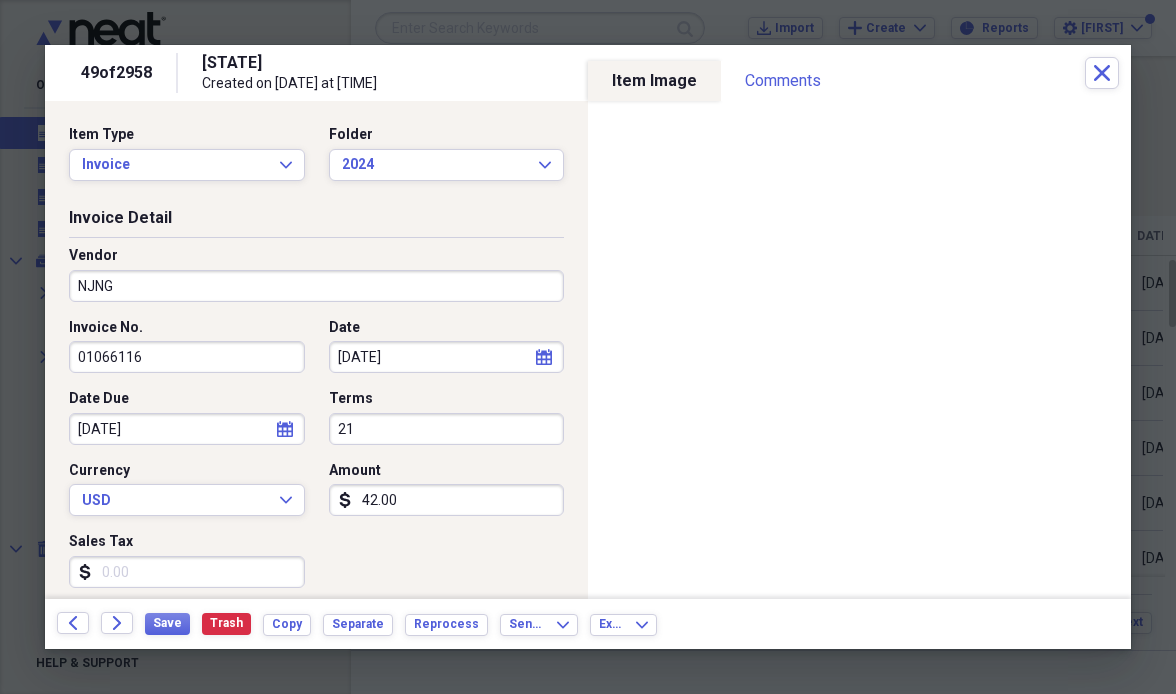 type on "Fuel/Auto" 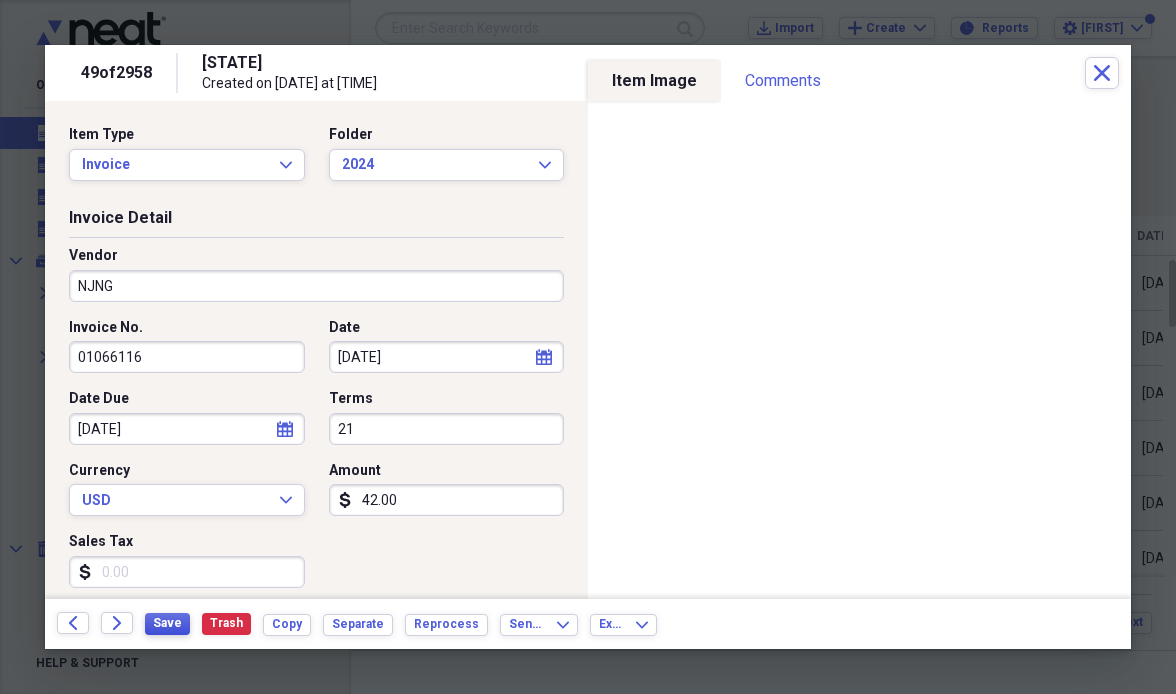 click on "Save" at bounding box center [167, 623] 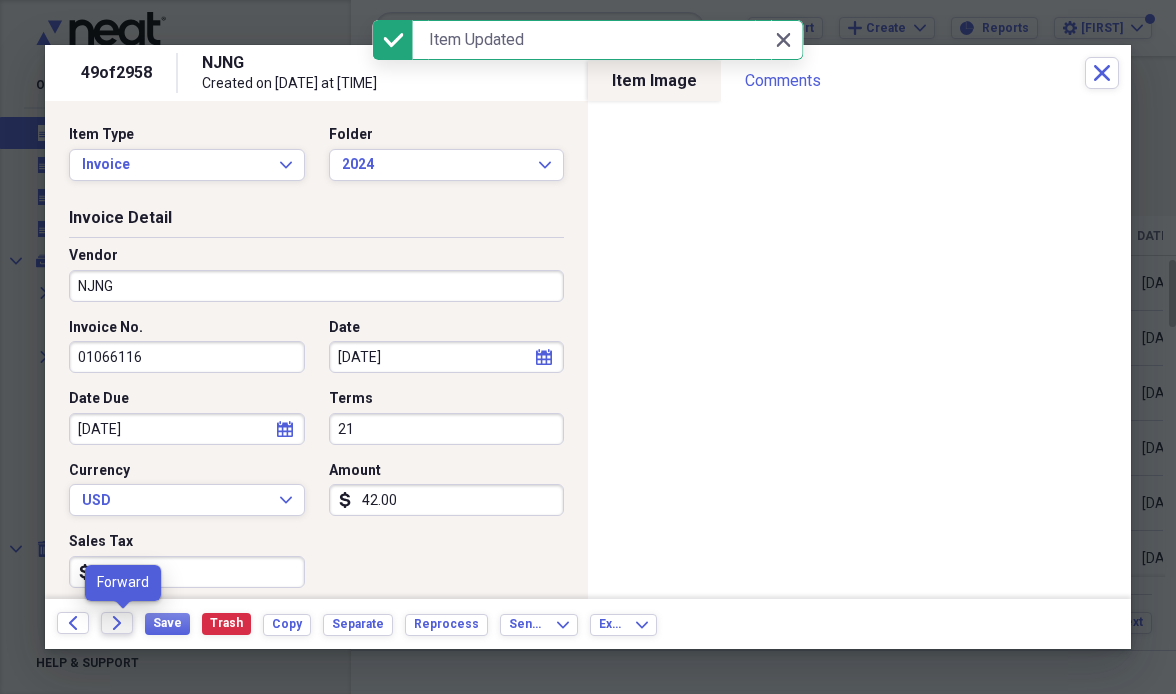 click on "Forward" 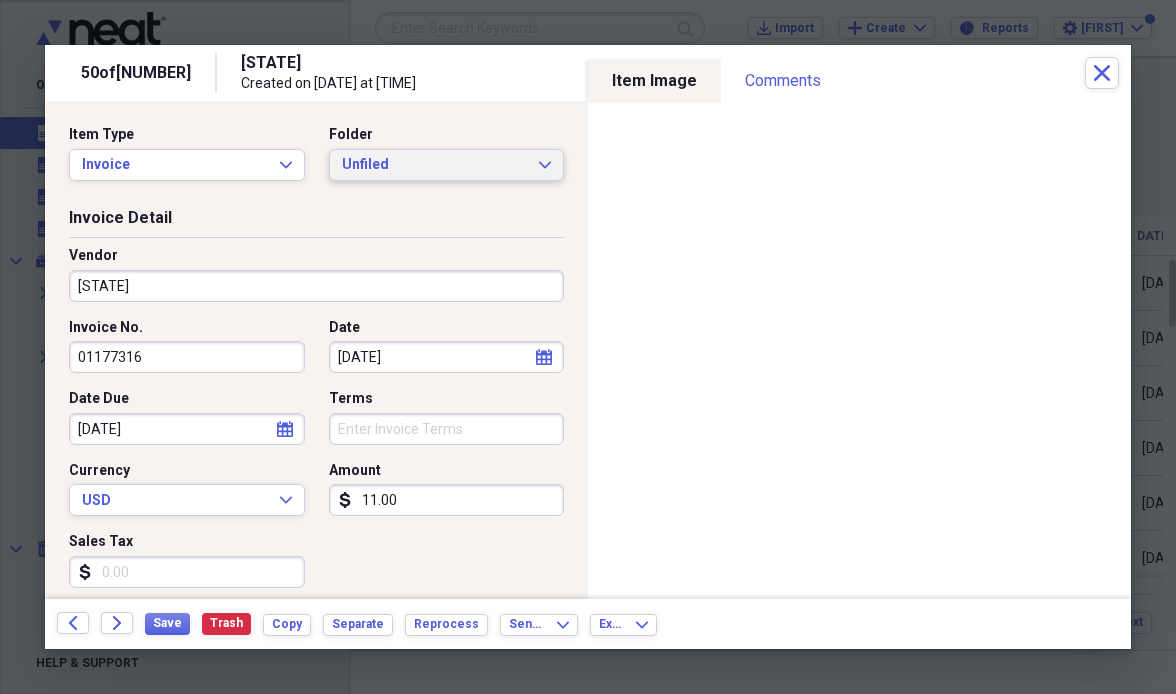 click on "Unfiled Expand" at bounding box center (447, 165) 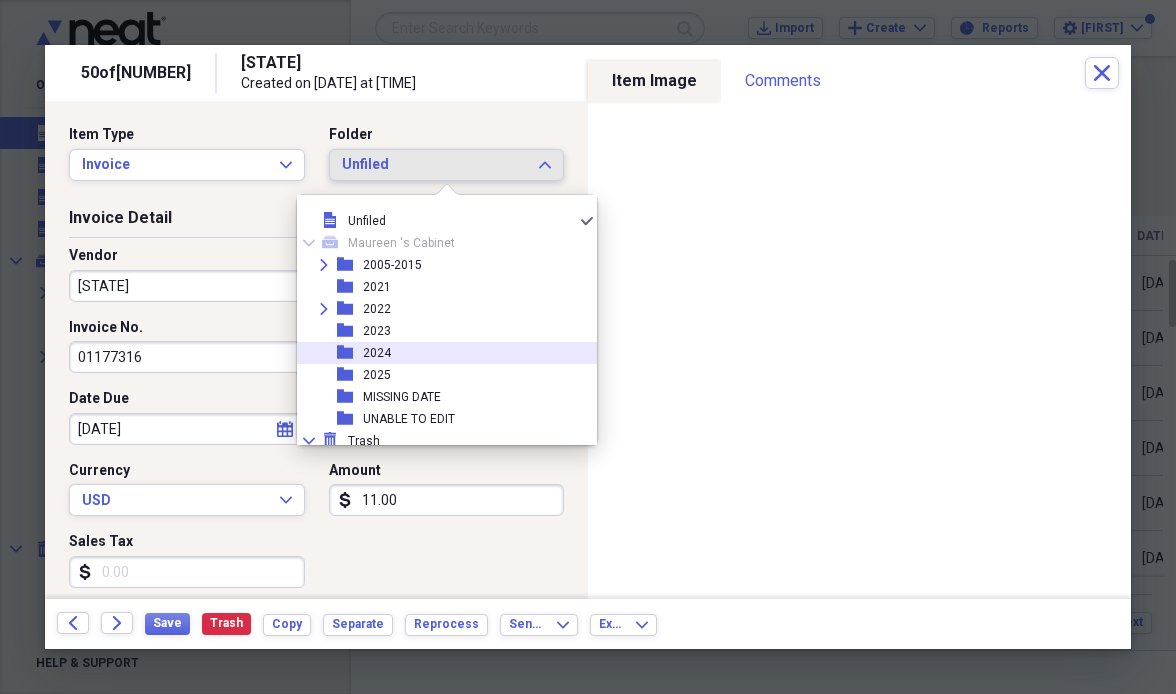 click on "folder [YEAR]" at bounding box center (439, 353) 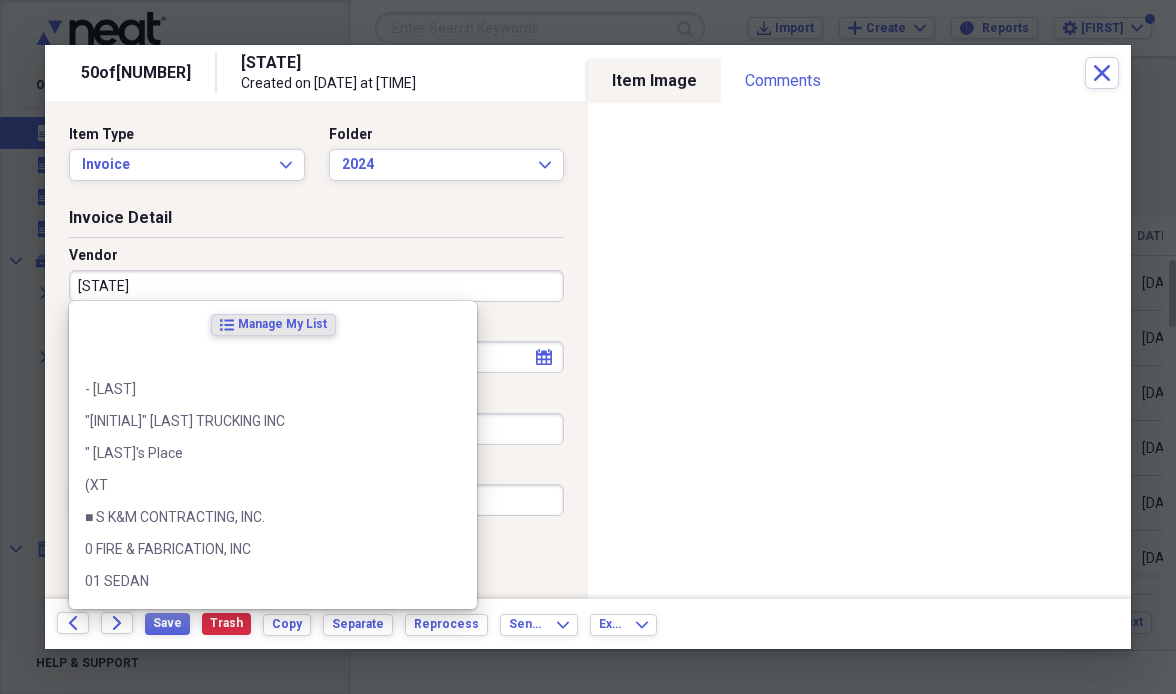 click on "[STATE]" at bounding box center (316, 286) 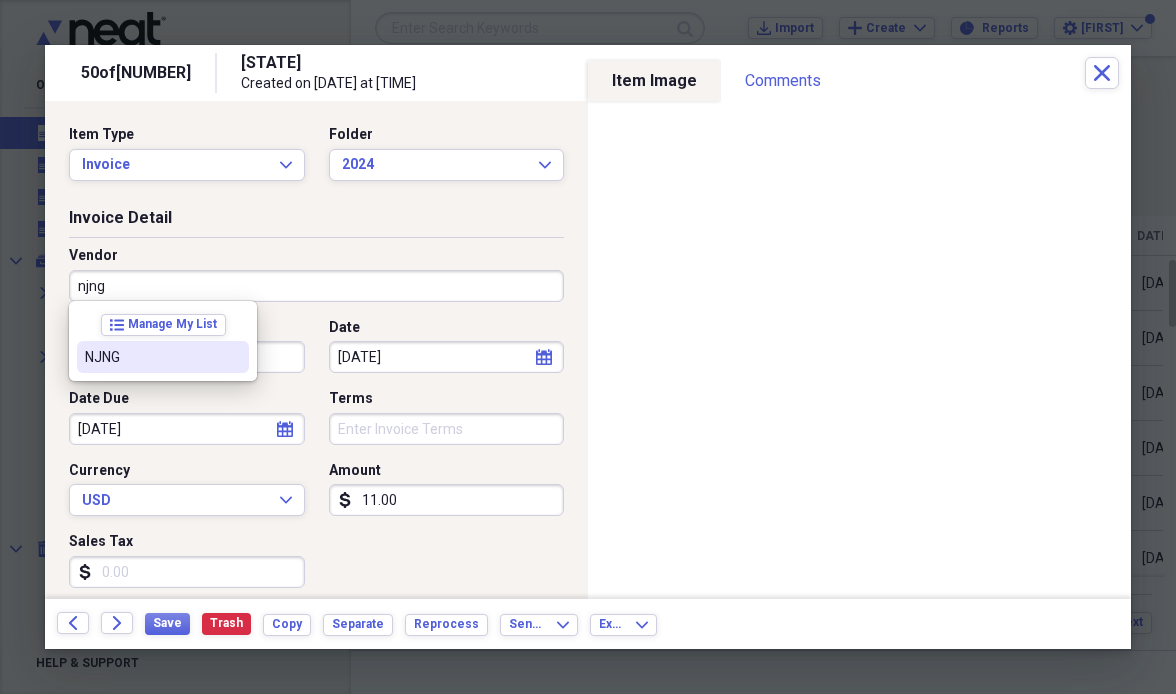 click on "[NAME]" at bounding box center (151, 357) 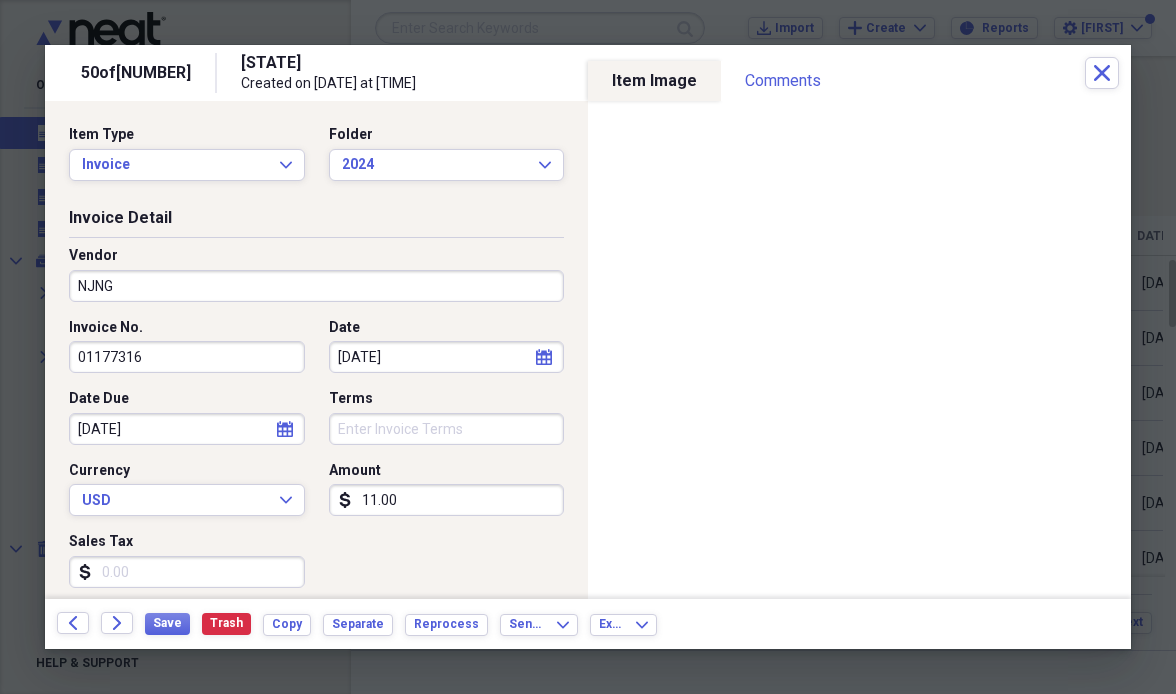 type on "Fuel/Auto" 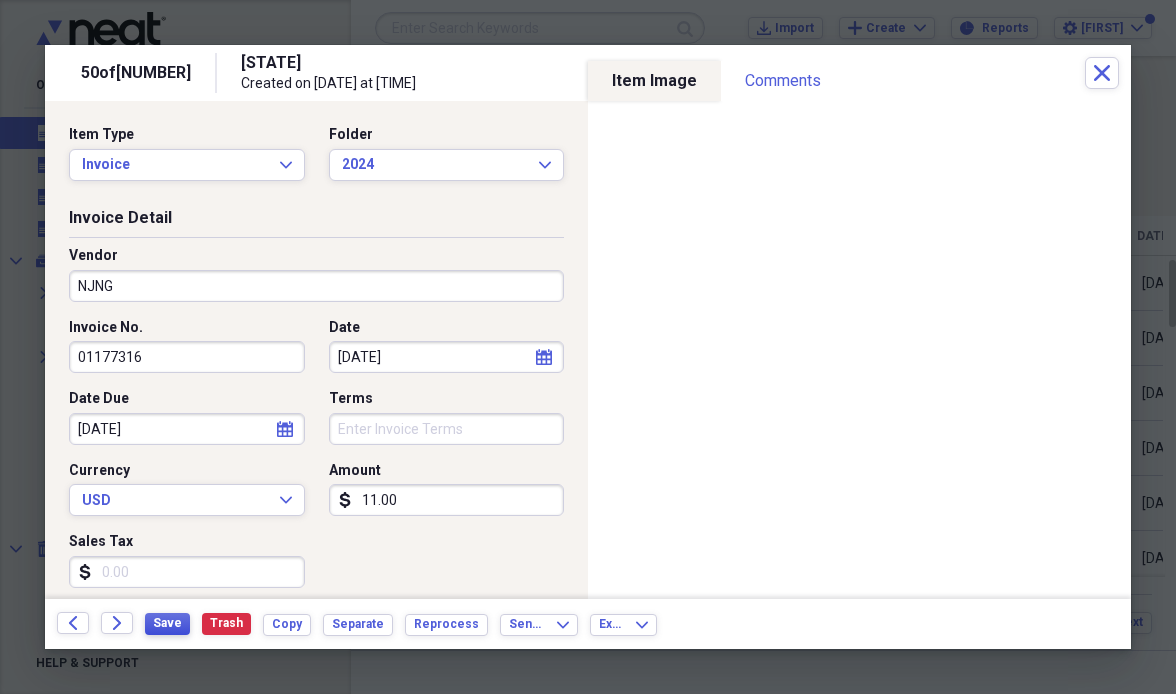 click on "Save" at bounding box center [167, 623] 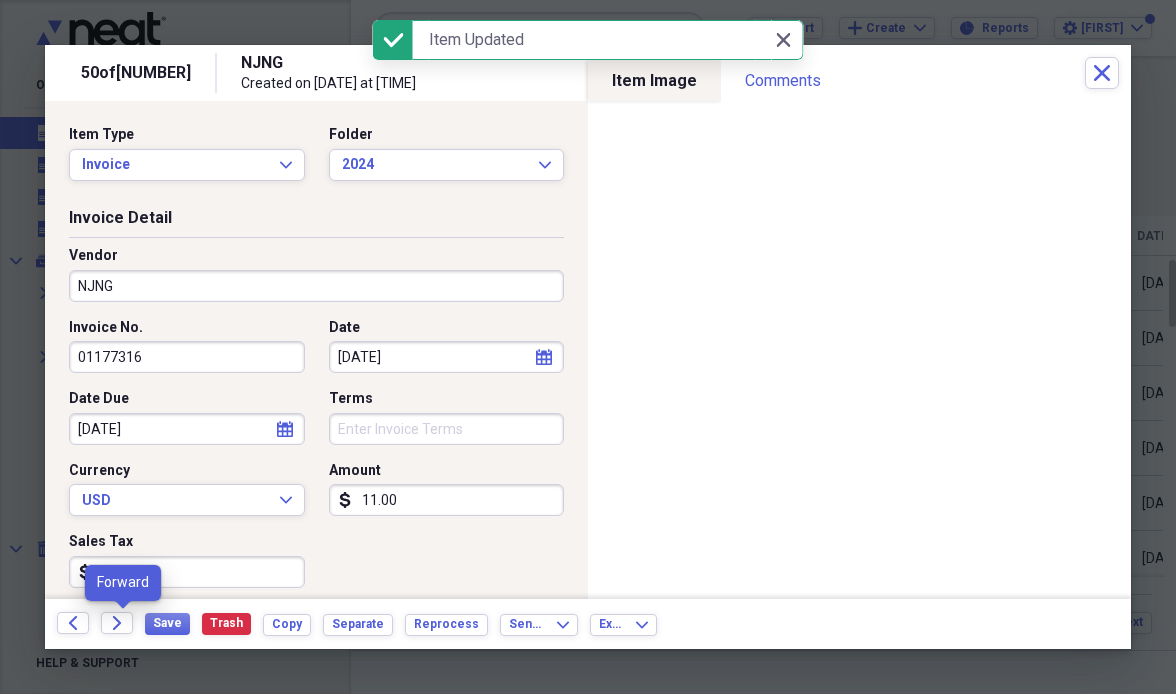 click on "Forward" 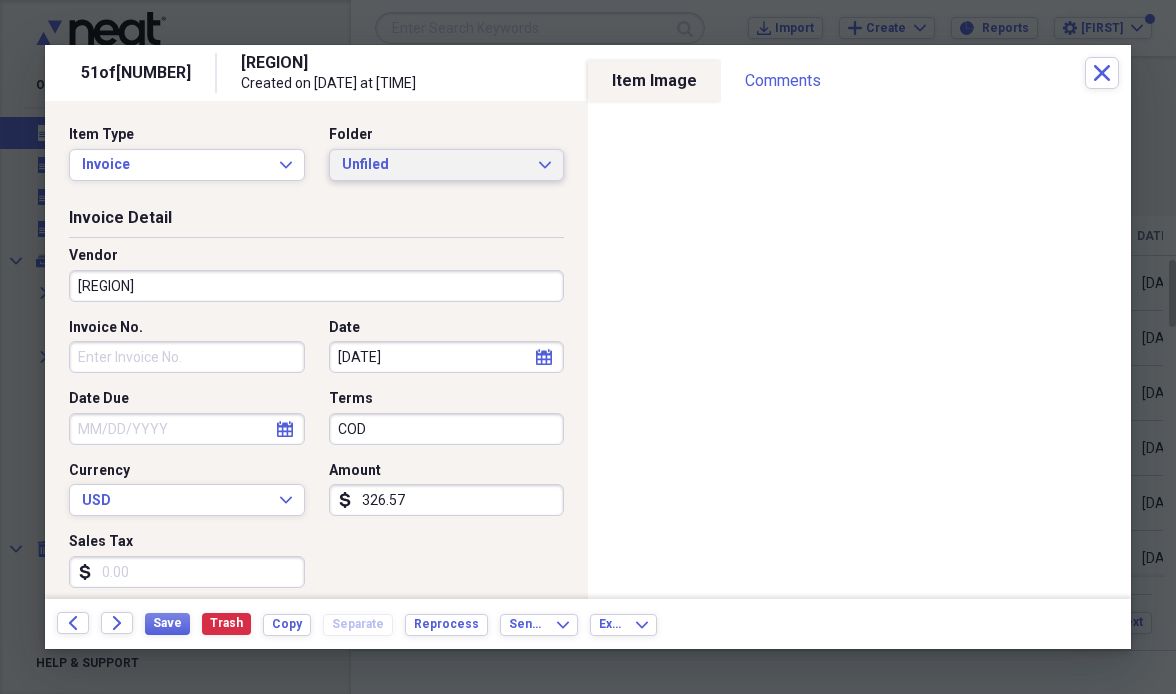 click on "Unfiled" at bounding box center (435, 165) 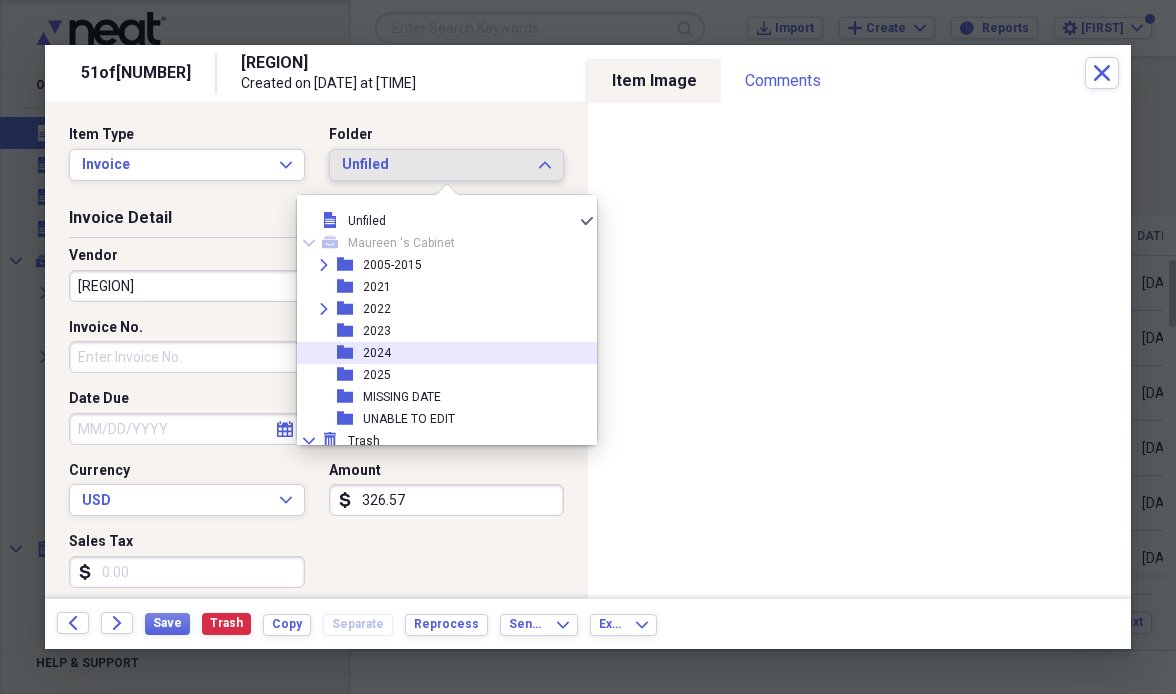 click on "2024" at bounding box center (377, 353) 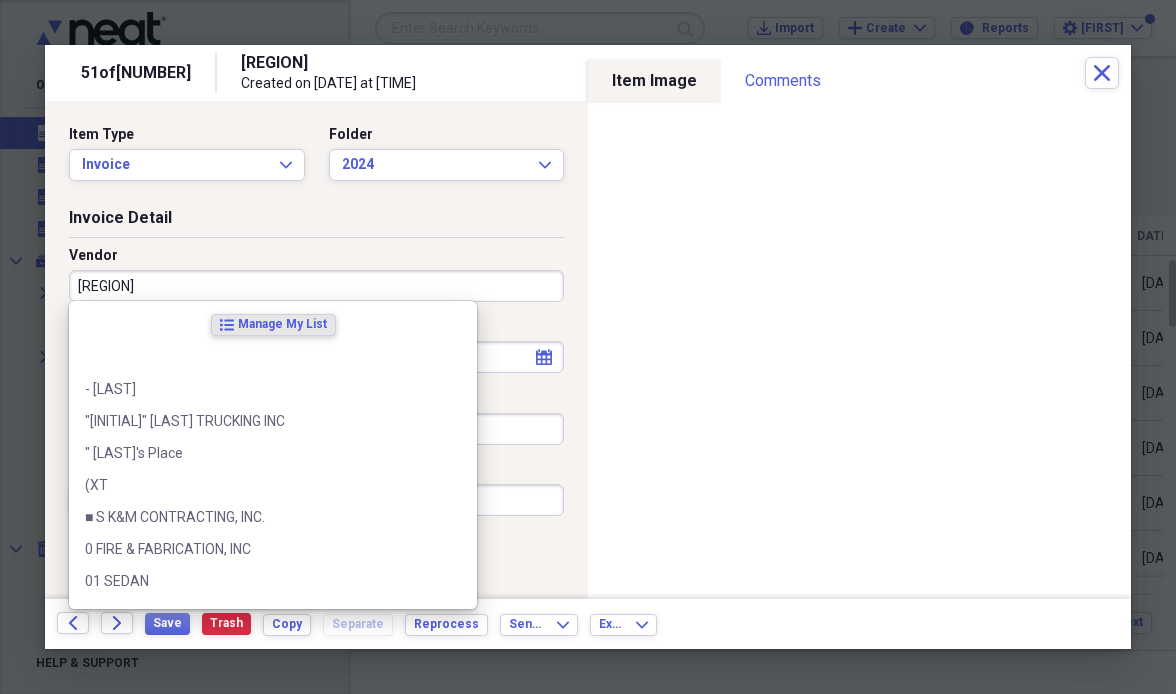 click on "[REGION]" at bounding box center [316, 286] 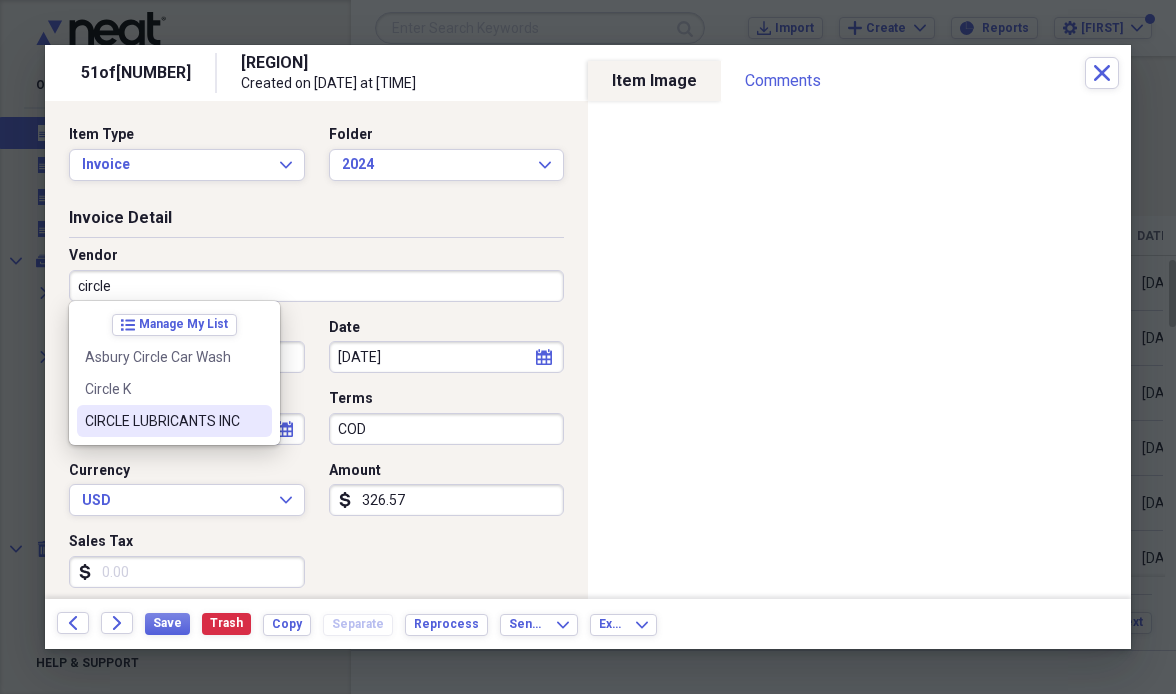 click on "CIRCLE LUBRICANTS INC" at bounding box center (162, 421) 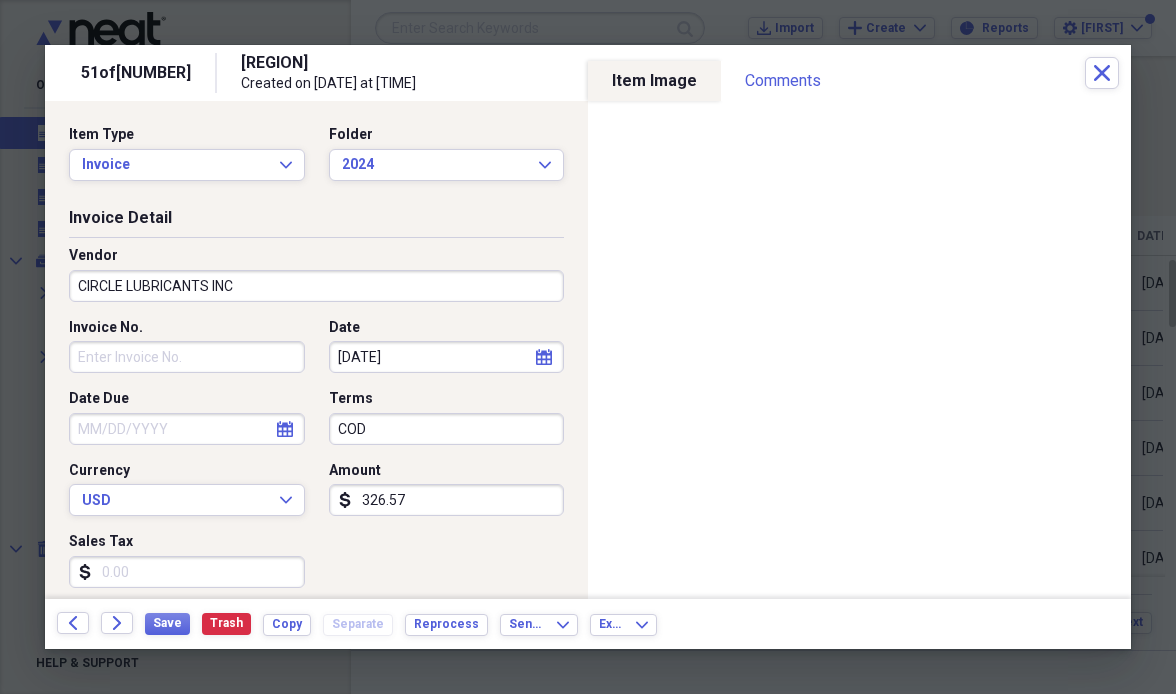 type on "Meals/Restaurants" 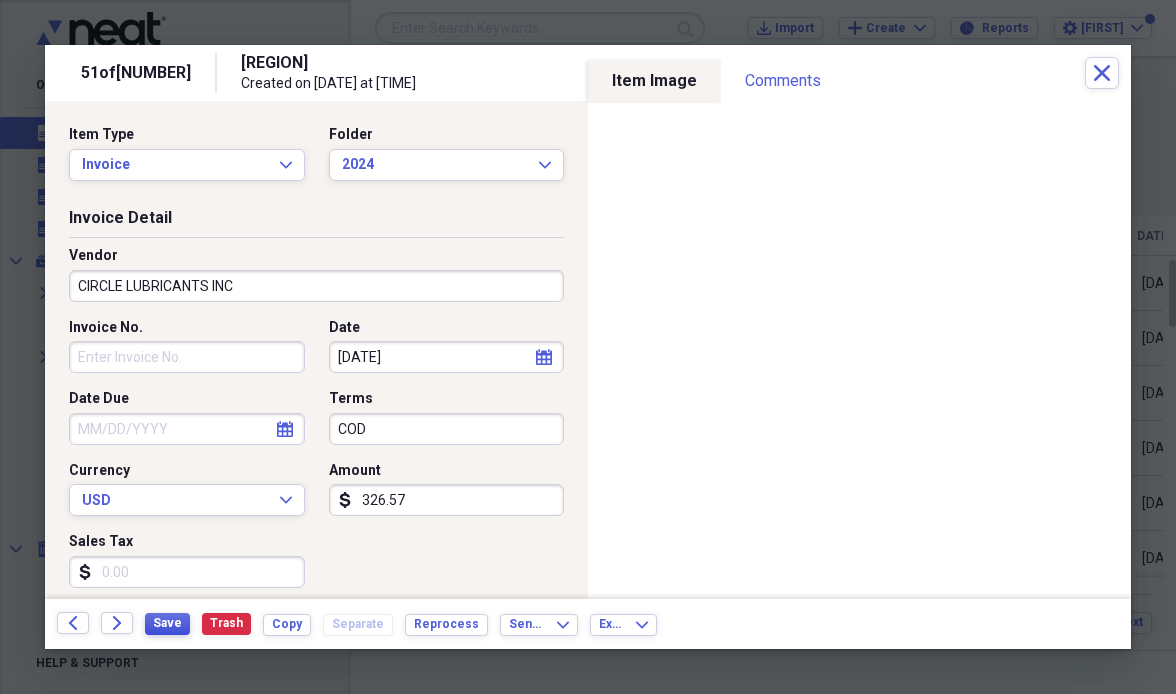 click on "Save" at bounding box center [167, 623] 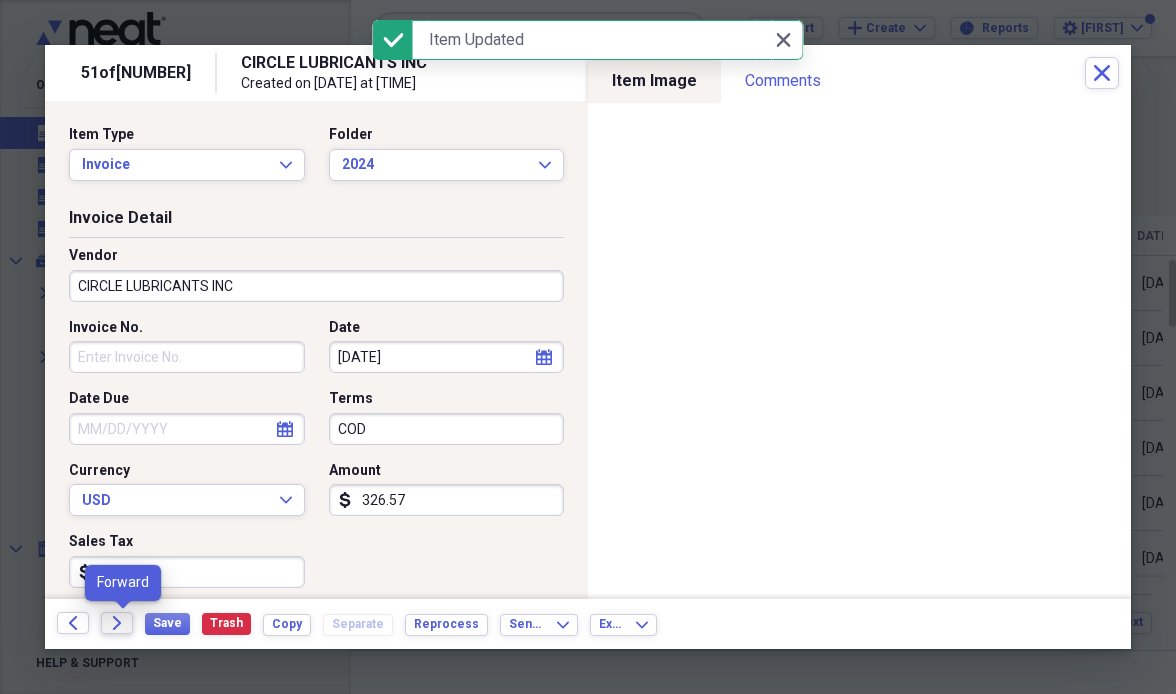 click on "Forward" 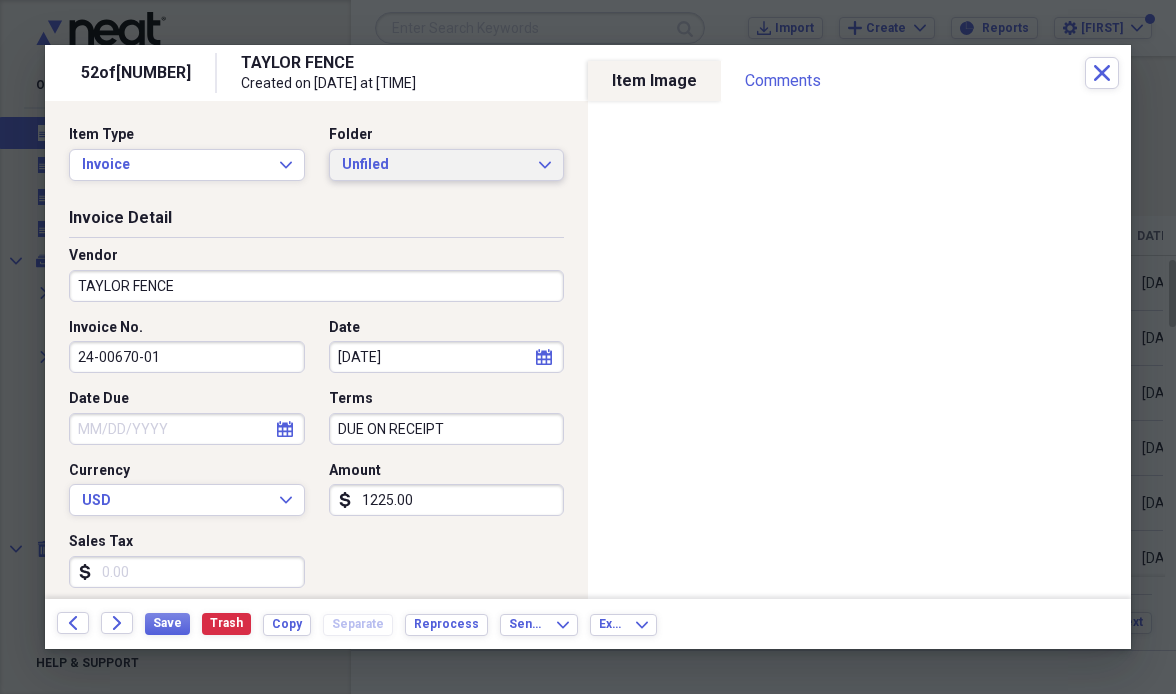 click on "Unfiled" at bounding box center (435, 165) 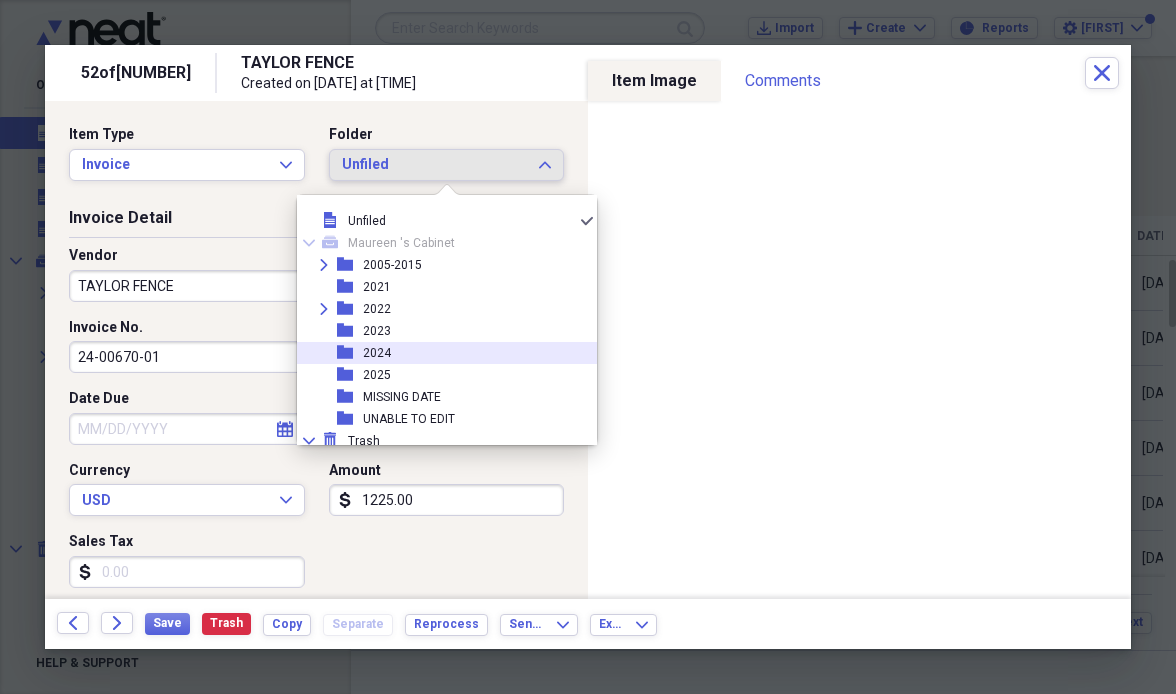 click on "folder [YEAR]" at bounding box center [439, 353] 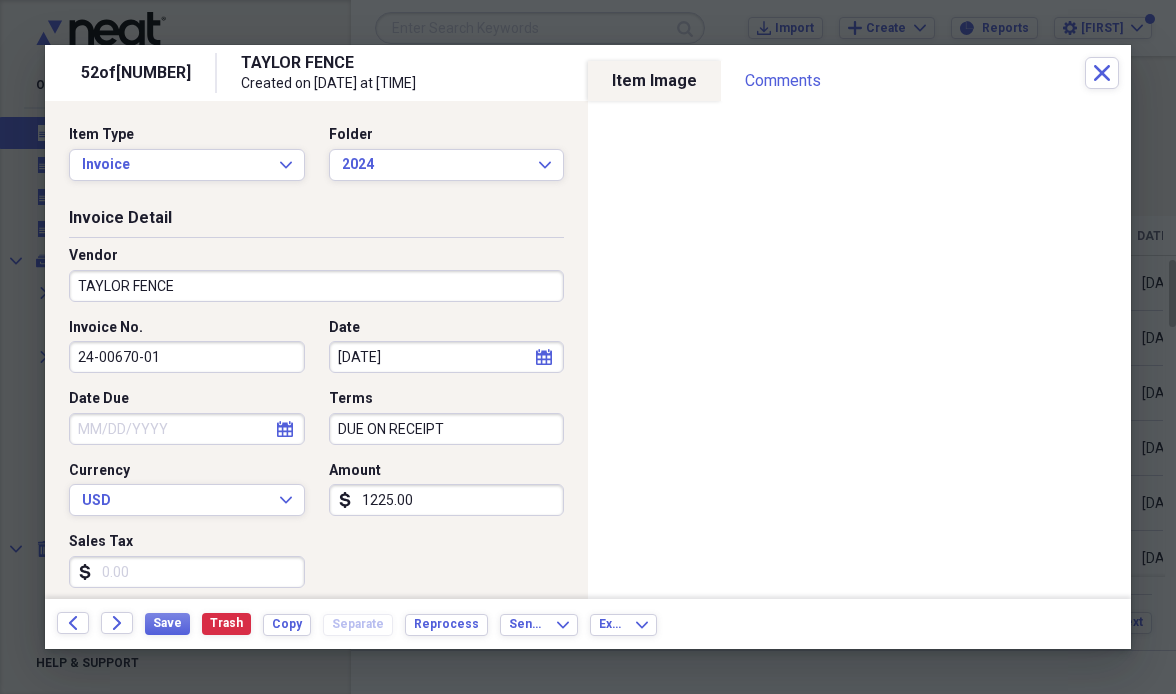 click 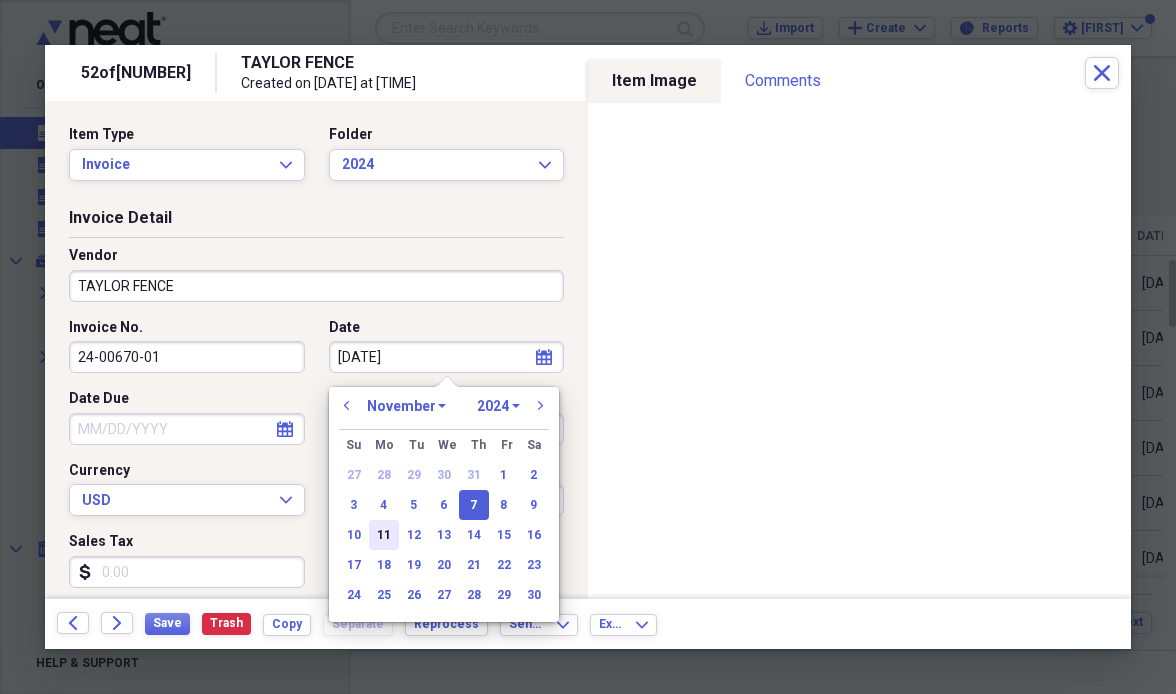 click on "11" at bounding box center [384, 535] 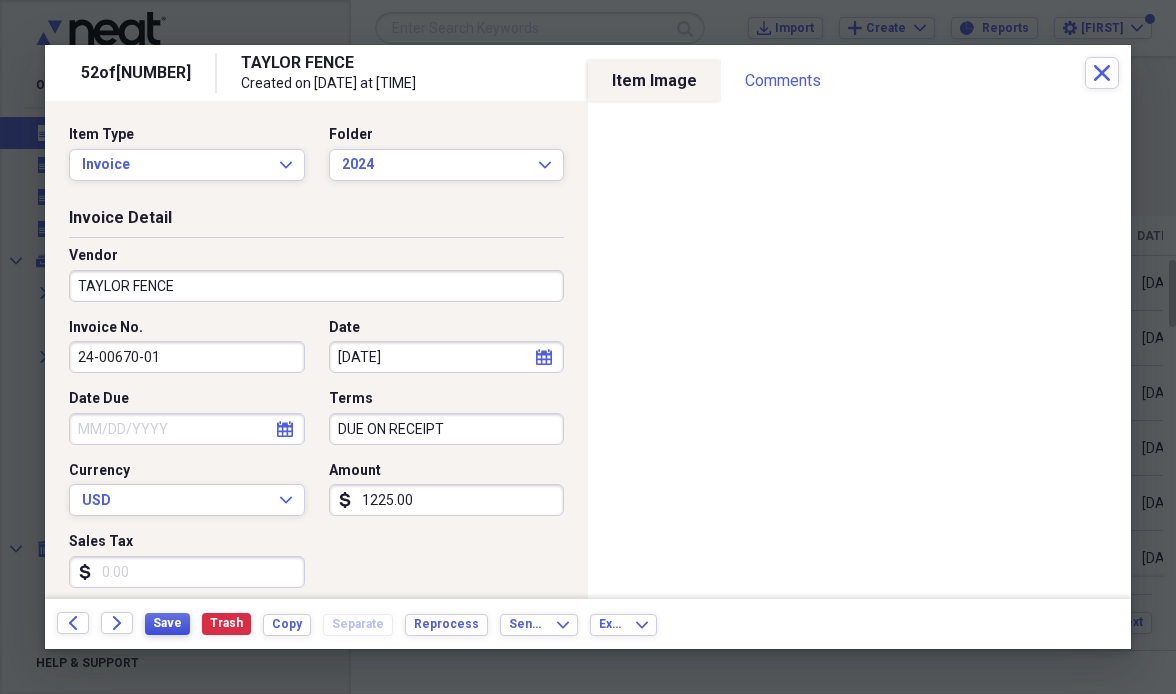 click on "Save" at bounding box center [167, 623] 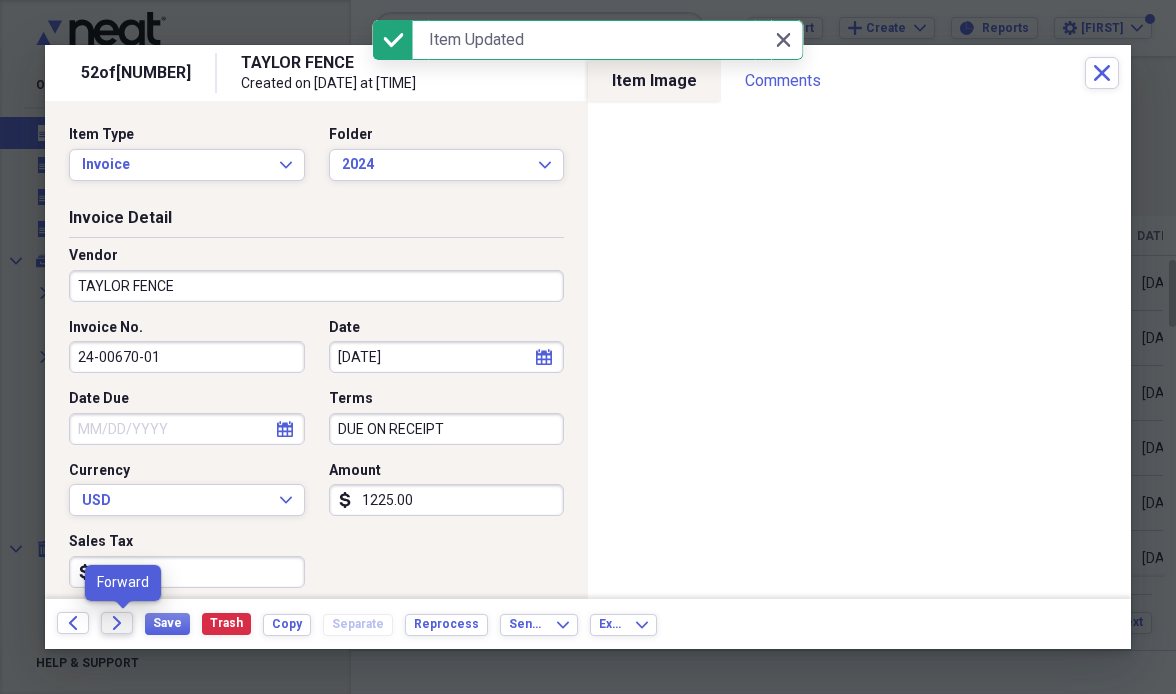 click on "Forward" 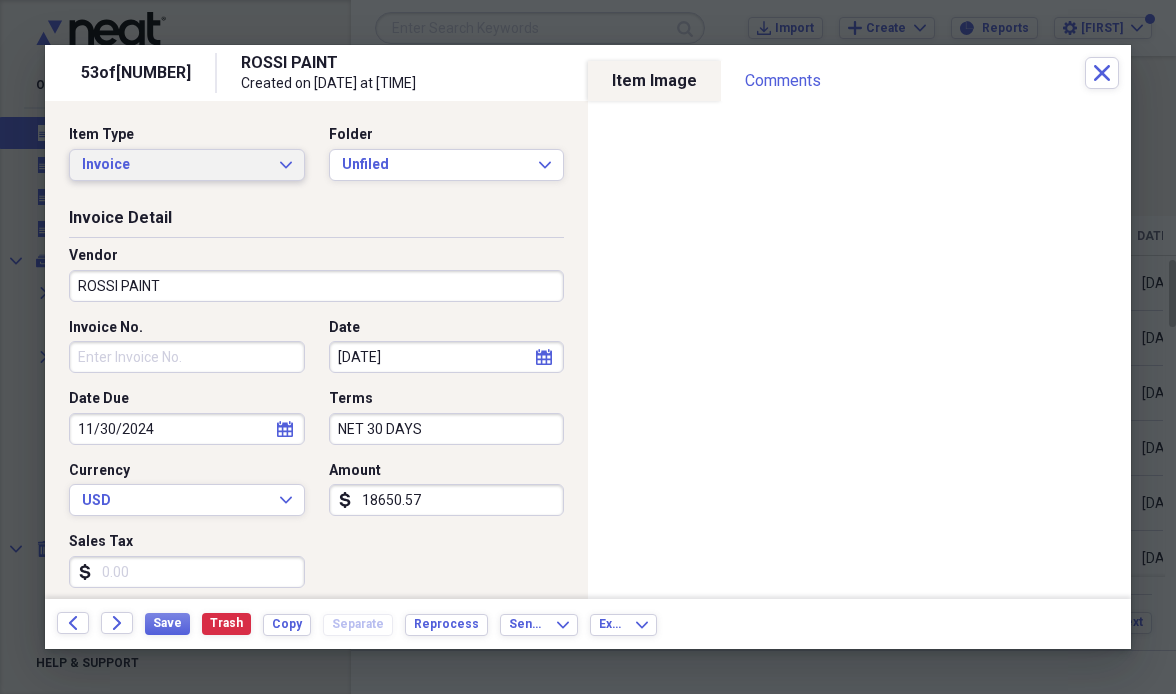 click on "Invoice" at bounding box center (175, 165) 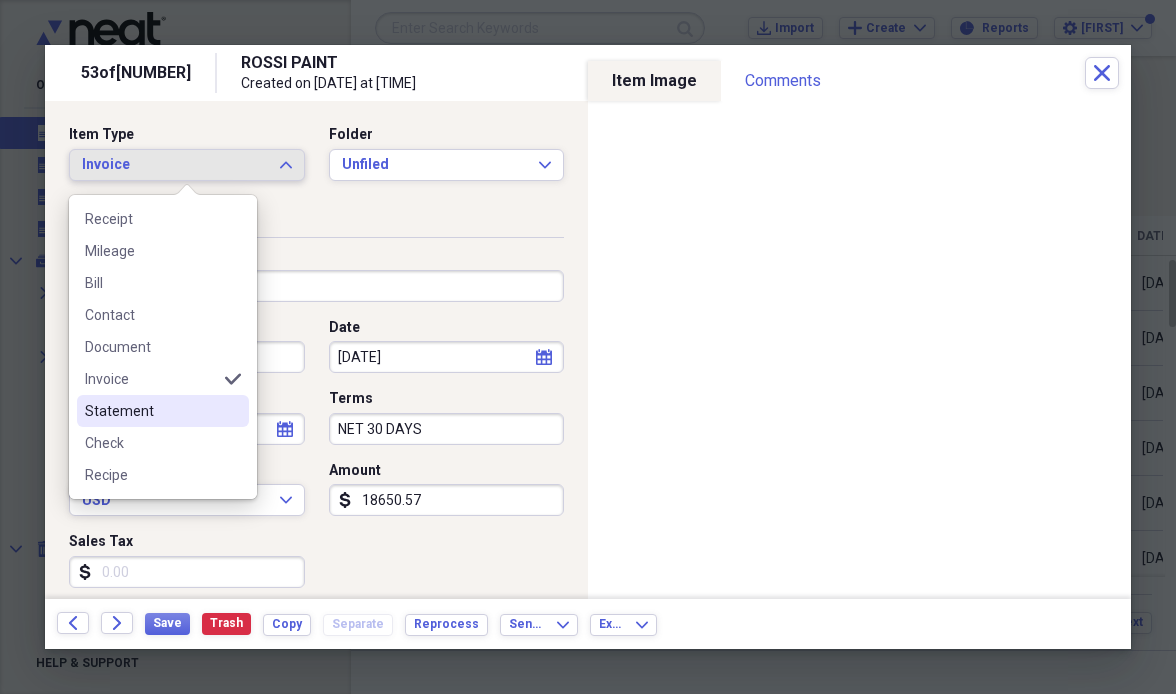 click on "Statement" at bounding box center [151, 411] 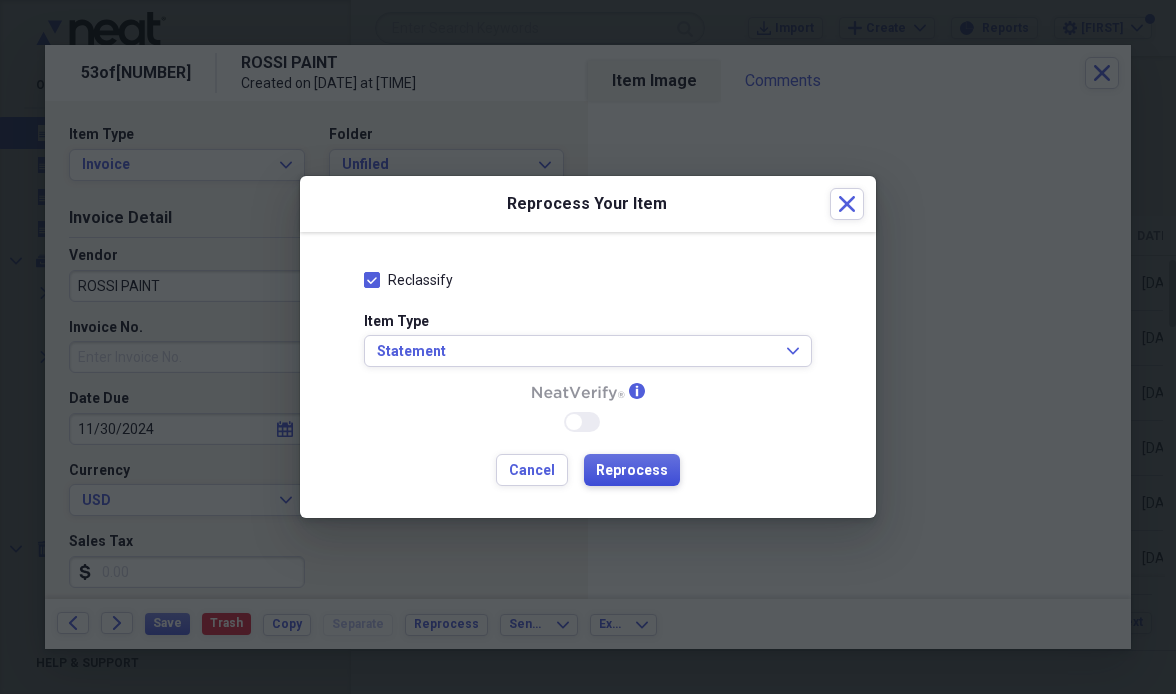click on "Reprocess" at bounding box center (632, 471) 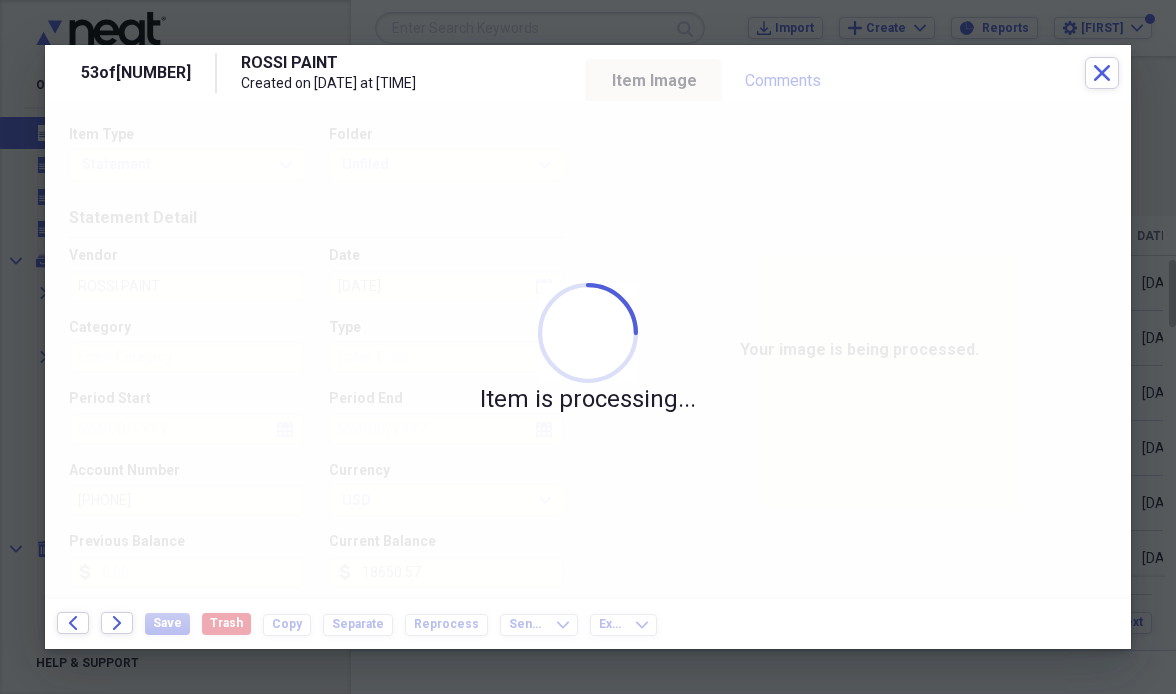 type on "Material/Labor" 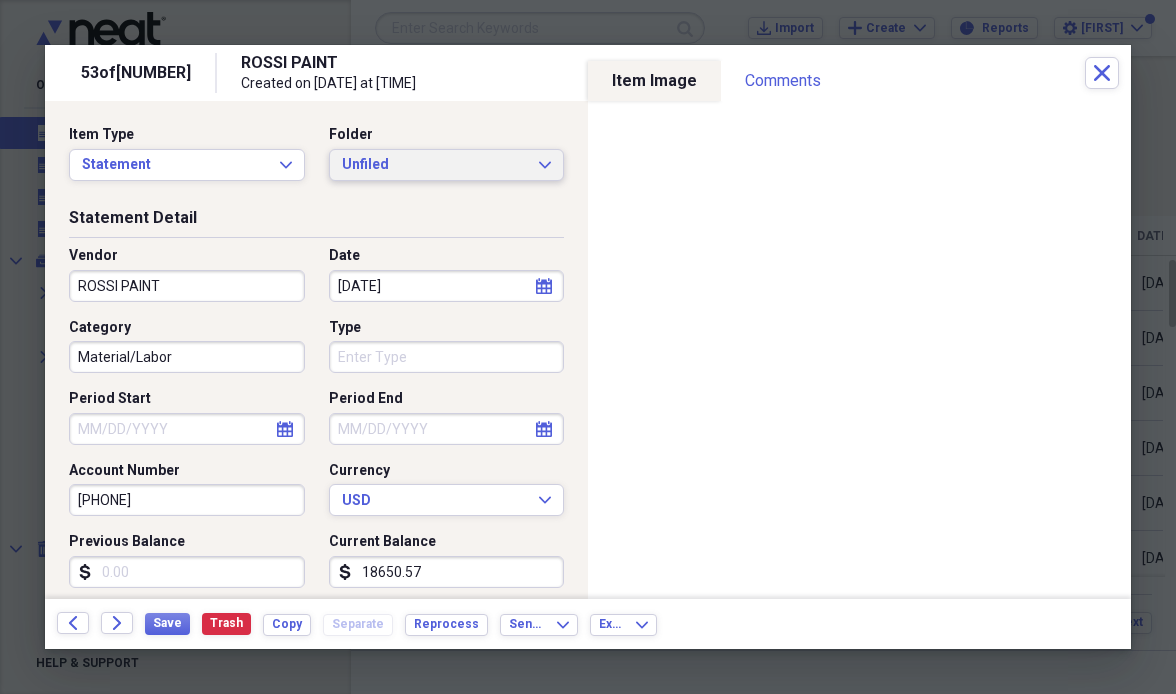 click on "Unfiled" at bounding box center [435, 165] 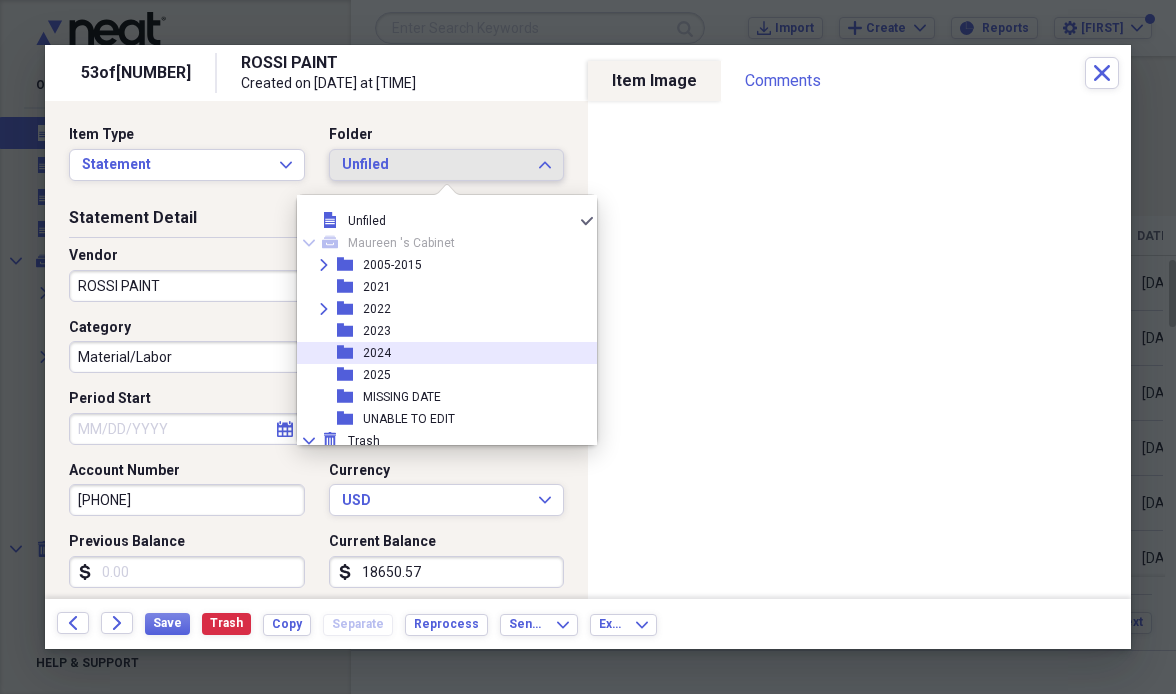 click on "2024" at bounding box center [377, 353] 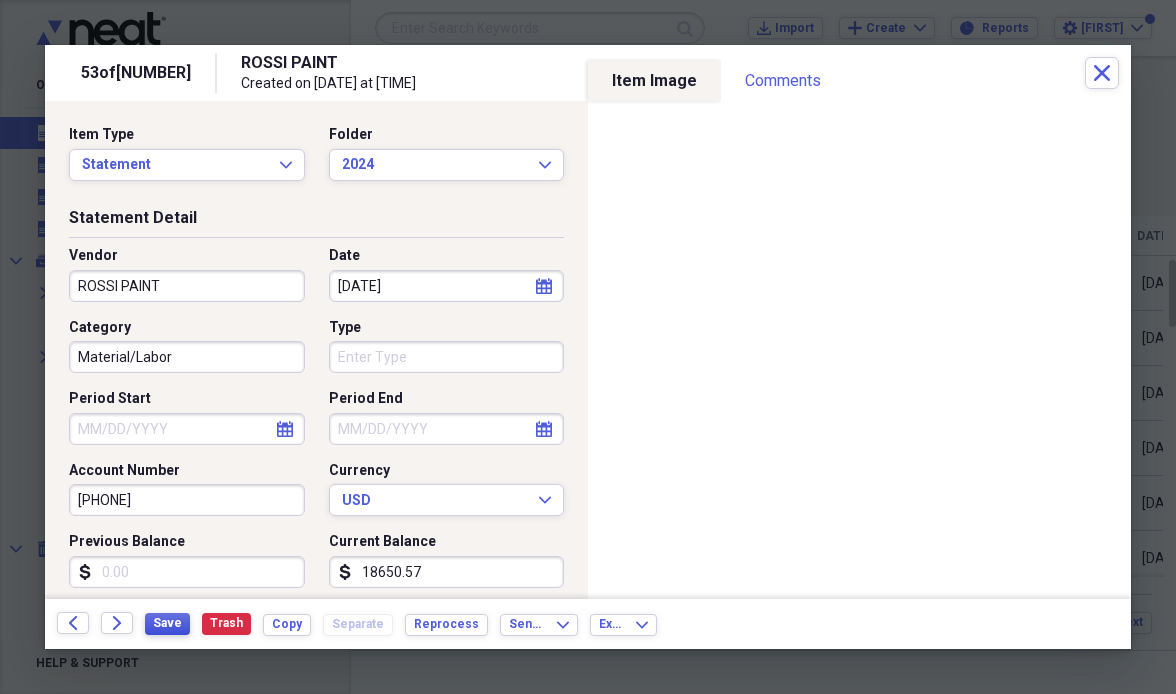 click on "Save" at bounding box center (167, 623) 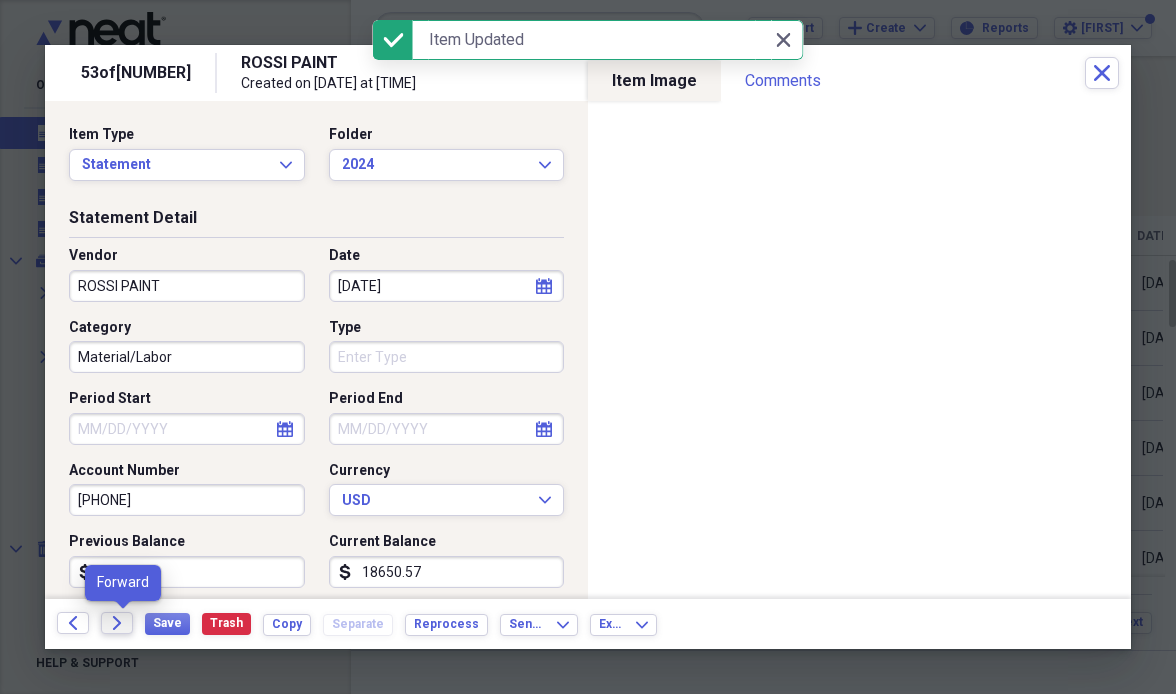 click 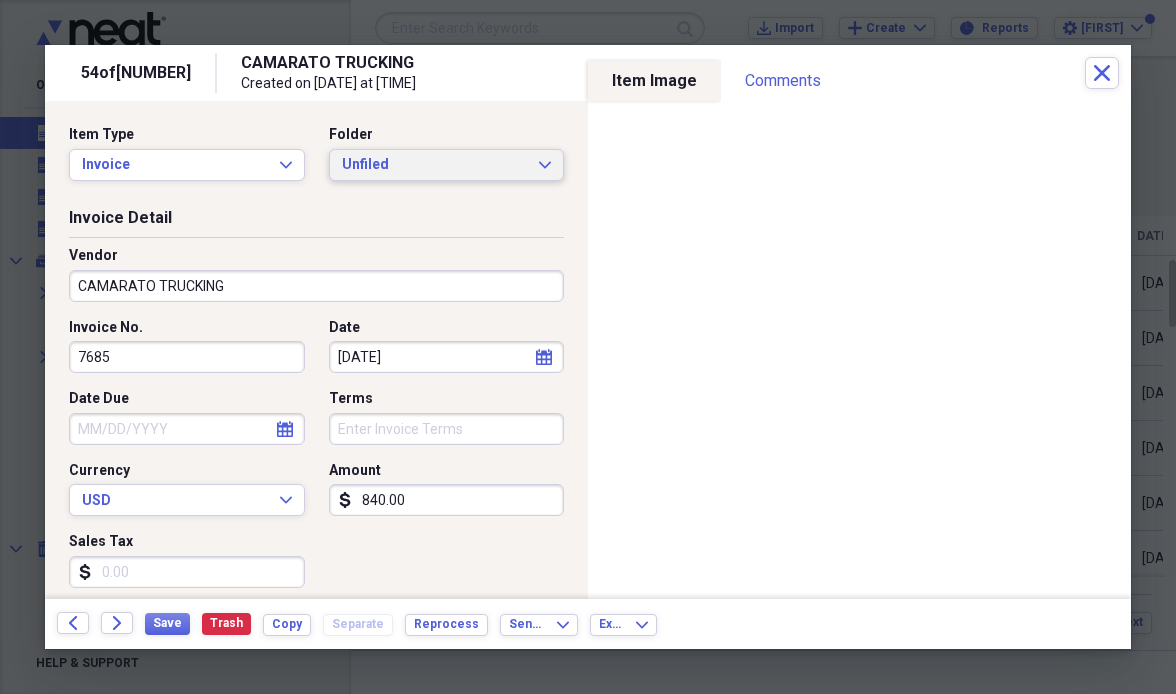 click on "Unfiled" at bounding box center [435, 165] 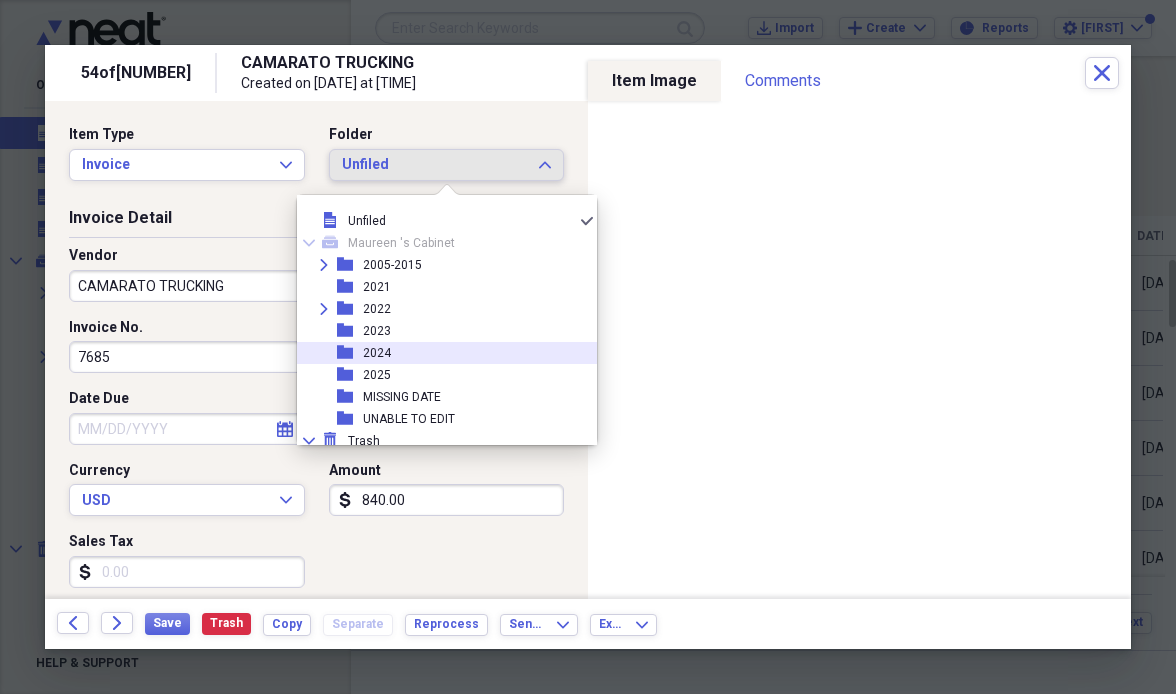 click on "2024" at bounding box center (377, 353) 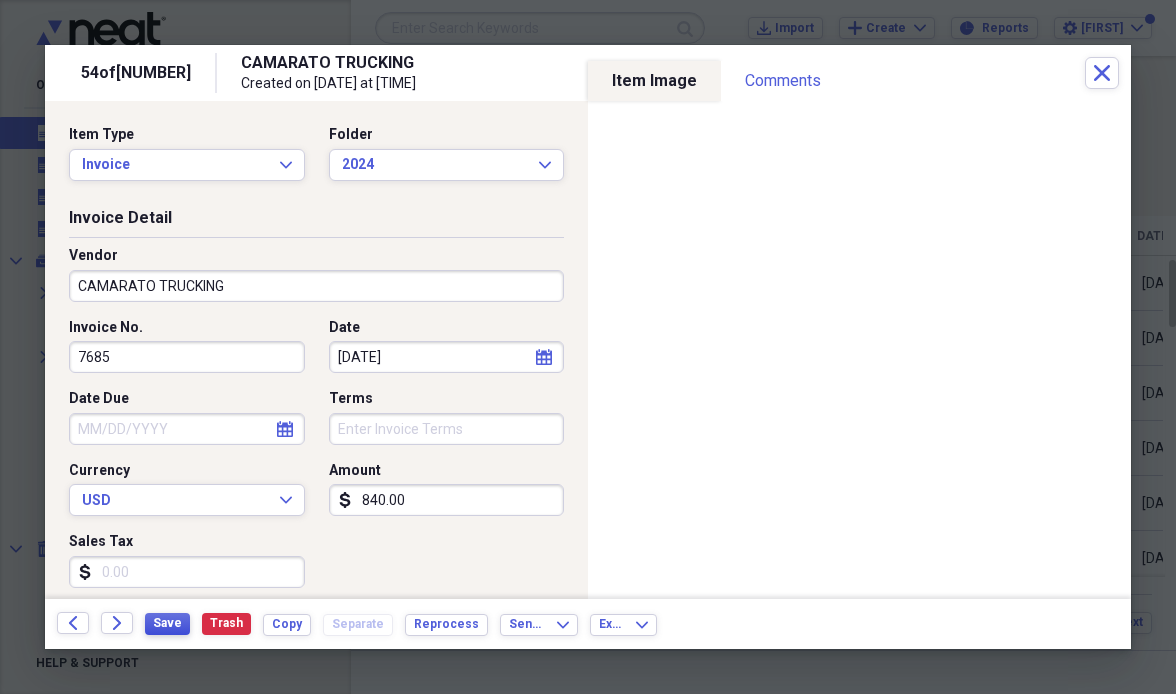click on "Save" at bounding box center (167, 623) 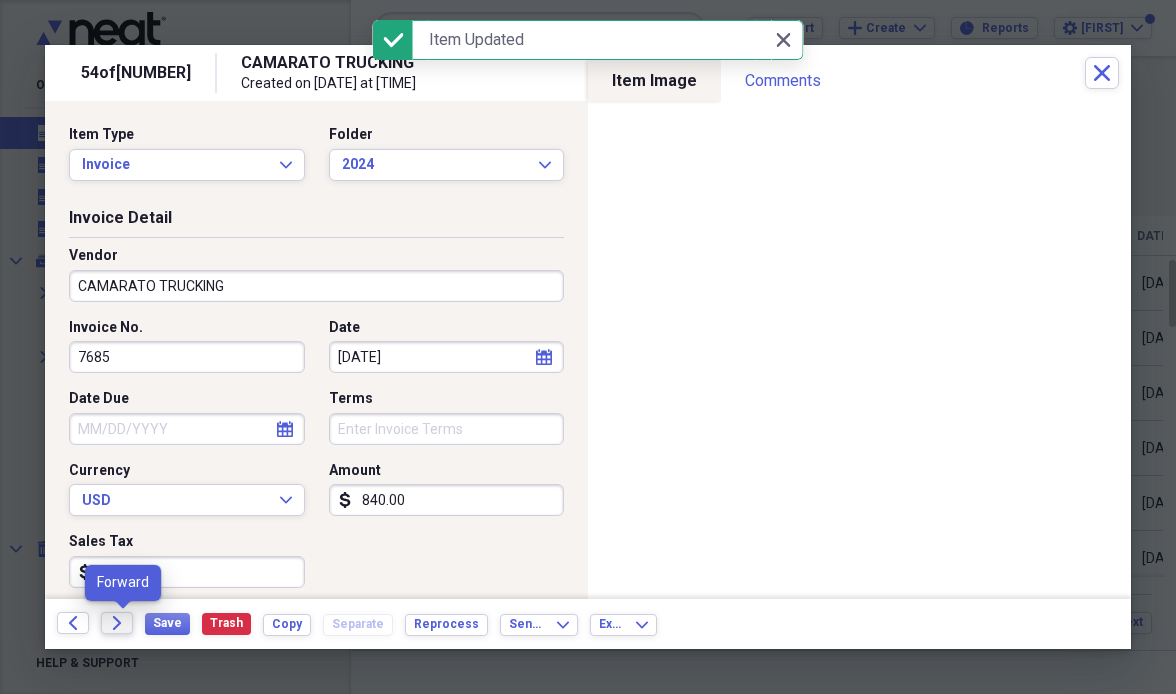 click 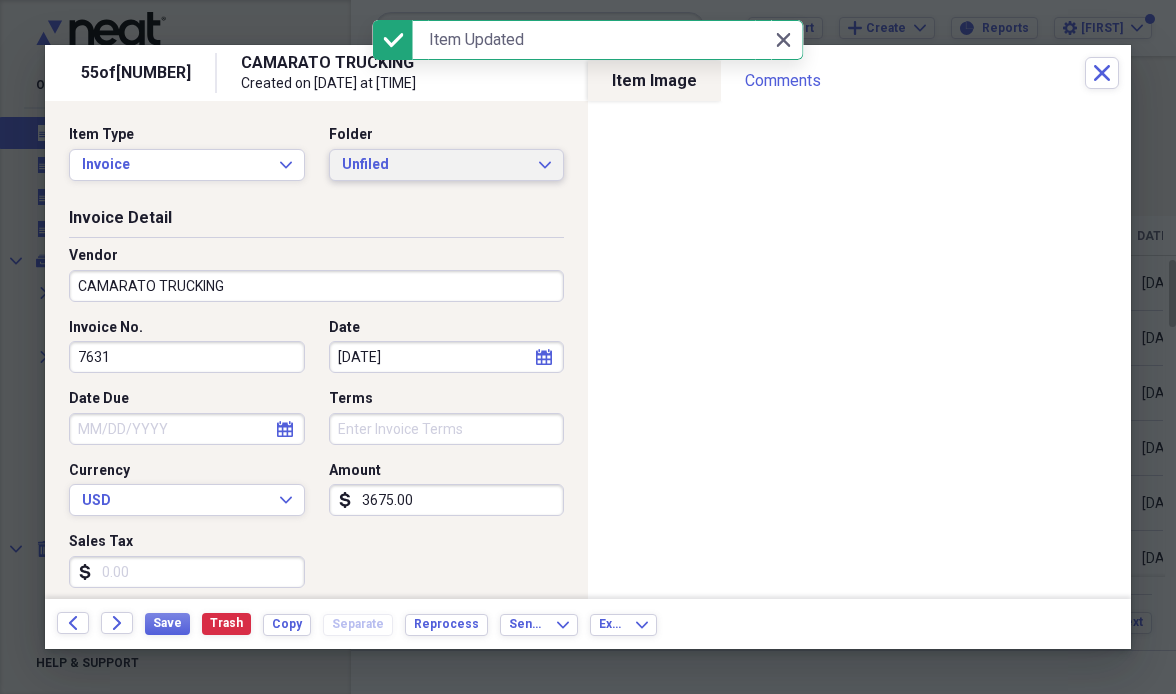 click on "Unfiled" at bounding box center (435, 165) 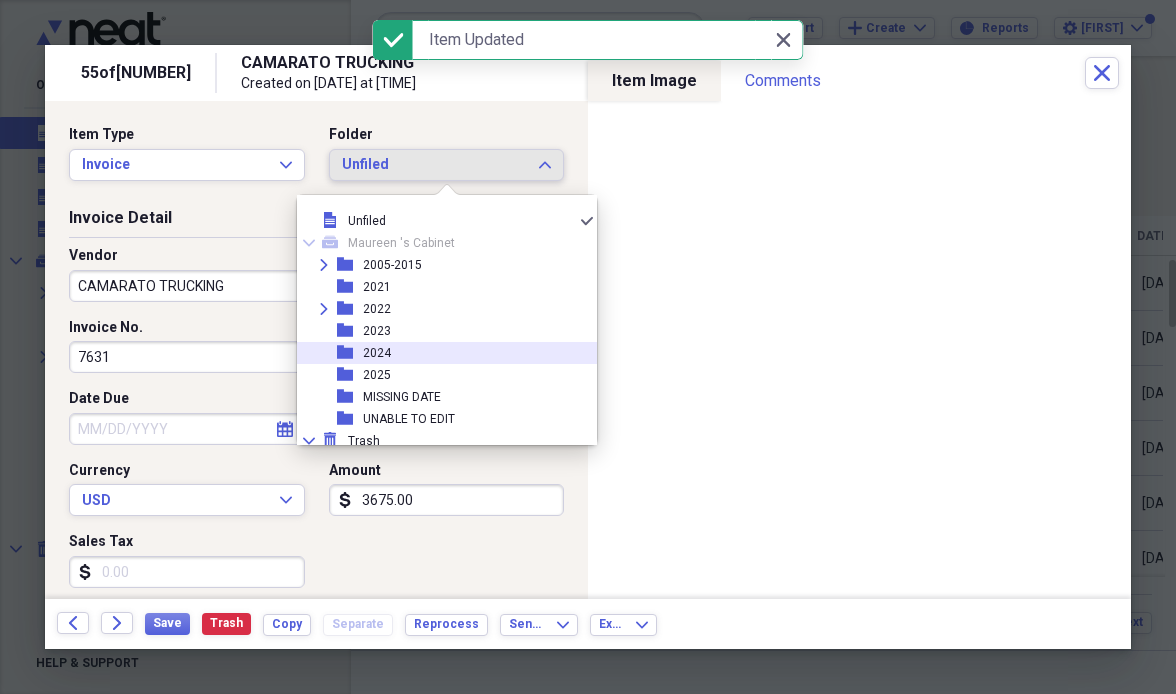 click on "folder [YEAR]" at bounding box center [439, 353] 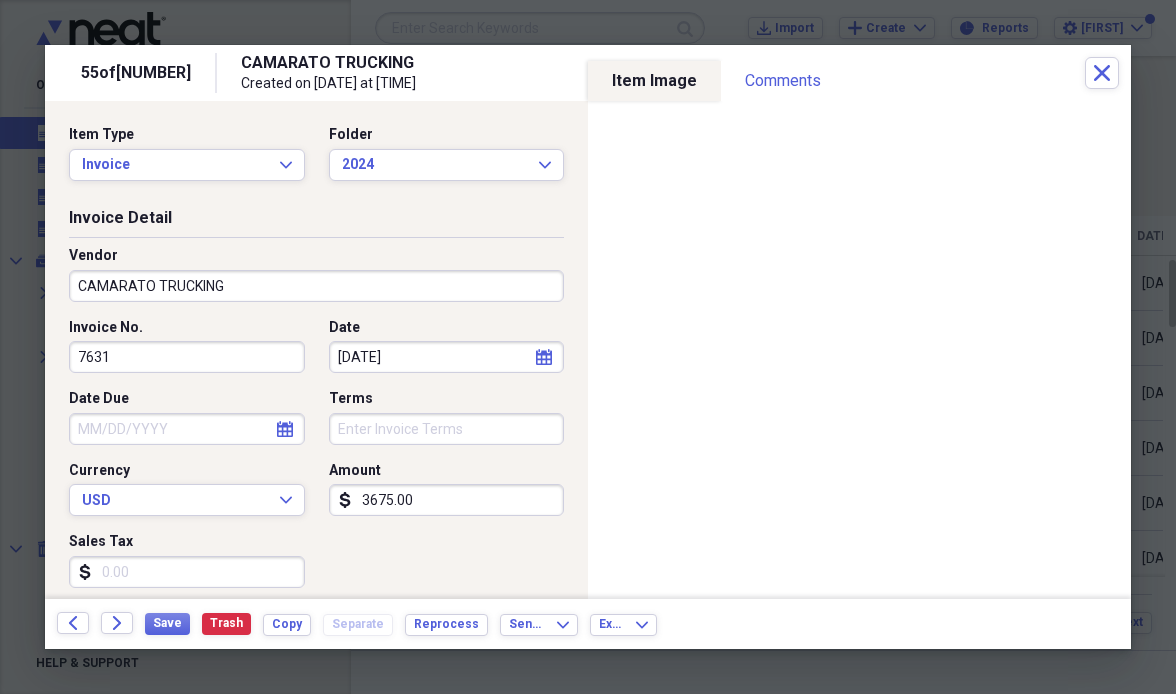 click on "3675.00" at bounding box center [447, 500] 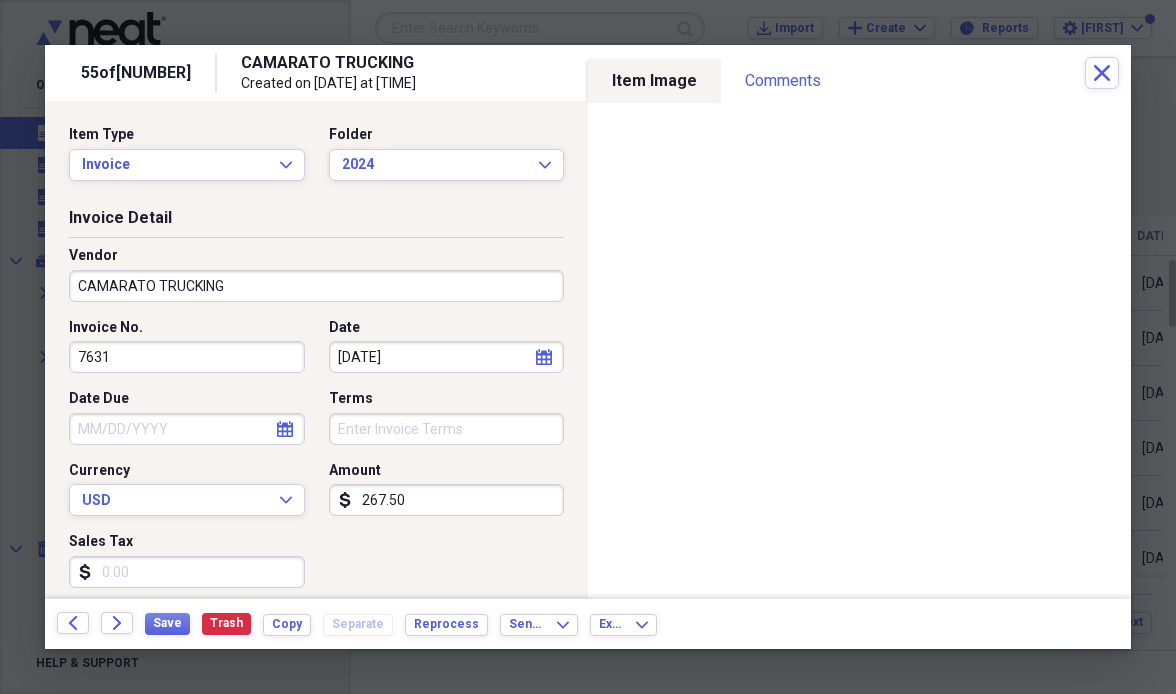 type on "2675.00" 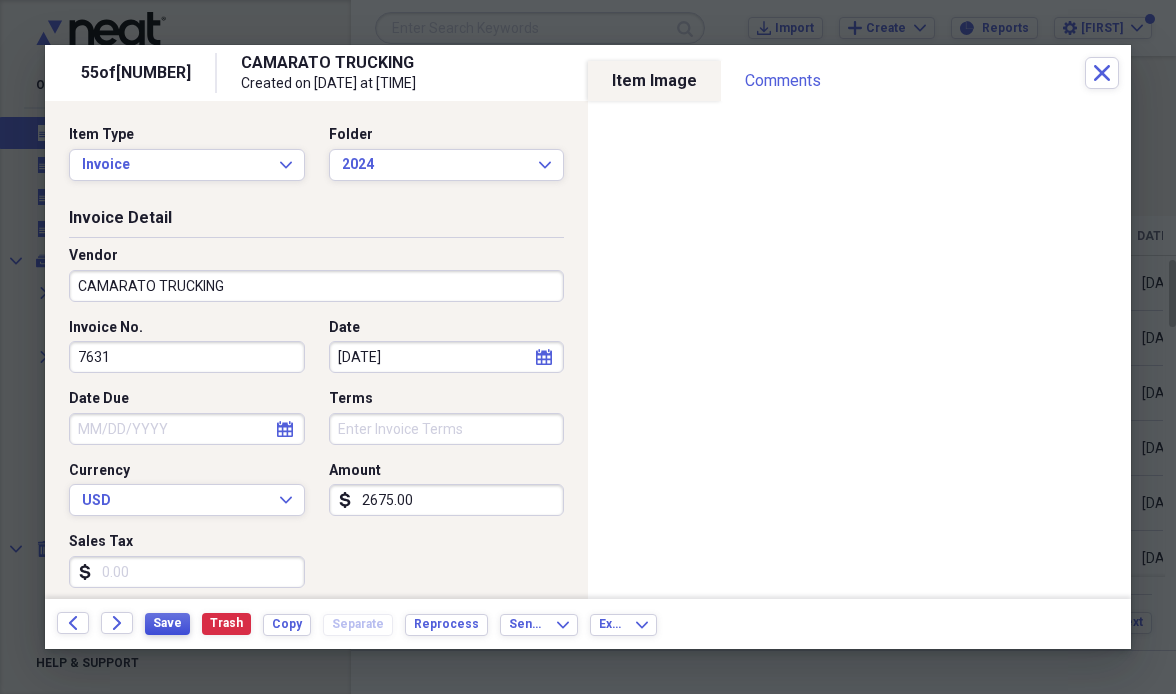 click on "Save" at bounding box center [167, 623] 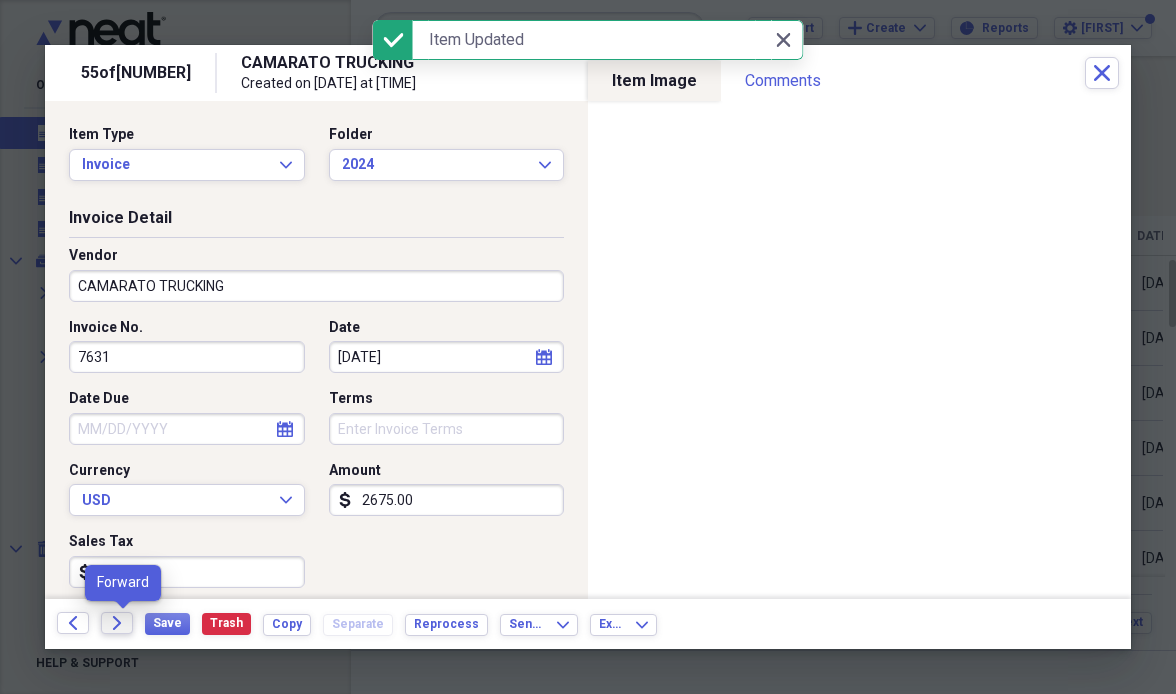 click on "Forward" 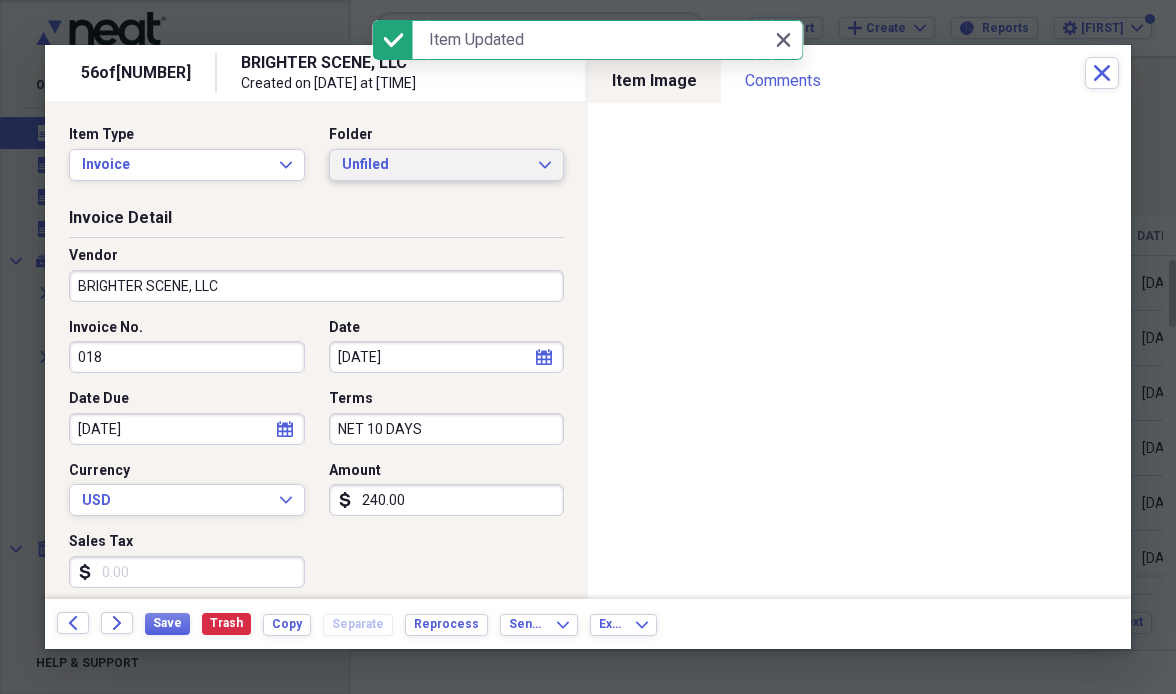 click on "Unfiled" at bounding box center (435, 165) 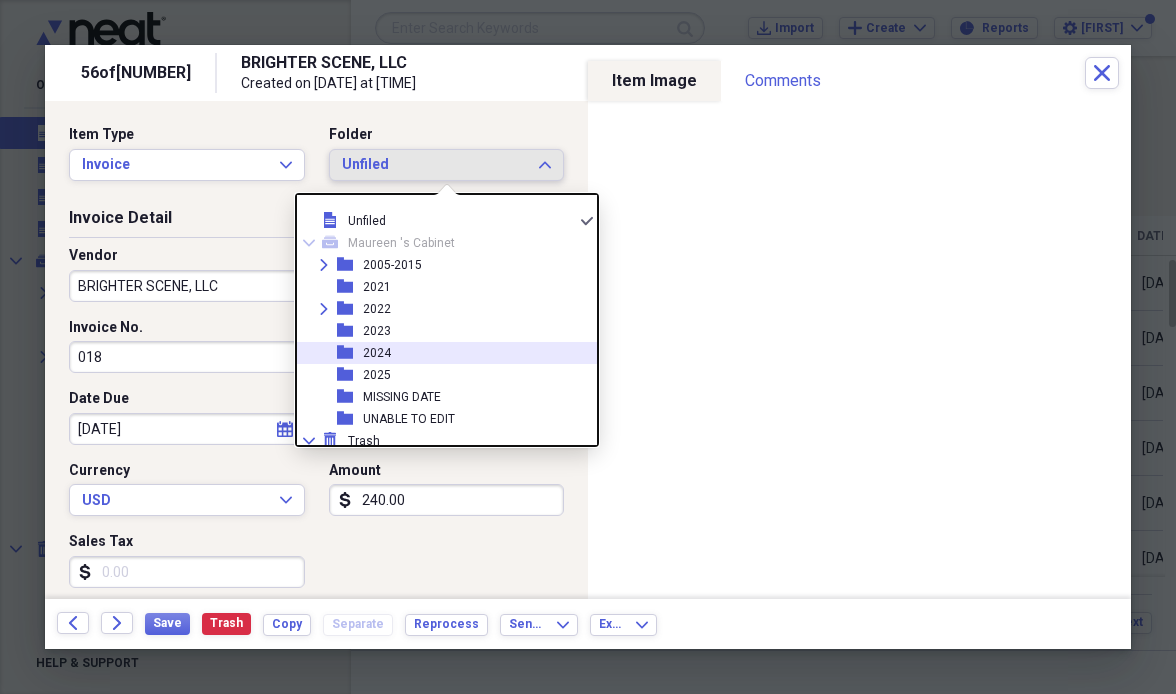click on "folder [YEAR]" at bounding box center [439, 353] 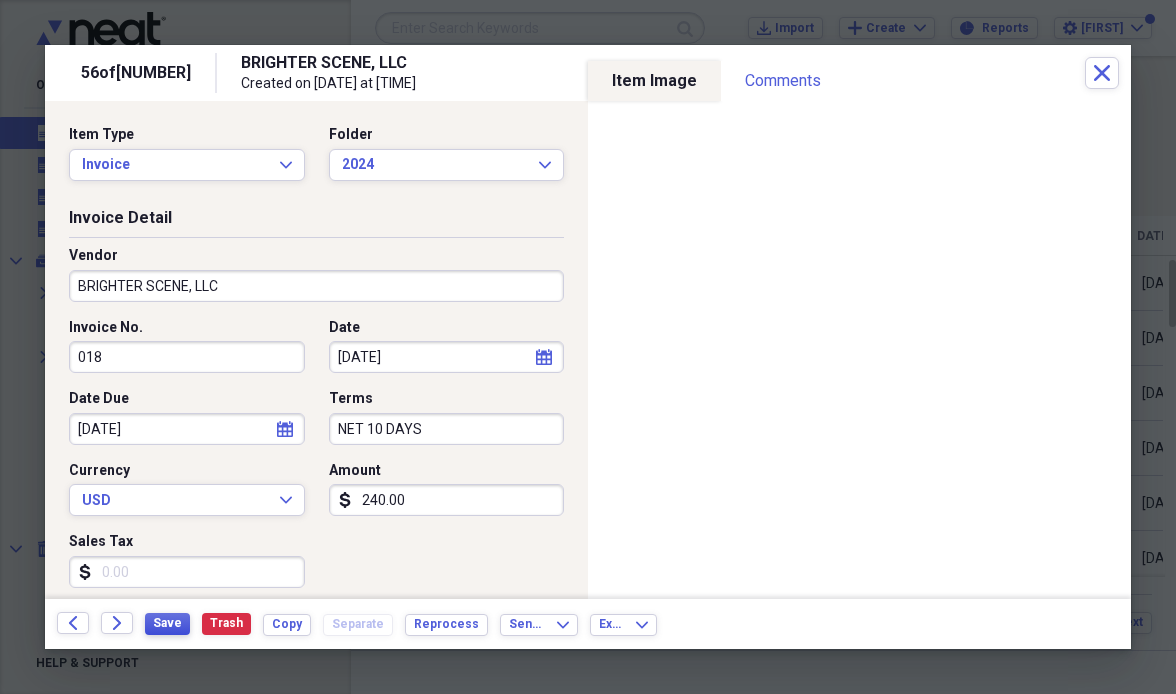 click on "Save" at bounding box center (167, 623) 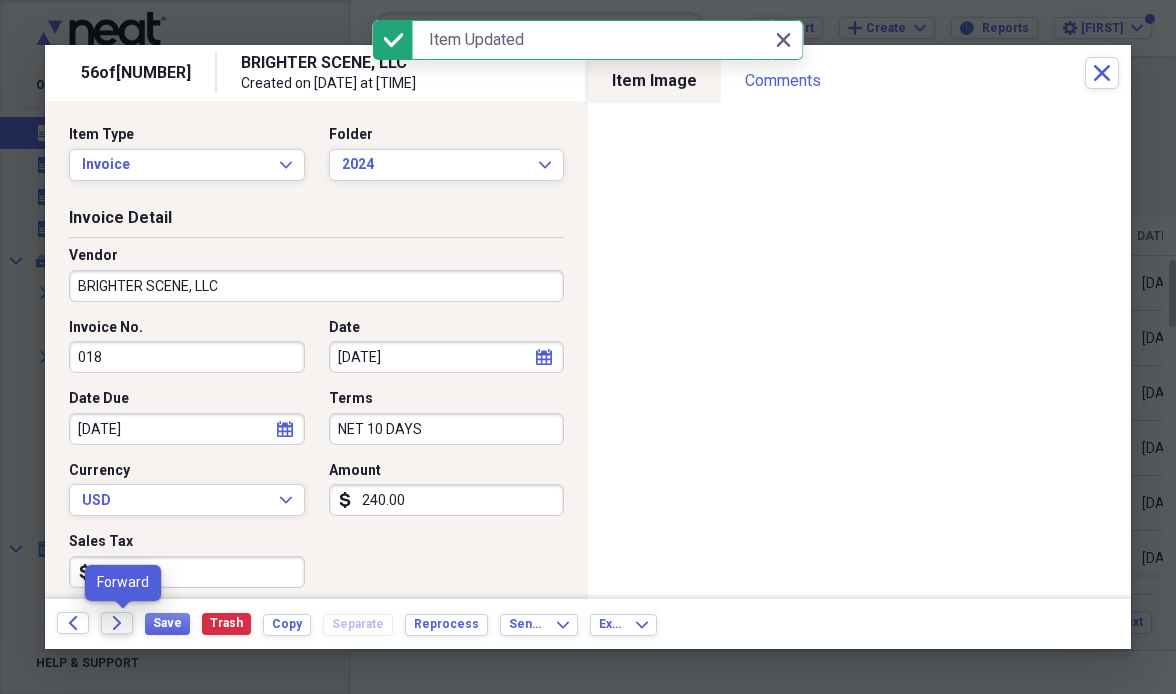 click on "Forward" 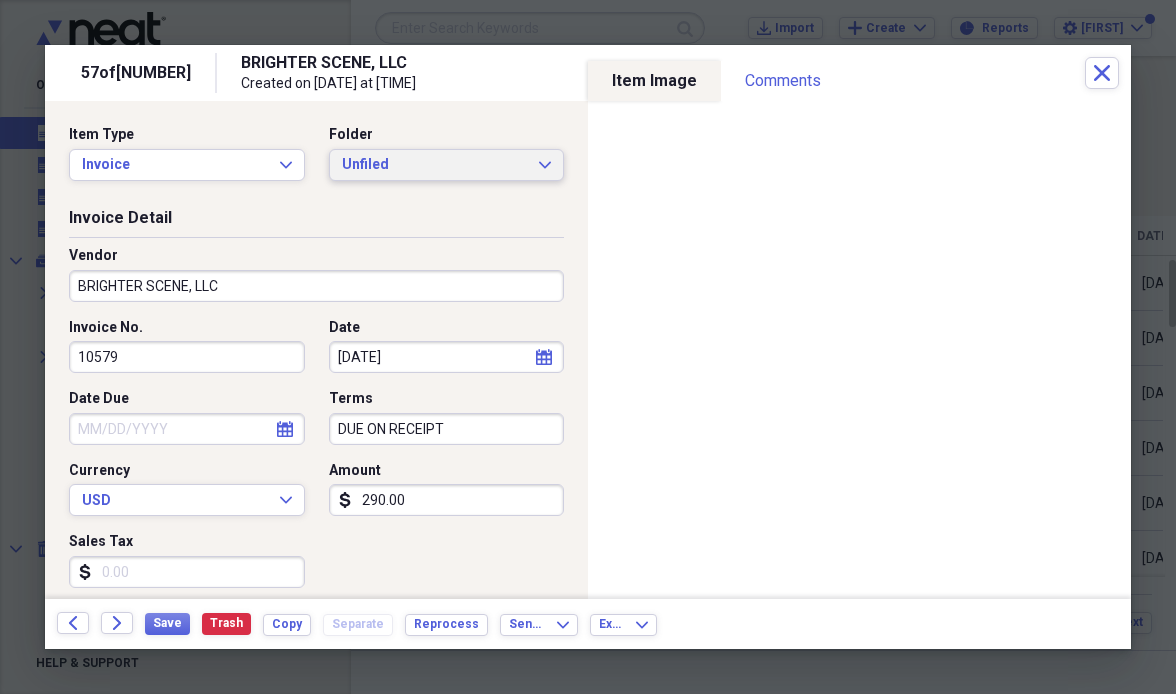 click on "Unfiled" at bounding box center [435, 165] 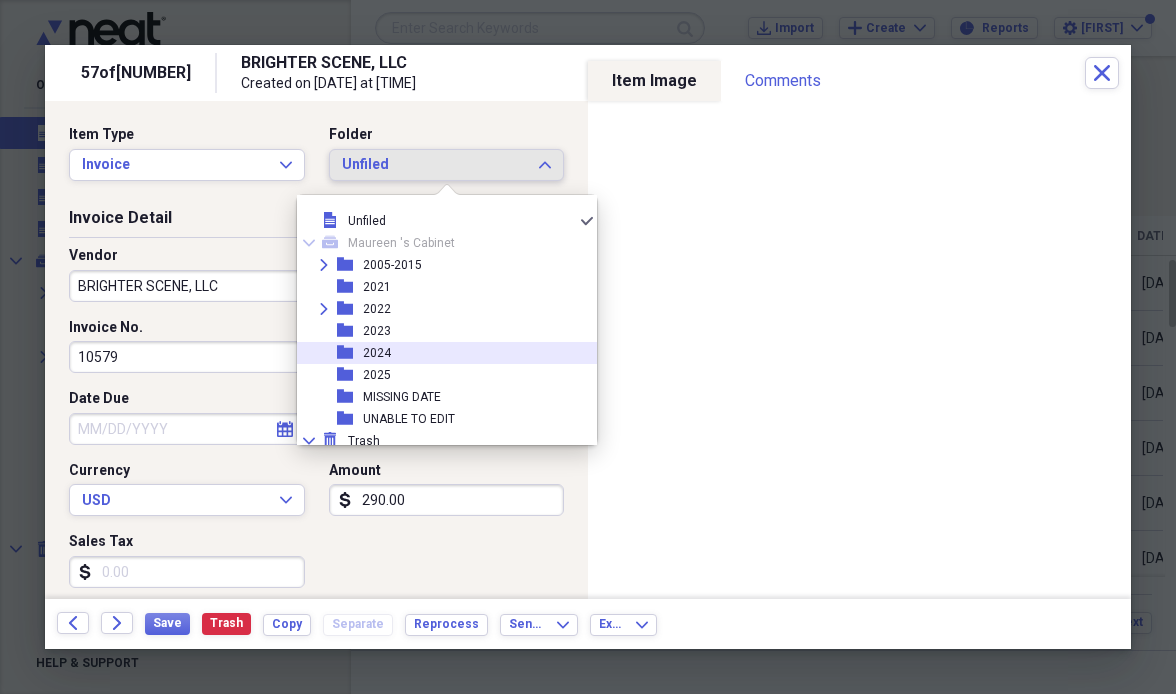 click on "folder [YEAR]" at bounding box center [439, 353] 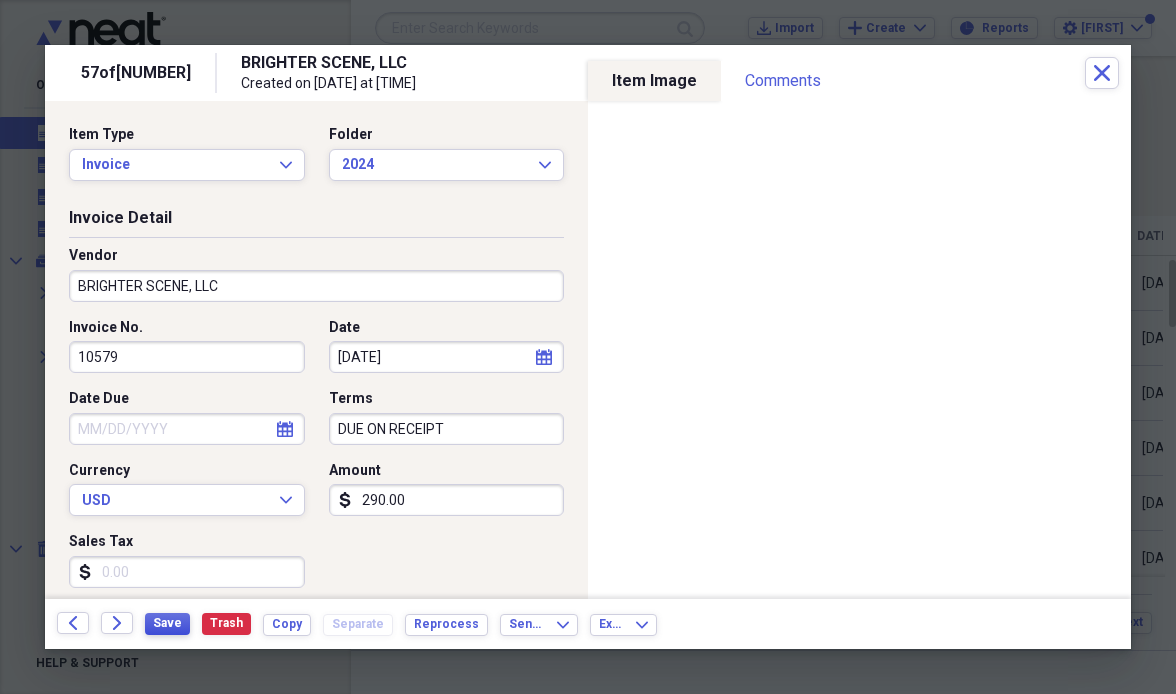 click on "Save" at bounding box center [167, 623] 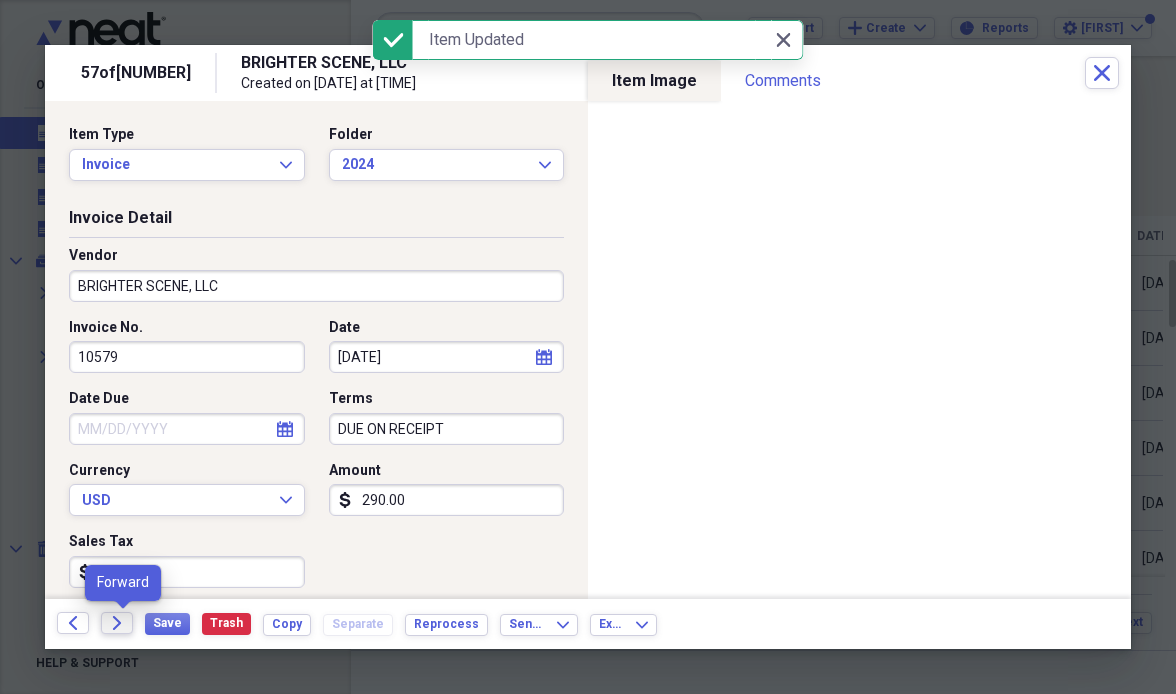 click on "Forward" 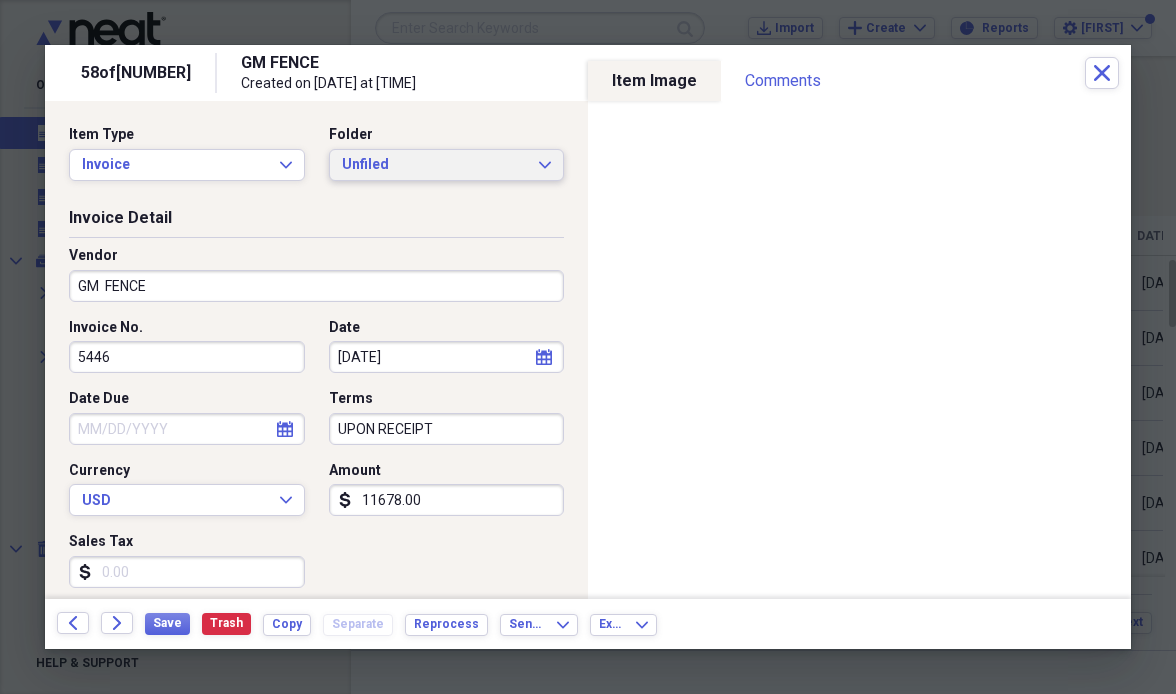 click on "Unfiled" at bounding box center [435, 165] 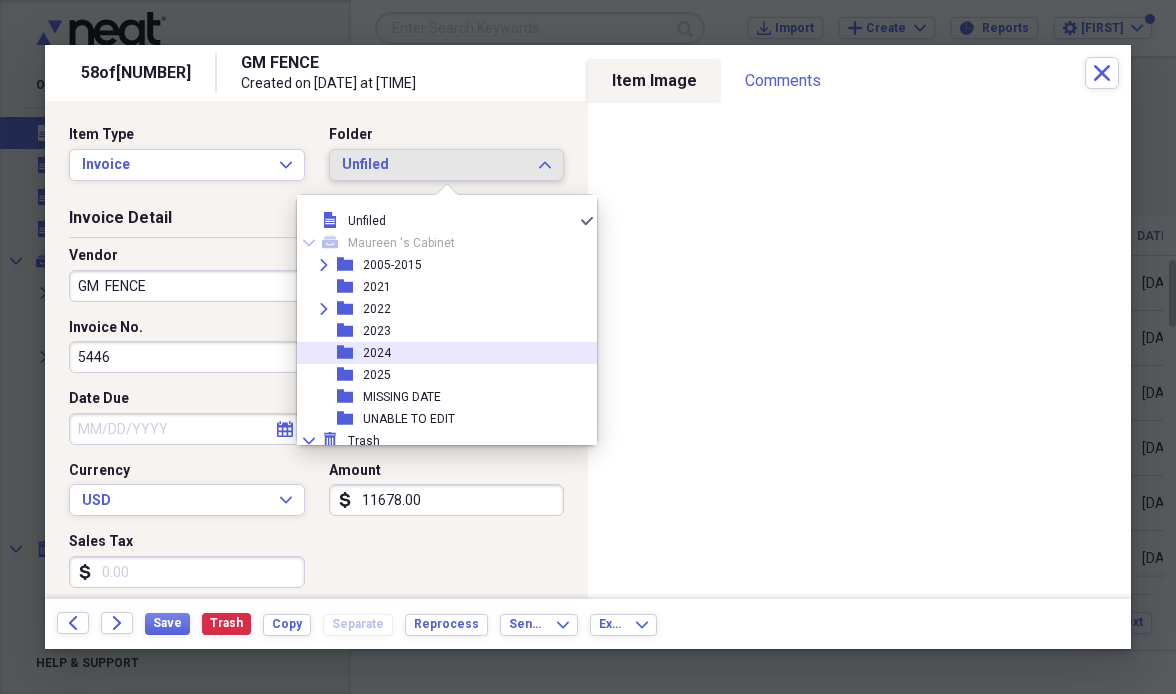 click on "folder" at bounding box center (350, 353) 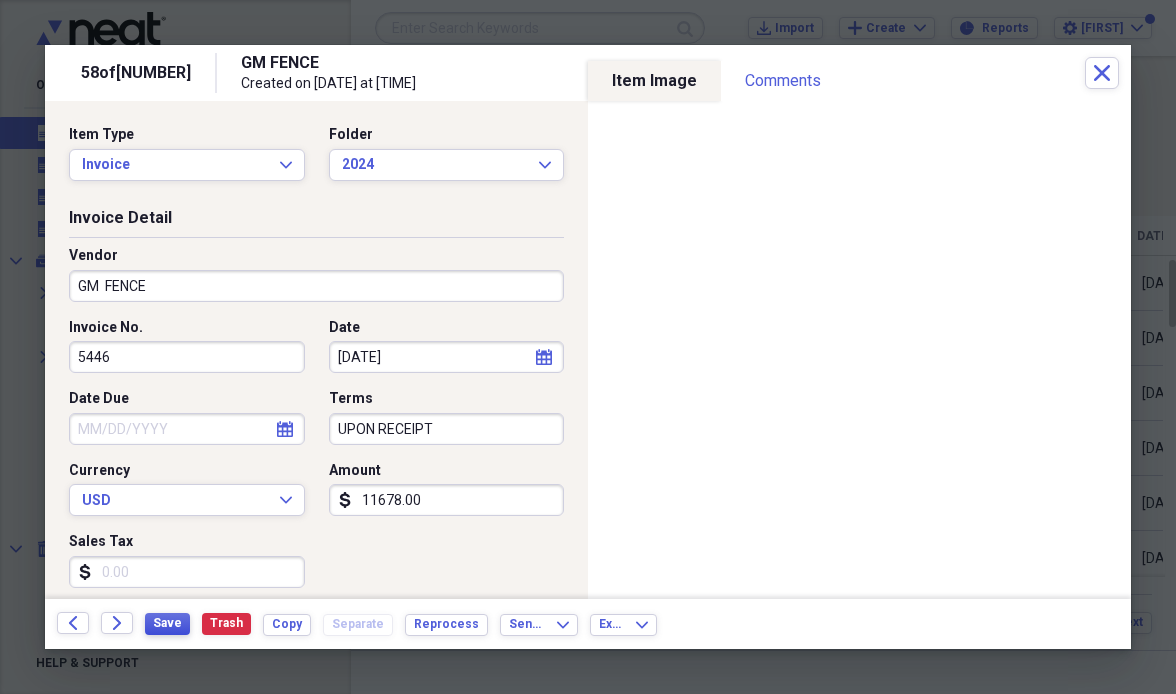 click on "Save" at bounding box center (167, 623) 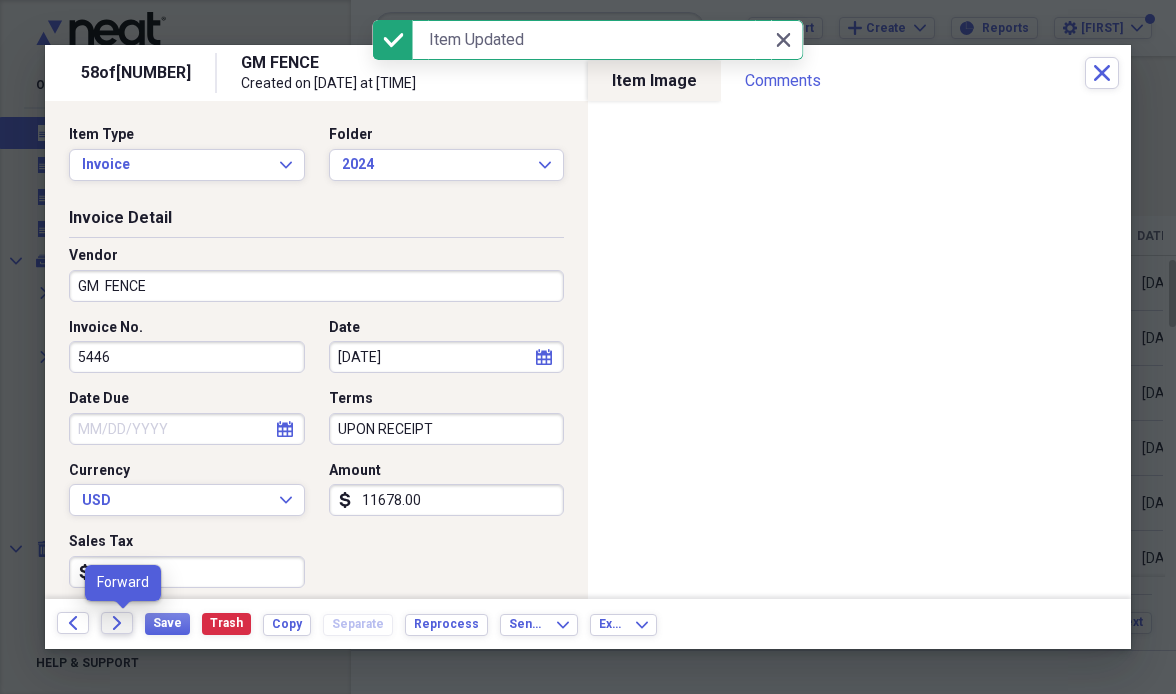 click 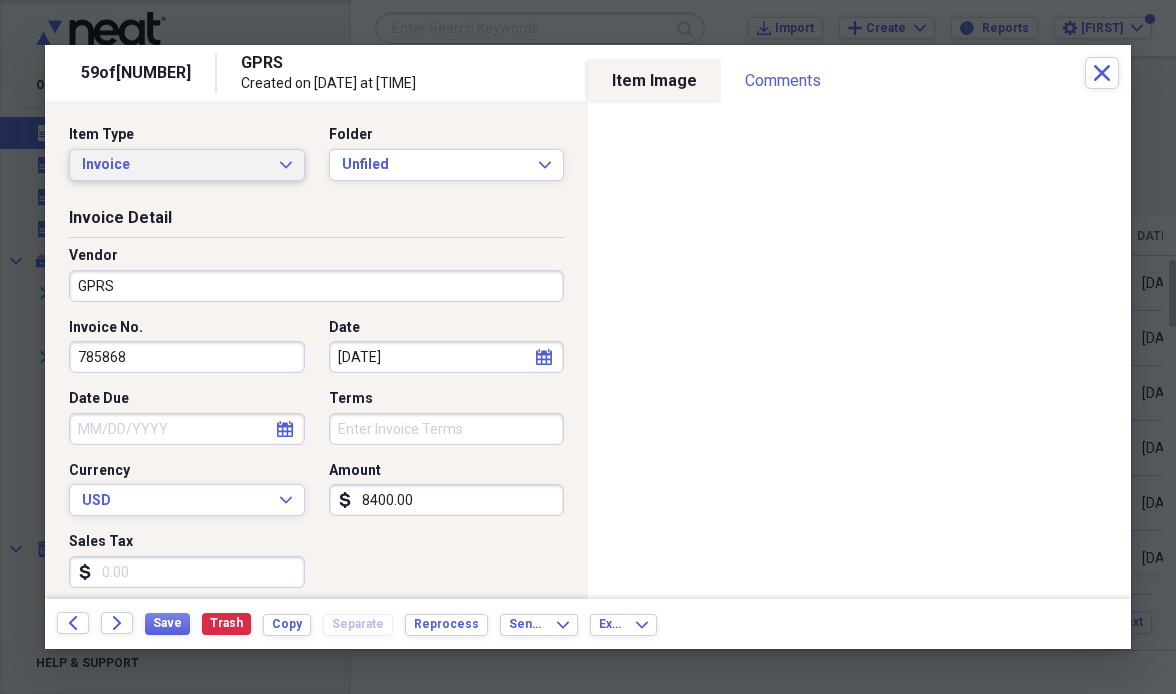 click on "Invoice" at bounding box center (175, 165) 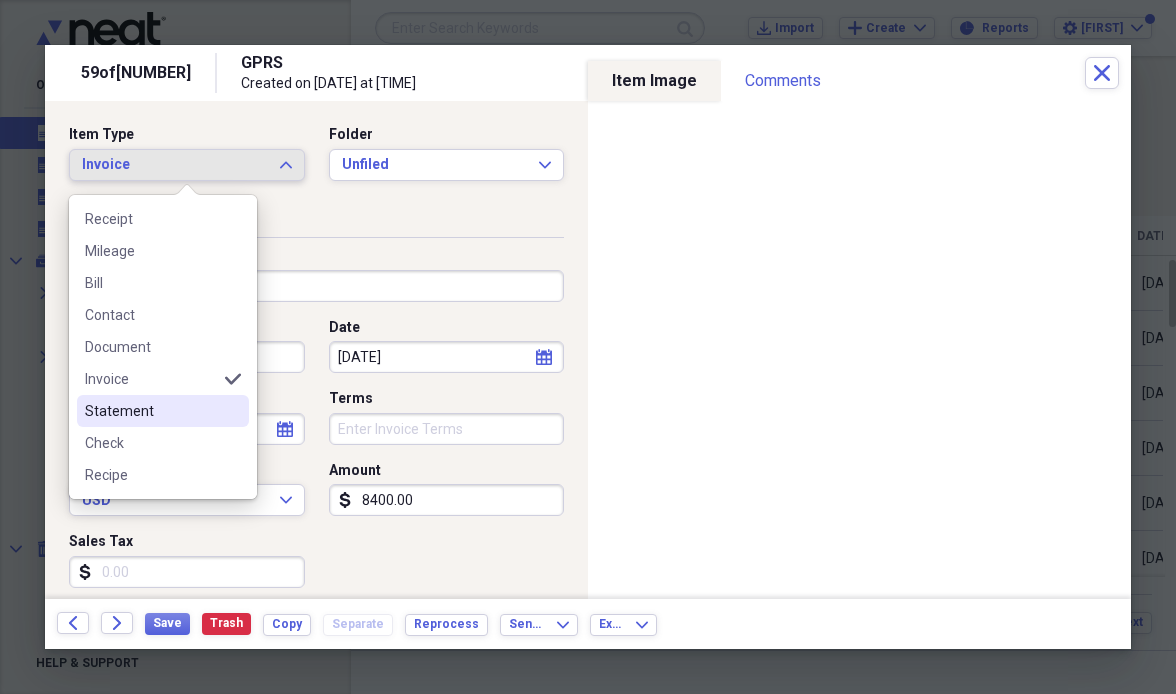 click on "Statement" at bounding box center (151, 411) 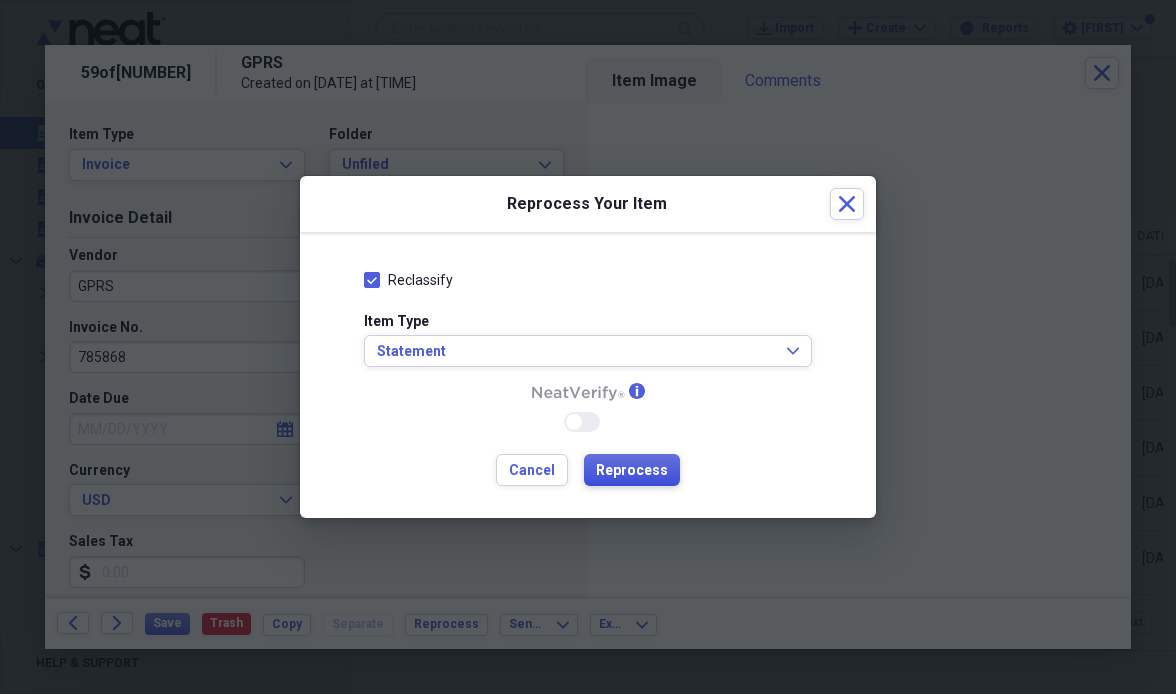 click on "Reprocess" at bounding box center (632, 471) 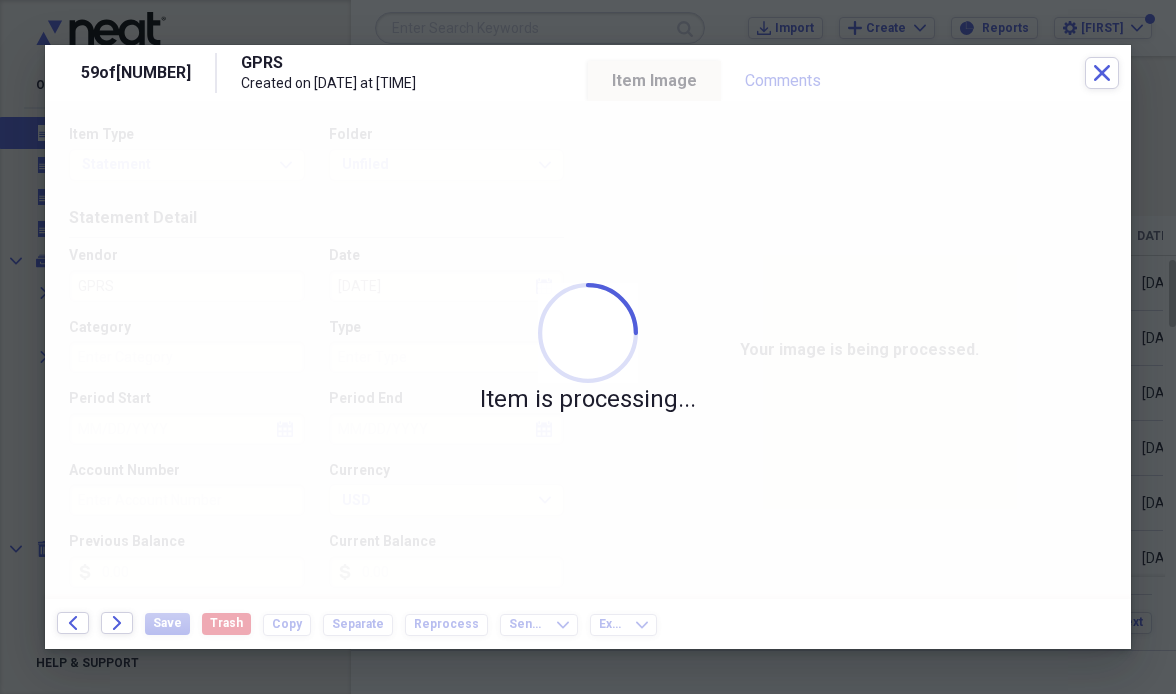 type on "8400.00" 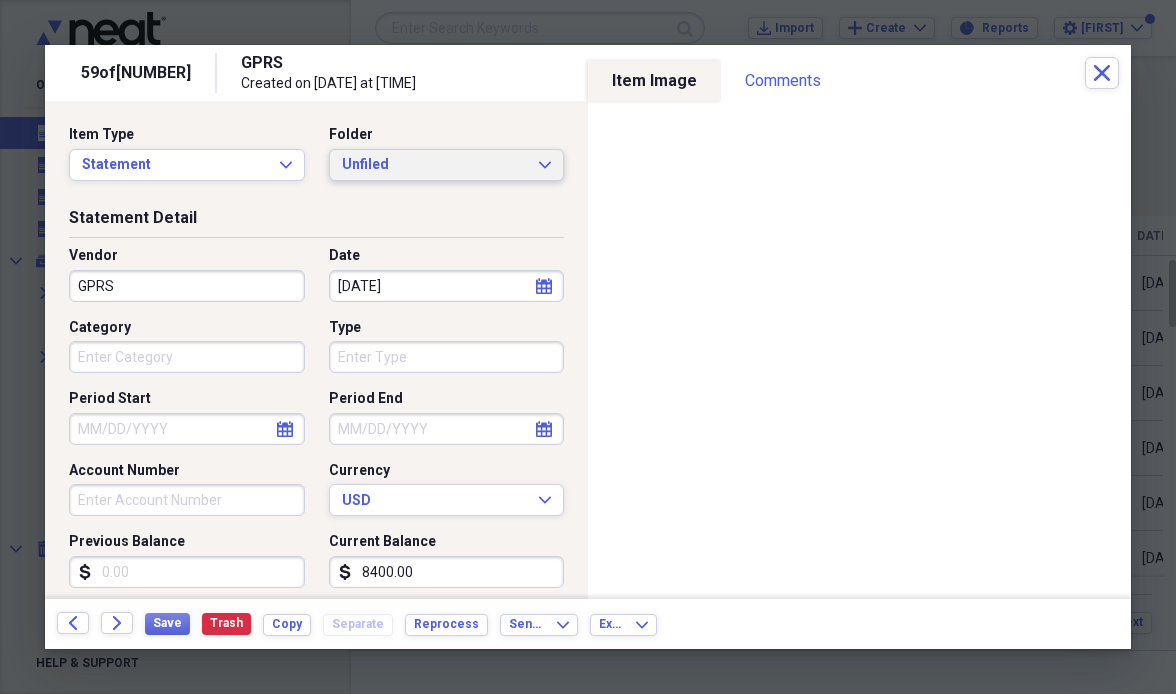 click on "Unfiled" at bounding box center (435, 165) 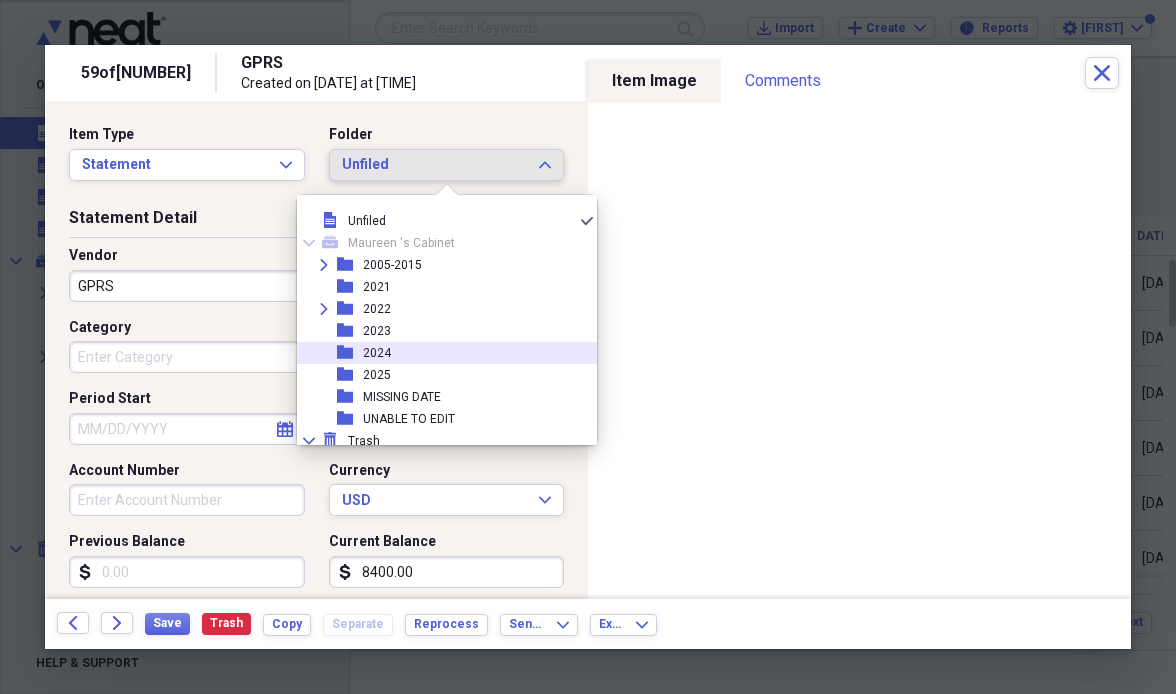 click on "folder [YEAR]" at bounding box center (439, 353) 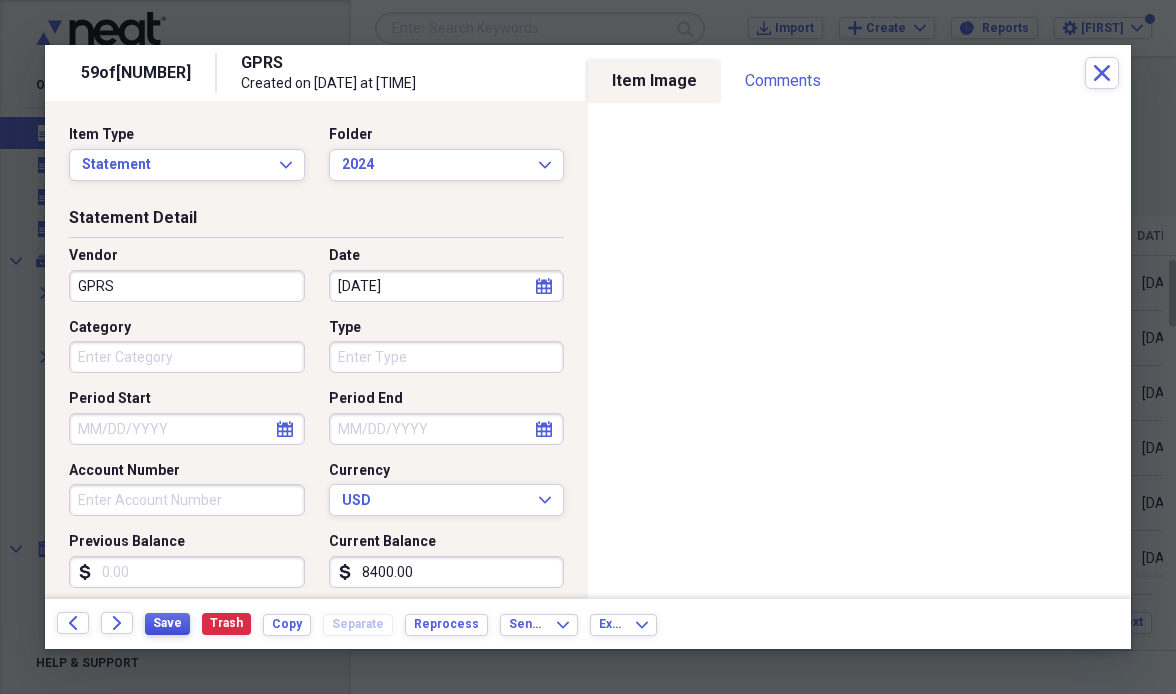 click on "Save" at bounding box center (167, 623) 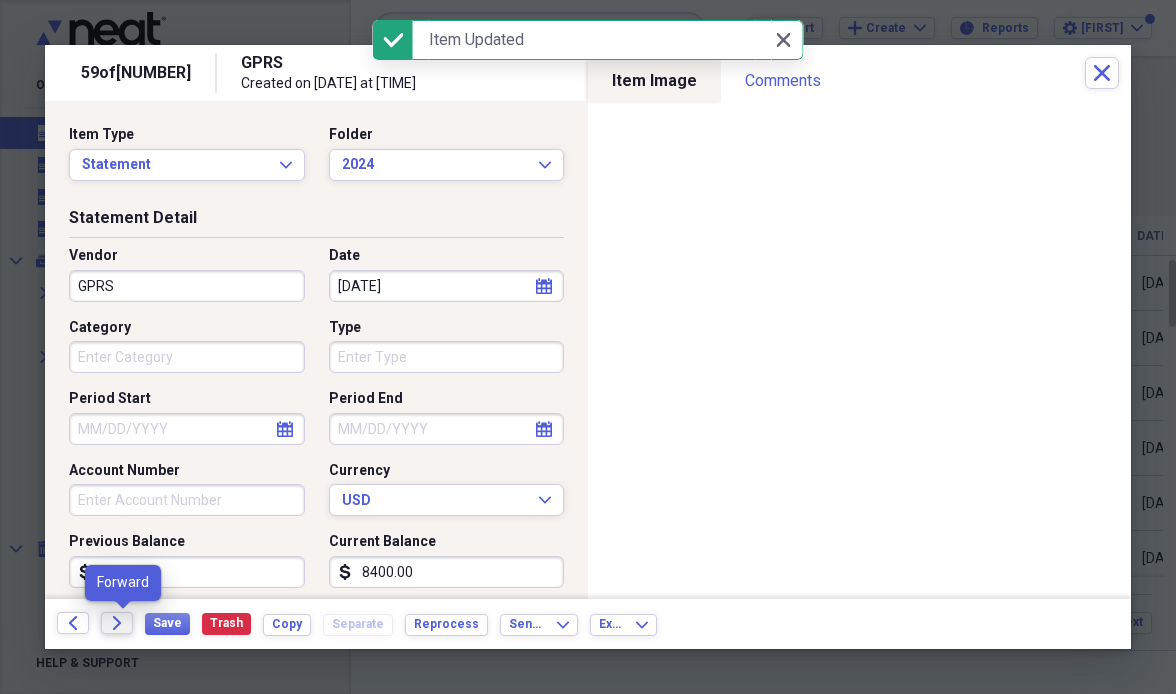 click on "Forward" 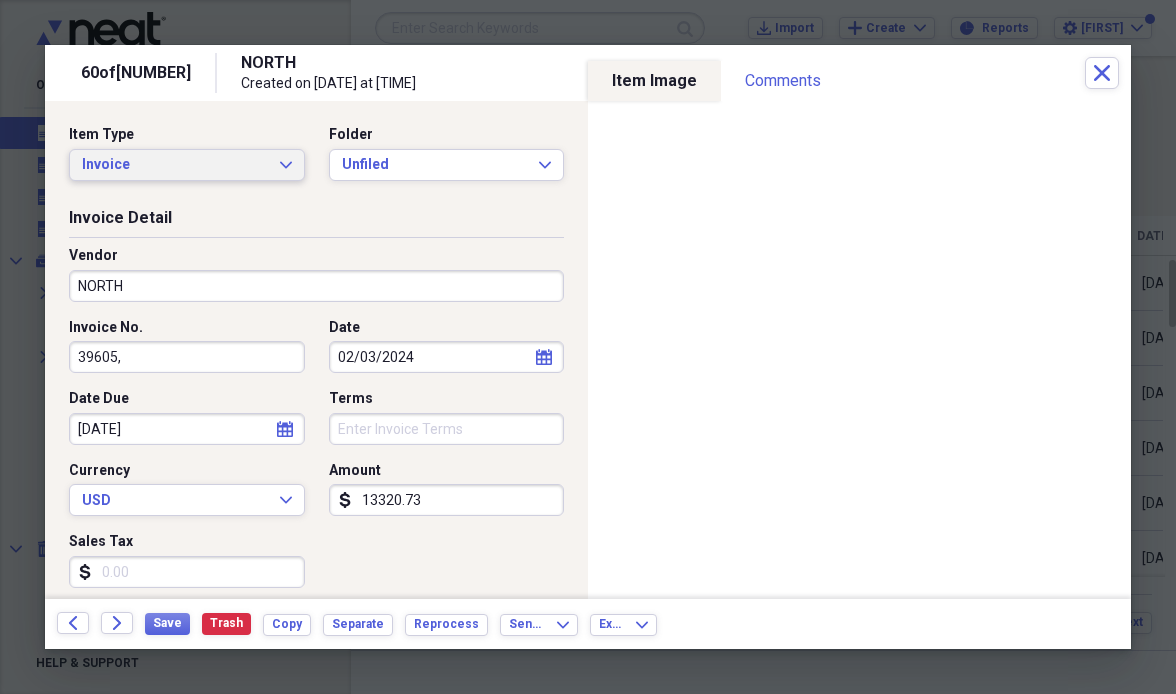 click on "Invoice" at bounding box center [175, 165] 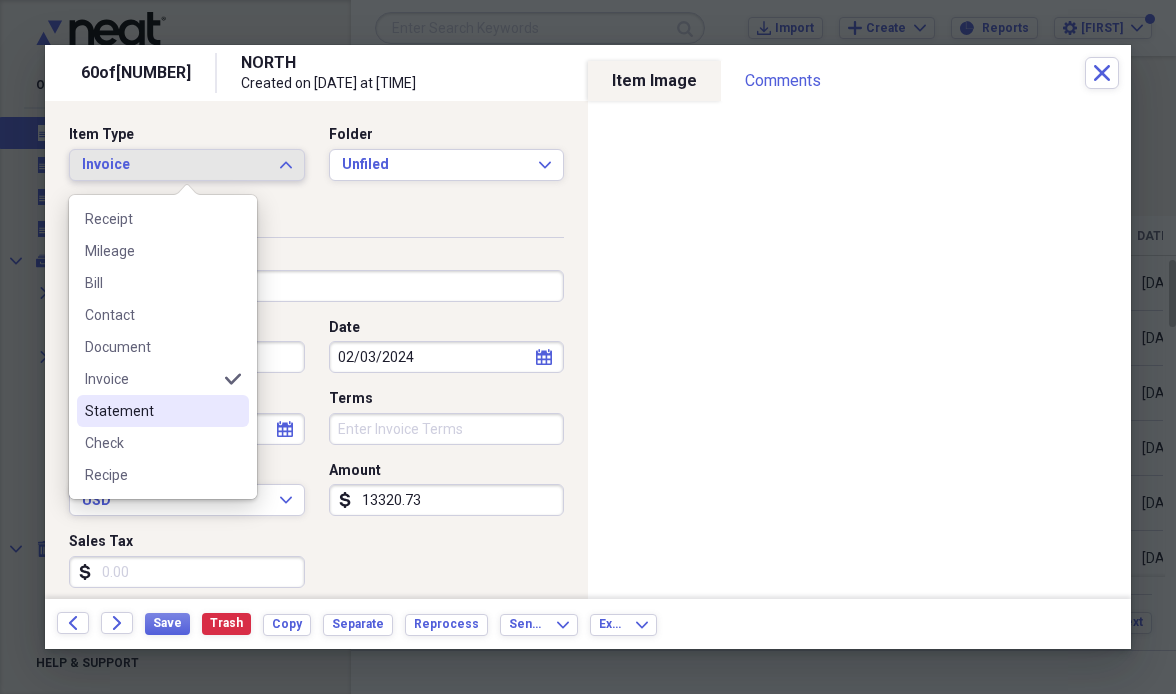click on "Statement" at bounding box center [151, 411] 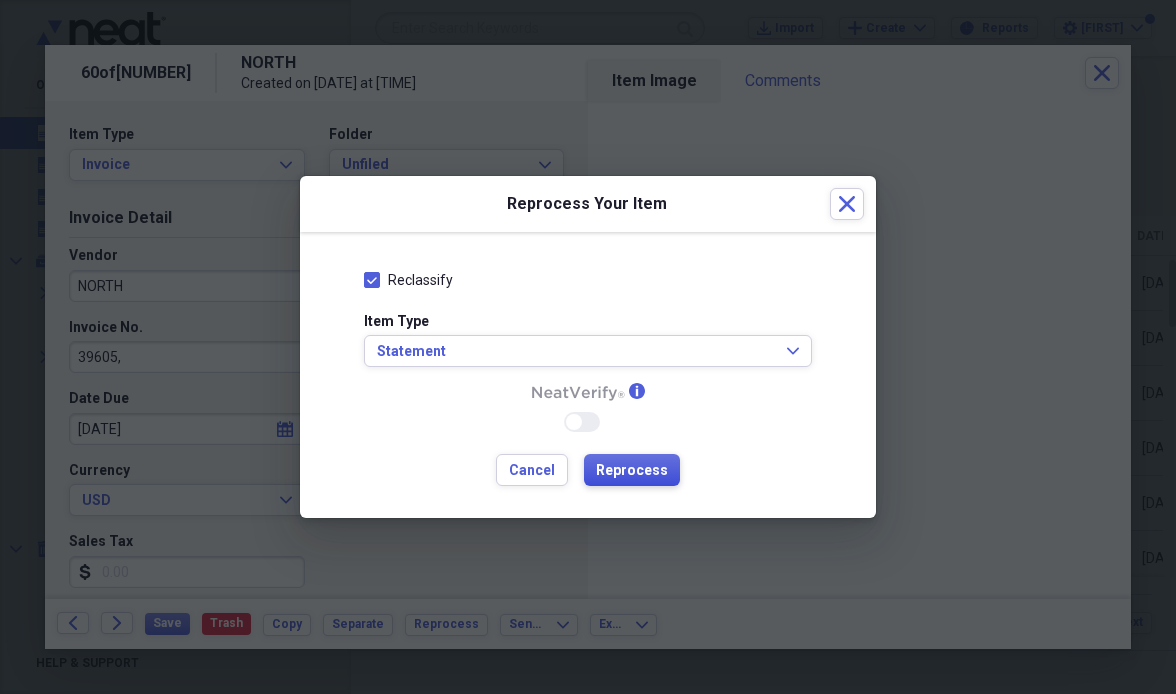 click on "Reprocess" at bounding box center (632, 471) 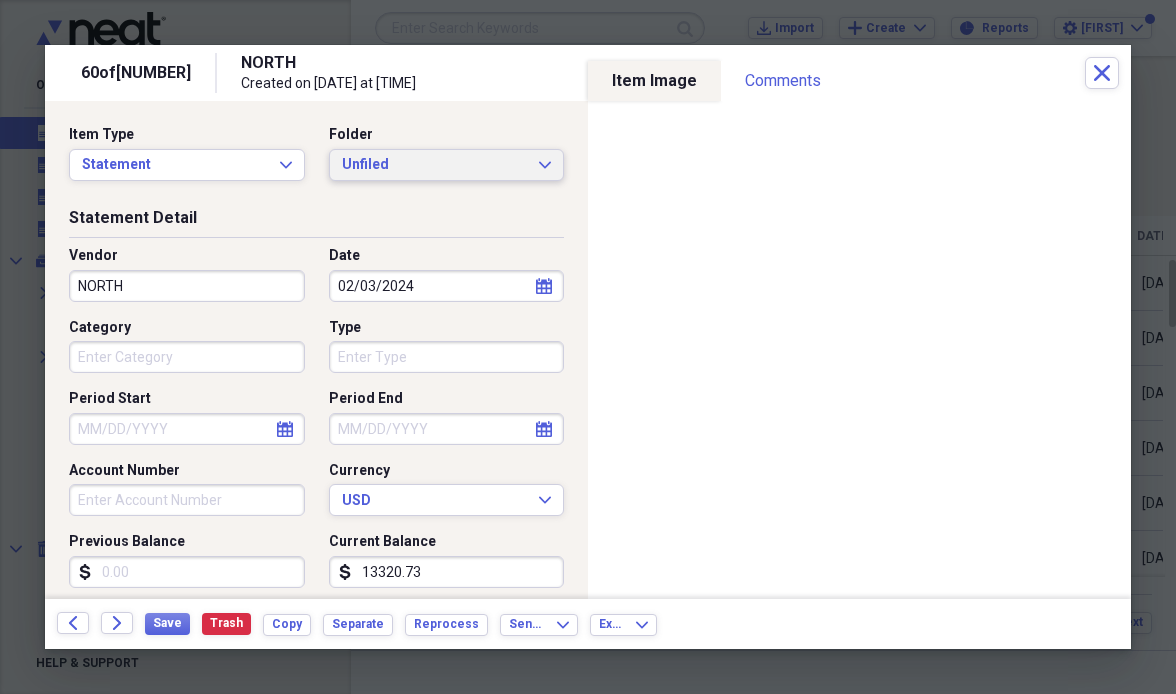 click on "Unfiled" at bounding box center (435, 165) 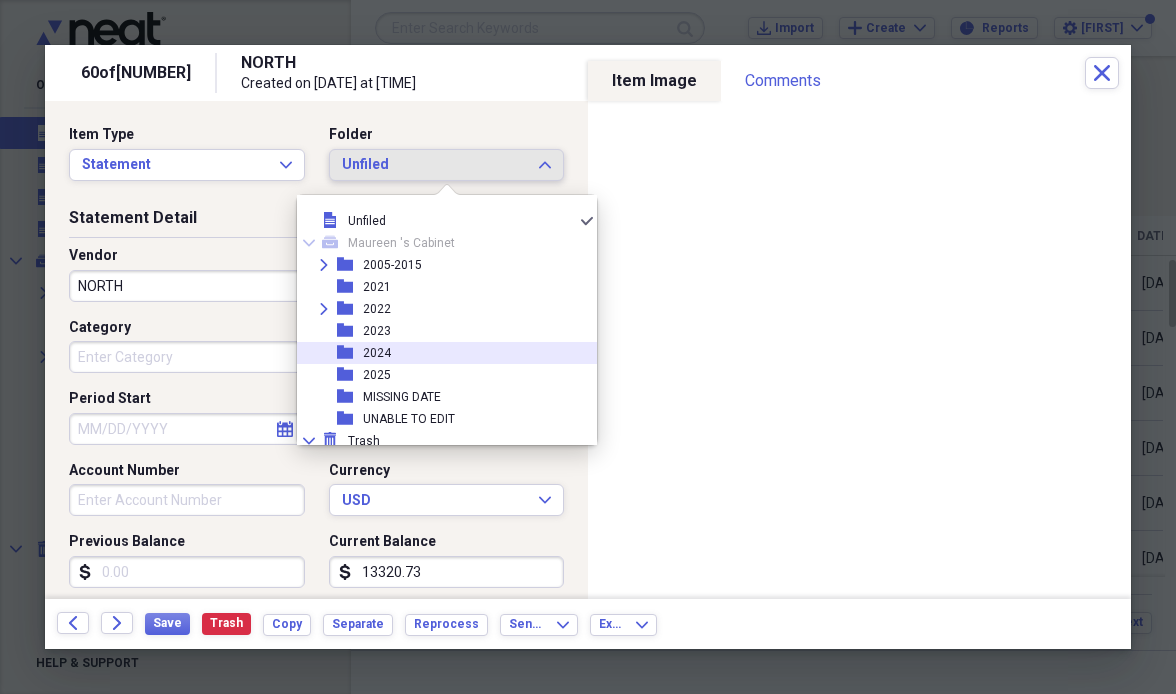 click on "2024" at bounding box center [377, 353] 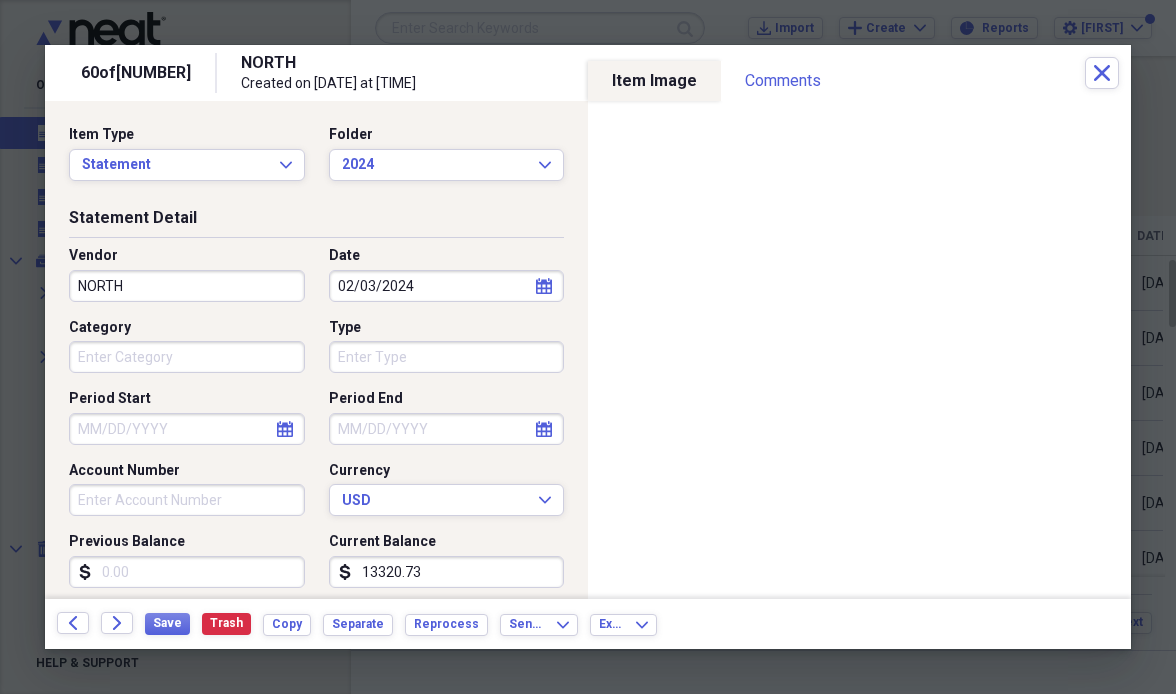 click on "NORTH" at bounding box center [187, 286] 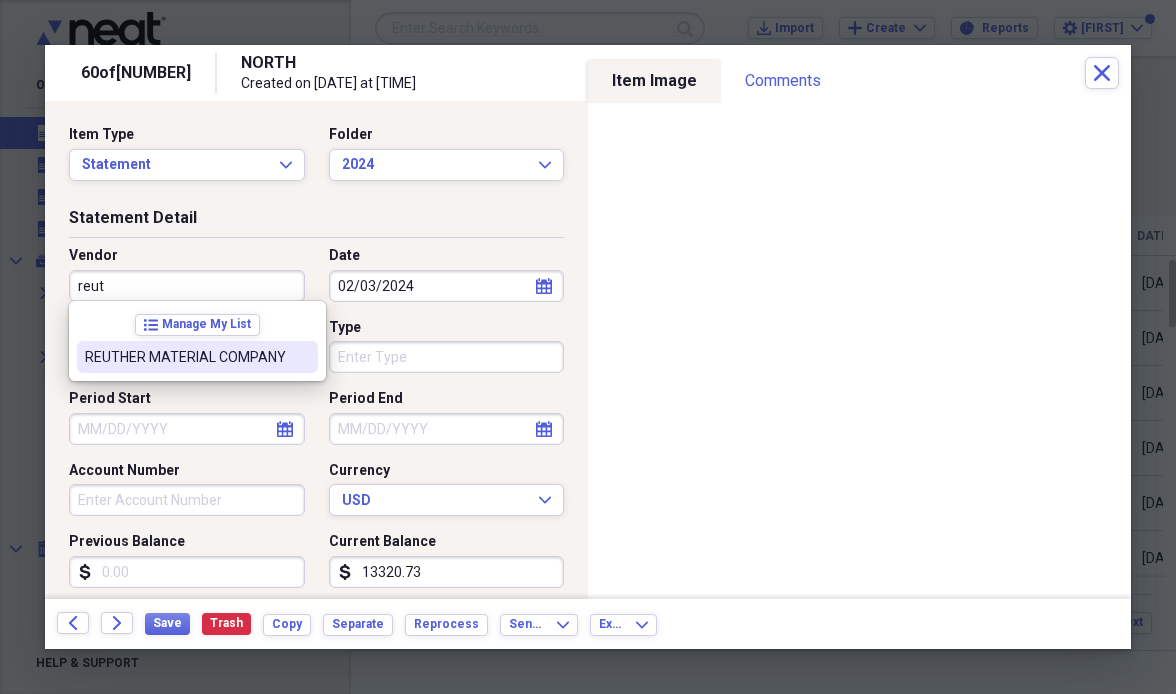 click on "[BRAND]" at bounding box center [185, 357] 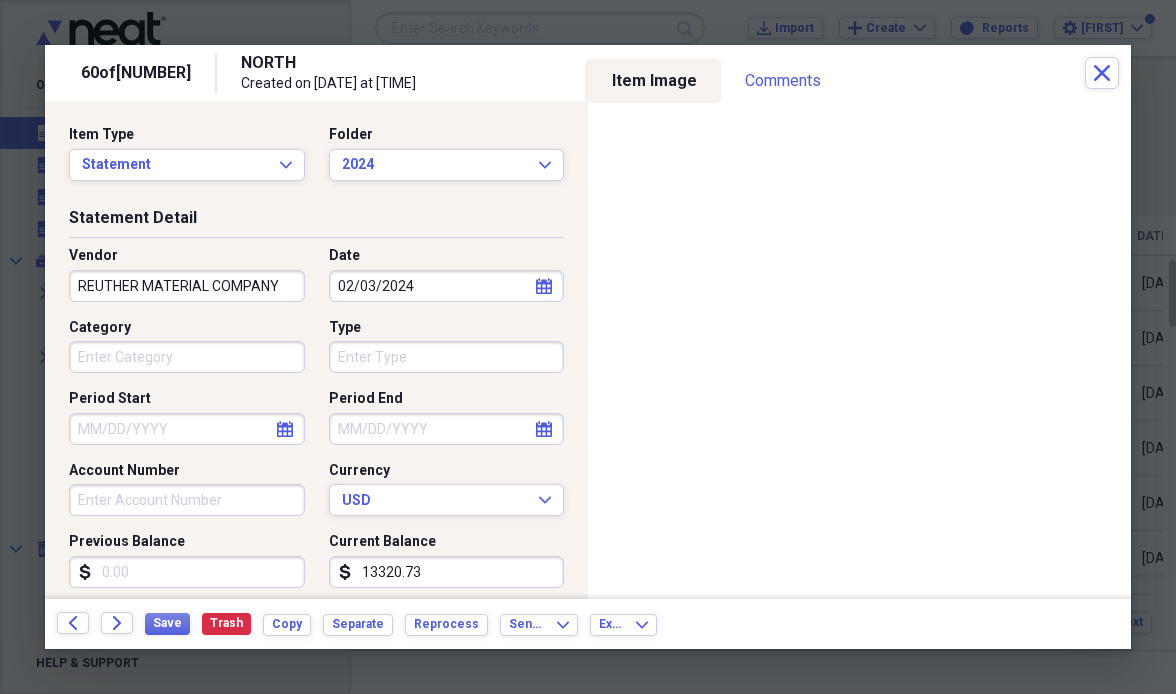 click 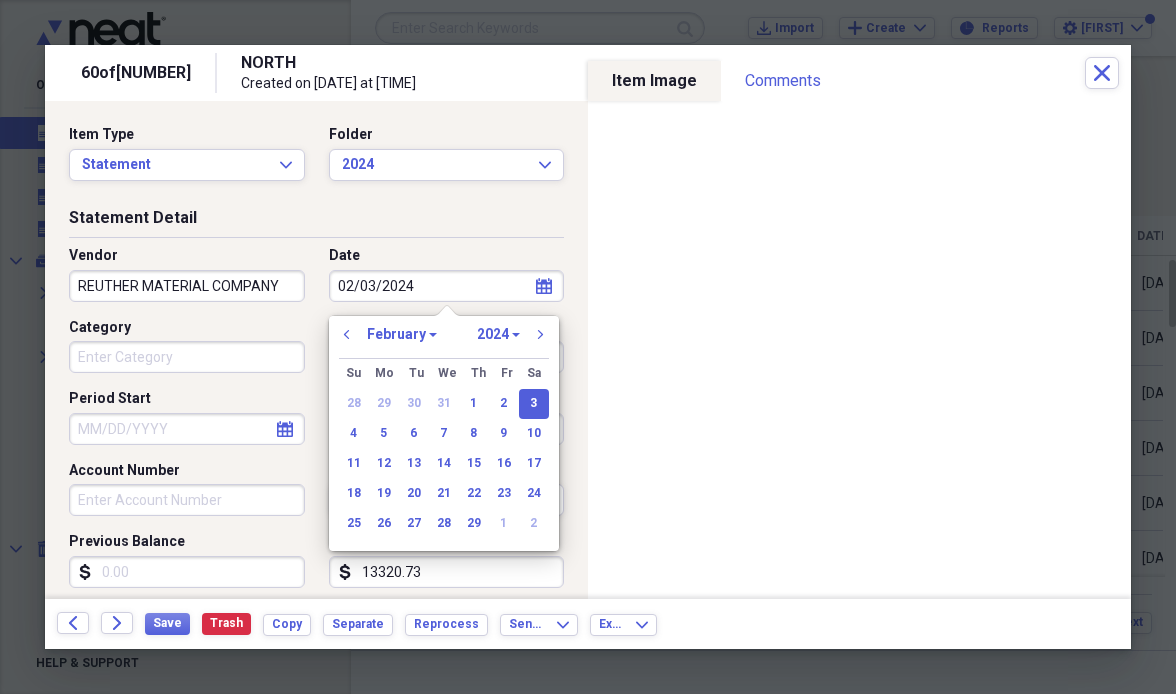 select on "10" 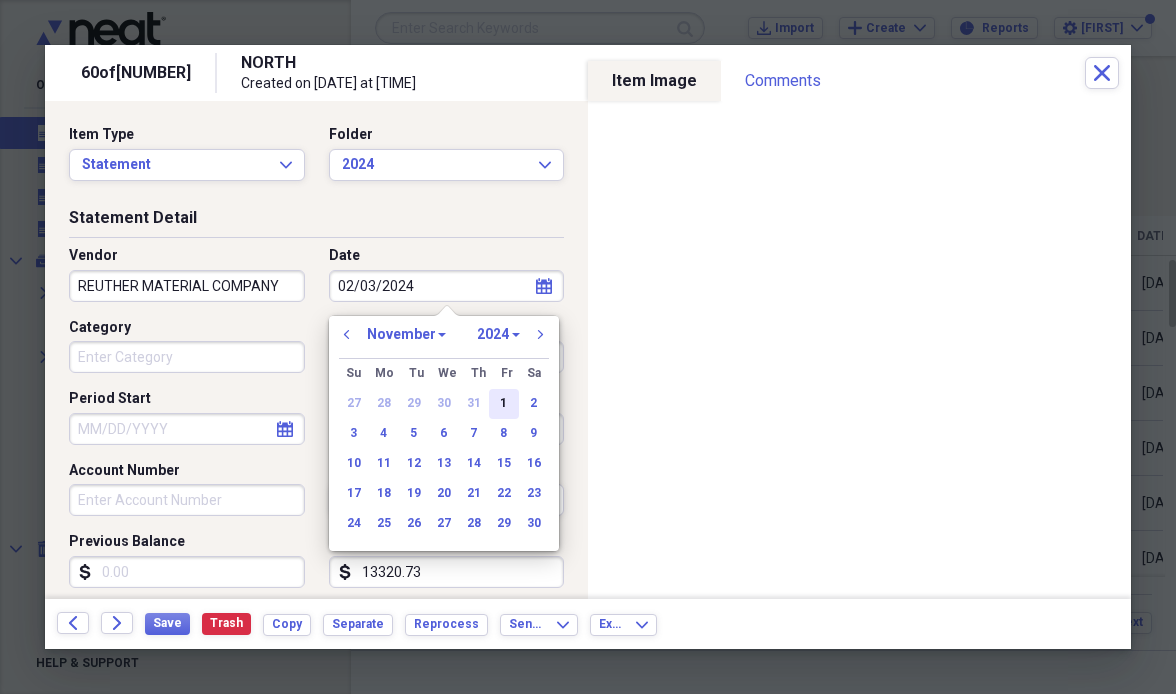 click on "1" at bounding box center (504, 404) 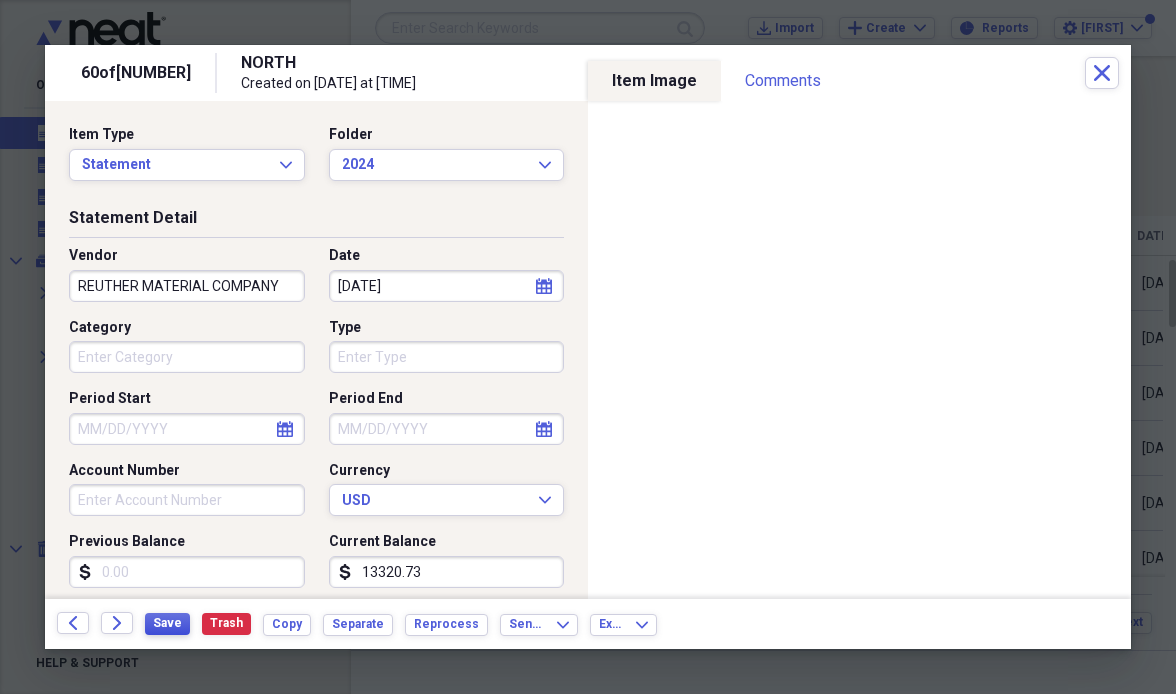click on "Save" at bounding box center [167, 623] 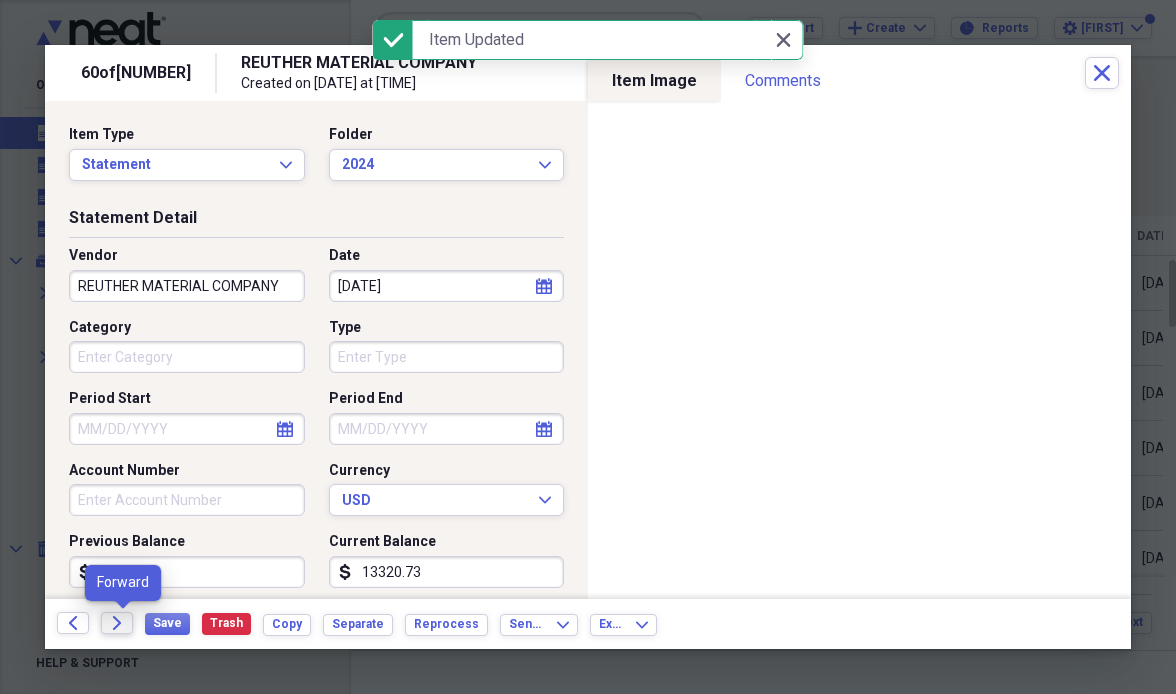 click on "Forward" 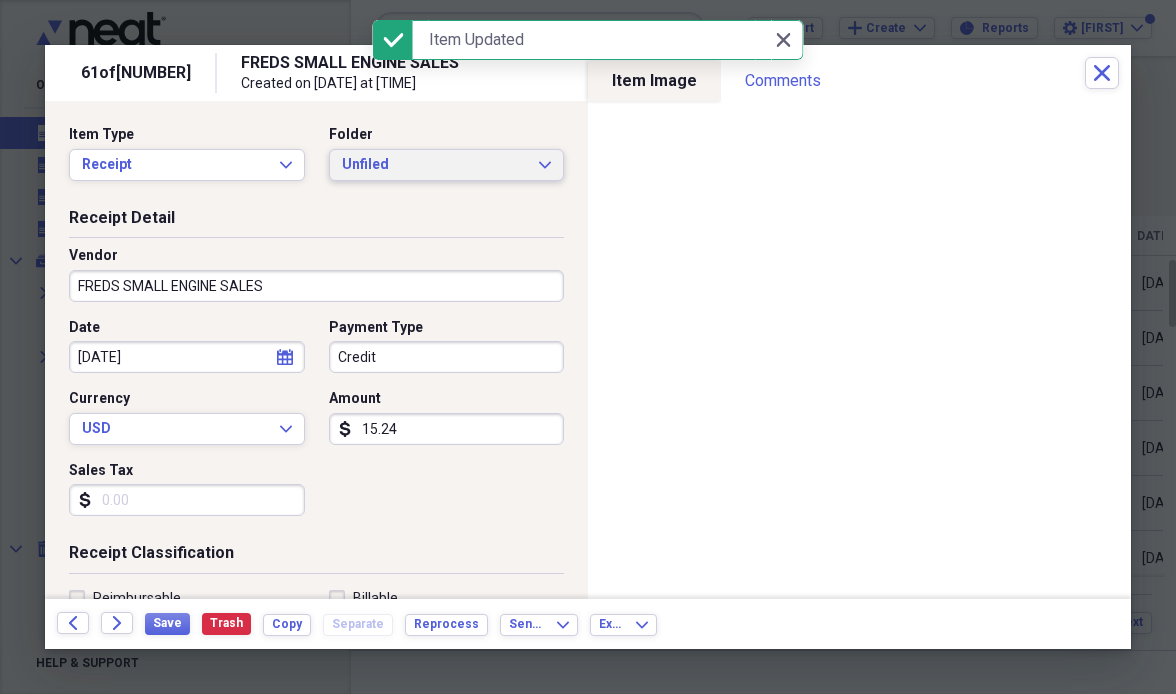 click on "Unfiled" at bounding box center (435, 165) 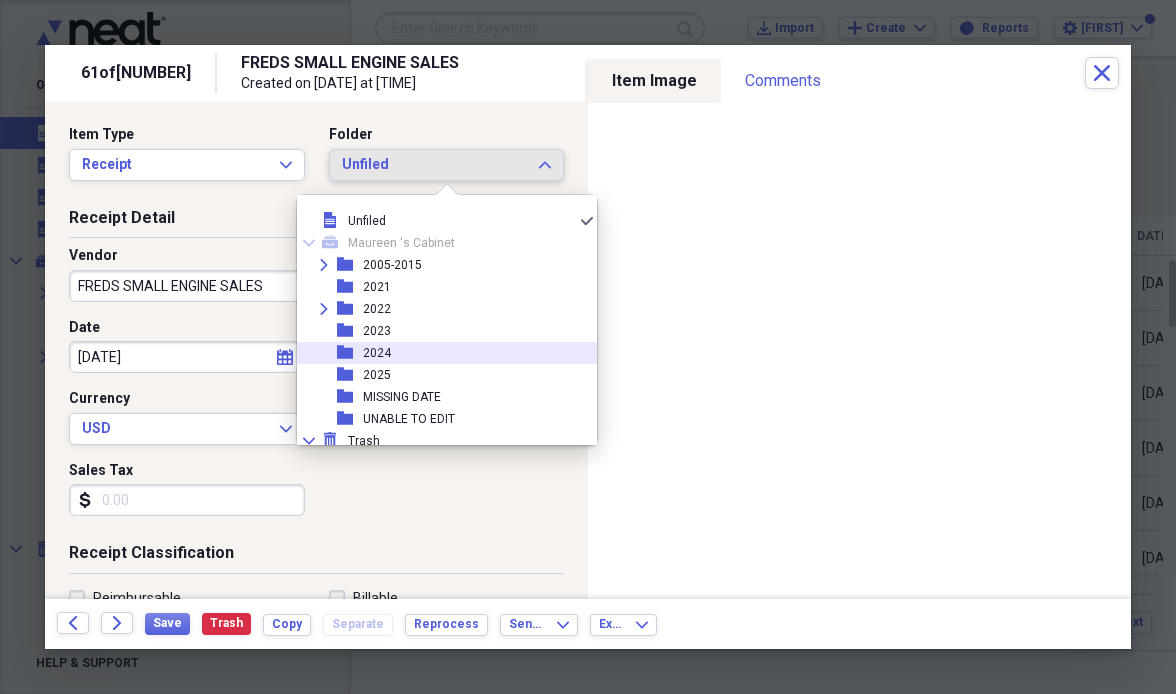 click on "folder [YEAR]" at bounding box center [439, 353] 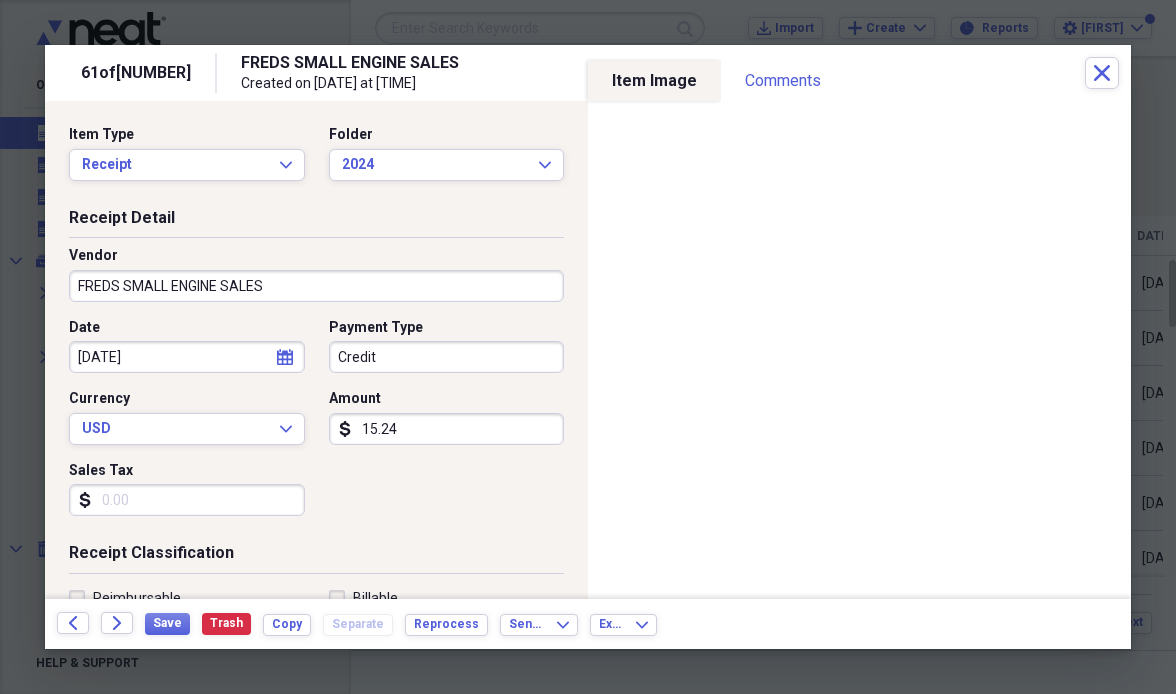 click on "15.24" at bounding box center [447, 429] 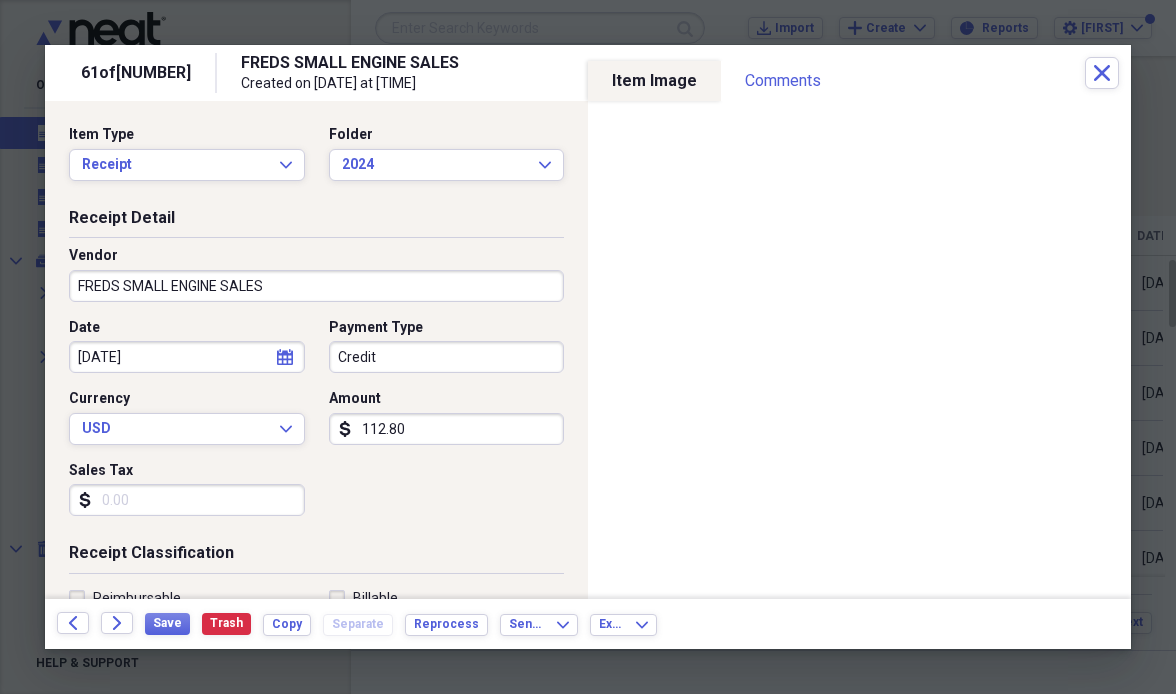 type on "1128.07" 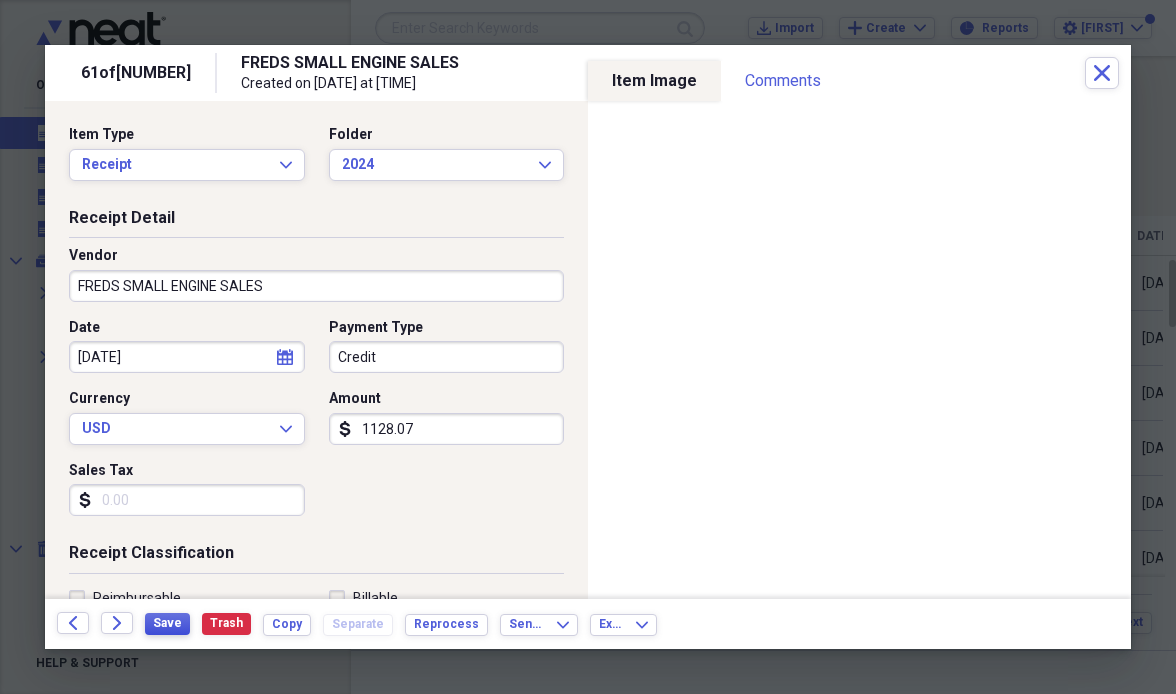click on "Save" at bounding box center [167, 623] 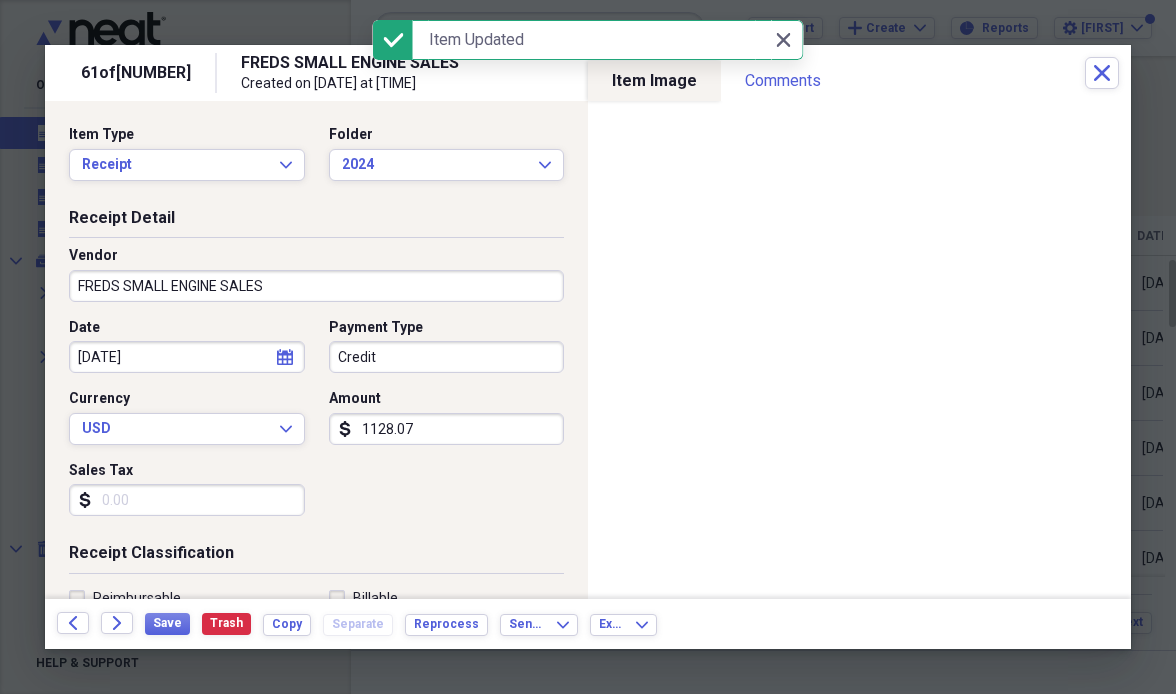 click 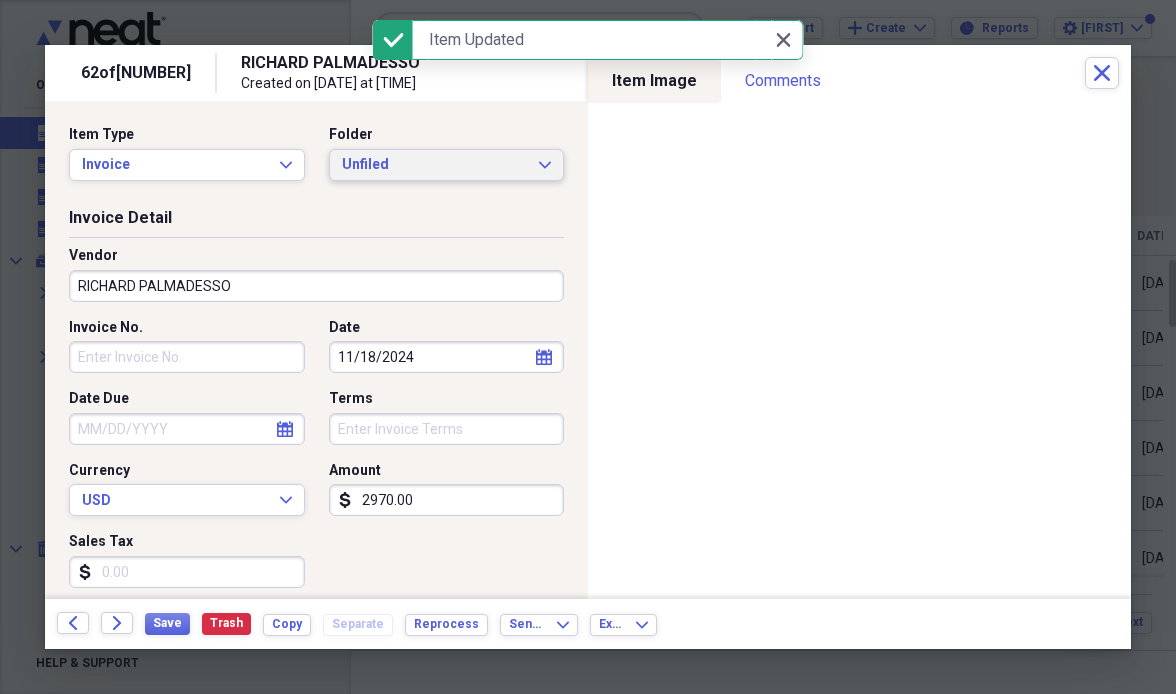 click on "Unfiled" at bounding box center [435, 165] 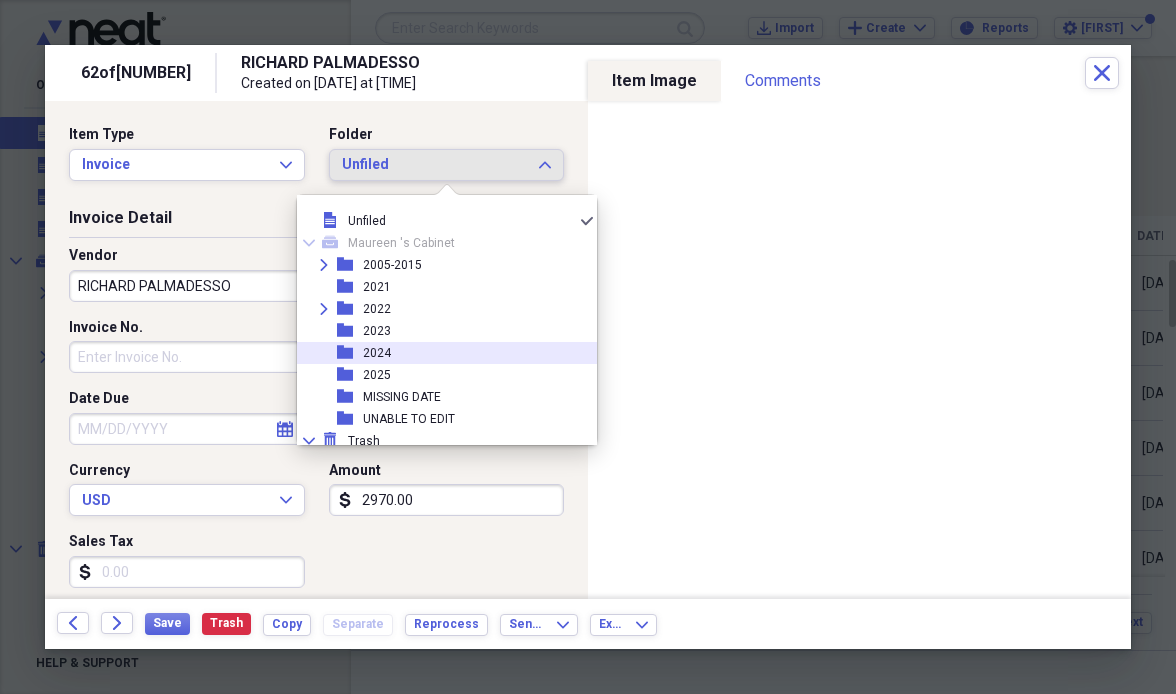 click on "folder [YEAR]" at bounding box center (439, 353) 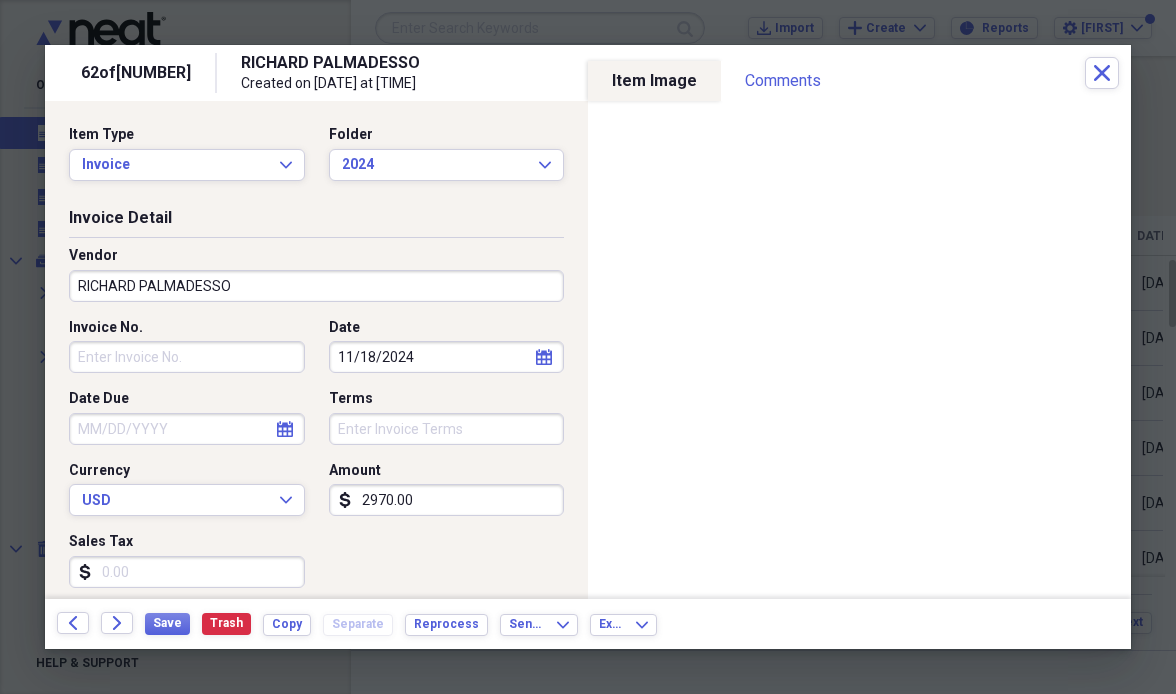 click on "Invoice No." at bounding box center [187, 357] 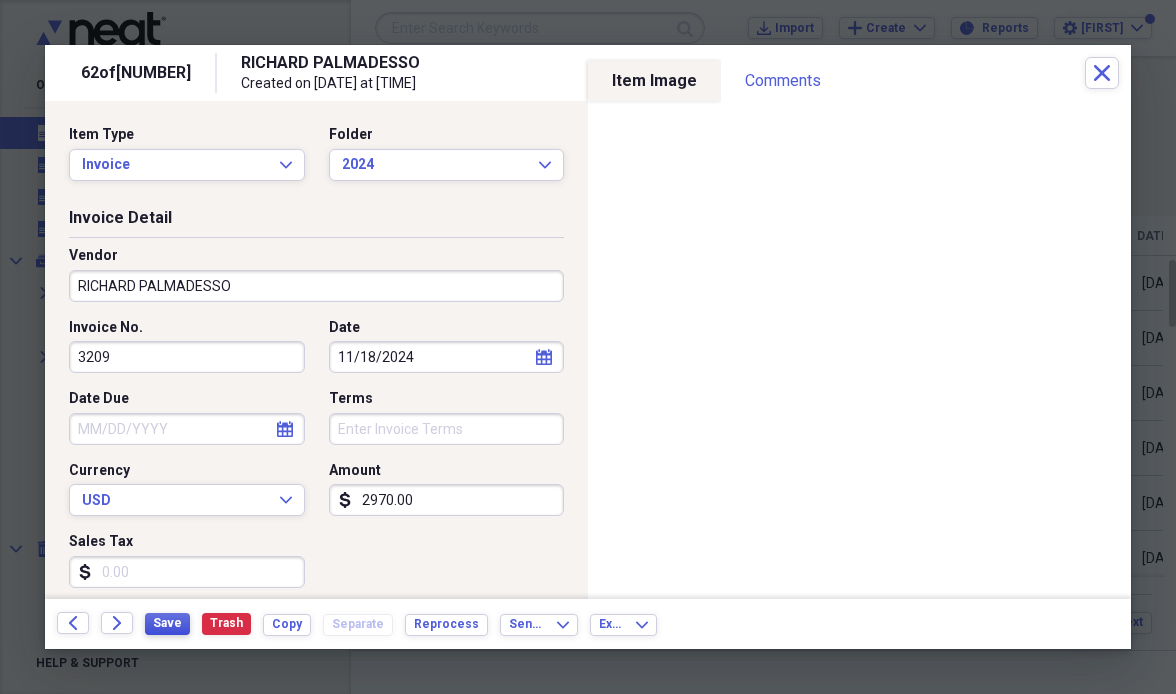 type on "3209" 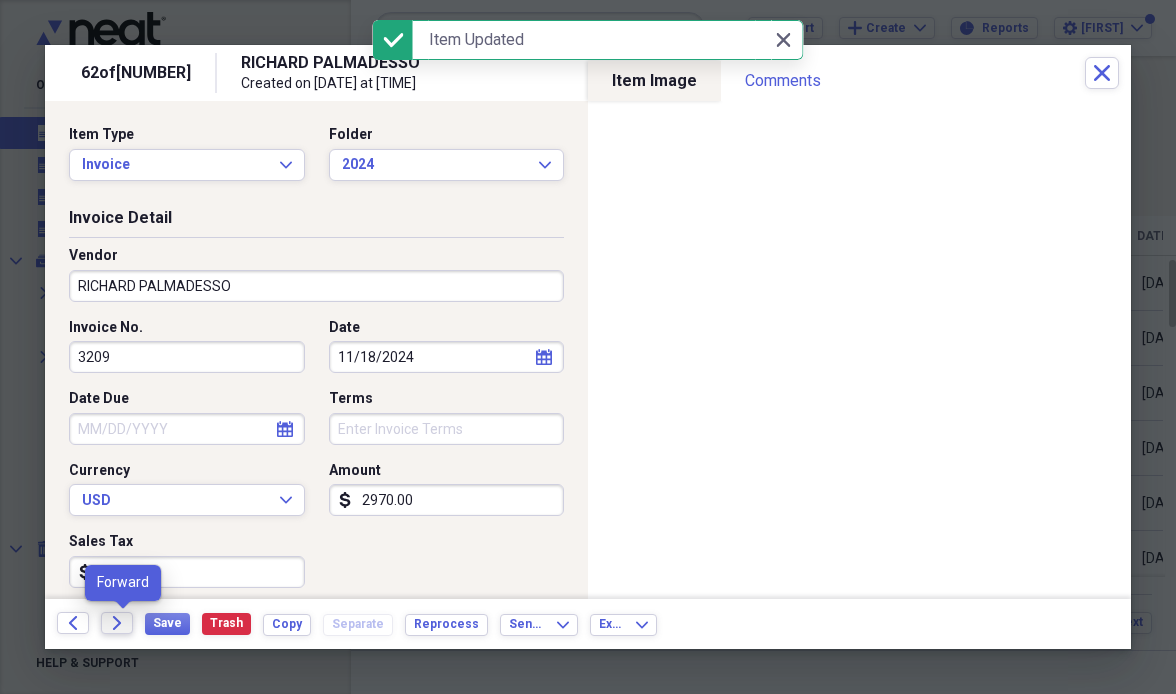 click on "Forward" 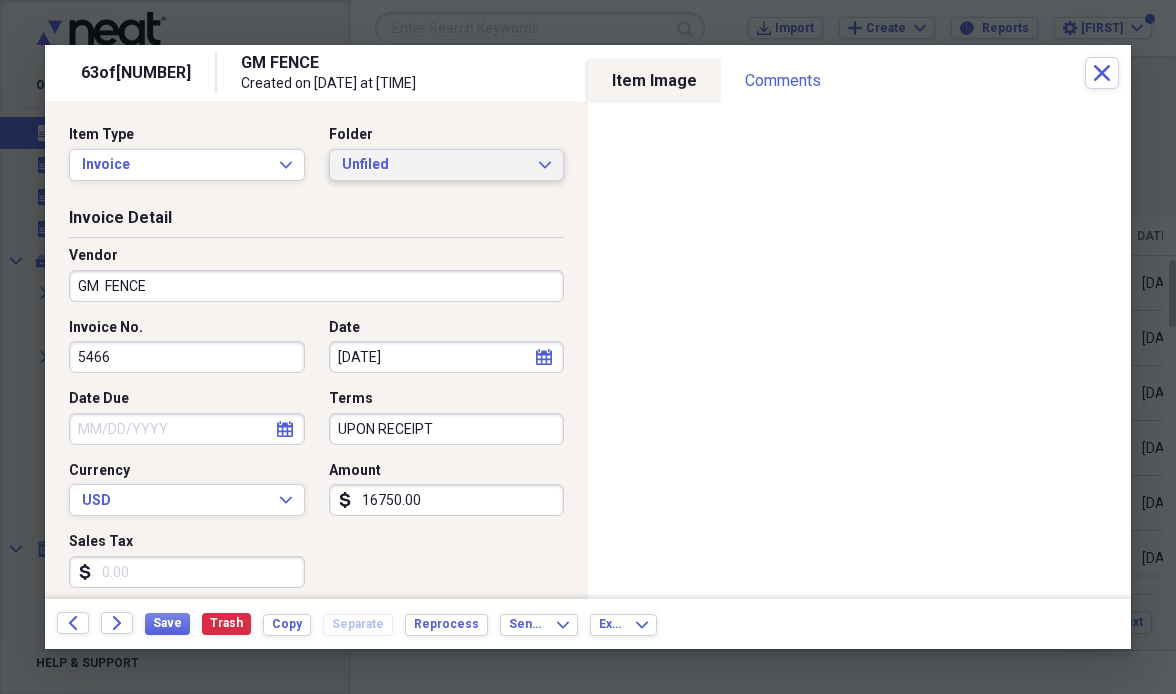 click on "Unfiled" at bounding box center (435, 165) 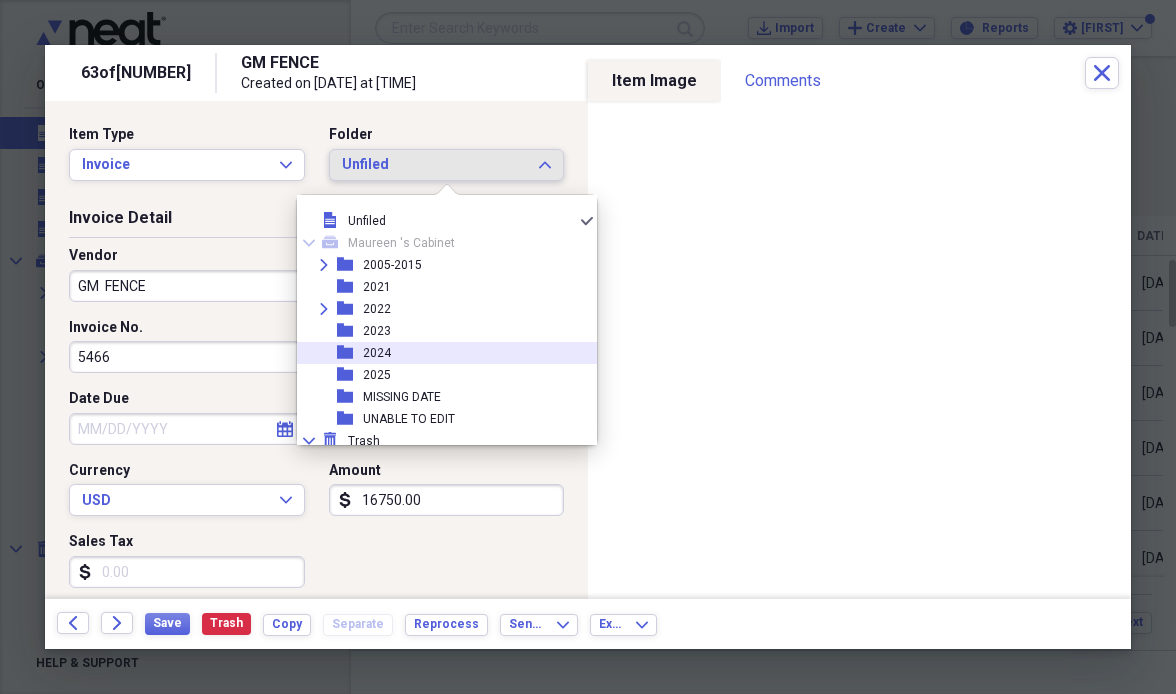 click on "folder [YEAR]" at bounding box center (439, 353) 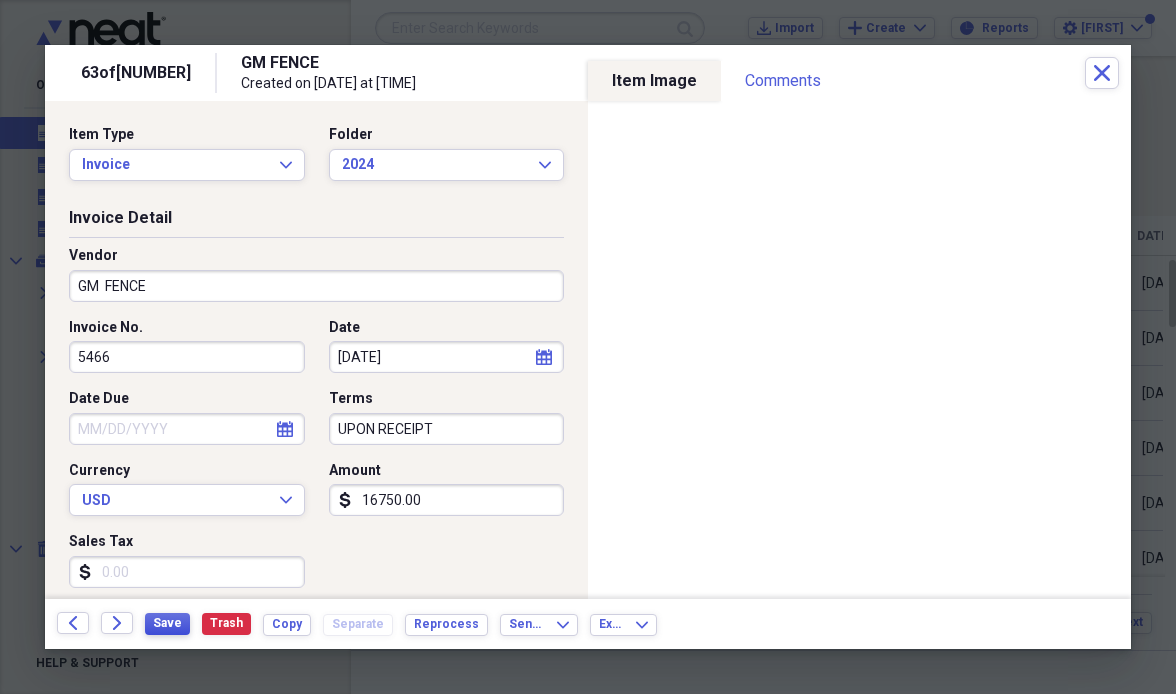 click on "Save" at bounding box center (167, 623) 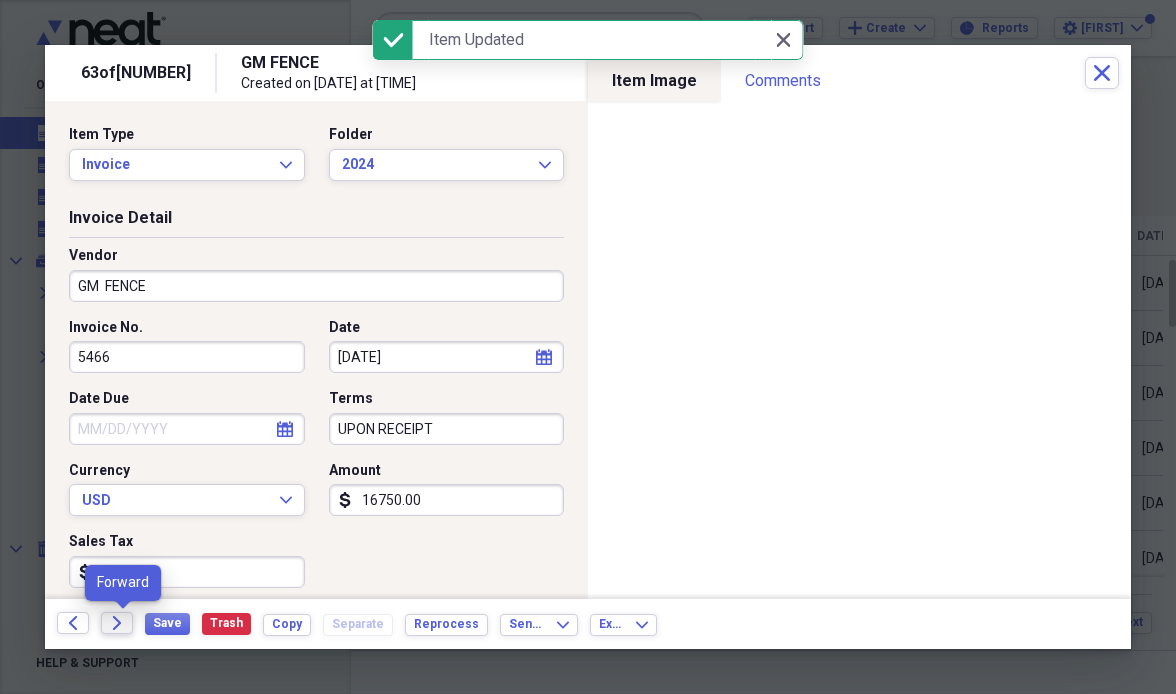 click on "Forward" 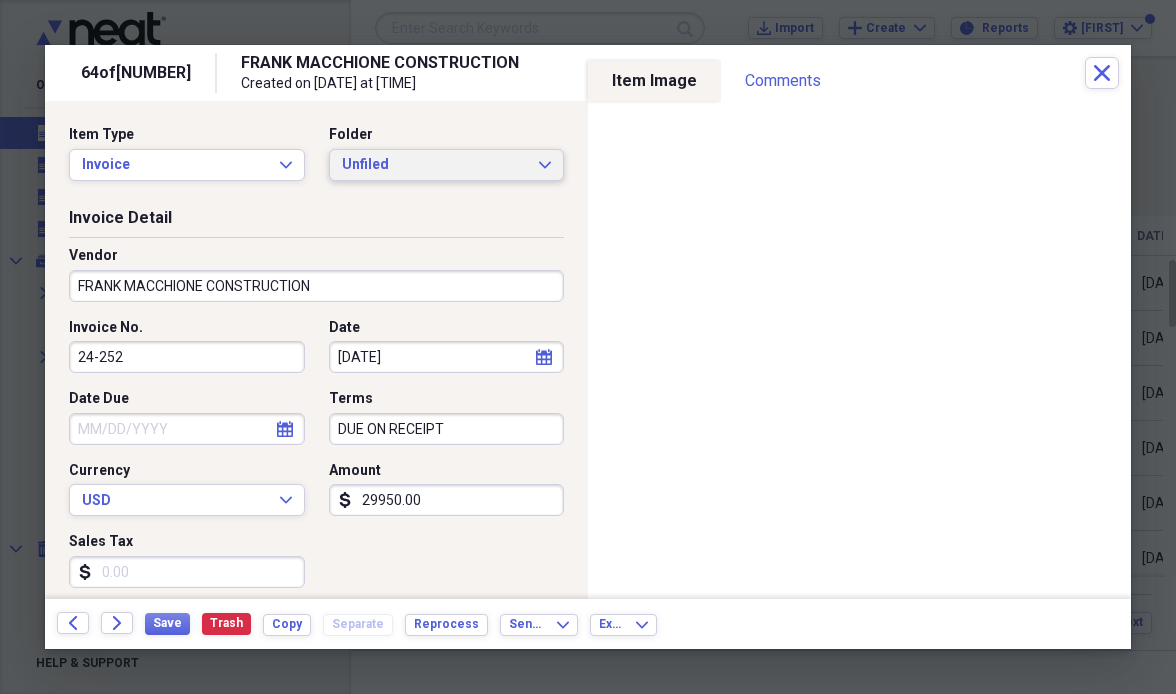 click on "Unfiled" at bounding box center [435, 165] 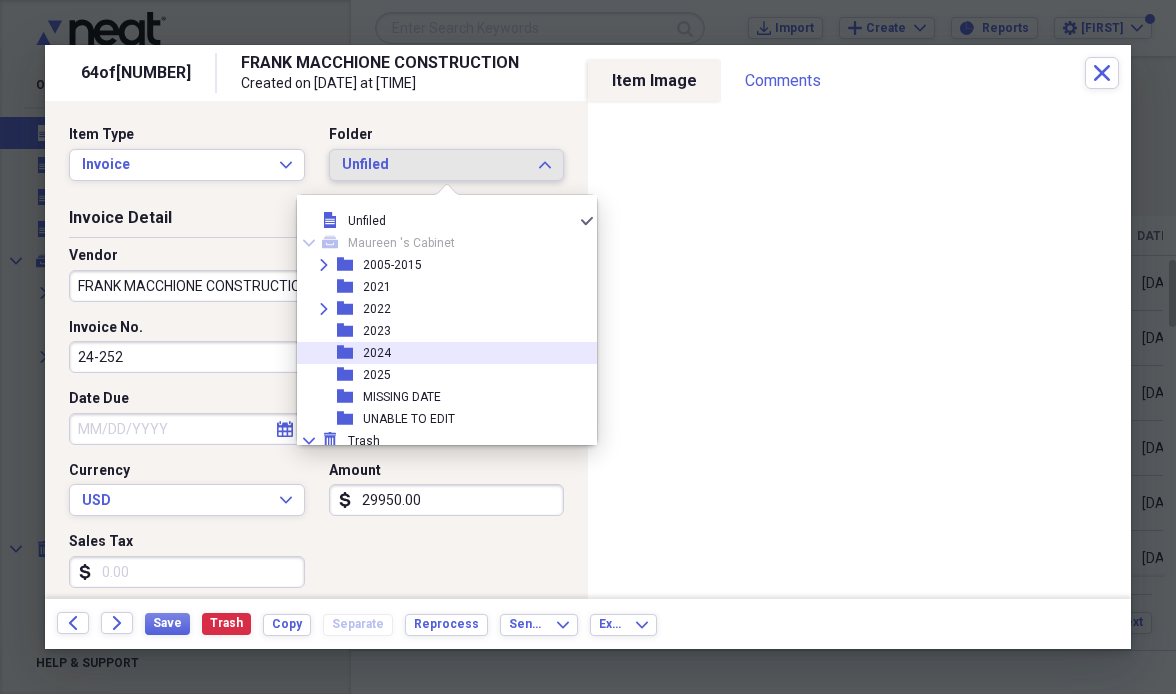 click on "folder [YEAR]" at bounding box center (439, 353) 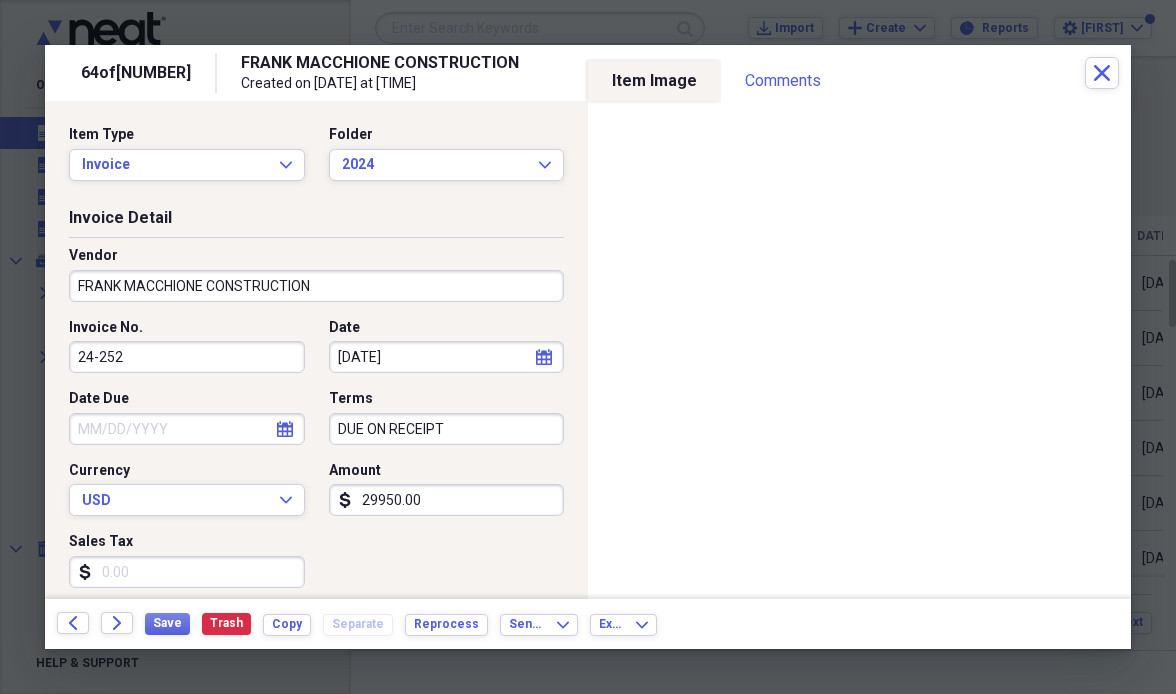 click 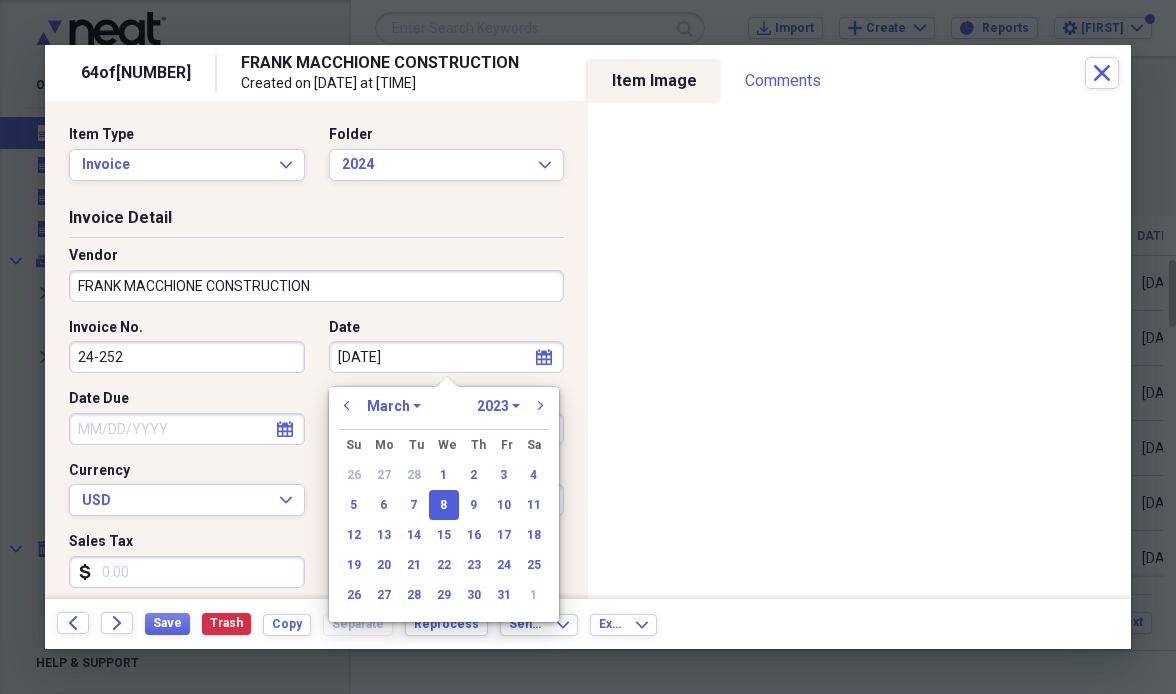 select on "2024" 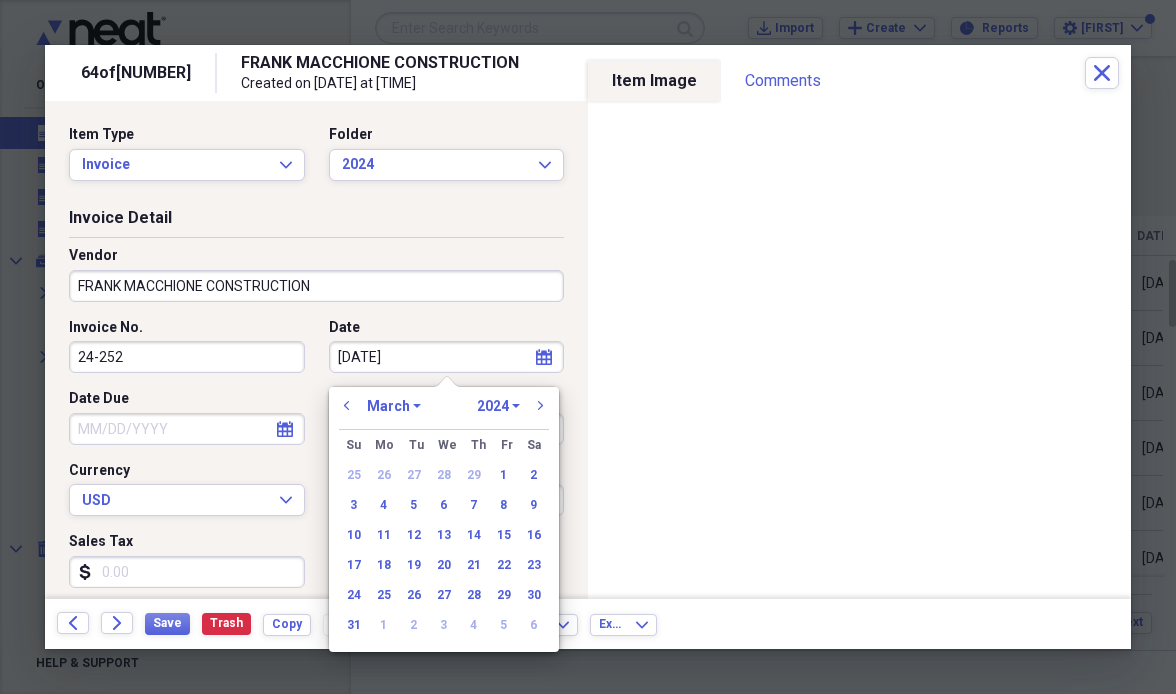 select on "6" 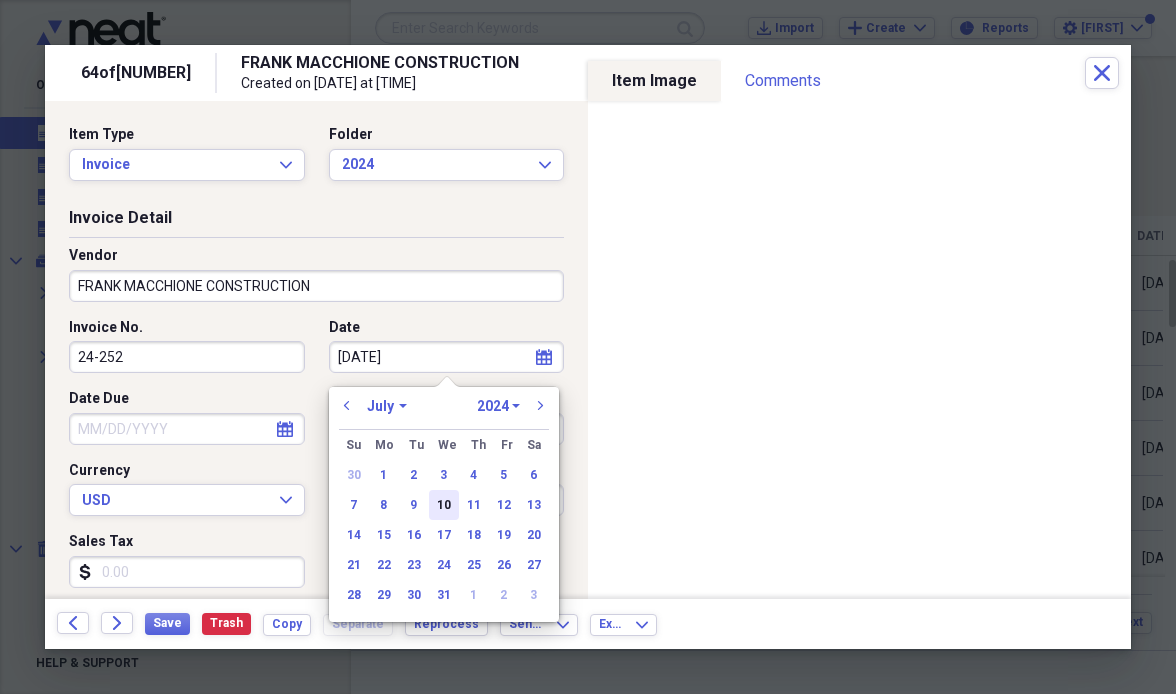 click on "10" at bounding box center [444, 505] 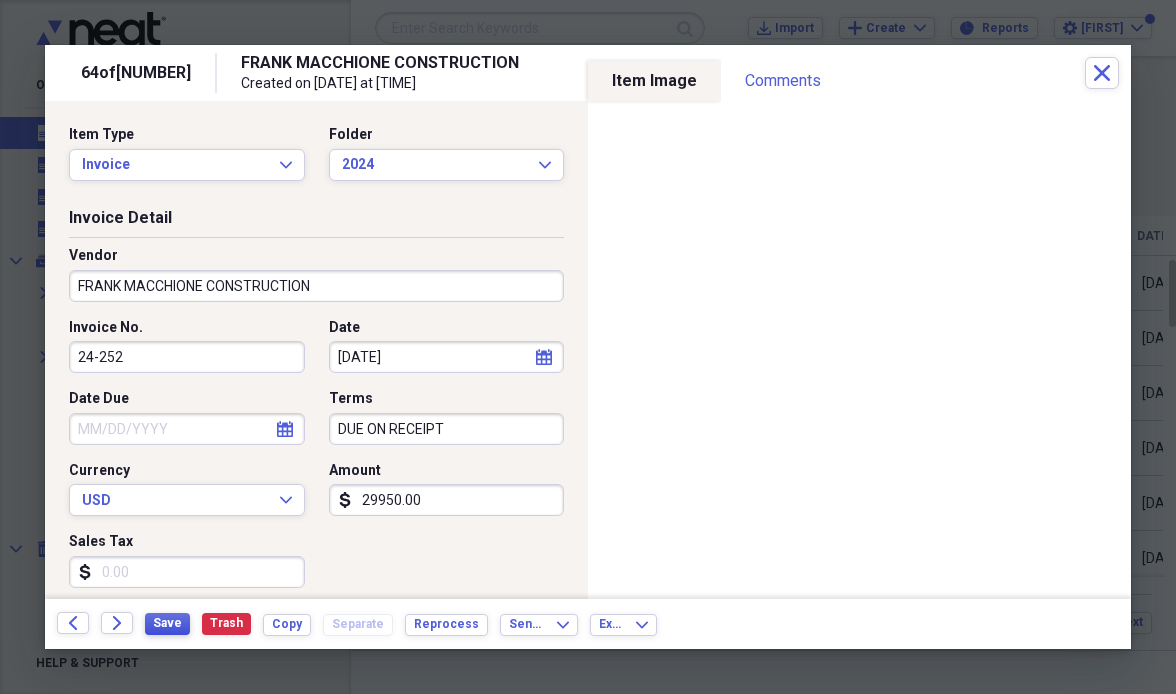 click on "Save" at bounding box center [167, 623] 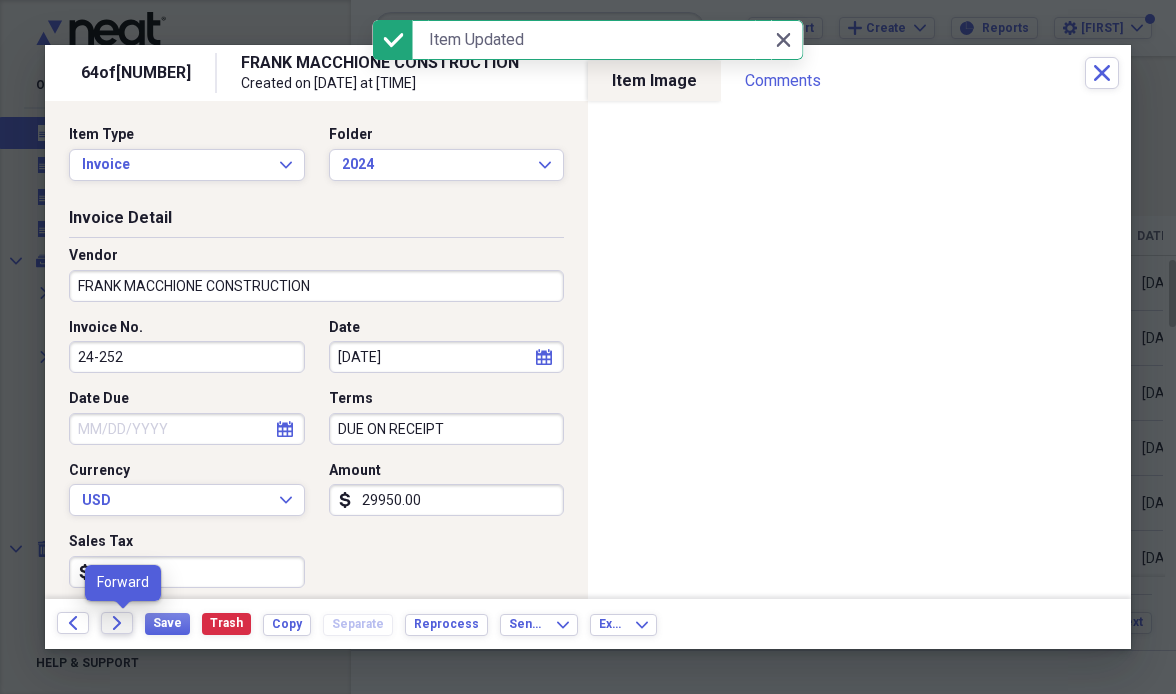 click on "Forward" at bounding box center [117, 623] 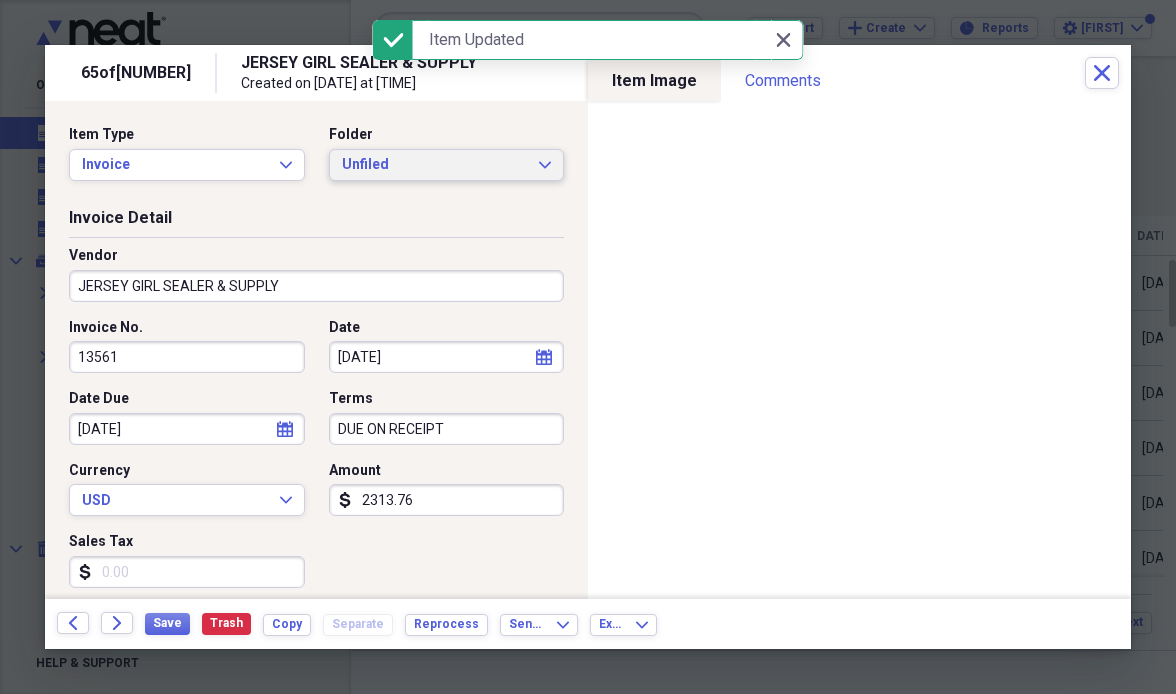 click on "Unfiled" at bounding box center [435, 165] 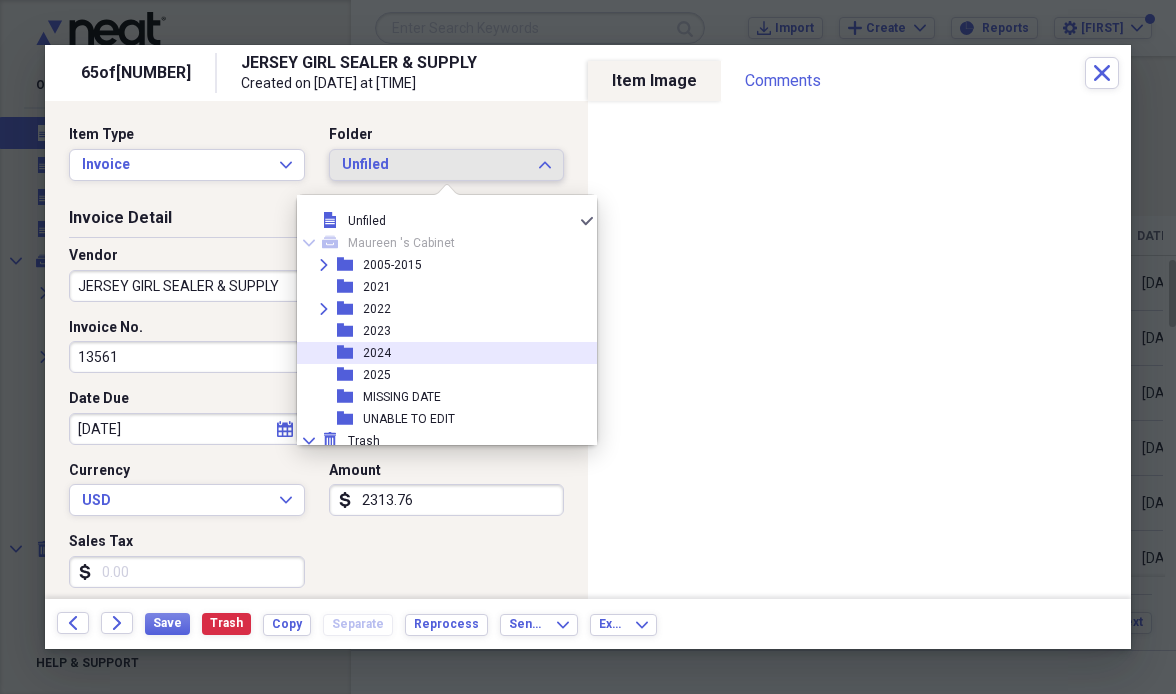click on "folder [YEAR]" at bounding box center (439, 353) 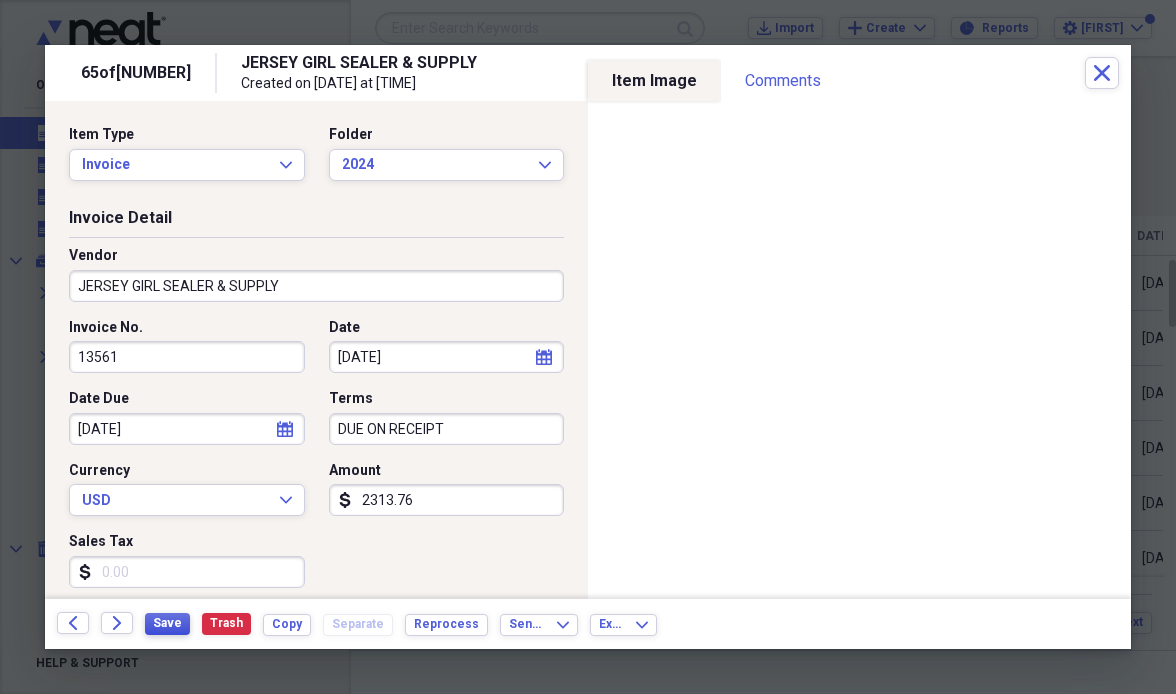click on "Save" at bounding box center [167, 623] 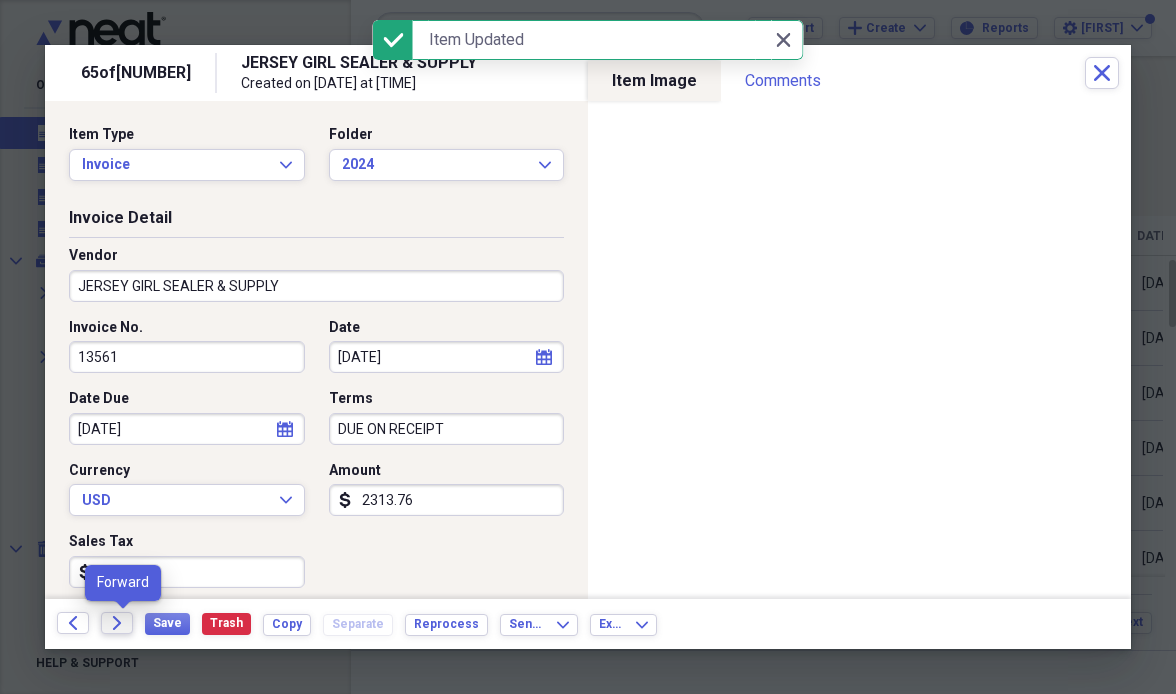 click on "Forward" 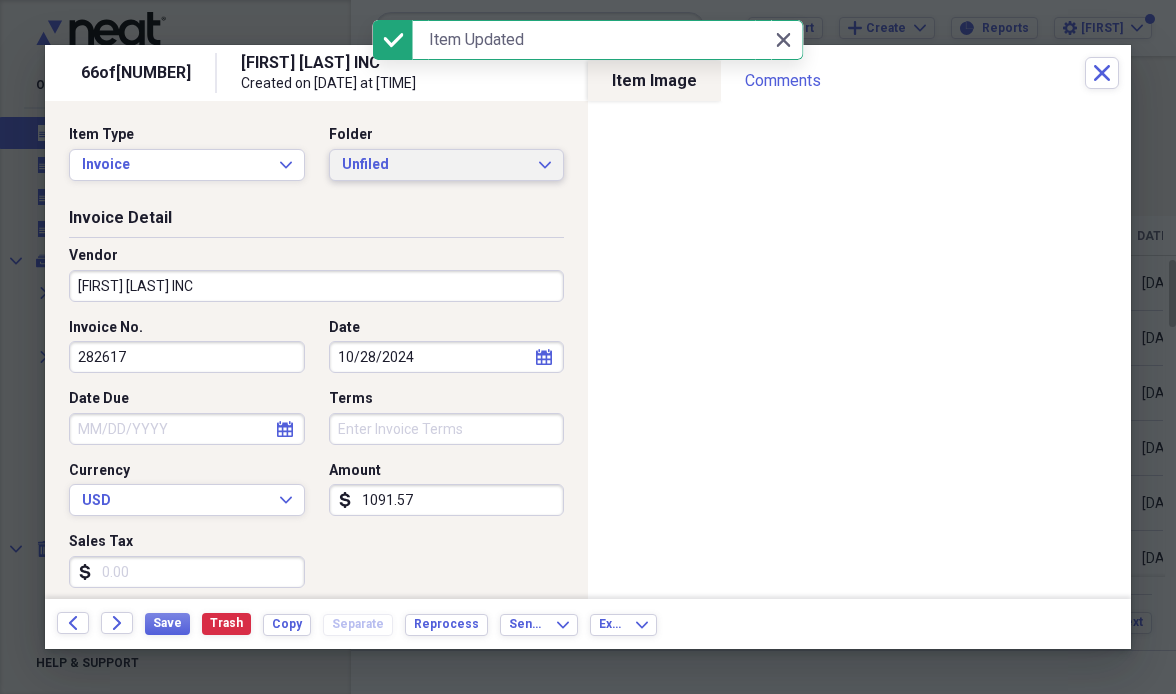 click on "Unfiled" at bounding box center (435, 165) 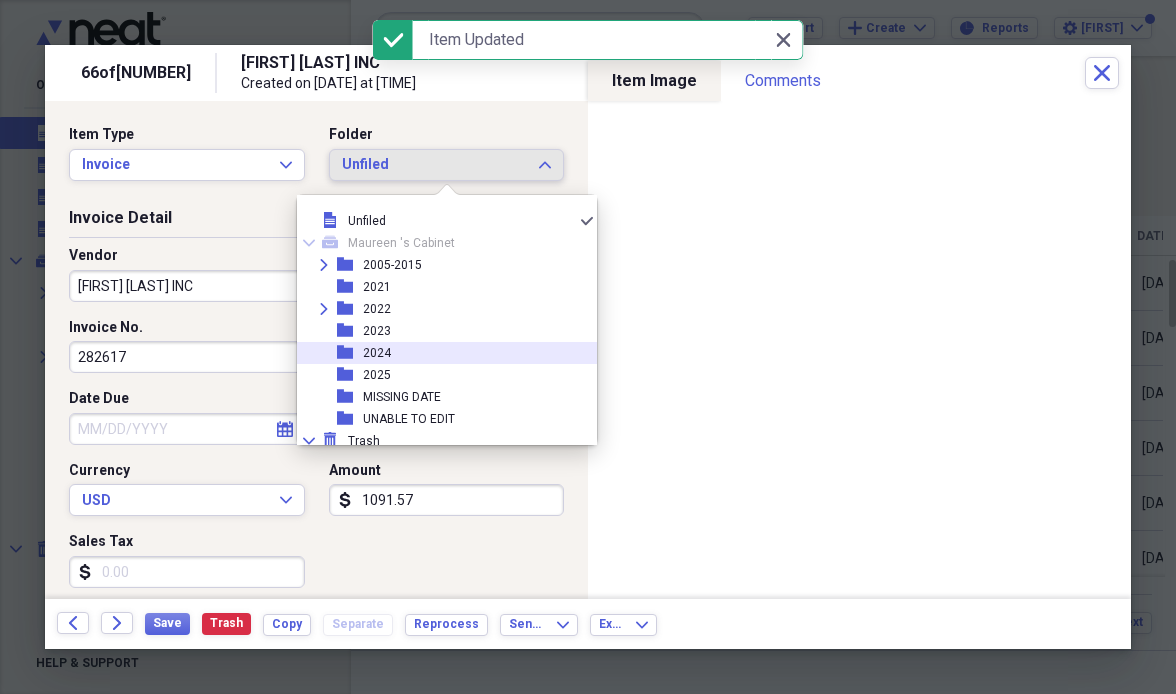 click on "2024" at bounding box center (377, 353) 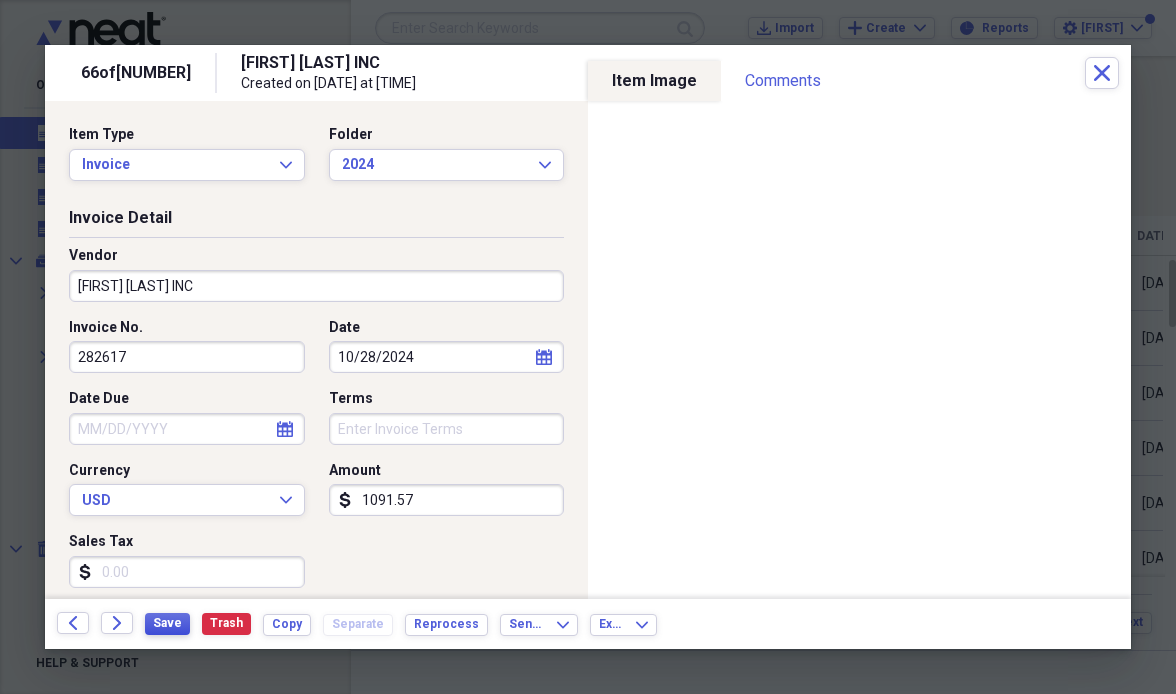 click on "Save" at bounding box center [167, 623] 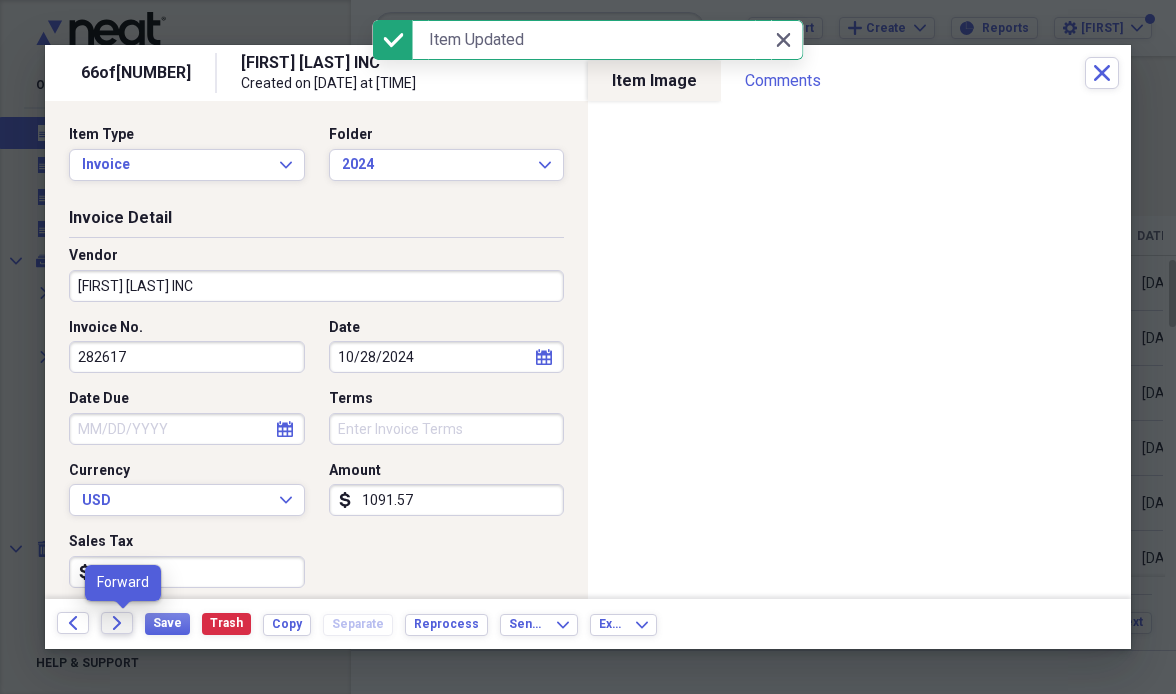 click on "Forward" at bounding box center (117, 623) 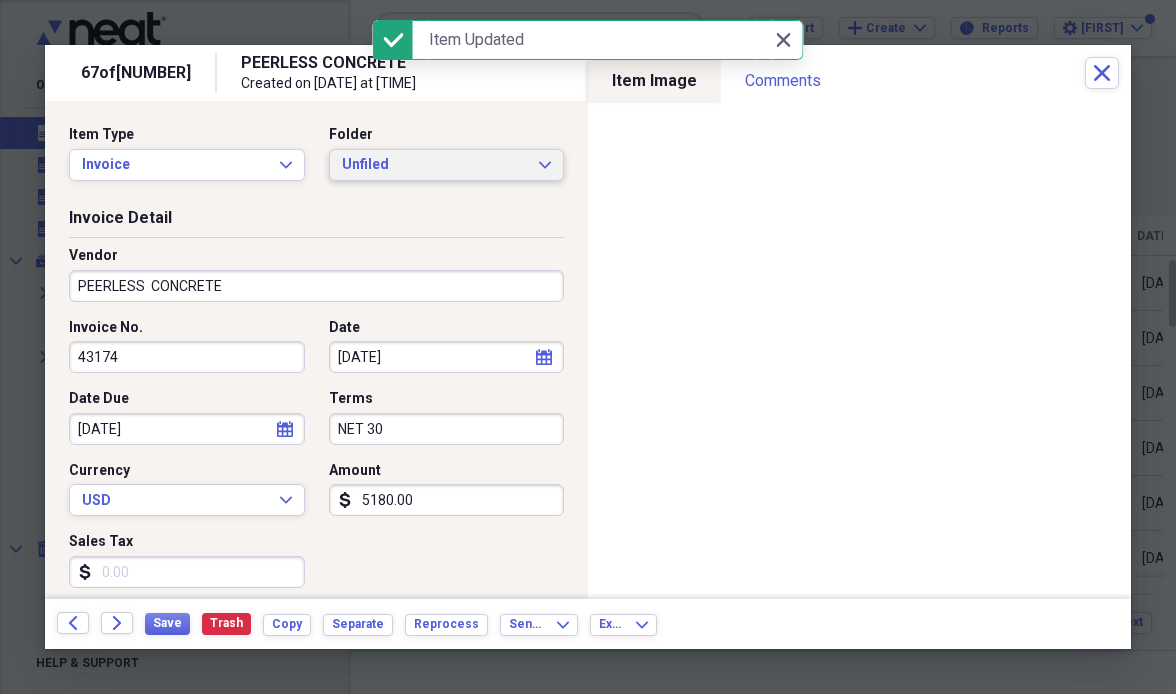 click on "Unfiled" at bounding box center (435, 165) 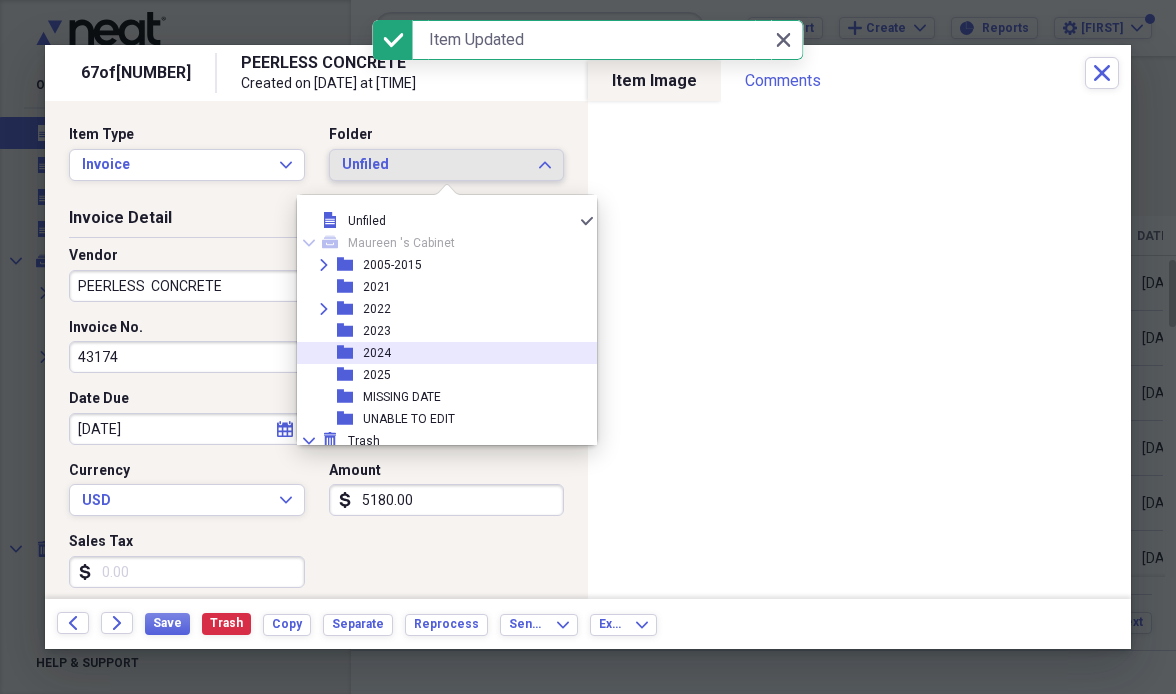 click on "folder [YEAR]" at bounding box center [439, 353] 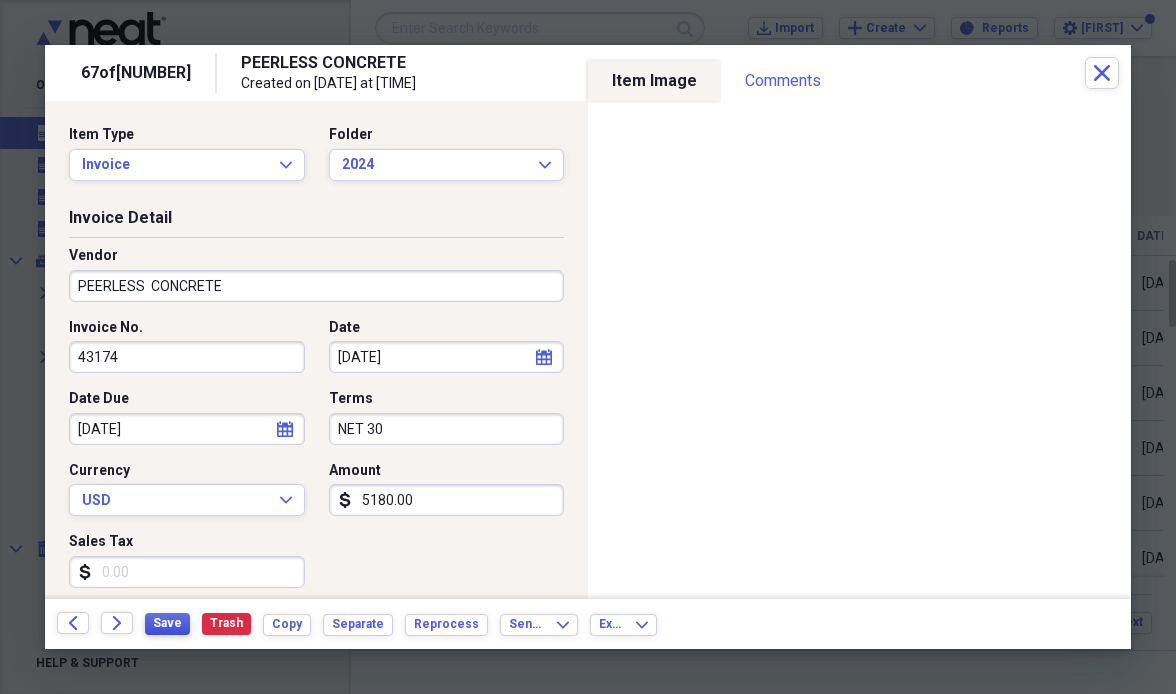 click on "Save" at bounding box center [167, 623] 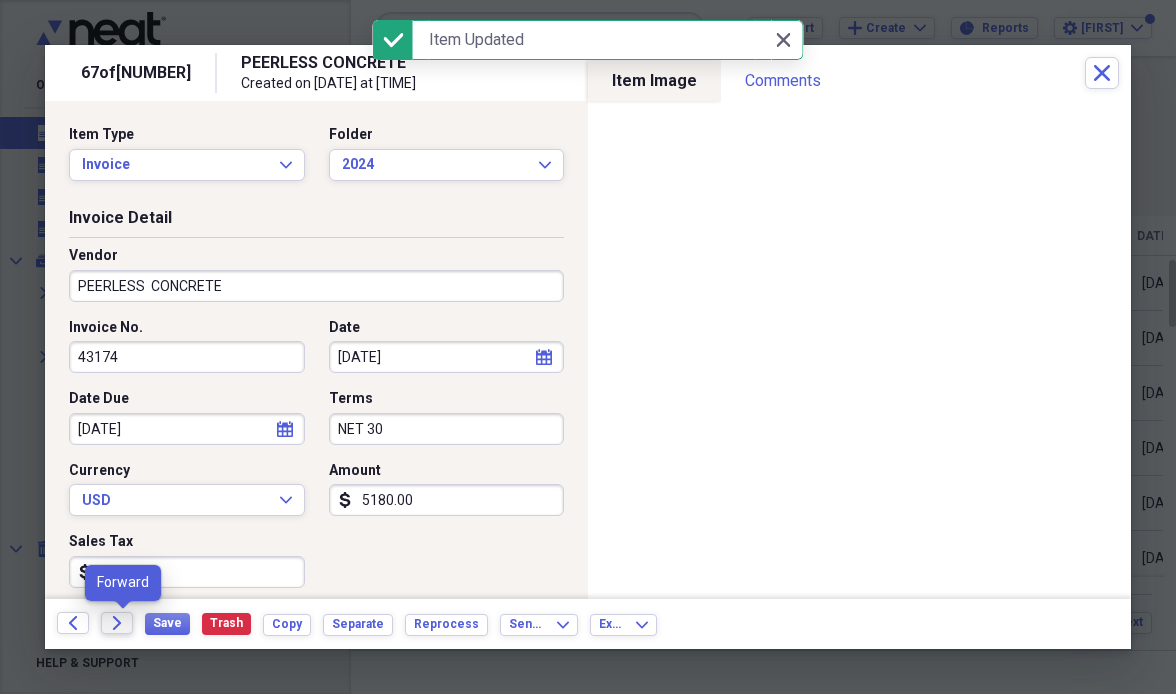 click on "Forward" 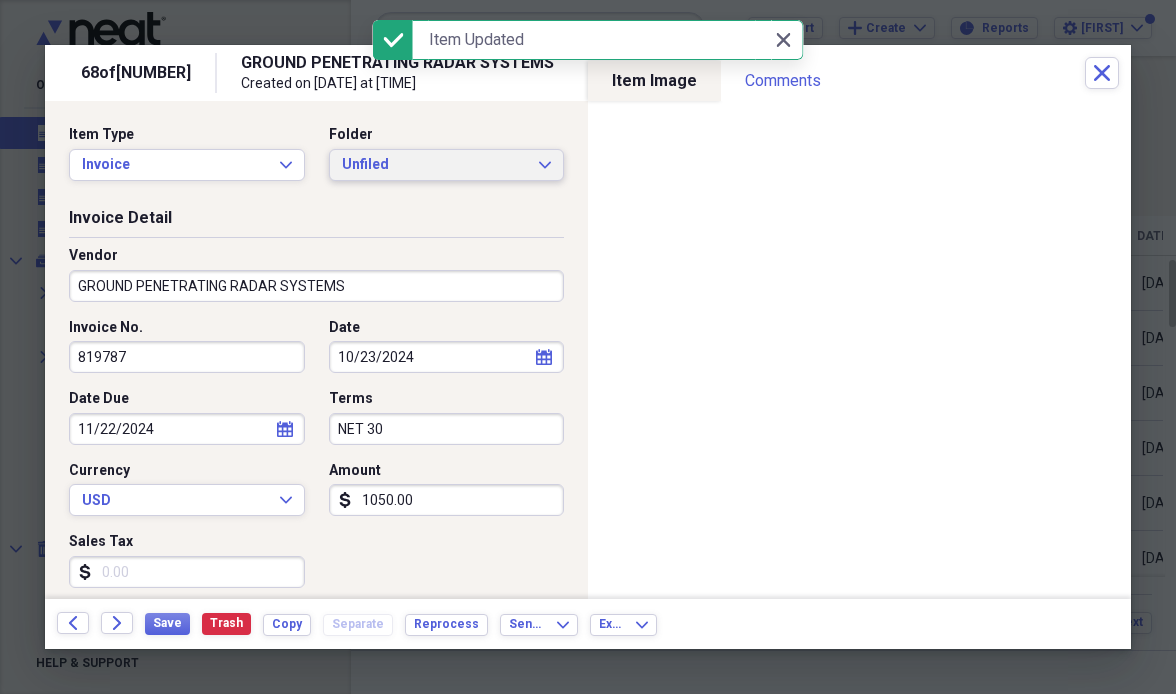 click on "Unfiled" at bounding box center (435, 165) 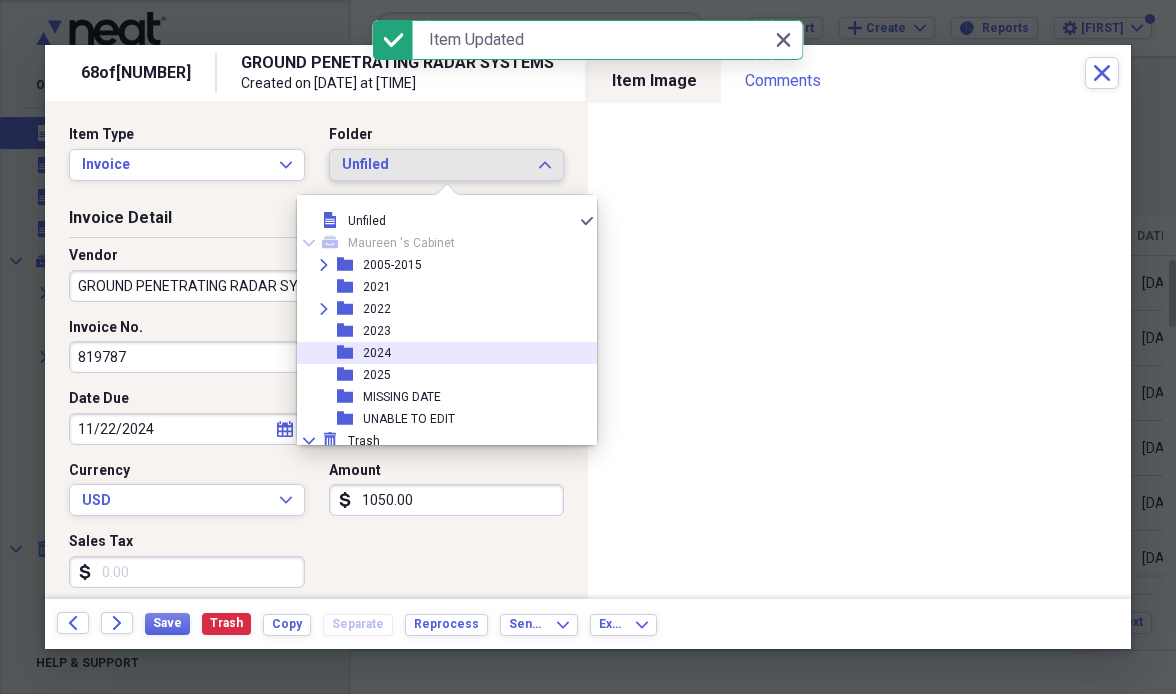click on "folder [YEAR]" at bounding box center [439, 353] 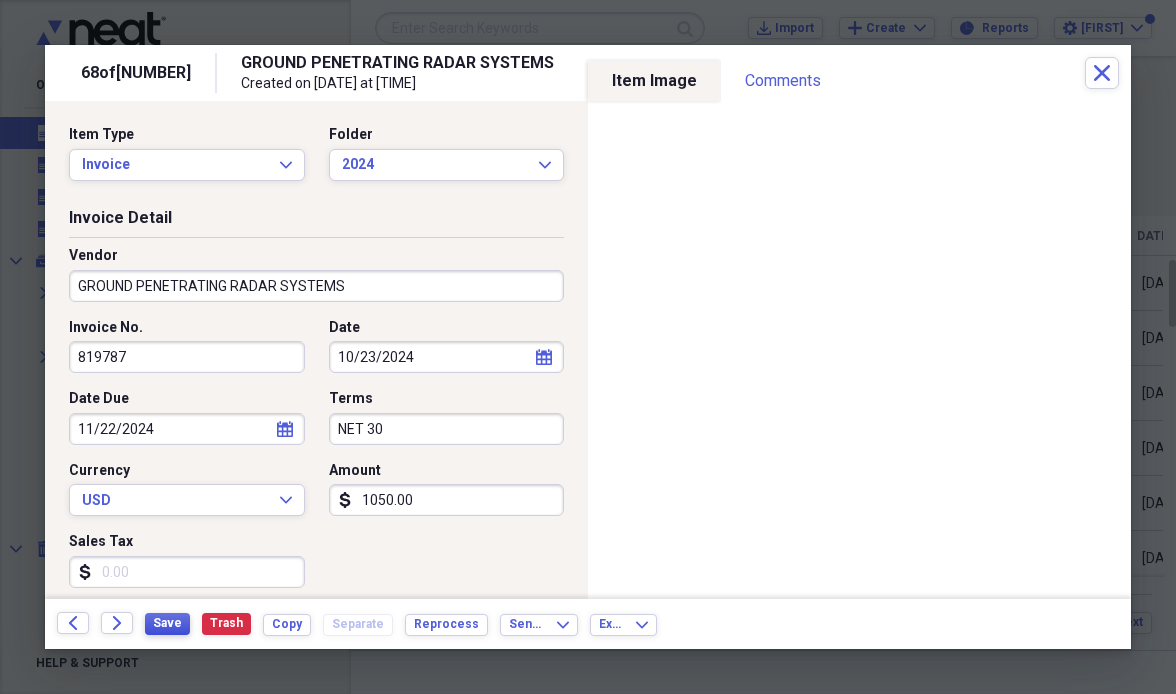 click on "Save" at bounding box center [167, 623] 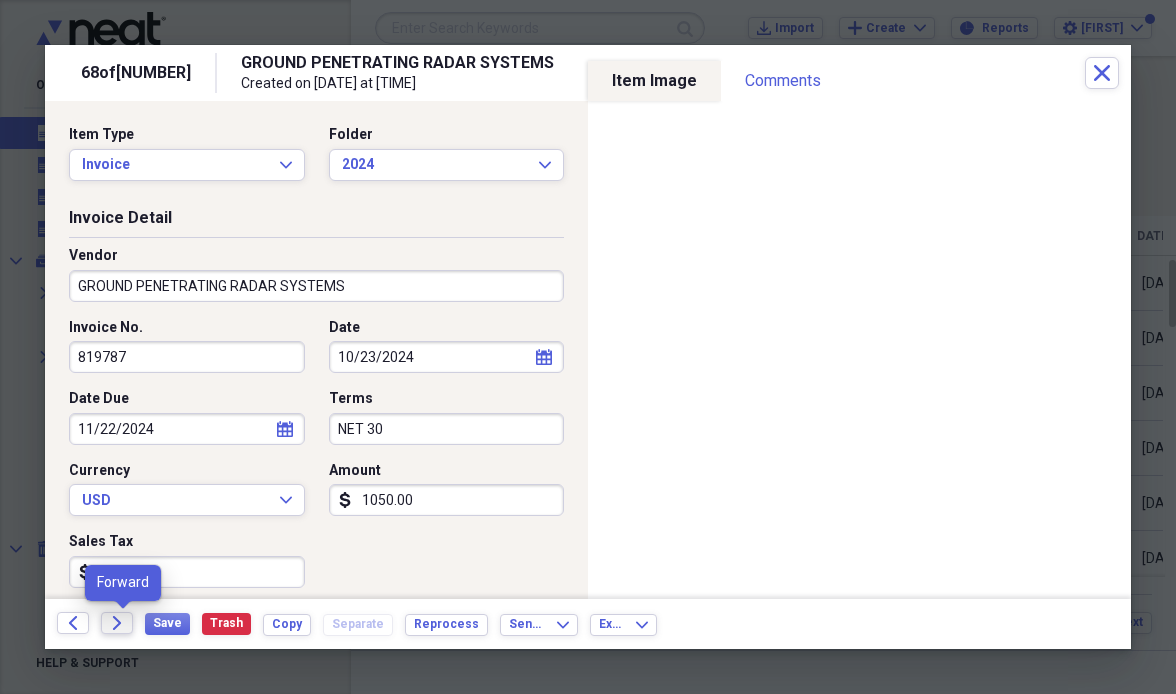 click 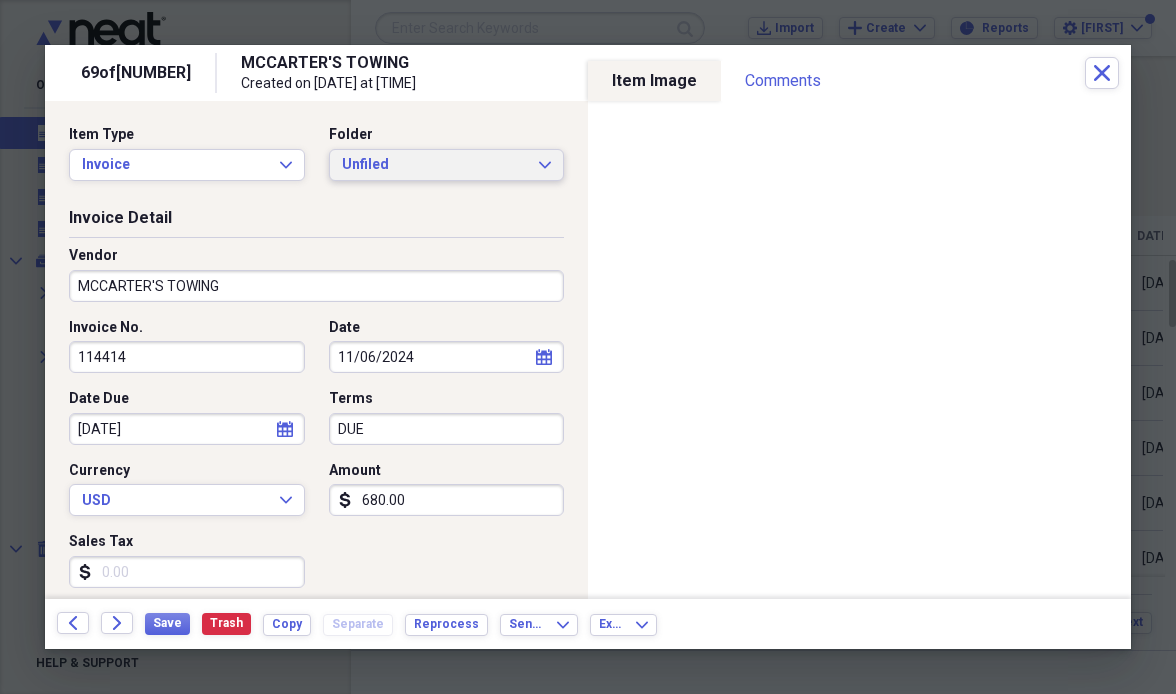 click on "Unfiled" at bounding box center [435, 165] 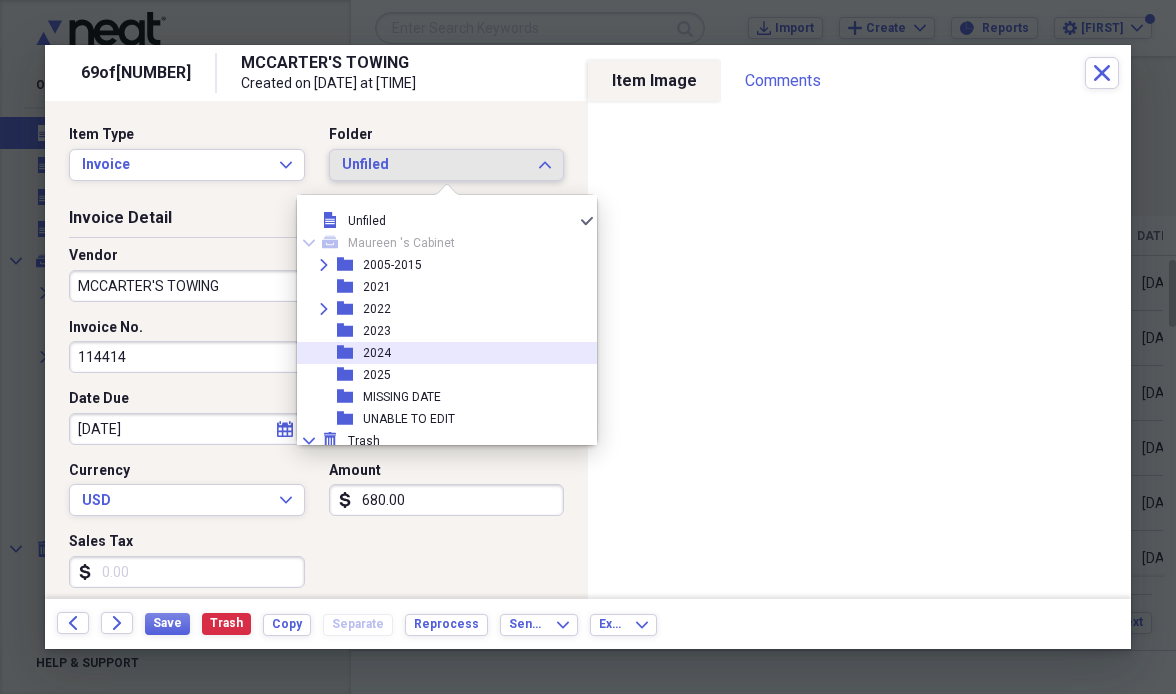 click on "folder [YEAR]" at bounding box center [439, 353] 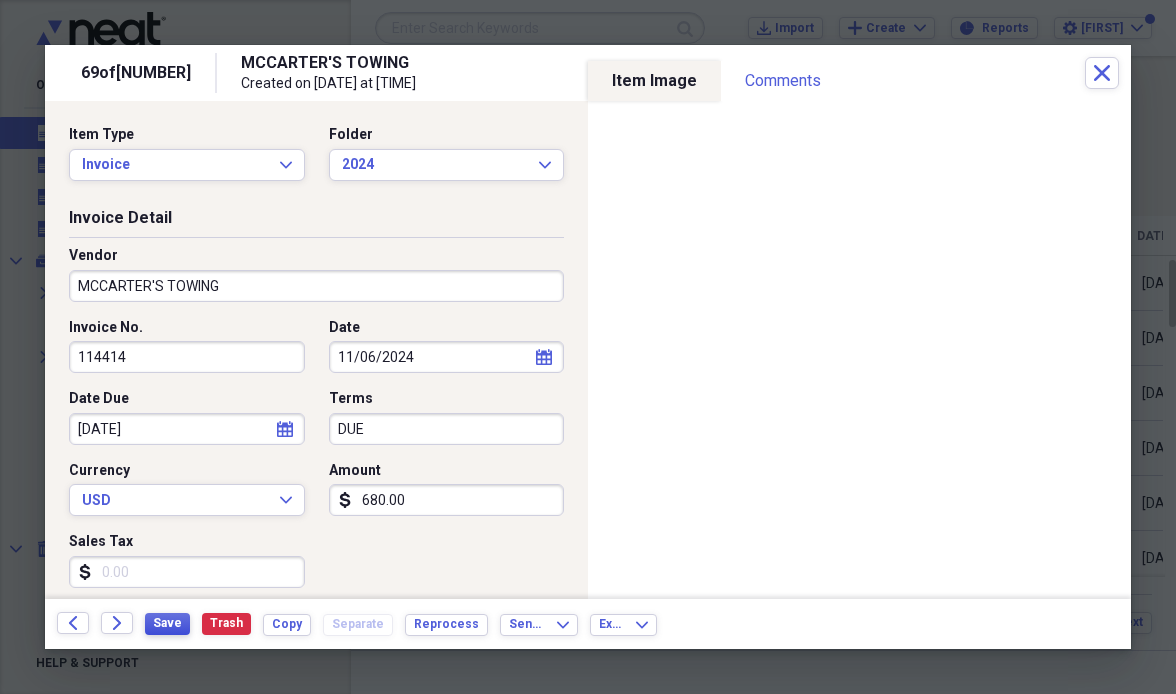 click on "Save" at bounding box center (167, 623) 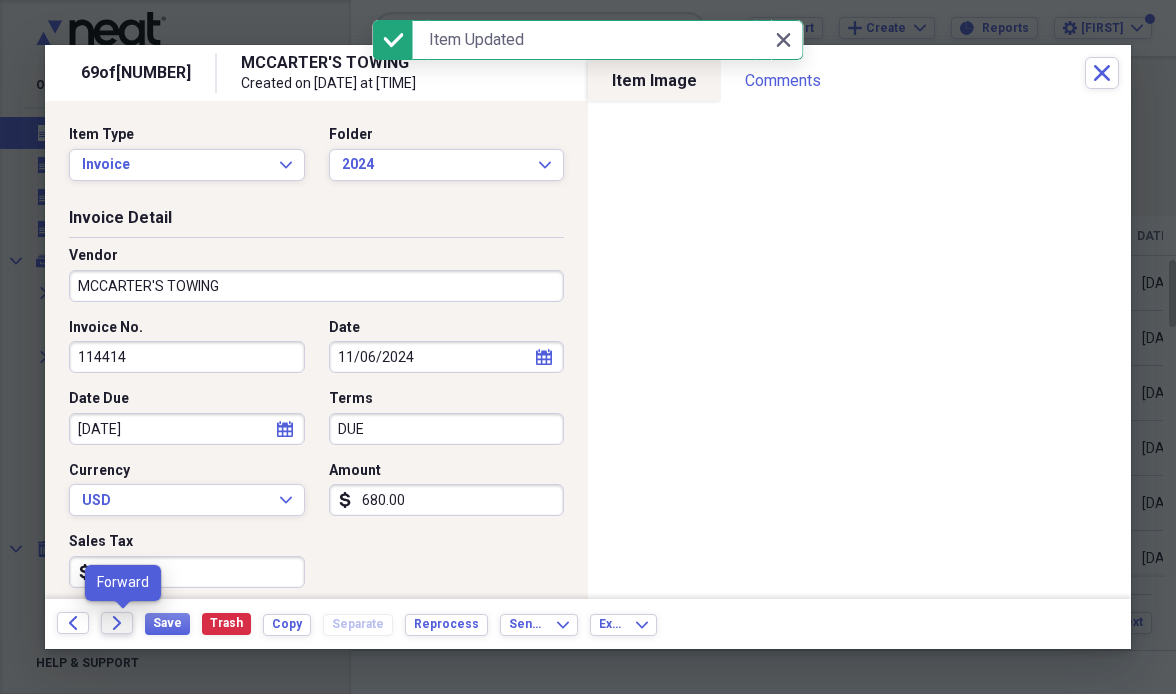click on "Forward" 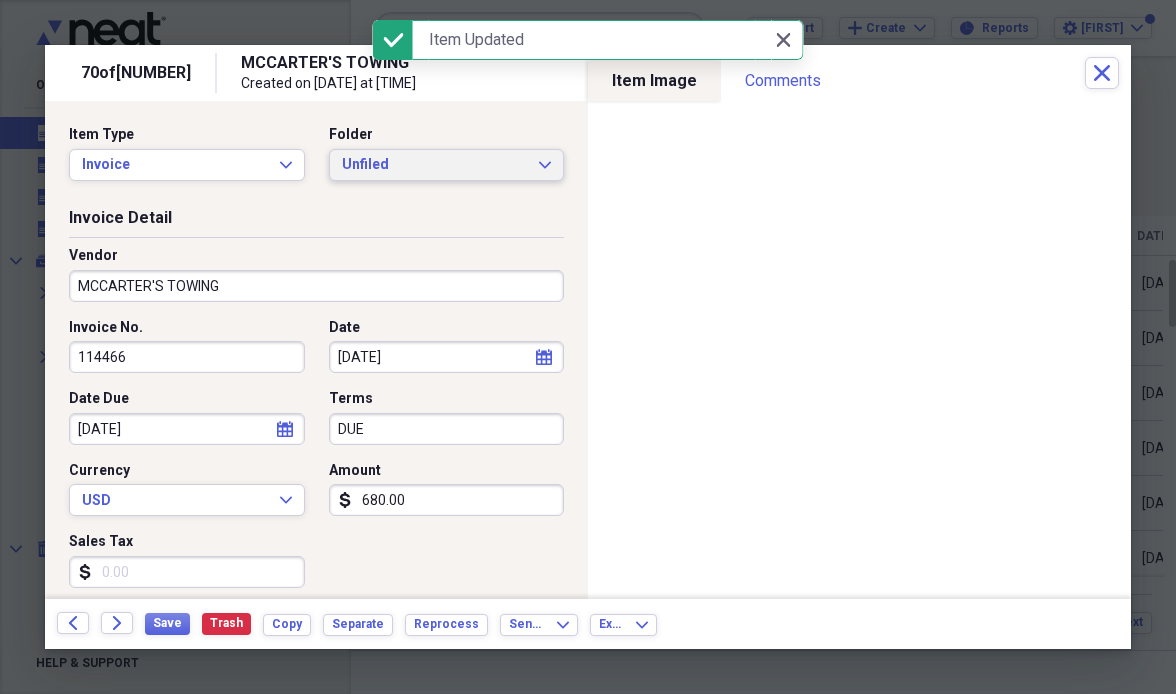 click on "Unfiled" at bounding box center (435, 165) 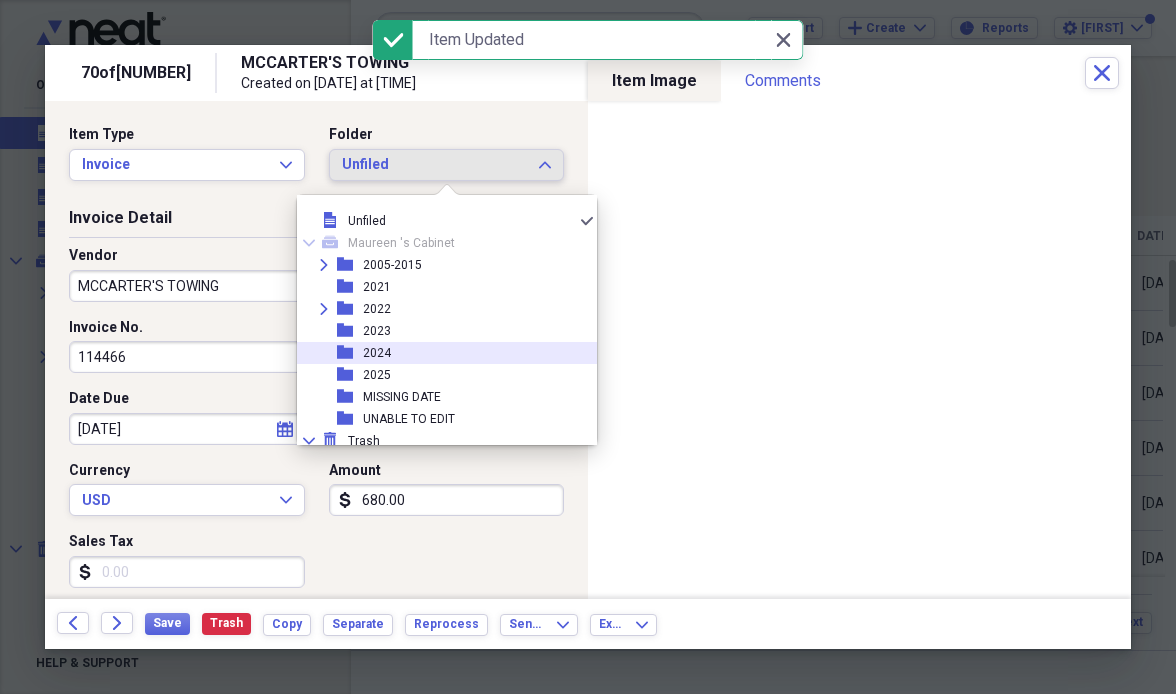 click on "folder [YEAR]" at bounding box center [439, 353] 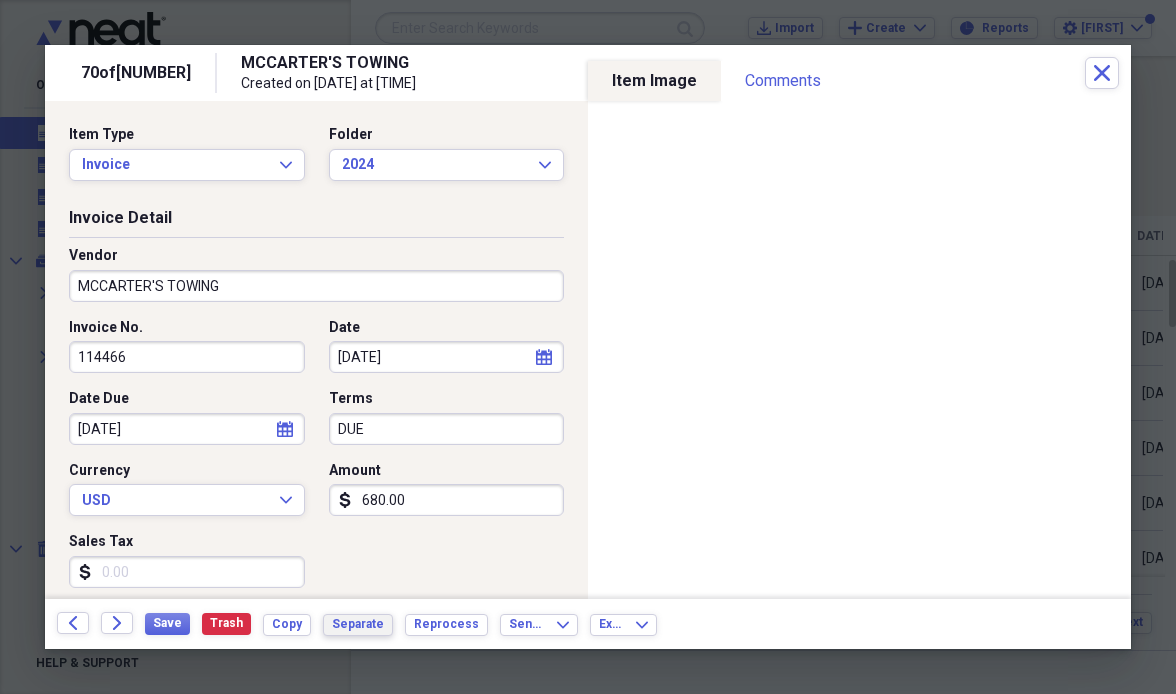 click on "Separate" at bounding box center (358, 624) 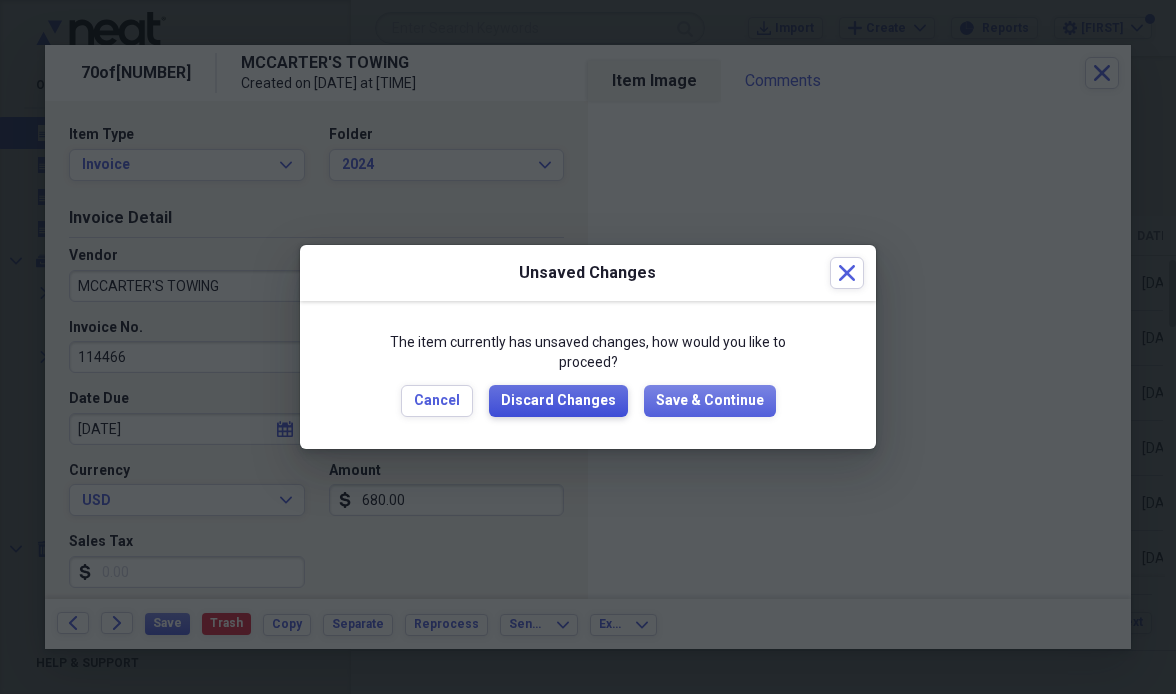 click on "Discard Changes" at bounding box center (558, 401) 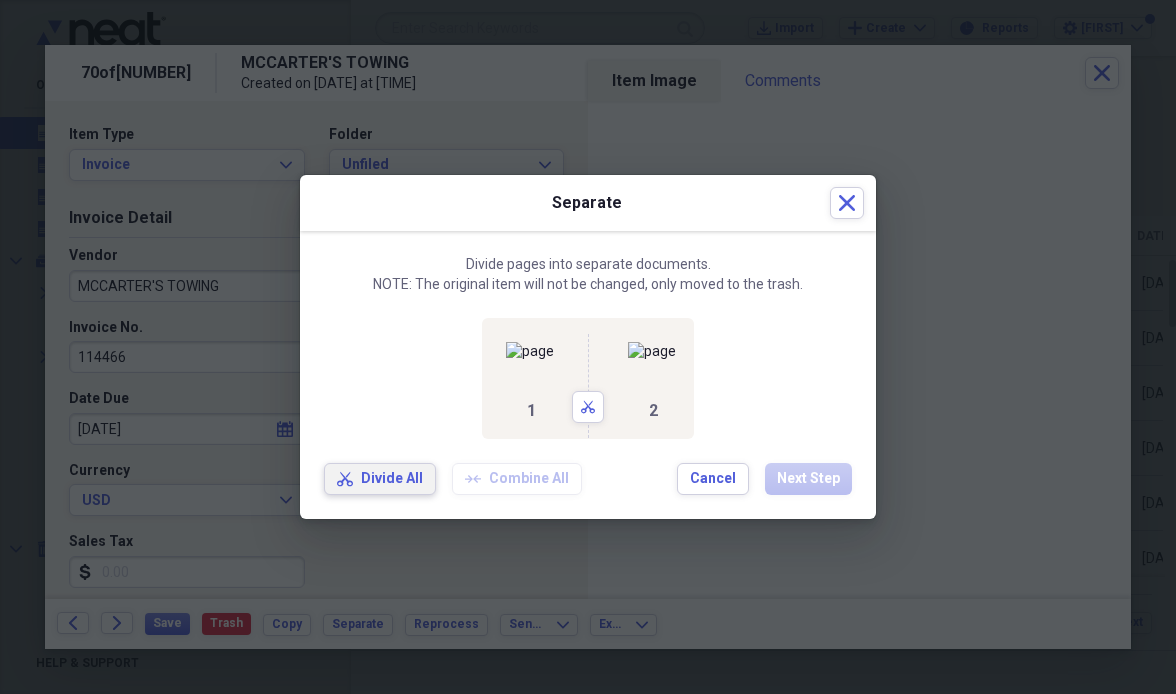 click on "Divide All" at bounding box center [392, 479] 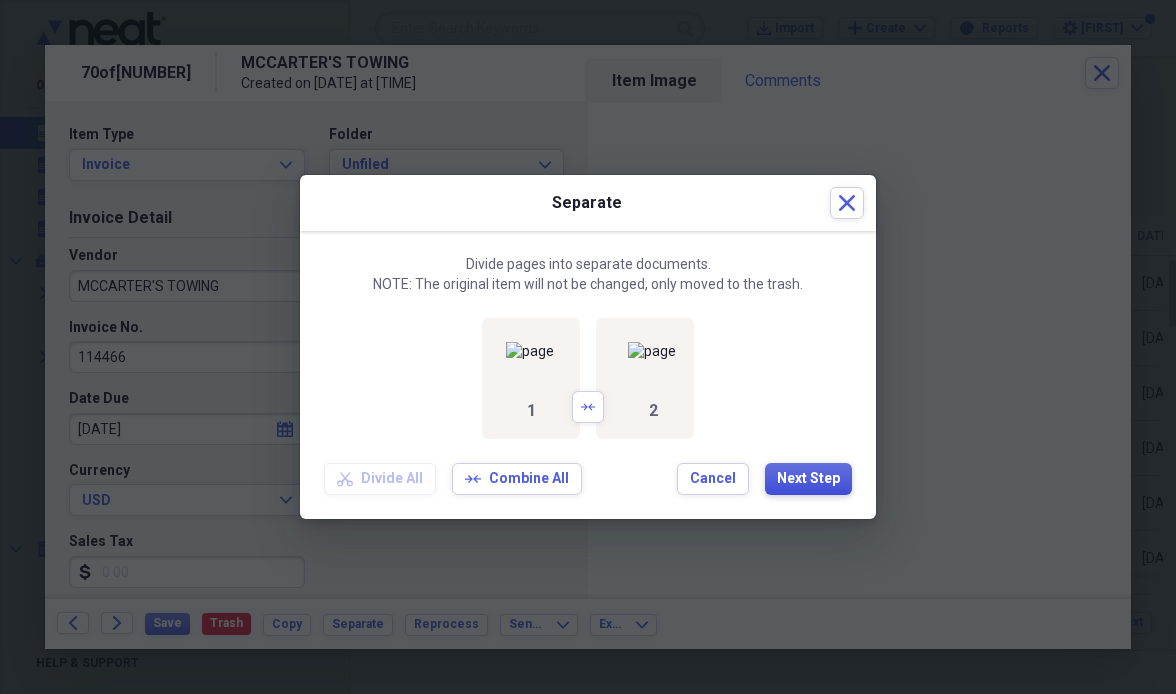 click on "Next Step" at bounding box center (808, 479) 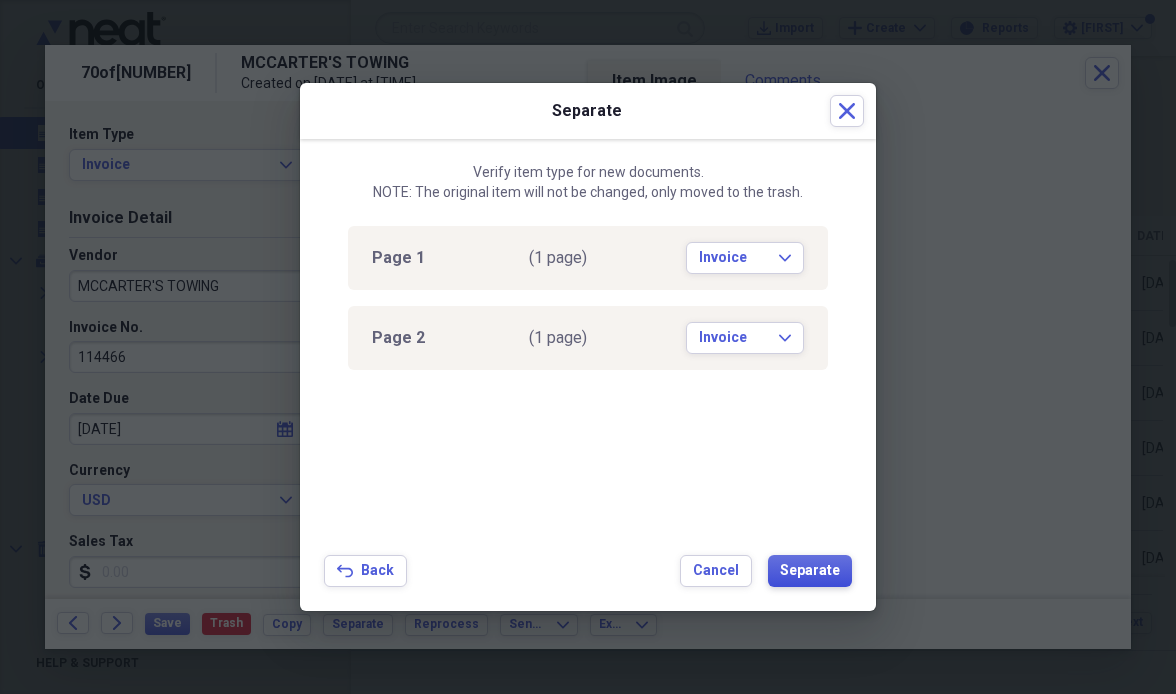 click on "Separate" at bounding box center (810, 571) 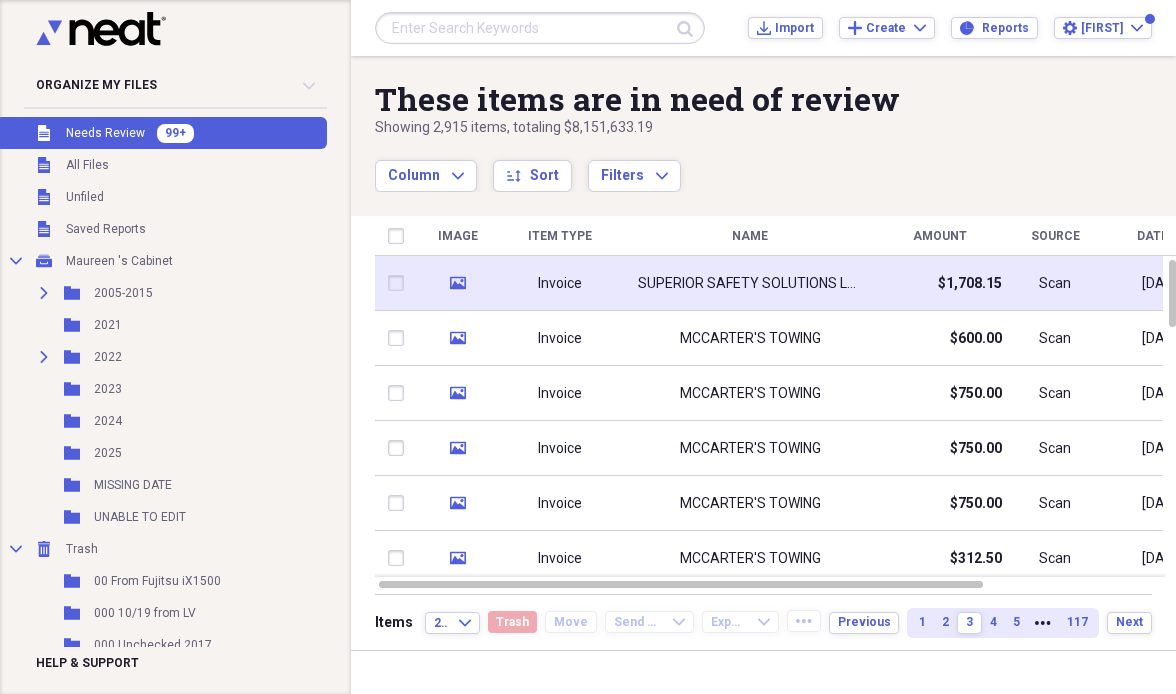 click on "SUPERIOR SAFETY SOLUTIONS LLC" at bounding box center [750, 284] 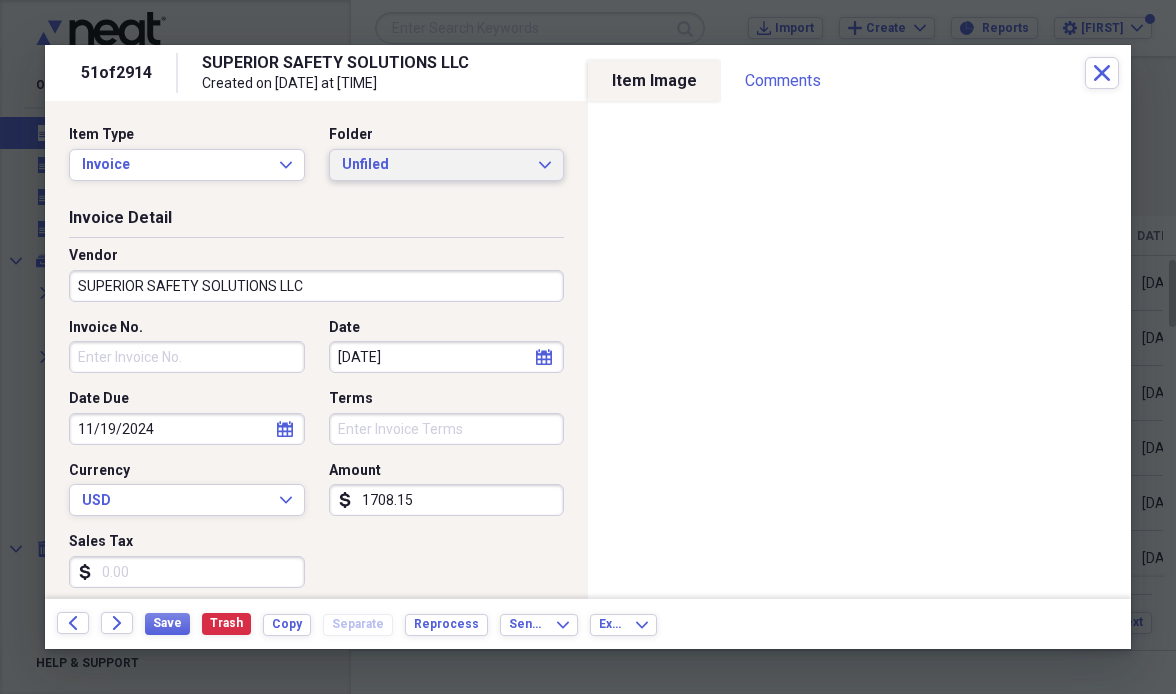 click on "Unfiled" at bounding box center [435, 165] 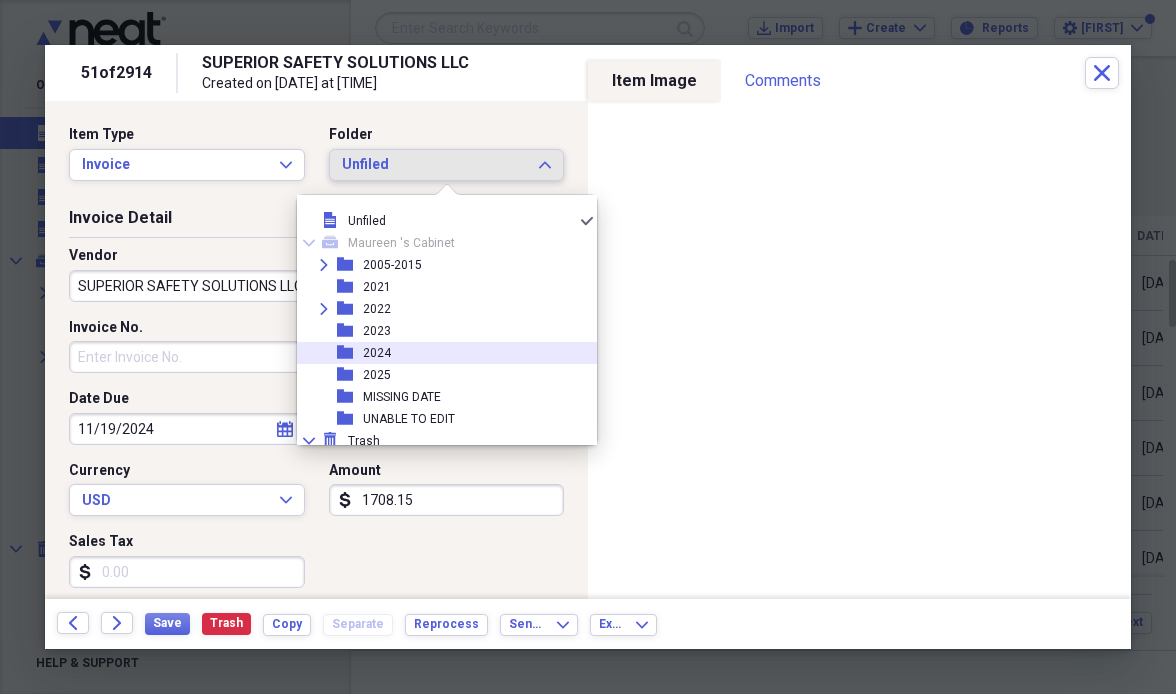 click on "folder [YEAR]" at bounding box center (439, 353) 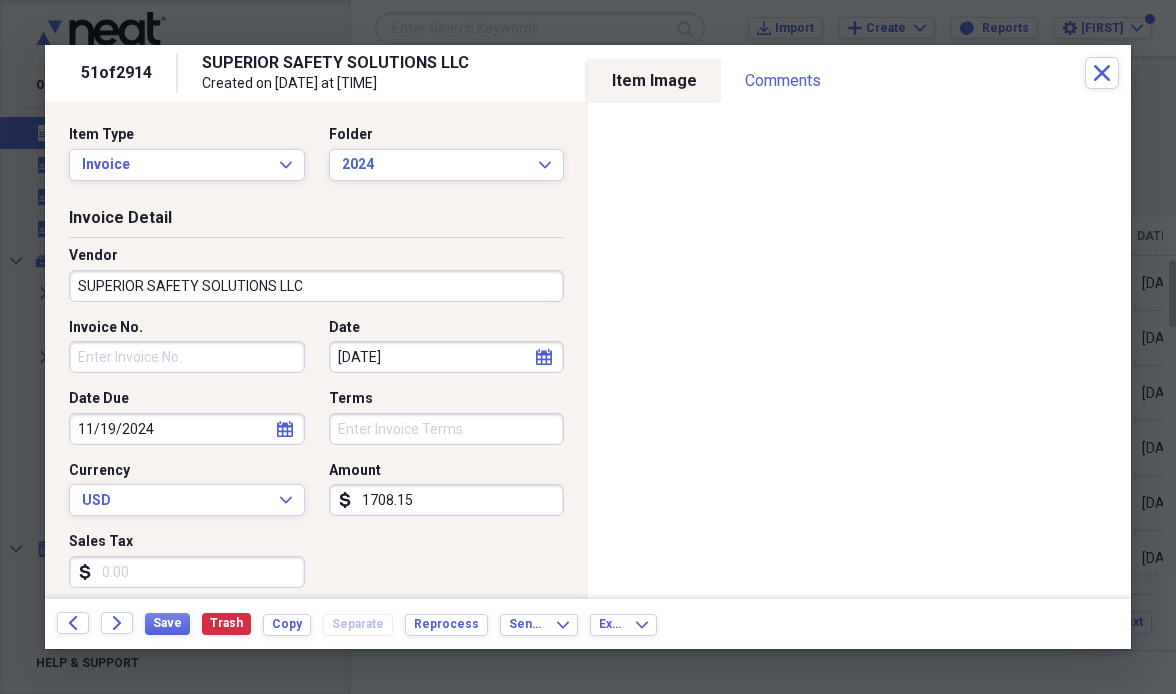 click 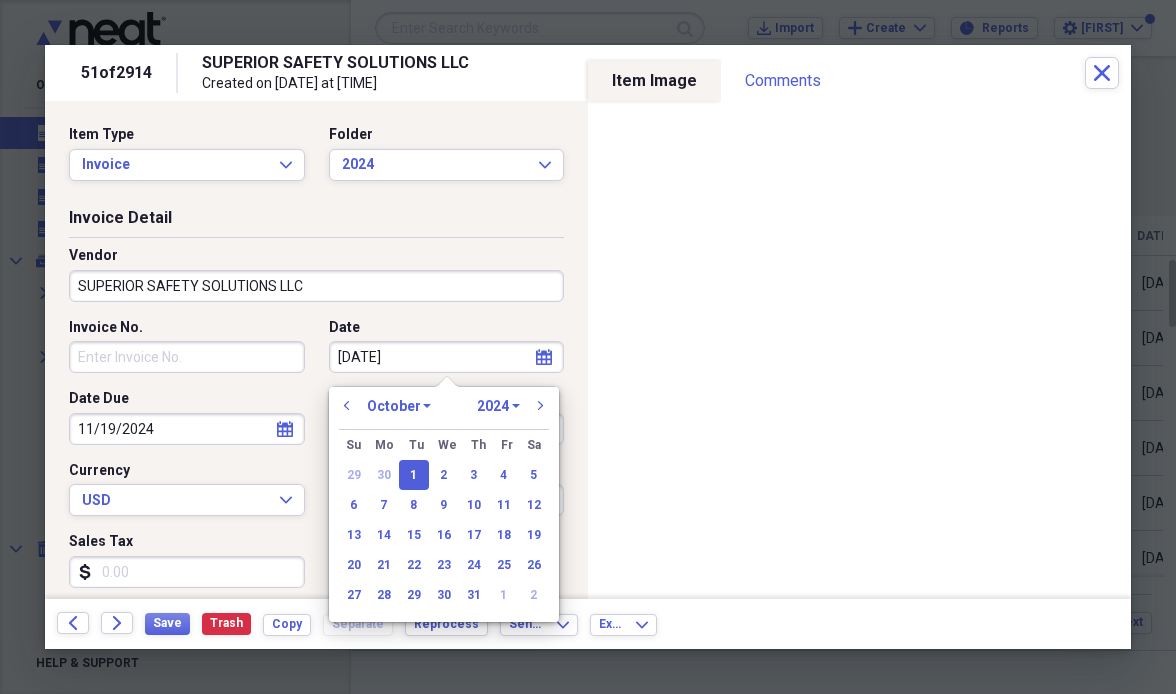select on "10" 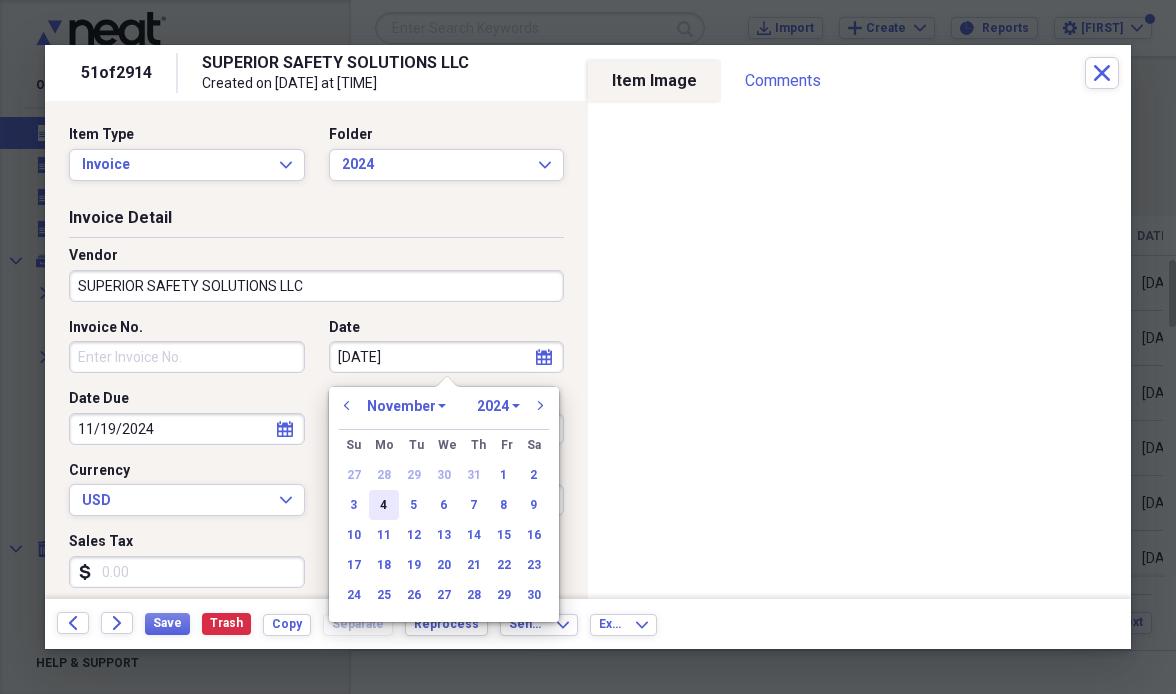 click on "4" at bounding box center [384, 505] 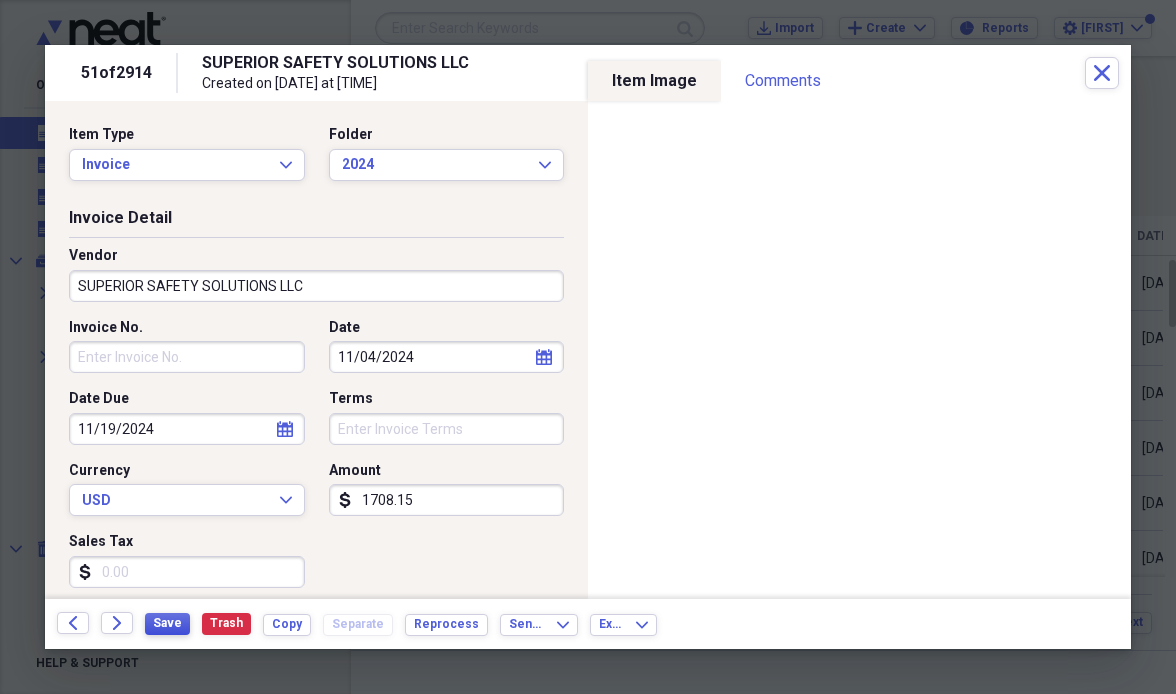 click on "Save" at bounding box center (167, 623) 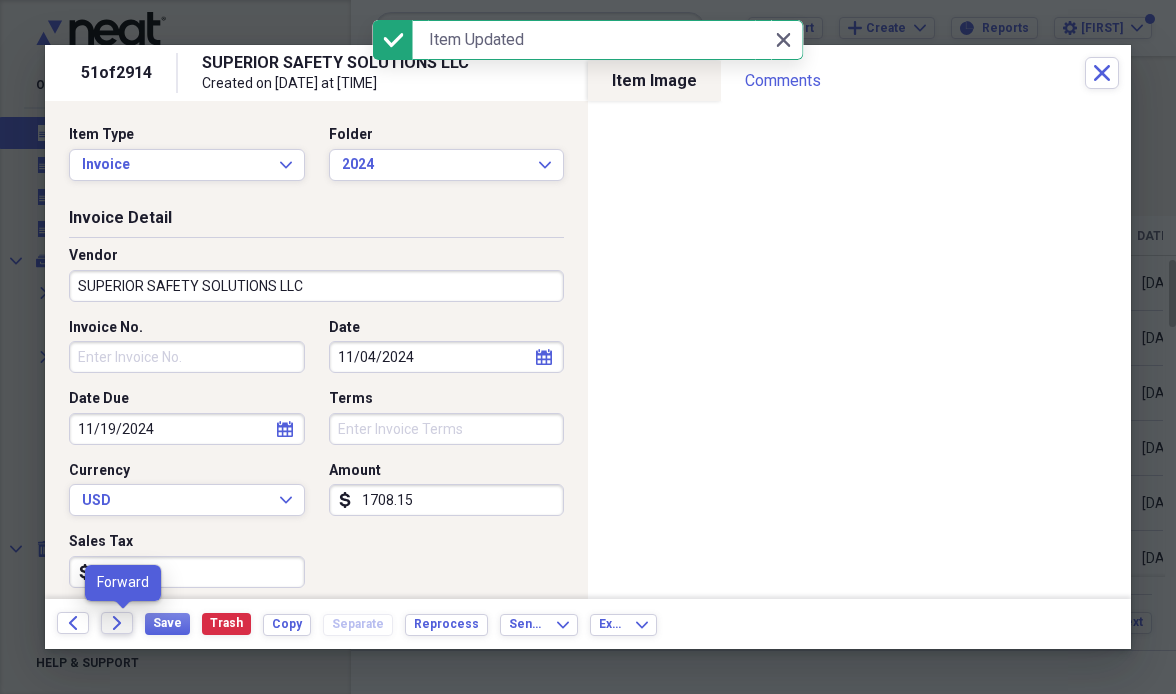 click on "Forward" 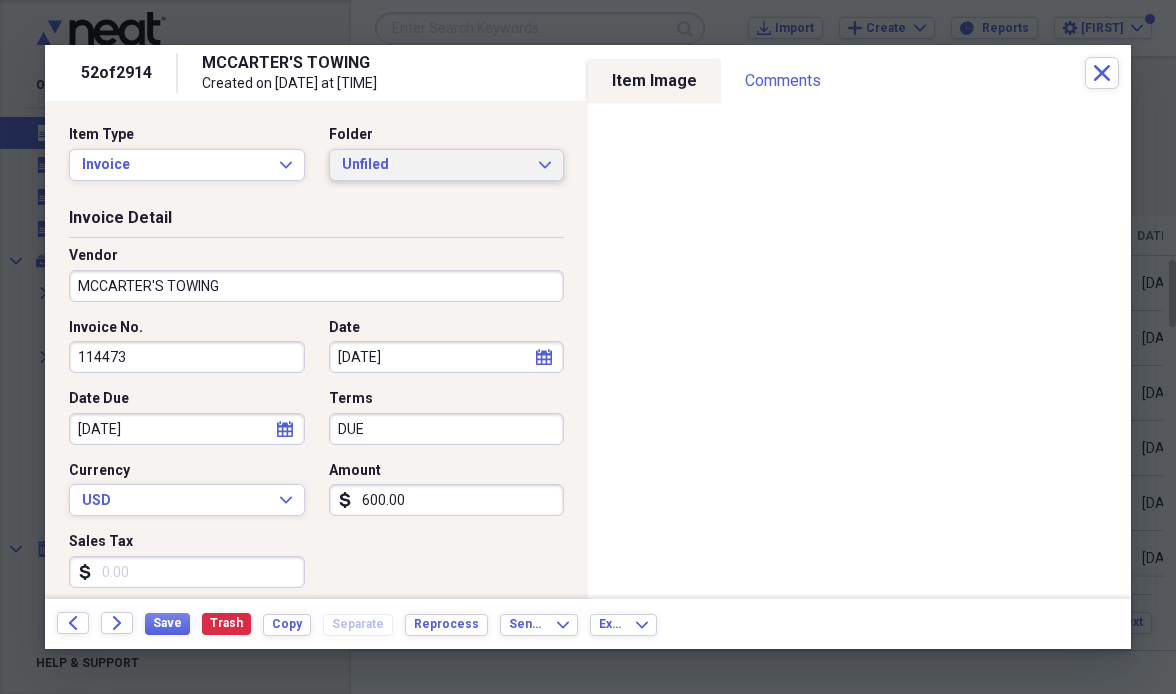 click on "Unfiled" at bounding box center (435, 165) 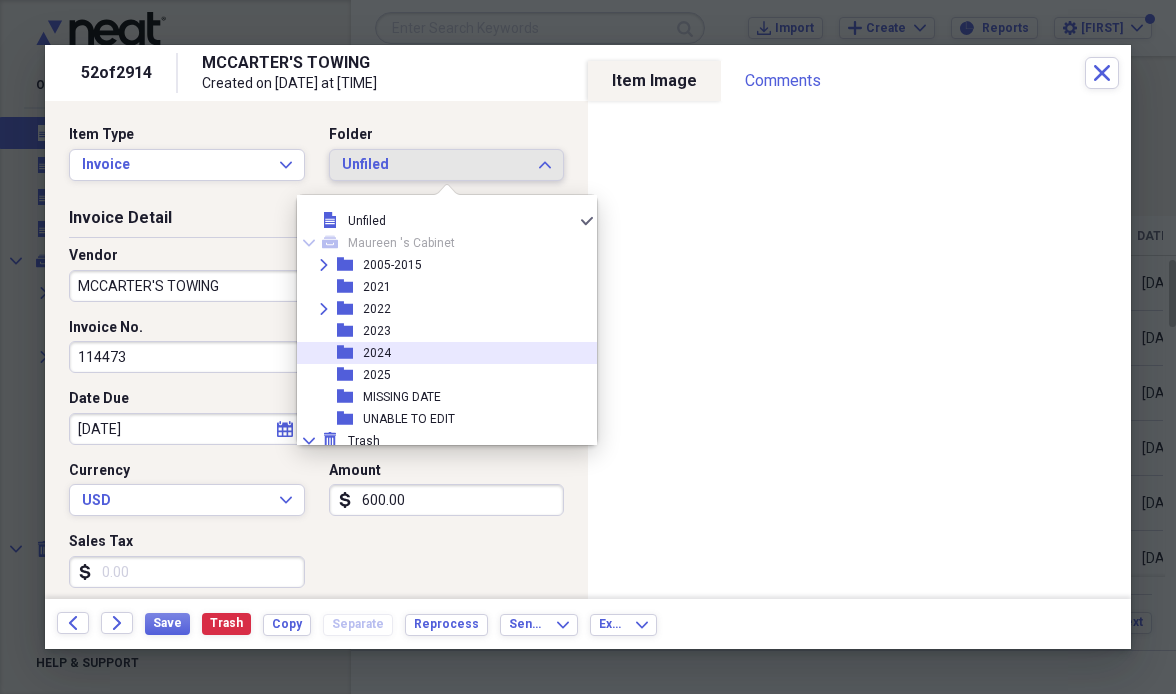 click on "folder [YEAR]" at bounding box center [439, 353] 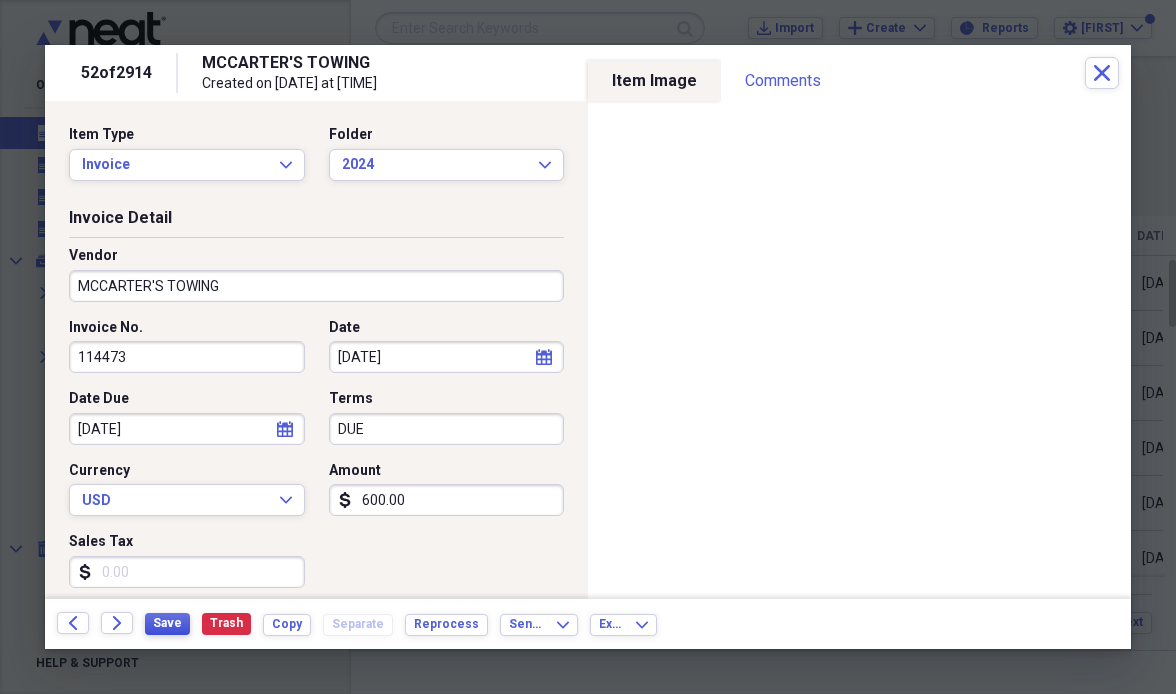 click on "Save" at bounding box center [167, 623] 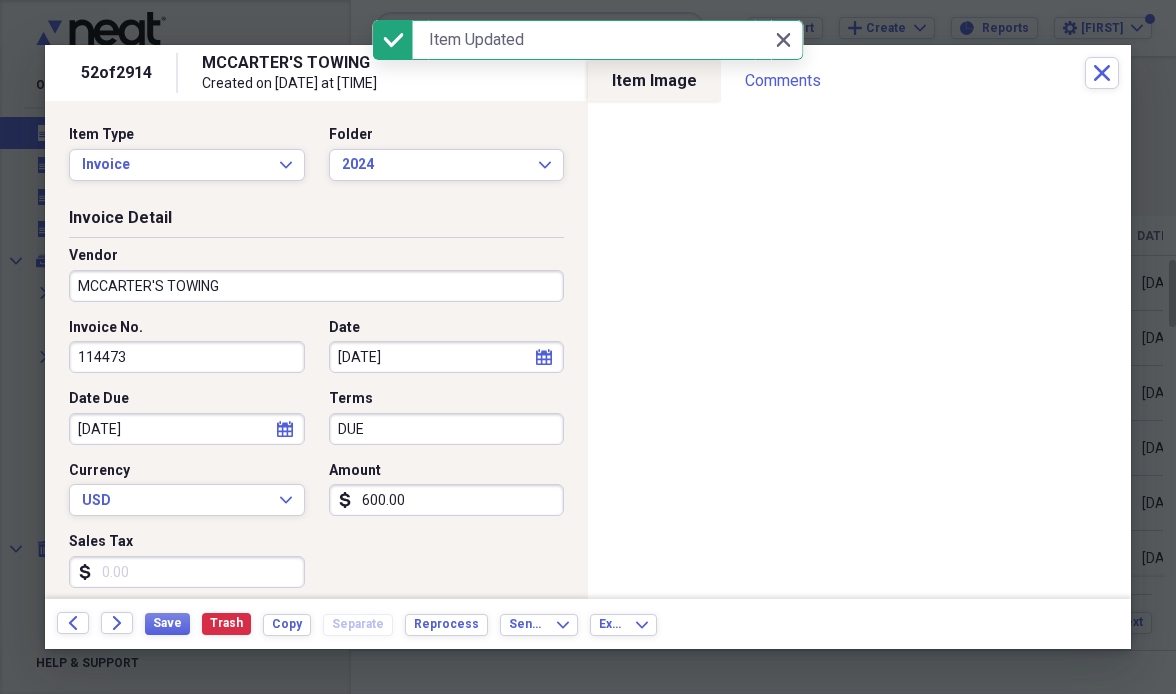 click 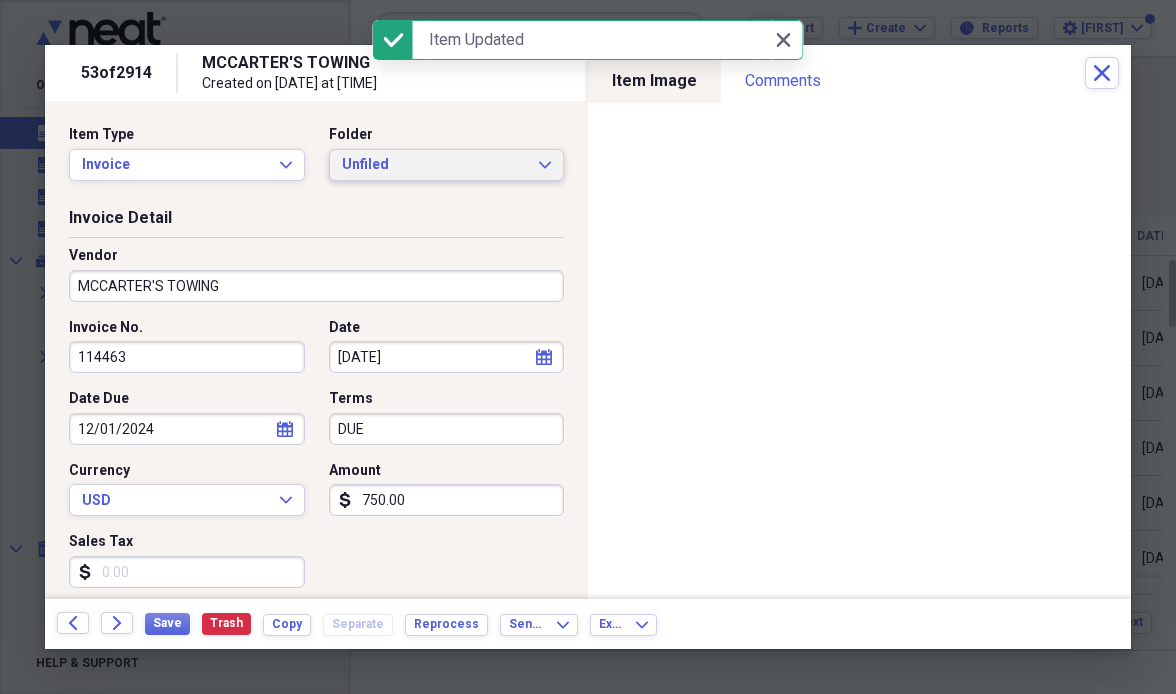 click on "Unfiled" at bounding box center (435, 165) 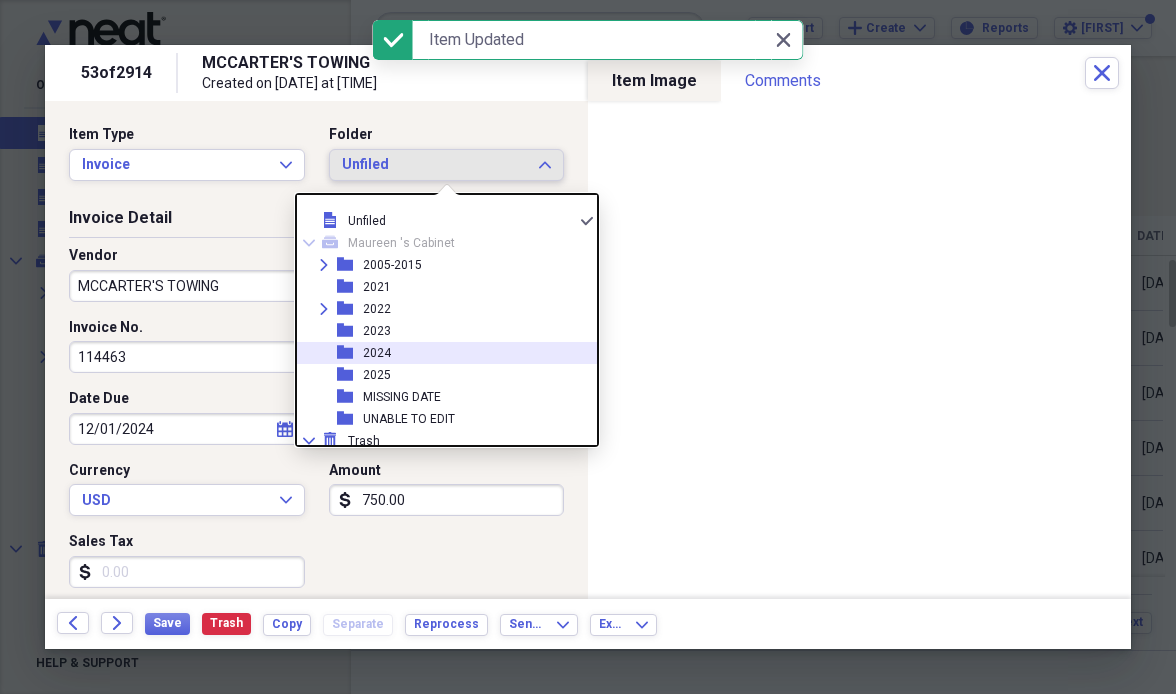 click on "folder [YEAR]" at bounding box center [439, 353] 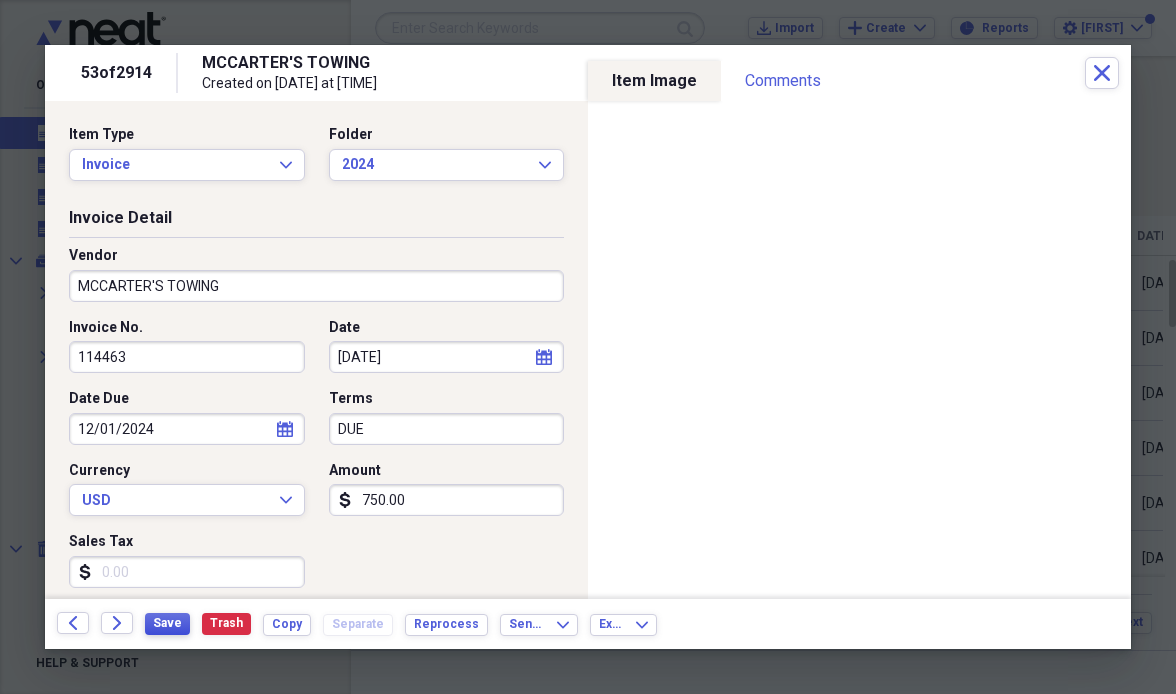click on "Save" at bounding box center [167, 623] 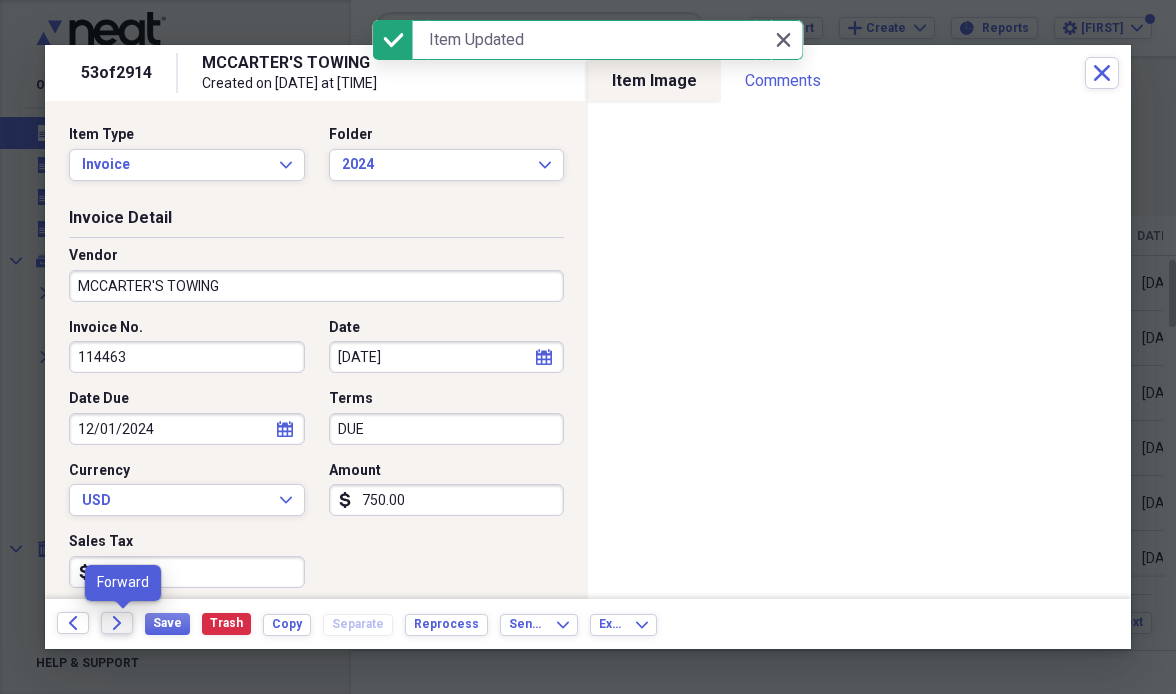 click on "Forward" 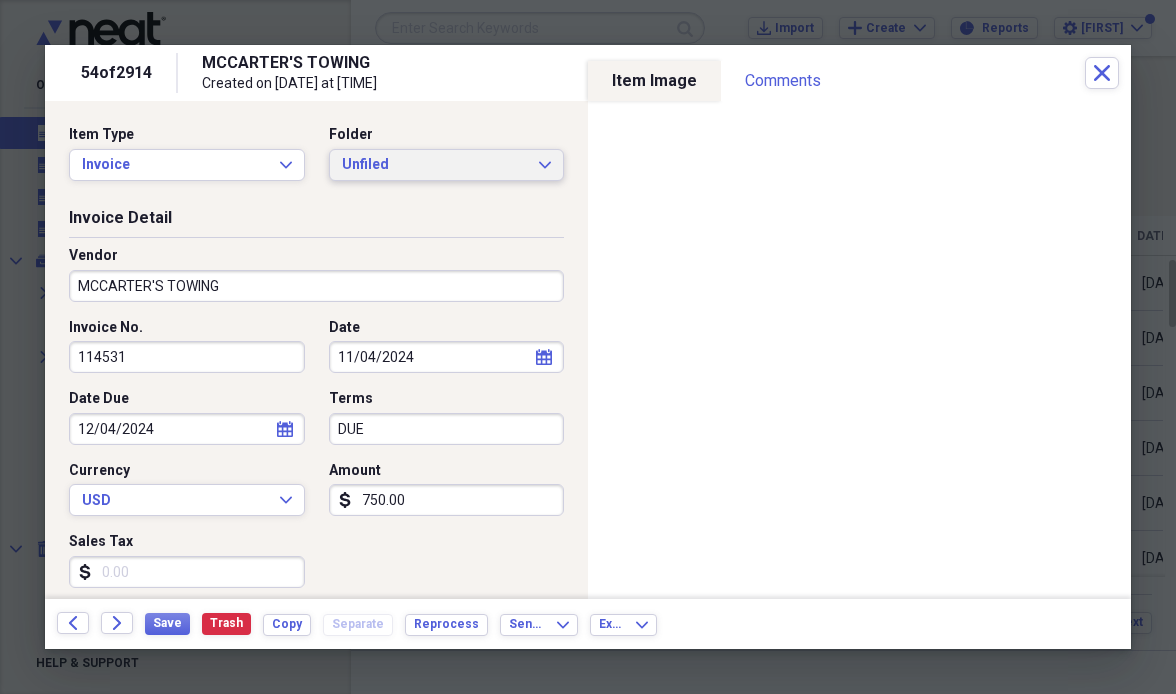 click on "Unfiled" at bounding box center [435, 165] 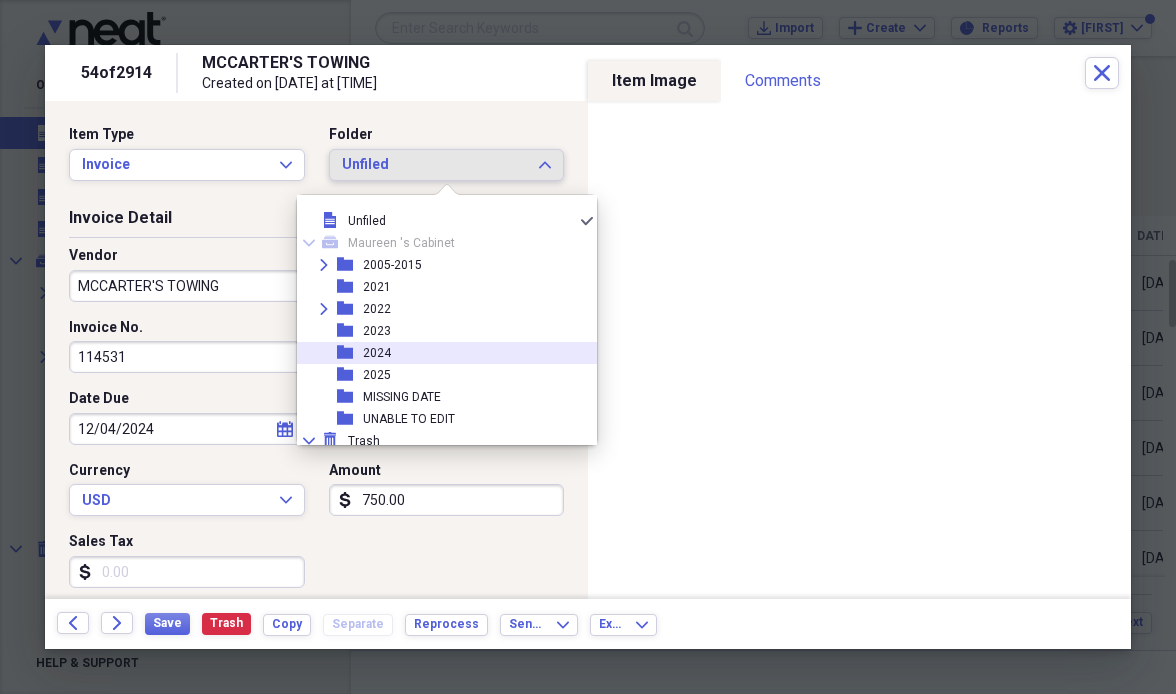 click on "folder [YEAR]" at bounding box center (439, 353) 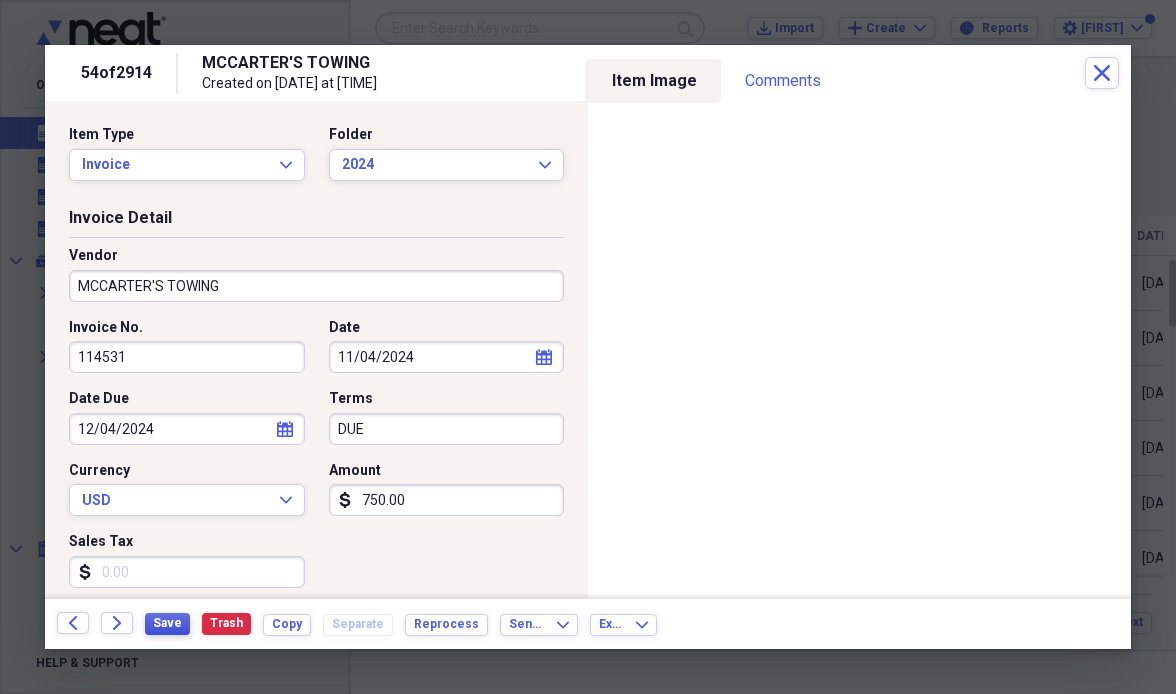 click on "Save" at bounding box center (167, 623) 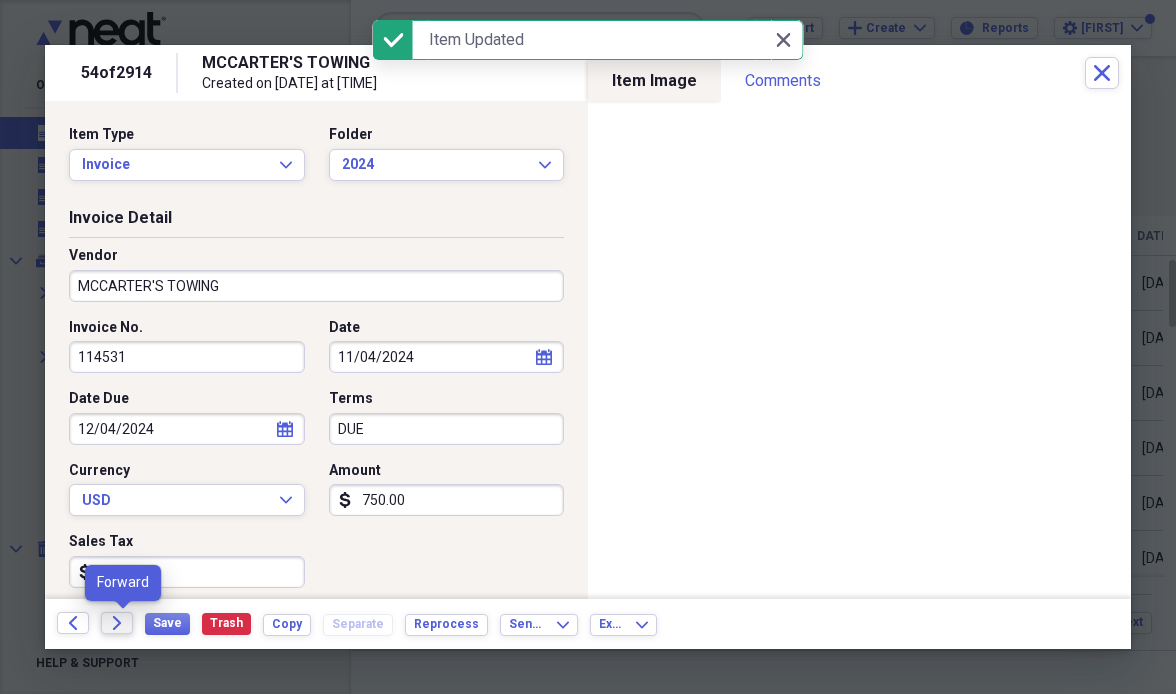 click 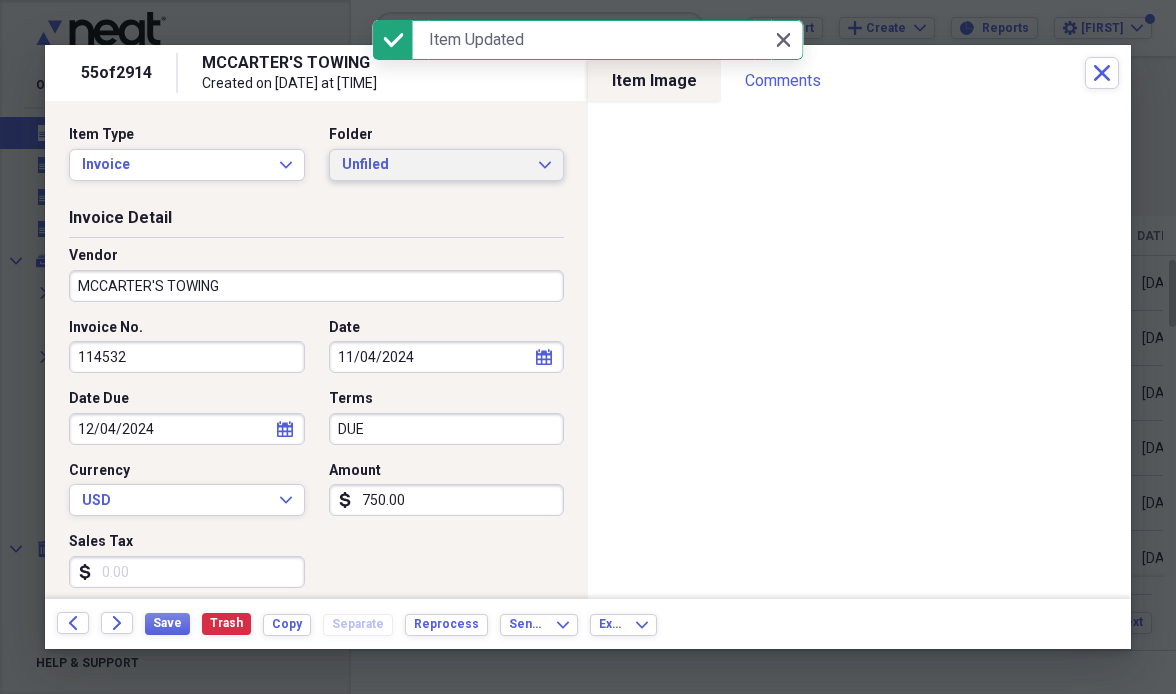 click on "Unfiled" at bounding box center [435, 165] 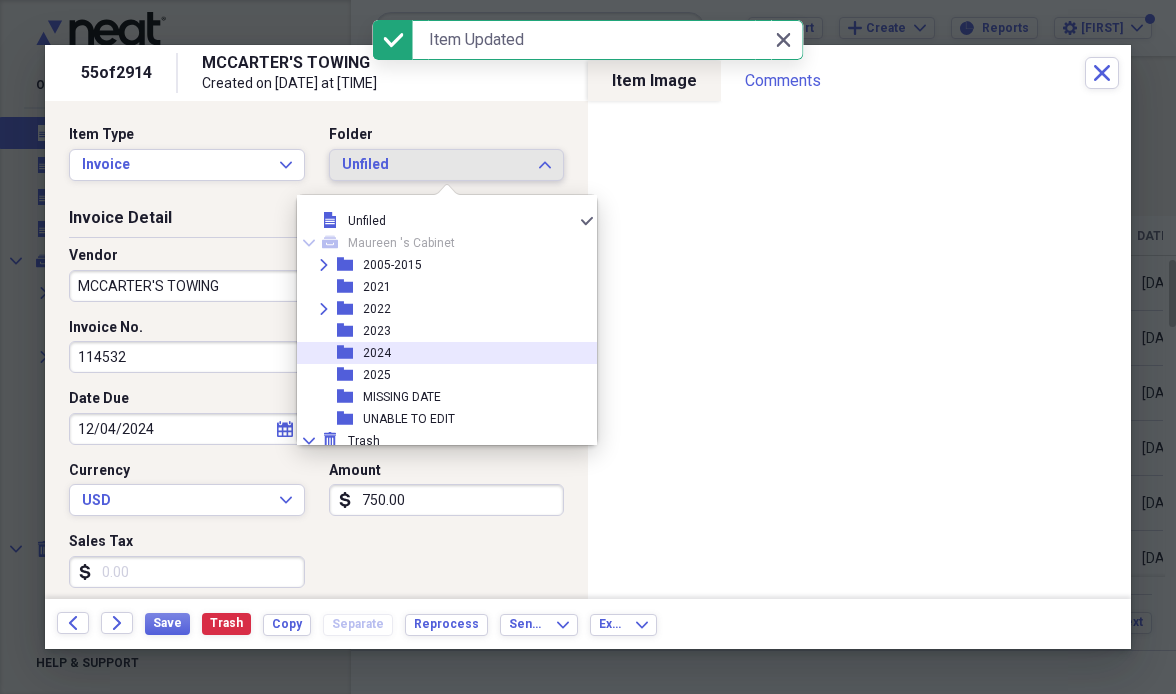 click on "folder [YEAR]" at bounding box center [439, 353] 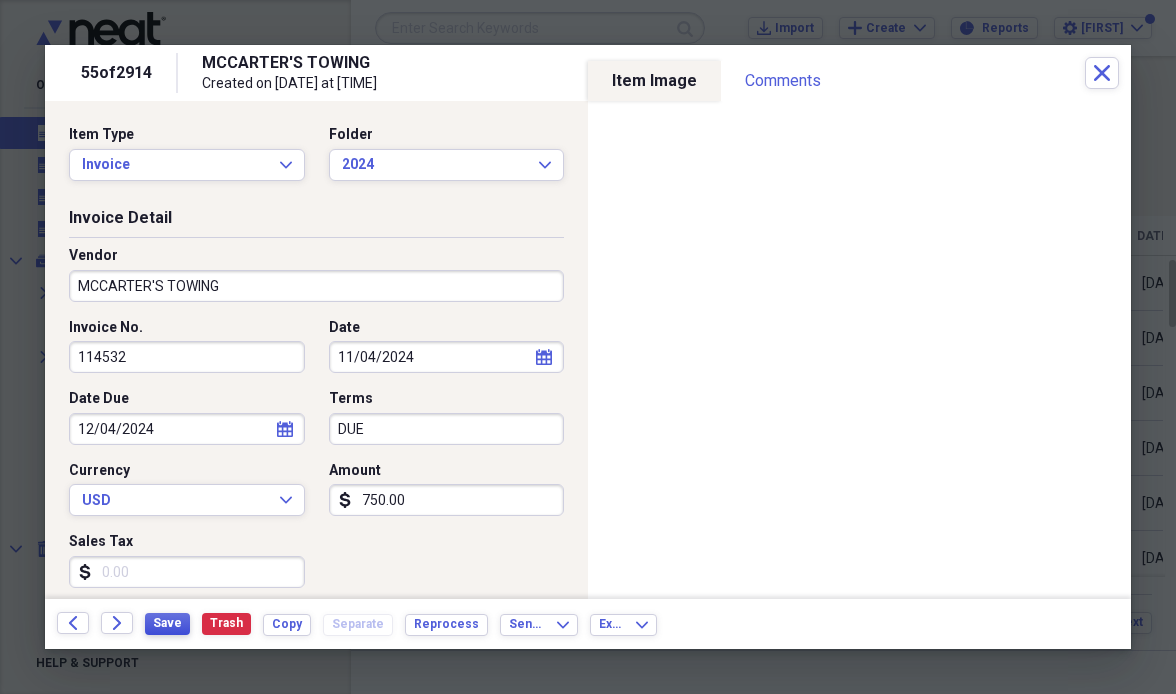 click on "Save" at bounding box center (167, 623) 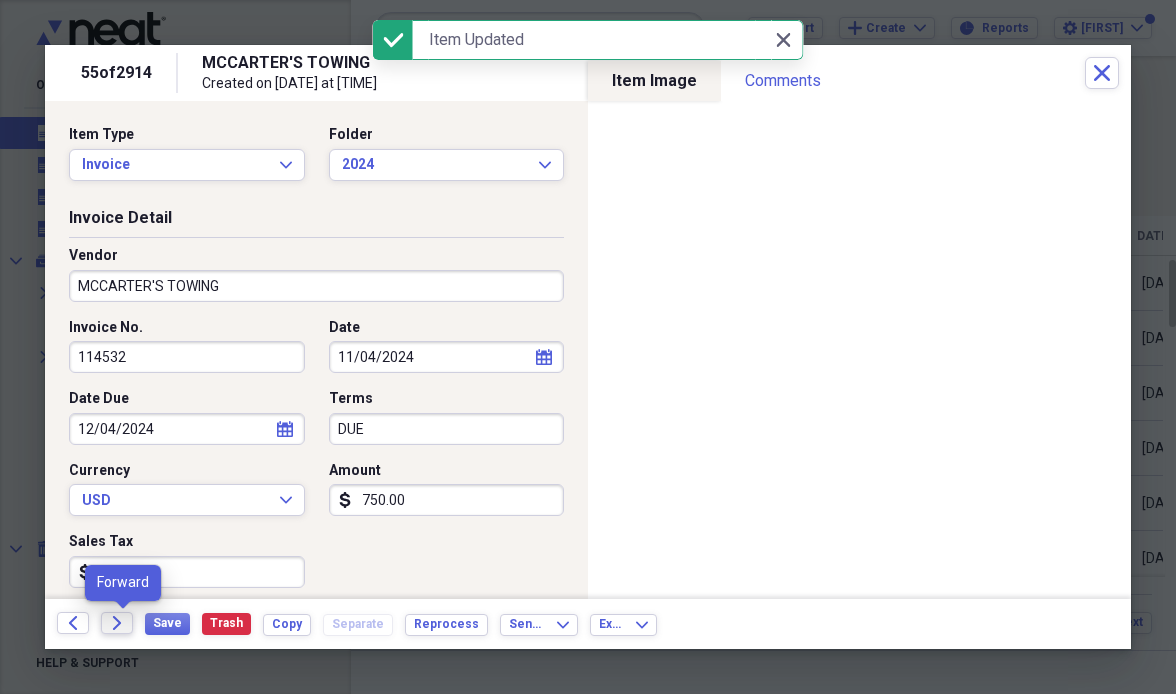 click 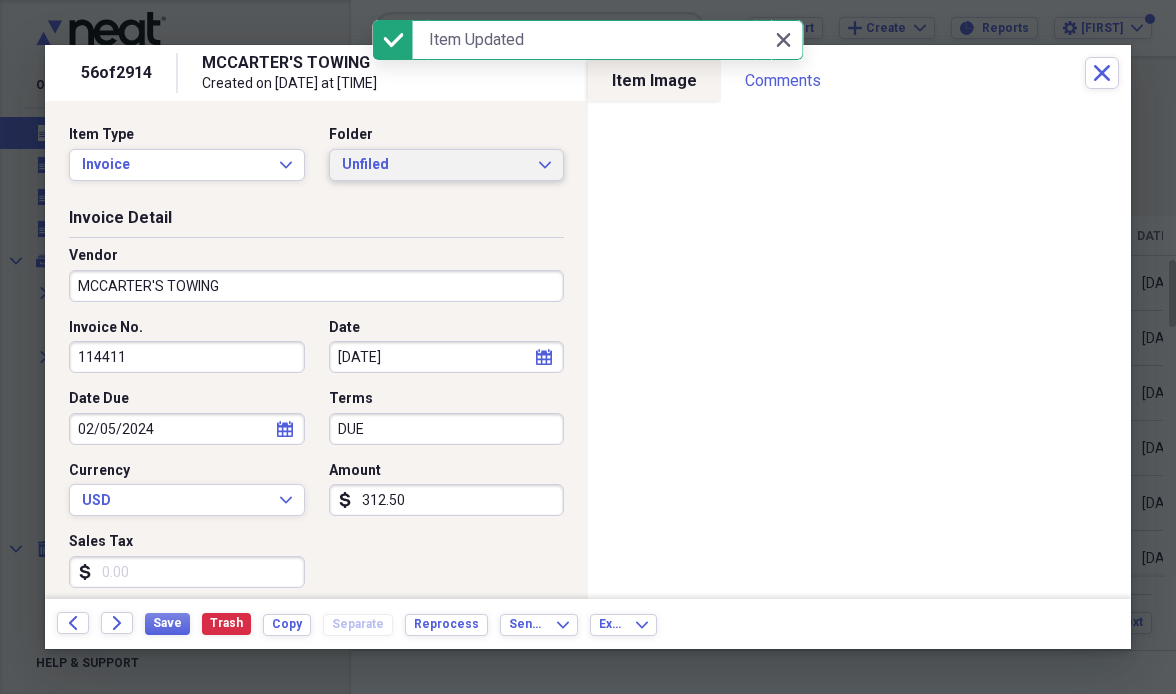 click on "Unfiled" at bounding box center [435, 165] 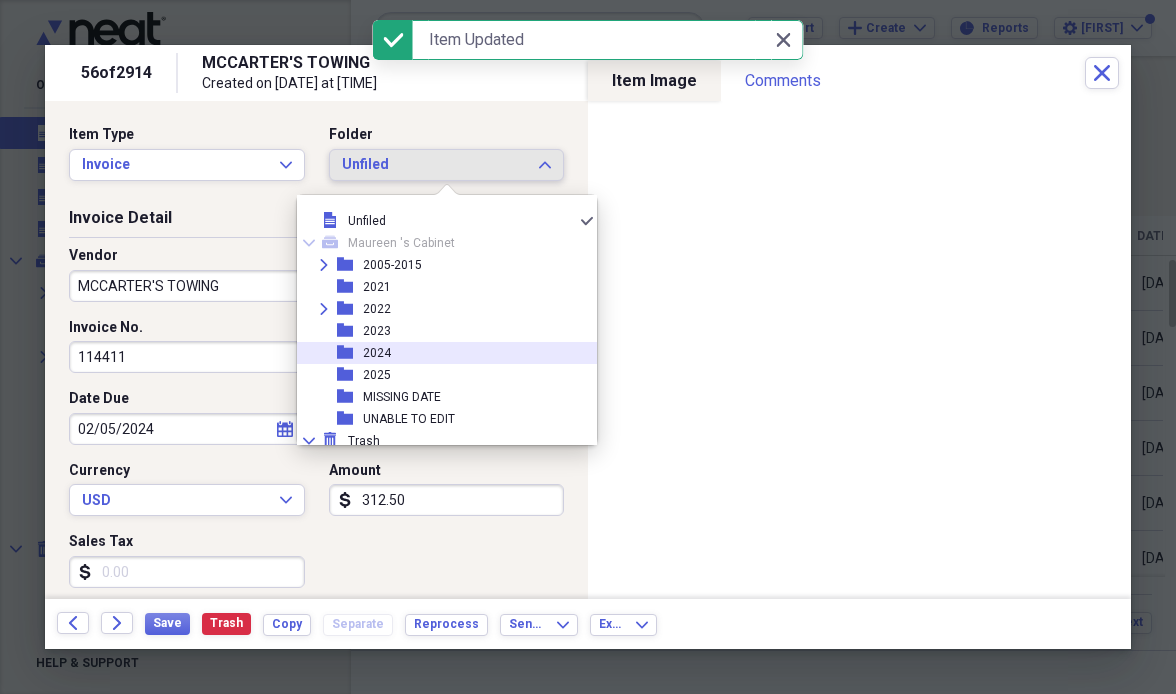 click on "folder [YEAR]" at bounding box center (439, 353) 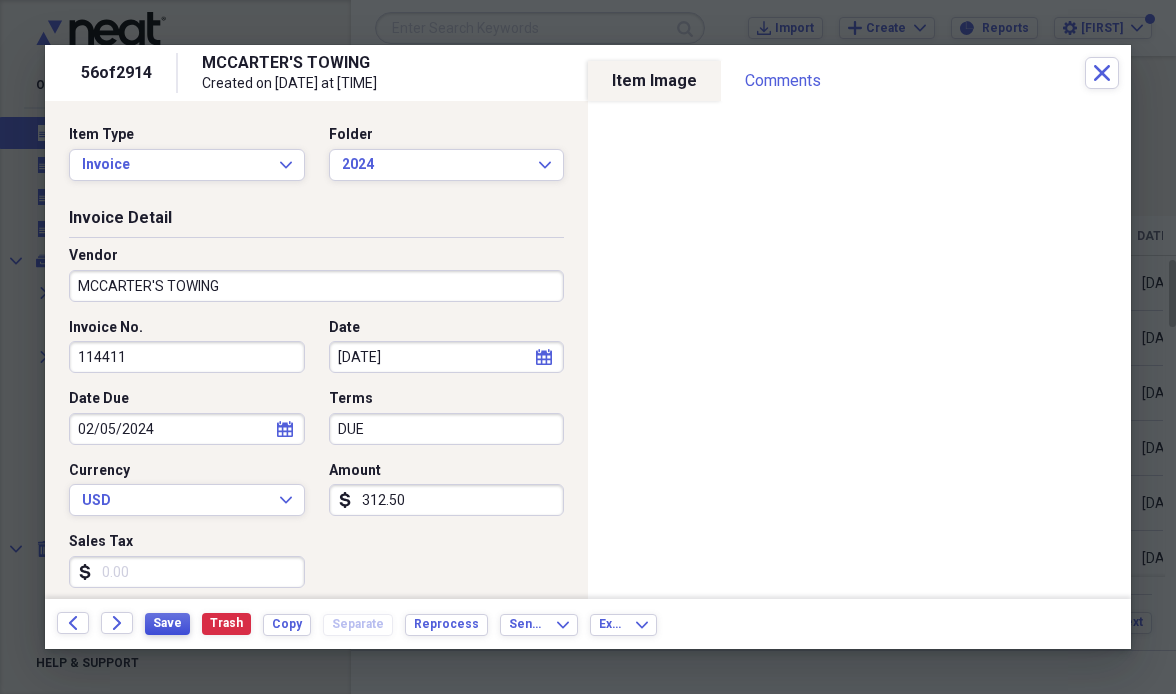 click on "Save" at bounding box center (167, 623) 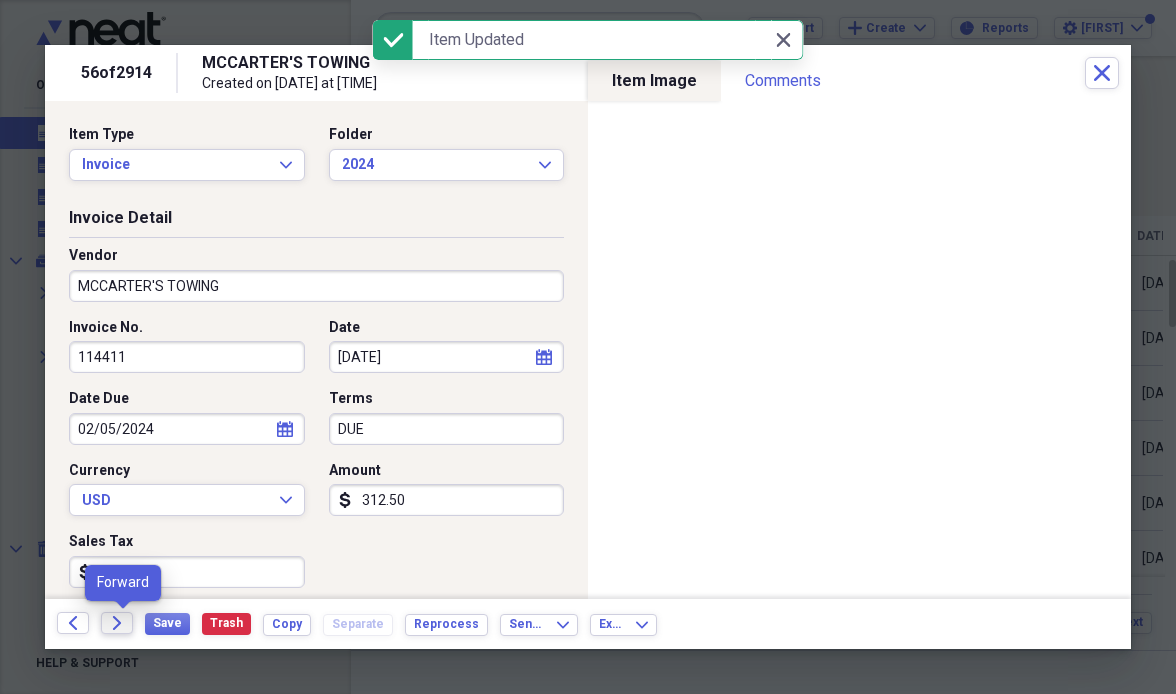 click on "Forward" 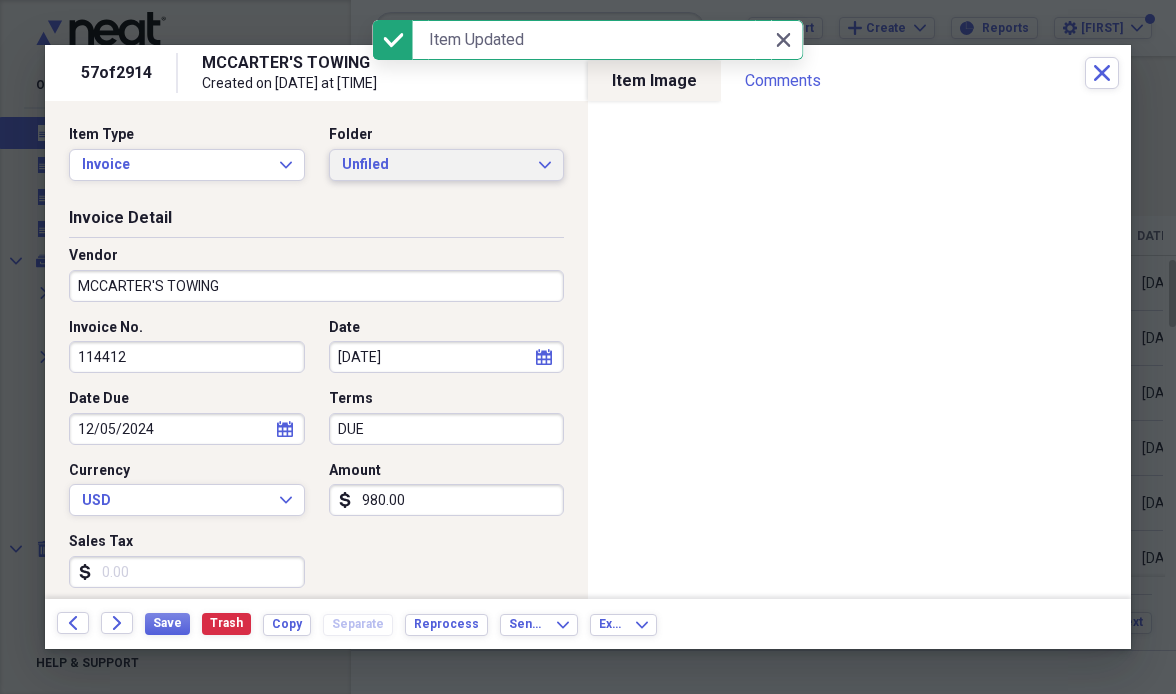 click on "Unfiled" at bounding box center [435, 165] 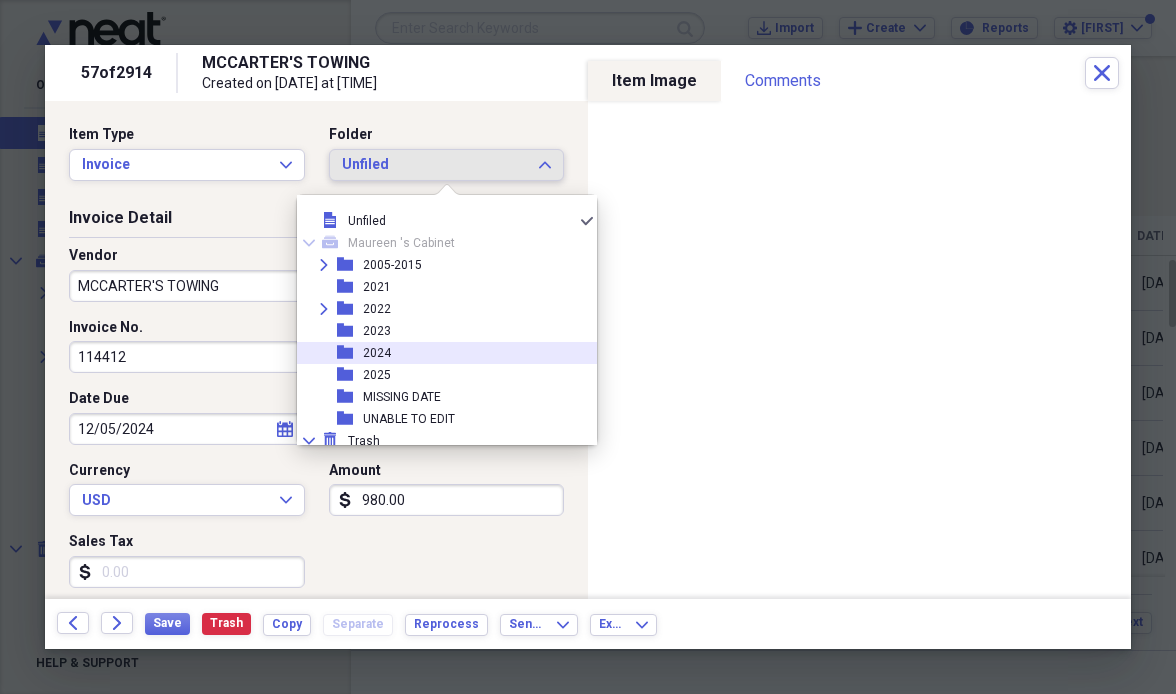 click on "folder [YEAR]" at bounding box center [439, 353] 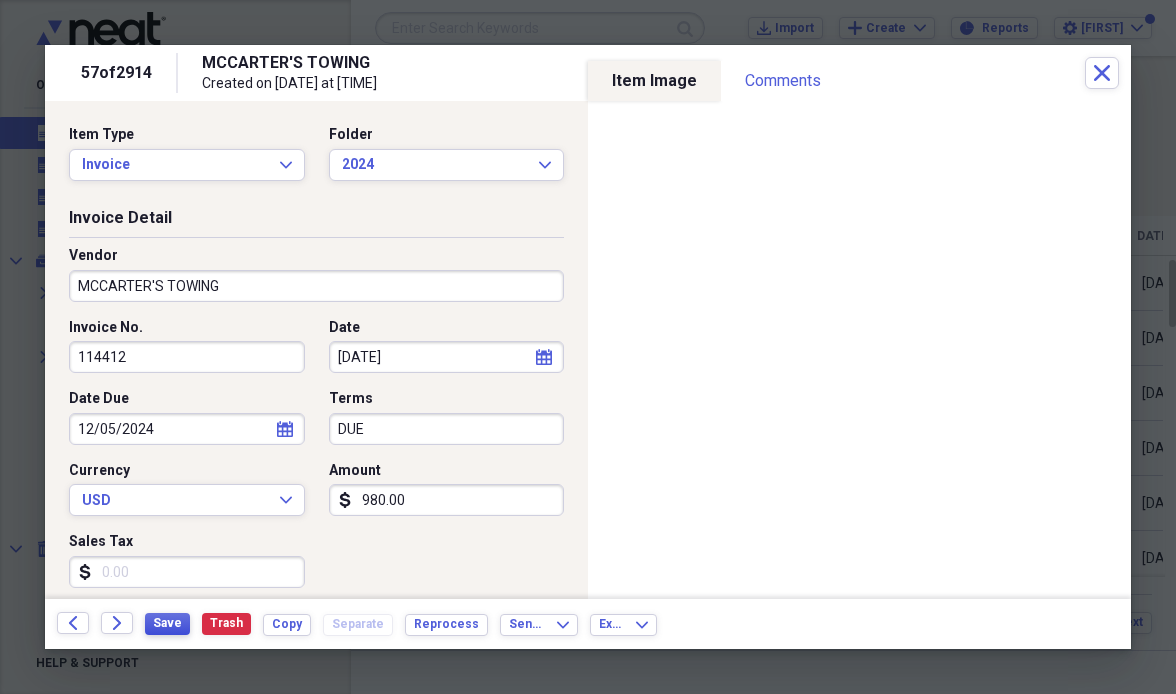 click on "Save" at bounding box center (167, 623) 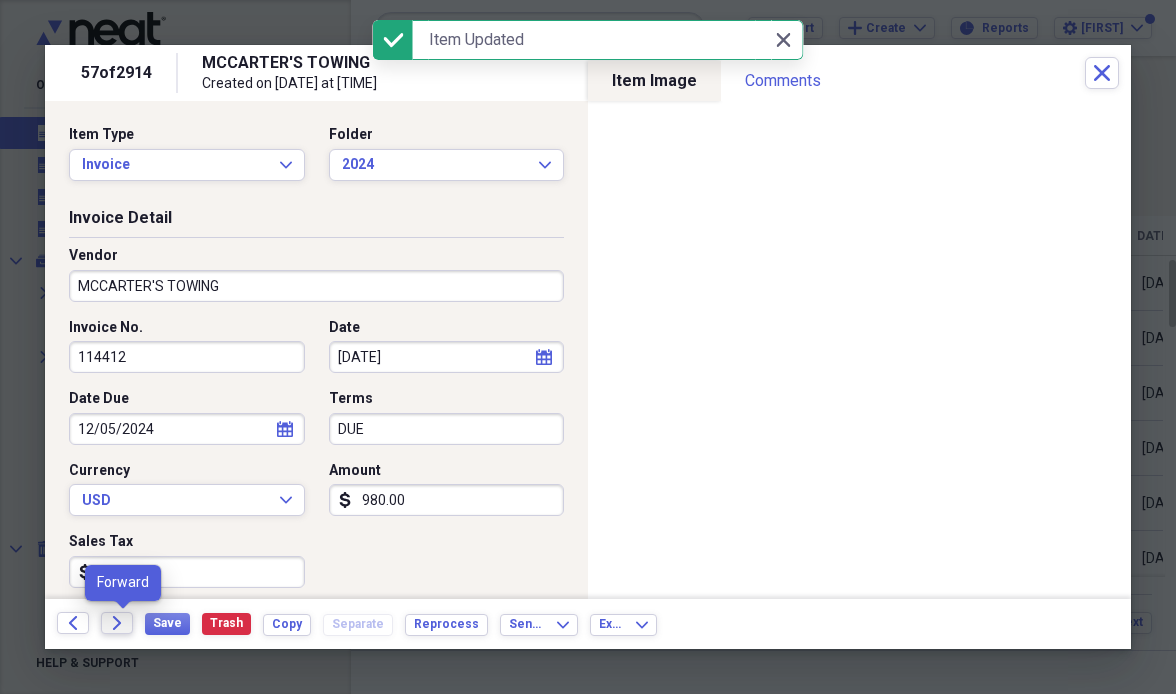 click 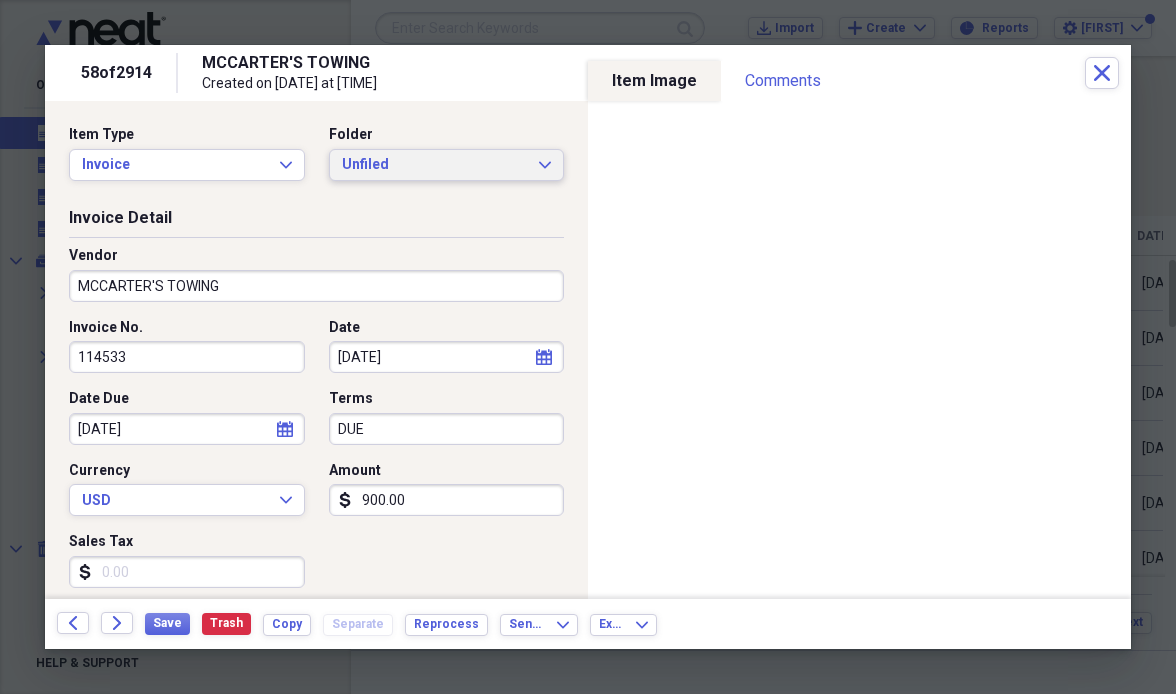 click on "Unfiled" at bounding box center [435, 165] 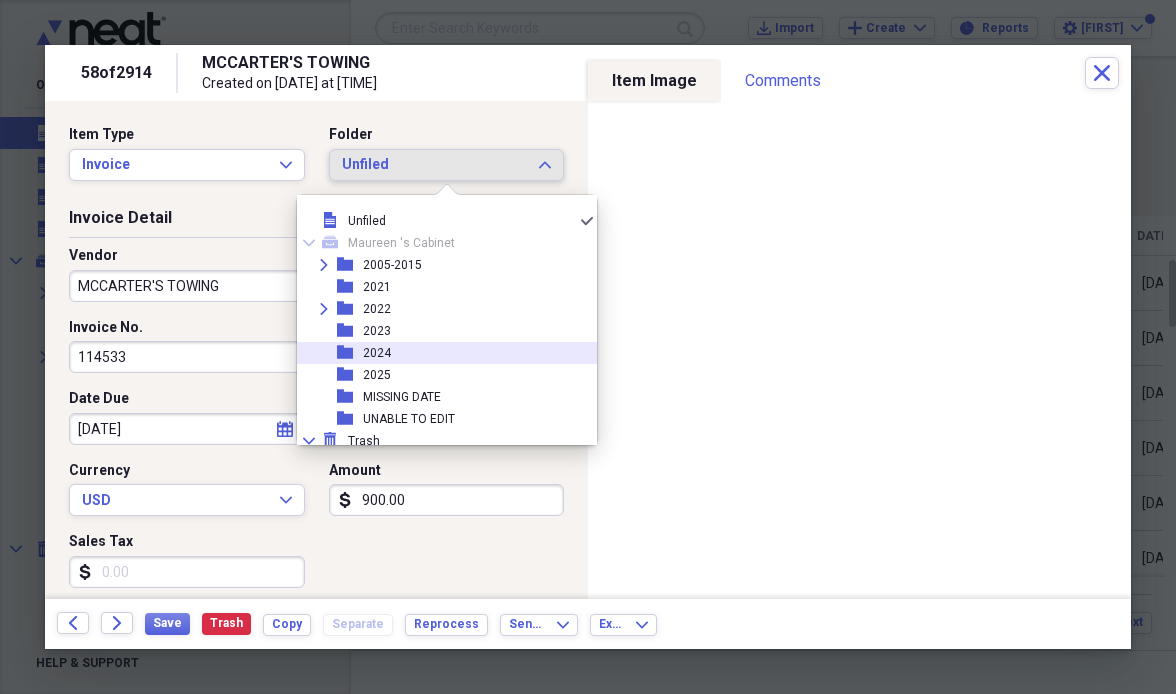 click on "folder [YEAR]" at bounding box center (439, 353) 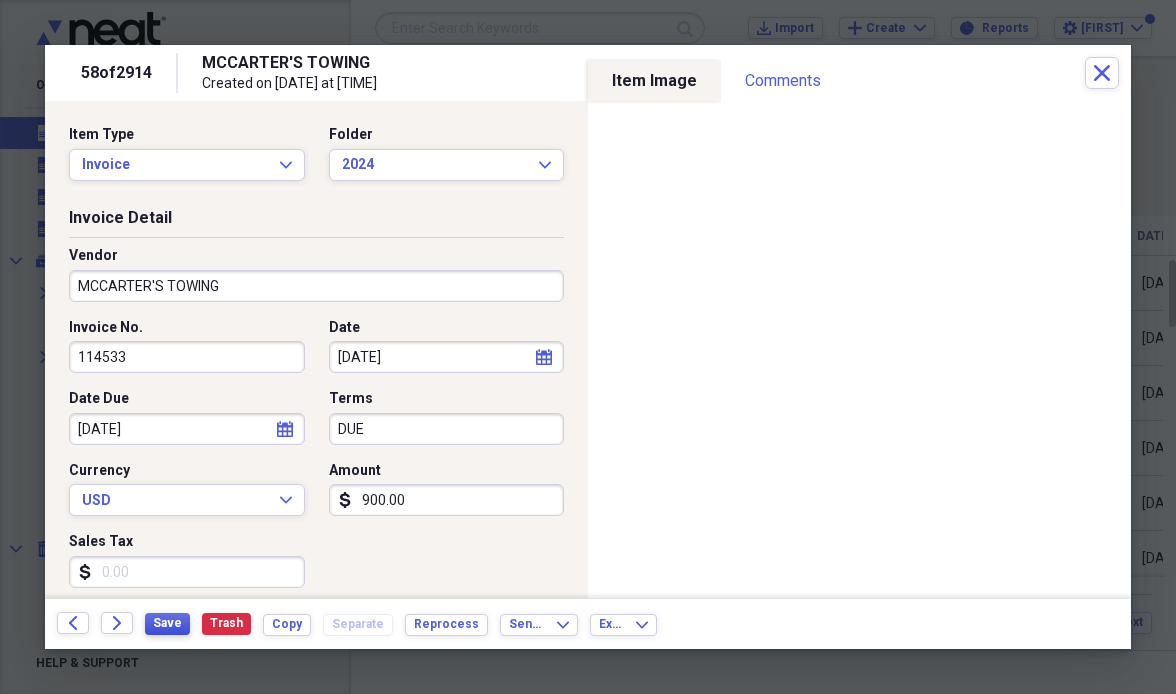 click on "Save" at bounding box center (167, 623) 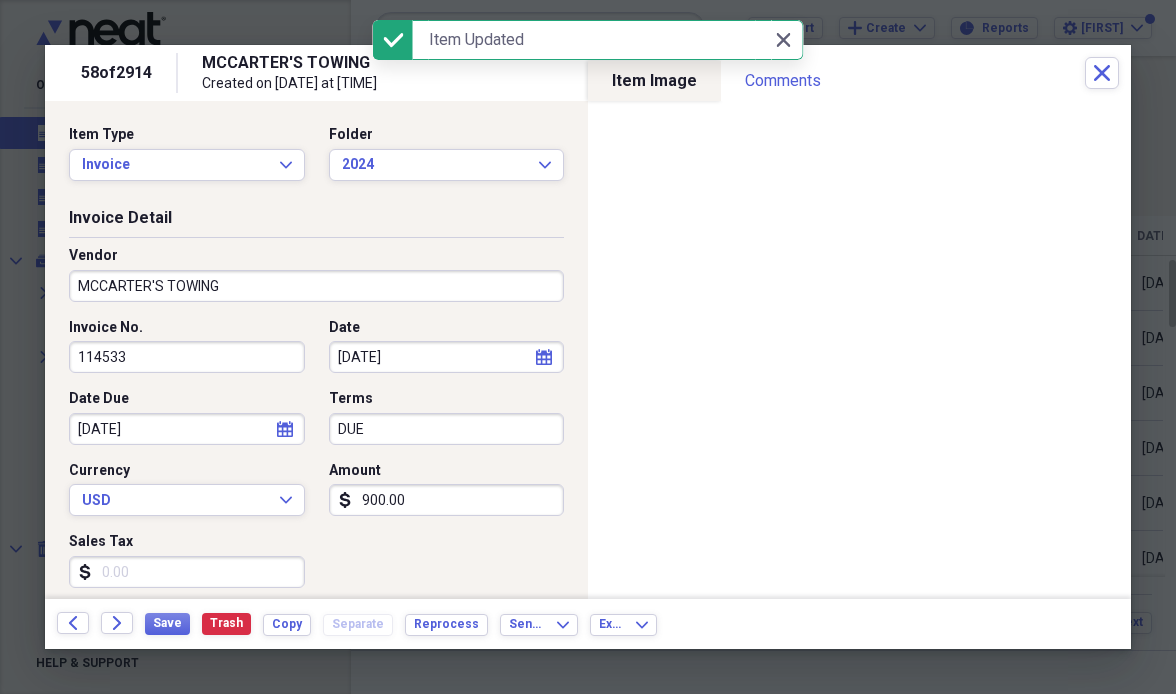 click on "Forward" 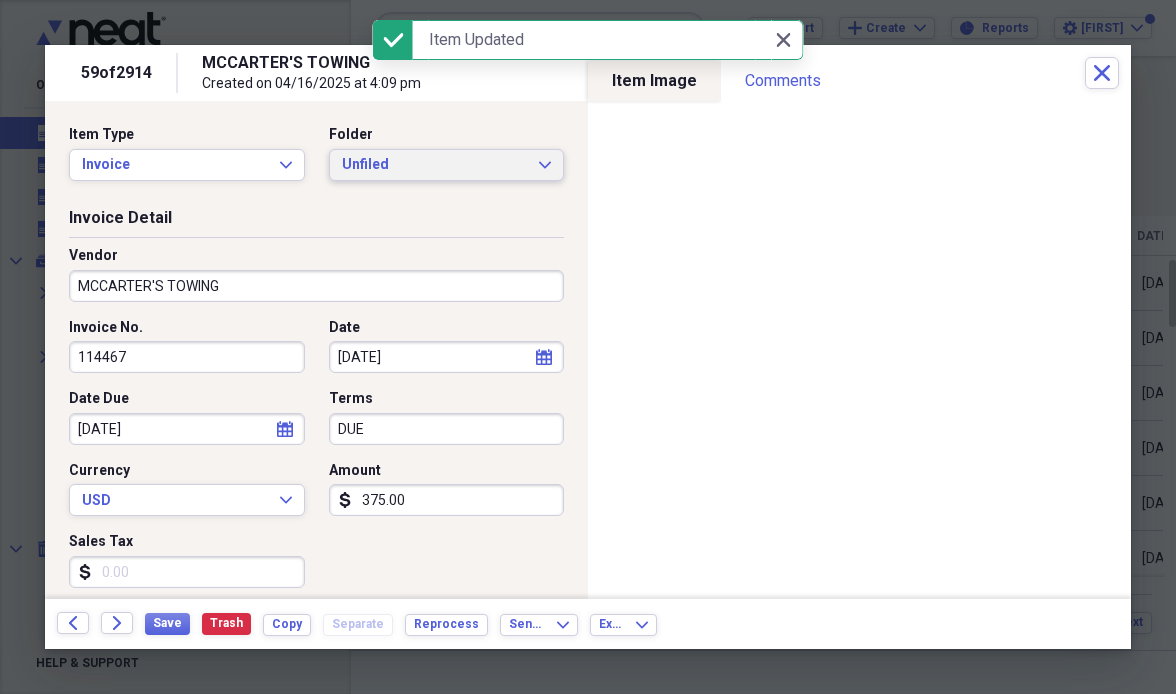 click on "Unfiled" at bounding box center [435, 165] 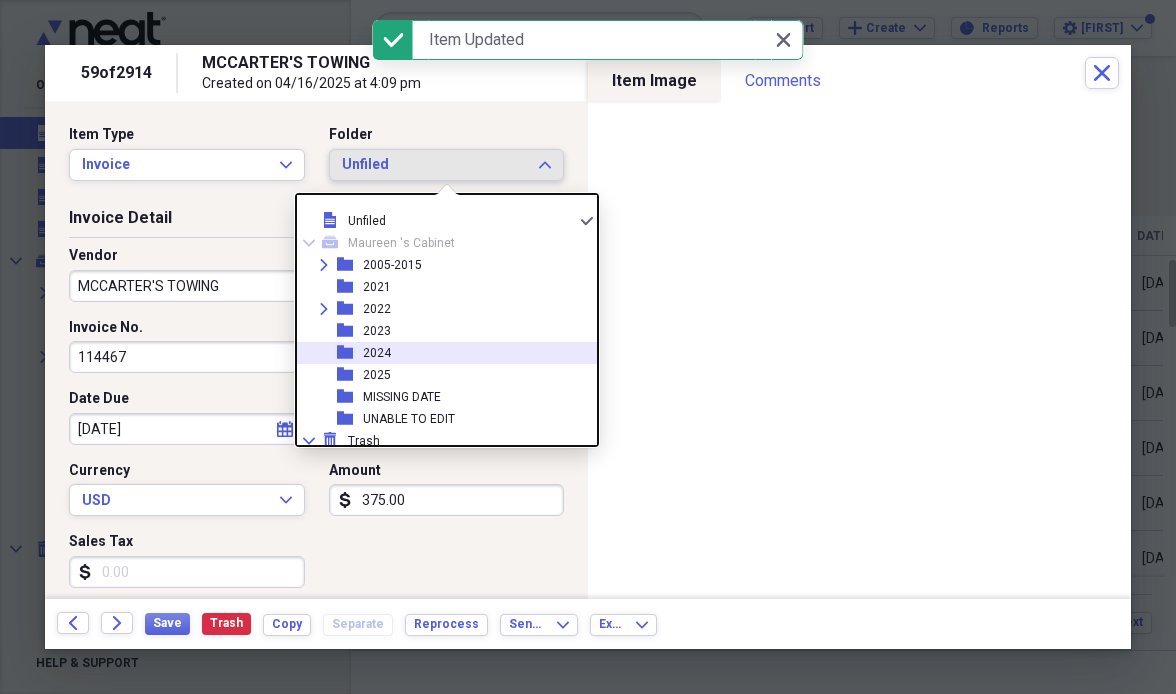 click on "folder [YEAR]" at bounding box center [439, 353] 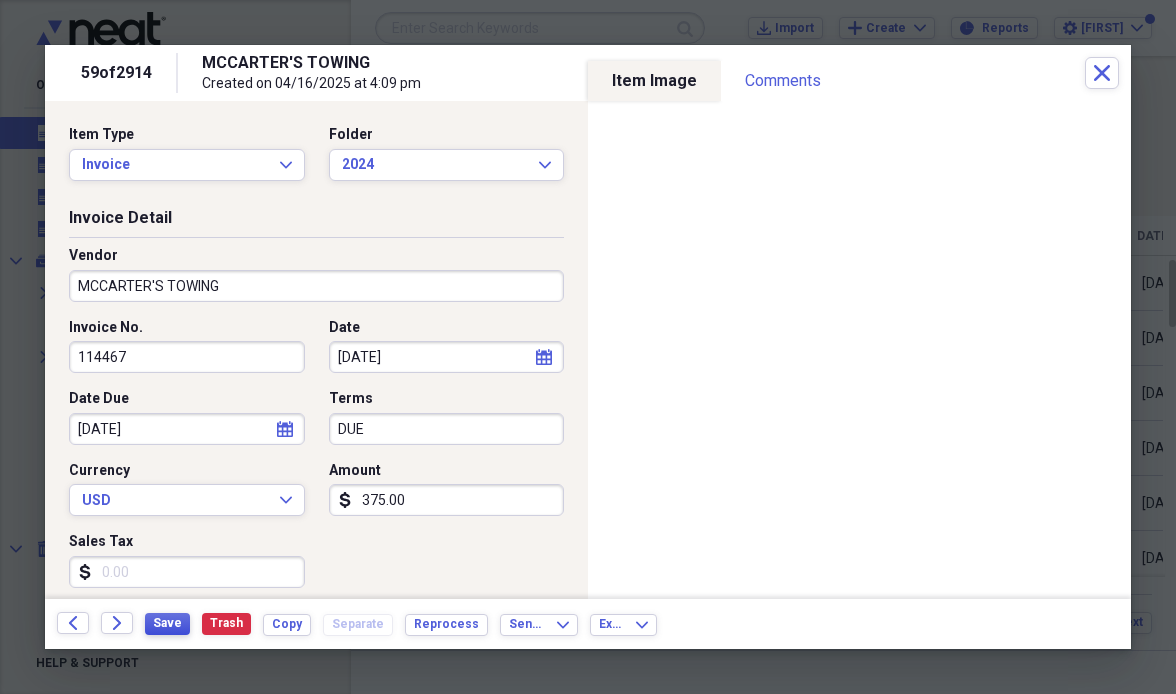 click on "Save" at bounding box center (167, 623) 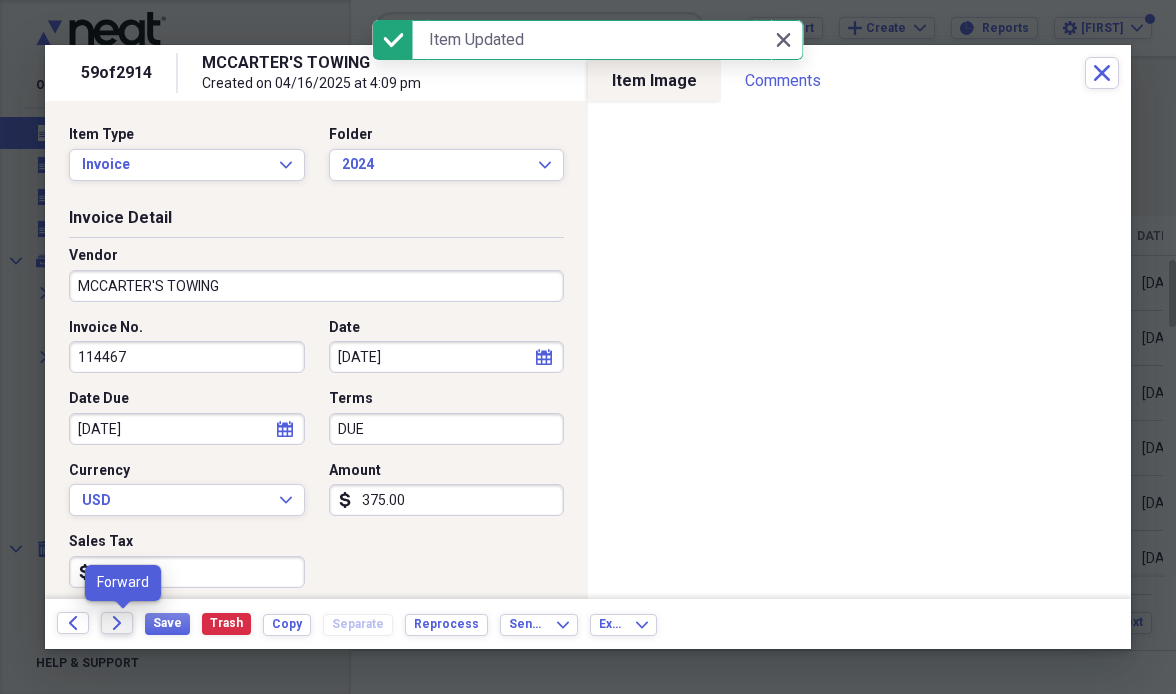 click 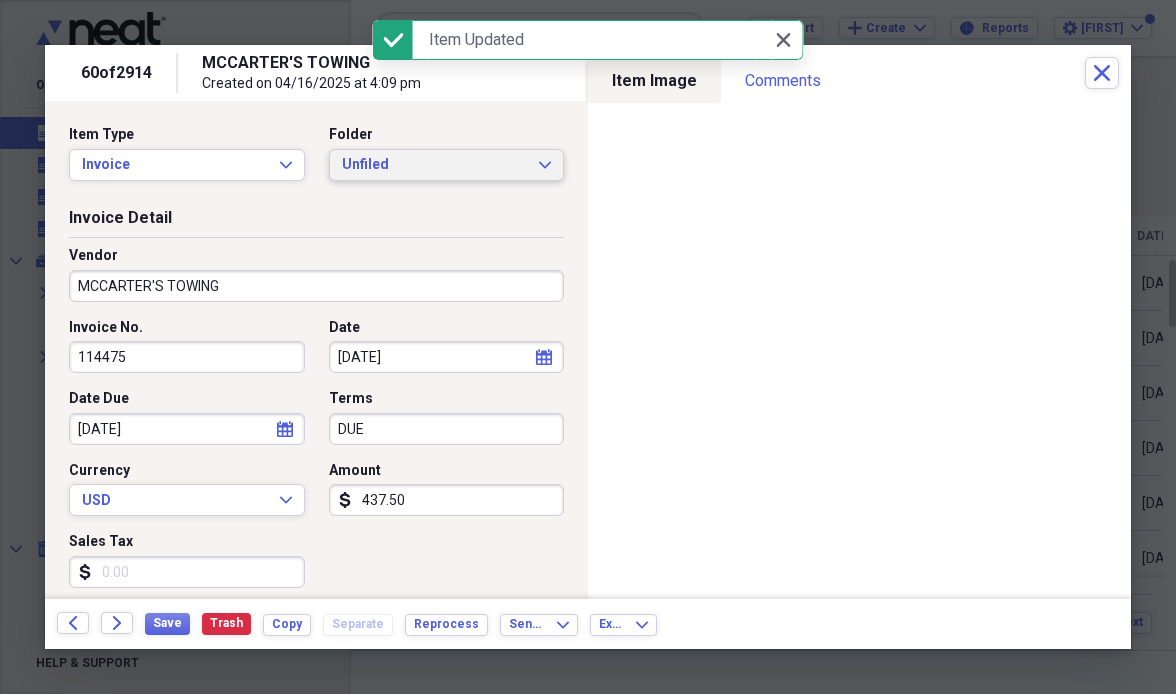 click on "Unfiled" at bounding box center (435, 165) 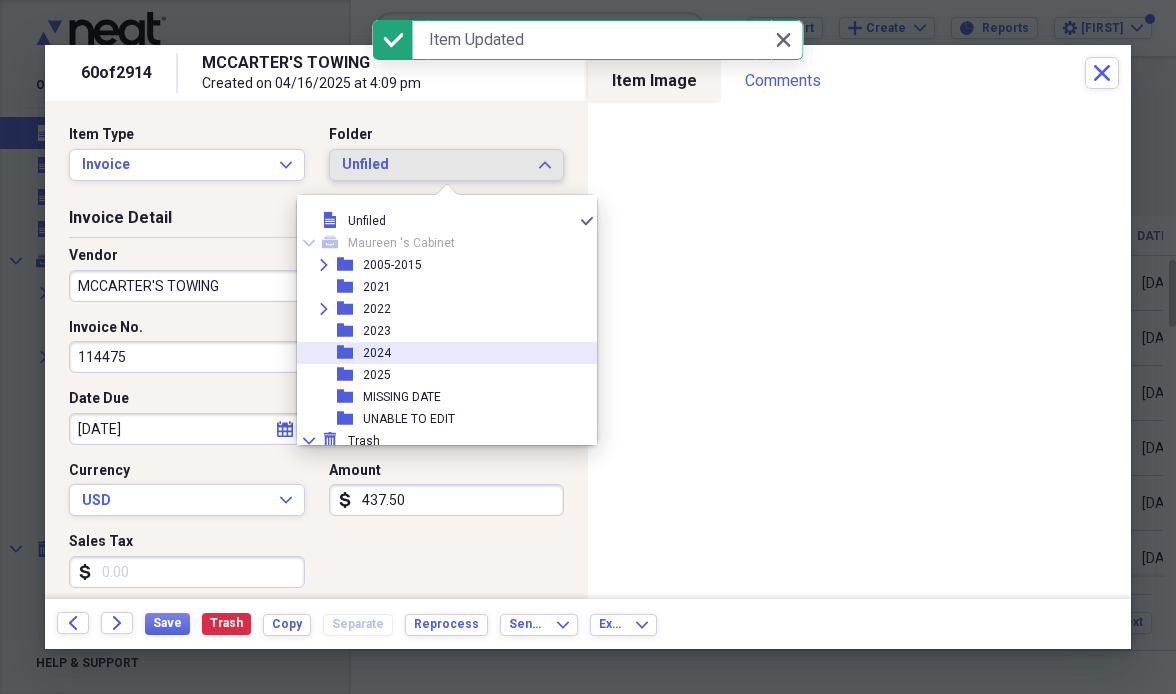 click on "folder [YEAR]" at bounding box center (439, 353) 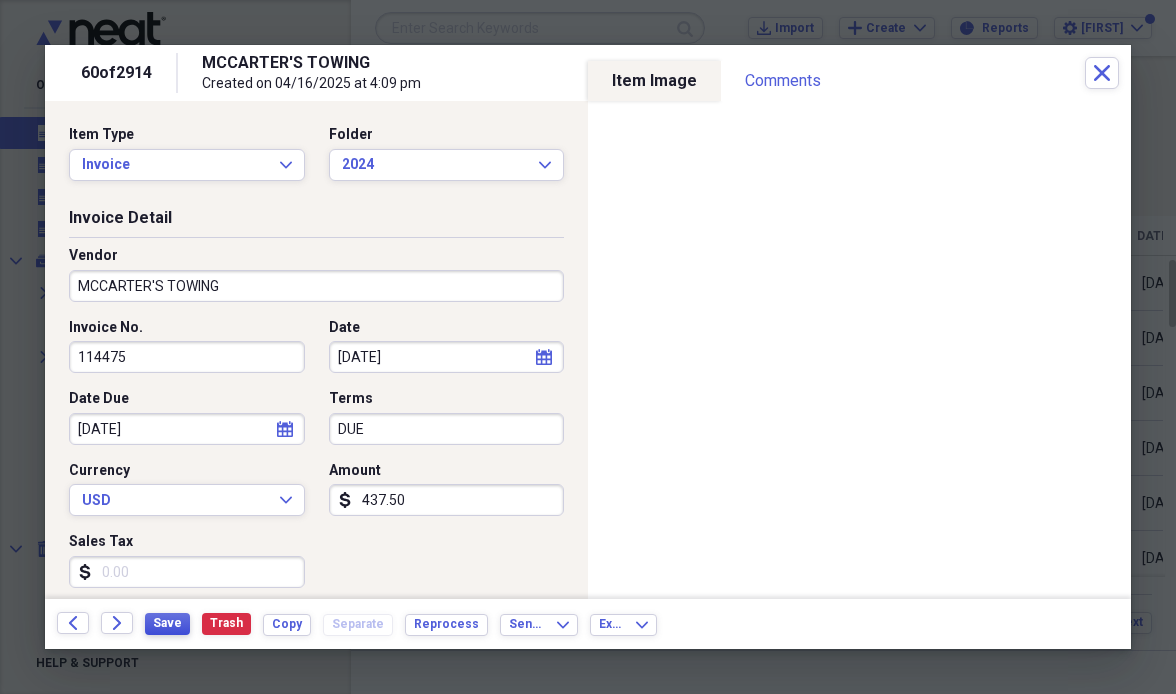 click on "Save" at bounding box center [167, 623] 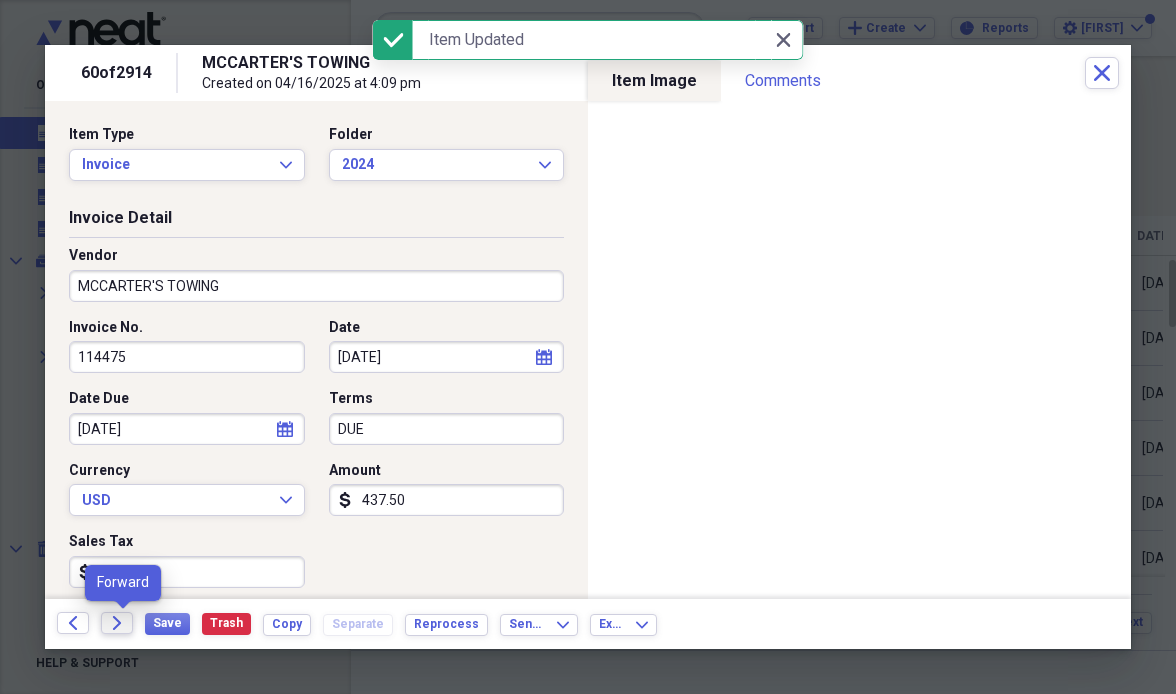 click on "Forward" 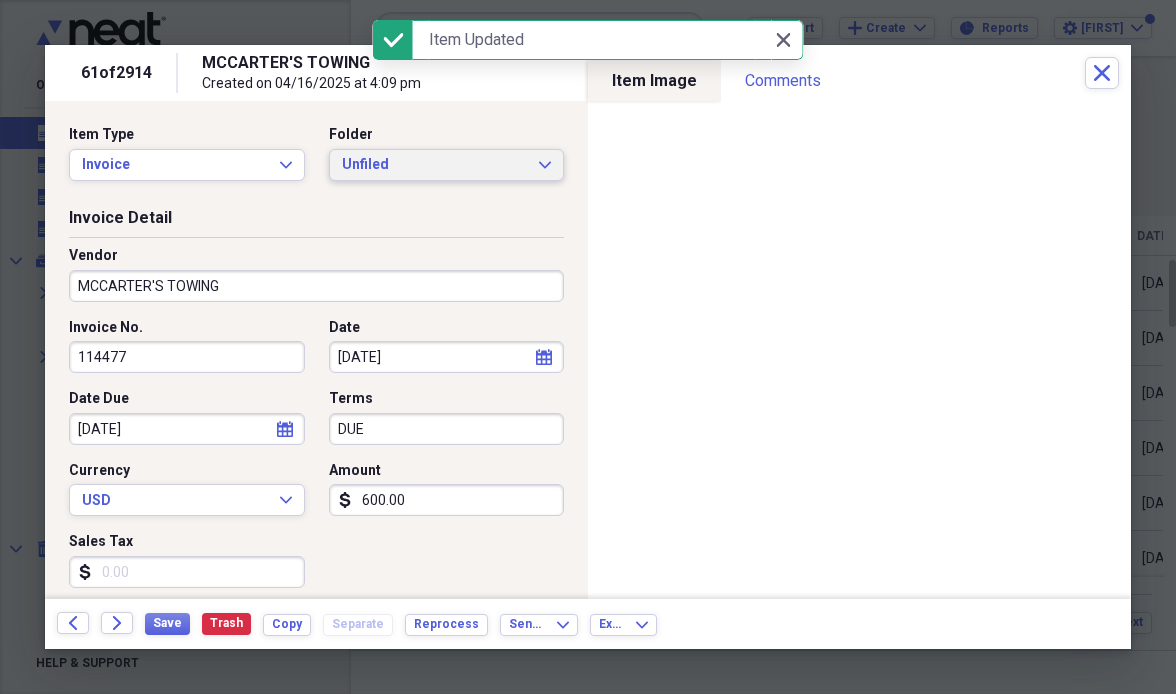 click on "Unfiled" at bounding box center [435, 165] 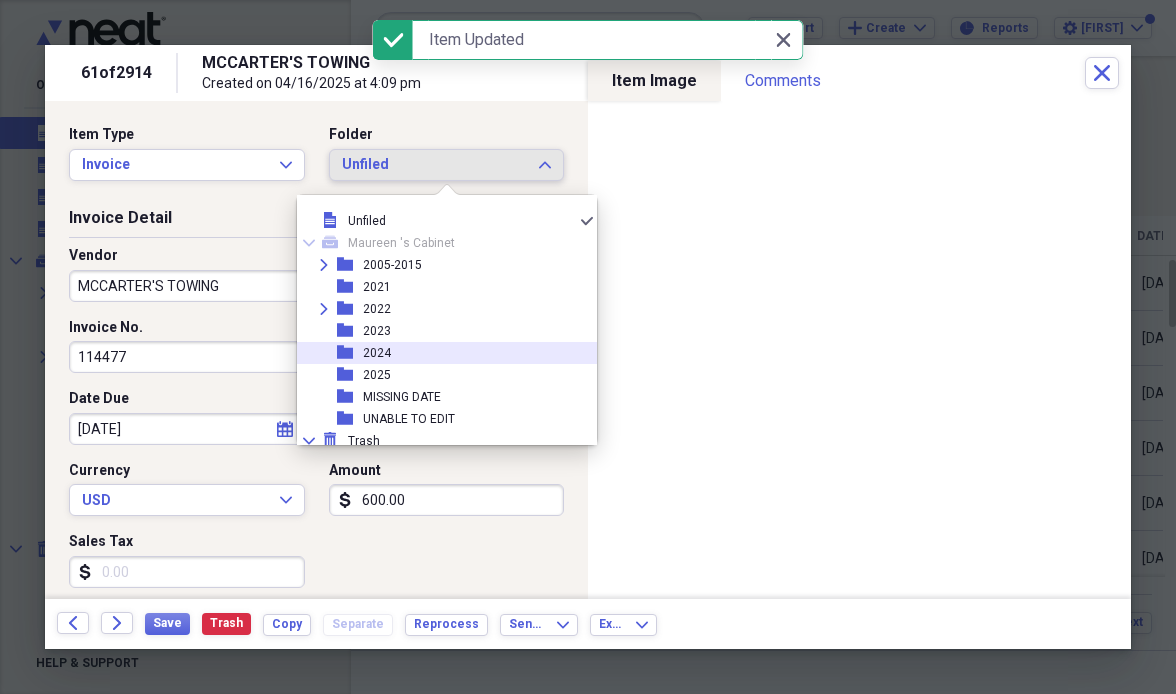 click on "folder [YEAR]" at bounding box center (439, 353) 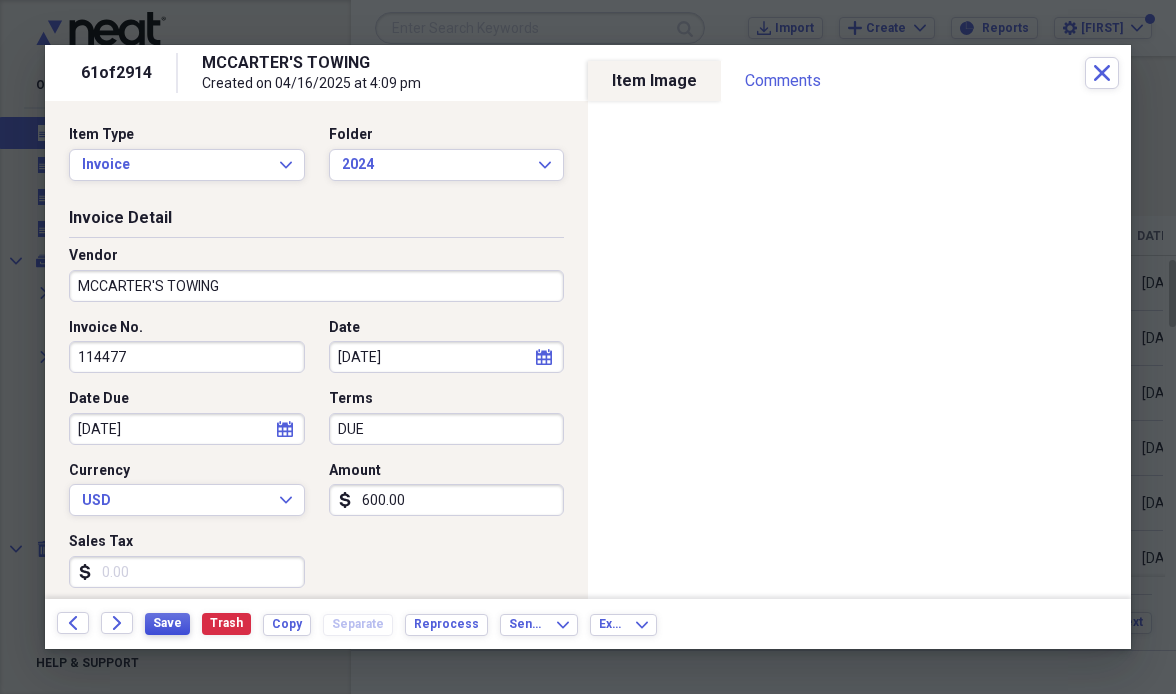 click on "Save" at bounding box center [167, 623] 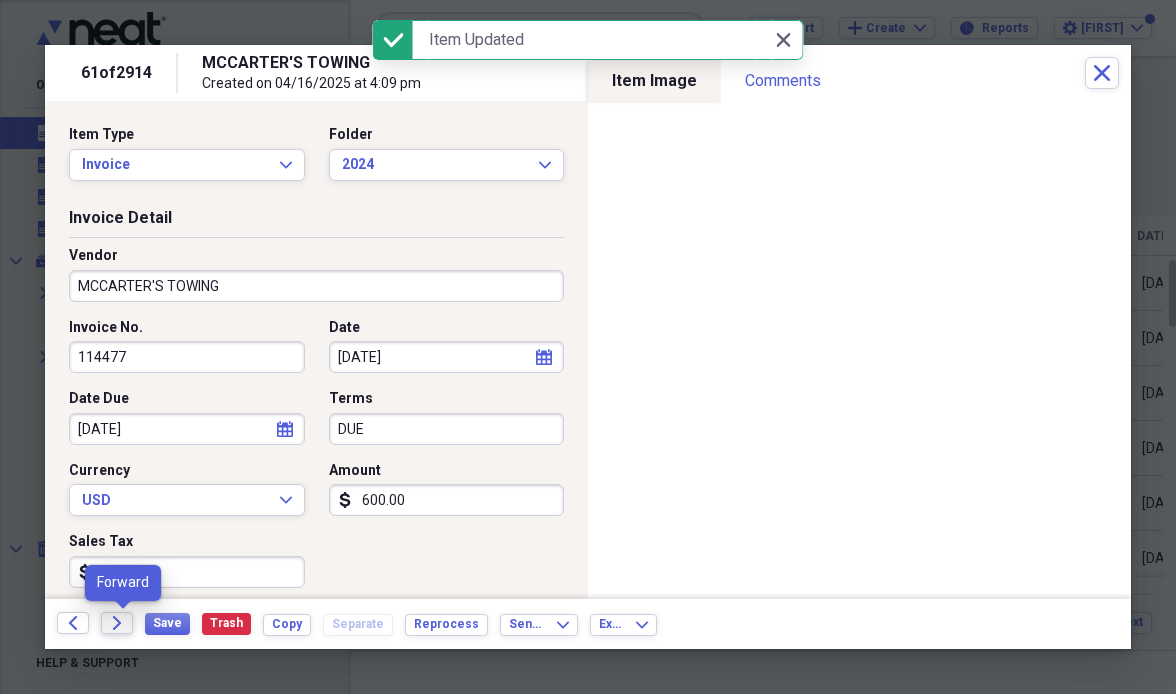 click on "Forward" 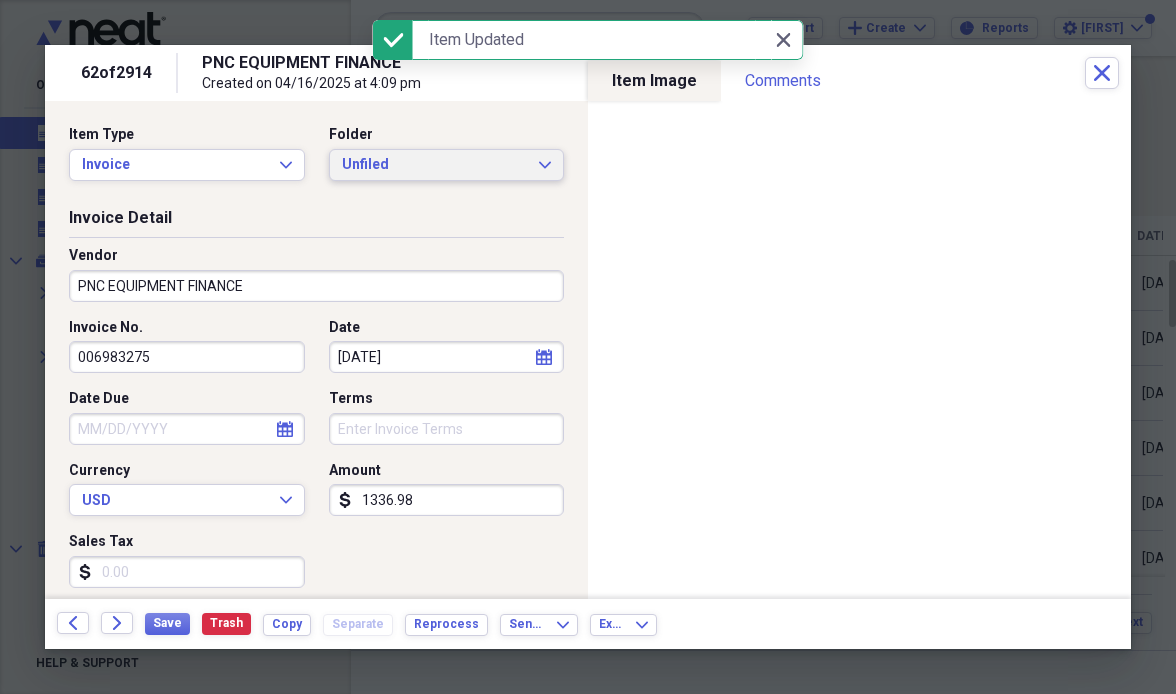 click on "Unfiled" at bounding box center (435, 165) 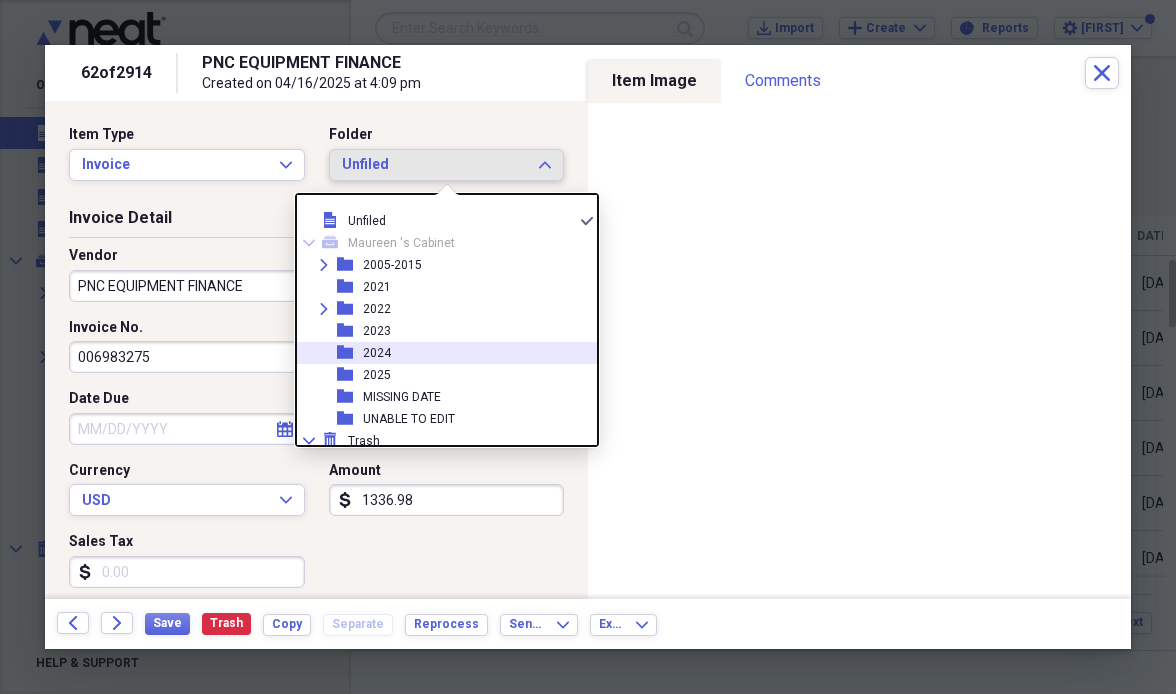 click on "folder [YEAR]" at bounding box center (439, 353) 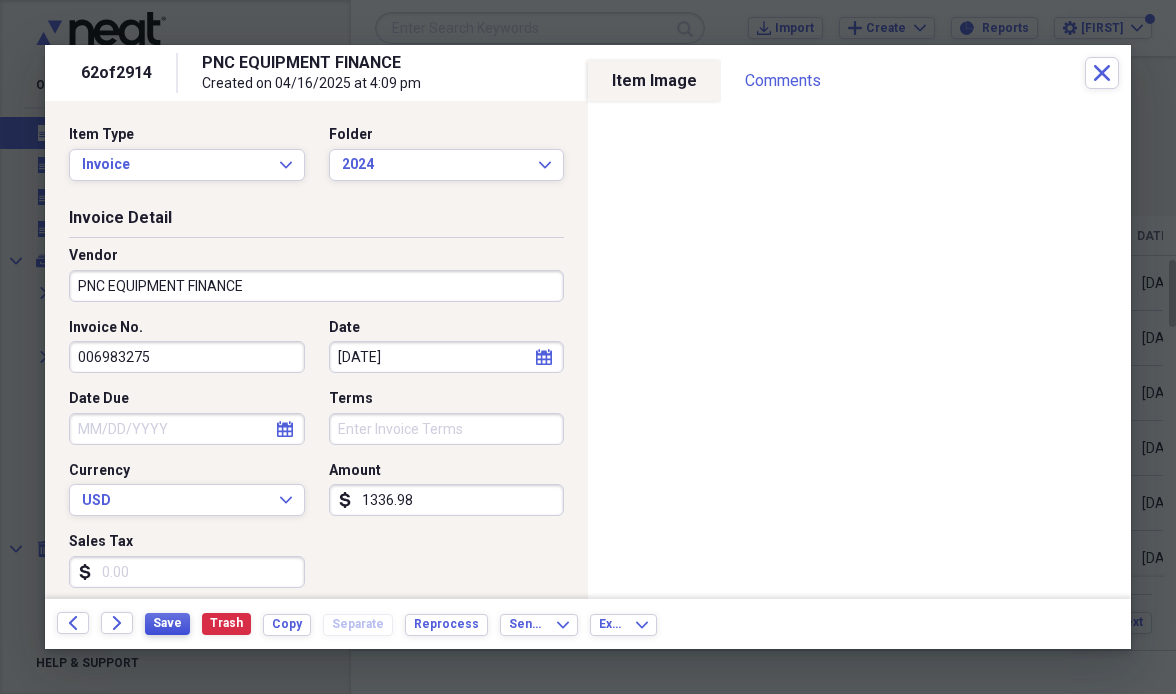 click on "Save" at bounding box center [167, 623] 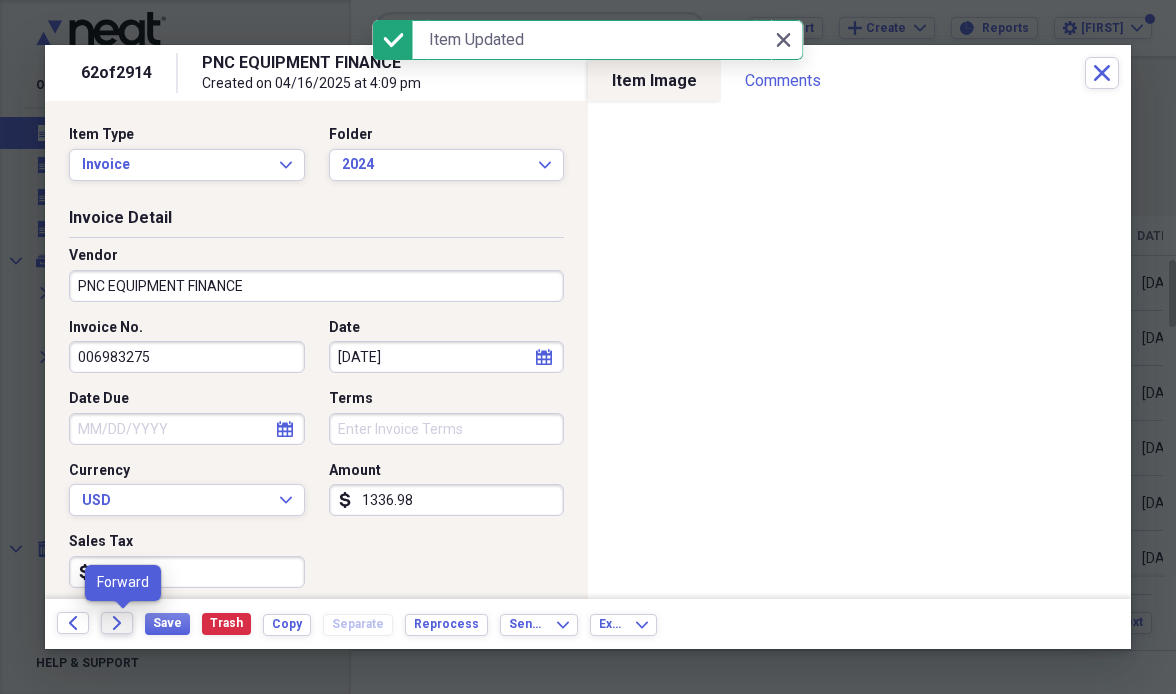 click on "Forward" 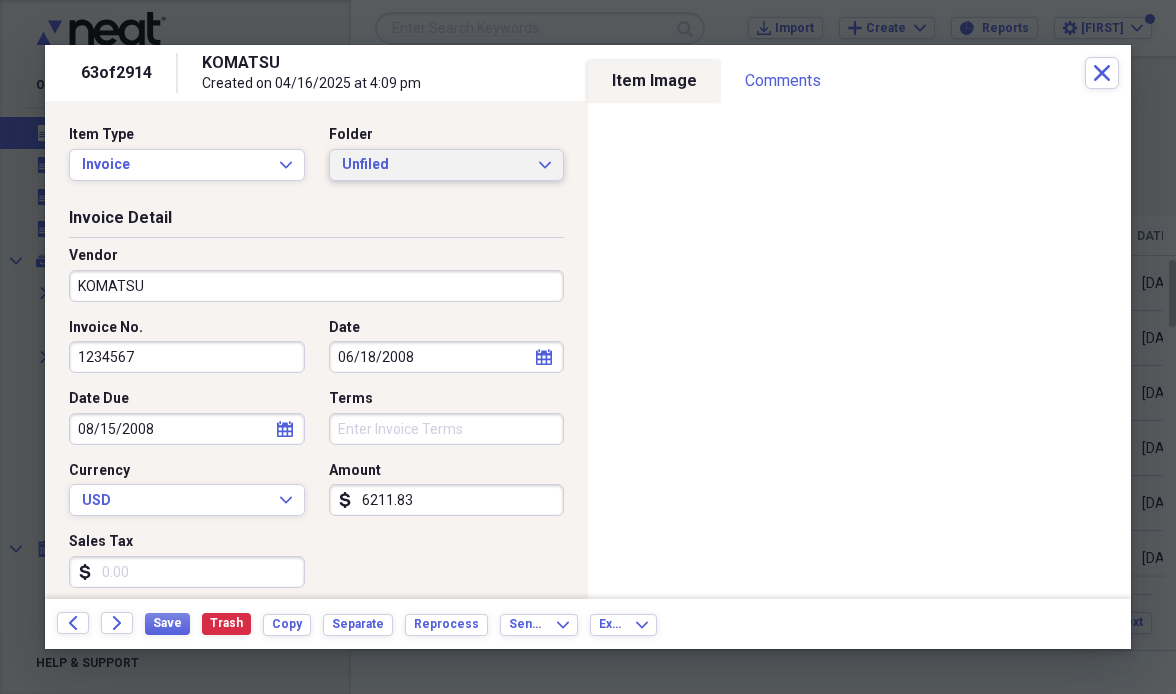click on "Unfiled" at bounding box center [435, 165] 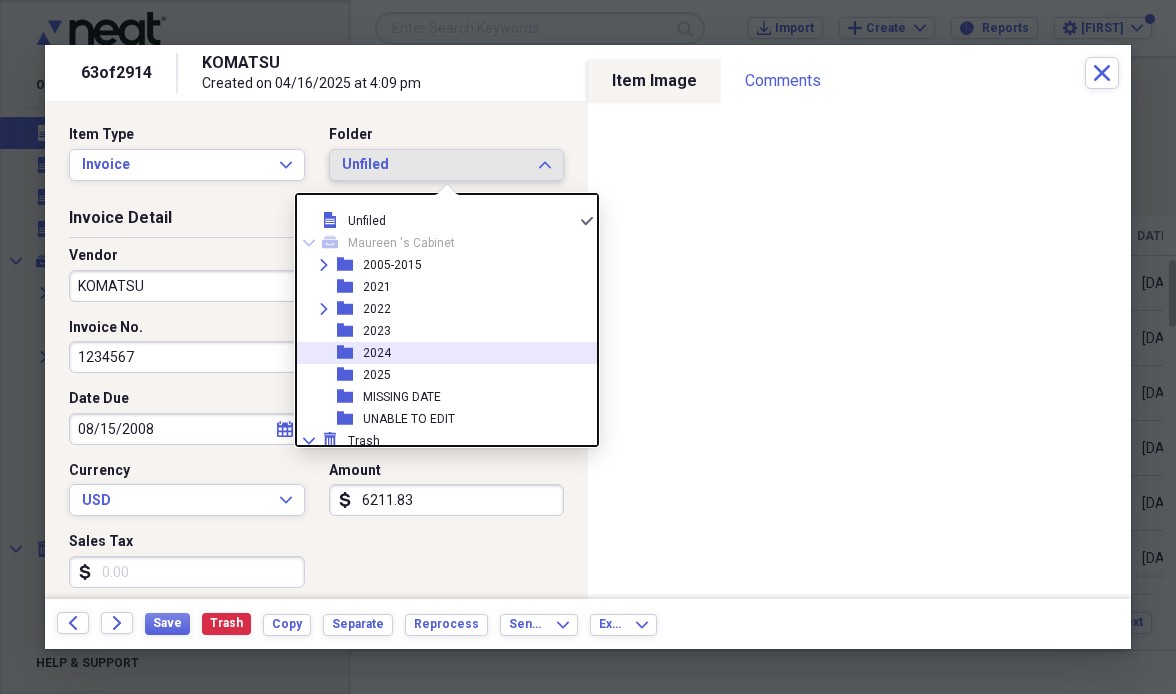 click on "2024" at bounding box center (377, 353) 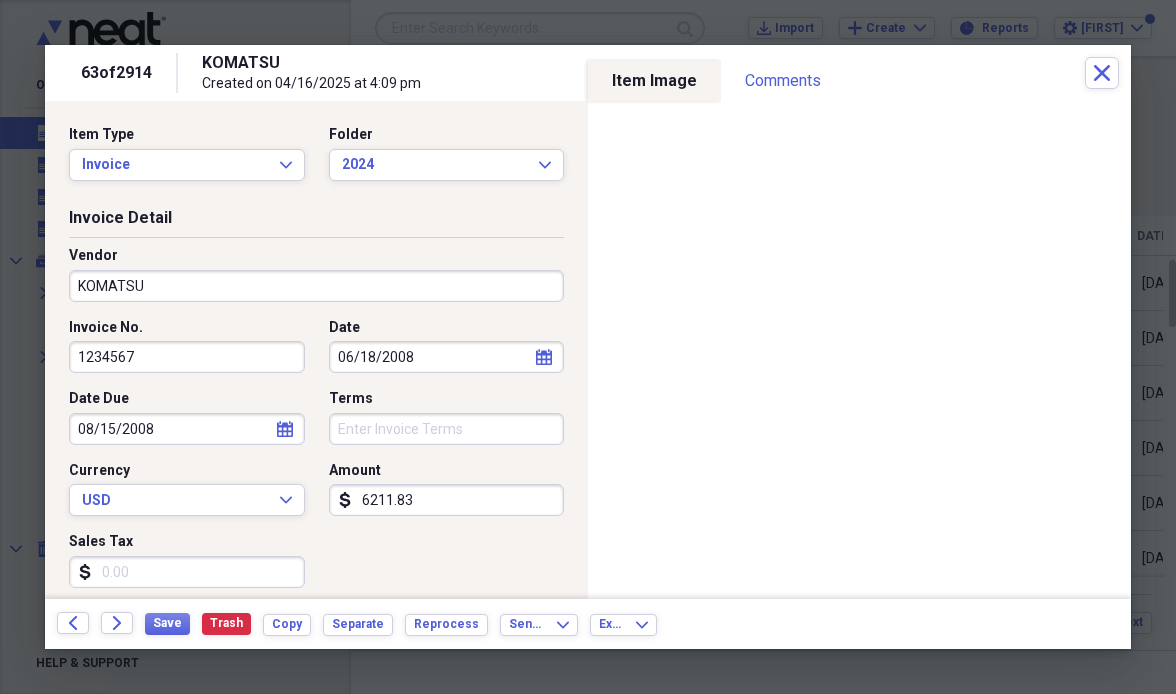 click on "06/18/2008" at bounding box center [447, 357] 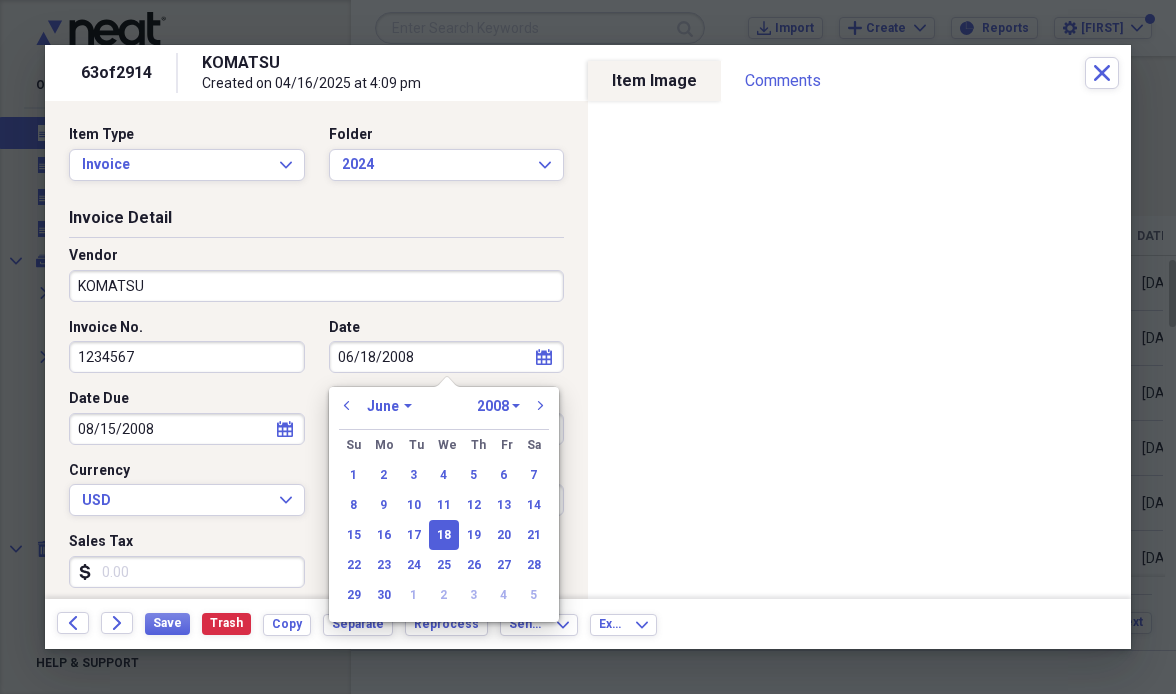 select on "2024" 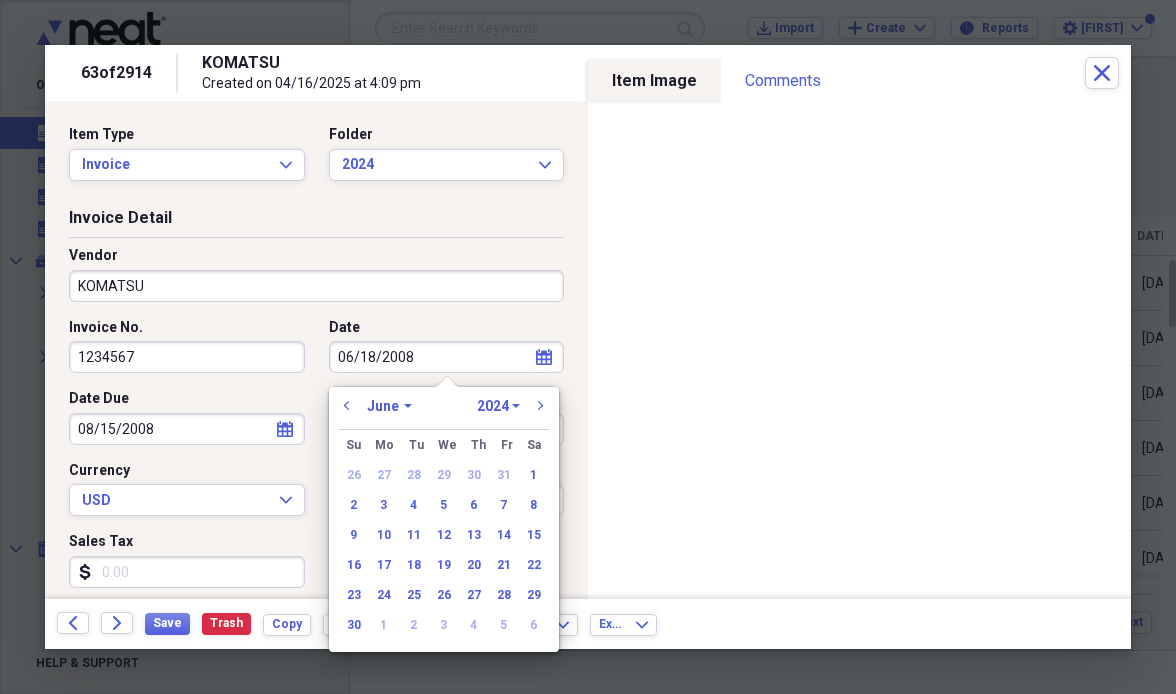 select on "10" 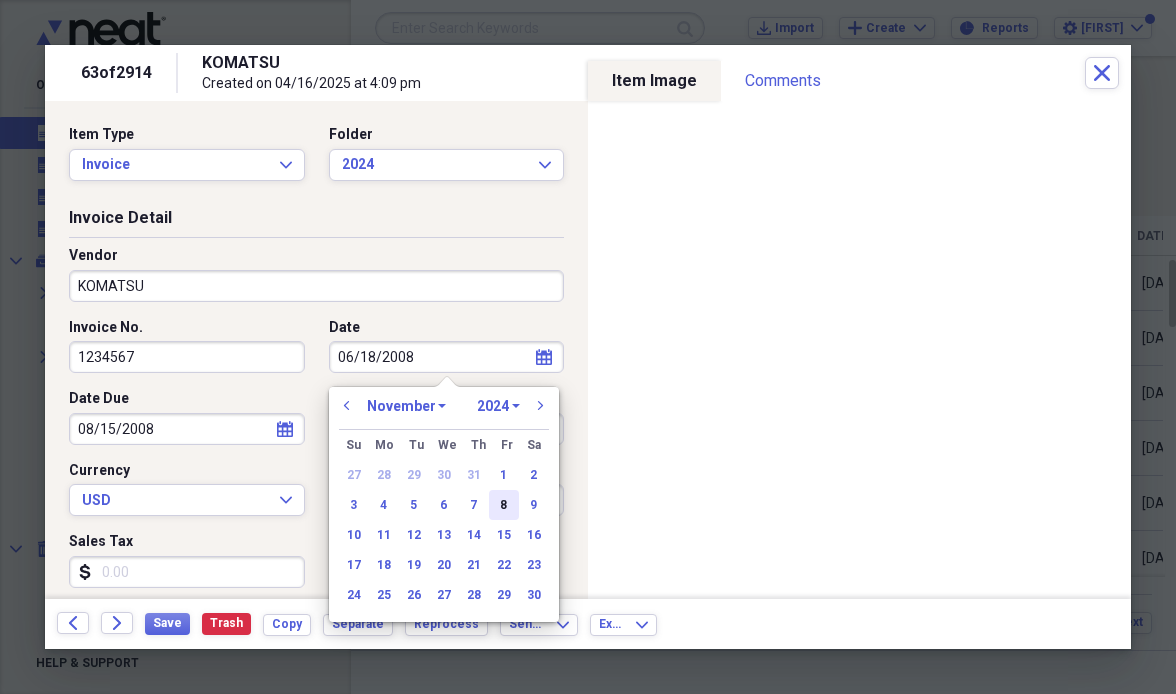 click on "8" at bounding box center (504, 505) 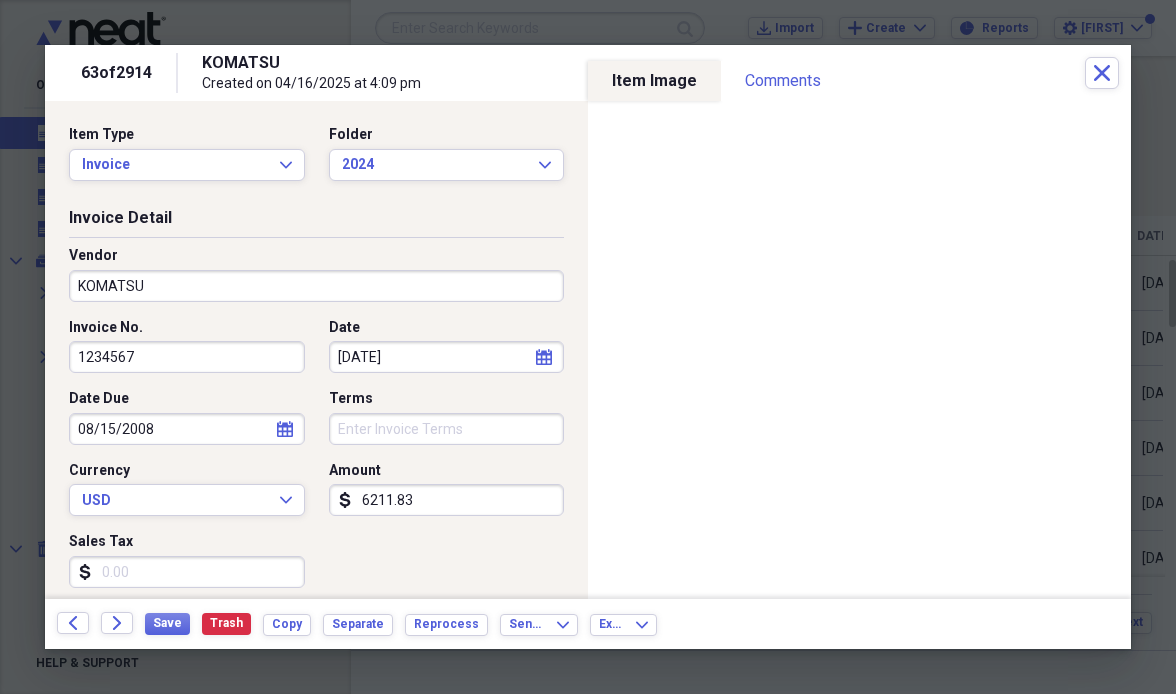 click on "6211.83" at bounding box center [447, 500] 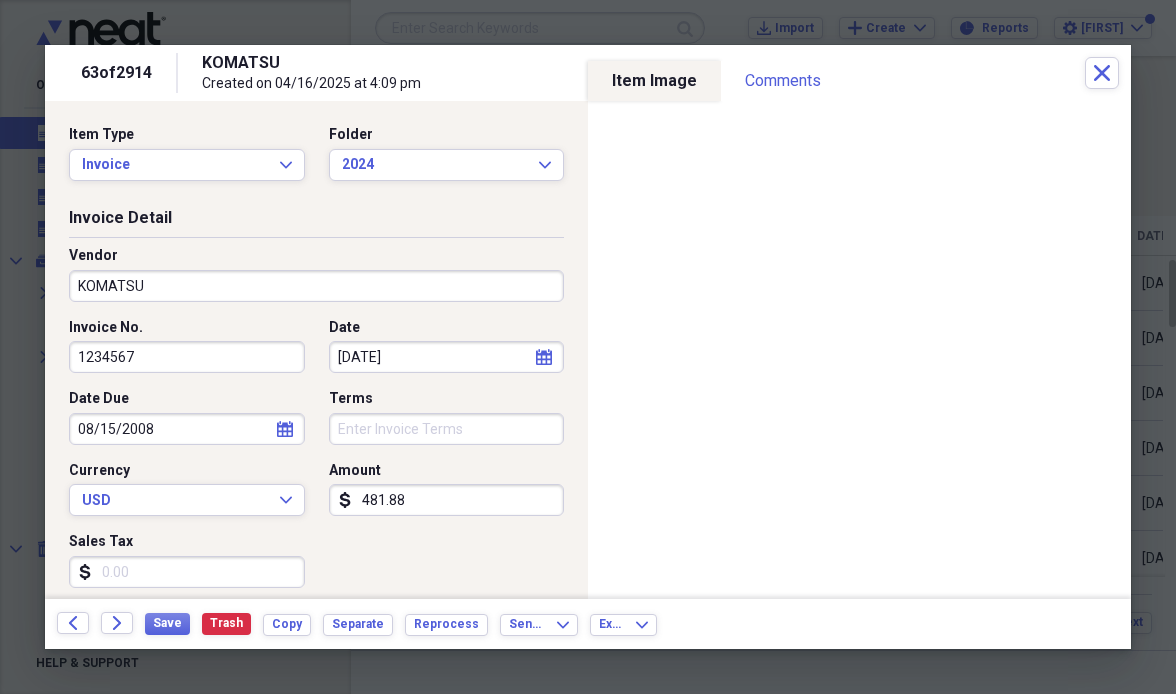 type on "4818.88" 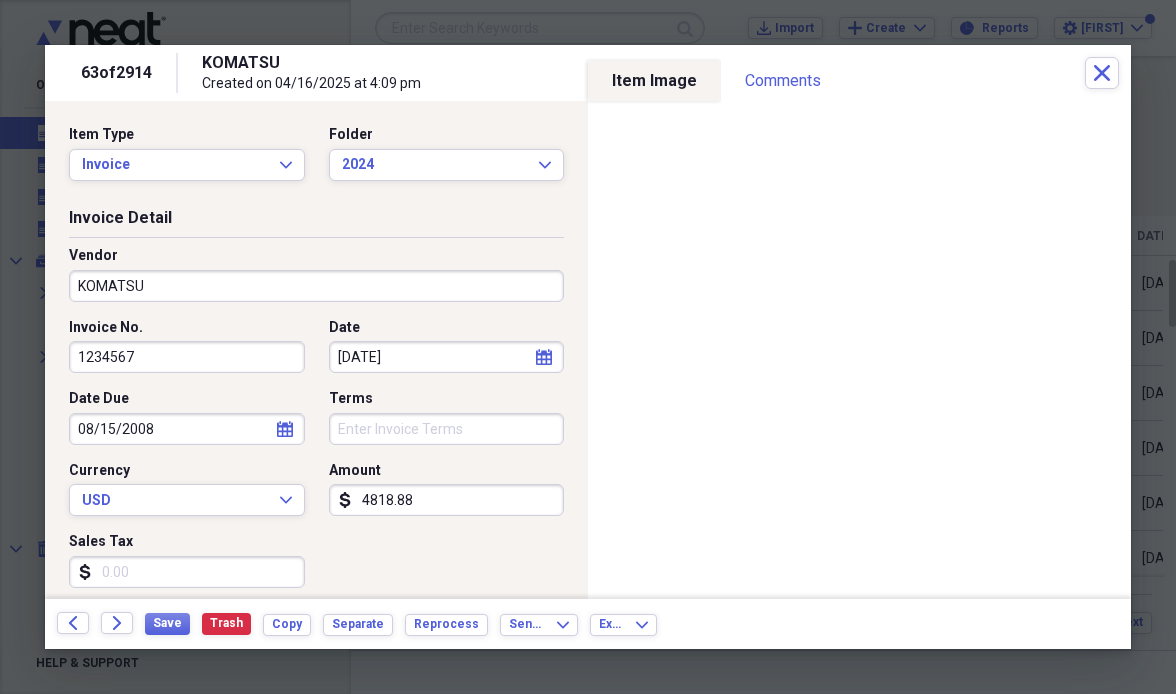 drag, startPoint x: 148, startPoint y: 352, endPoint x: 0, endPoint y: 344, distance: 148.21606 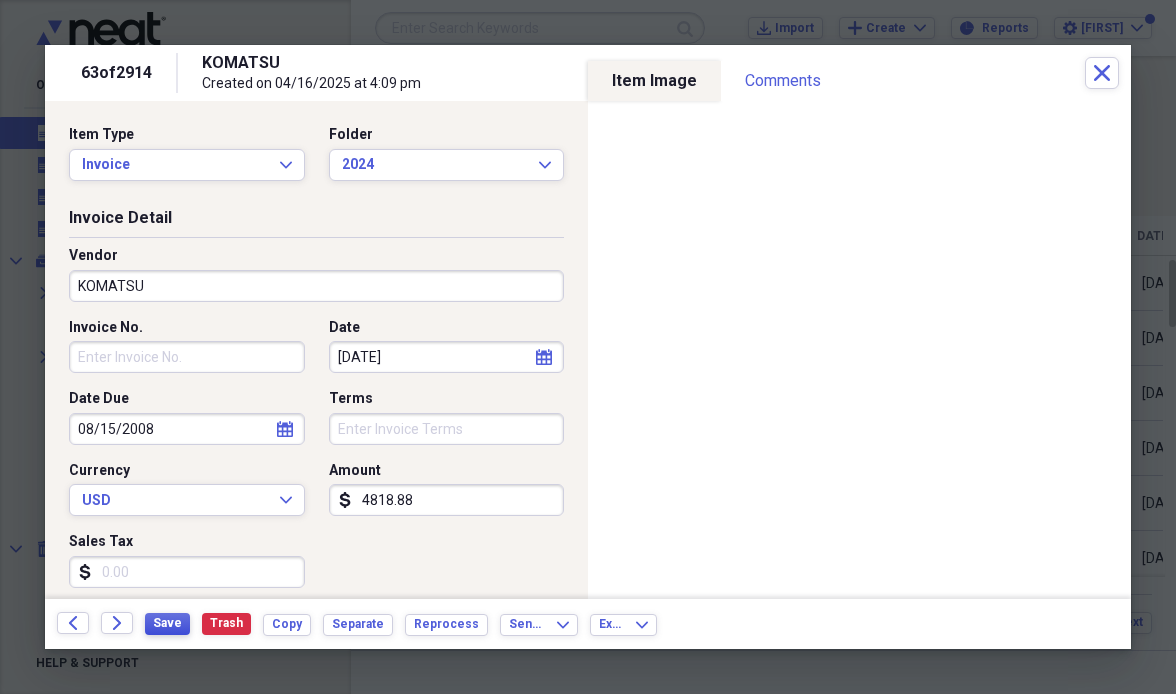 type 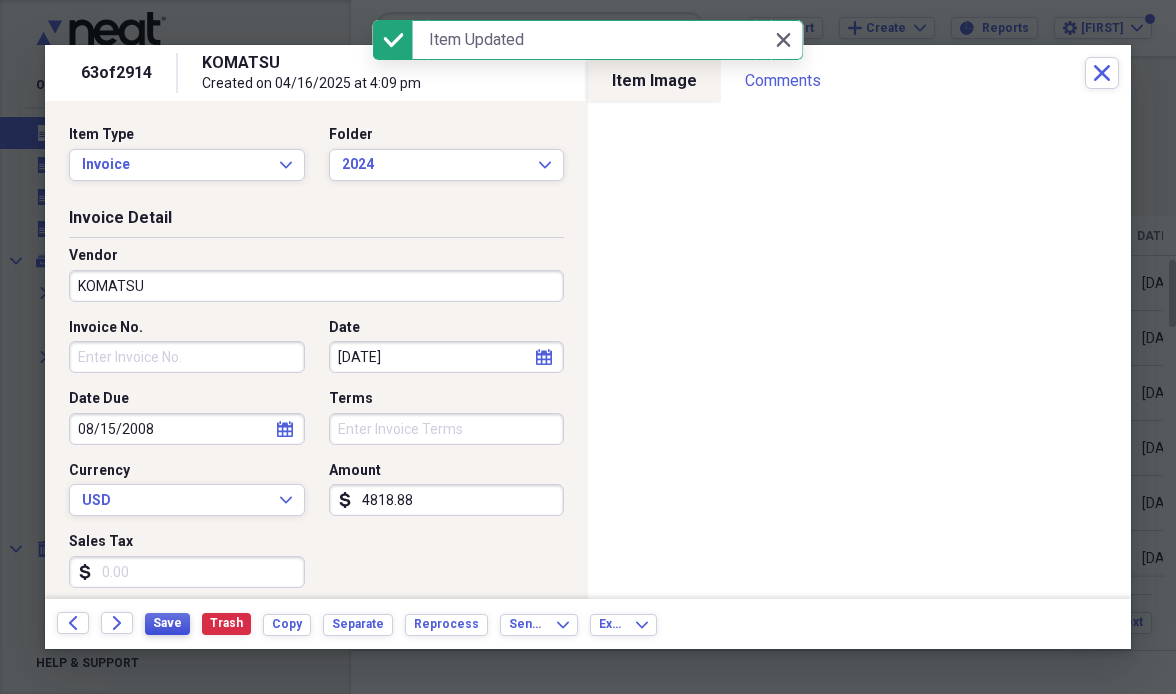 click on "Save" at bounding box center [167, 623] 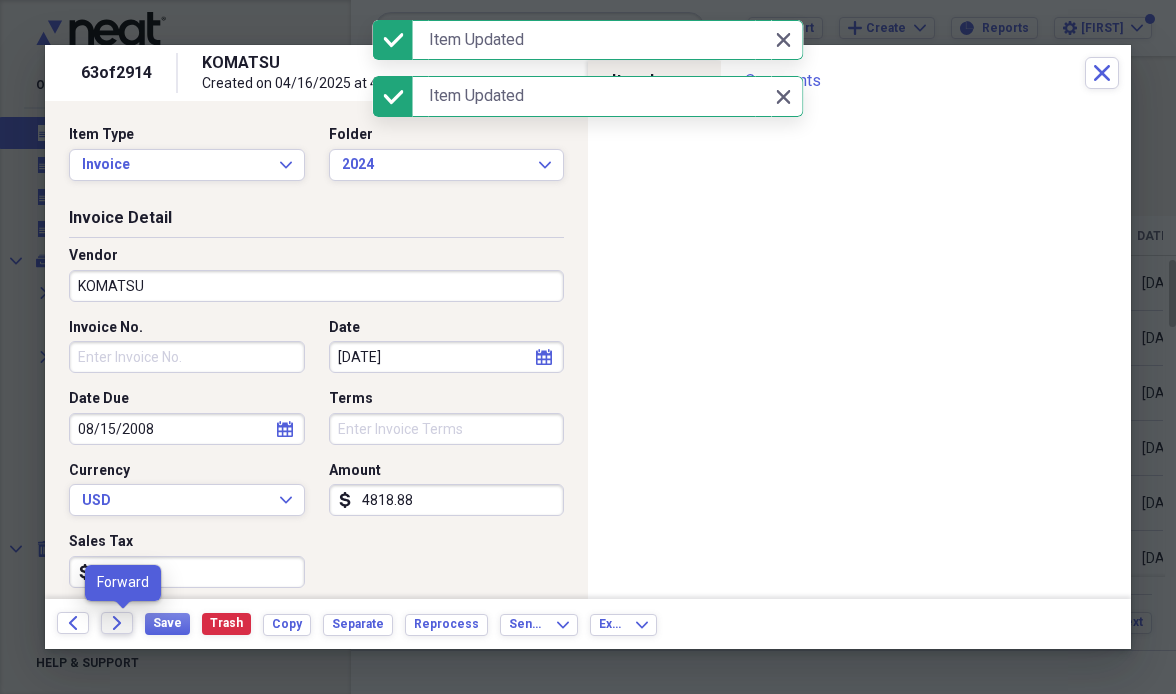 click 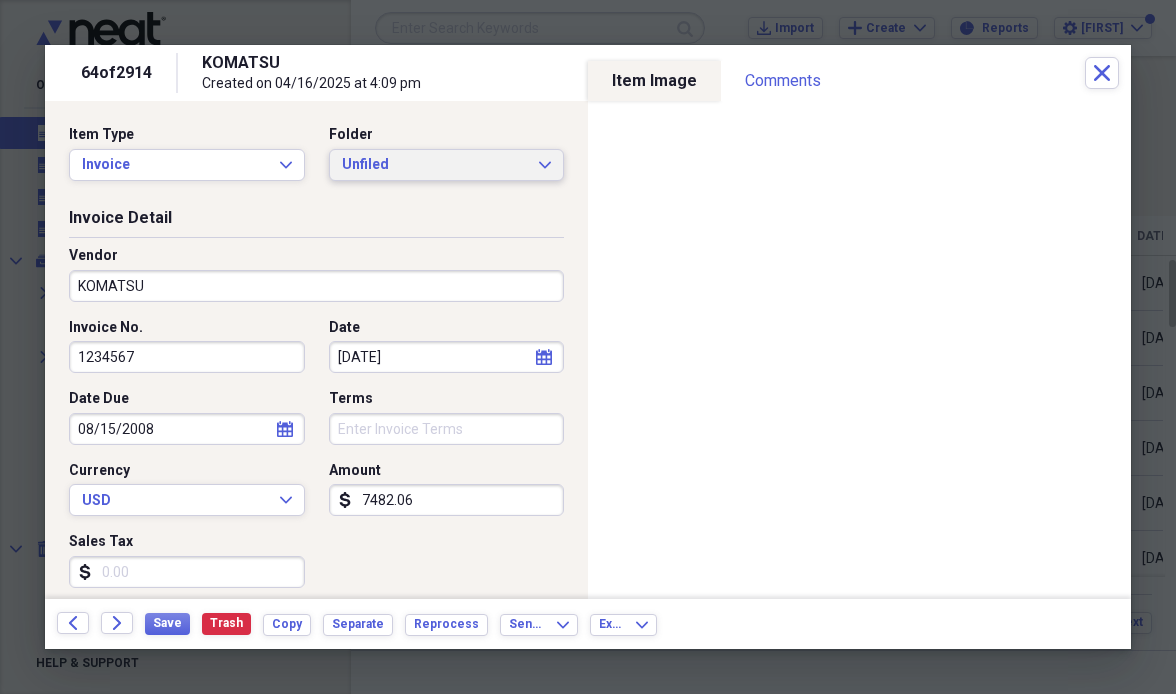 click on "Unfiled" at bounding box center [435, 165] 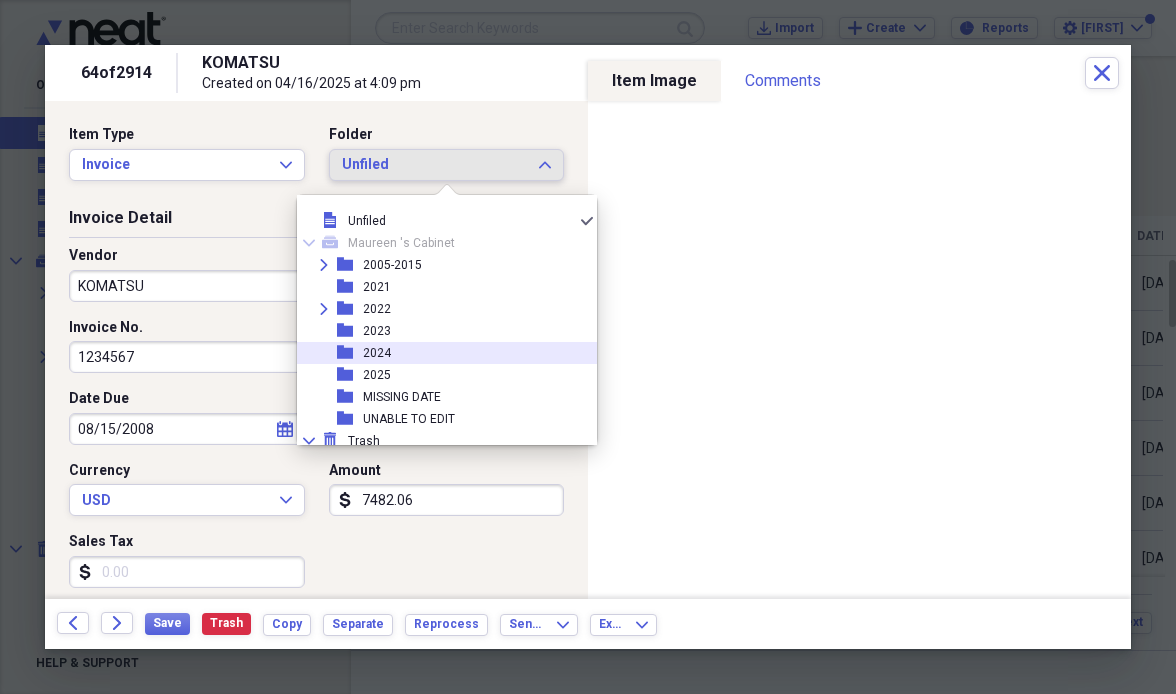 click on "folder [YEAR]" at bounding box center [439, 353] 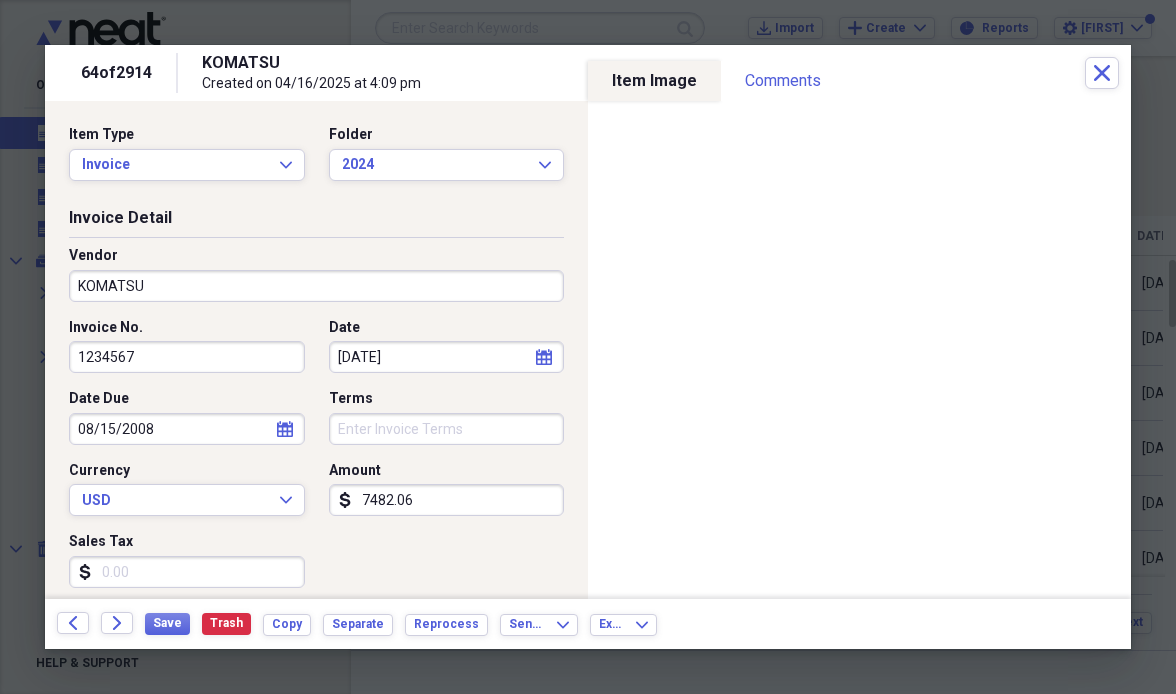 click on "1234567" at bounding box center [187, 357] 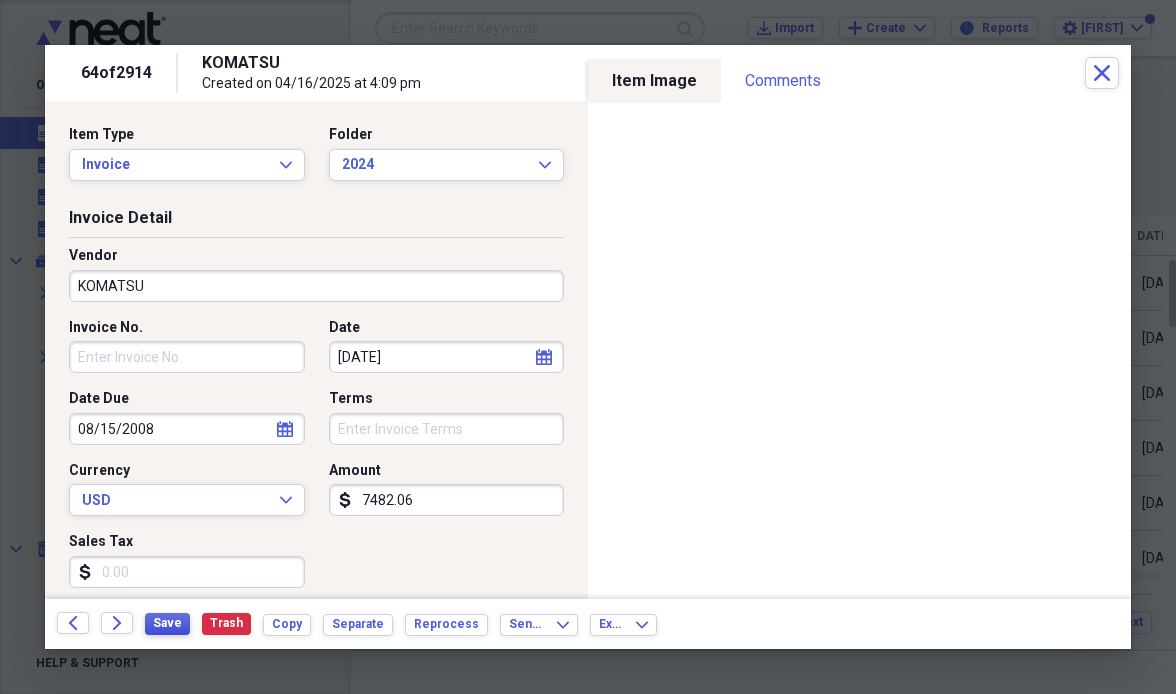 type 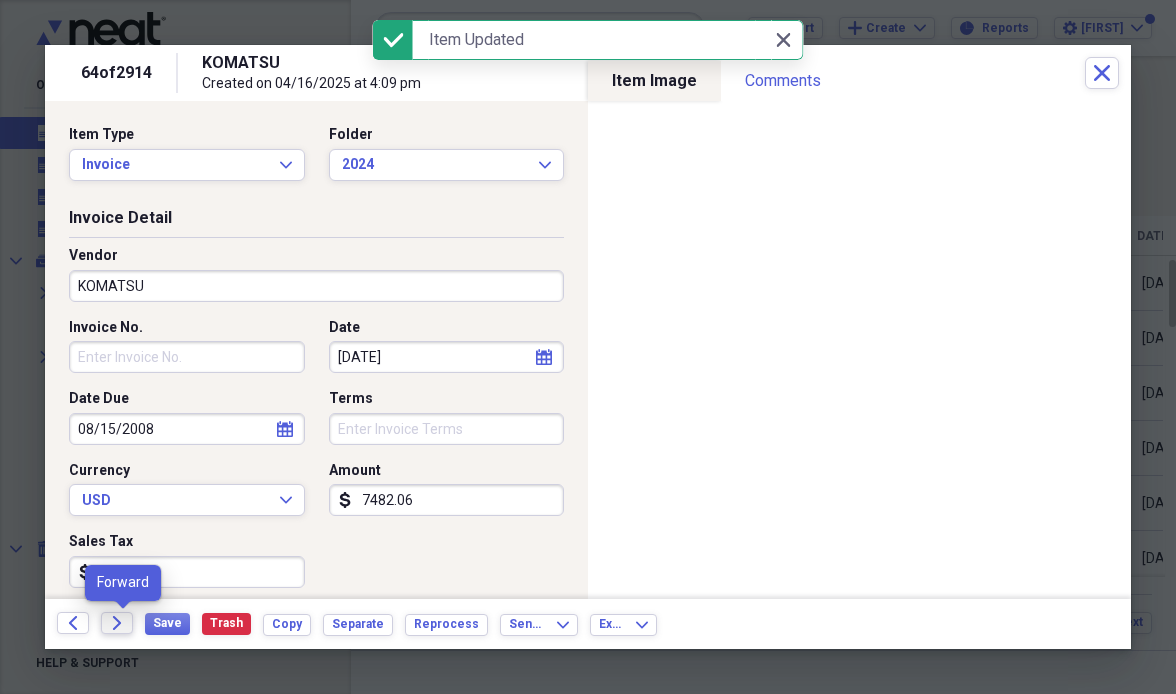click 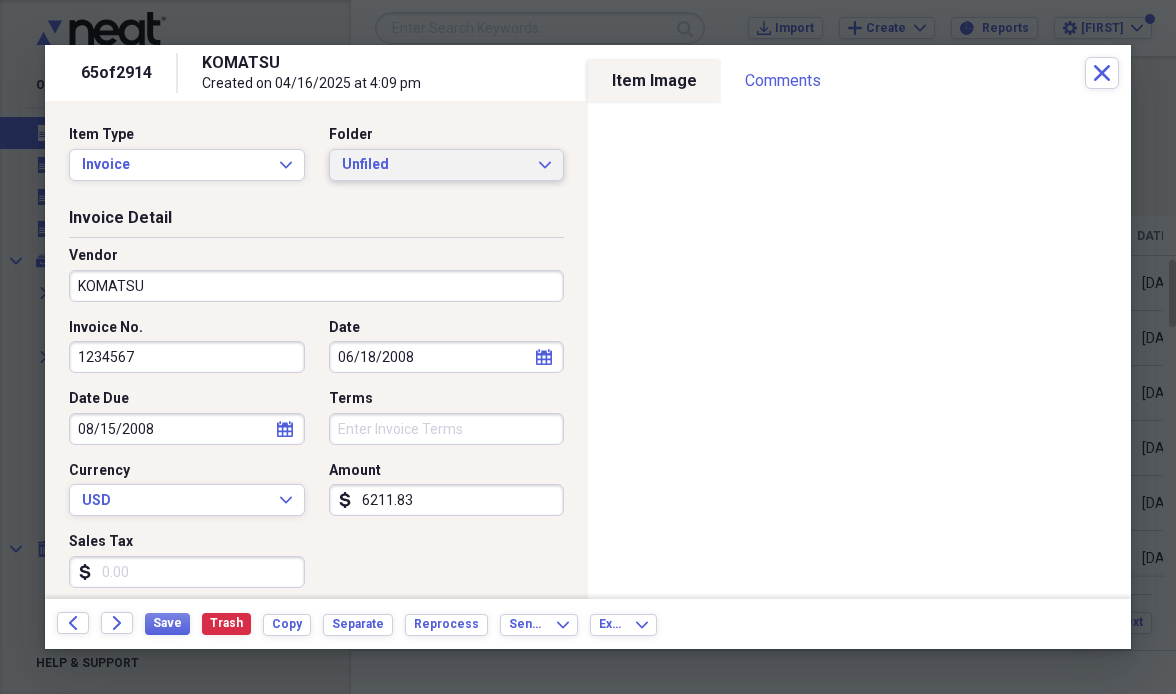 click on "Unfiled" at bounding box center (435, 165) 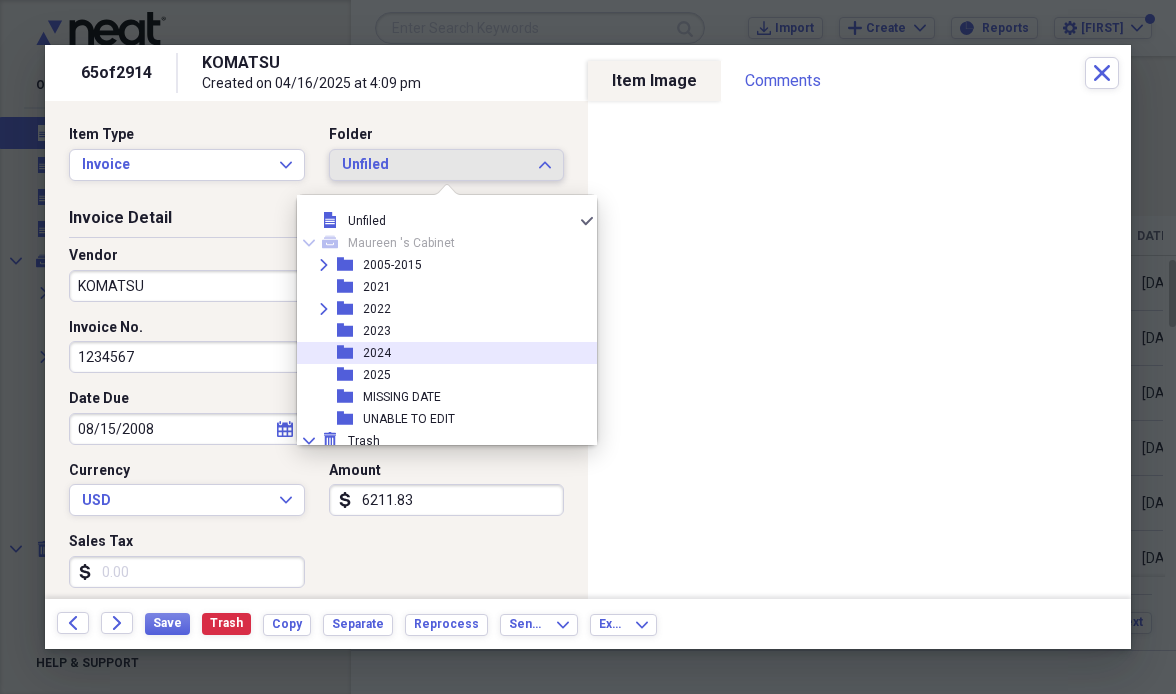 click on "folder [YEAR]" at bounding box center (439, 353) 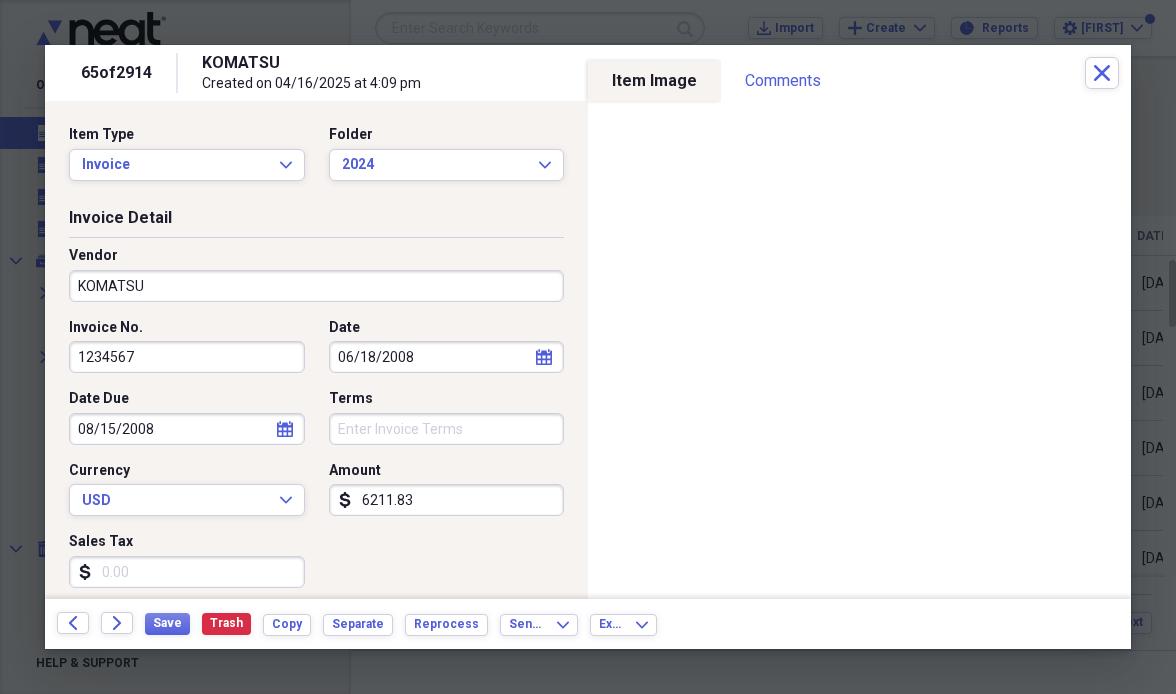 click on "1234567" at bounding box center (187, 357) 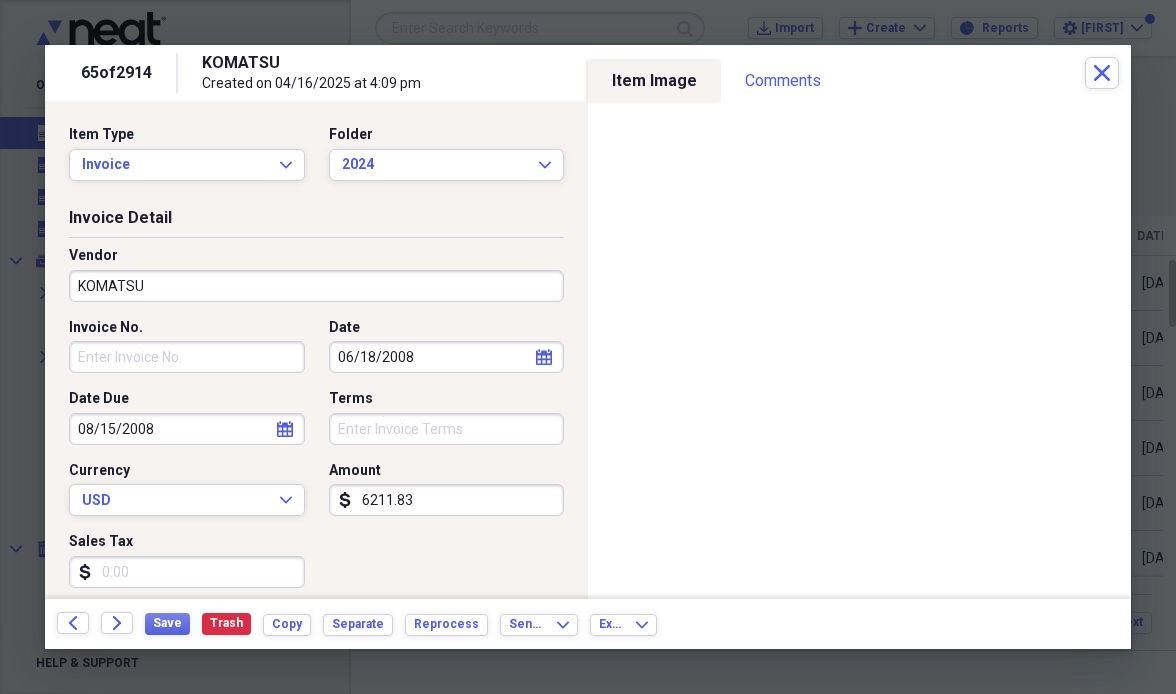 type 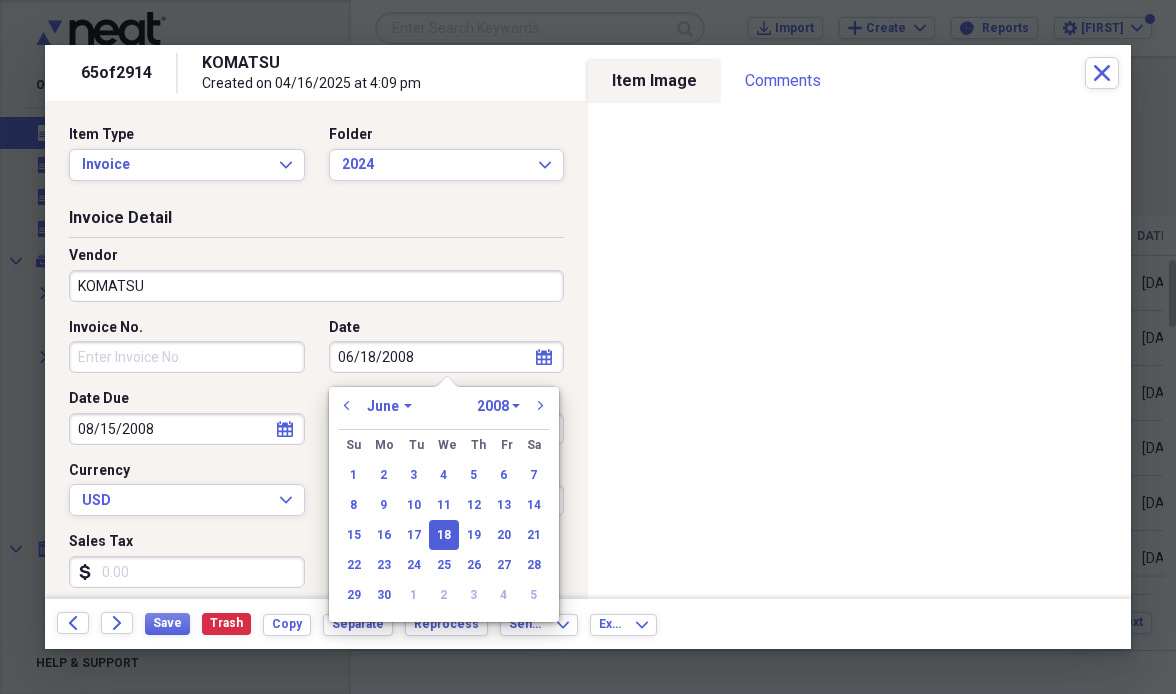 select on "2024" 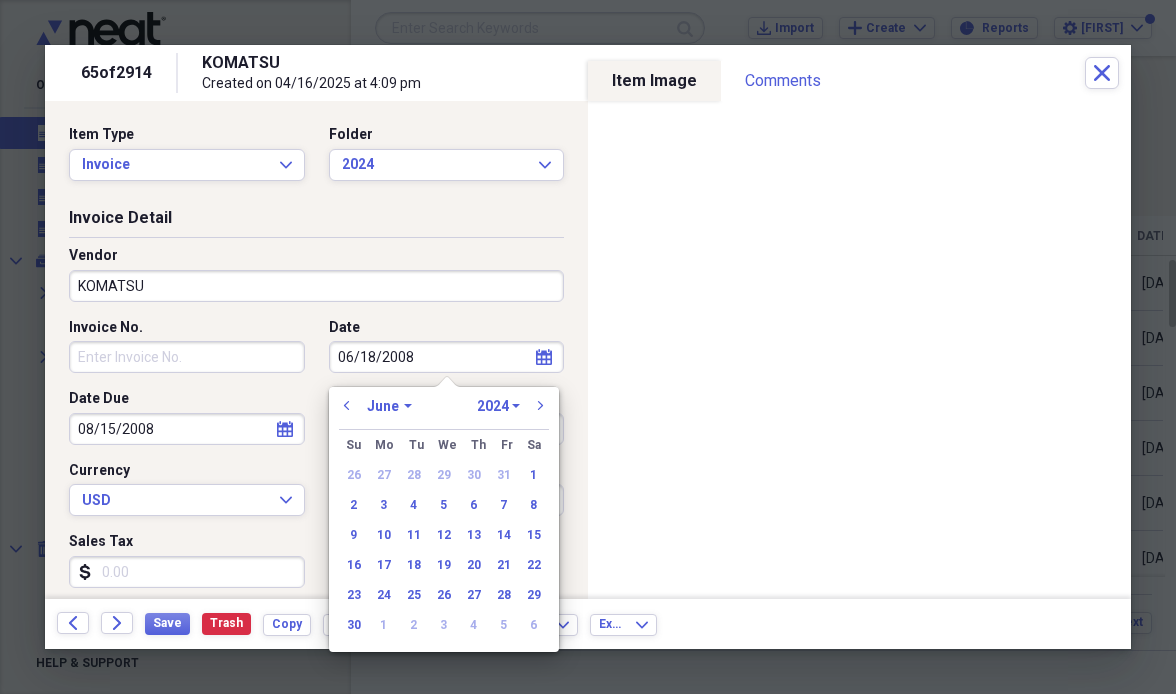 select on "10" 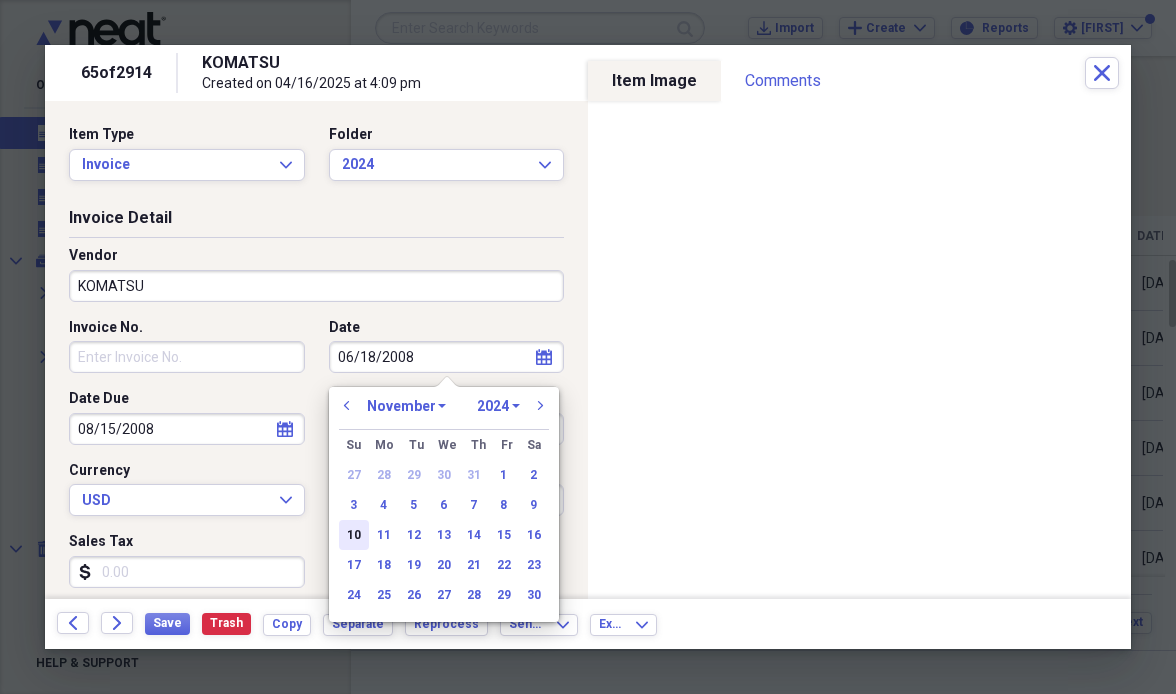 click on "10" at bounding box center (354, 535) 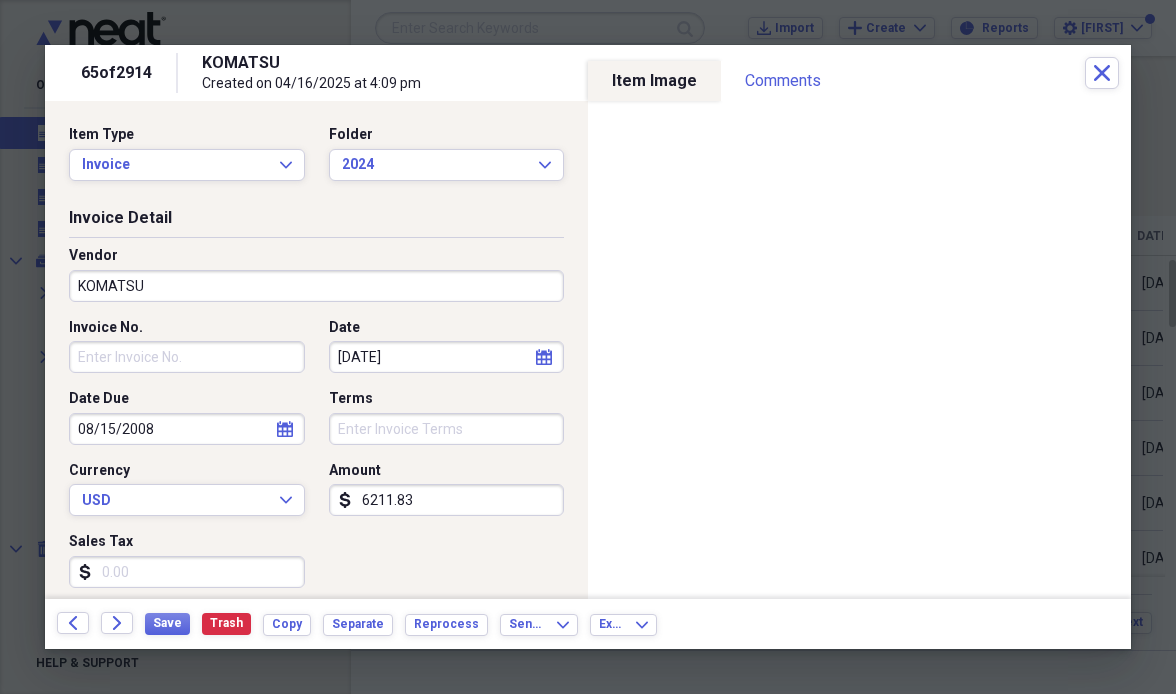 click on "Amount dollar-sign 6211.83" at bounding box center [441, 489] 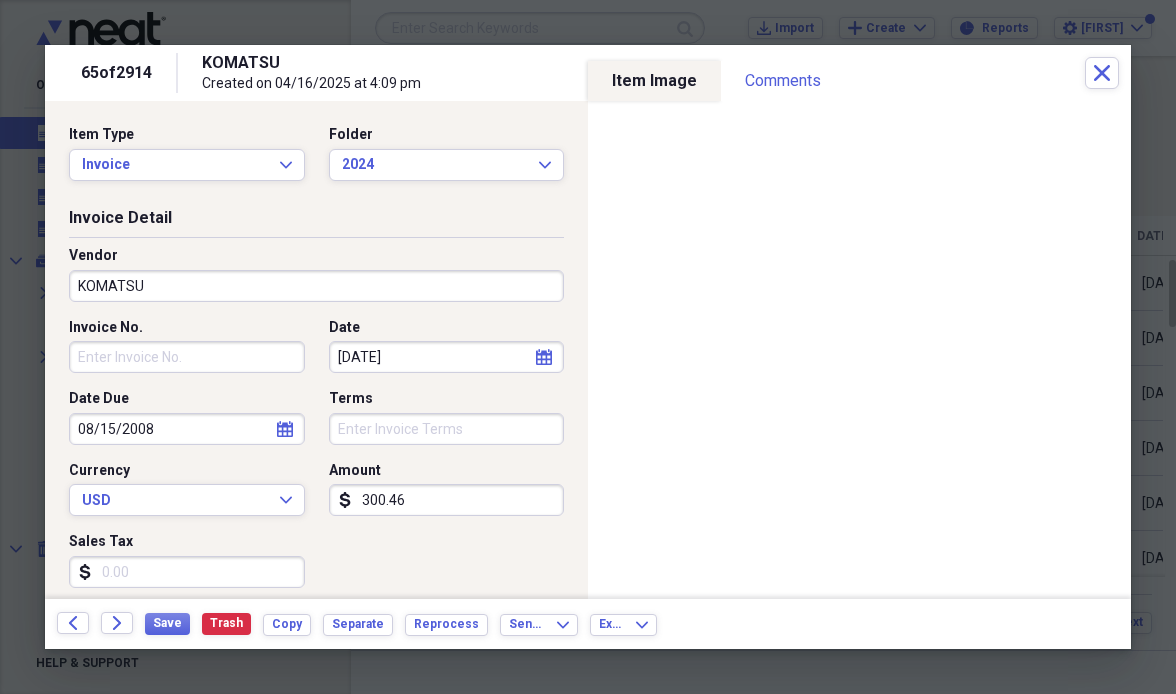 type on "3004.69" 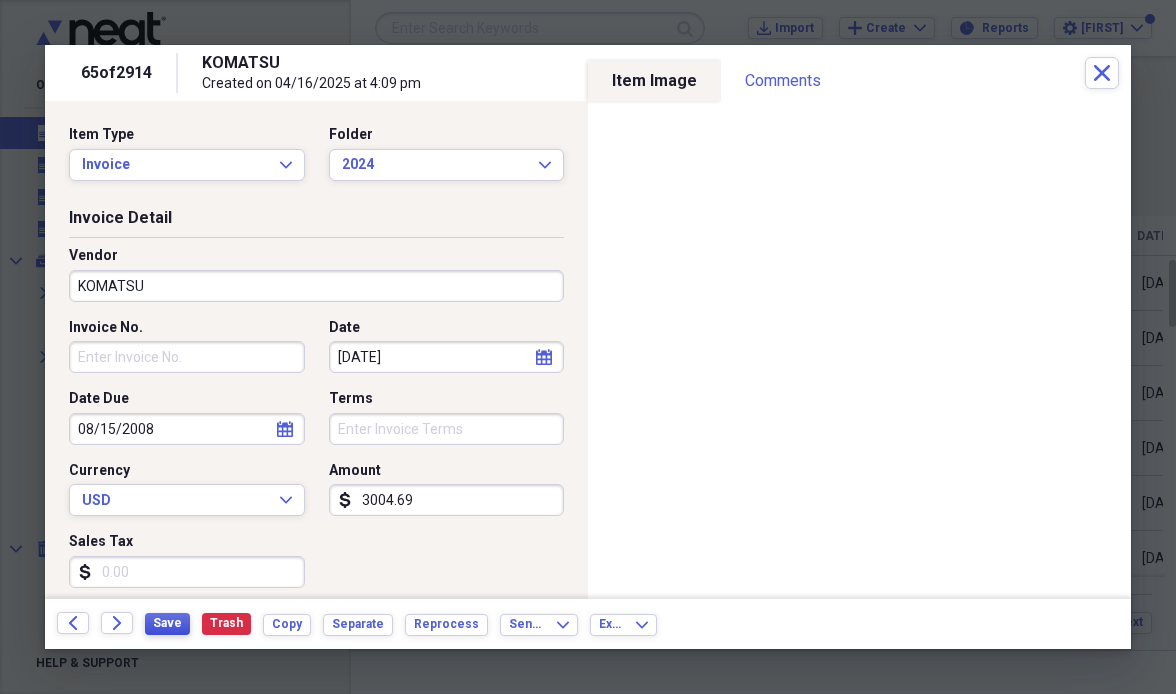 click on "Save" at bounding box center [167, 623] 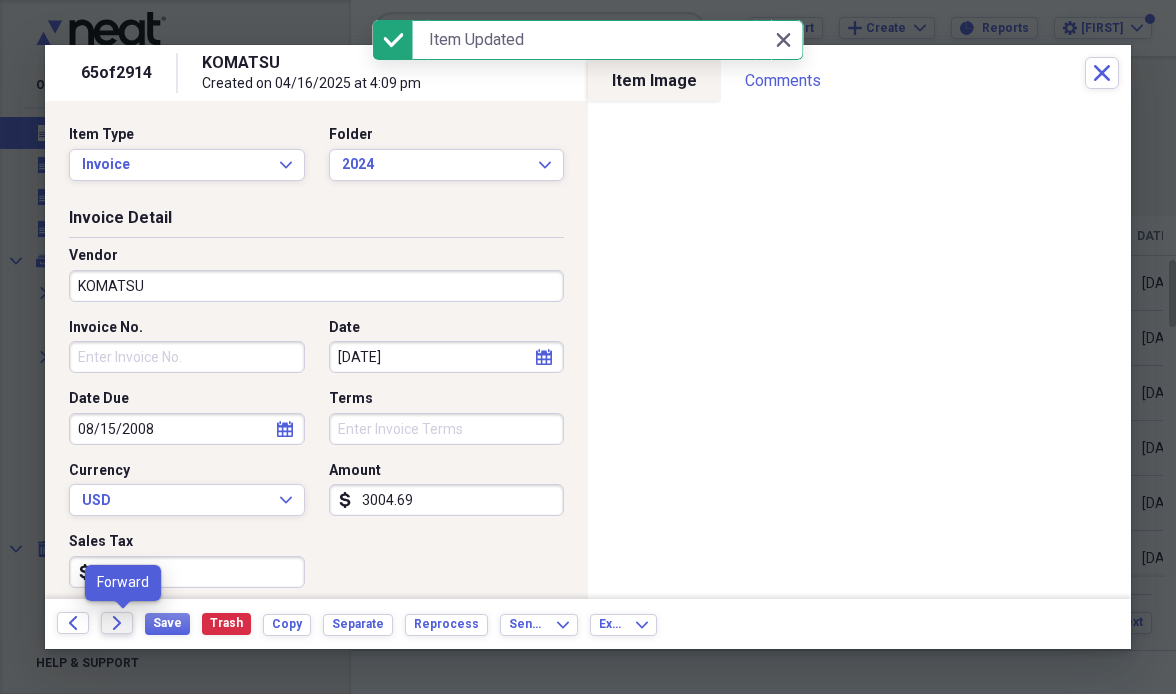 click 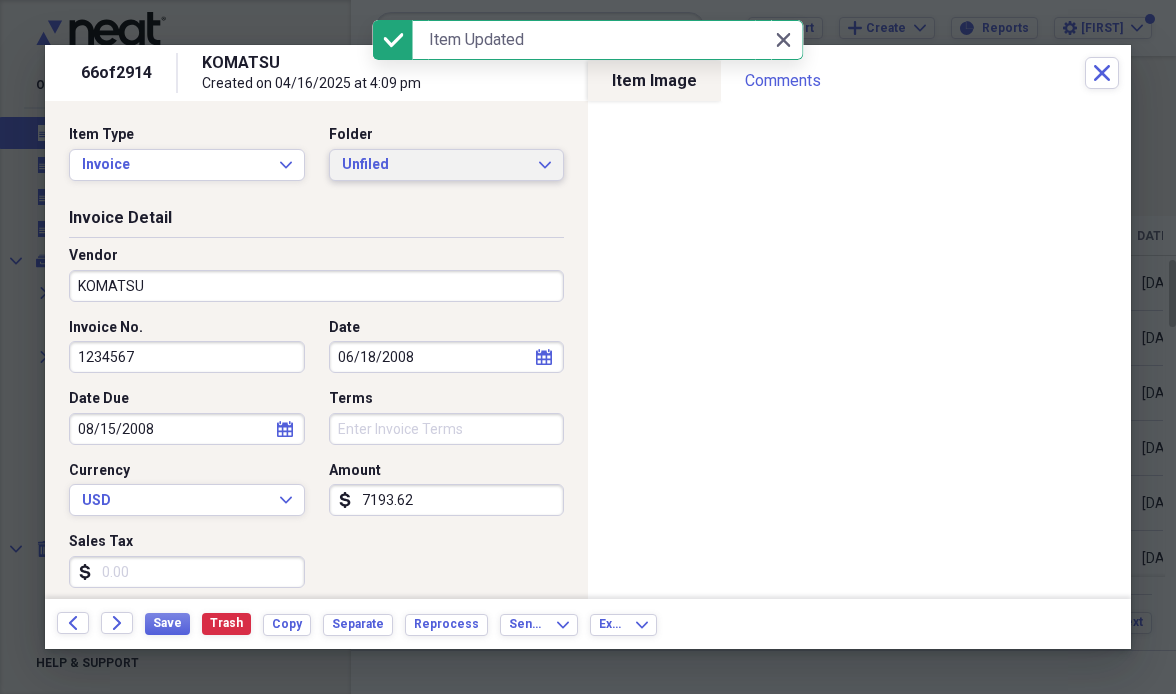 click on "Unfiled" at bounding box center [435, 165] 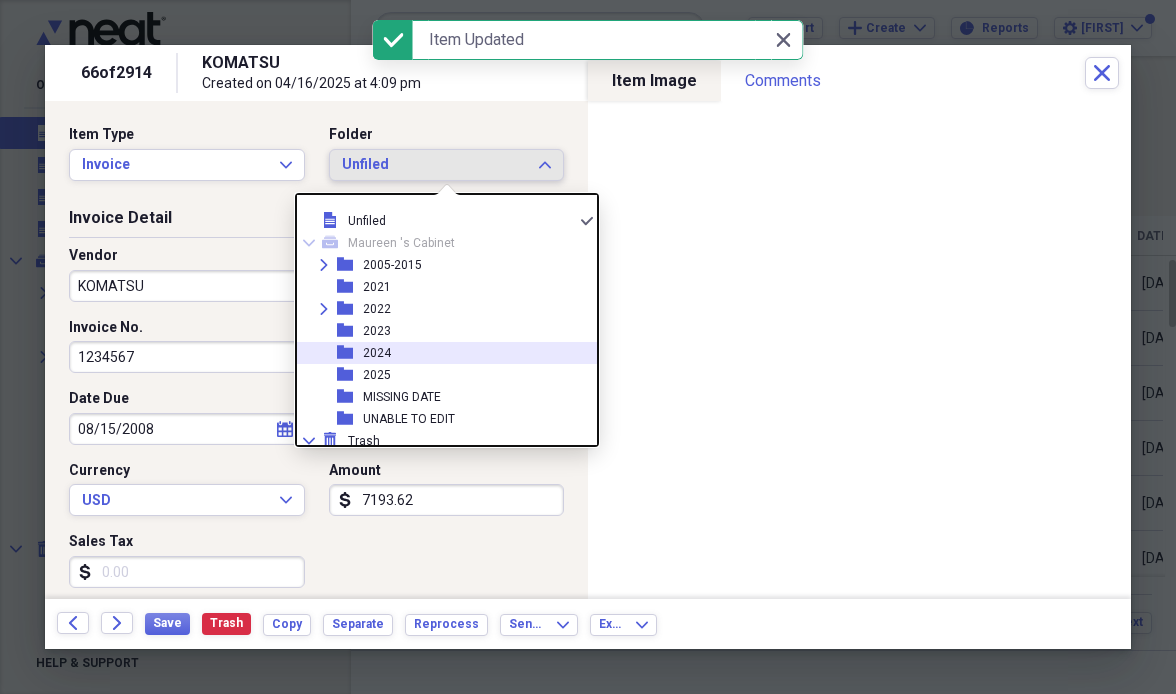 click on "folder [YEAR]" at bounding box center (439, 353) 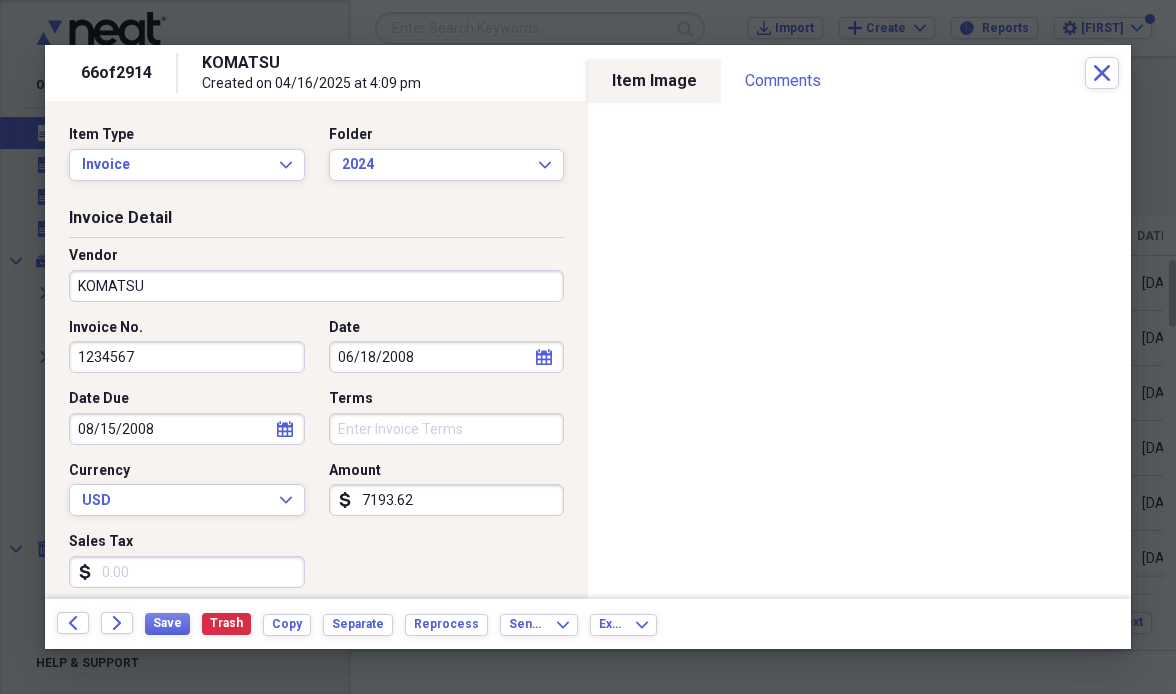 drag, startPoint x: 201, startPoint y: 371, endPoint x: 5, endPoint y: 337, distance: 198.92712 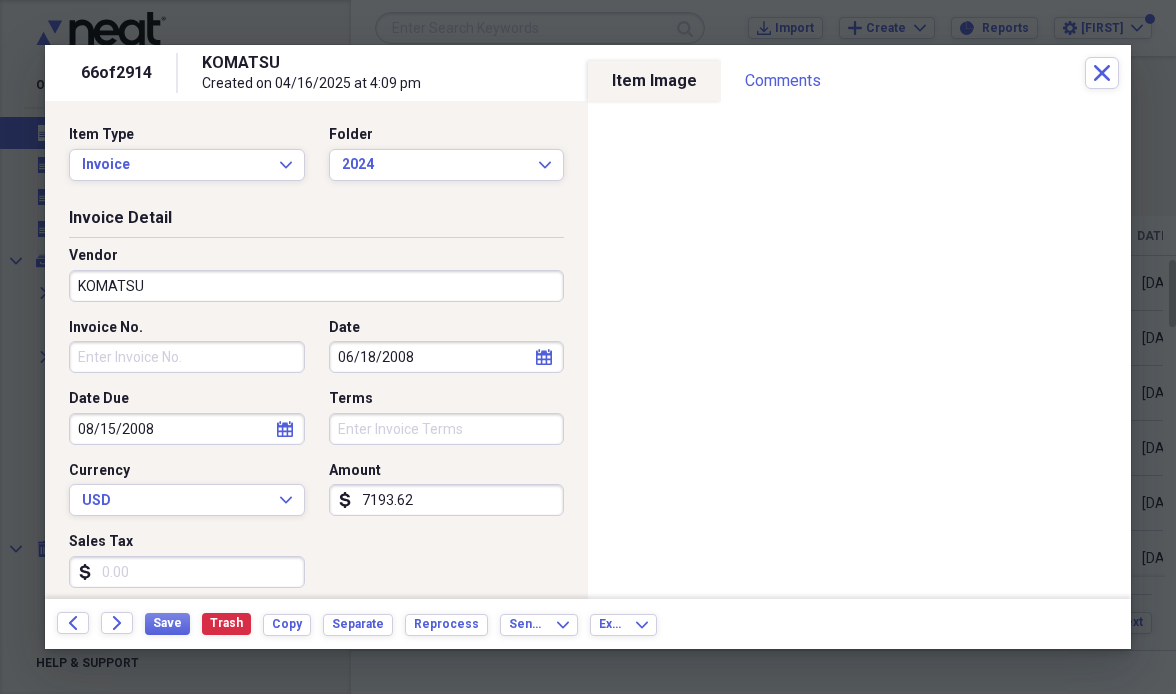 type 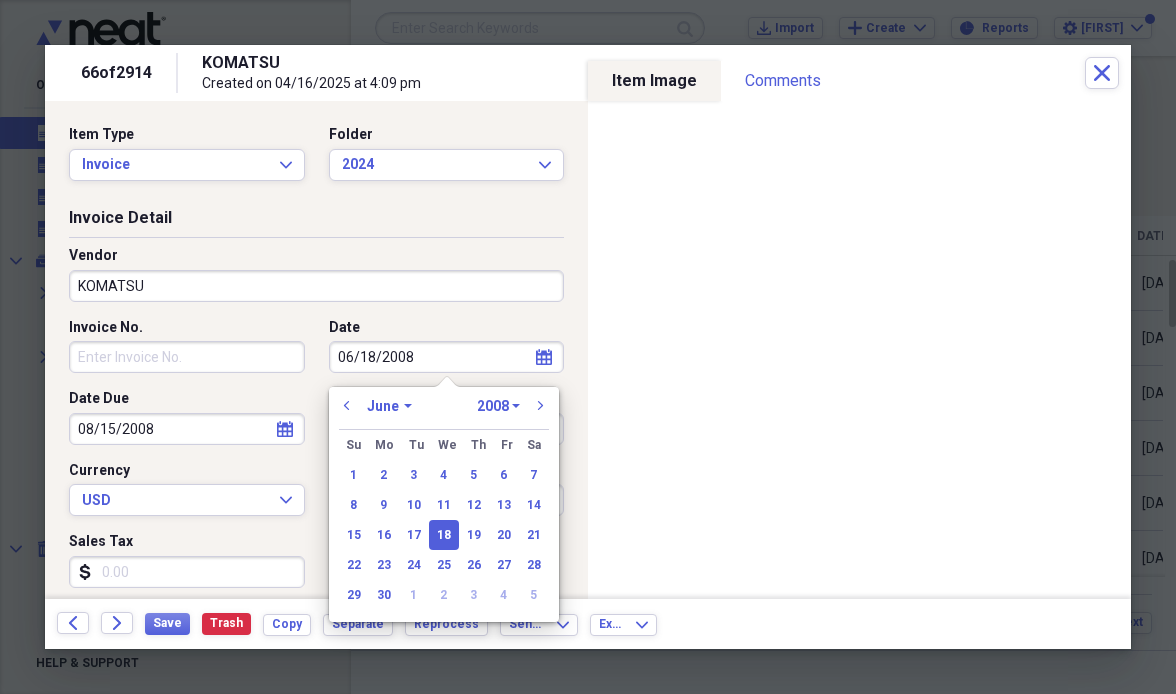 select on "2024" 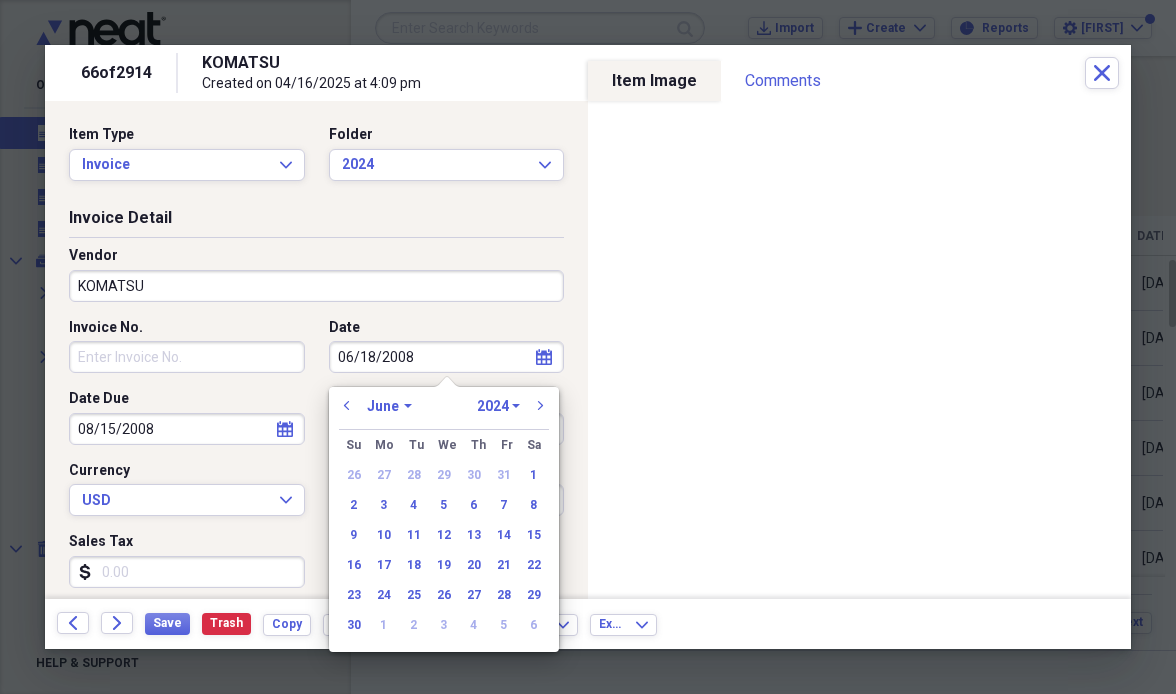 select on "10" 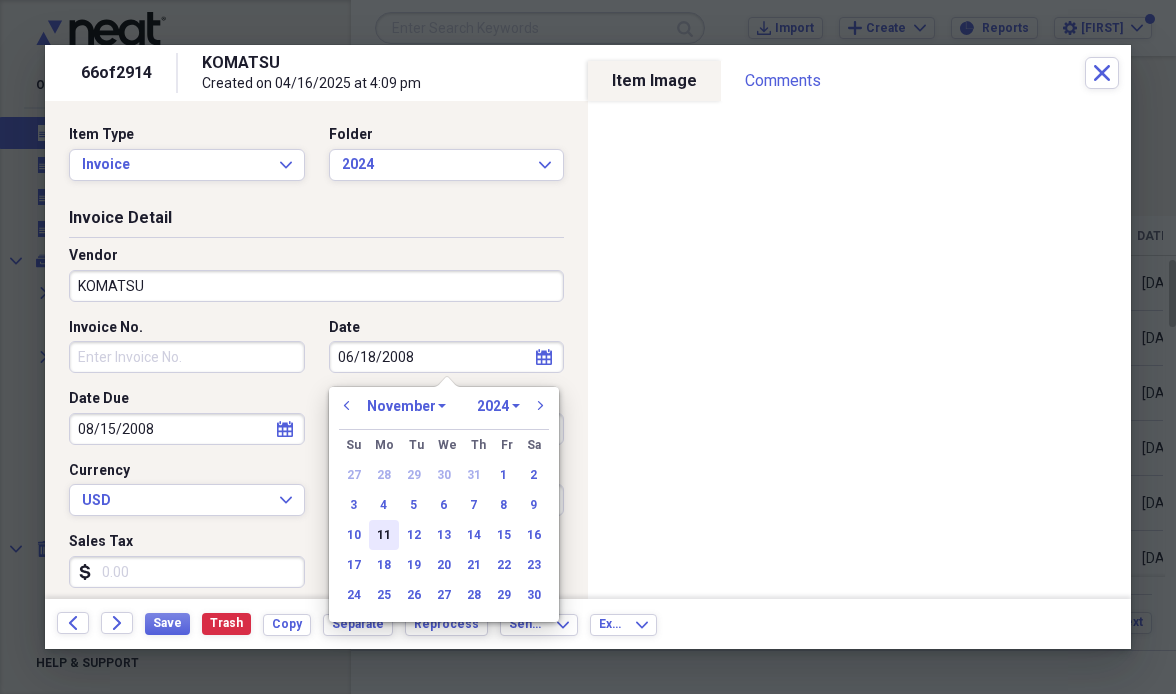 click on "11" at bounding box center [384, 535] 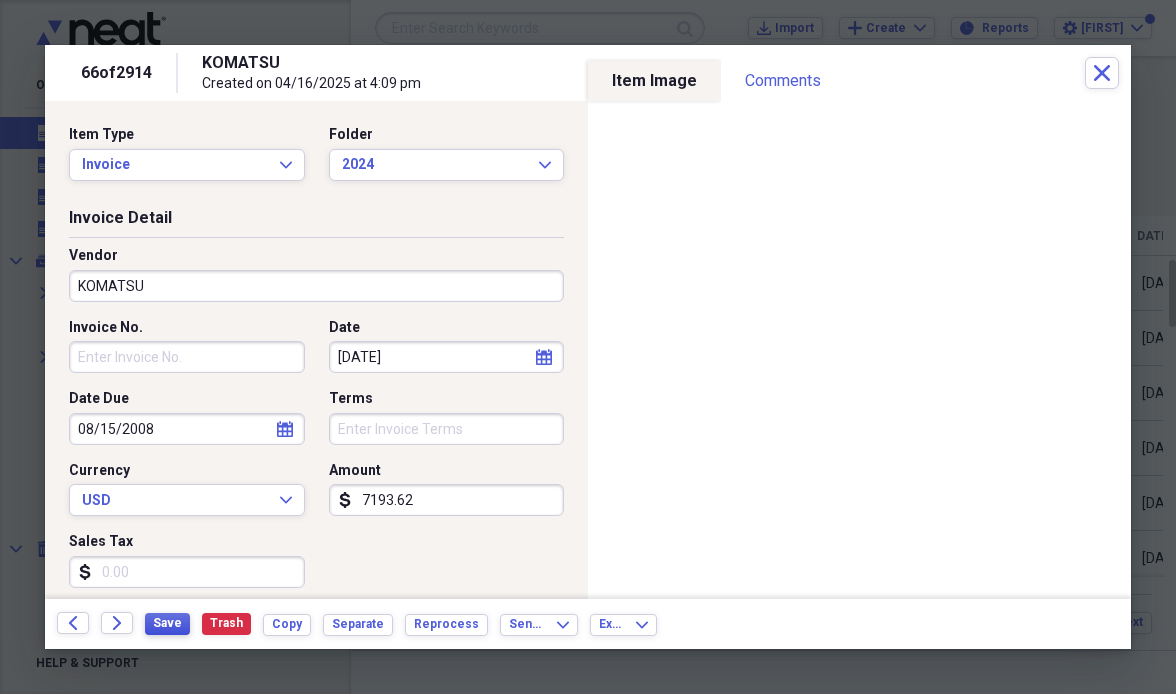 click on "Save" at bounding box center [167, 623] 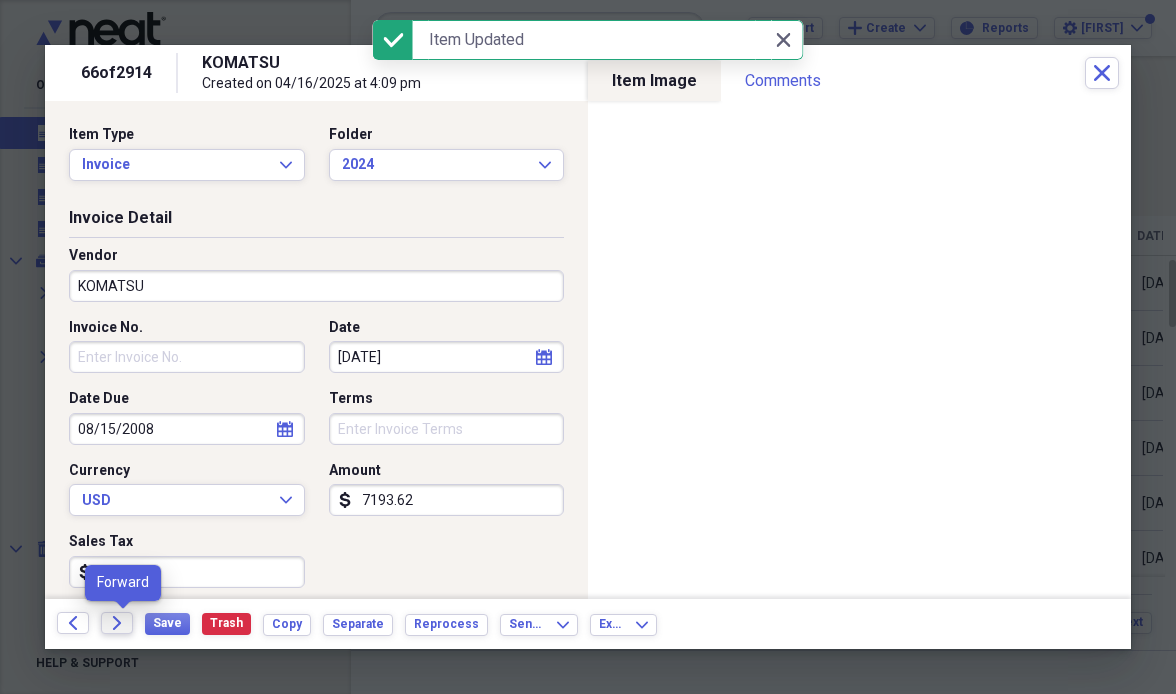 click on "Forward" 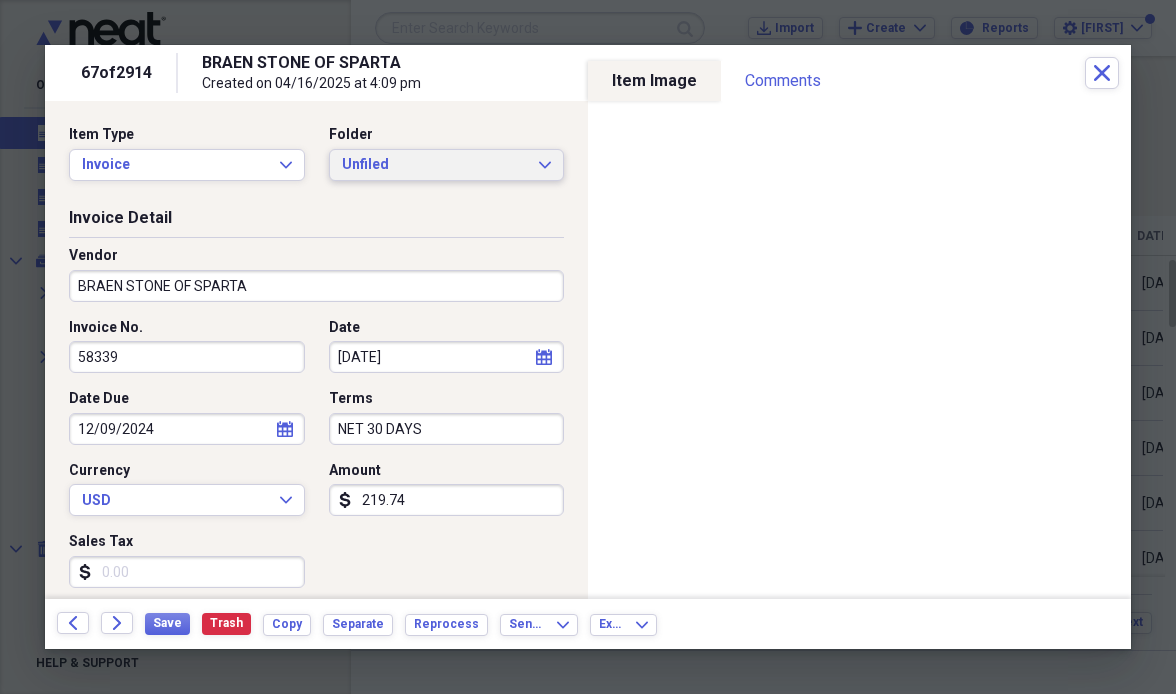 click on "Unfiled" at bounding box center [435, 165] 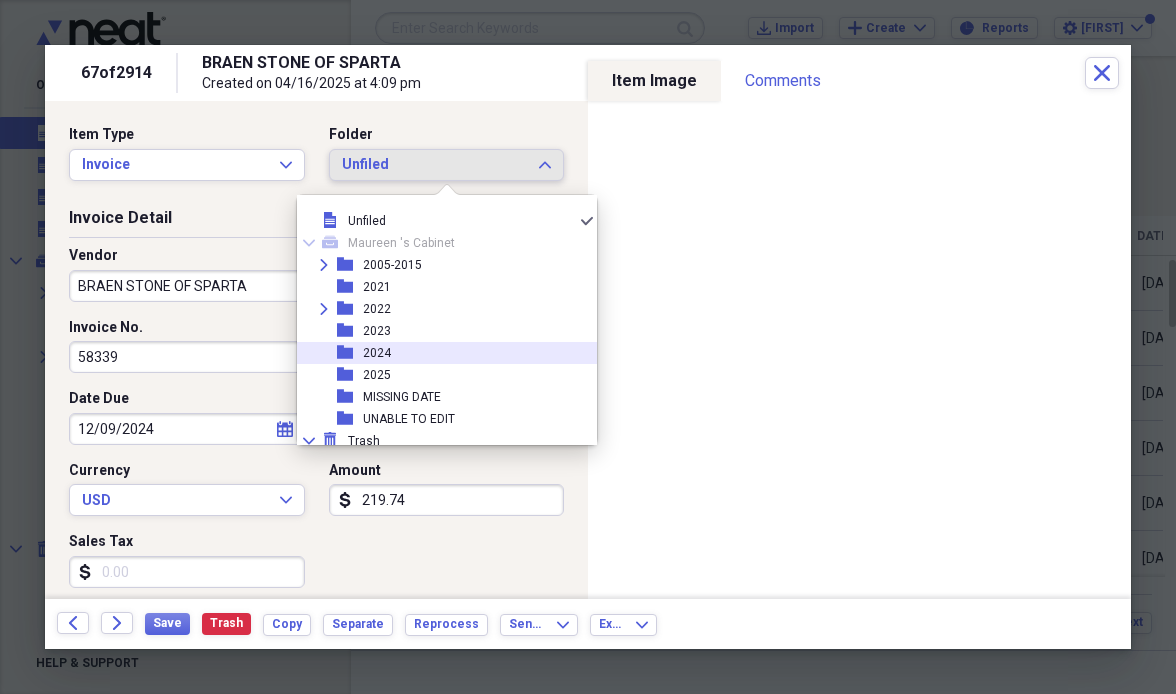 click on "folder [YEAR]" at bounding box center (439, 353) 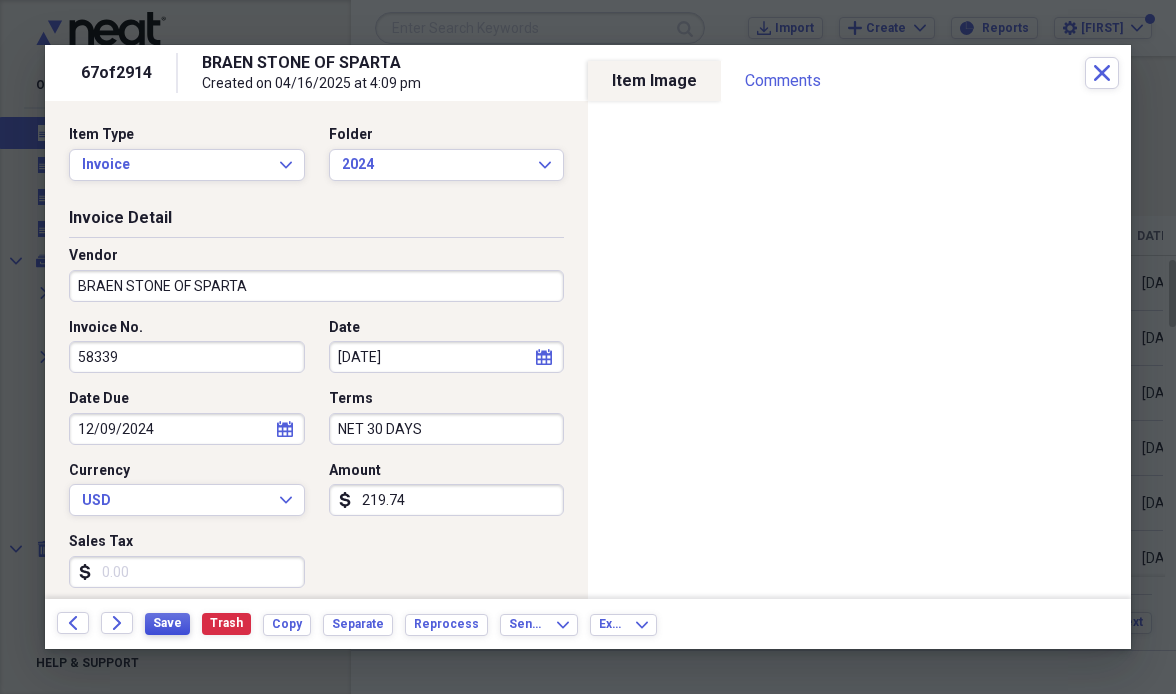click on "Save" at bounding box center (167, 623) 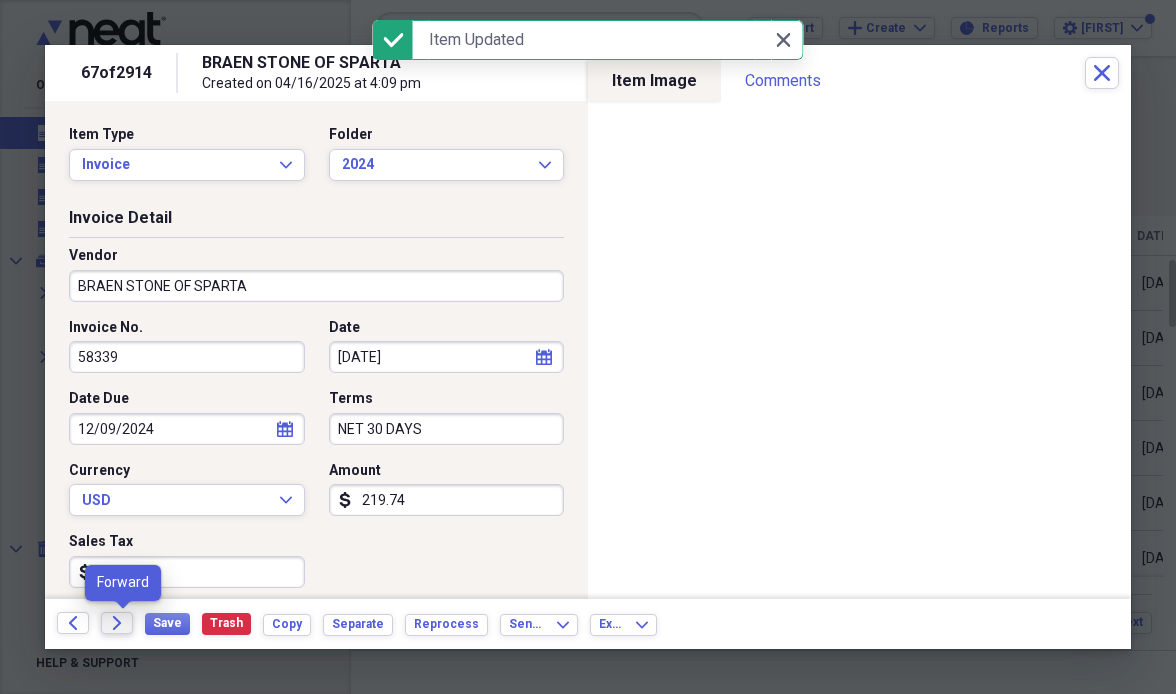 click on "Forward" at bounding box center [117, 623] 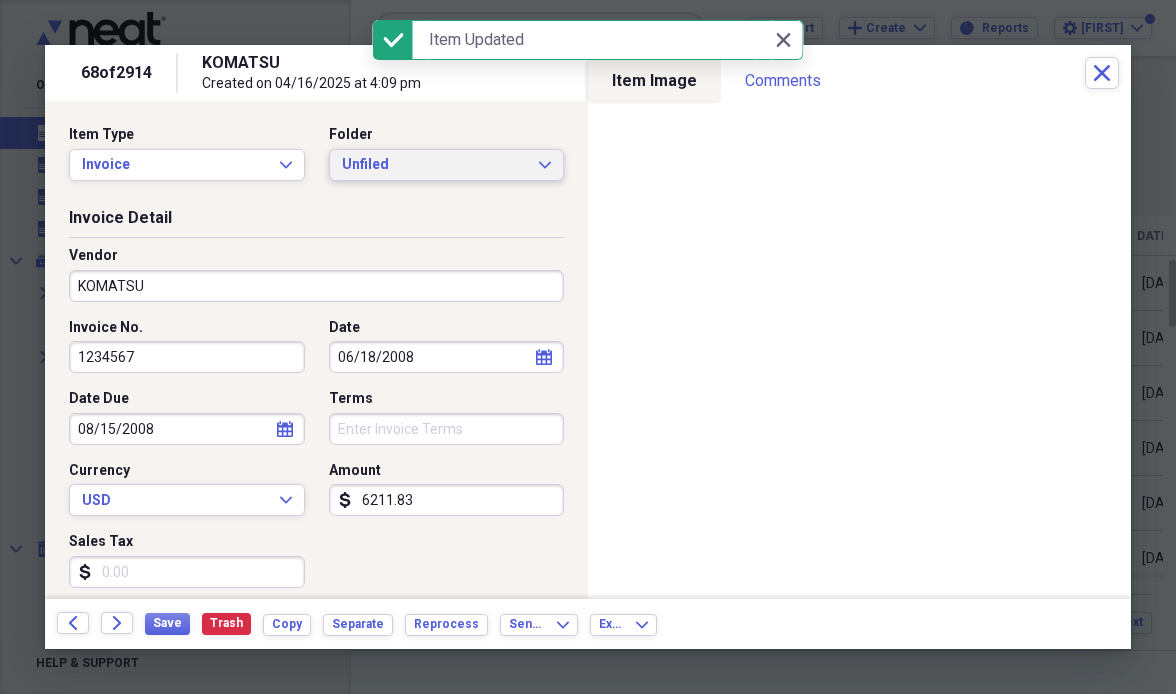 click on "Unfiled" at bounding box center [435, 165] 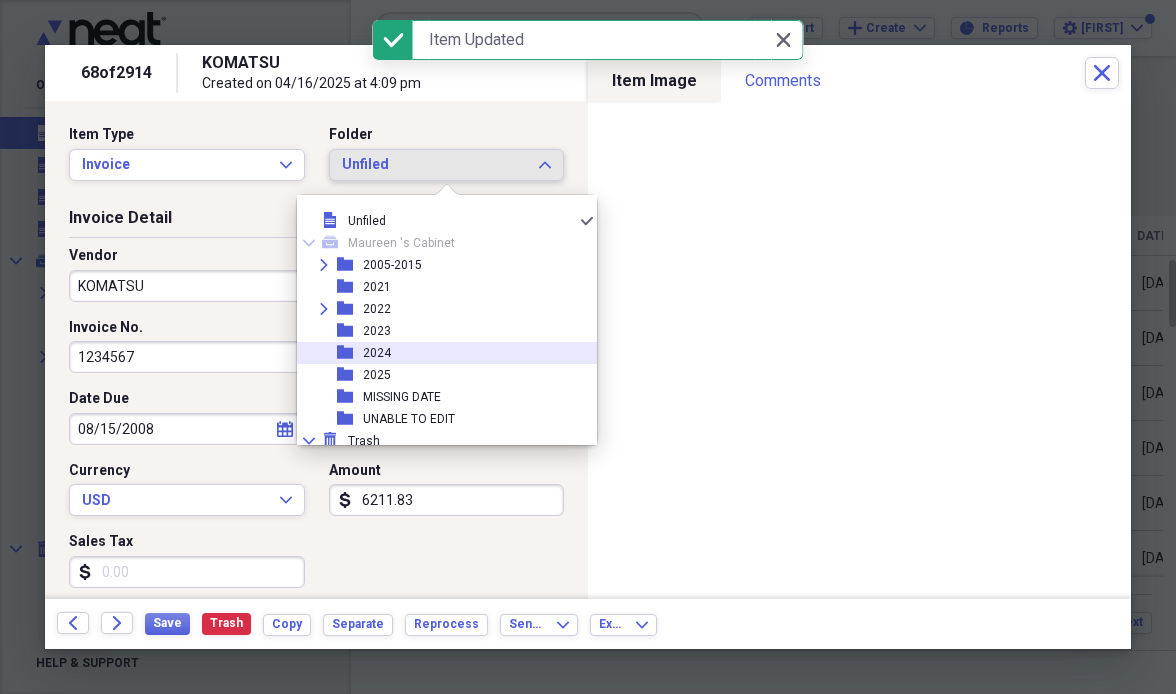 click on "folder [YEAR]" at bounding box center (439, 353) 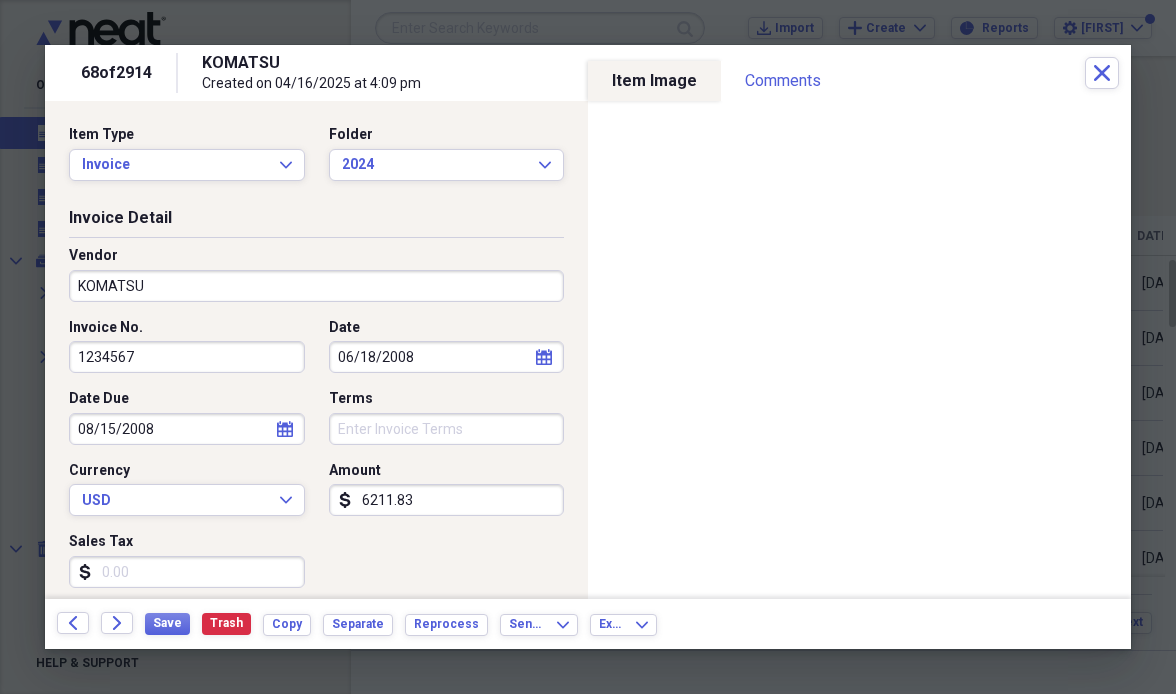 drag, startPoint x: 197, startPoint y: 361, endPoint x: 0, endPoint y: 355, distance: 197.09135 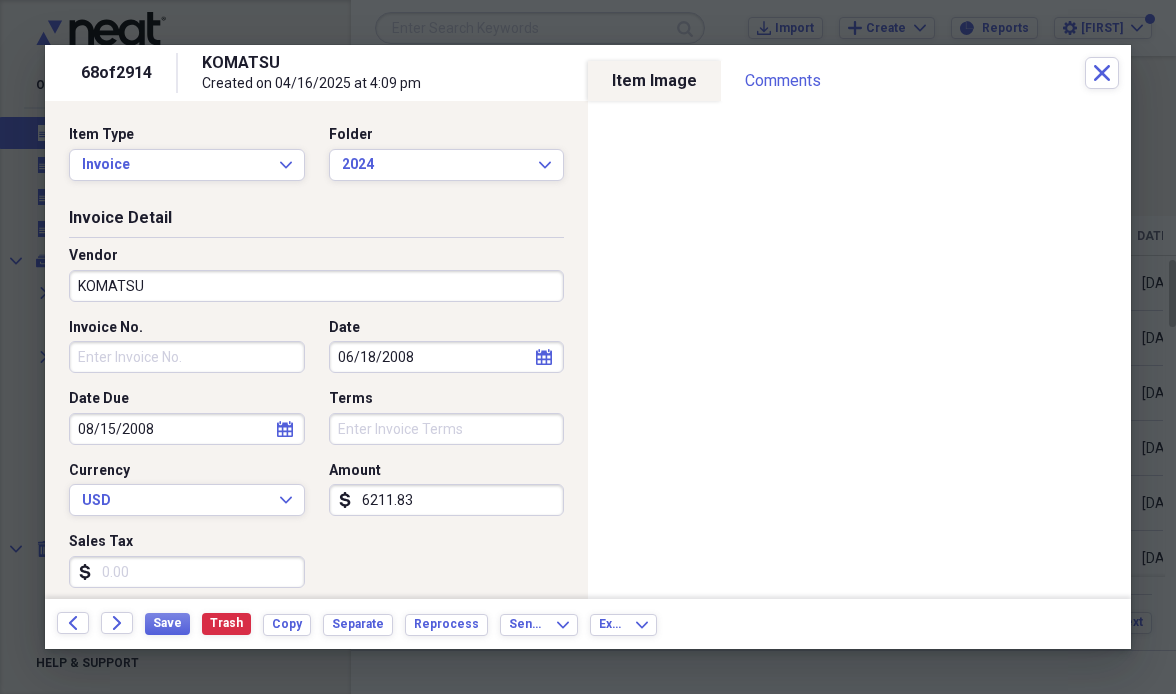 type 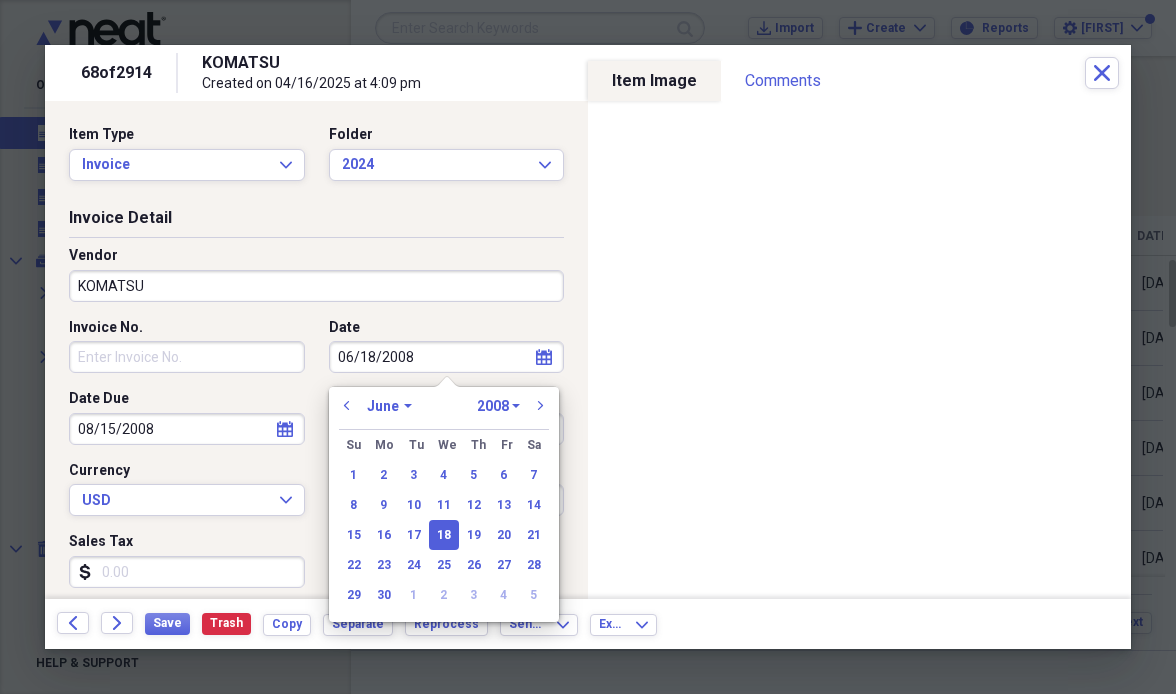 select on "2024" 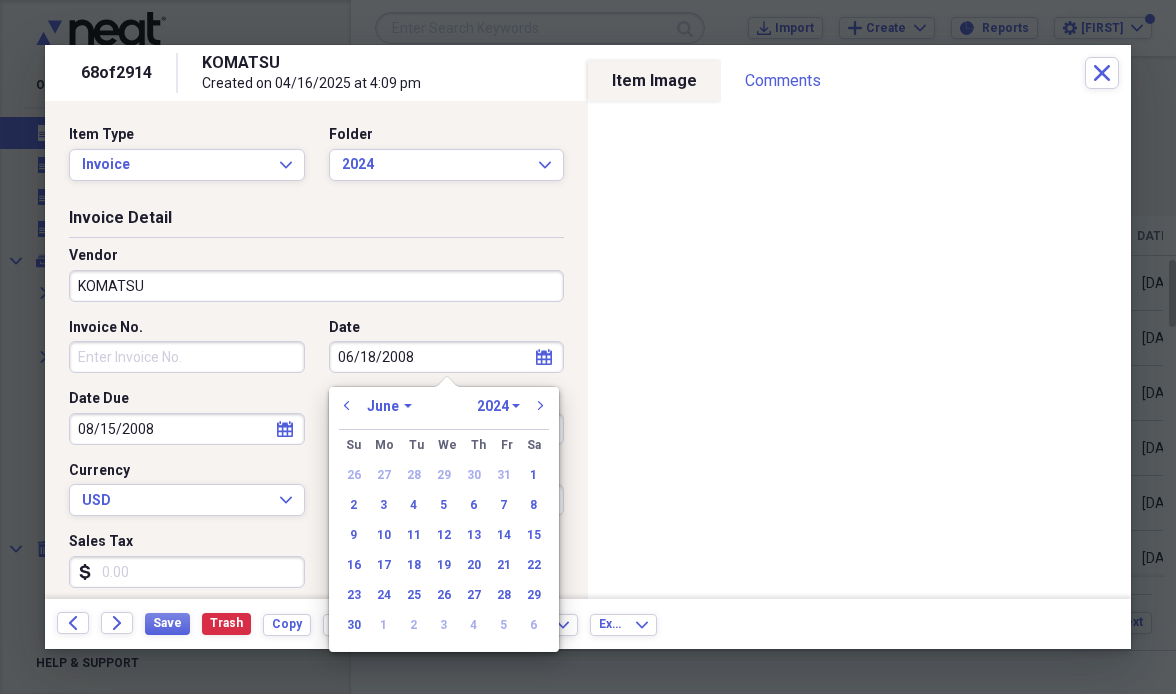 select on "10" 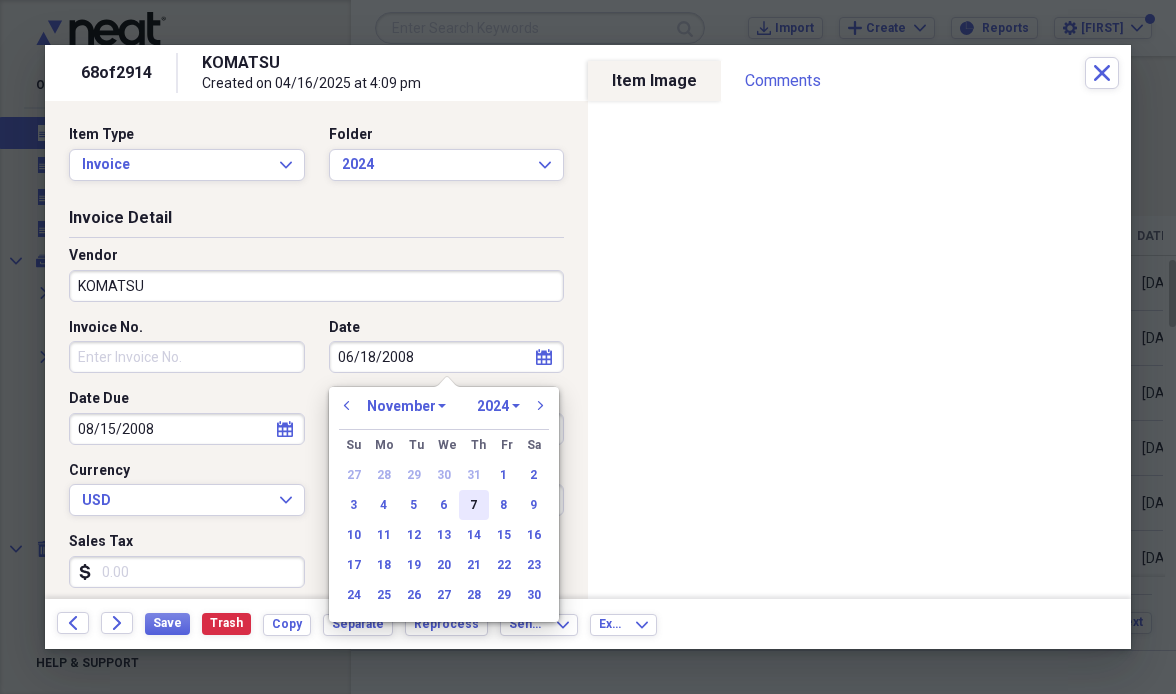 click on "7" at bounding box center [474, 505] 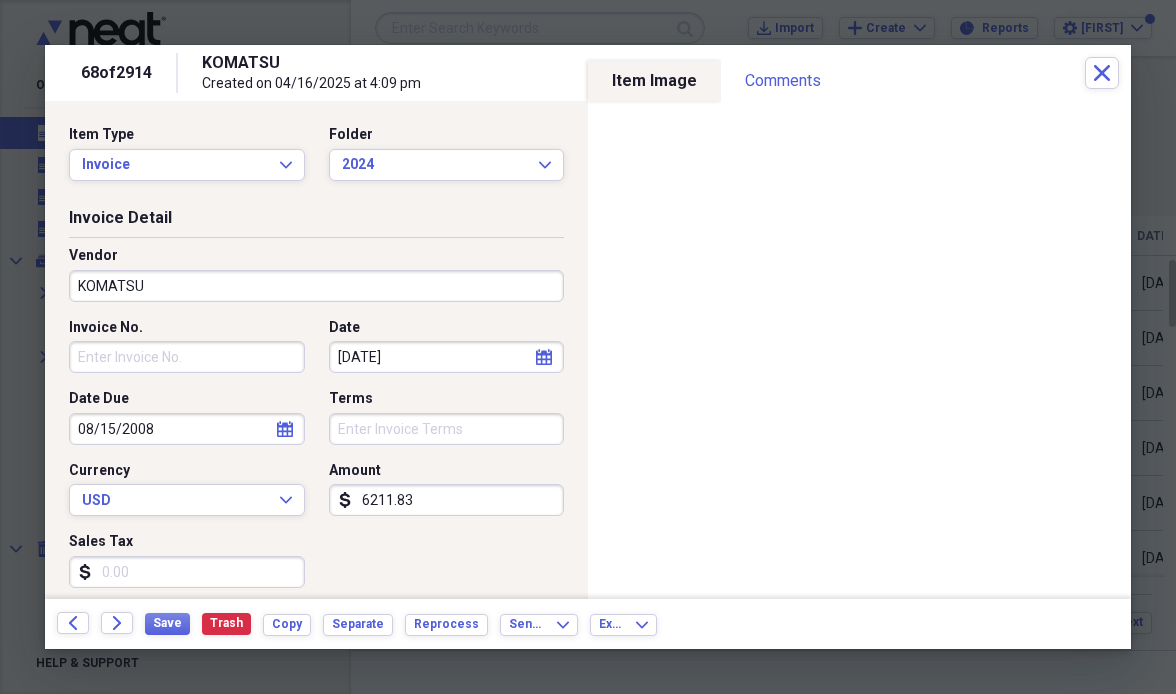 click on "6211.83" at bounding box center (447, 500) 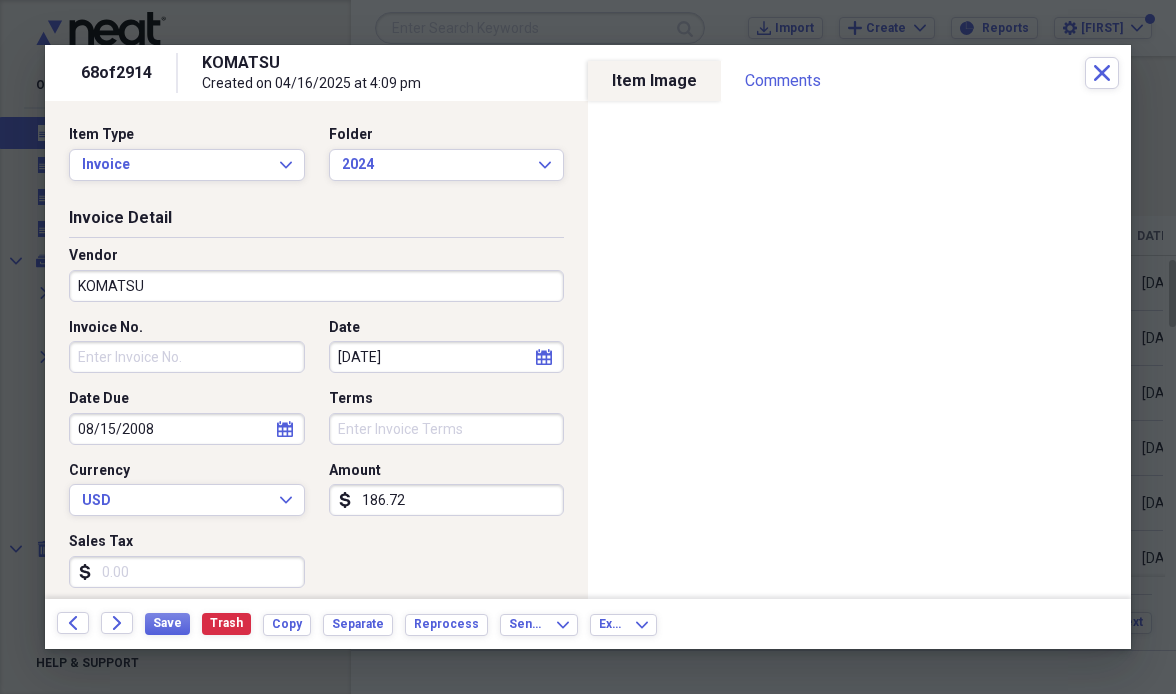 type on "1867.21" 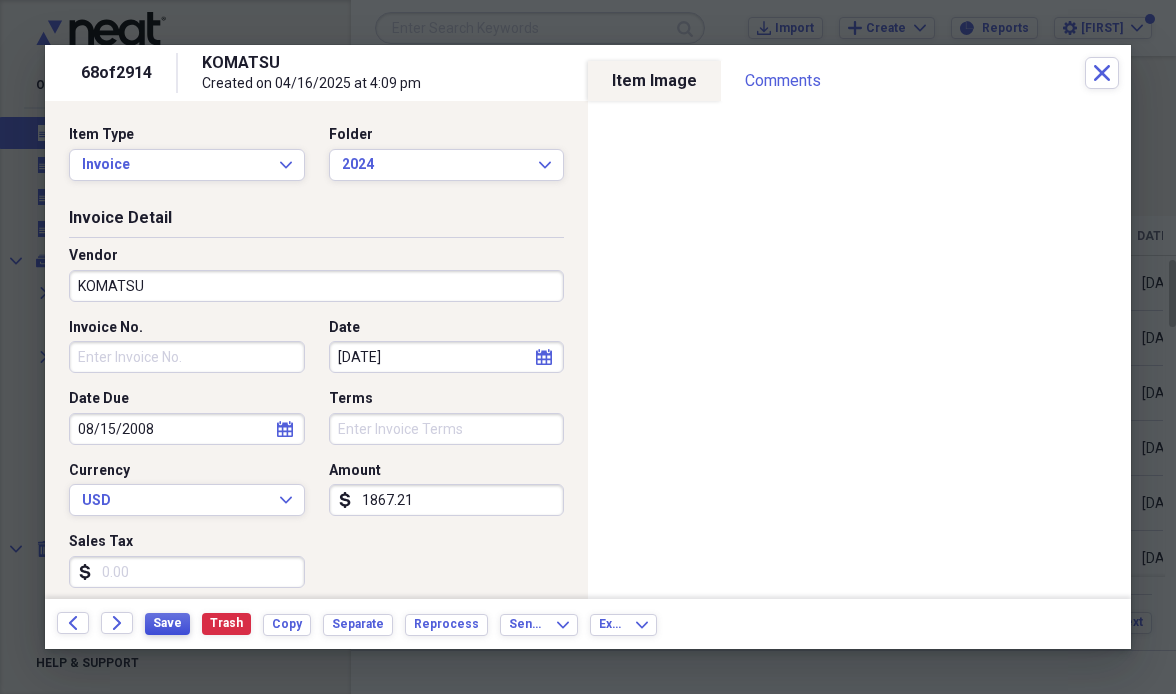 click on "Save" at bounding box center (167, 623) 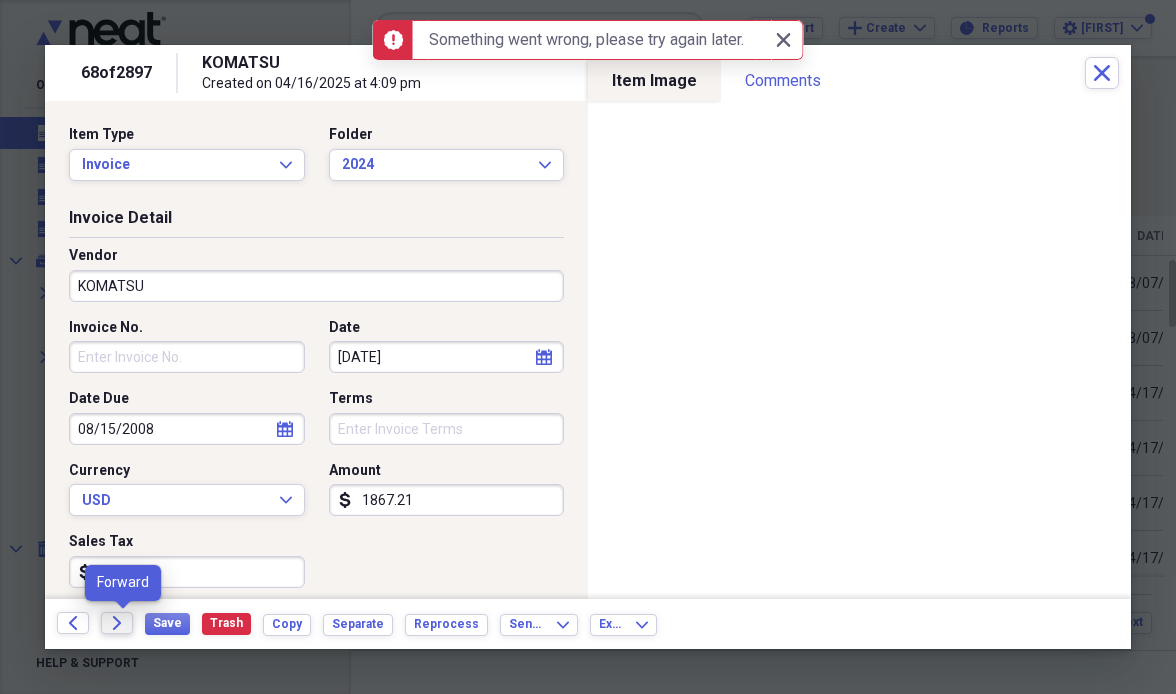 click on "Forward" 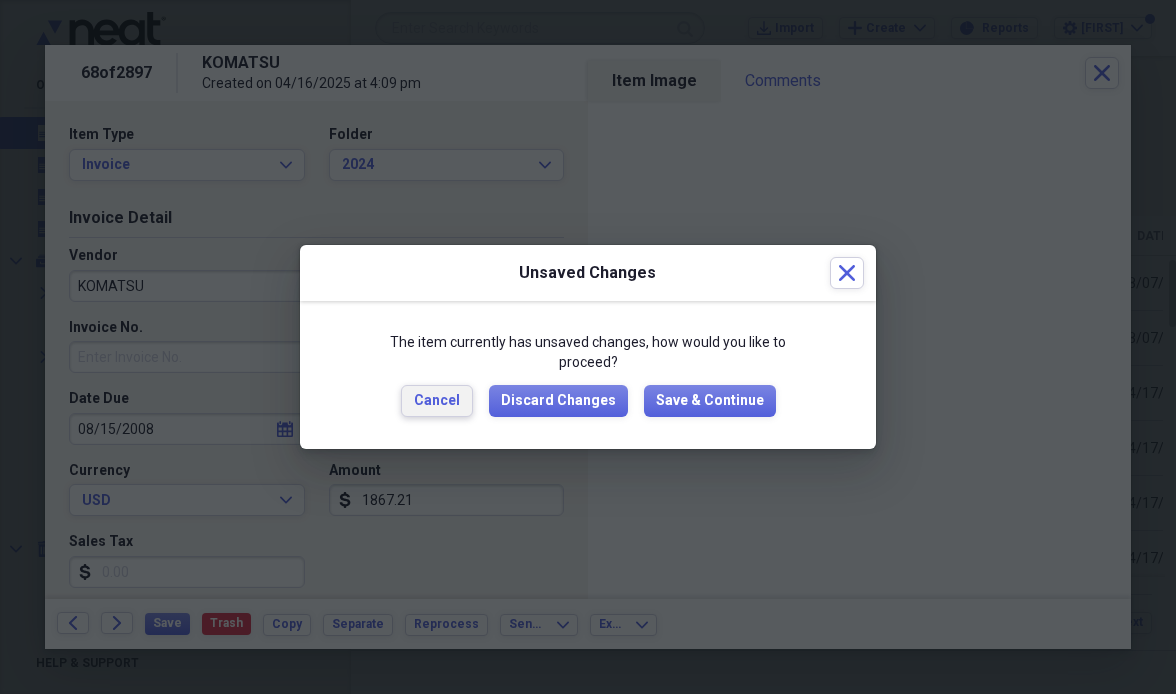 click on "Cancel" at bounding box center [437, 401] 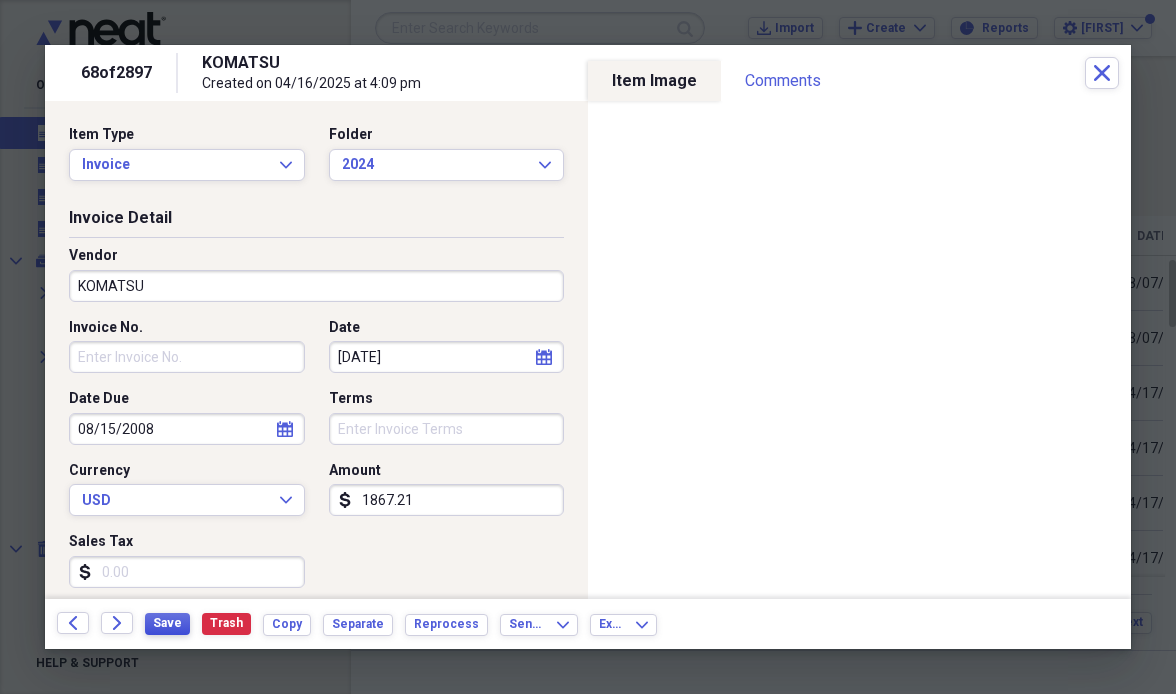 click on "Save" at bounding box center [167, 623] 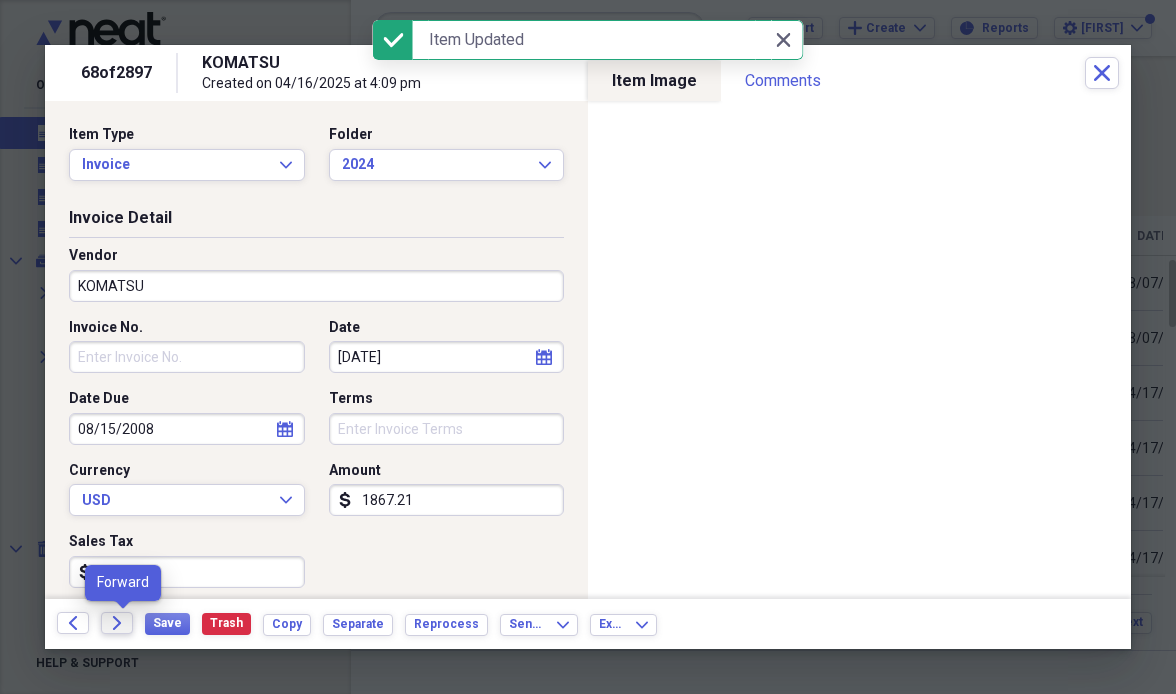 click on "Forward" 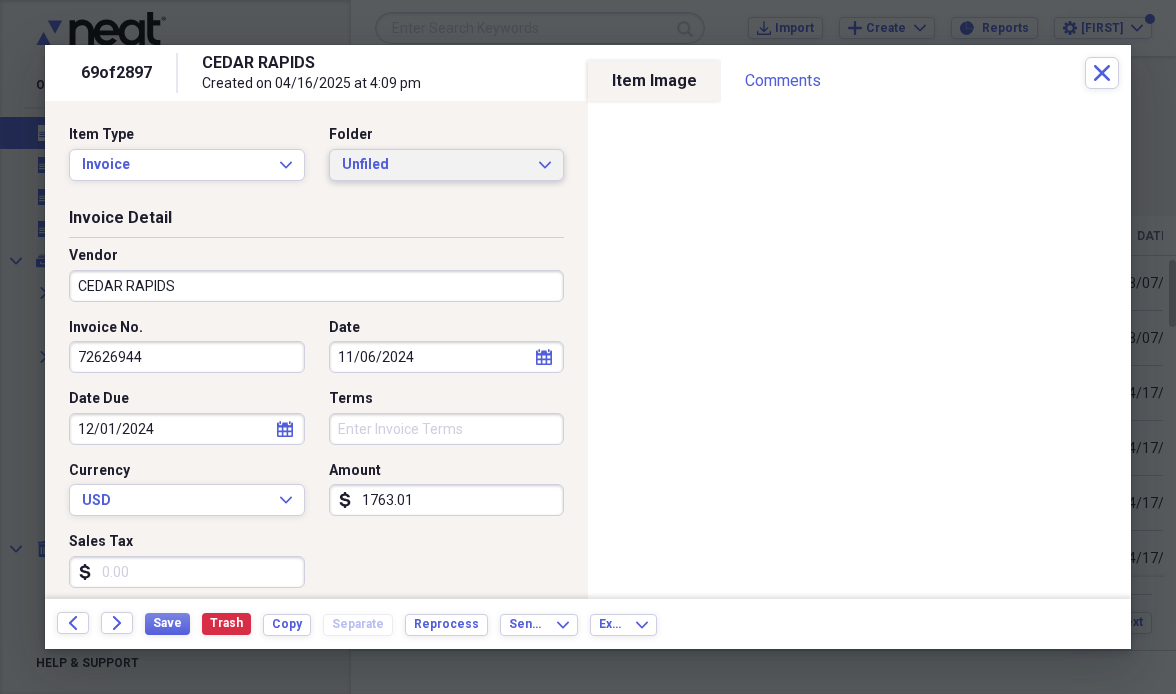 click on "Unfiled" at bounding box center [435, 165] 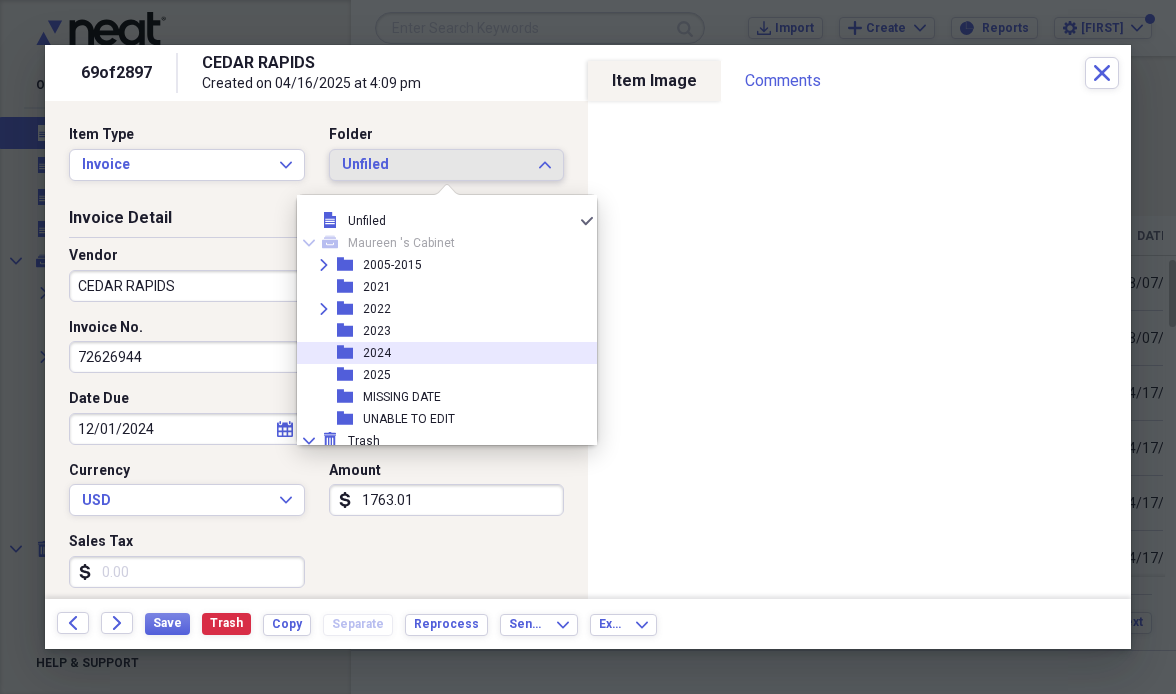 click on "folder [YEAR]" at bounding box center (439, 353) 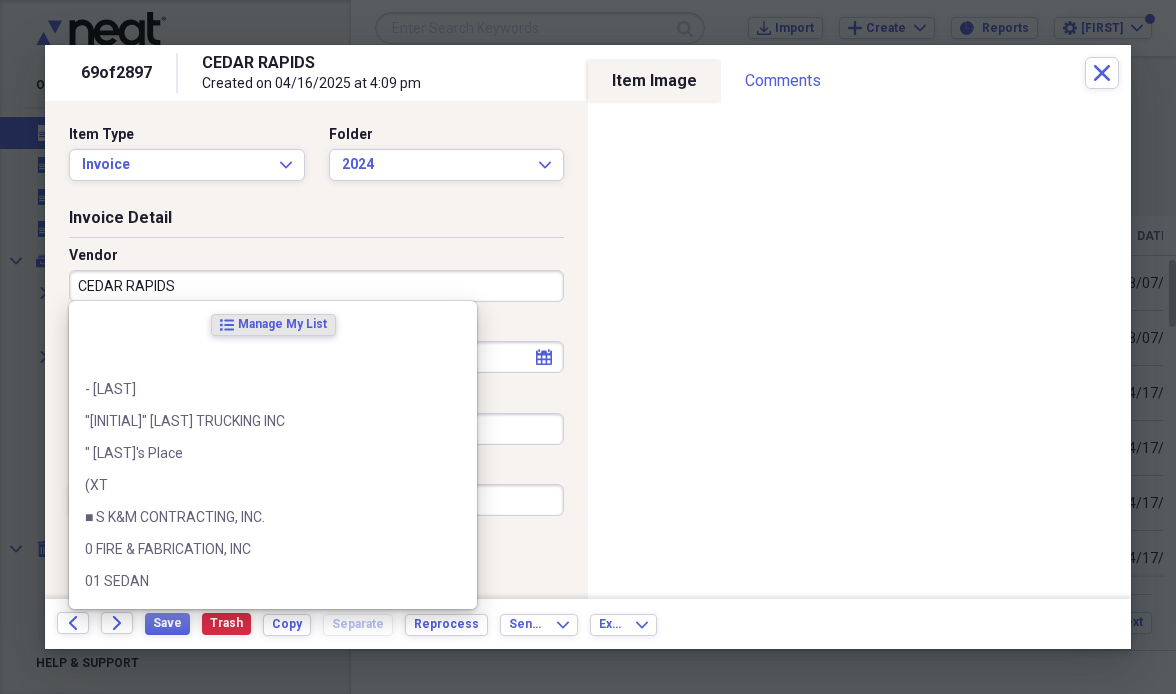 click on "CEDAR RAPIDS" at bounding box center (316, 286) 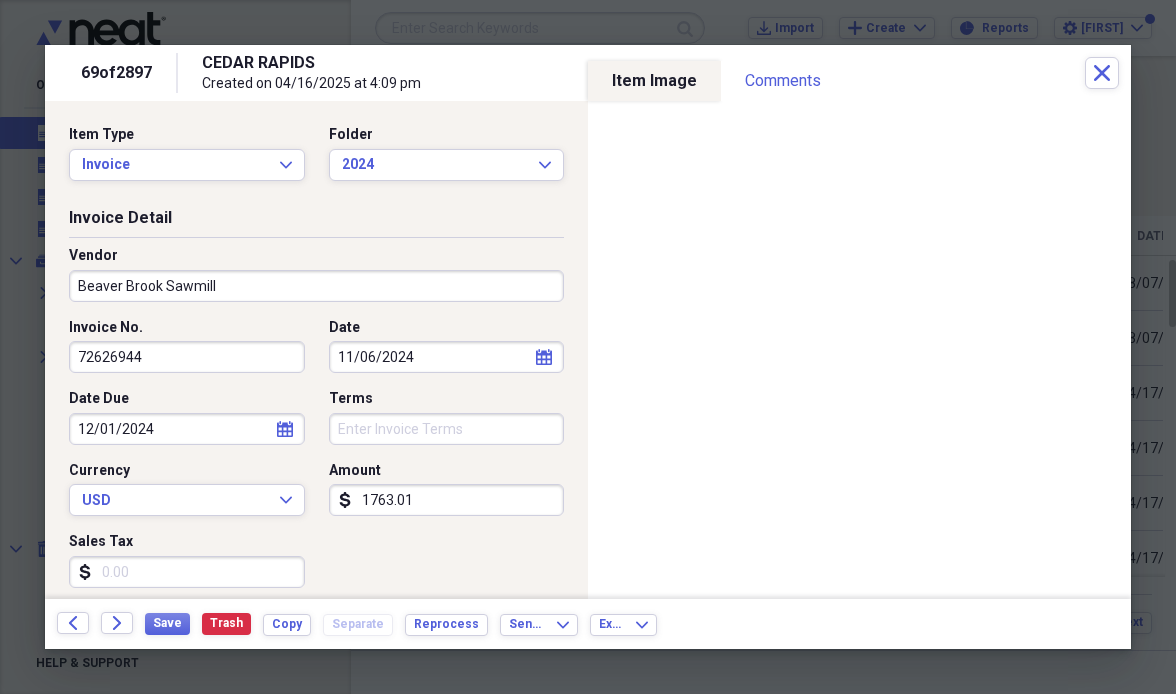 drag, startPoint x: 226, startPoint y: 286, endPoint x: 15, endPoint y: 284, distance: 211.00948 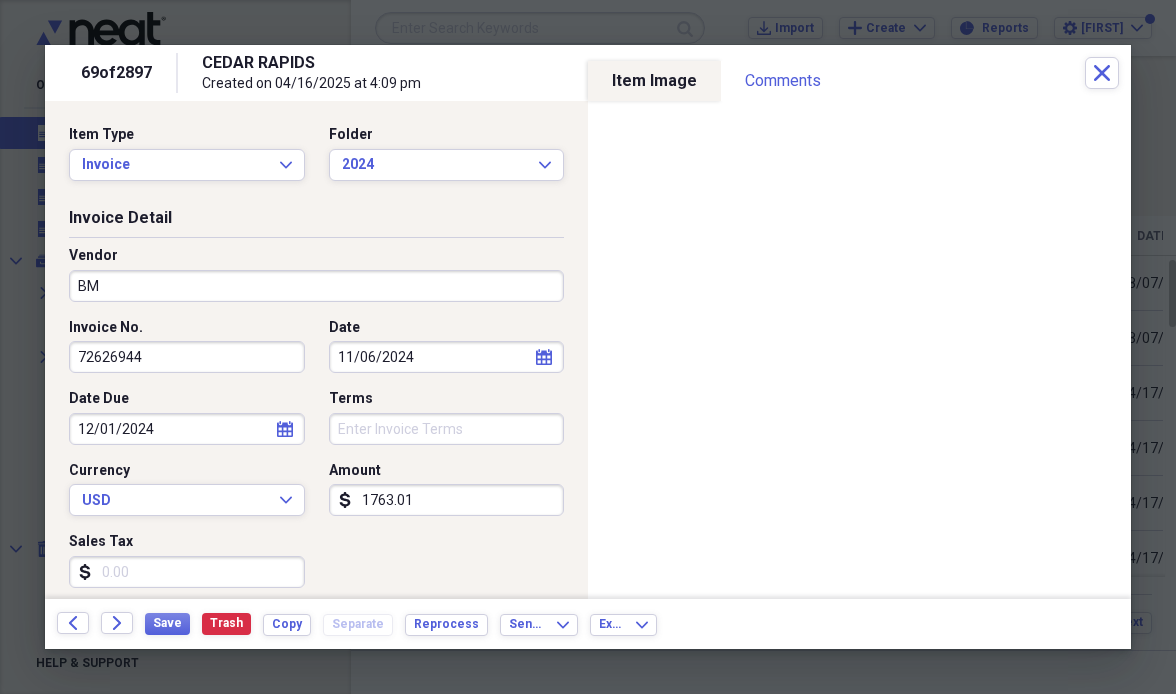 type on "B" 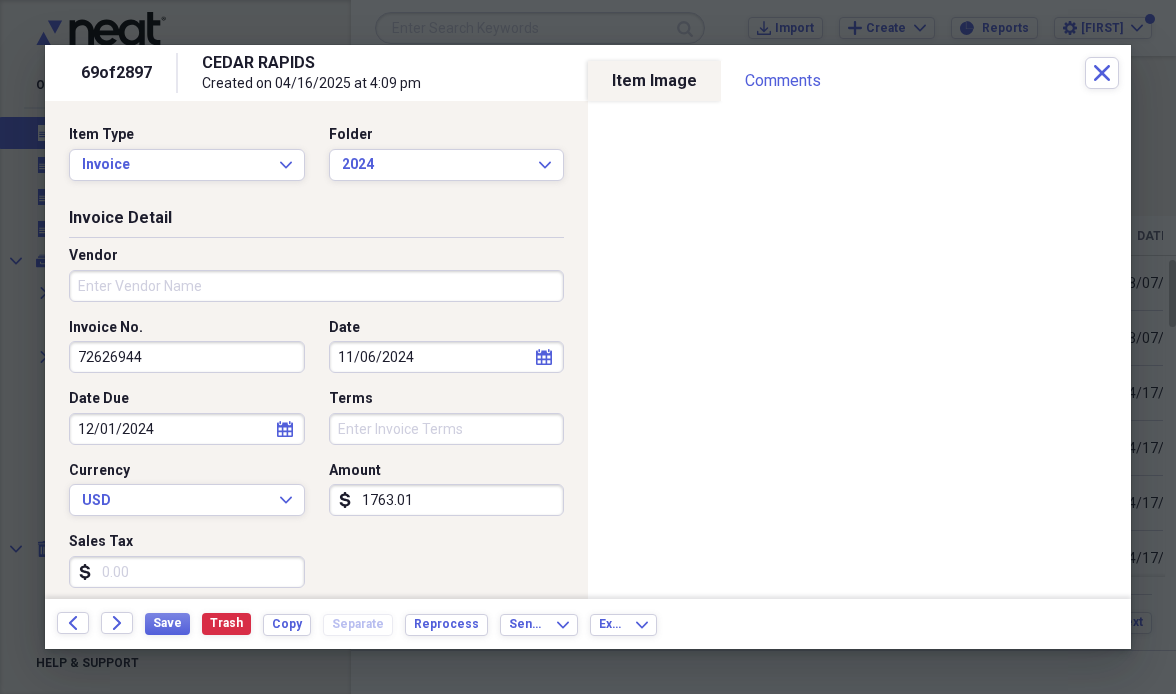click on "72626944" at bounding box center (187, 357) 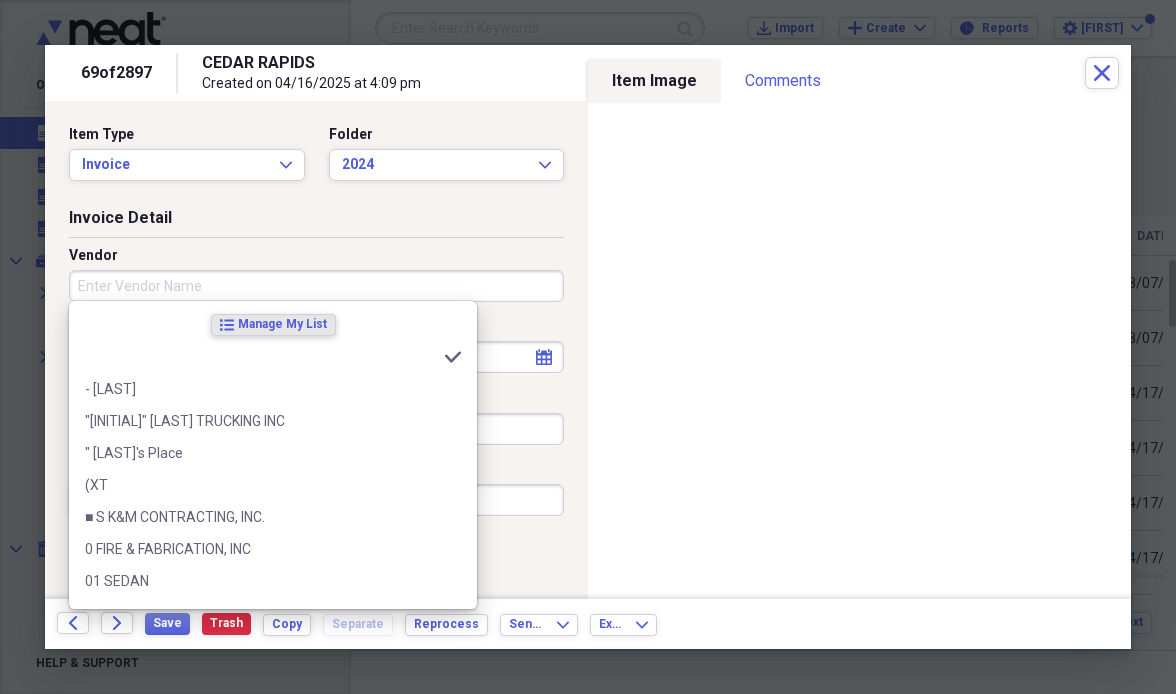 click on "Vendor" at bounding box center [316, 286] 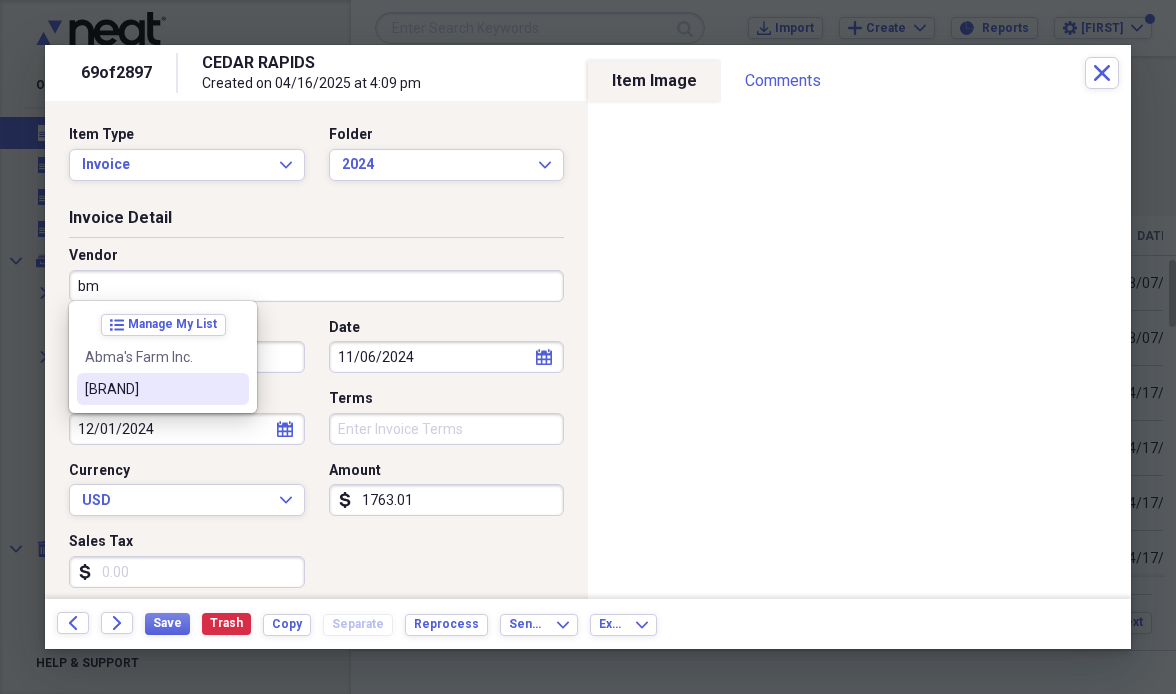 click on "[BANK_NAME]" at bounding box center [151, 389] 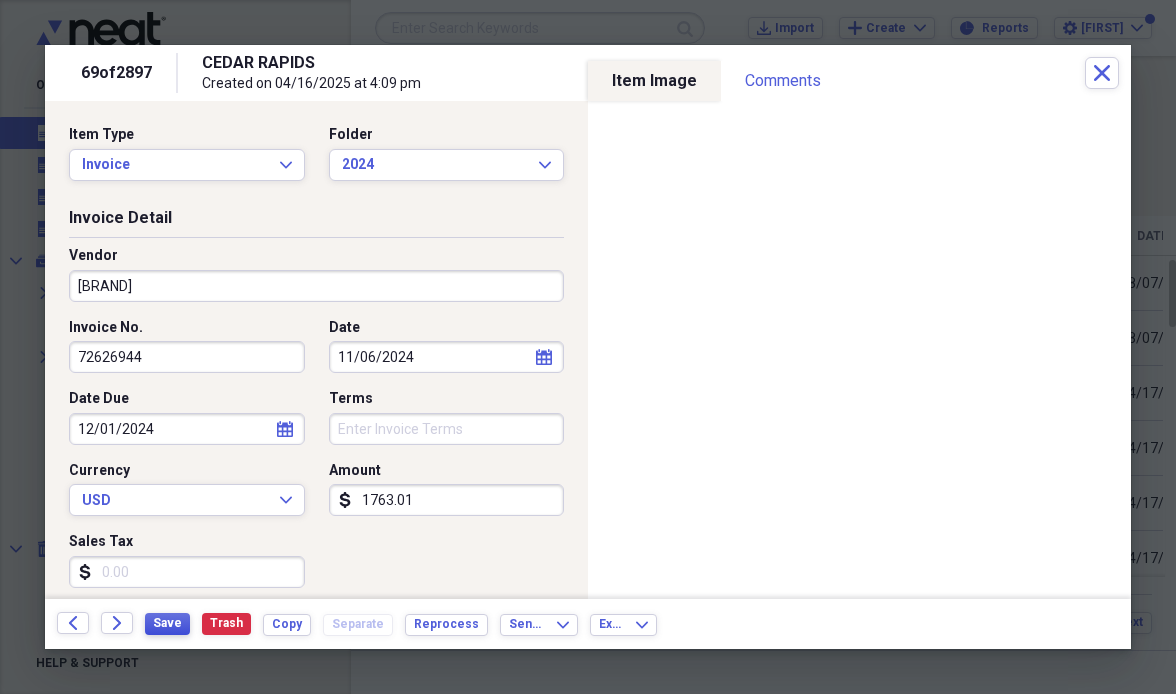 click on "Save" at bounding box center [167, 623] 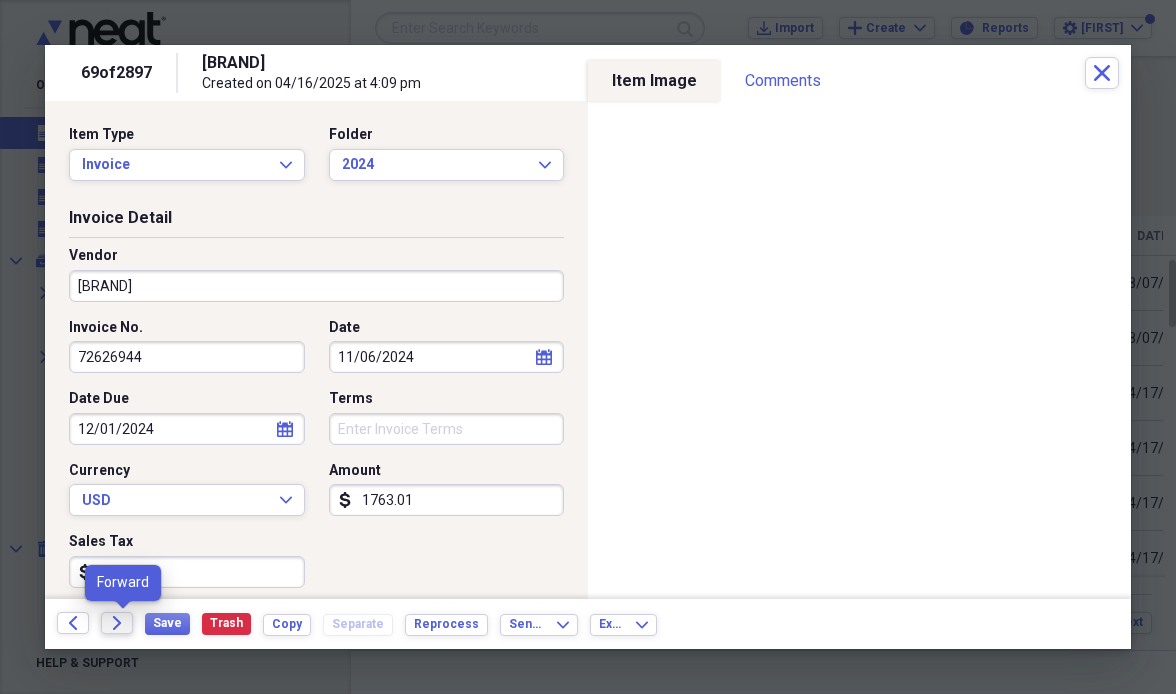 click on "Forward" 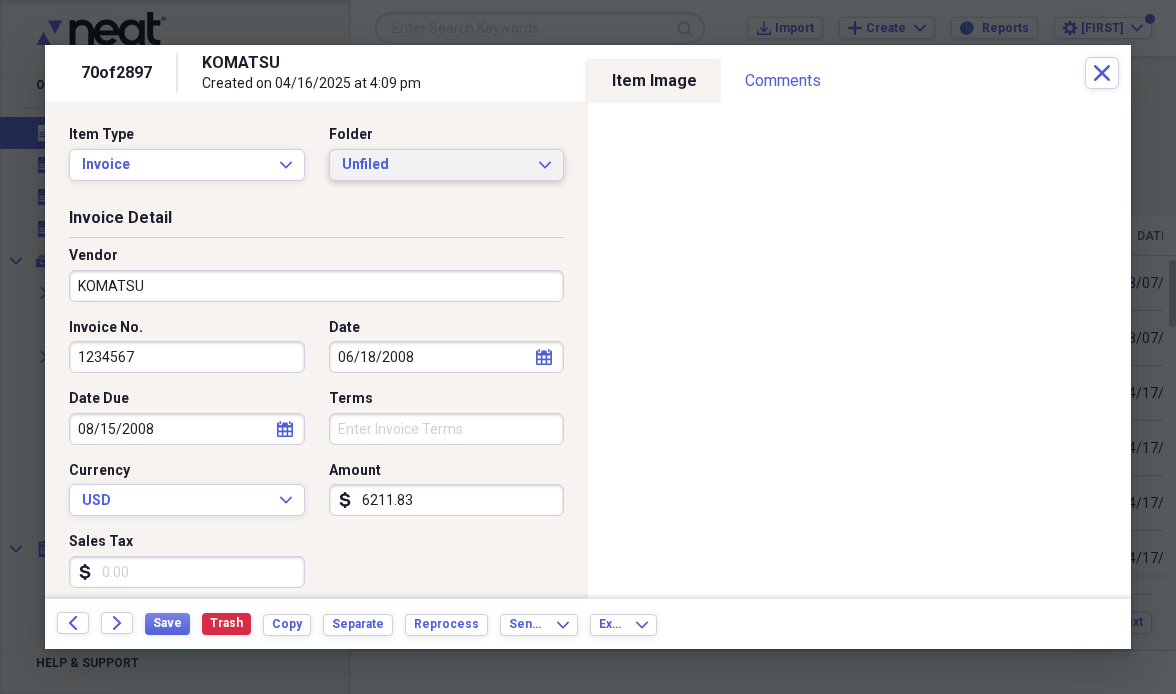 click on "Unfiled" at bounding box center (435, 165) 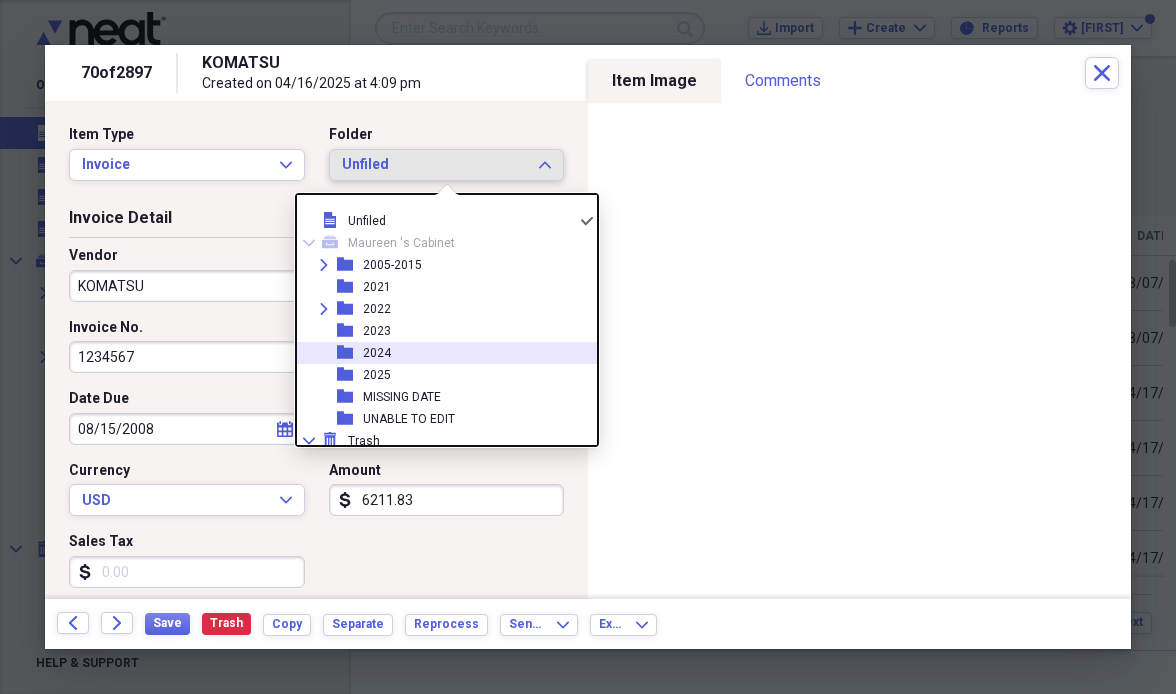click on "folder [YEAR]" at bounding box center (439, 353) 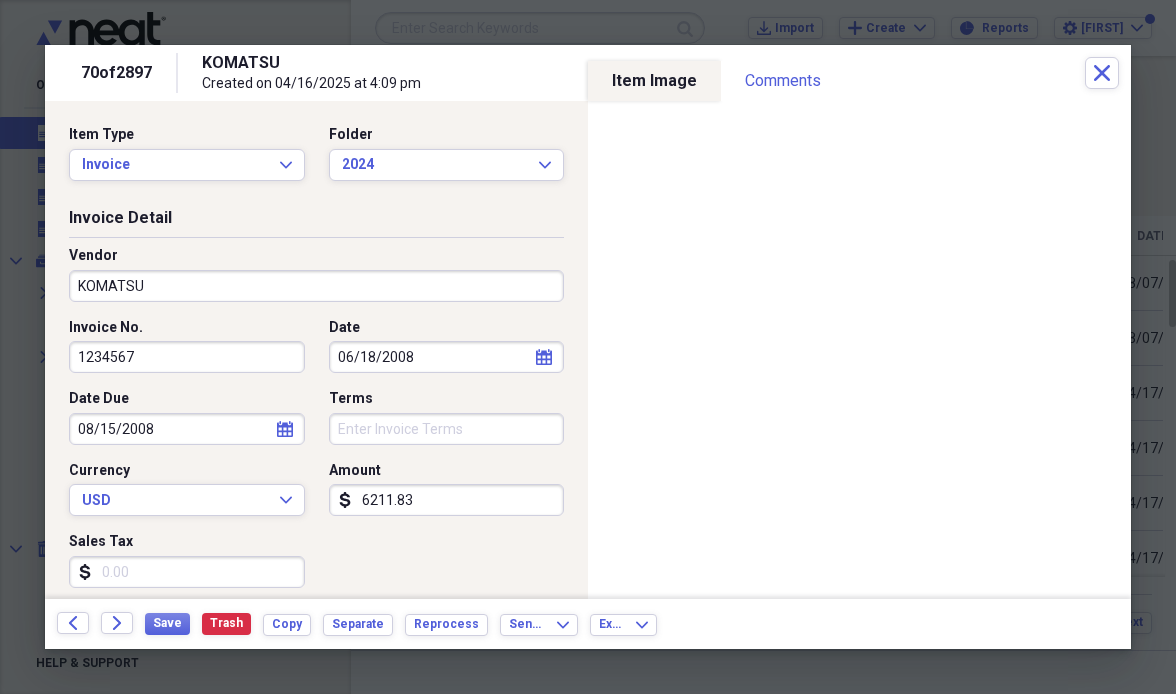drag, startPoint x: 178, startPoint y: 355, endPoint x: 53, endPoint y: 353, distance: 125.016 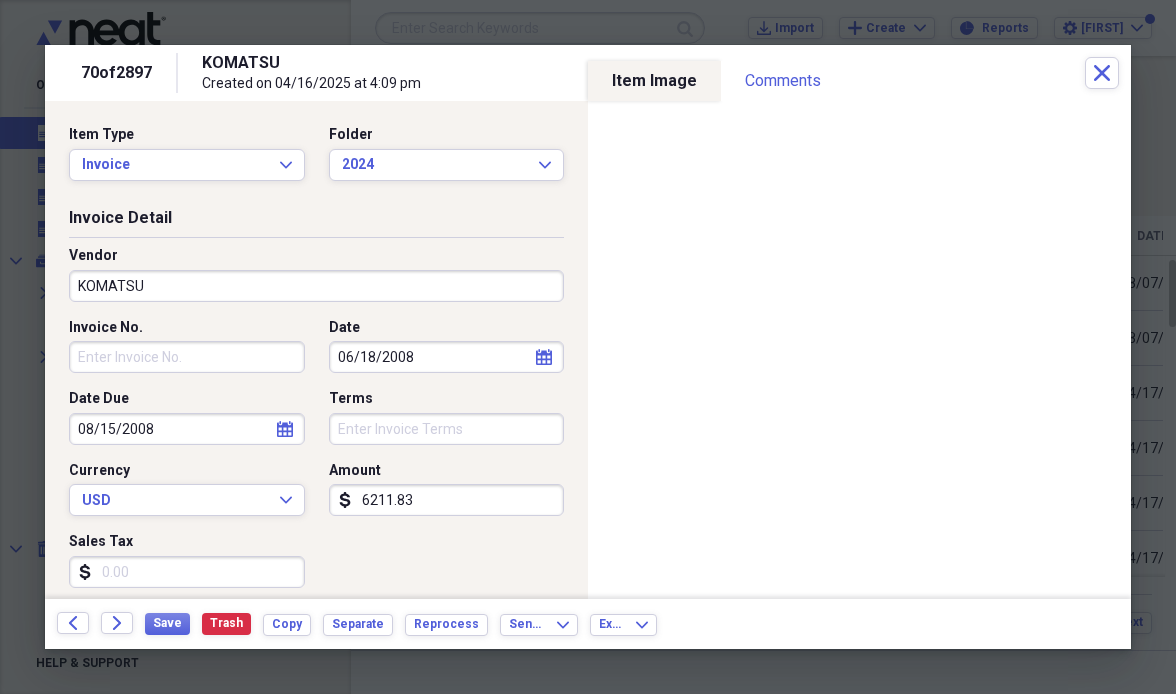 type 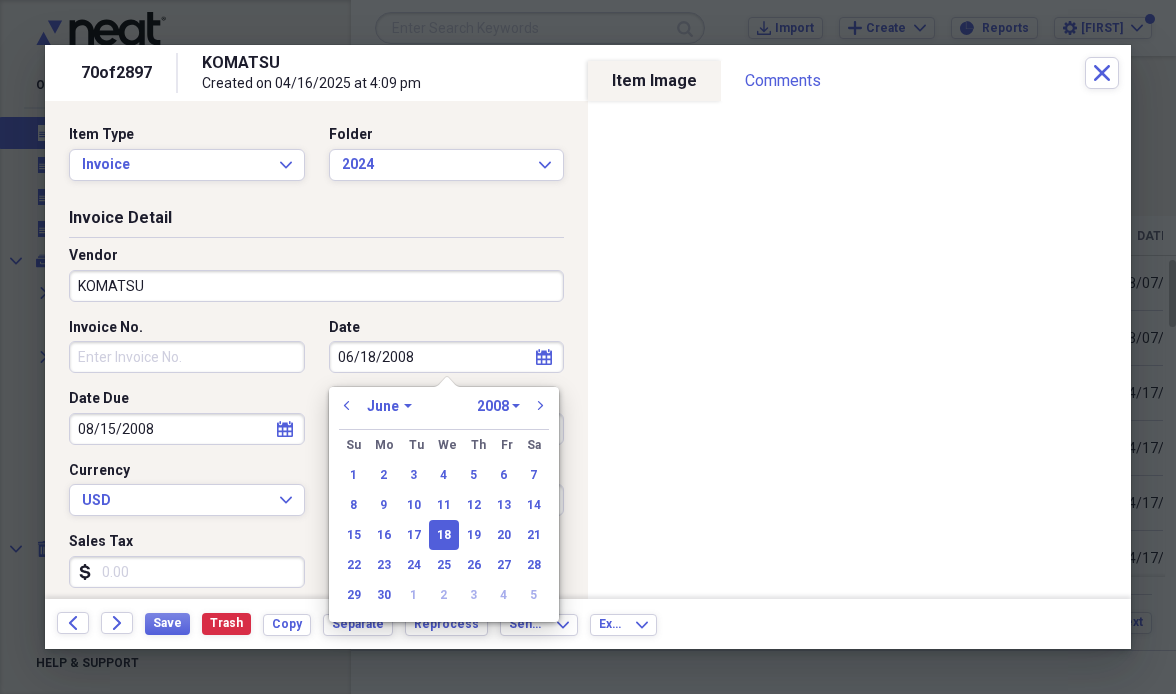 select on "2024" 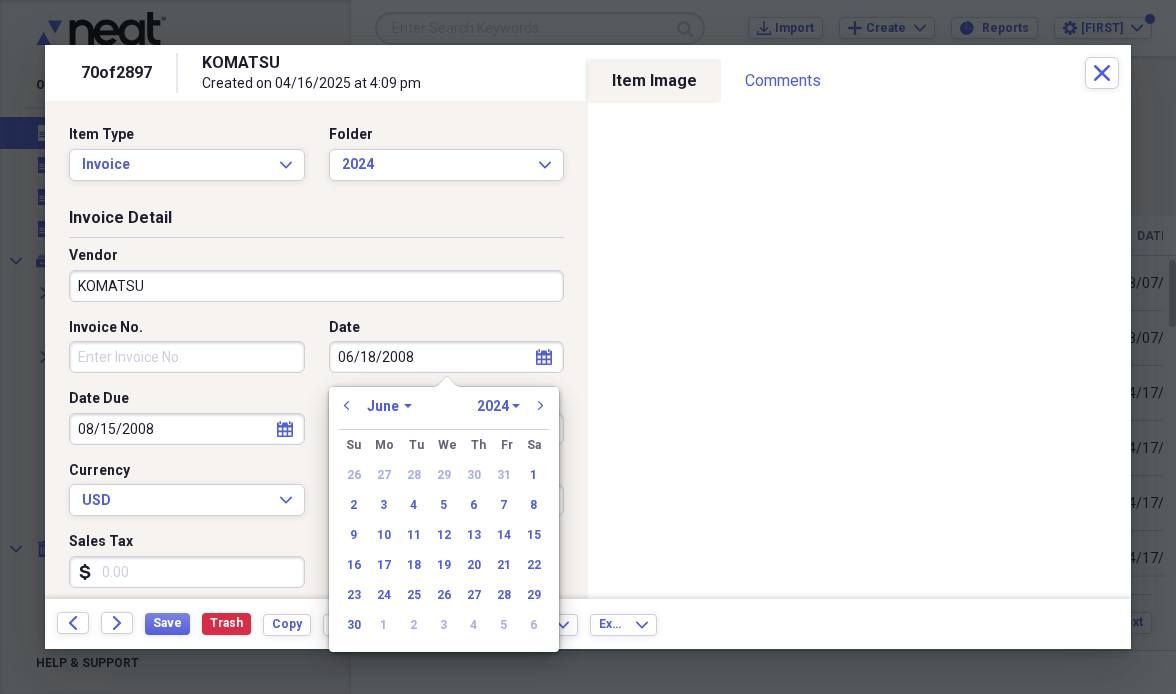 select on "10" 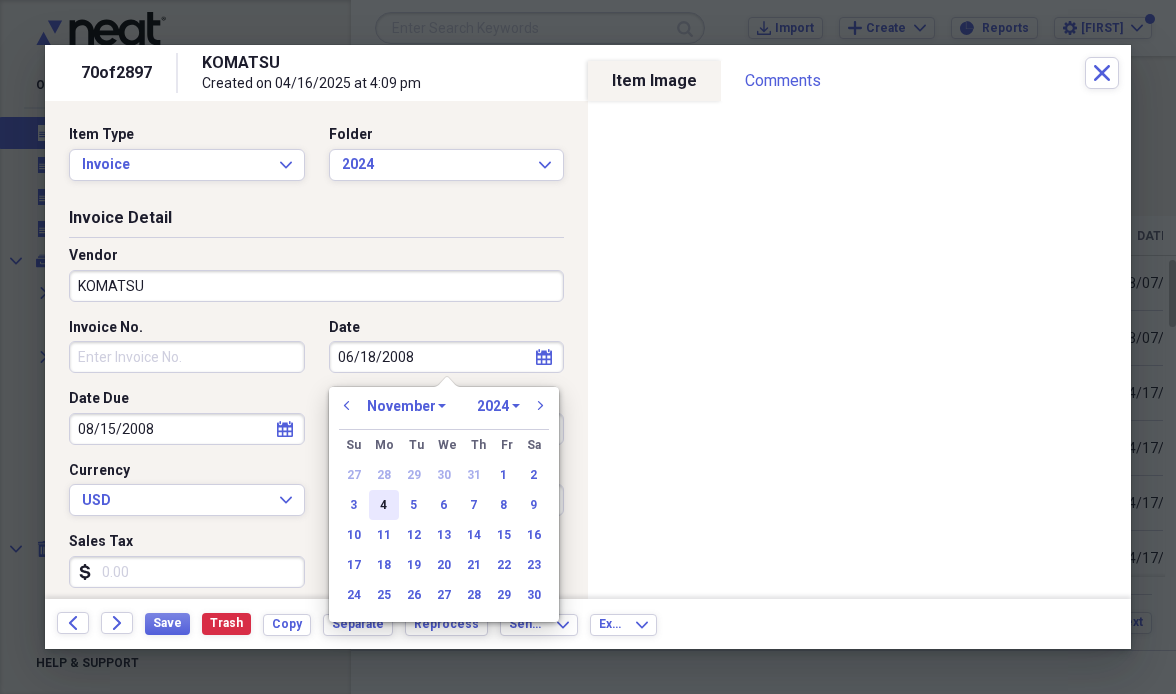 click on "4" at bounding box center (384, 505) 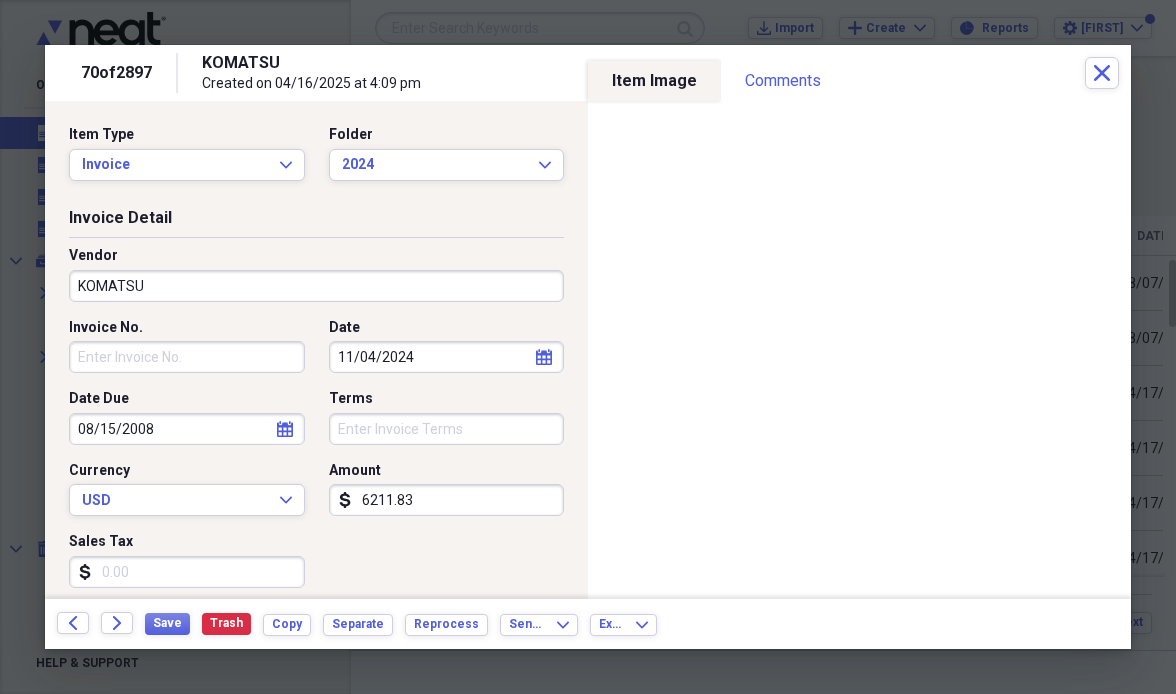 click on "6211.83" at bounding box center [447, 500] 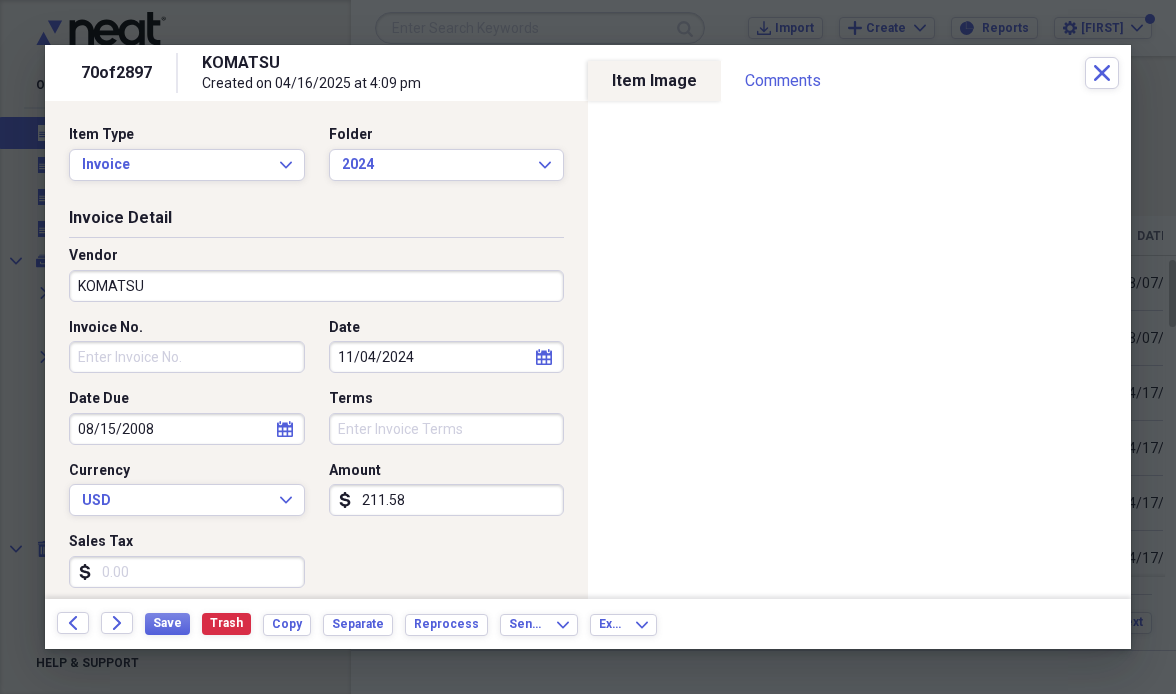 type on "2115.83" 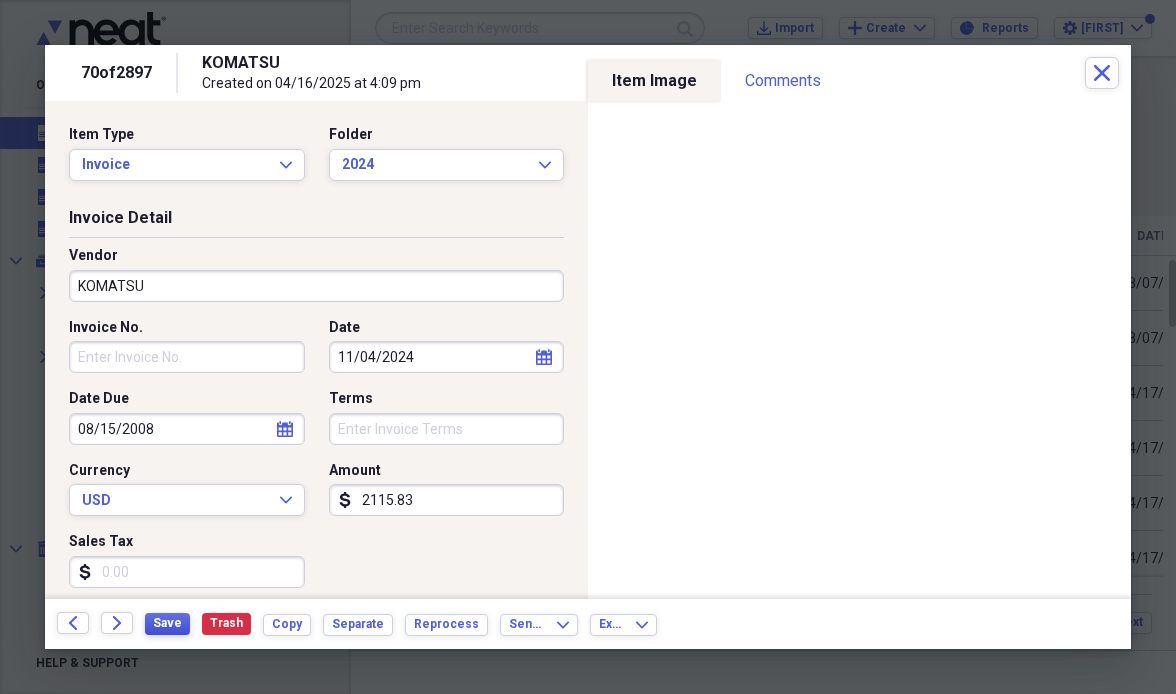 click on "Save" at bounding box center (167, 623) 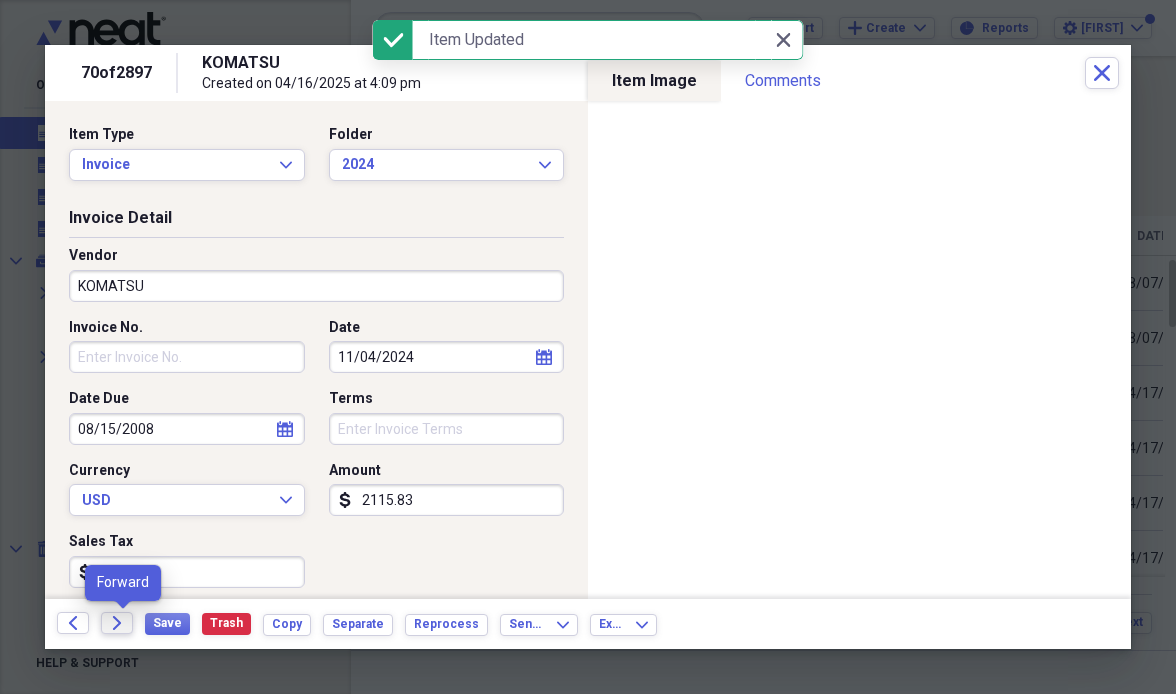 click on "Forward" 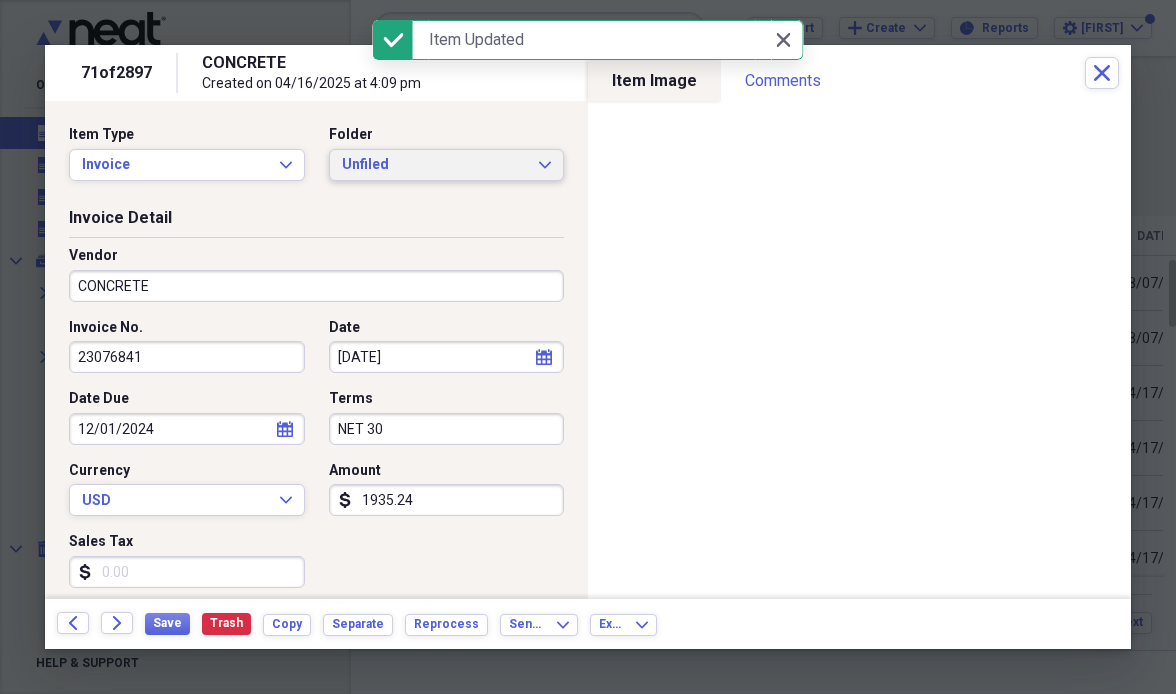 click on "Unfiled" at bounding box center (435, 165) 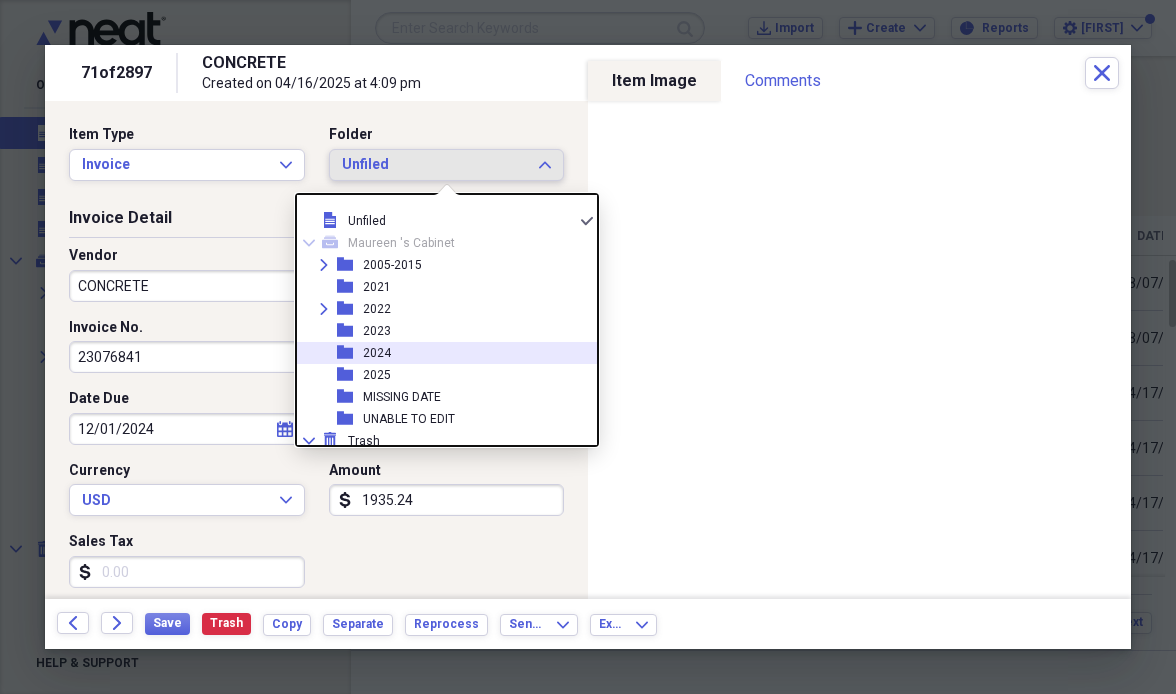 click on "folder [YEAR]" at bounding box center [439, 353] 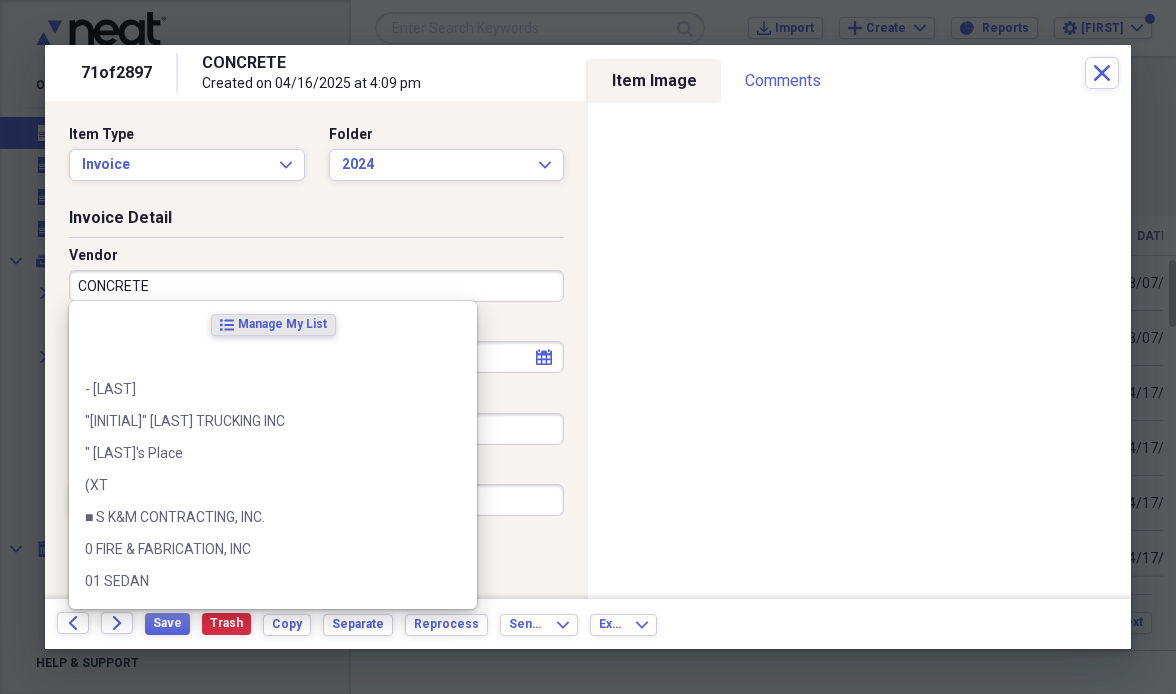 click on "[PRODUCT]" at bounding box center (316, 286) 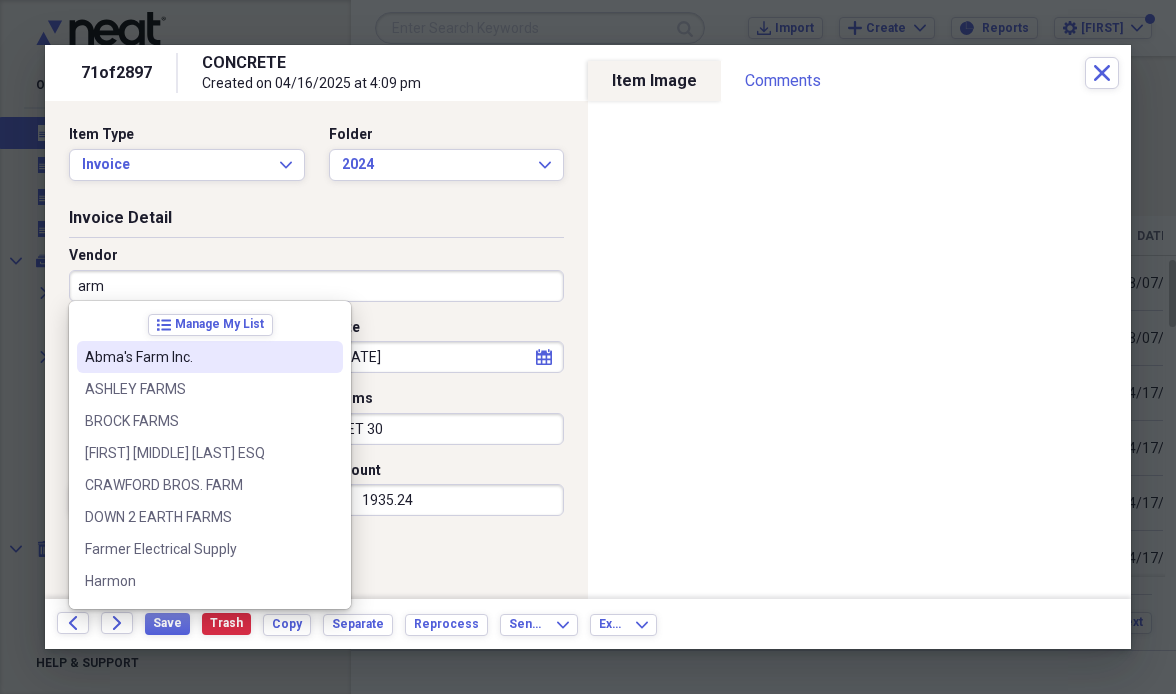 click on "Abma's Farm Inc." at bounding box center (198, 357) 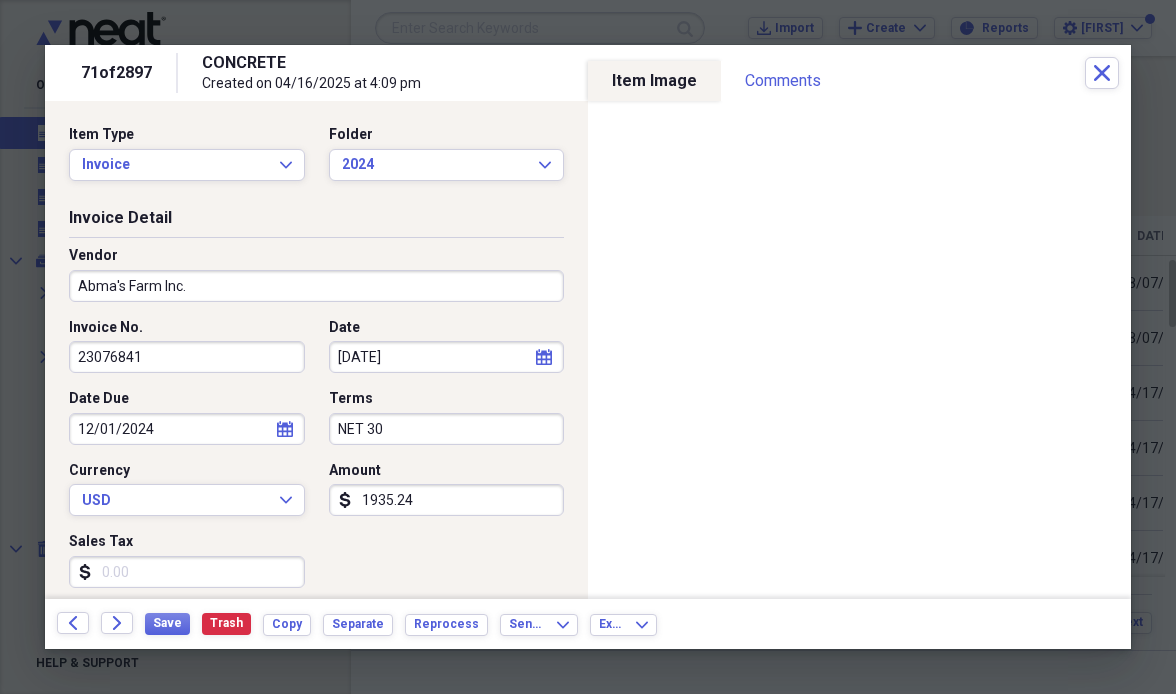 drag, startPoint x: 191, startPoint y: 282, endPoint x: 3, endPoint y: 280, distance: 188.01064 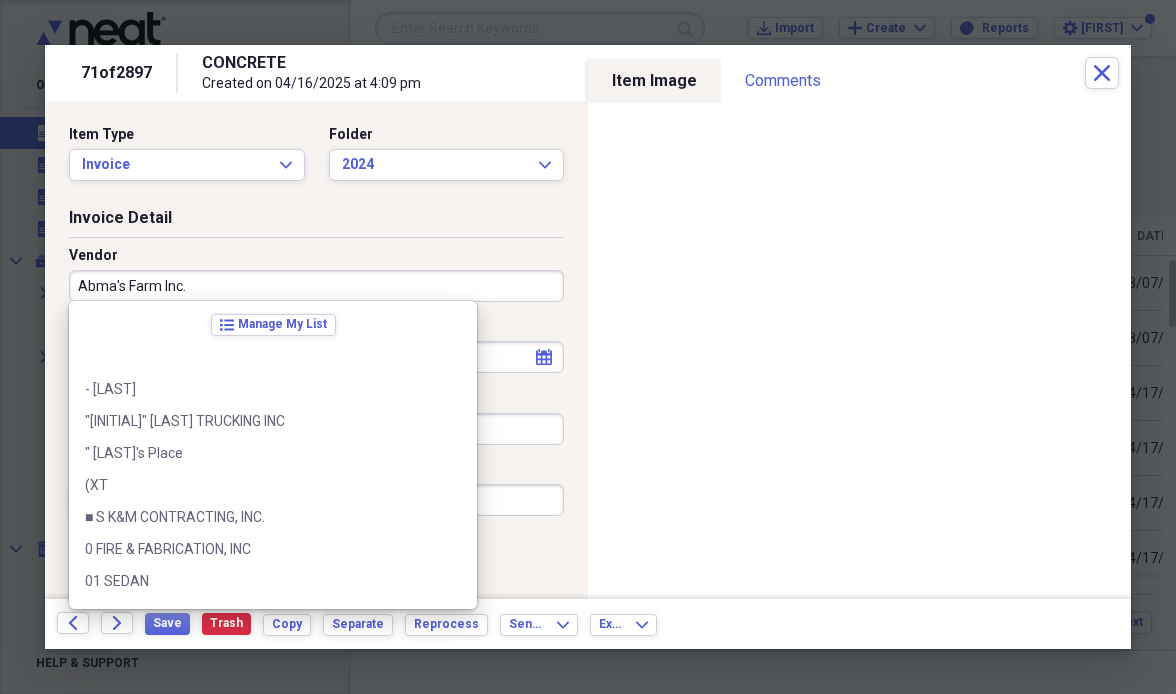click on "Abma's Farm Inc." at bounding box center [316, 286] 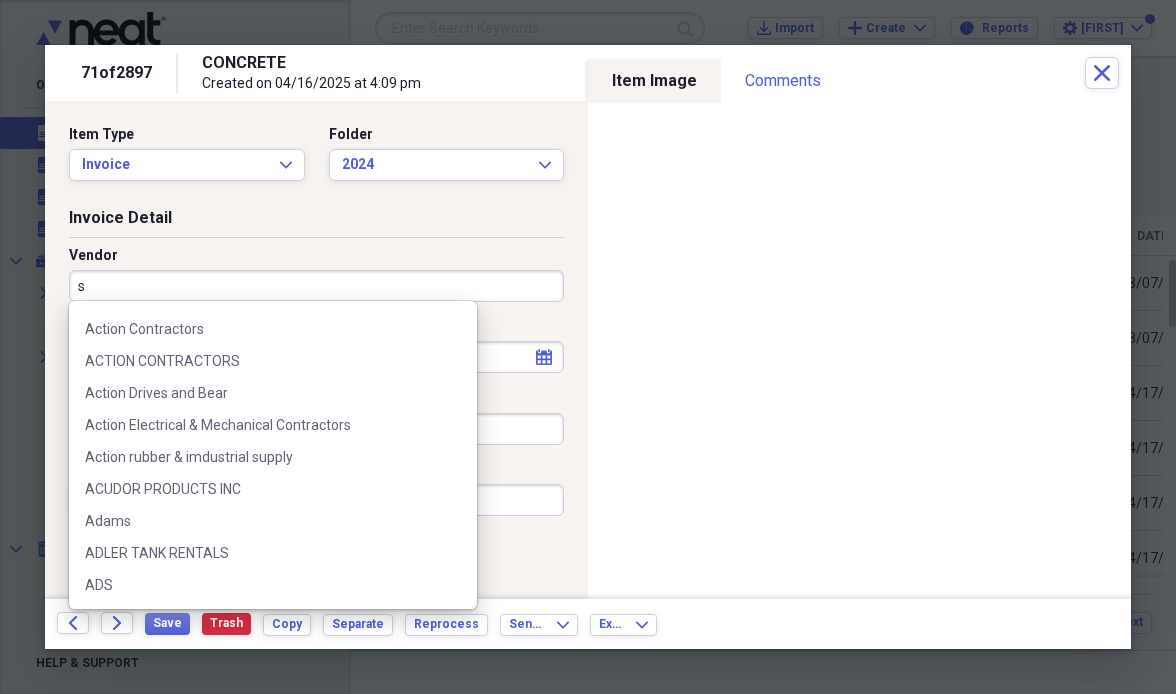 scroll, scrollTop: 0, scrollLeft: 0, axis: both 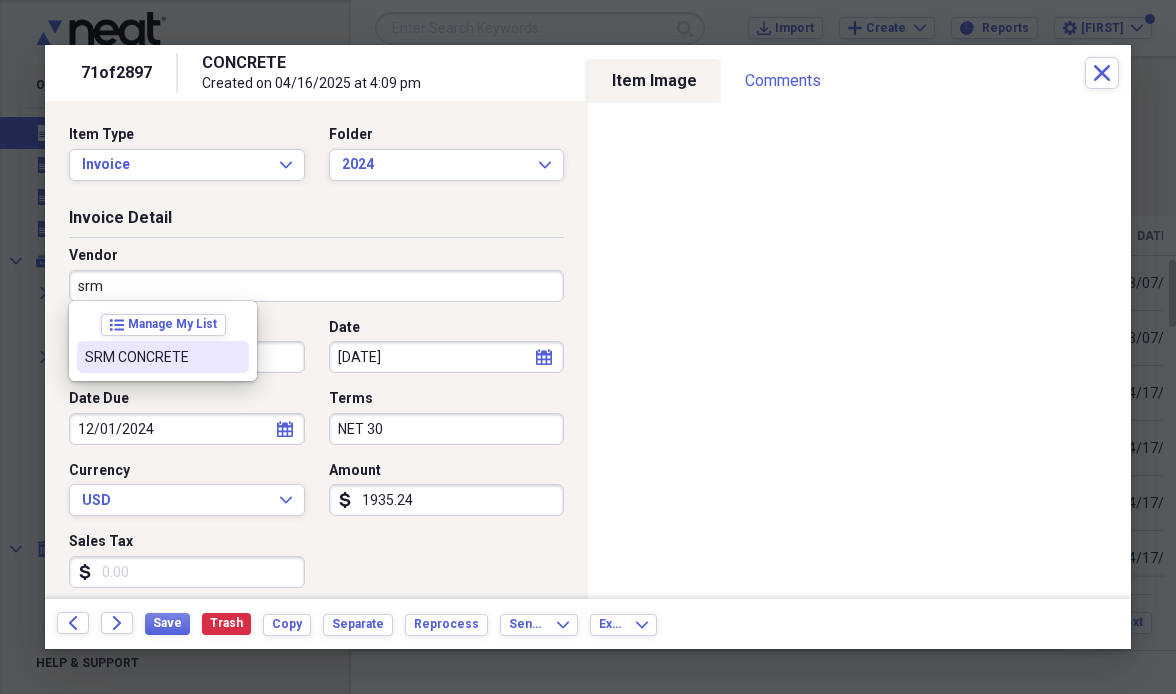 click on "SRM CONCRETE" at bounding box center [151, 357] 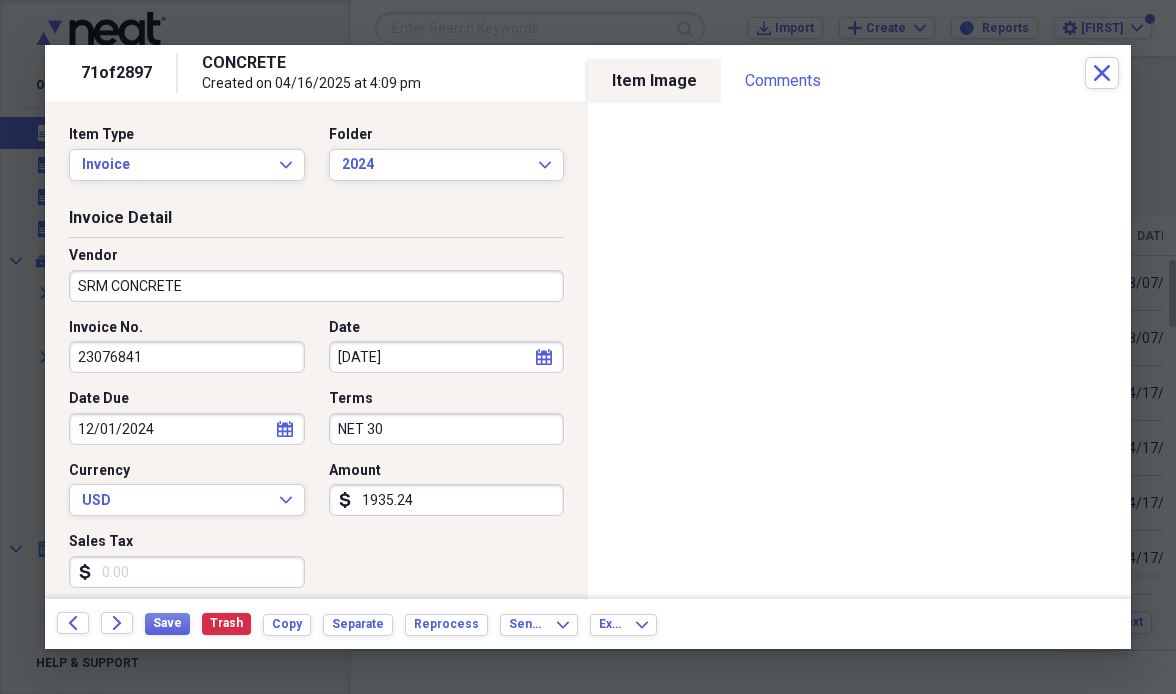 type on "Material" 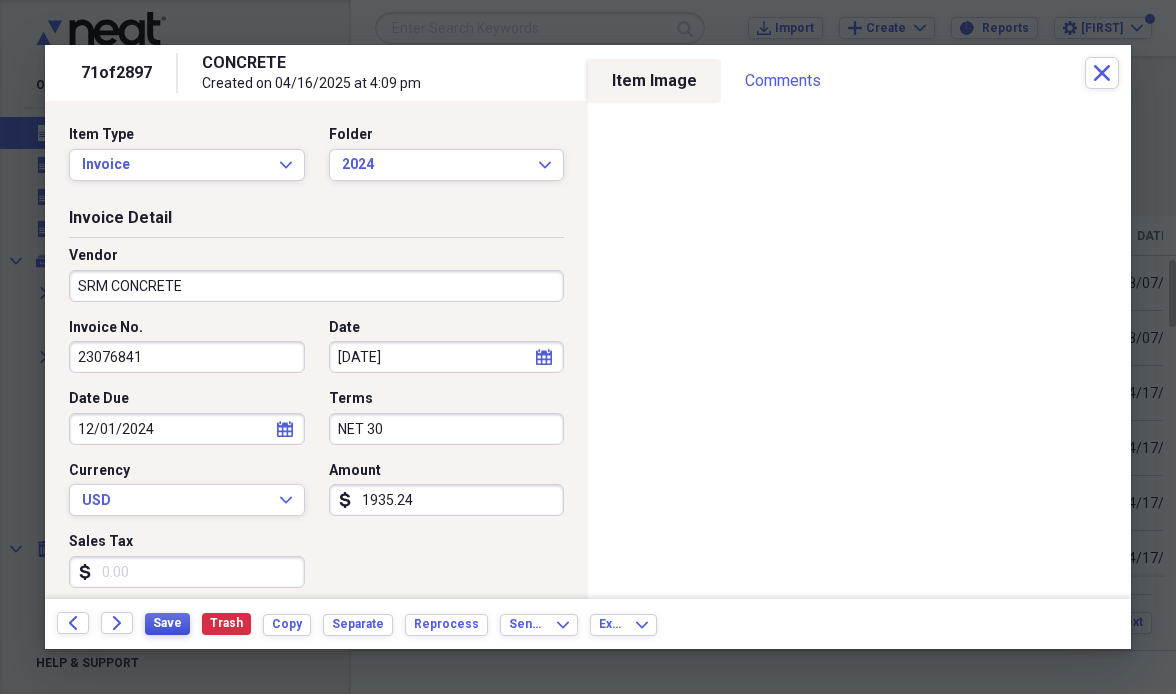 click on "Save" at bounding box center (167, 624) 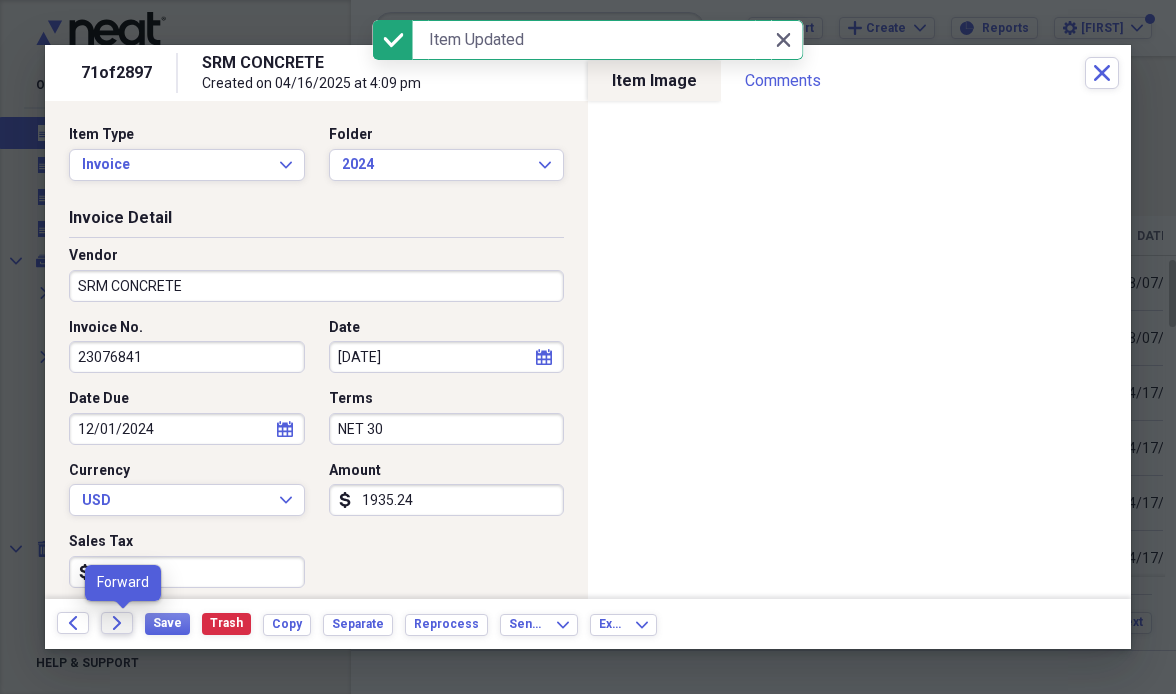 click on "Forward" 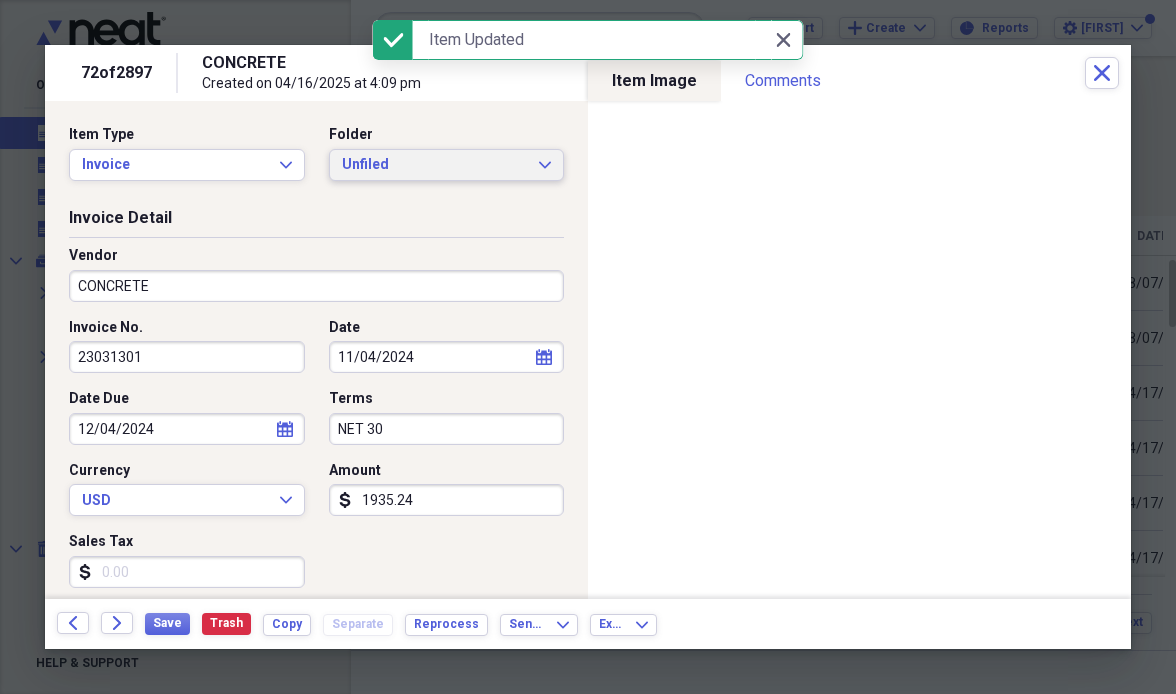 click on "Unfiled" at bounding box center [435, 165] 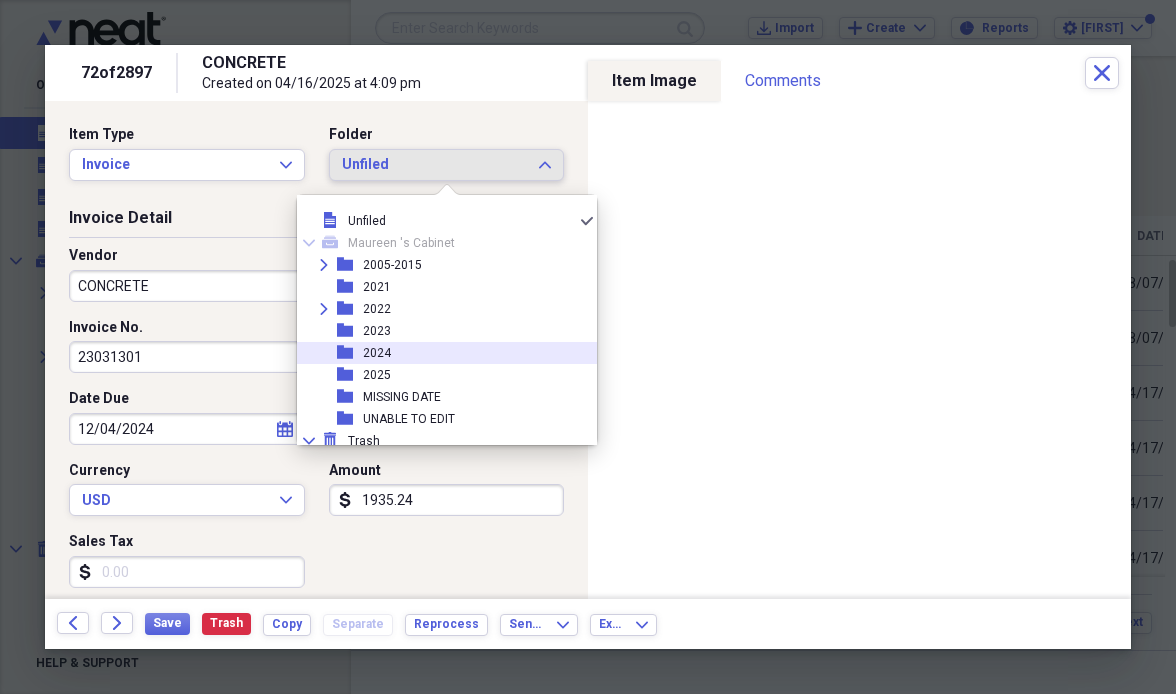 click on "folder [YEAR]" at bounding box center [439, 353] 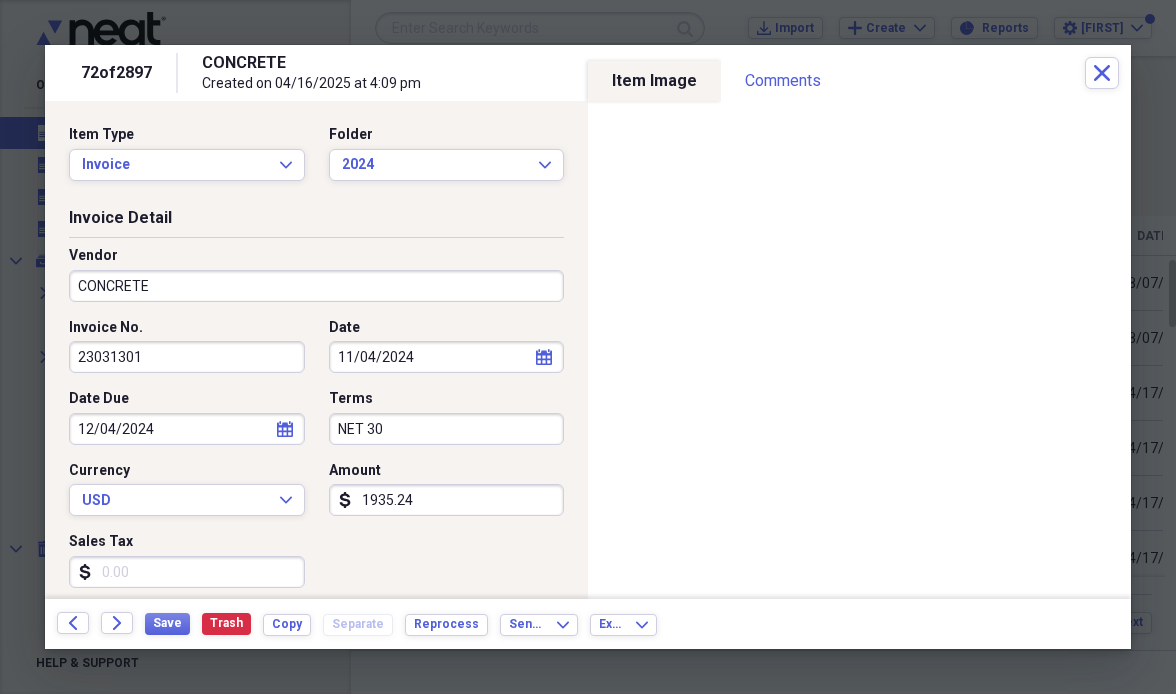 click on "[PRODUCT]" at bounding box center [316, 286] 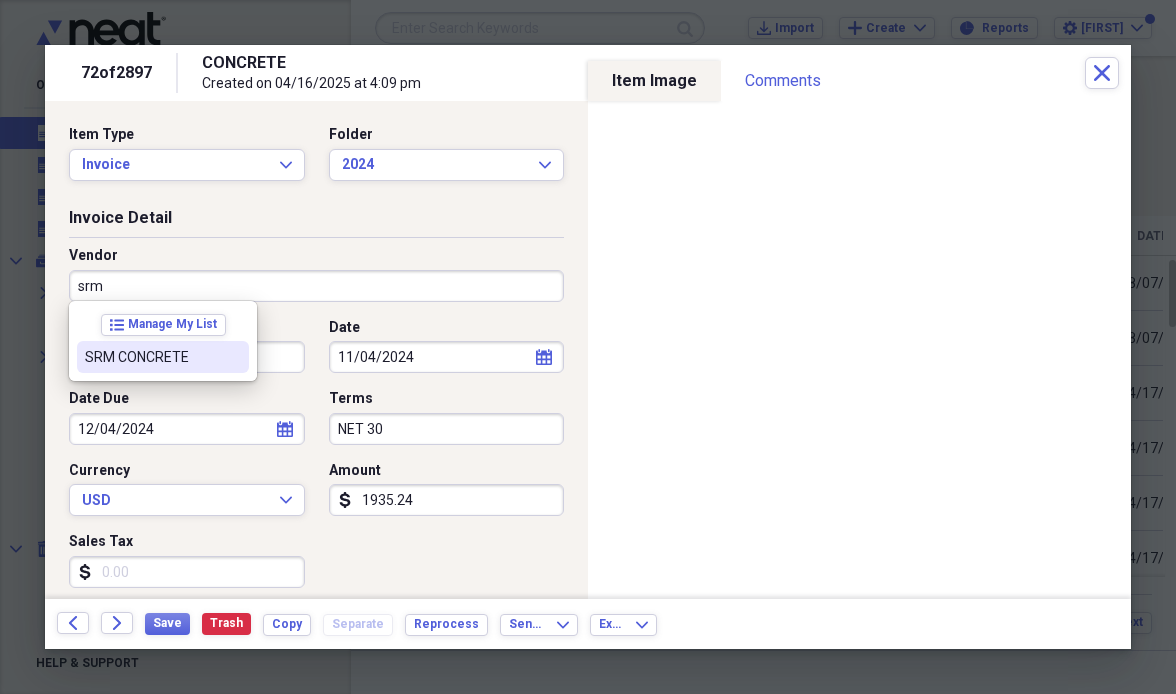 click on "SRM CONCRETE" at bounding box center [151, 357] 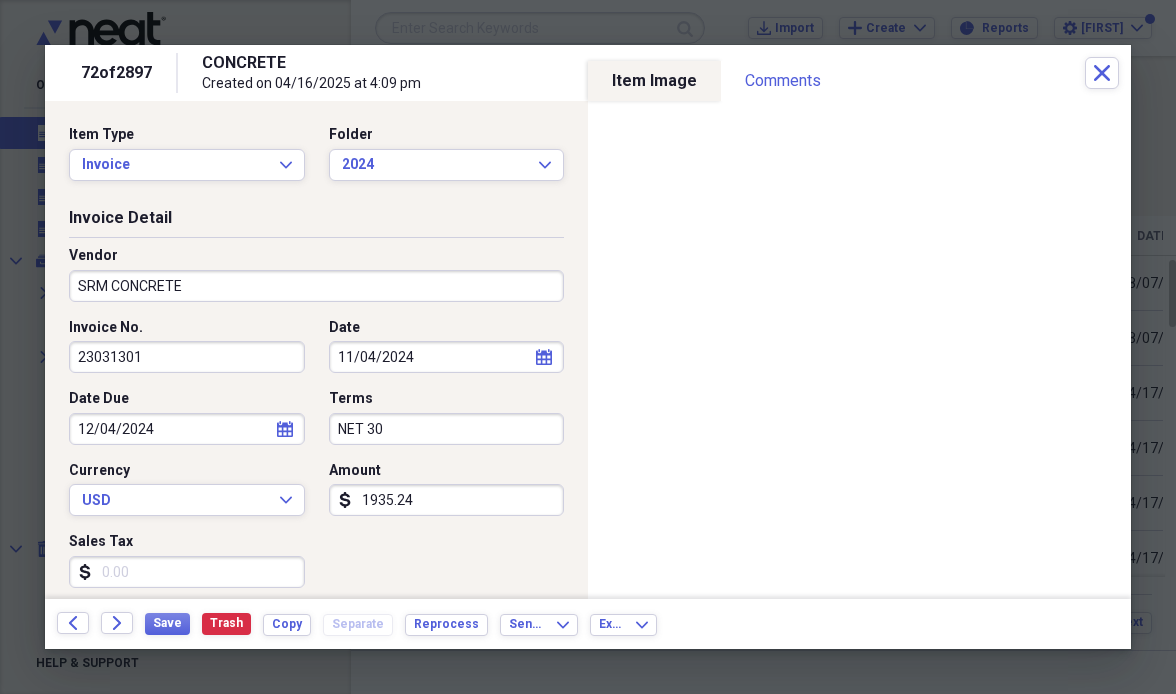 type on "Material" 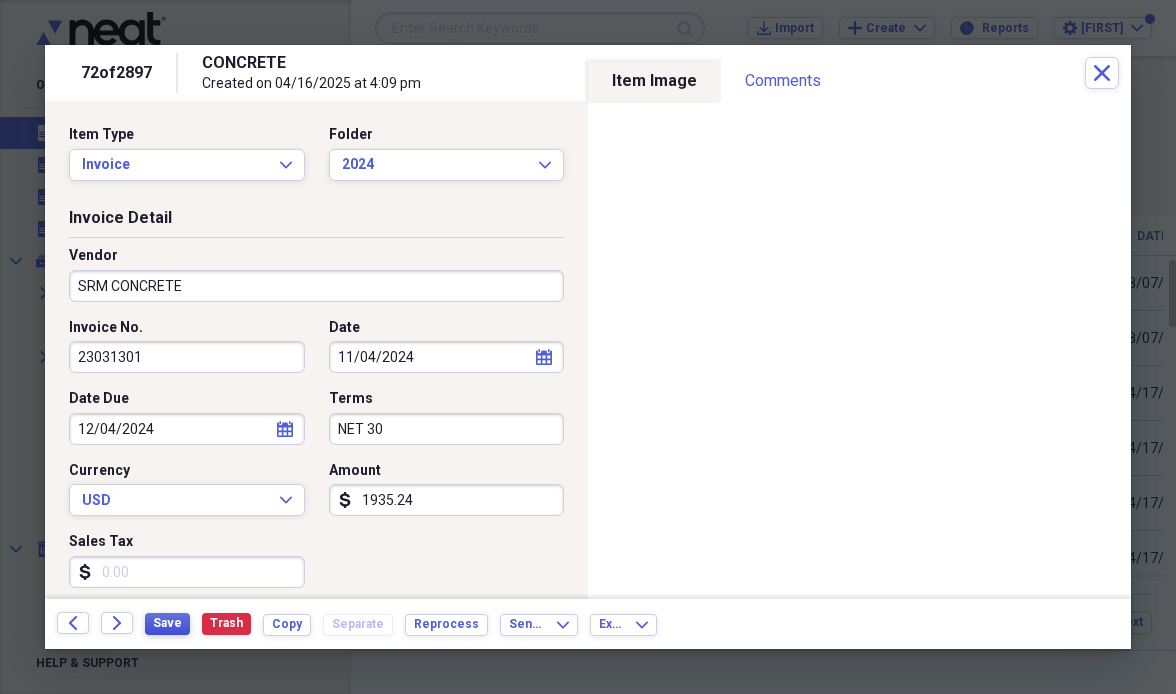 click on "Save" at bounding box center [167, 623] 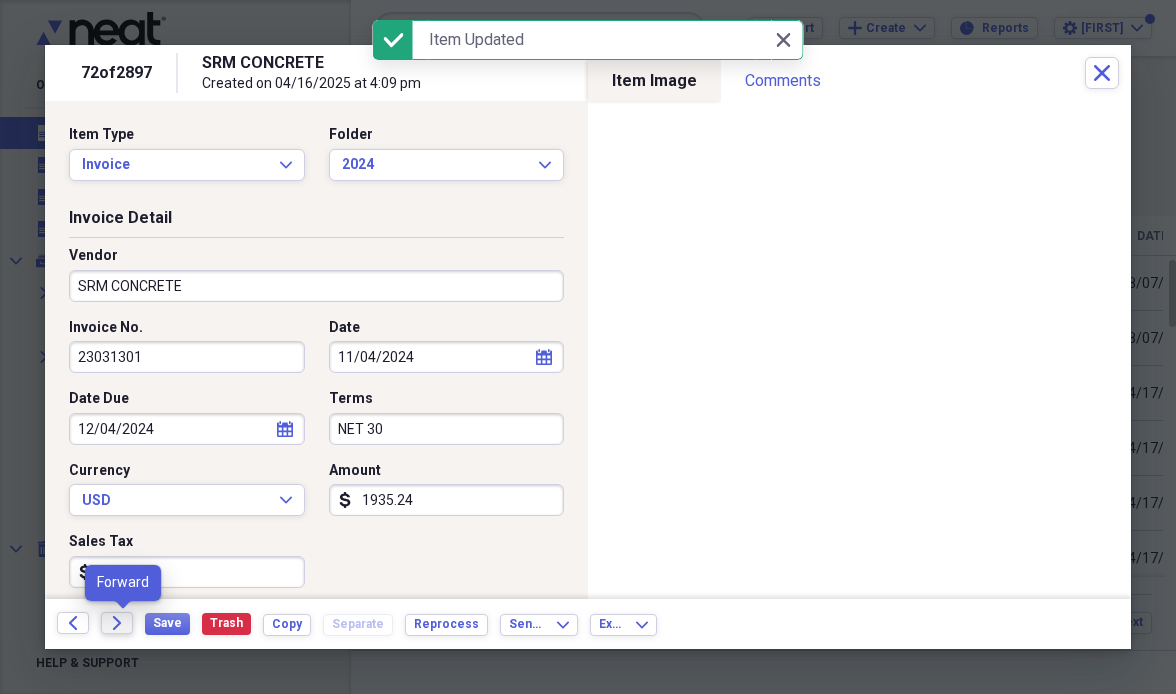 click 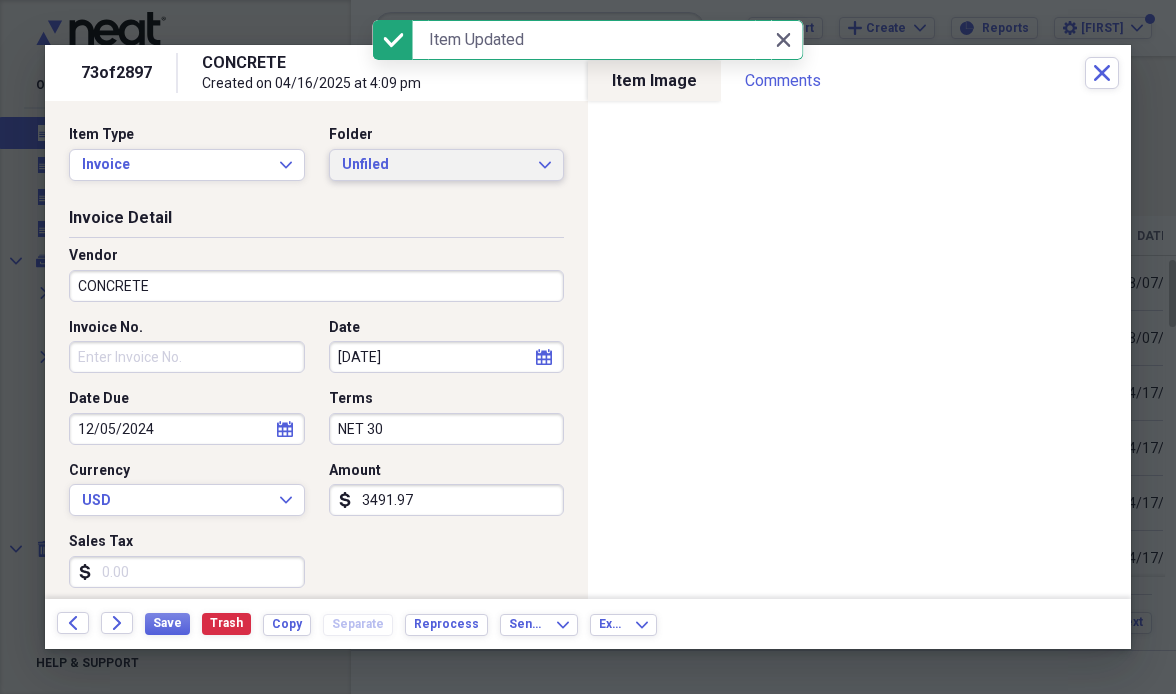 click on "Unfiled" at bounding box center [435, 165] 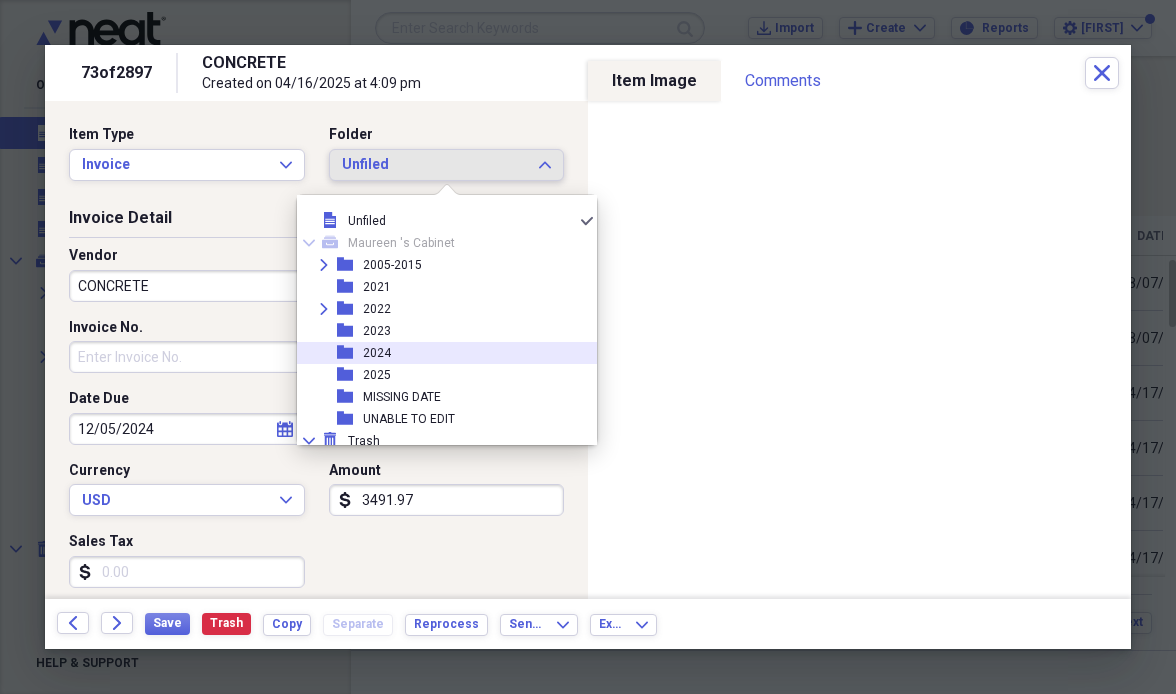 click on "2024" at bounding box center [377, 353] 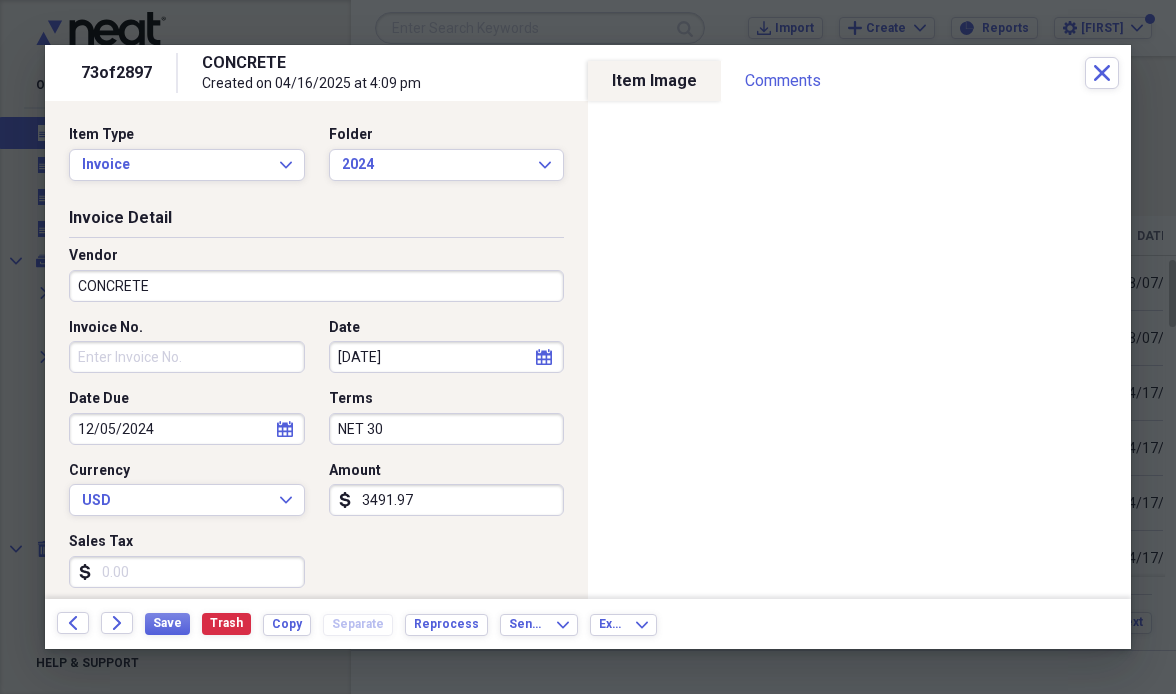 click on "[PRODUCT]" at bounding box center (316, 286) 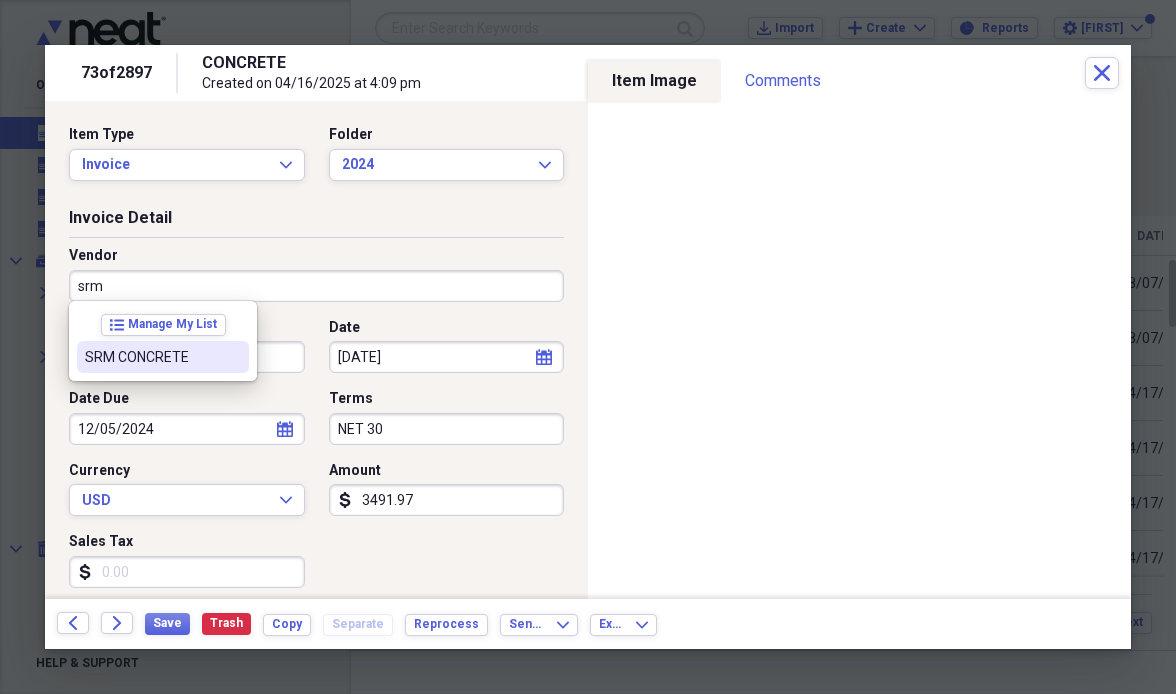 click on "SRM CONCRETE" at bounding box center (151, 357) 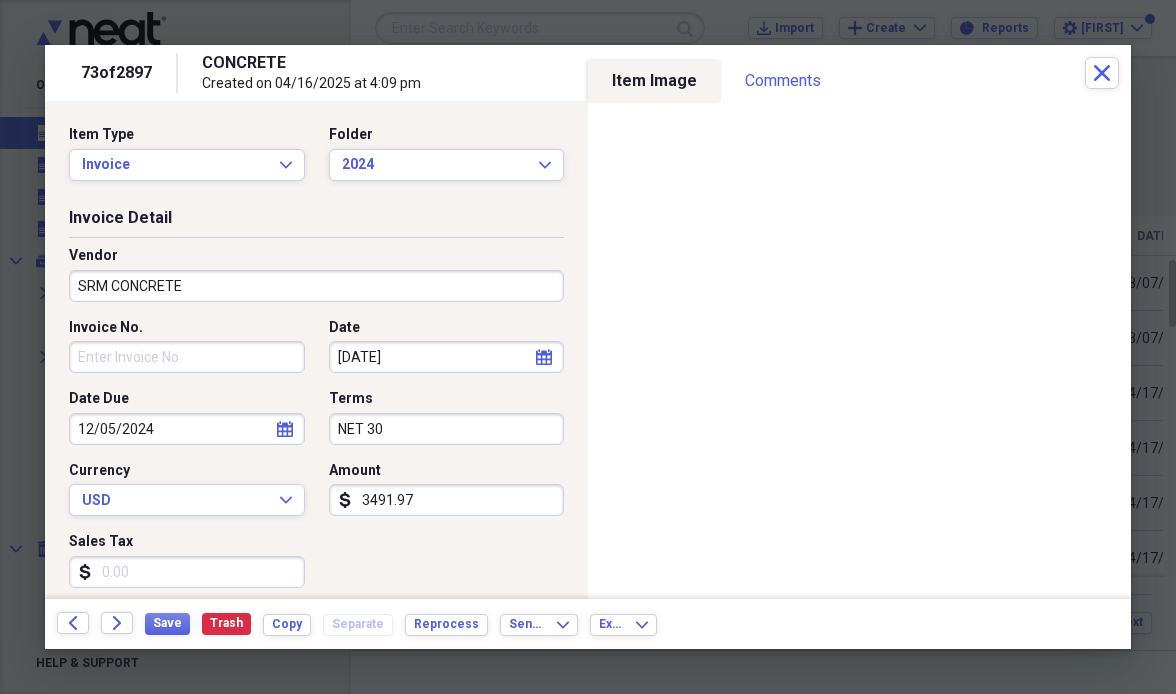 type on "Material" 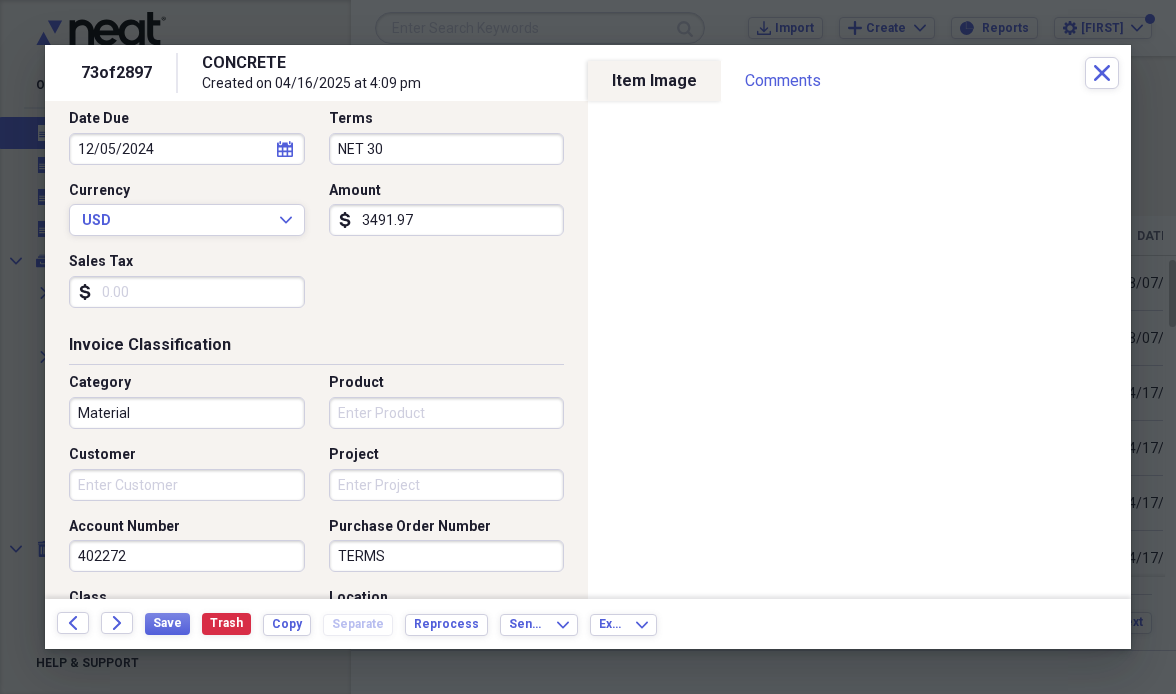scroll, scrollTop: 258, scrollLeft: 0, axis: vertical 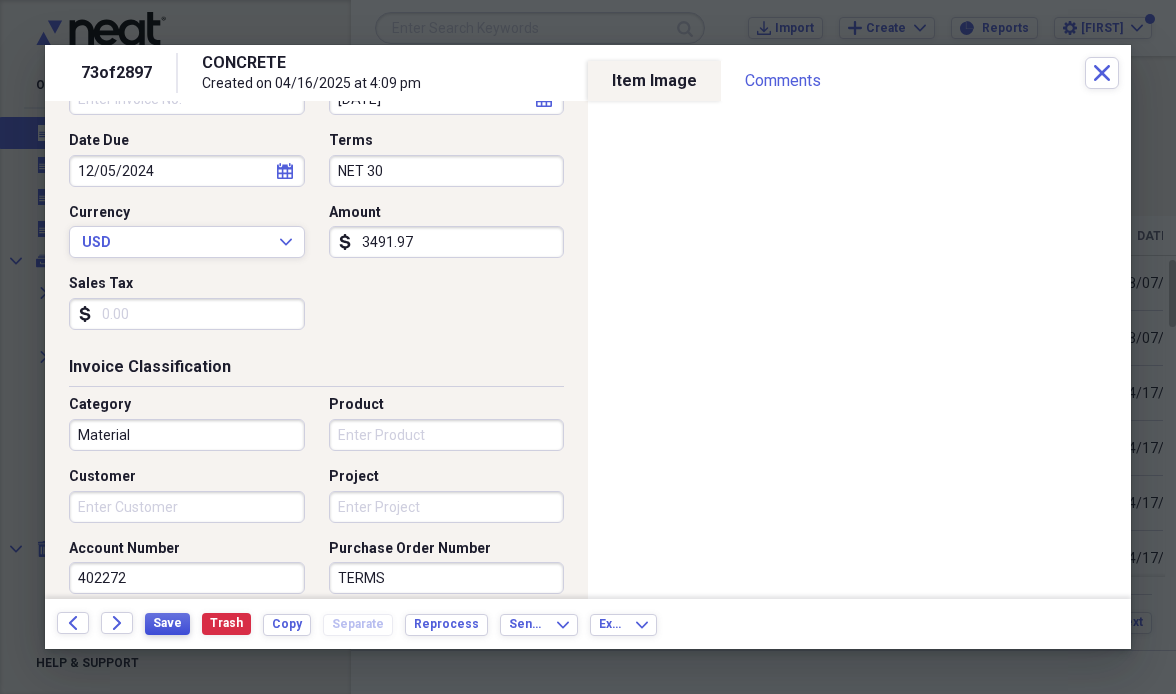click on "Save" at bounding box center [167, 623] 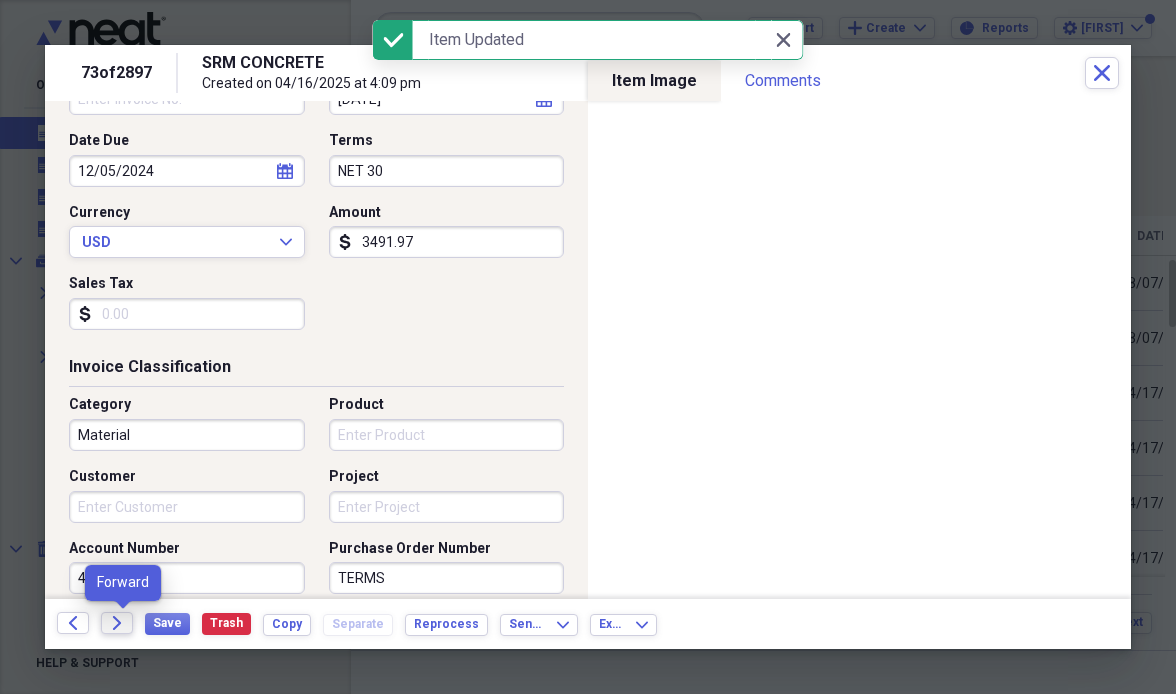 click on "Forward" 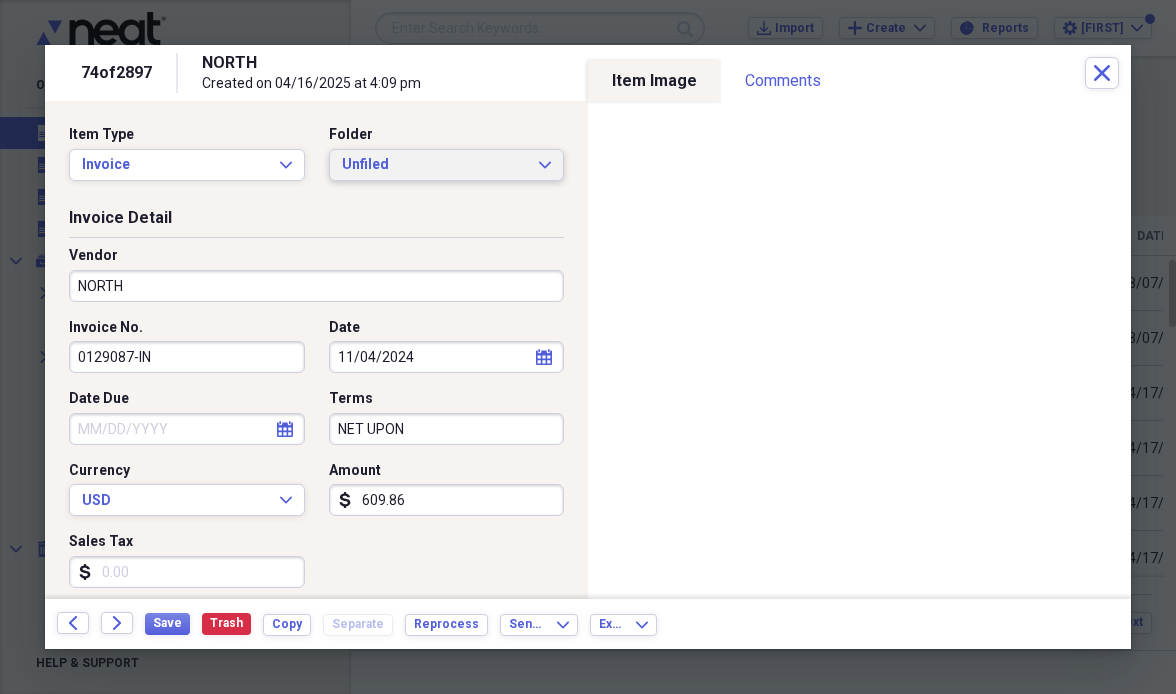 click on "Unfiled" at bounding box center (435, 165) 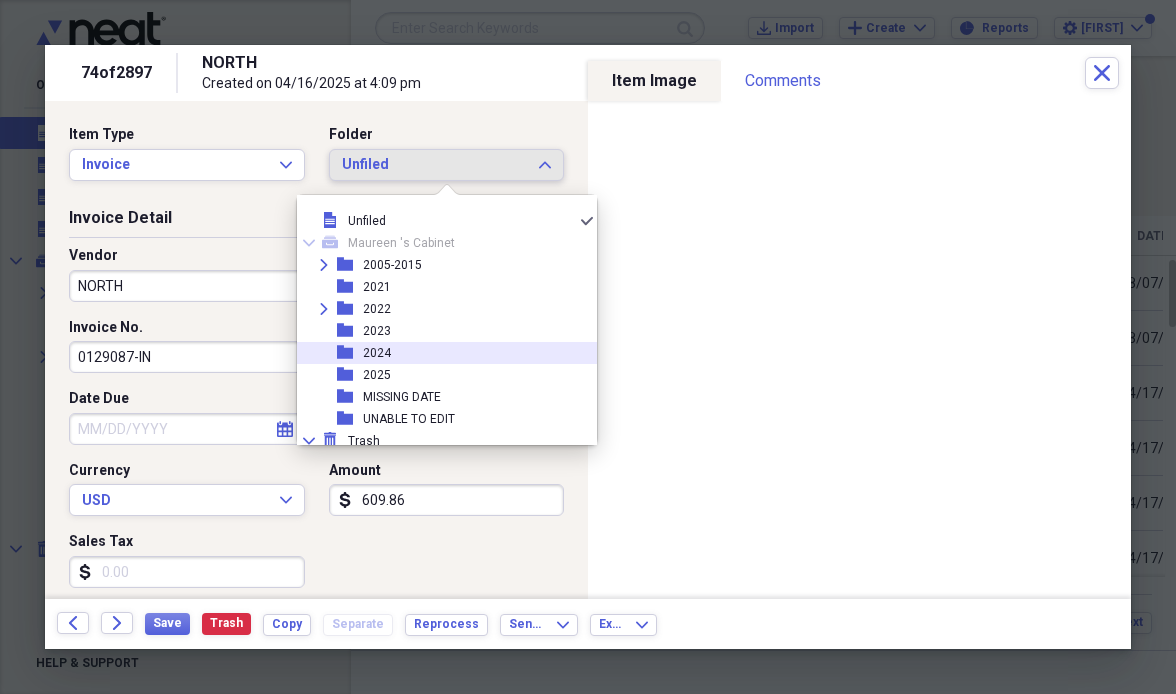click on "folder [YEAR]" at bounding box center [439, 353] 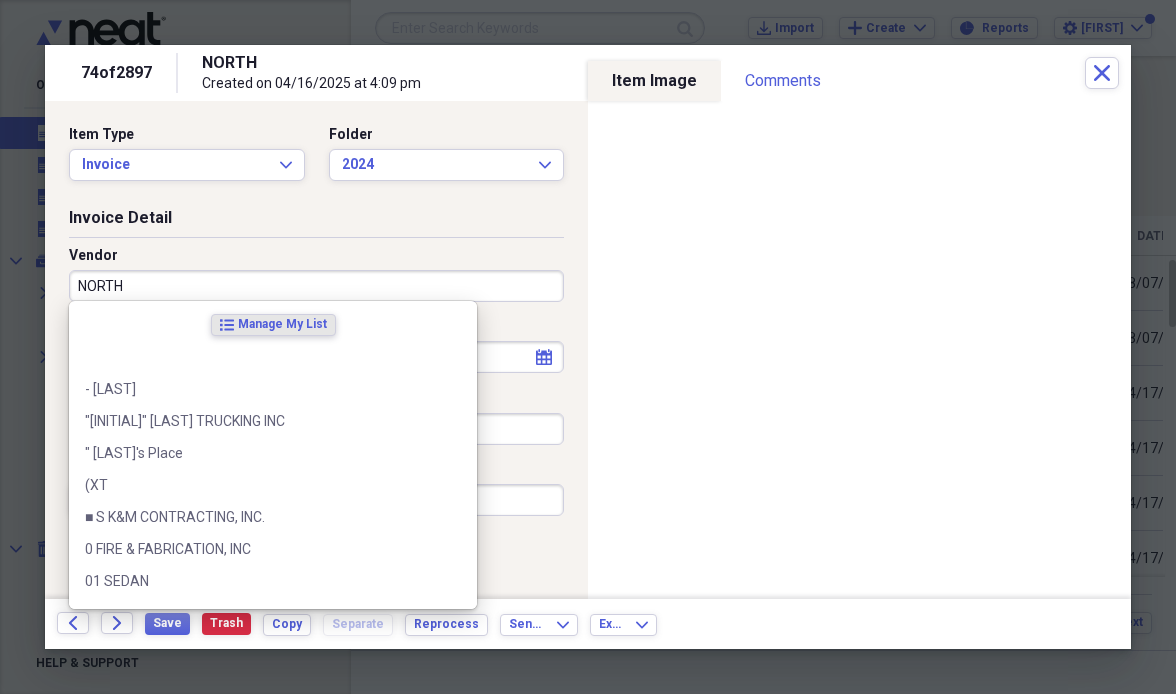click on "NORTH" at bounding box center (316, 286) 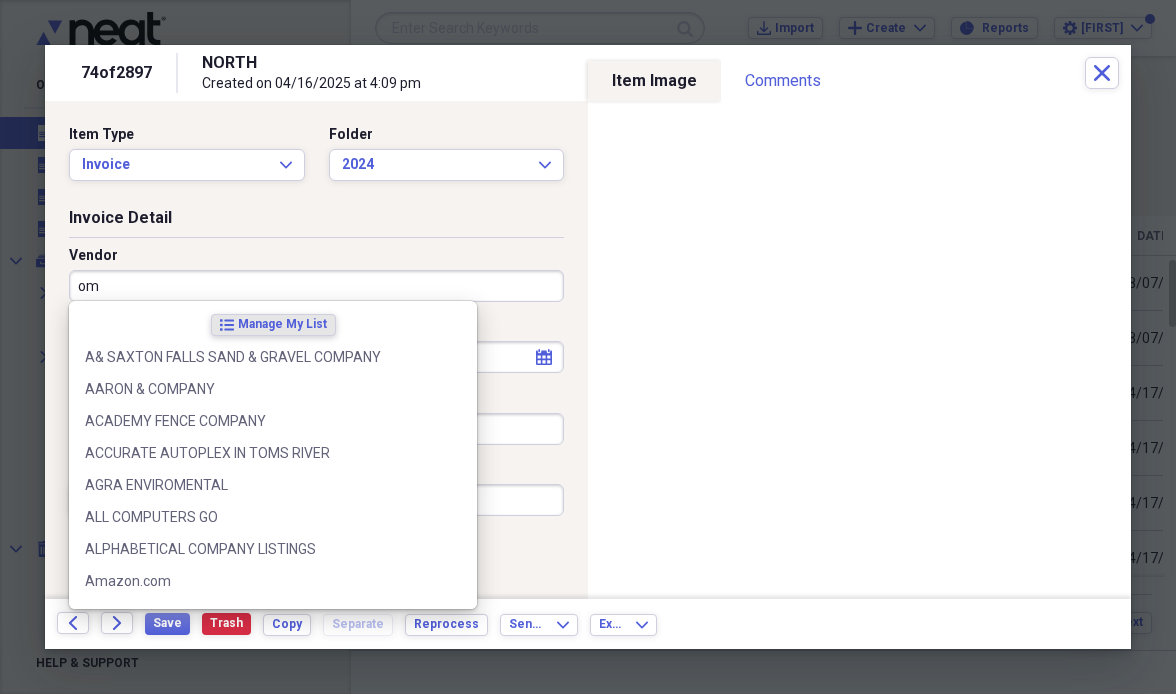 type on "o" 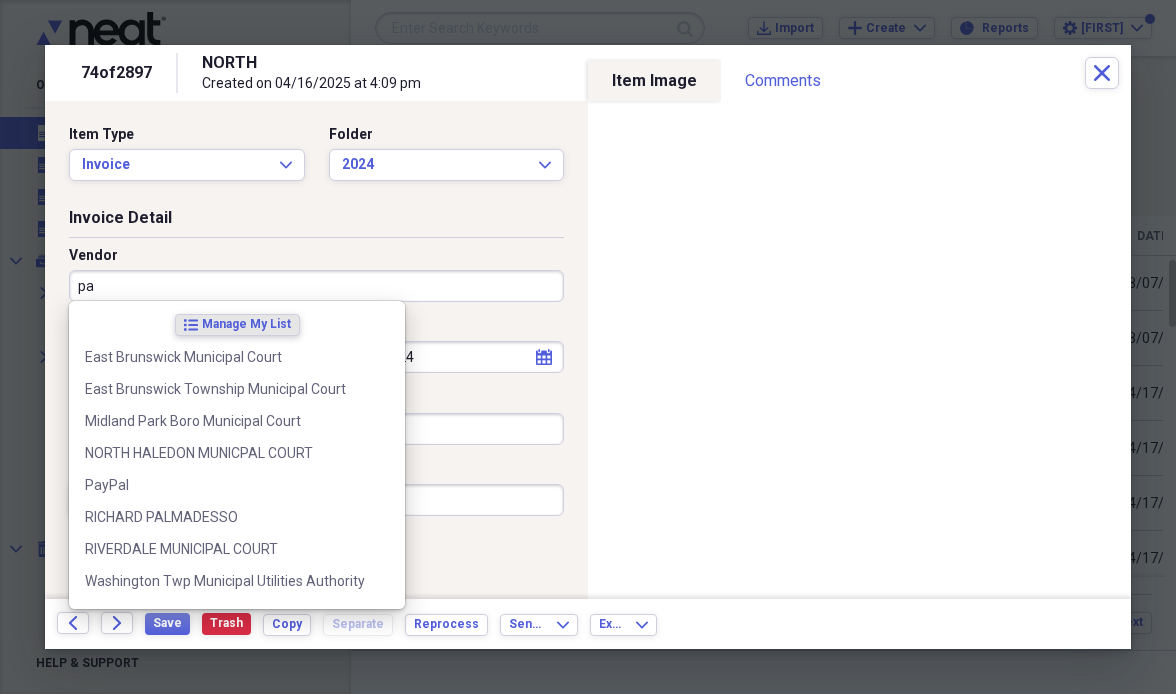 type on "p" 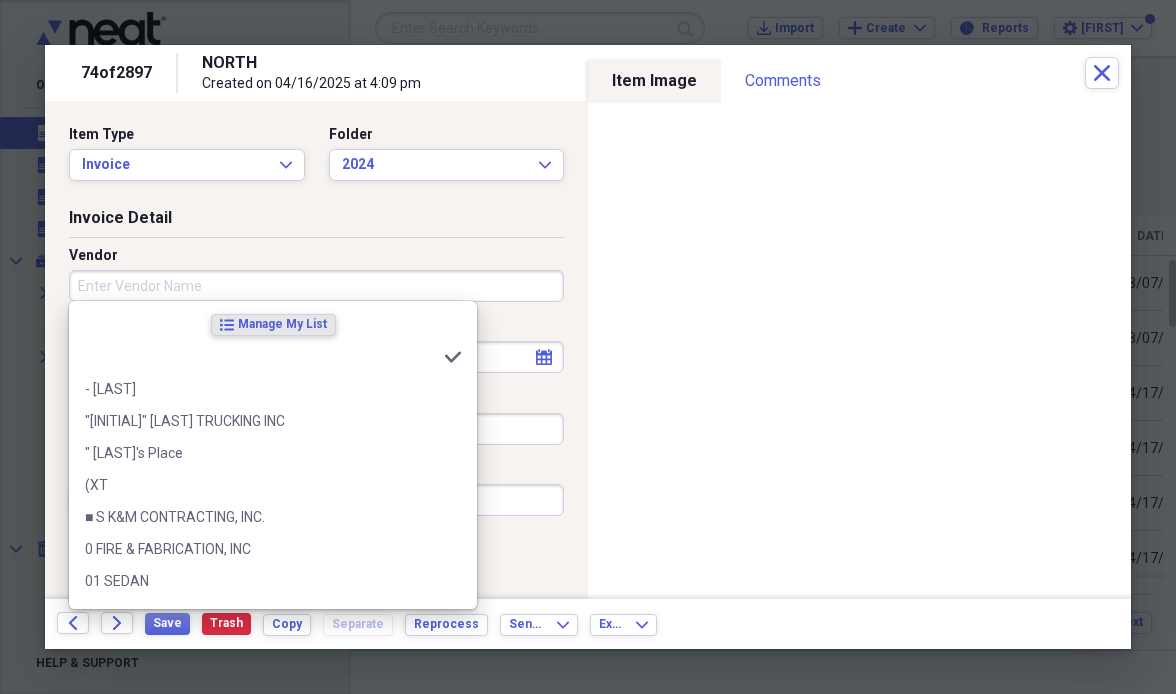 type on "o" 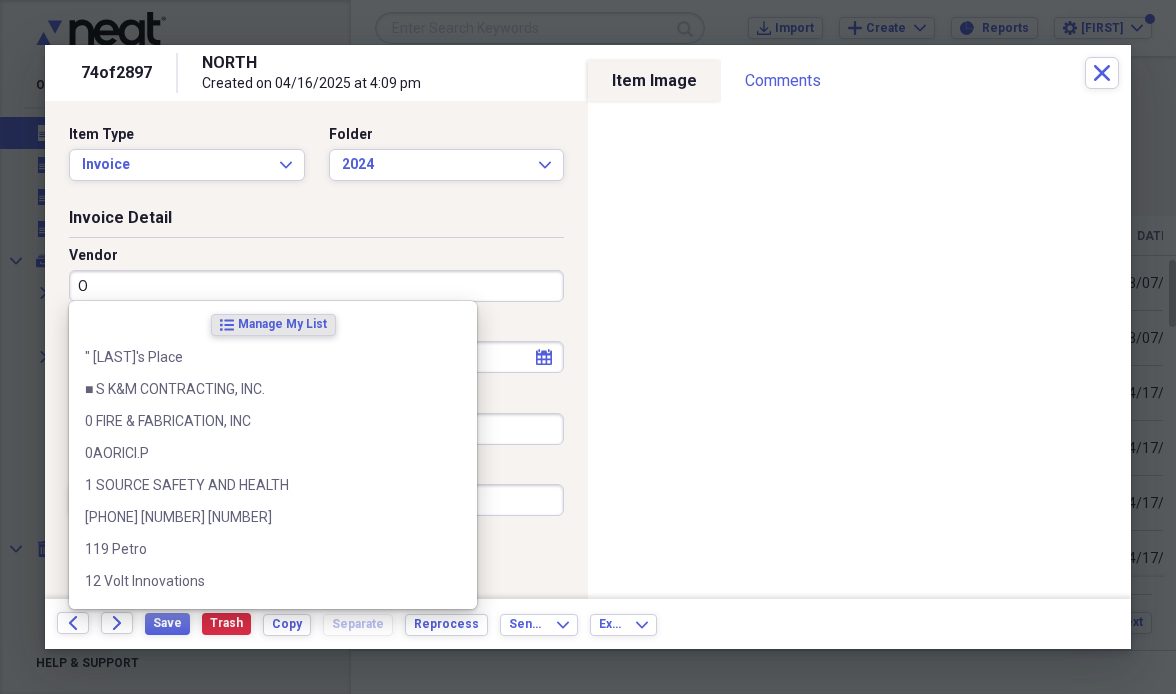 type on "OM" 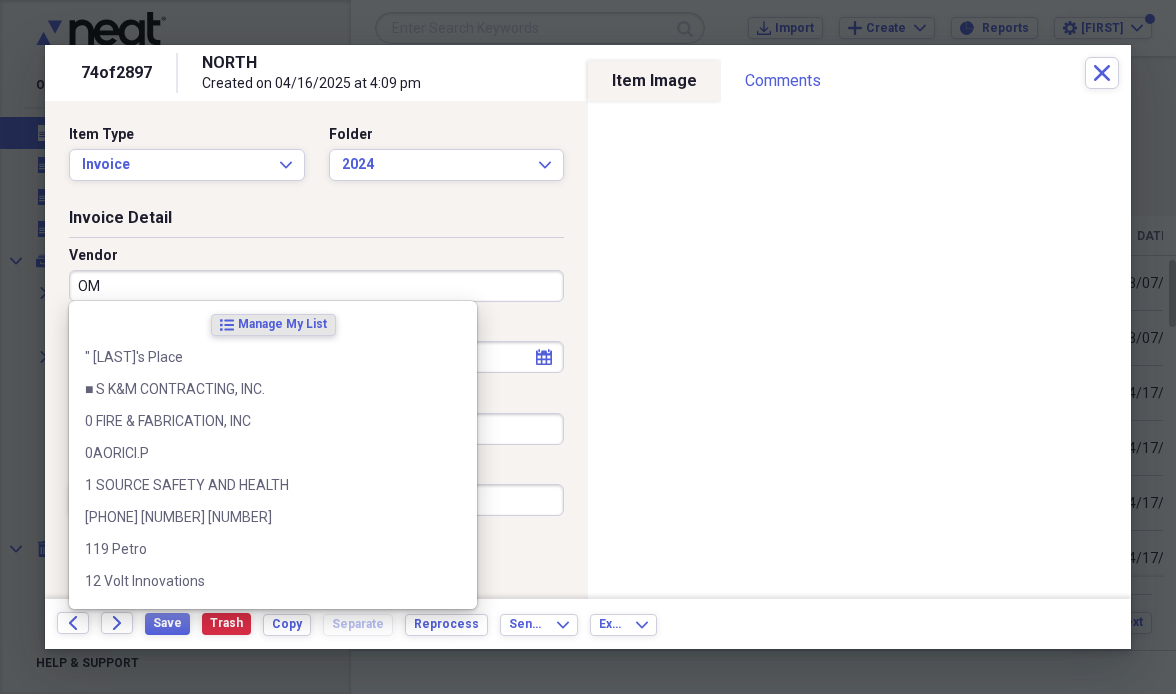 type on "Fuel/Auto" 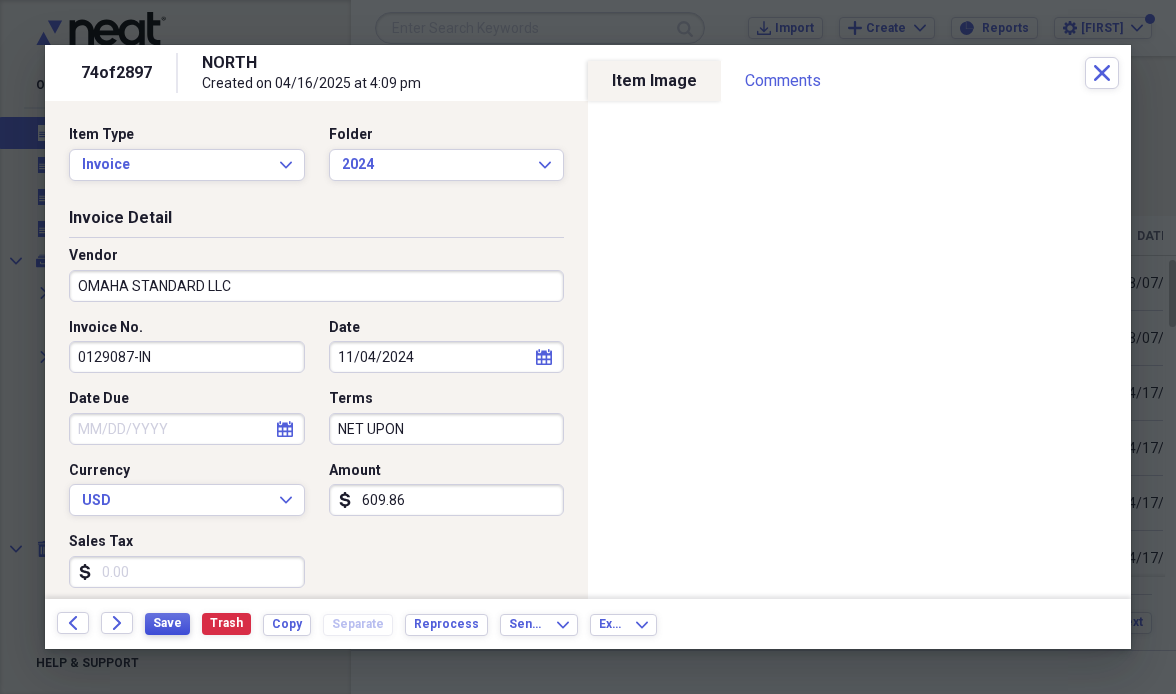 type on "OMAHA STANDARD LLC" 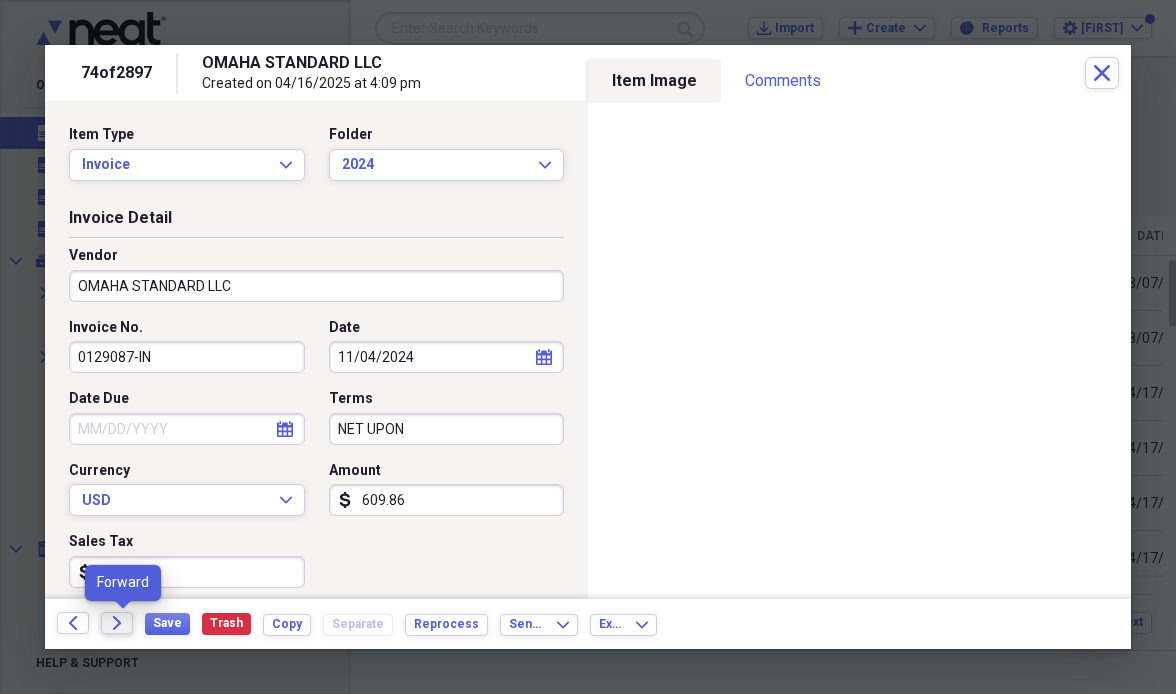 click on "Forward" 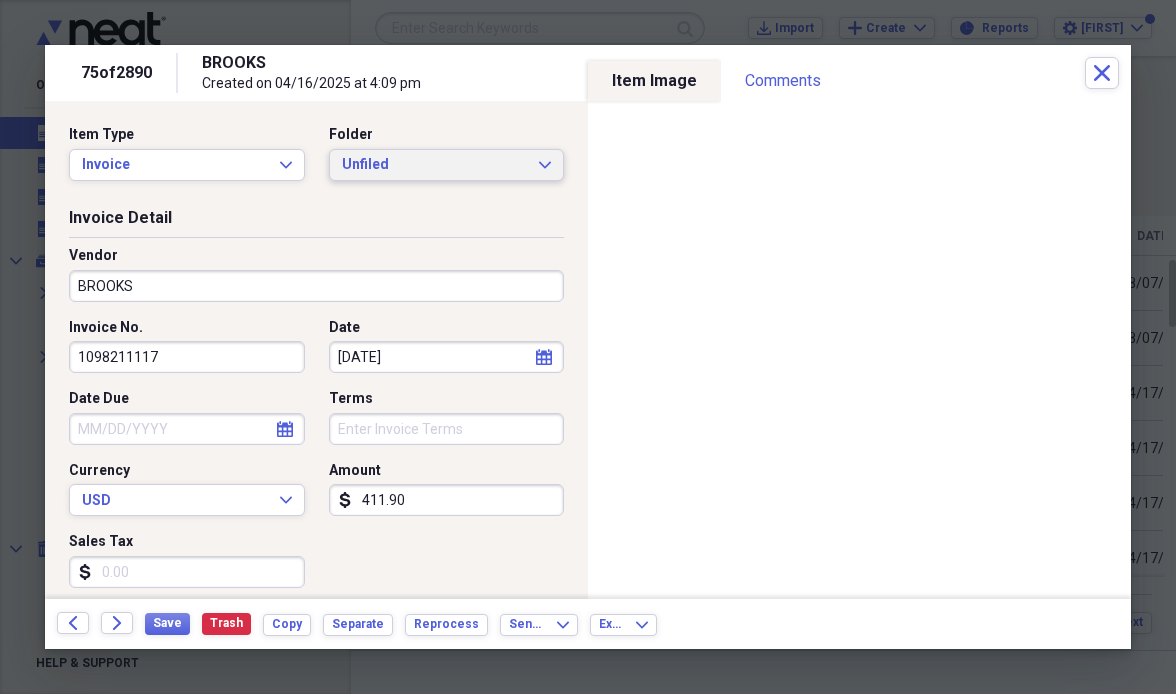 click on "Unfiled" at bounding box center [435, 165] 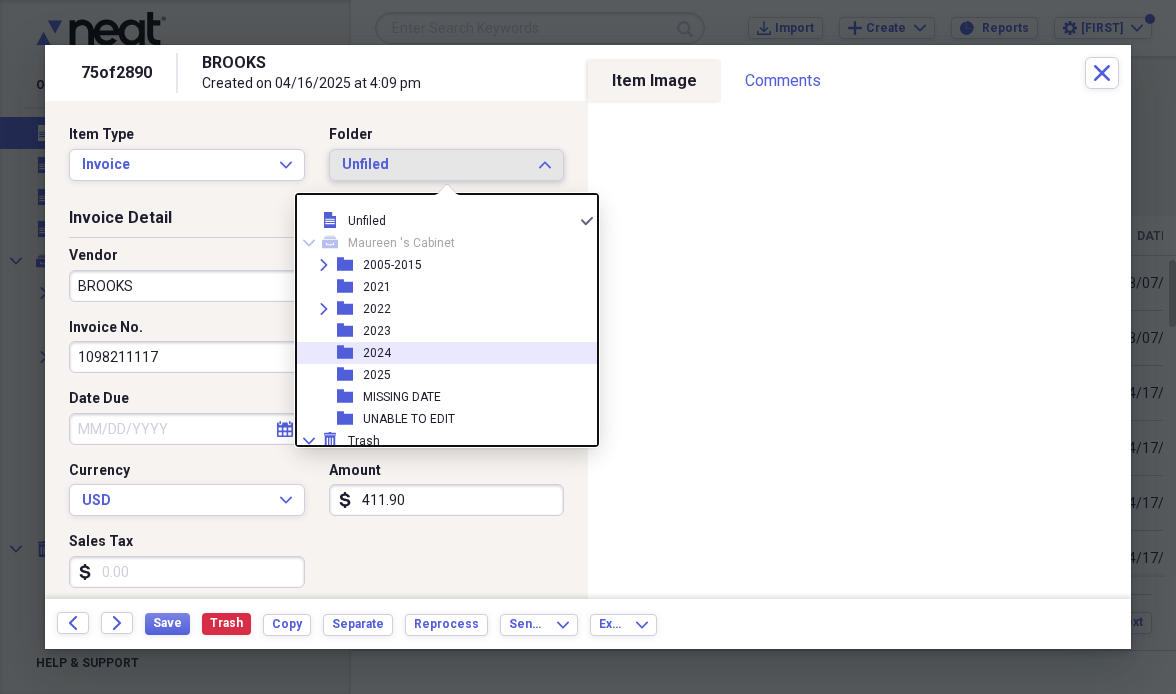 click on "folder [YEAR]" at bounding box center (439, 353) 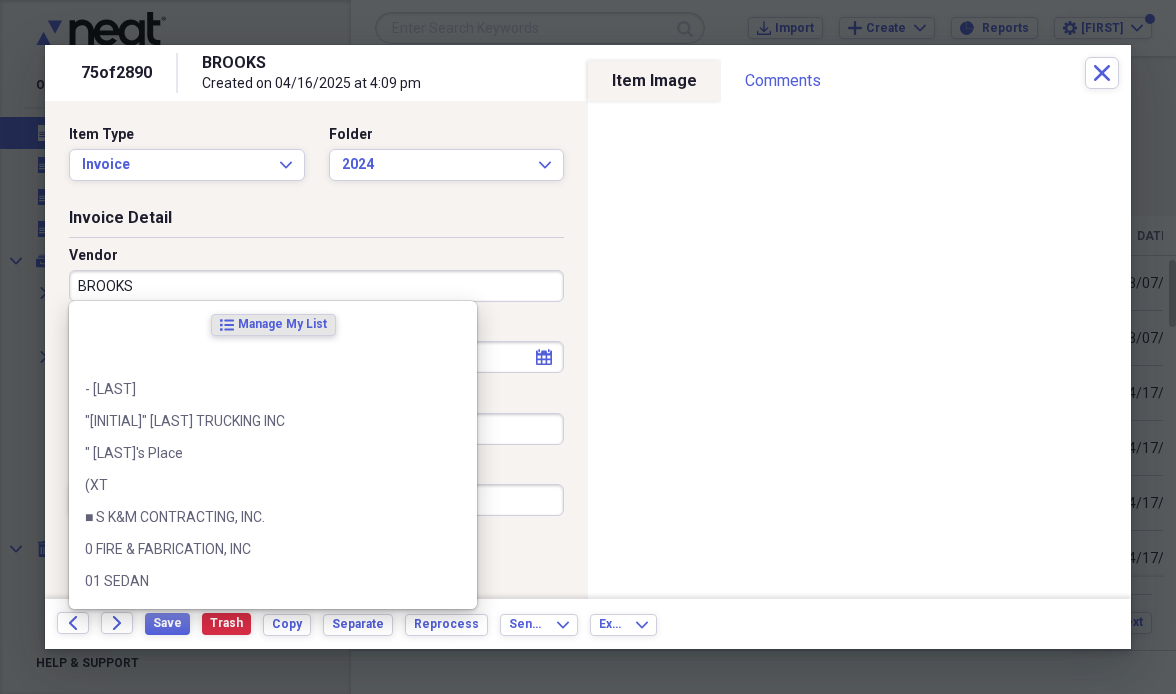 click on "[FIRST]" at bounding box center [316, 286] 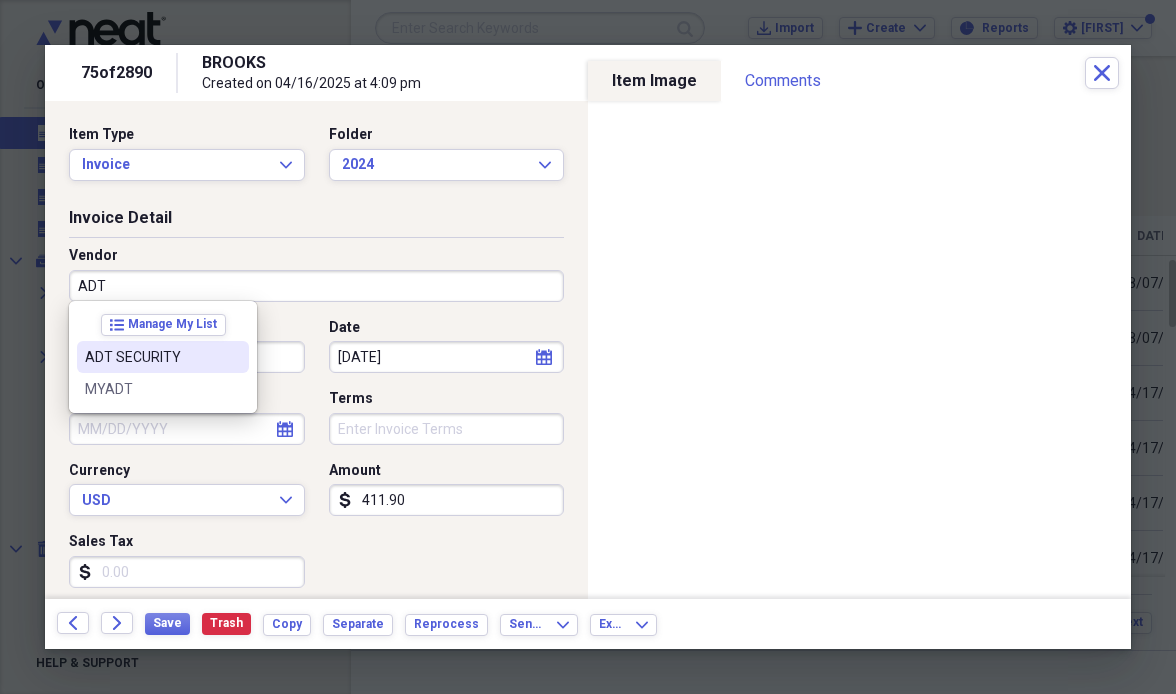 click on "[COMPANY]" at bounding box center (151, 357) 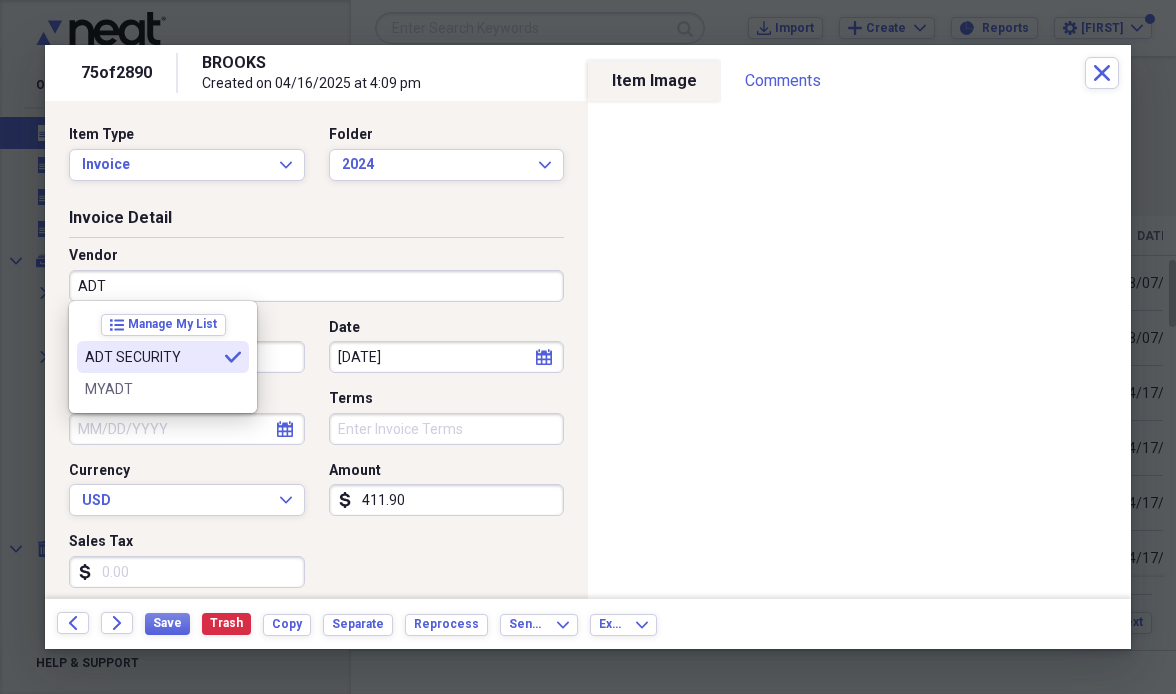 type on "[COMPANY]" 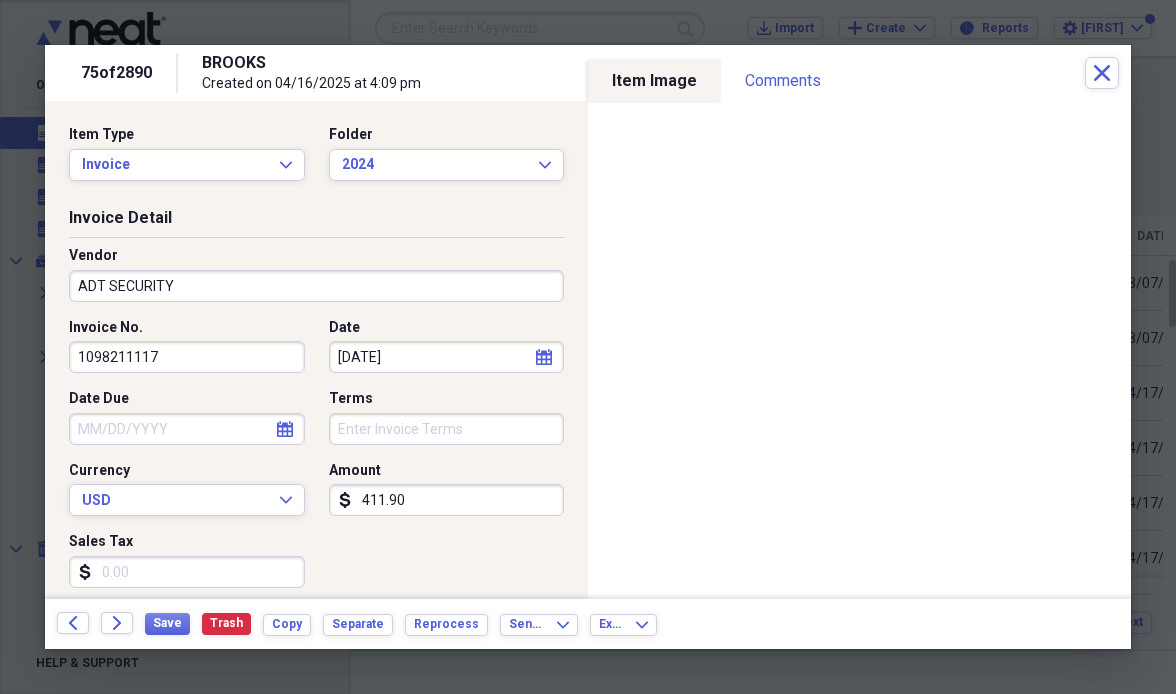 type on "Security" 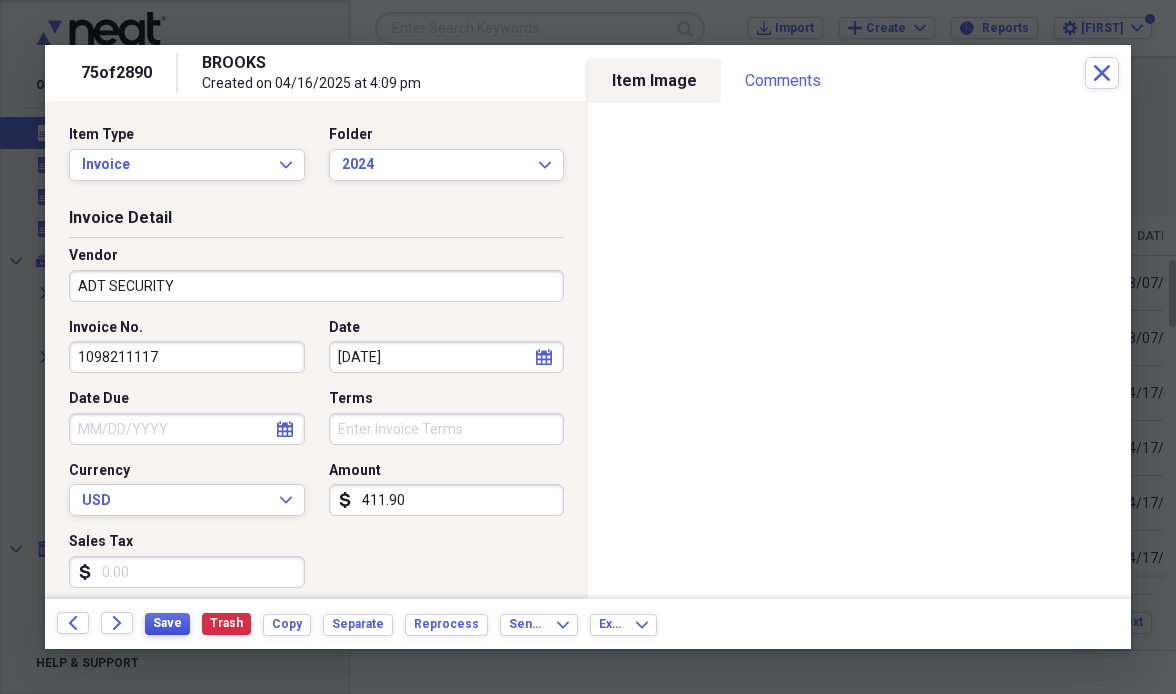 click on "Save" at bounding box center (167, 623) 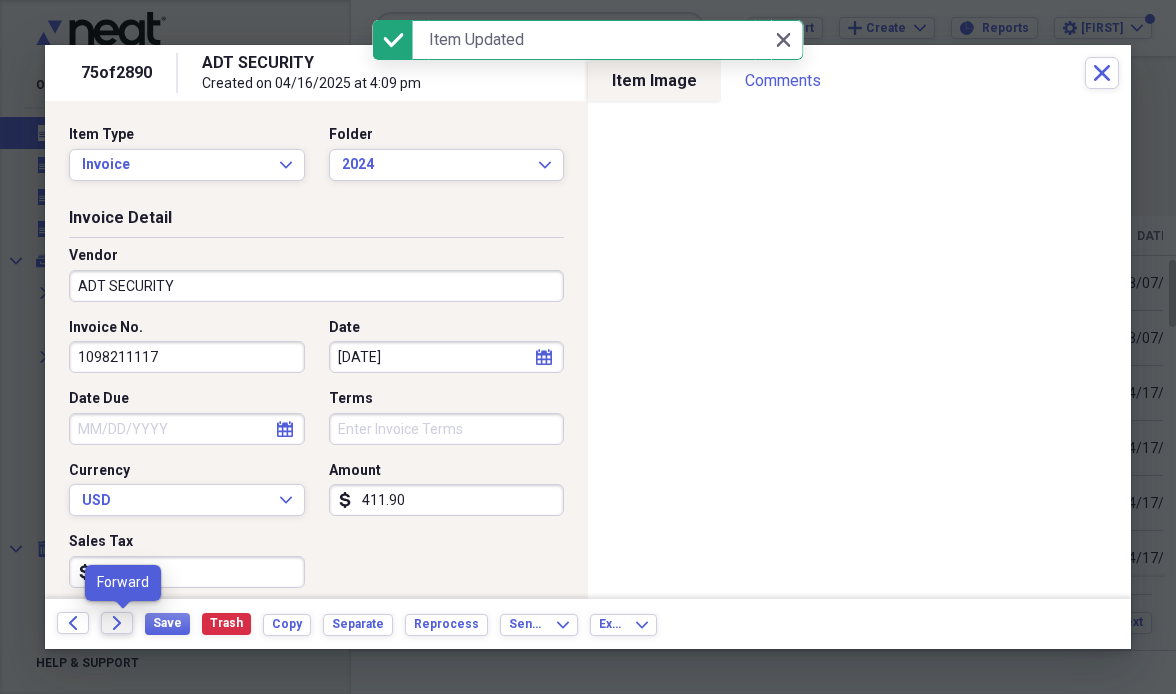 click on "Forward" 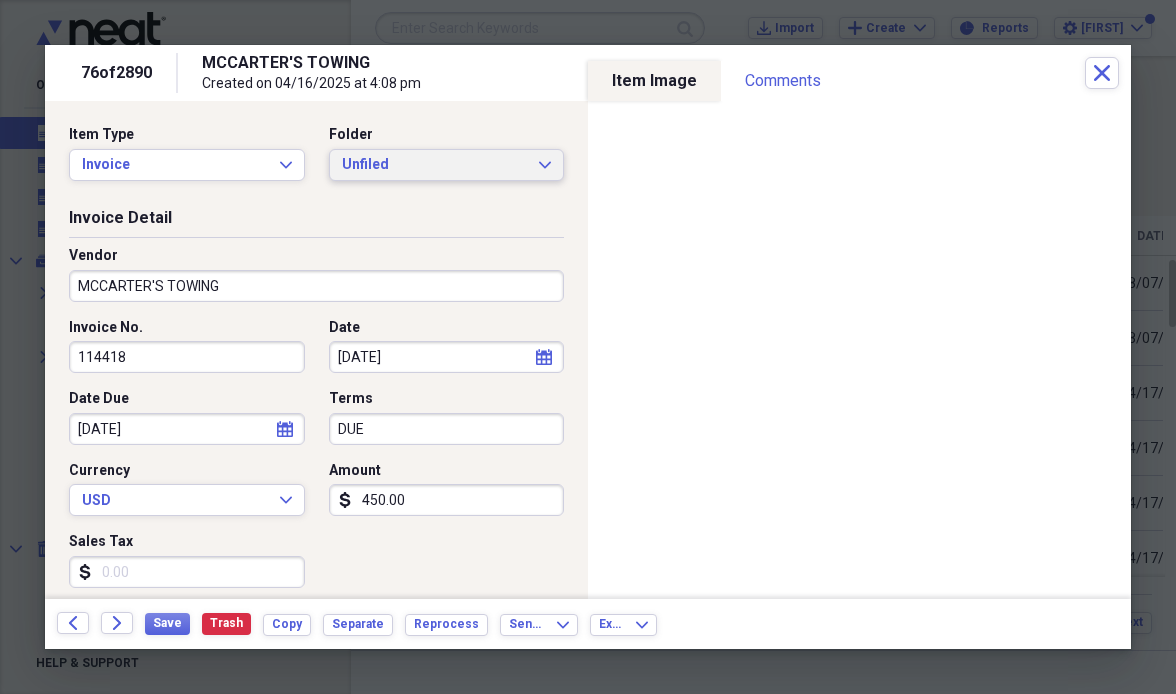 click on "Unfiled" at bounding box center (435, 165) 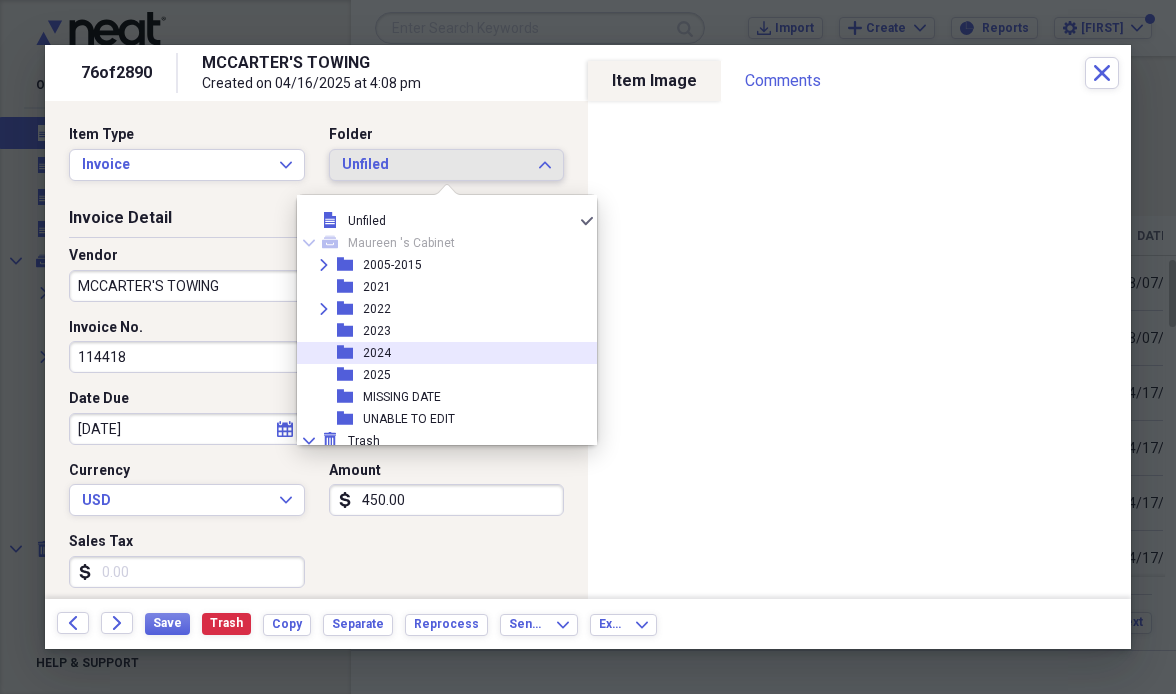 click on "folder [YEAR]" at bounding box center (439, 353) 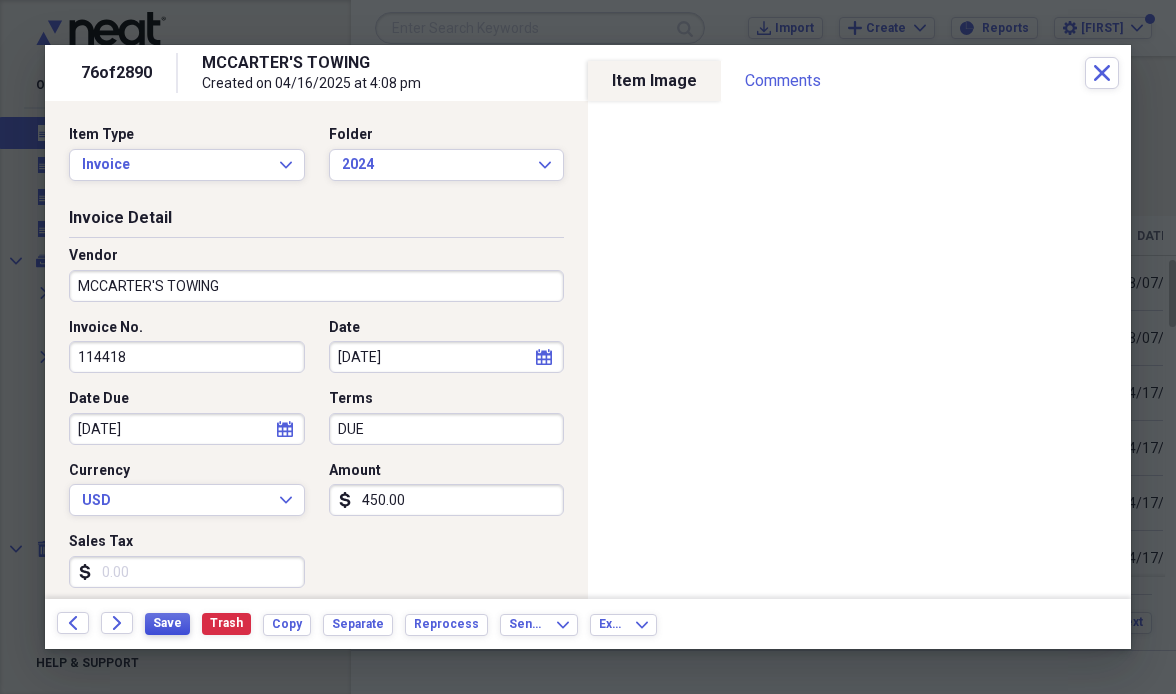click on "Save" at bounding box center (167, 623) 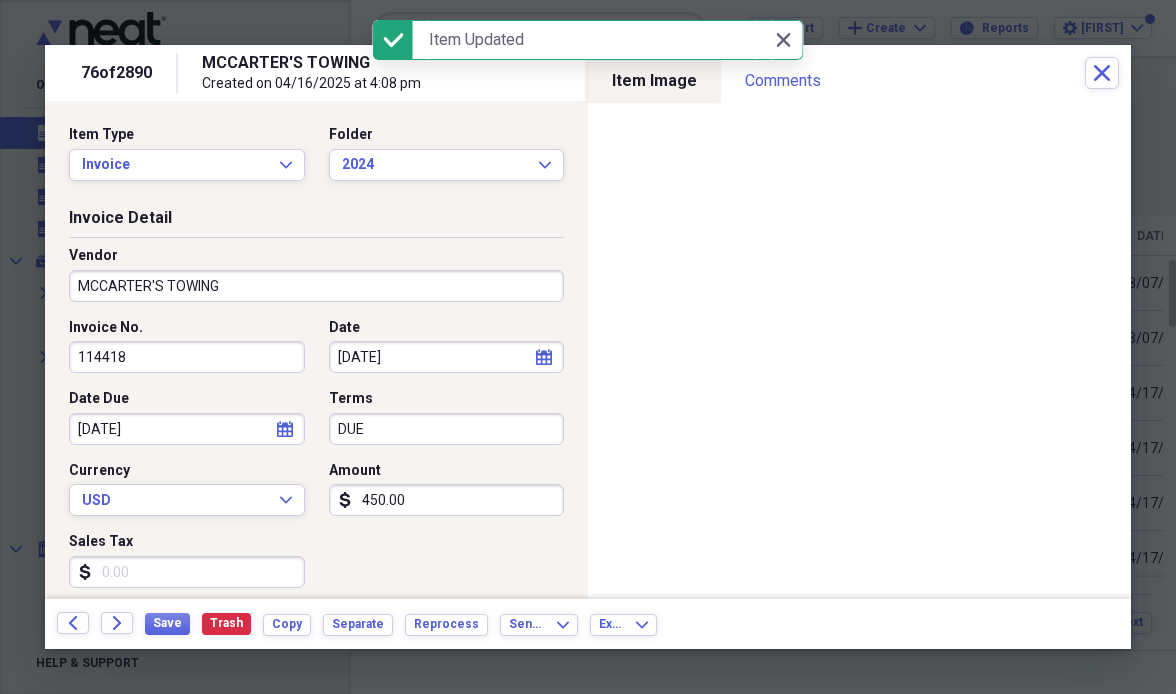 click 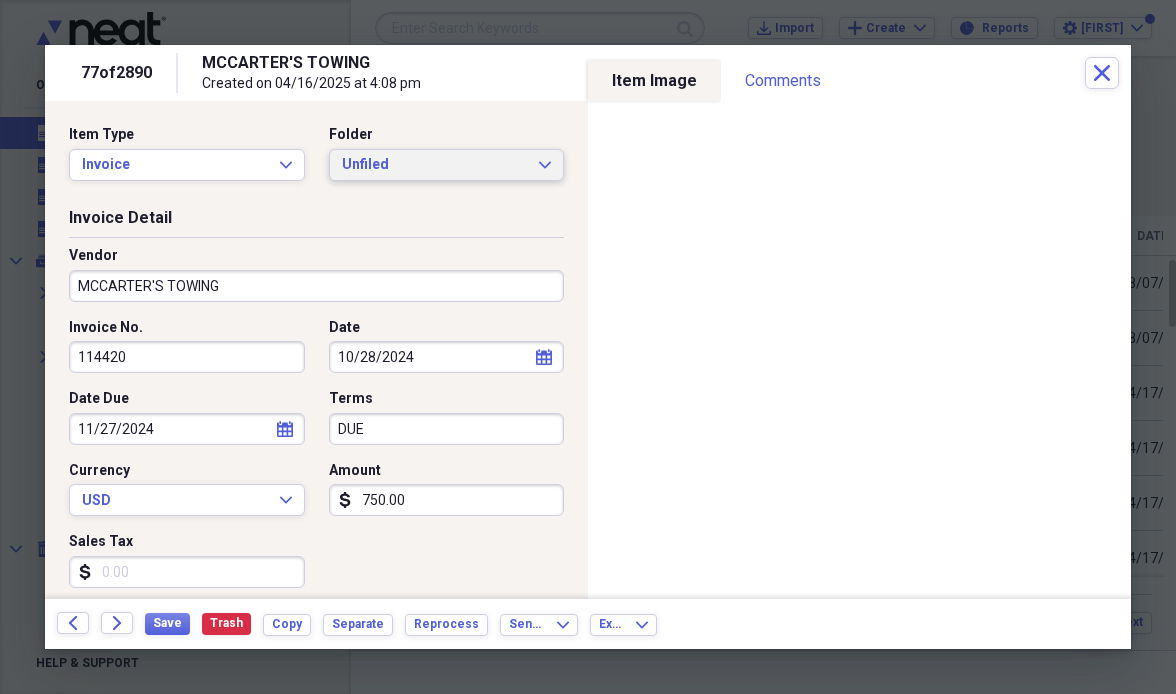 click on "Unfiled" at bounding box center (435, 165) 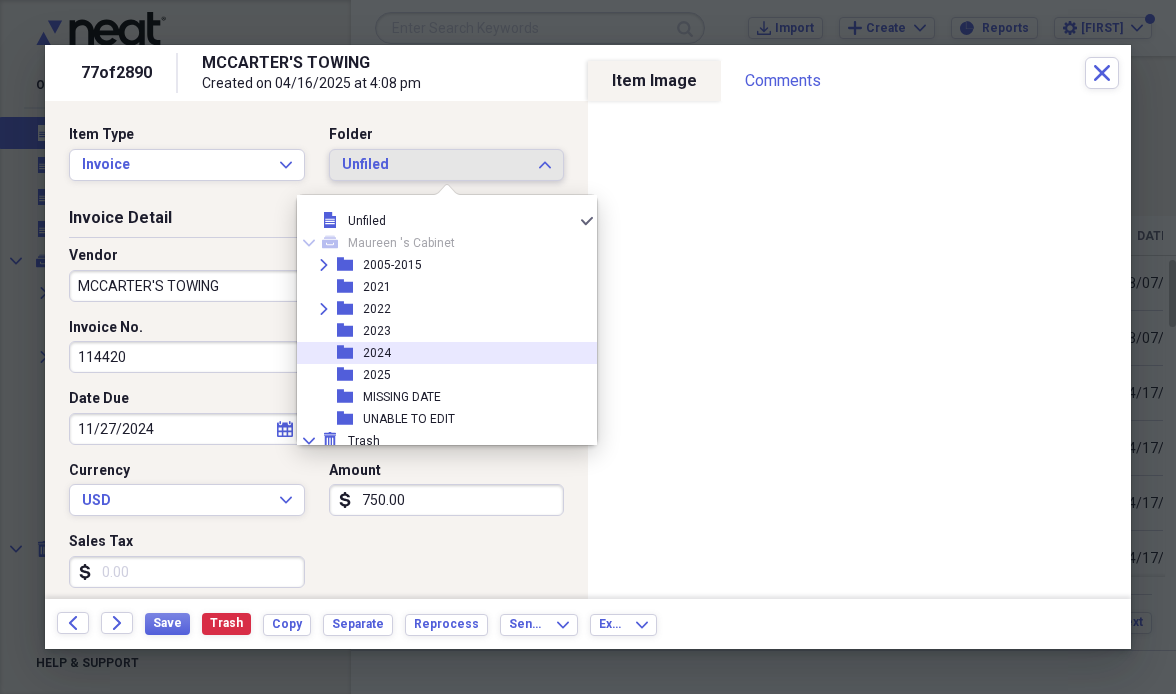 click on "2024" at bounding box center [377, 353] 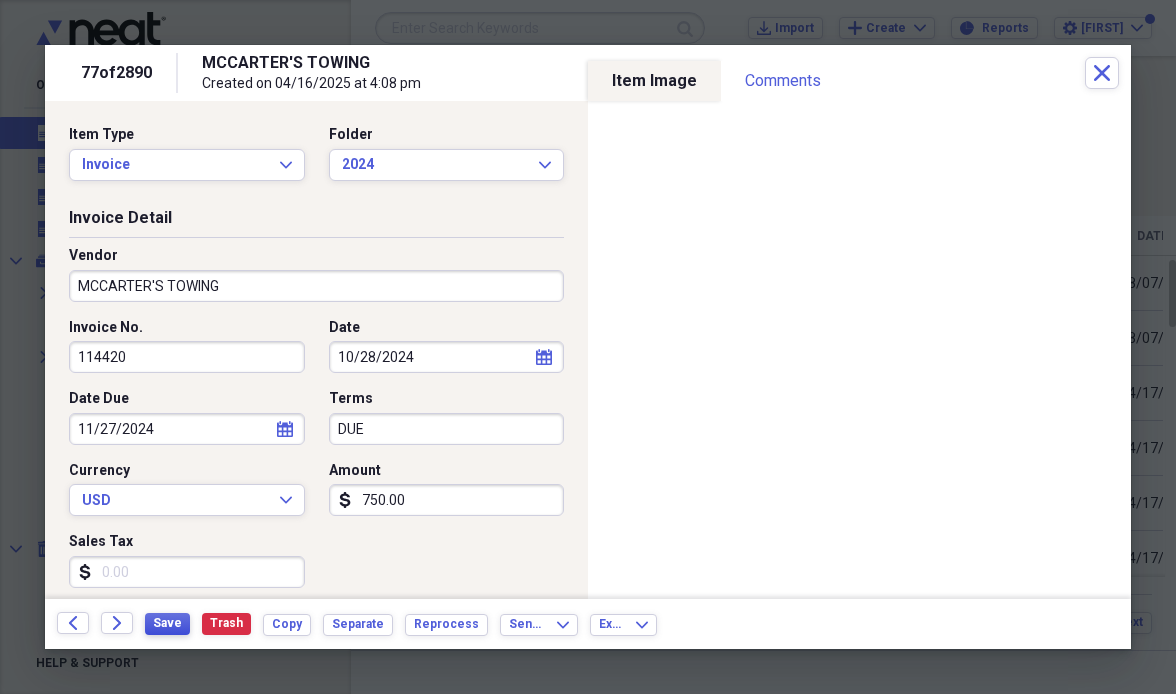 click on "Save" at bounding box center (167, 623) 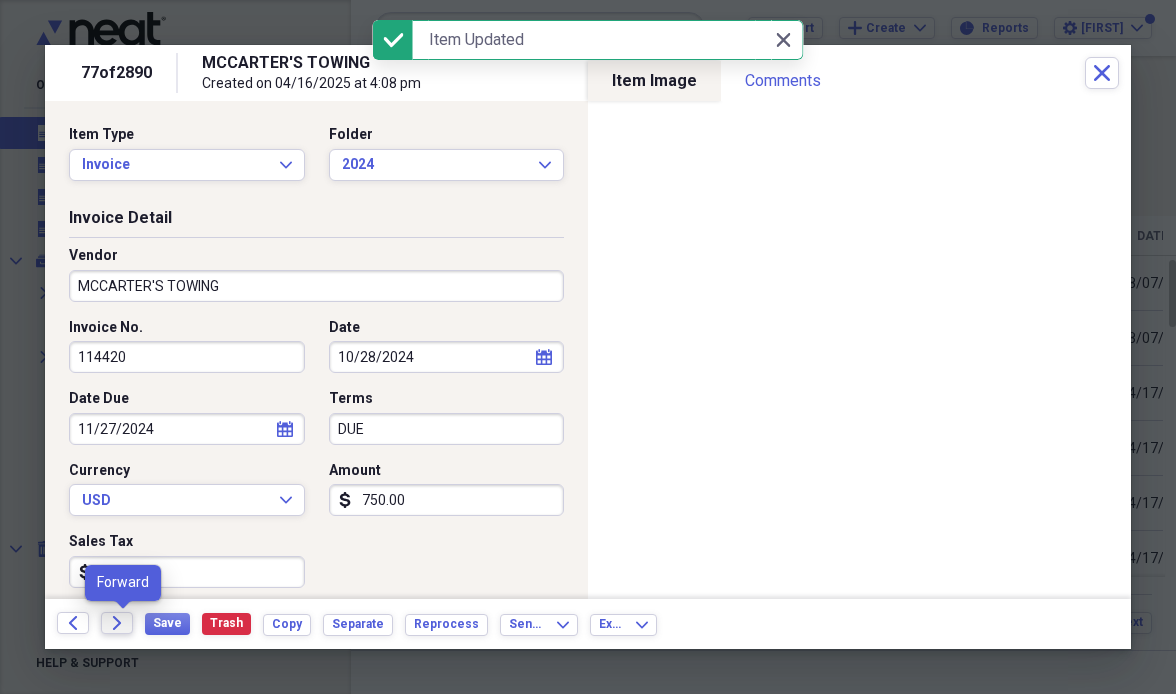 click on "Forward" 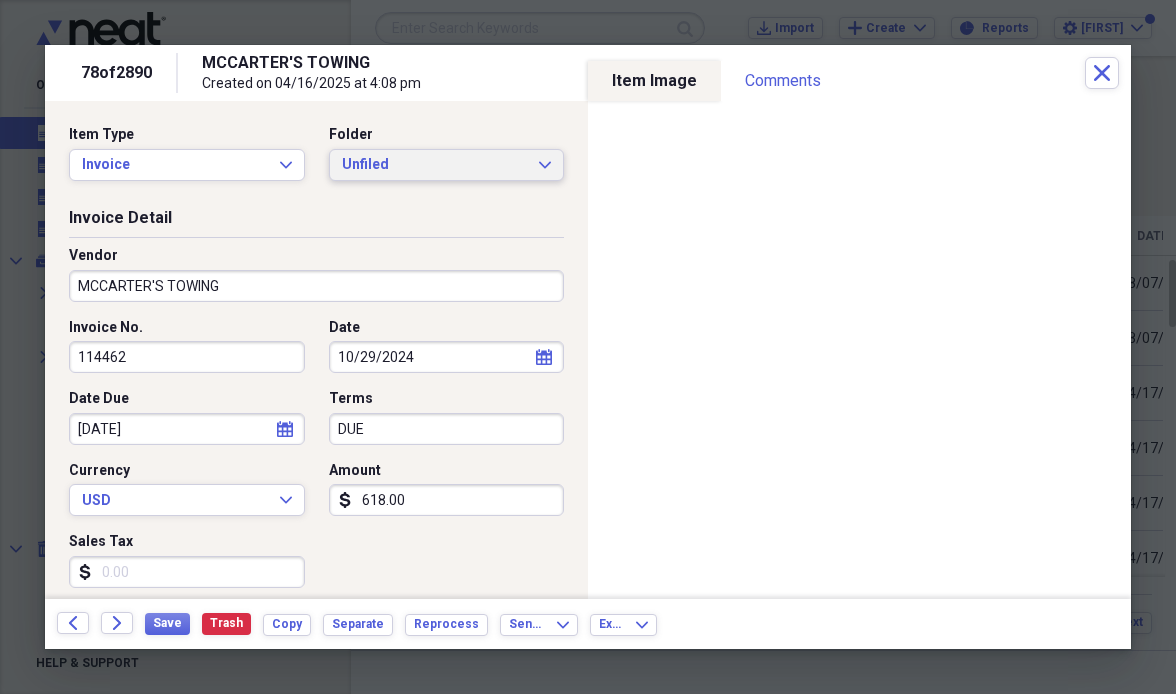 click on "Unfiled" at bounding box center (435, 165) 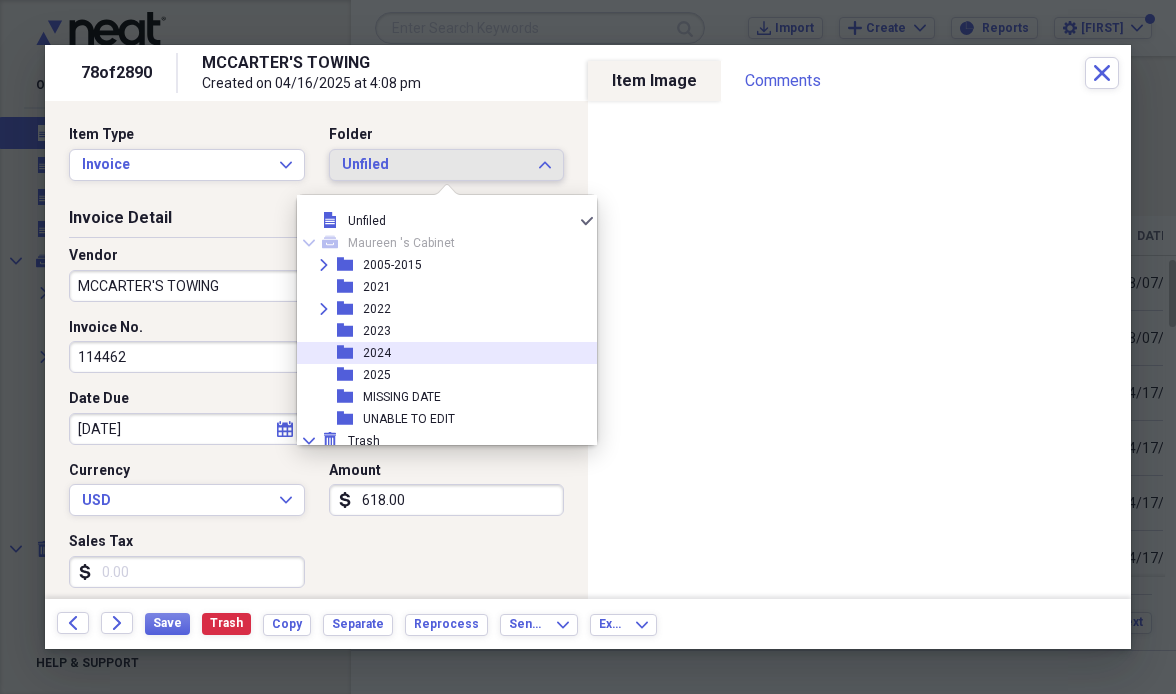 click on "2024" at bounding box center [377, 353] 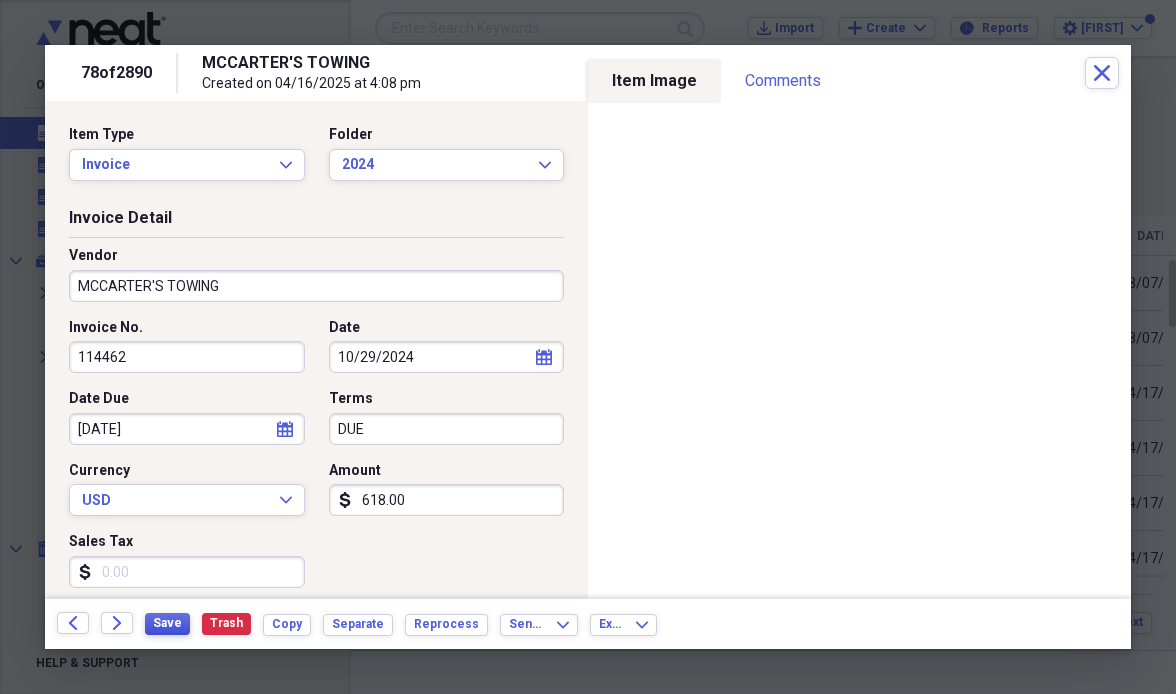 click on "Save" at bounding box center [167, 623] 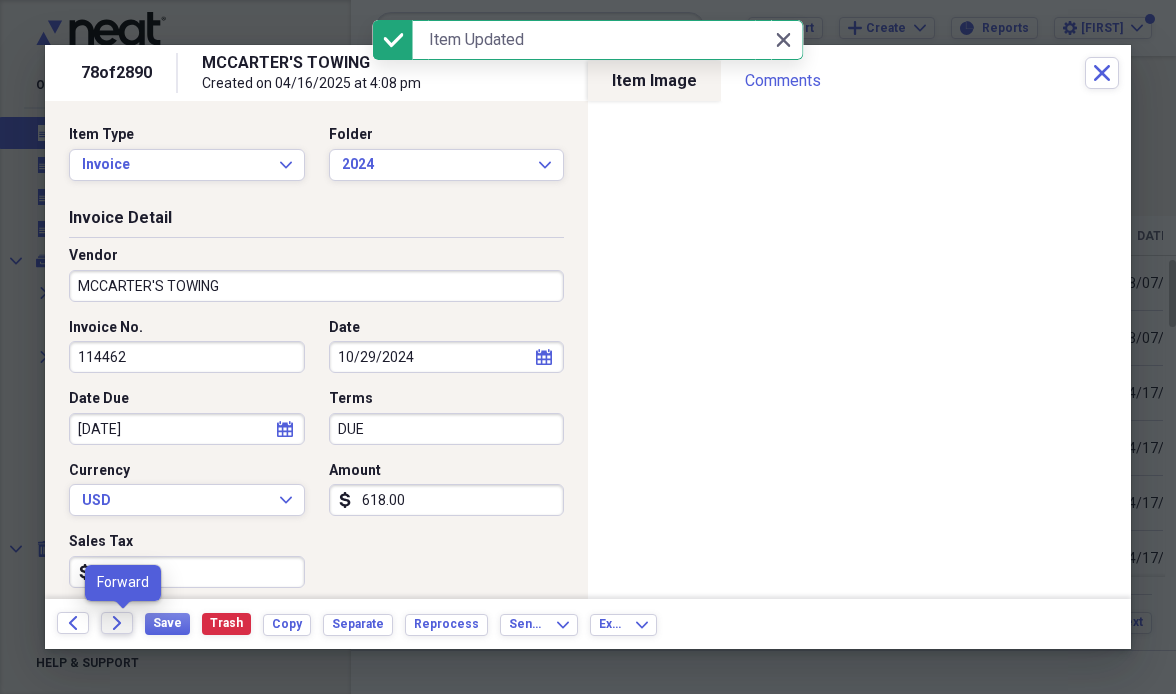 click on "Forward" 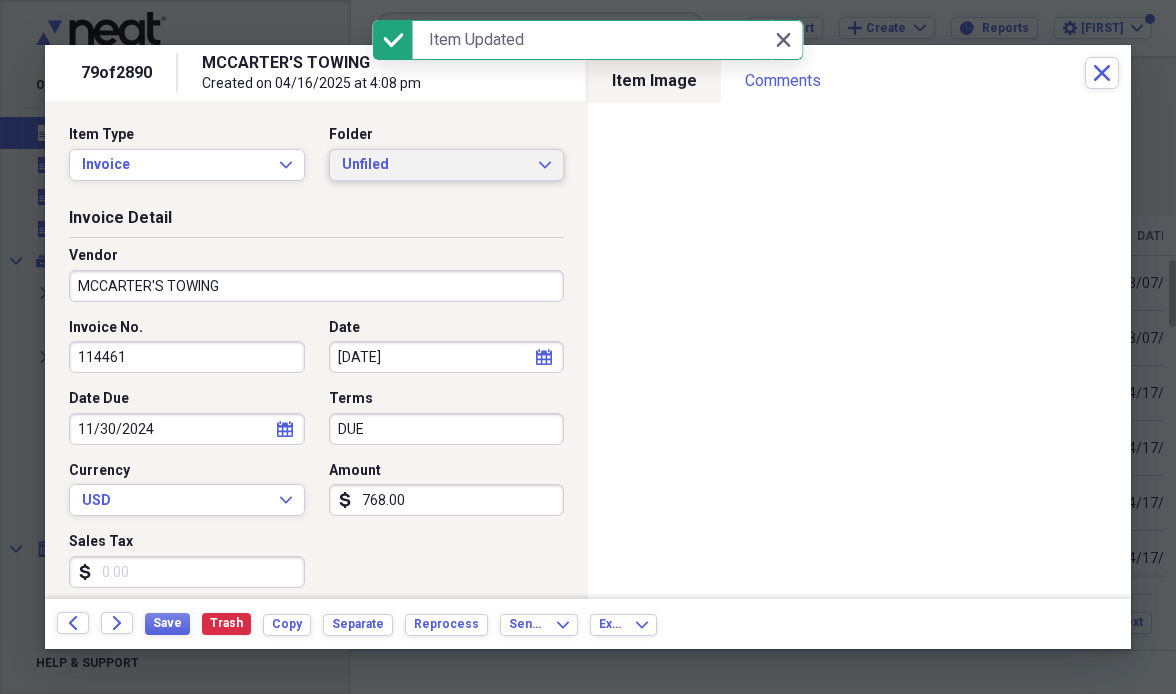 click on "Unfiled" at bounding box center [435, 165] 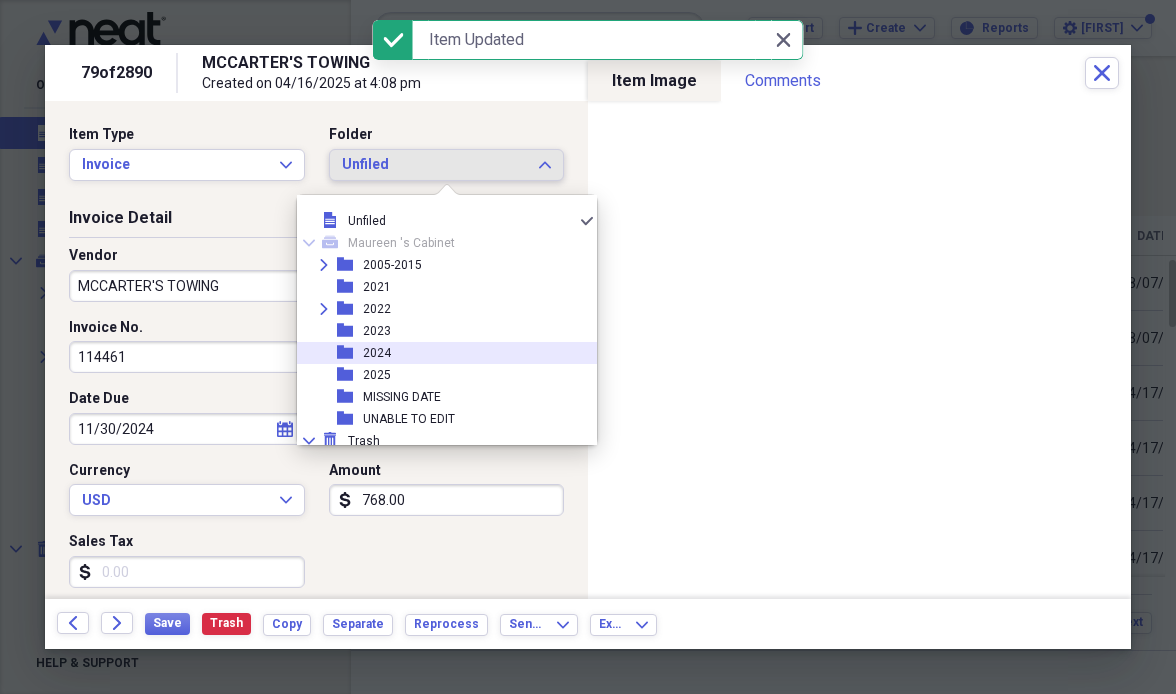 click on "folder [YEAR]" at bounding box center [439, 353] 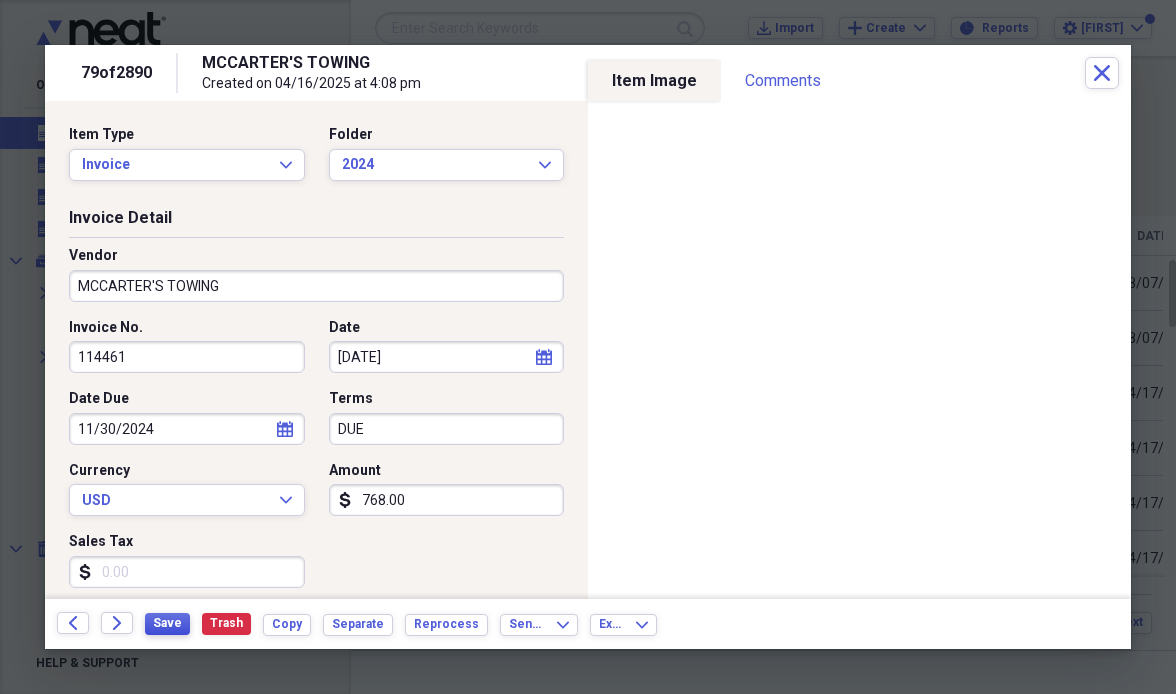 click on "Save" at bounding box center [167, 623] 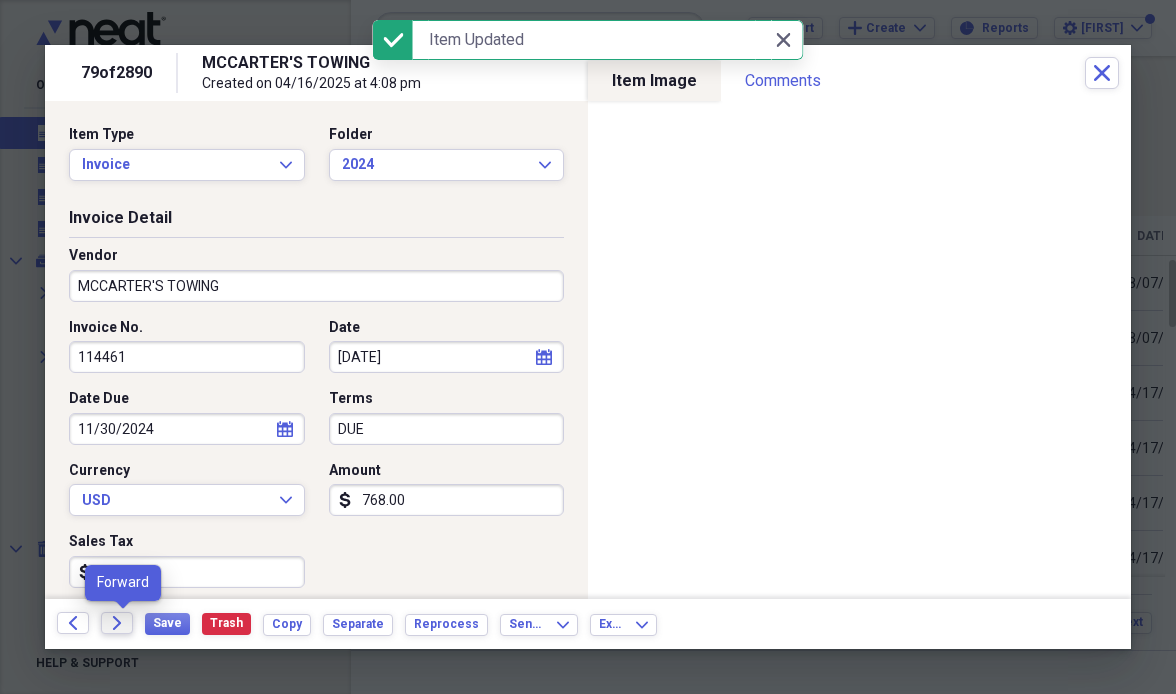 click on "Forward" 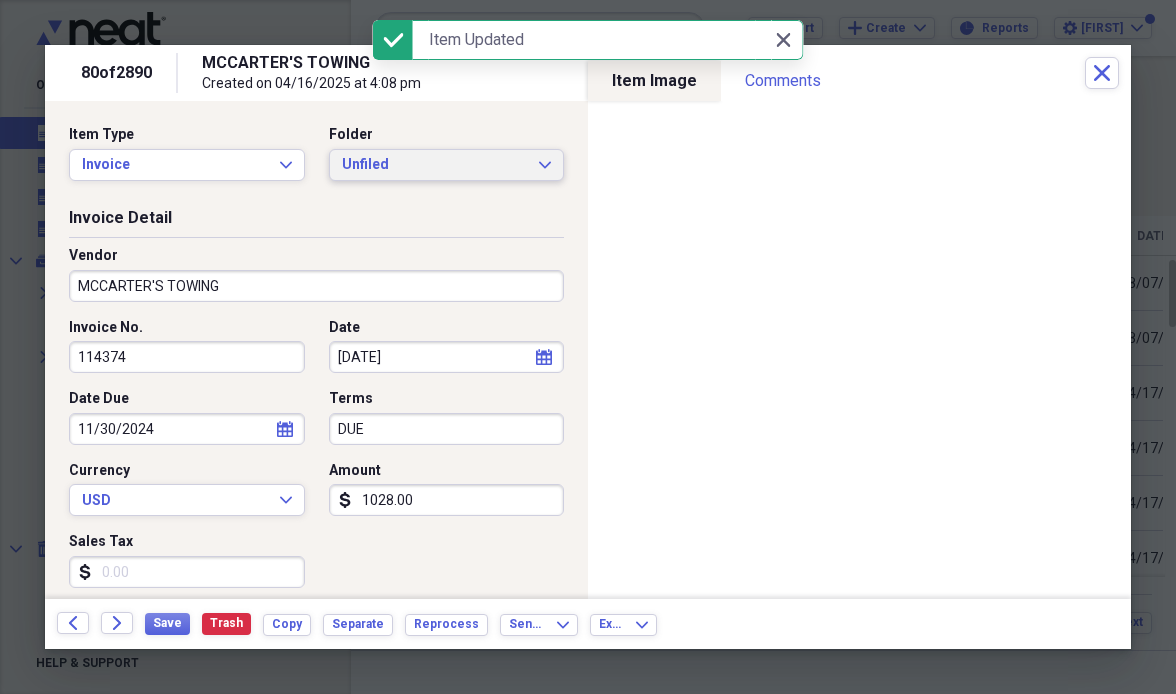 click on "Unfiled Expand" at bounding box center [447, 165] 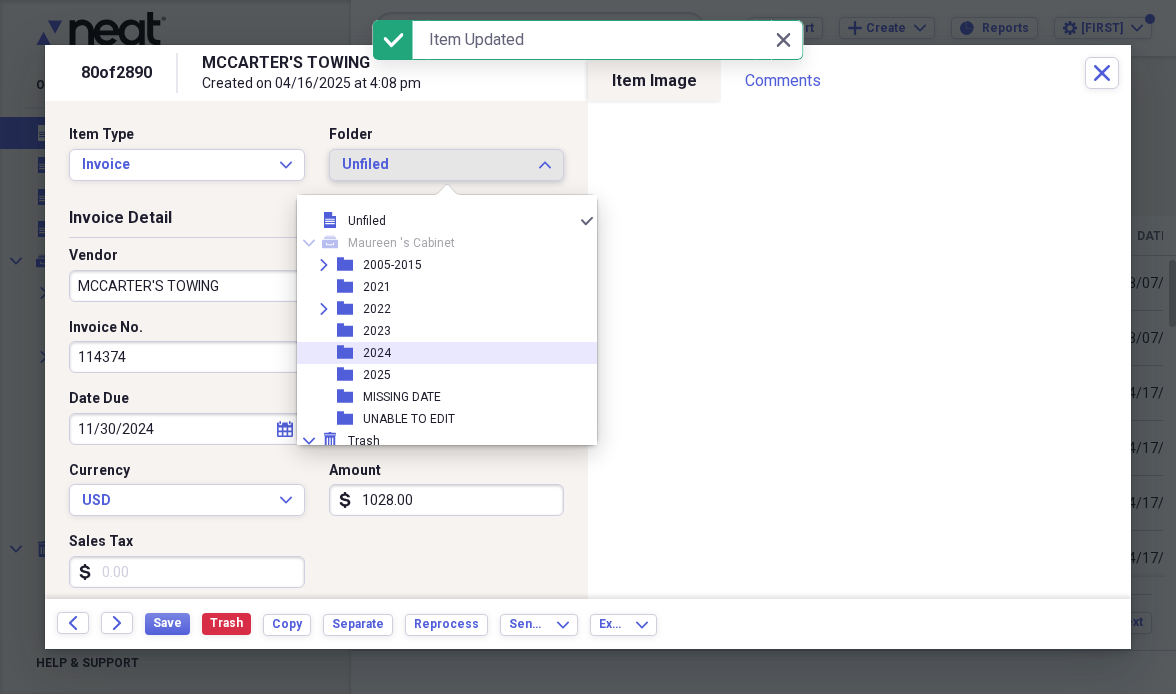 click on "folder [YEAR]" at bounding box center [439, 353] 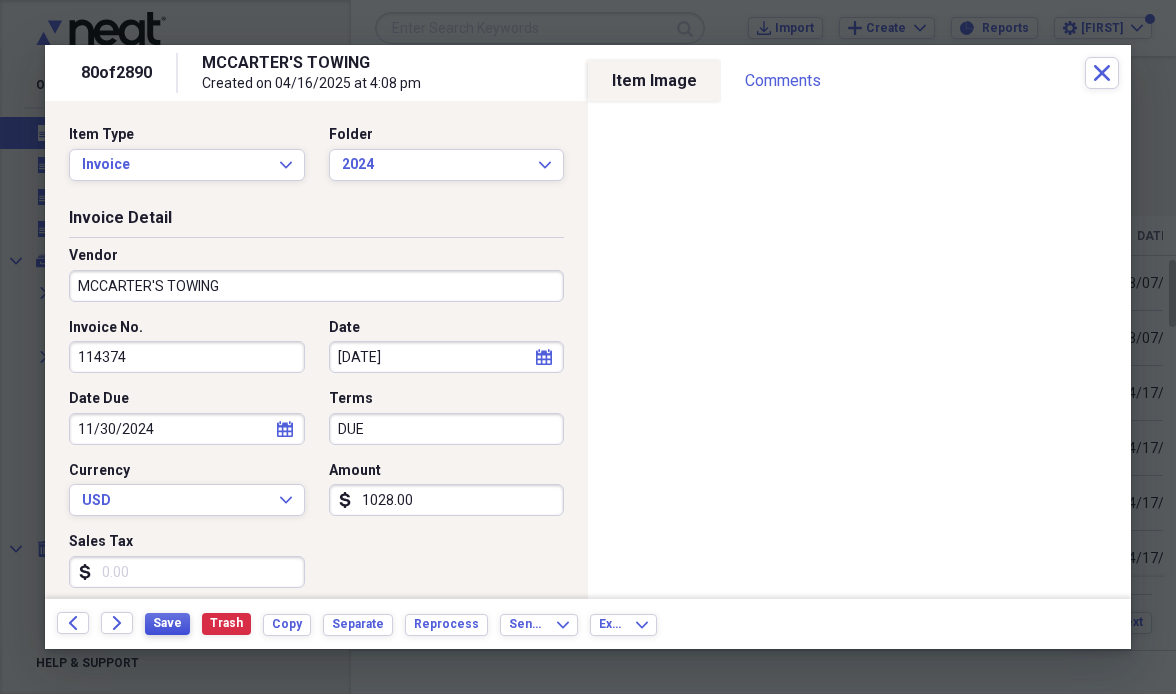click on "Save" at bounding box center [167, 623] 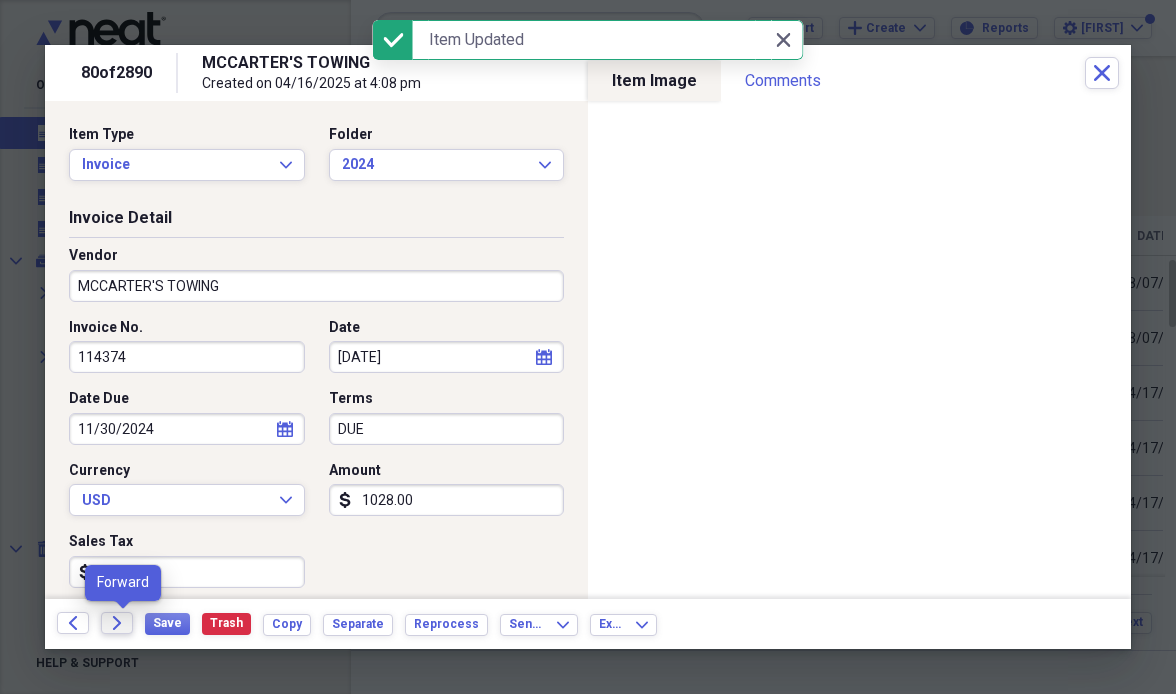 click on "Forward" 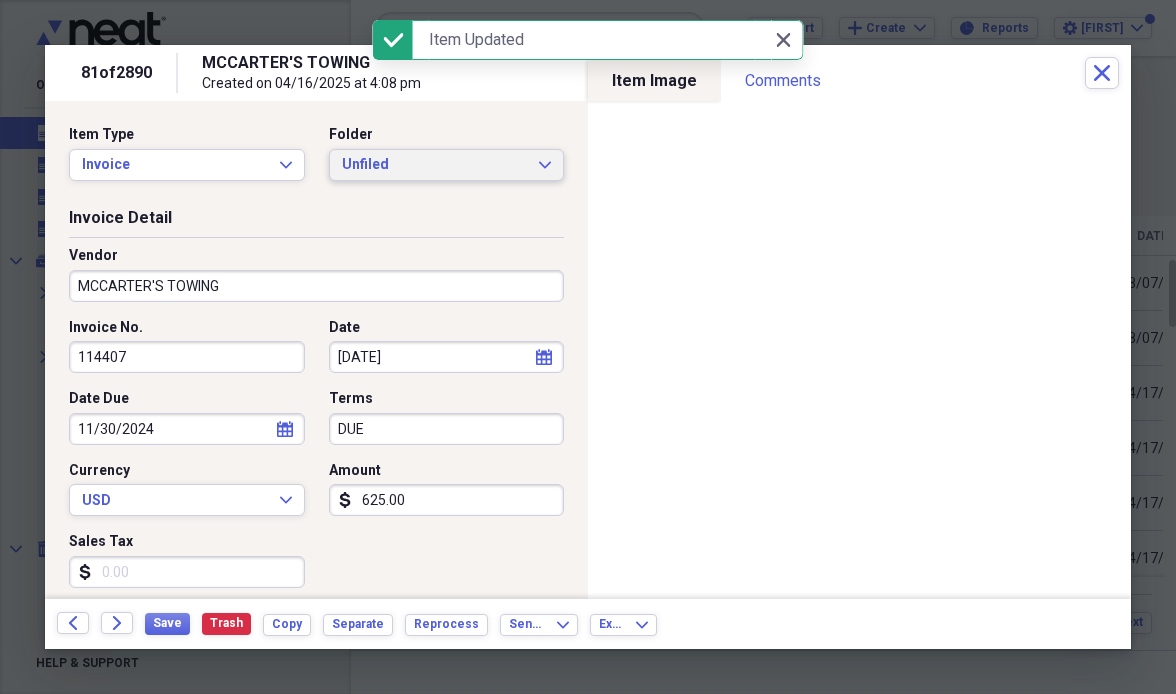 click on "Unfiled" at bounding box center (435, 165) 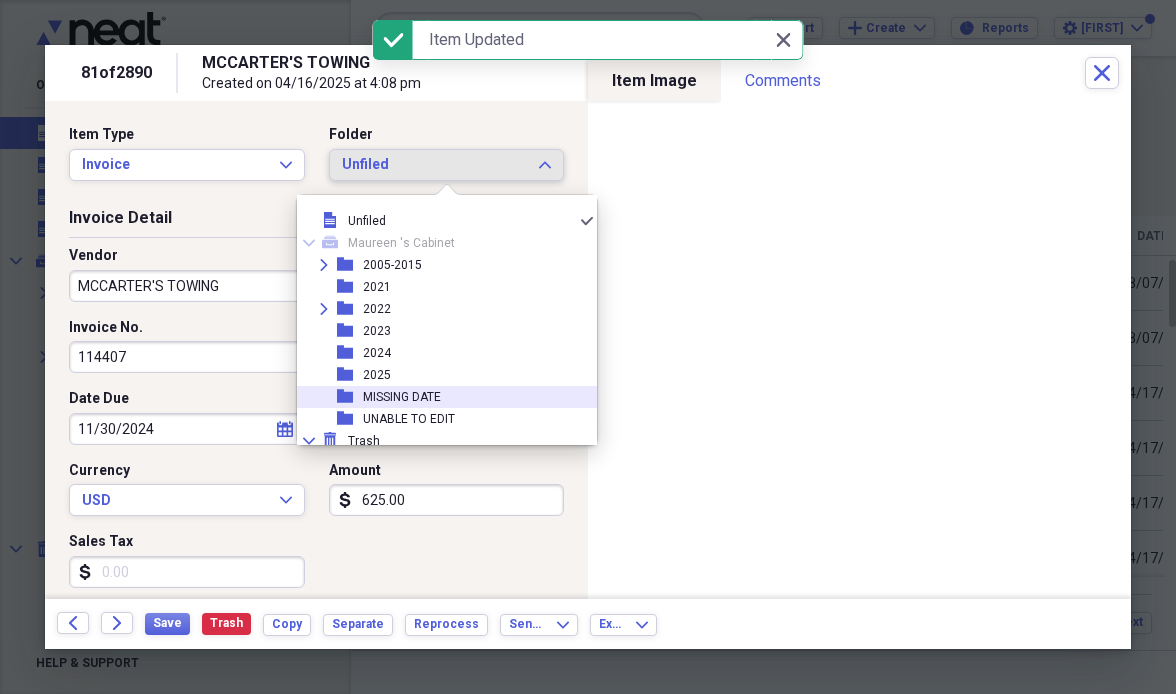 scroll, scrollTop: 34, scrollLeft: 0, axis: vertical 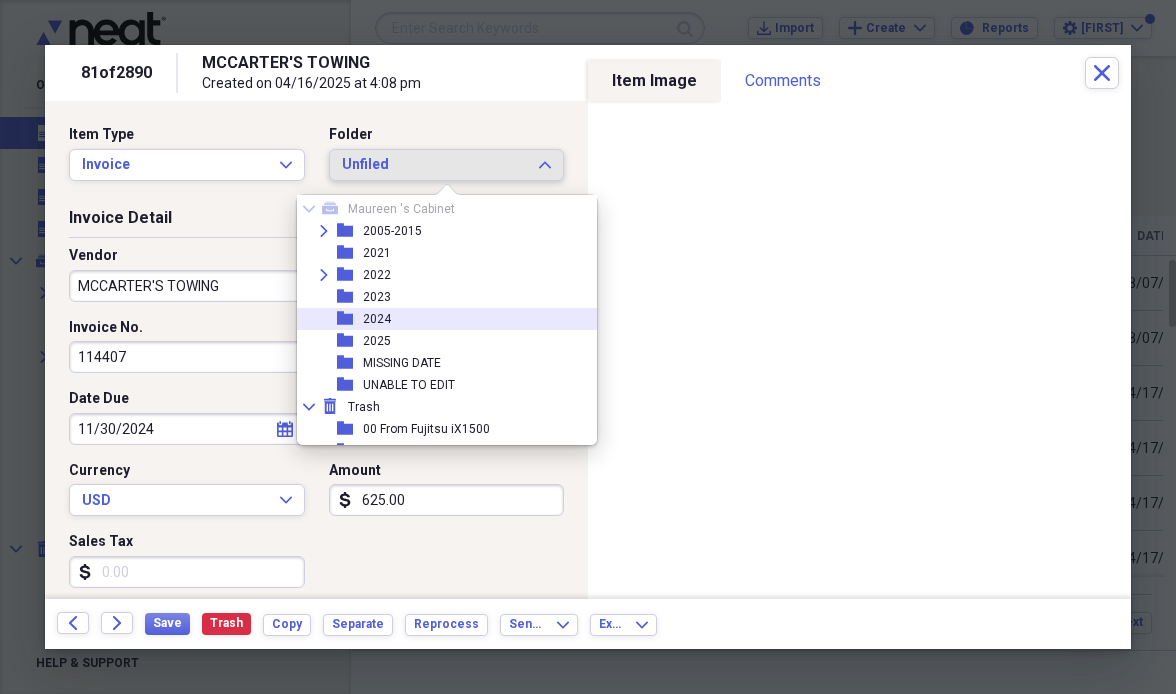 click on "2024" at bounding box center (377, 319) 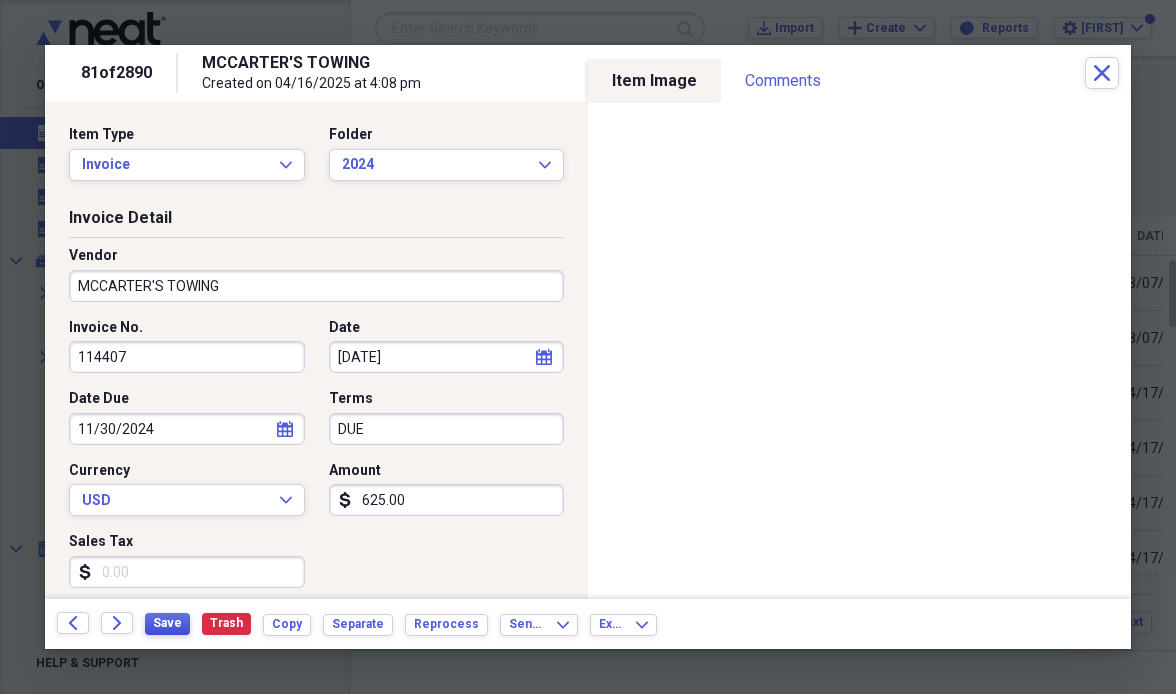 click on "Save" at bounding box center [167, 623] 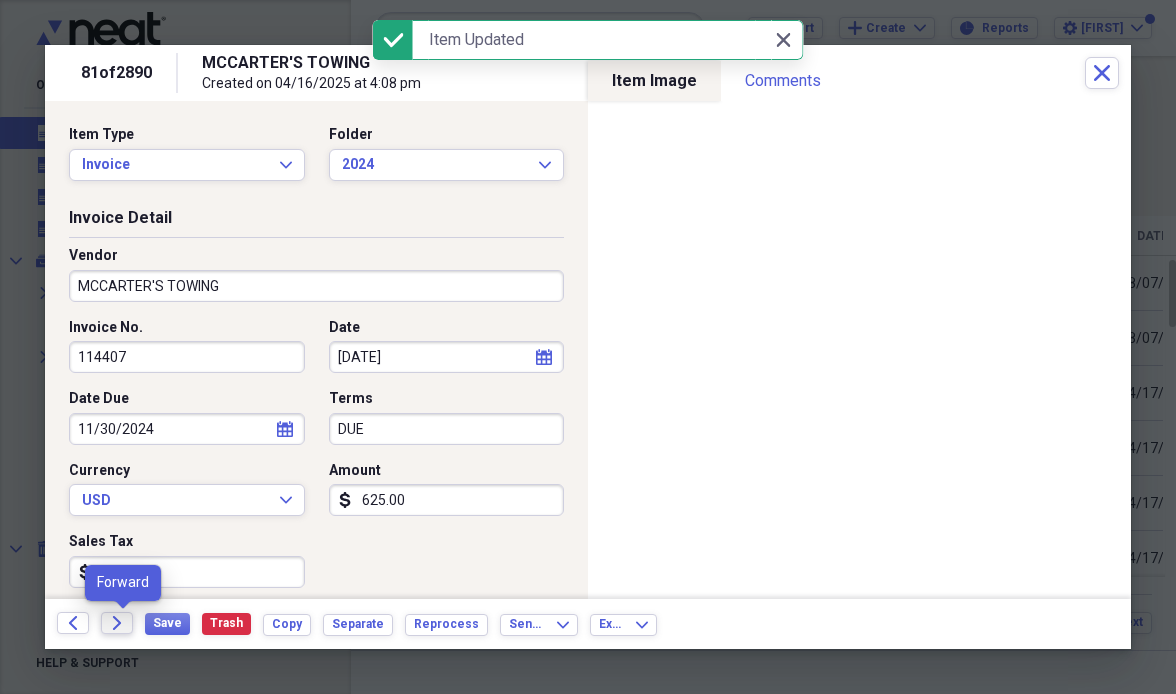 click 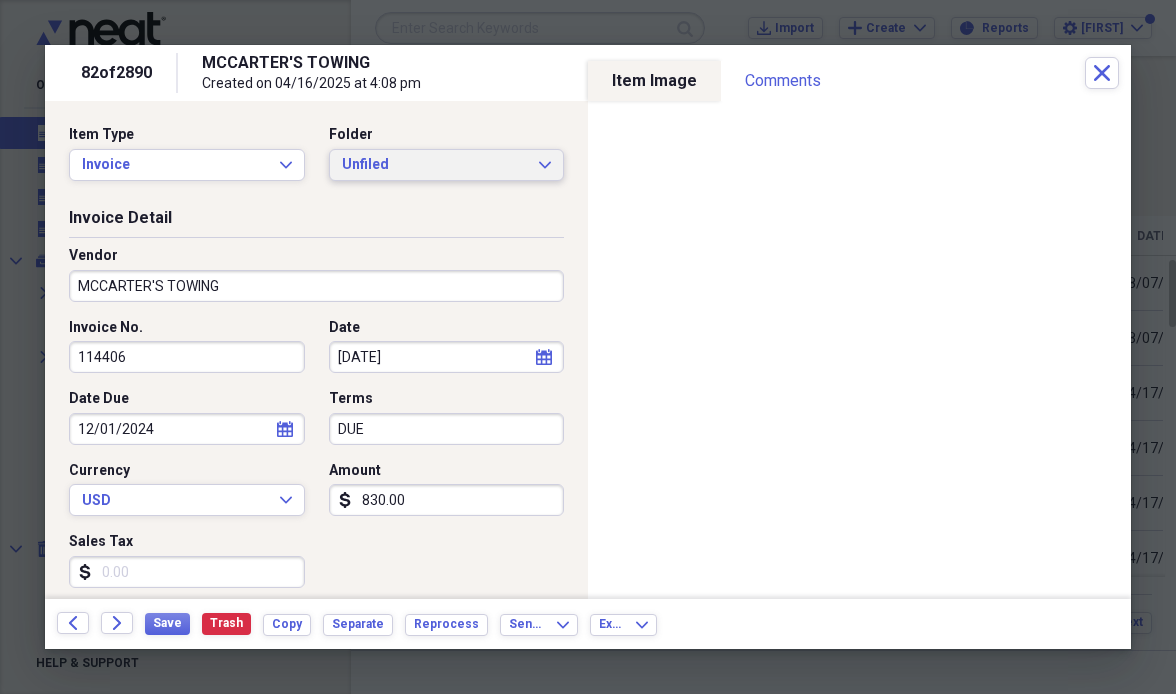 click on "Unfiled" at bounding box center (435, 165) 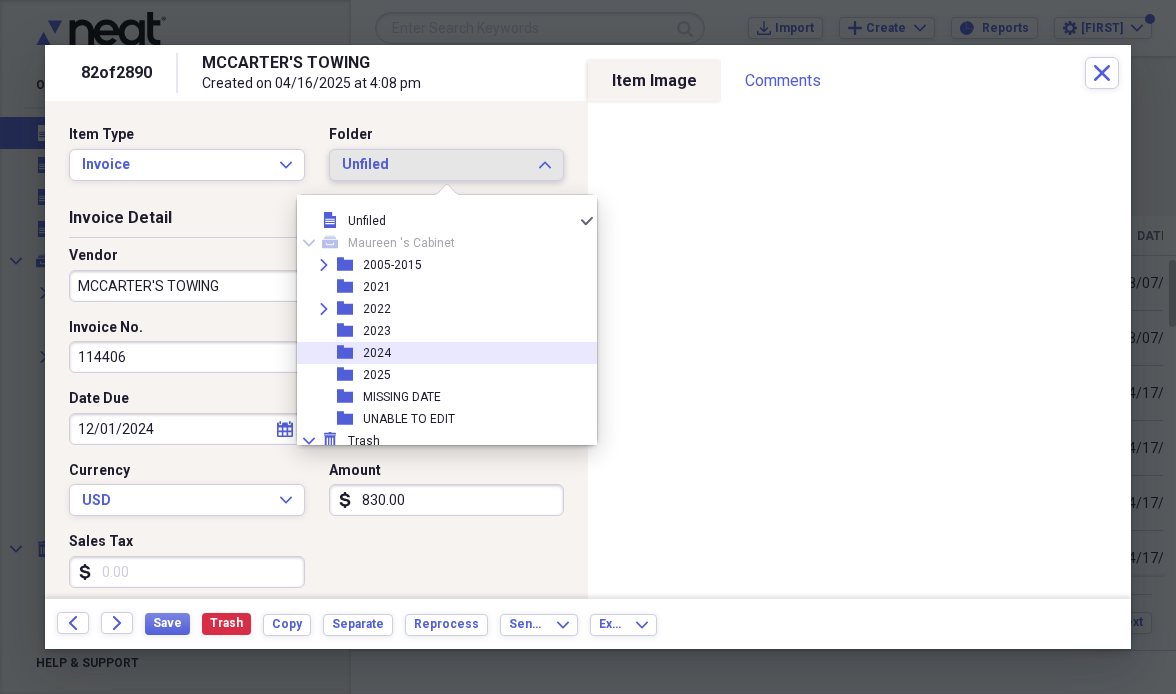 click on "2024" at bounding box center (377, 353) 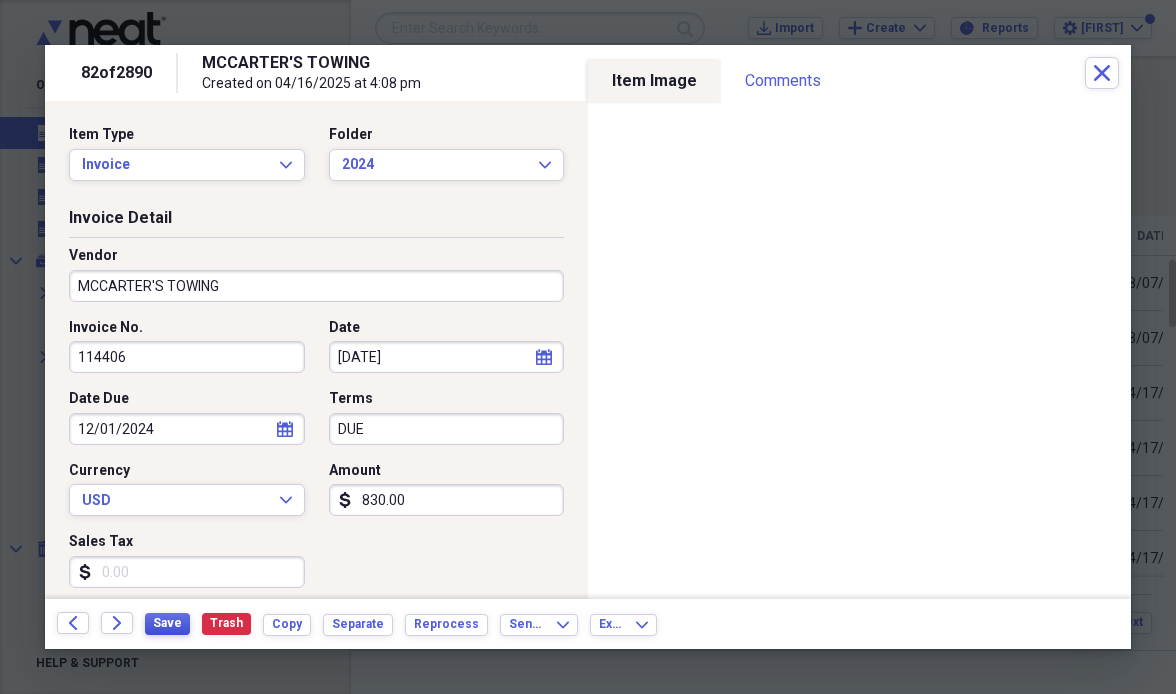 click on "Save" at bounding box center (167, 623) 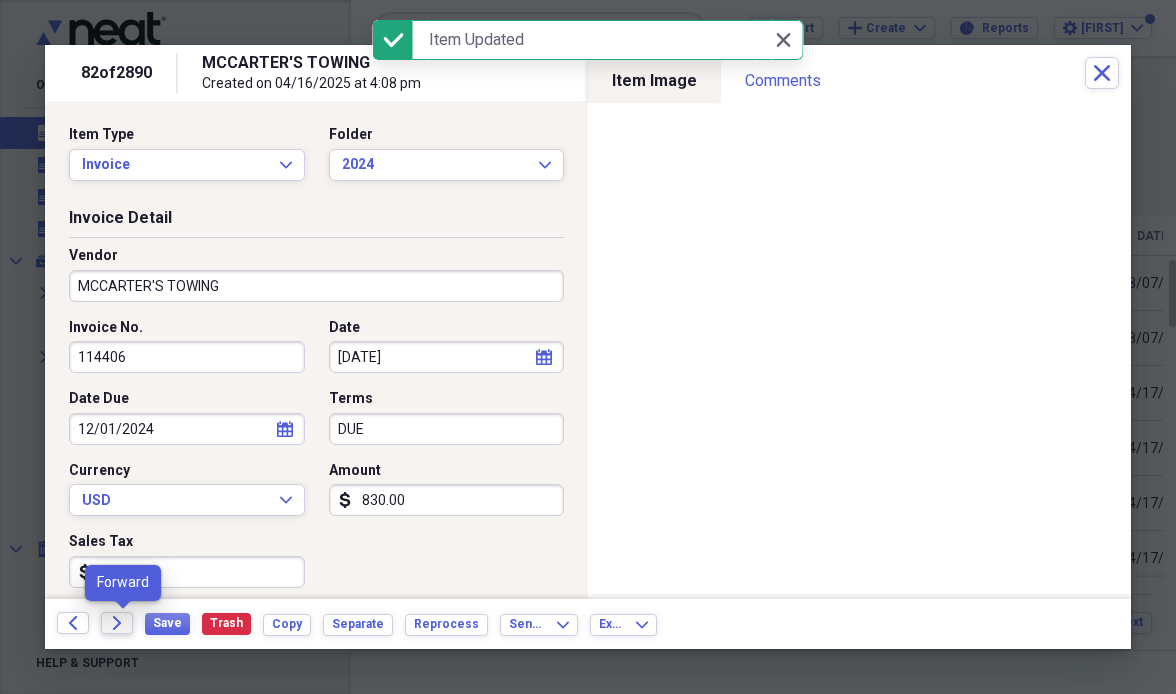 click on "Forward" at bounding box center (117, 623) 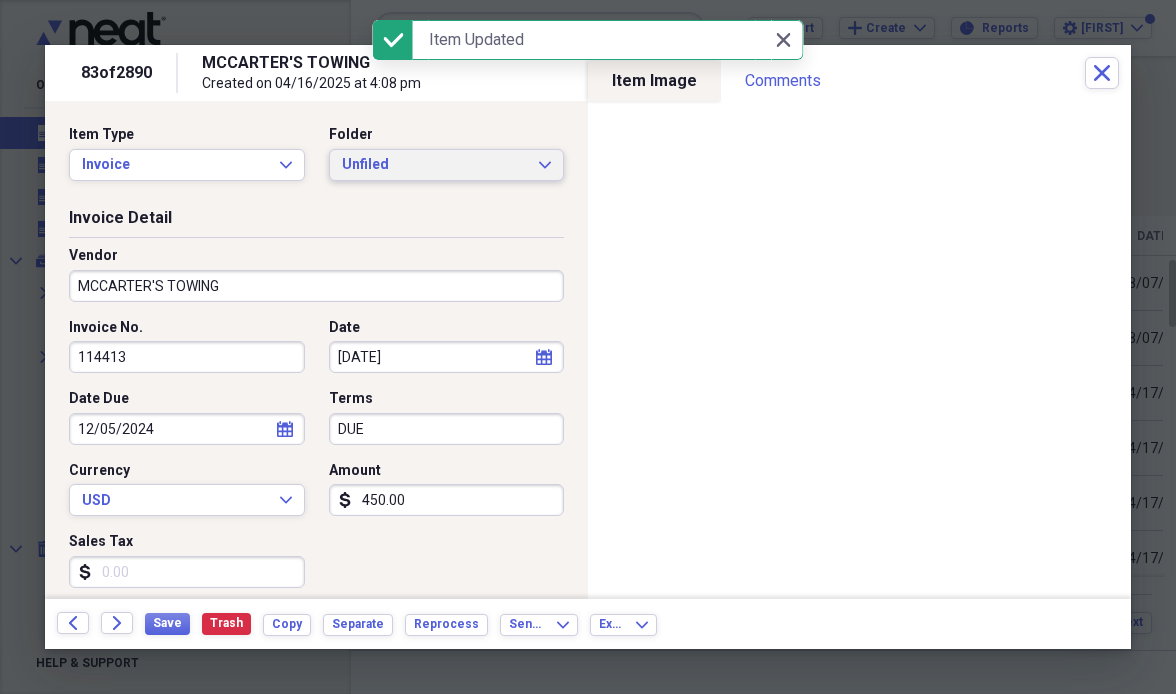 click on "Unfiled" at bounding box center (435, 165) 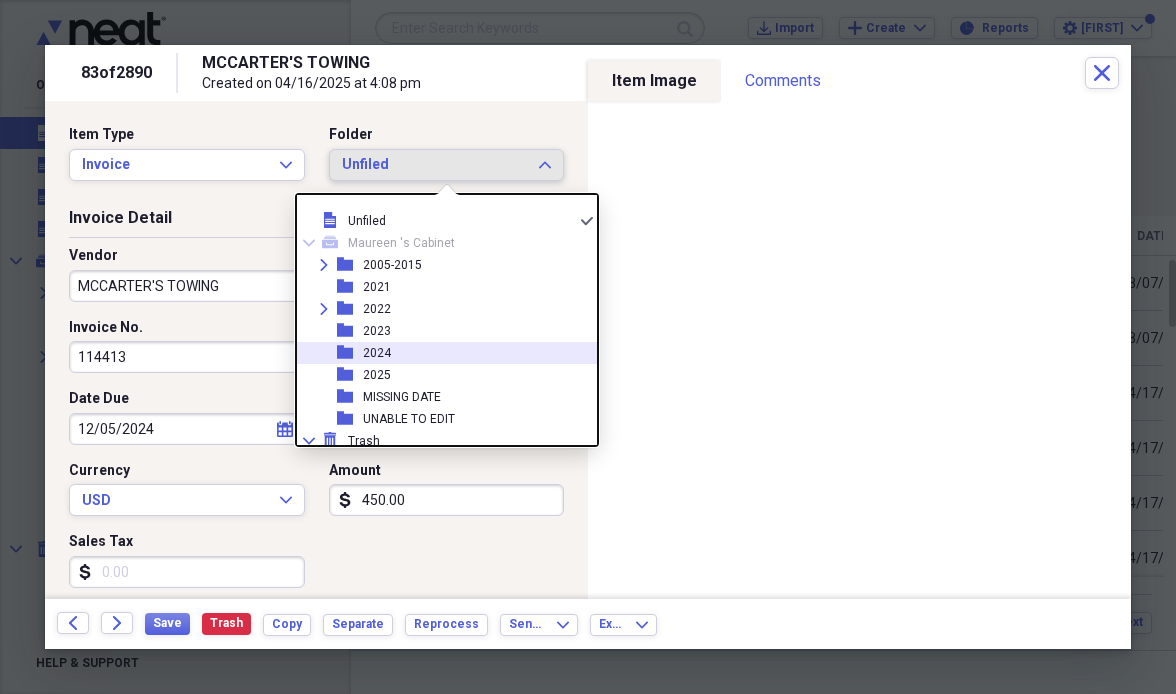 click on "folder [YEAR]" at bounding box center [439, 353] 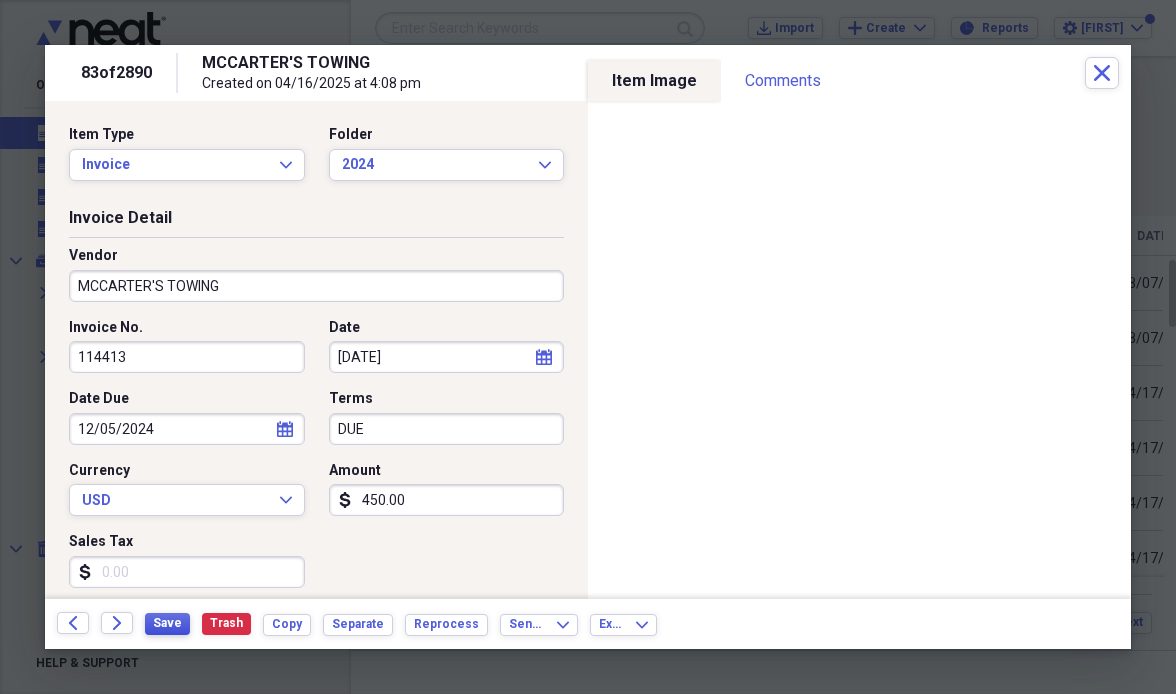 click on "Save" at bounding box center [167, 623] 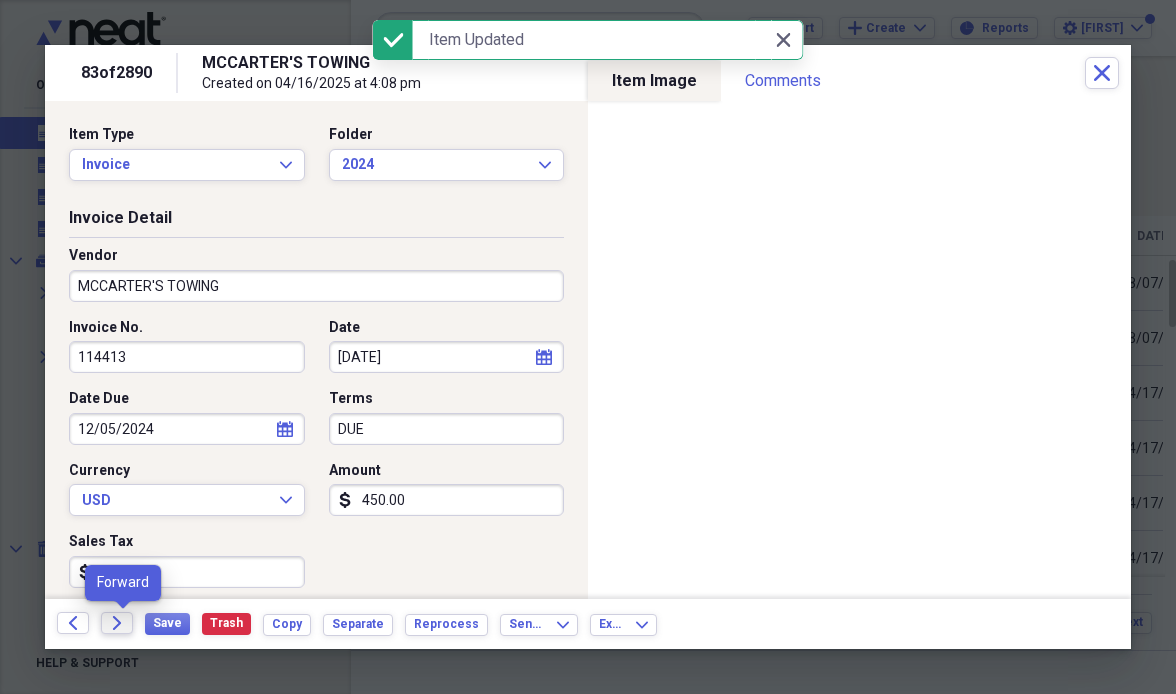 click on "Forward" 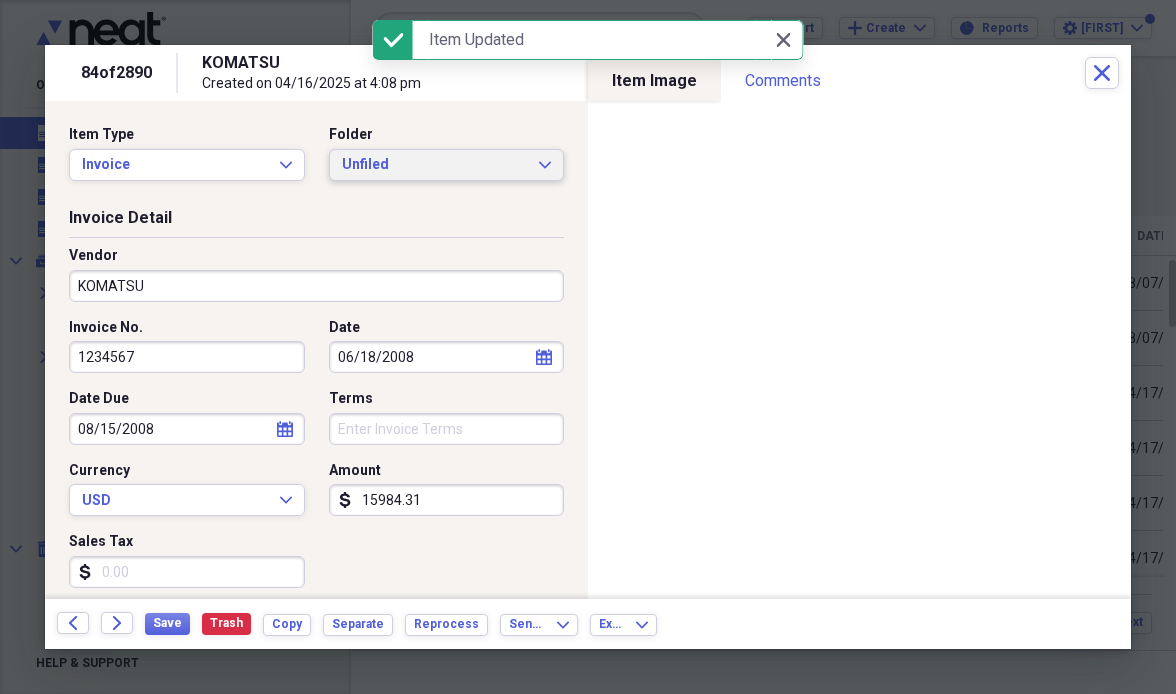 click on "Unfiled" at bounding box center [435, 165] 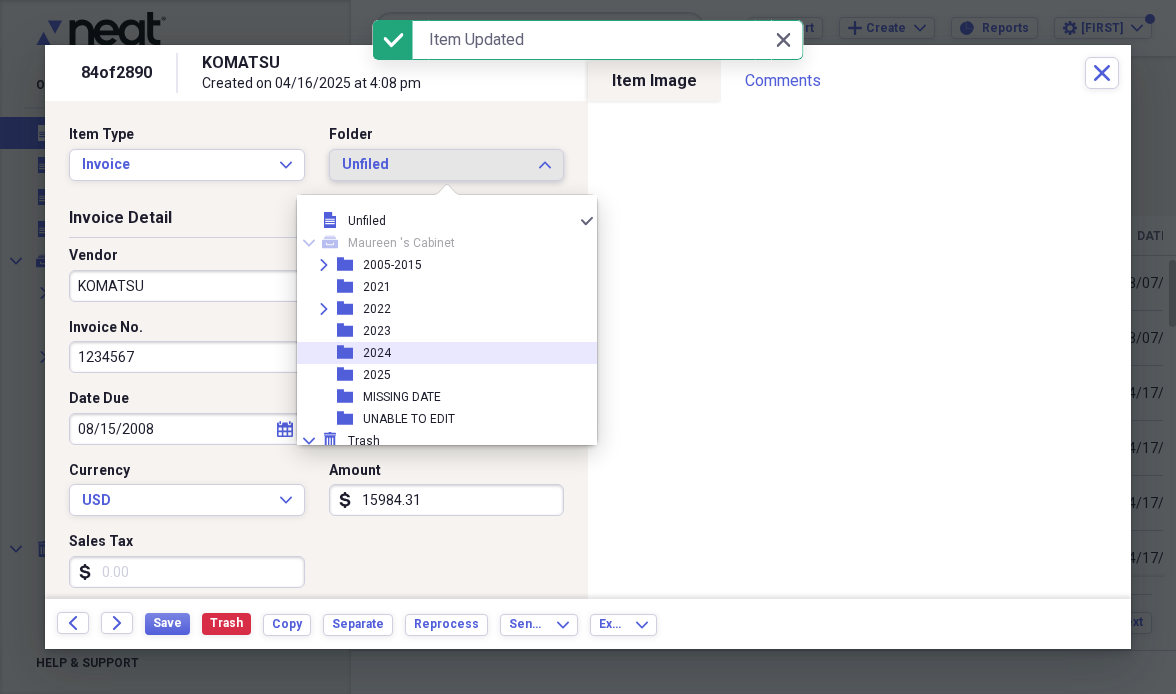click on "folder [YEAR]" at bounding box center [439, 353] 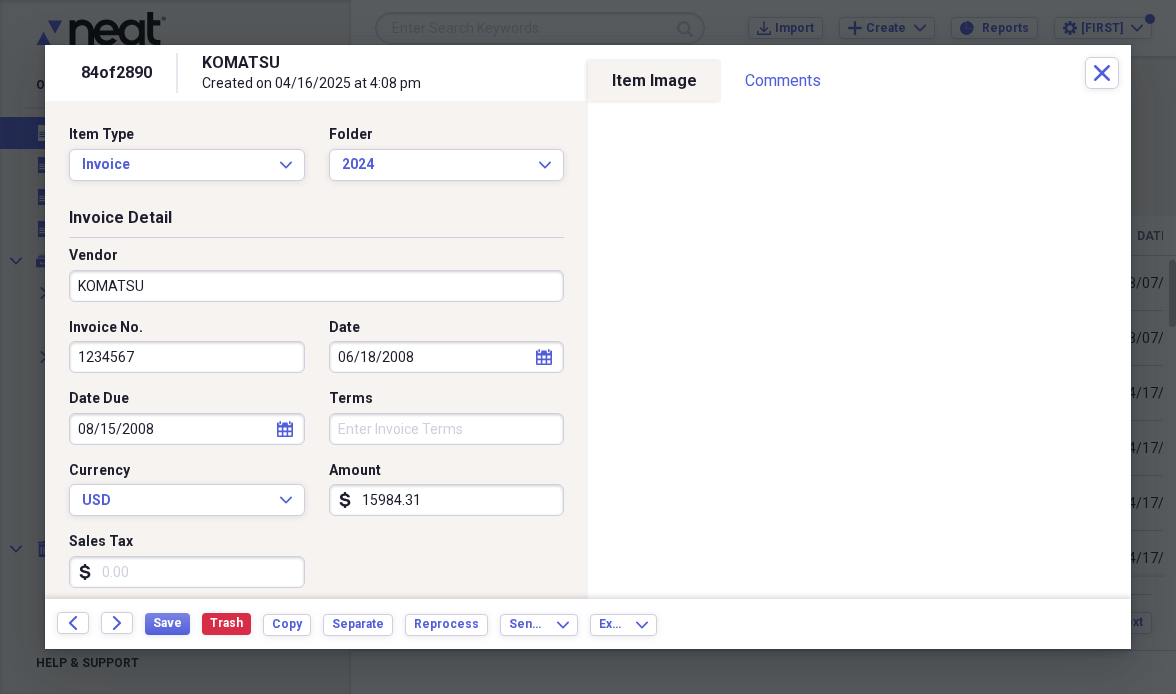 drag, startPoint x: 173, startPoint y: 364, endPoint x: 16, endPoint y: 384, distance: 158.26875 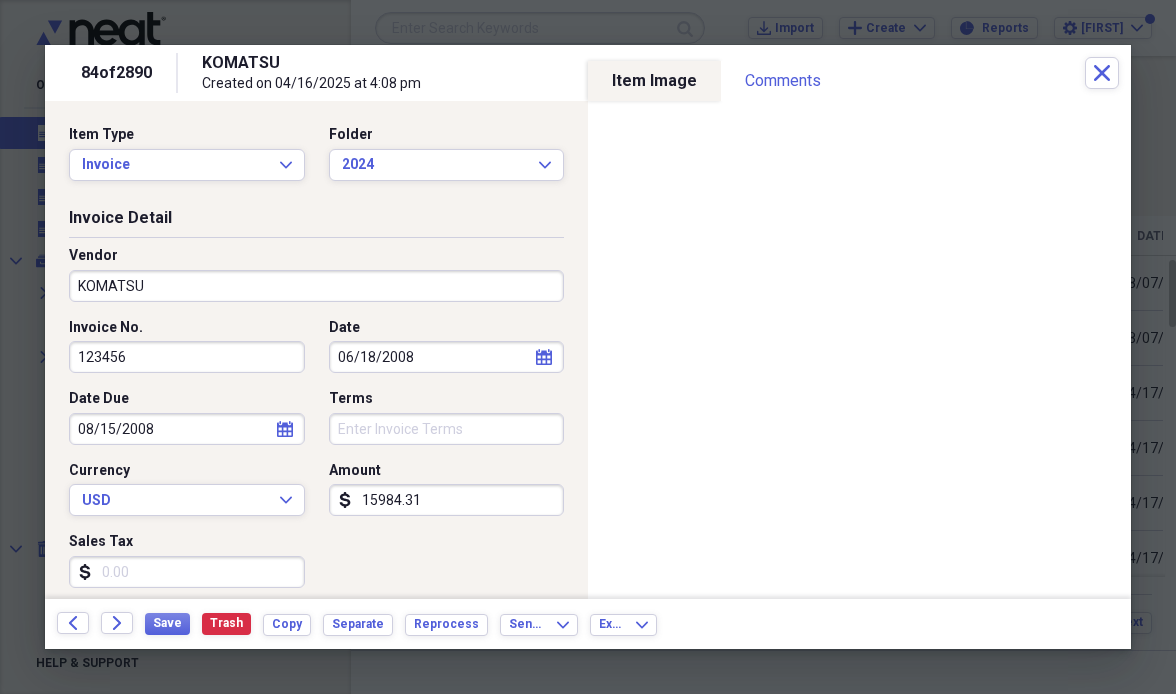 drag, startPoint x: 134, startPoint y: 360, endPoint x: 44, endPoint y: 355, distance: 90.13878 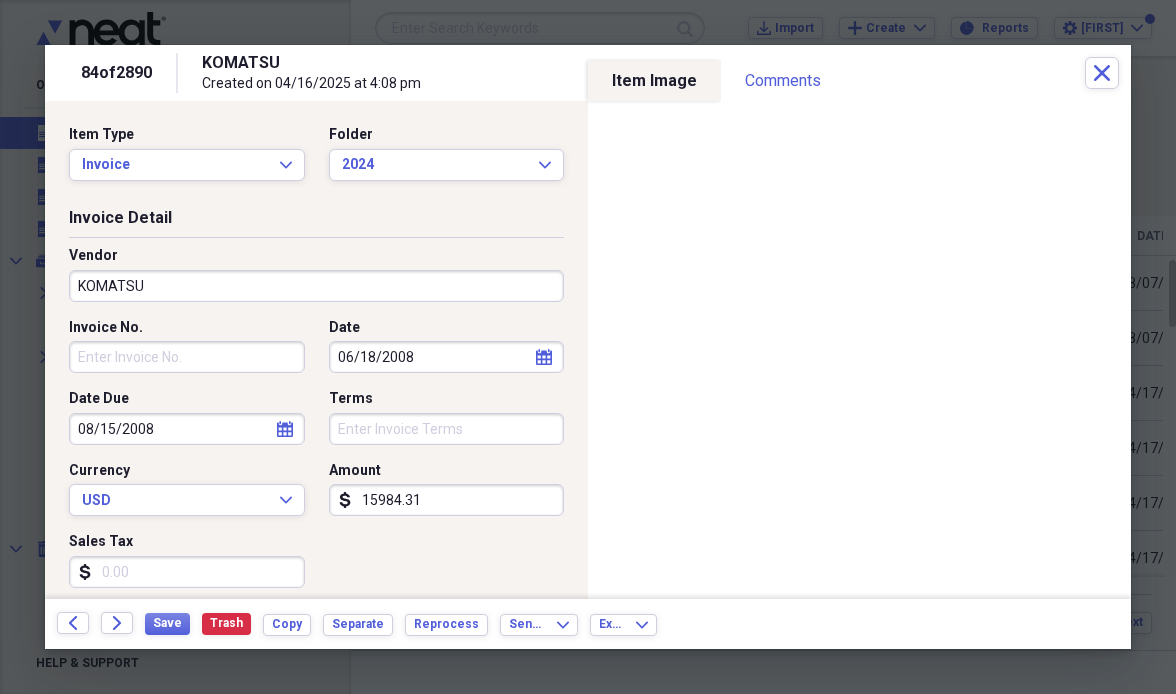 type 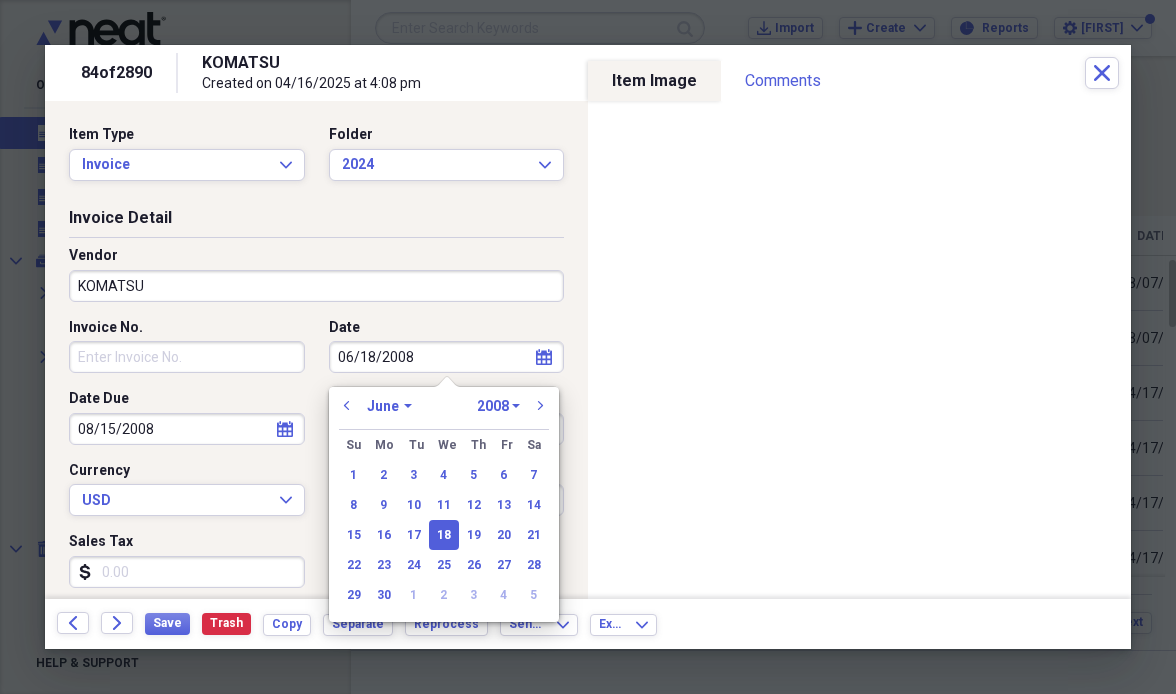 select on "2024" 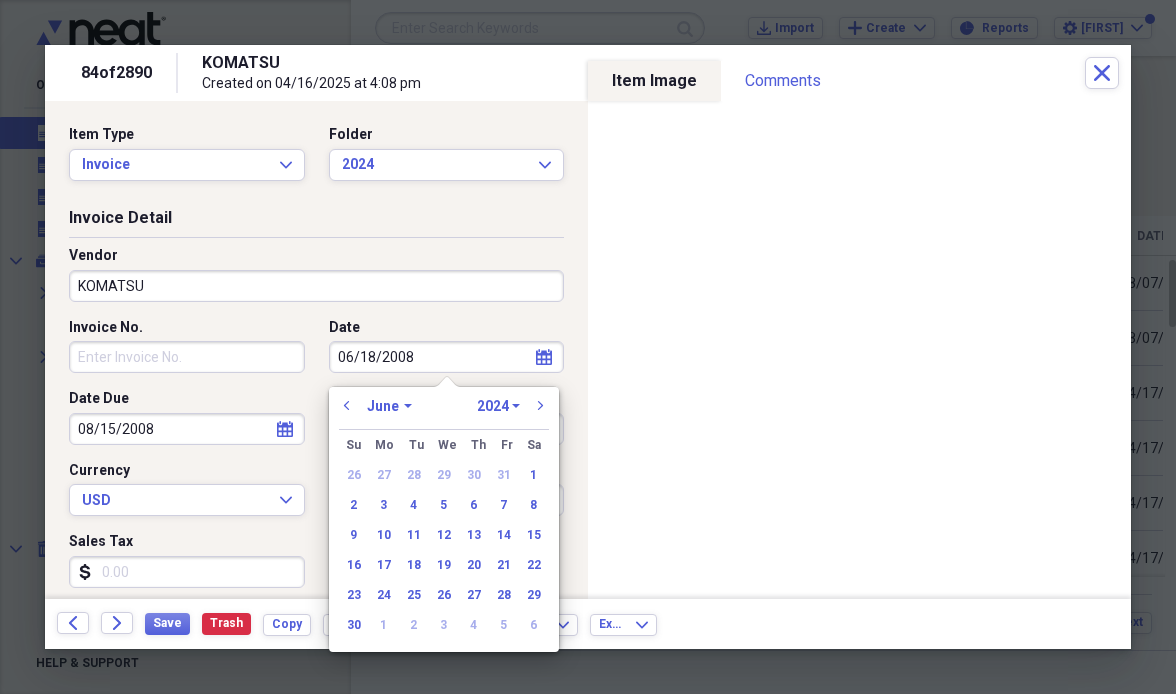 select on "9" 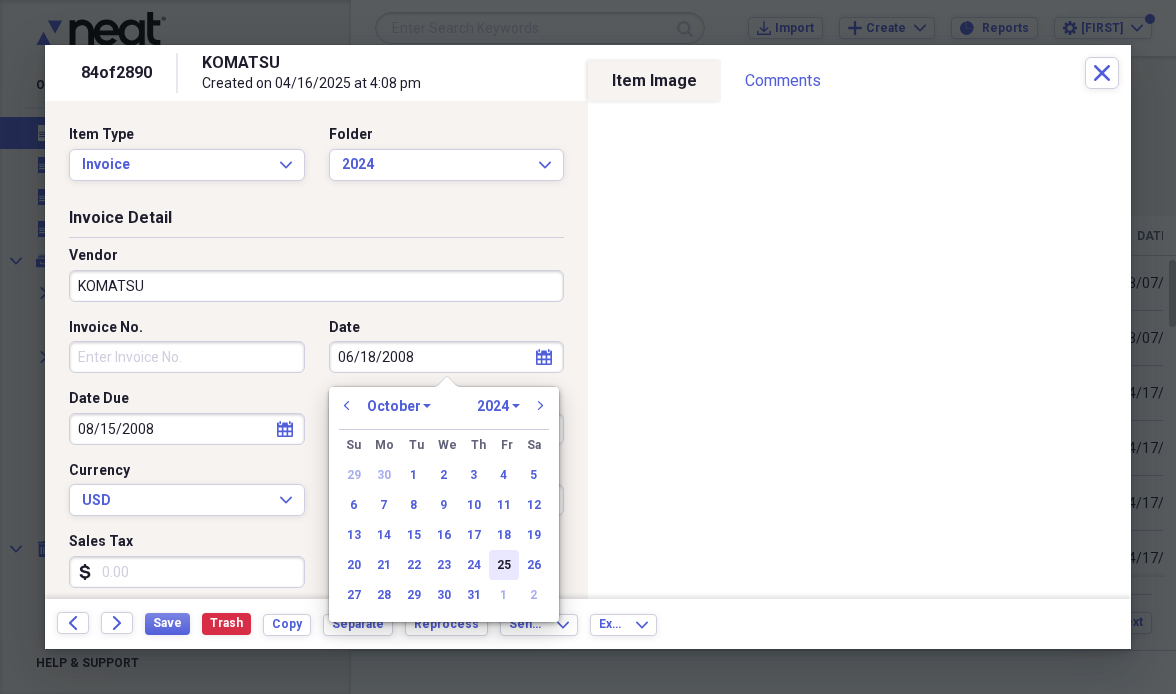 click on "25" at bounding box center [504, 565] 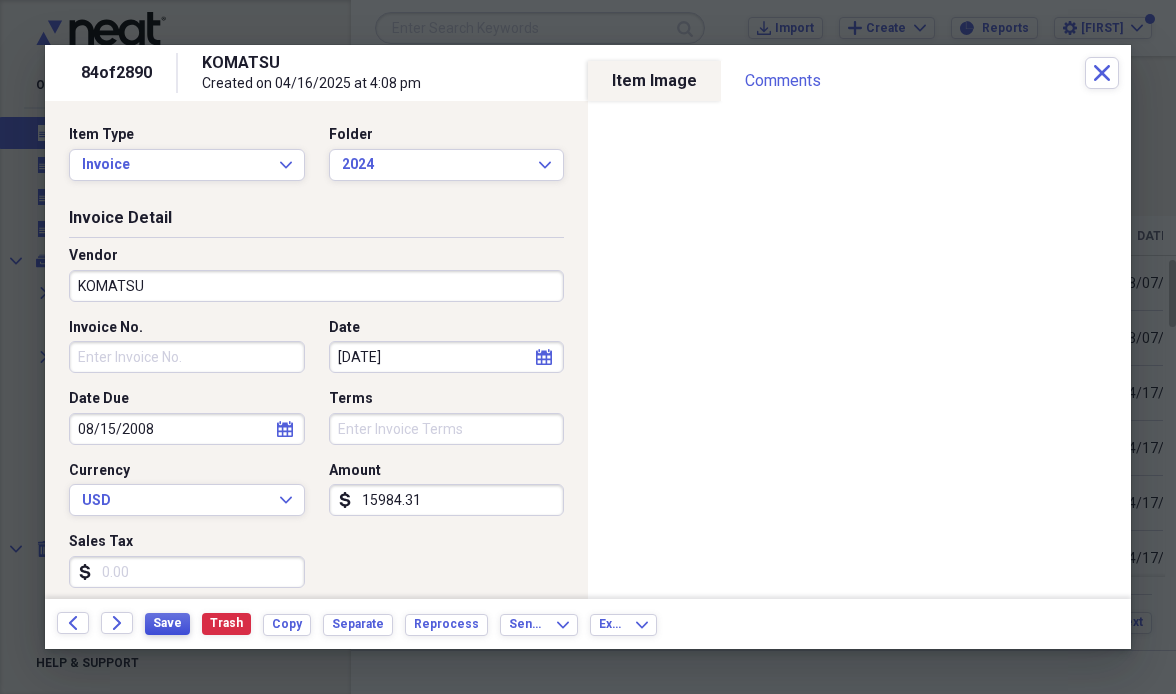 click on "Save" at bounding box center (167, 623) 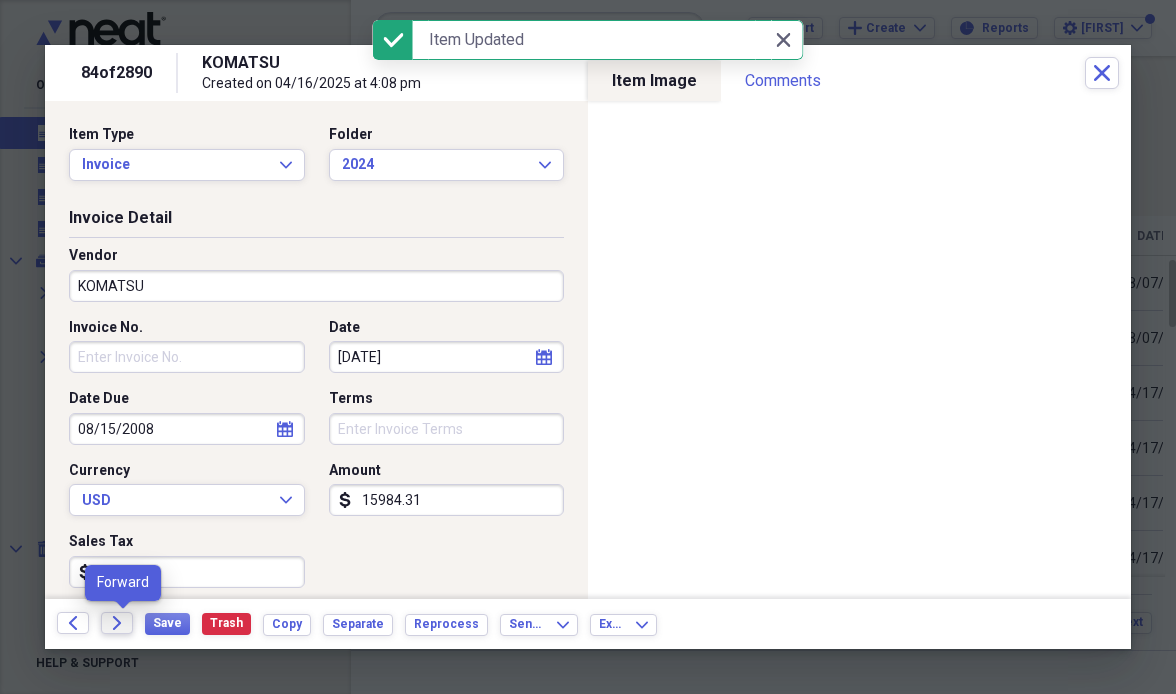 click on "Forward" 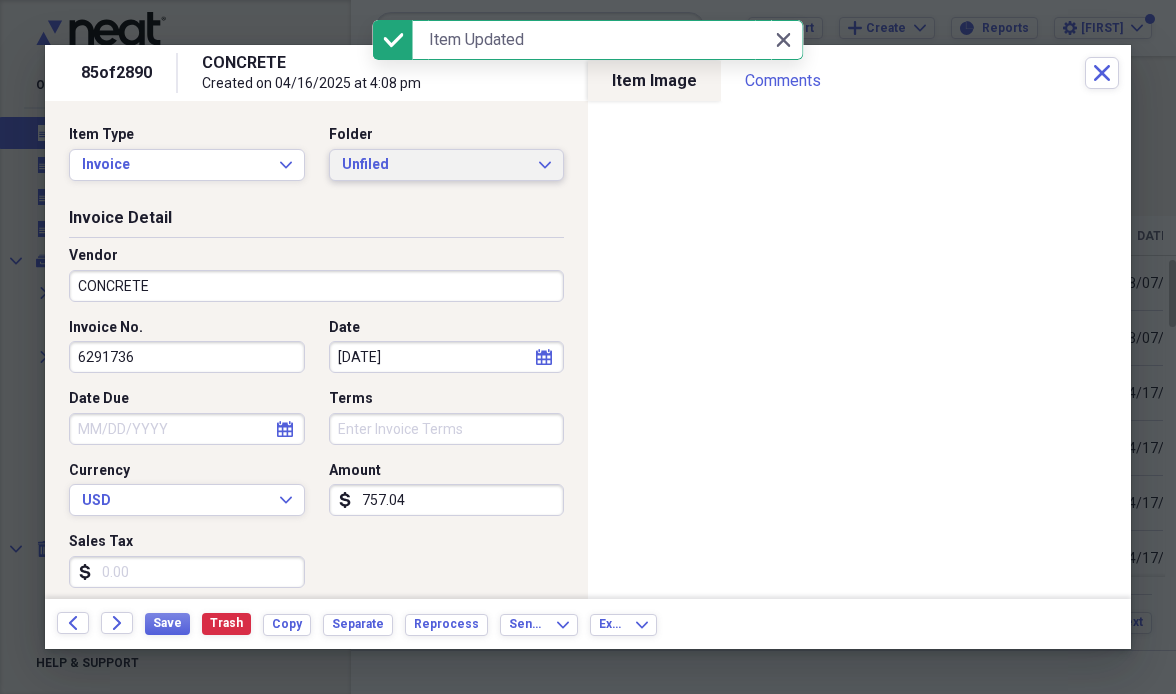 click on "Unfiled" at bounding box center (435, 165) 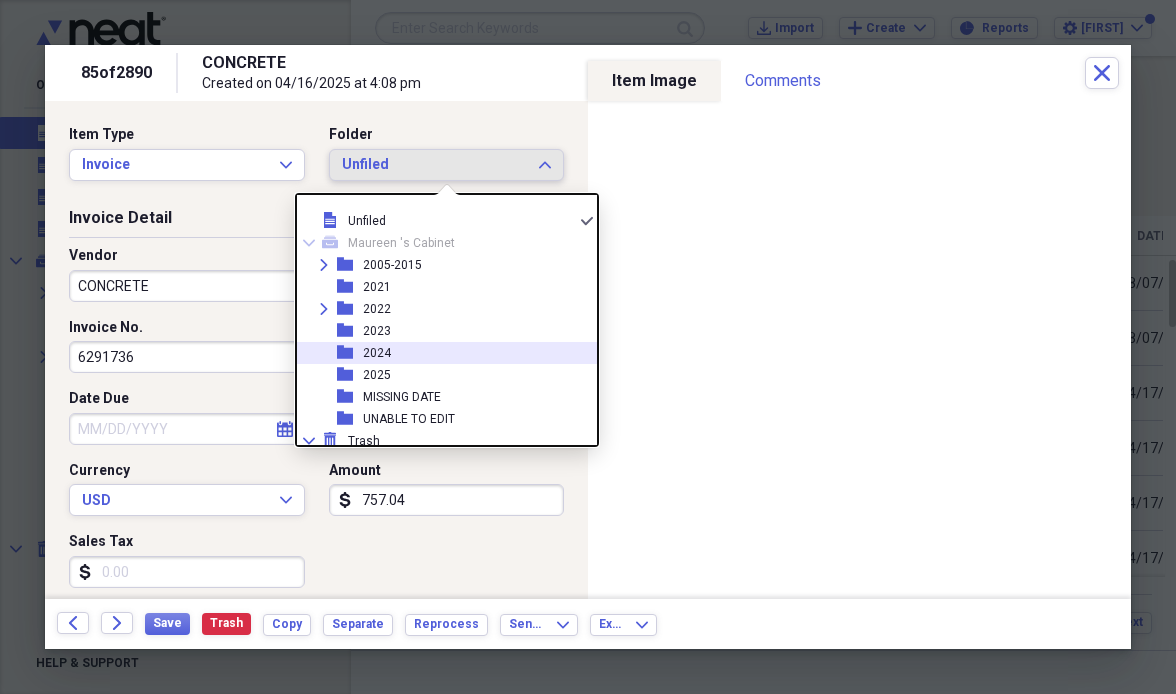 click on "folder [YEAR]" at bounding box center (439, 353) 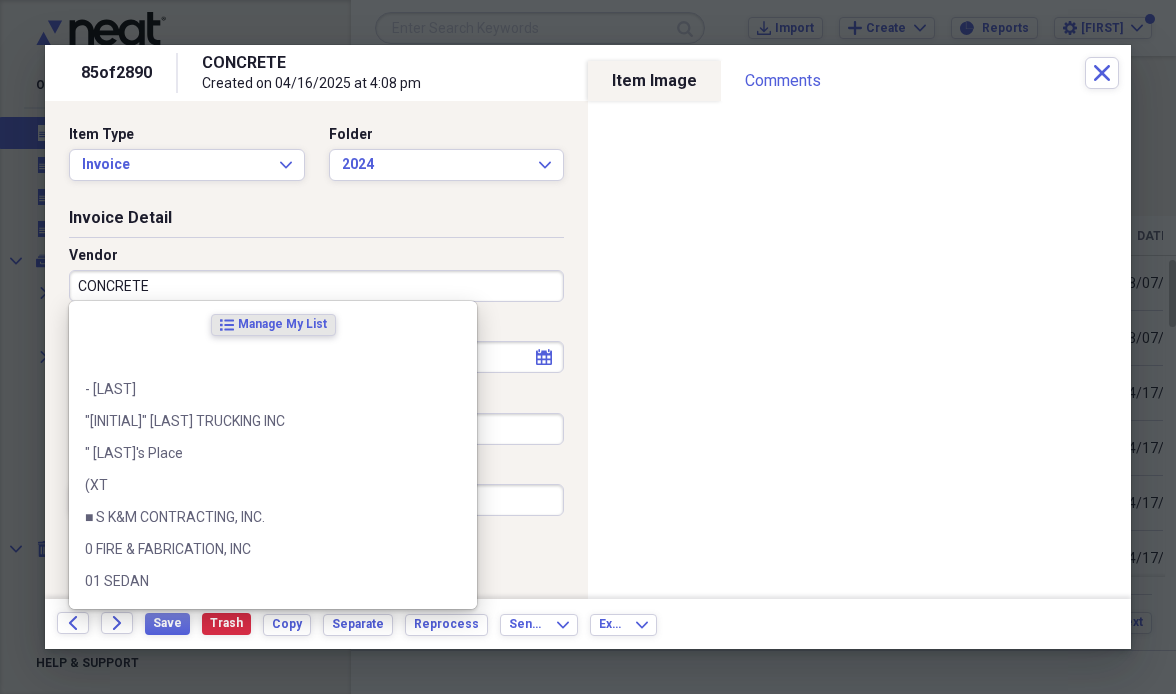click on "[PRODUCT]" at bounding box center (316, 286) 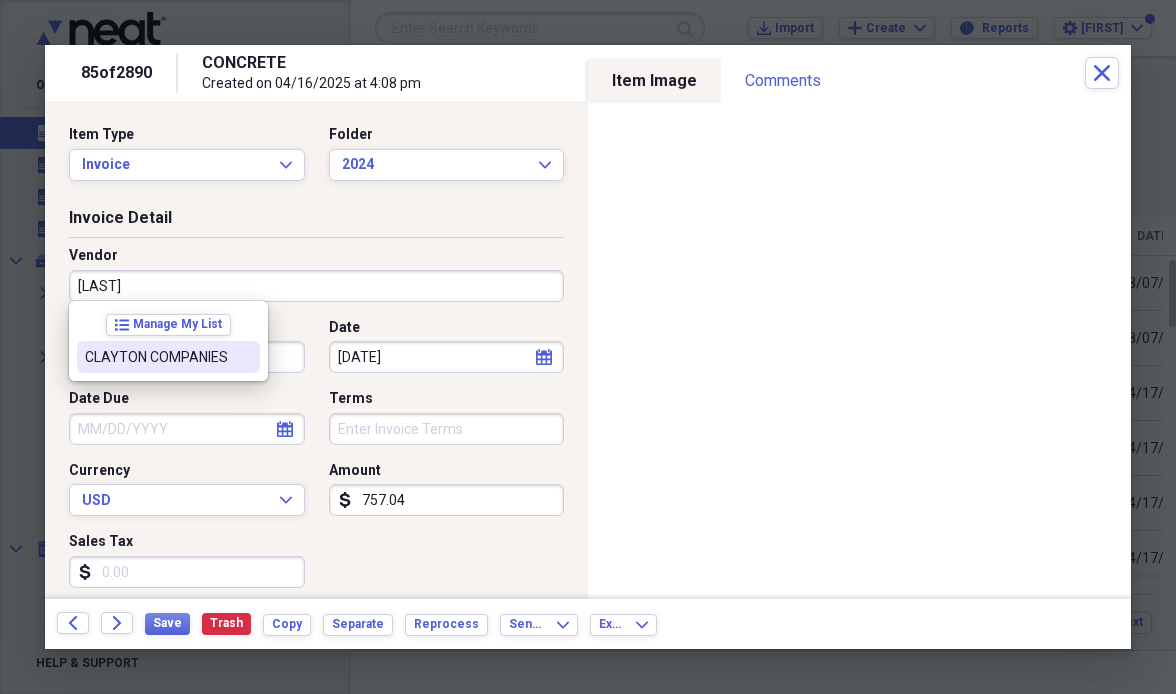 click on "CLAYTON COMPANIES" at bounding box center [156, 357] 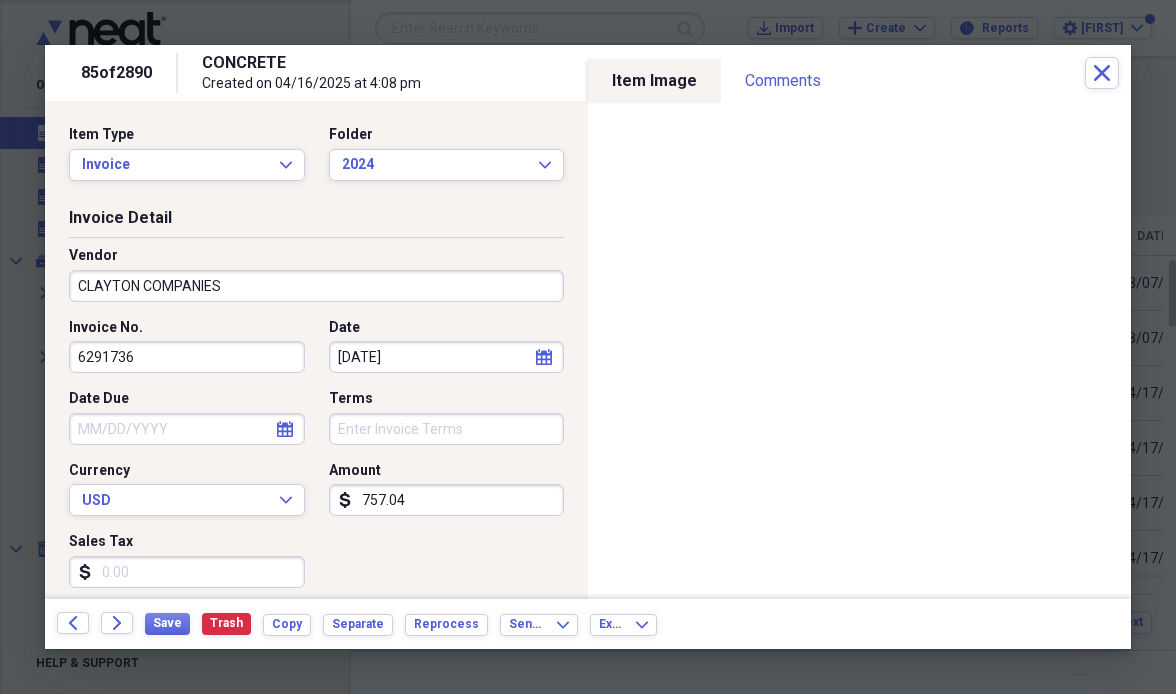 type on "Material" 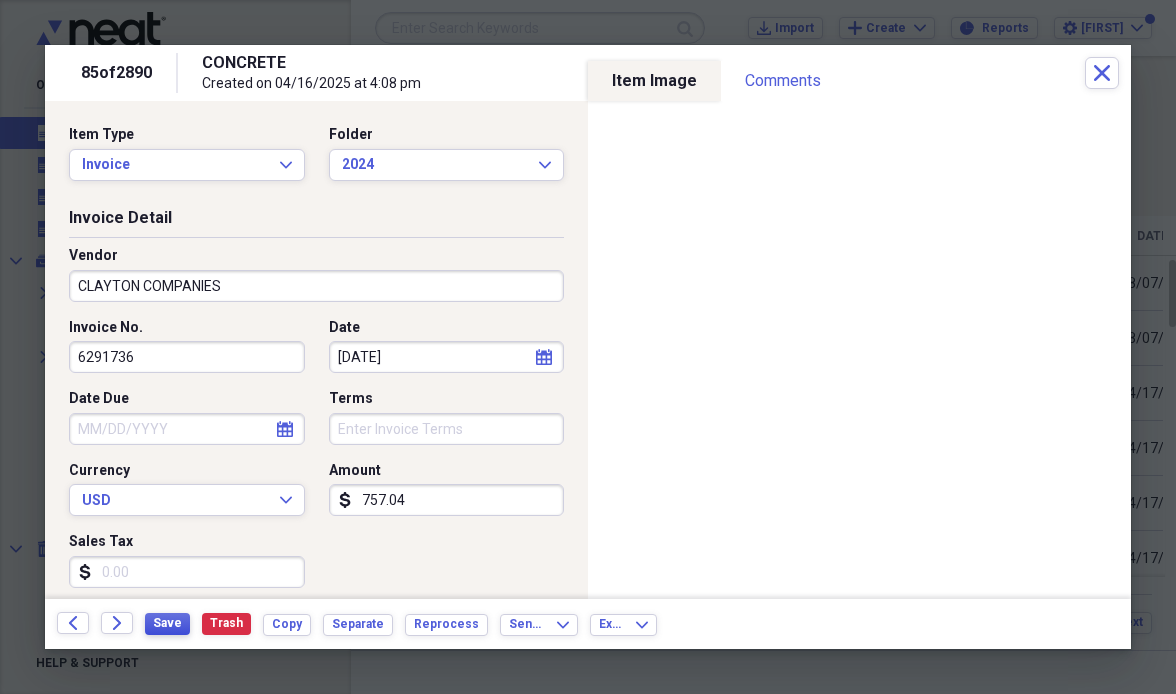 click on "Save" at bounding box center (167, 623) 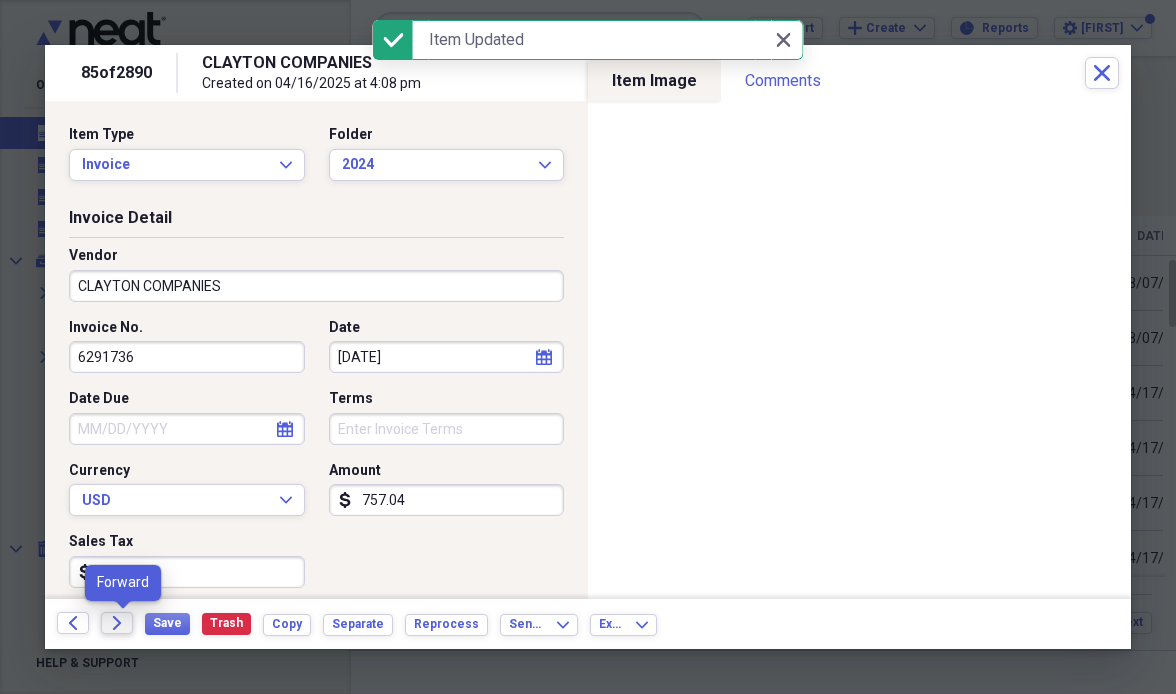 click on "Forward" 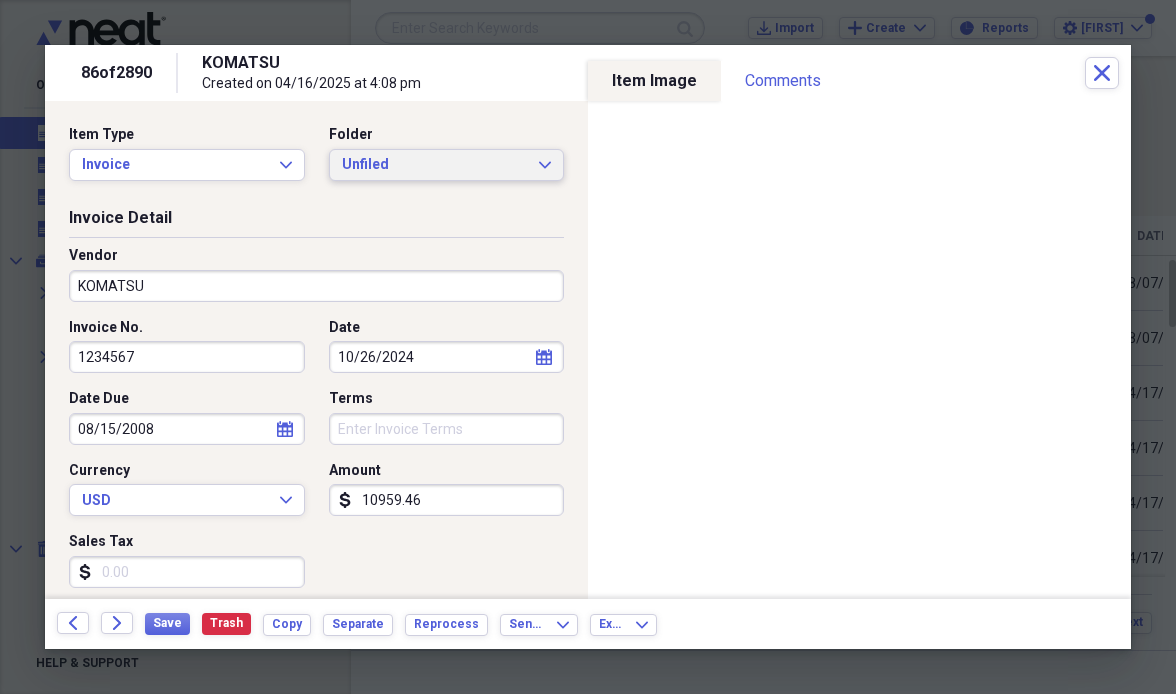 click on "Unfiled" at bounding box center [435, 165] 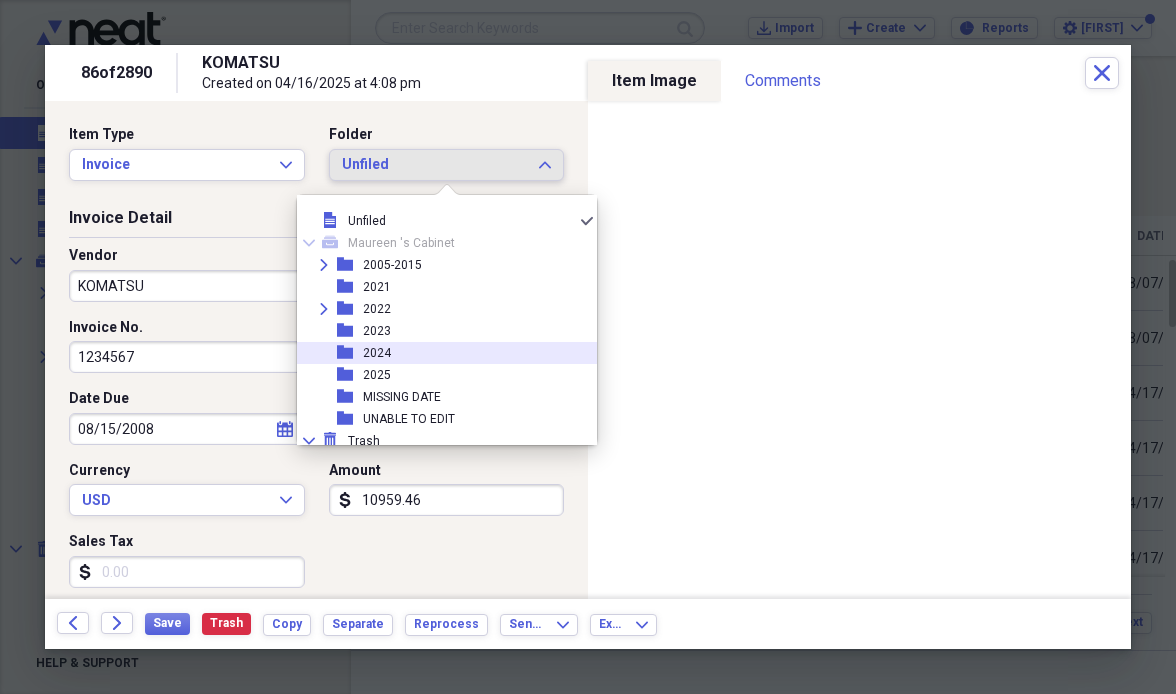 click on "folder [YEAR]" at bounding box center (439, 353) 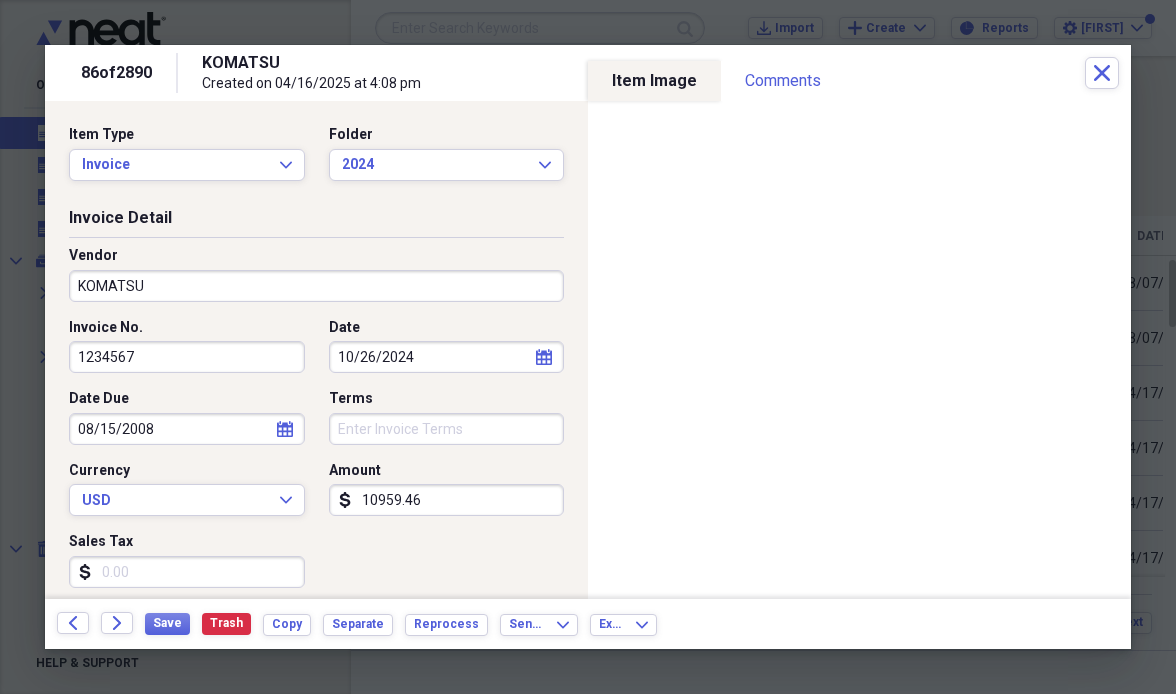 drag, startPoint x: 188, startPoint y: 362, endPoint x: 38, endPoint y: 357, distance: 150.08331 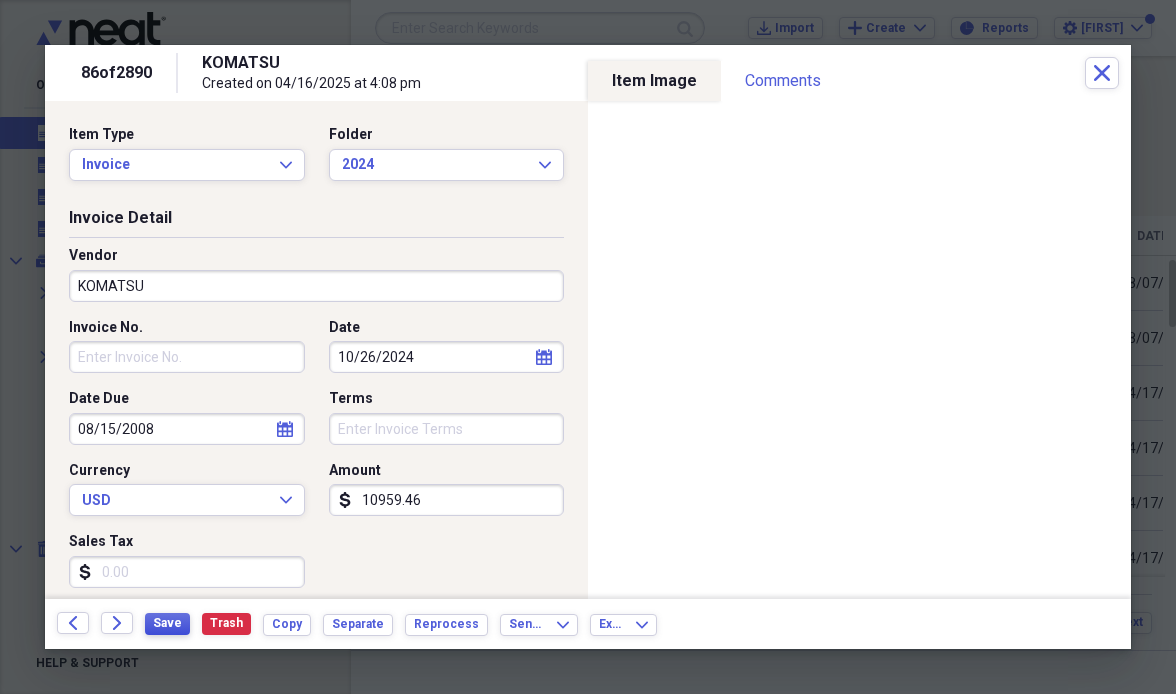 type 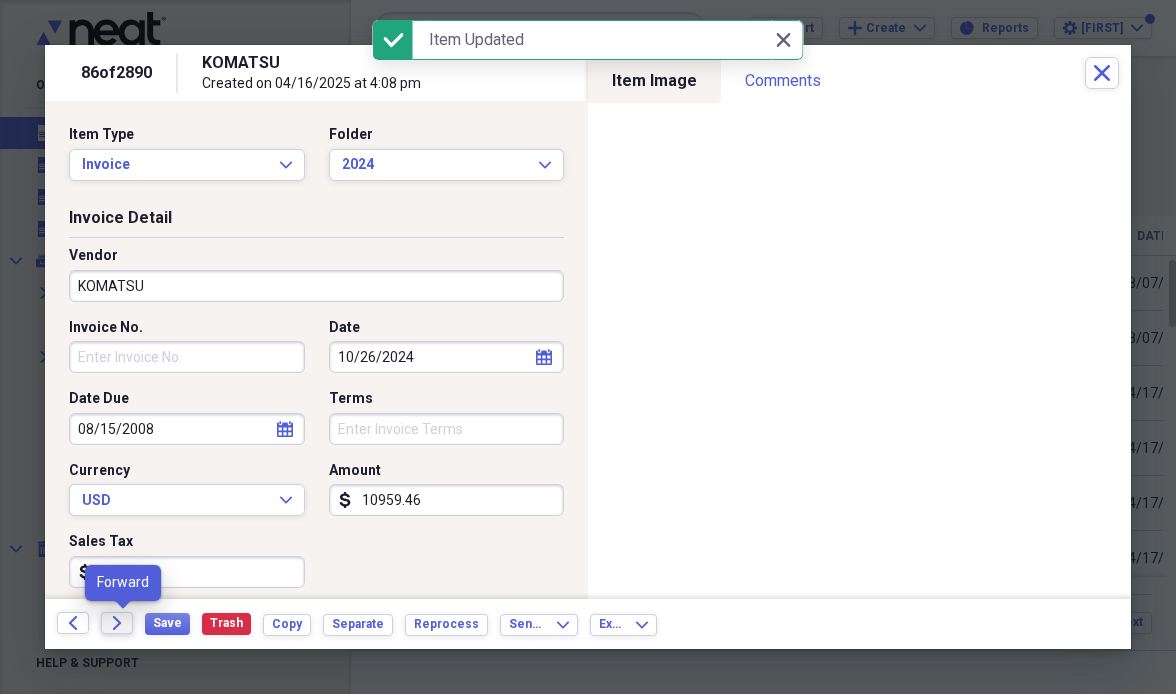 click on "Forward" 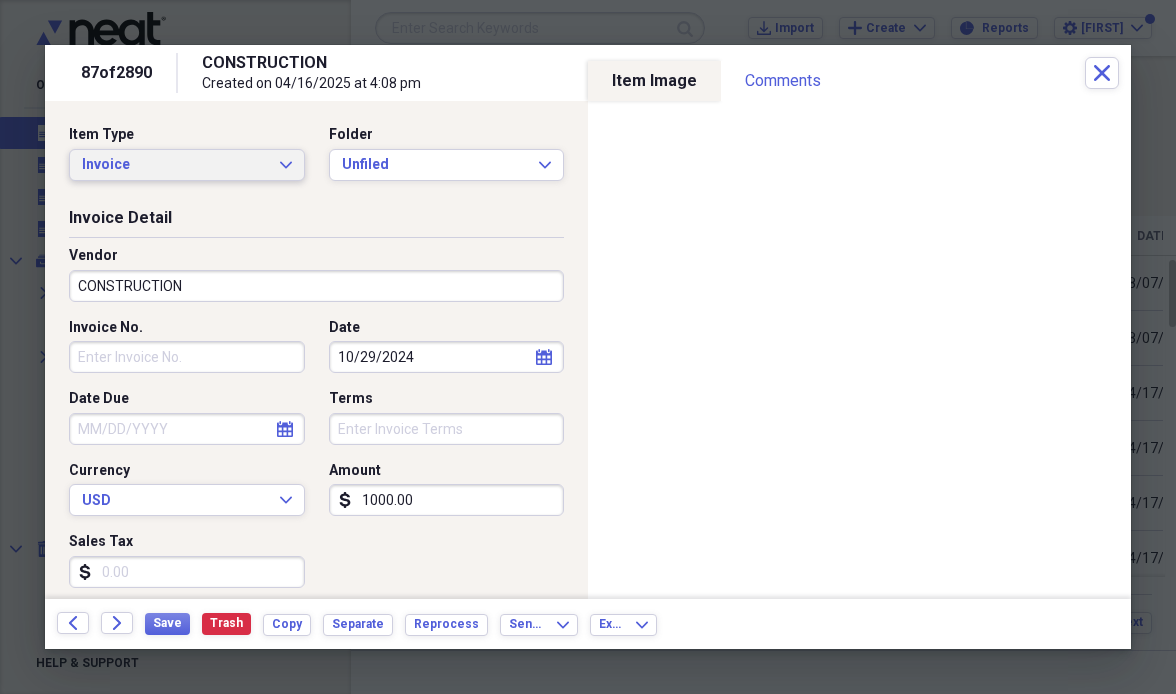 click on "Invoice Expand" at bounding box center (187, 165) 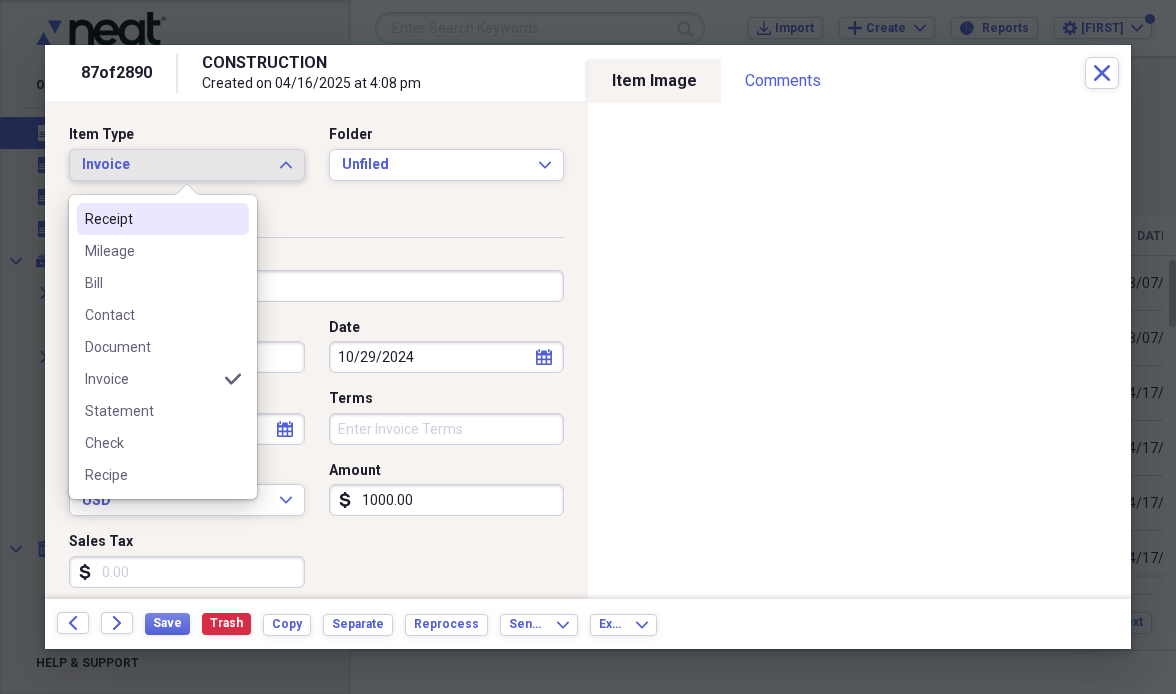 click on "Receipt" at bounding box center [151, 219] 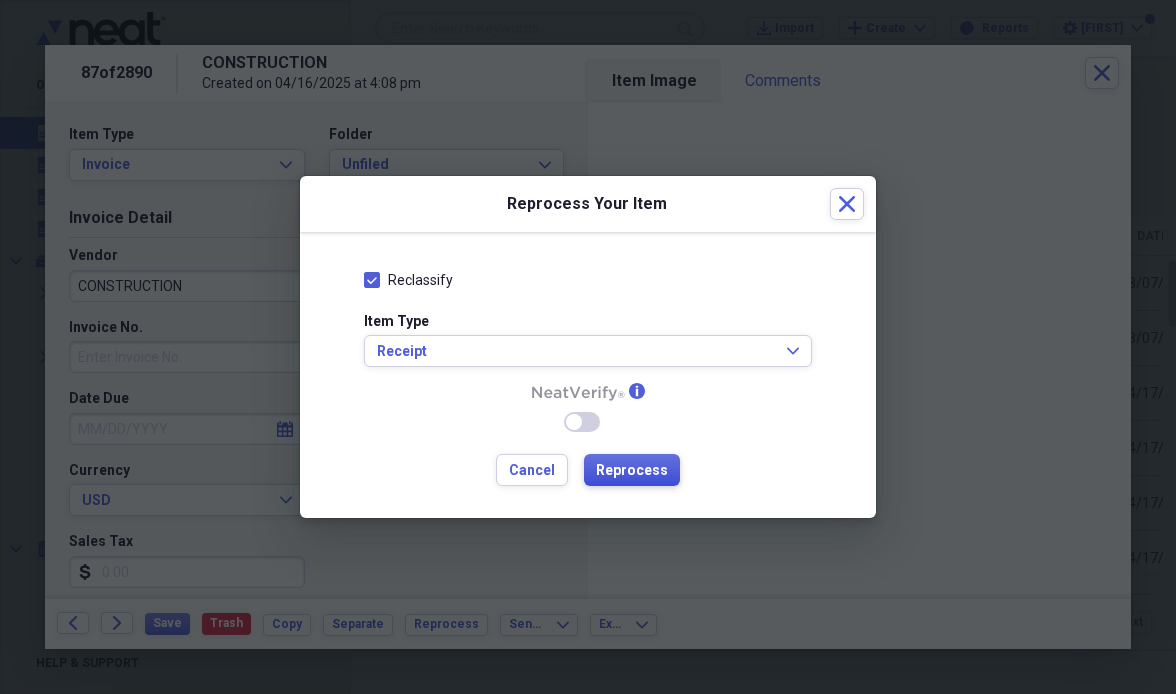 click on "Reprocess" at bounding box center (632, 471) 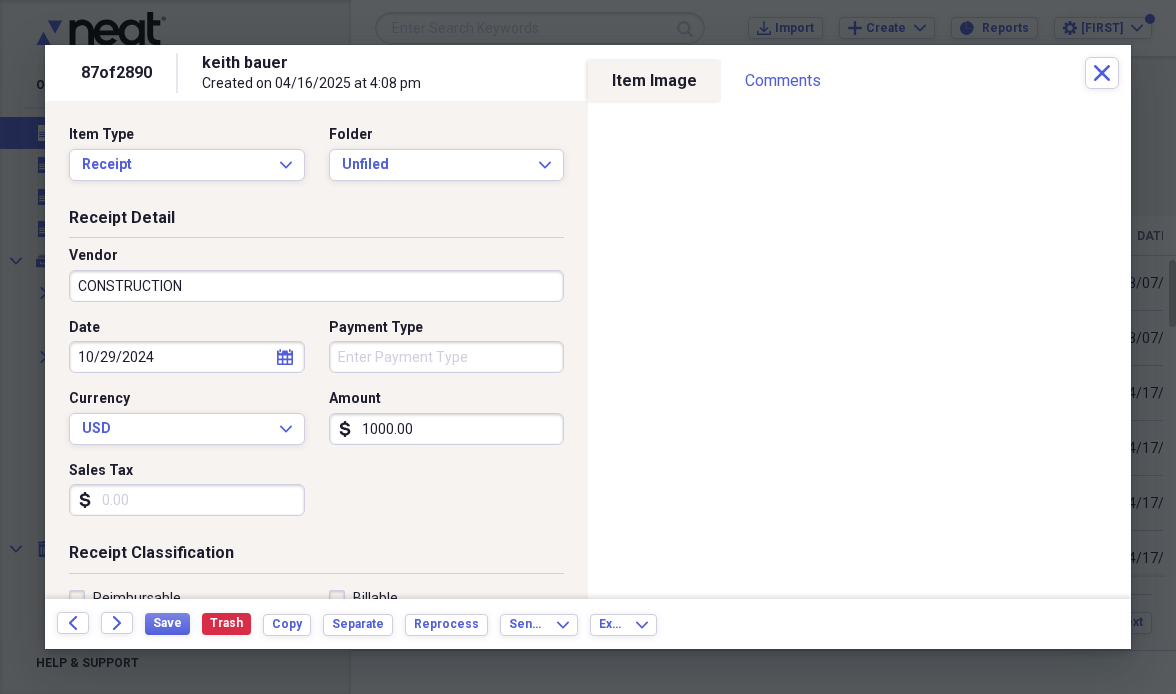 type on "keith bauer" 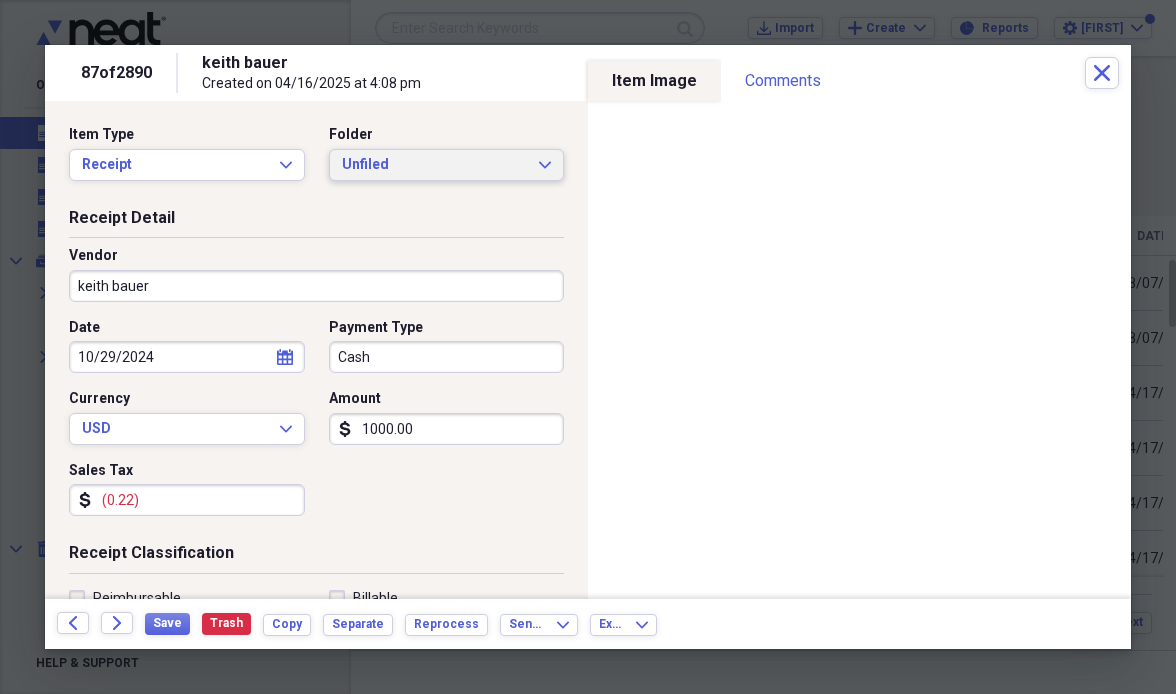click on "Unfiled" at bounding box center [435, 165] 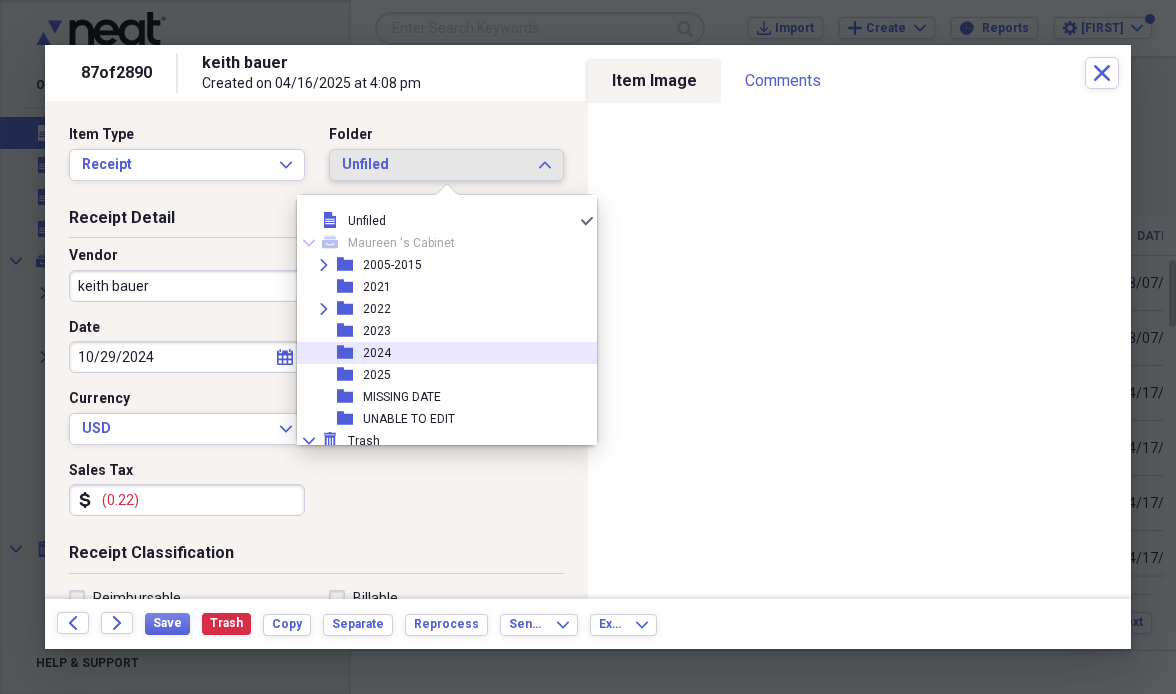 click on "2024" at bounding box center (377, 353) 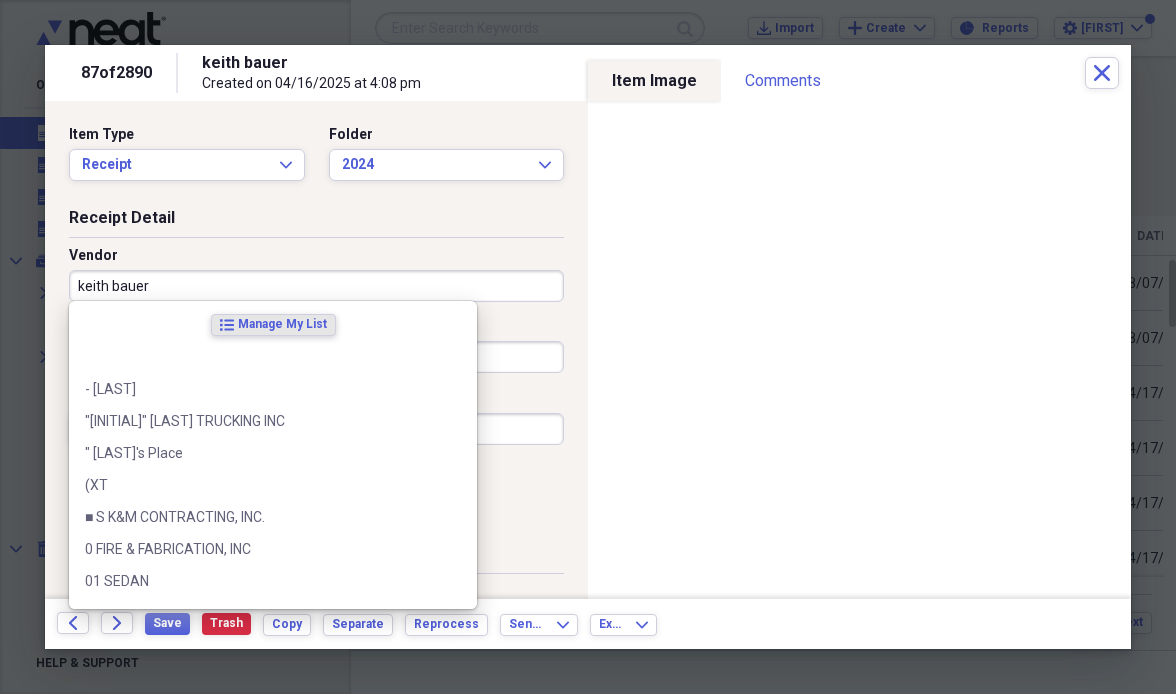 click on "keith bauer" at bounding box center (316, 286) 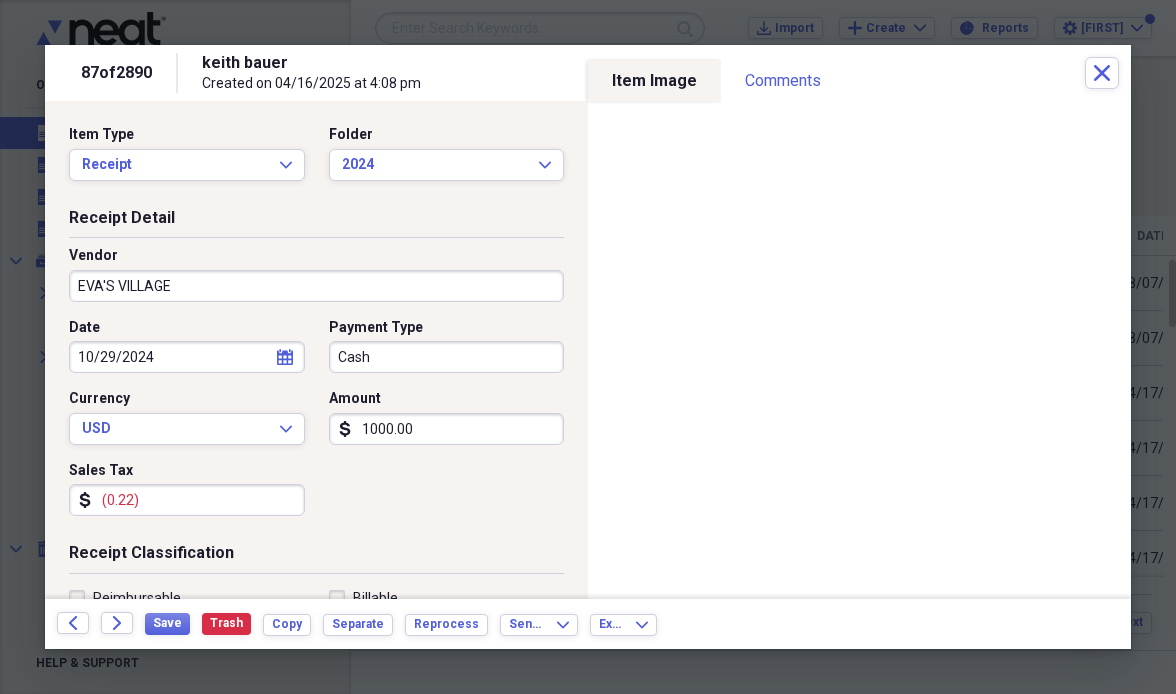 type on "EVA'S VILLAGE" 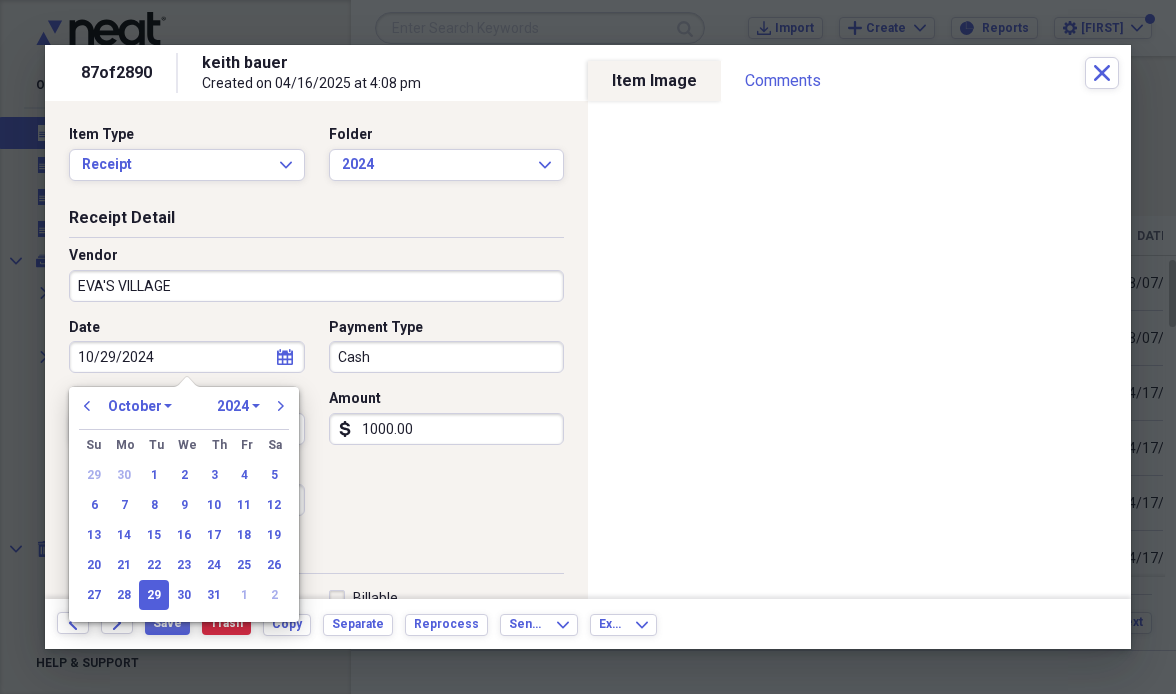 select on "10" 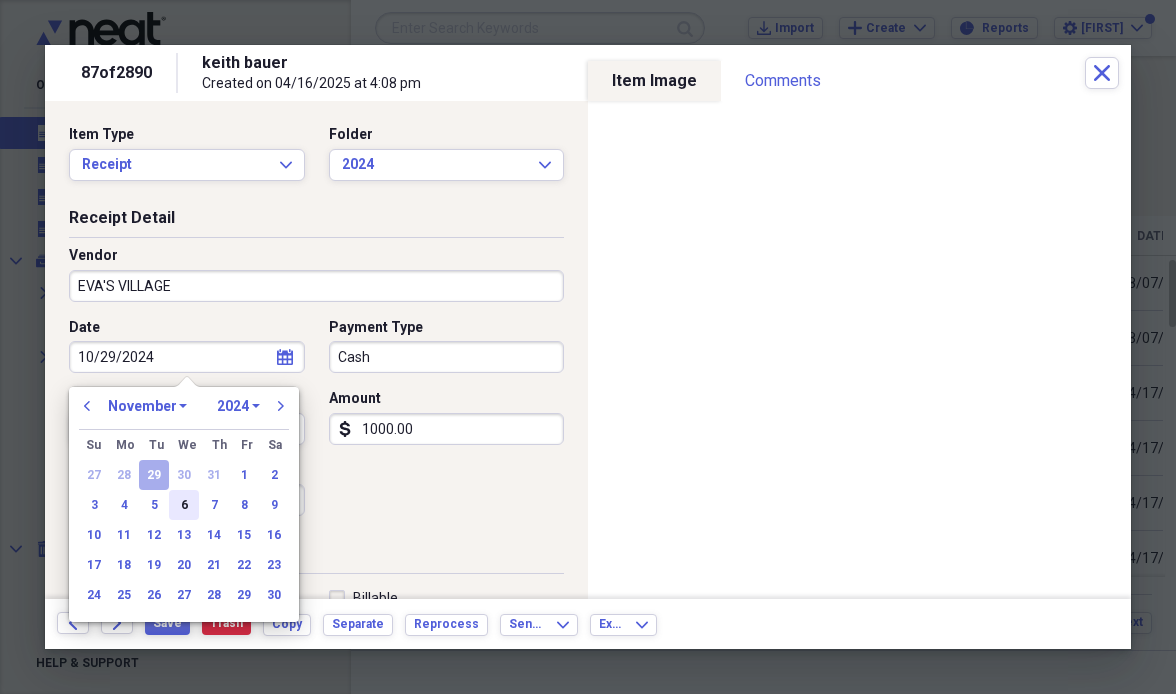 click on "6" at bounding box center (184, 505) 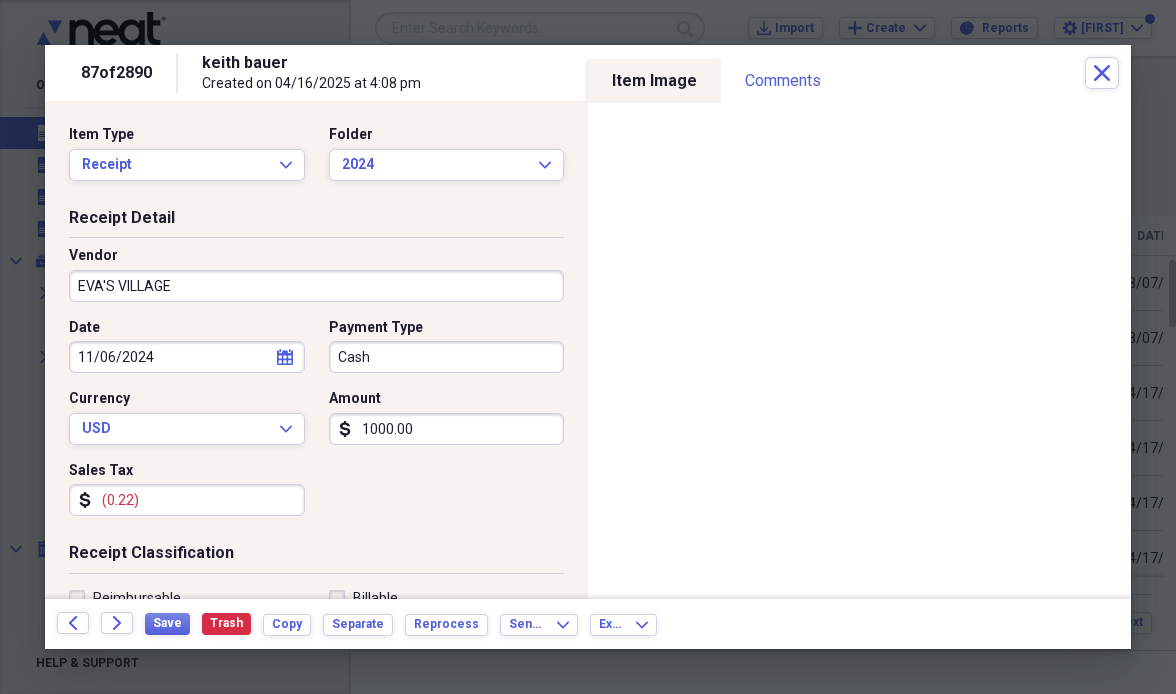 click on "calendar" 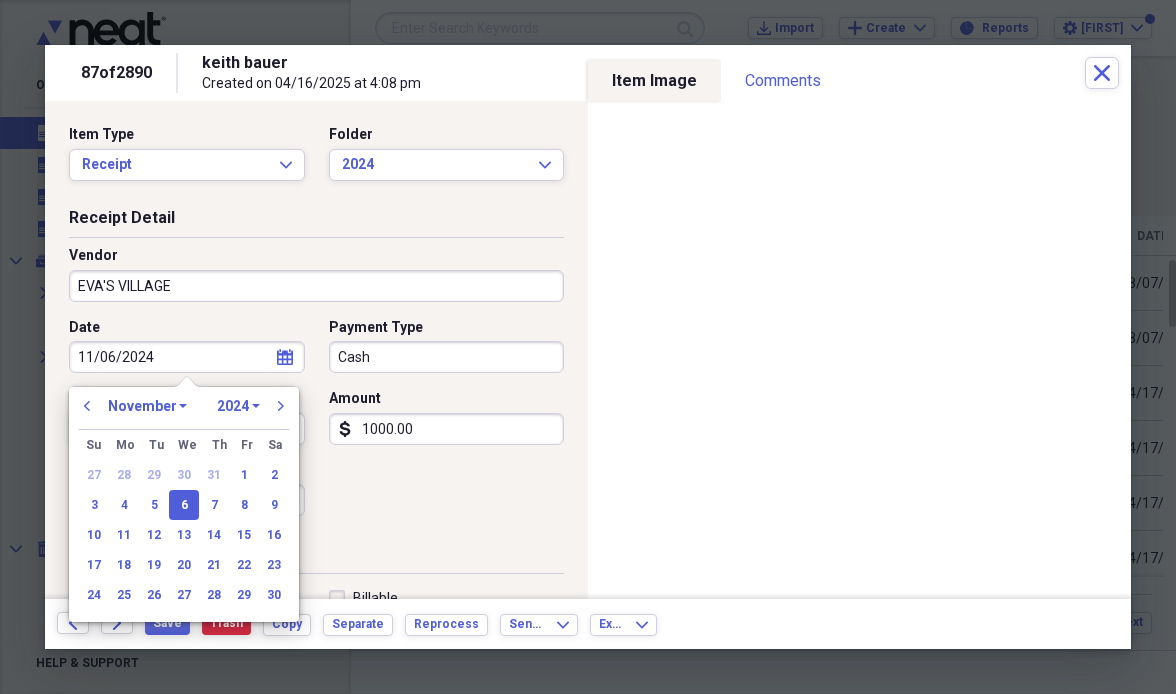 click on "January February March April May June July August September October November December" at bounding box center (147, 406) 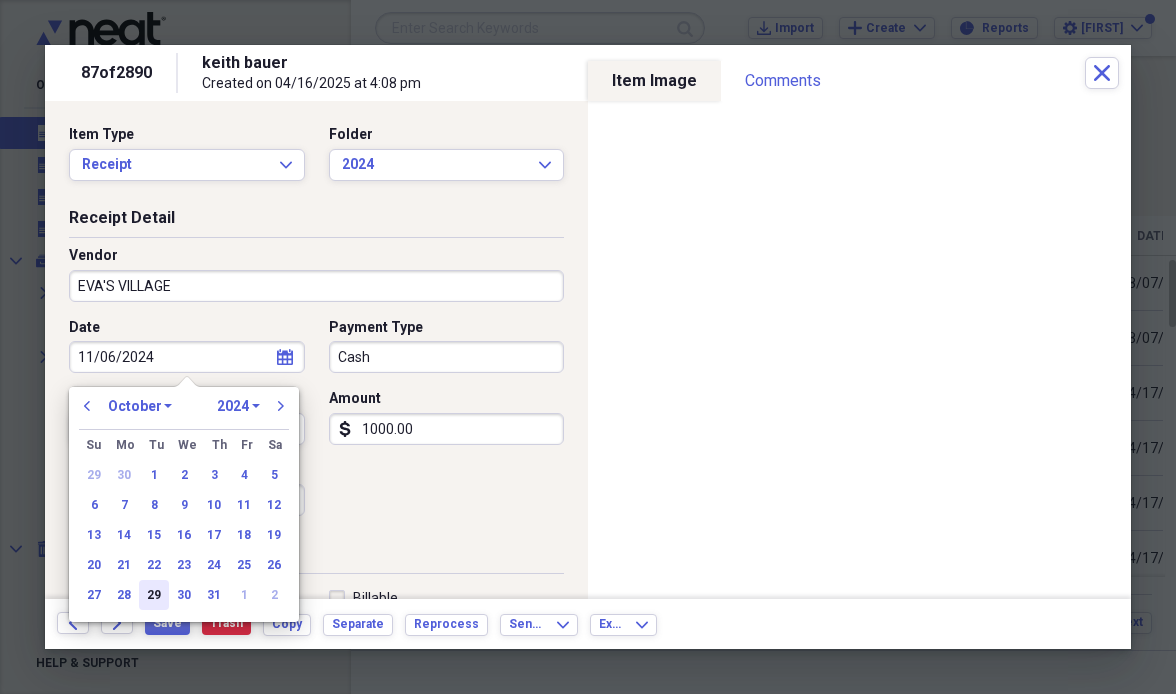 click on "29" at bounding box center (154, 595) 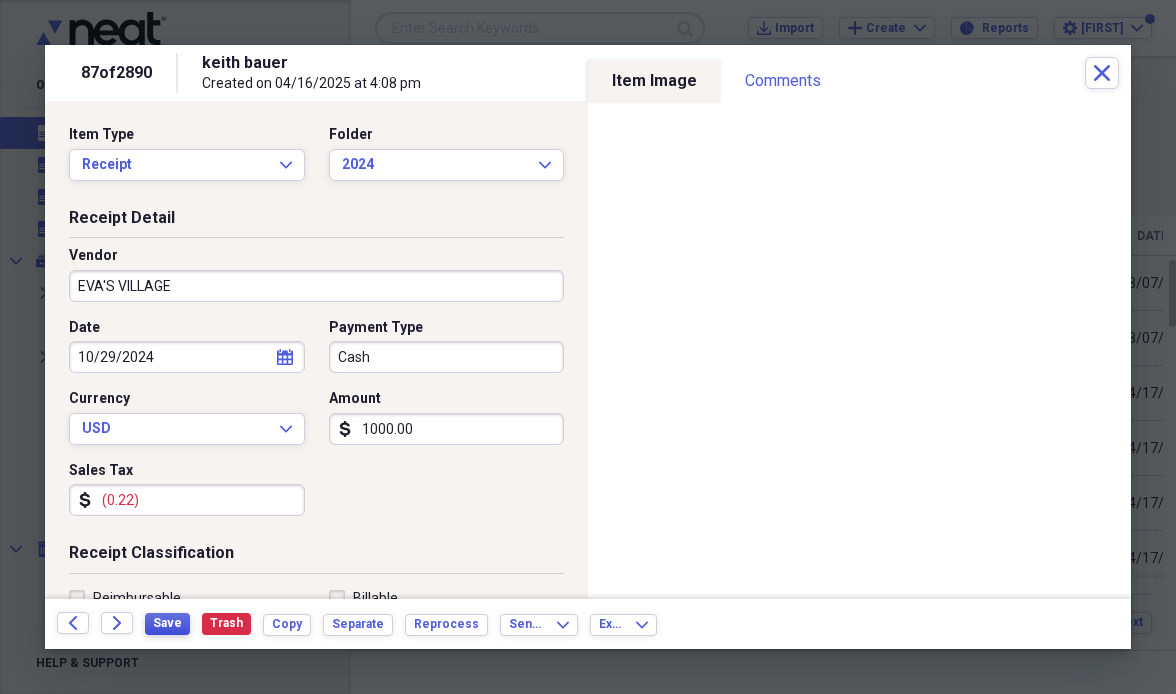 click on "Save" at bounding box center (167, 623) 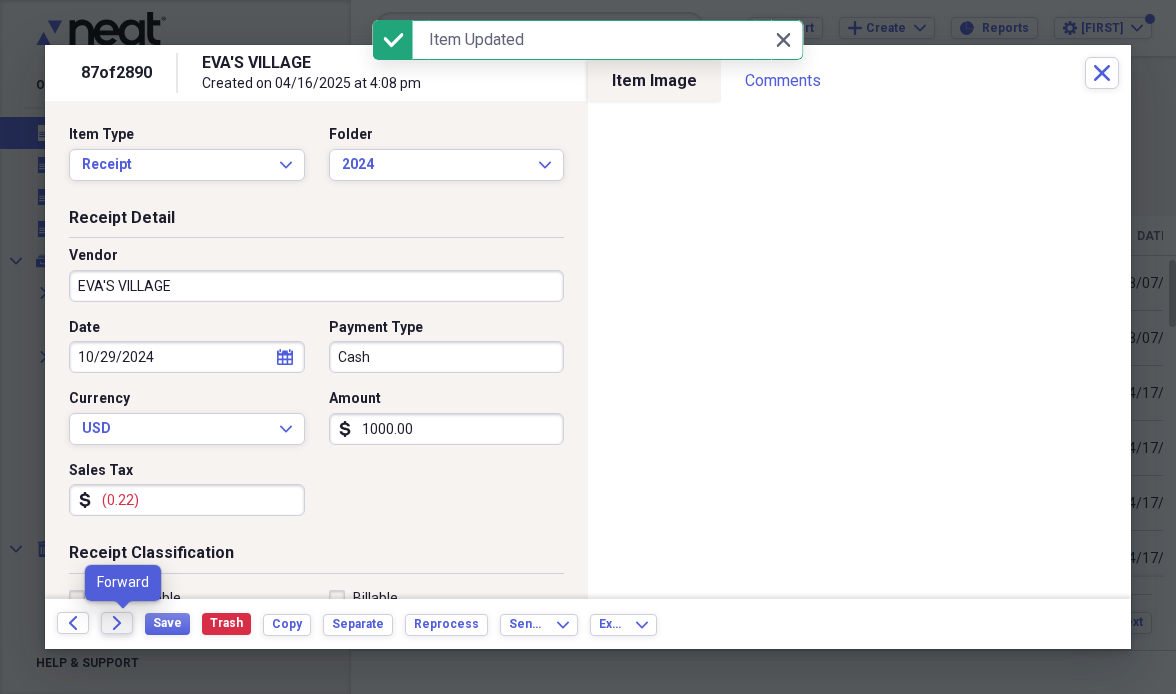 click on "Forward" 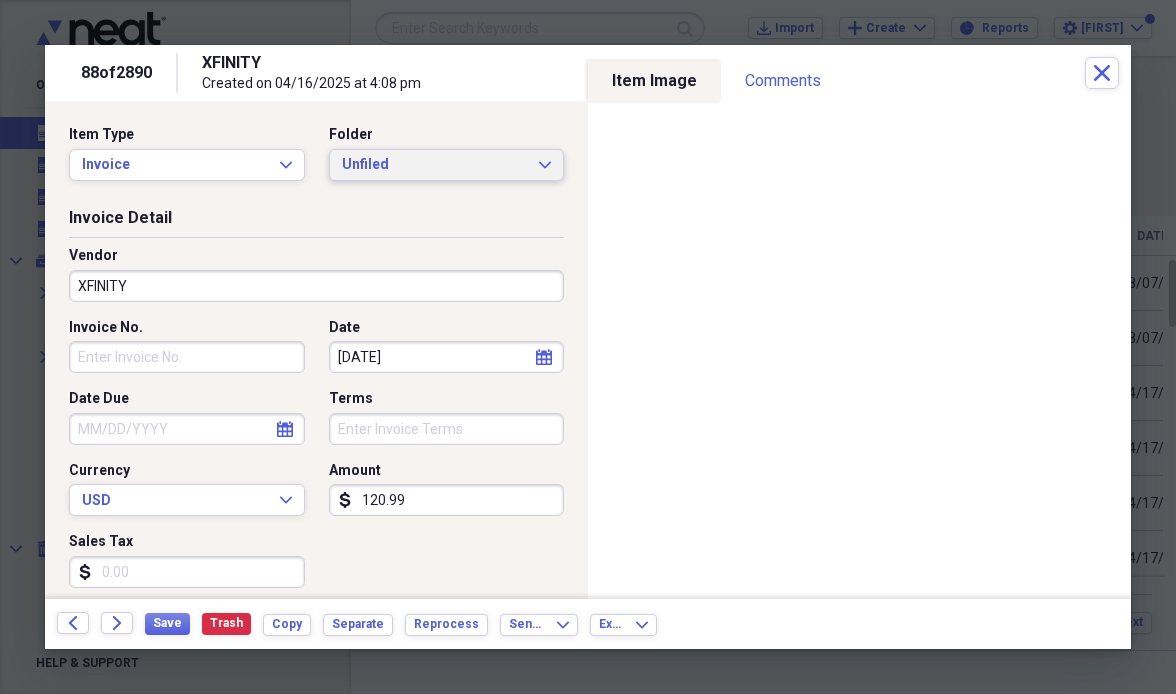 click on "Unfiled" at bounding box center [435, 165] 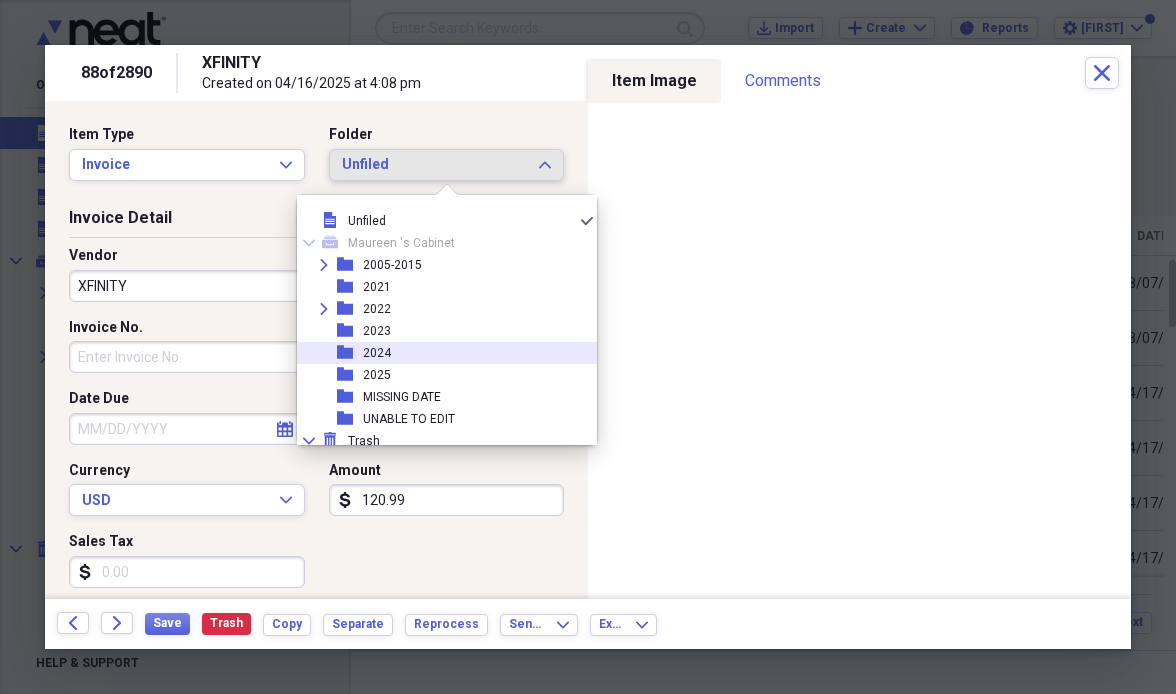 click on "folder [YEAR]" at bounding box center [439, 353] 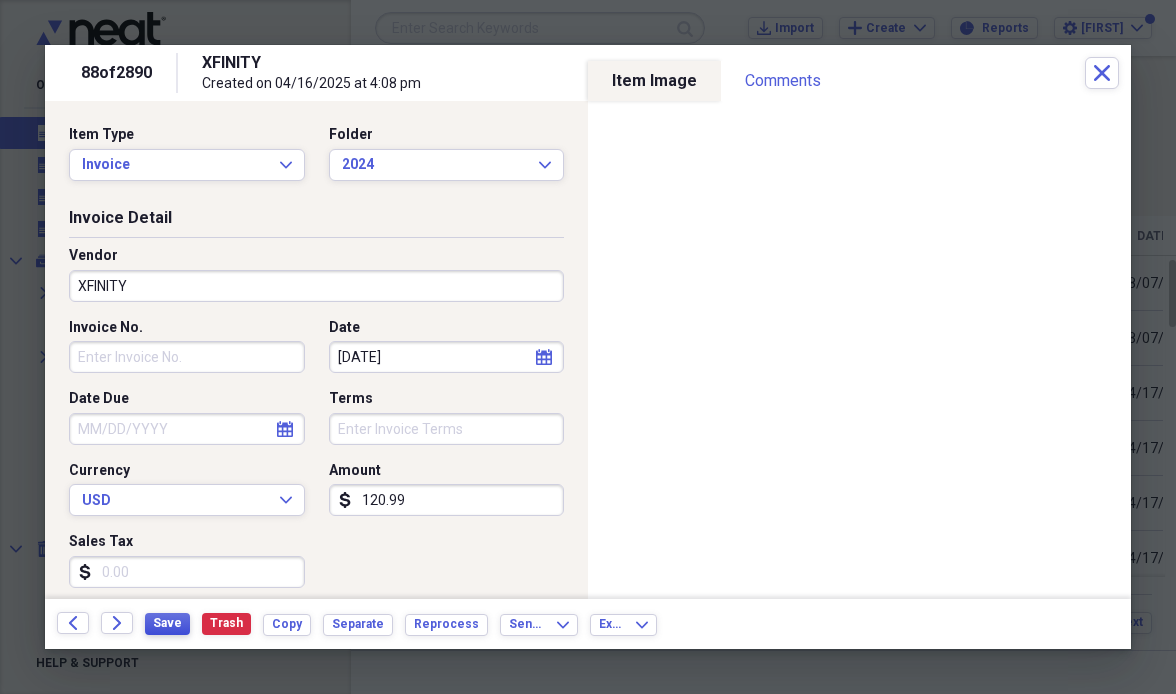 click on "Save" at bounding box center [167, 623] 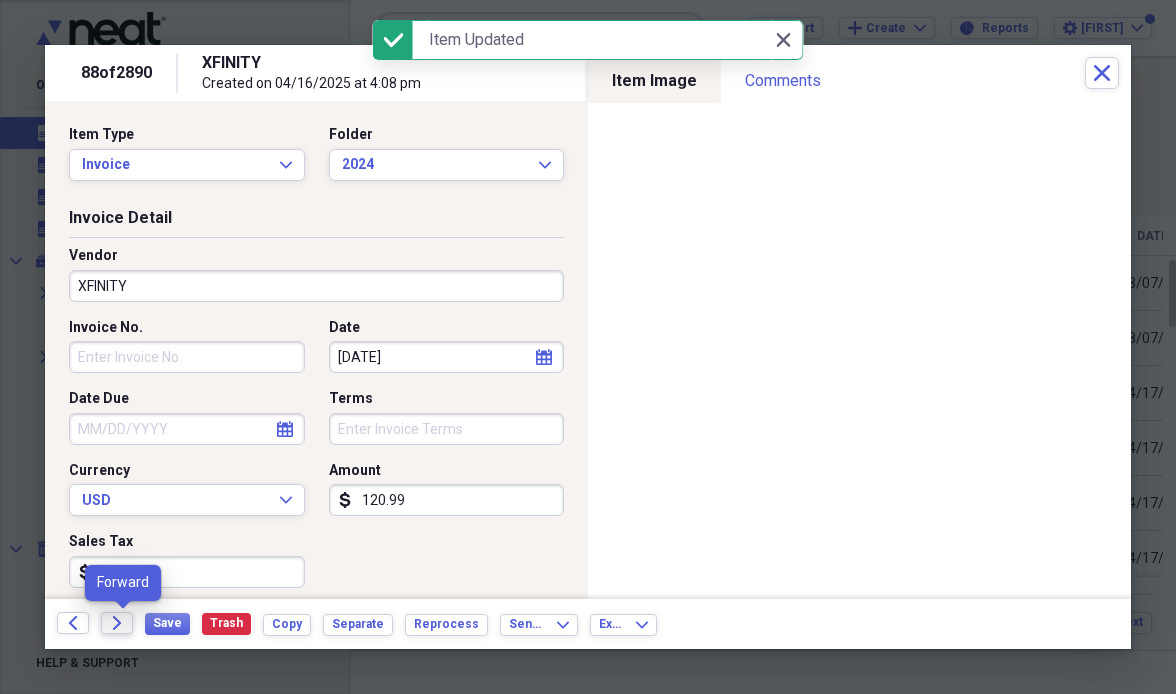 click 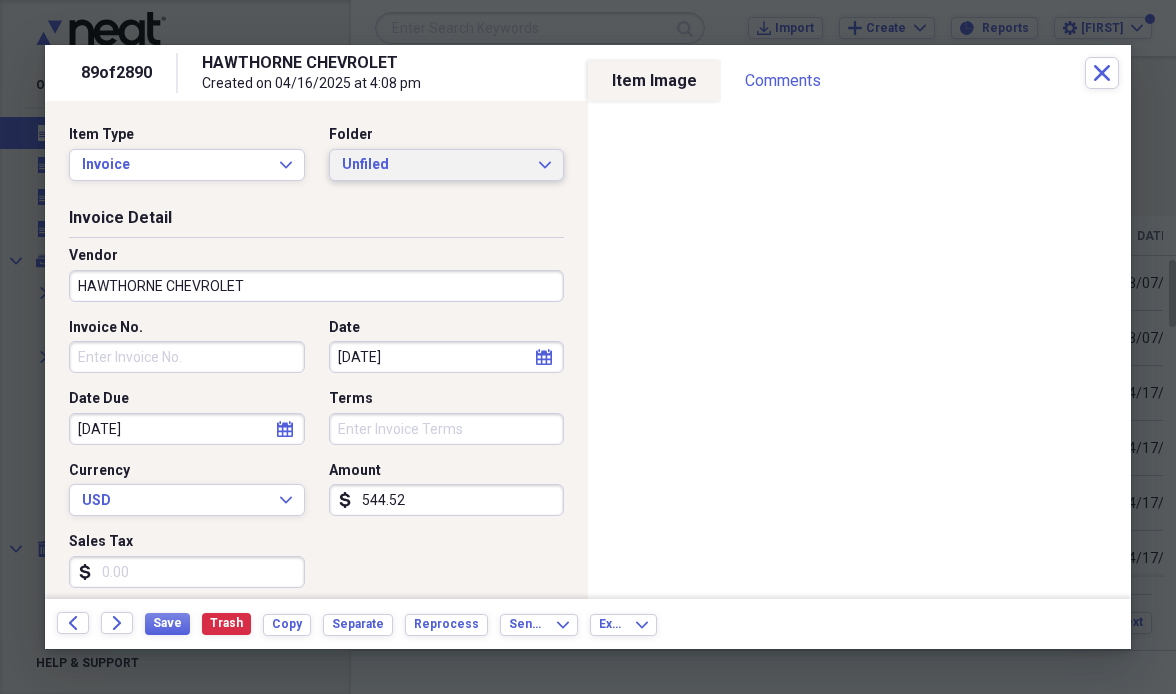 click on "Unfiled" at bounding box center [435, 165] 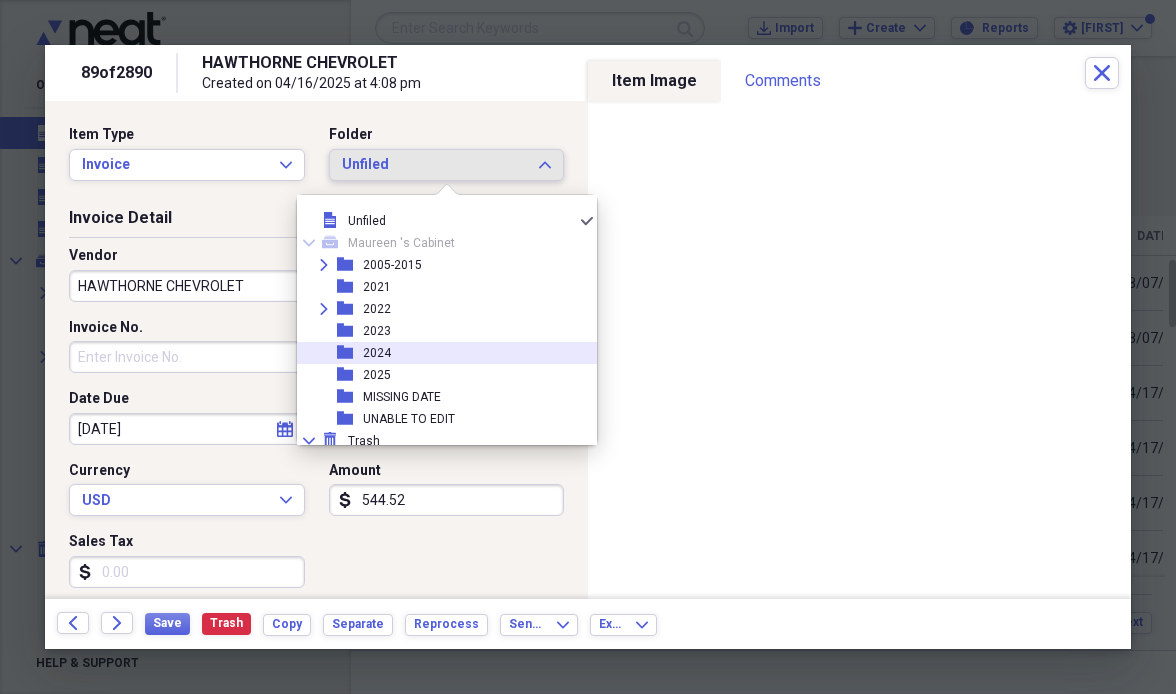 click on "2024" at bounding box center (377, 353) 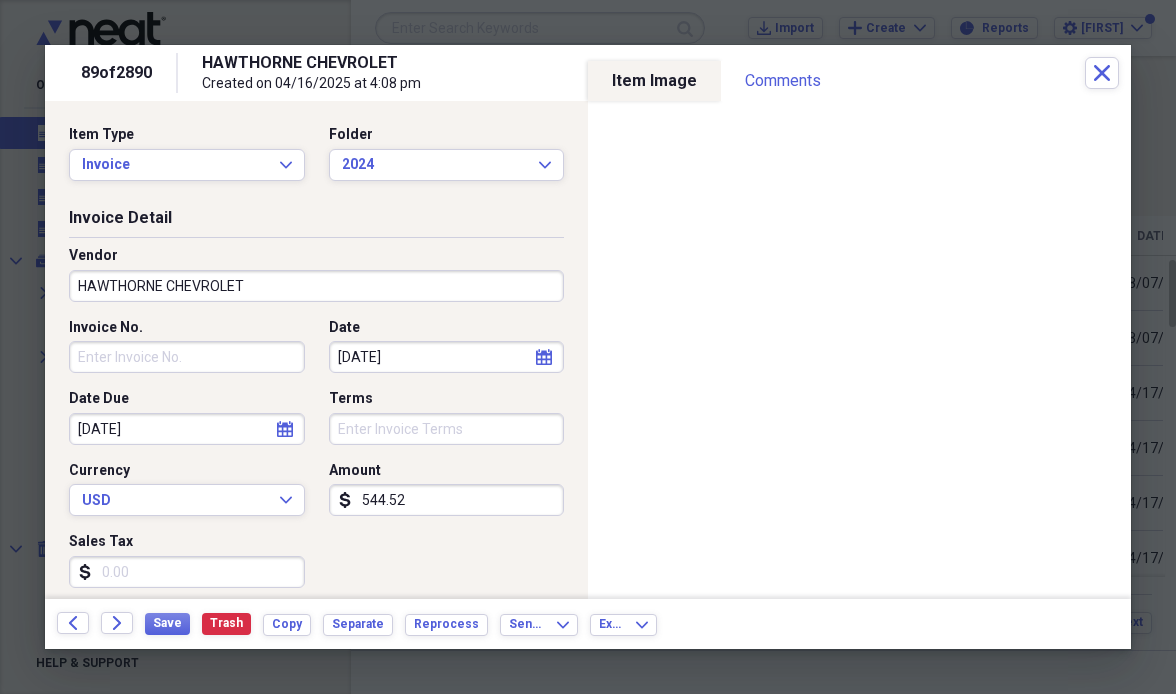 click on "calendar" 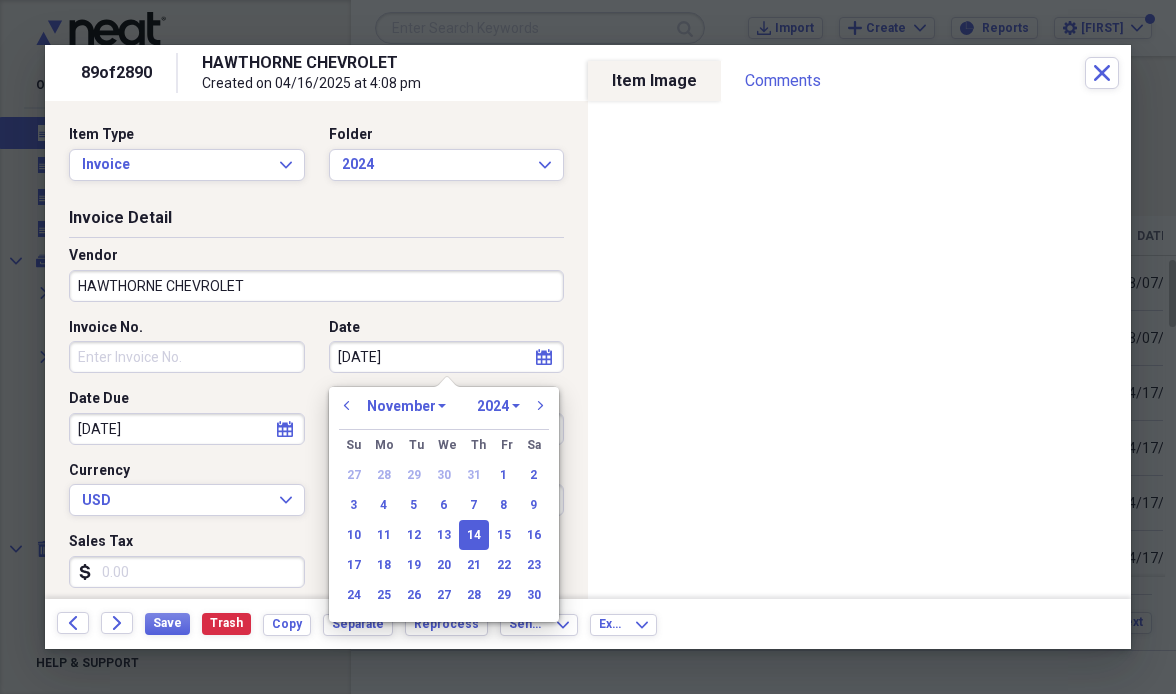 click 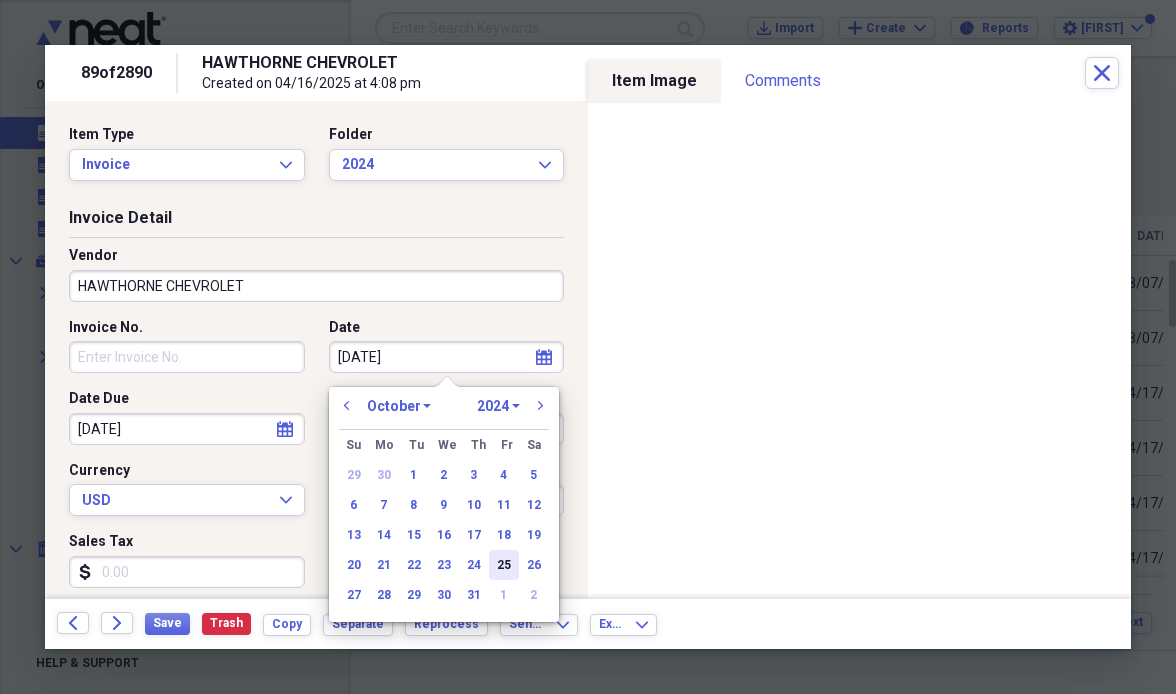 click on "25" at bounding box center (504, 565) 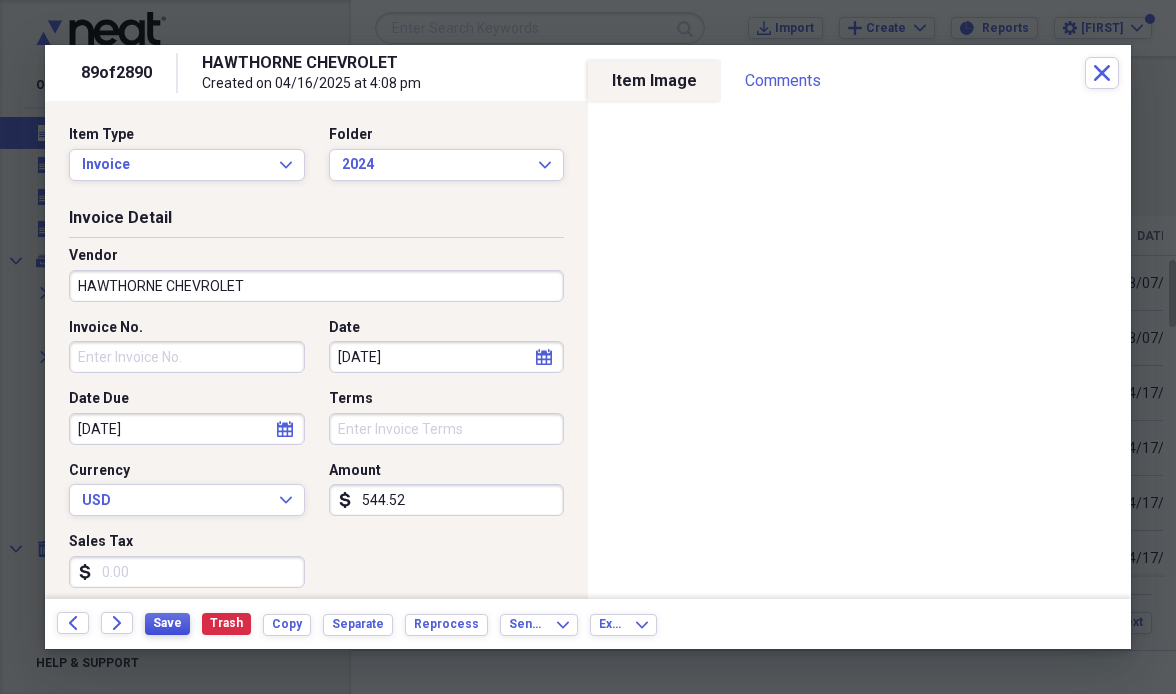 click on "Save" at bounding box center (167, 623) 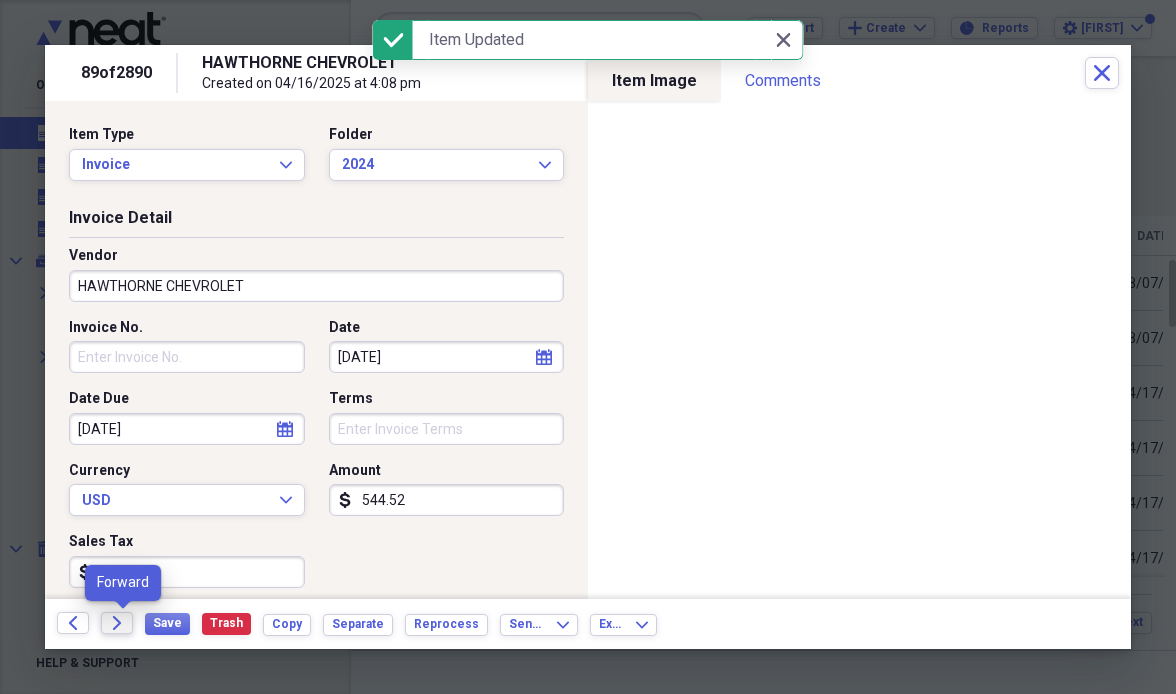 click on "Forward" 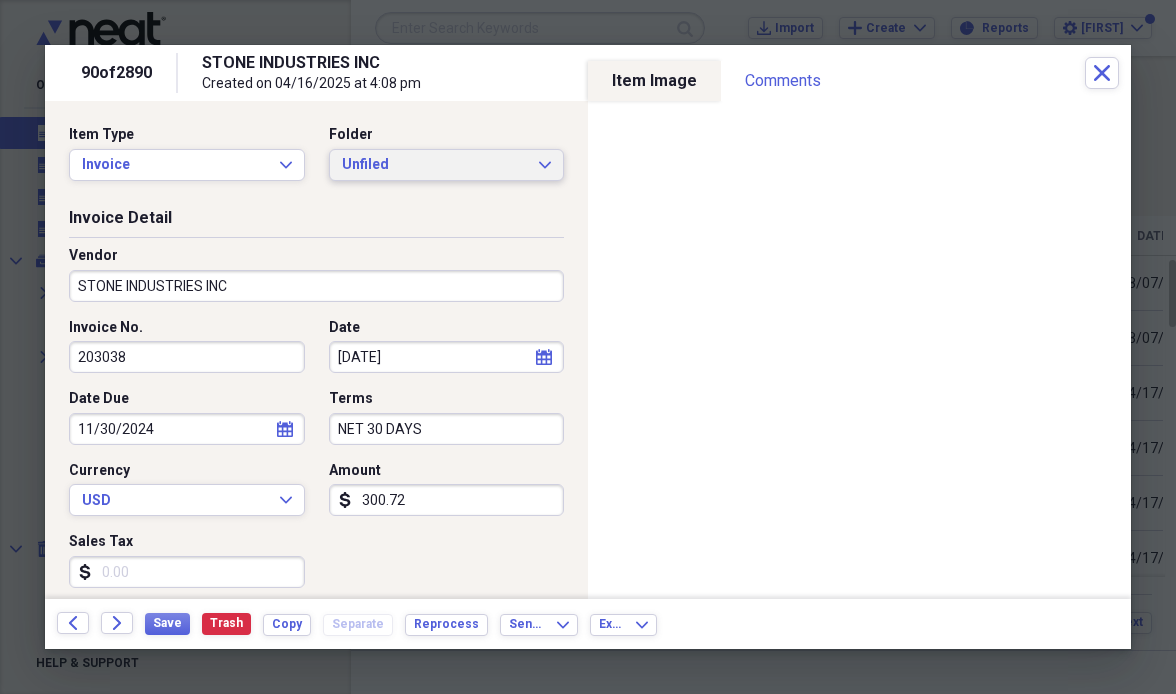 click on "Unfiled" at bounding box center (435, 165) 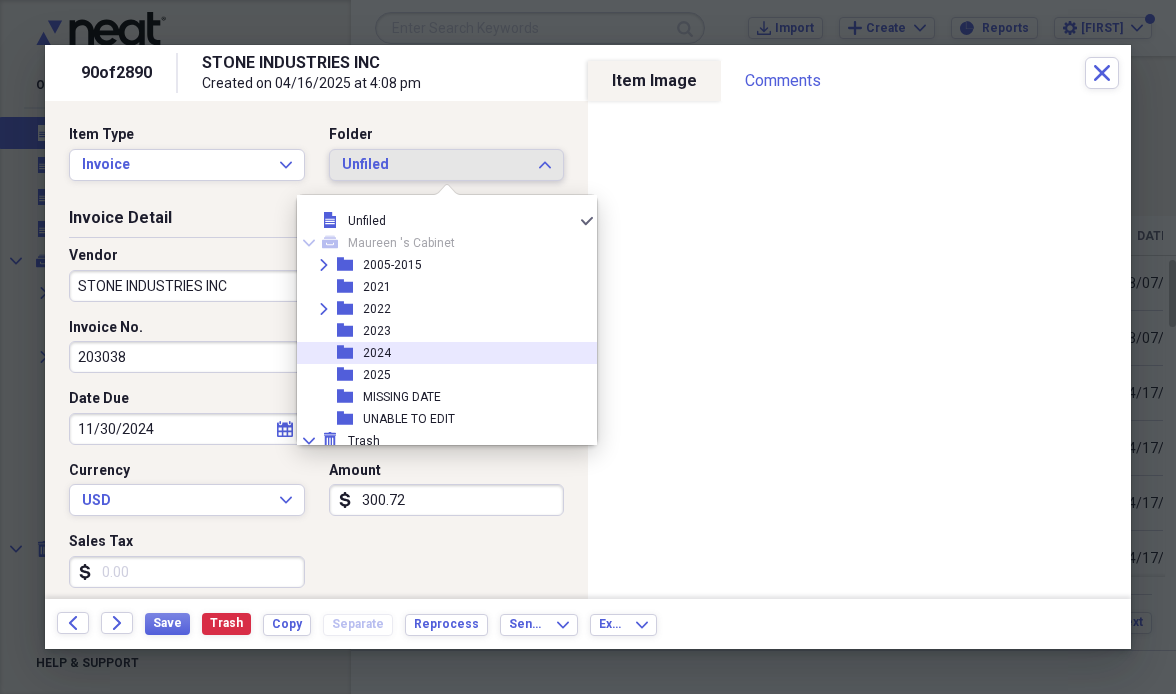 click on "2024" at bounding box center [377, 353] 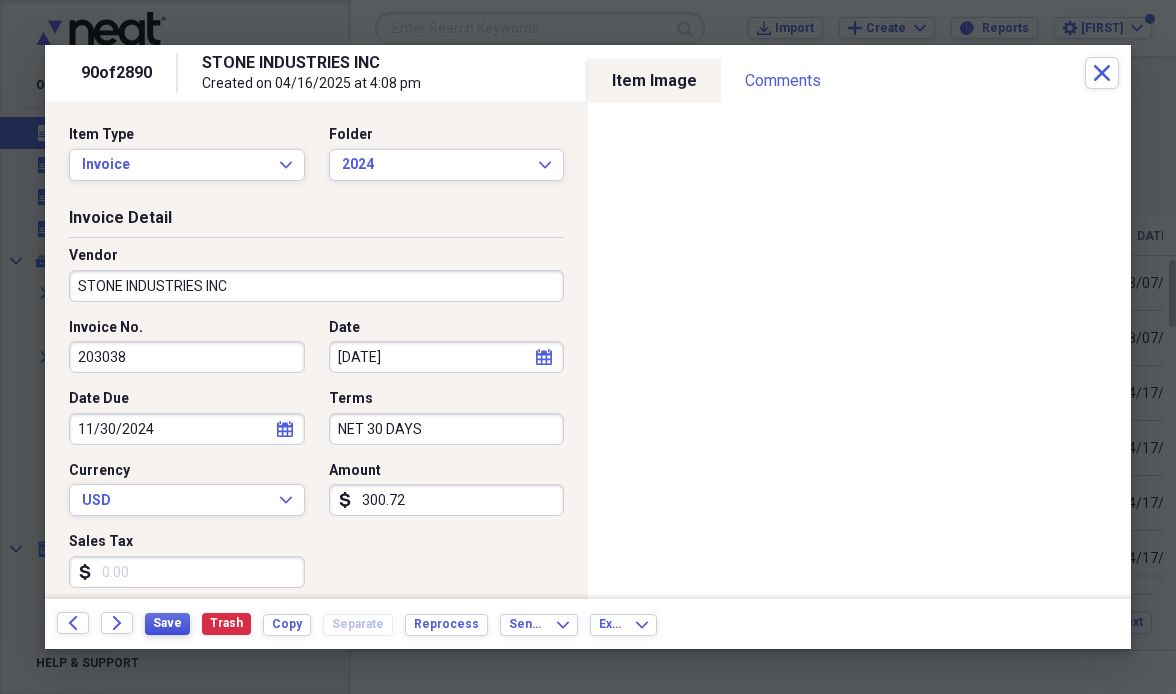 click on "Save" at bounding box center [167, 623] 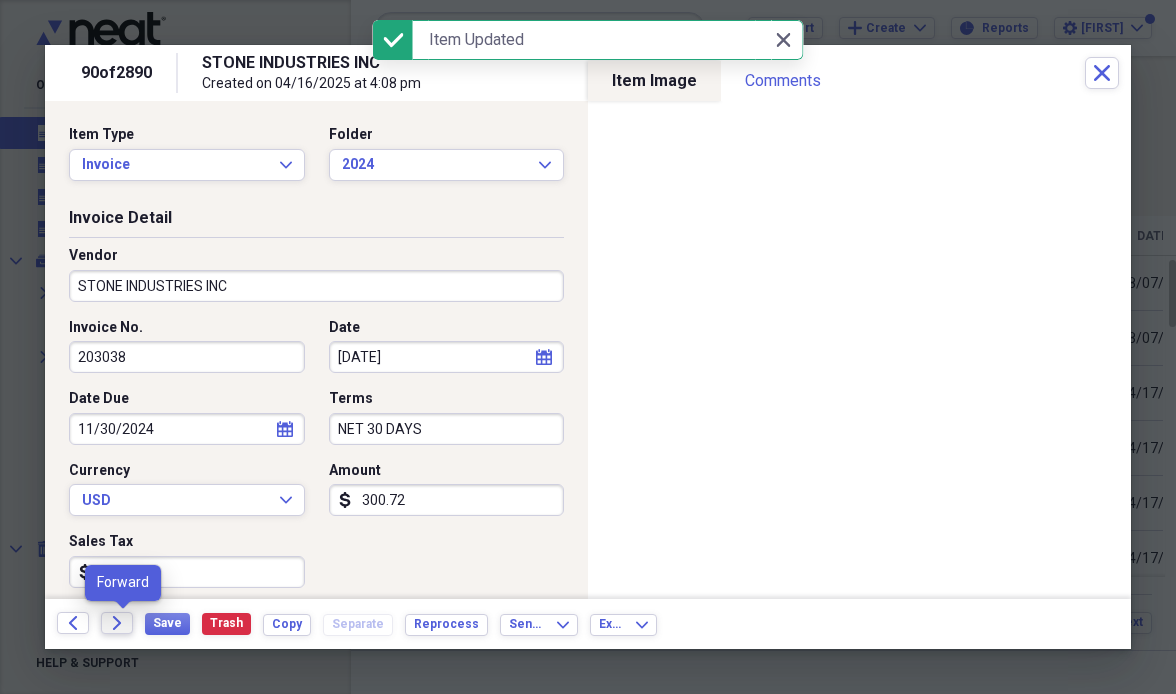 click on "Forward" 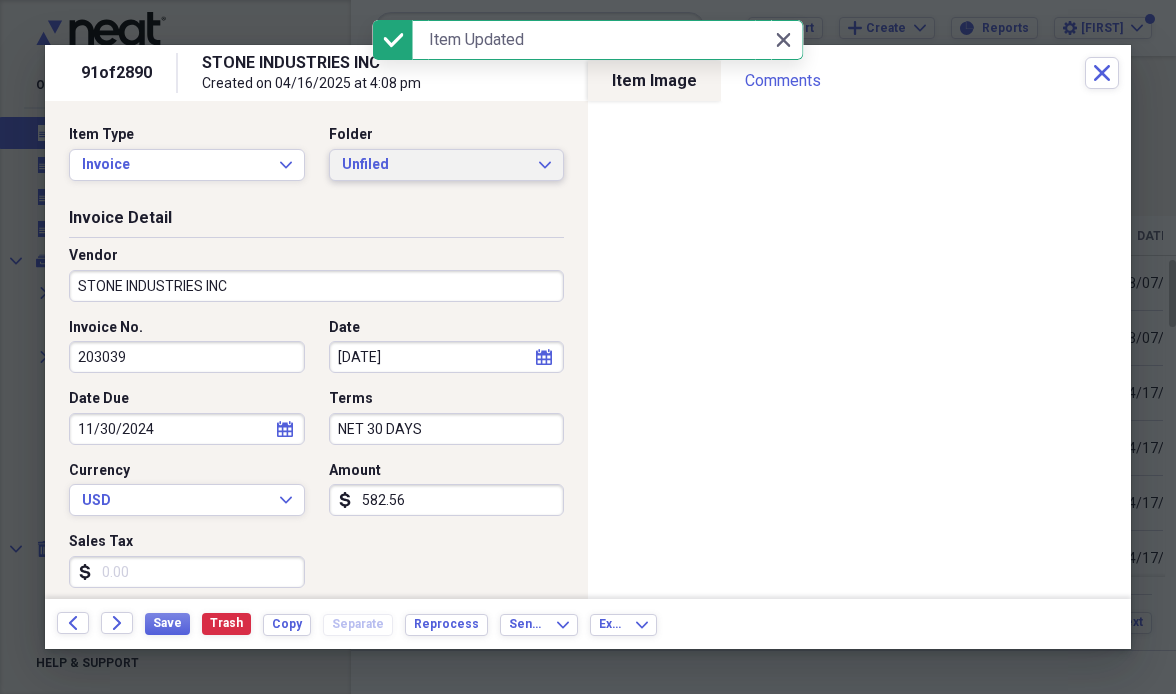 click on "Unfiled" at bounding box center (435, 165) 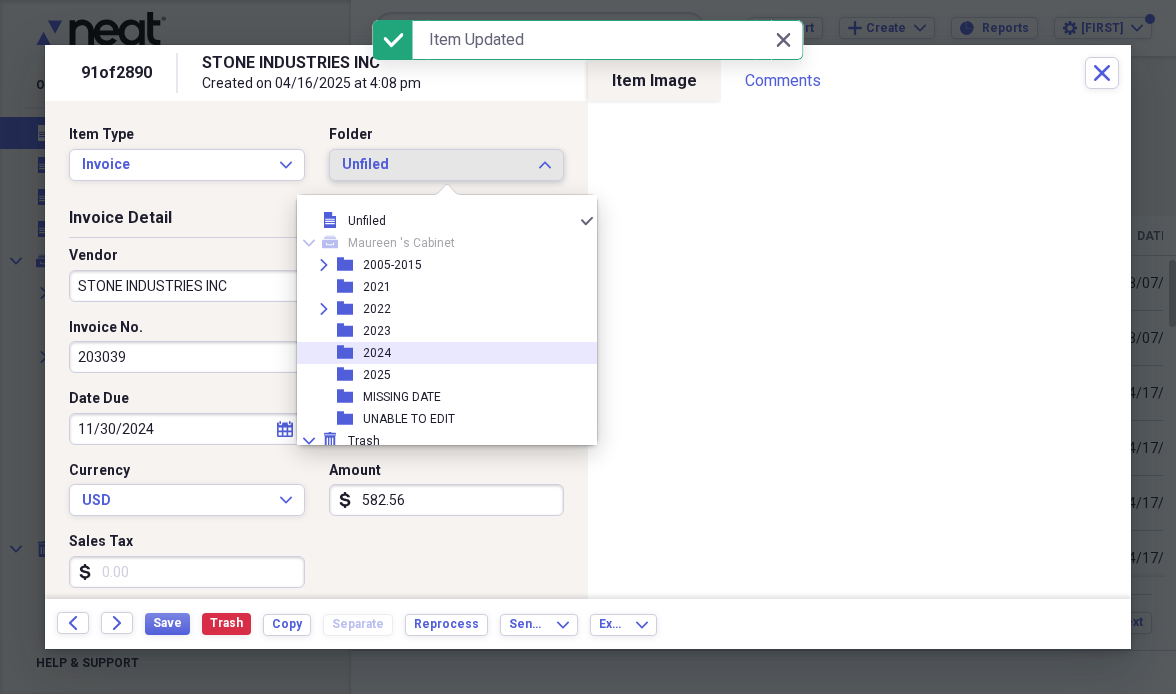 click on "folder [YEAR]" at bounding box center [439, 353] 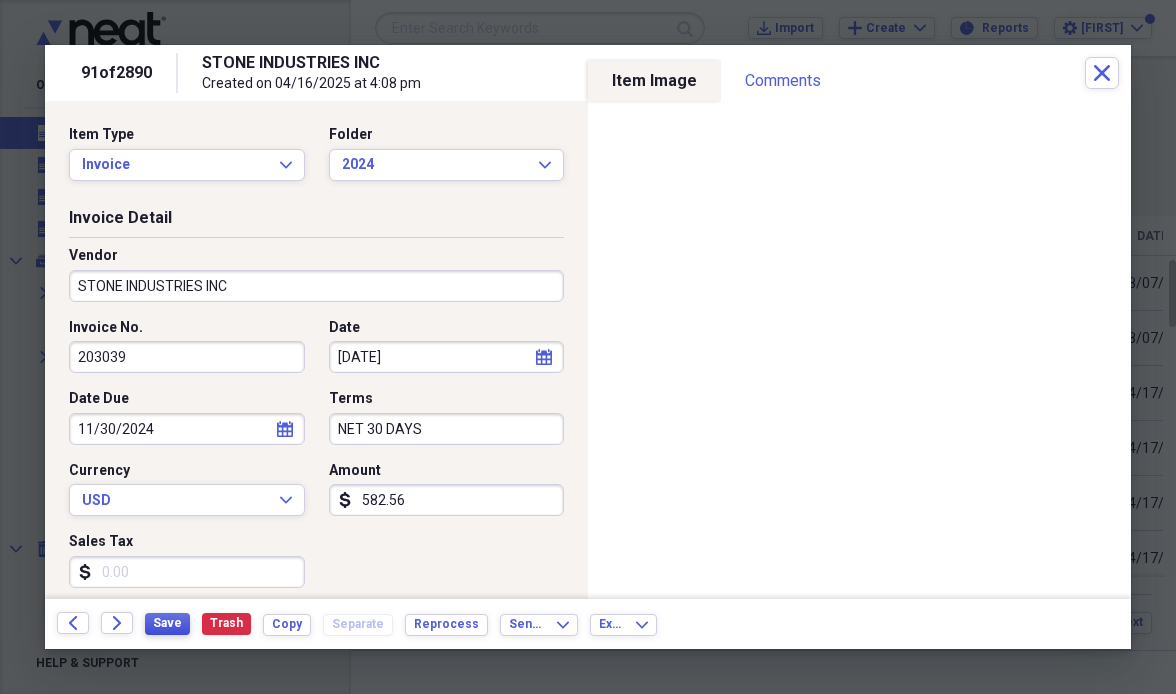 click on "Save" at bounding box center (167, 623) 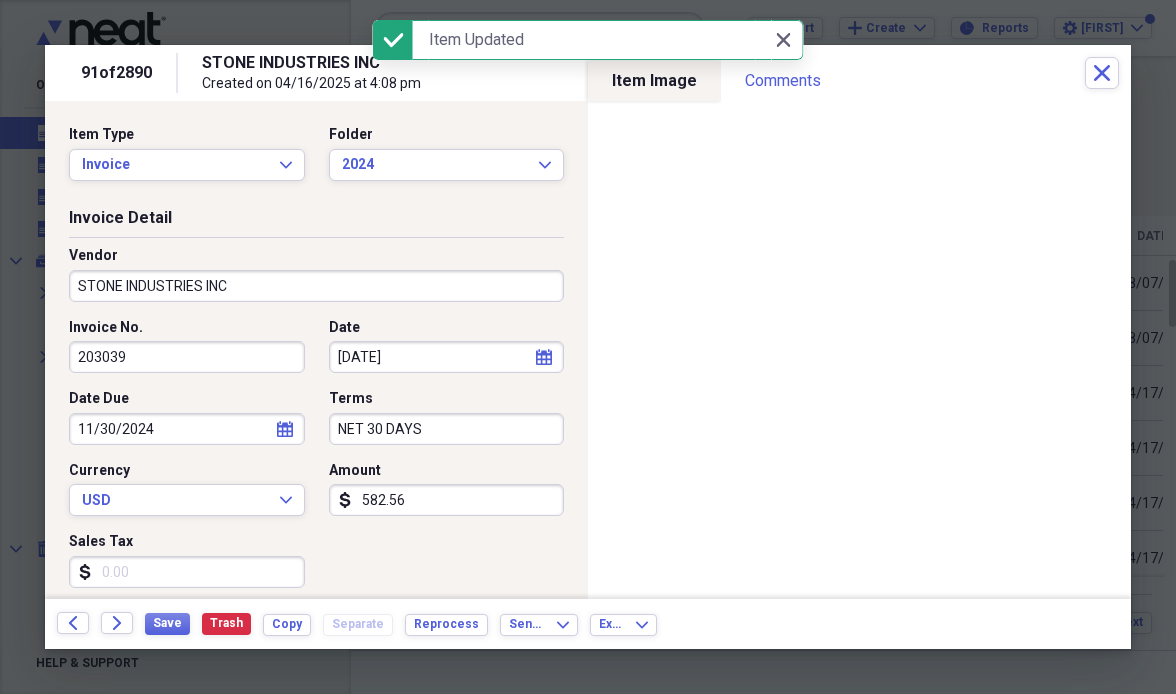 click on "Forward" 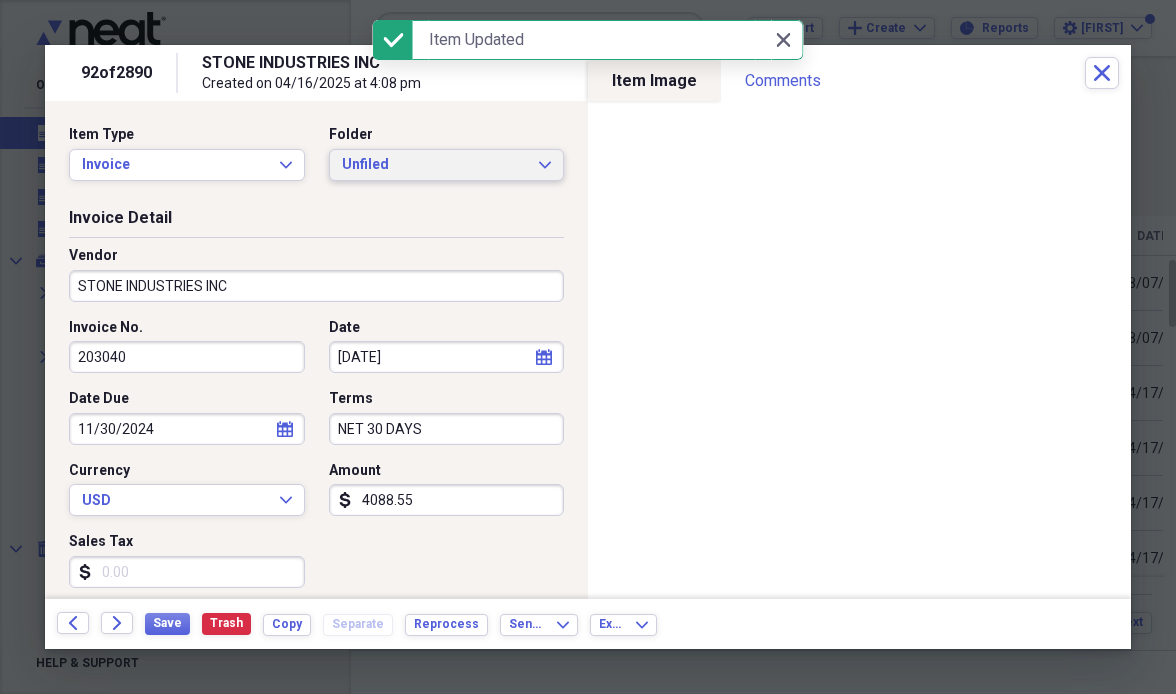 click on "Unfiled Expand" at bounding box center (447, 165) 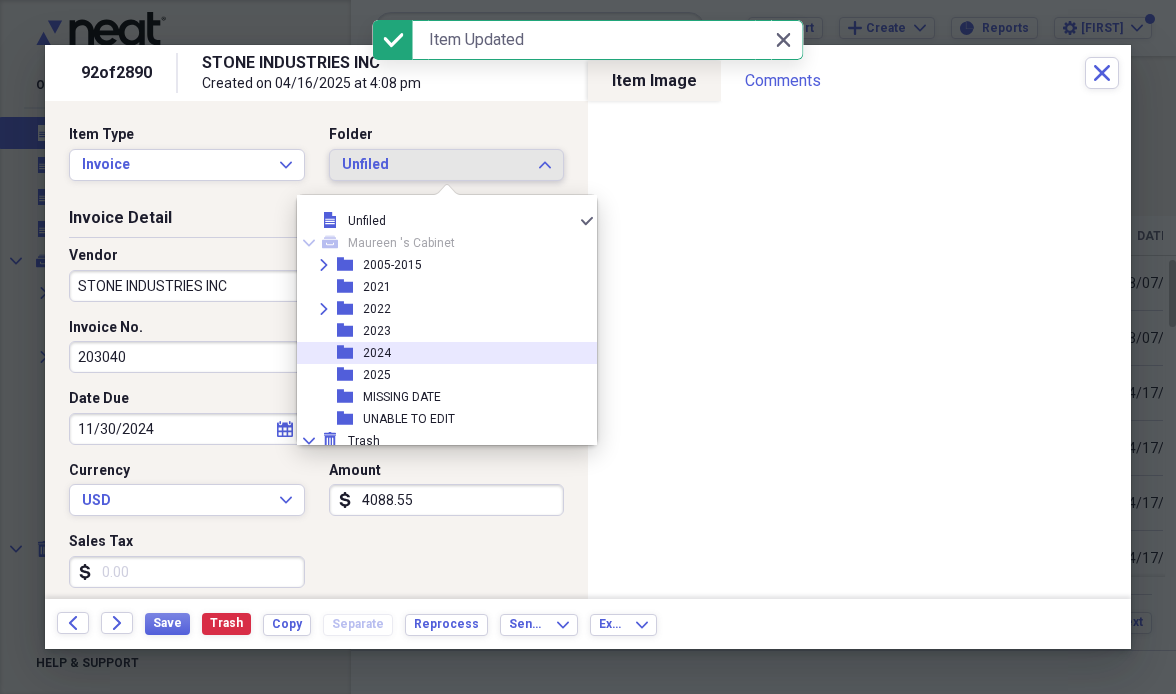 click on "folder [YEAR]" at bounding box center (439, 353) 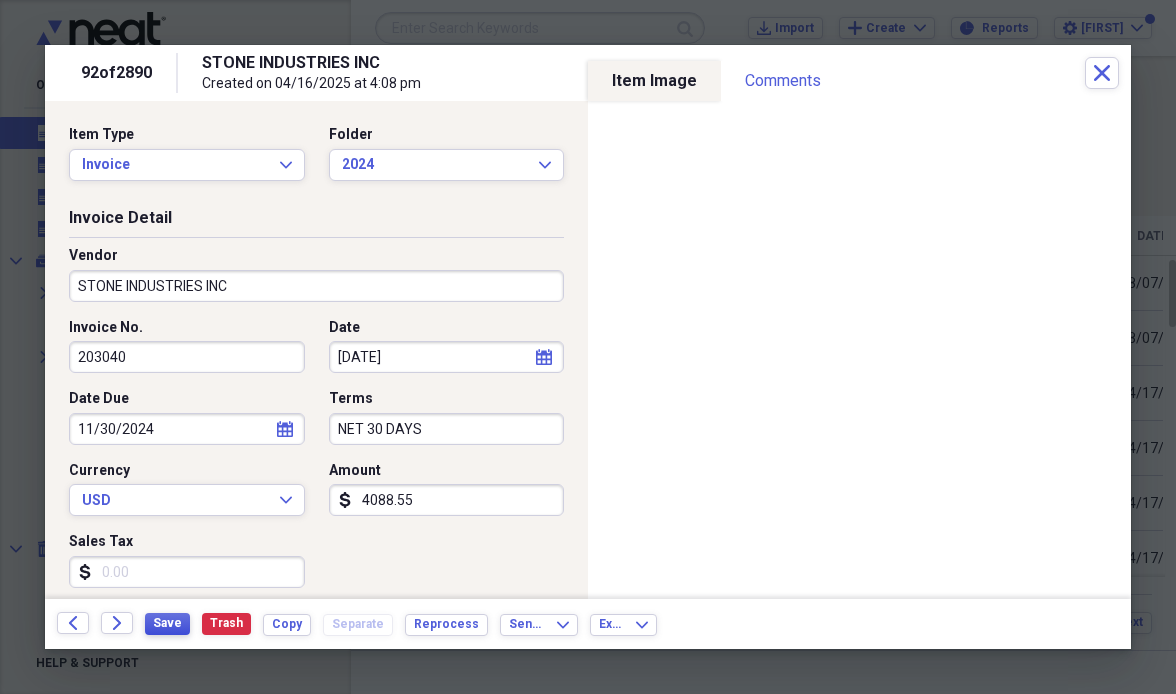 click on "Save" at bounding box center (167, 623) 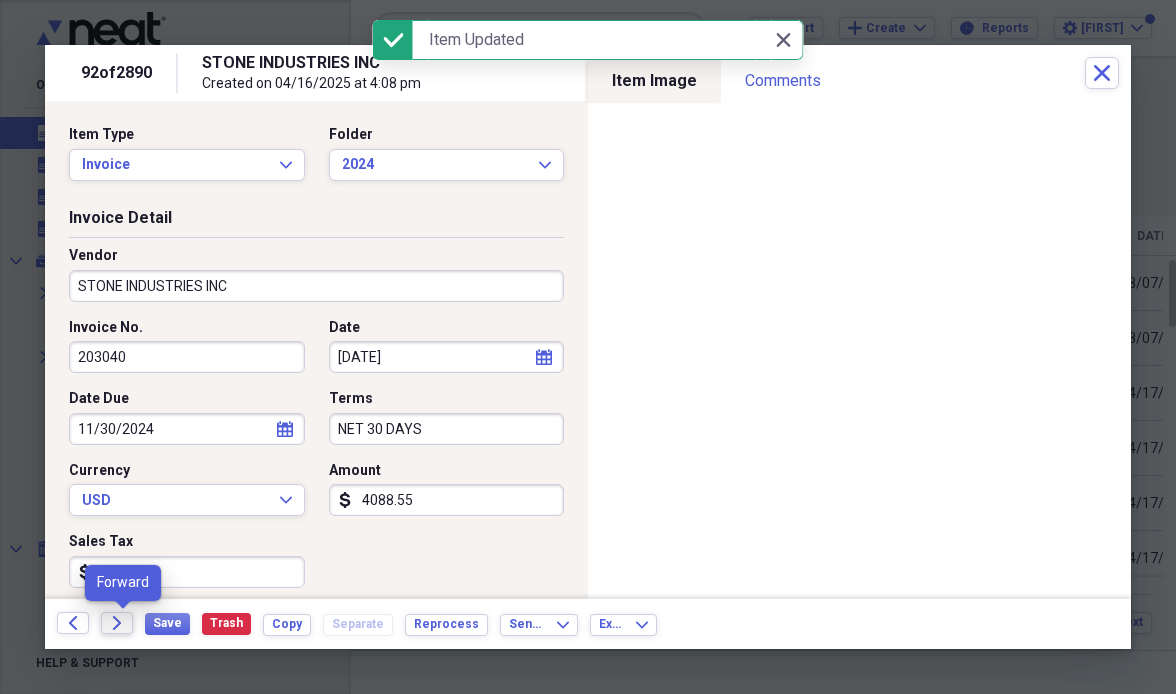 click 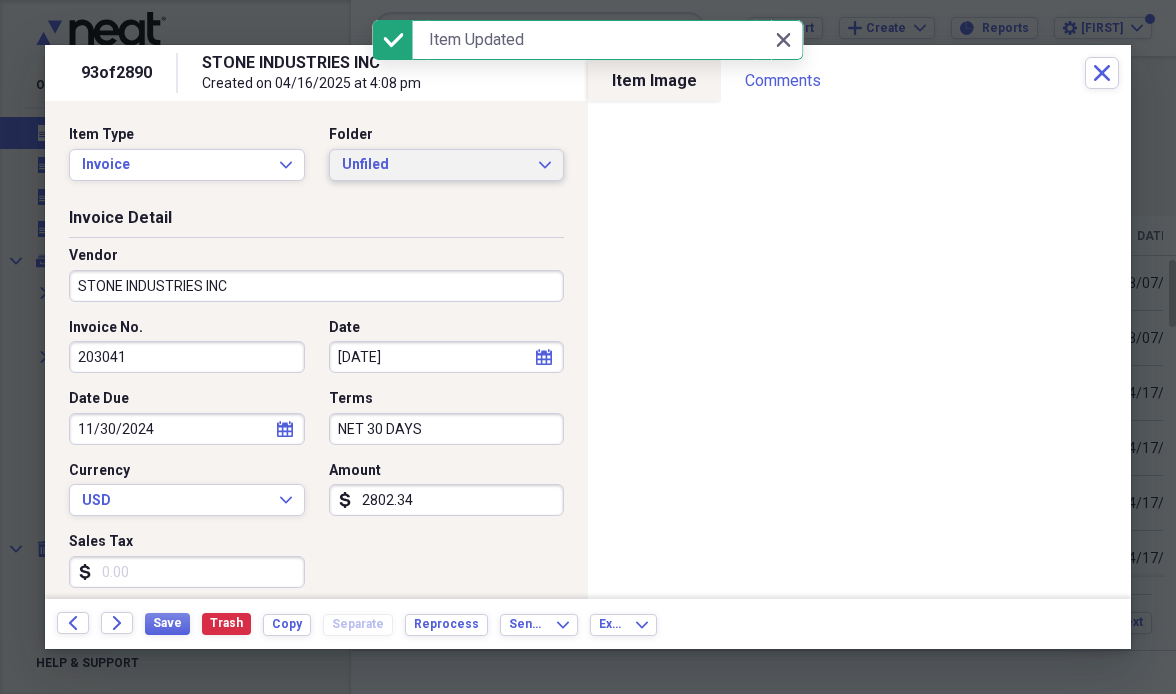 click on "Unfiled Expand" at bounding box center [447, 165] 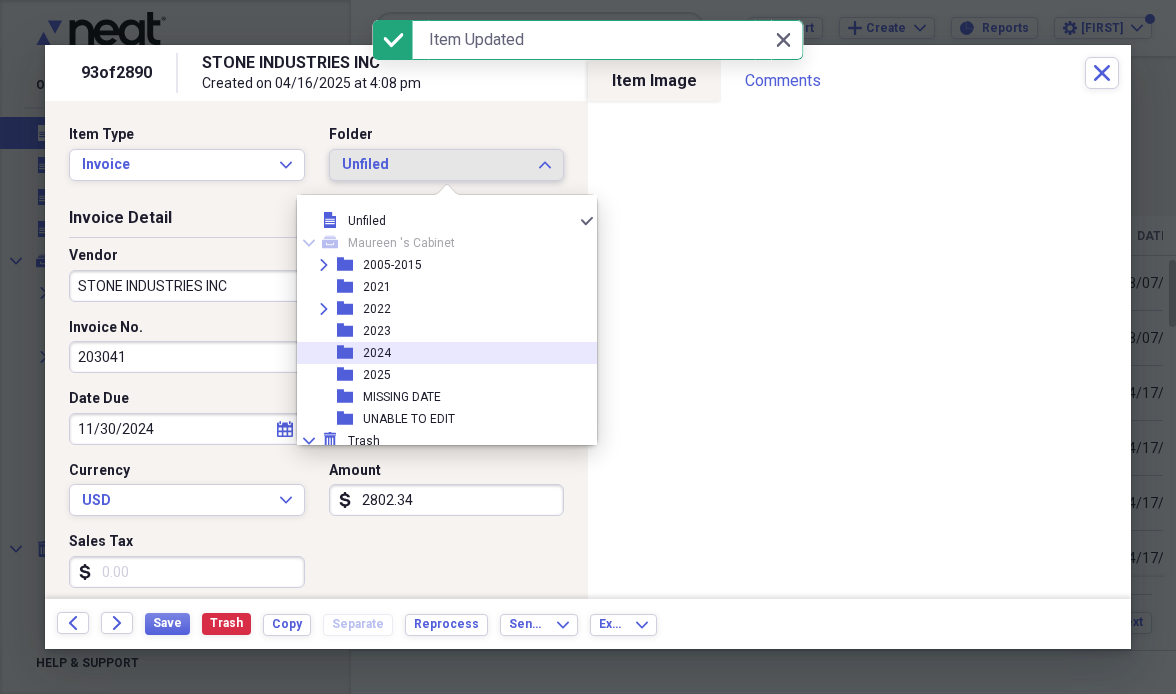 click on "2024" at bounding box center [377, 353] 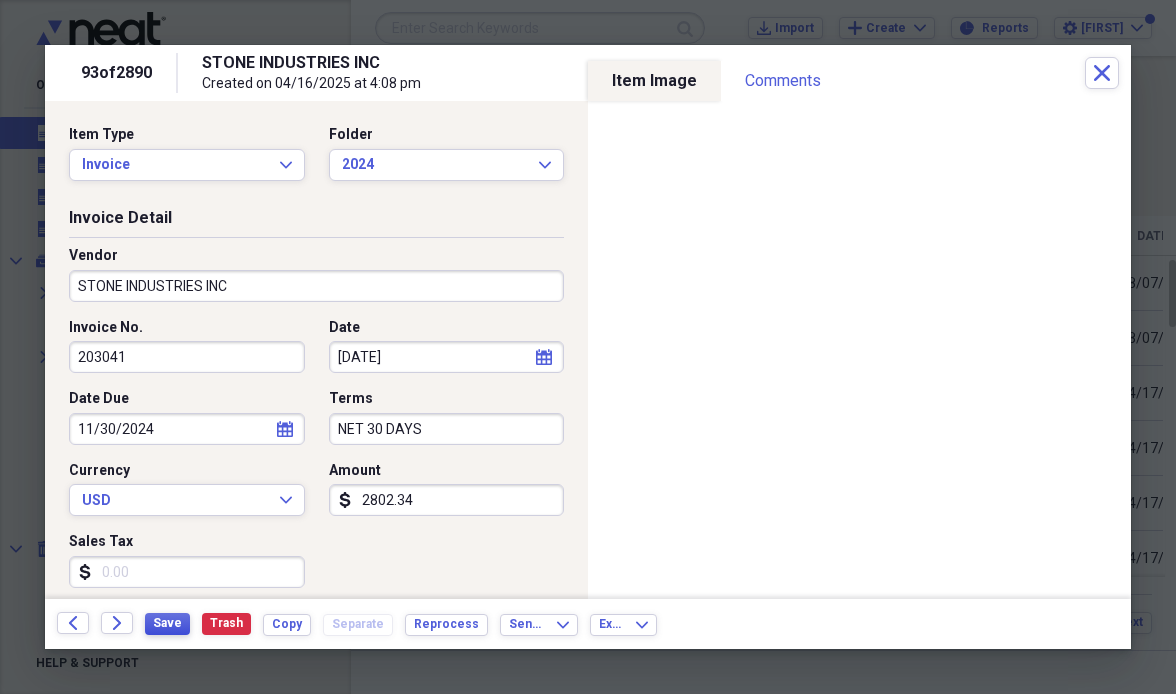 click on "Save" at bounding box center (167, 623) 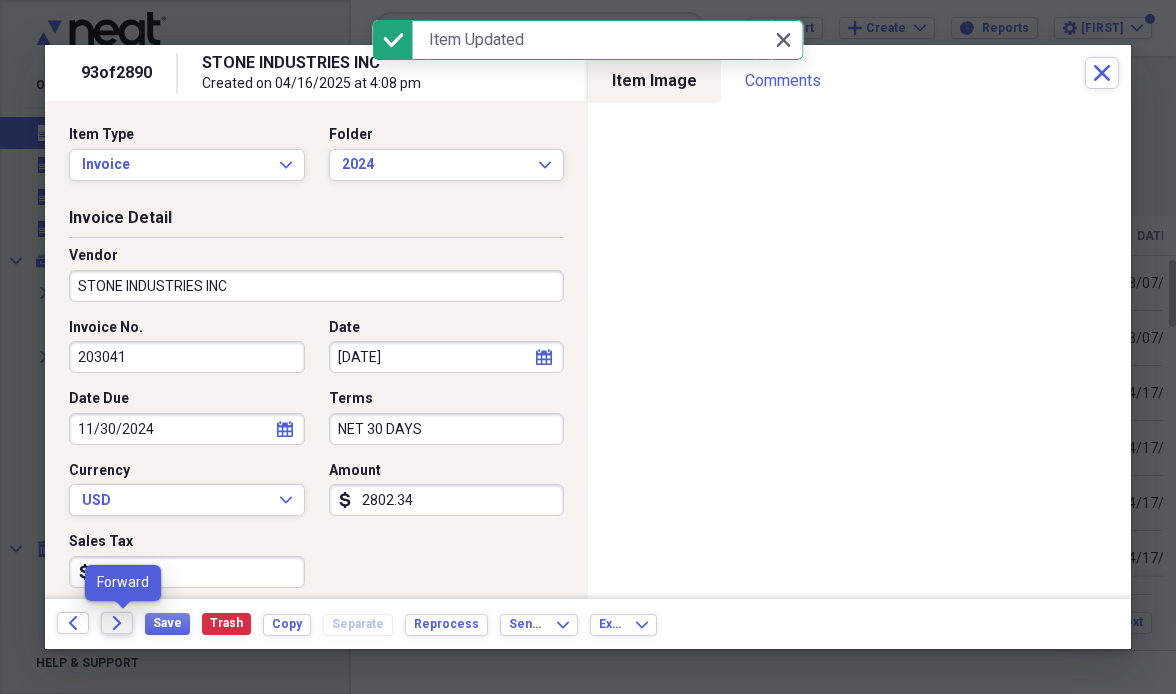 click on "Forward" 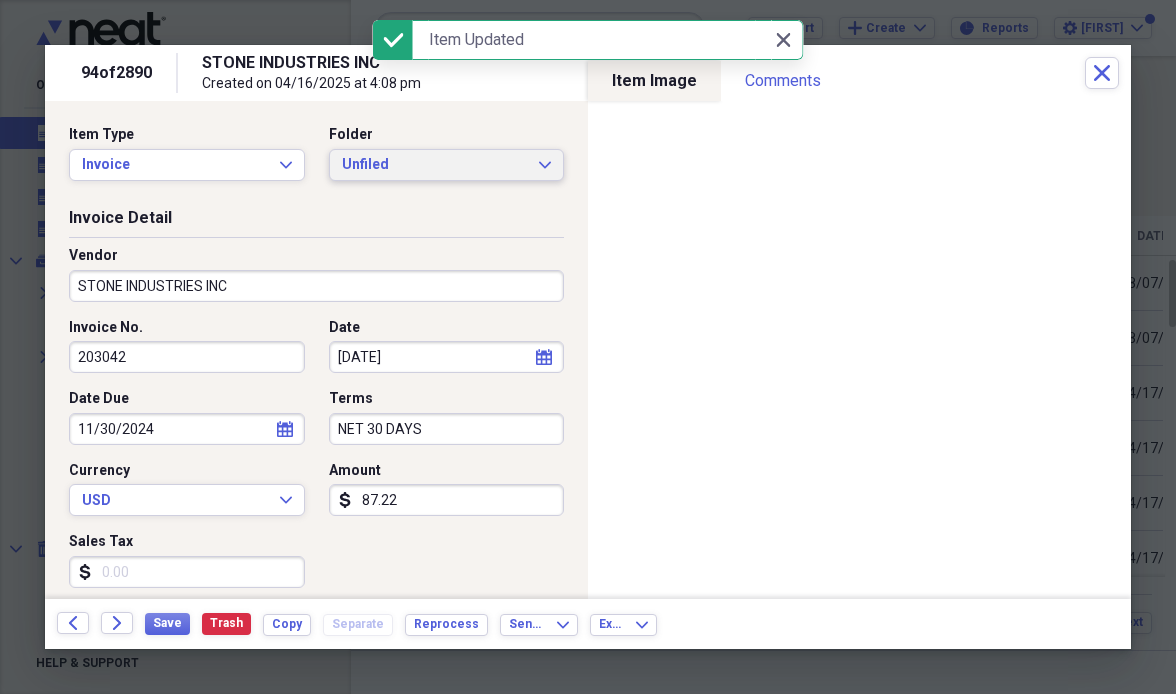 click on "Unfiled" at bounding box center [435, 165] 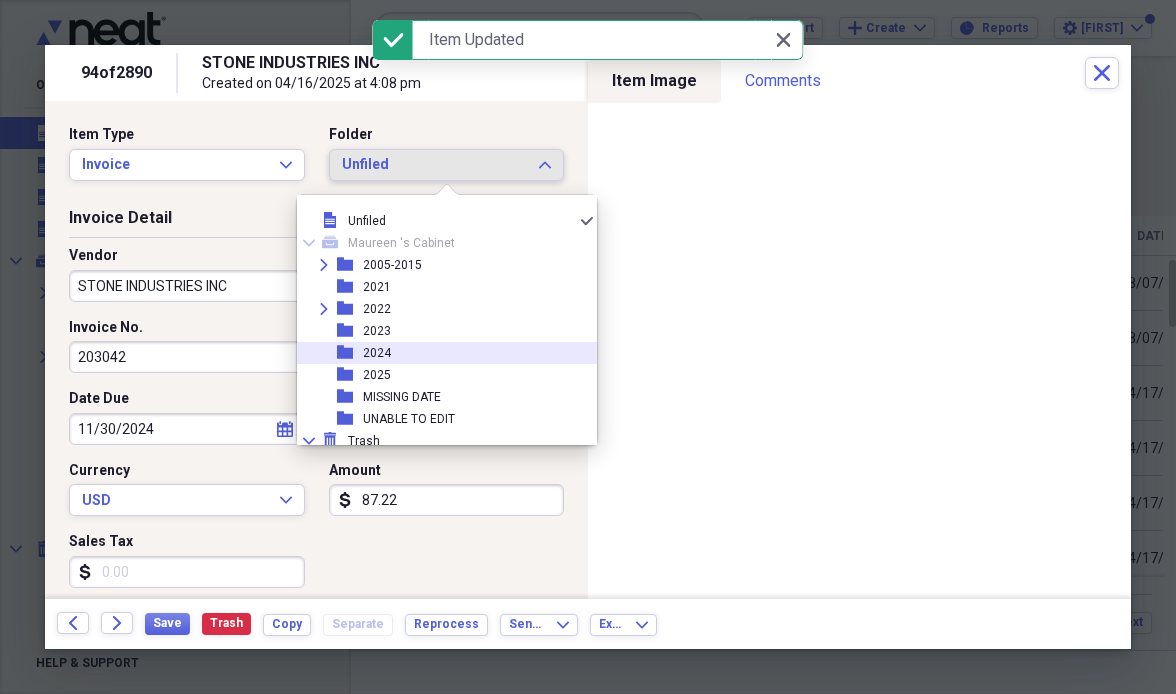 click on "folder [YEAR]" at bounding box center [439, 353] 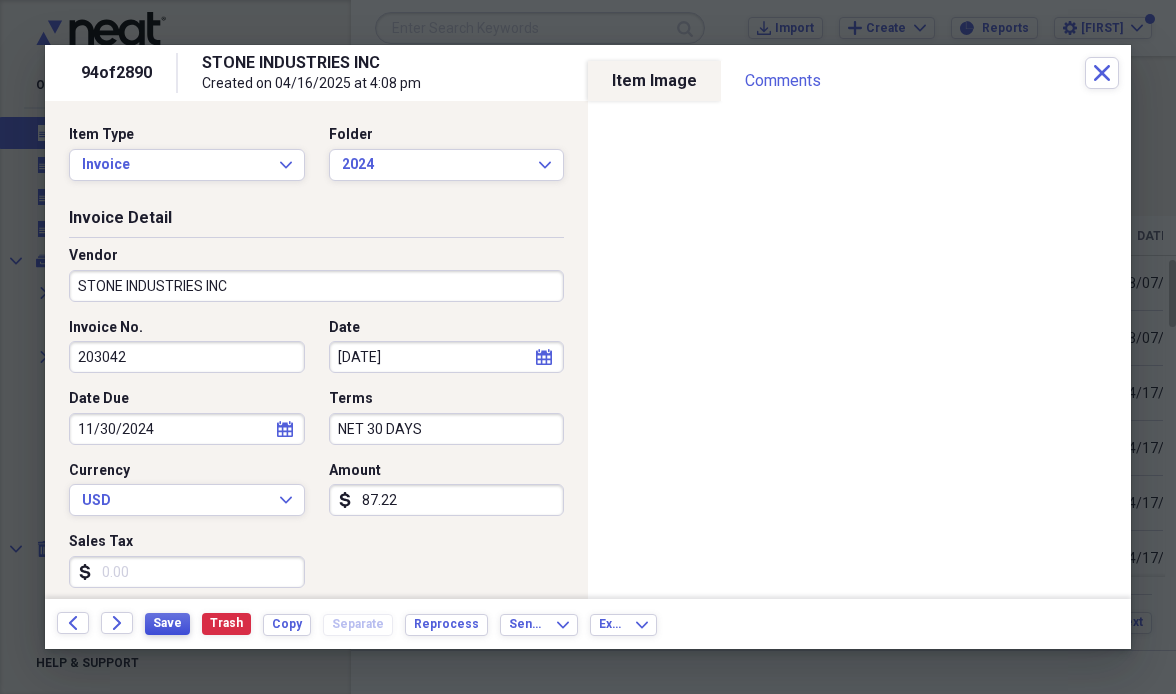 click on "Save" at bounding box center [167, 623] 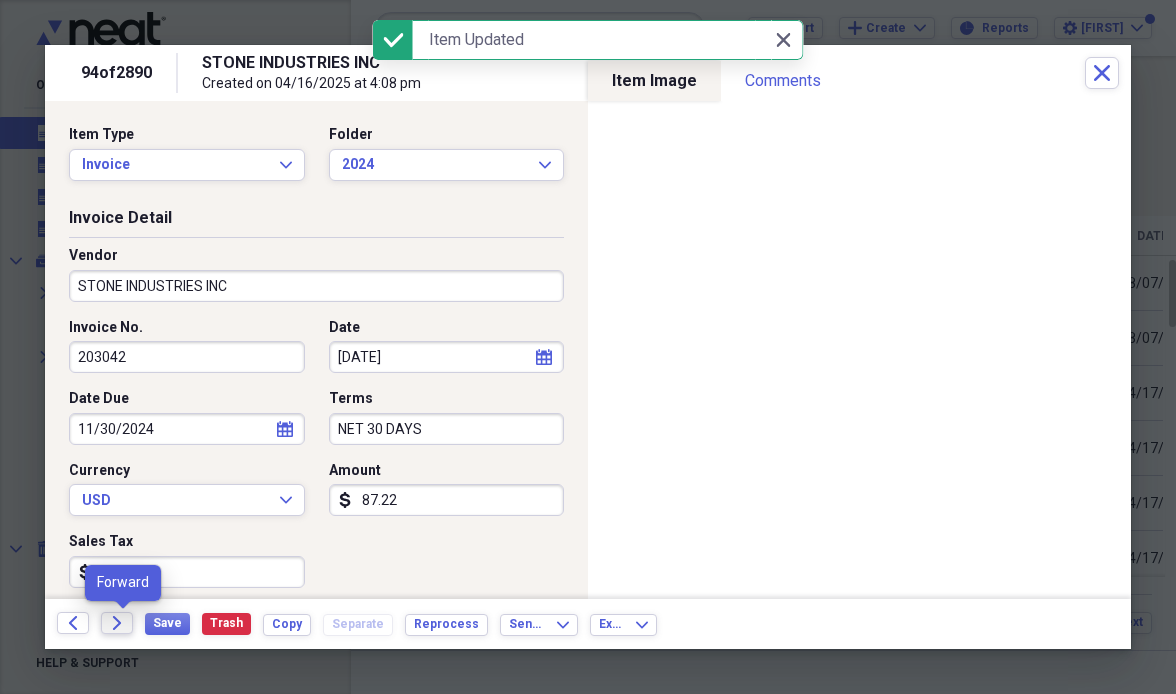 click on "Forward" at bounding box center (117, 623) 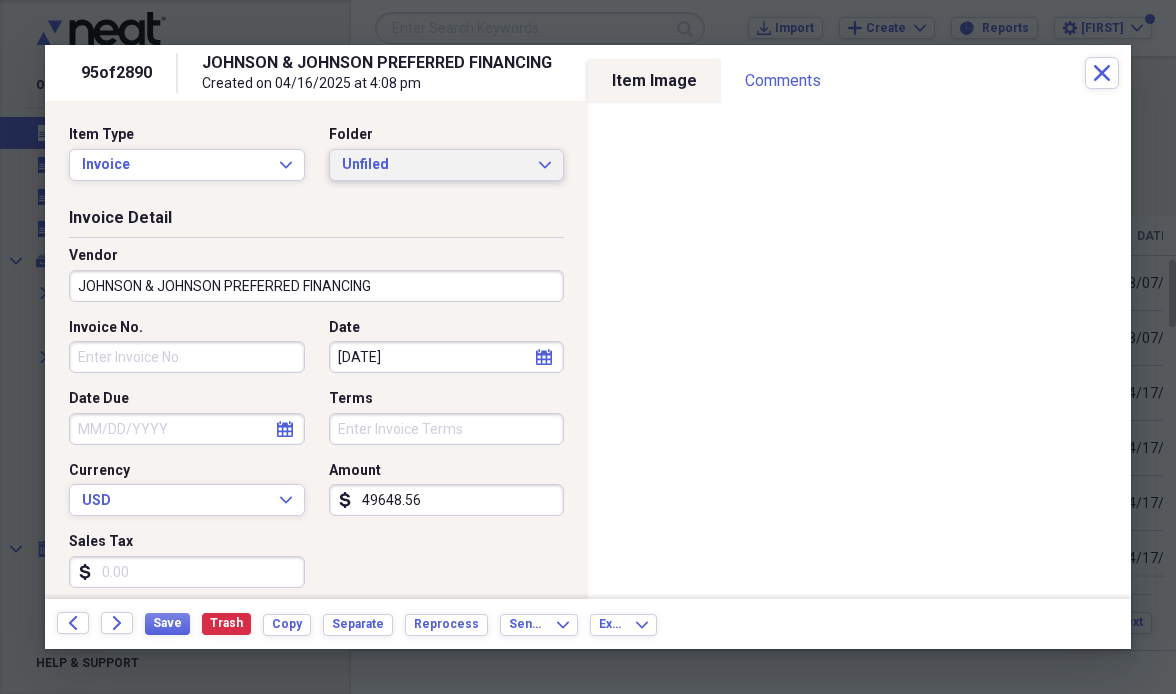 click on "Unfiled" at bounding box center (435, 165) 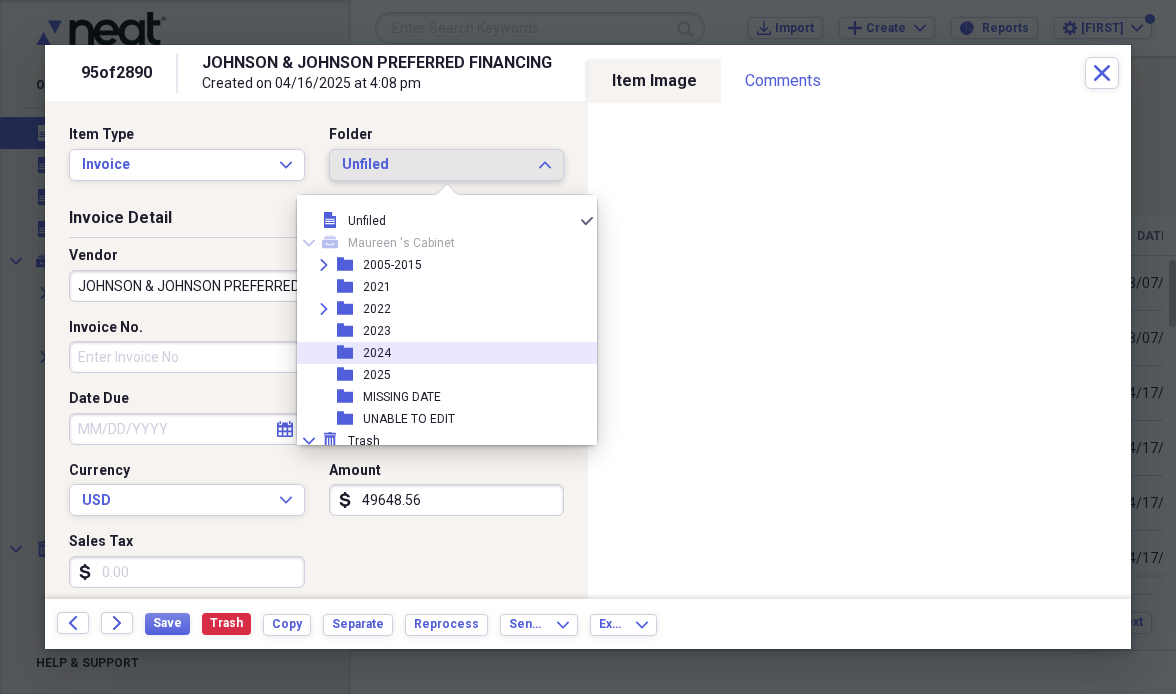 click on "folder [YEAR]" at bounding box center (439, 353) 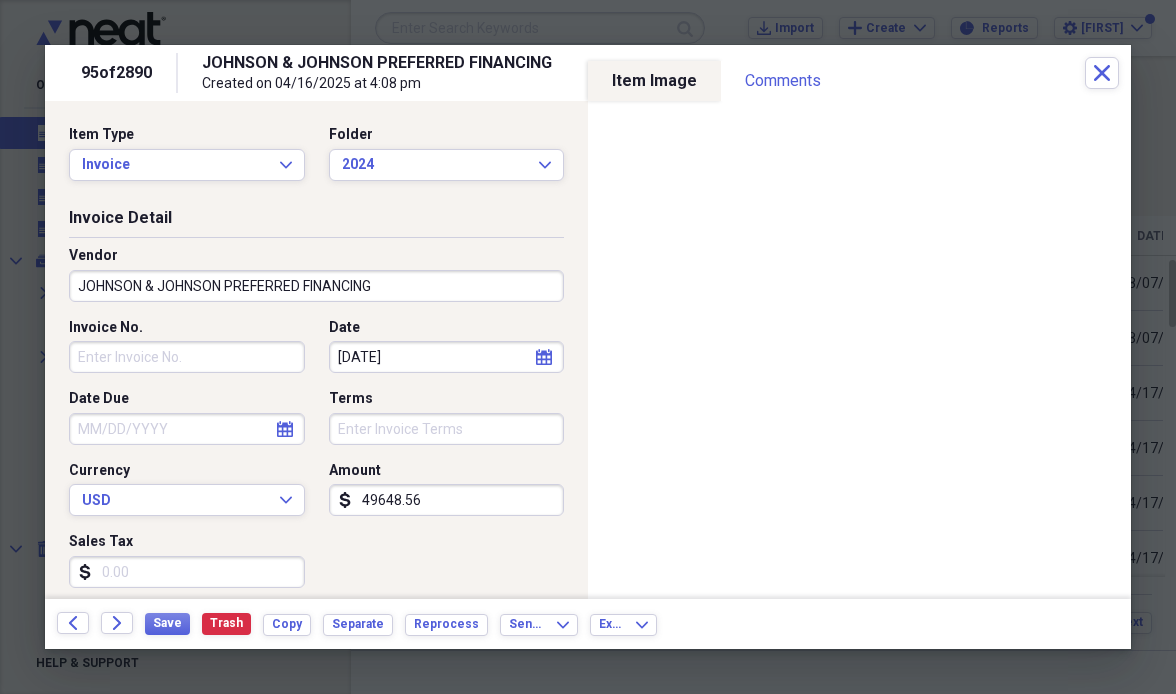 click on "49648.56" at bounding box center [447, 500] 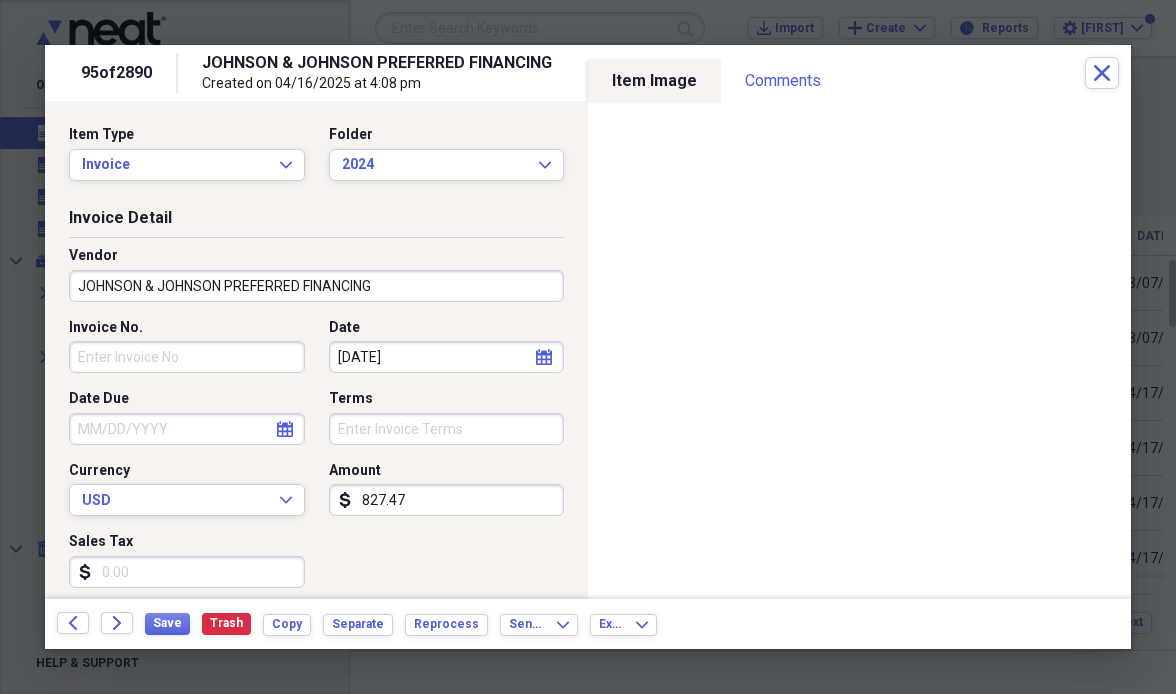 type on "8274.76" 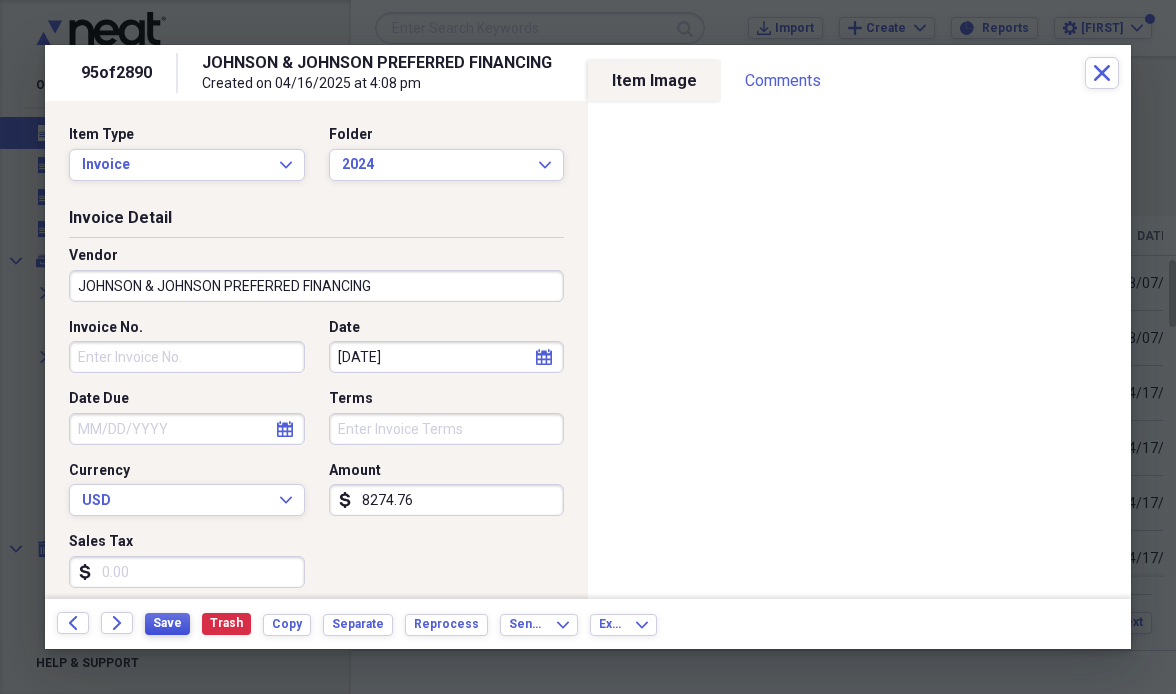 click on "Save" at bounding box center (167, 623) 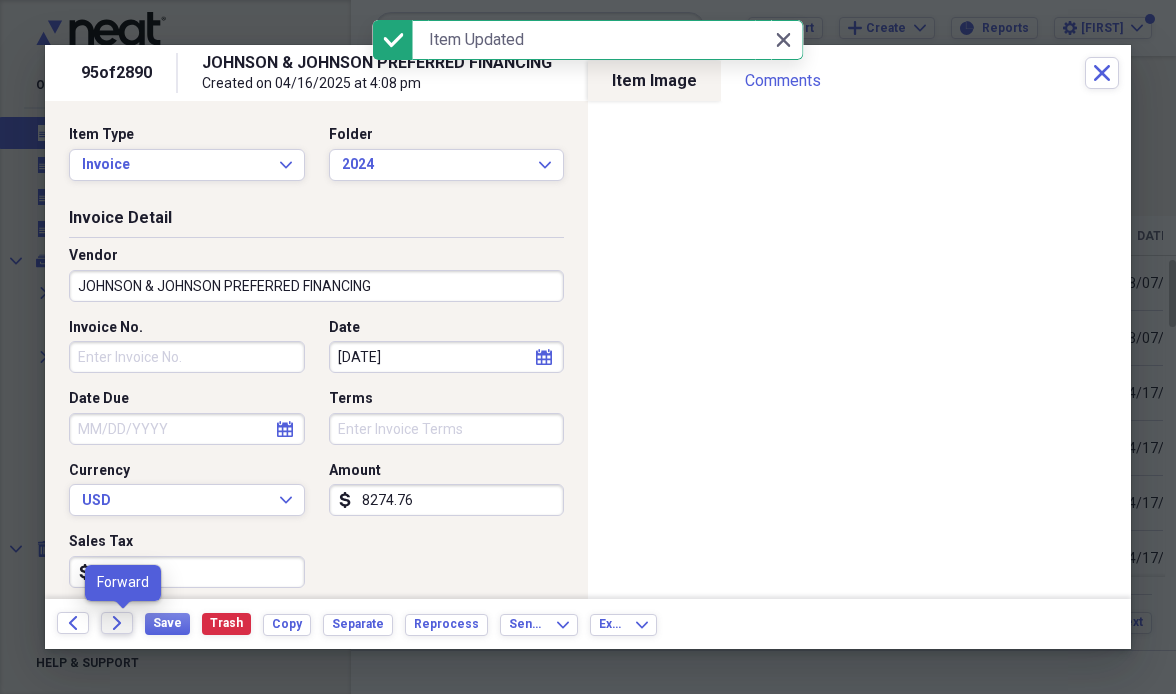click 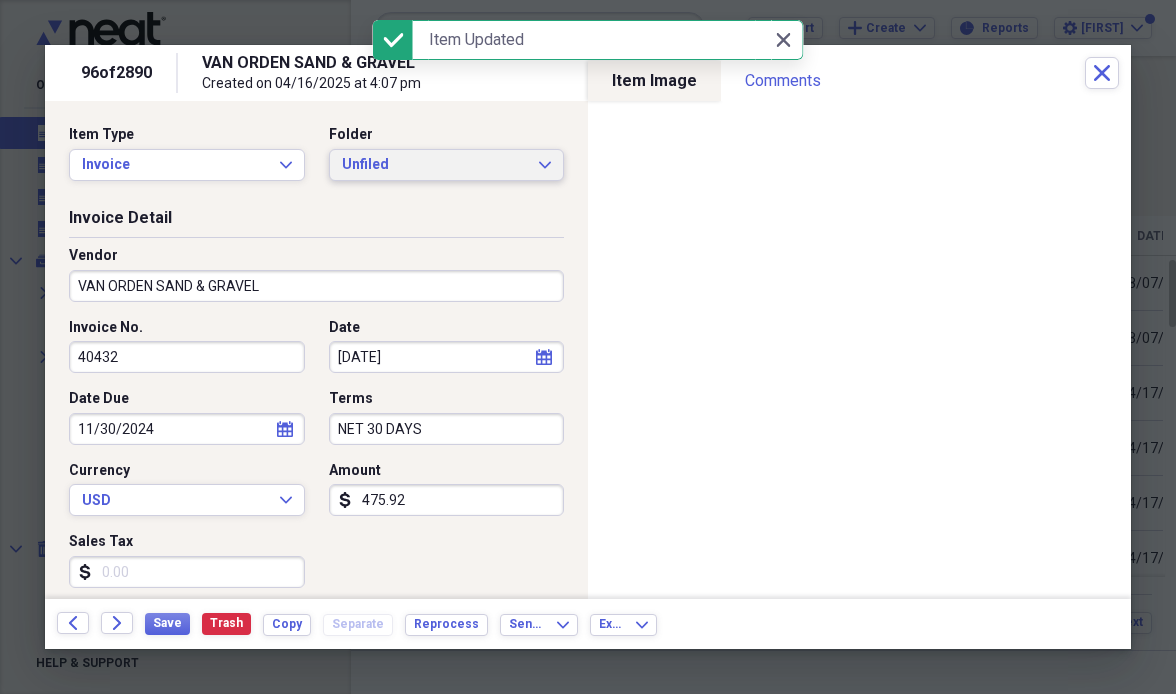 click on "Unfiled" at bounding box center (435, 165) 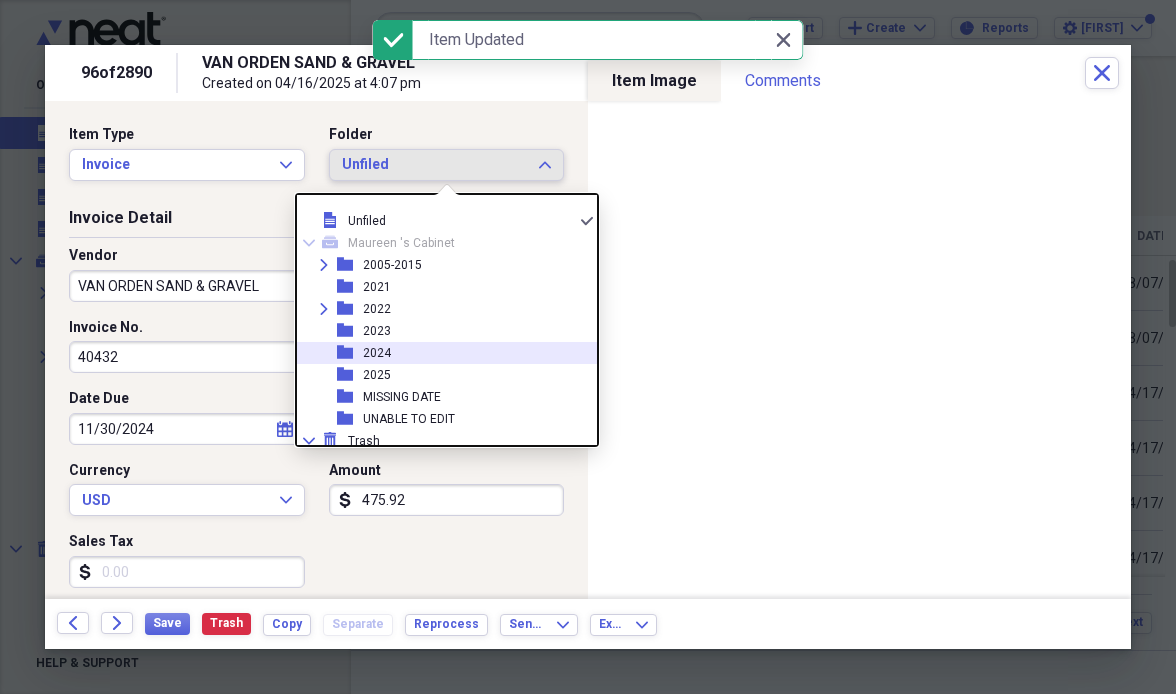 click on "2024" at bounding box center (377, 353) 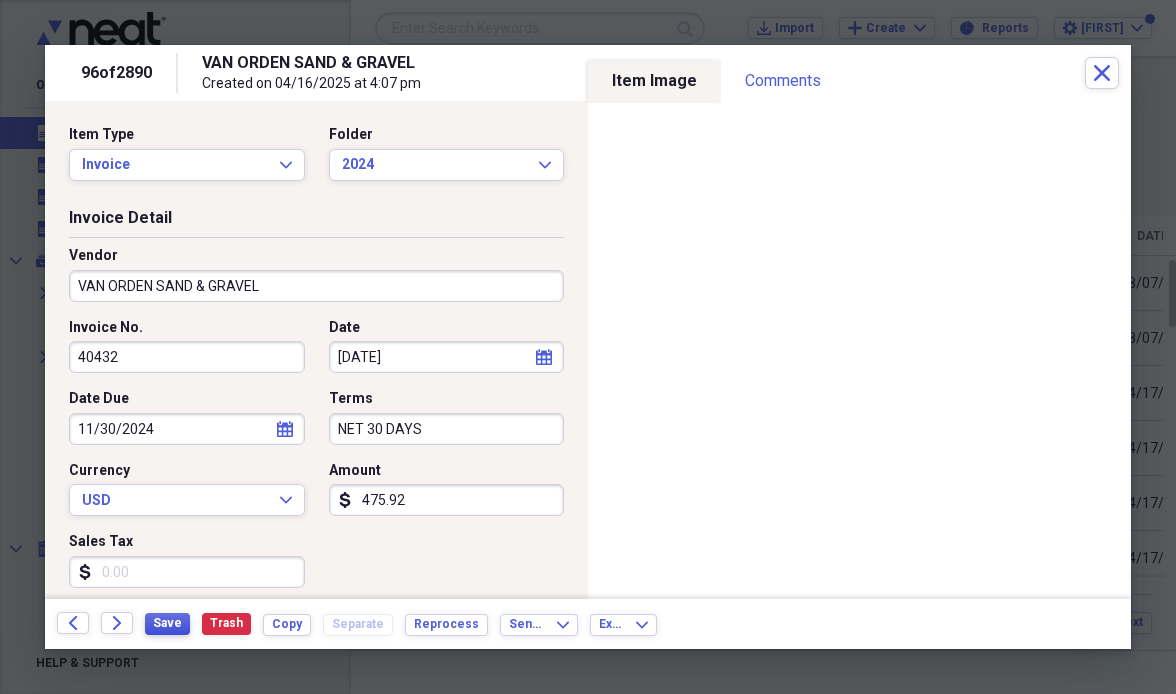 click on "Save" at bounding box center [167, 623] 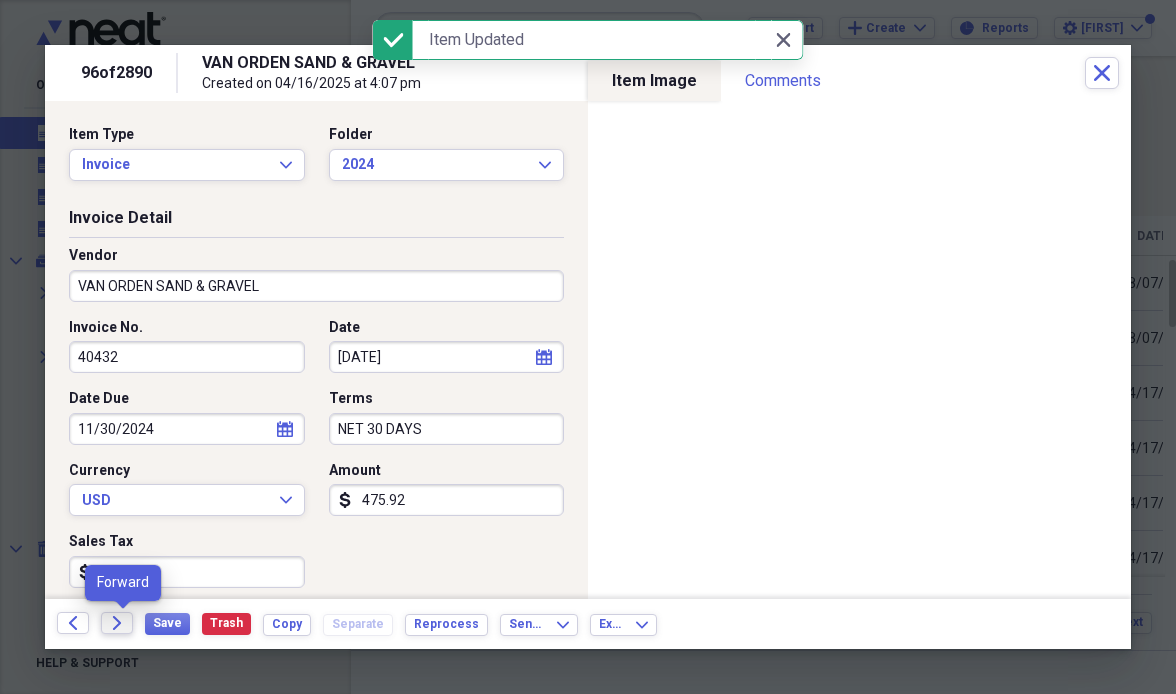click on "Forward" 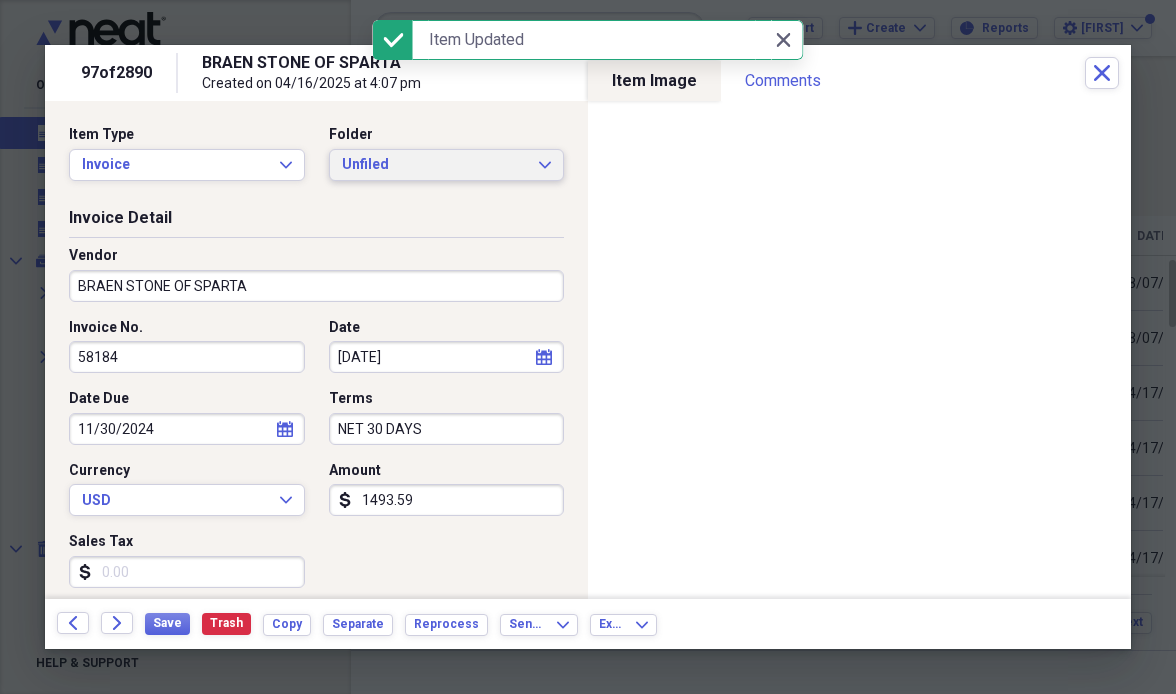 click on "Unfiled" at bounding box center (435, 165) 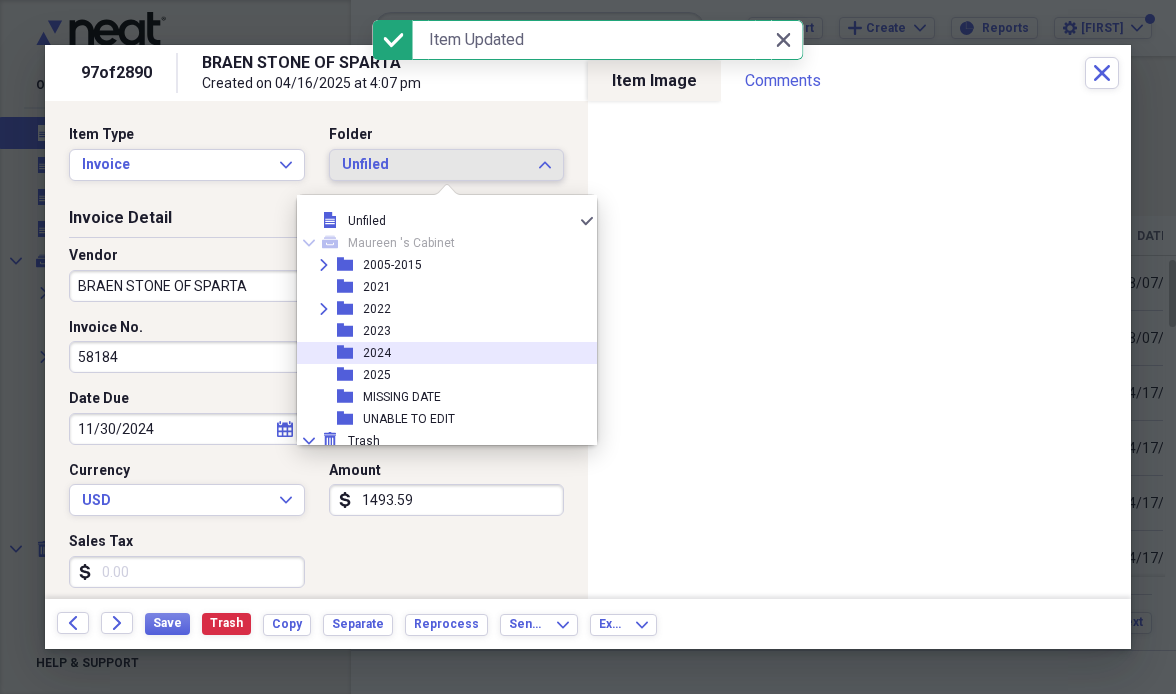 click on "2024" at bounding box center [377, 353] 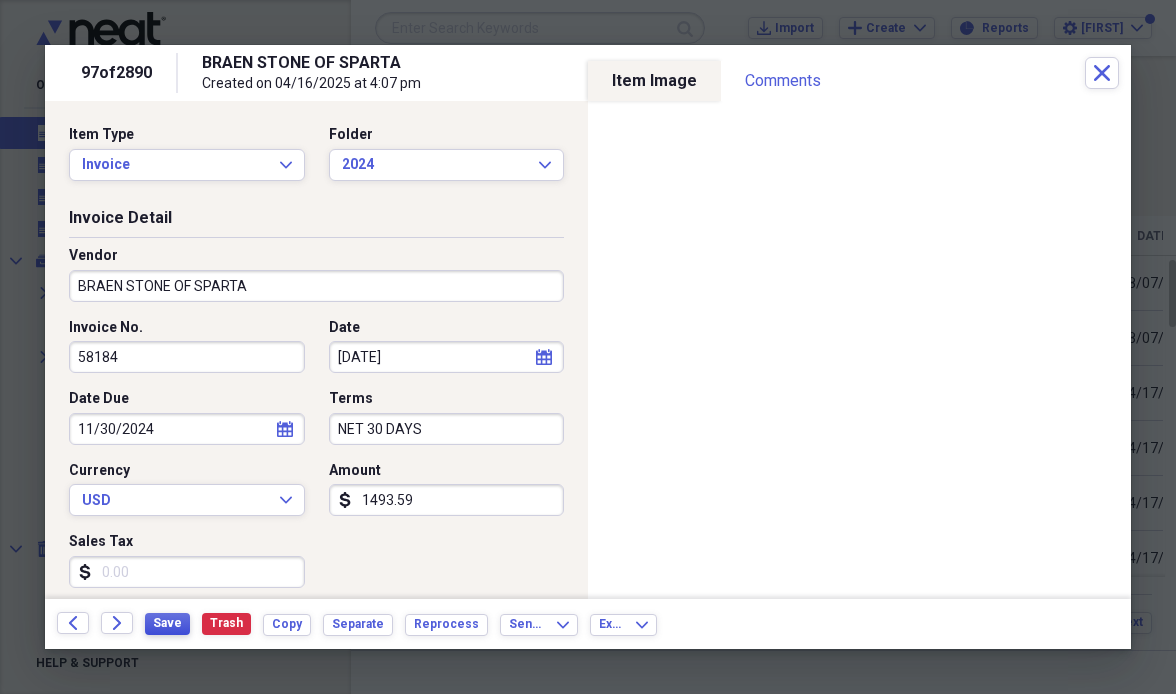 click on "Save" at bounding box center (167, 623) 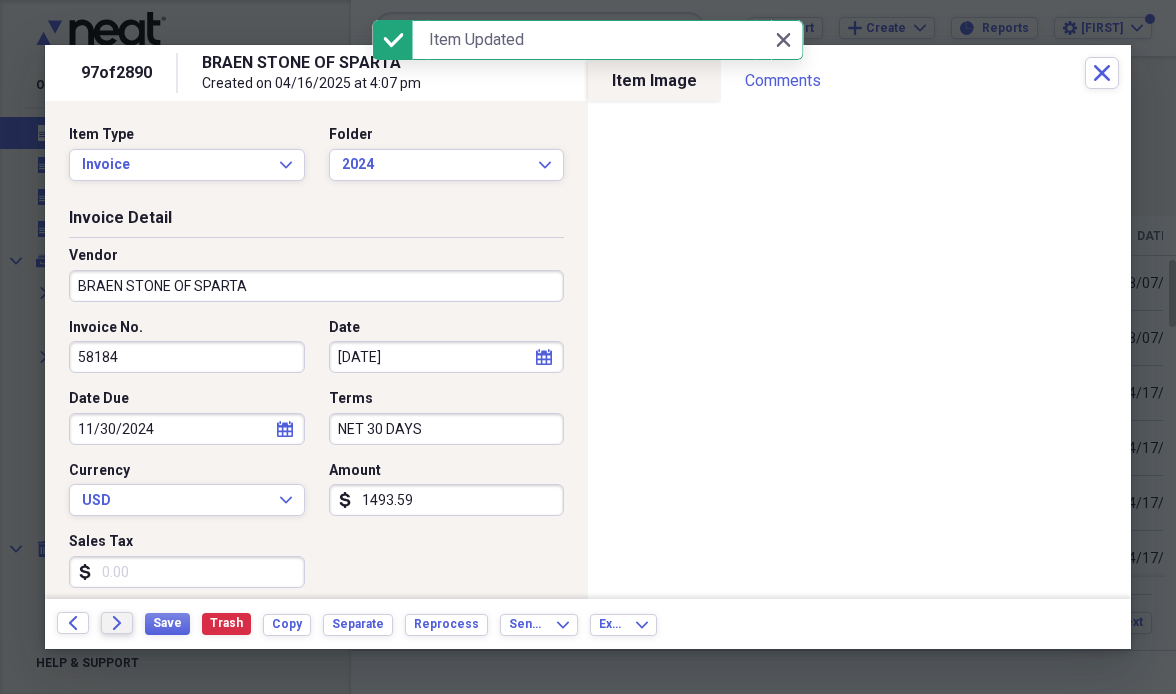 click 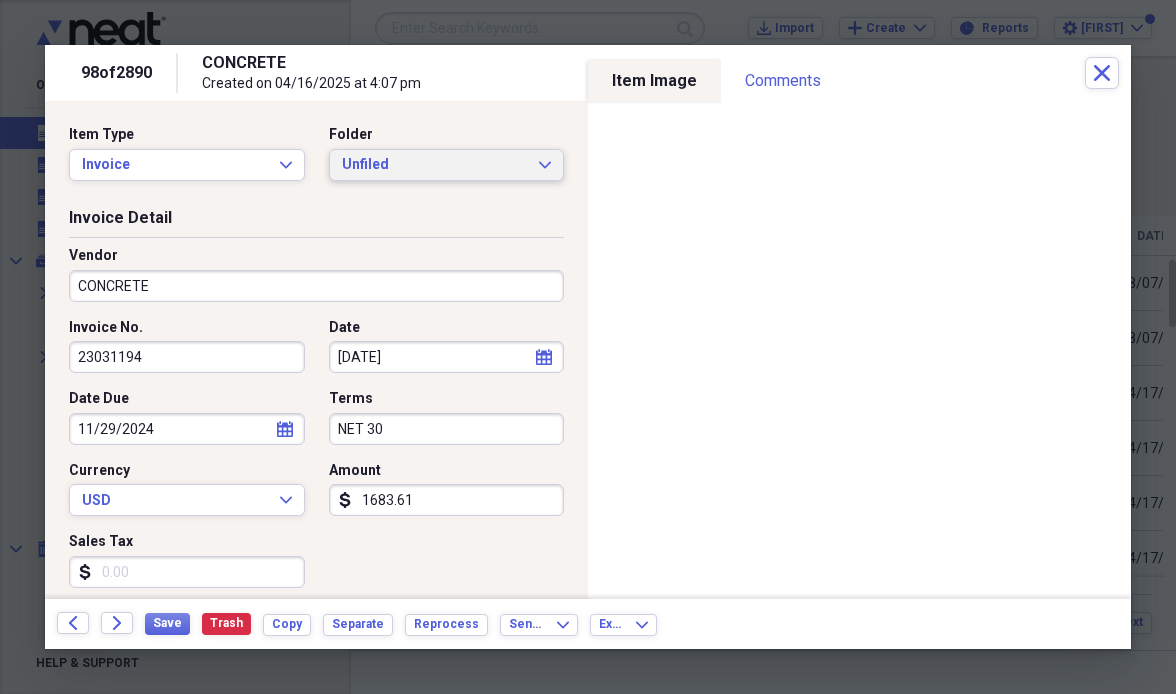 click on "Unfiled" at bounding box center [435, 165] 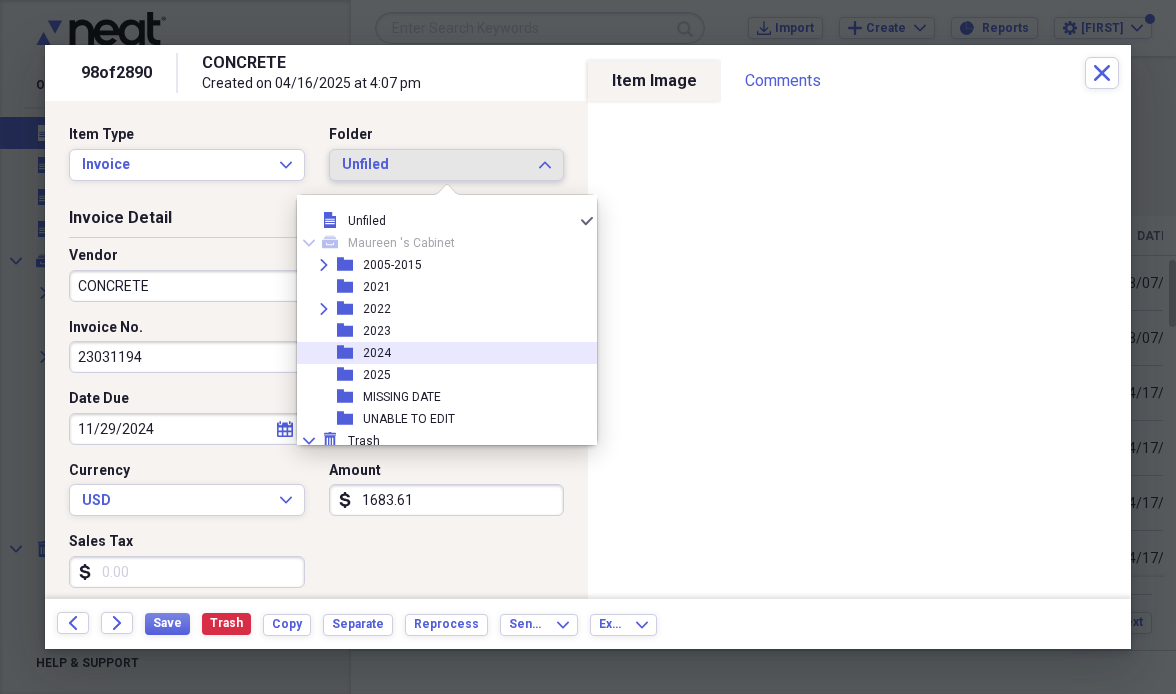 click on "folder [YEAR]" at bounding box center [439, 353] 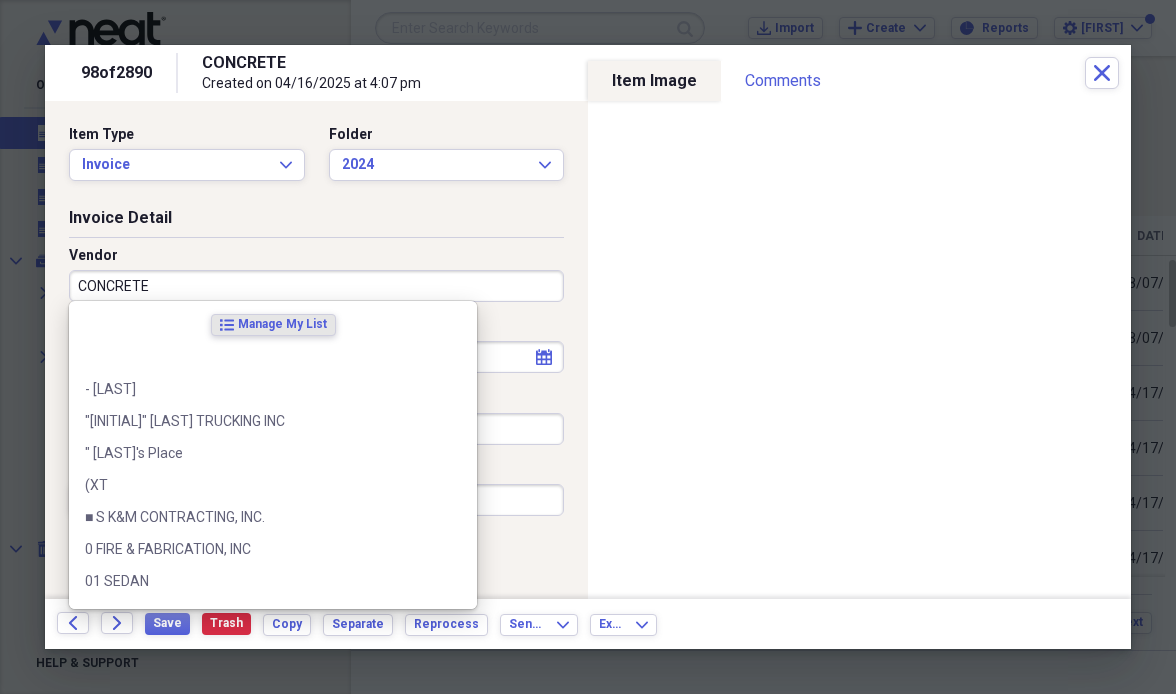 click on "[PRODUCT]" at bounding box center [316, 286] 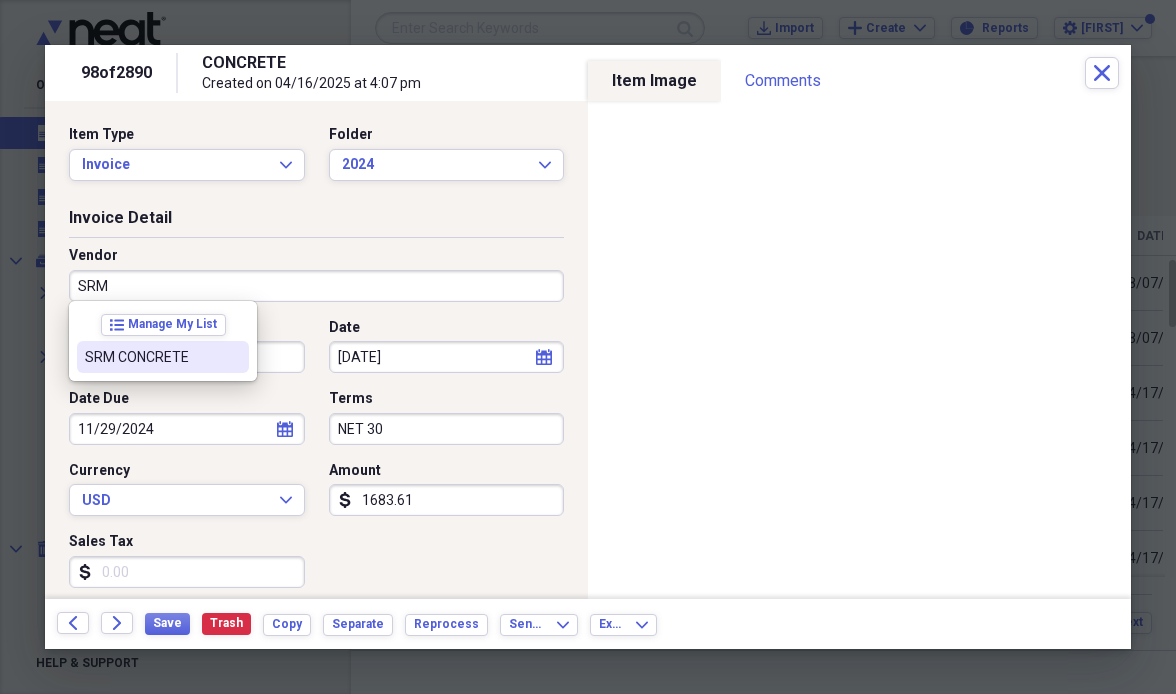 click on "SRM CONCRETE" at bounding box center (151, 357) 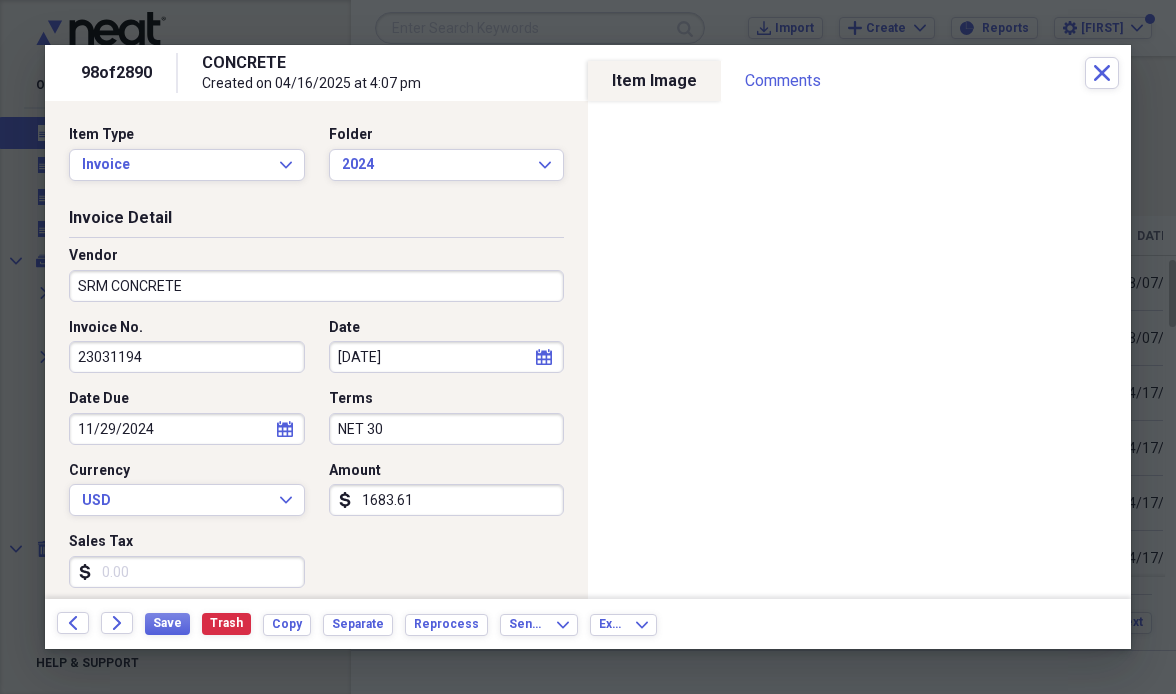 type on "Material" 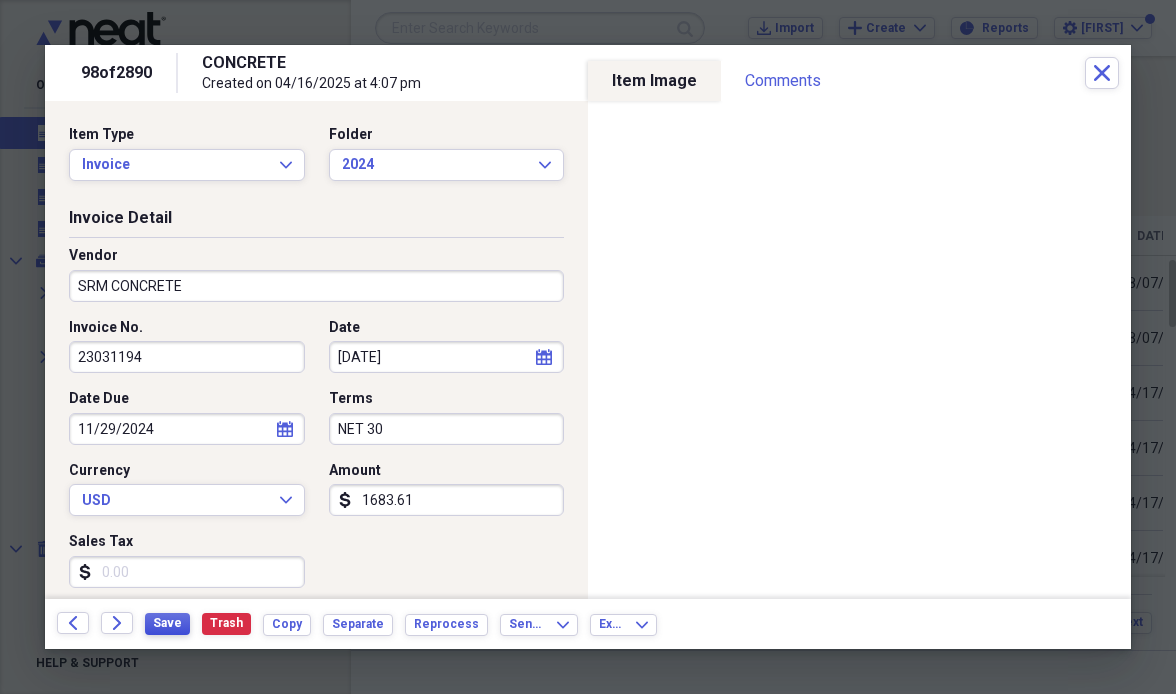click on "Save" at bounding box center (167, 623) 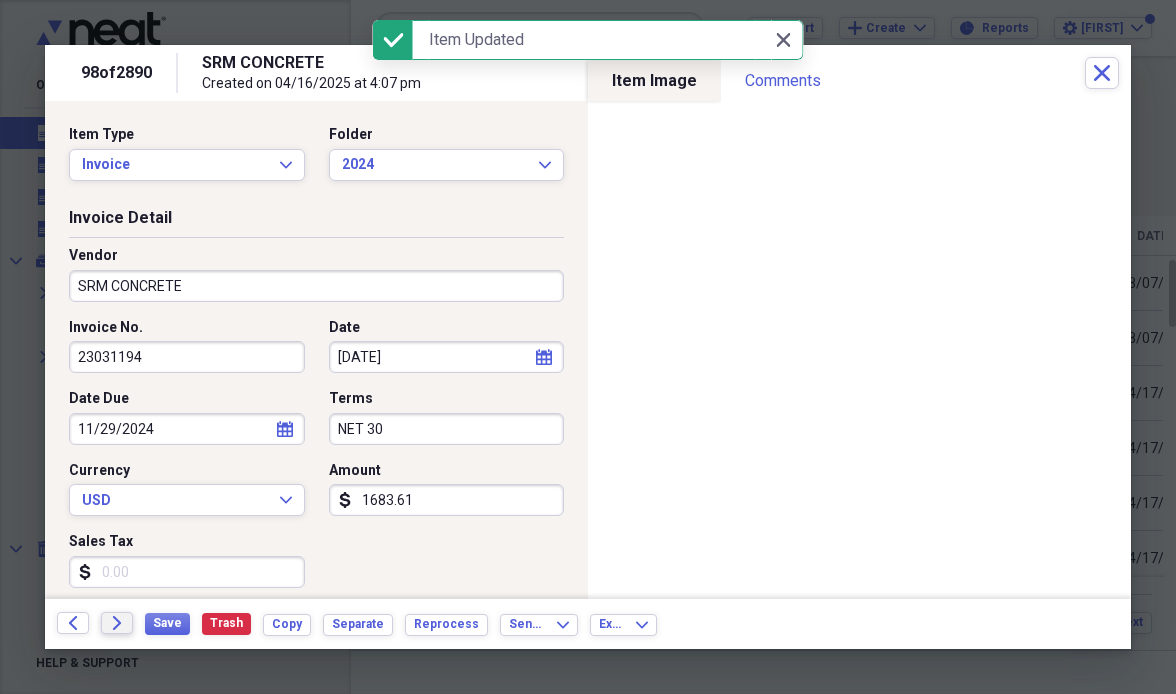 click on "Forward" 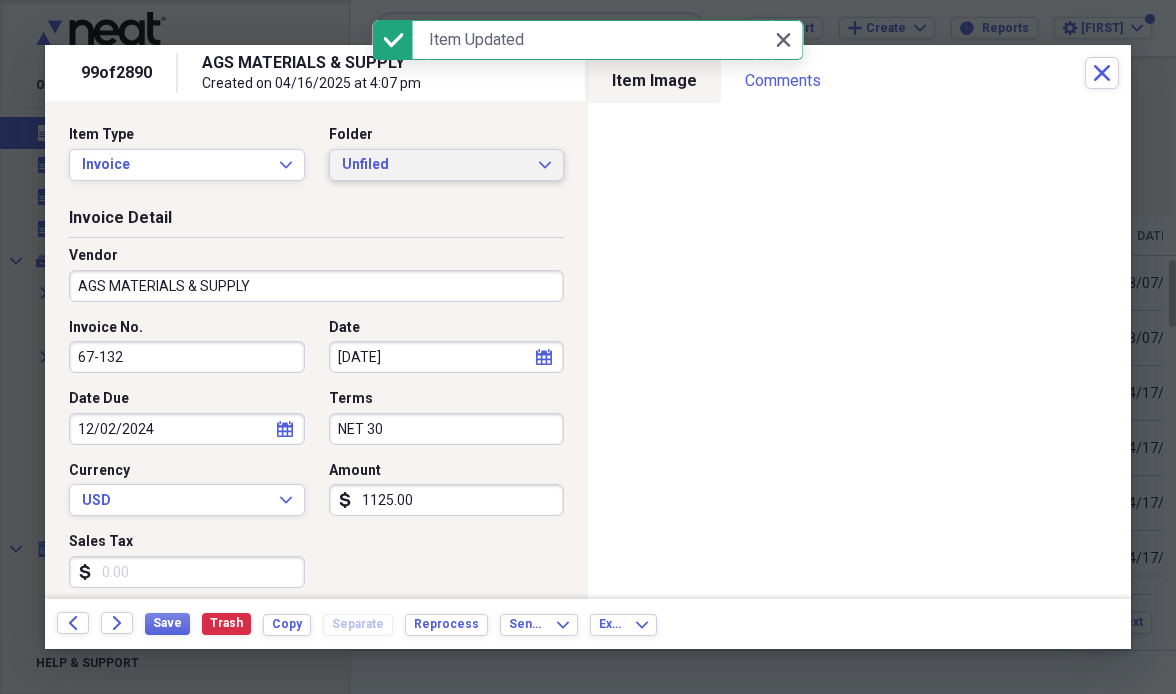 click on "Unfiled" at bounding box center [435, 165] 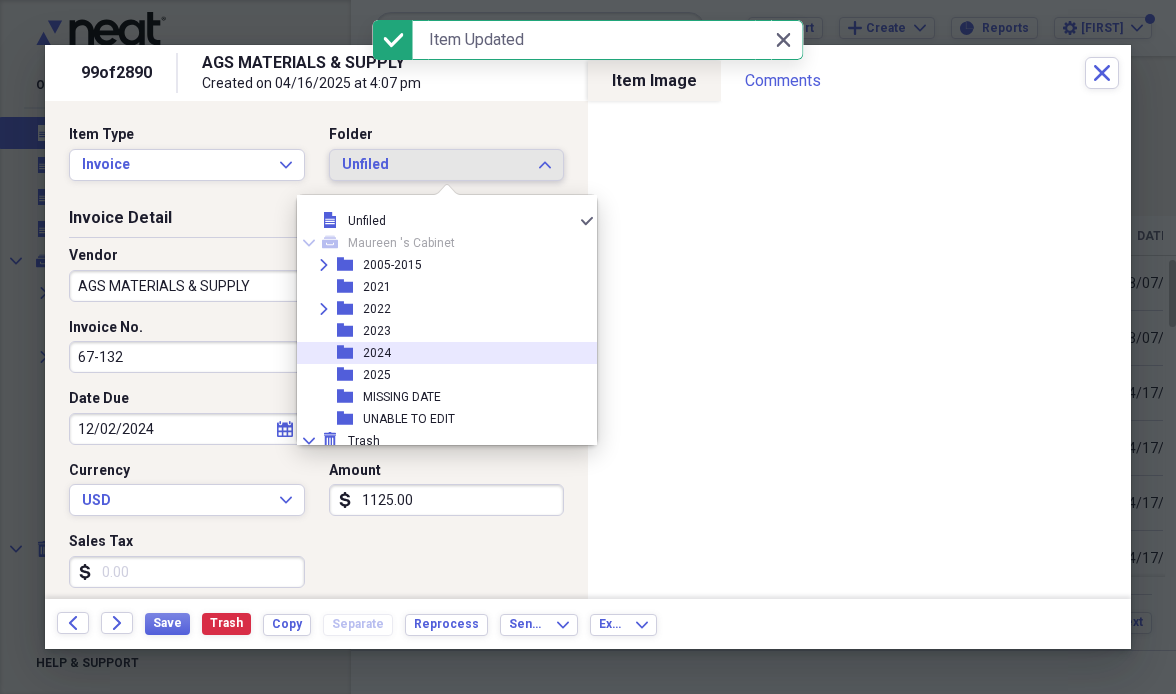 click on "folder [YEAR]" at bounding box center [439, 353] 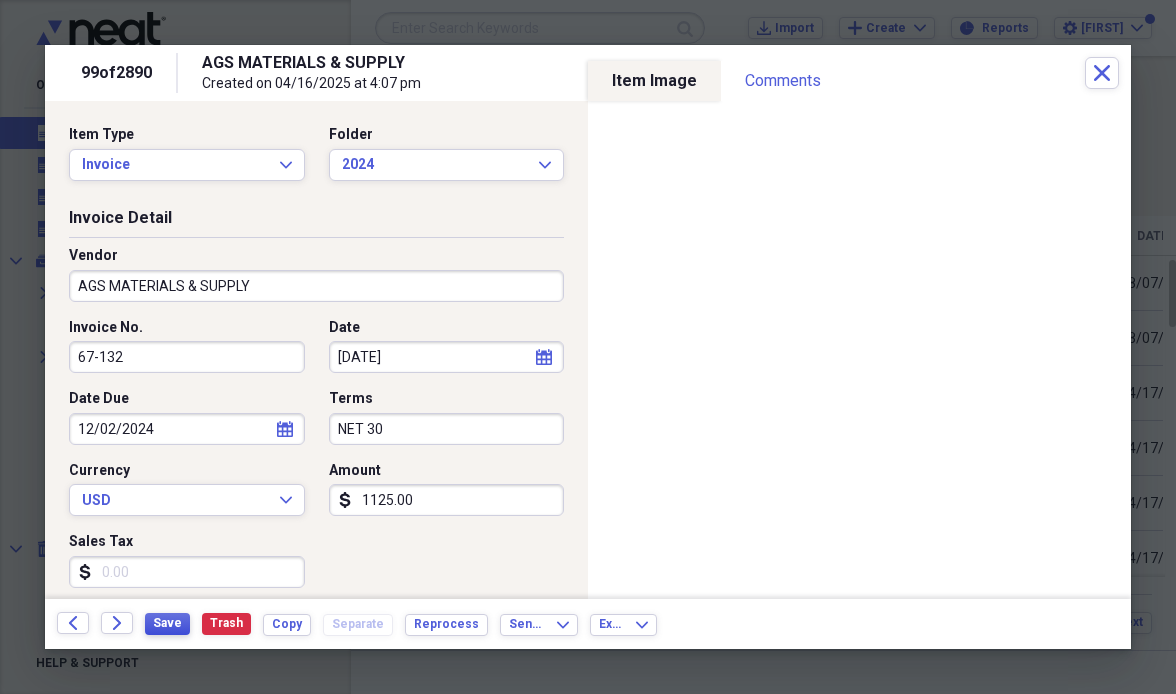 click on "Save" at bounding box center (167, 623) 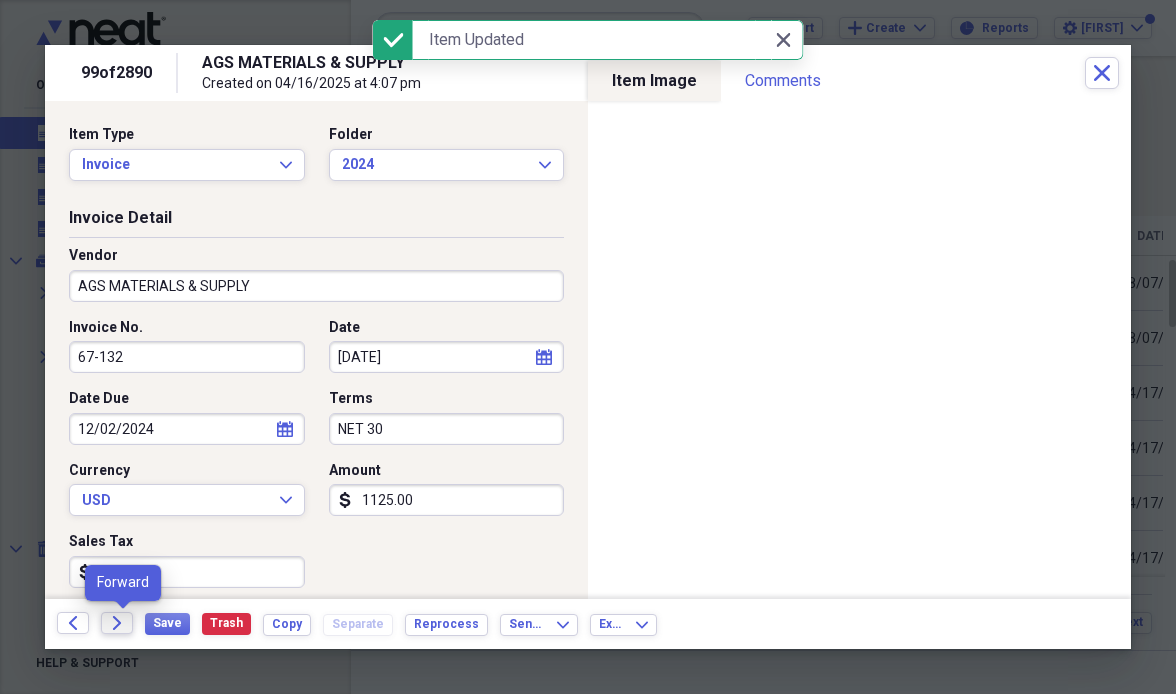 click on "Forward" 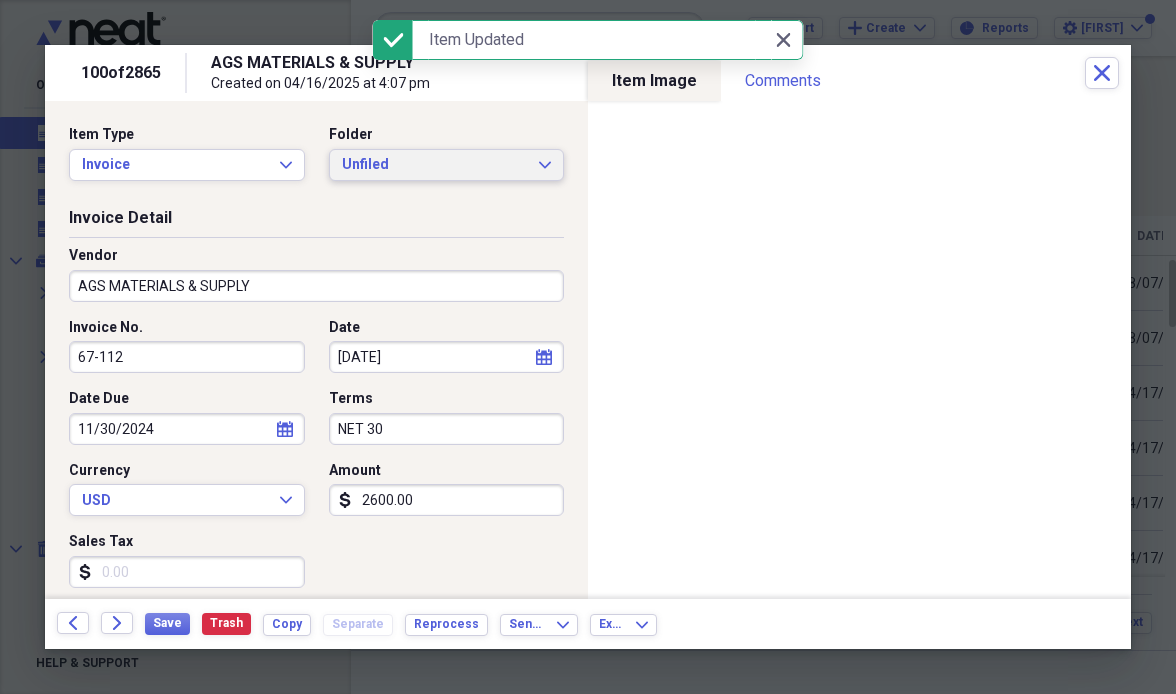 click on "Unfiled" at bounding box center [435, 165] 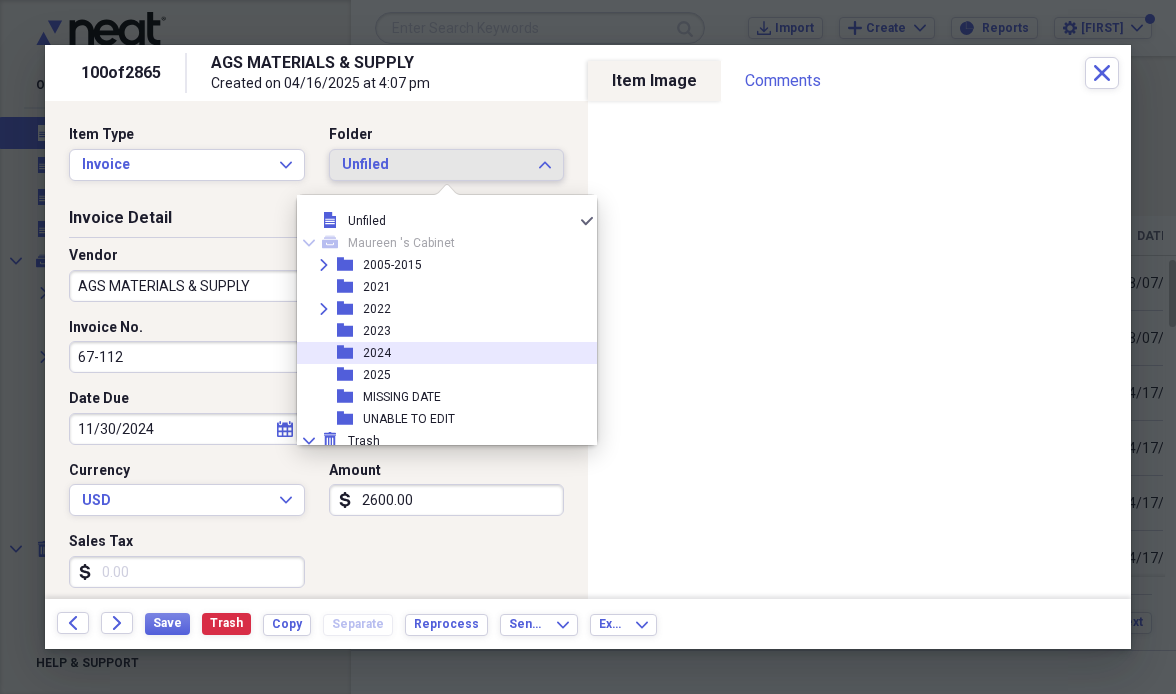 click on "folder [YEAR]" at bounding box center [439, 353] 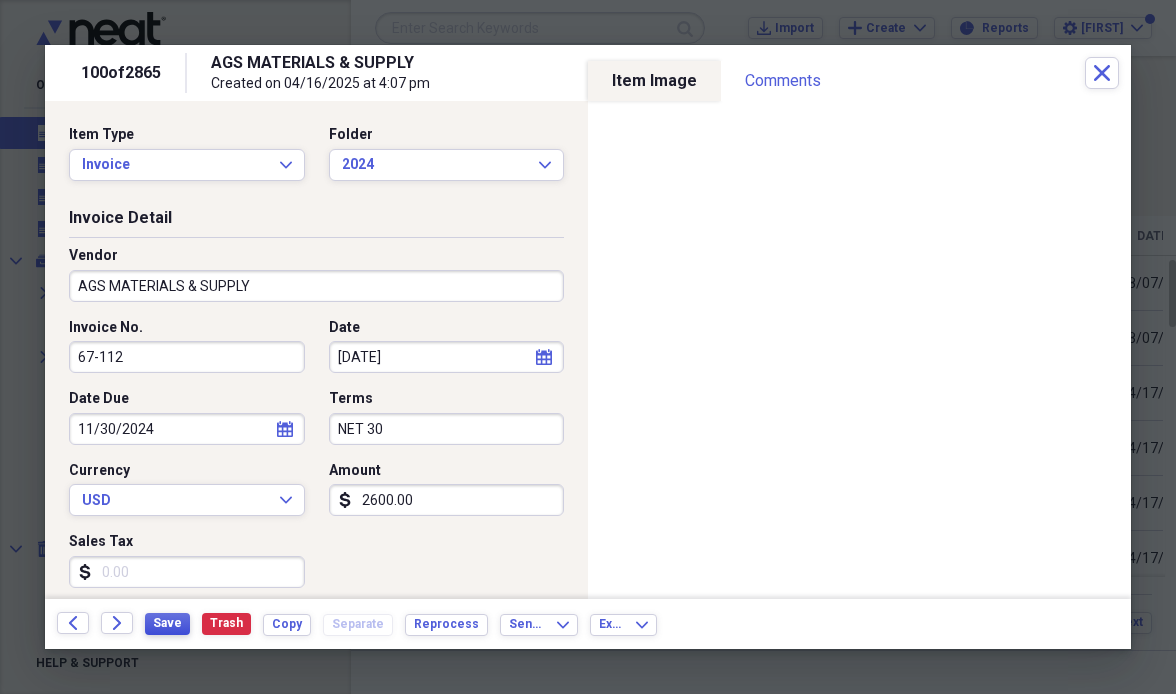 click on "Save" at bounding box center [167, 623] 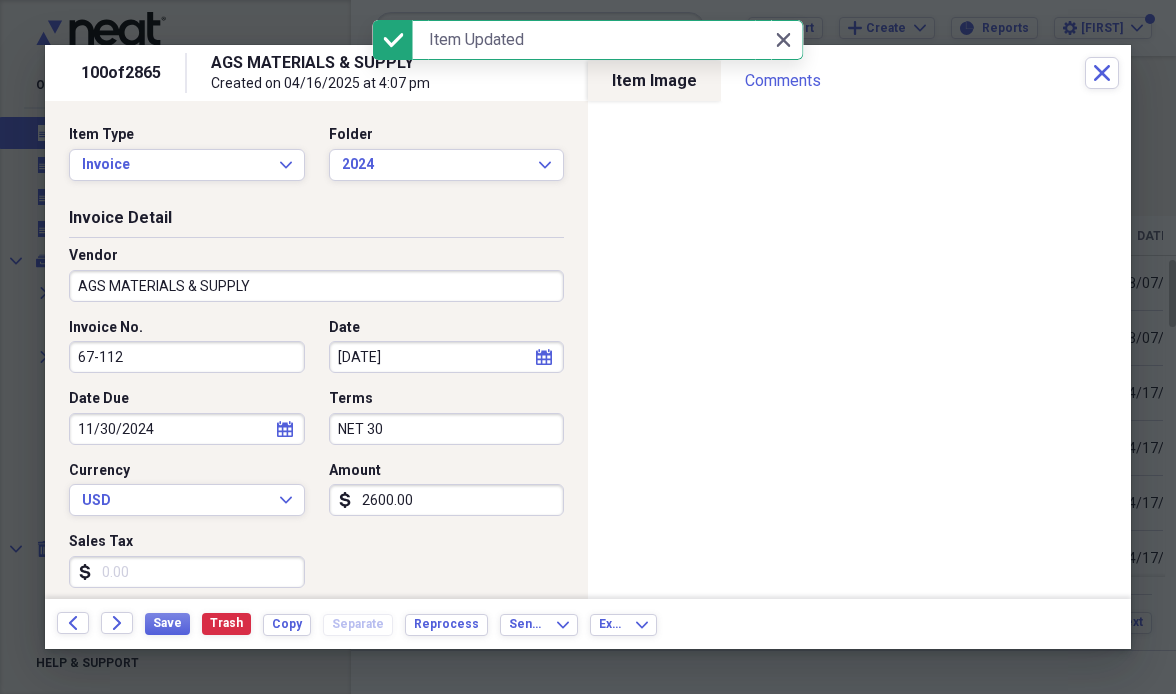 click on "Forward" 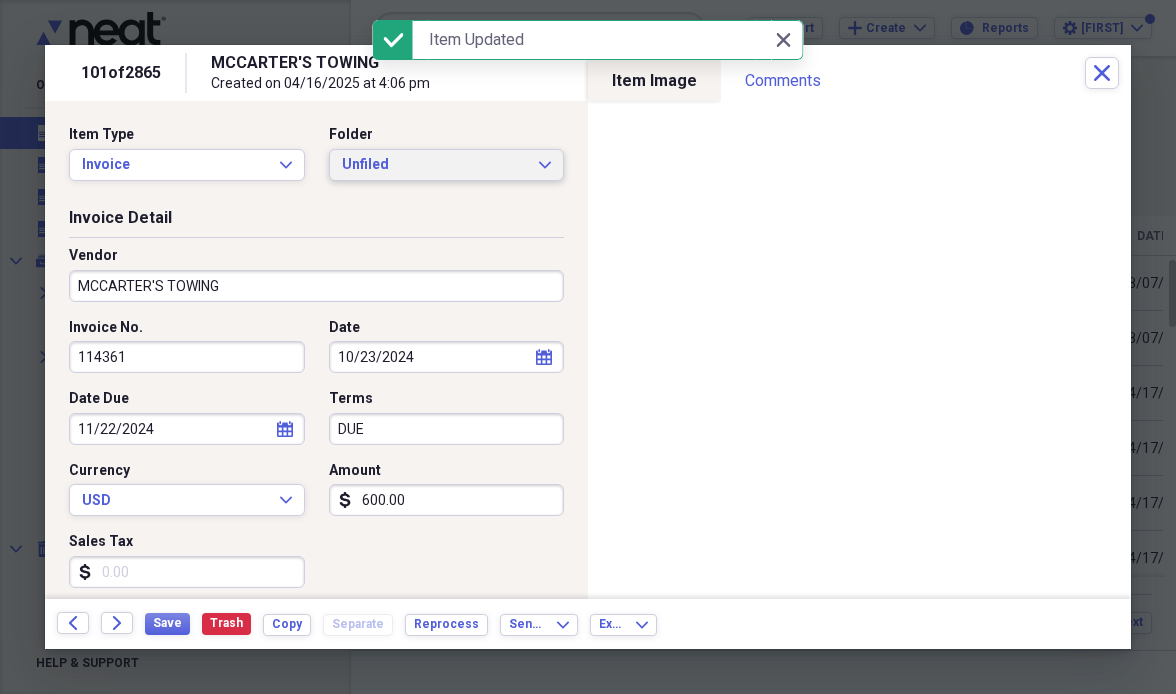 click on "Unfiled" at bounding box center [435, 165] 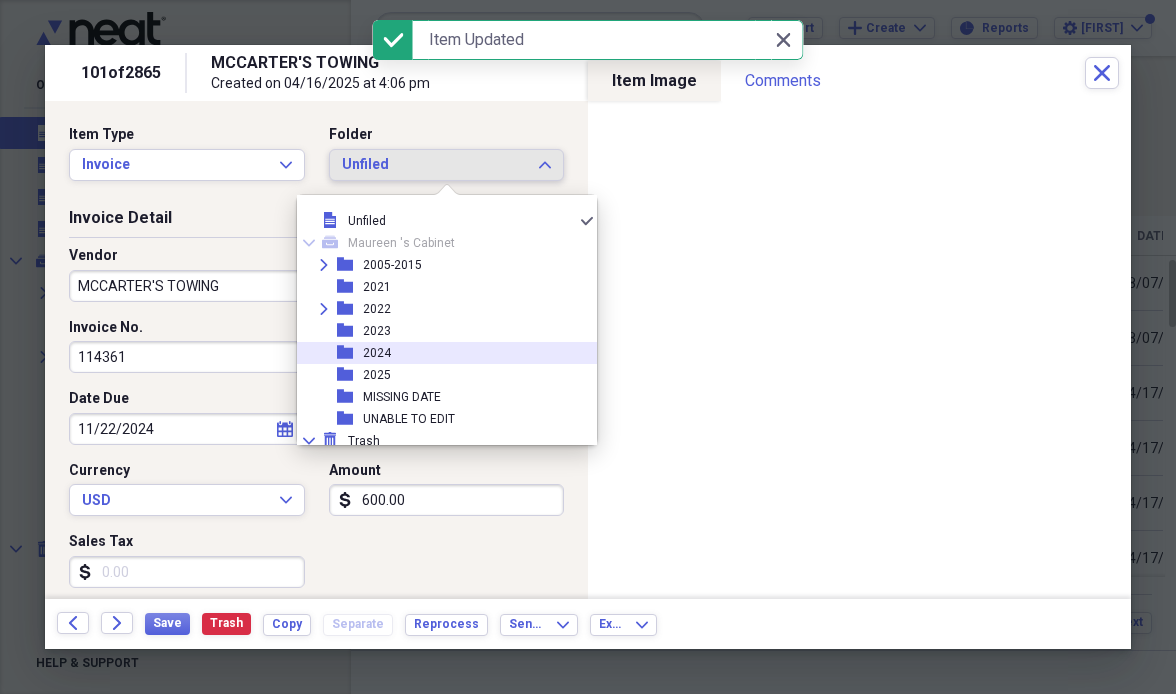 click on "folder [YEAR]" at bounding box center [439, 353] 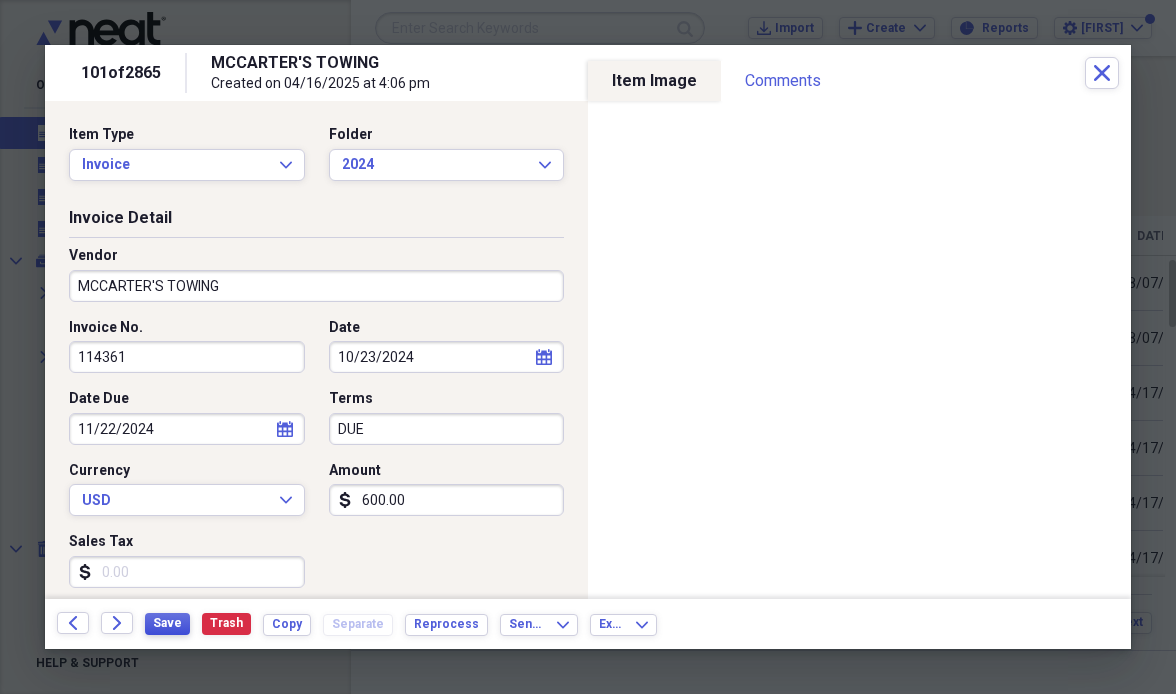 click on "Save" at bounding box center [167, 623] 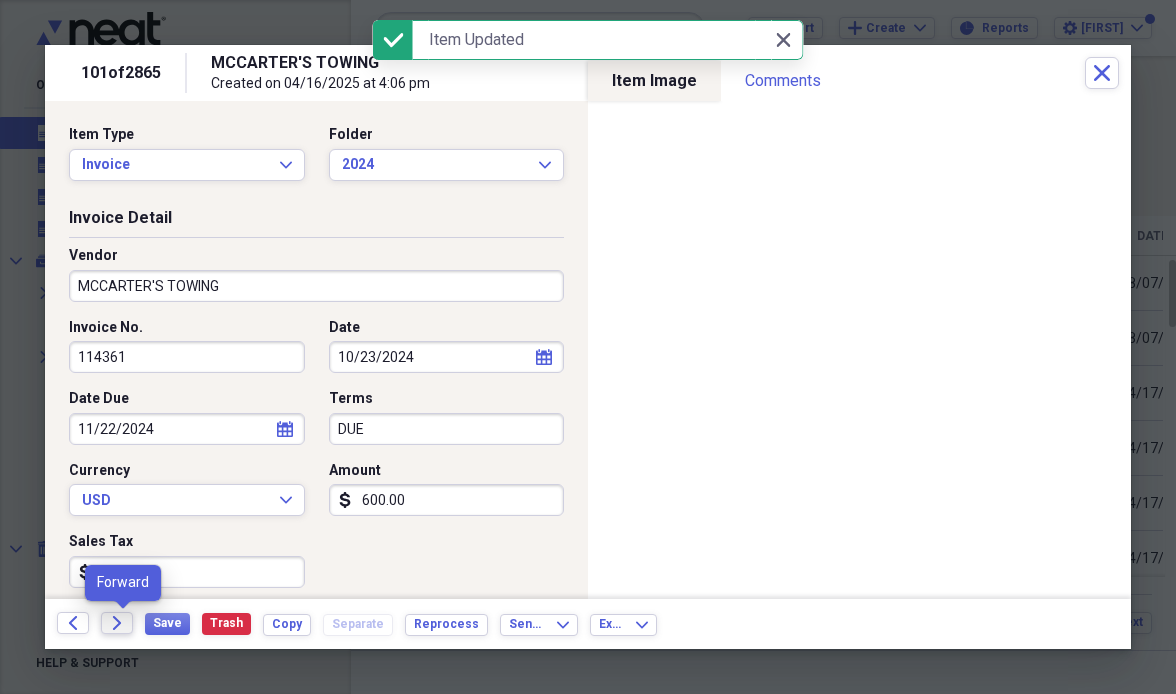 click on "Forward" 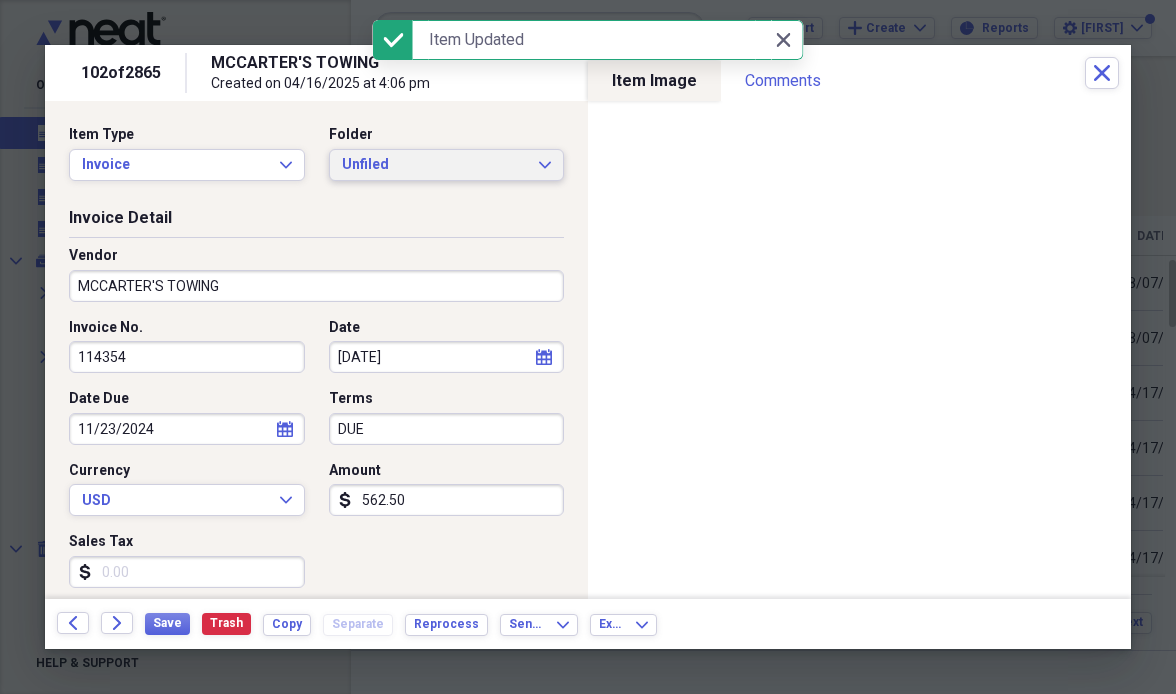 click on "Unfiled" at bounding box center (435, 165) 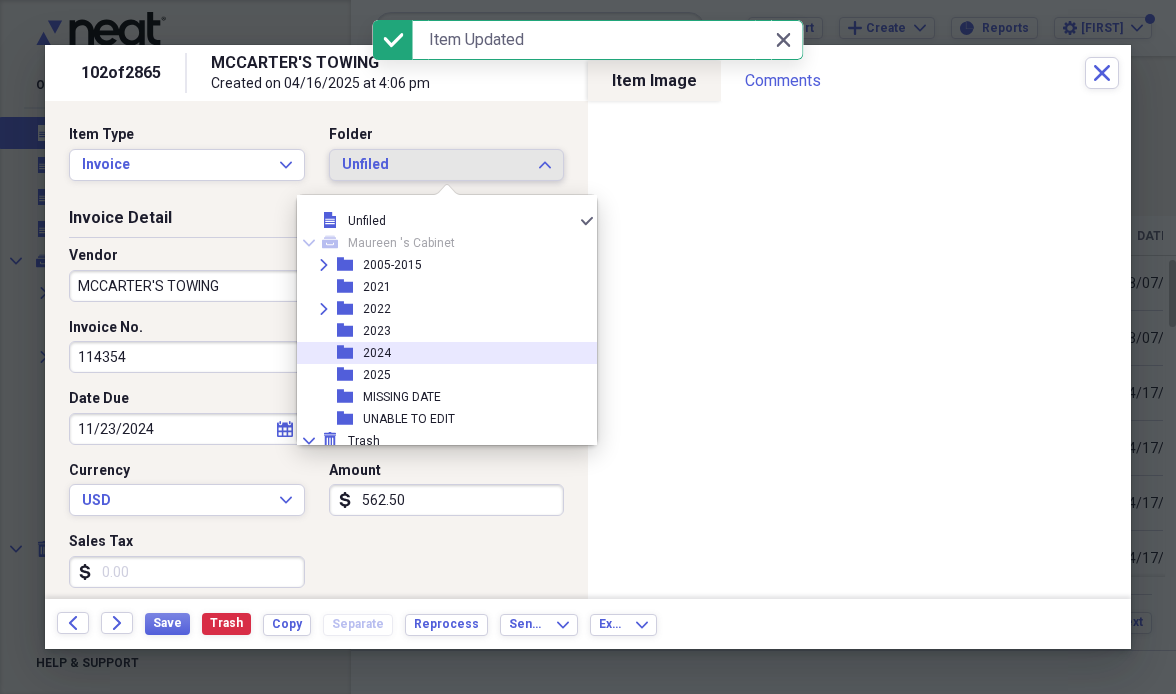 click on "folder [YEAR]" at bounding box center [439, 353] 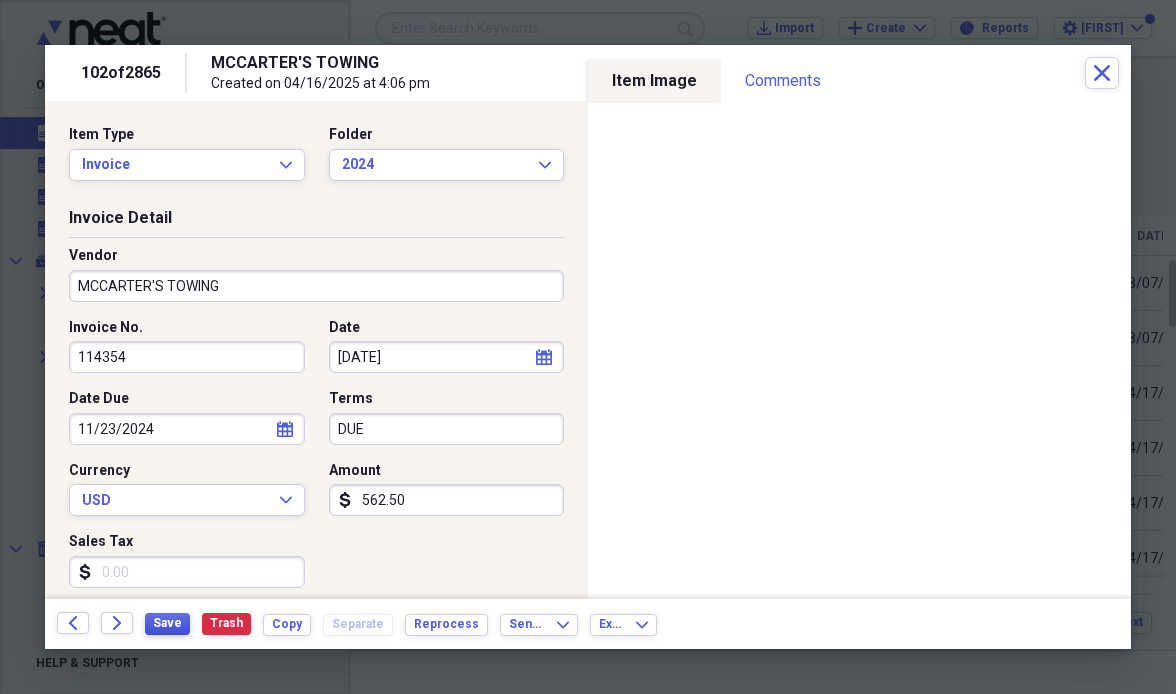 click on "Save" at bounding box center [167, 623] 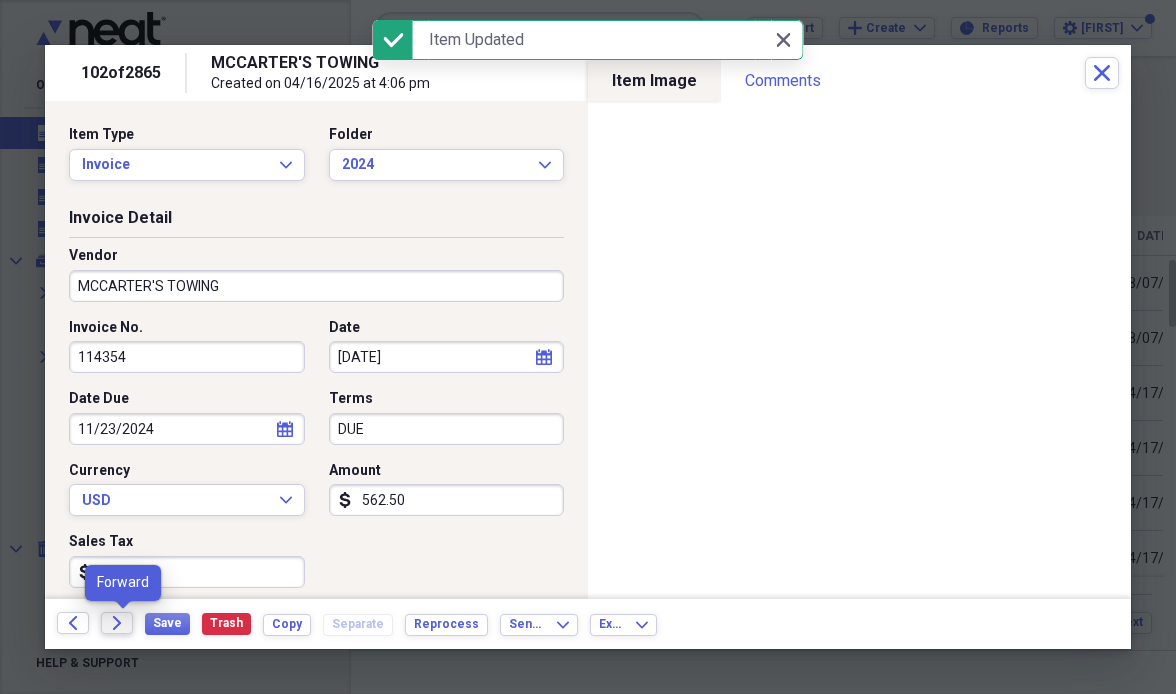 click on "Forward" 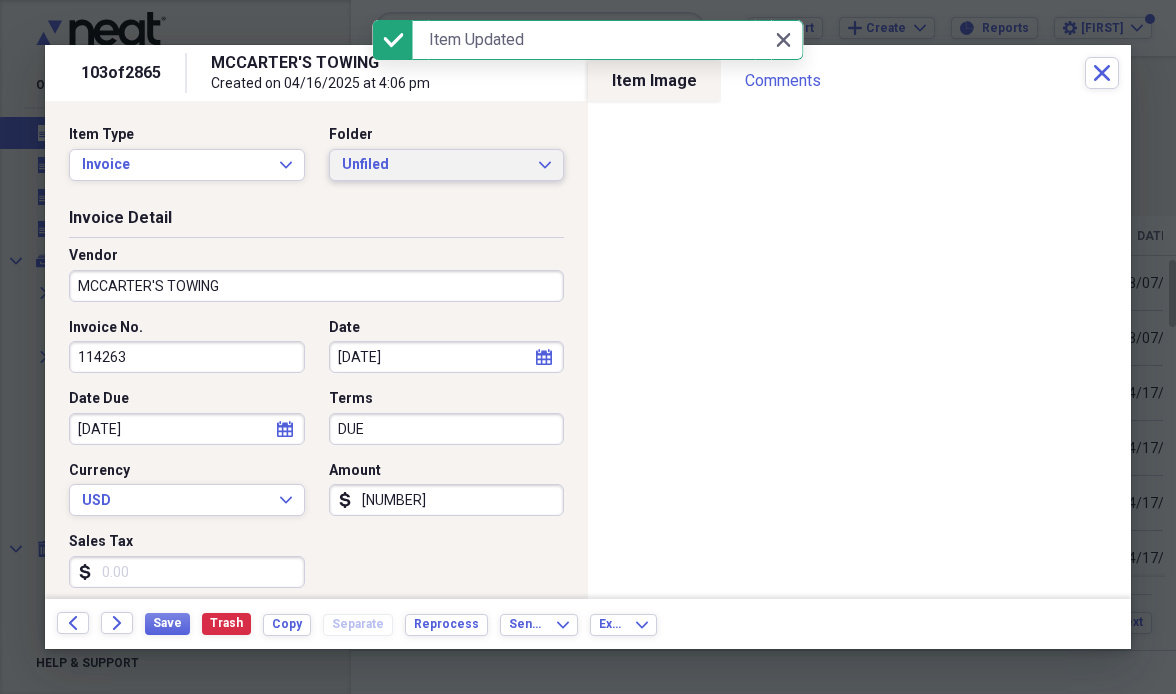 click on "Unfiled" at bounding box center [435, 165] 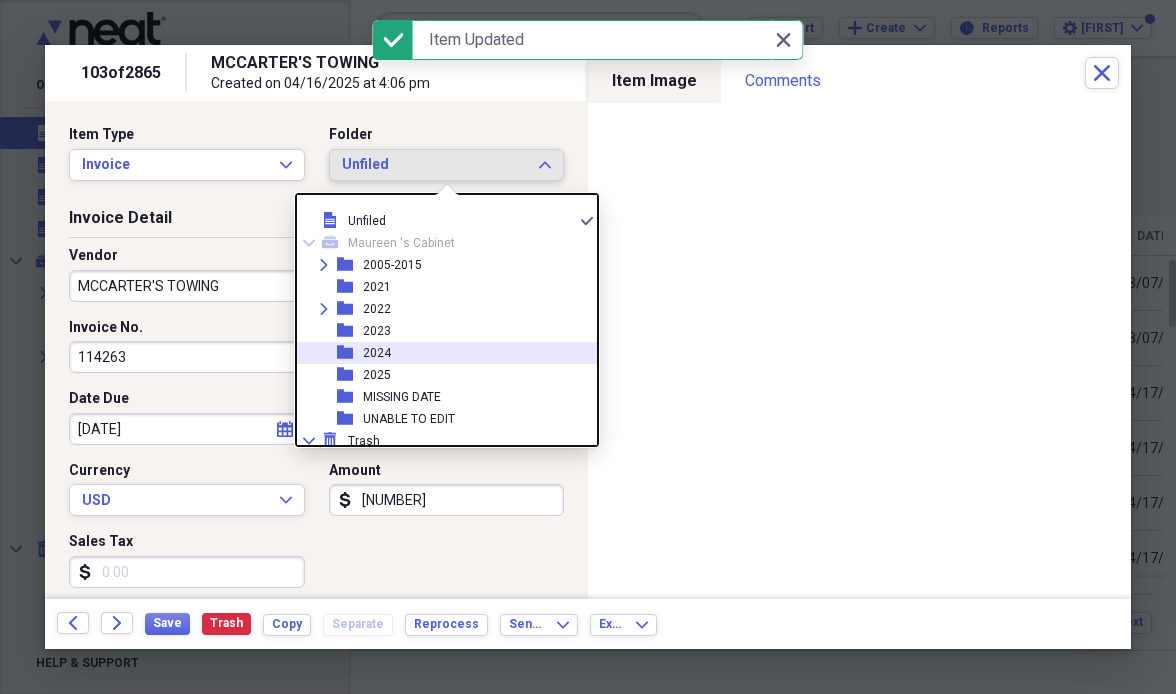 click on "folder [YEAR]" at bounding box center [439, 353] 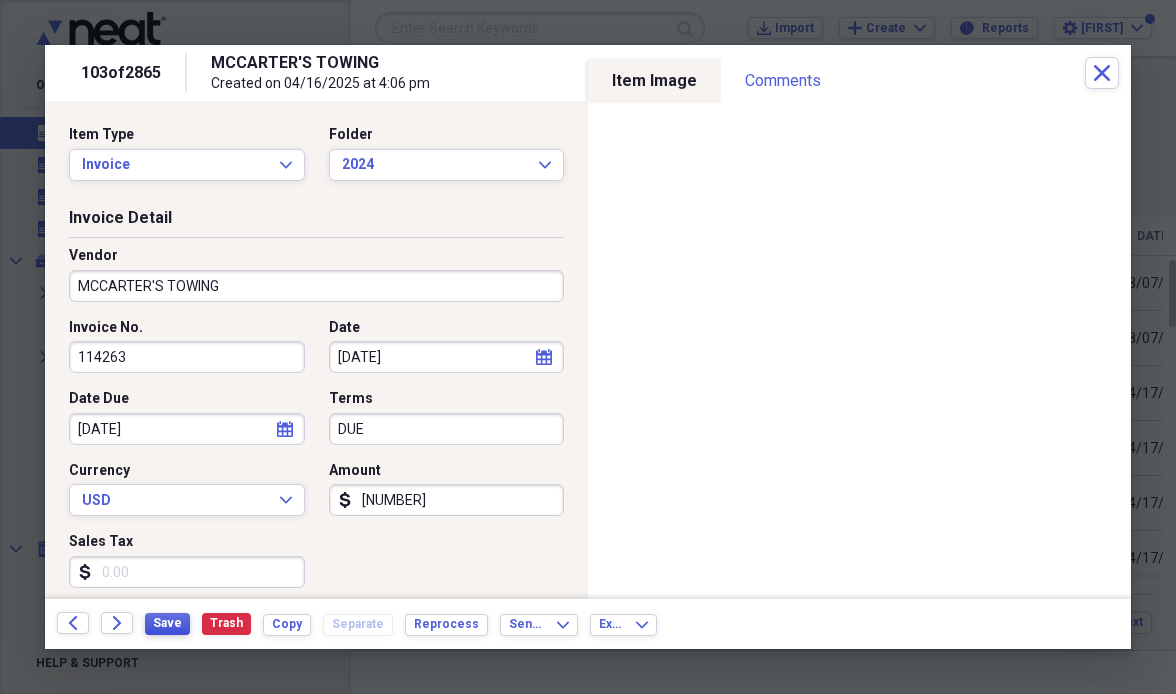 click on "Save" at bounding box center [167, 623] 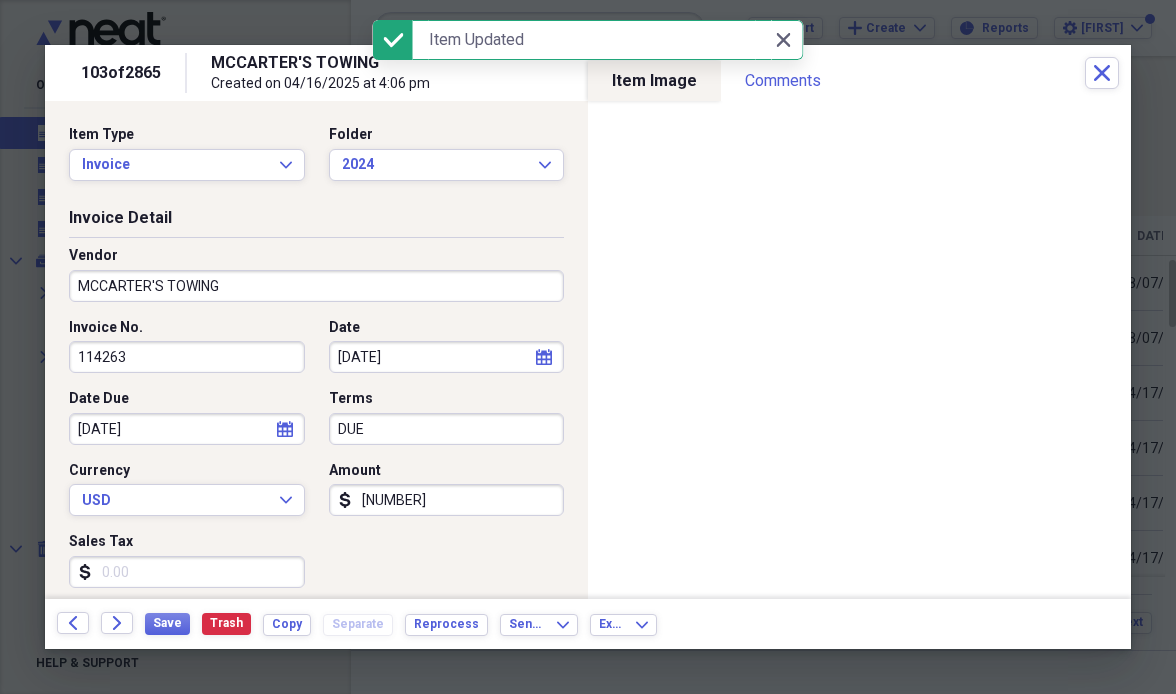 click 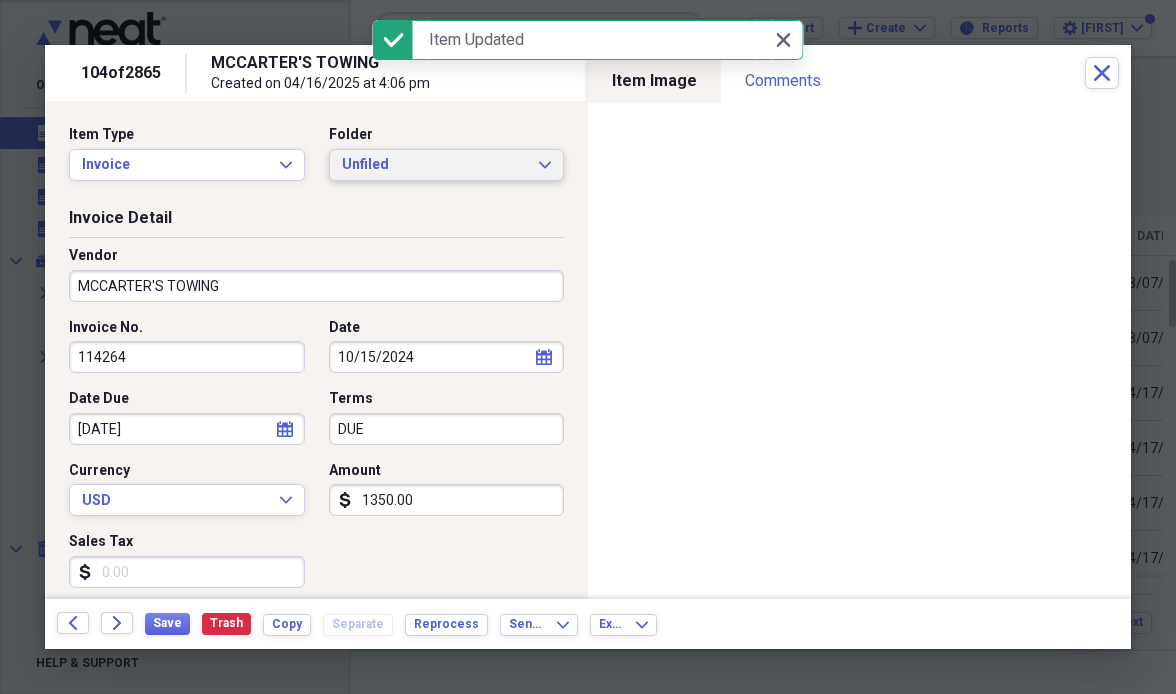 click on "Unfiled" at bounding box center (435, 165) 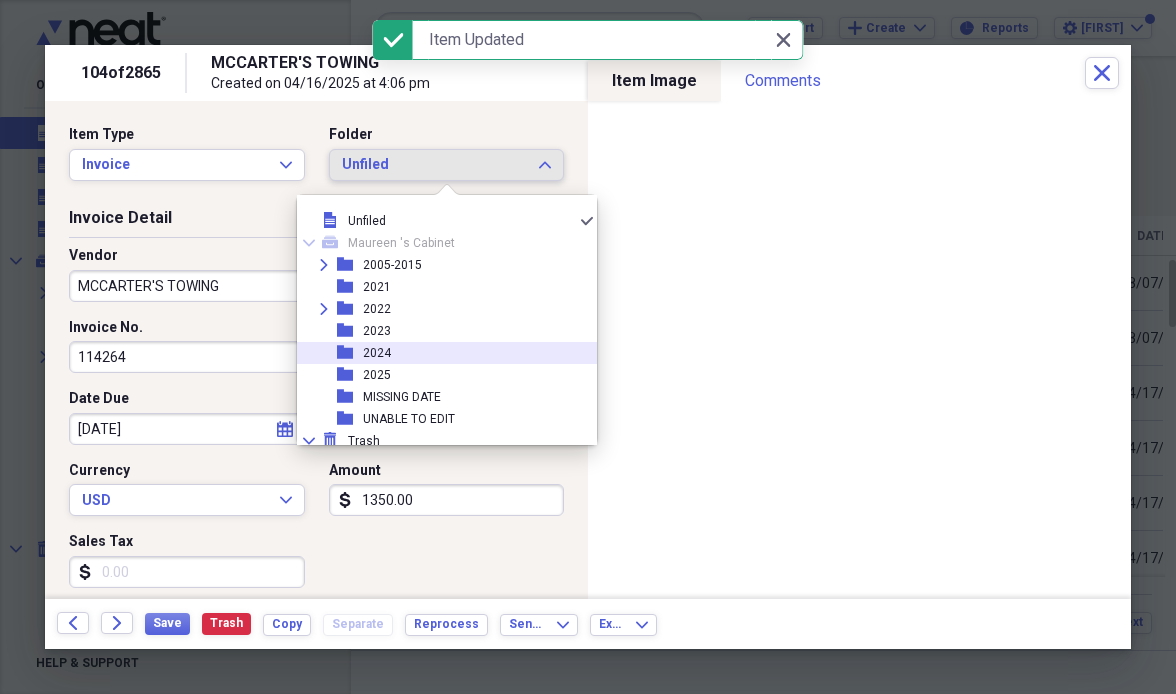 click on "folder [YEAR]" at bounding box center [439, 353] 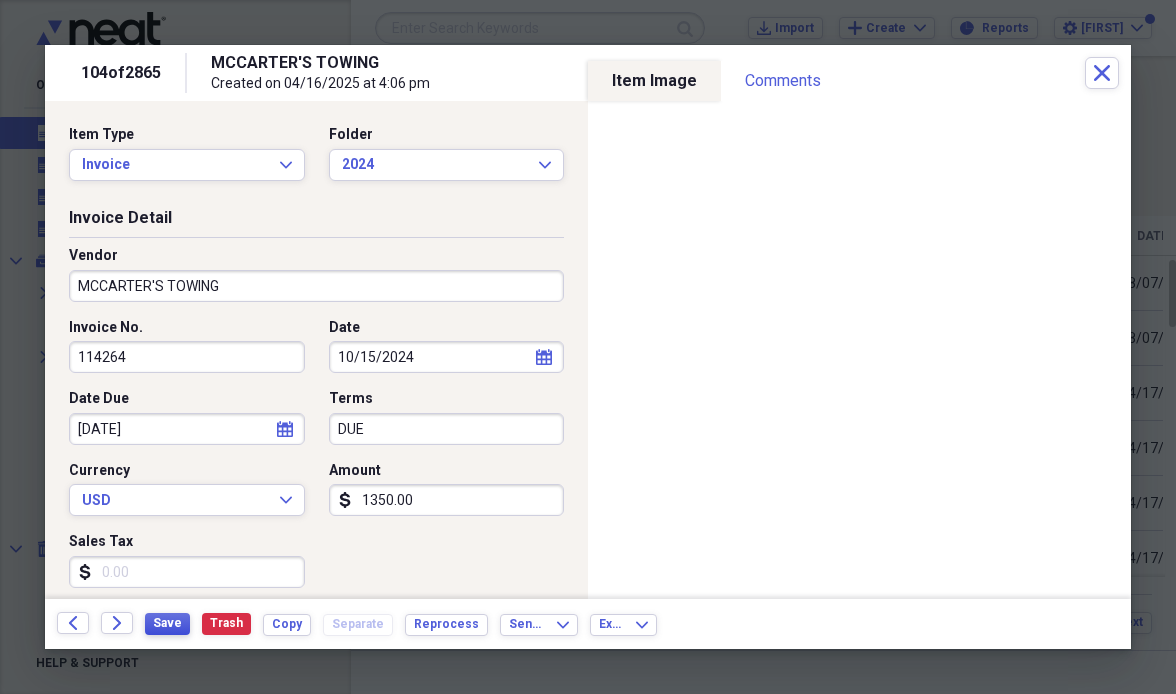 click on "Save" at bounding box center (167, 623) 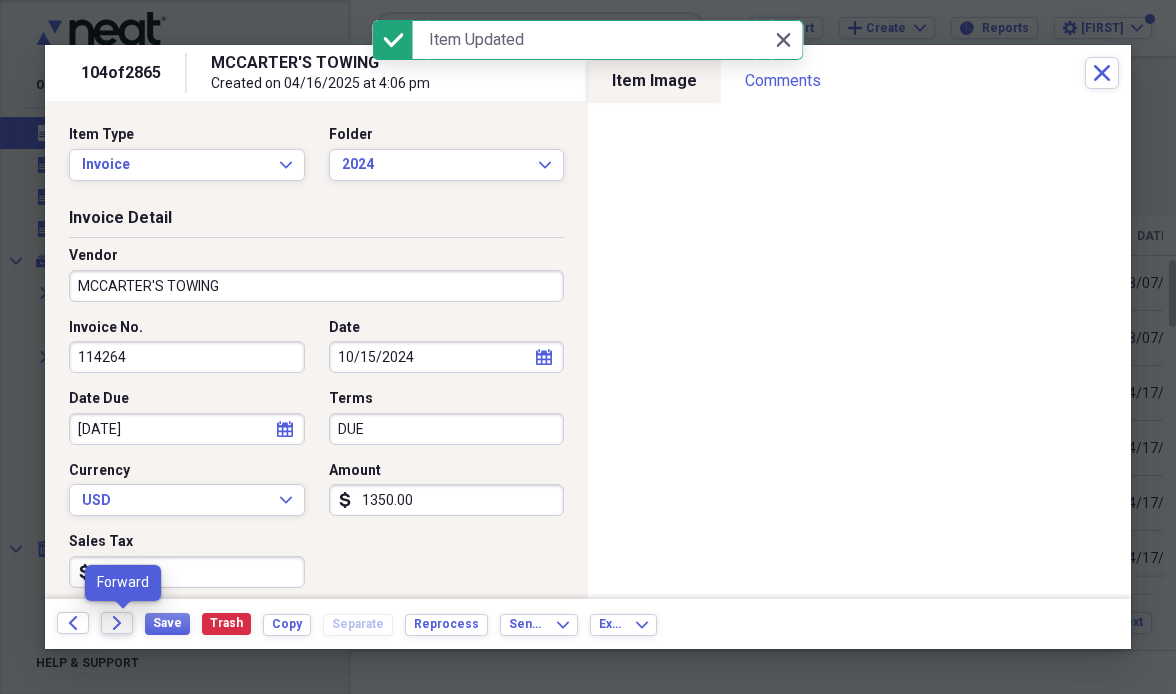 click 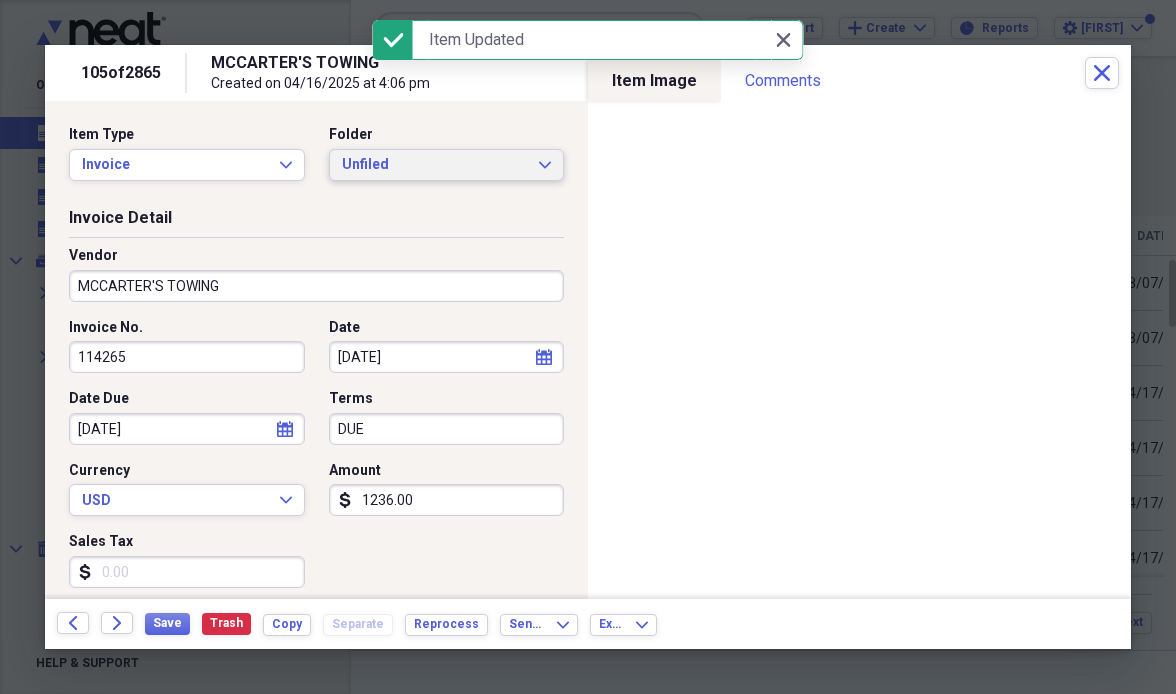 click on "Unfiled" at bounding box center [435, 165] 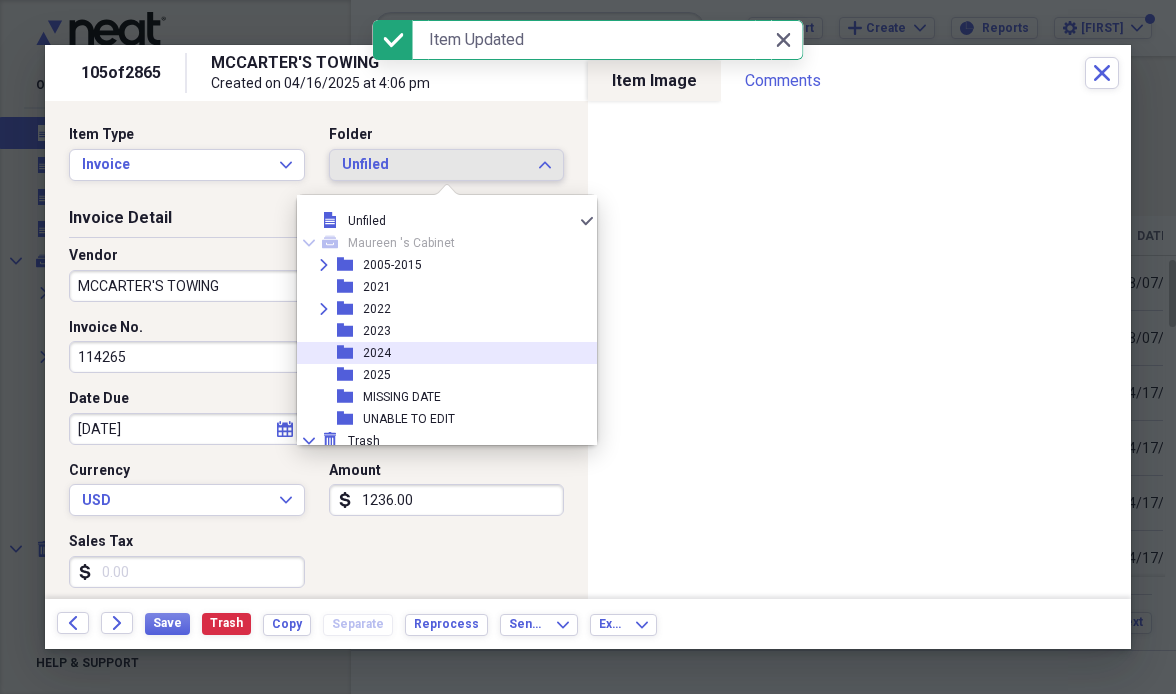 click on "2024" at bounding box center [377, 353] 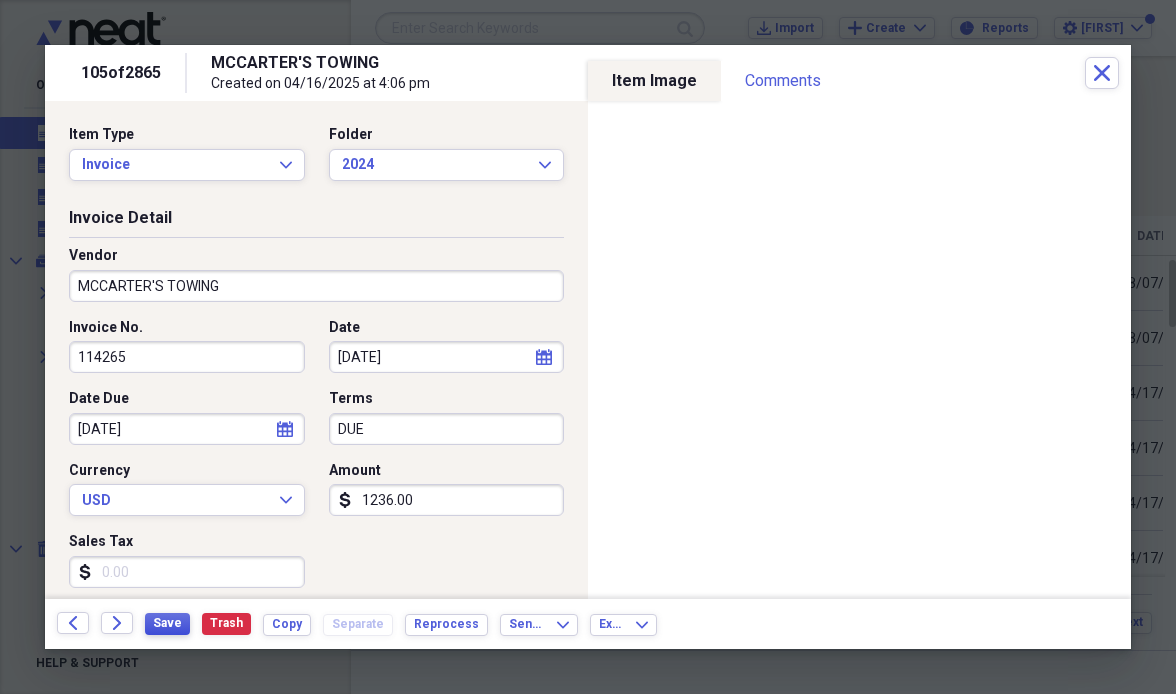 click on "Save" at bounding box center (167, 623) 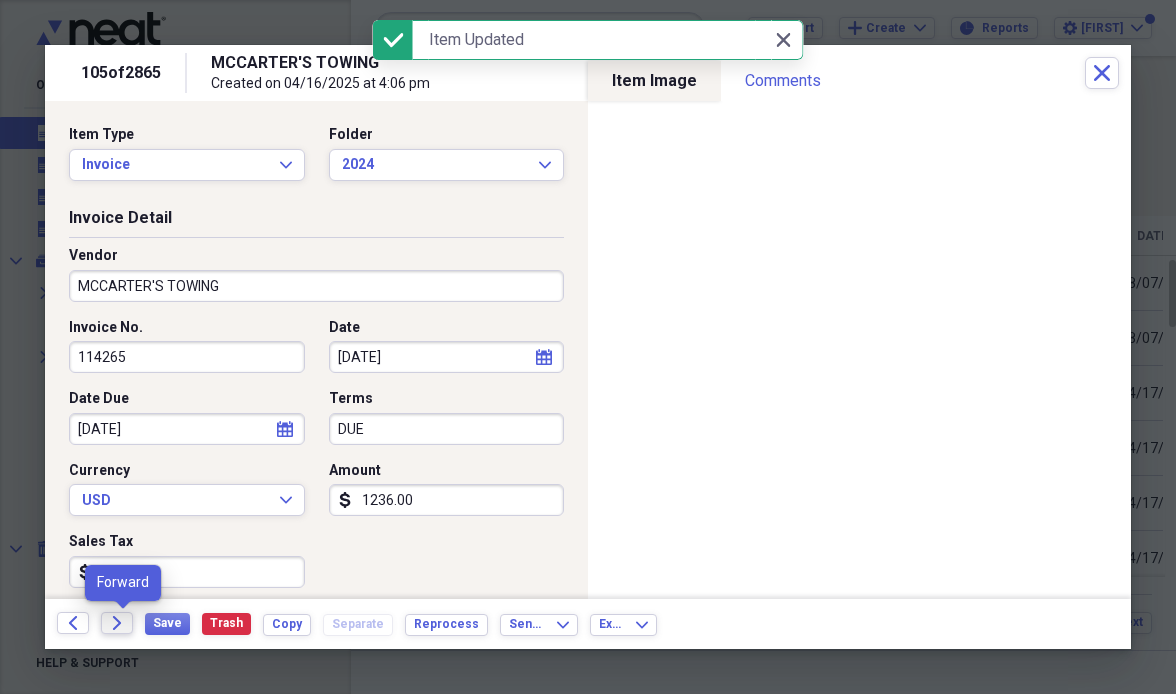 click on "Forward" 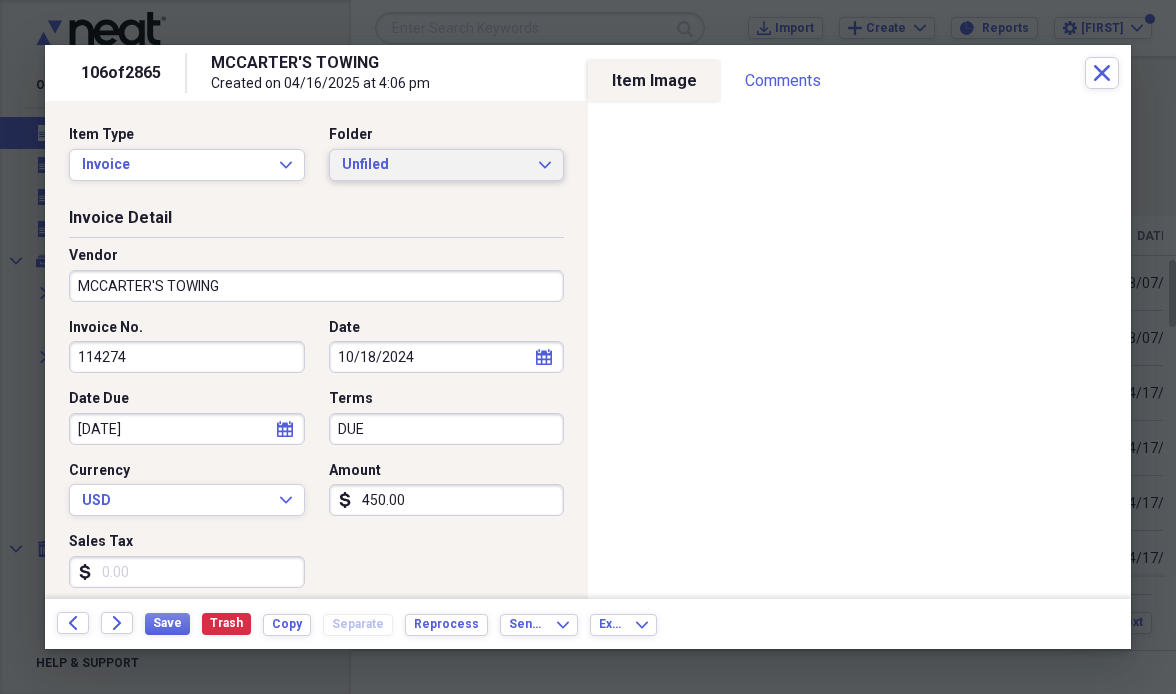 click on "Unfiled" at bounding box center (435, 165) 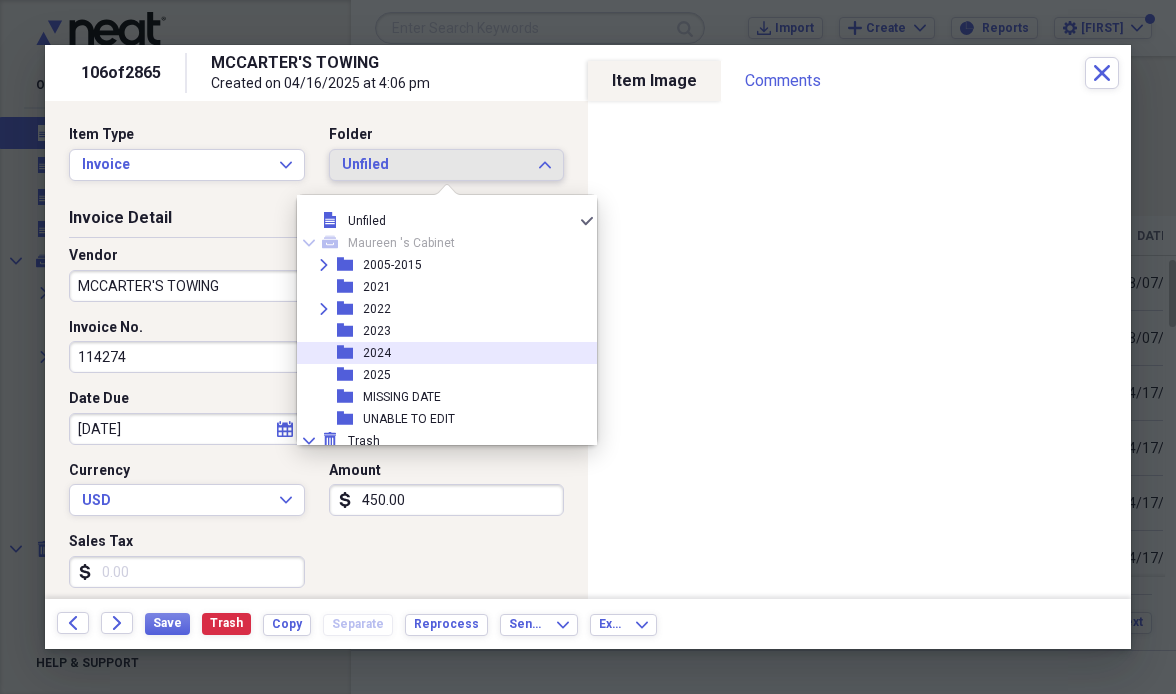 click on "folder [YEAR]" at bounding box center [439, 353] 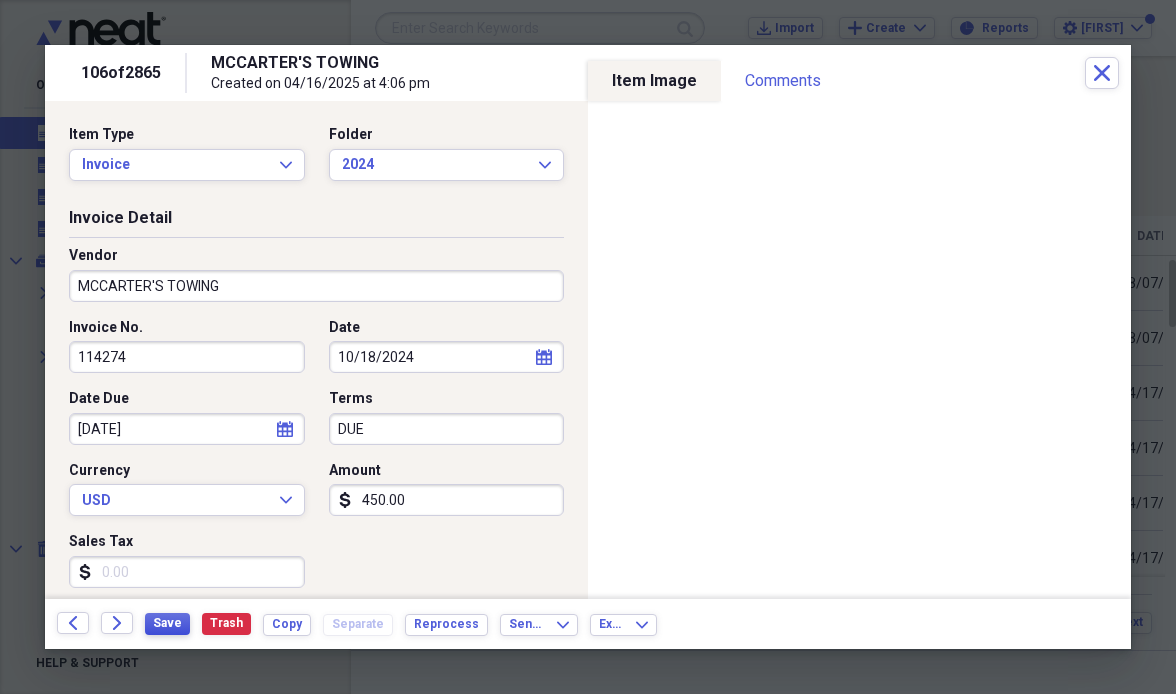 click on "Save" at bounding box center [167, 623] 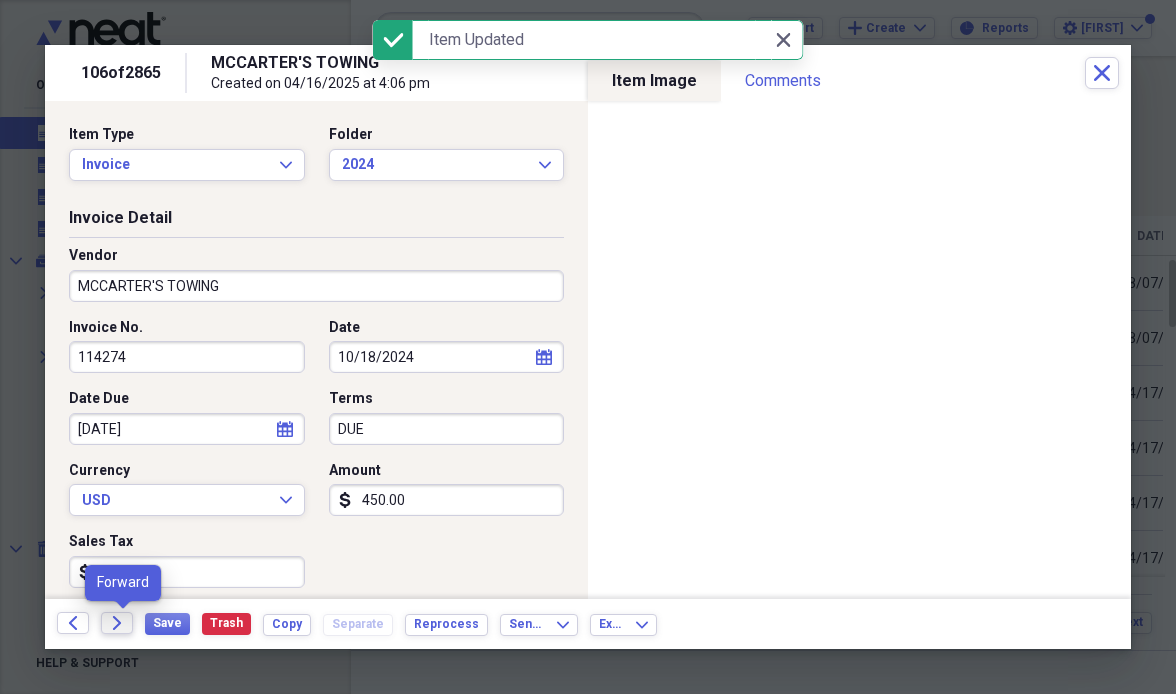 click on "Forward" 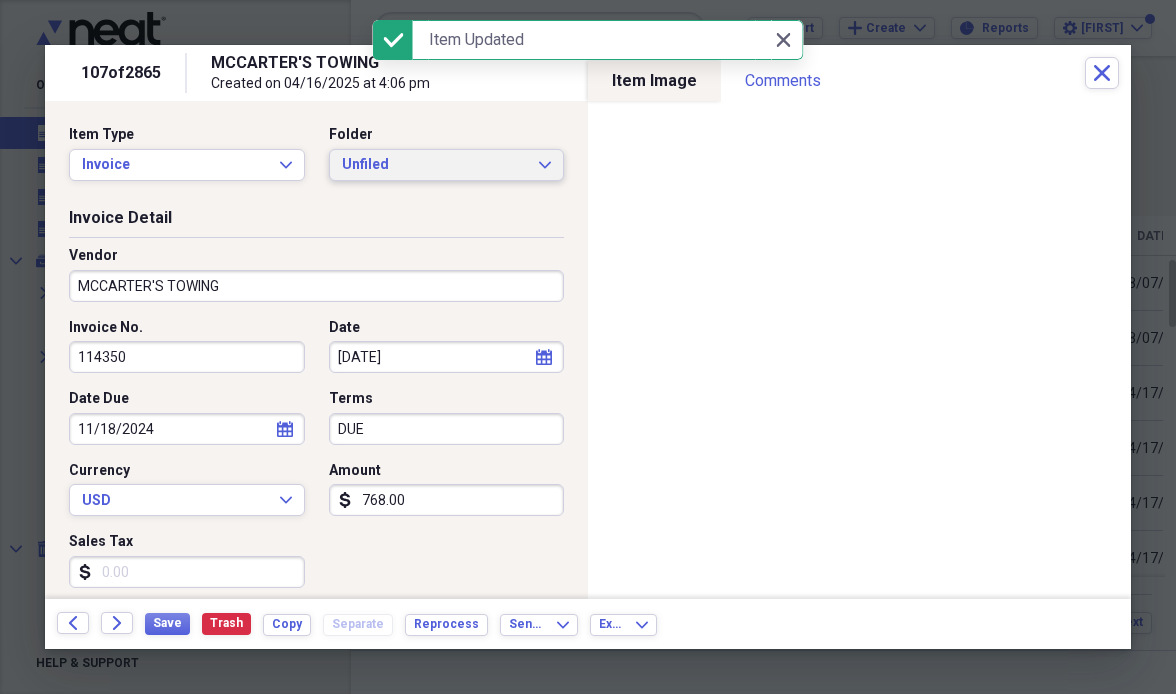 click on "Unfiled Expand" at bounding box center (447, 165) 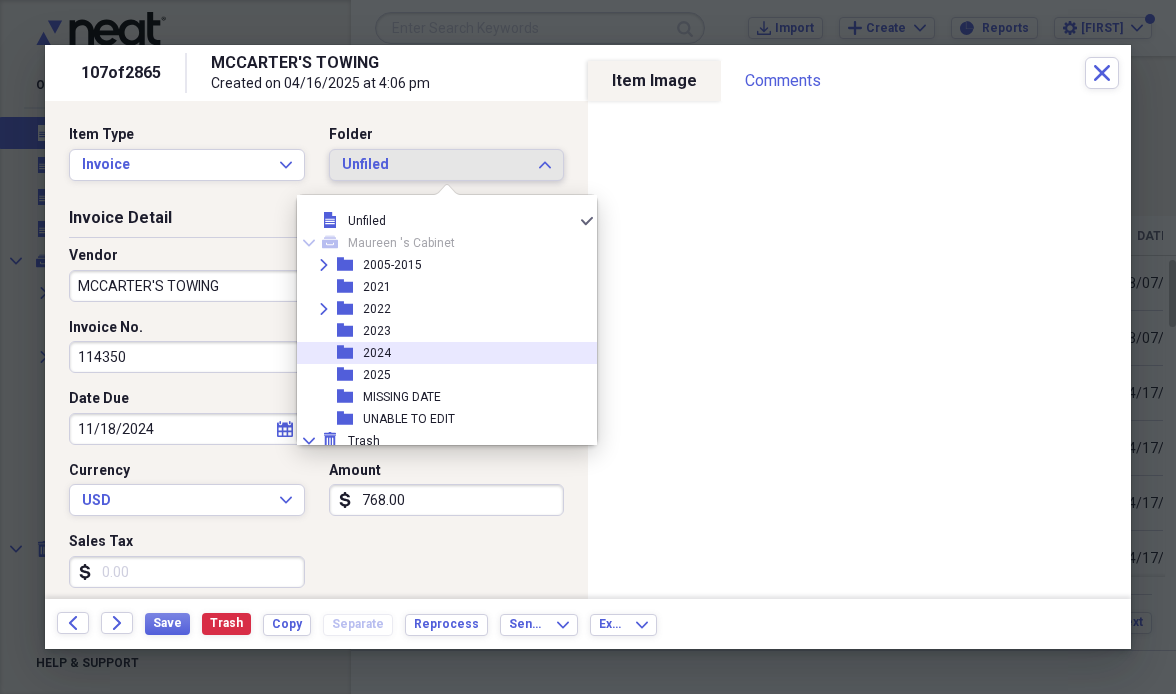 click on "2024" at bounding box center (377, 353) 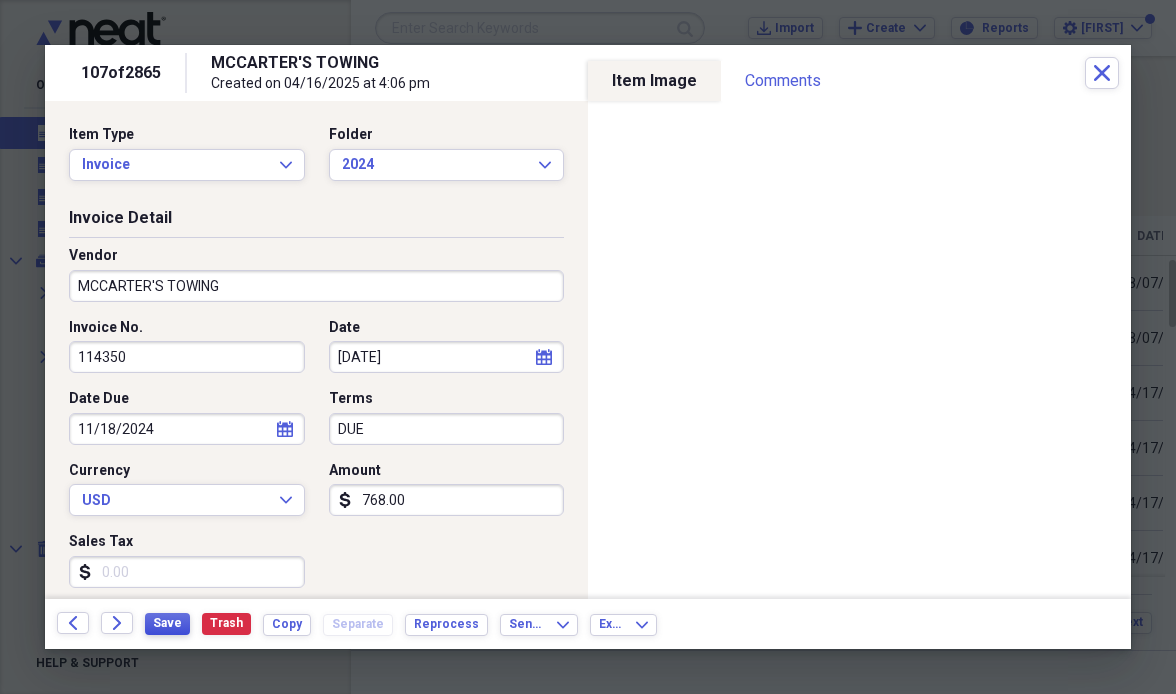 click on "Save" at bounding box center [167, 623] 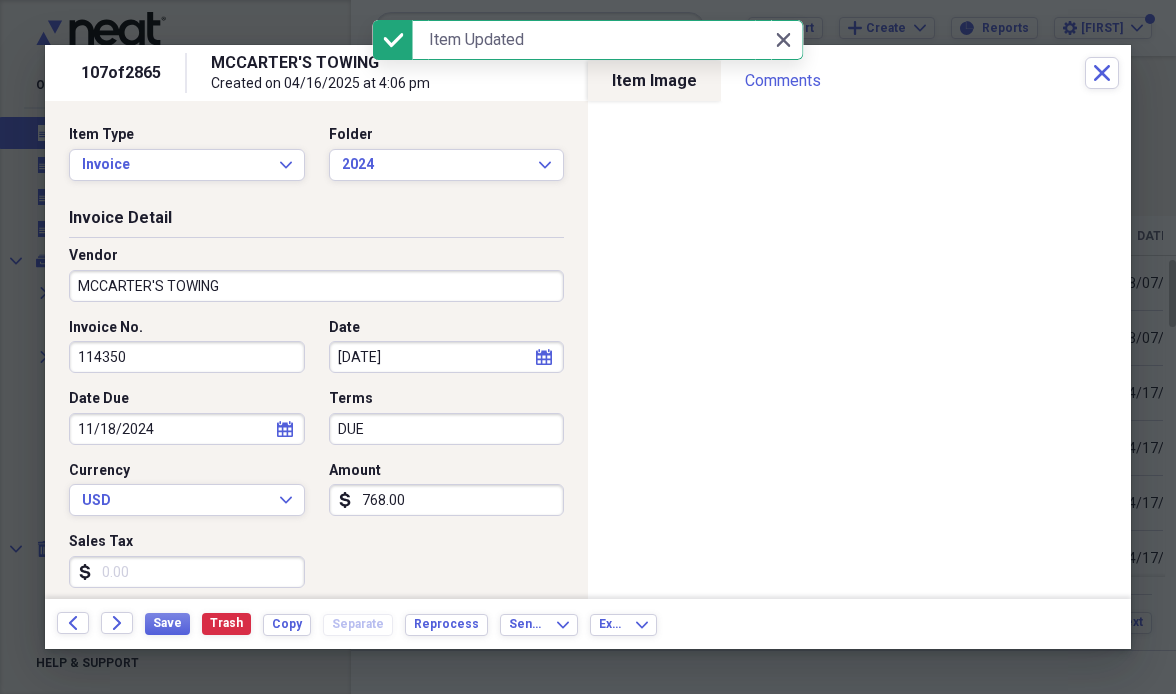 click on "Forward" 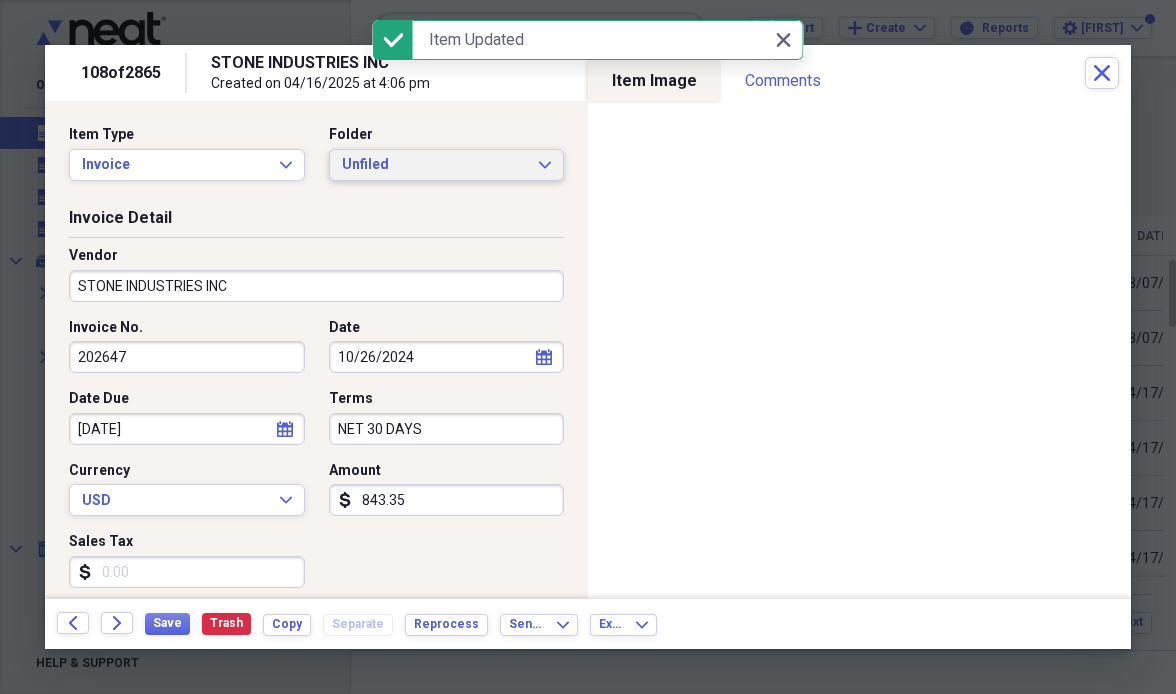 click on "Unfiled" at bounding box center [435, 165] 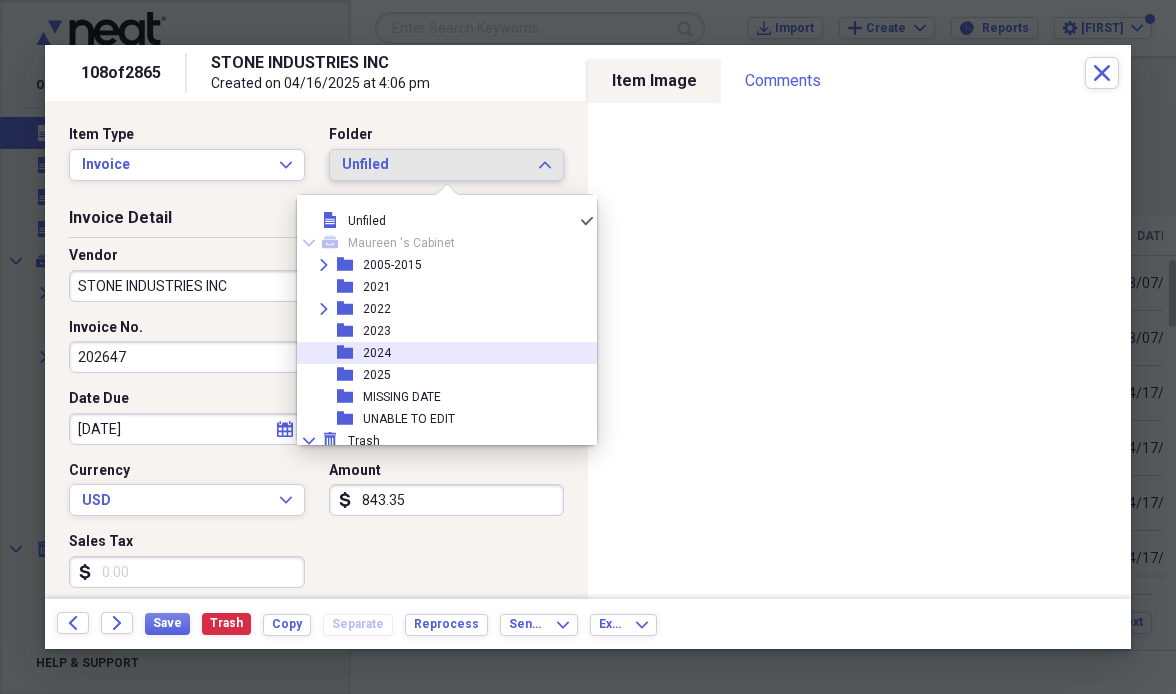 click on "folder [YEAR]" at bounding box center [439, 353] 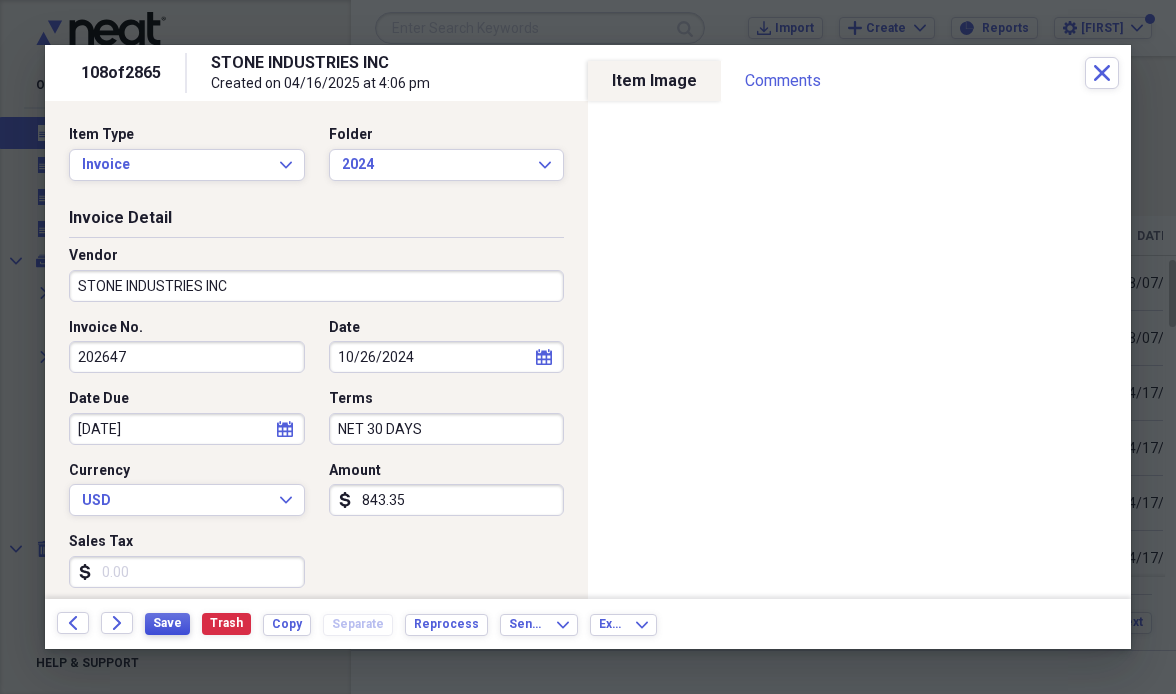 click on "Save" at bounding box center [167, 623] 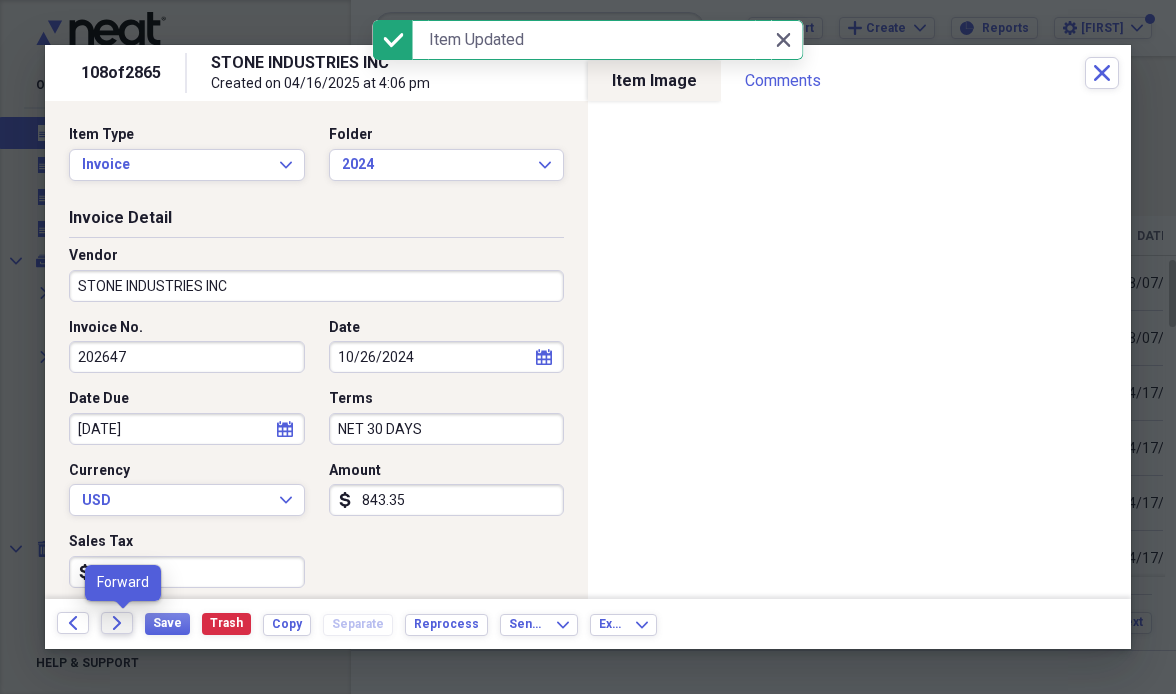 click on "Forward" 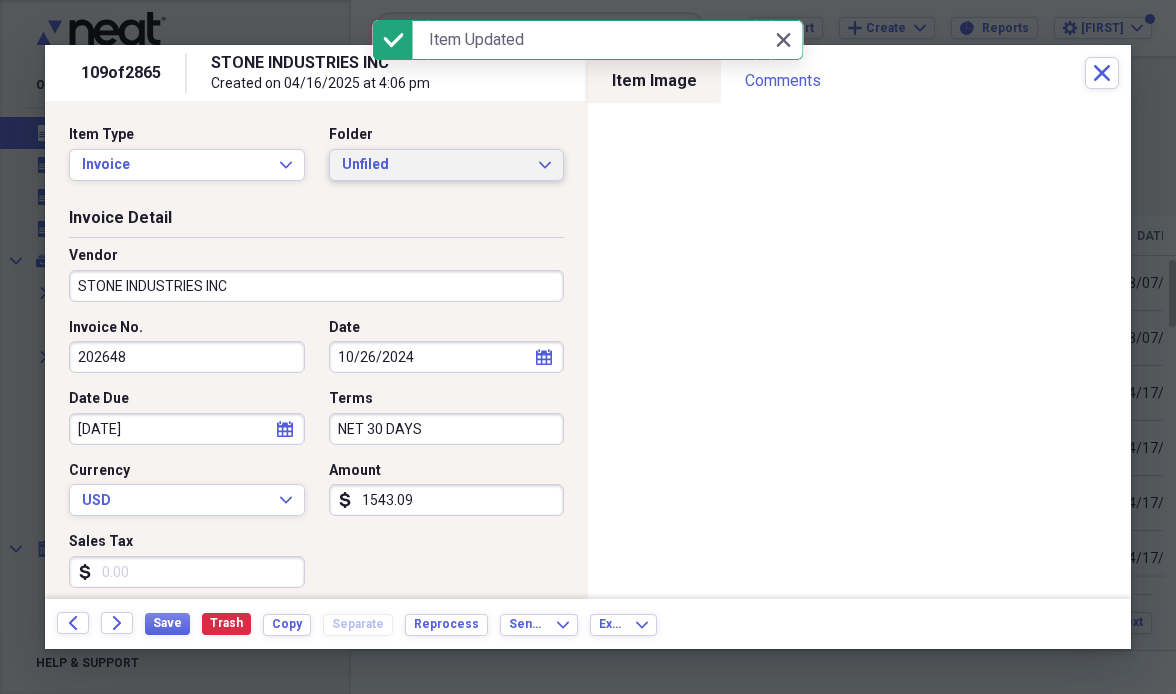 click on "Unfiled" at bounding box center (435, 165) 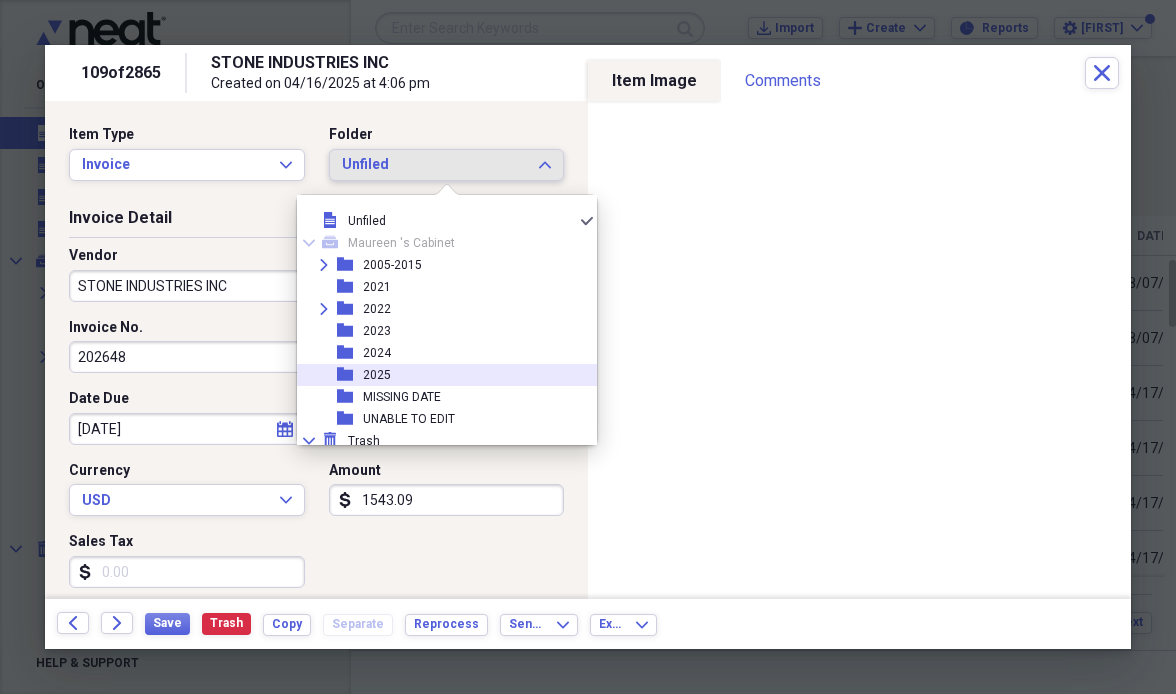 scroll, scrollTop: 34, scrollLeft: 0, axis: vertical 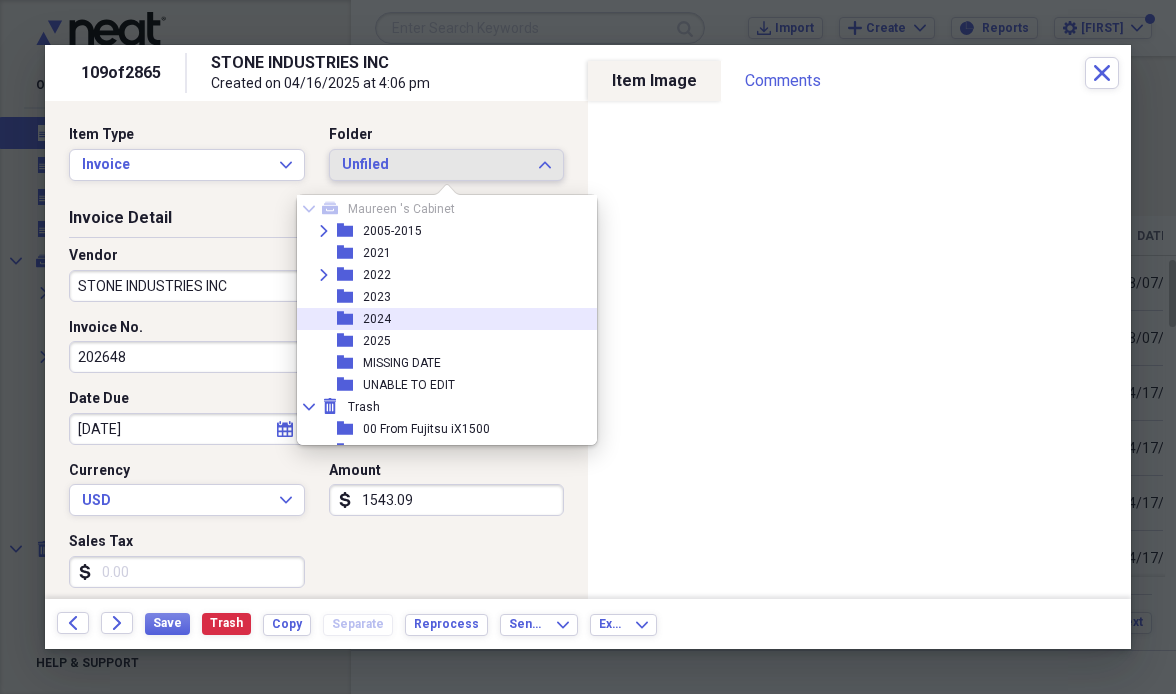 click on "folder [YEAR]" at bounding box center [439, 319] 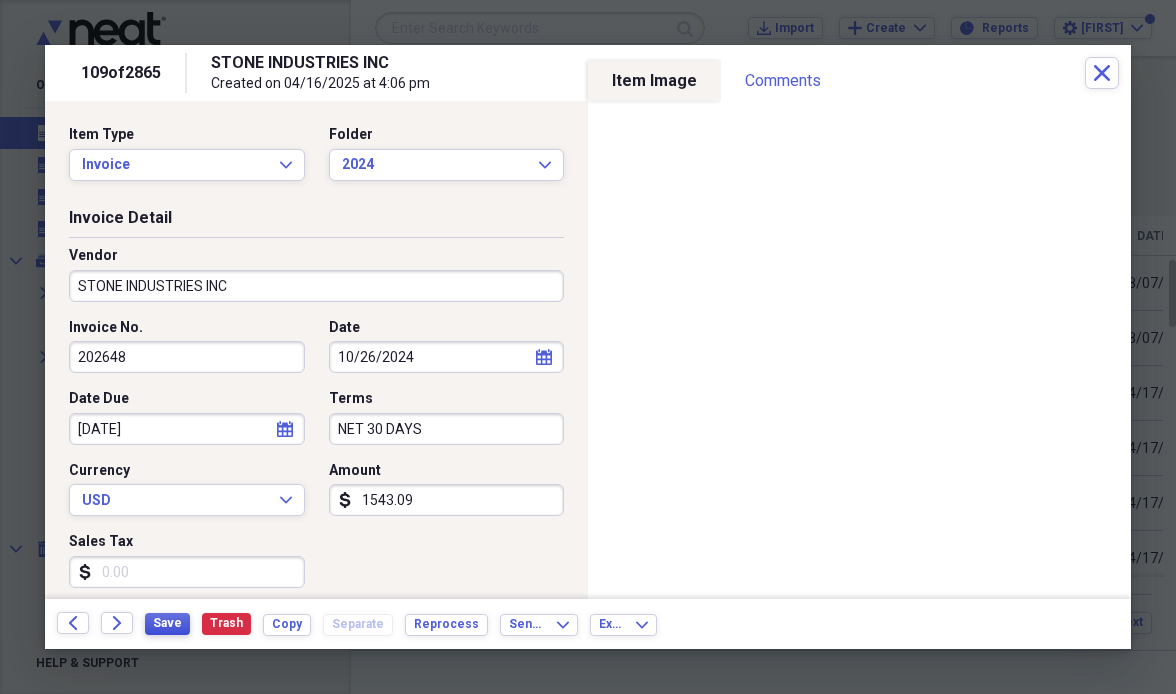 click on "Save" at bounding box center [167, 623] 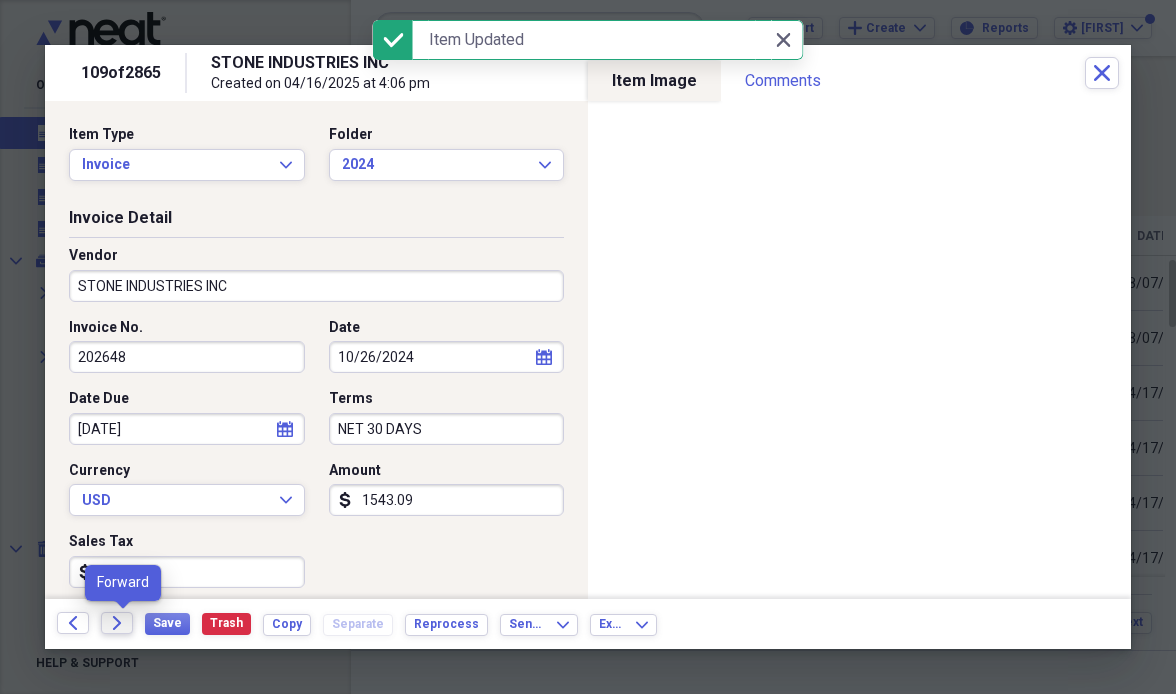 click on "Forward" 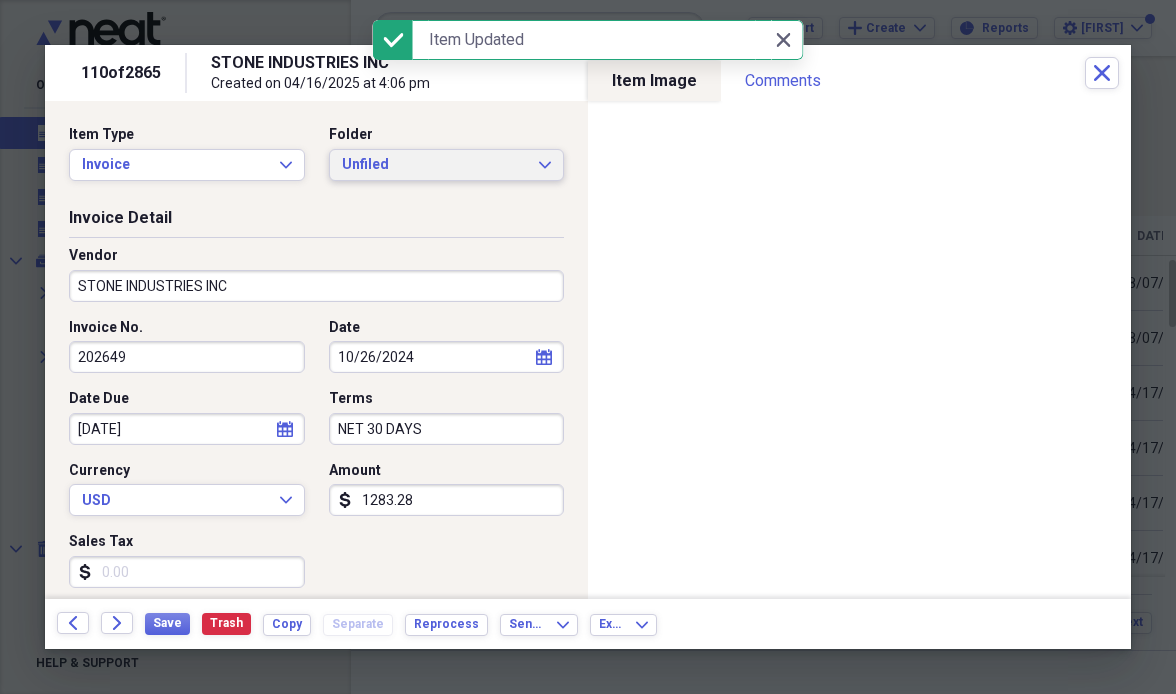click on "Unfiled Expand" at bounding box center (447, 165) 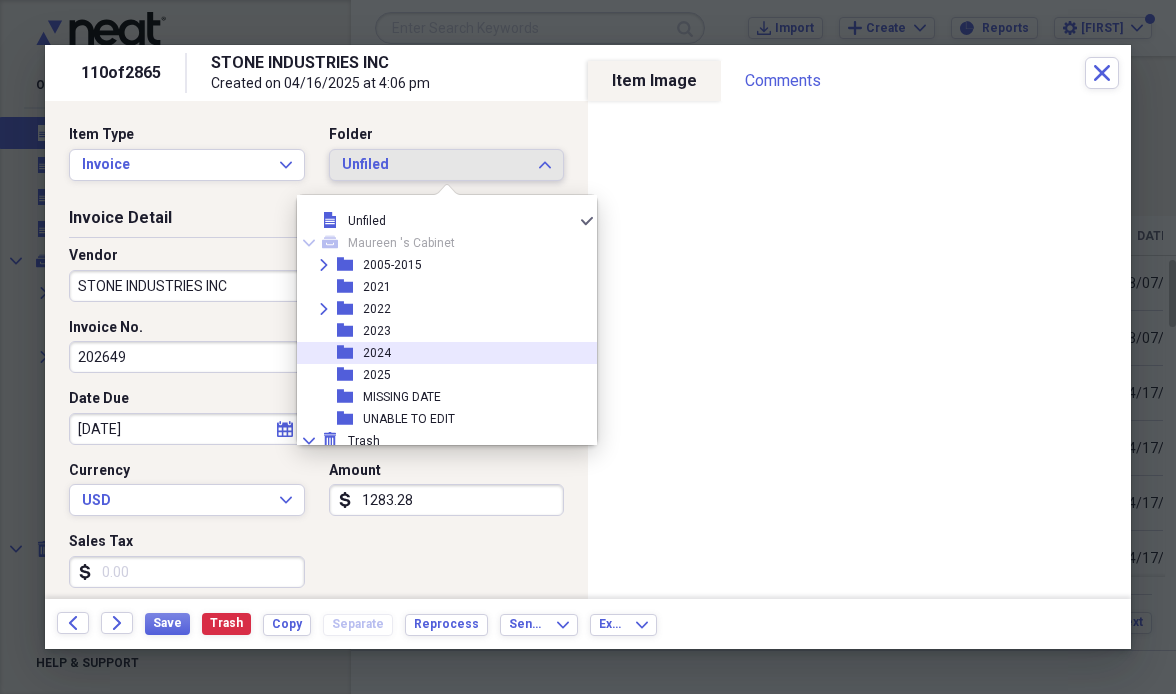 click on "folder [YEAR]" at bounding box center [439, 353] 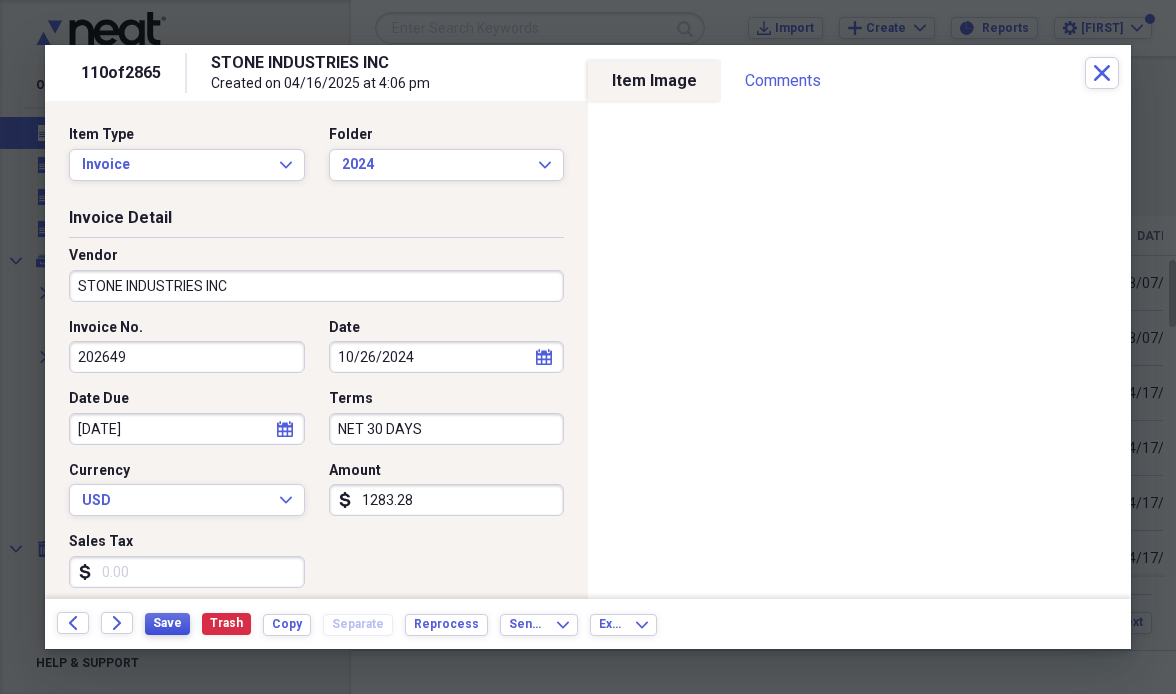 click on "Save" at bounding box center [167, 623] 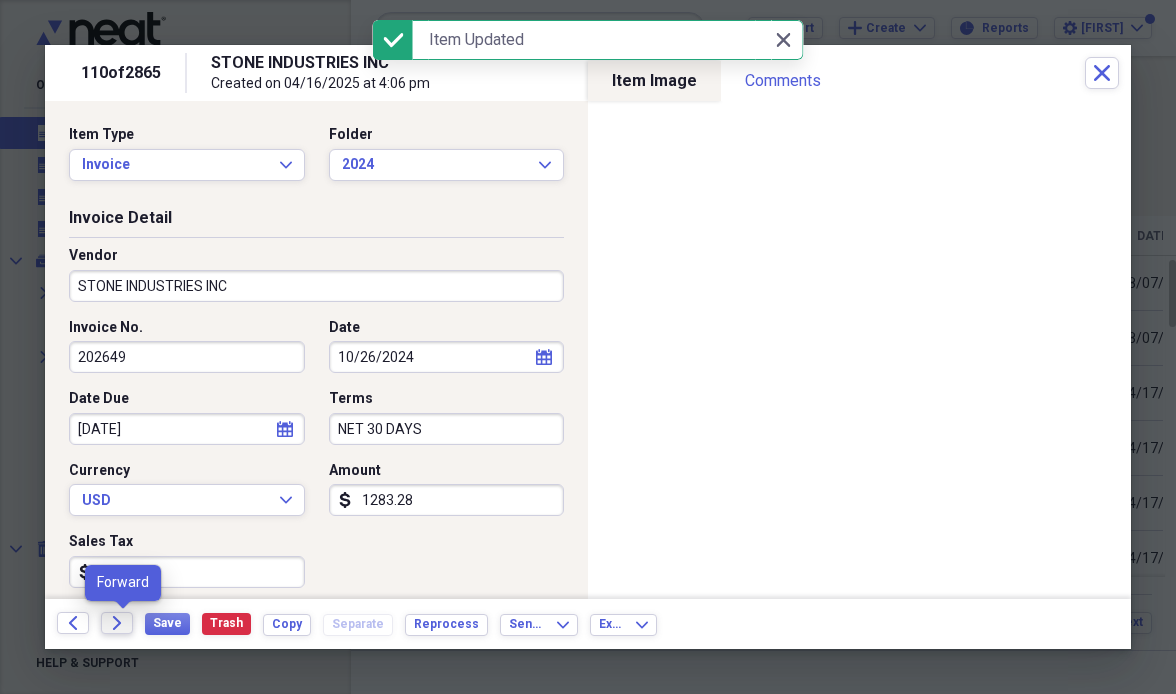 click on "Forward" 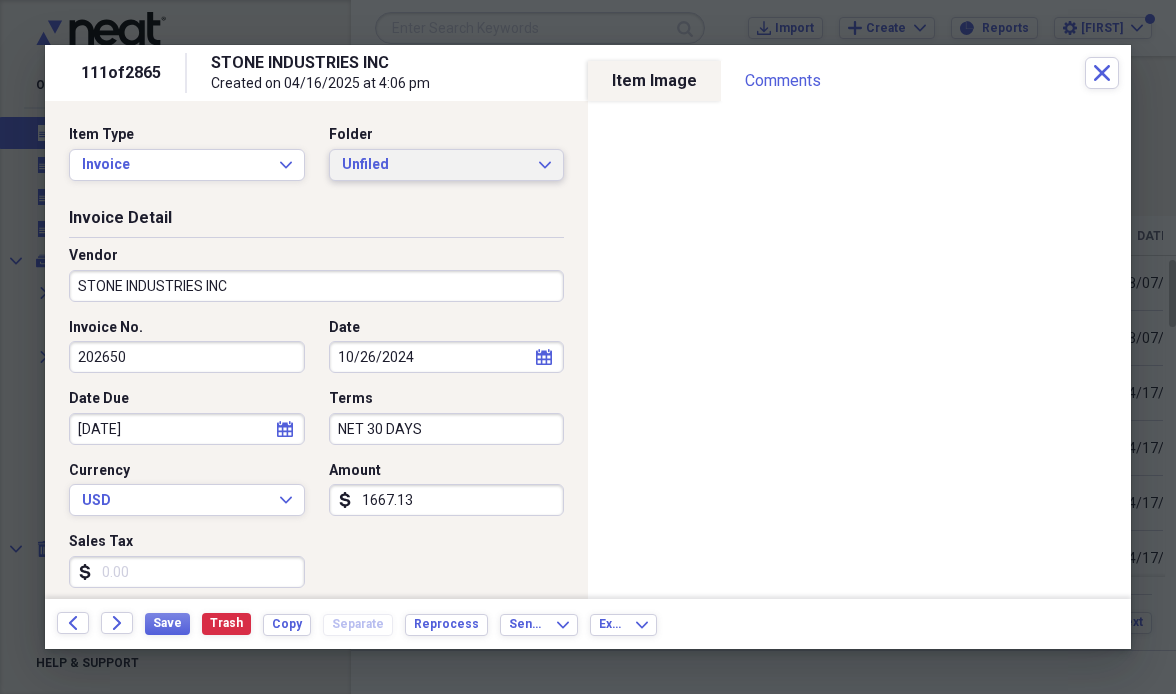 click on "Unfiled" at bounding box center (435, 165) 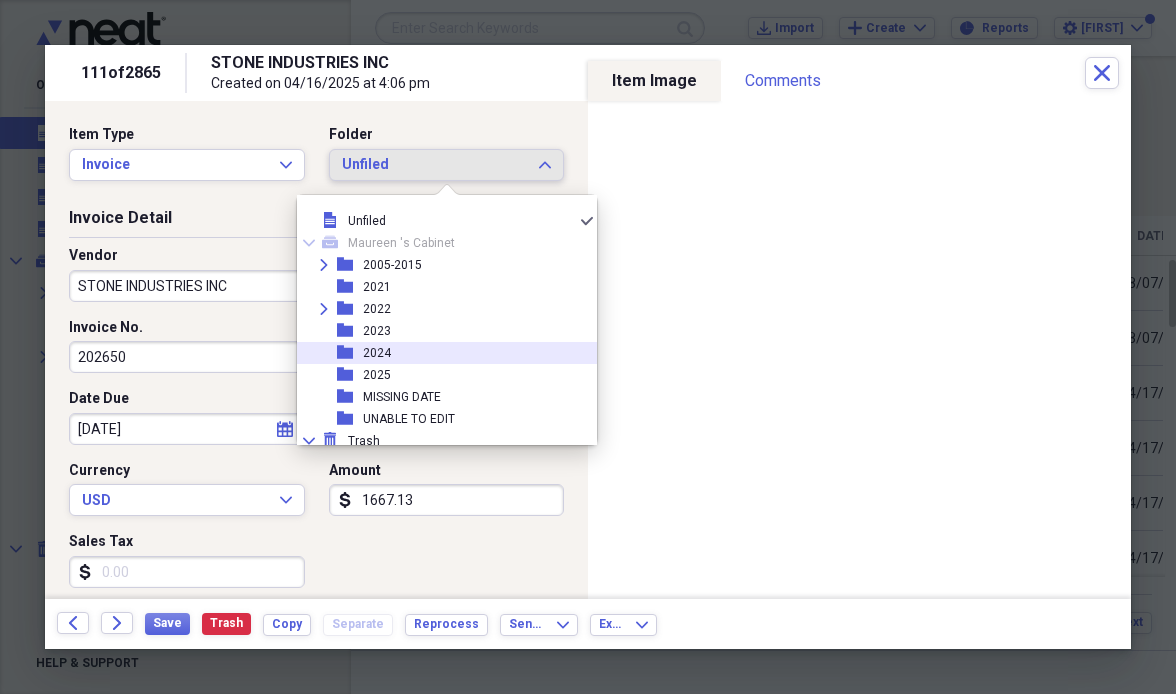 click on "folder [YEAR]" at bounding box center (439, 353) 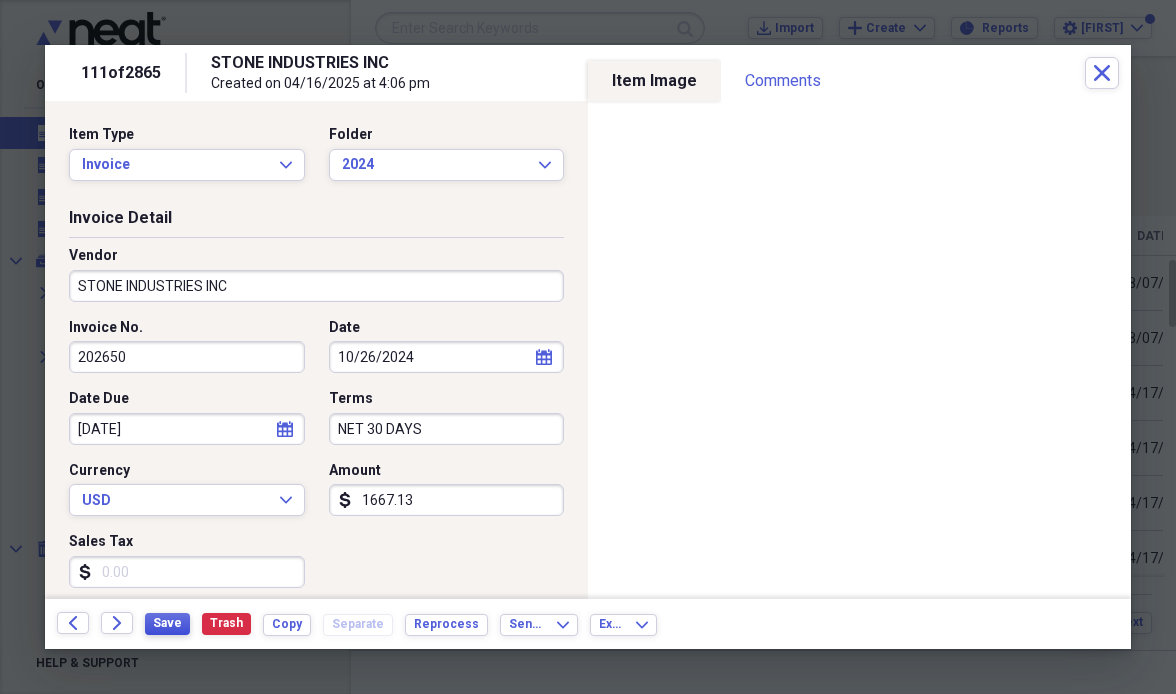 click on "Save" at bounding box center (167, 623) 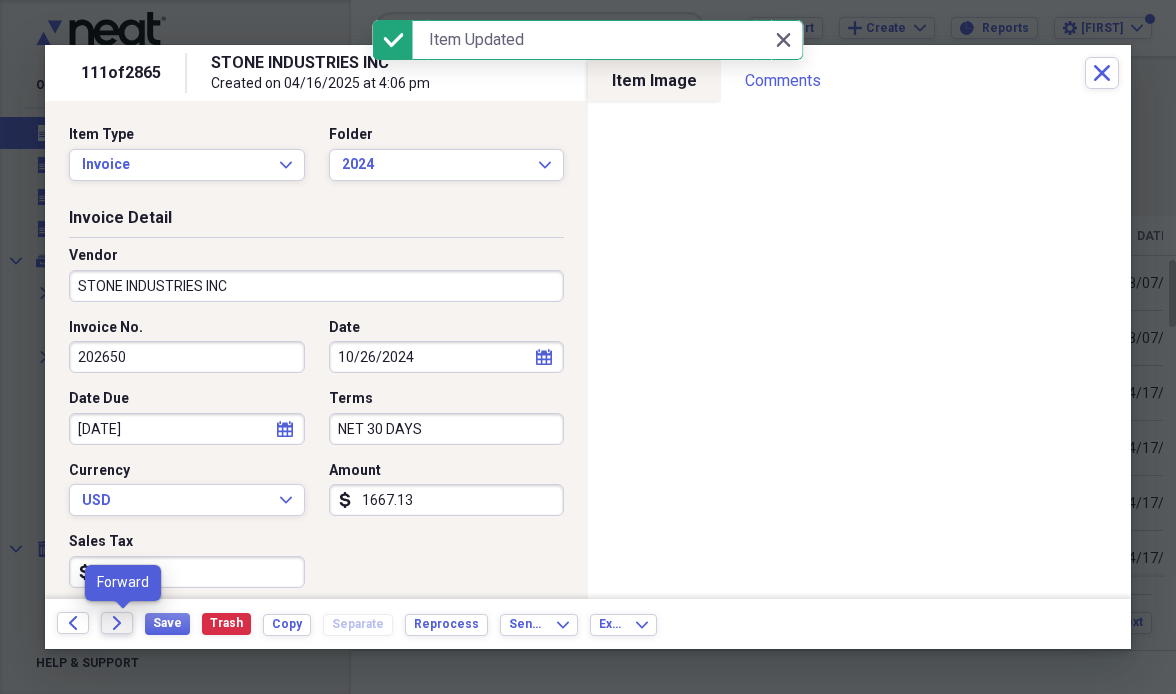 click on "Forward" 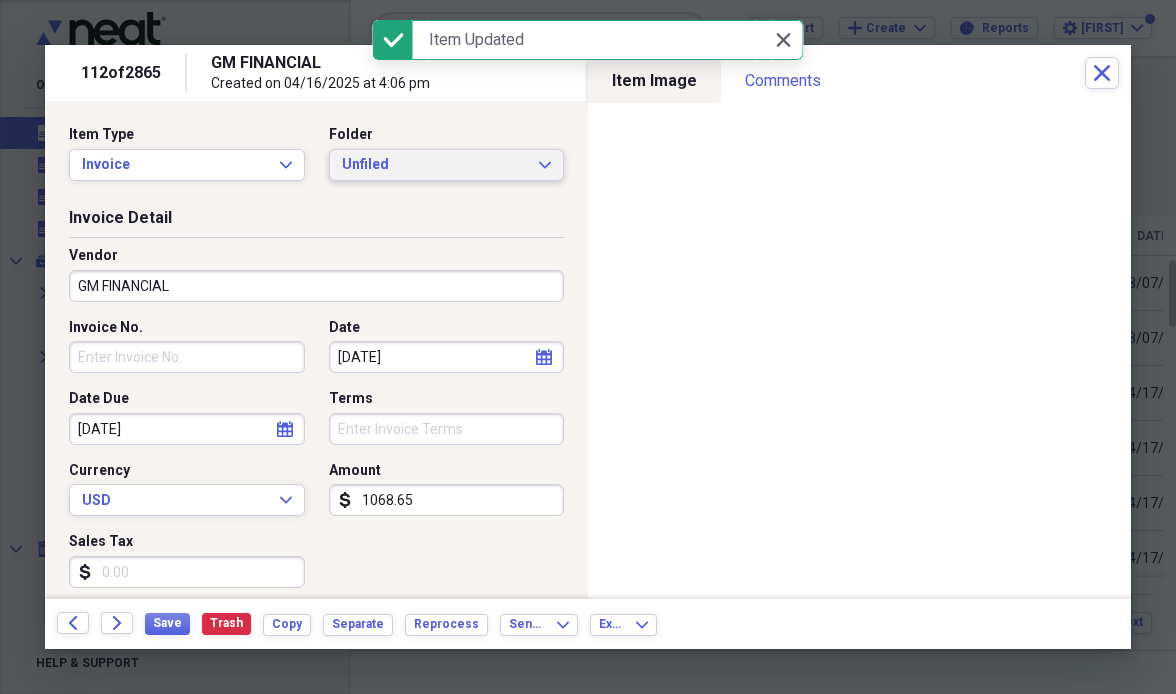 click on "Unfiled" at bounding box center (435, 165) 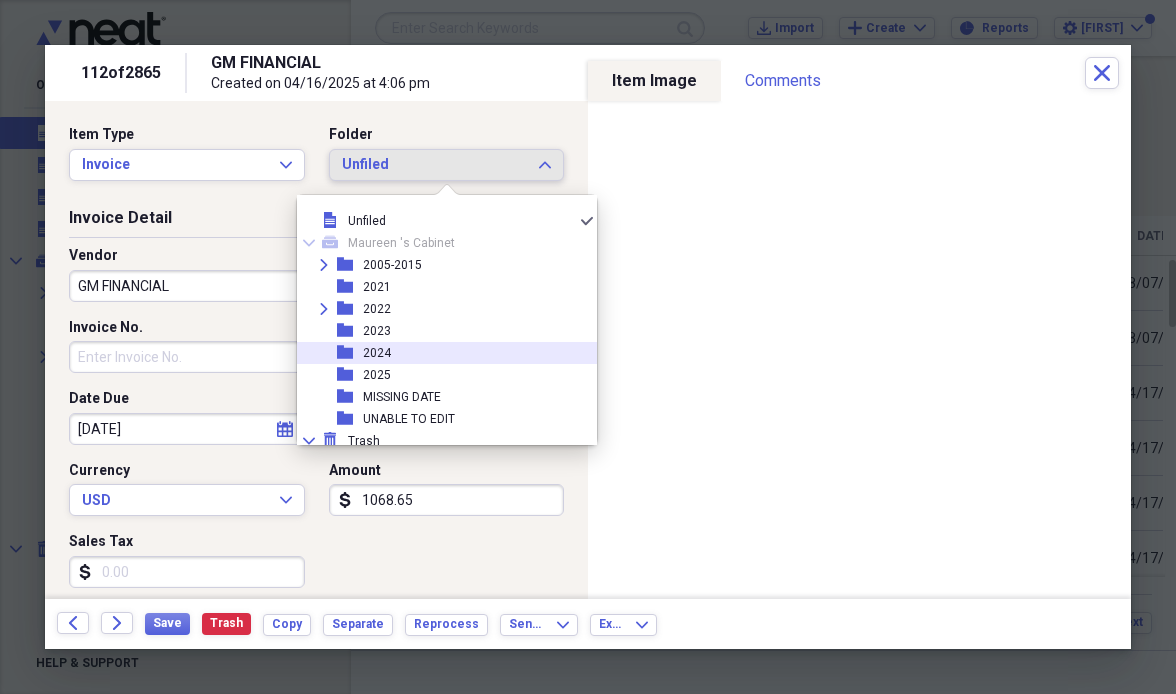 click on "folder [YEAR]" at bounding box center [439, 353] 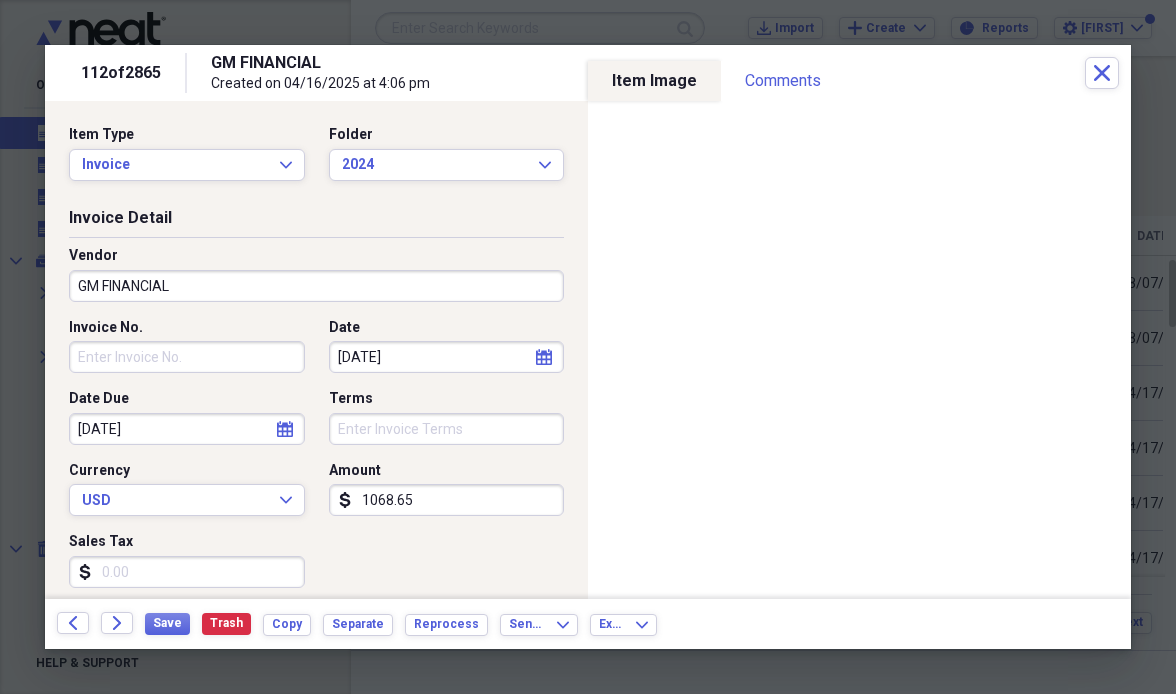 click 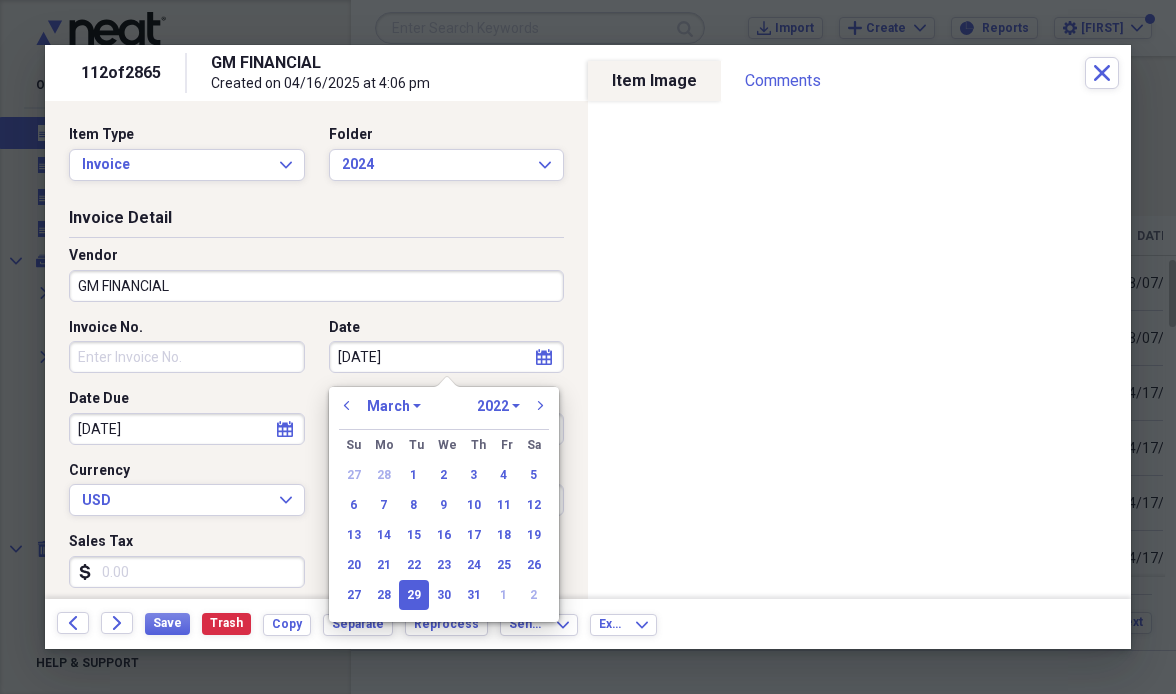 click on "1970 1971 1972 1973 1974 1975 1976 1977 1978 1979 1980 1981 1982 1983 1984 1985 1986 1987 1988 1989 1990 1991 1992 1993 1994 1995 1996 1997 1998 1999 2000 2001 2002 2003 2004 2005 2006 2007 2008 2009 2010 2011 2012 2013 2014 2015 2016 2017 2018 2019 2020 2021 2022 2023 2024 2025 2026 2027 2028 2029 2030 2031 2032 2033 2034 2035" at bounding box center [498, 406] 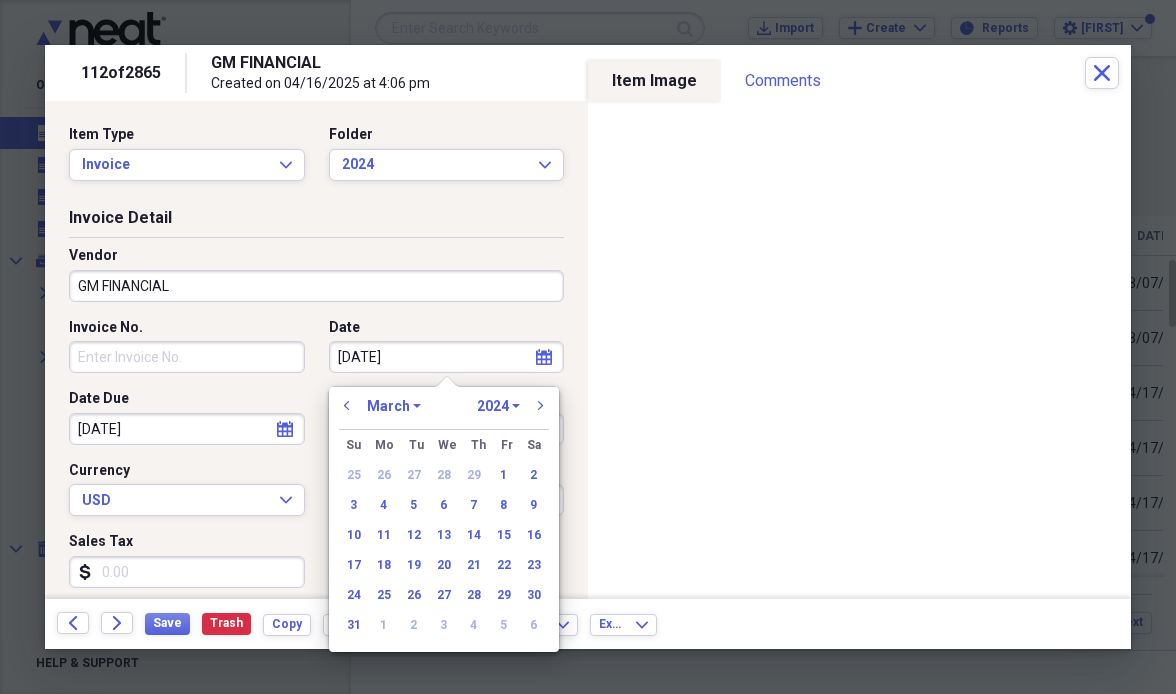 select on "9" 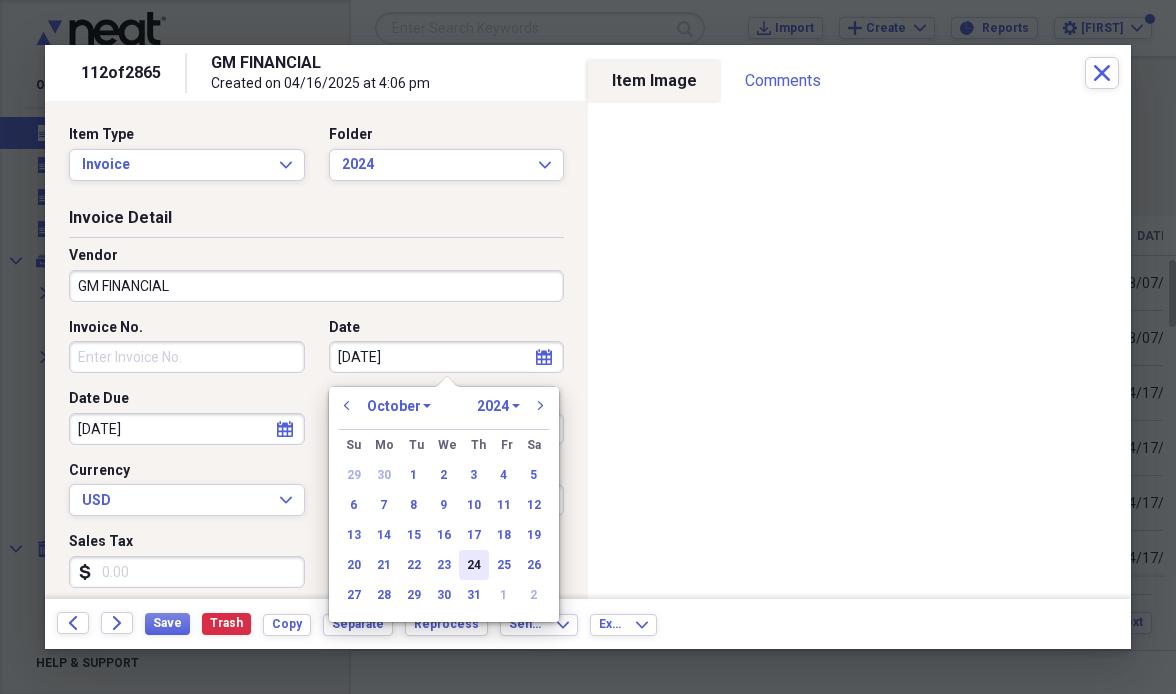 click on "24" at bounding box center (474, 565) 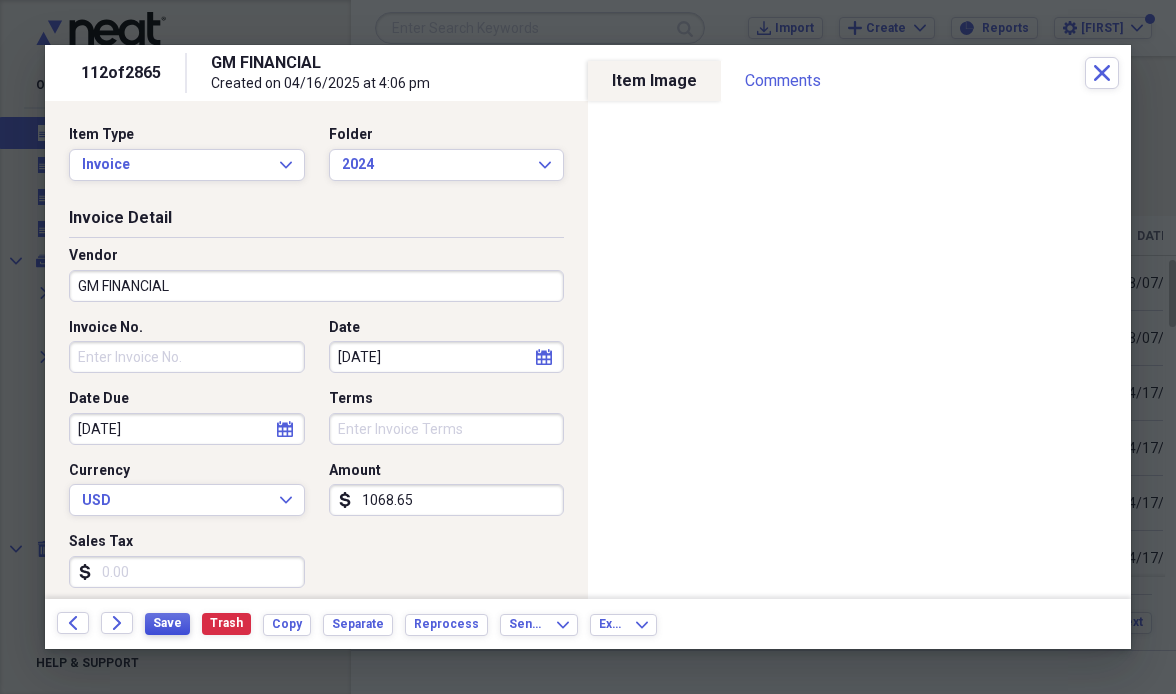 click on "Save" at bounding box center (167, 623) 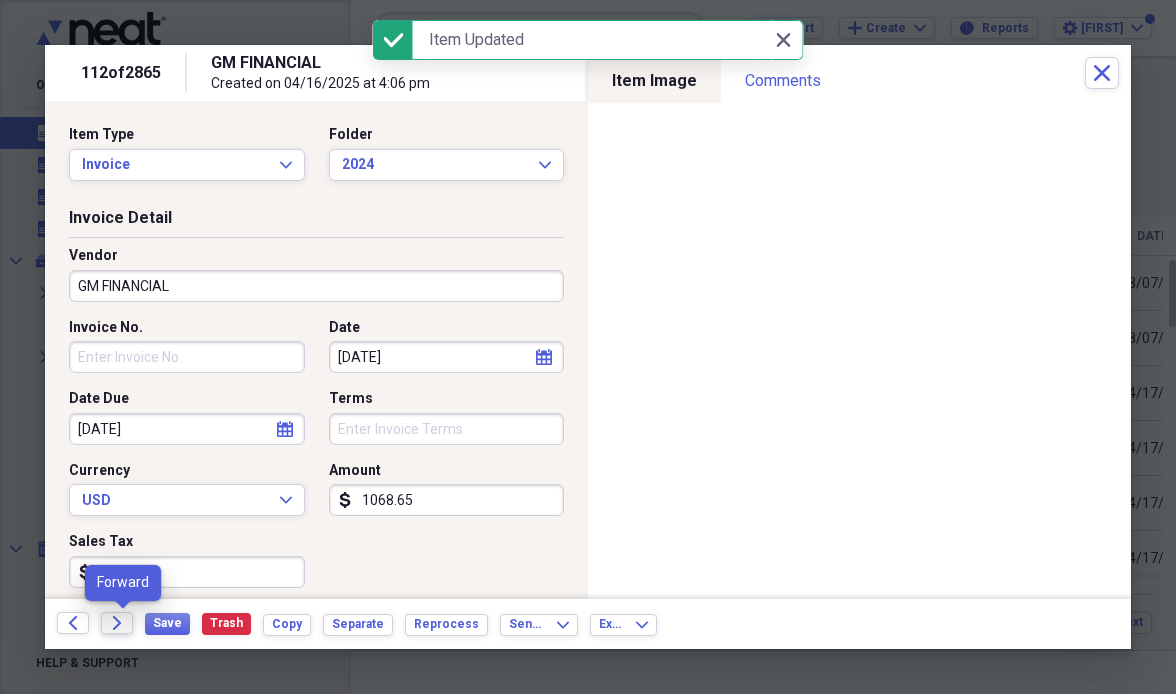 click on "Forward" 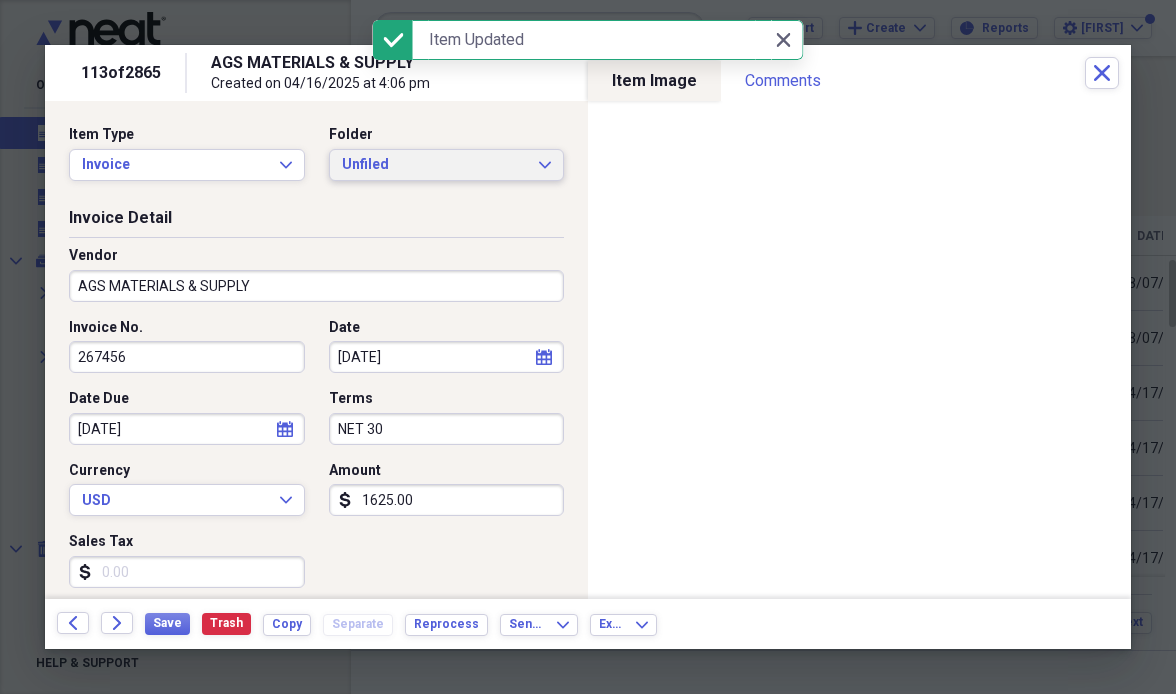 click on "Unfiled" at bounding box center [435, 165] 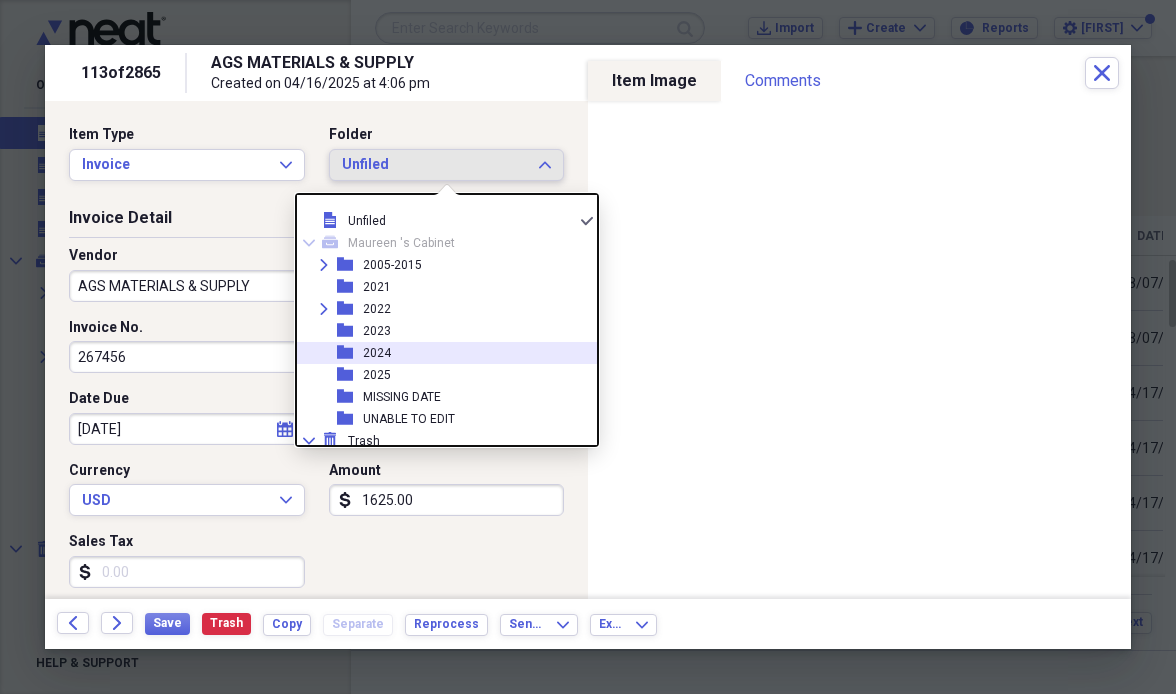 click on "folder [YEAR]" at bounding box center (439, 353) 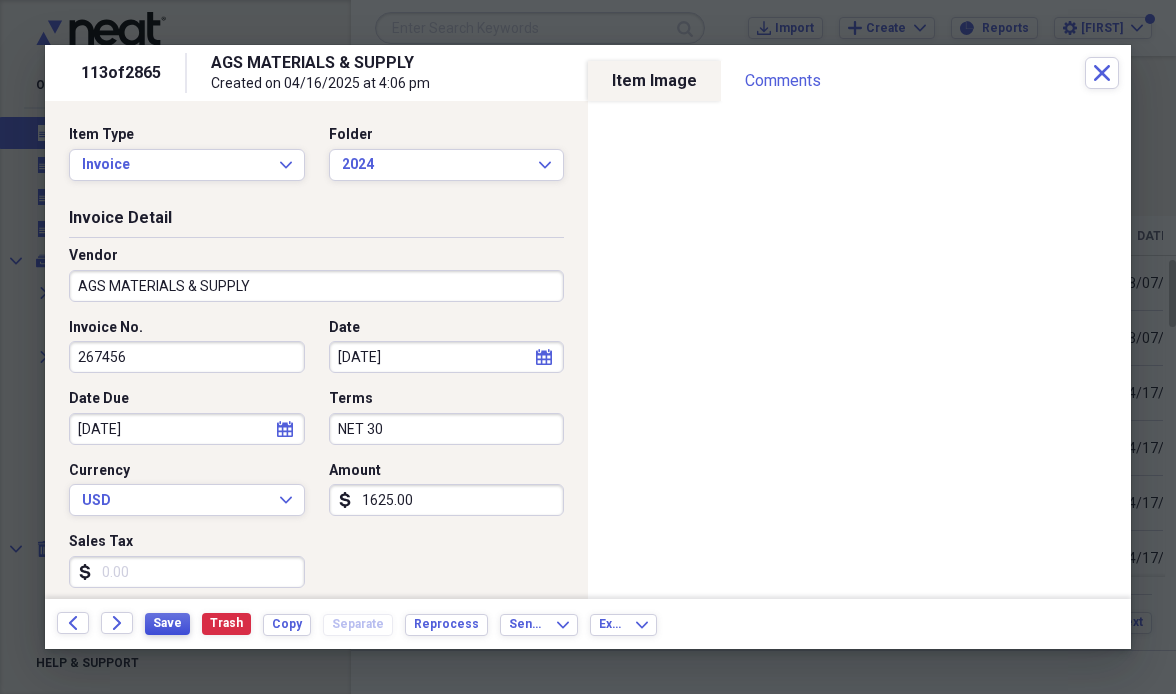 click on "Save" at bounding box center (167, 623) 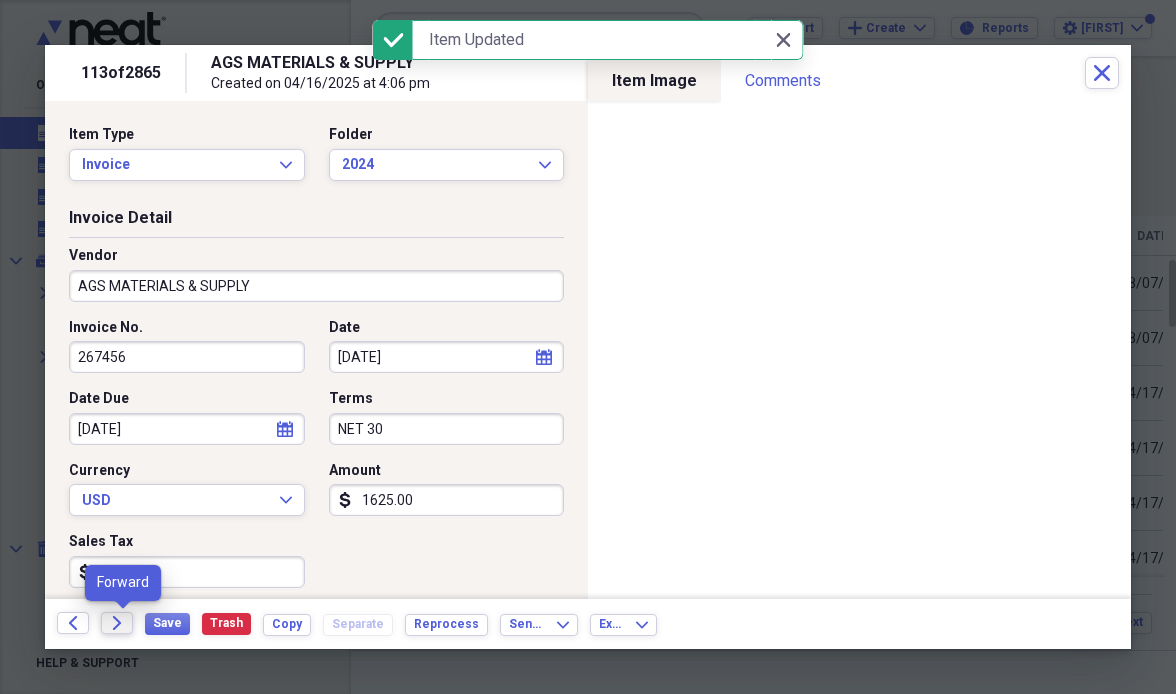 click on "Forward" 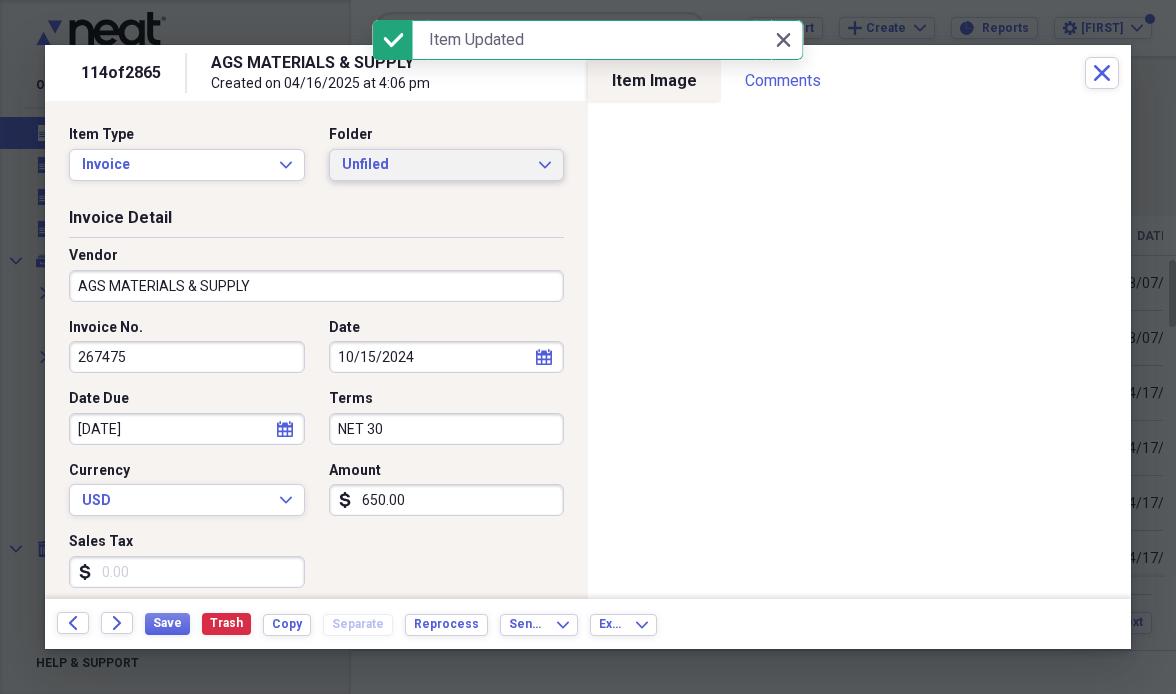 click on "Unfiled" at bounding box center [435, 165] 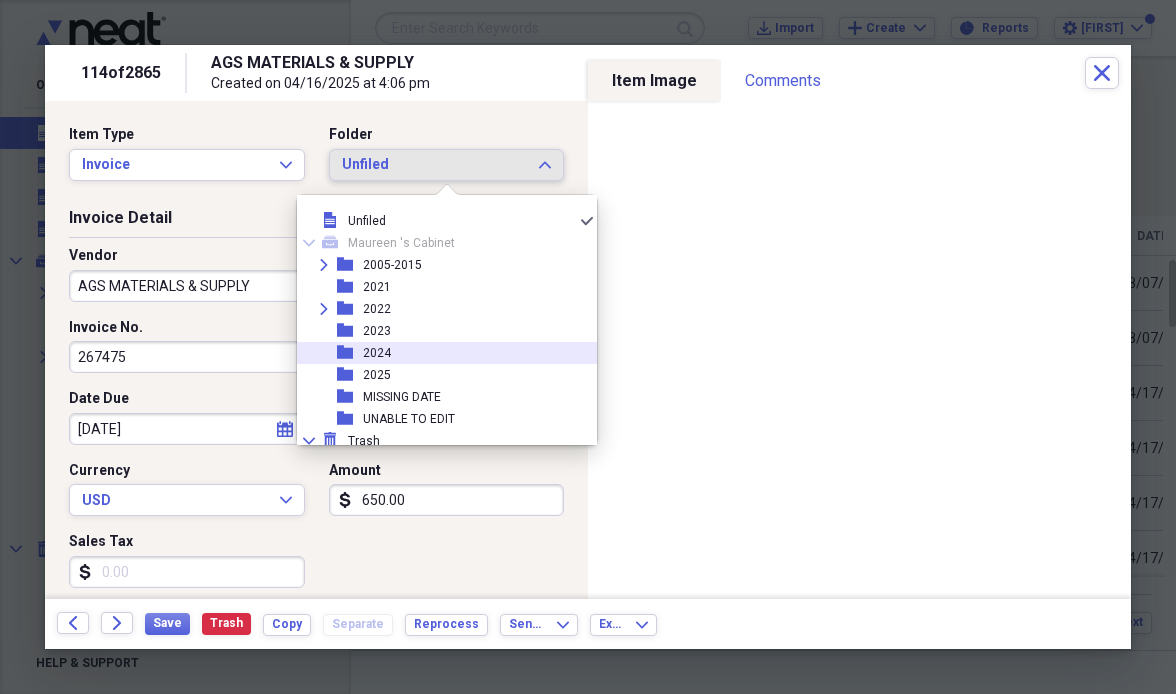 click on "folder [YEAR]" at bounding box center (439, 353) 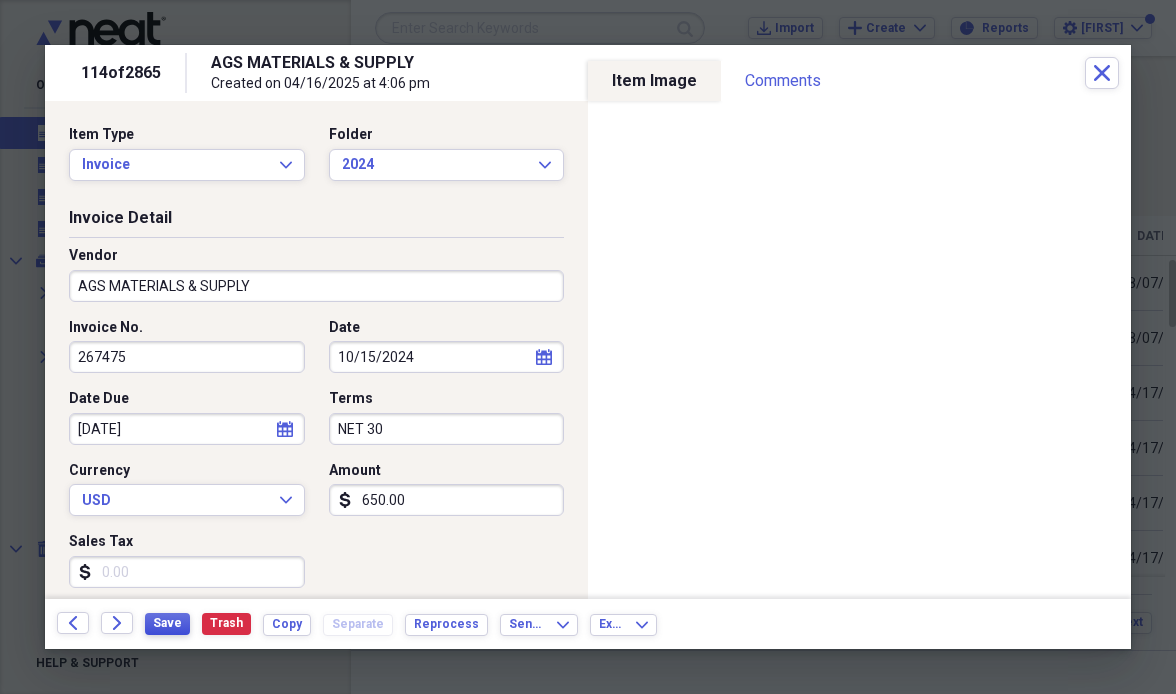 click on "Save" at bounding box center [167, 623] 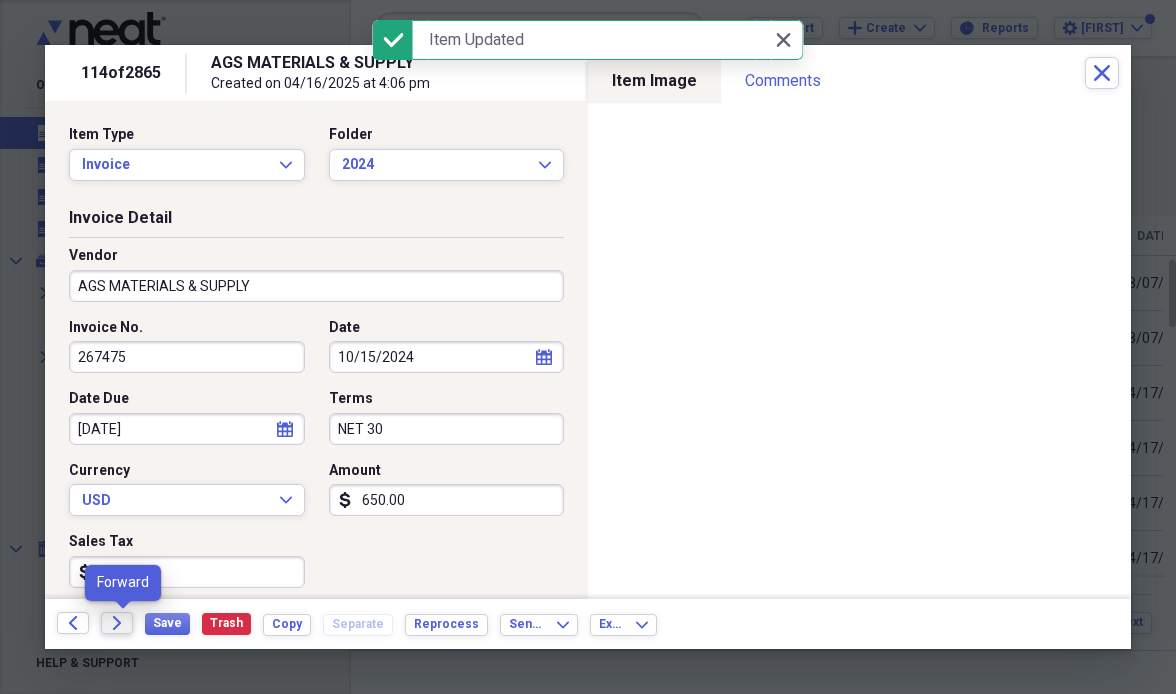 click on "Forward" 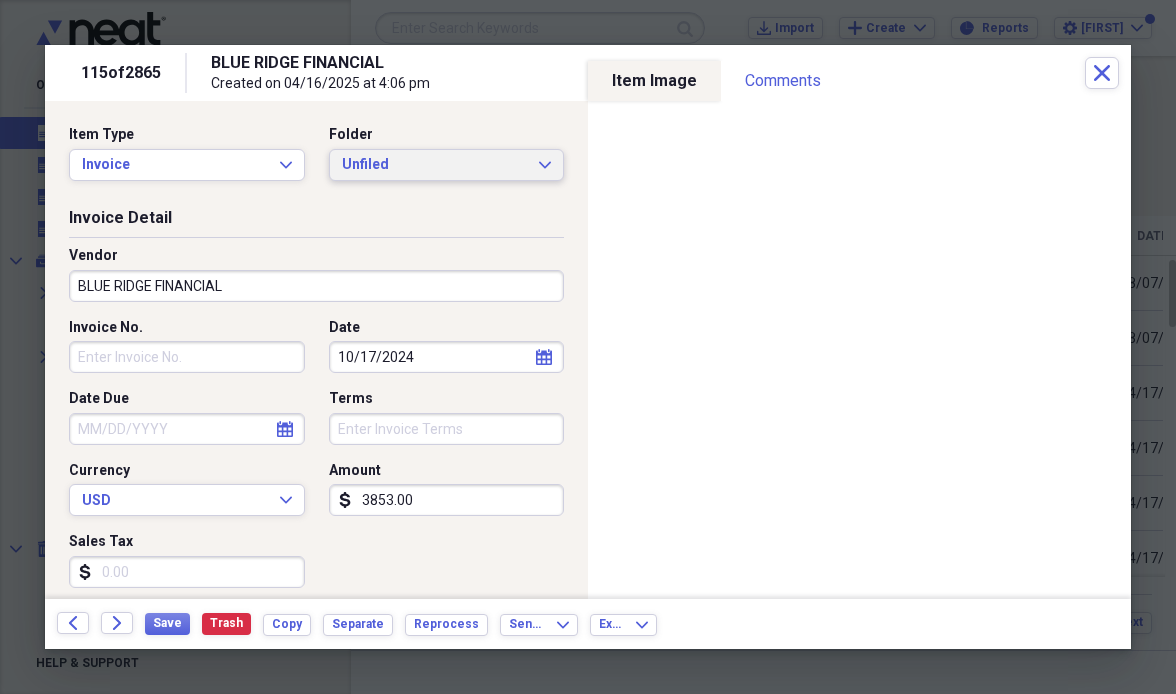 click on "Unfiled" at bounding box center (435, 165) 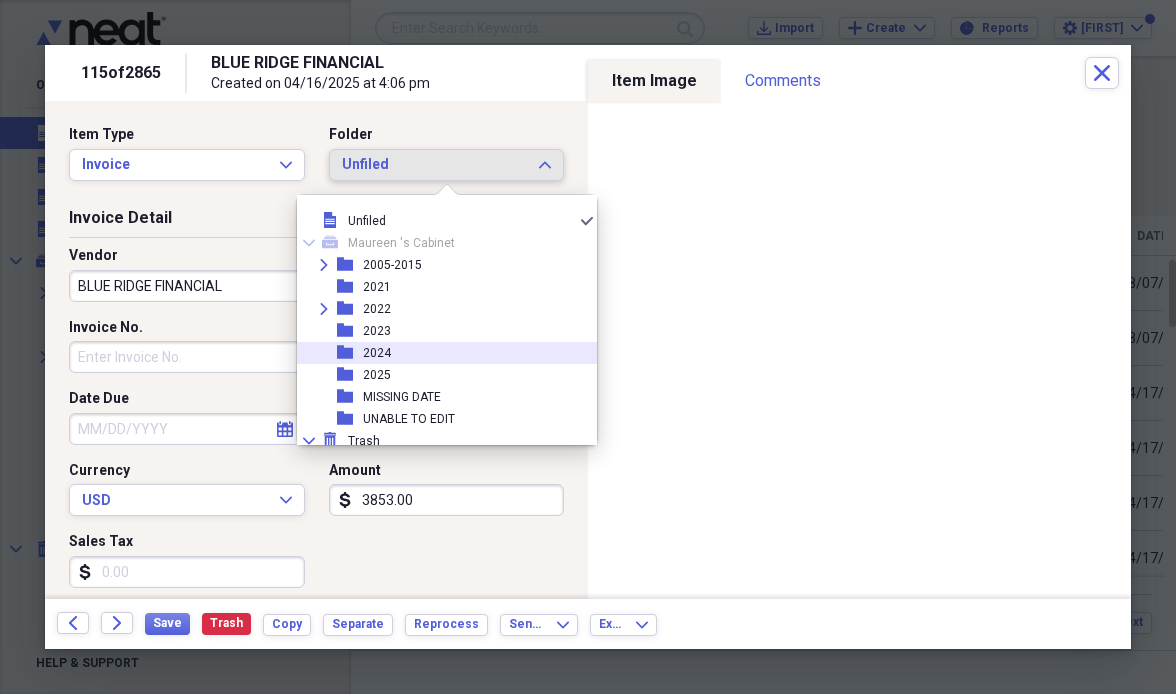click on "folder [YEAR]" at bounding box center (439, 353) 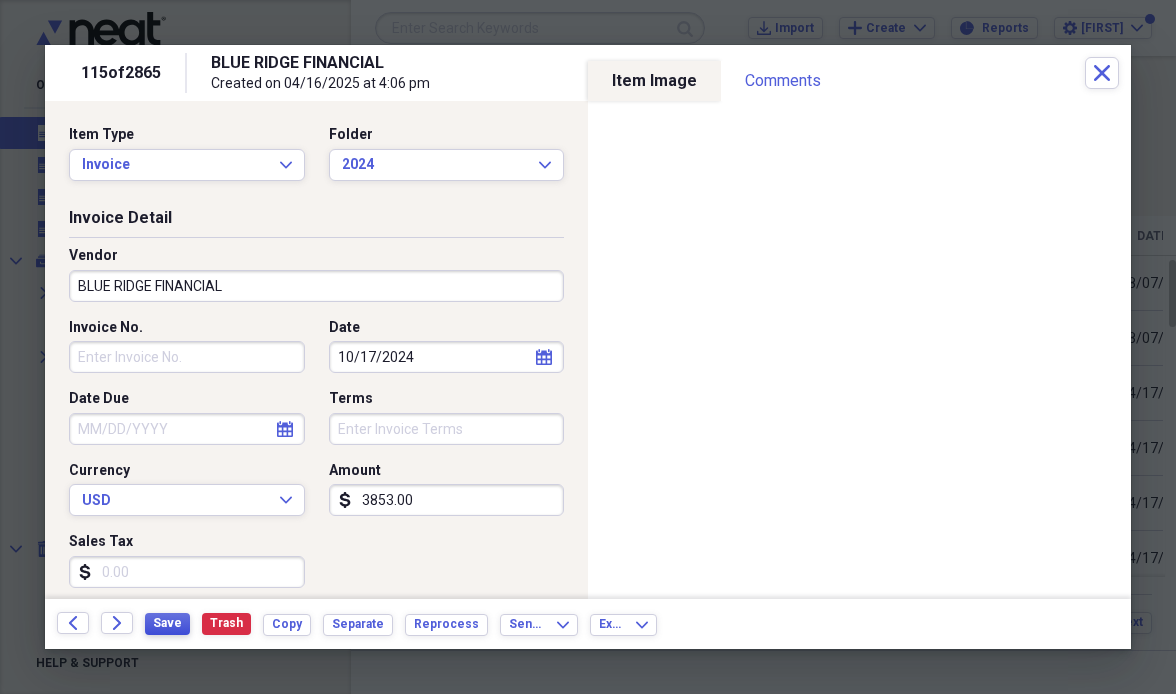 click on "Save" at bounding box center (167, 623) 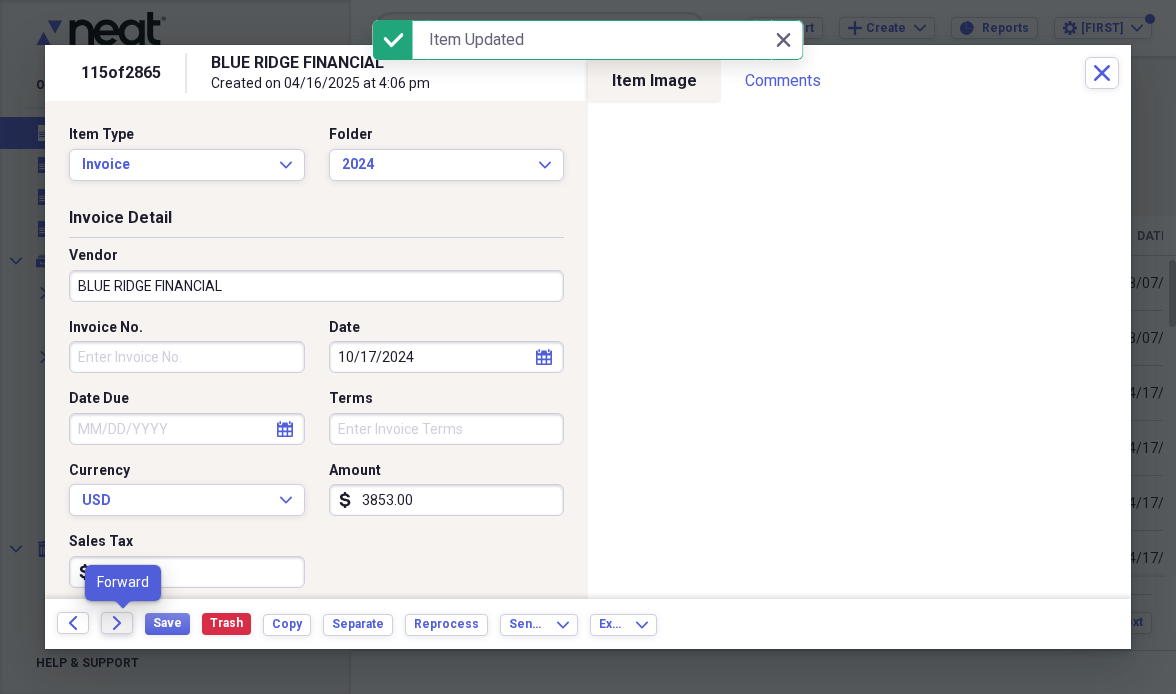 click 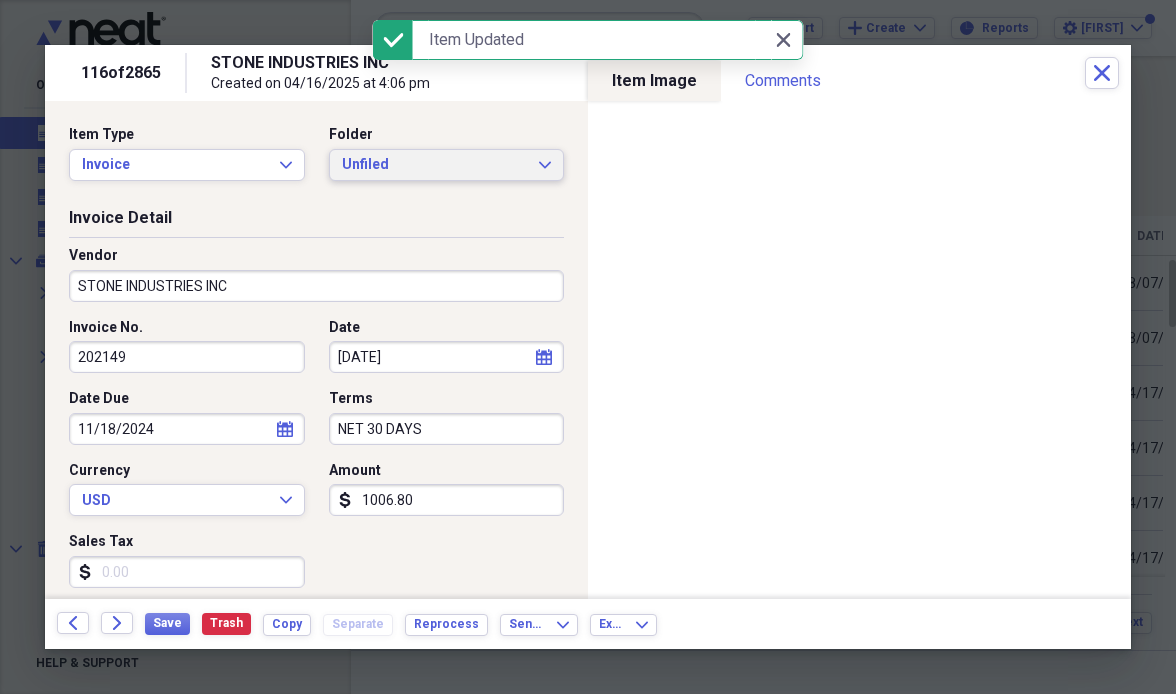 click on "Unfiled" at bounding box center [435, 165] 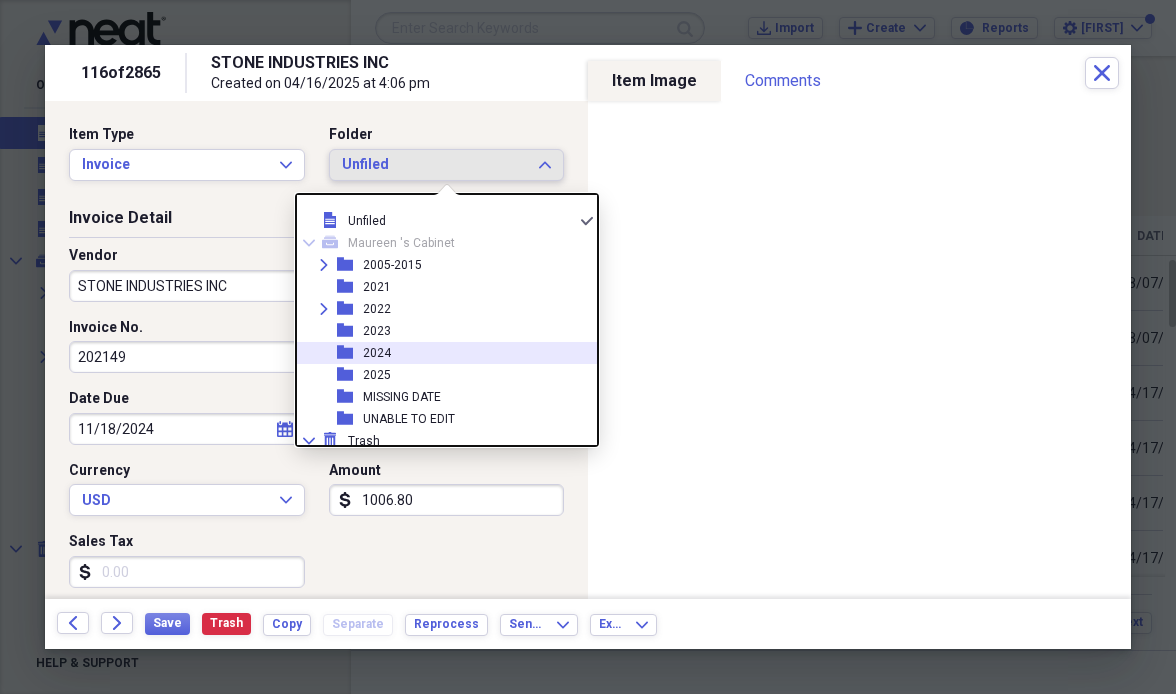 click on "folder [YEAR]" at bounding box center [439, 353] 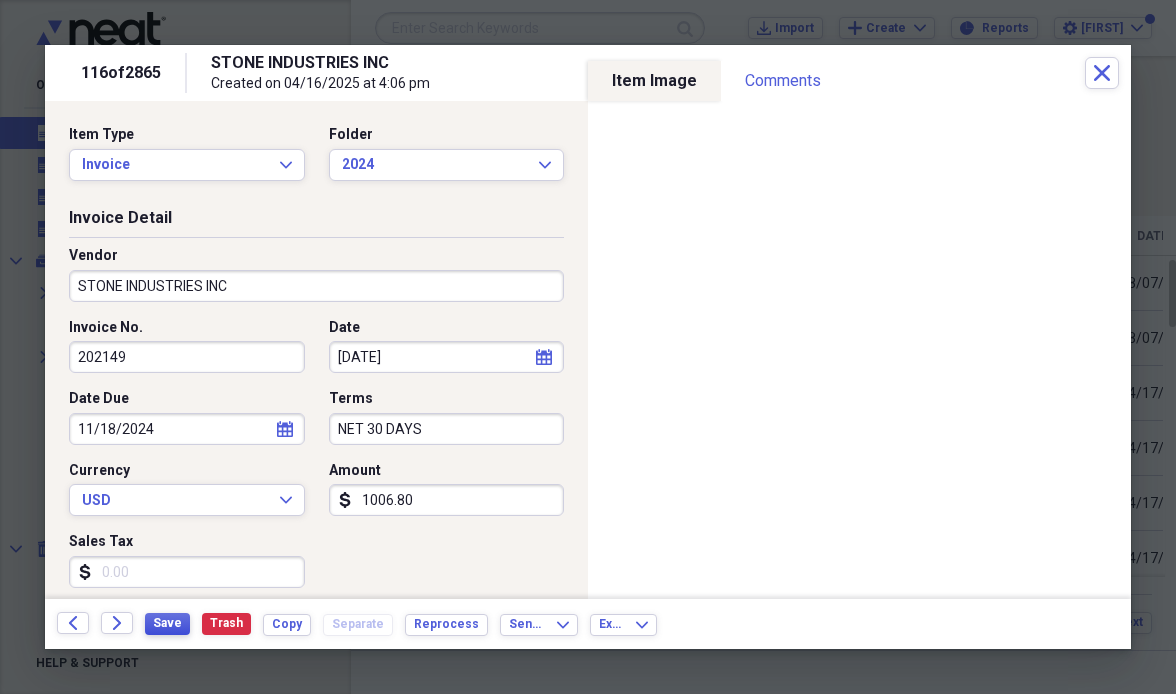 click on "Save" at bounding box center (167, 623) 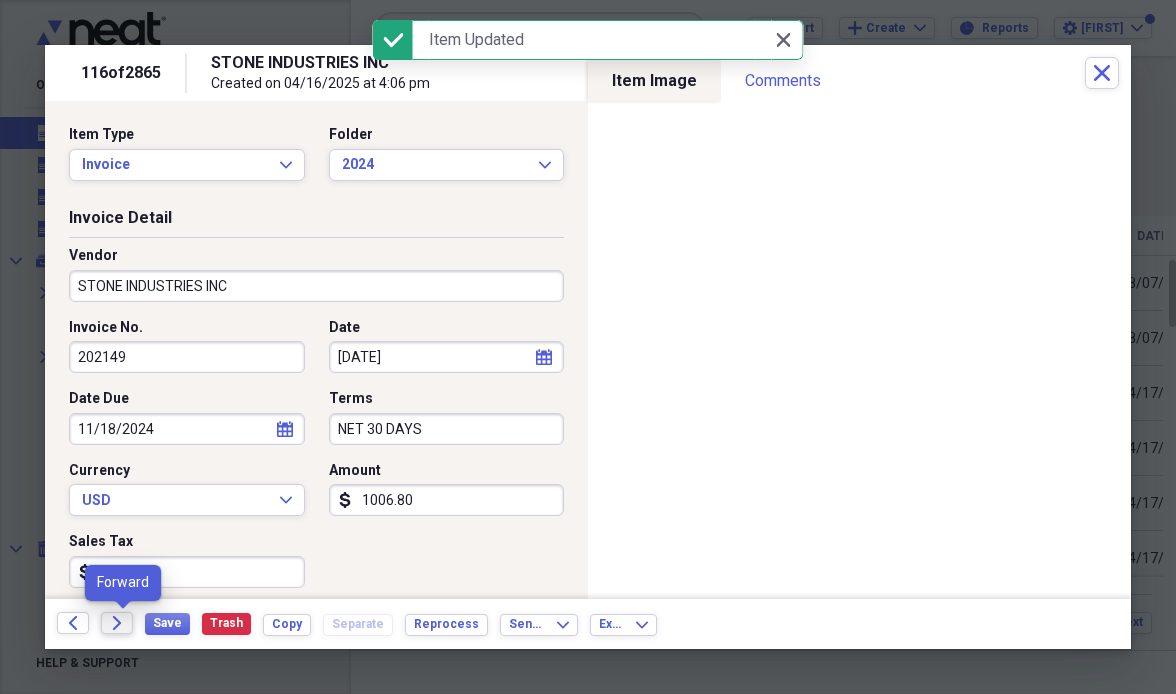 click on "Forward" 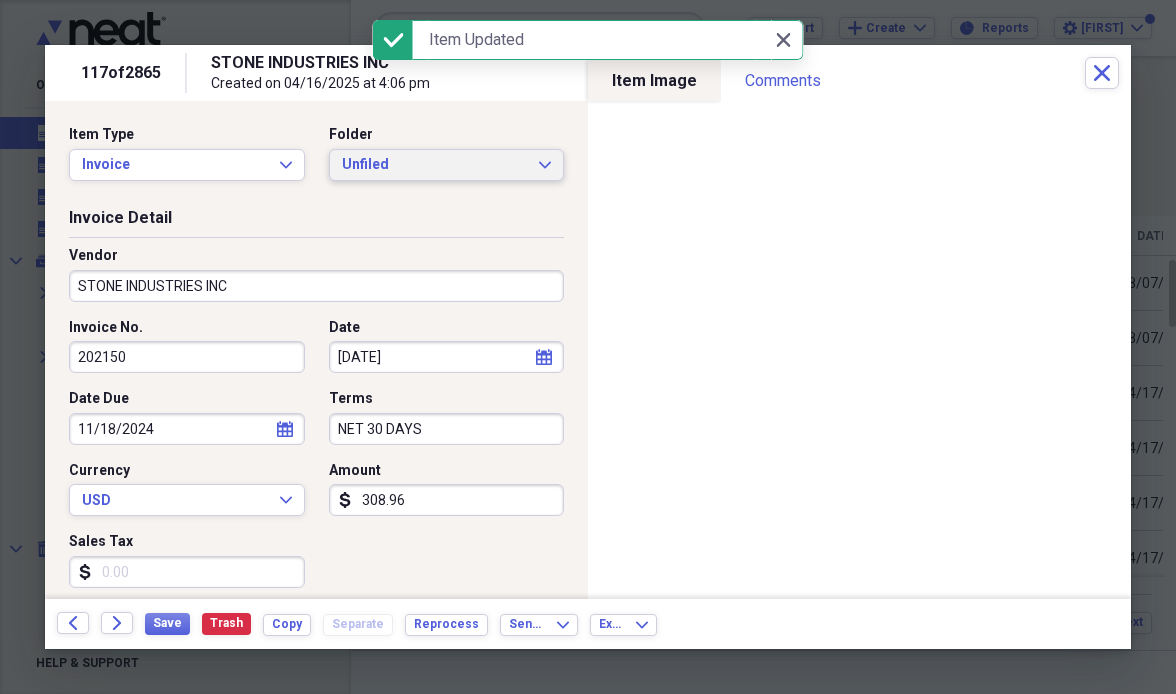 click on "Unfiled" at bounding box center [435, 165] 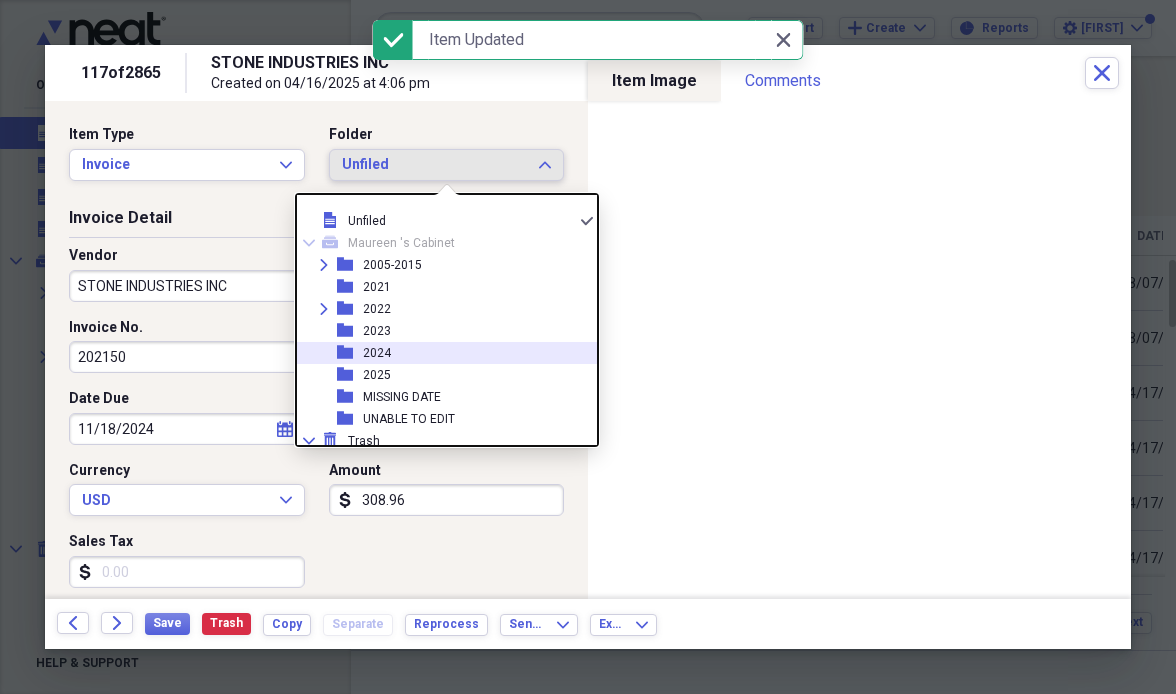 click on "2024" at bounding box center (377, 353) 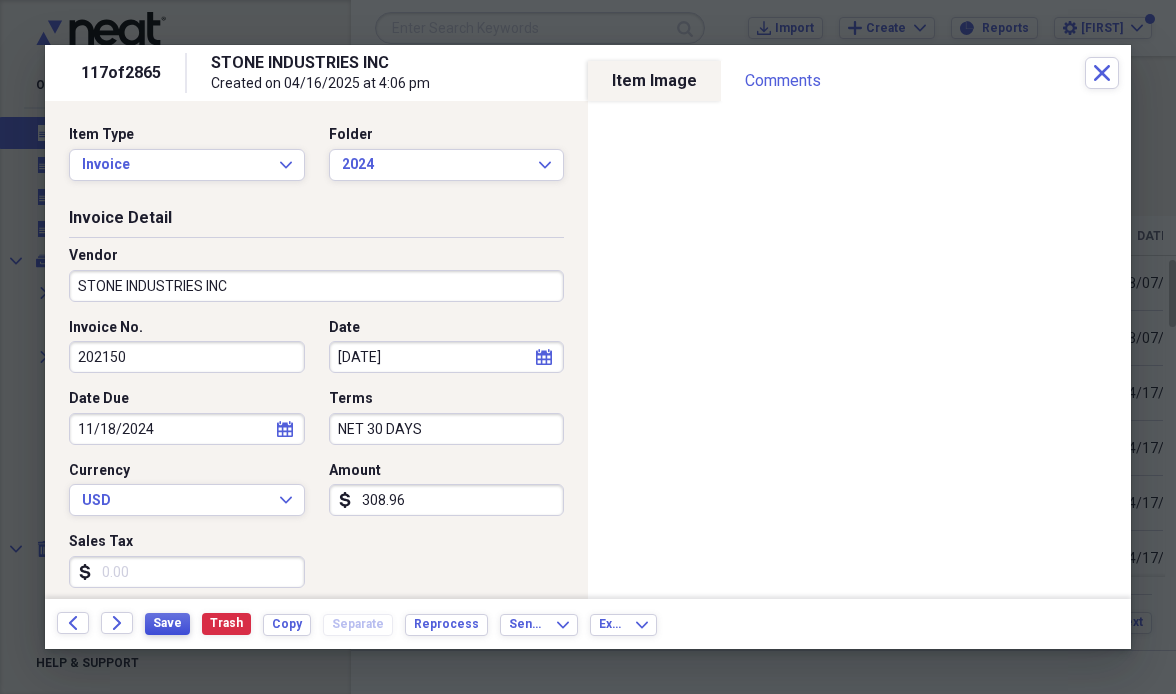 click on "Save" at bounding box center [167, 623] 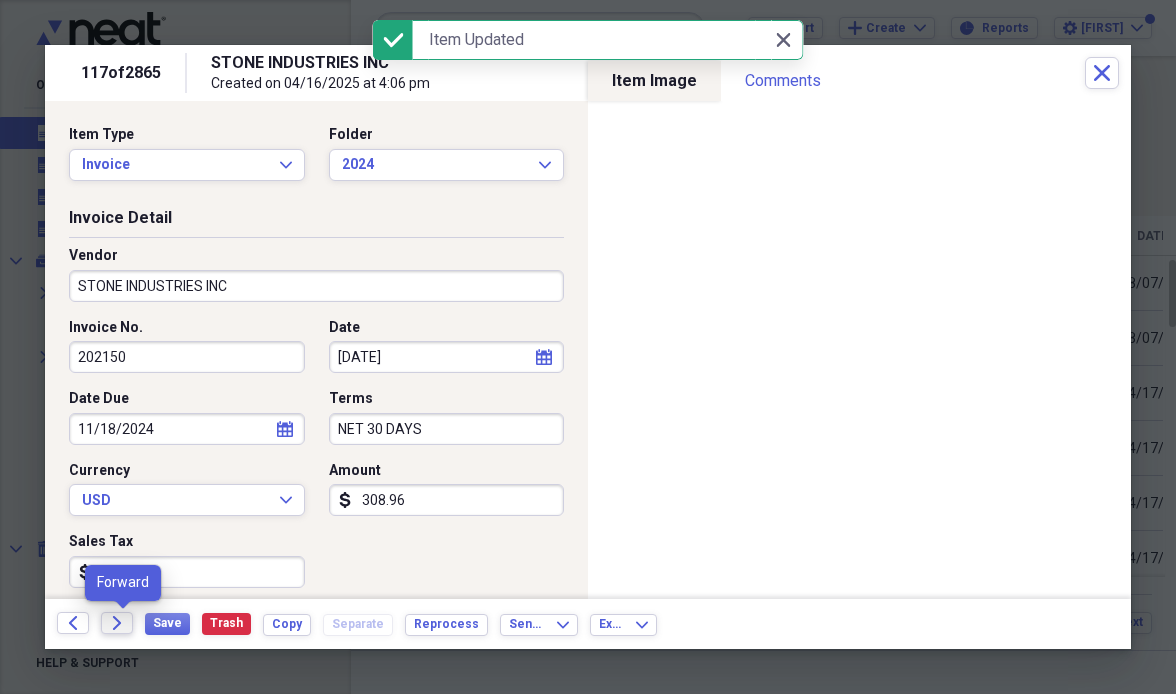click 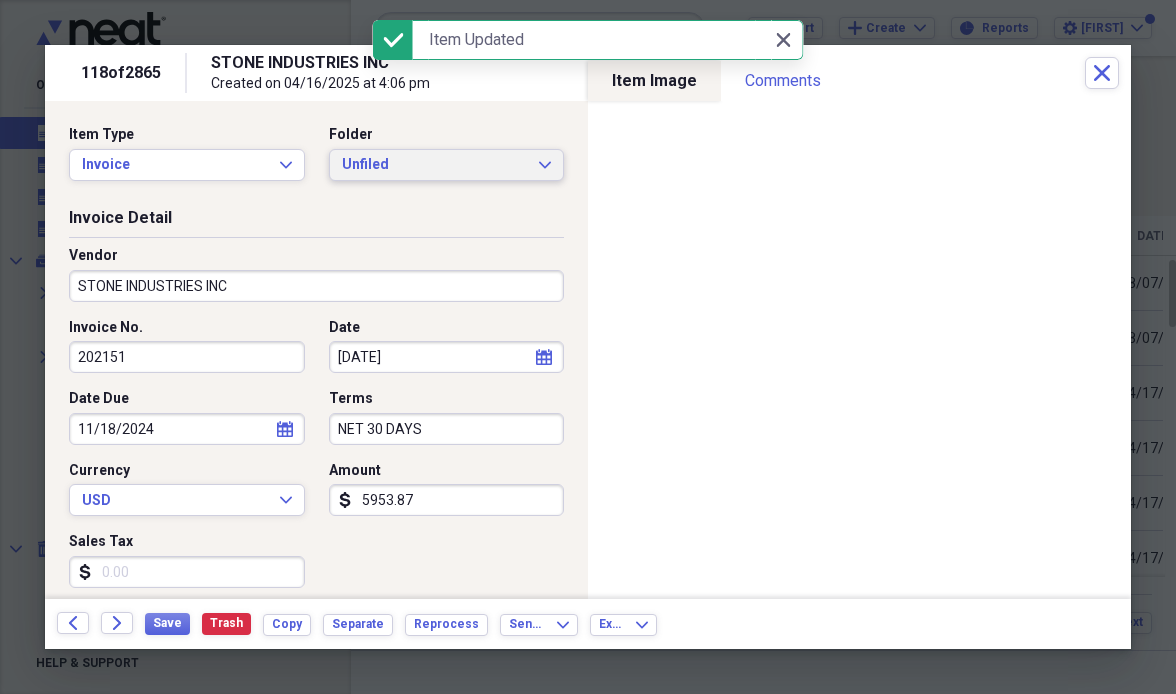 click on "Unfiled" at bounding box center [435, 165] 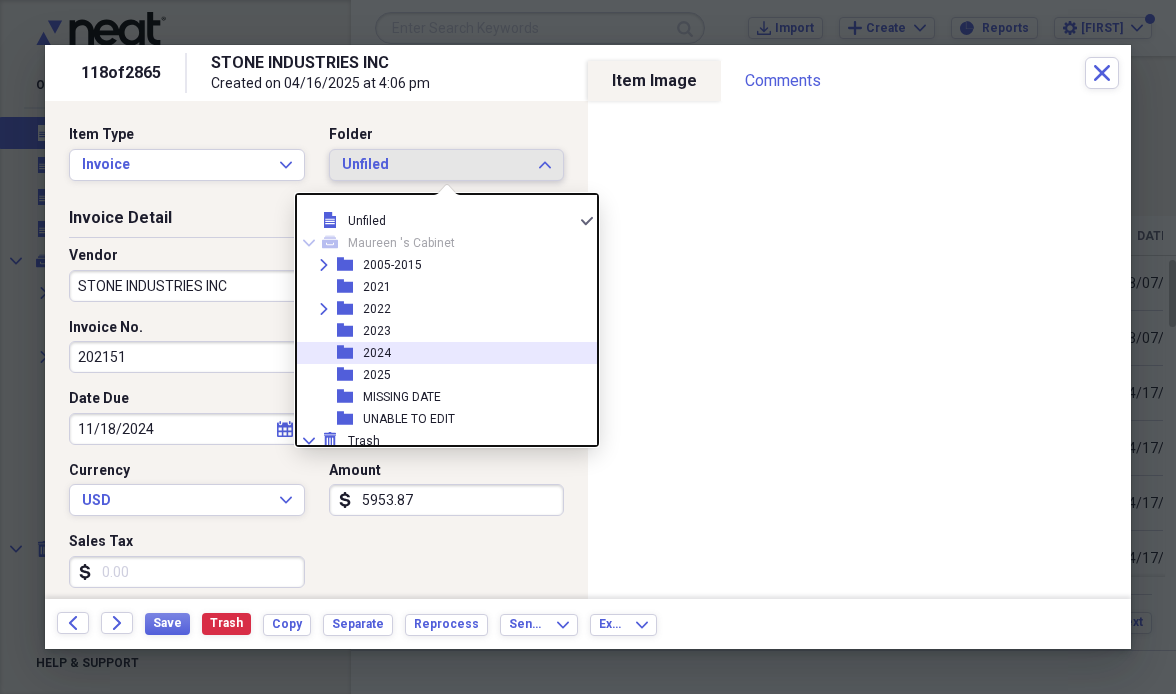click on "folder [YEAR]" at bounding box center (439, 353) 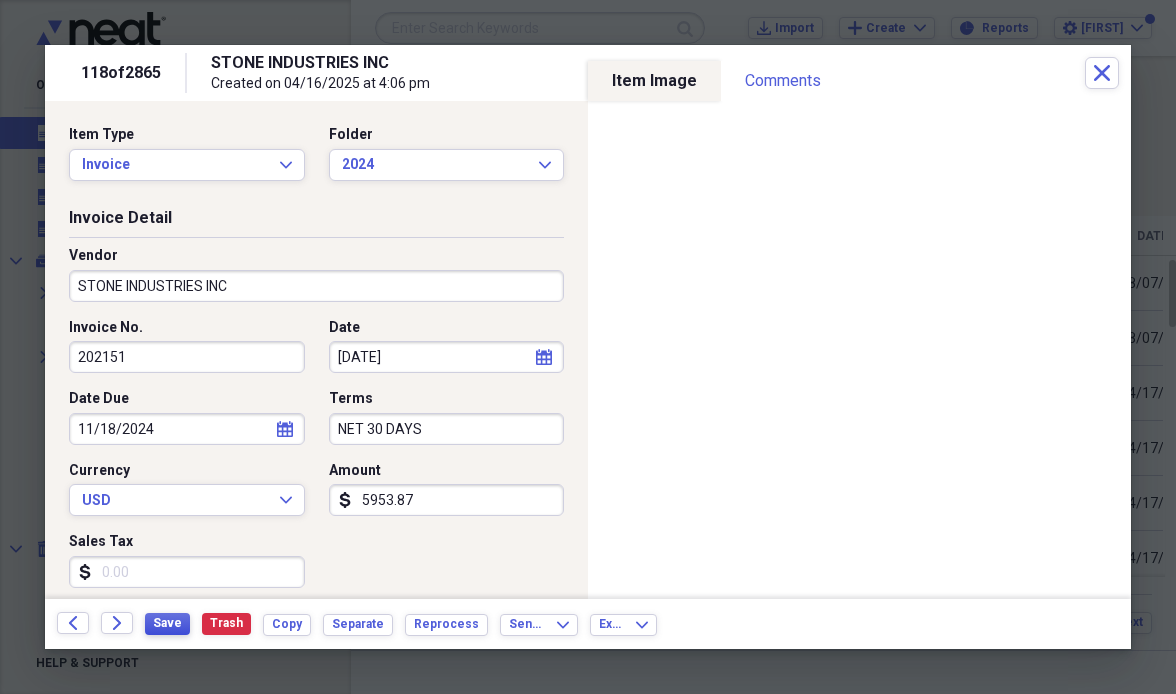 click on "Save" at bounding box center [167, 623] 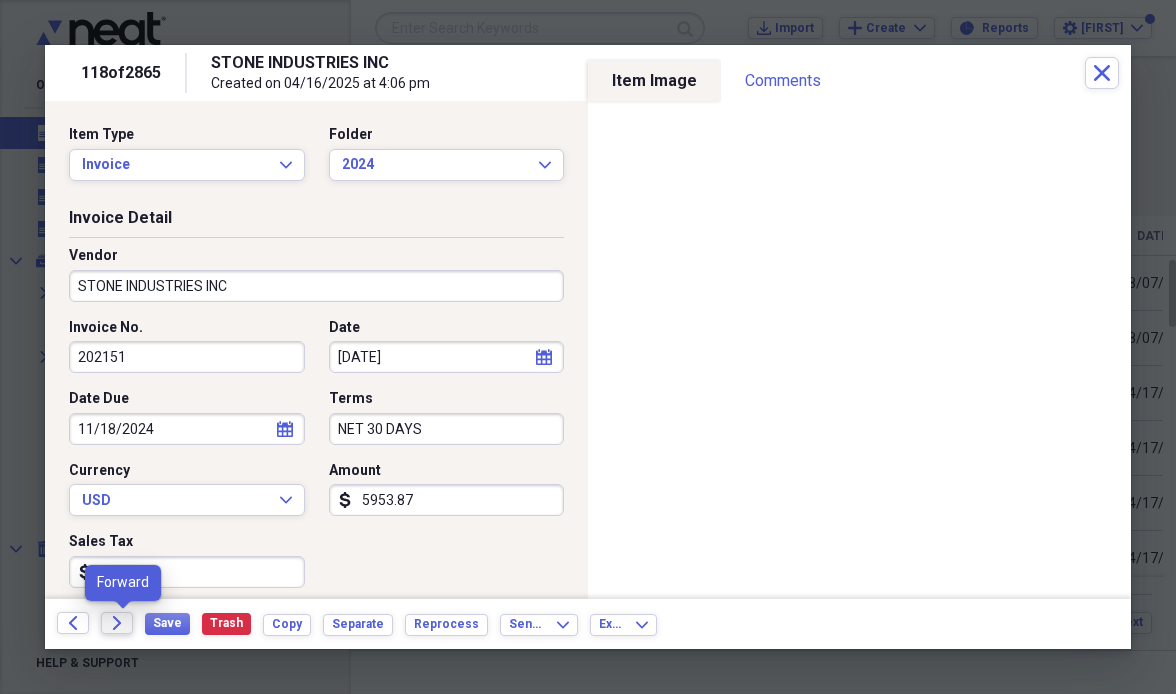 click on "Forward" 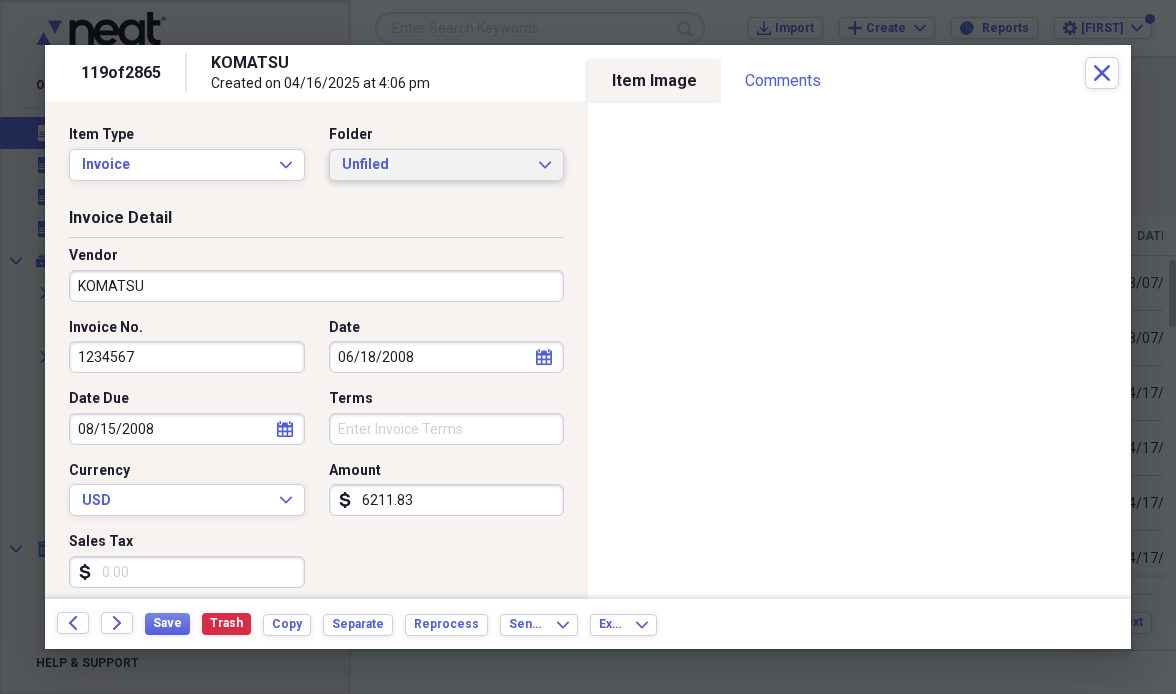 click on "Unfiled" at bounding box center [435, 165] 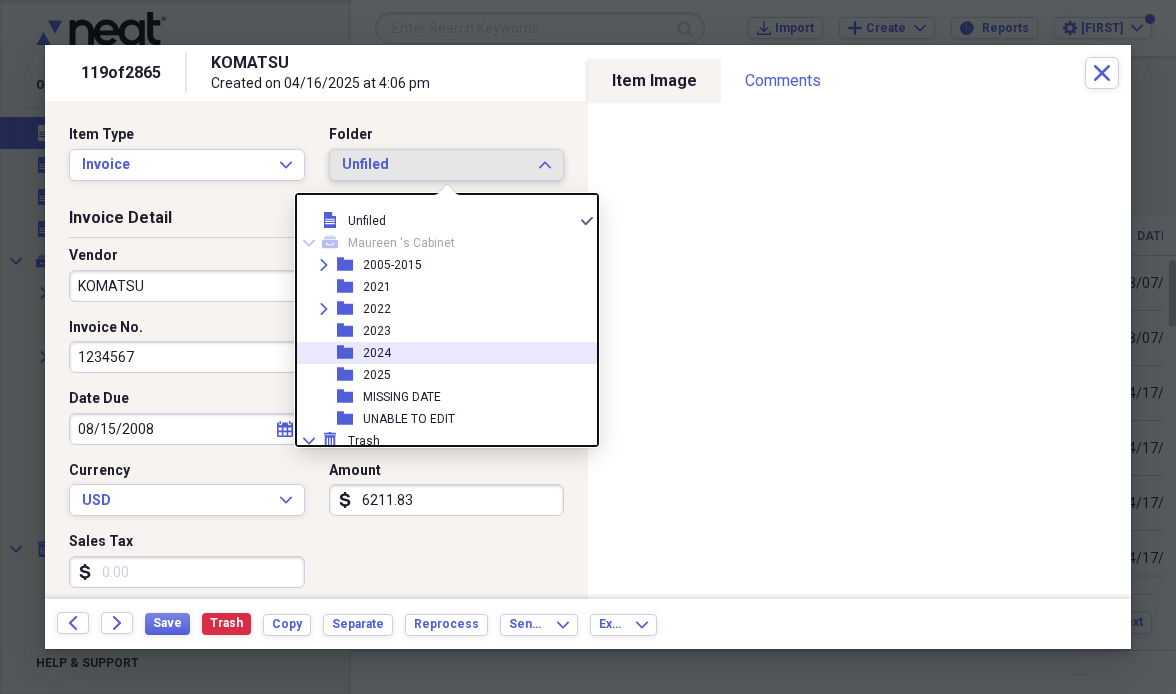 click on "folder [YEAR]" at bounding box center [439, 353] 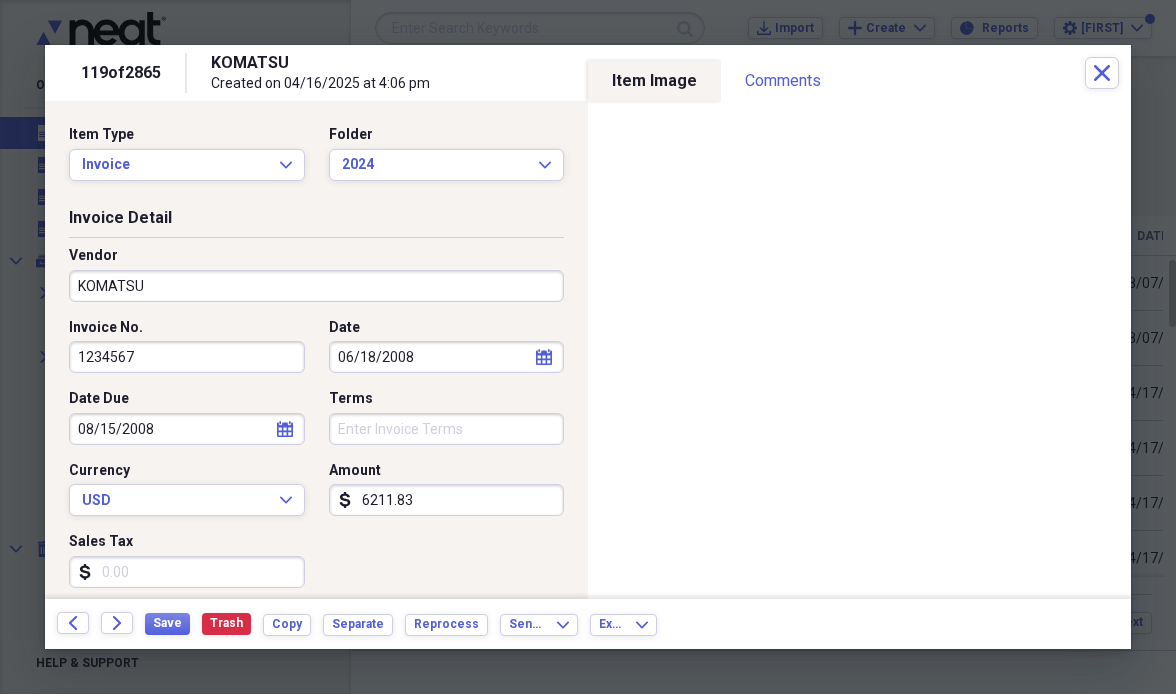 click on "1234567" at bounding box center (187, 357) 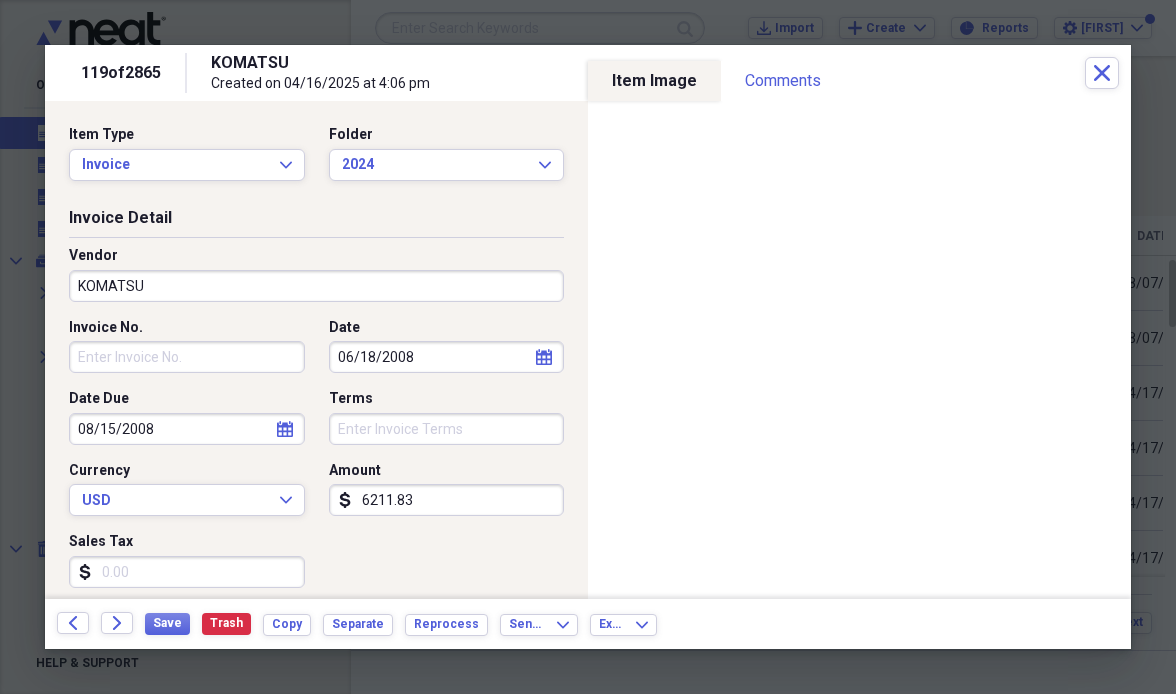 type 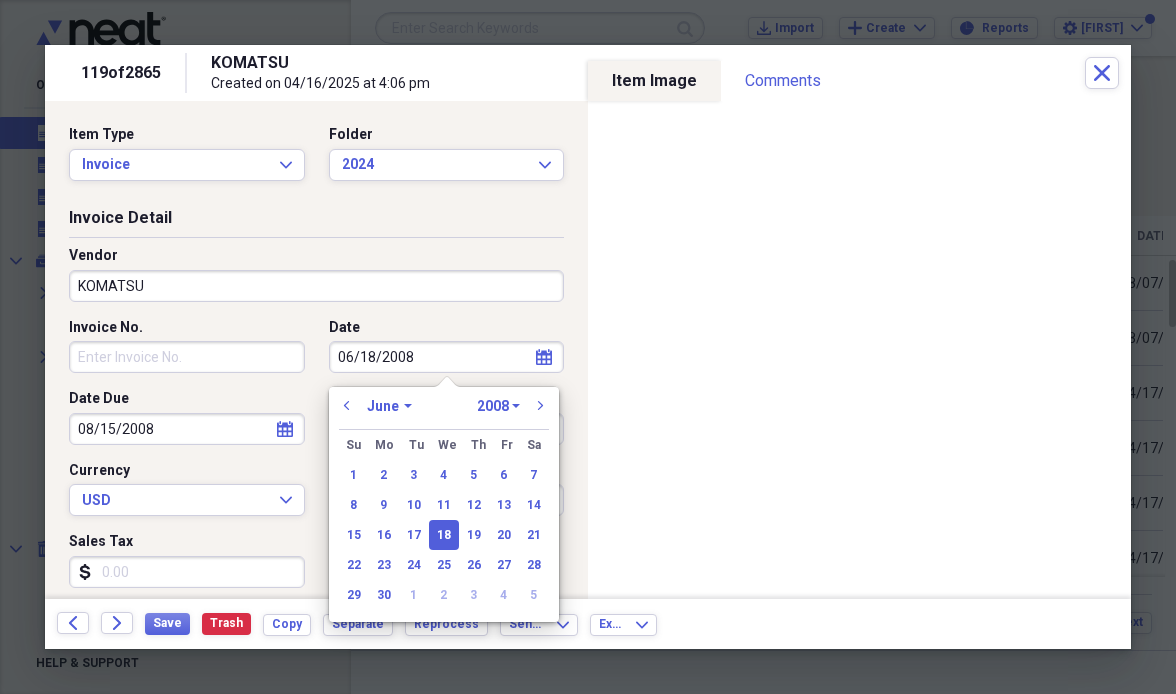 click on "1970 1971 1972 1973 1974 1975 1976 1977 1978 1979 1980 1981 1982 1983 1984 1985 1986 1987 1988 1989 1990 1991 1992 1993 1994 1995 1996 1997 1998 1999 2000 2001 2002 2003 2004 2005 2006 2007 2008 2009 2010 2011 2012 2013 2014 2015 2016 2017 2018 2019 2020 2021 2022 2023 2024 2025 2026 2027 2028 2029 2030 2031 2032 2033 2034 2035" at bounding box center (498, 406) 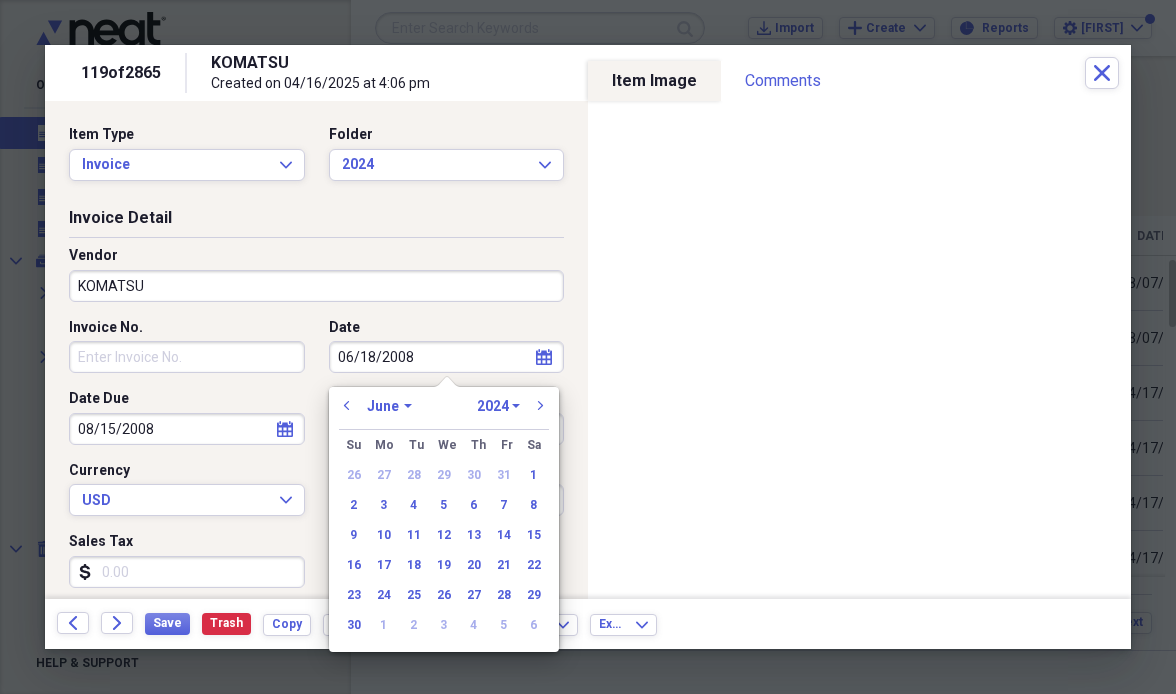 select on "9" 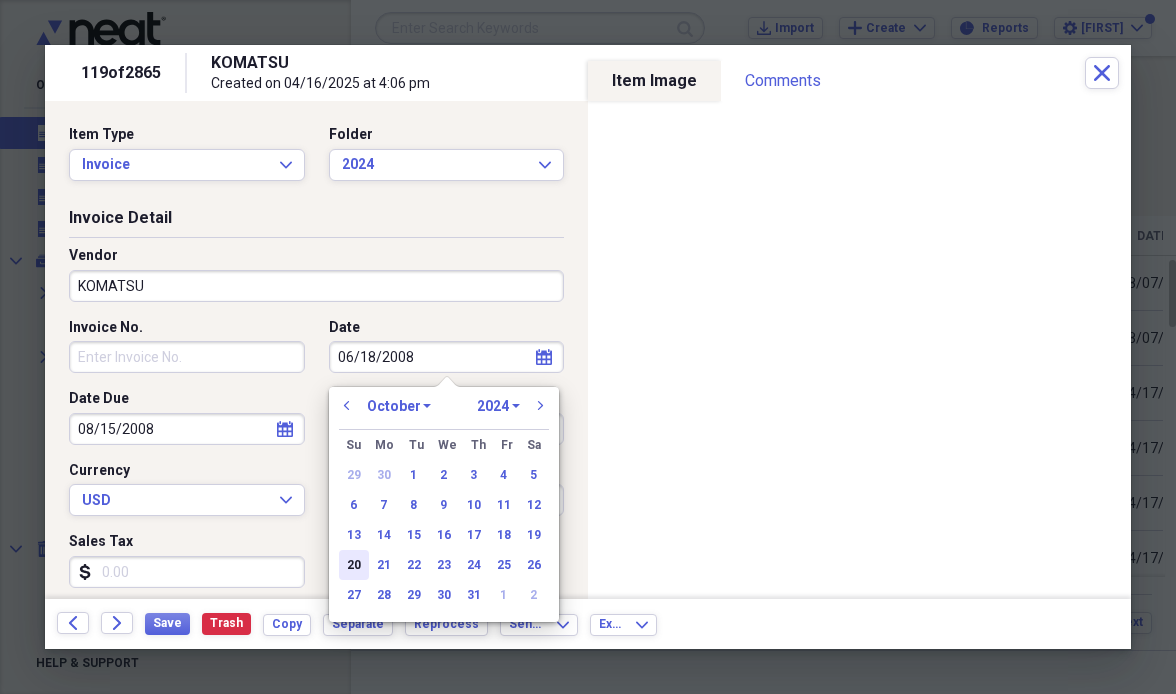 click on "20" at bounding box center [354, 565] 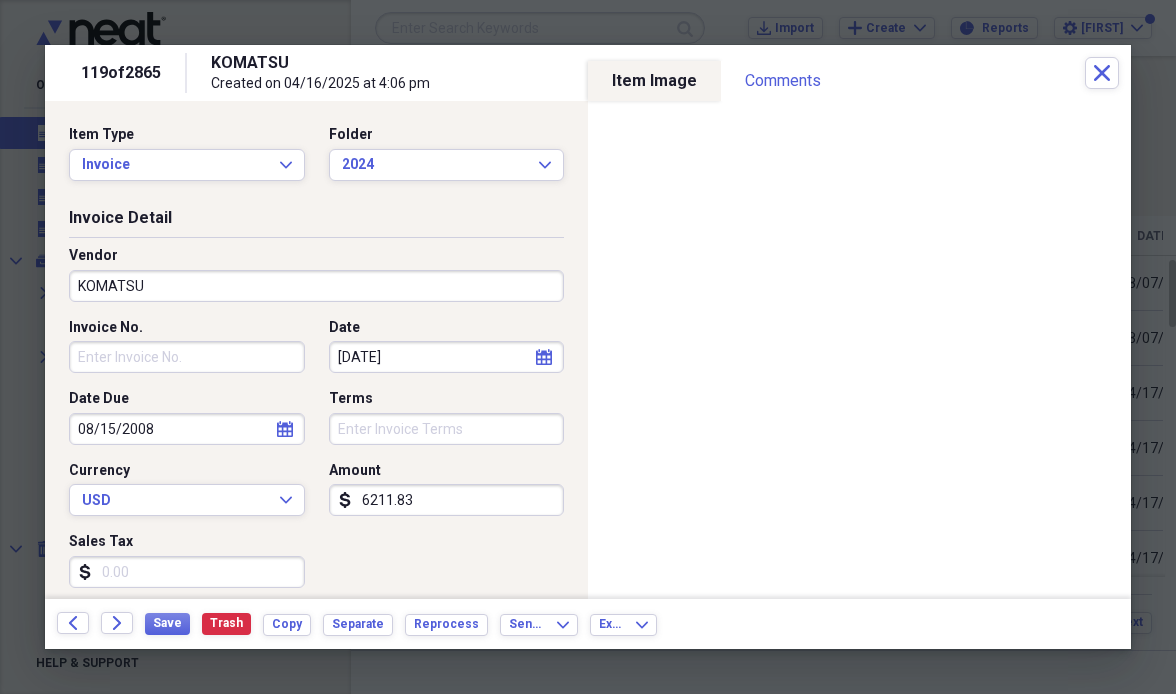 click on "6211.83" at bounding box center [447, 500] 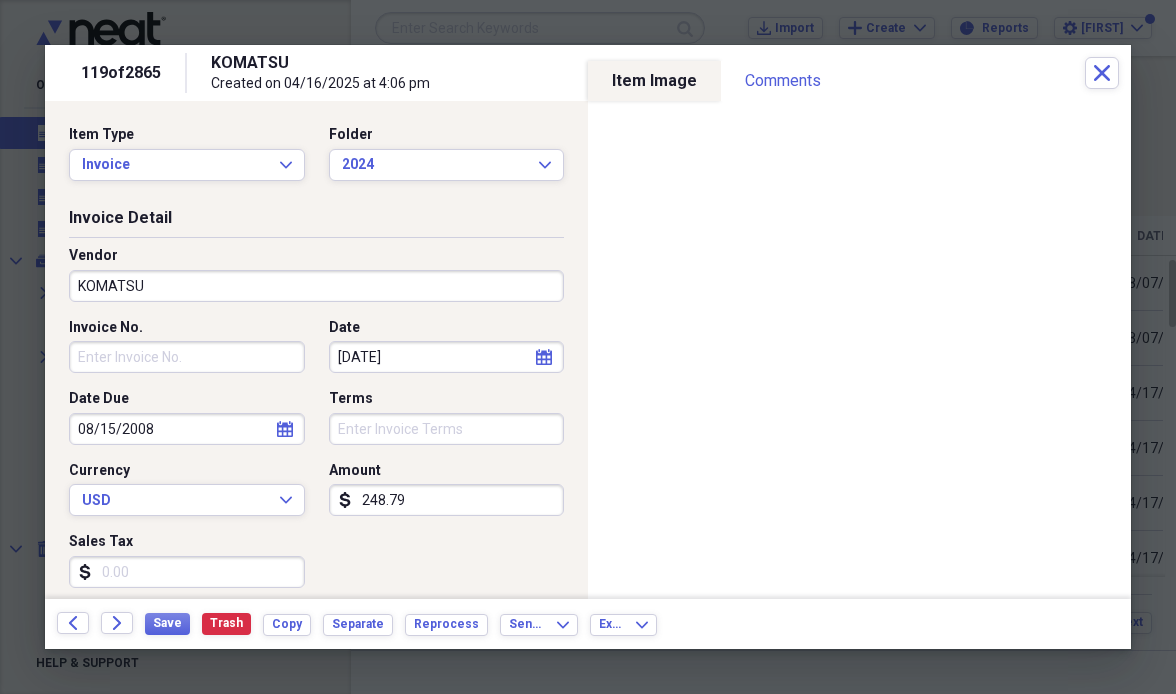 type on "2487.92" 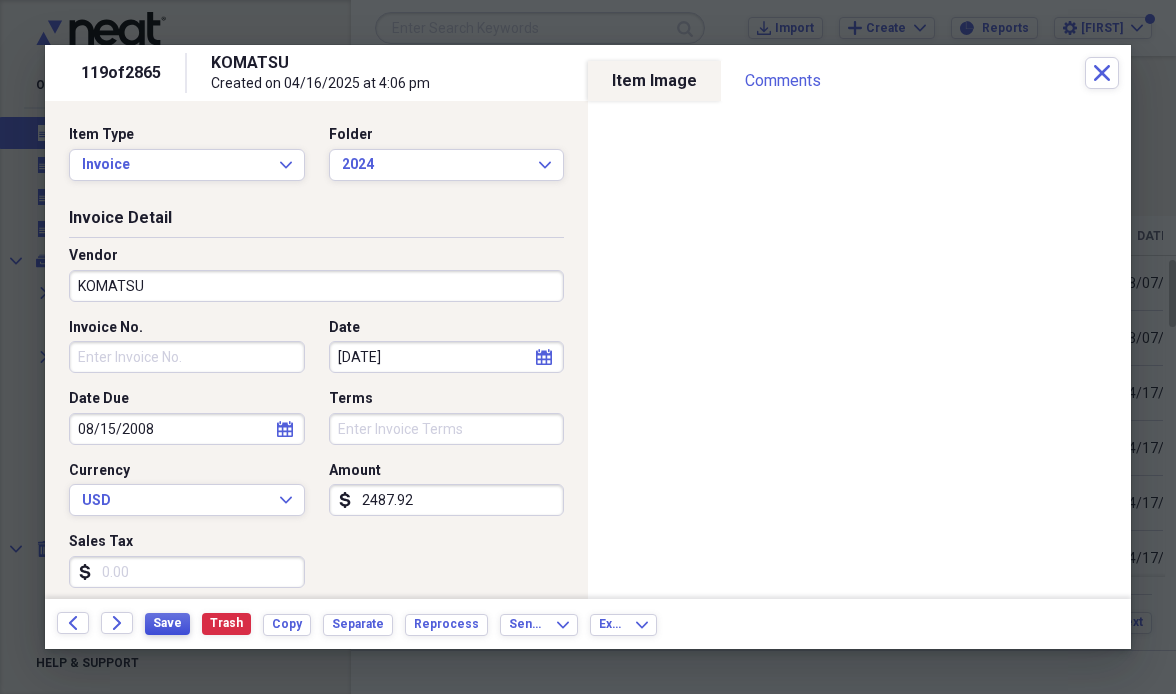 click on "Save" at bounding box center [167, 623] 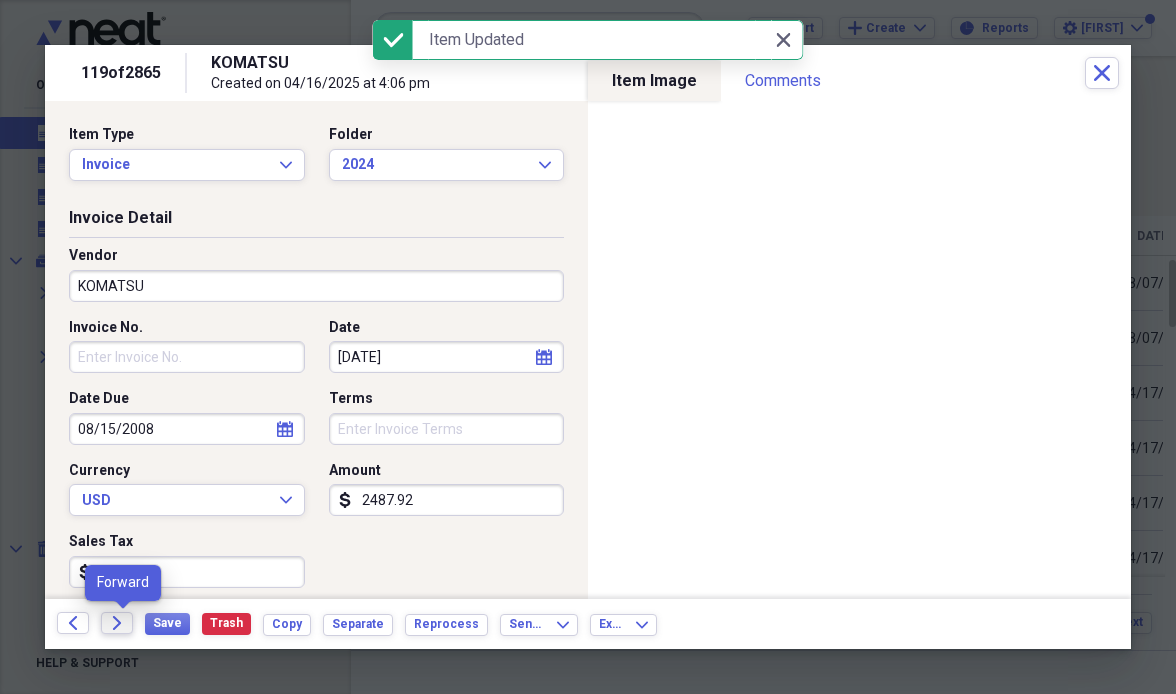 click on "Forward" 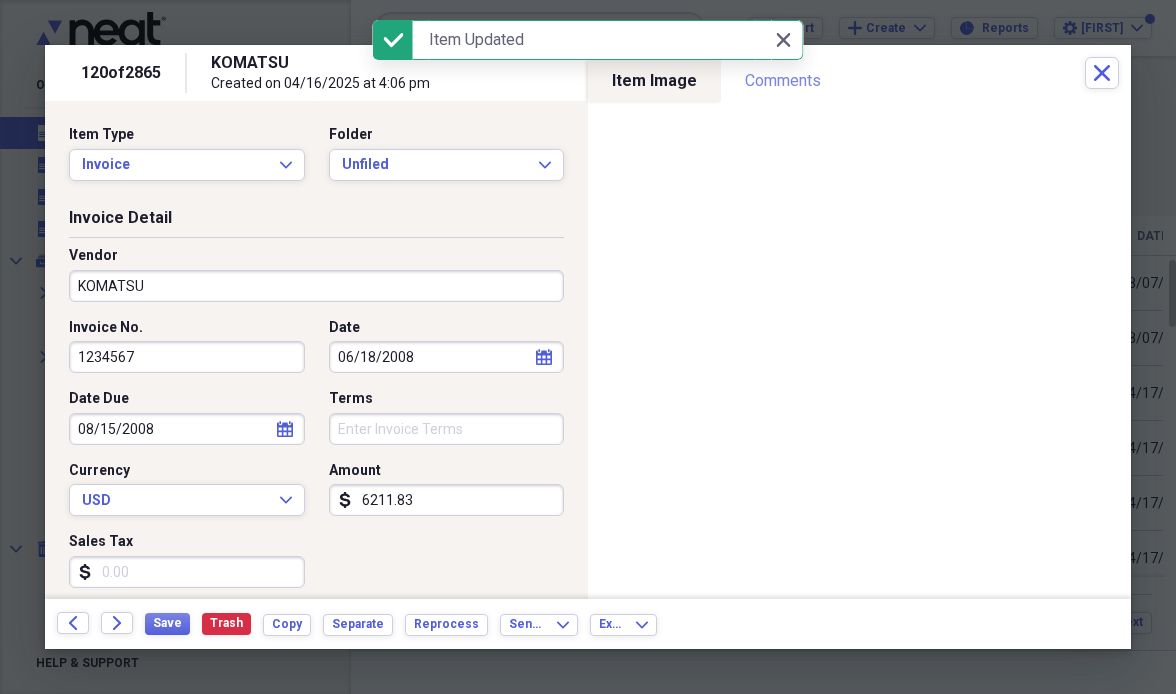 scroll, scrollTop: 0, scrollLeft: 0, axis: both 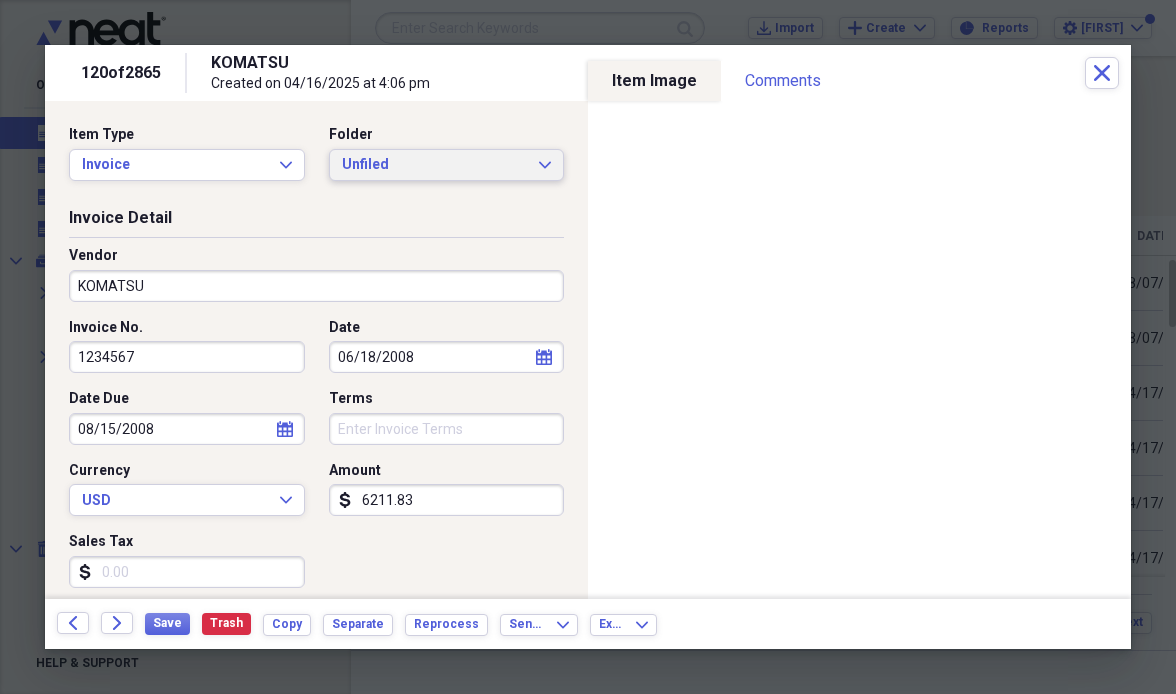 click on "Unfiled" at bounding box center (435, 165) 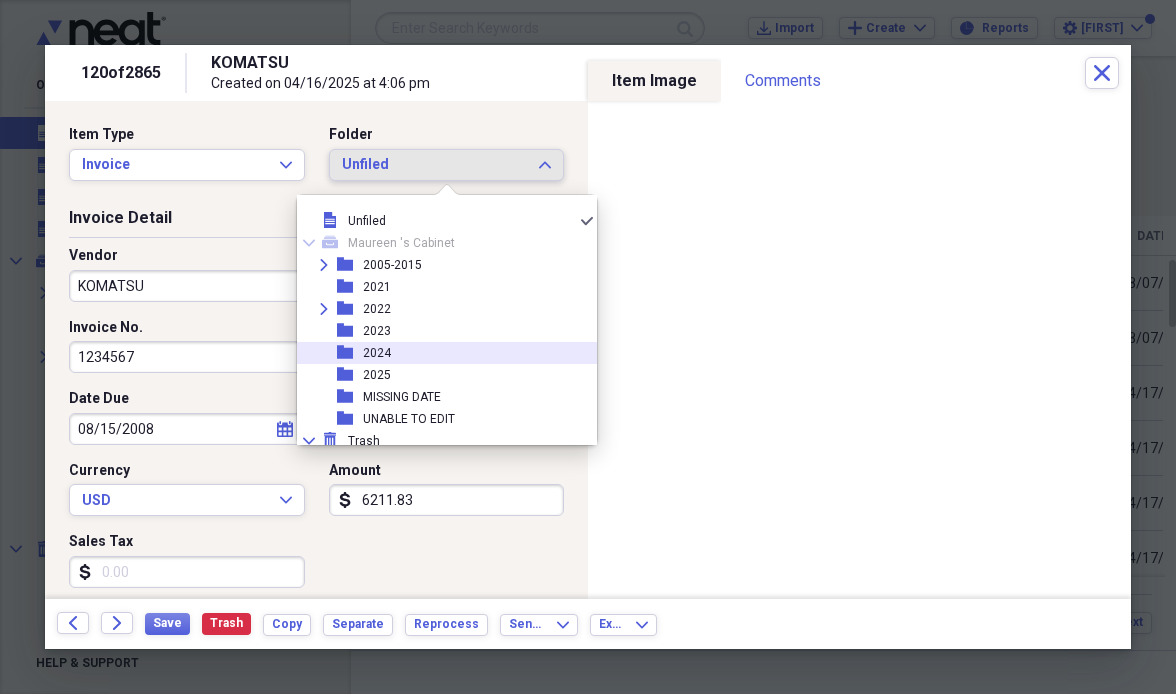 click on "folder [YEAR]" at bounding box center (439, 353) 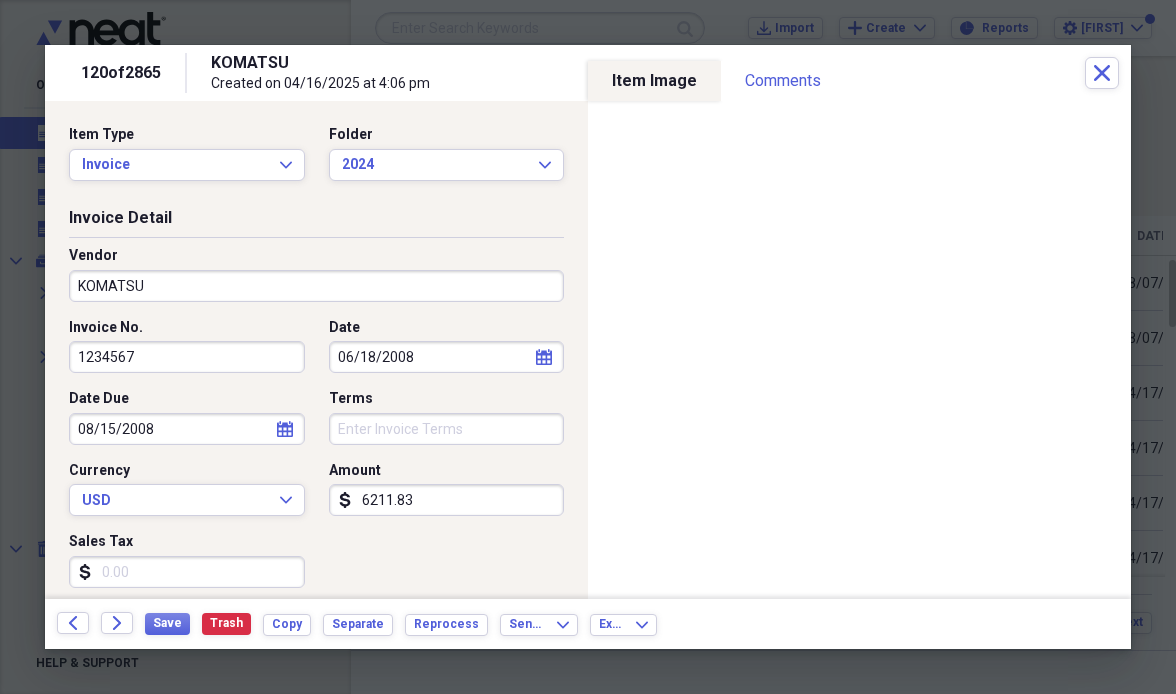 drag, startPoint x: 147, startPoint y: 350, endPoint x: 1, endPoint y: 345, distance: 146.08559 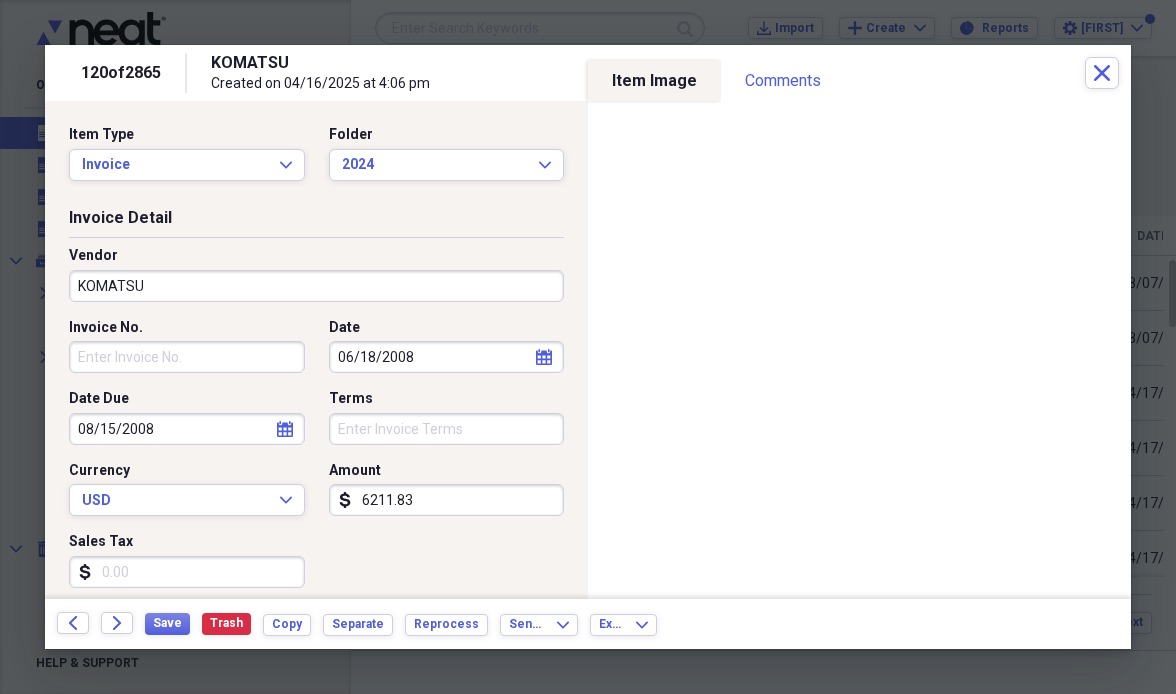 type 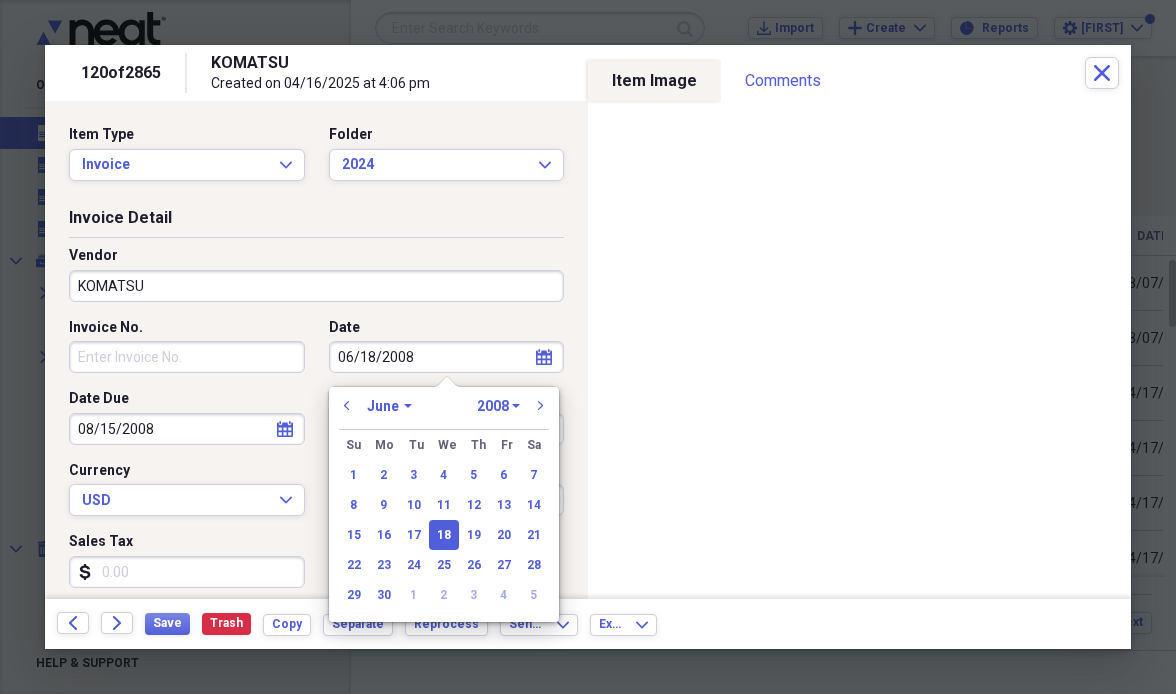 select on "2024" 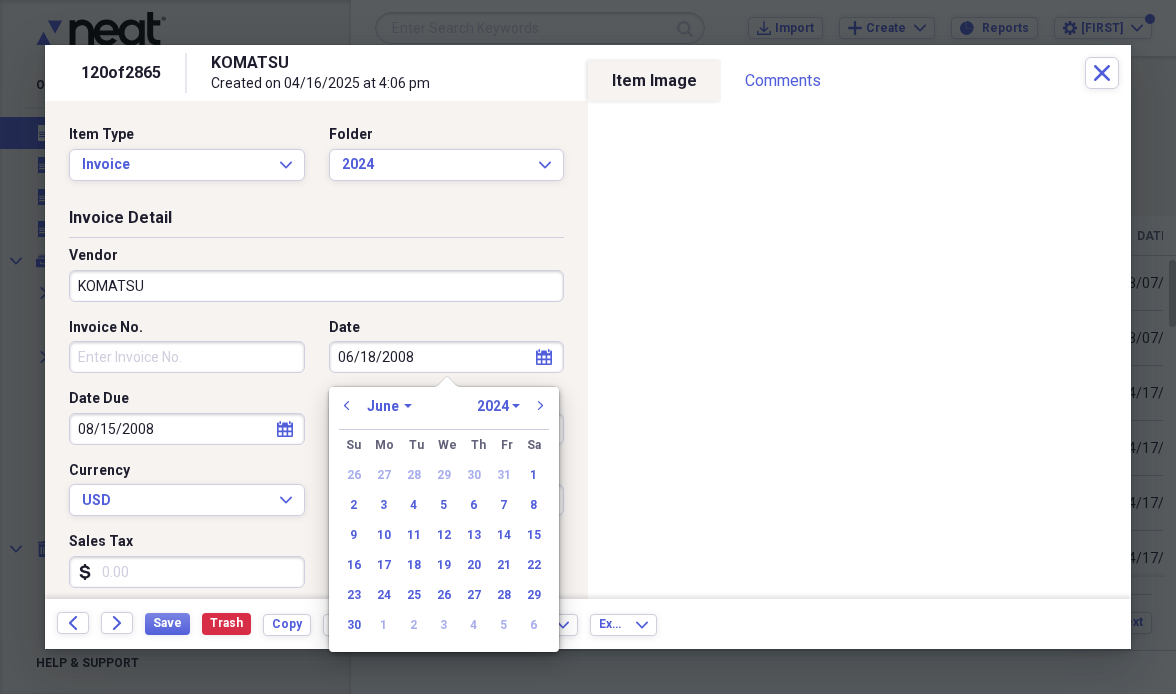 select on "9" 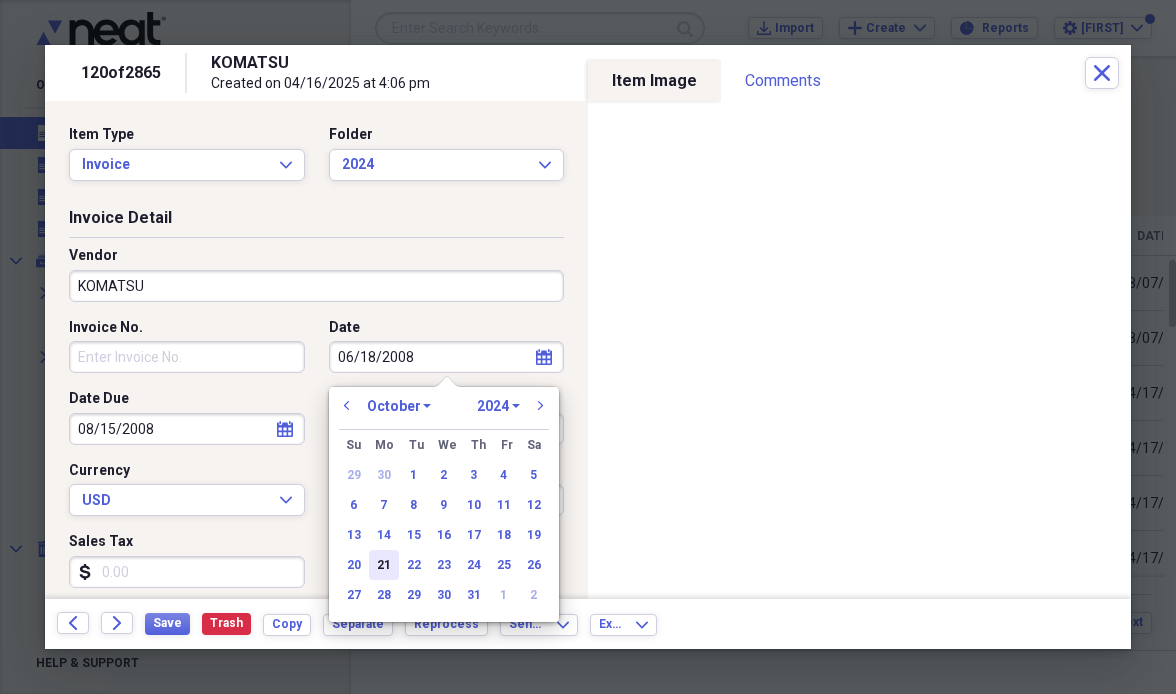 click on "21" at bounding box center (384, 565) 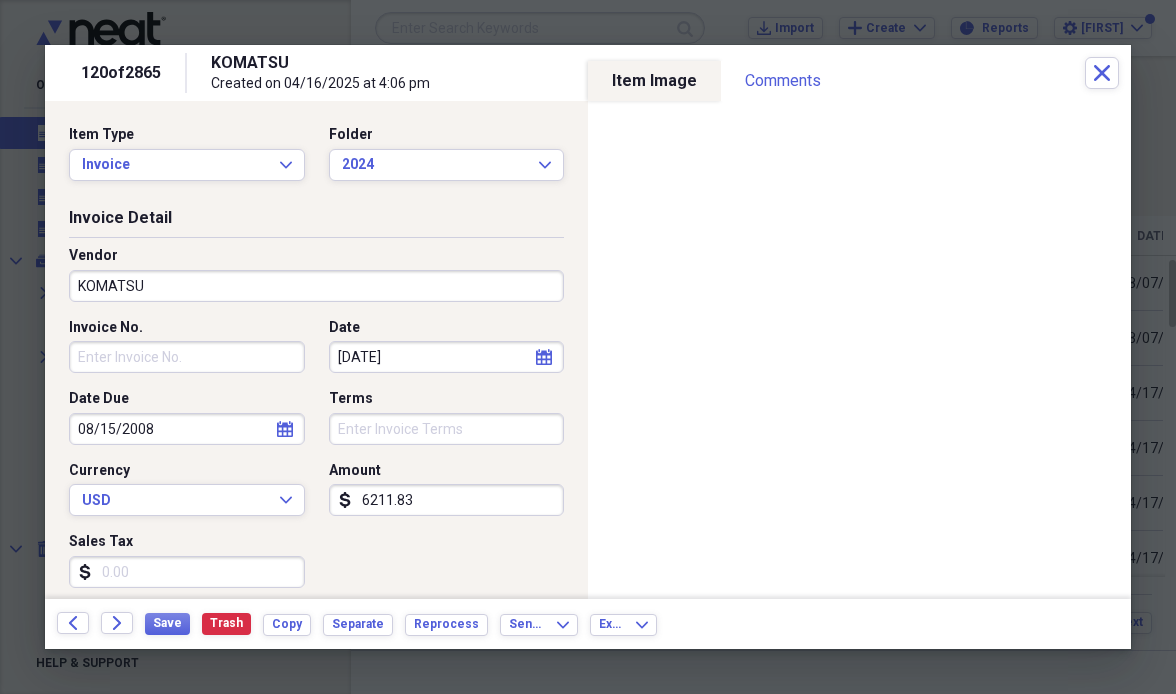 click on "6211.83" at bounding box center (447, 500) 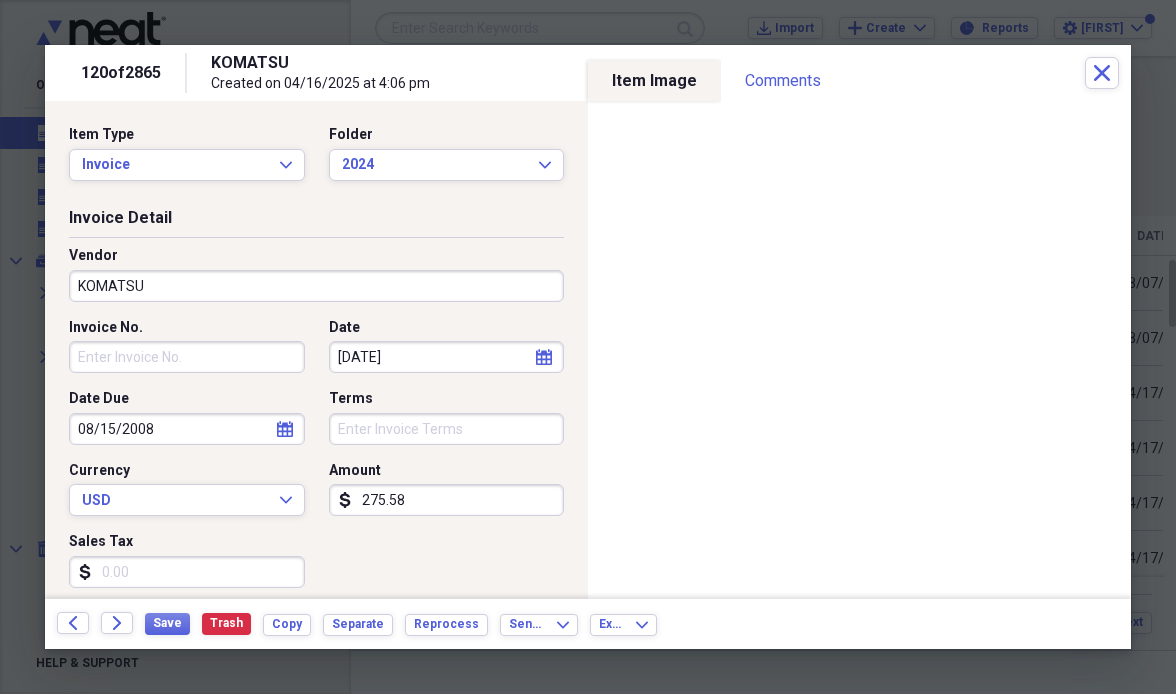 type on "2755.81" 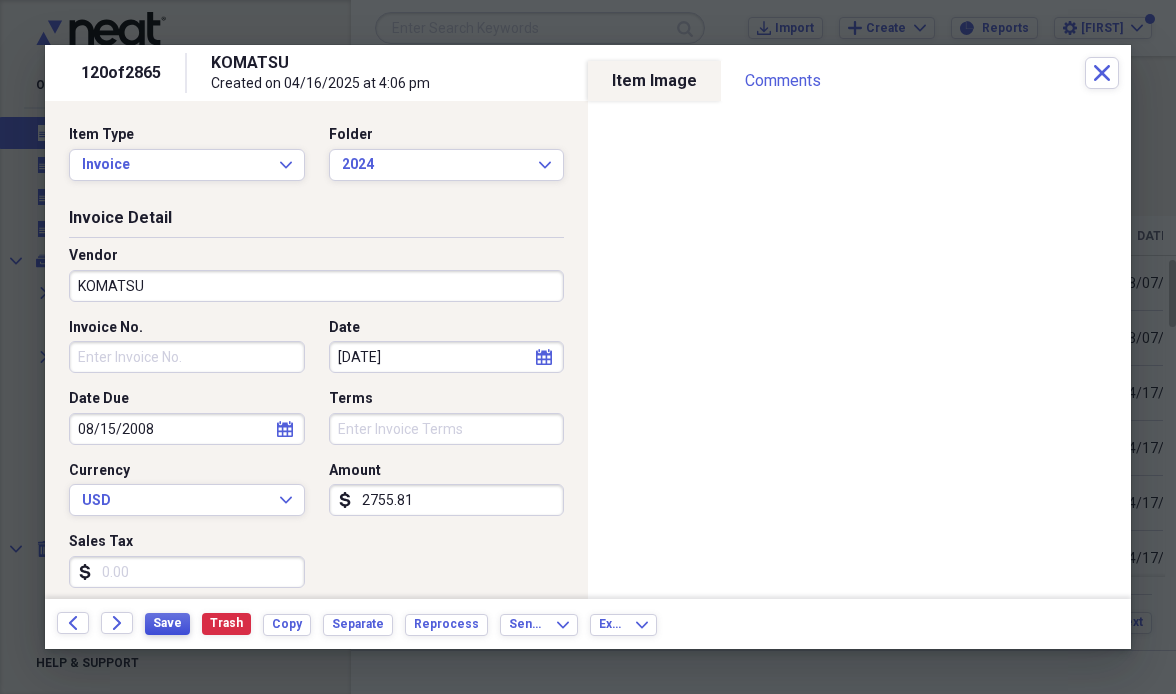 click on "Save" at bounding box center [167, 623] 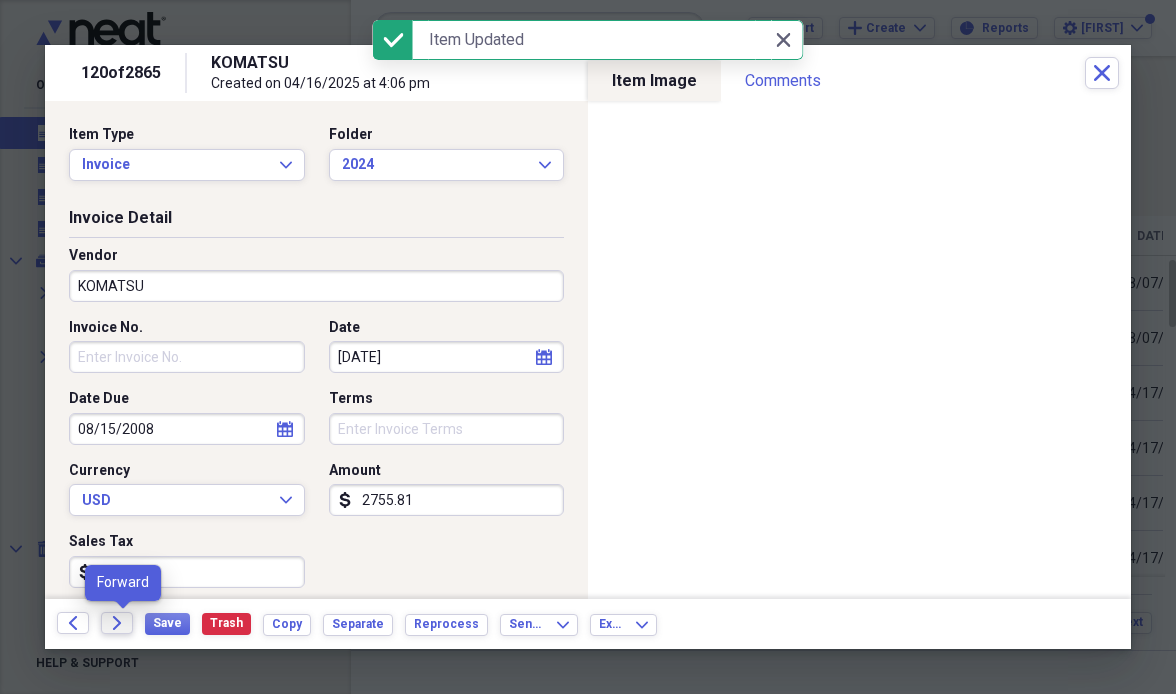 click on "Forward" 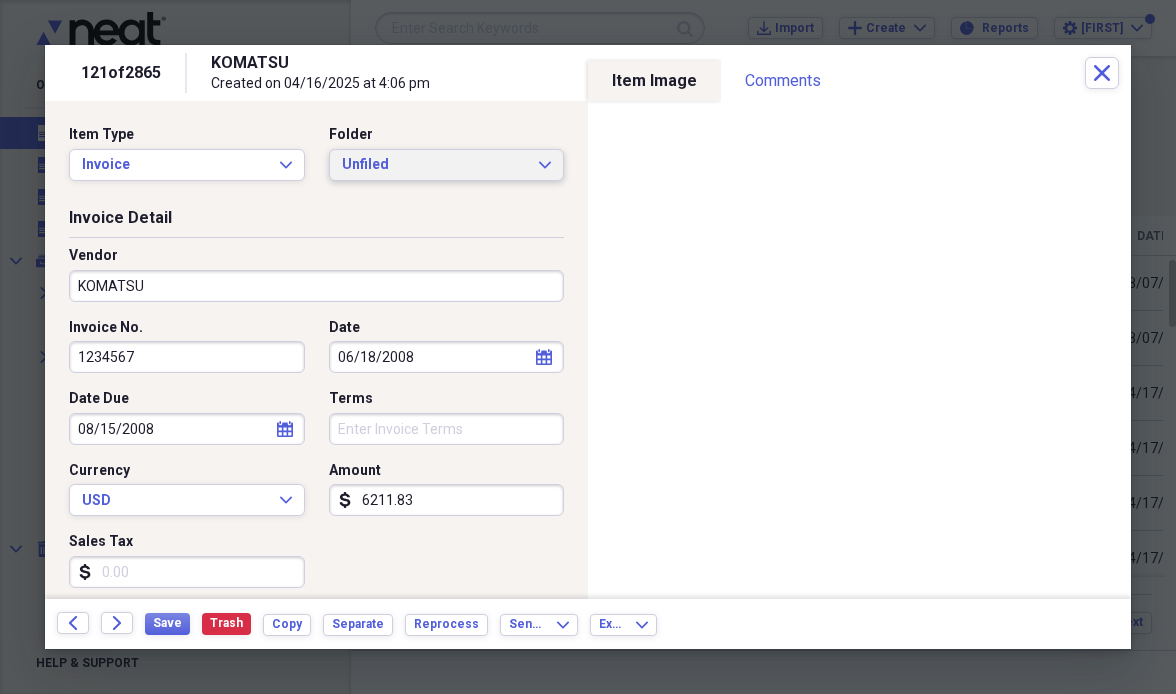 click on "Unfiled" at bounding box center (435, 165) 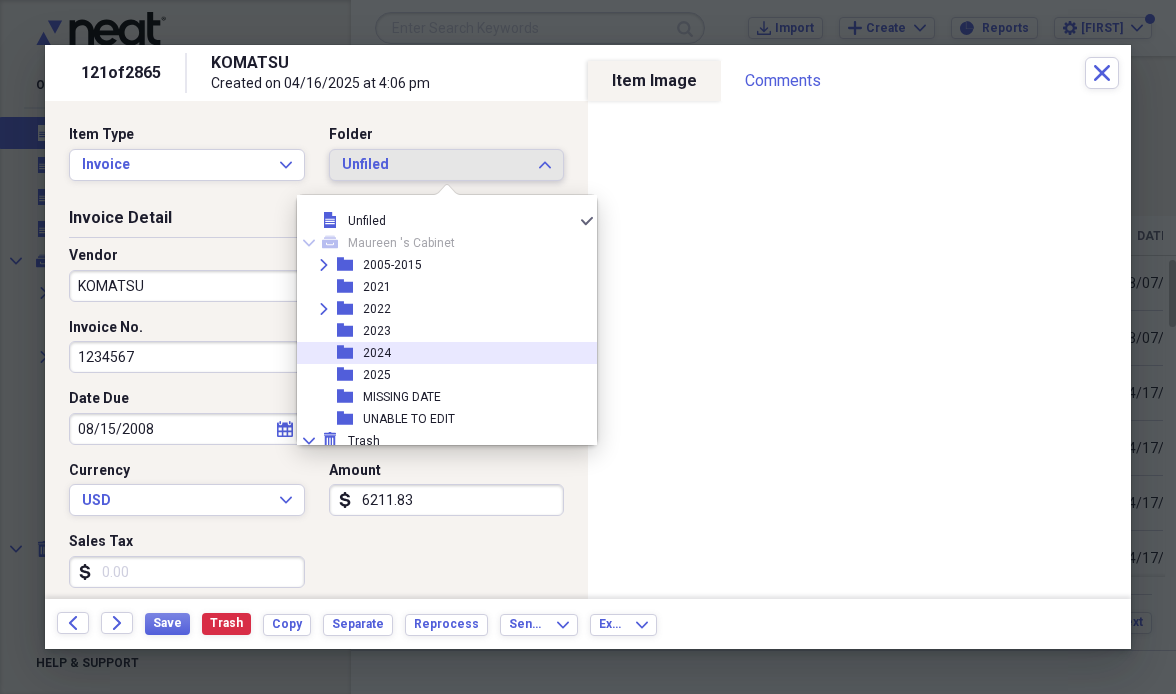 click on "folder [YEAR]" at bounding box center [439, 353] 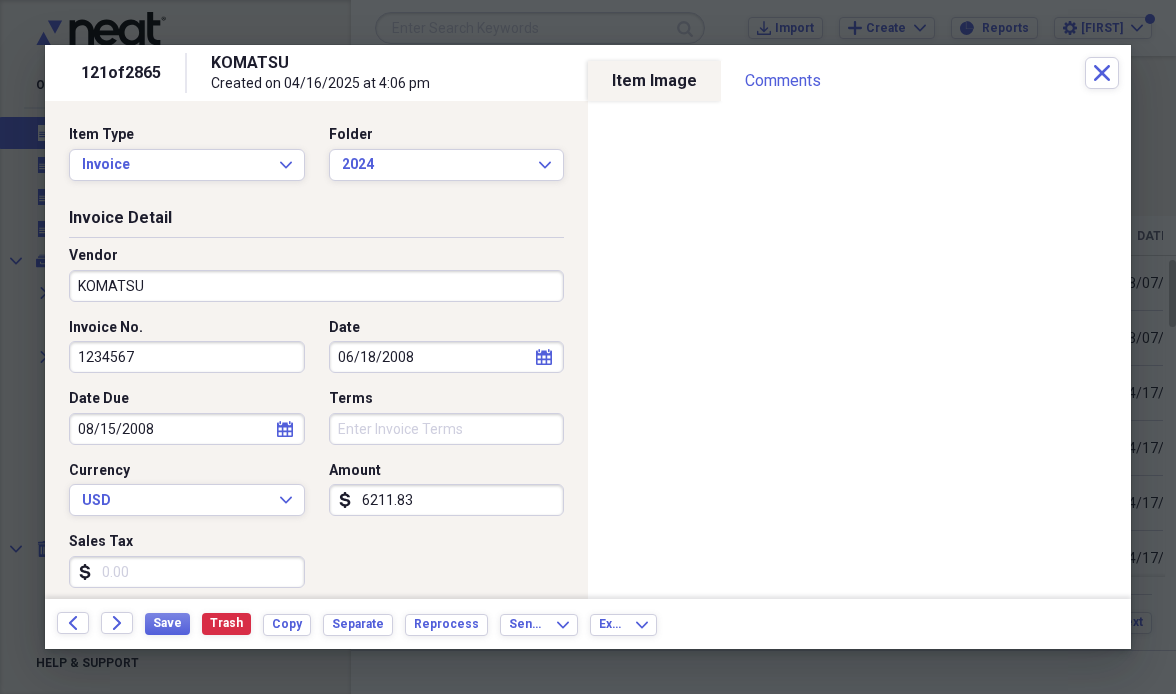 drag, startPoint x: 190, startPoint y: 360, endPoint x: 5, endPoint y: 348, distance: 185.38878 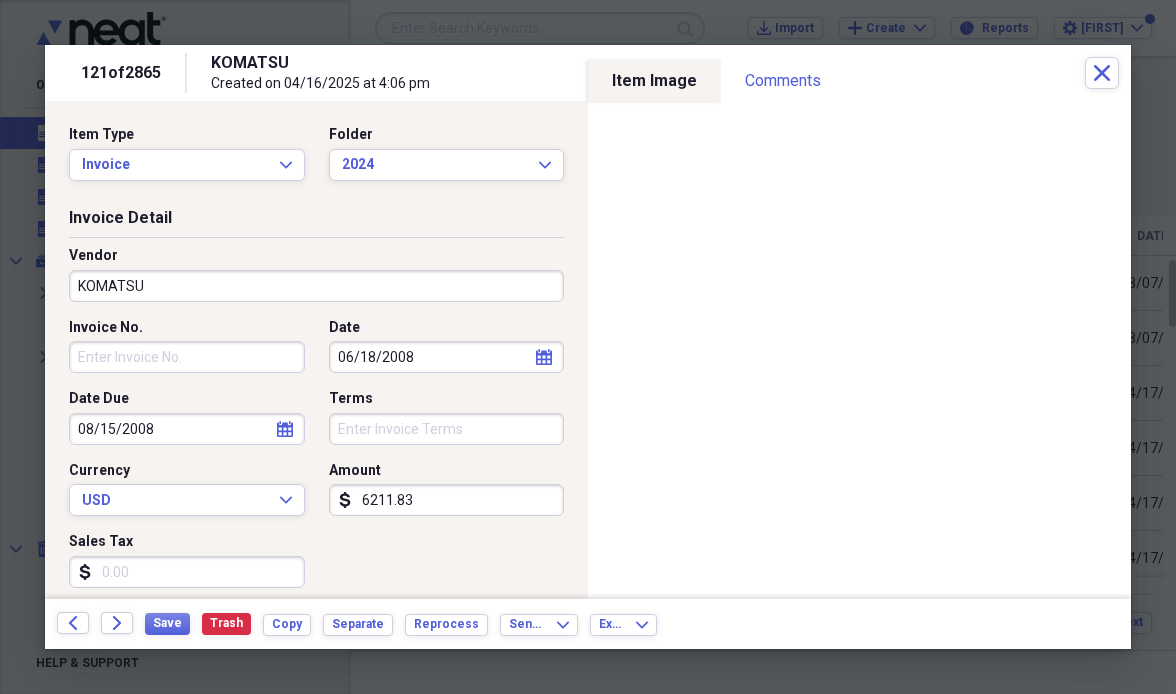 type 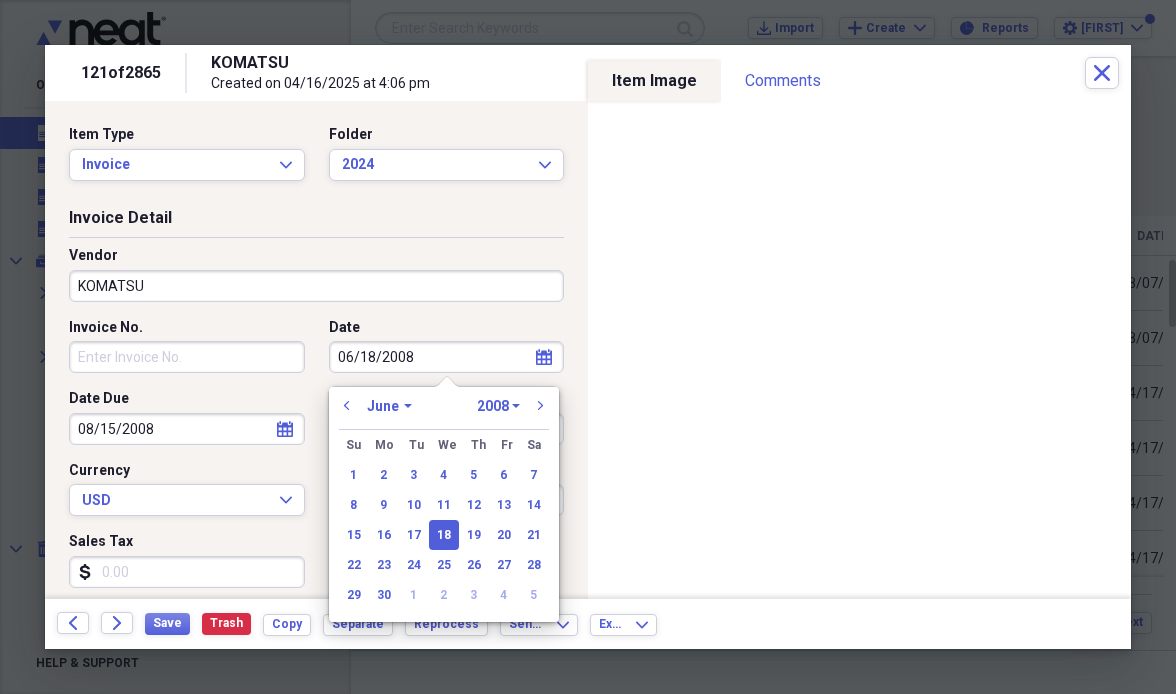 select on "2024" 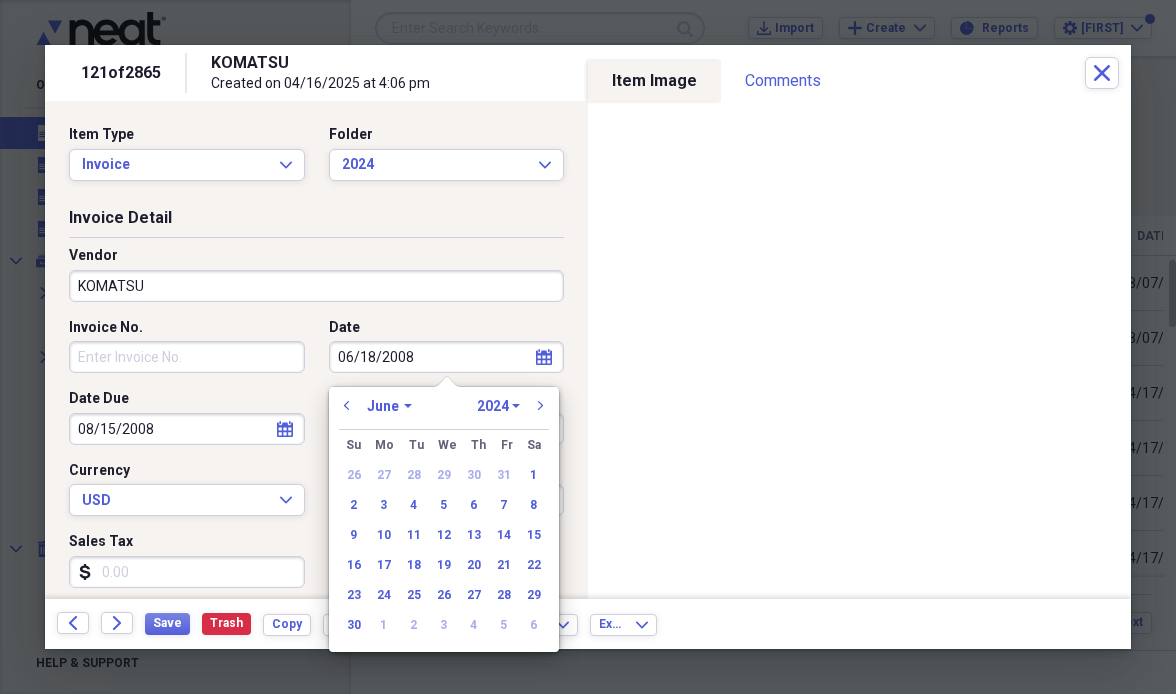 select on "9" 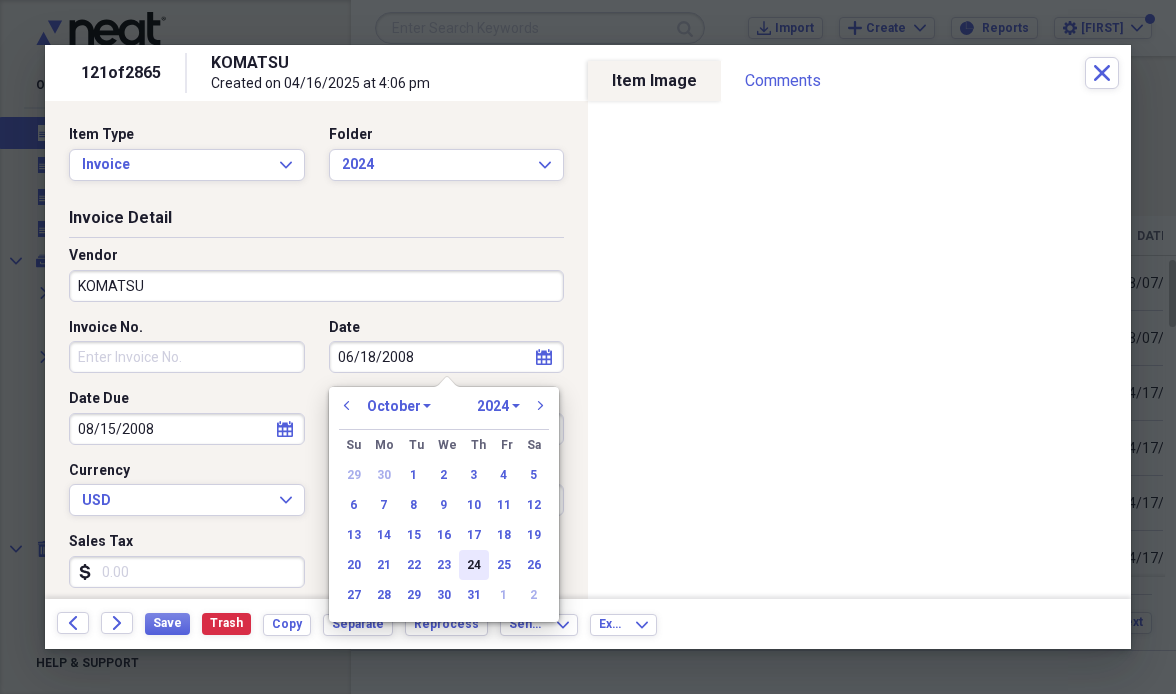 click on "24" at bounding box center (474, 565) 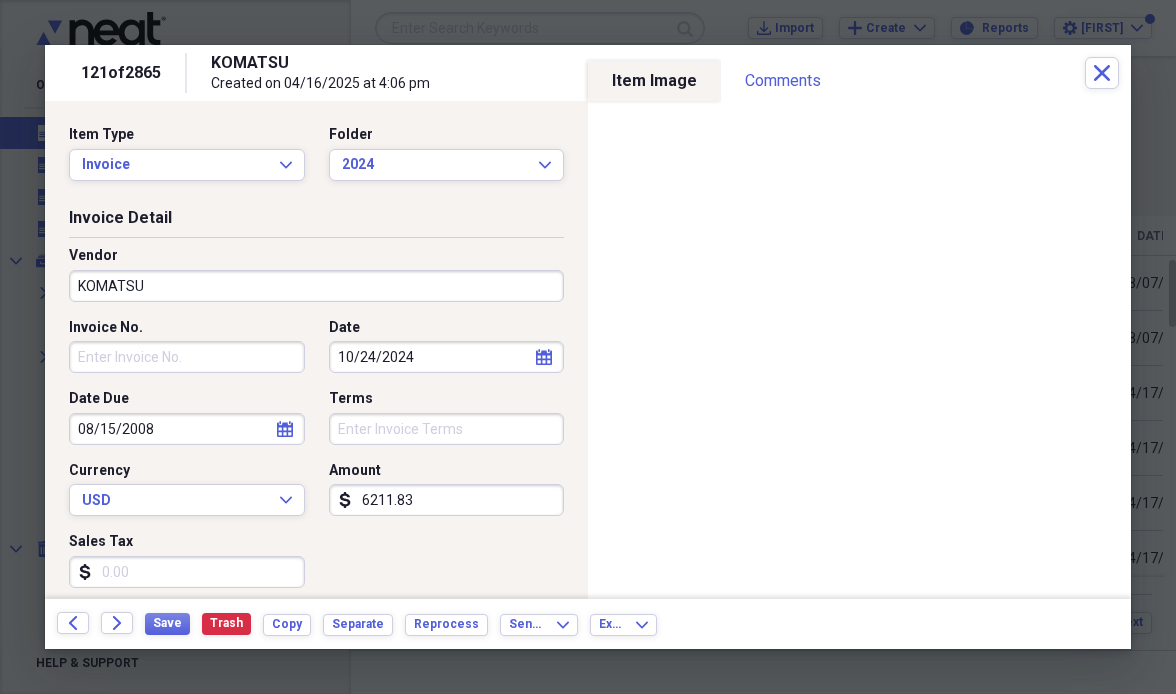 click on "6211.83" at bounding box center (447, 500) 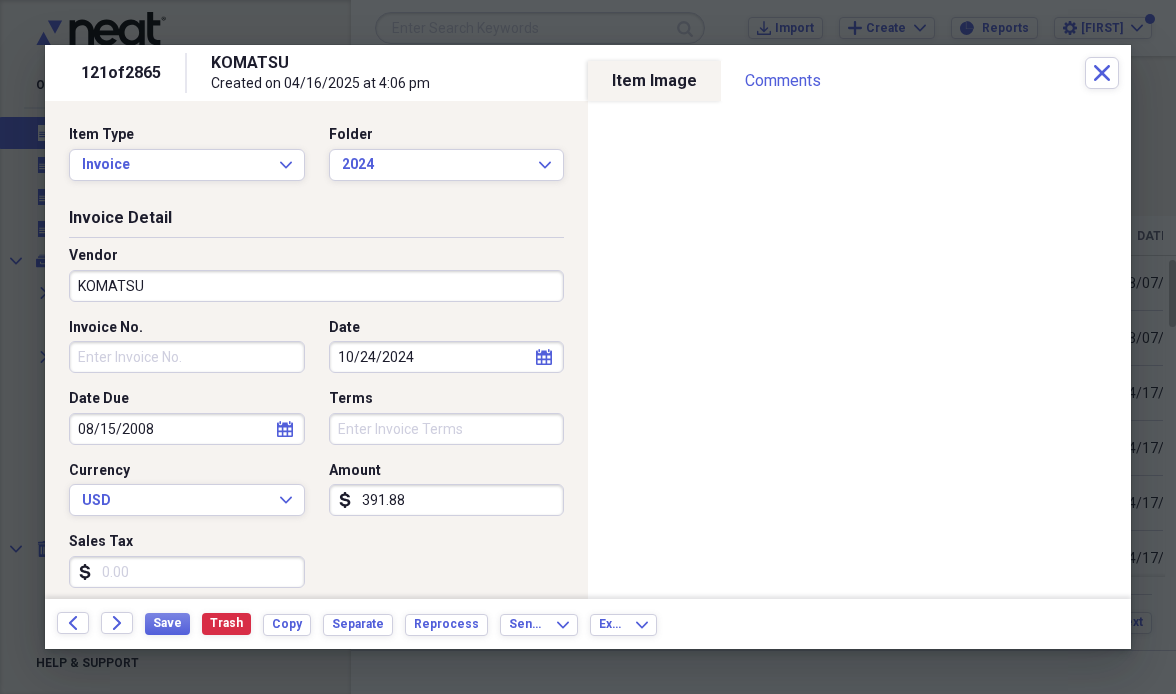 type on "3918.84" 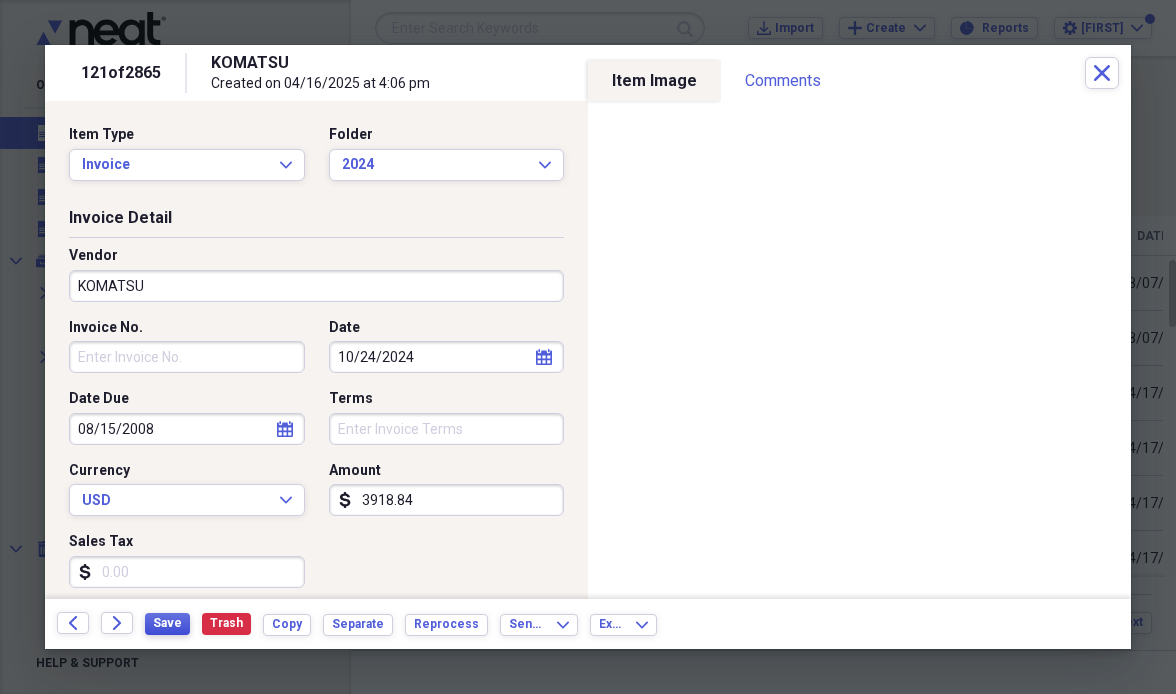 click on "Save" at bounding box center (167, 623) 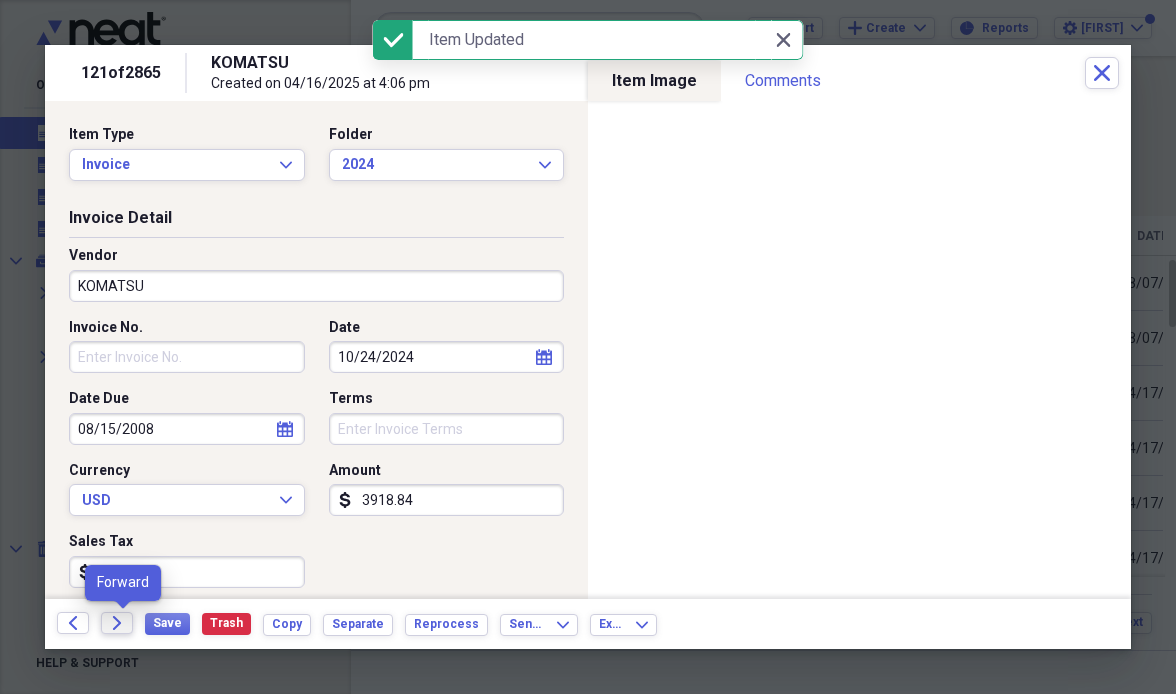 click on "Forward" 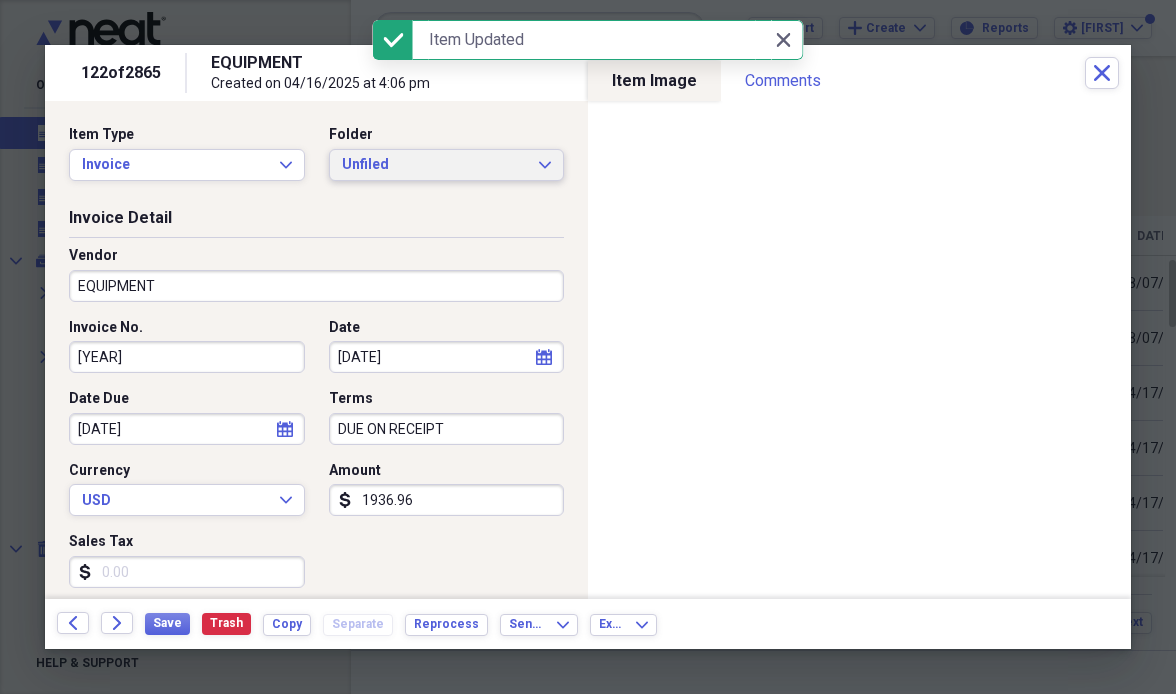 click on "Unfiled" at bounding box center [435, 165] 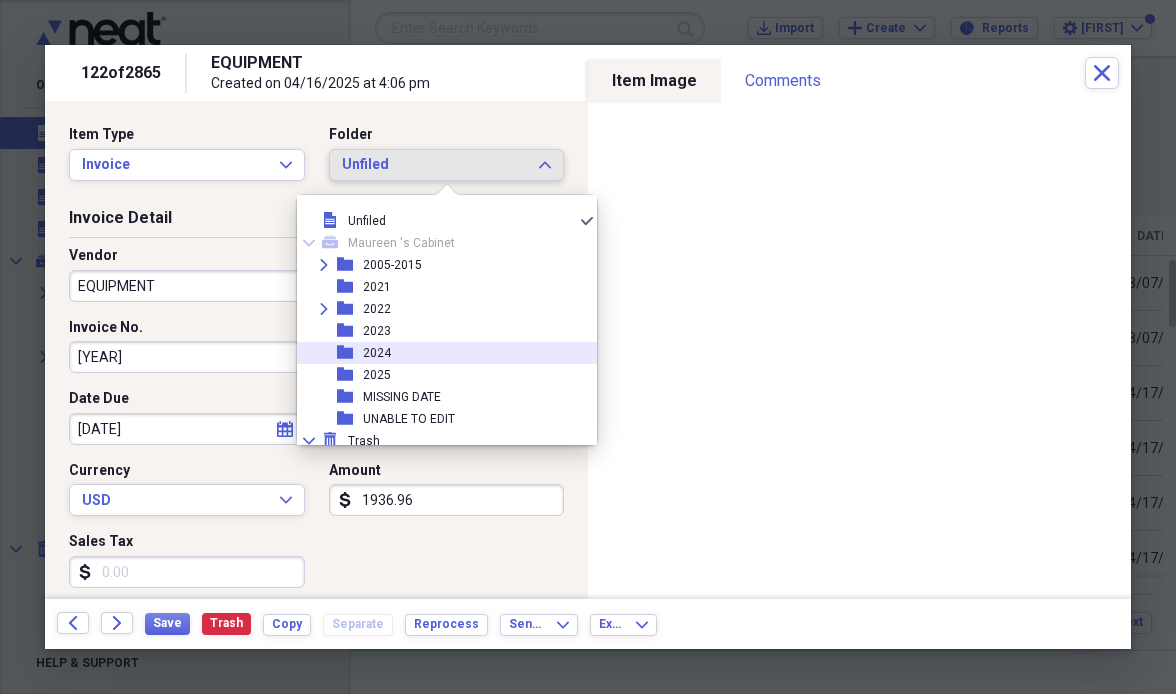 click on "folder [YEAR]" at bounding box center [439, 353] 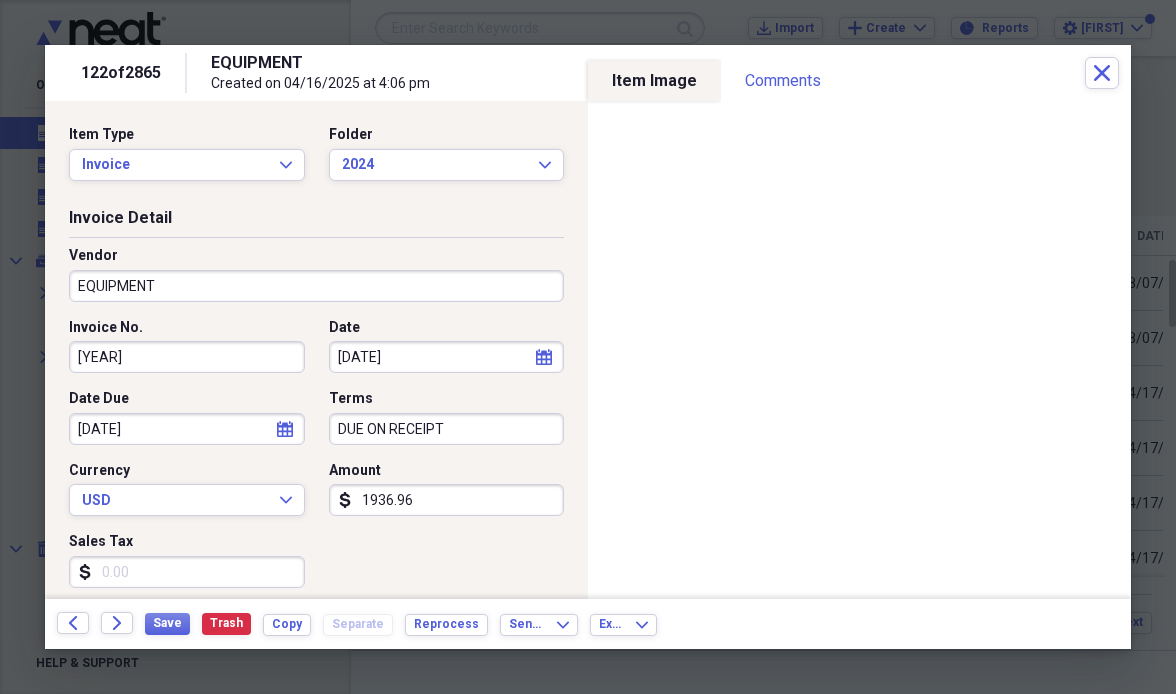 click on "EQUIPMENT" at bounding box center (316, 286) 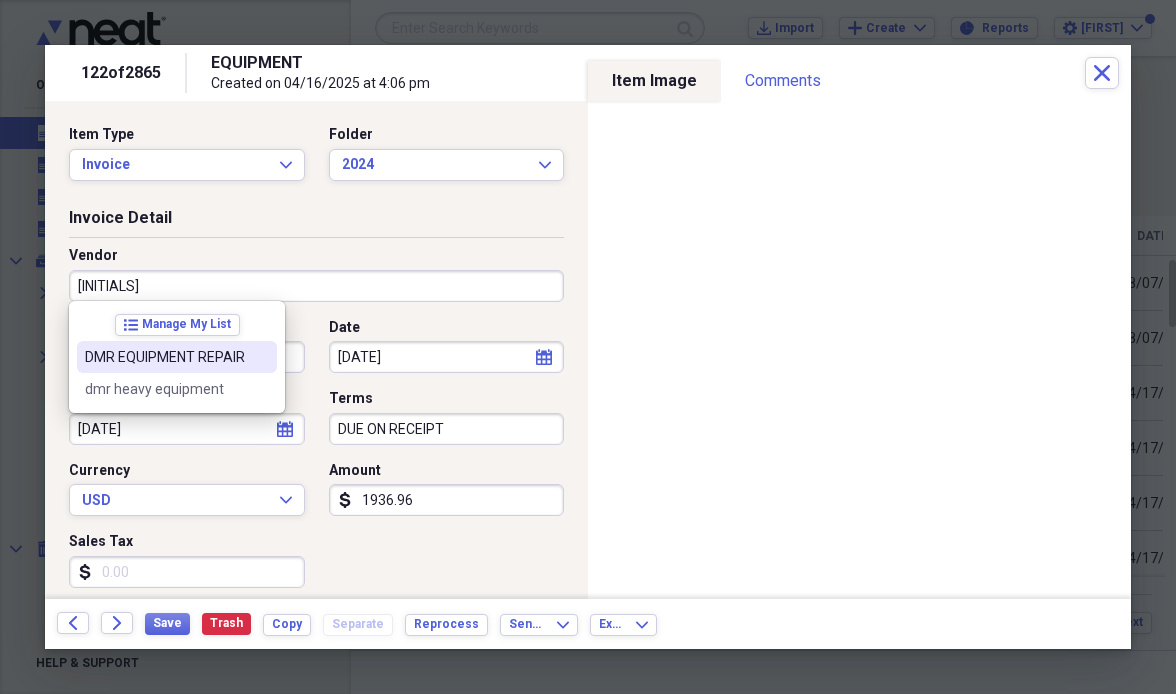 click on "DMR EQUIPMENT REPAIR" at bounding box center (165, 357) 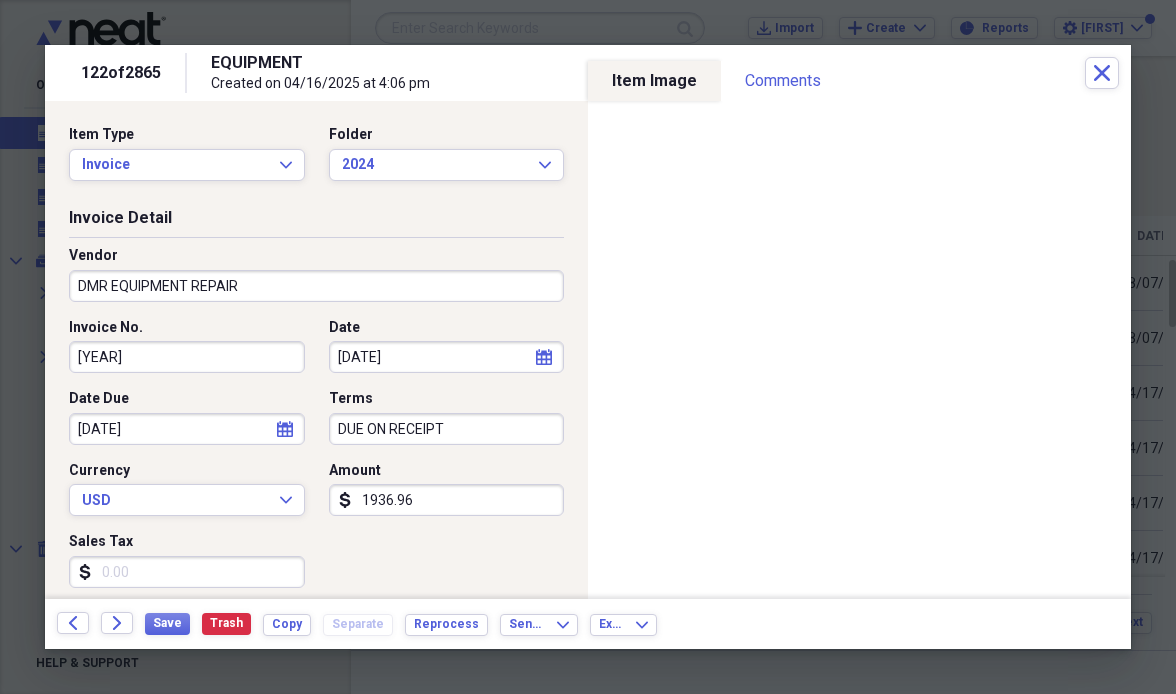 type on "General Retail" 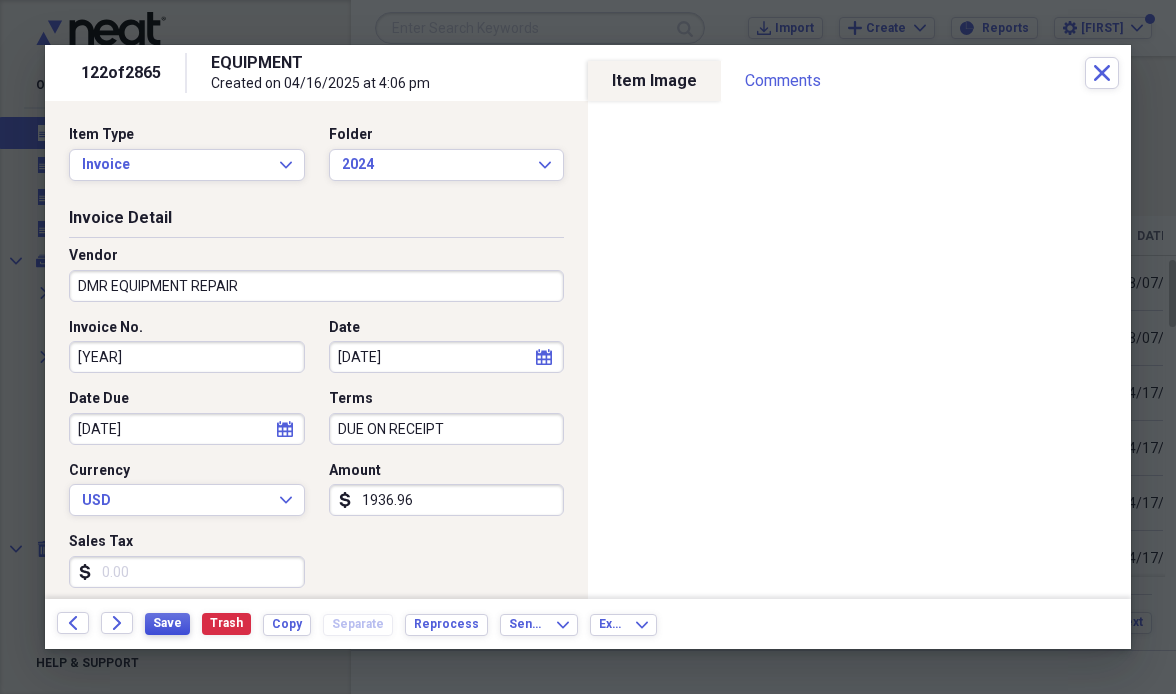 click on "Save" at bounding box center (167, 623) 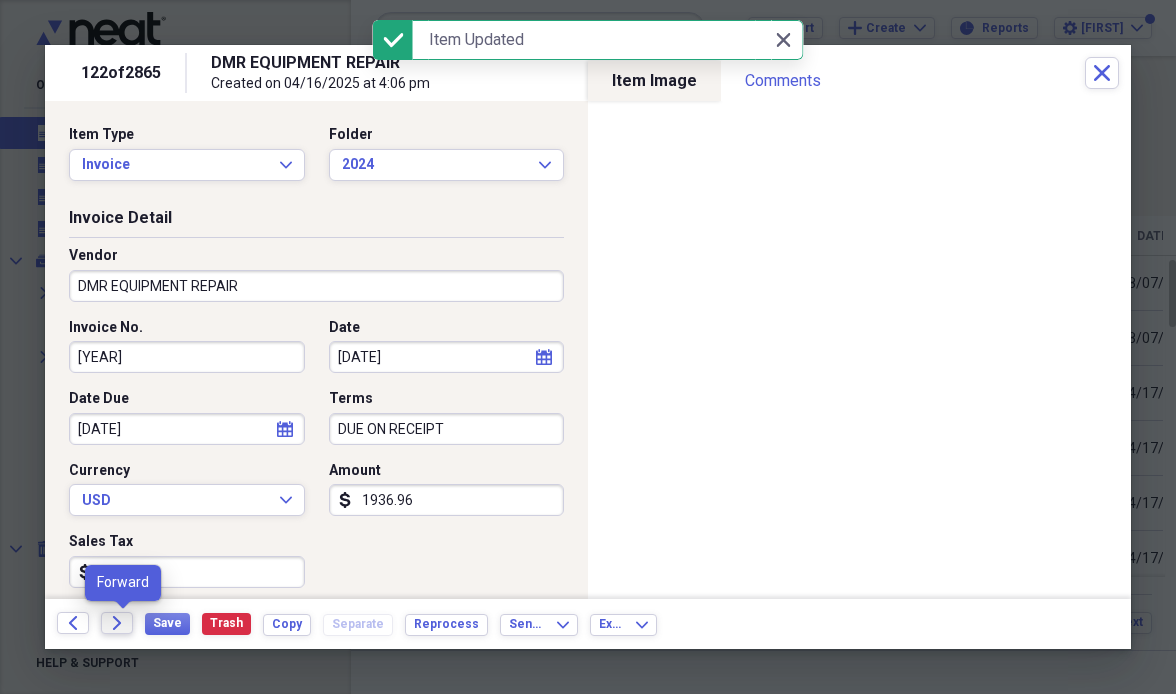 click 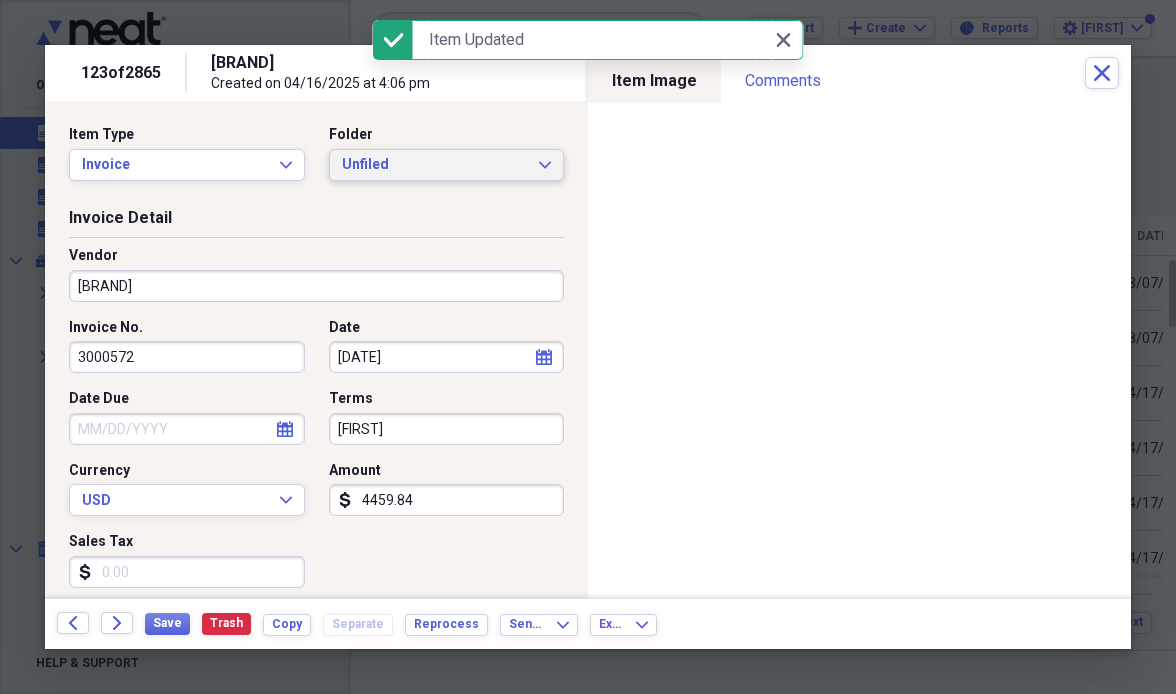 click on "Unfiled" at bounding box center [435, 165] 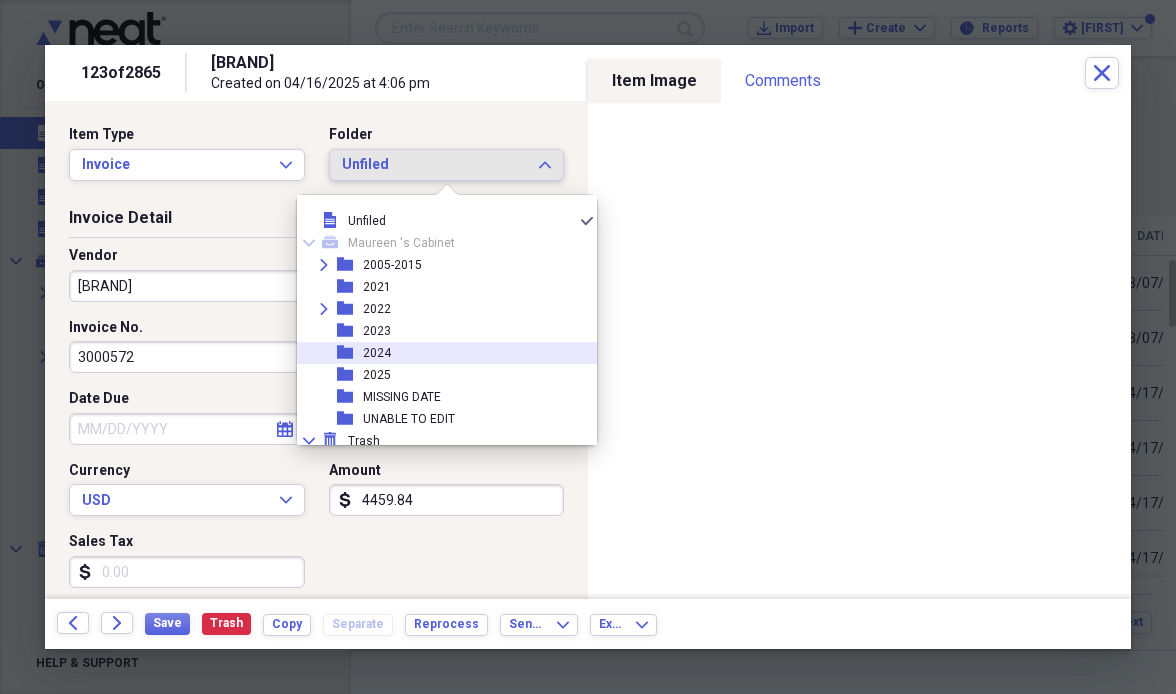 click on "folder [YEAR]" at bounding box center [439, 353] 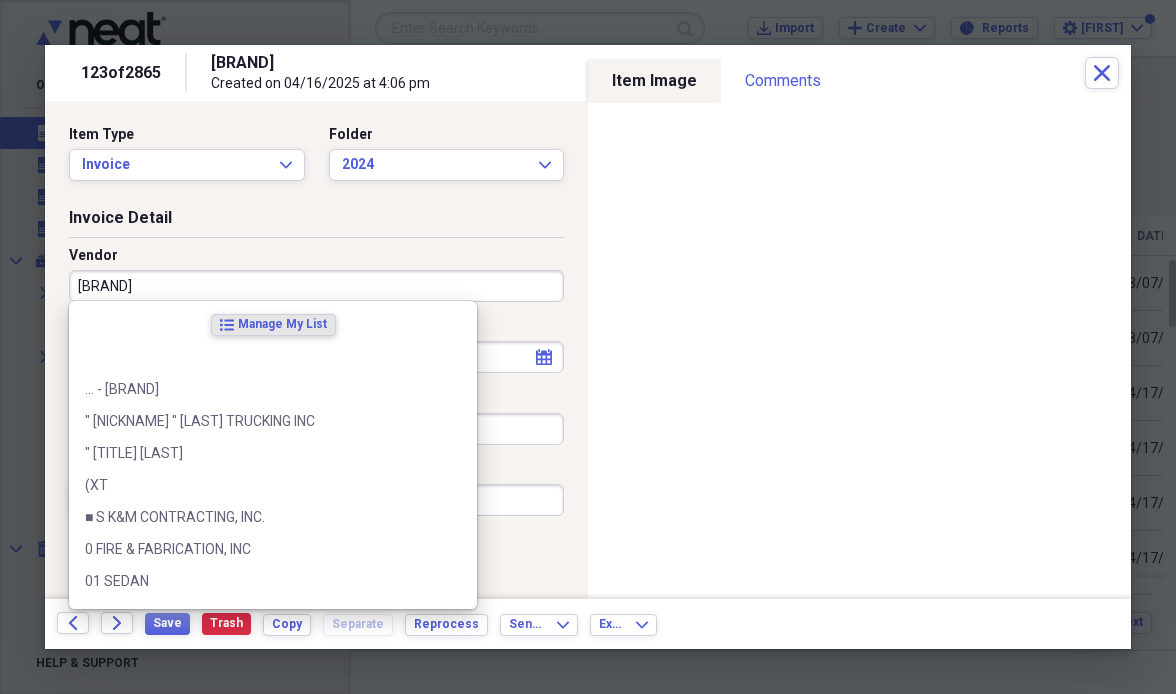 click on "[BRAND]" at bounding box center (316, 286) 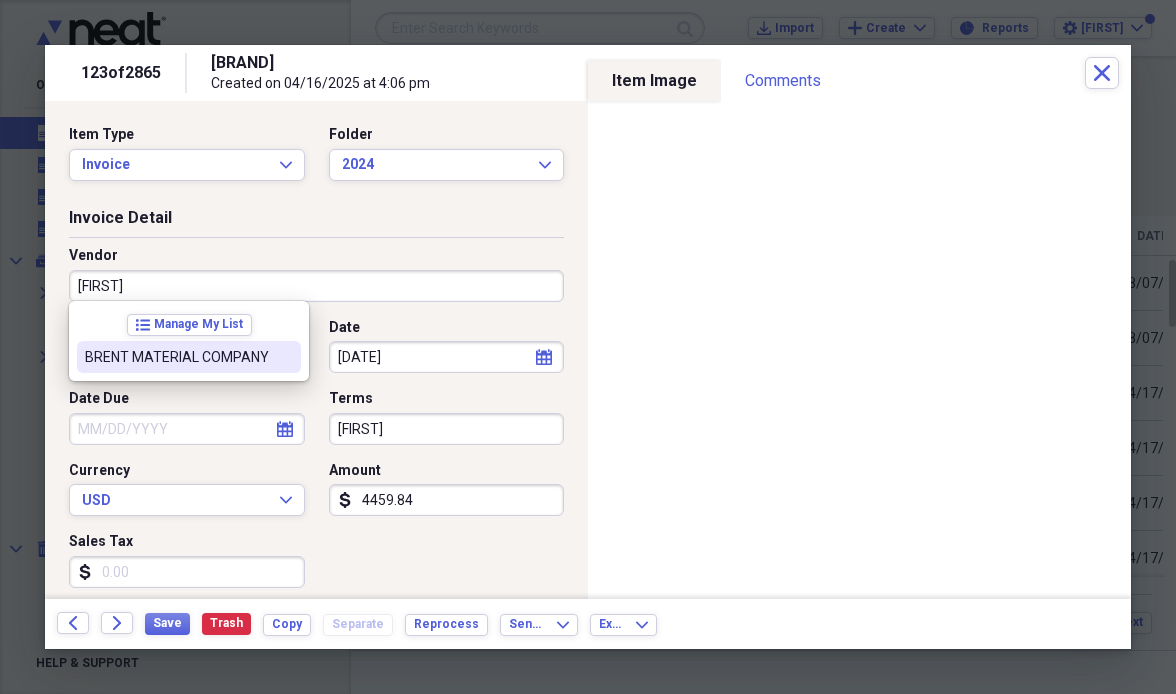 click at bounding box center (285, 357) 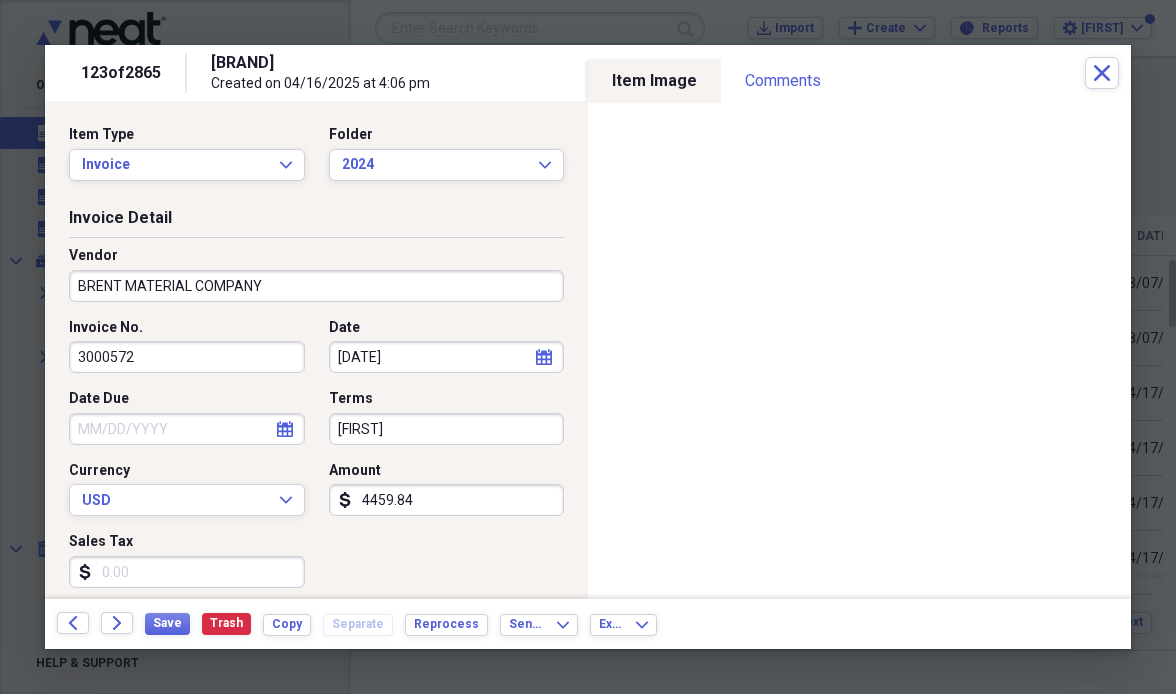 type on "Material" 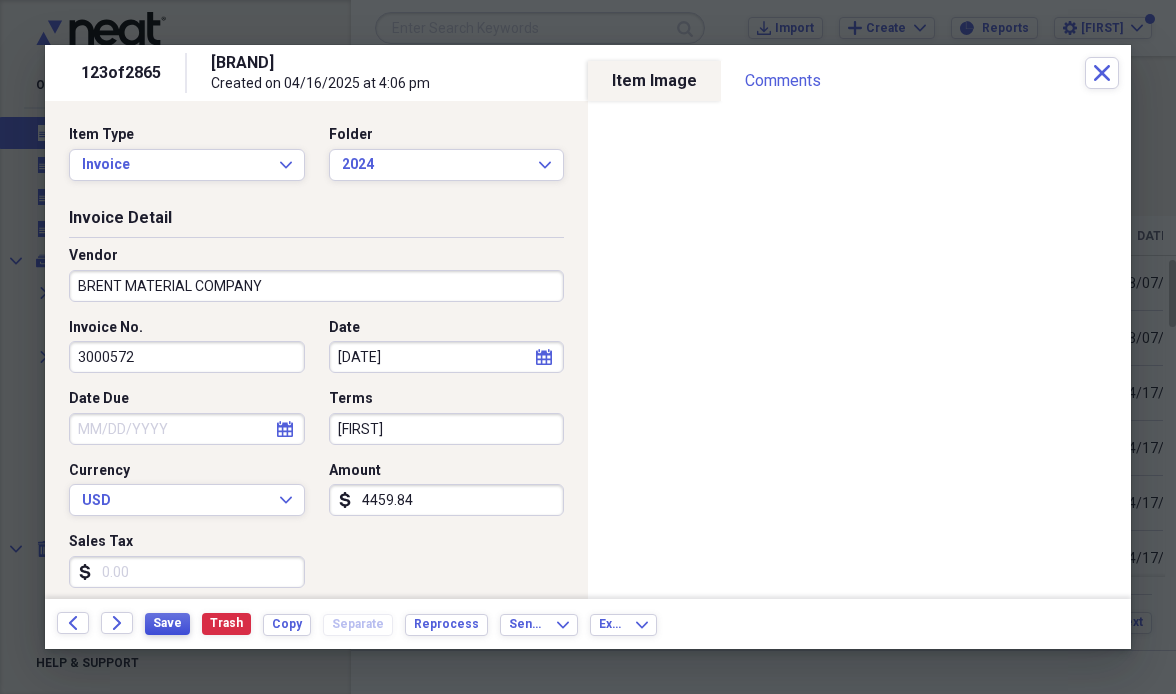 click on "Save" at bounding box center [167, 623] 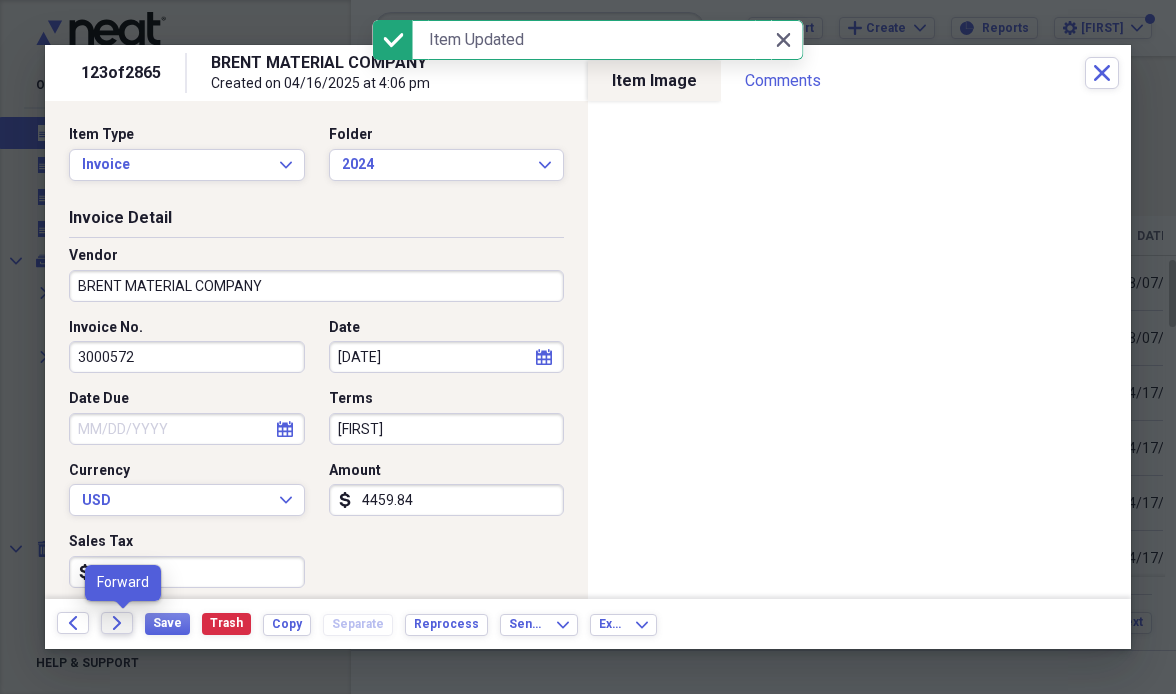 click on "Forward" 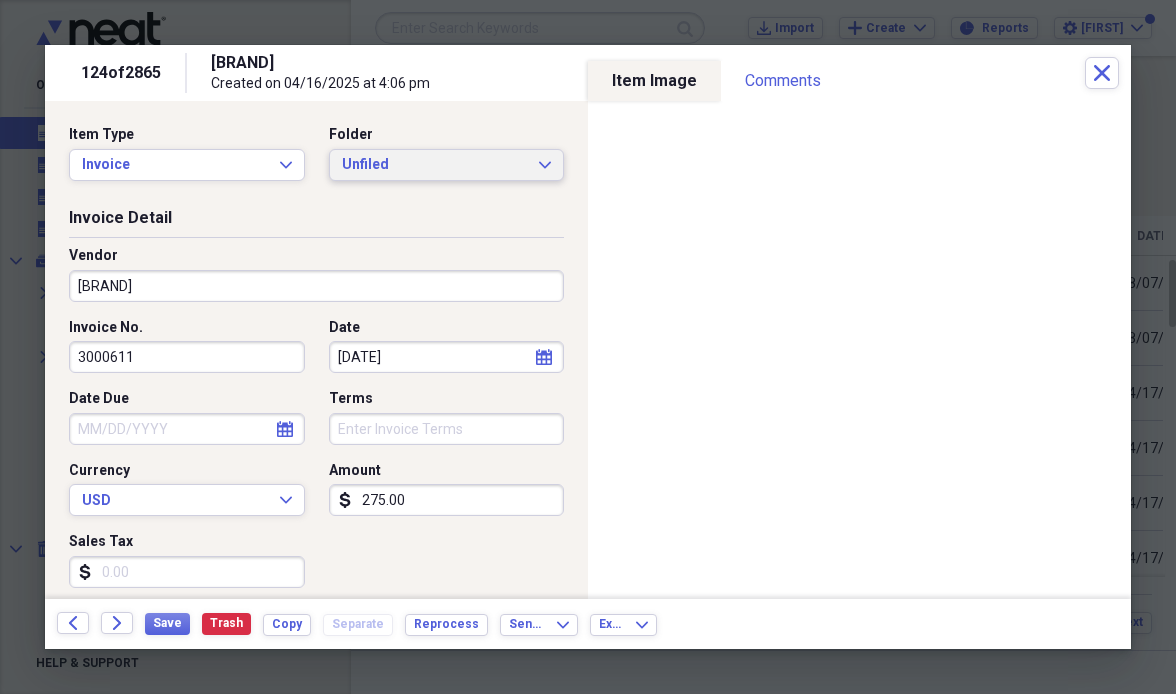 click on "Unfiled" at bounding box center (435, 165) 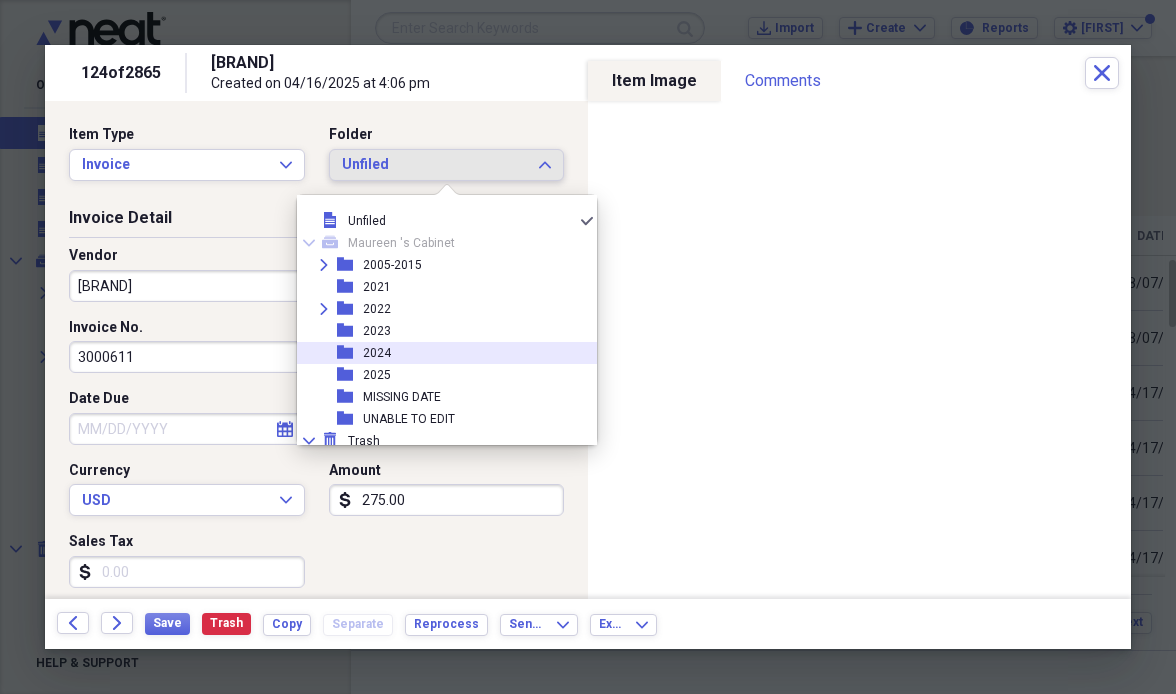 click on "folder [YEAR]" at bounding box center [439, 353] 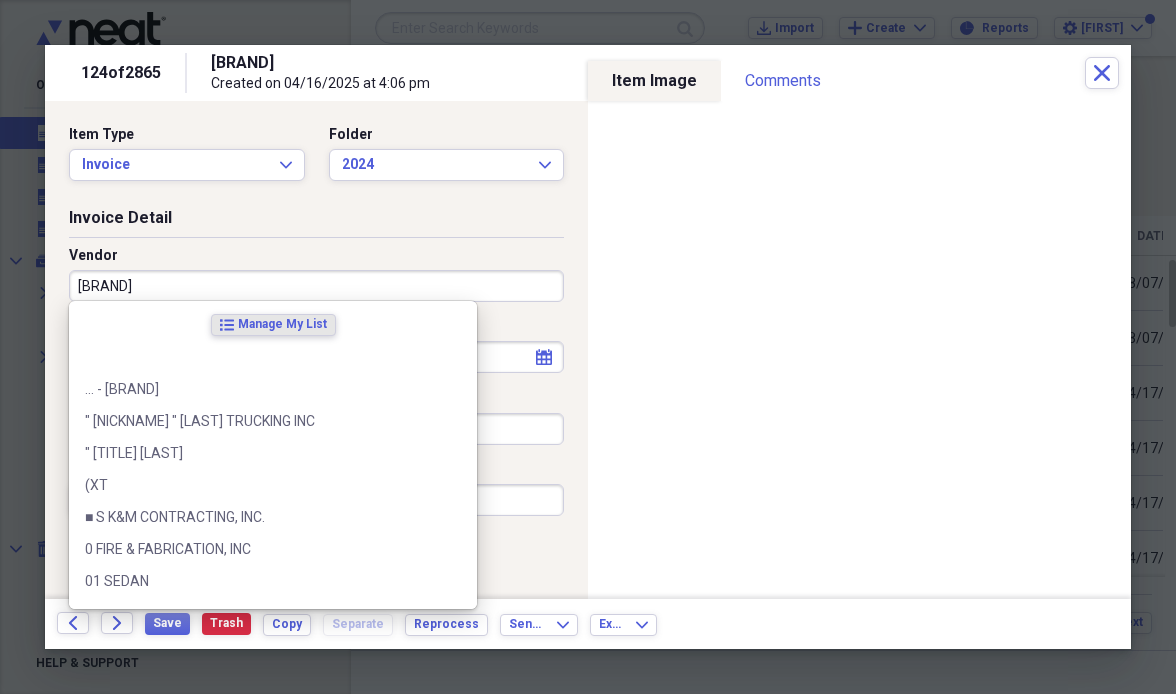 click on "[BRAND]" at bounding box center [316, 286] 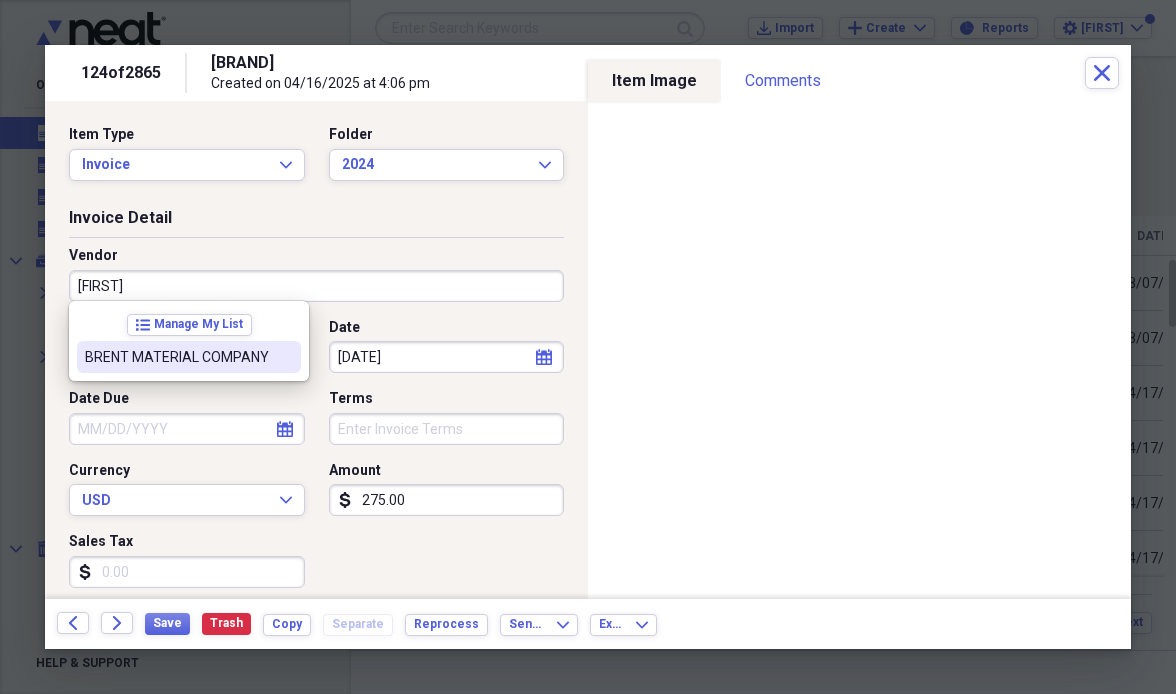 click on "BRENT MATERIAL COMPANY" at bounding box center (177, 357) 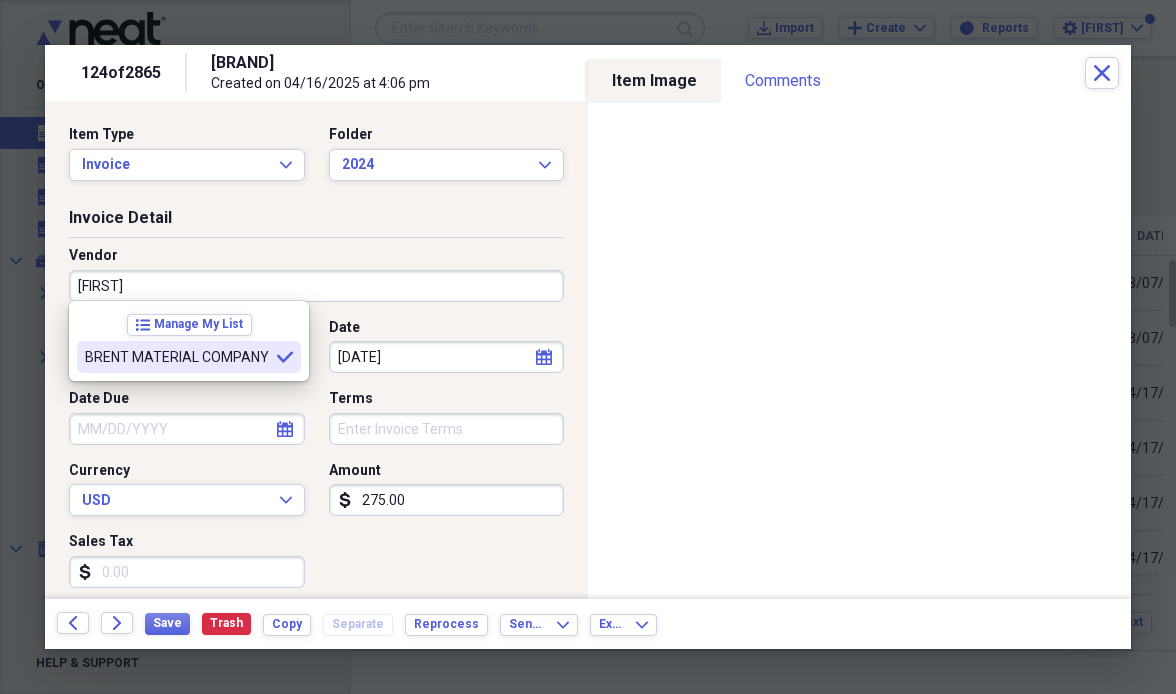 type on "BRENT MATERIAL COMPANY" 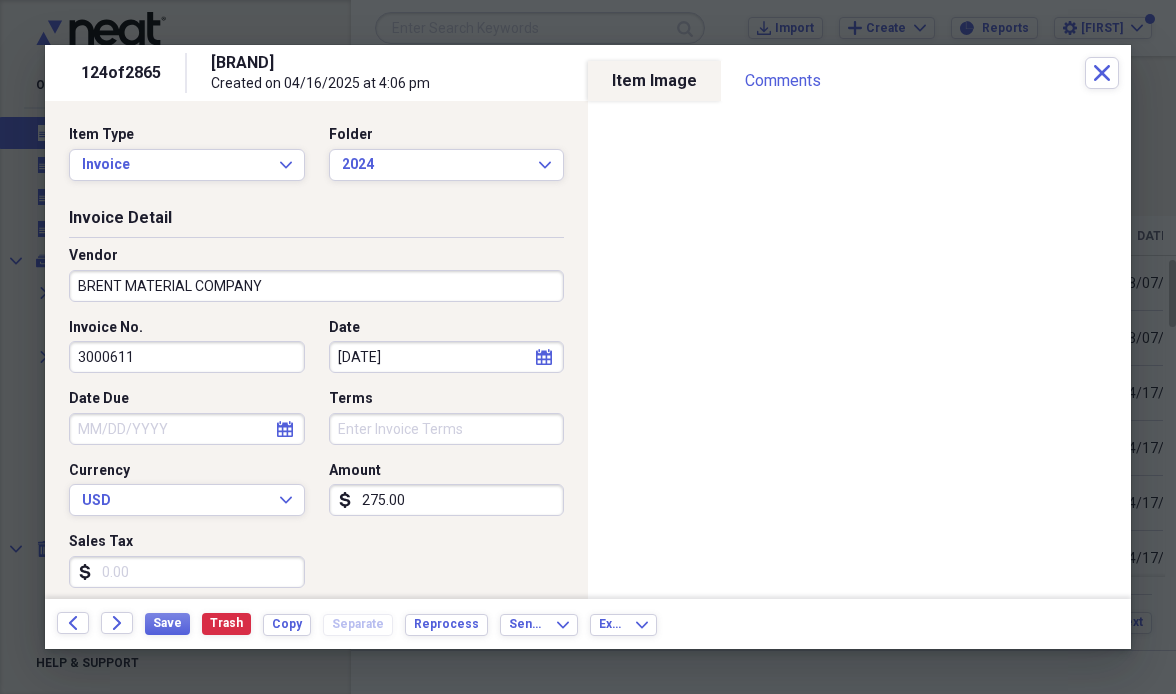 type on "Material" 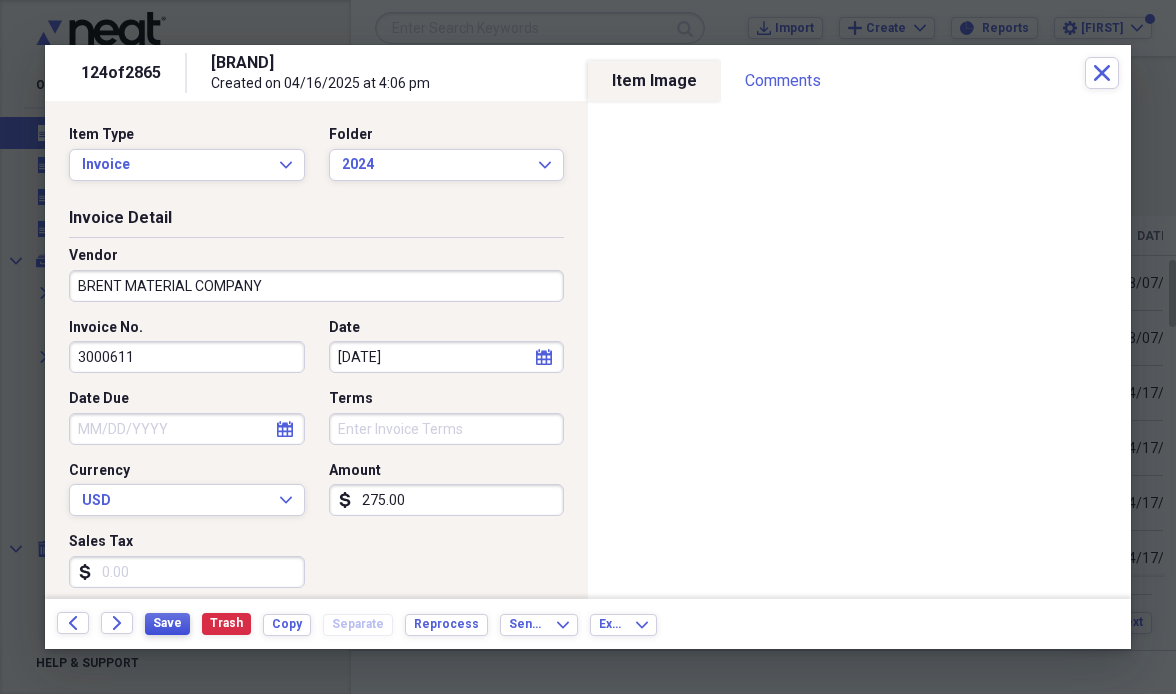 click on "Save" at bounding box center (167, 623) 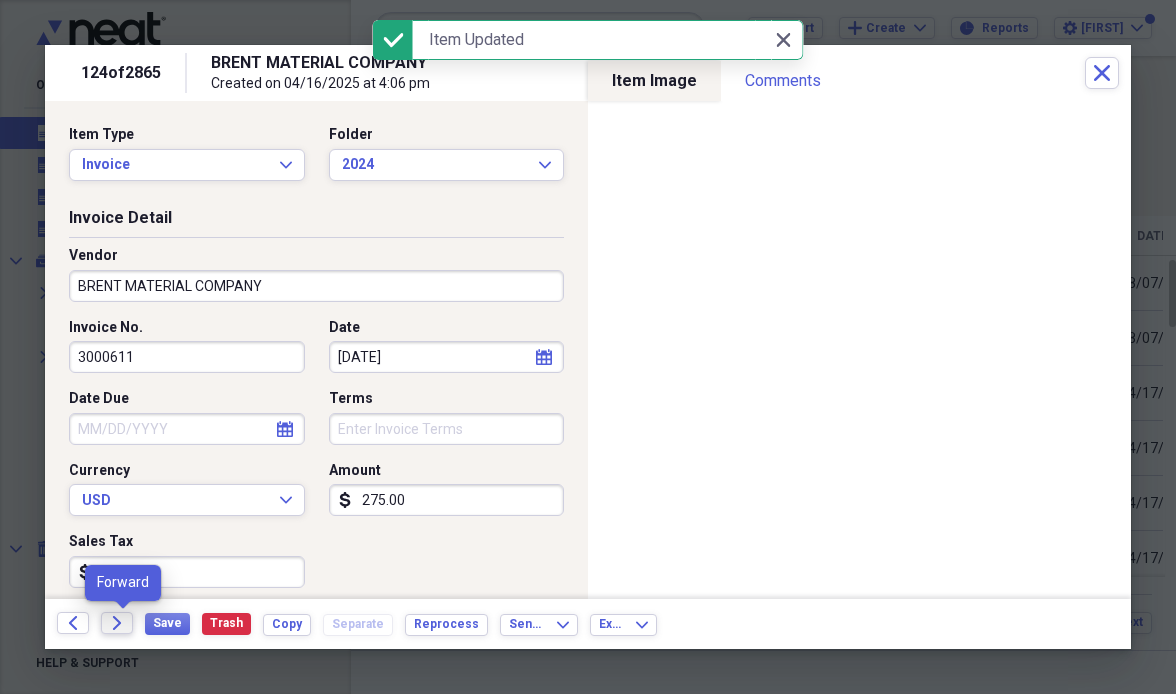 click on "Forward" 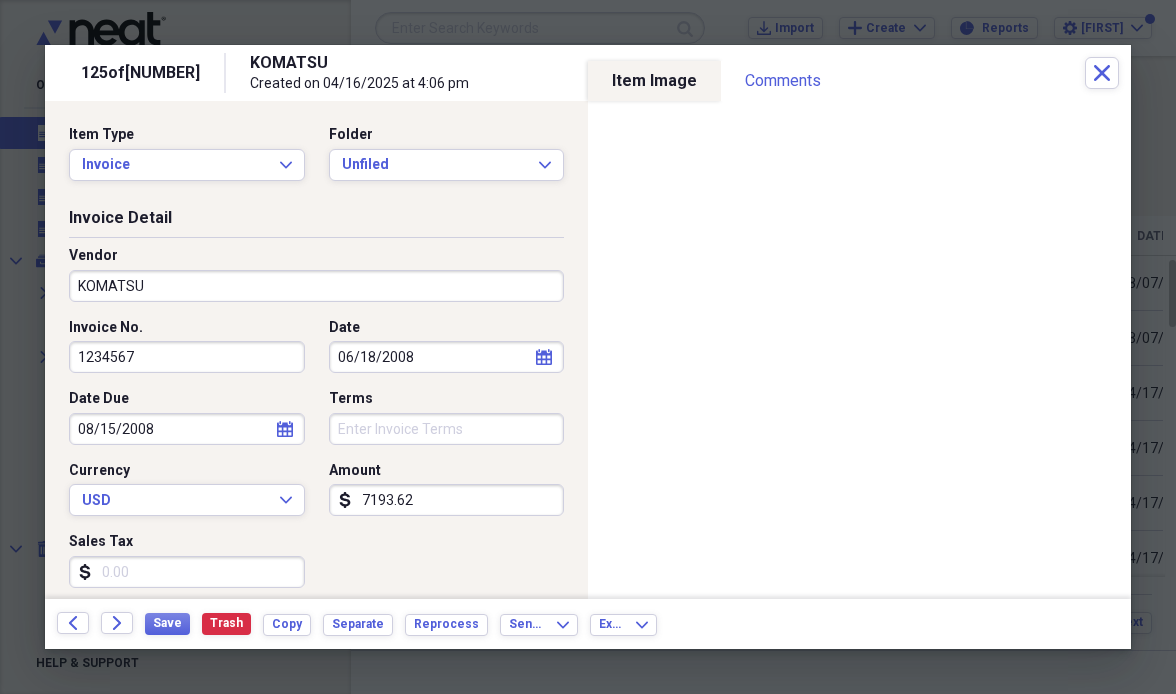 click on "Unfiled" at bounding box center (435, 165) 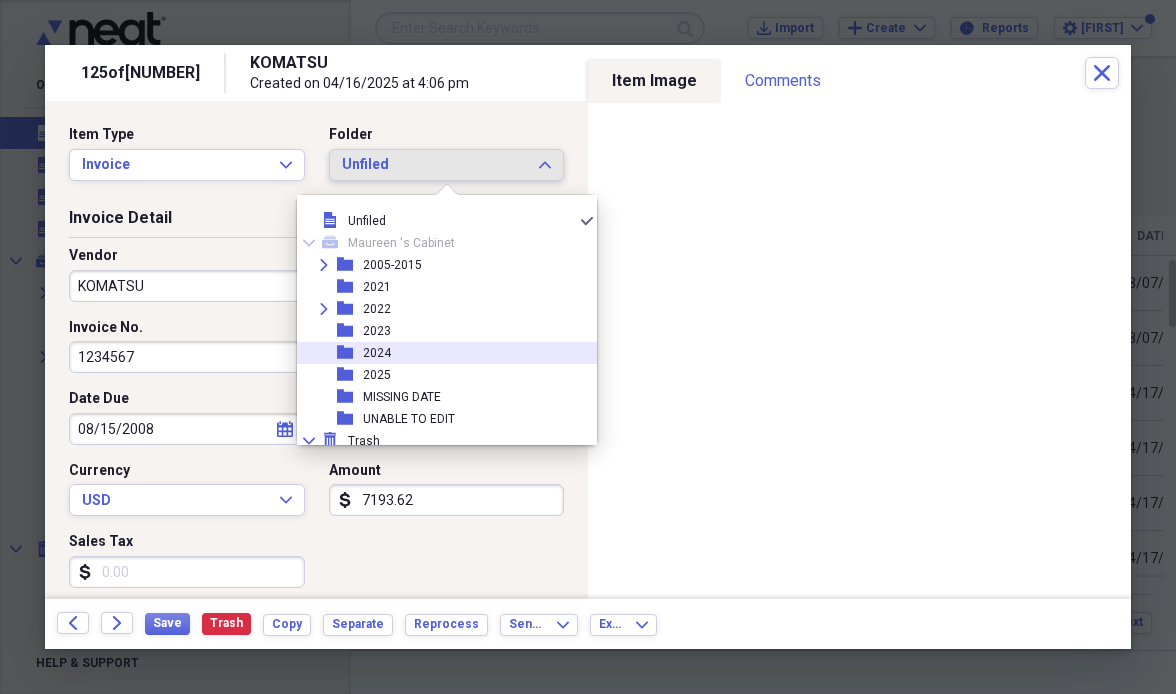 click on "folder [YEAR]" at bounding box center (439, 353) 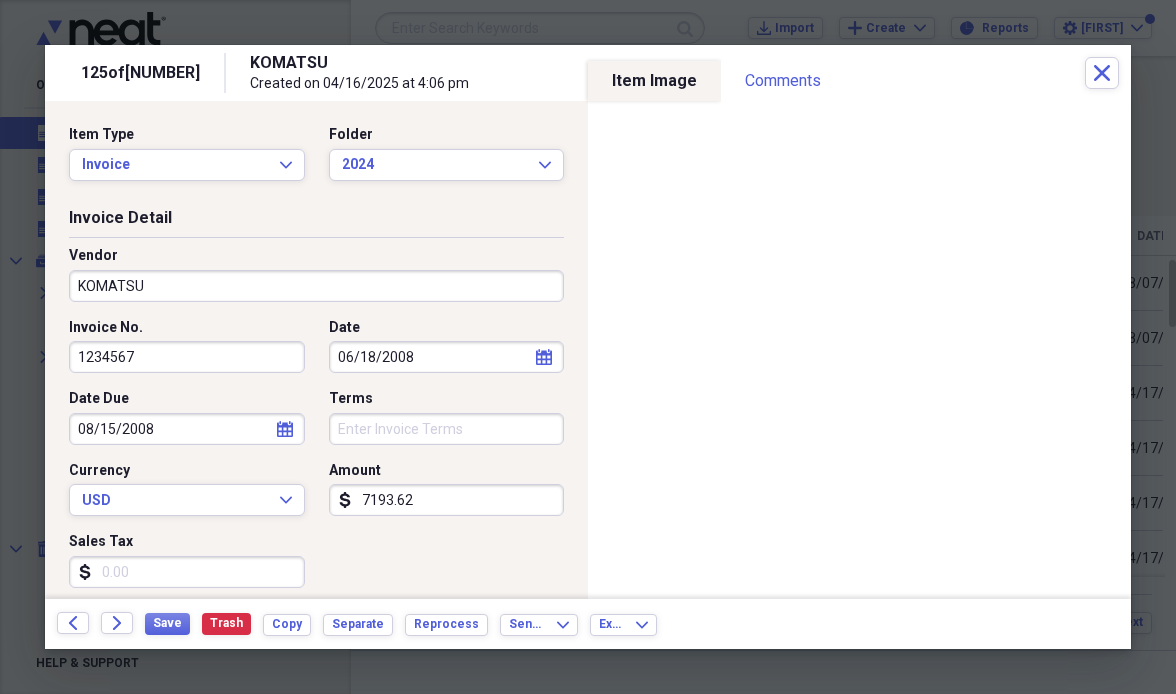 drag, startPoint x: 204, startPoint y: 356, endPoint x: 22, endPoint y: 345, distance: 182.3321 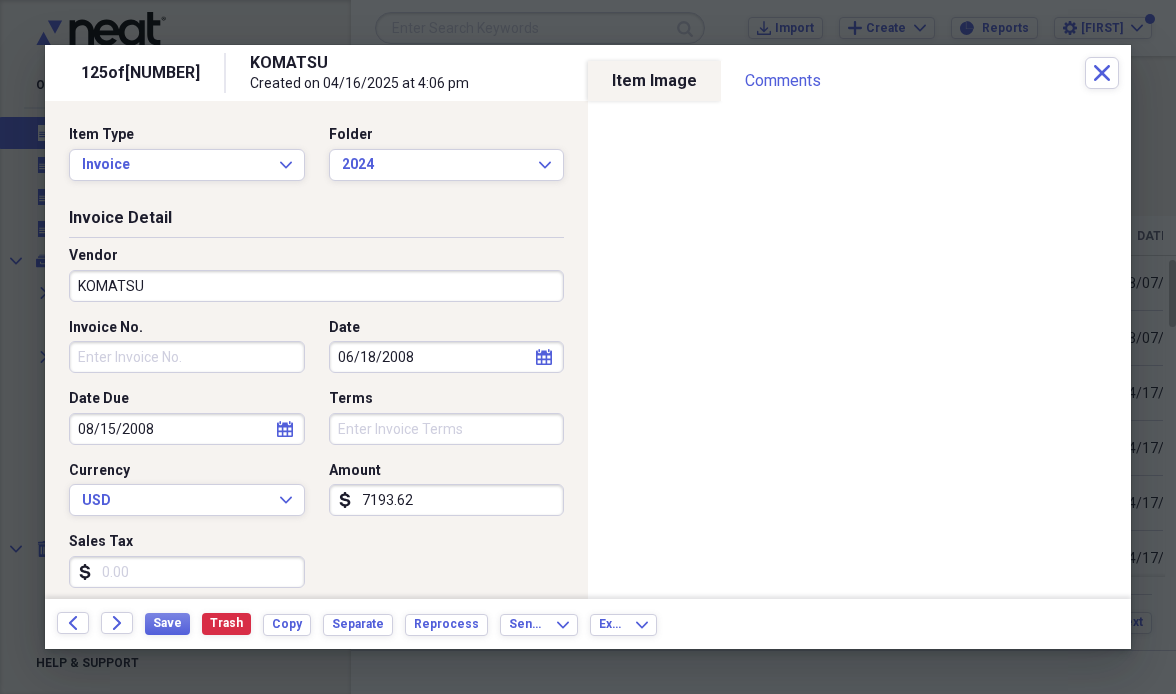 type 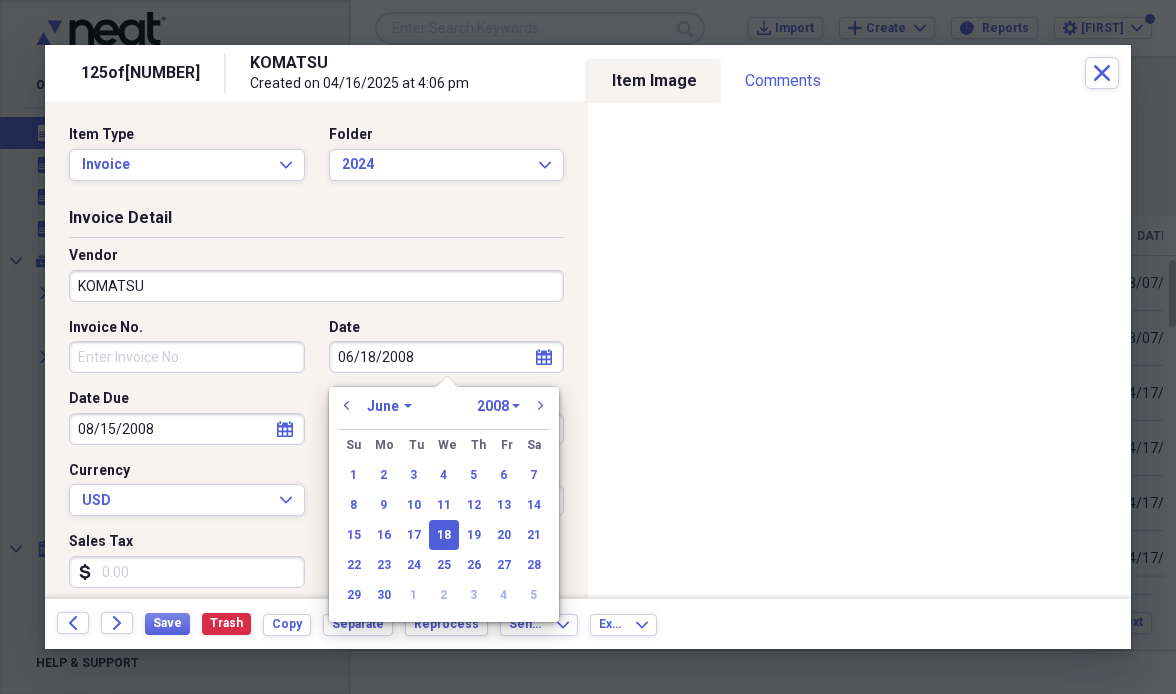 click on "1970 1971 1972 1973 1974 1975 1976 1977 1978 1979 1980 1981 1982 1983 1984 1985 1986 1987 1988 1989 1990 1991 1992 1993 1994 1995 1996 1997 1998 1999 2000 2001 2002 2003 2004 2005 2006 2007 2008 2009 2010 2011 2012 2013 2014 2015 2016 2017 2018 2019 2020 2021 2022 2023 2024 2025 2026 2027 2028 2029 2030 2031 2032 2033 2034 2035" at bounding box center (498, 406) 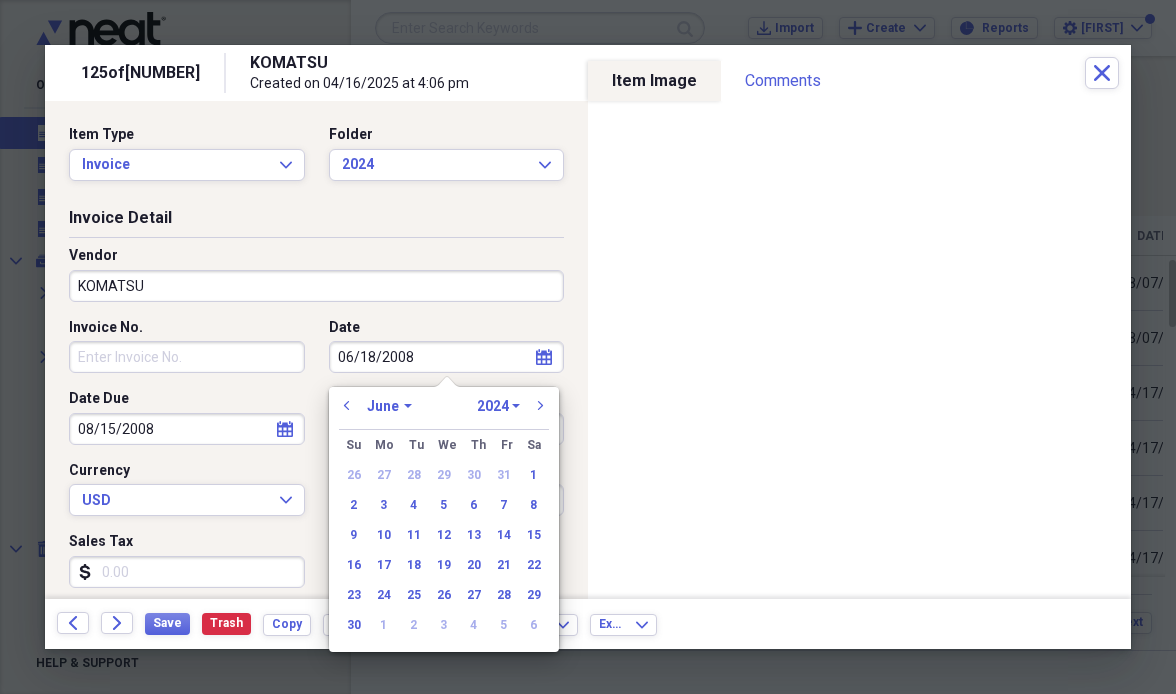select on "9" 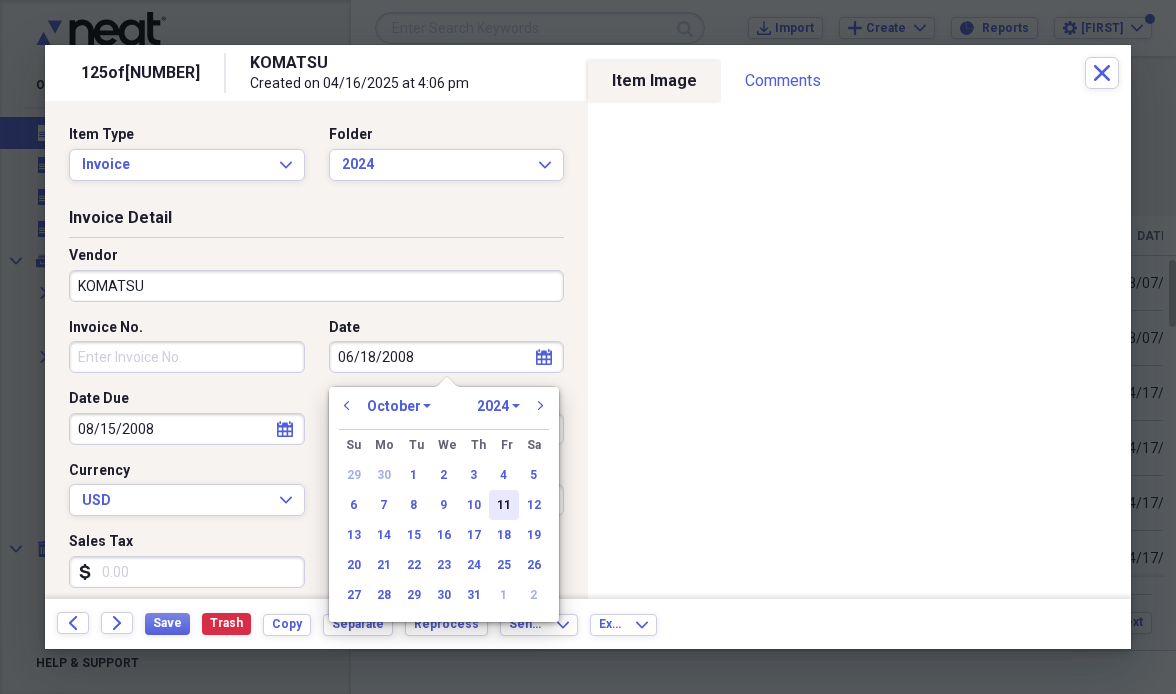 click on "11" at bounding box center (504, 505) 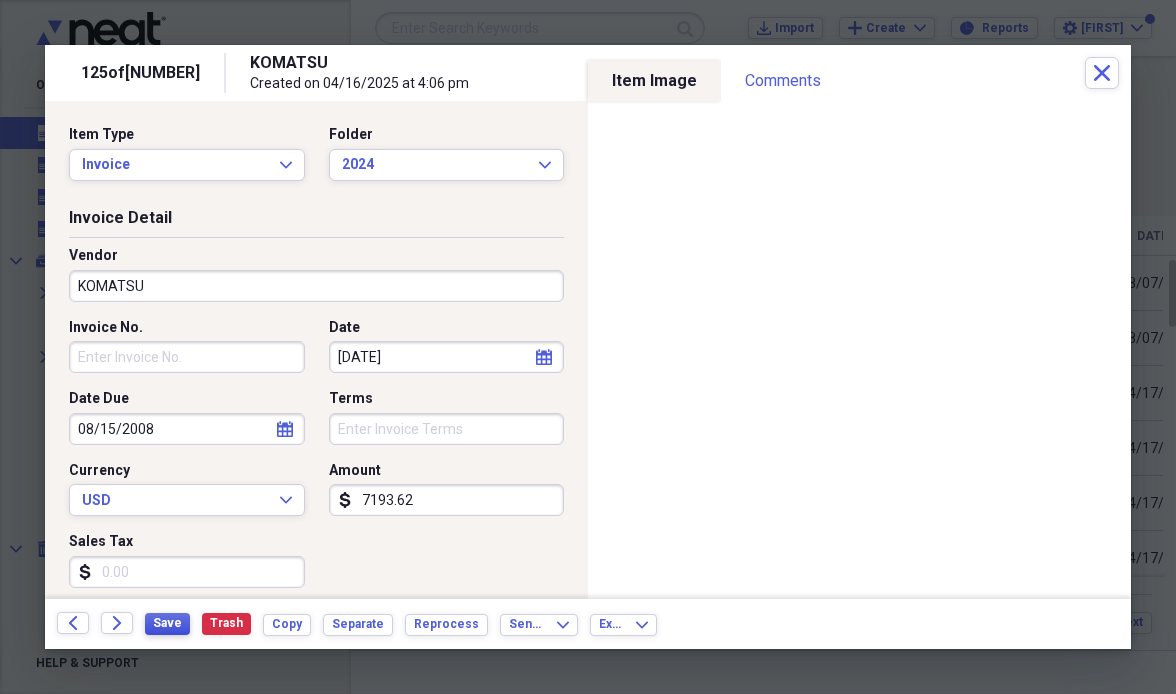 click on "Save" at bounding box center [167, 623] 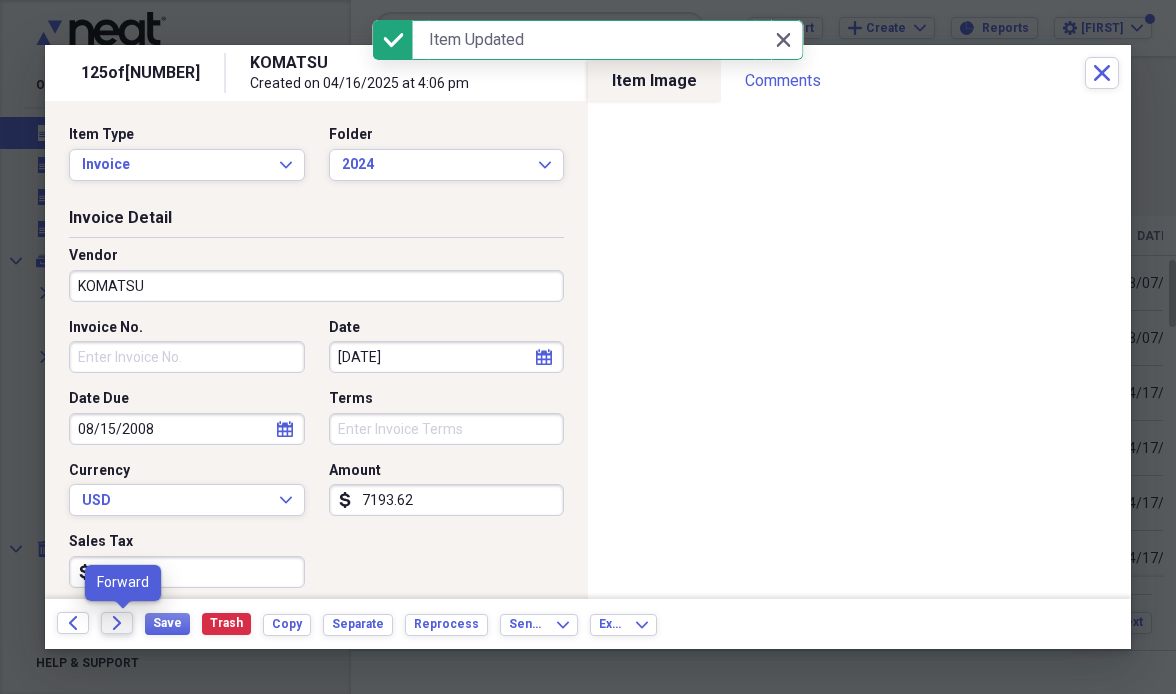 click 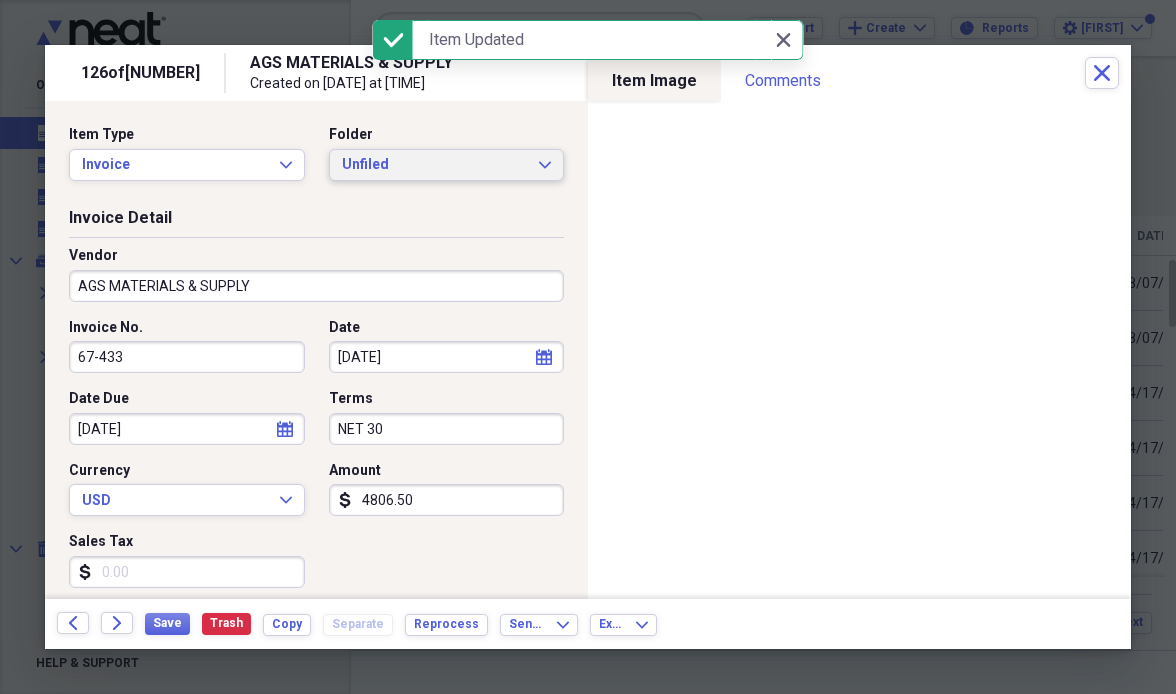 click on "Unfiled" at bounding box center (435, 165) 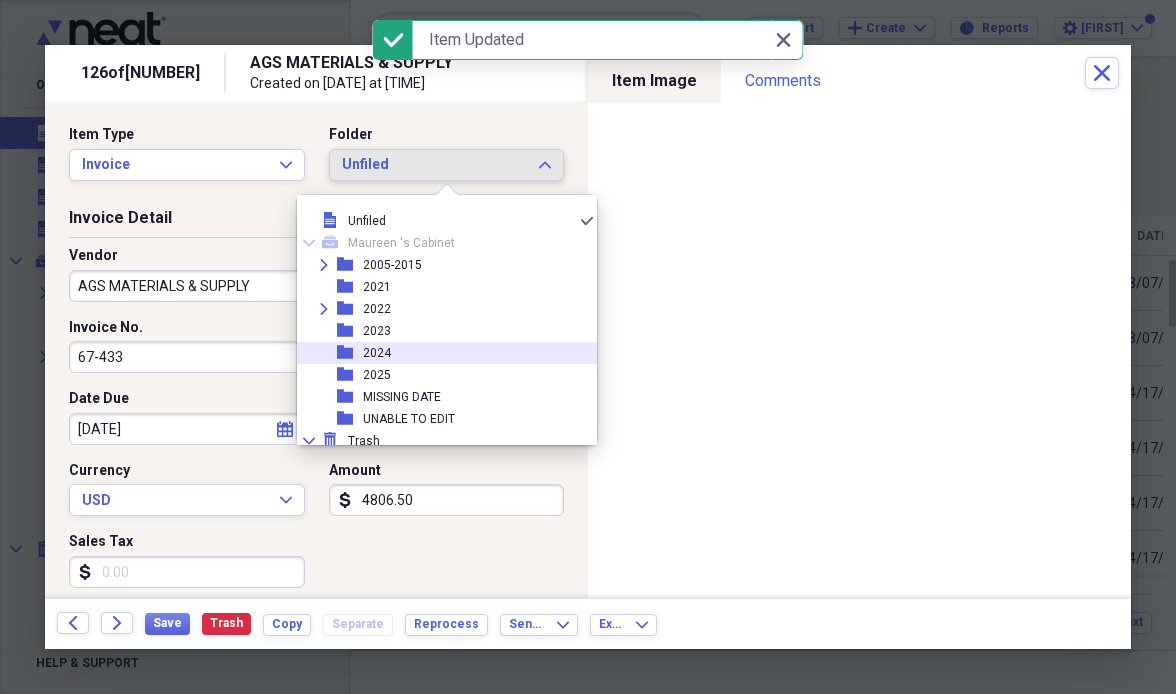 click on "folder [YEAR]" at bounding box center (439, 353) 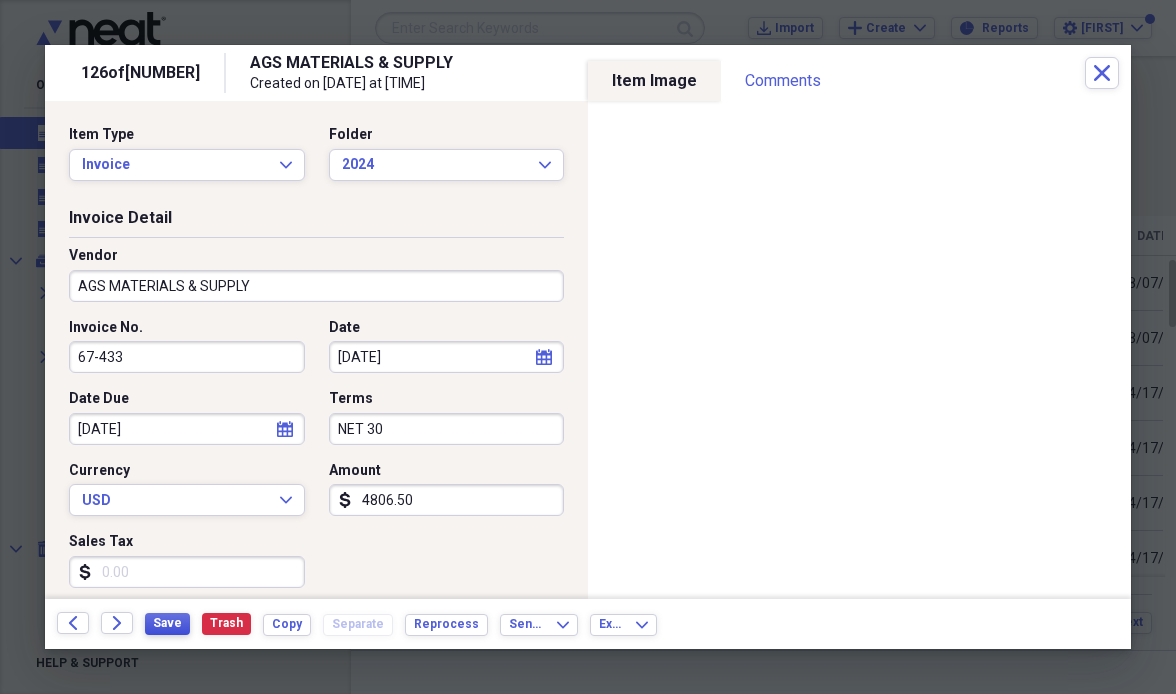 click on "Save" at bounding box center [167, 623] 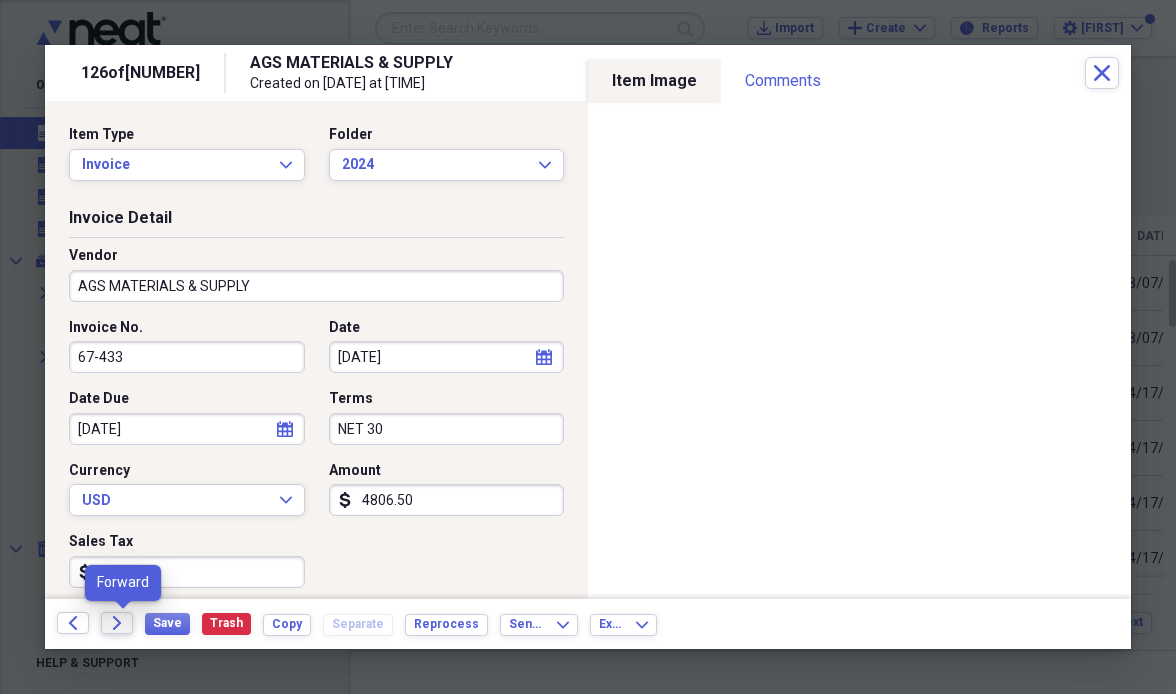click on "Forward" 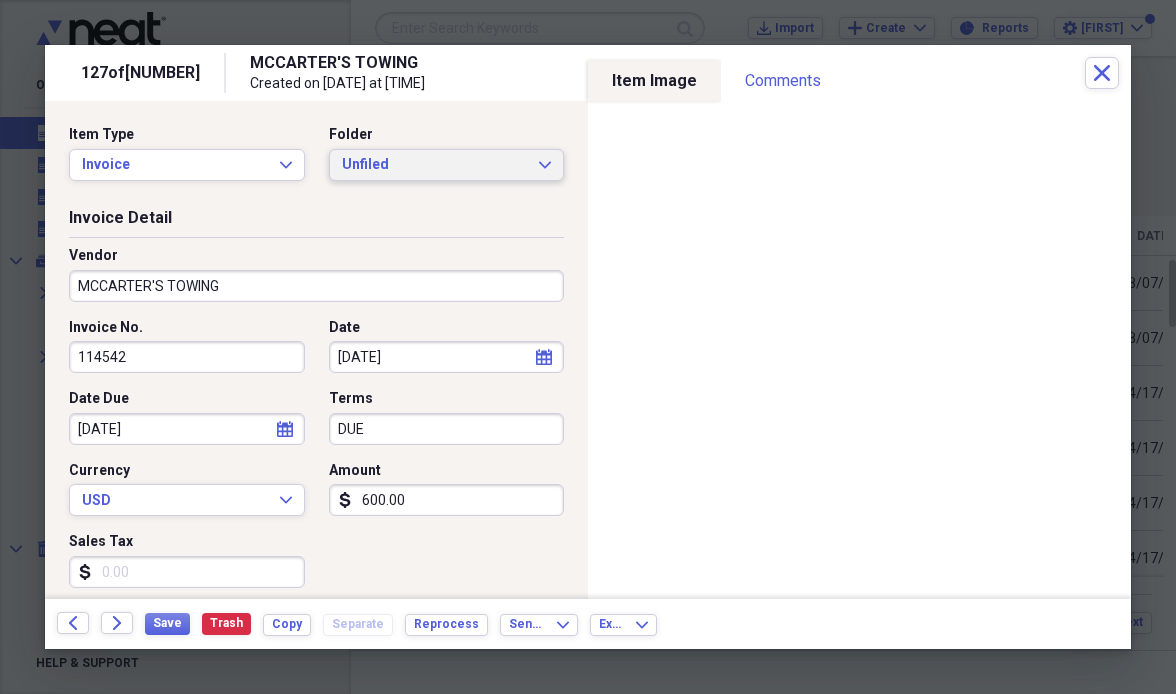 click on "Unfiled Expand" at bounding box center [447, 165] 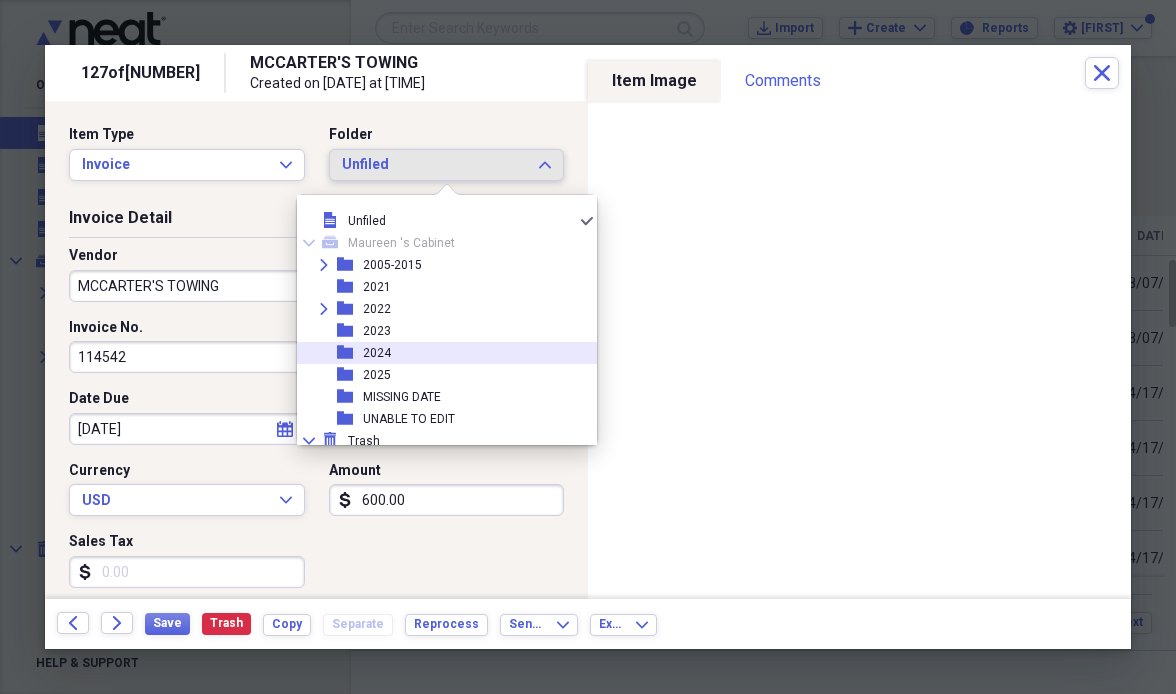 click on "folder [YEAR]" at bounding box center (439, 353) 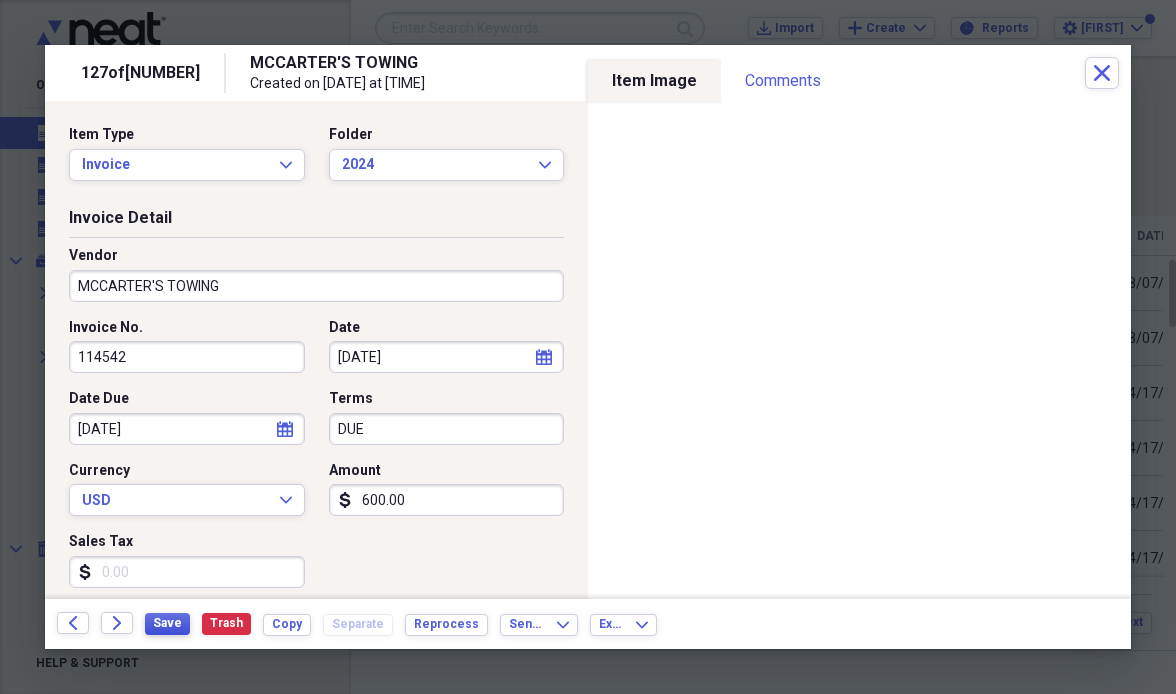 click on "Save" at bounding box center (167, 623) 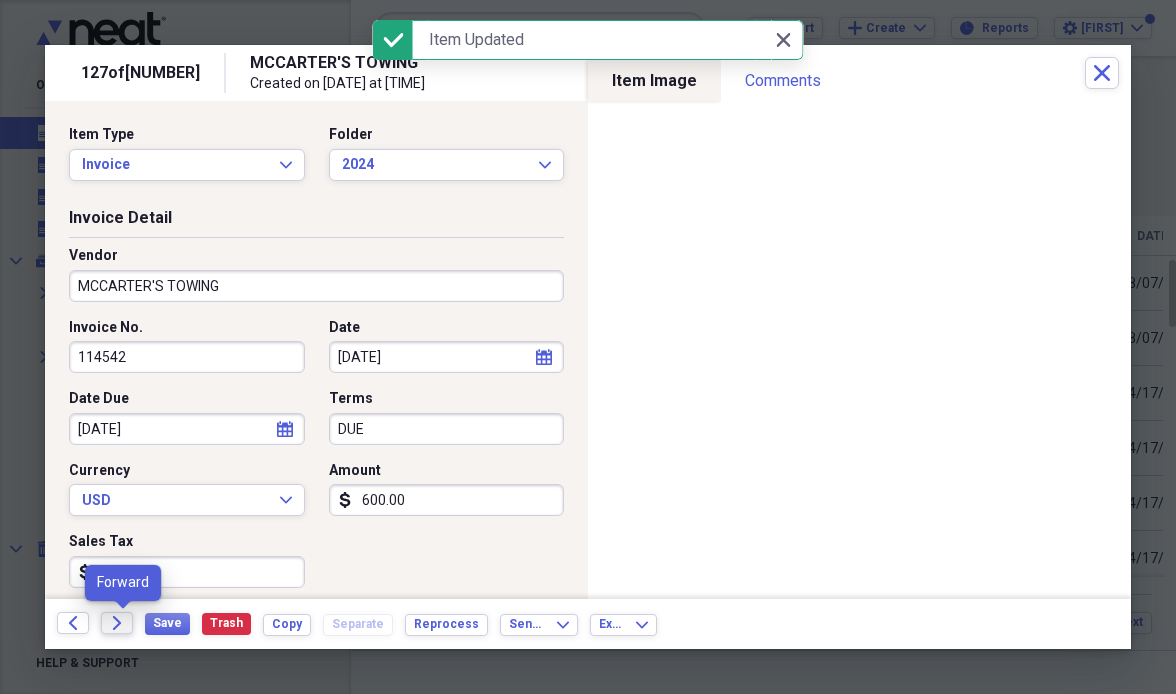 click 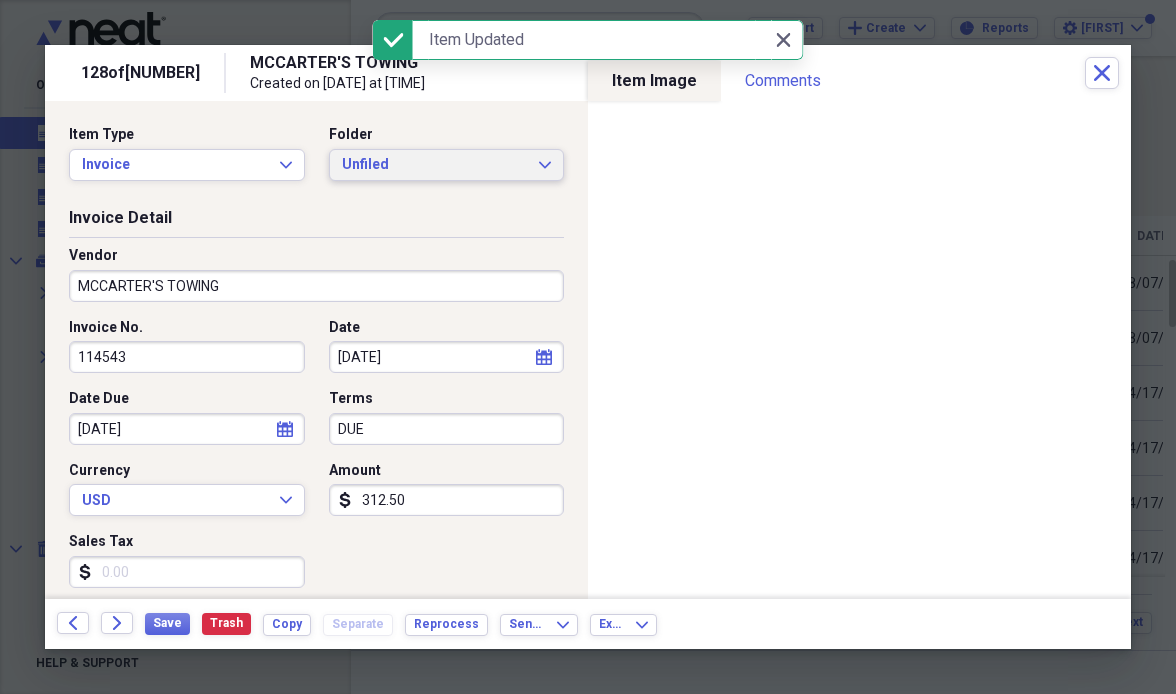 click on "Unfiled" at bounding box center (435, 165) 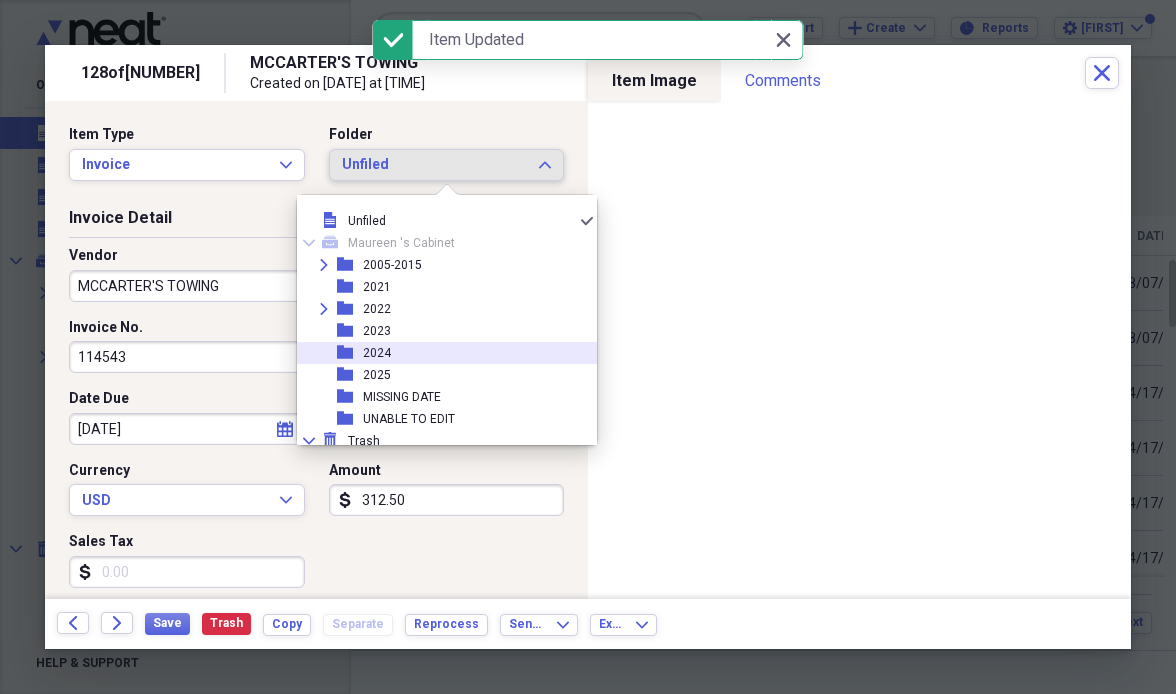 click on "folder [YEAR]" at bounding box center (439, 353) 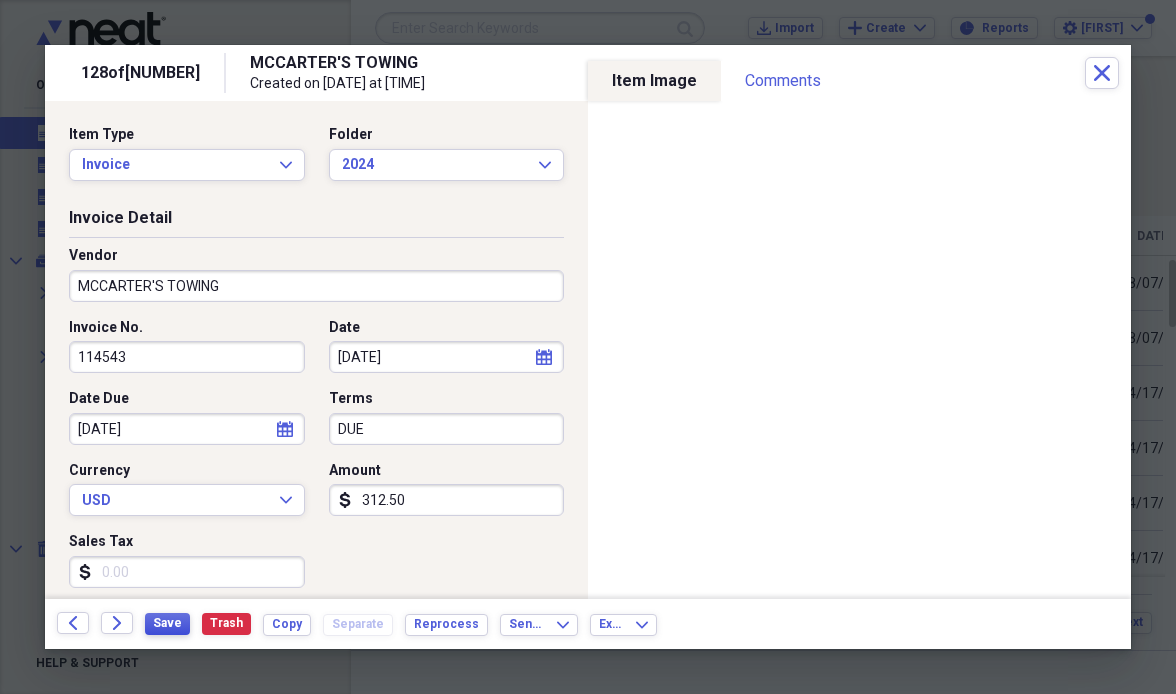 click on "Save" at bounding box center (167, 623) 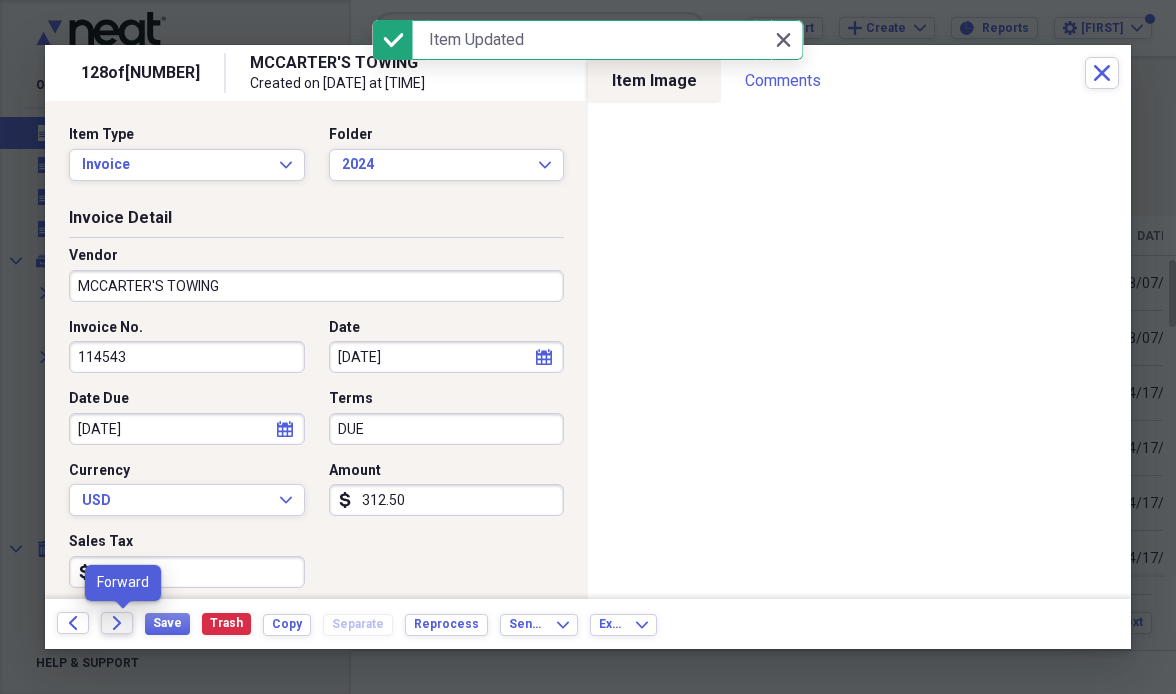 click on "Forward" 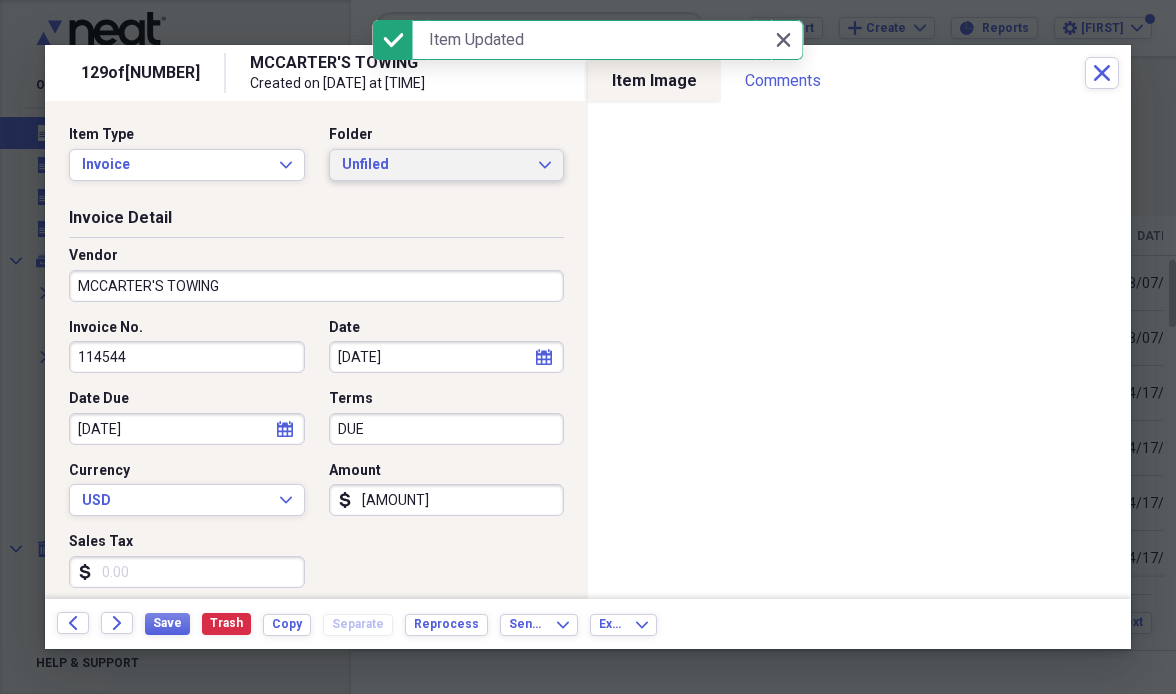click on "Unfiled" at bounding box center [435, 165] 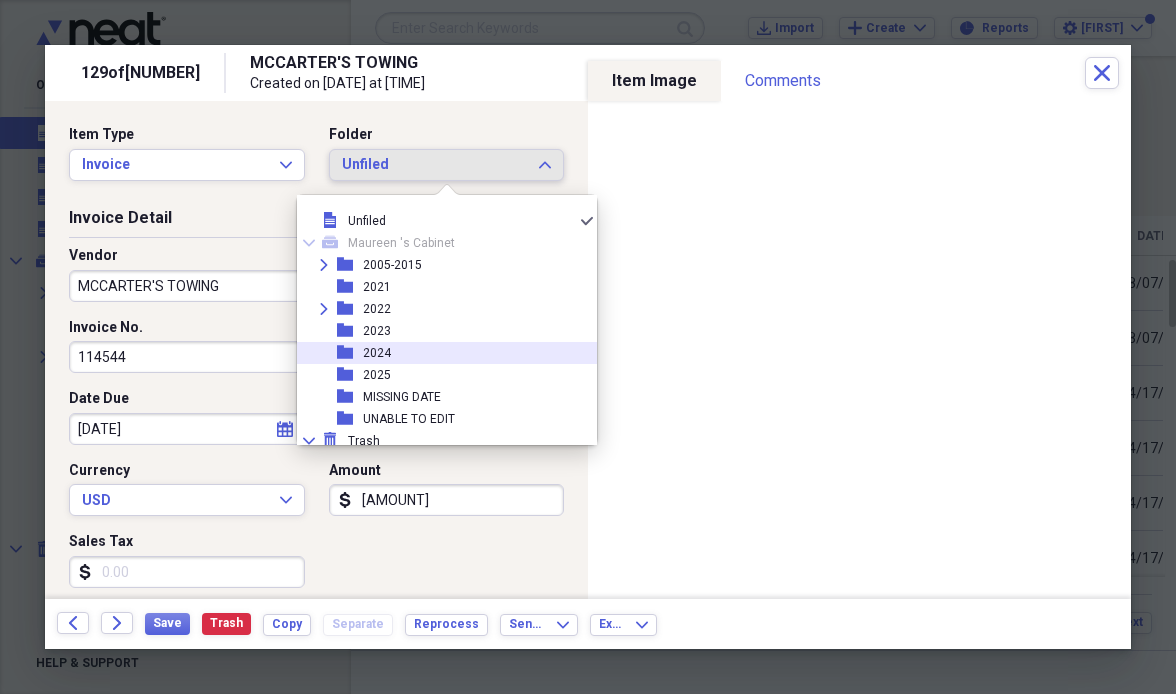 click on "folder [YEAR]" at bounding box center [439, 353] 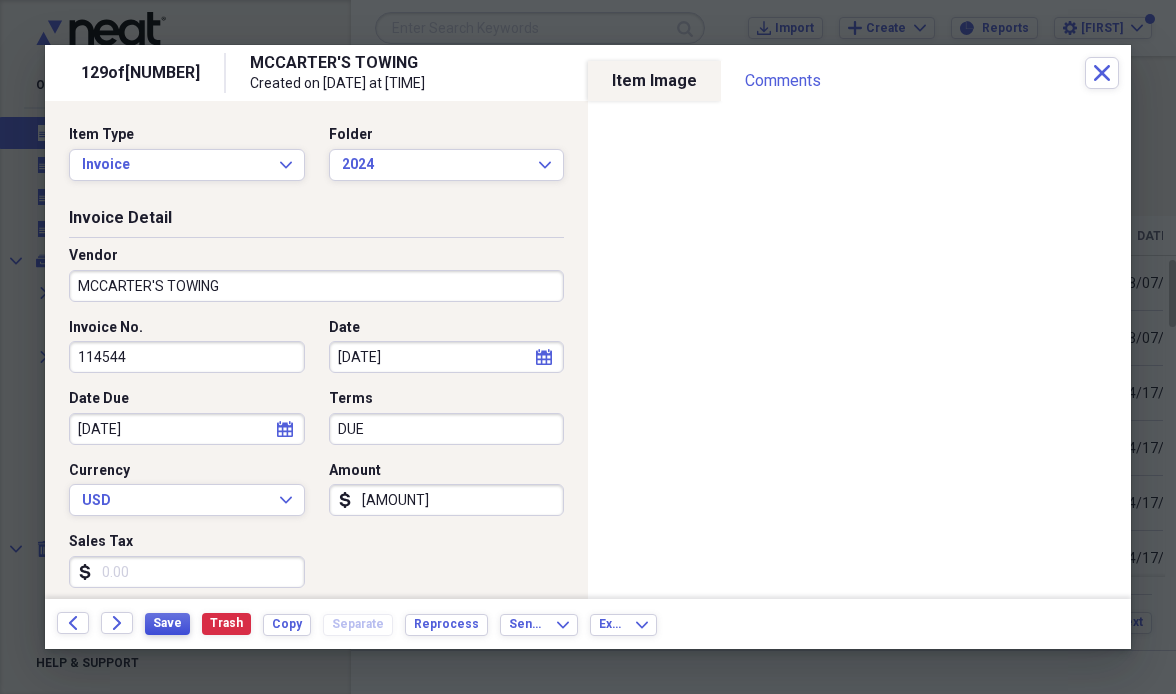 click on "Save" at bounding box center [167, 623] 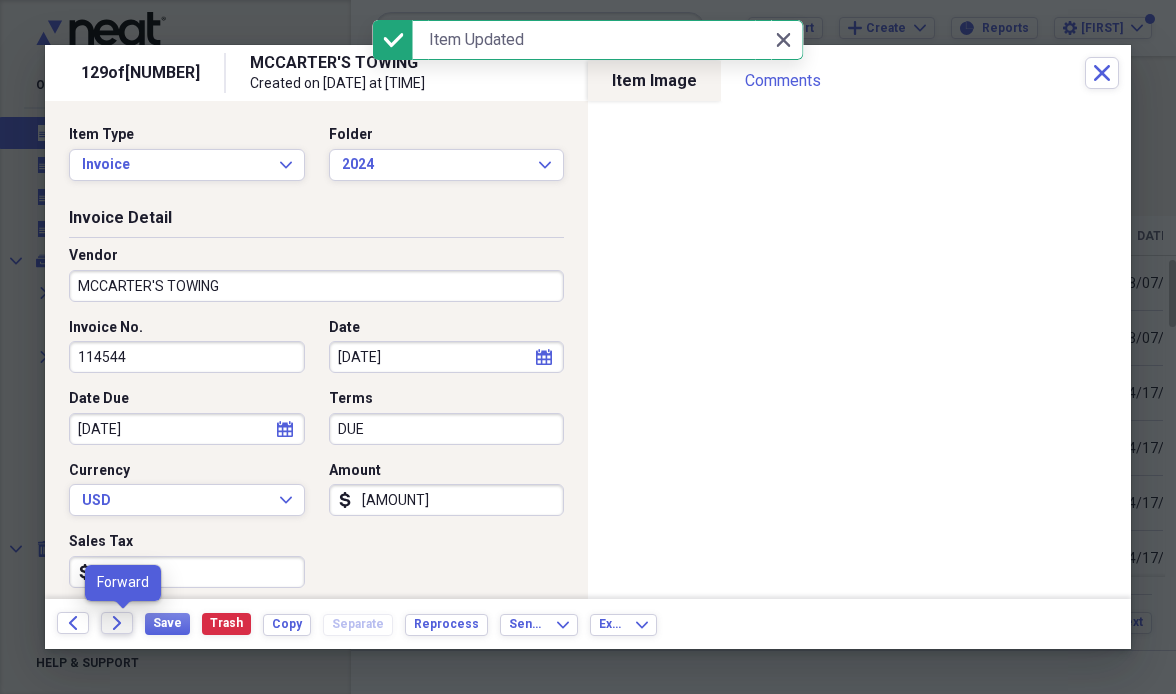 click on "Forward" 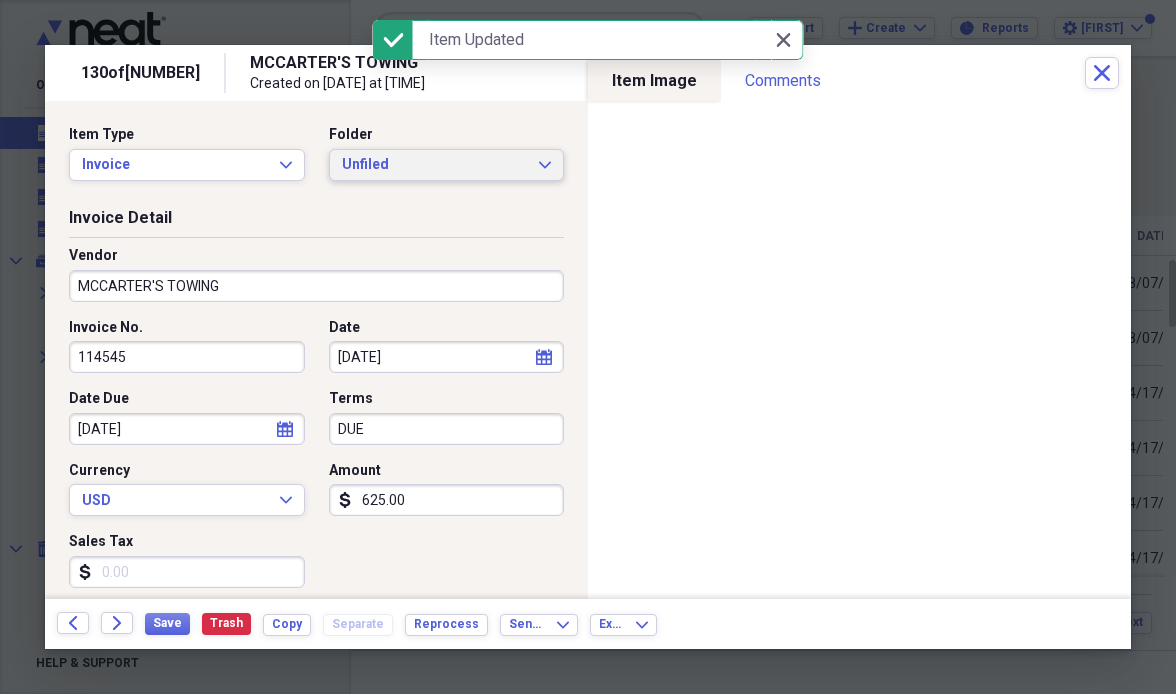 click on "Unfiled" at bounding box center (435, 165) 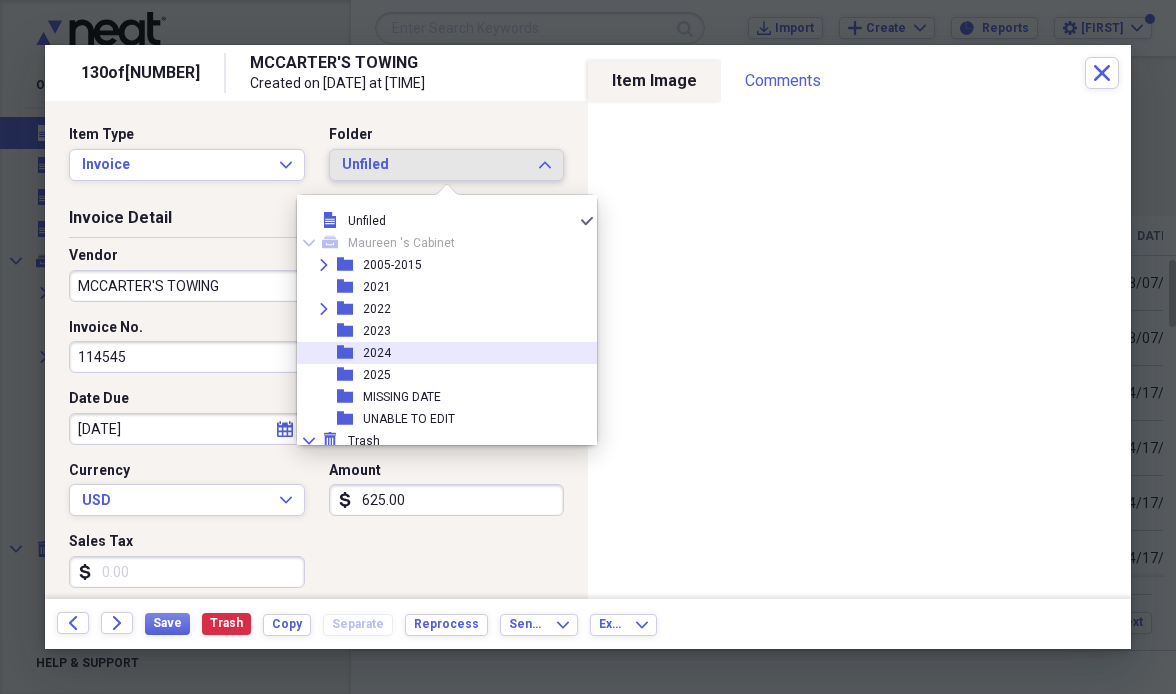 click on "folder [YEAR]" at bounding box center (439, 353) 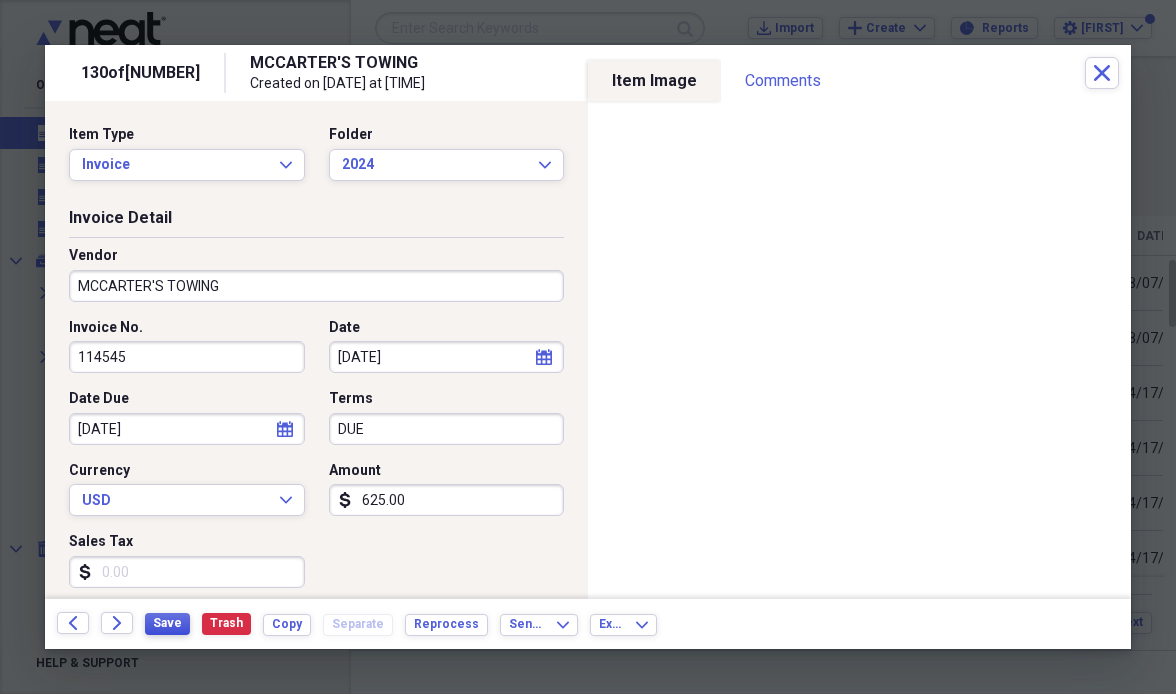 click on "Save" at bounding box center [167, 623] 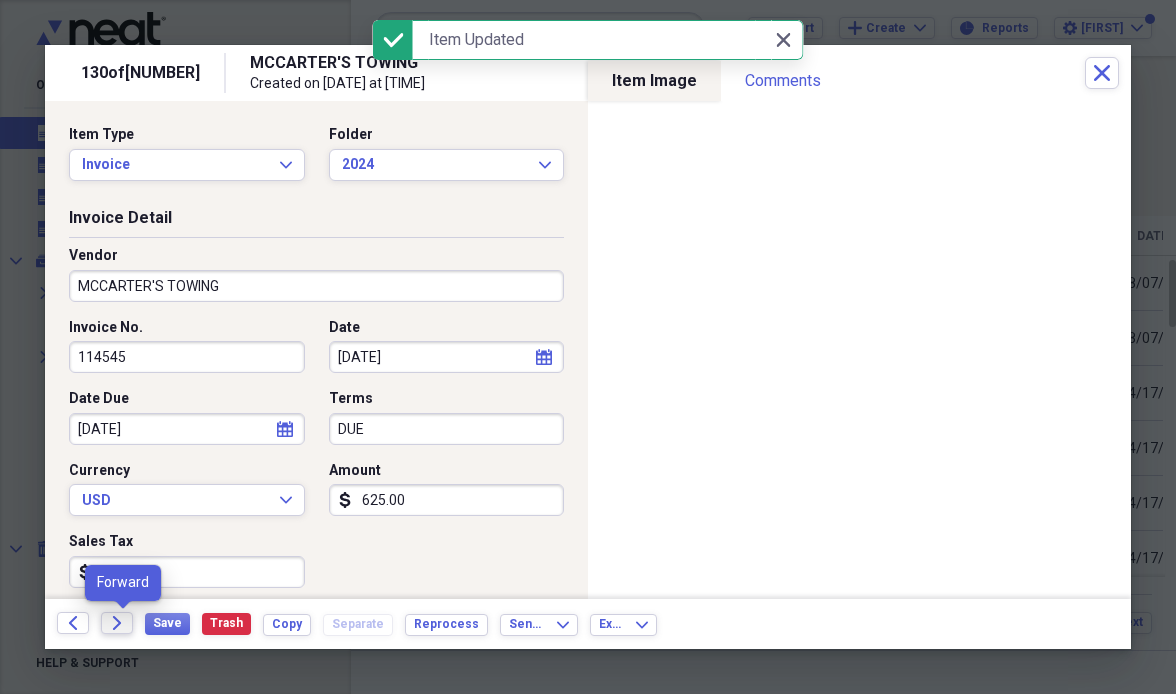 click on "Forward" 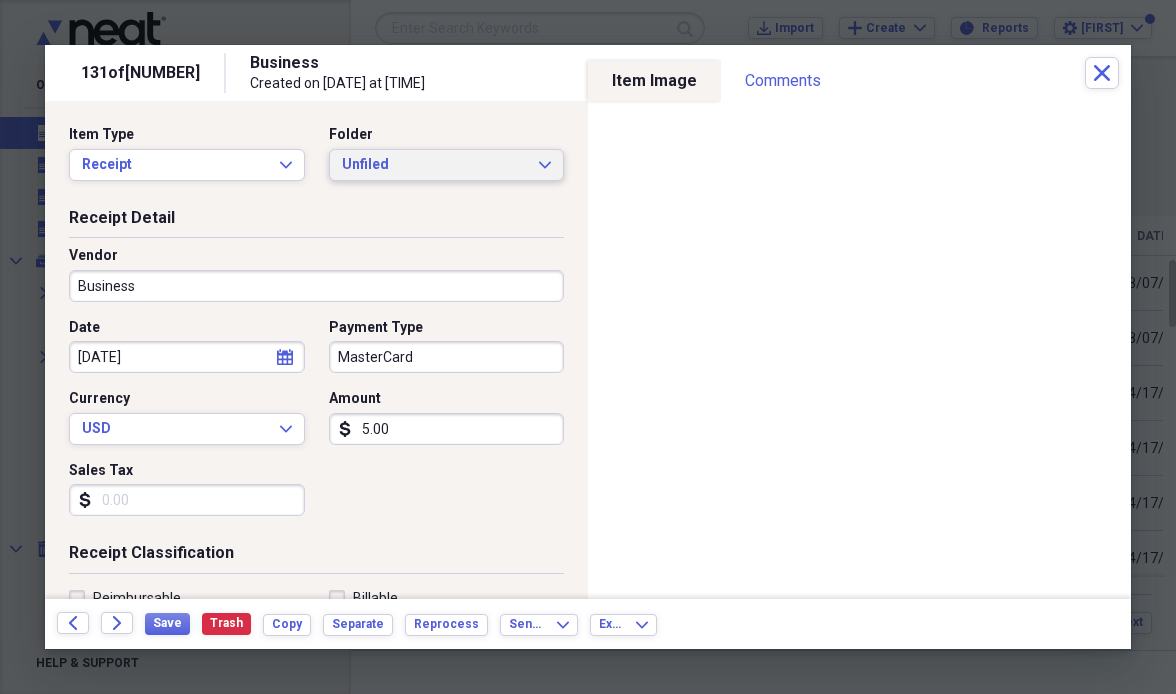 click on "Unfiled Expand" at bounding box center (447, 165) 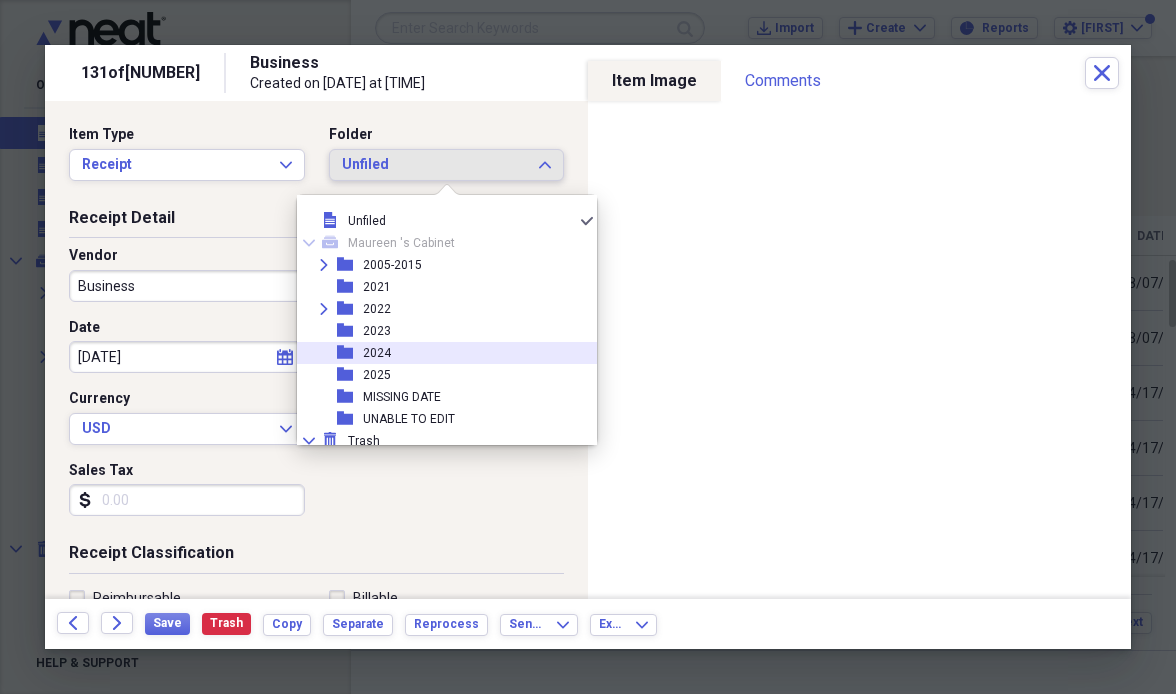 click on "folder [YEAR]" at bounding box center (439, 353) 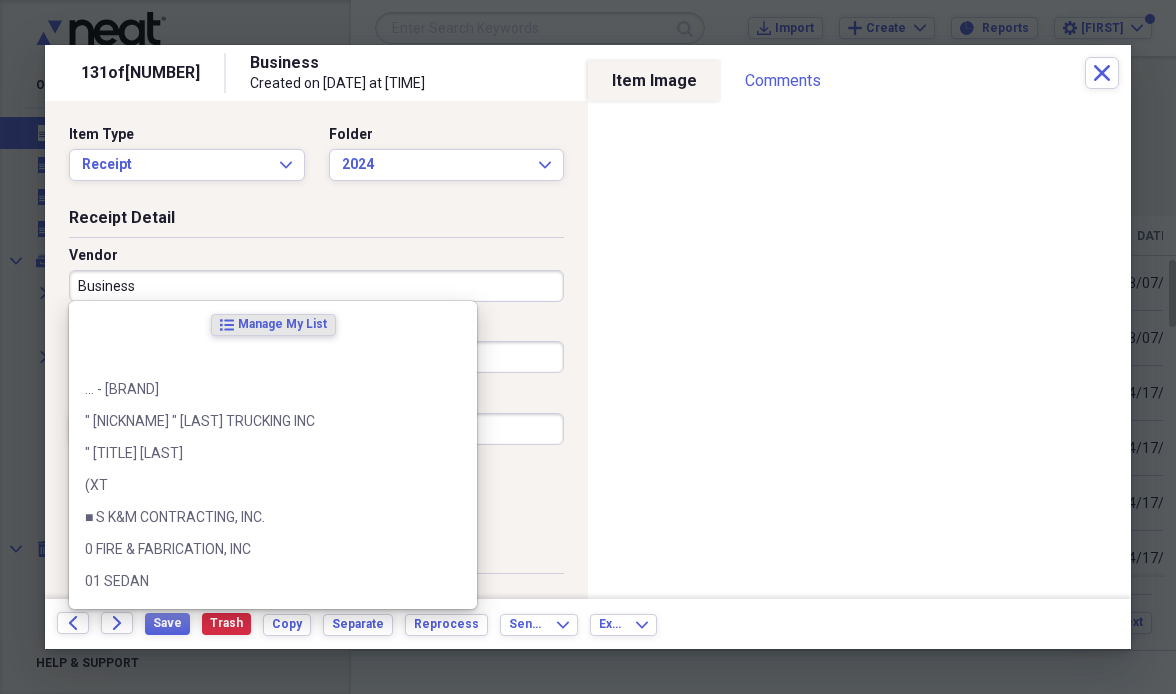 click on "Business" at bounding box center [316, 286] 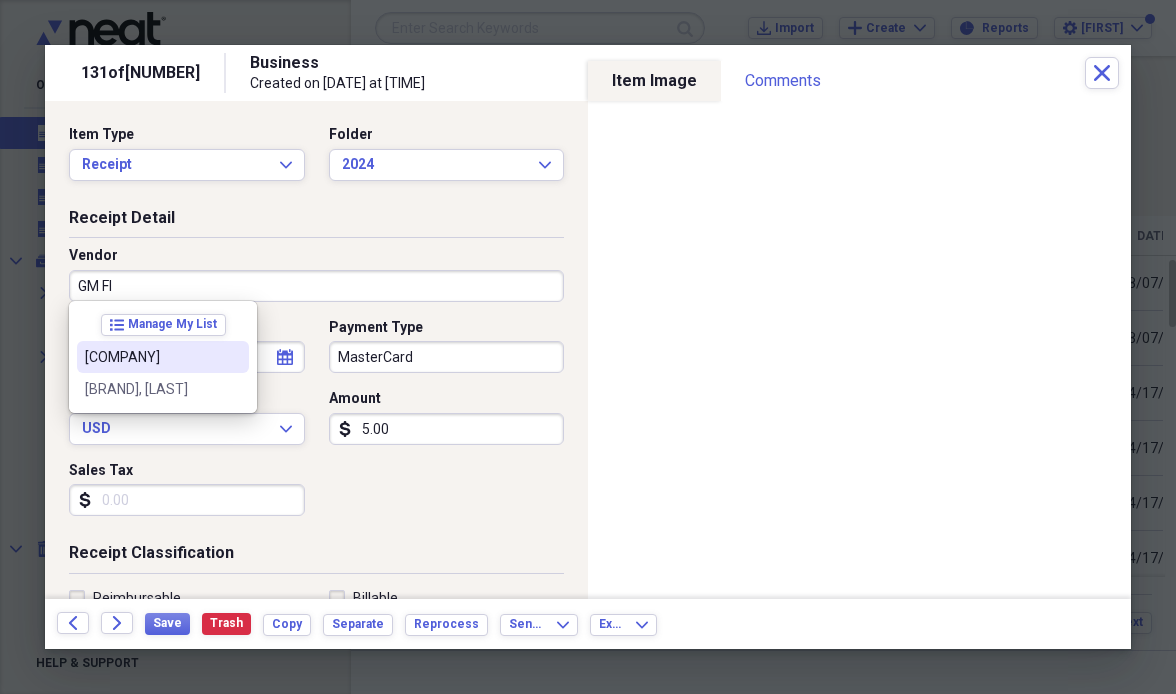 click on "[COMPANY]" at bounding box center [151, 357] 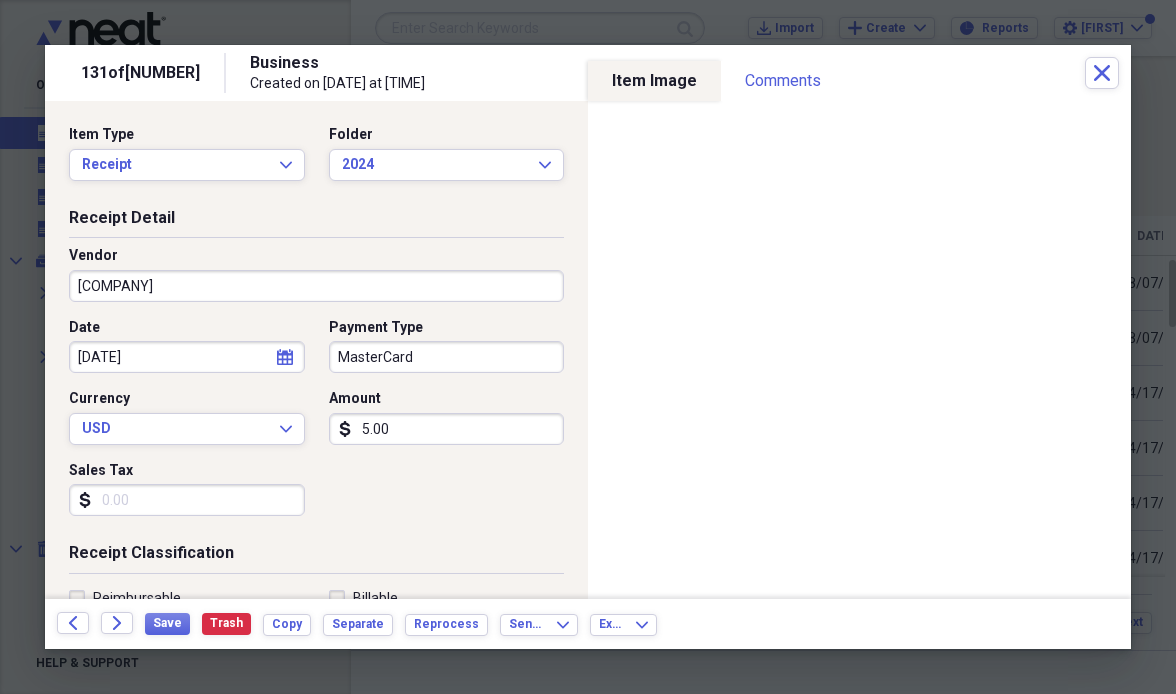 type on "Loan Payment" 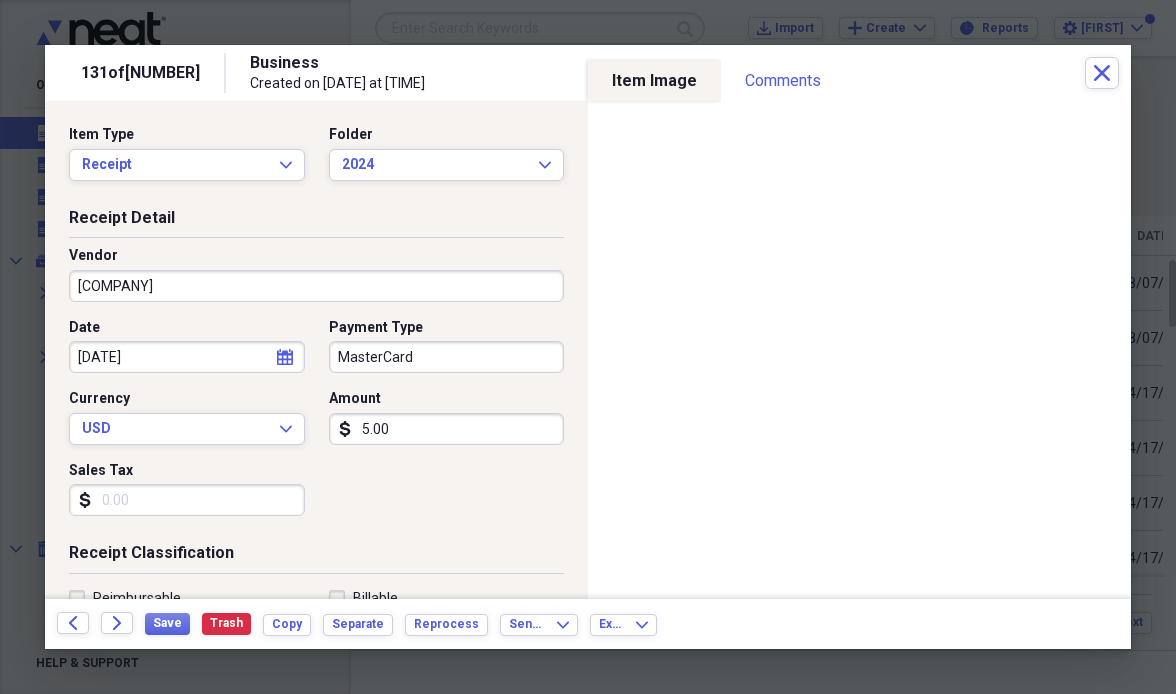 click on "5.00" at bounding box center [447, 429] 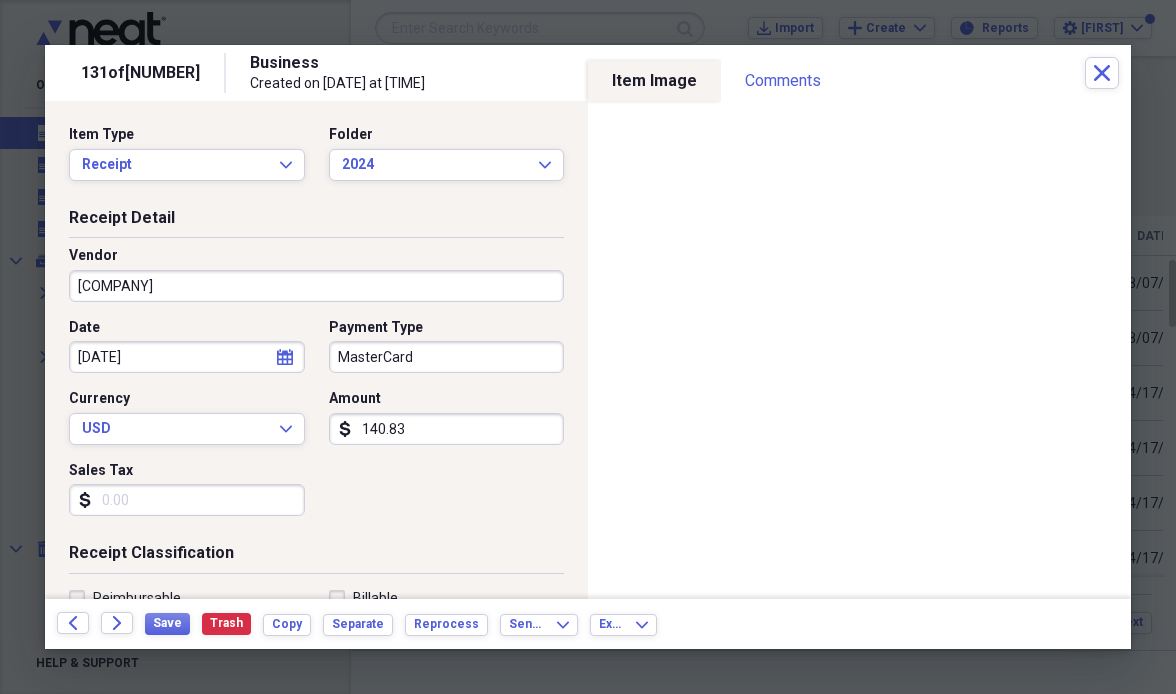 type on "1408.33" 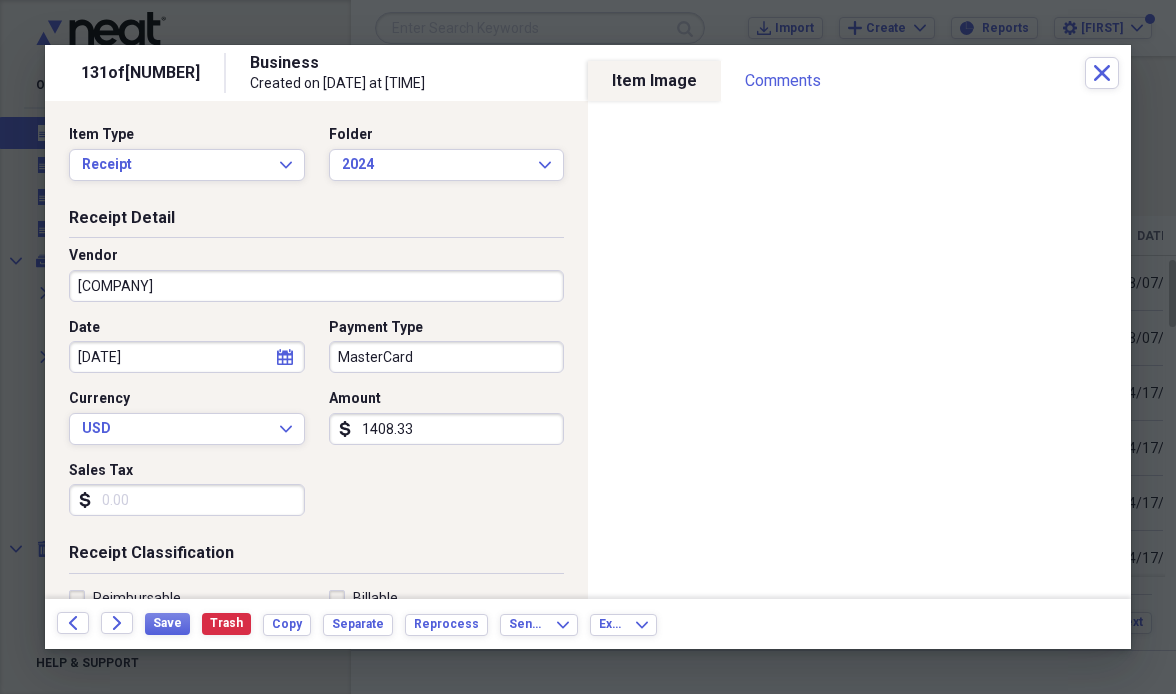 click 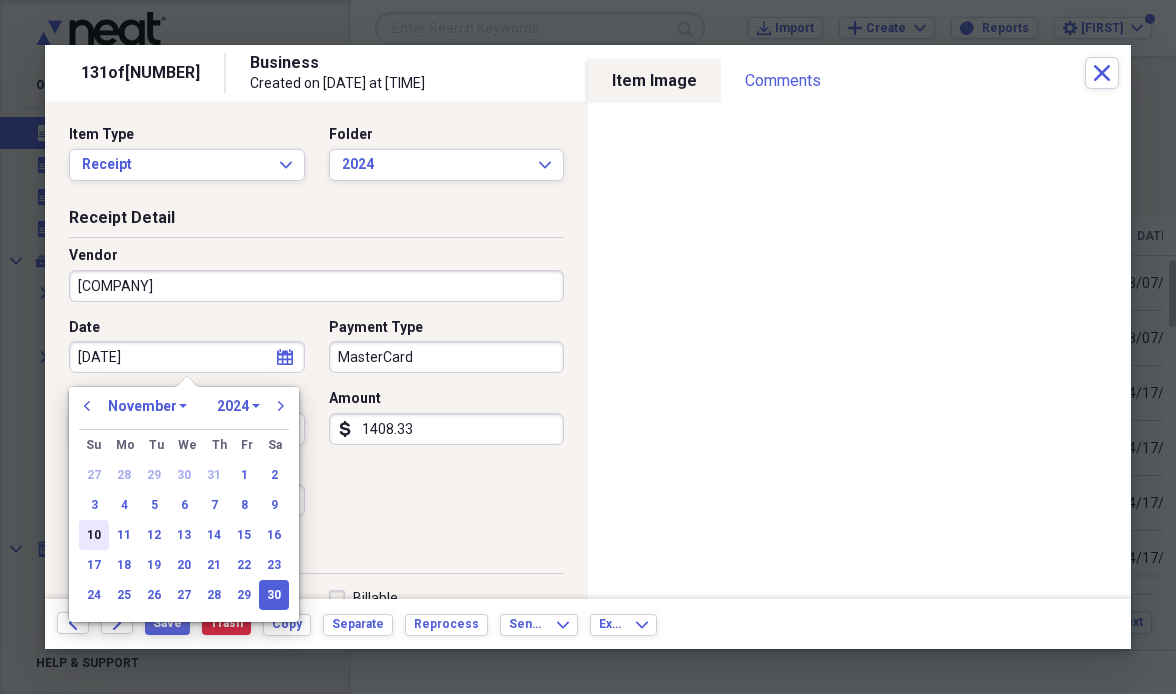 click on "10" at bounding box center (94, 535) 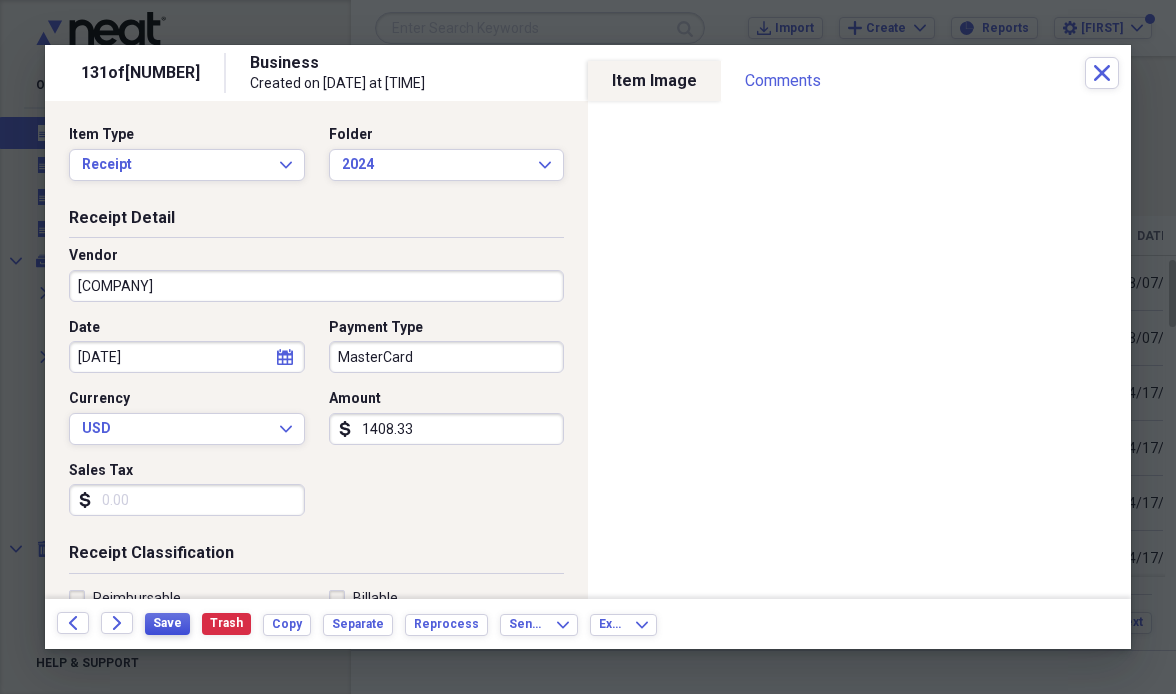 click on "Save" at bounding box center [167, 623] 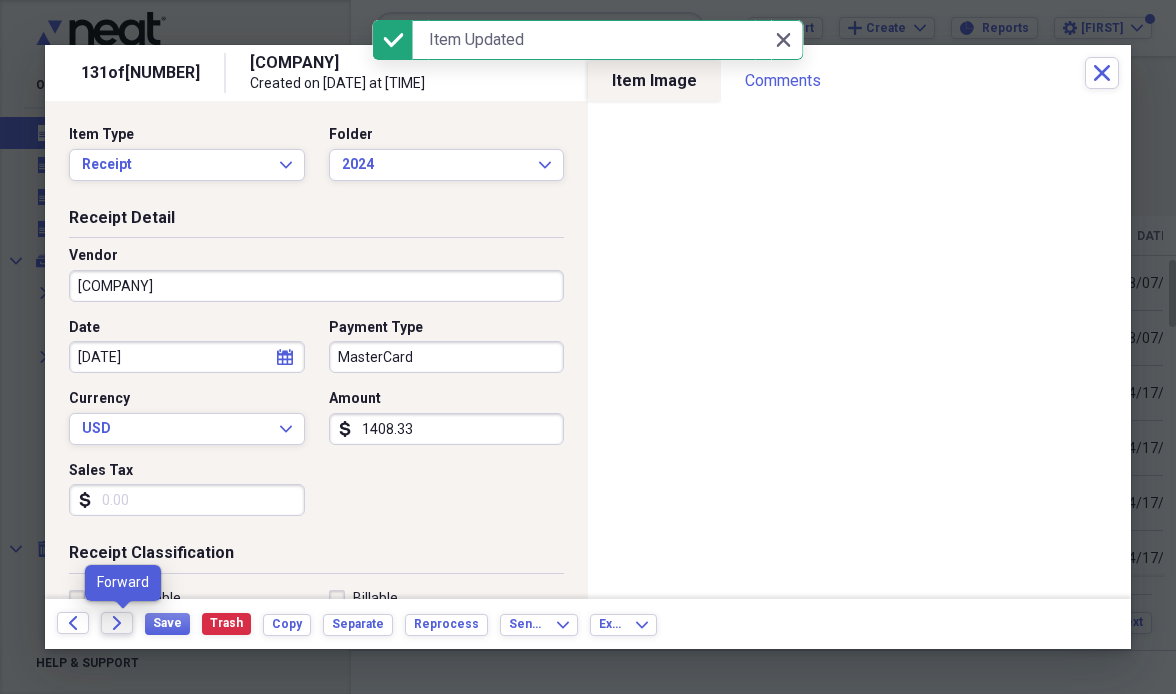 click 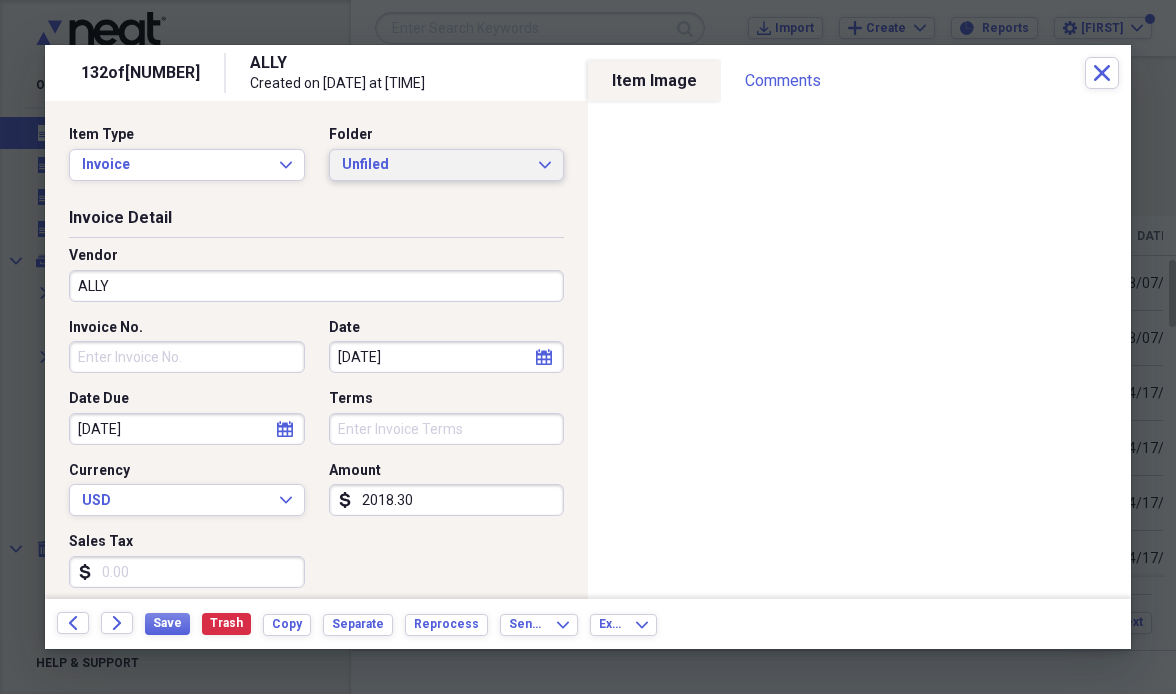 click on "Unfiled" at bounding box center (435, 165) 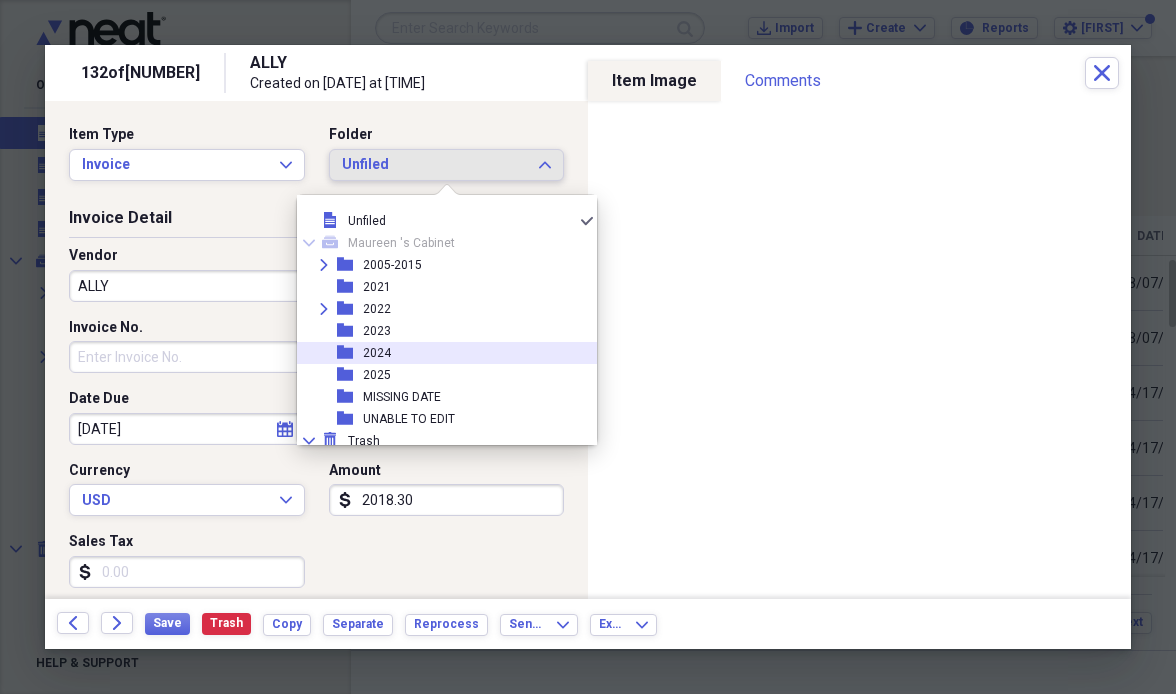 click on "folder [YEAR]" at bounding box center (439, 353) 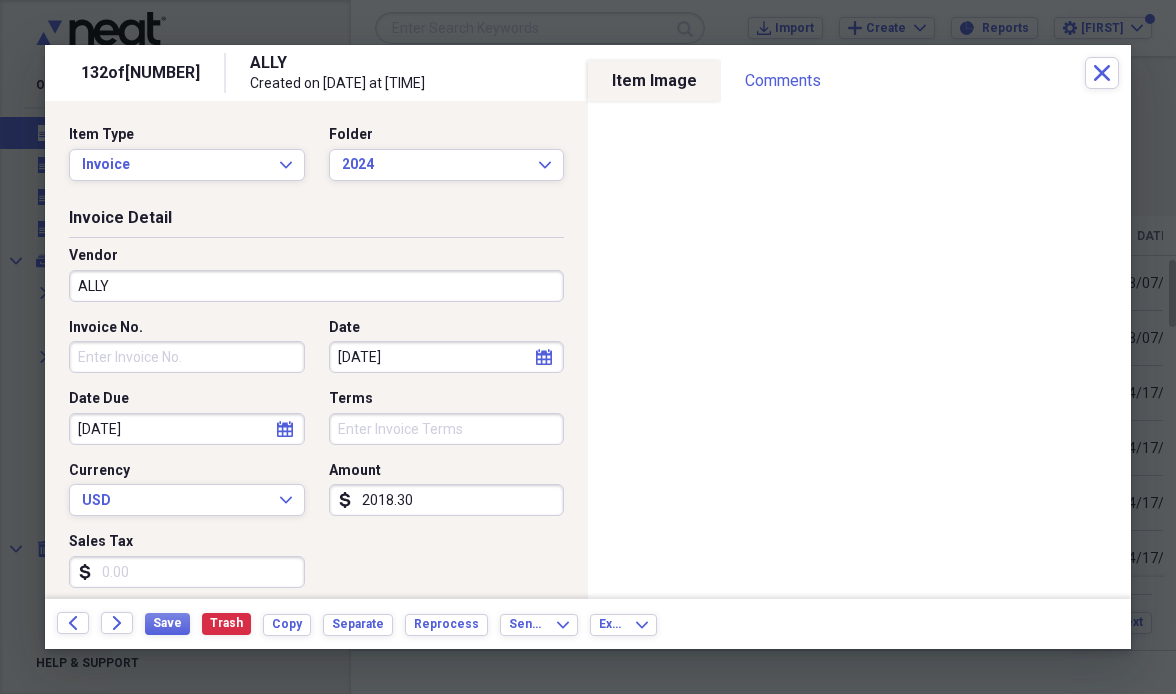 click 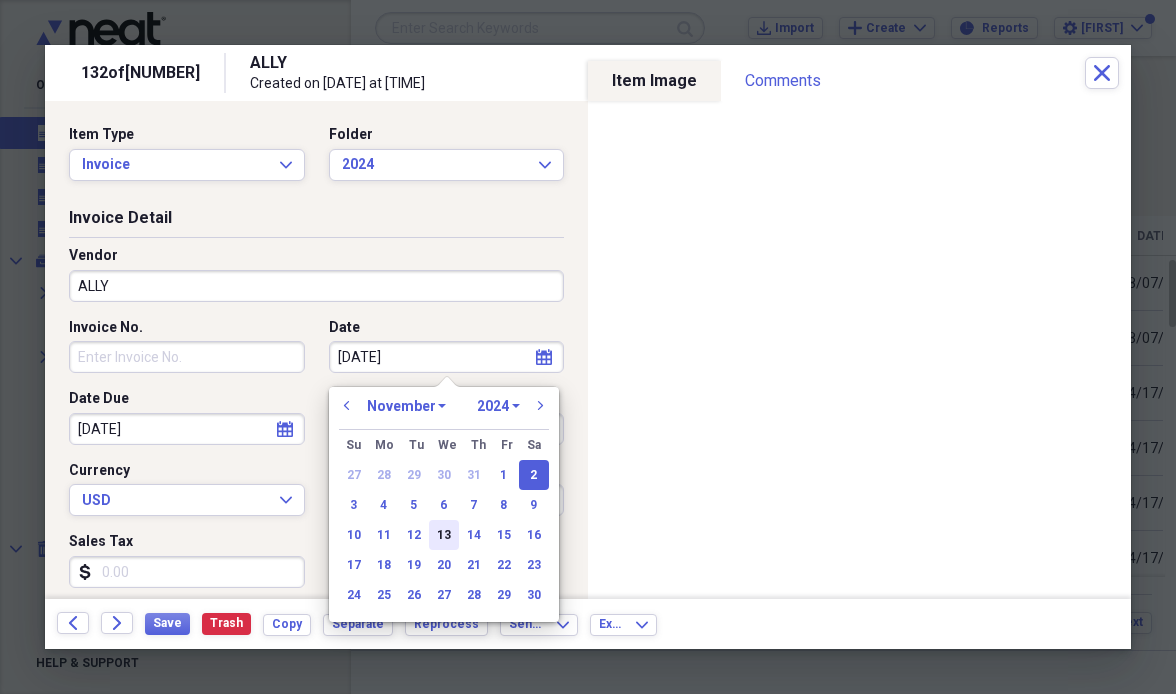 click on "13" at bounding box center [444, 535] 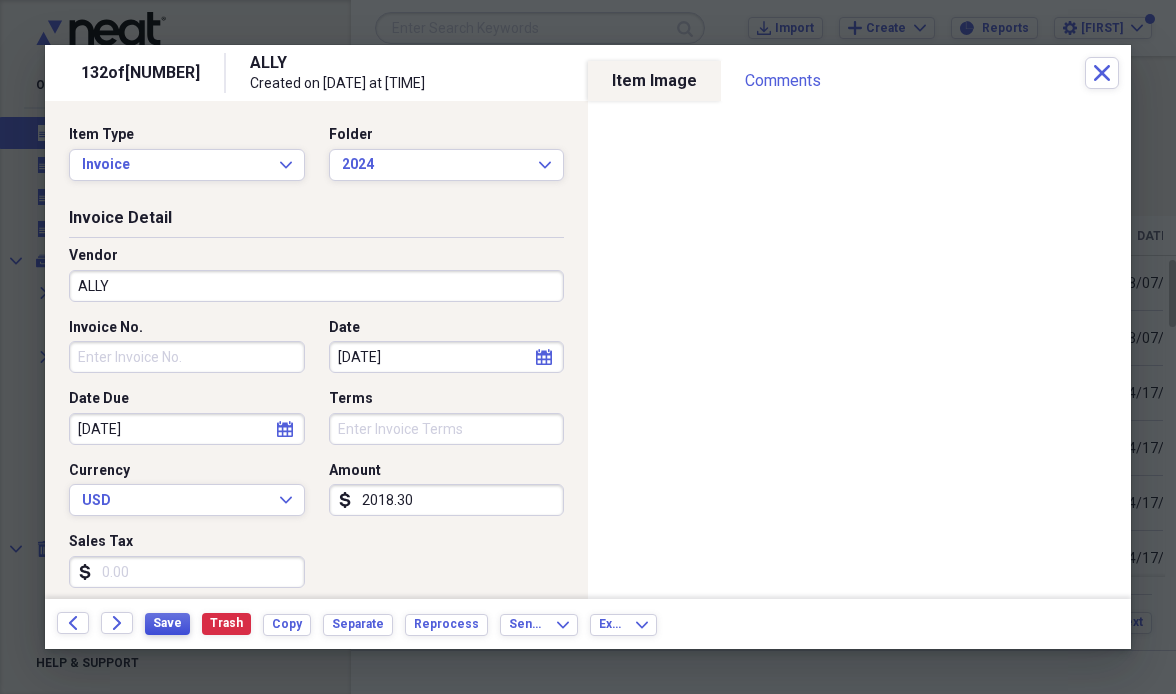 click on "Save" at bounding box center (167, 623) 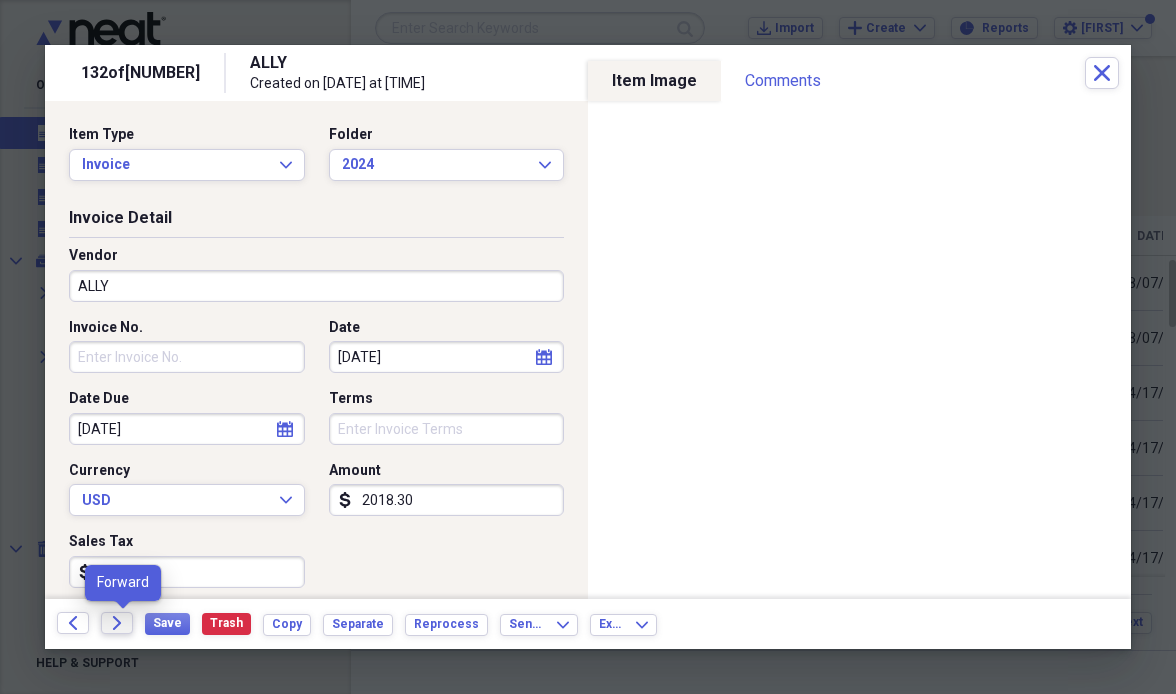 click on "Forward" 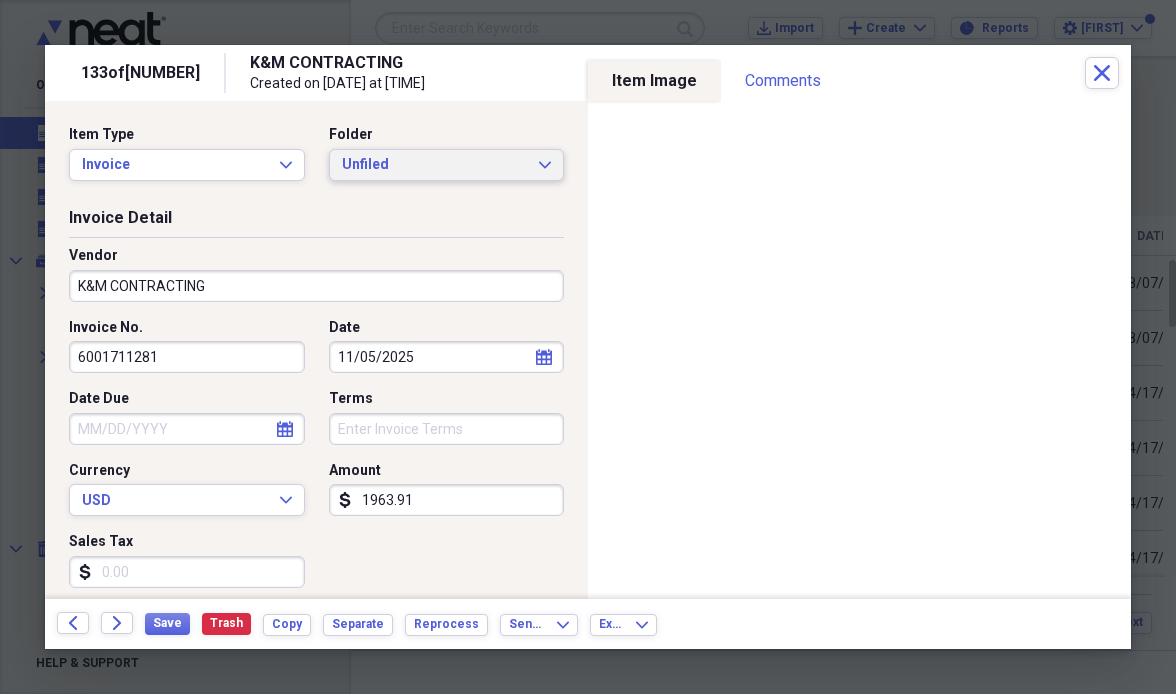 click on "Unfiled" at bounding box center (435, 165) 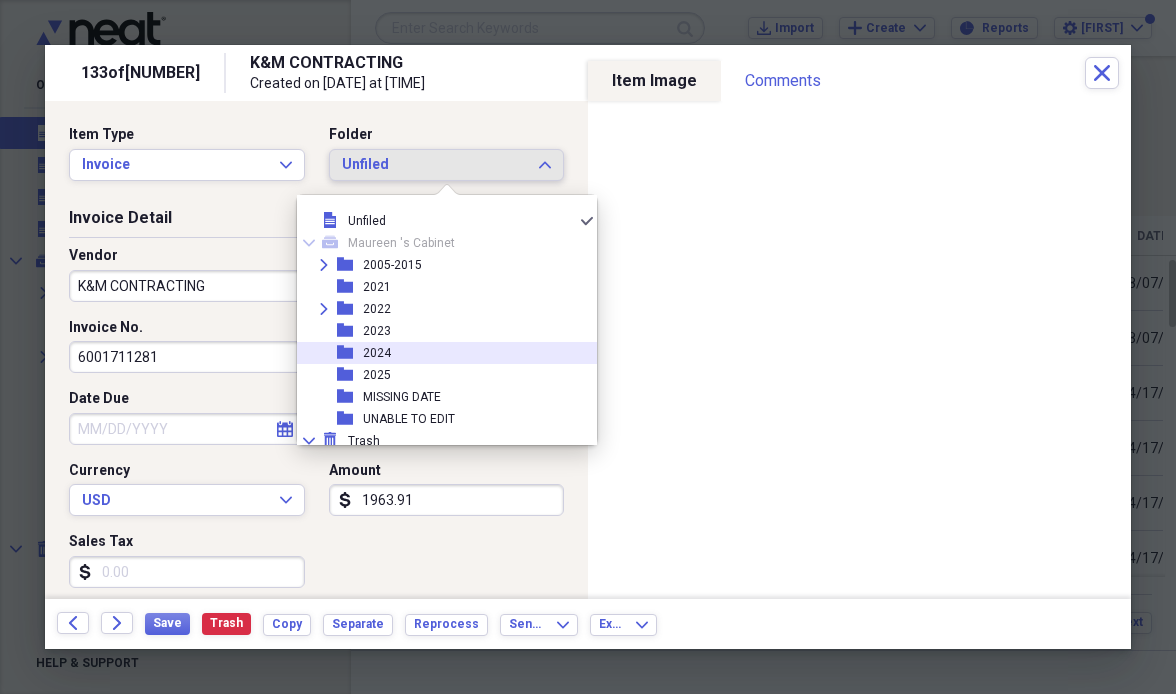 click on "folder [YEAR]" at bounding box center (439, 353) 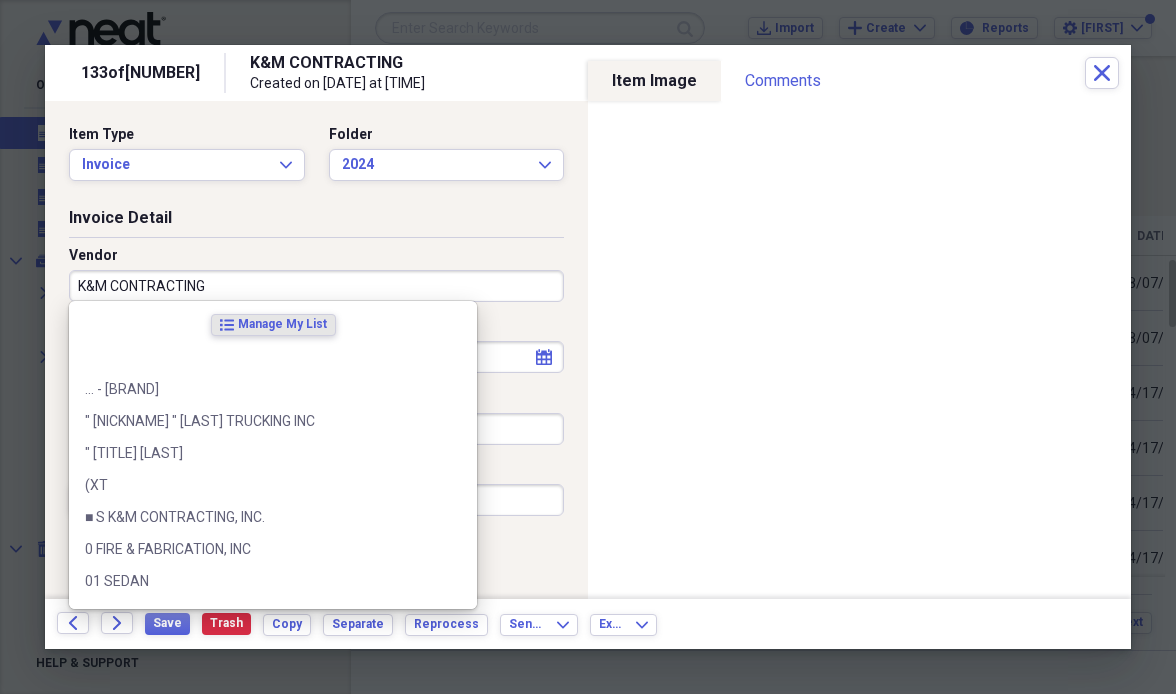 click on "K&M CONTRACTING" at bounding box center (316, 286) 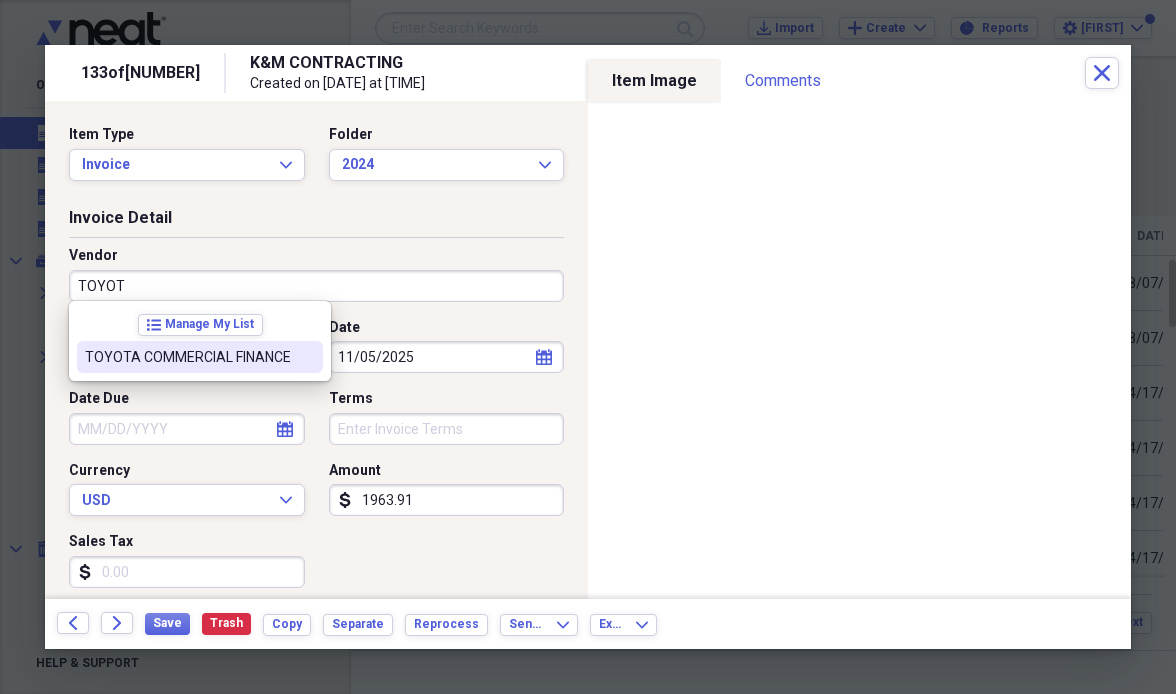click on "TOYOTA COMMERCIAL FINANCE" at bounding box center (188, 357) 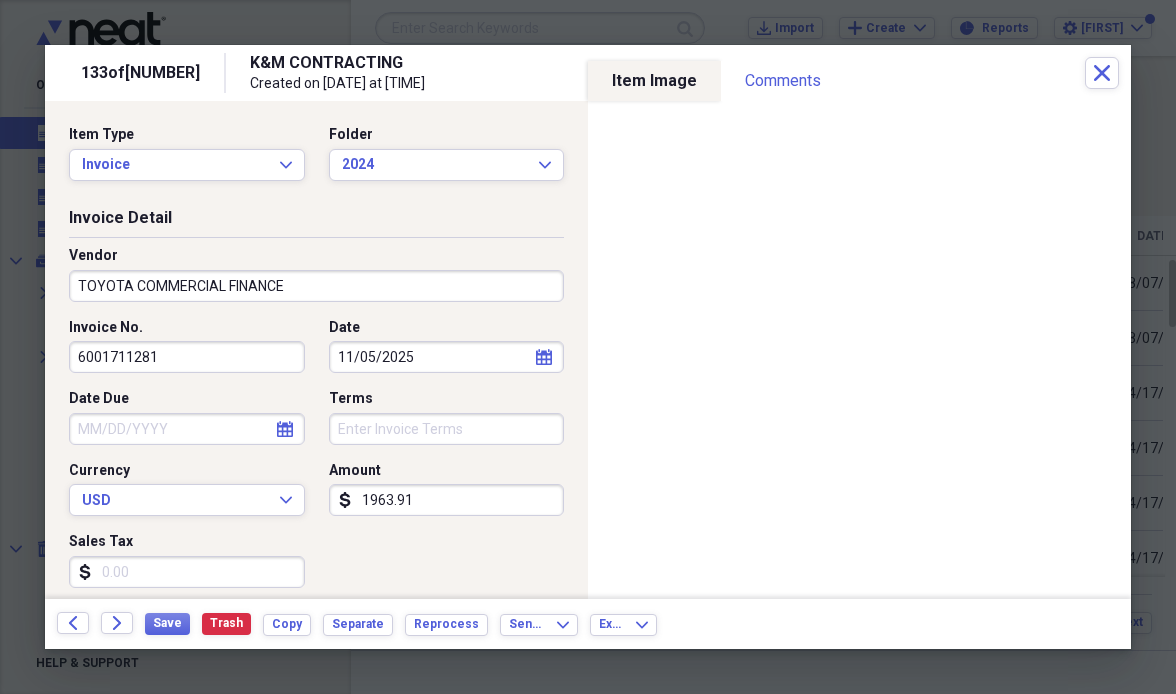 type on "Material" 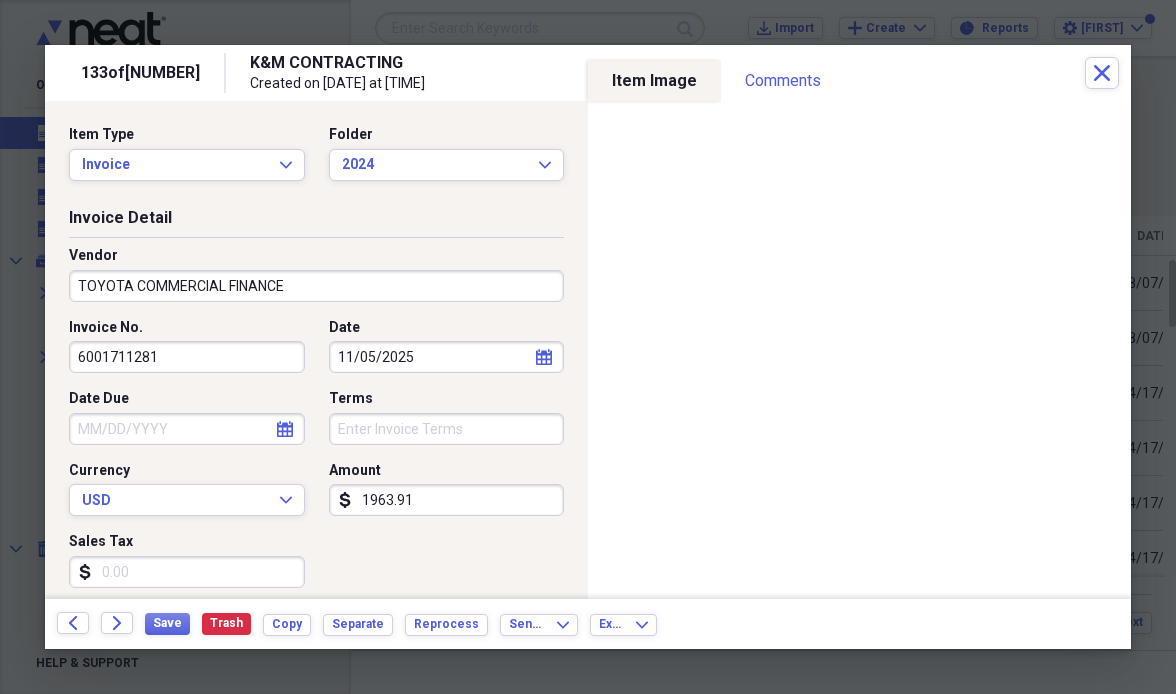 click 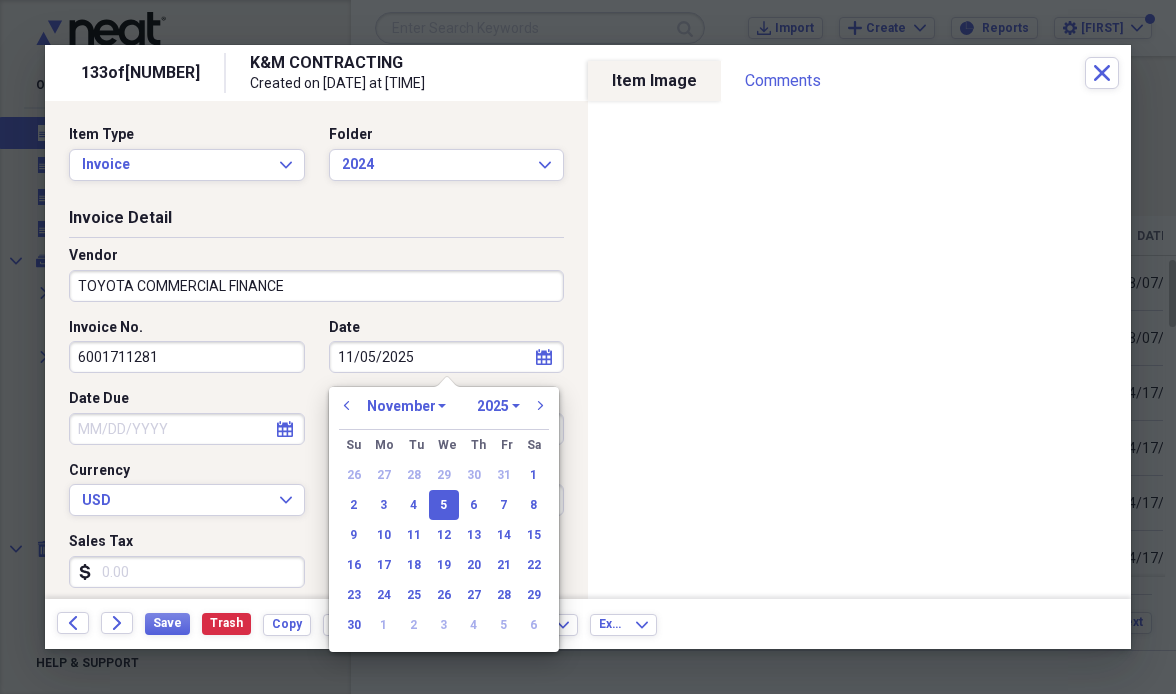 select on "2024" 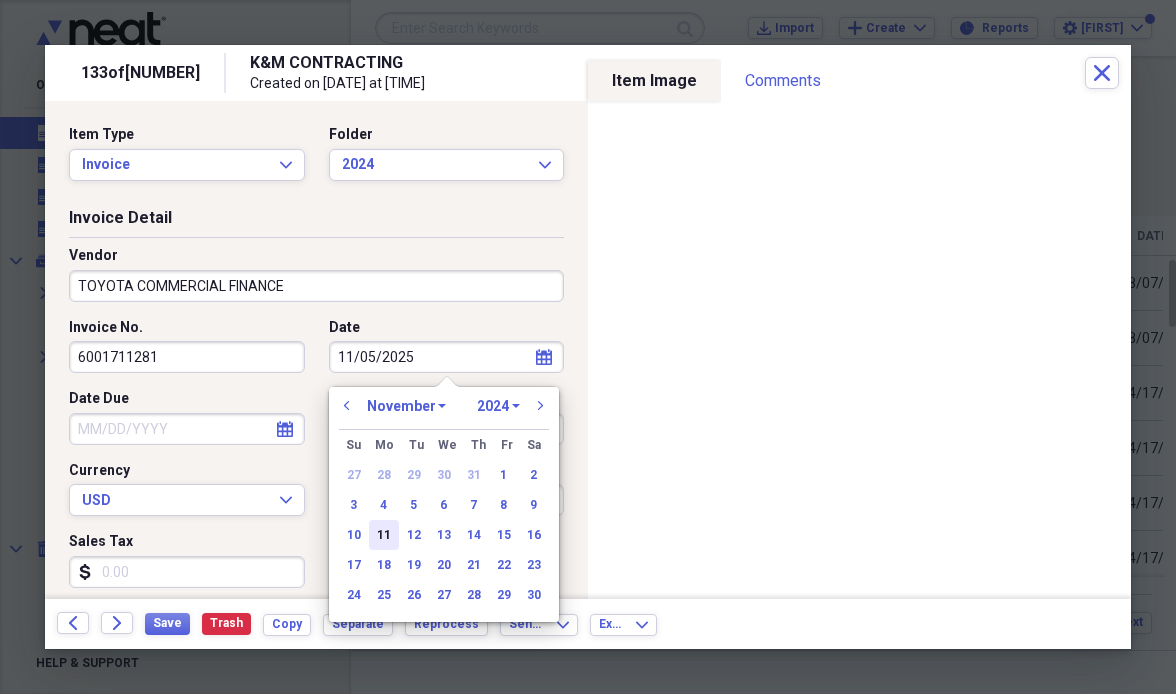 click on "11" at bounding box center [384, 535] 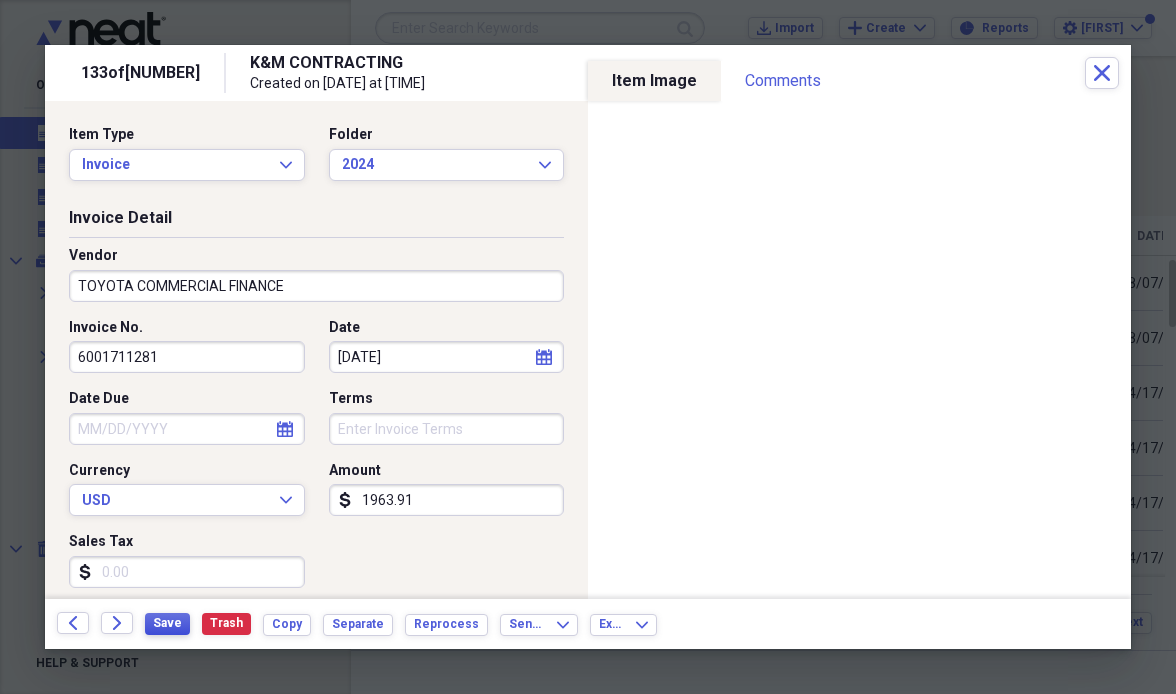 click on "Save" at bounding box center (167, 623) 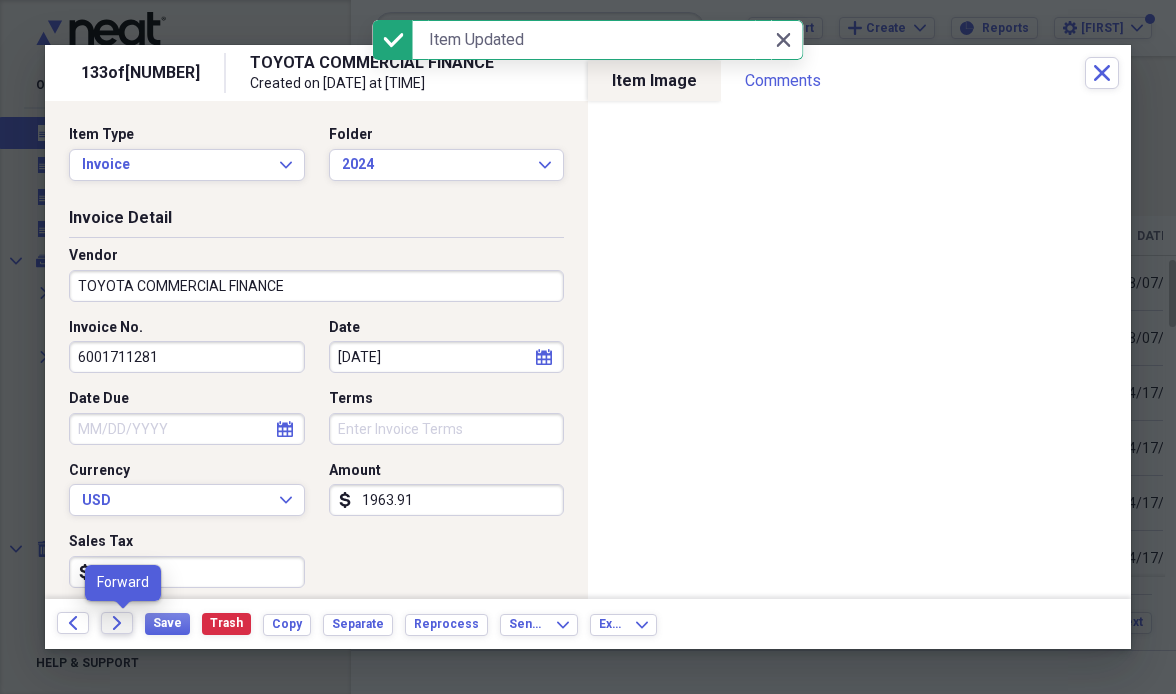 click on "Forward" 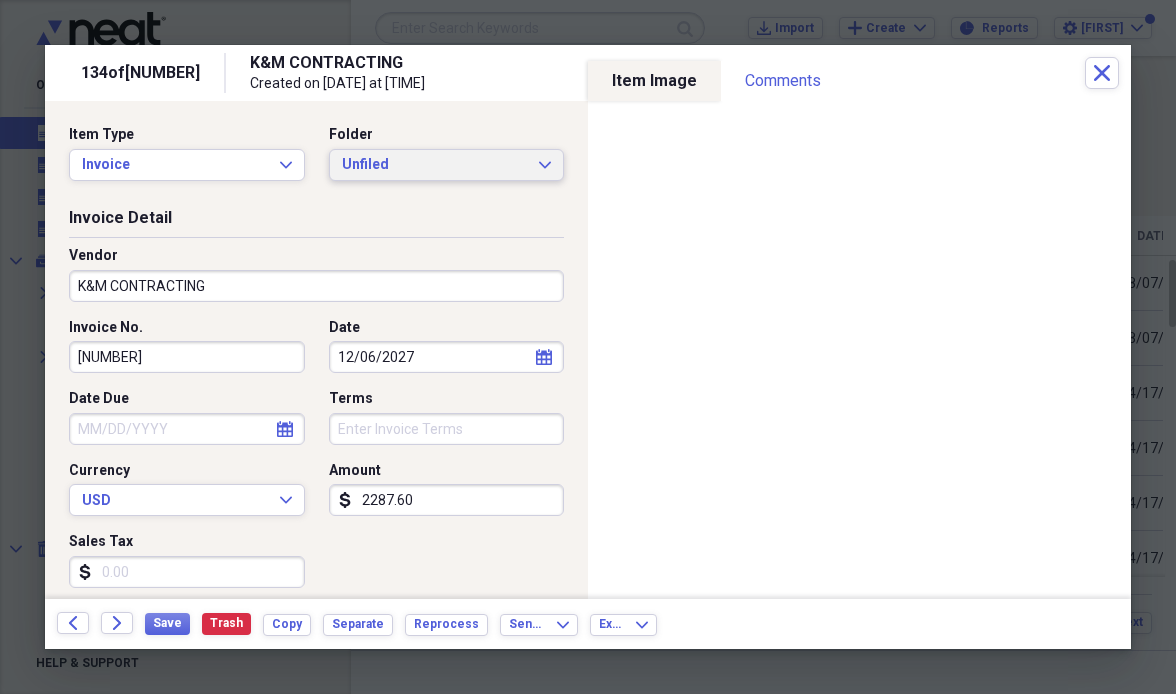 click on "Unfiled" at bounding box center [435, 165] 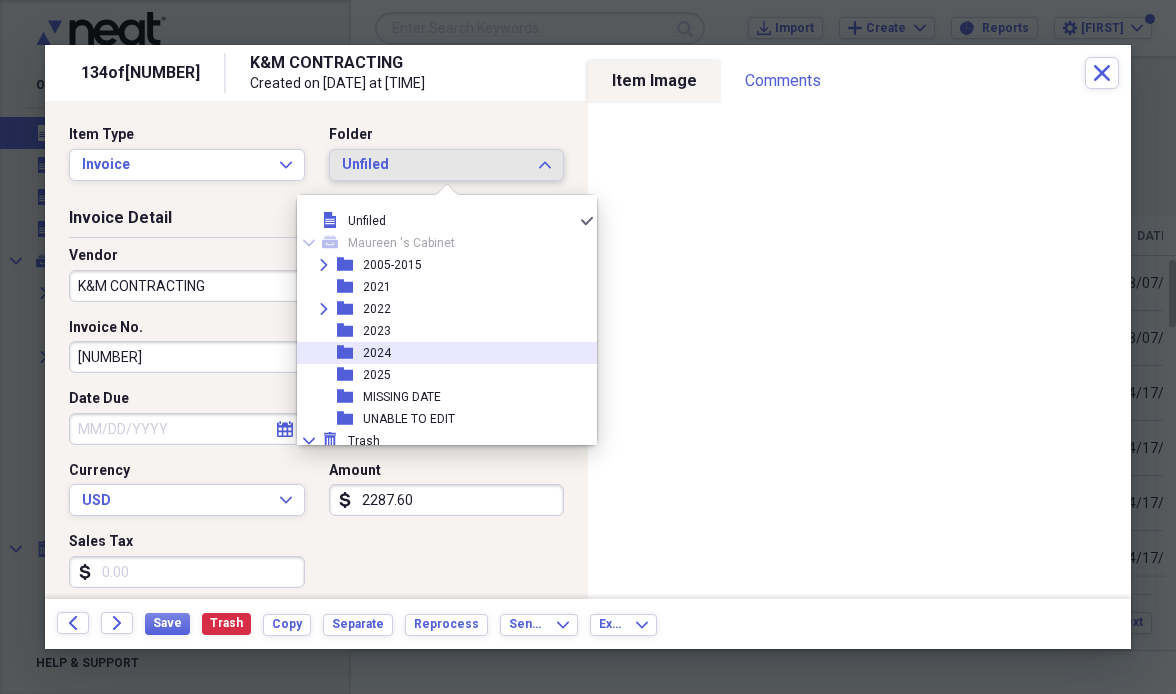 click on "folder [YEAR]" at bounding box center (439, 353) 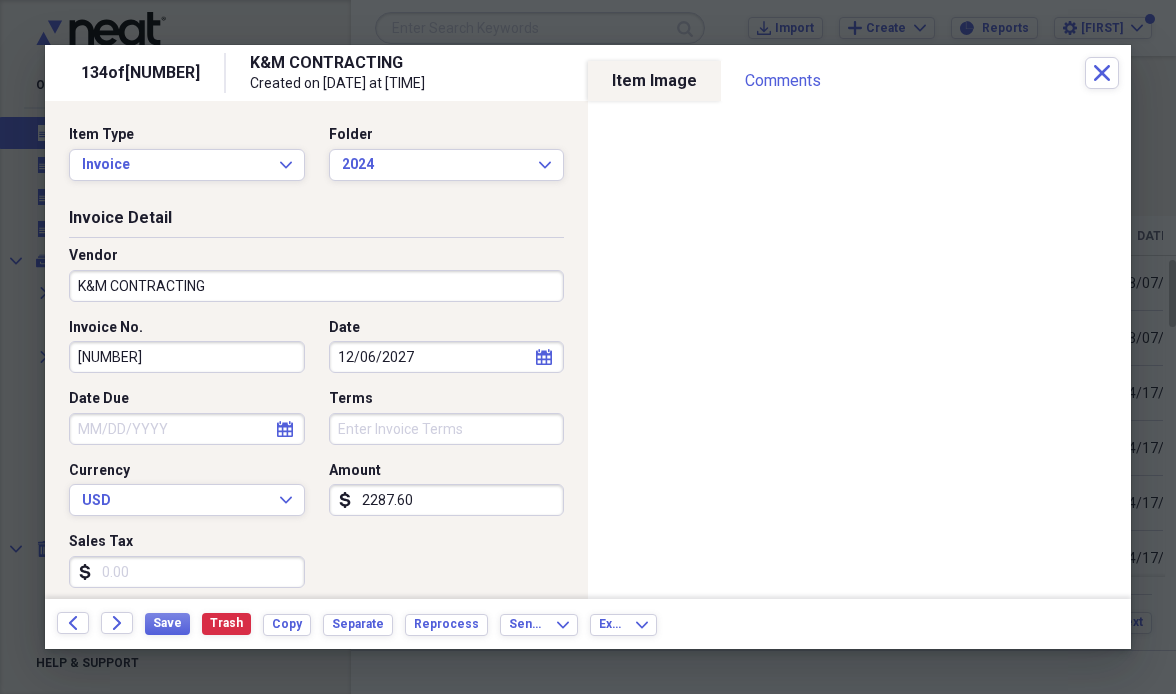 click on "K&M CONTRACTING" at bounding box center [316, 286] 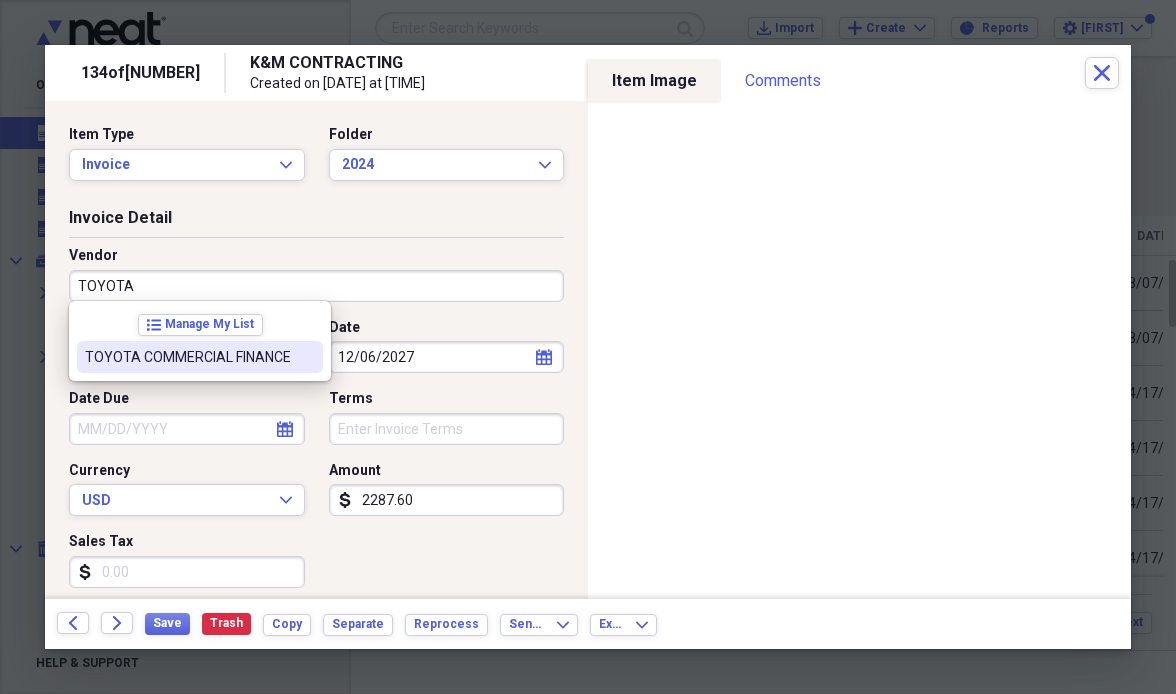 click on "TOYOTA COMMERCIAL FINANCE" at bounding box center (188, 357) 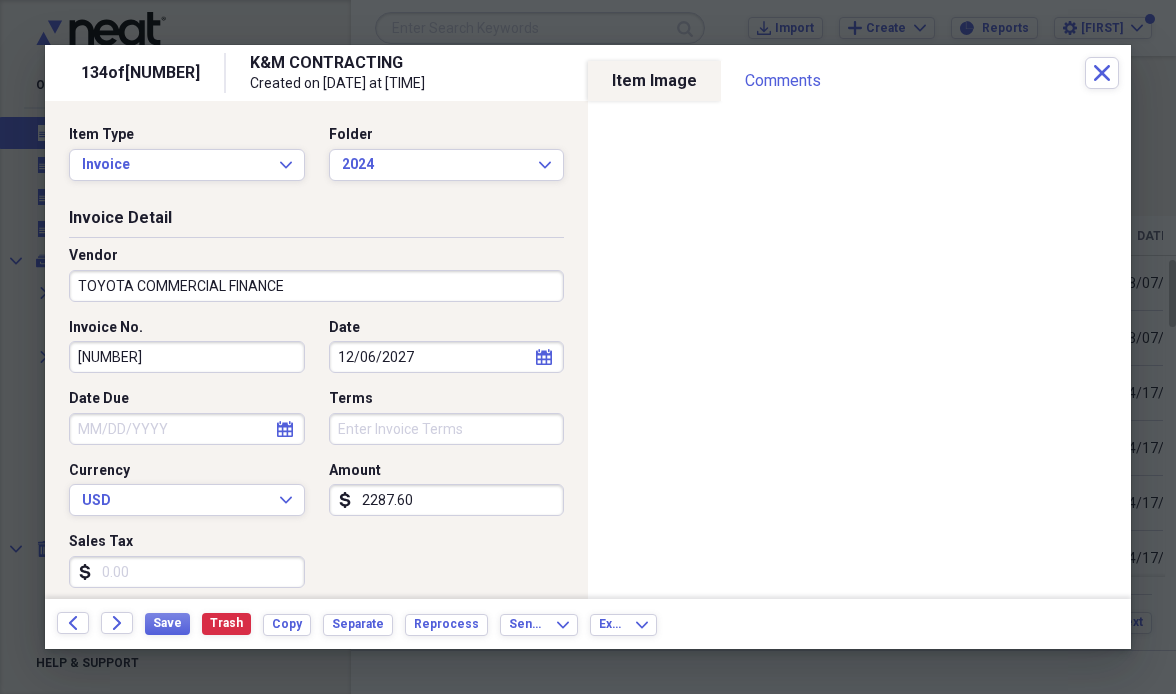 type on "Material" 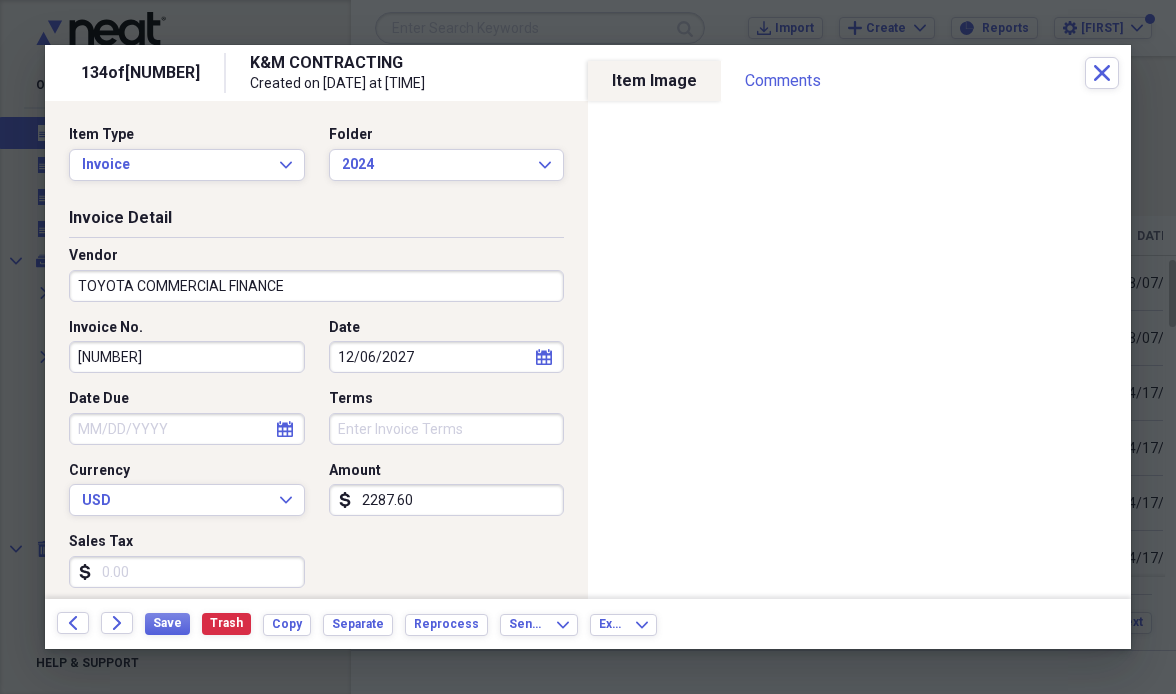 click on "calendar Calendar" at bounding box center [544, 357] 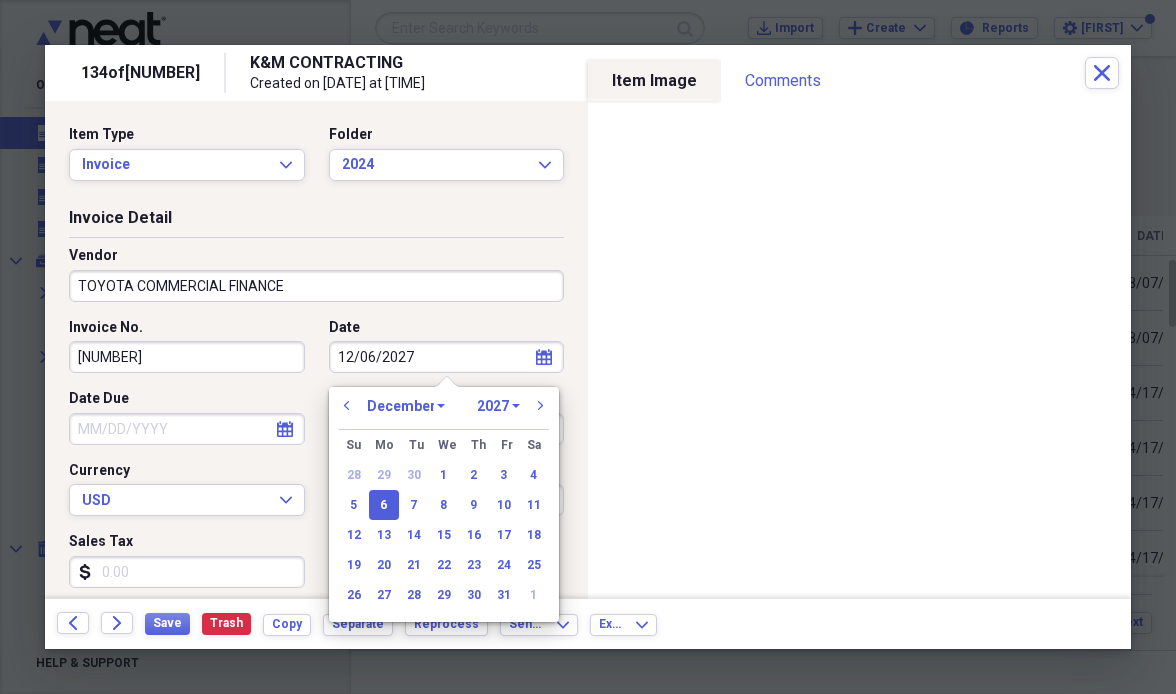 click on "1970 1971 1972 1973 1974 1975 1976 1977 1978 1979 1980 1981 1982 1983 1984 1985 1986 1987 1988 1989 1990 1991 1992 1993 1994 1995 1996 1997 1998 1999 2000 2001 2002 2003 2004 2005 2006 2007 2008 2009 2010 2011 2012 2013 2014 2015 2016 2017 2018 2019 2020 2021 2022 2023 2024 2025 2026 2027 2028 2029 2030 2031 2032 2033 2034 2035" at bounding box center (498, 406) 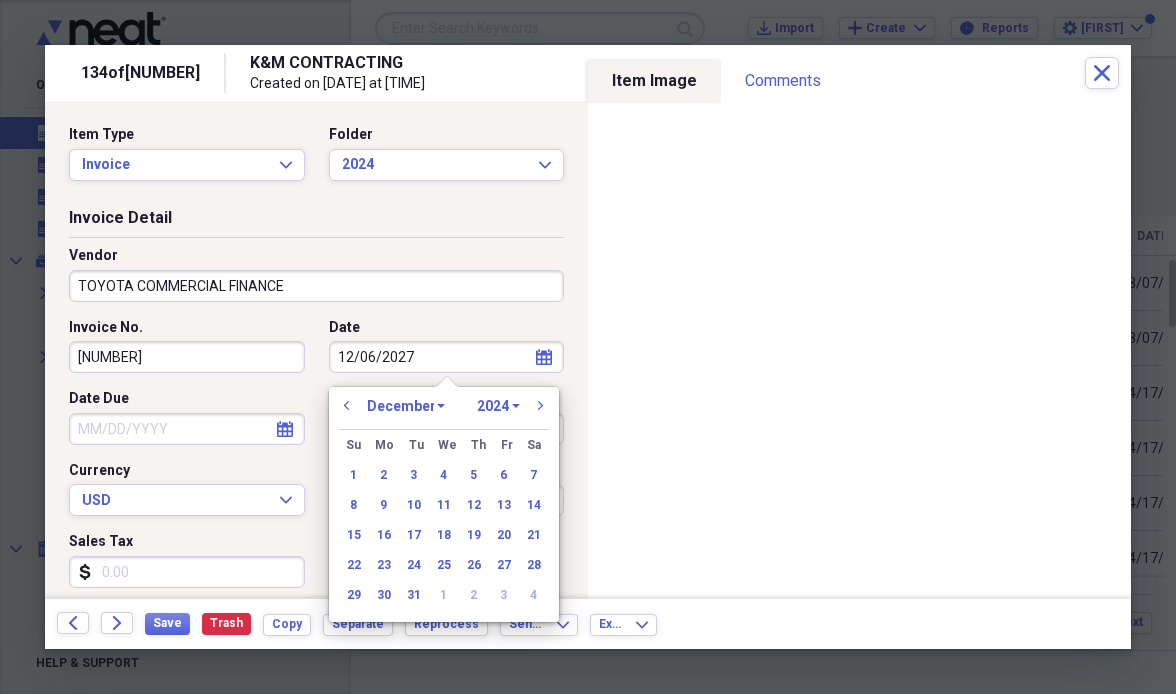 select on "10" 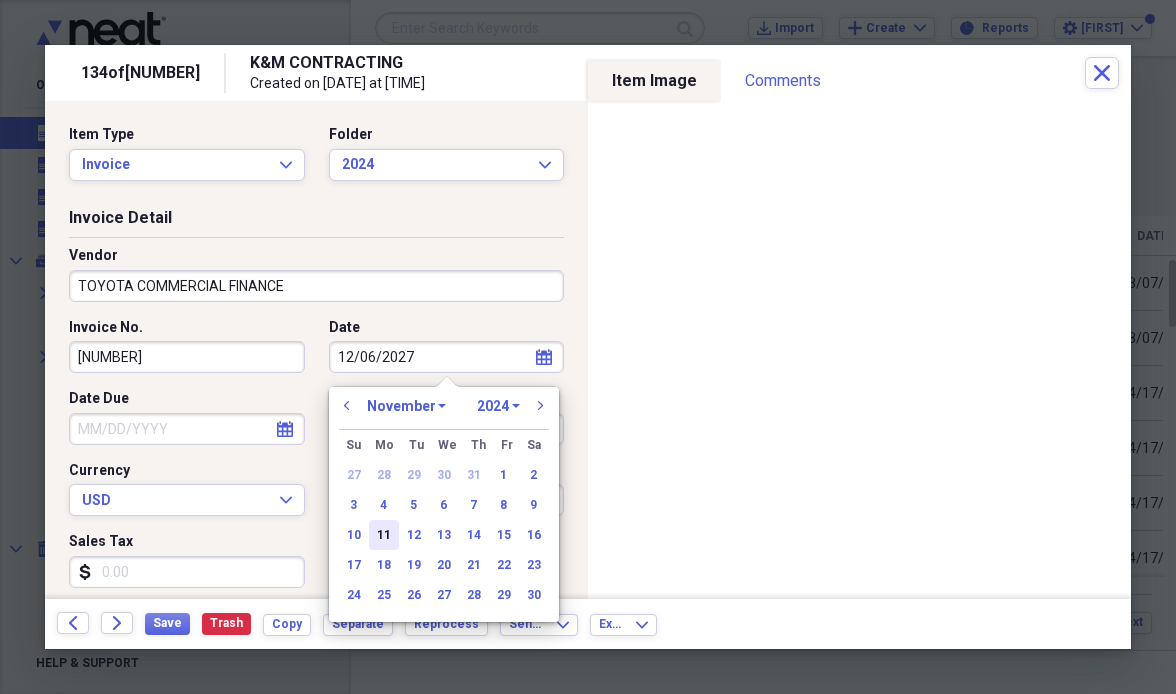 click on "11" at bounding box center (384, 535) 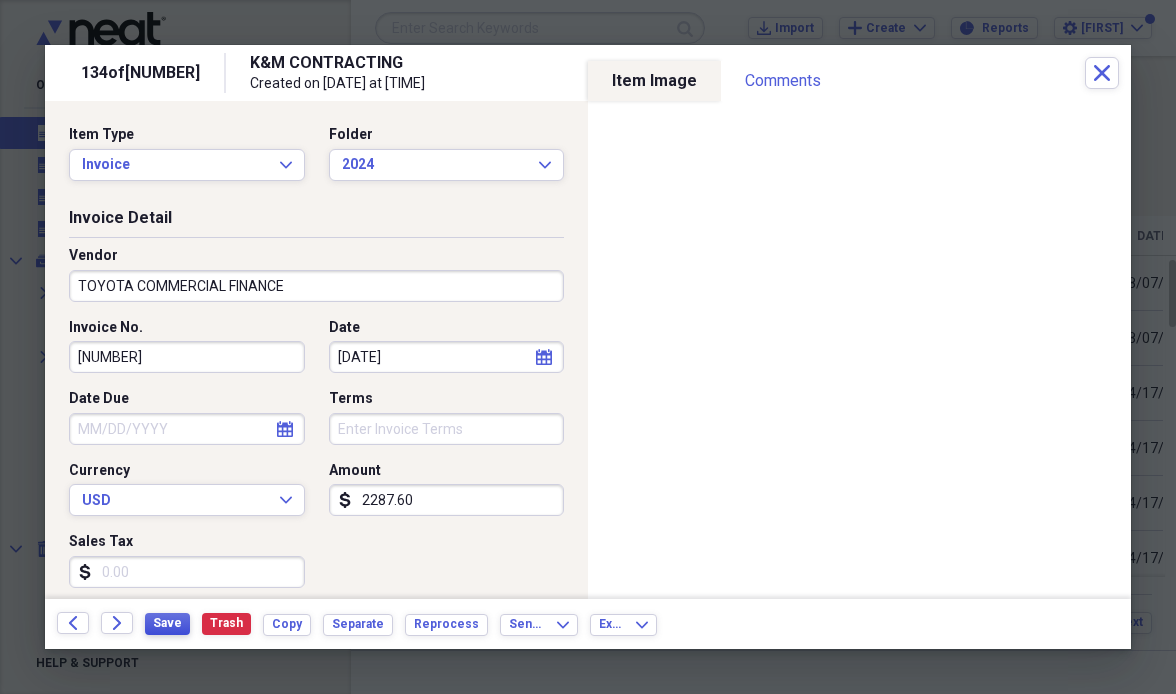 click on "Save" at bounding box center [167, 623] 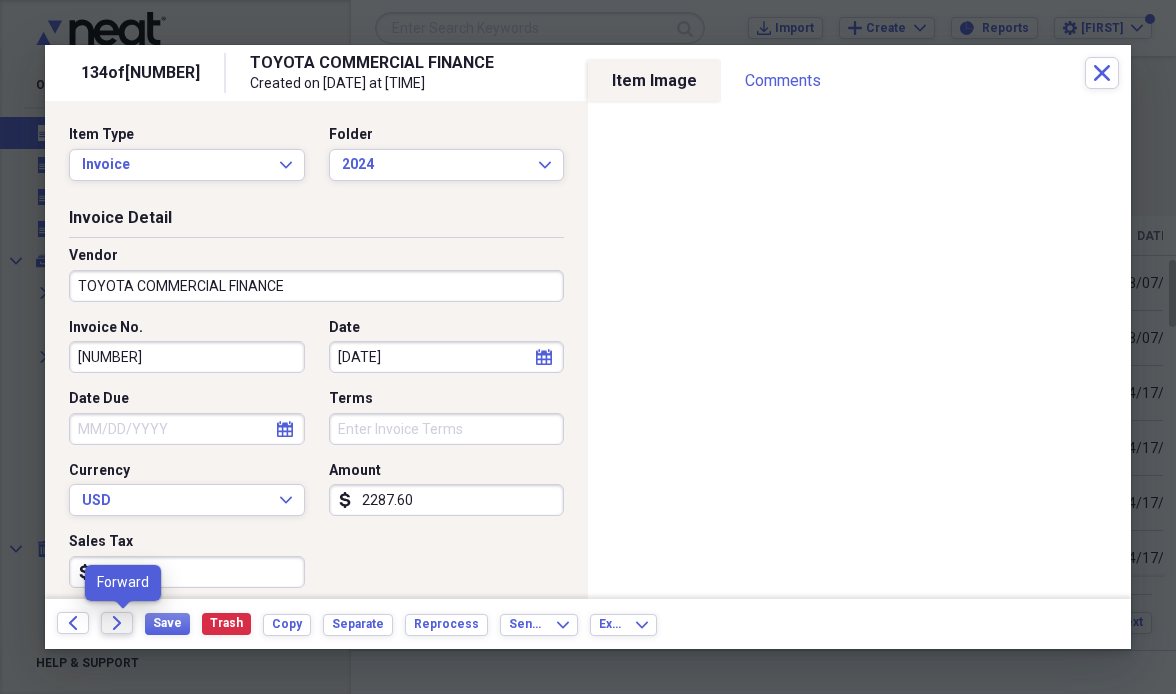 click on "Forward" 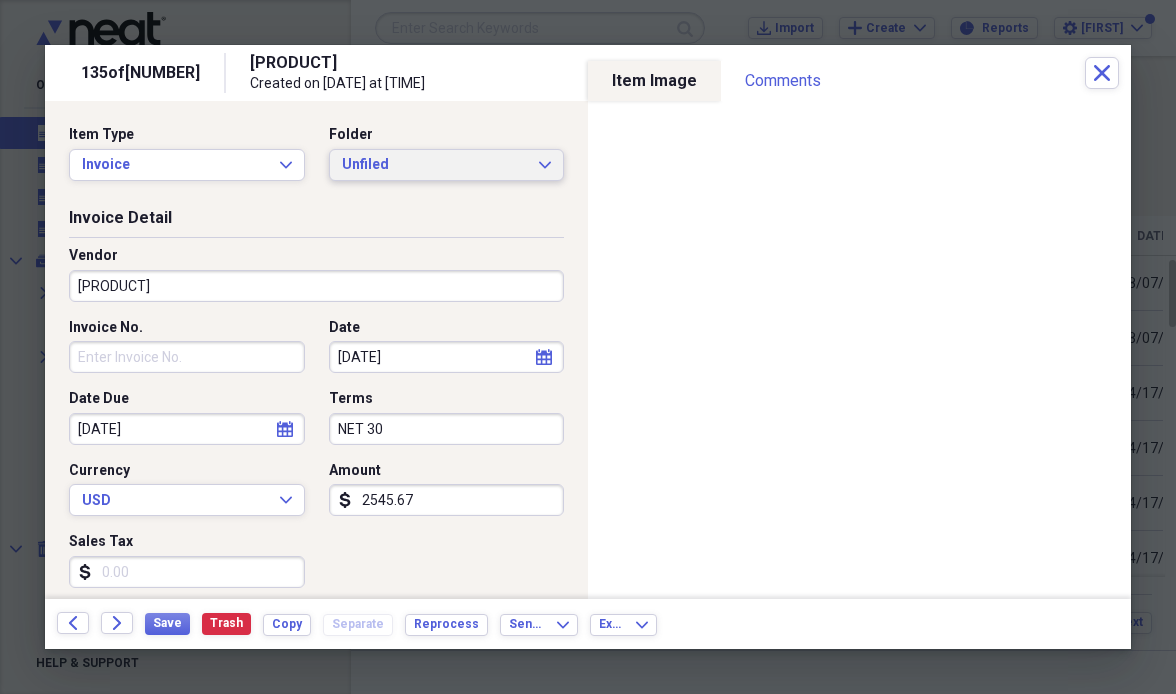click on "Unfiled" at bounding box center [435, 165] 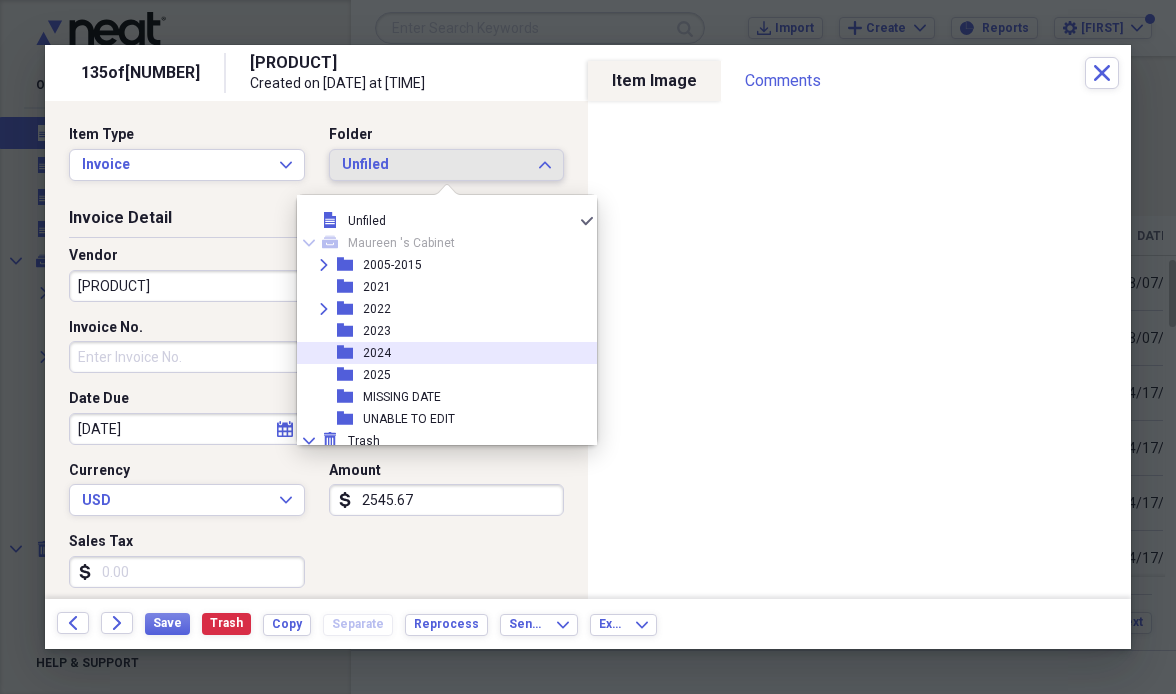 click on "folder [YEAR]" at bounding box center [439, 353] 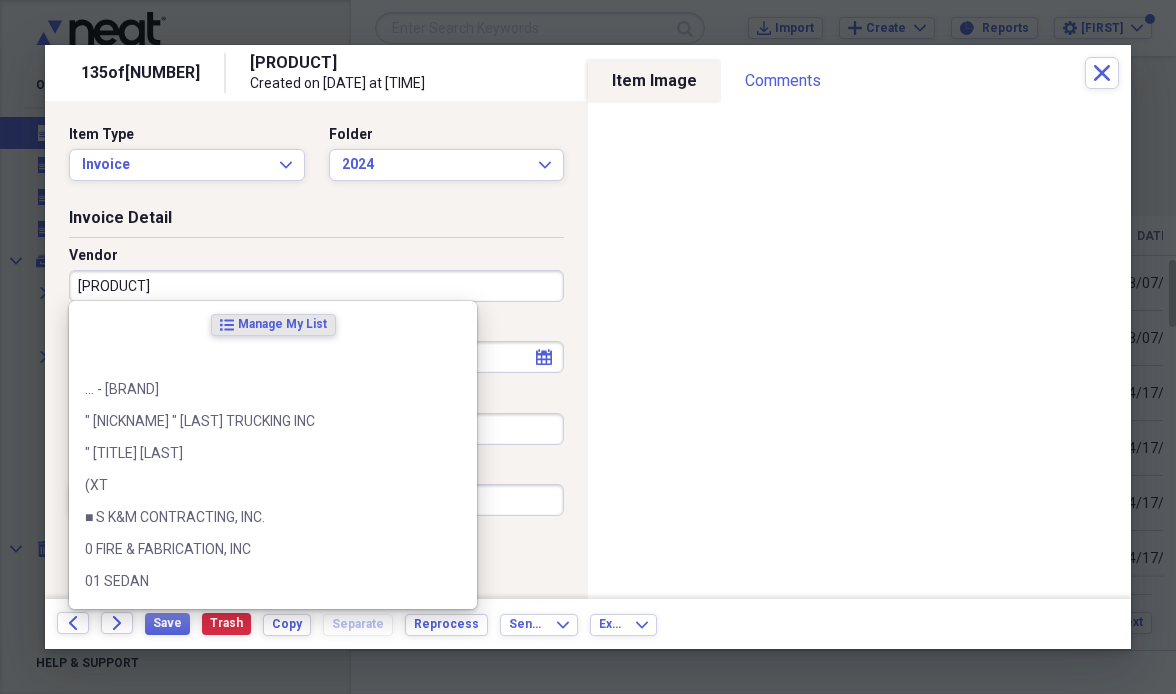click on "[PRODUCT]" at bounding box center (316, 286) 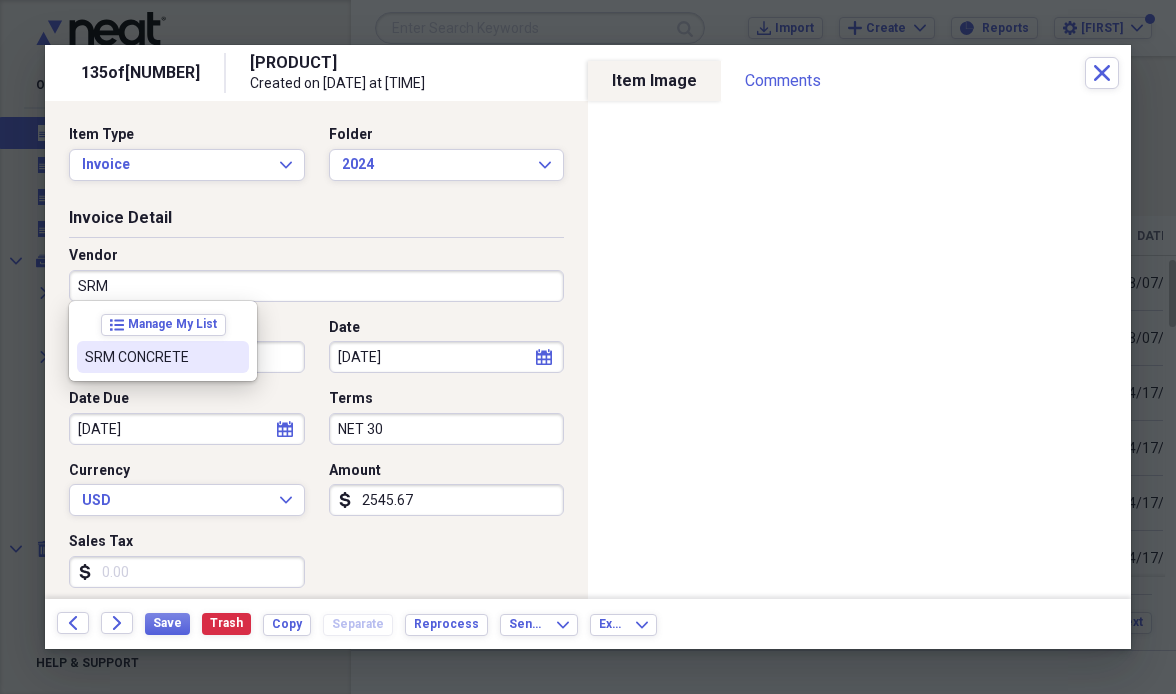 click on "SRM CONCRETE" at bounding box center (151, 357) 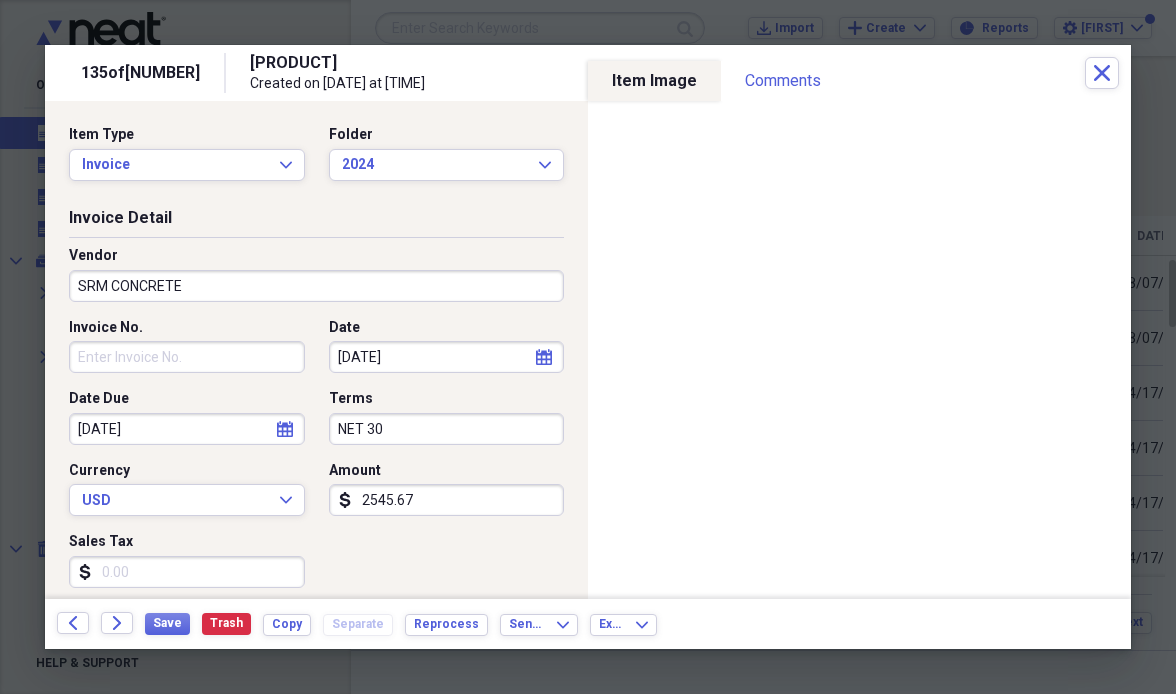 type on "Material" 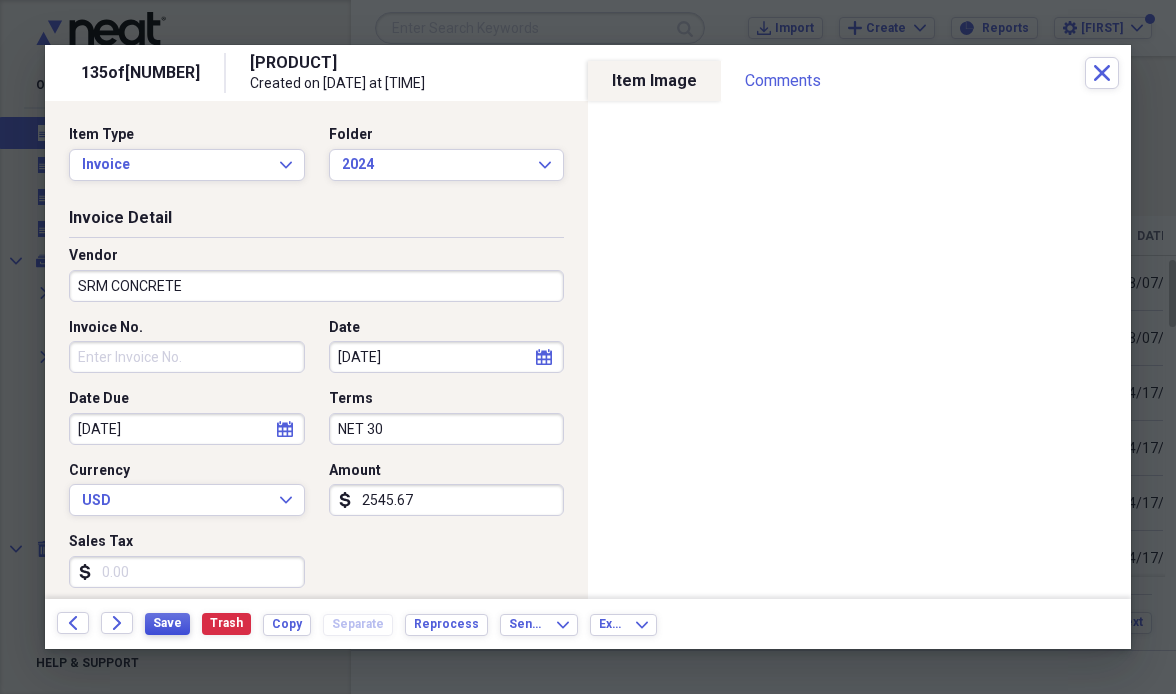 click on "Save" at bounding box center (167, 623) 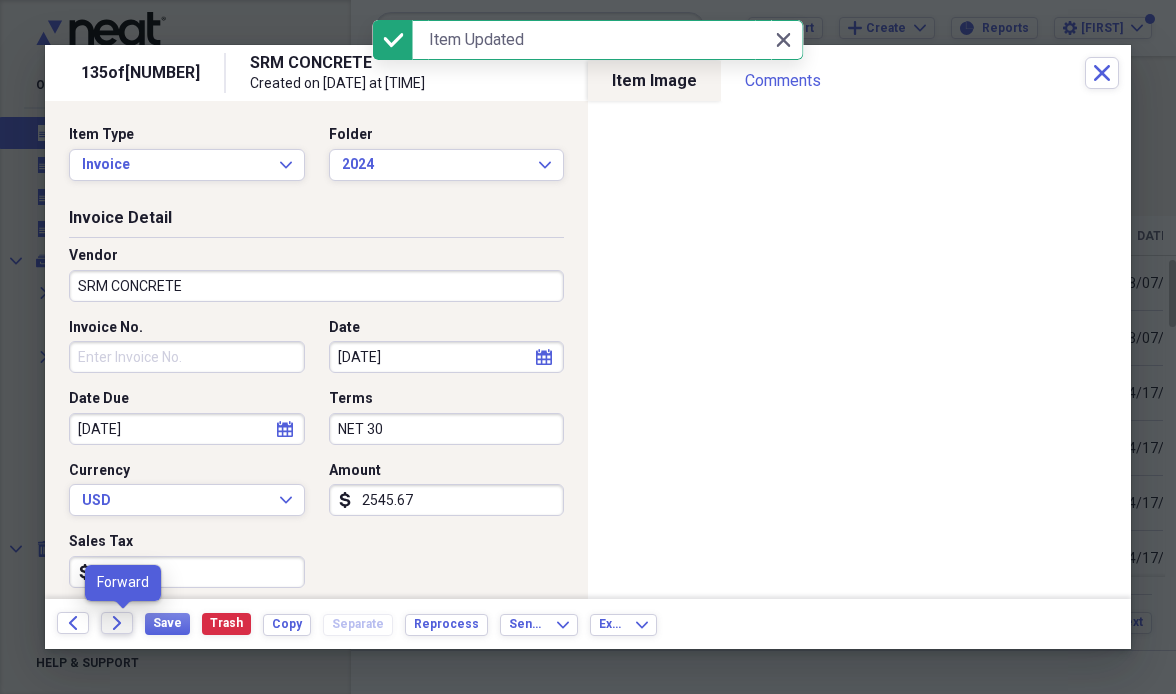 click 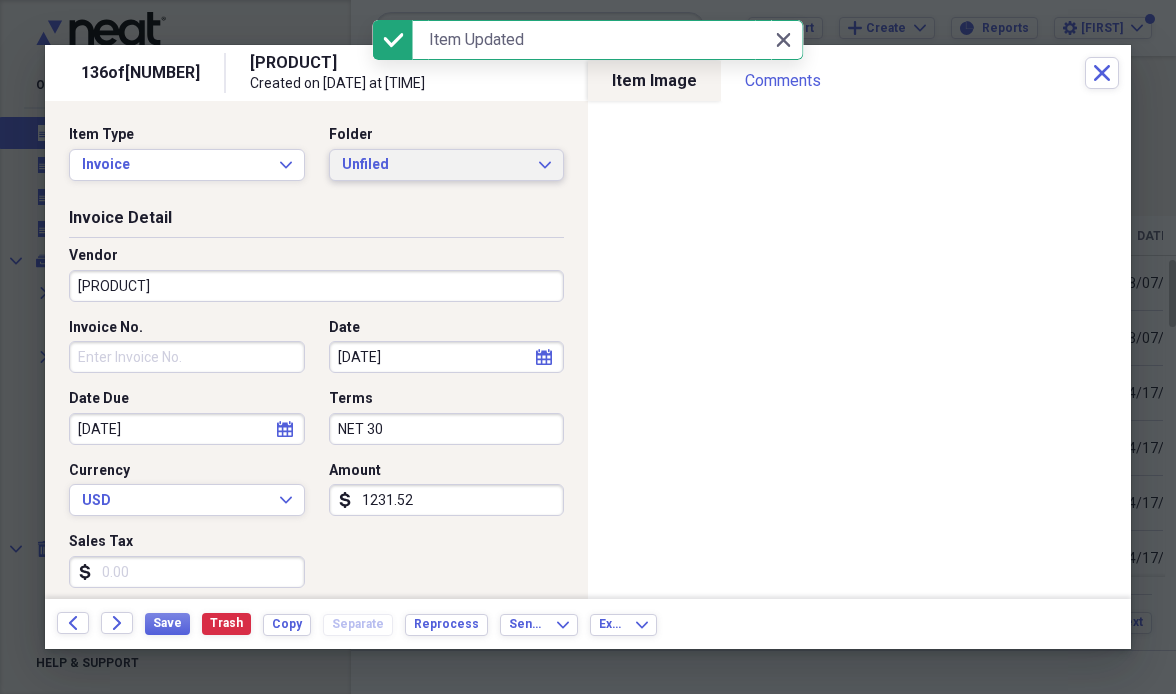 click on "Unfiled" at bounding box center [435, 165] 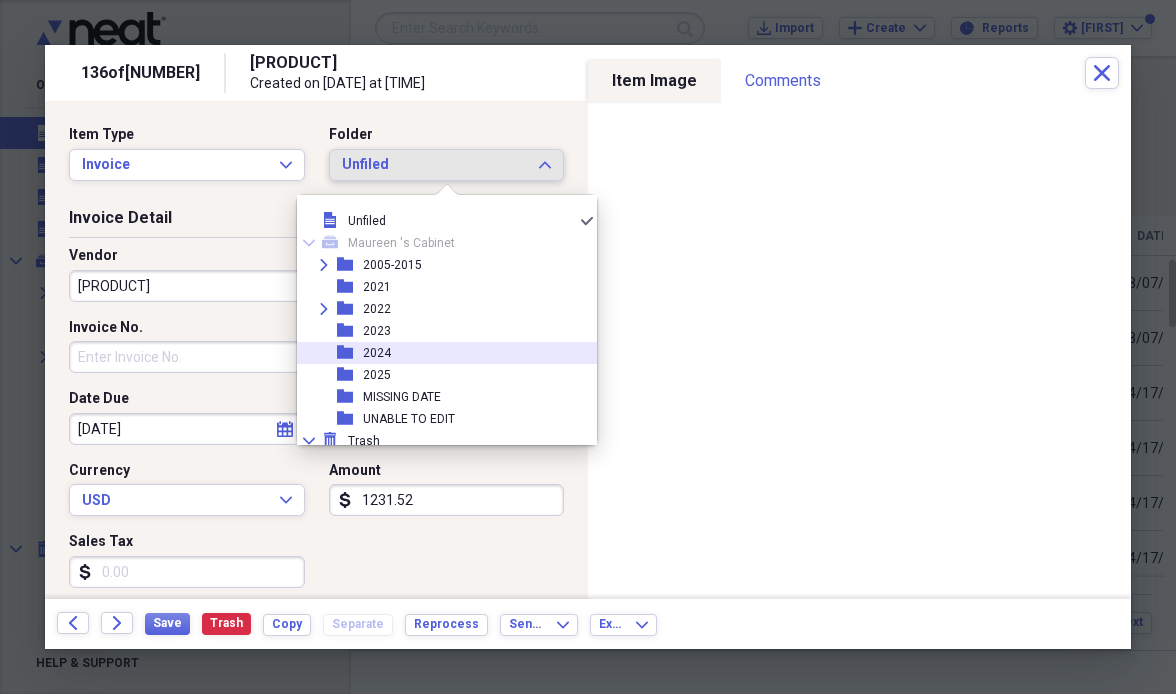 click on "folder [YEAR]" at bounding box center [439, 353] 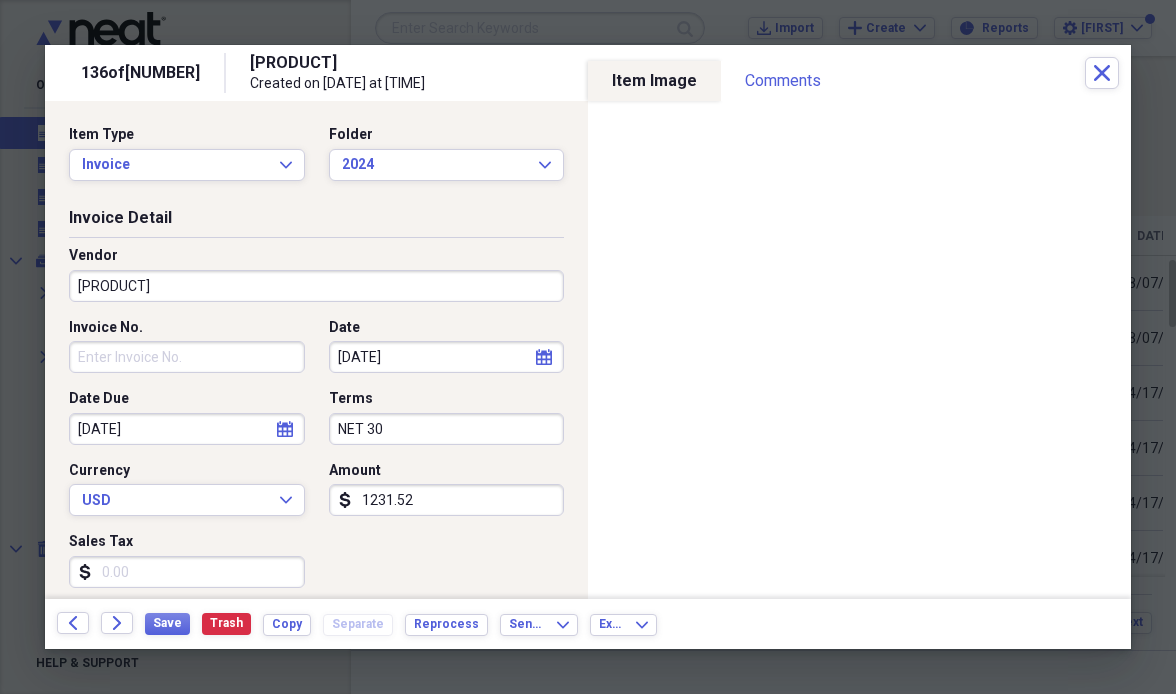 click on "[PRODUCT]" at bounding box center [316, 286] 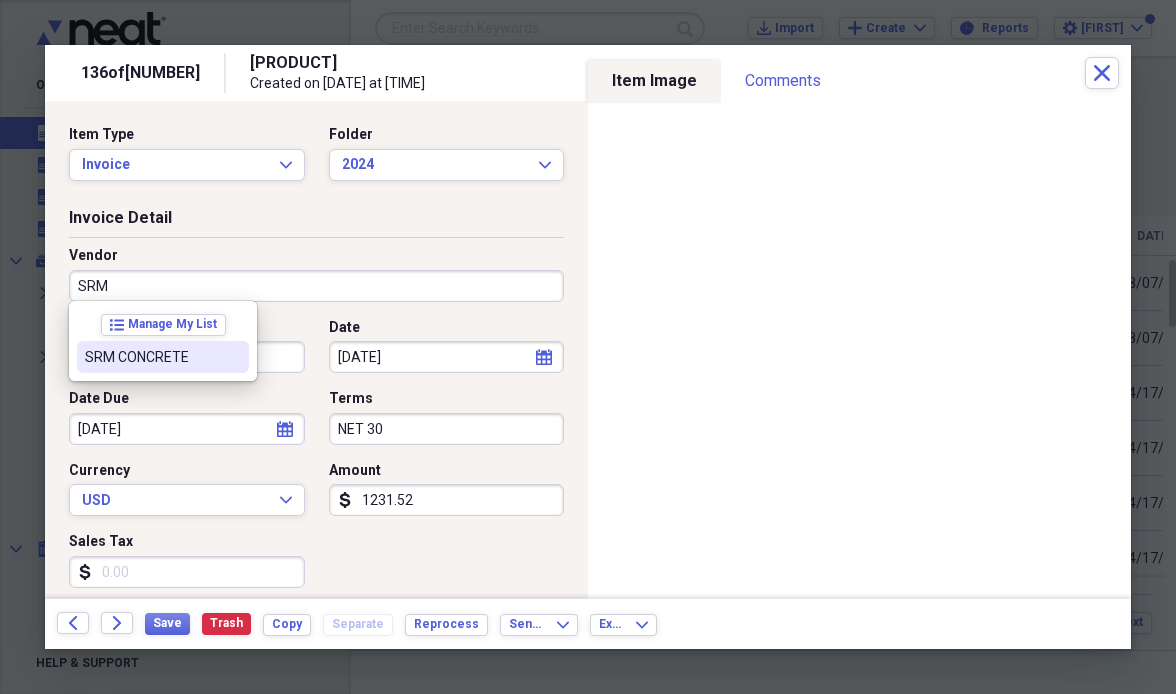click on "SRM CONCRETE" at bounding box center [151, 357] 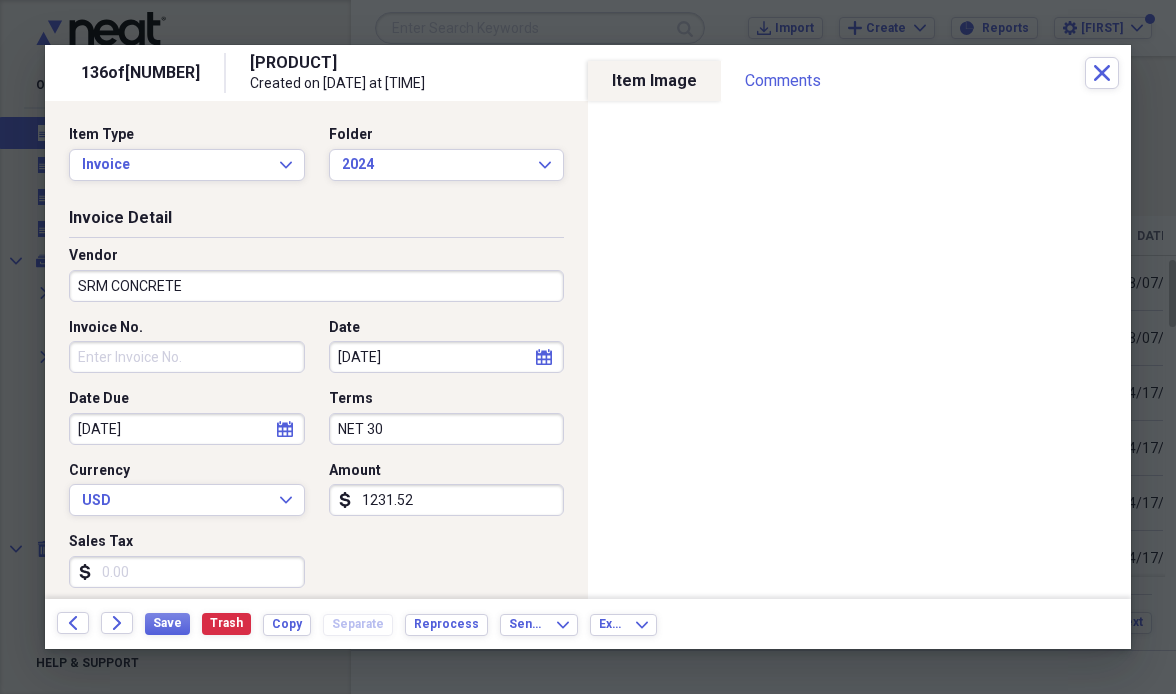 type on "Material" 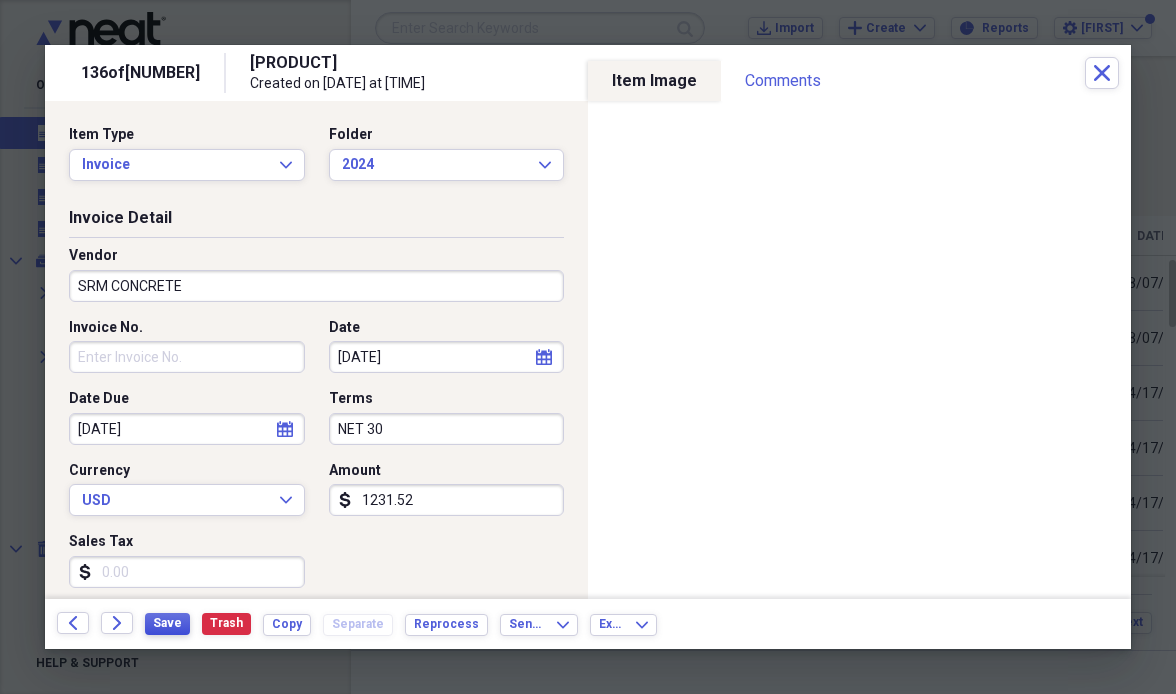 click on "Save" at bounding box center [167, 623] 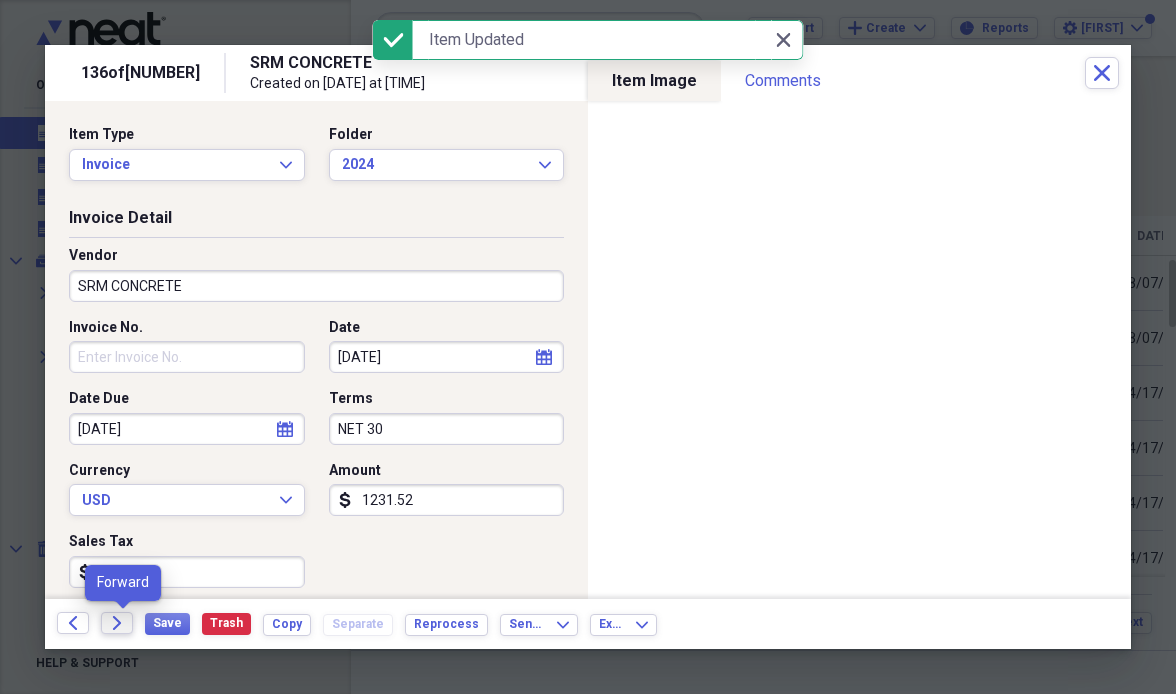 click on "Forward" 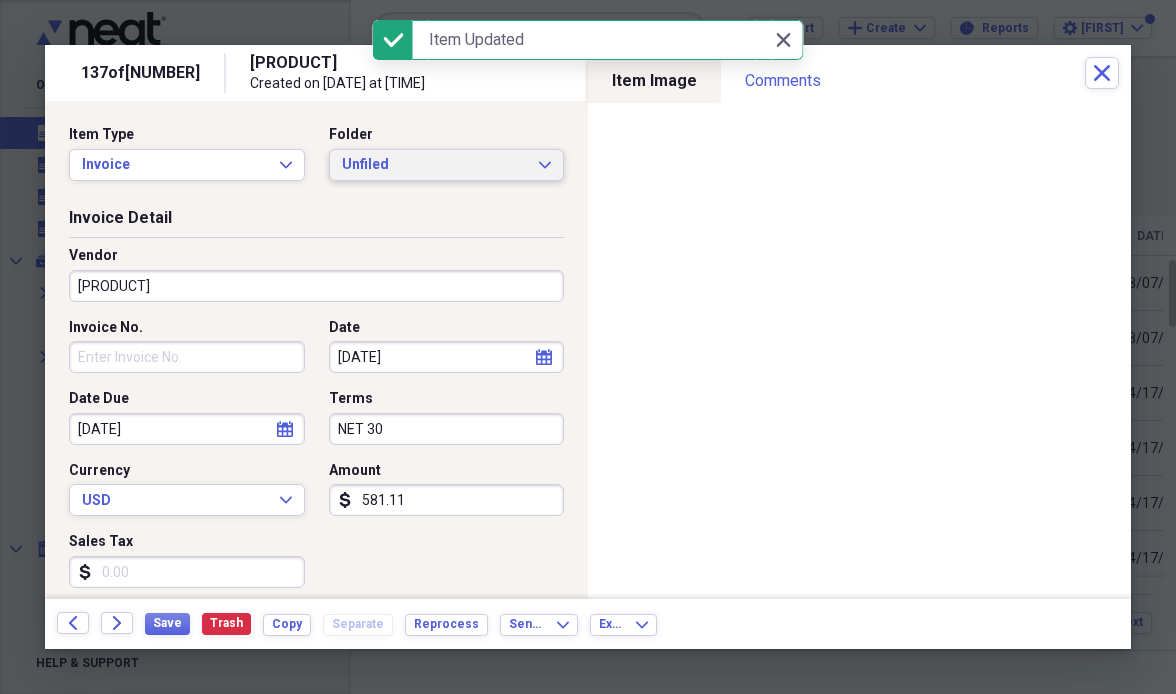 click on "Unfiled" at bounding box center [435, 165] 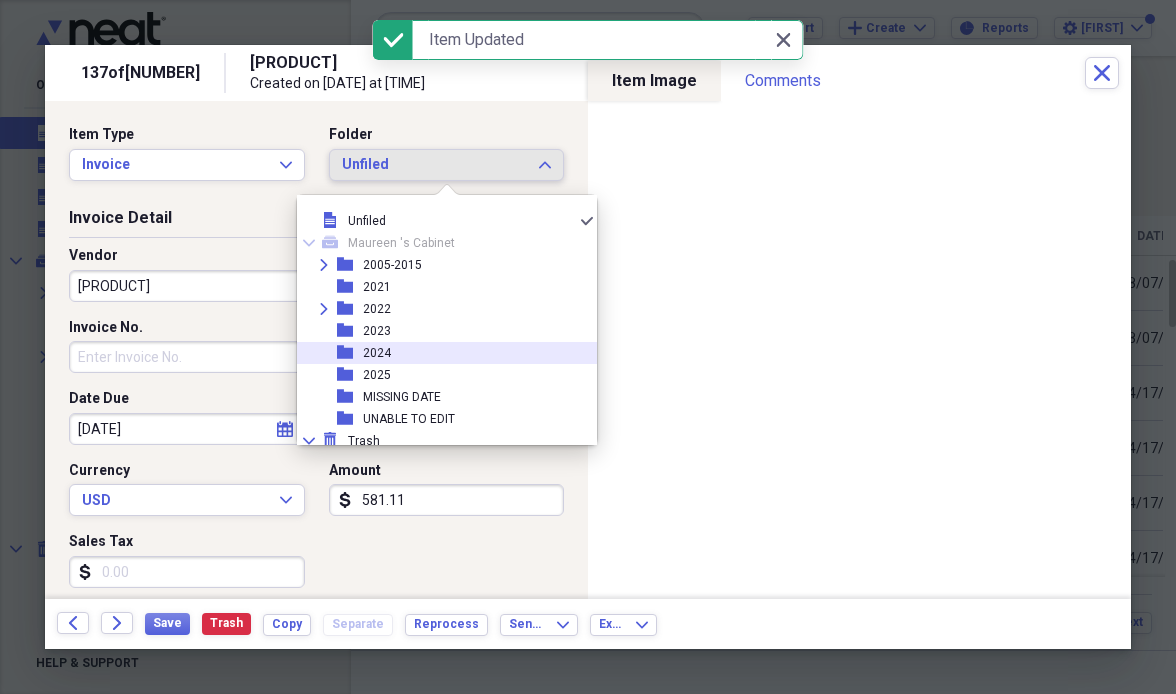 click on "folder [YEAR]" at bounding box center (439, 353) 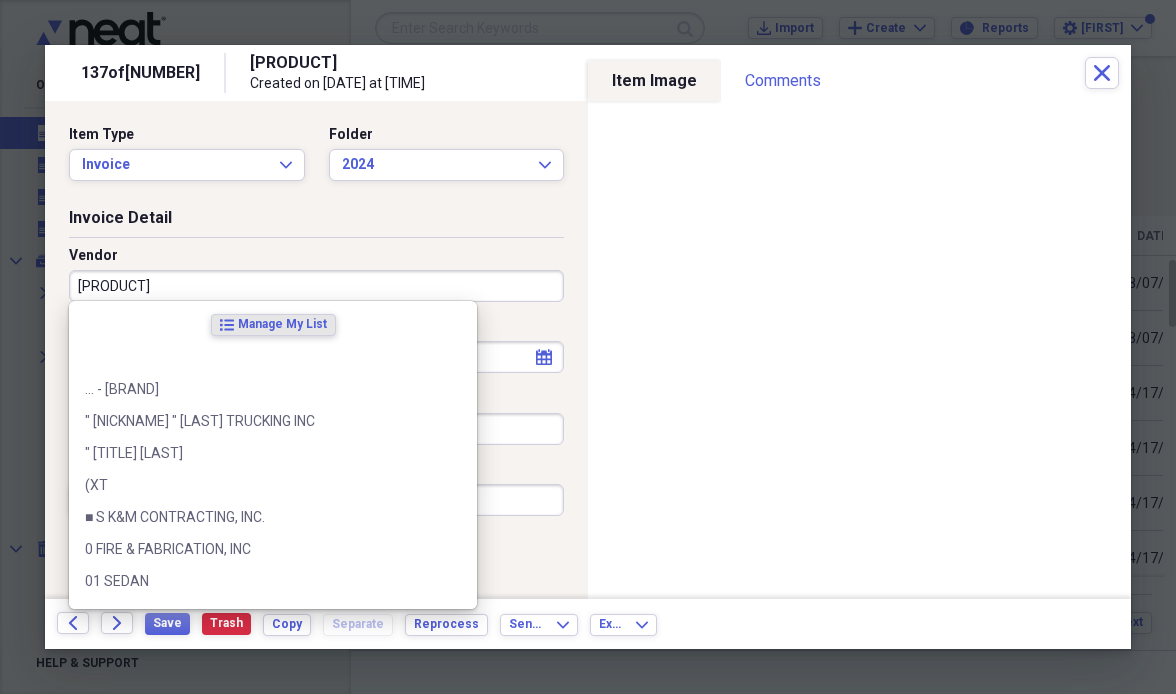 click on "[PRODUCT]" at bounding box center (316, 286) 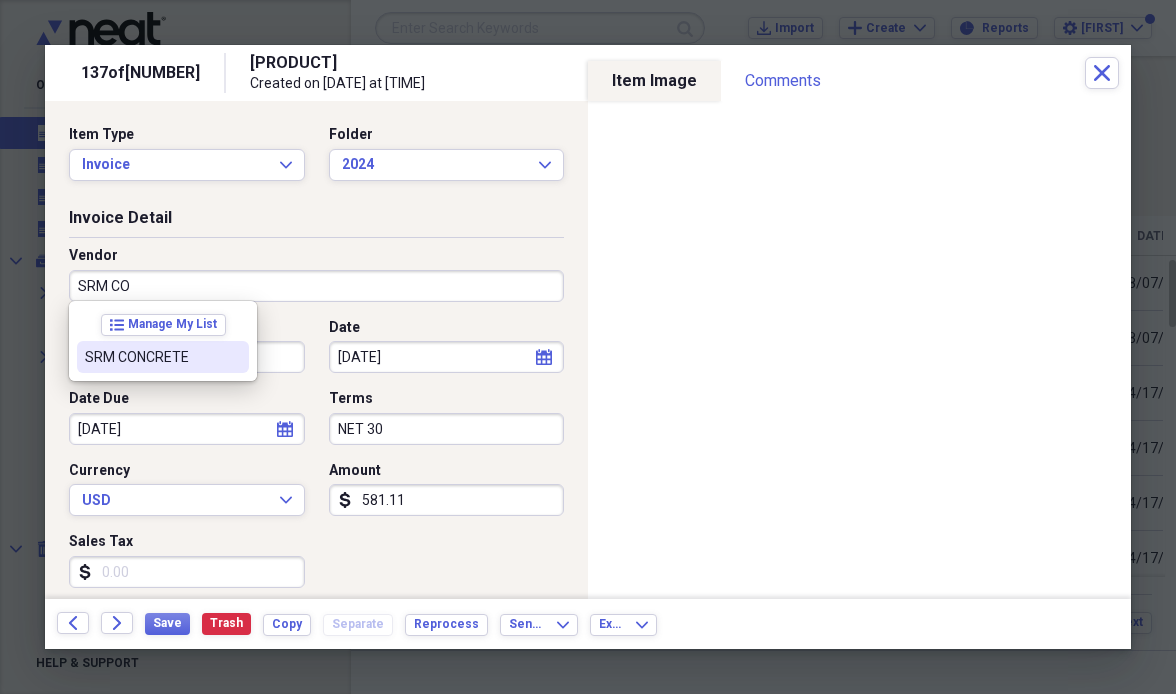 click on "SRM CONCRETE" at bounding box center (151, 357) 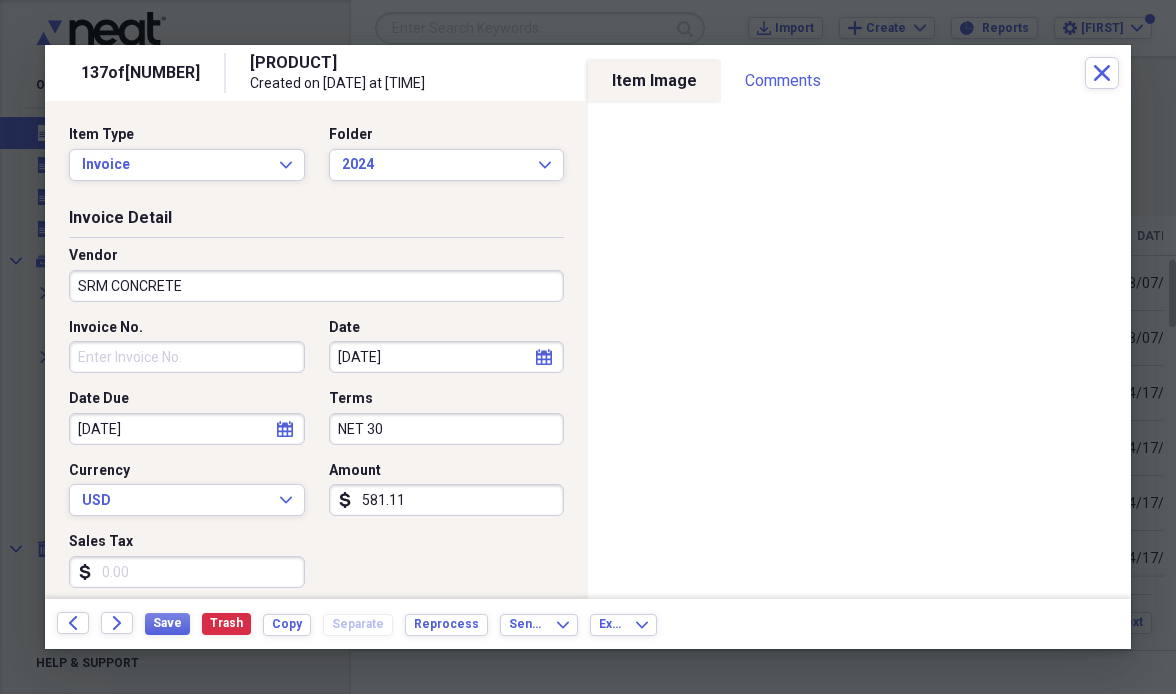 type on "Material" 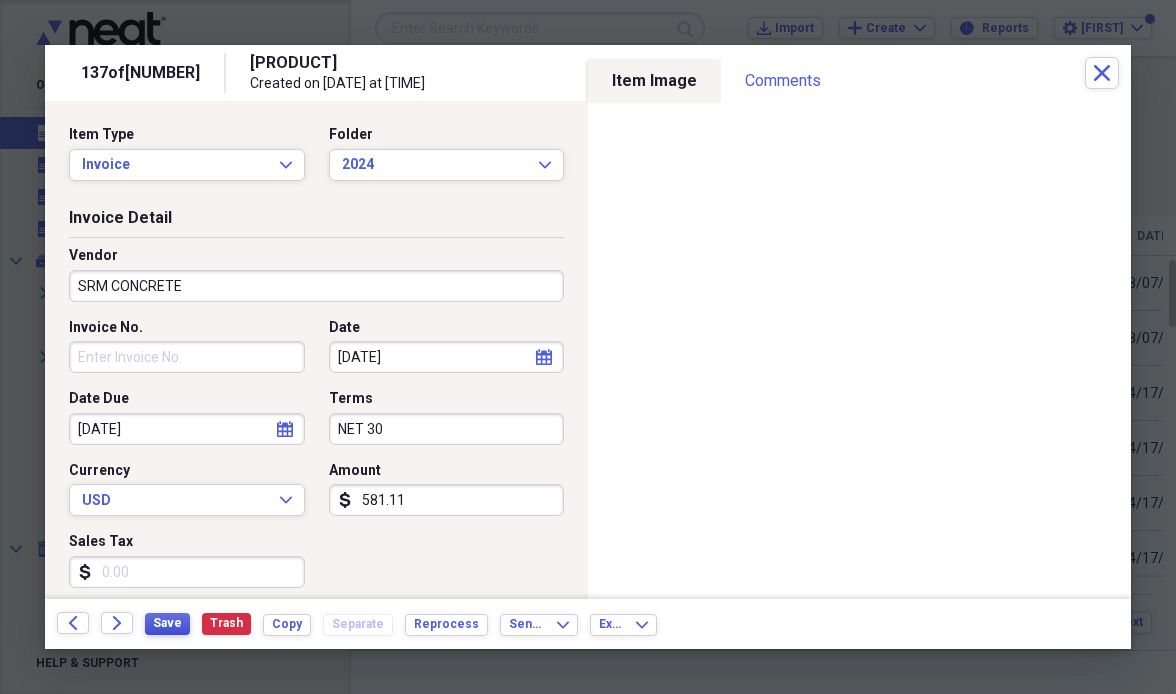 click on "Save" at bounding box center [167, 623] 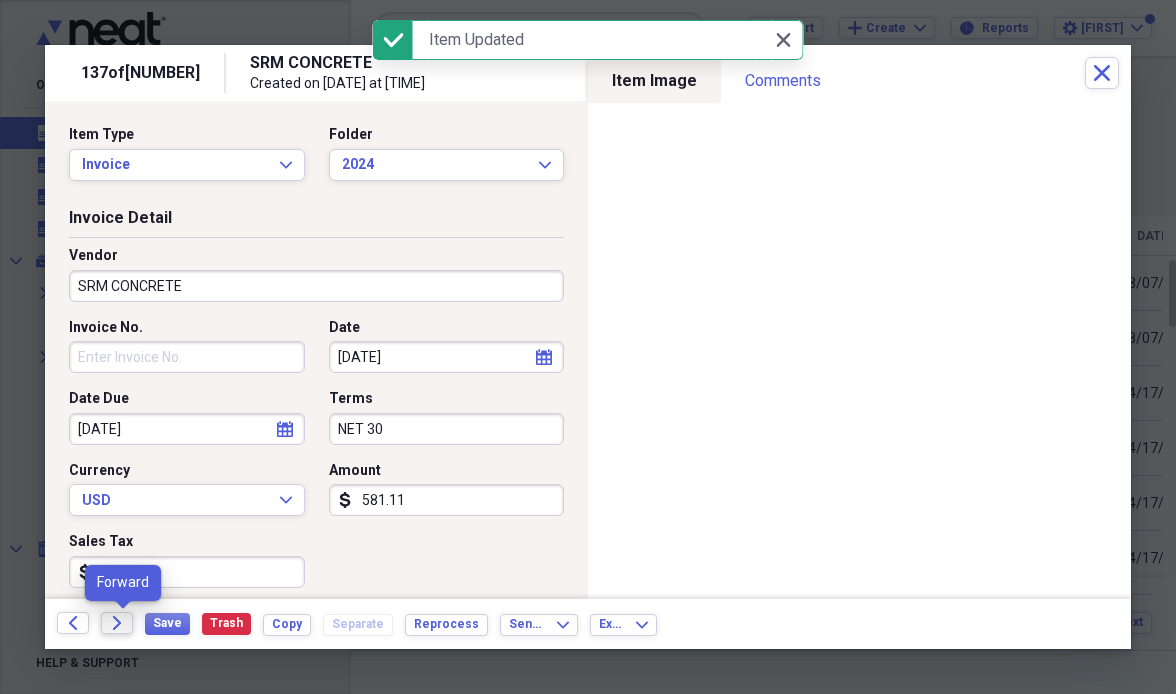 click 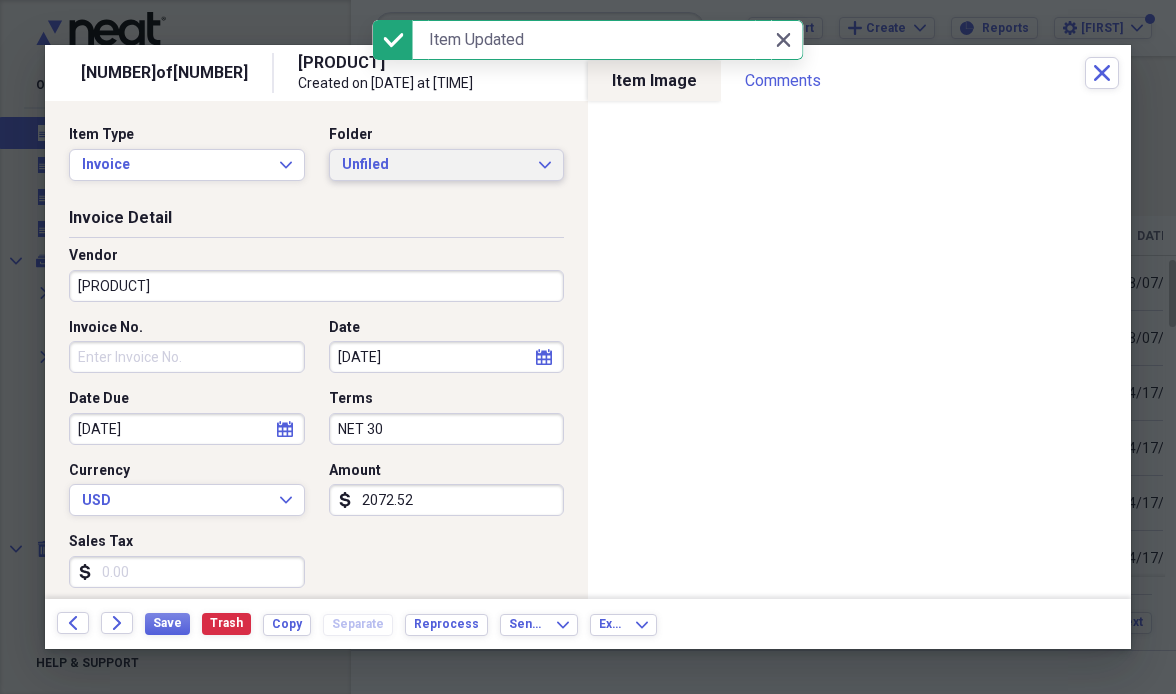 click on "Unfiled Expand" at bounding box center [447, 165] 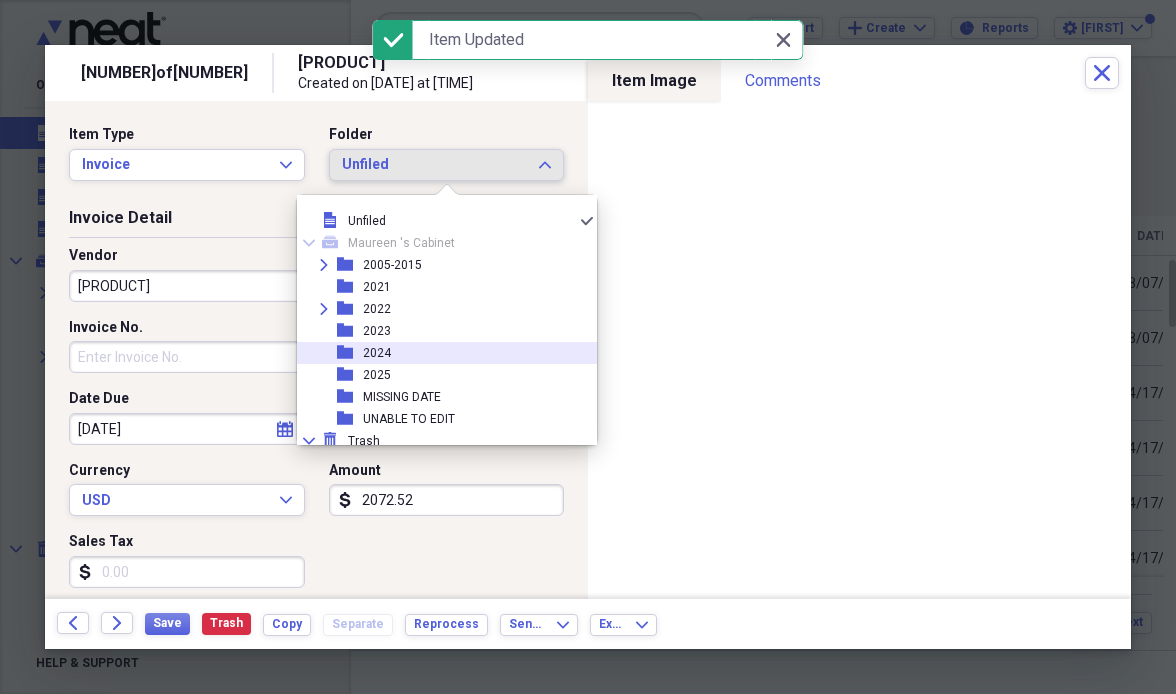 click on "folder [YEAR]" at bounding box center (439, 353) 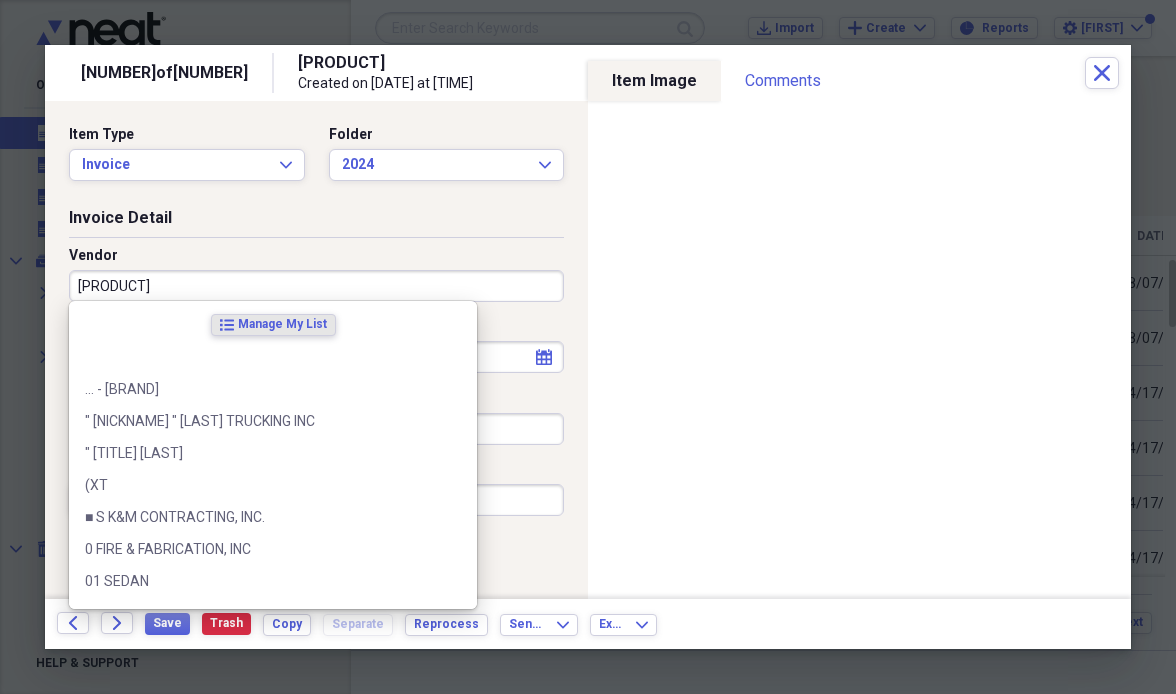 click on "[PRODUCT]" at bounding box center [316, 286] 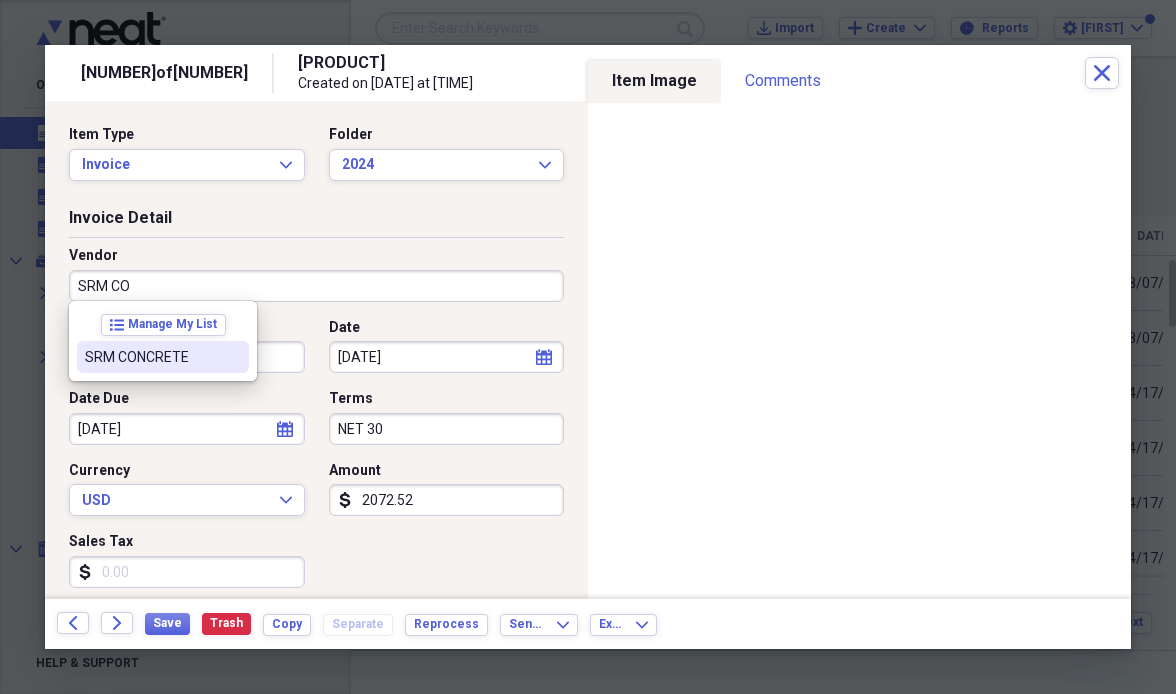 click on "SRM CONCRETE" at bounding box center (151, 357) 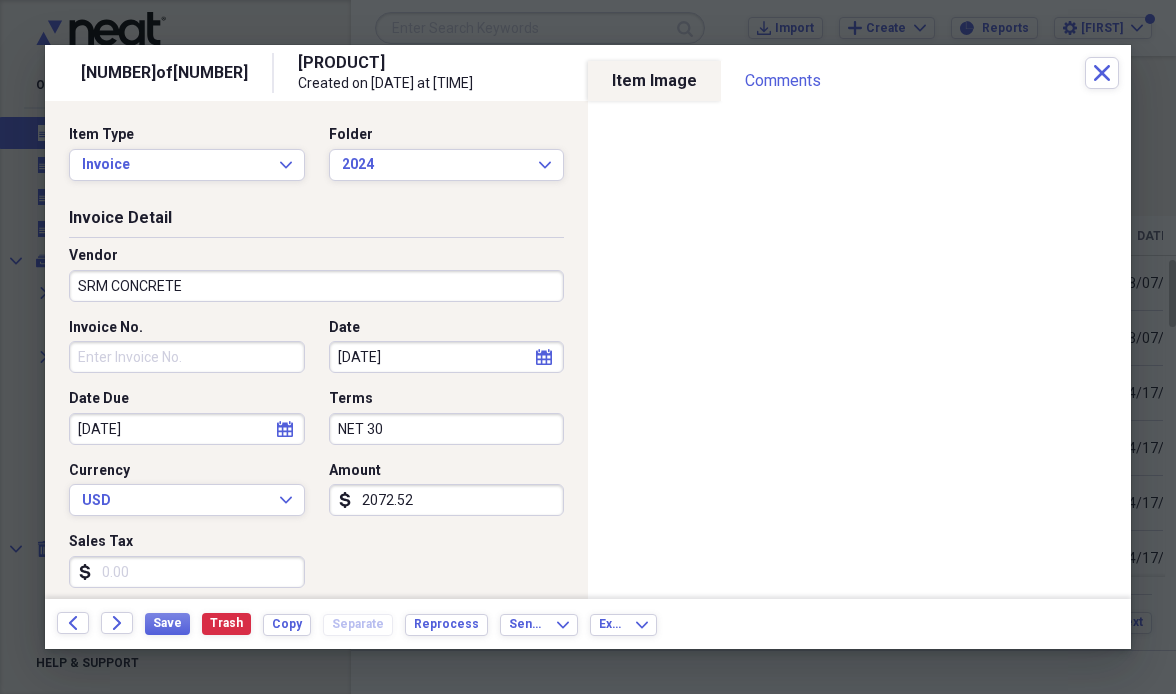type on "Material" 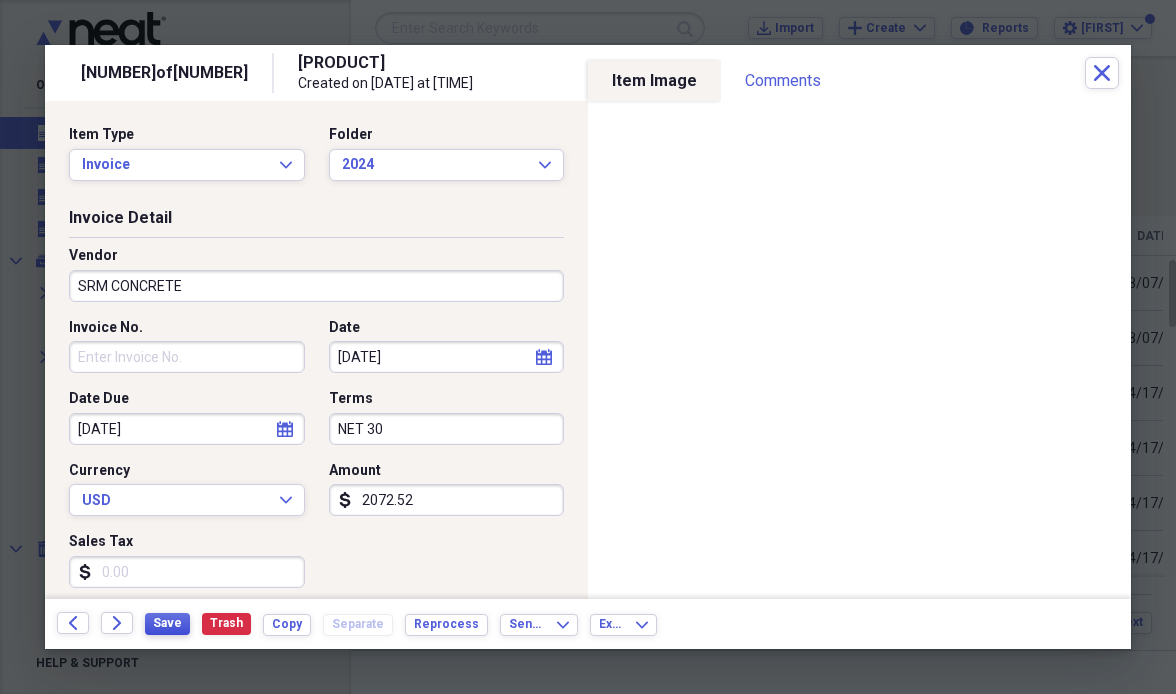 click on "Save" at bounding box center (167, 623) 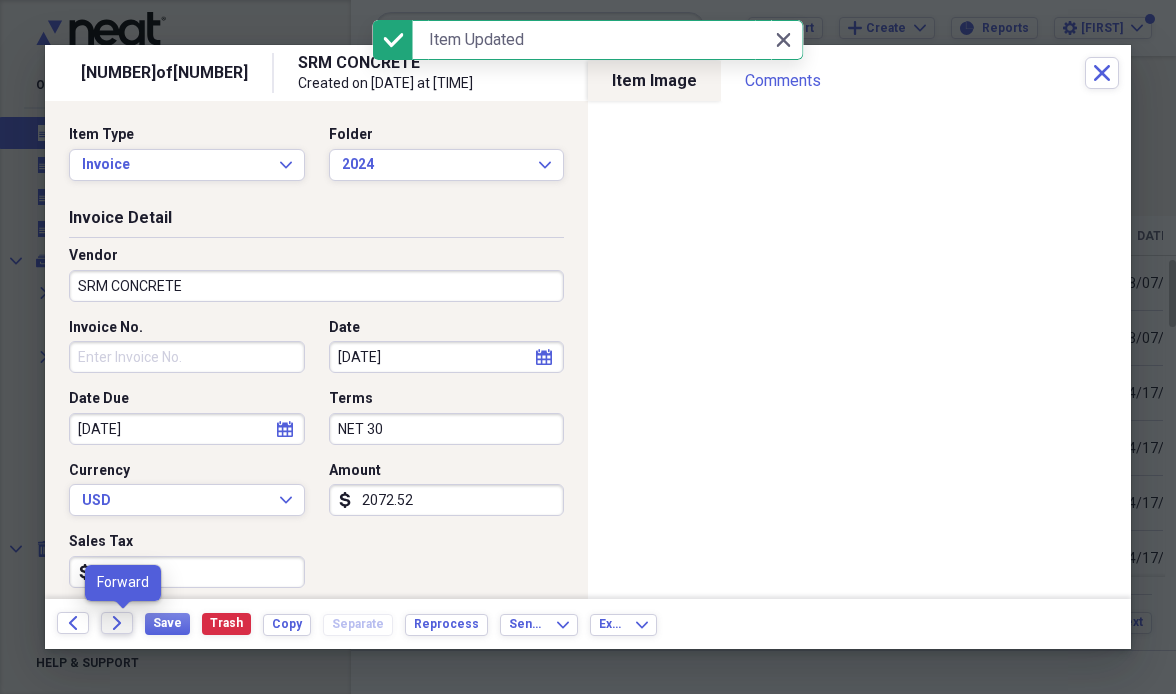 click on "Forward" 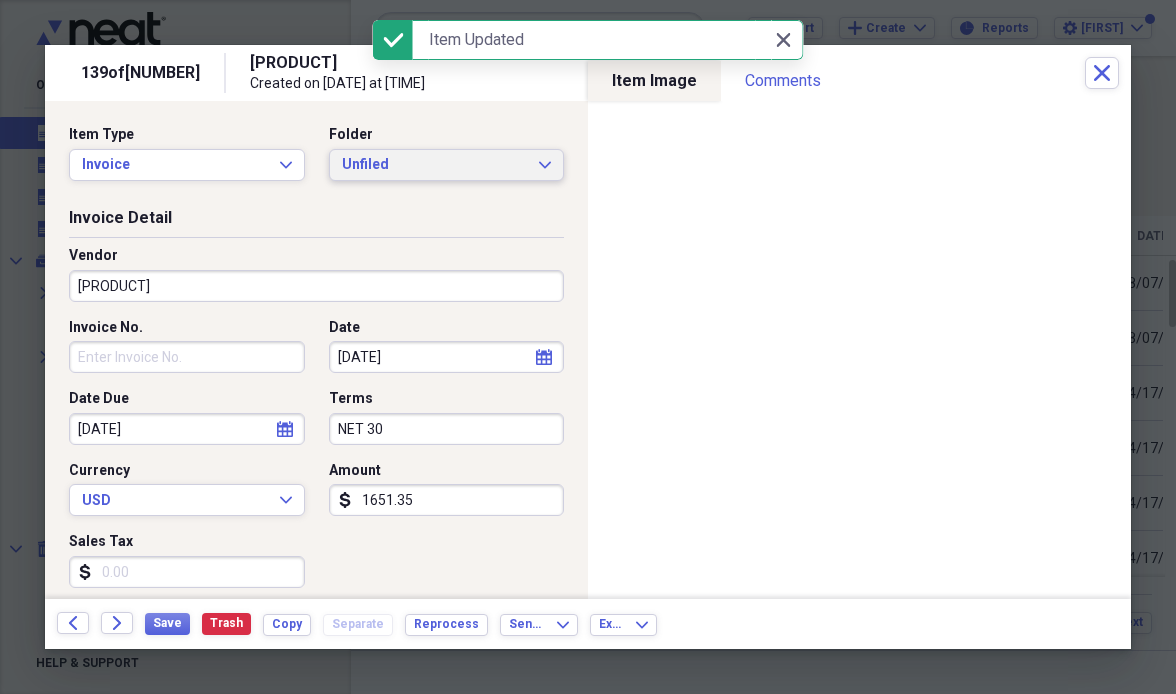 click on "Unfiled" at bounding box center [435, 165] 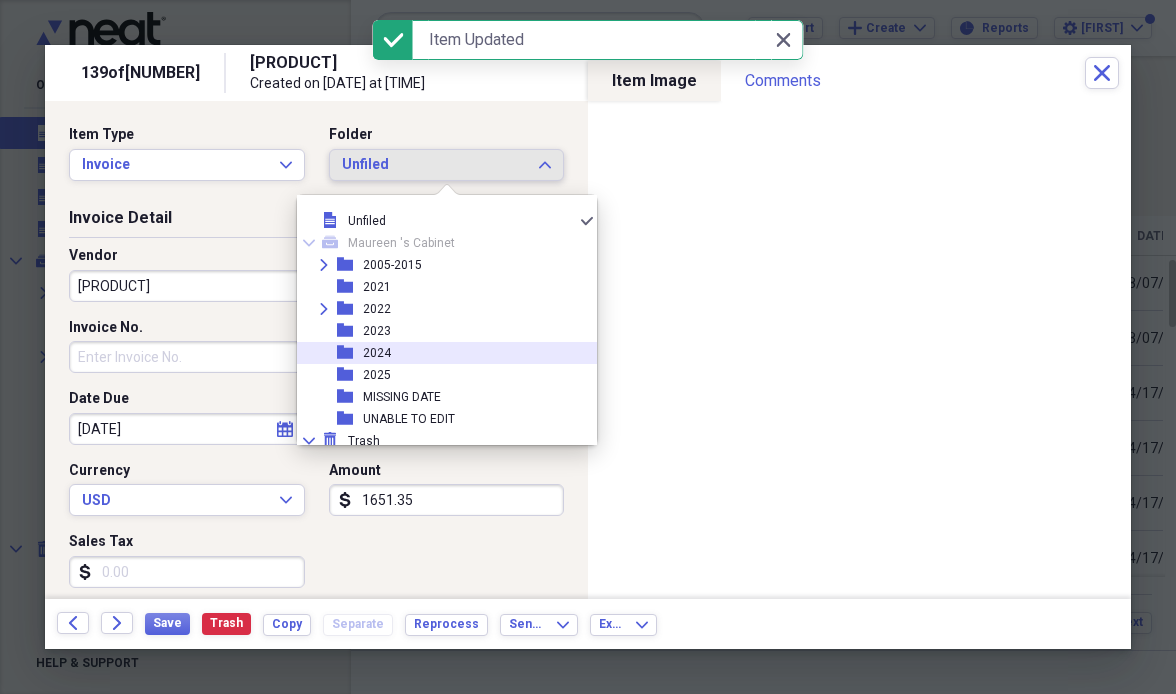 click on "2024" at bounding box center (377, 353) 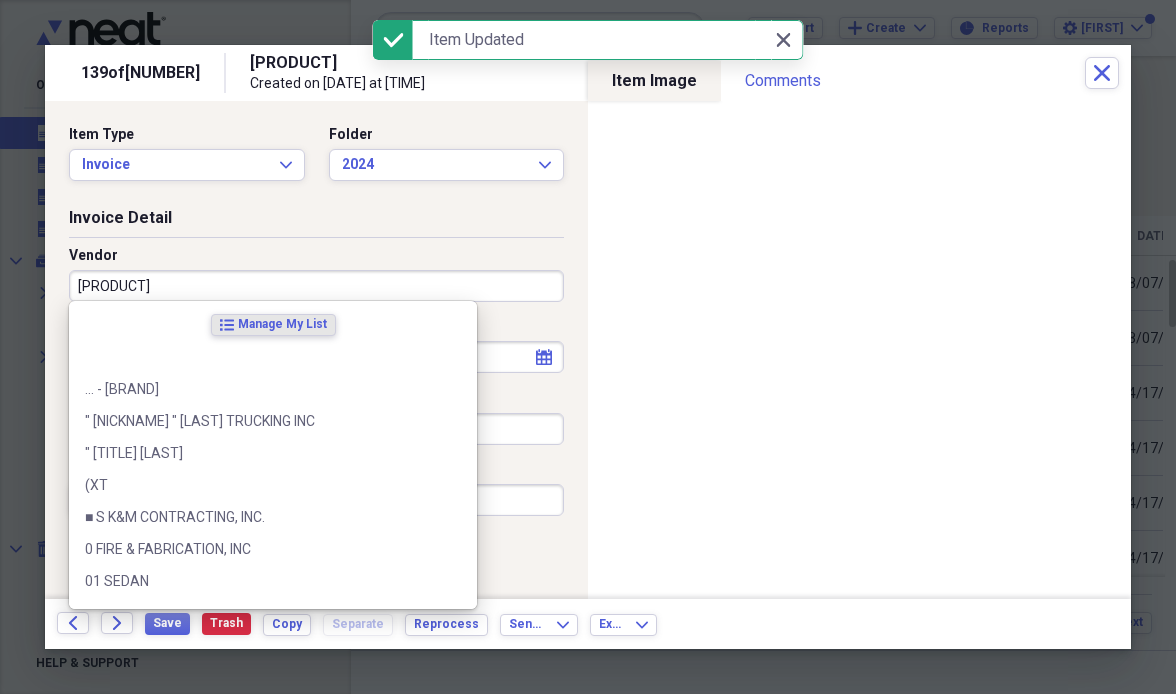 click on "[PRODUCT]" at bounding box center [316, 286] 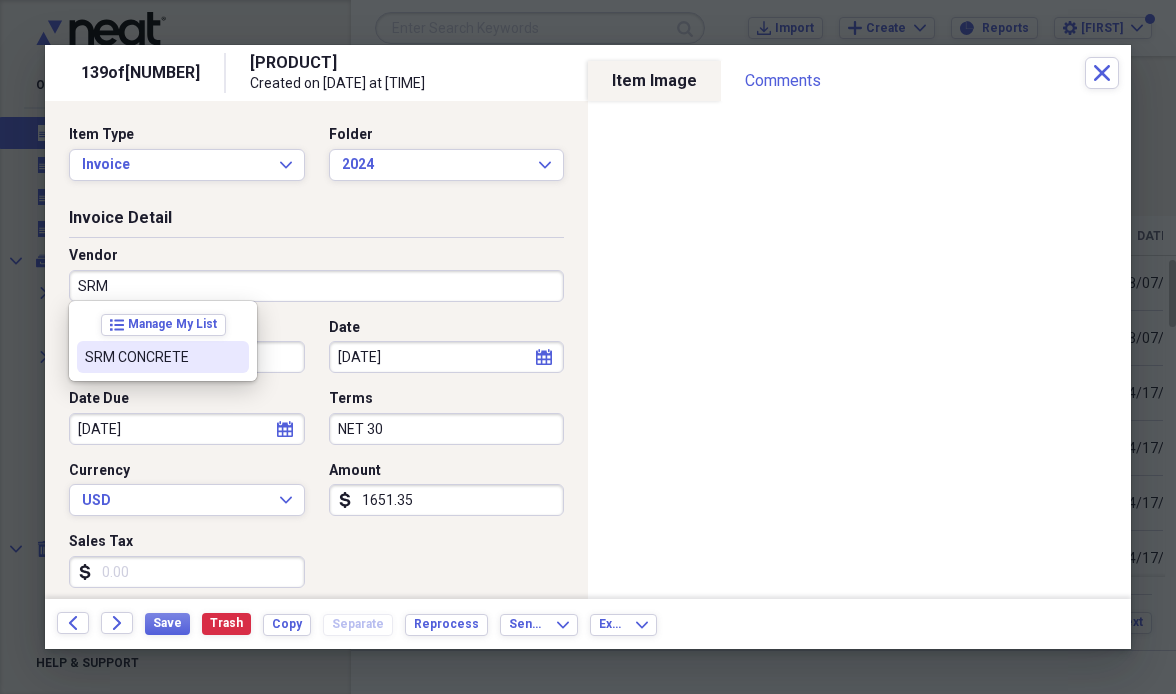 click on "SRM CONCRETE" at bounding box center [151, 357] 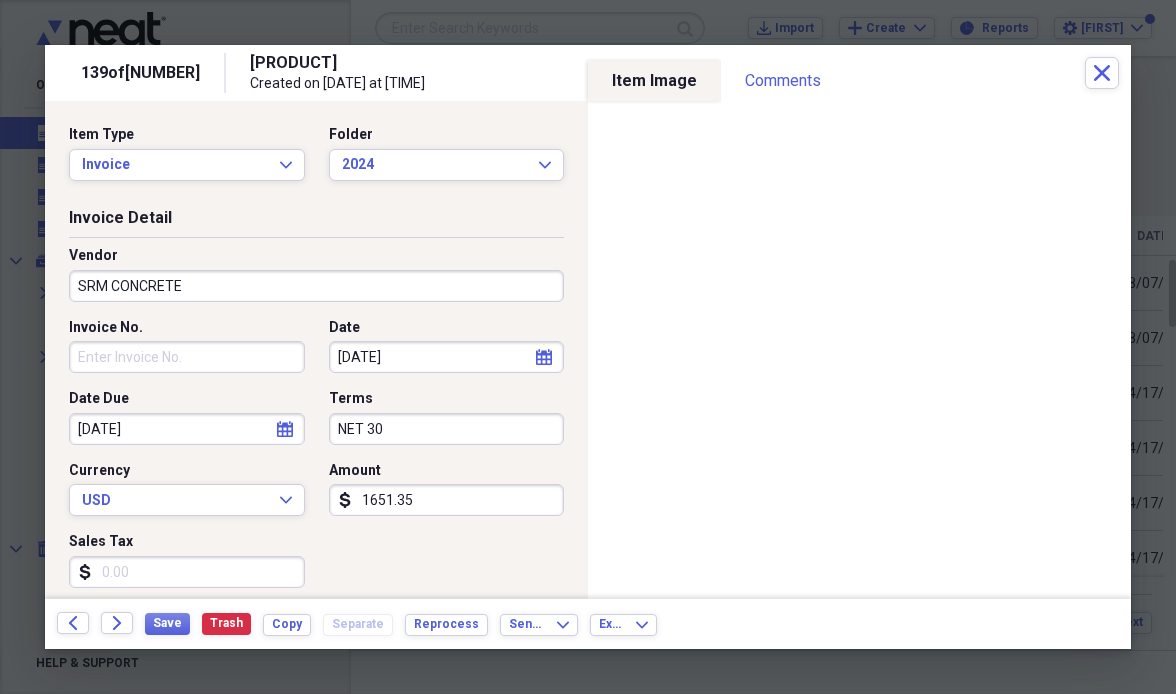 type on "Material" 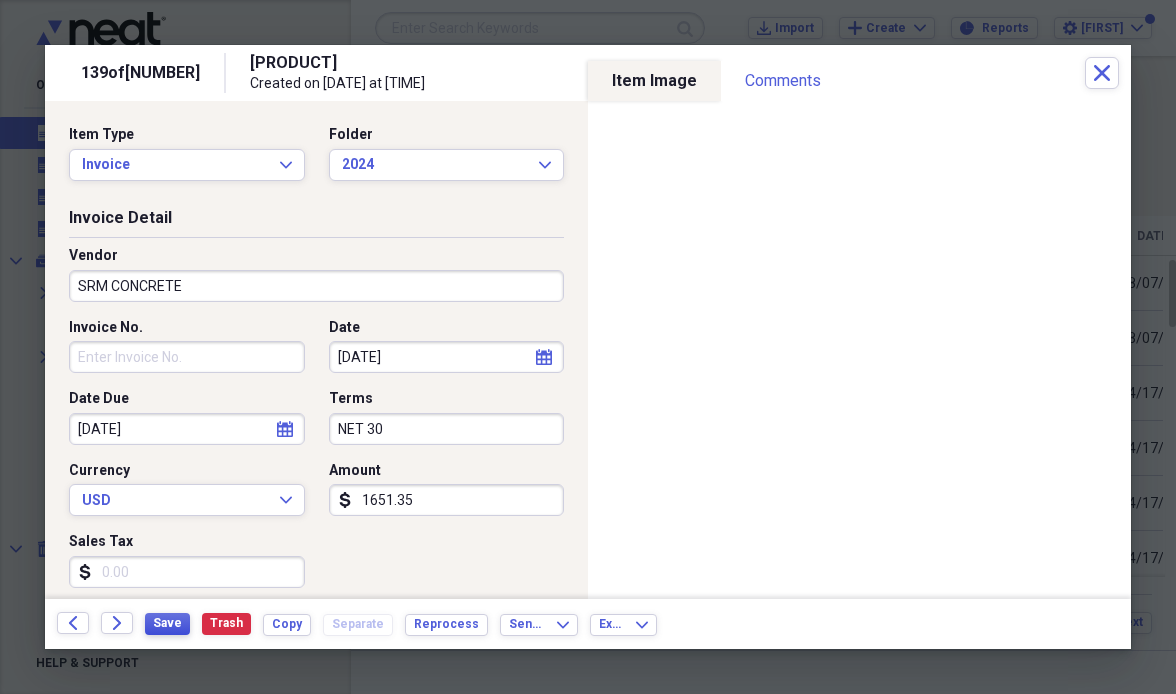 click on "Save" at bounding box center [167, 623] 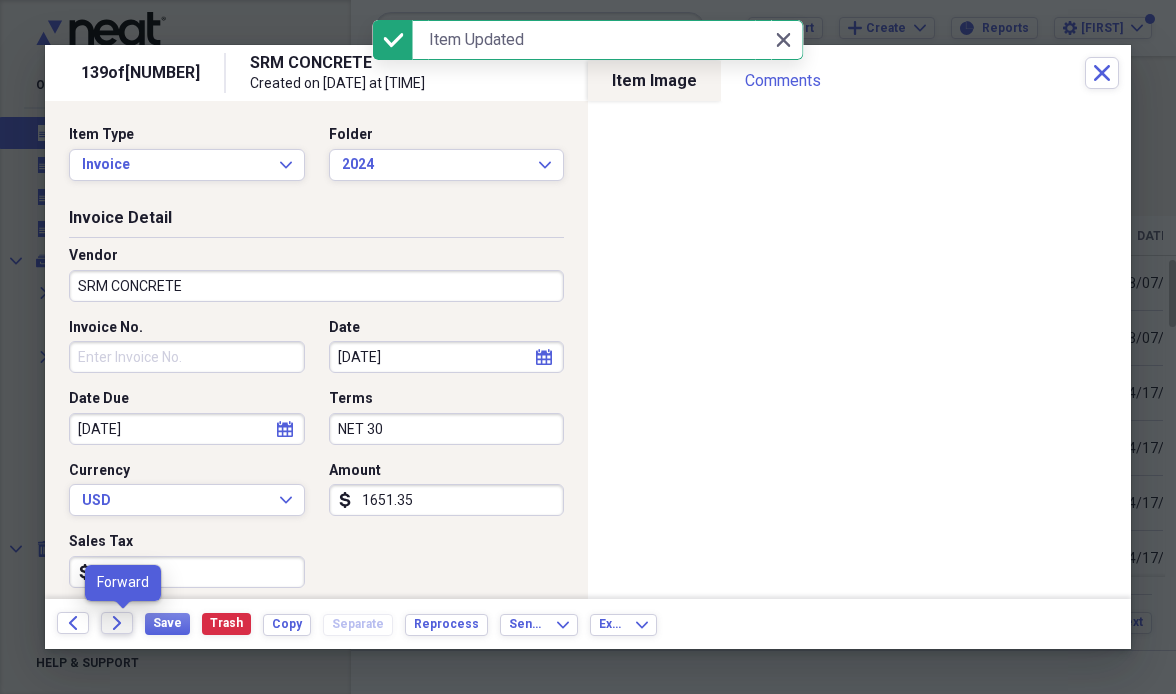 click 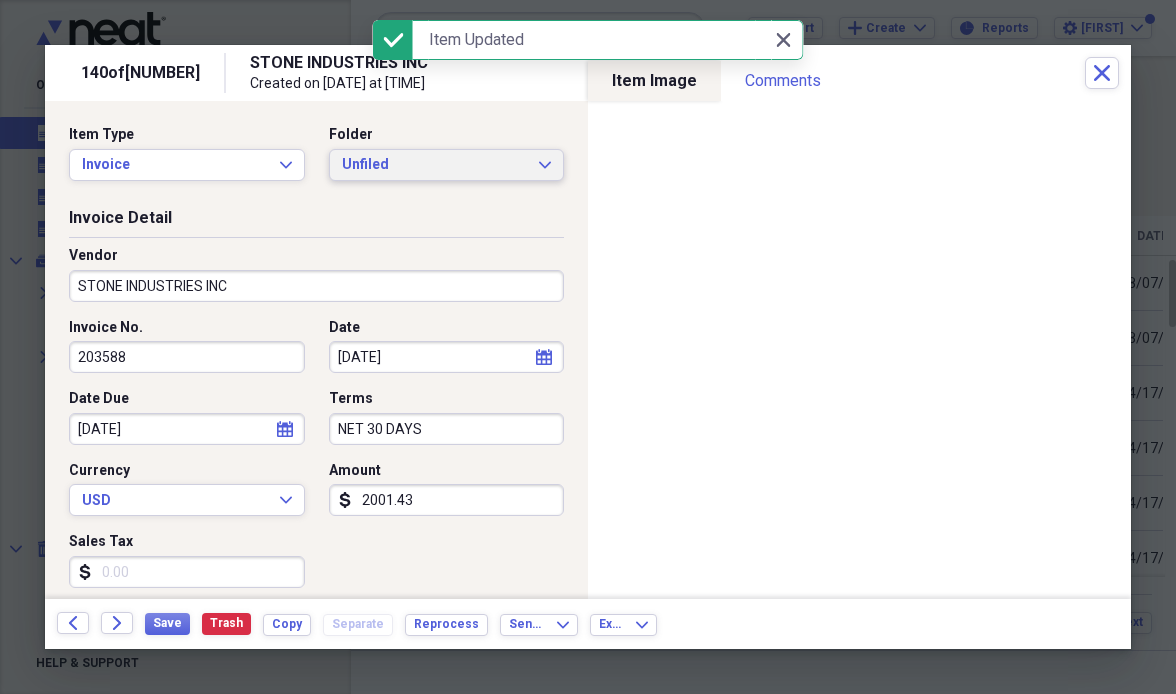 click on "Unfiled" at bounding box center (435, 165) 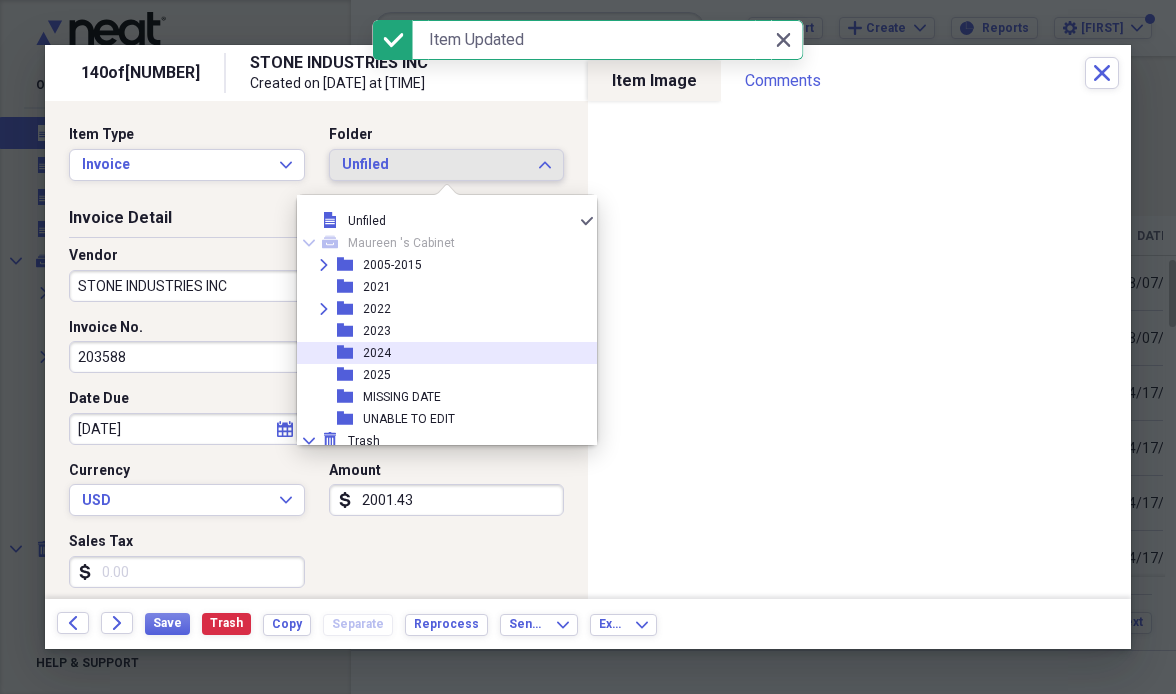click on "folder [YEAR]" at bounding box center (439, 353) 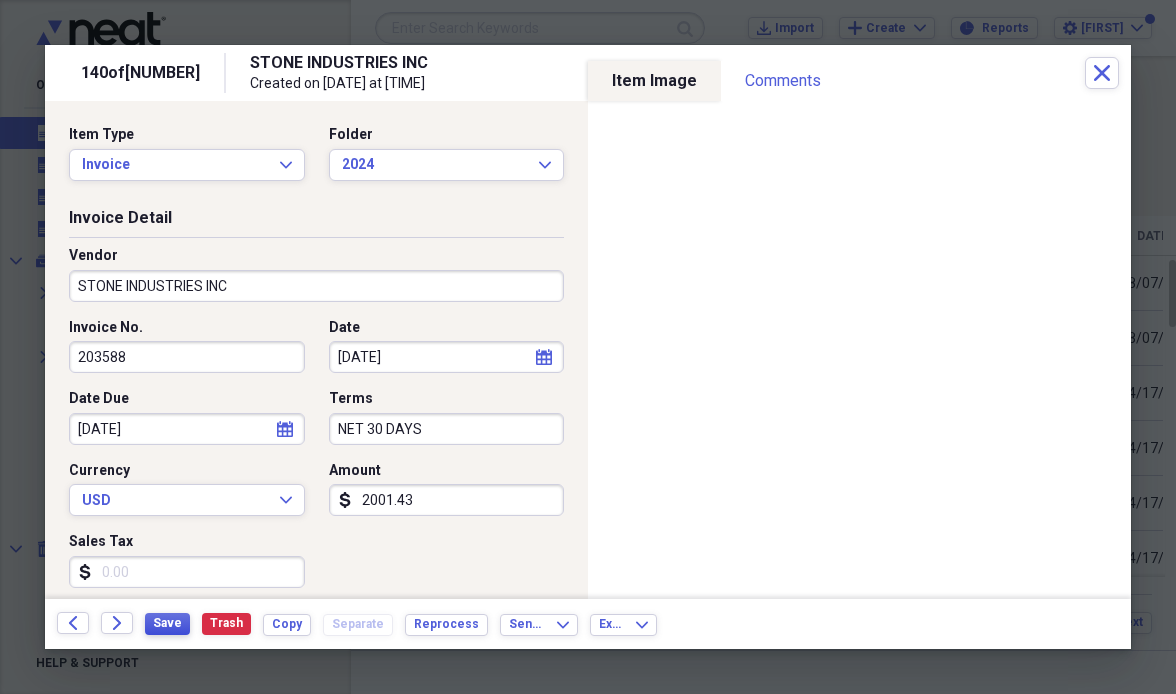 click on "Save" at bounding box center (167, 623) 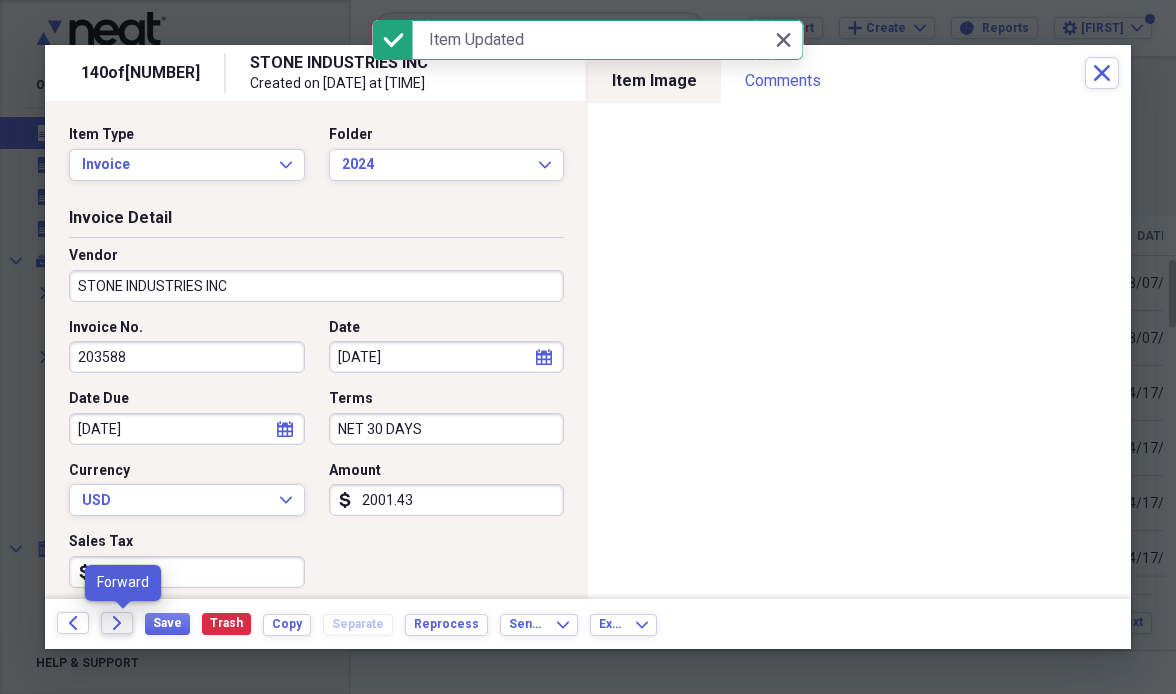 click on "Forward" 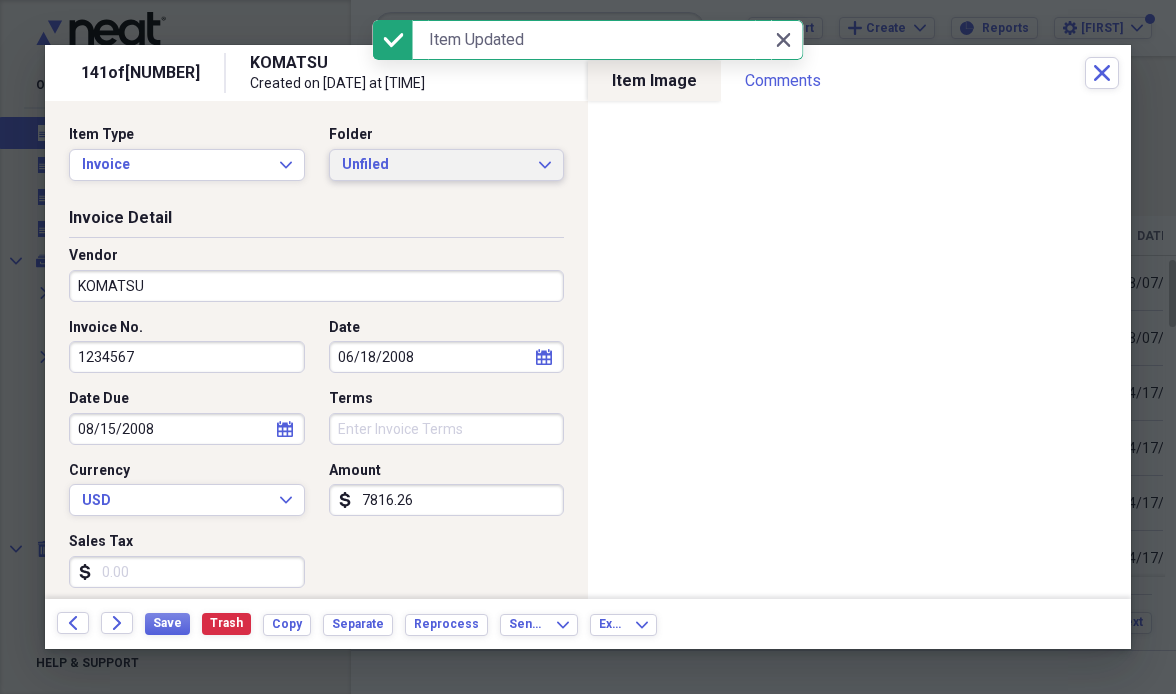 click on "Unfiled" at bounding box center [435, 165] 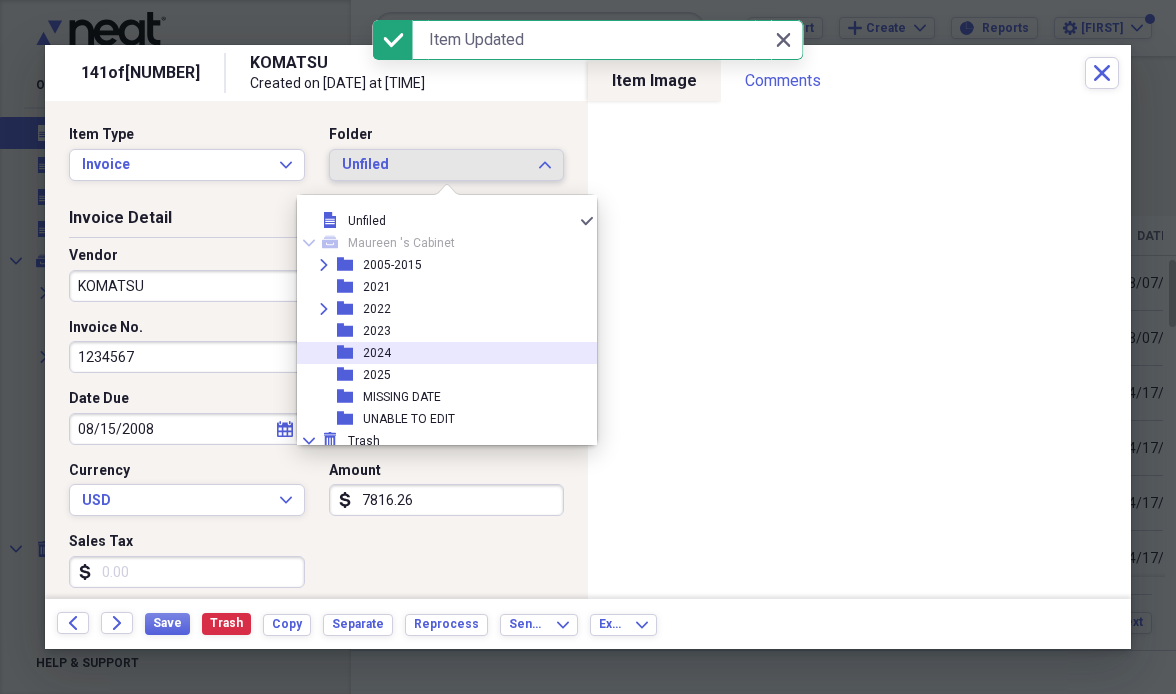 click on "folder [YEAR]" at bounding box center [439, 353] 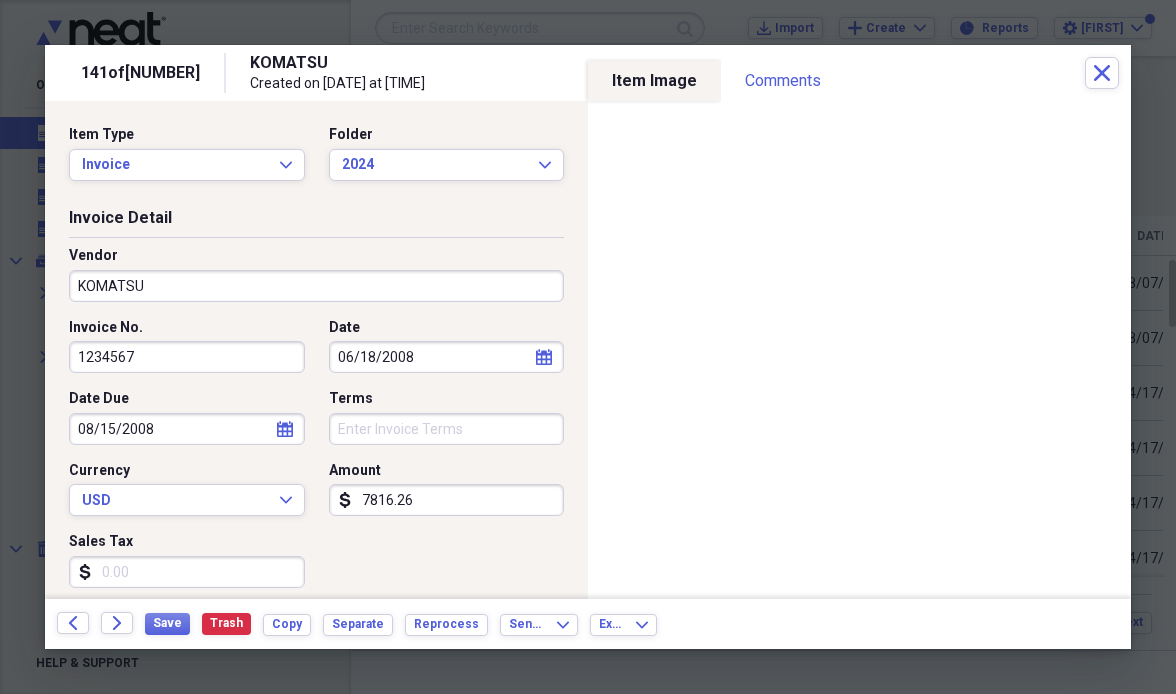 drag, startPoint x: 206, startPoint y: 368, endPoint x: 0, endPoint y: 364, distance: 206.03883 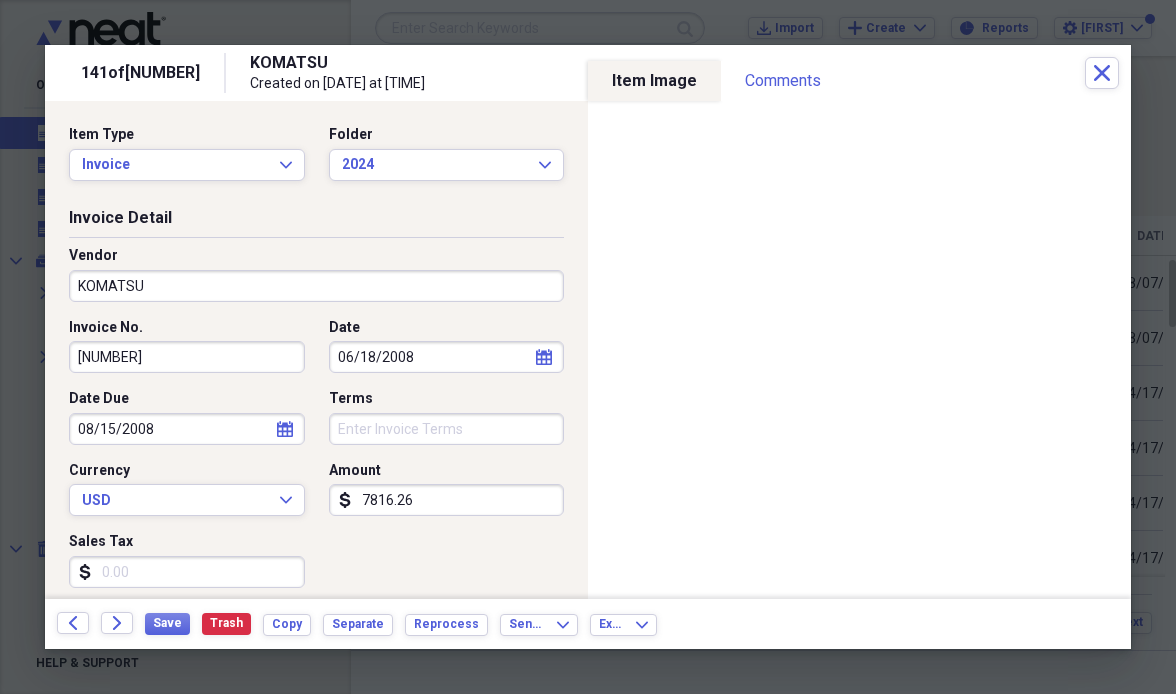 type on "[NUMBER]" 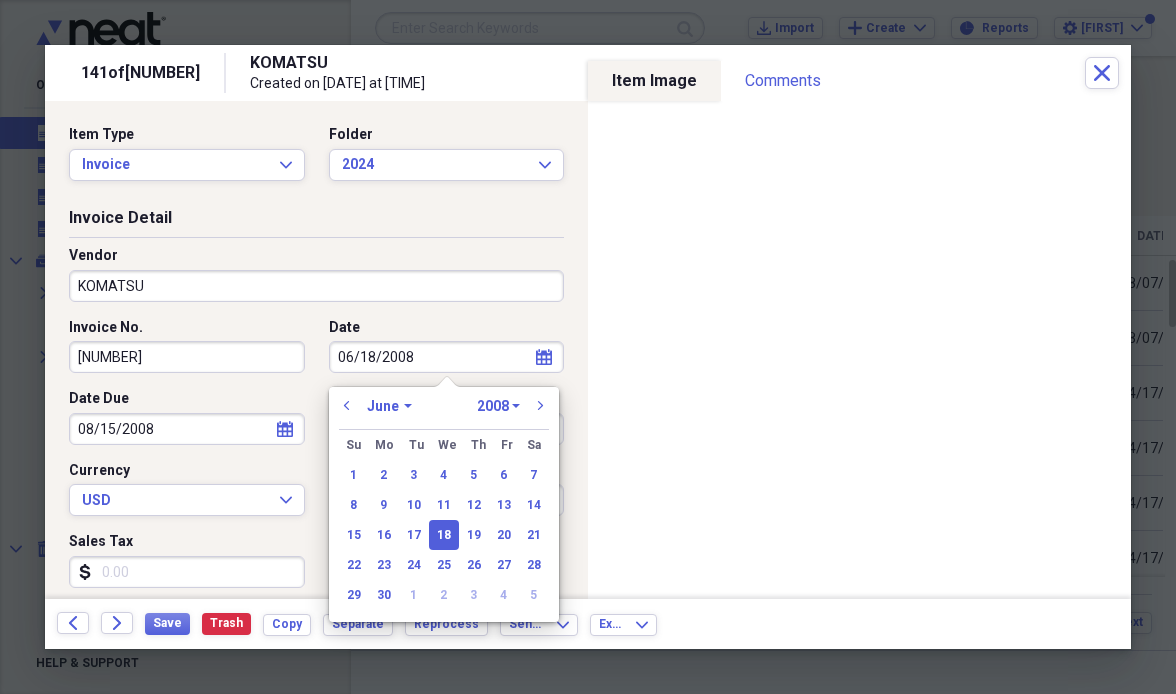 click on "06/18/2008" at bounding box center [447, 357] 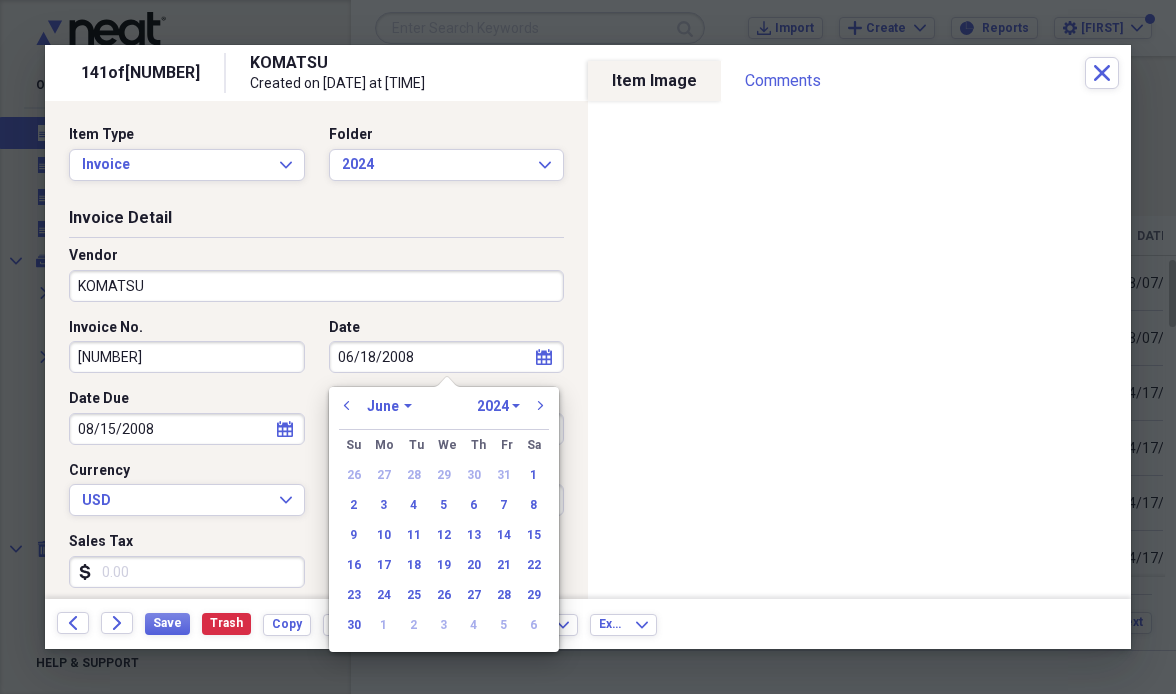 select on "10" 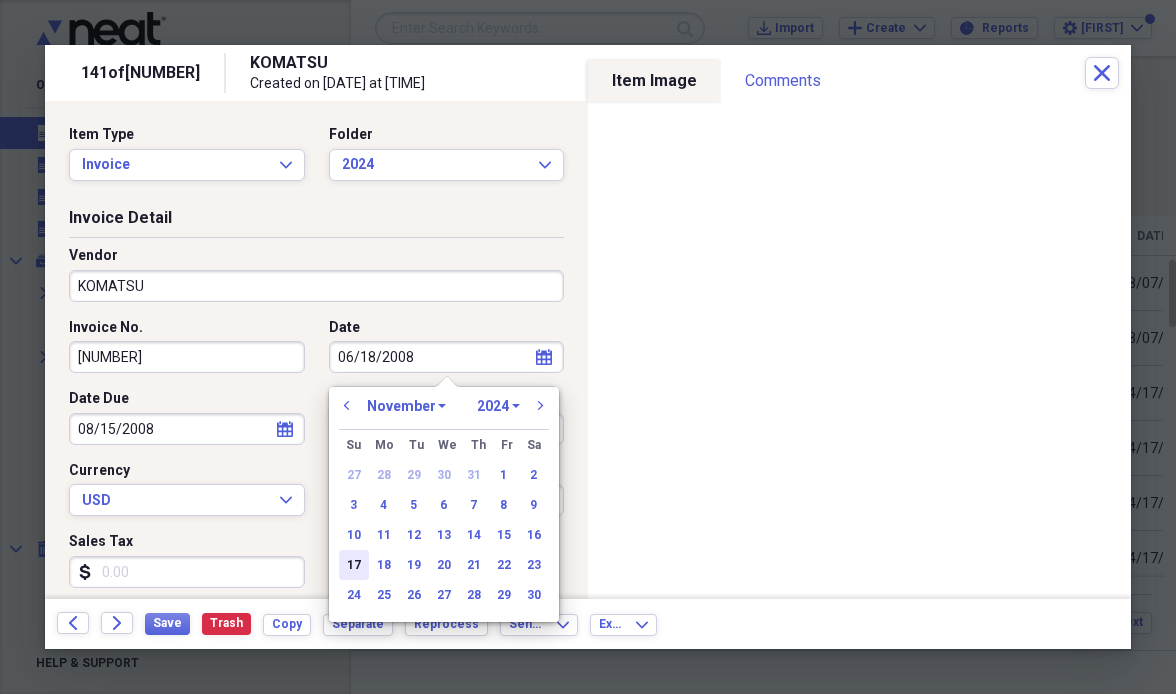 click on "17" at bounding box center [354, 565] 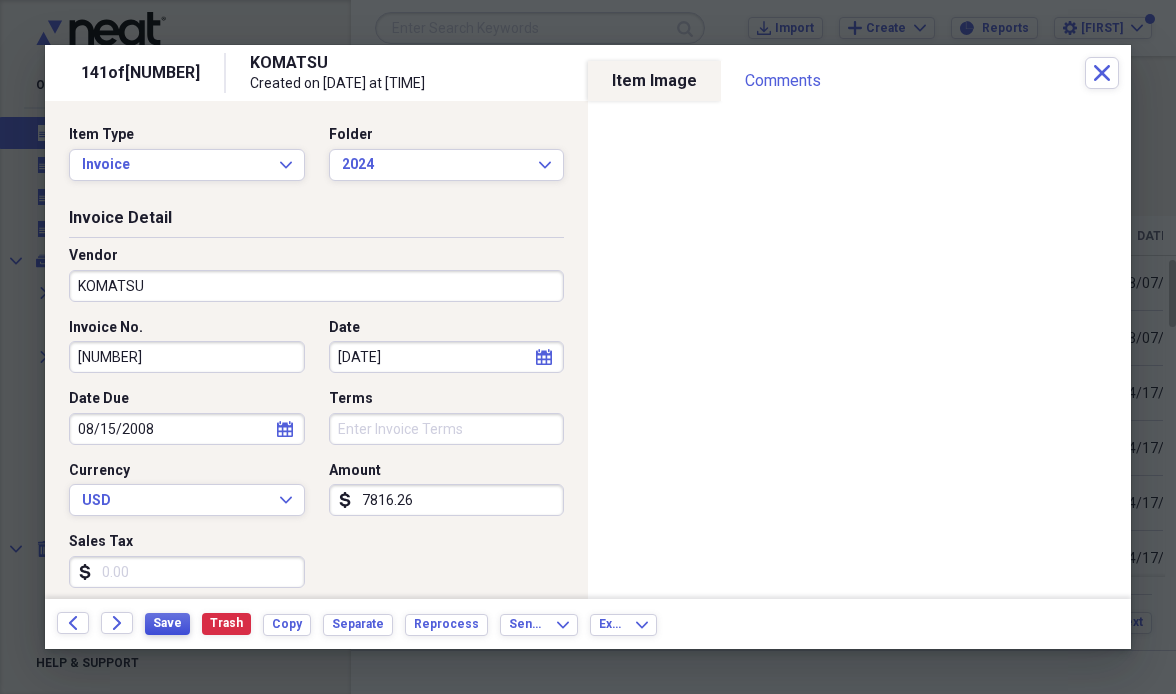 click on "Save" at bounding box center (167, 623) 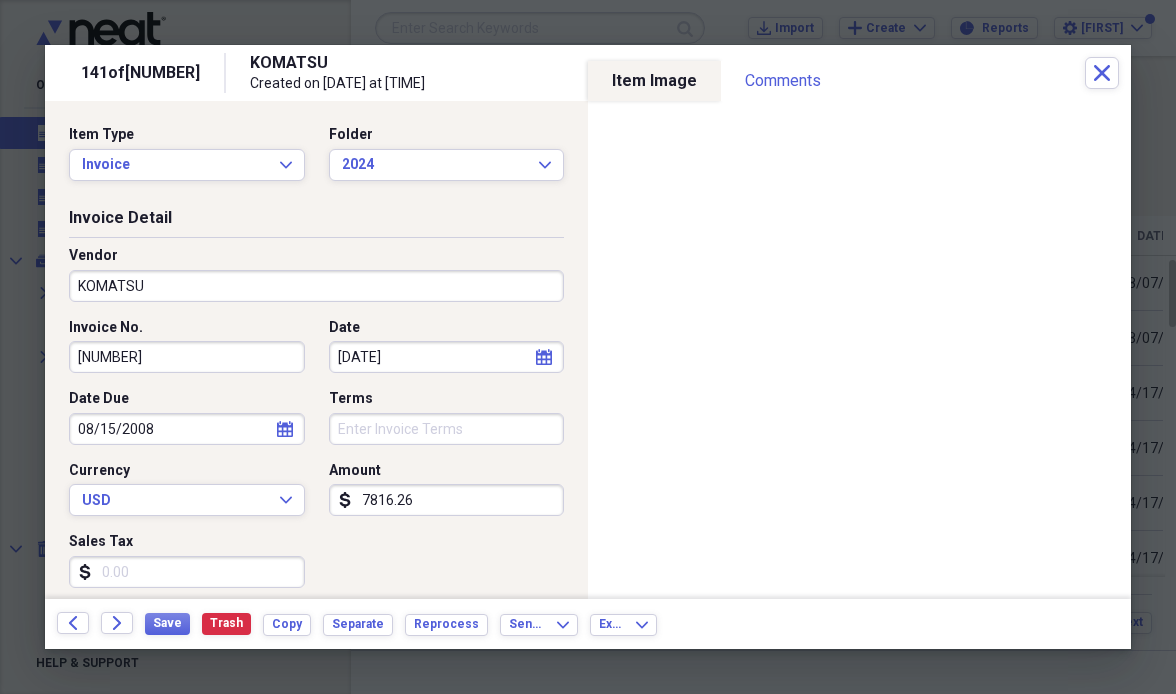 drag, startPoint x: 146, startPoint y: 362, endPoint x: 24, endPoint y: 356, distance: 122.14745 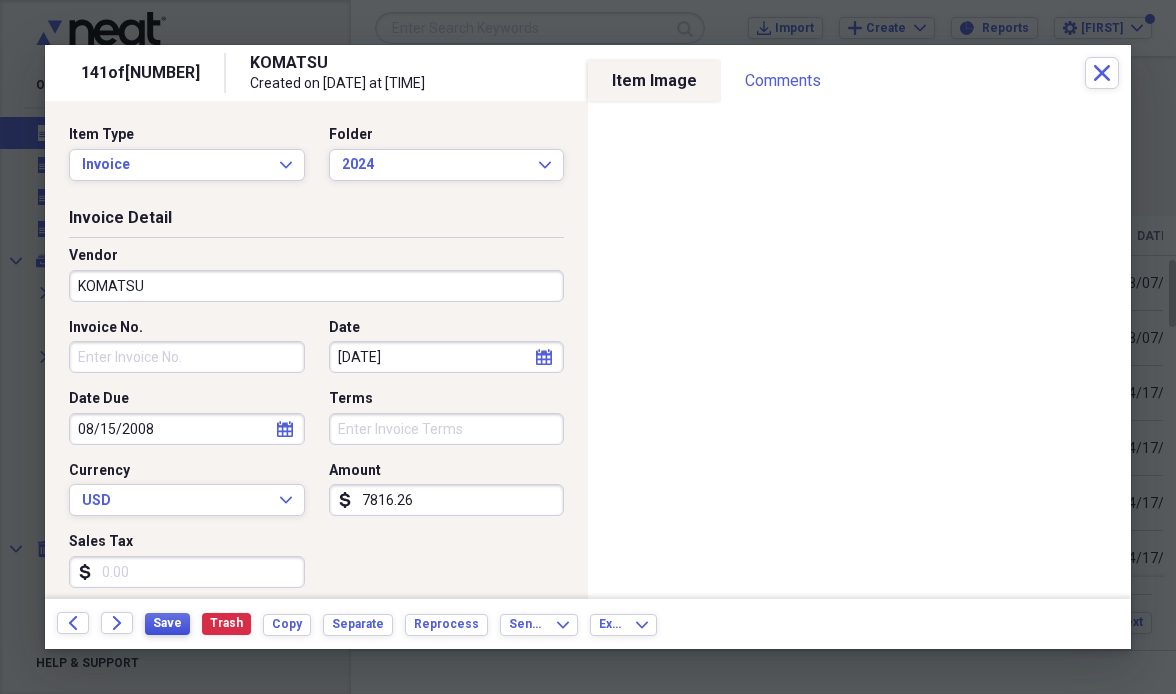 type 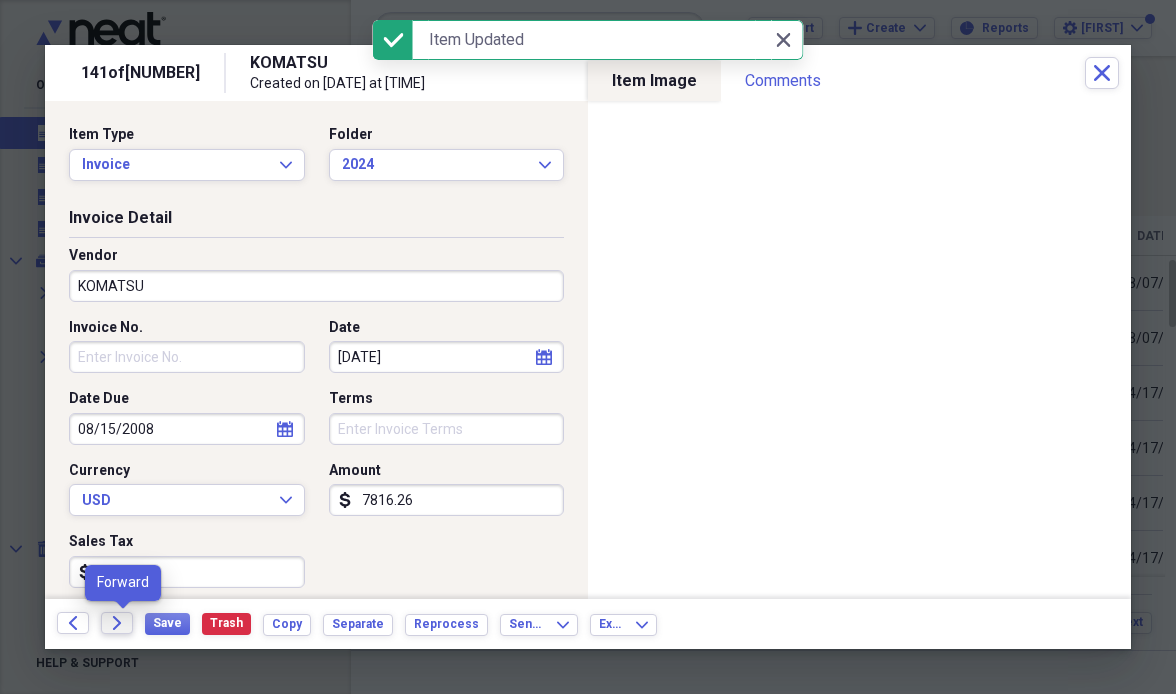 click on "Forward" at bounding box center [117, 623] 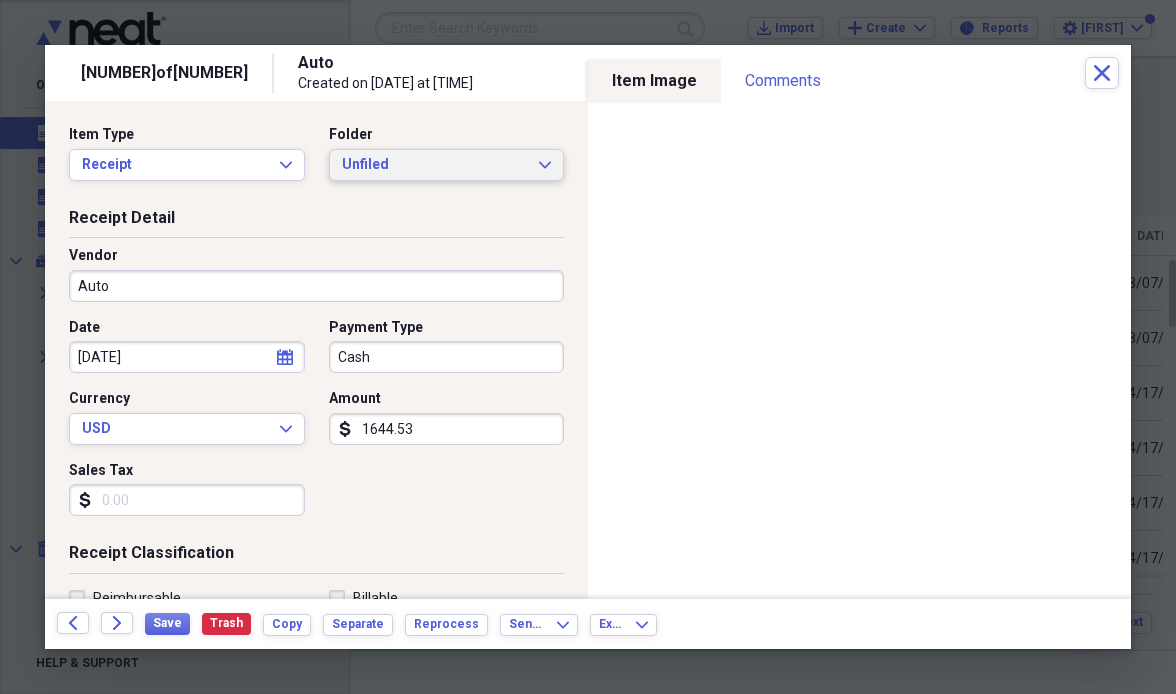 click on "Unfiled" at bounding box center (435, 165) 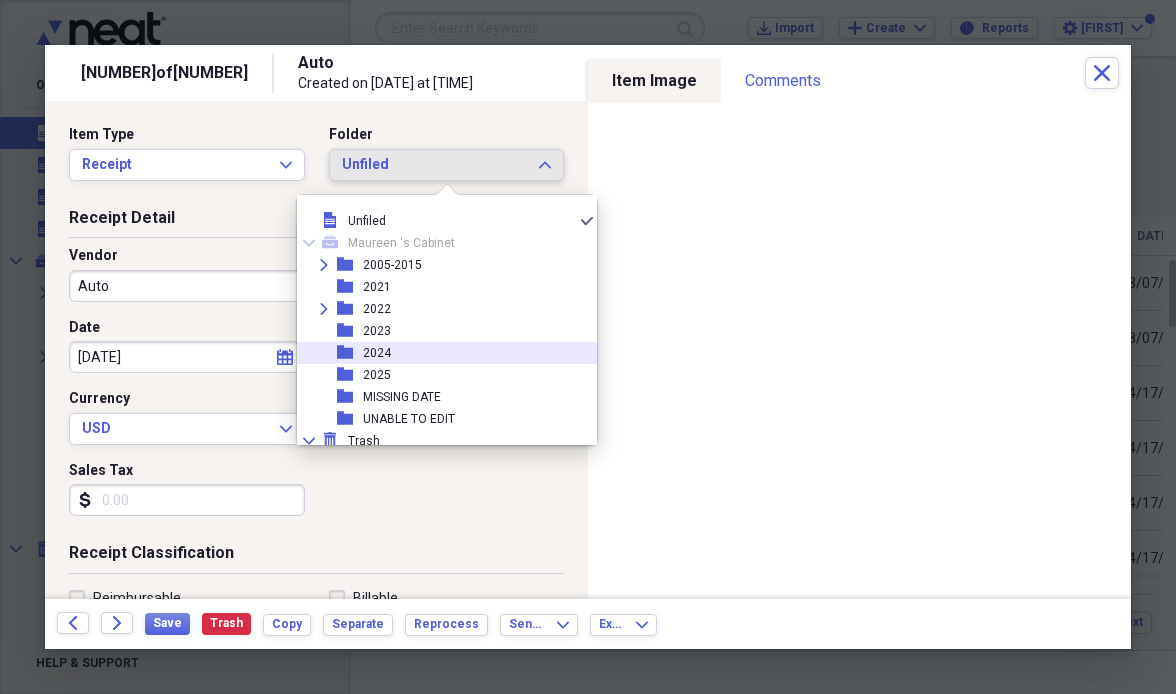 click on "2024" at bounding box center (377, 353) 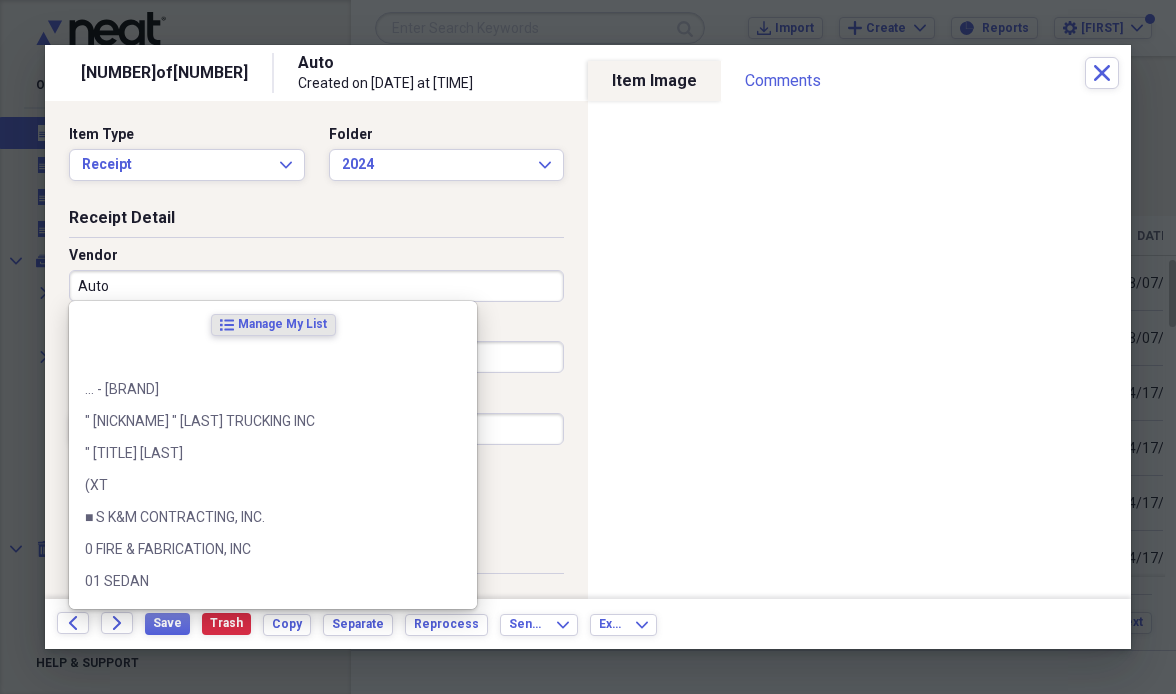click on "Auto" at bounding box center [316, 286] 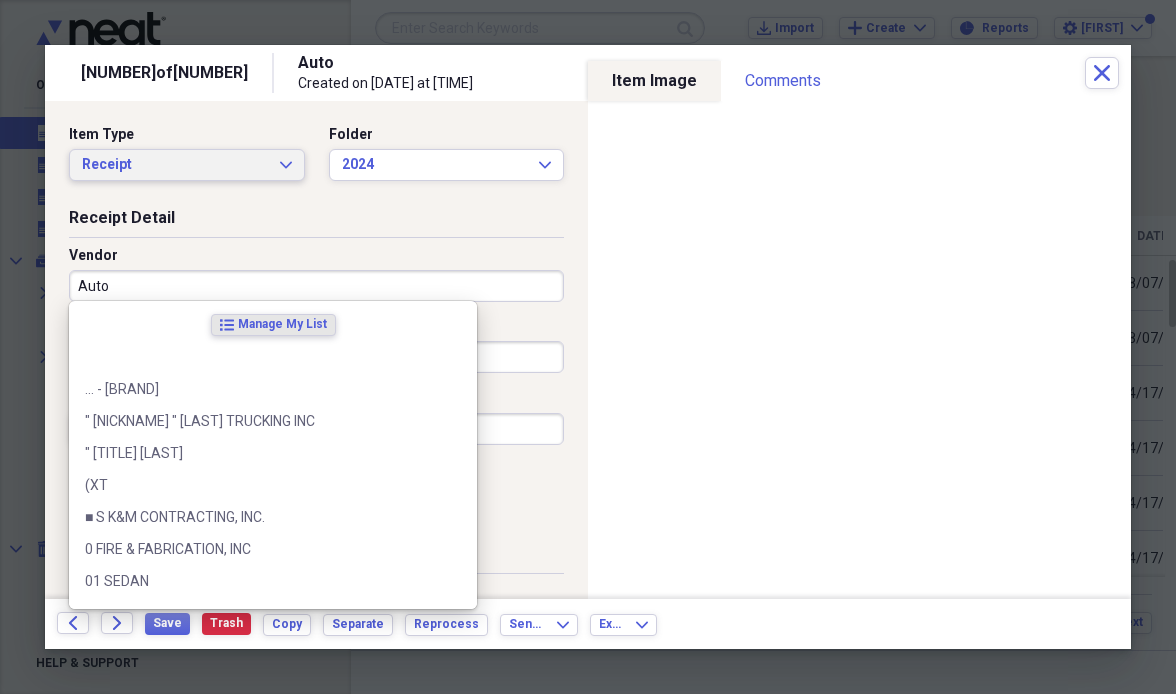 click on "Receipt" at bounding box center [175, 165] 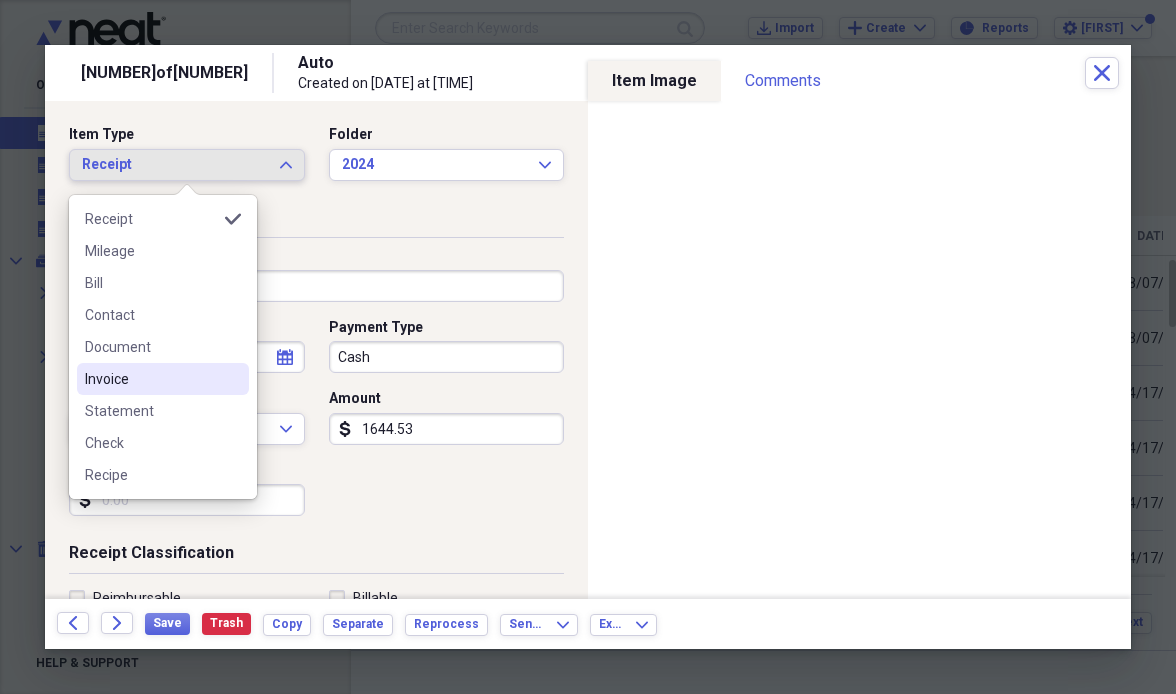 click on "Invoice" at bounding box center (151, 379) 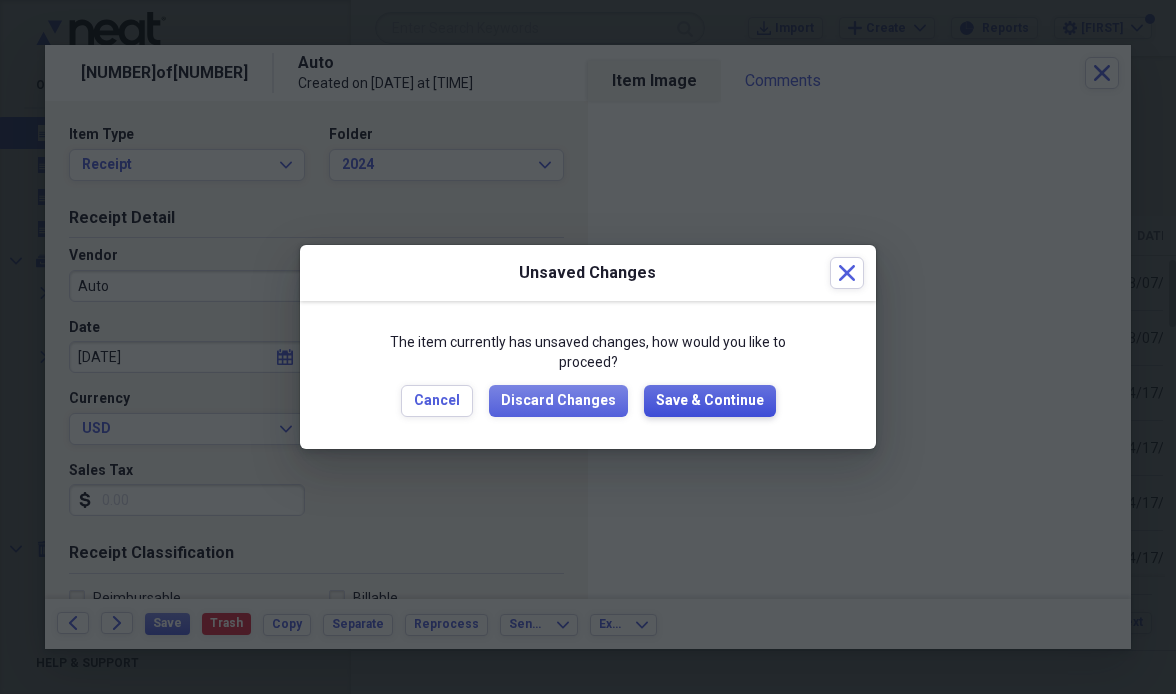 click on "Save & Continue" at bounding box center (710, 401) 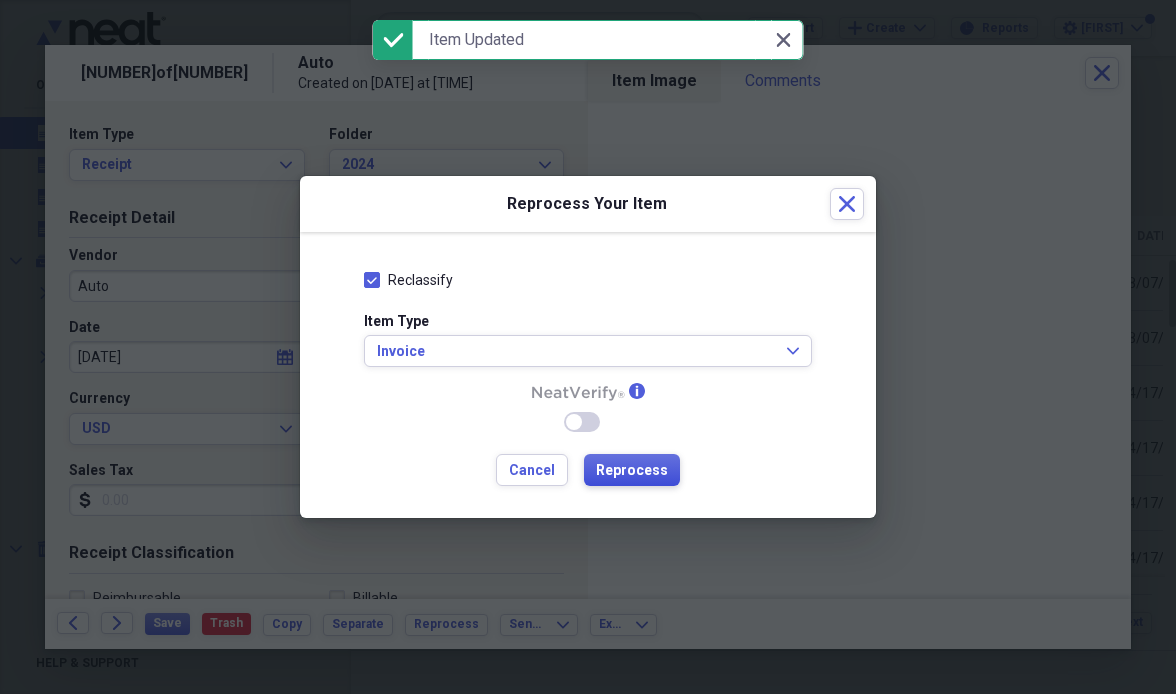 click on "Reprocess" at bounding box center (632, 471) 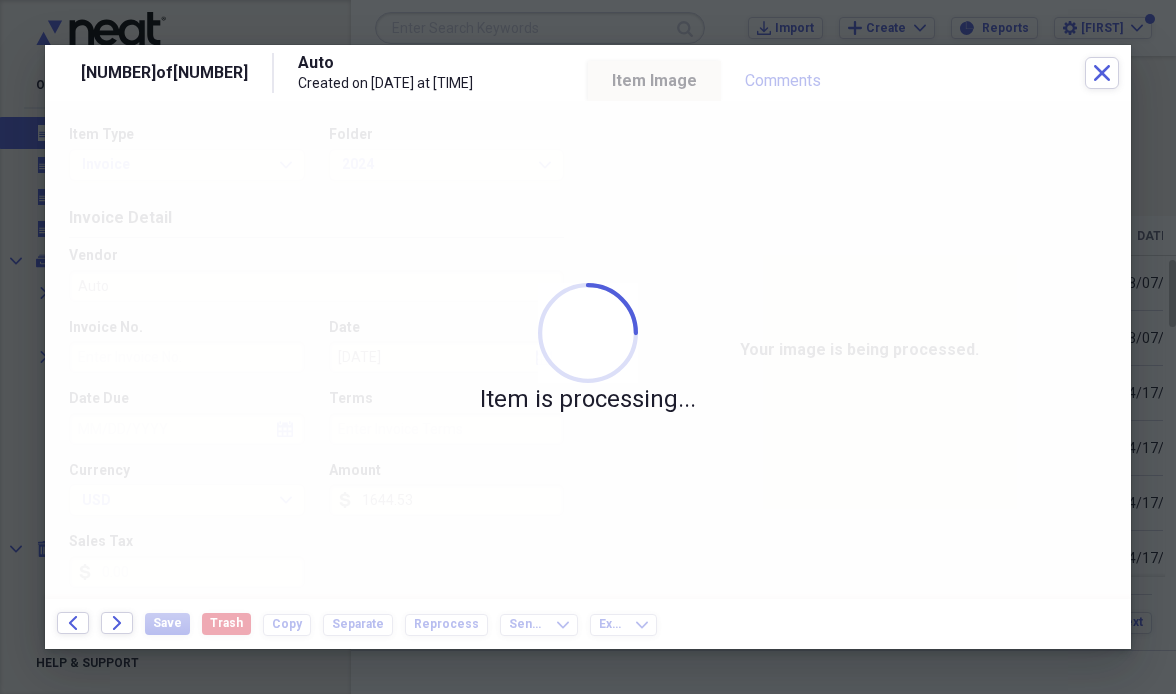 type on "63801071687" 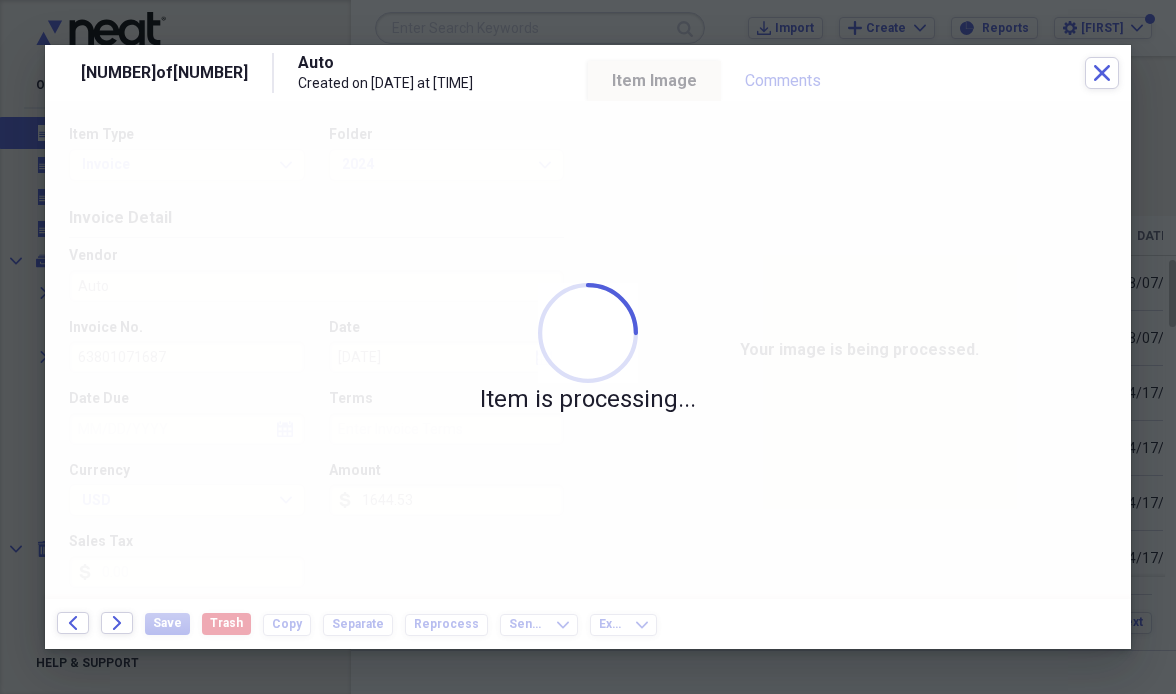 type on "OLD SECOND NATIONAL BANK" 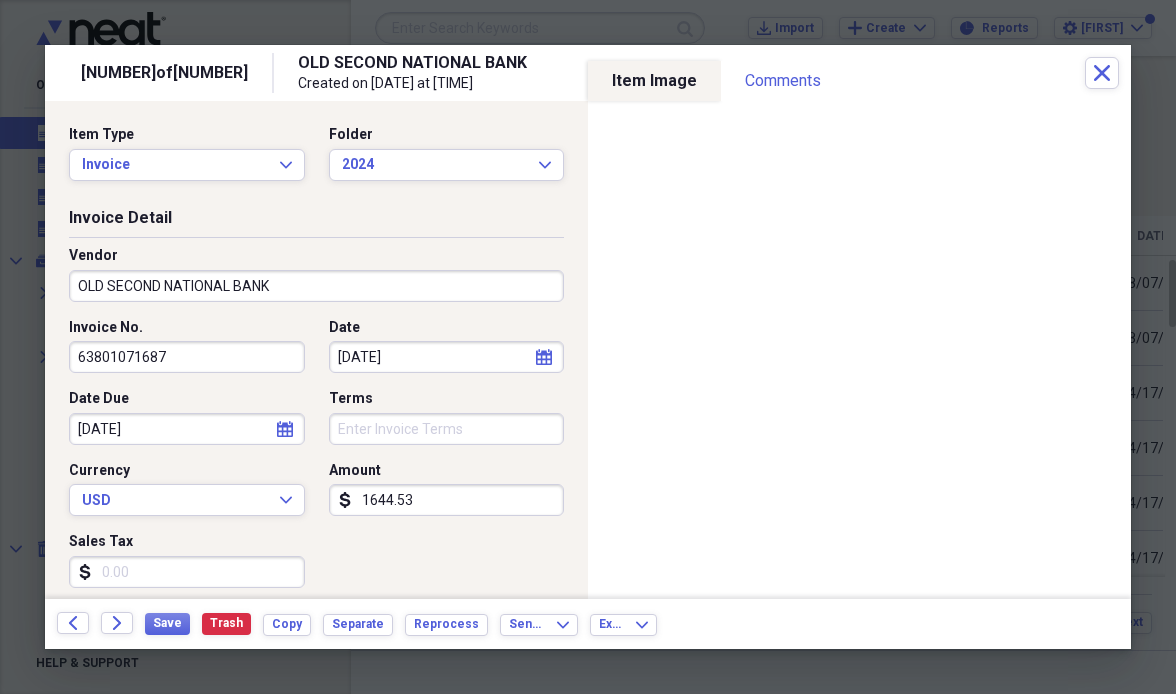 click 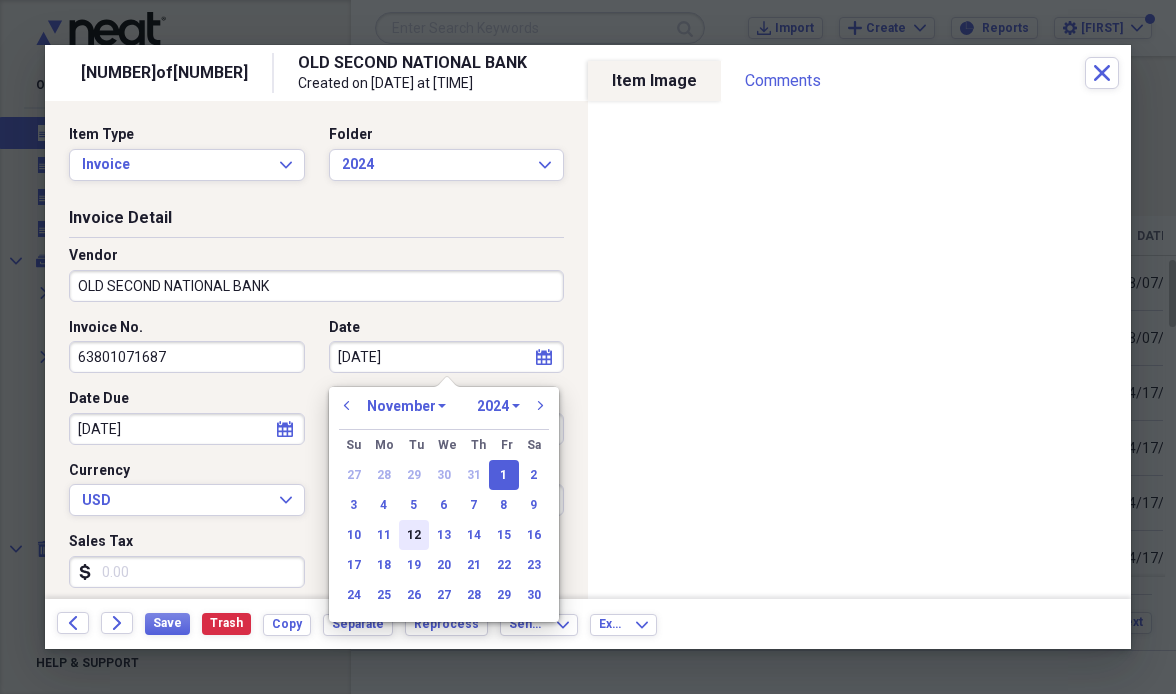 click on "12" at bounding box center [414, 535] 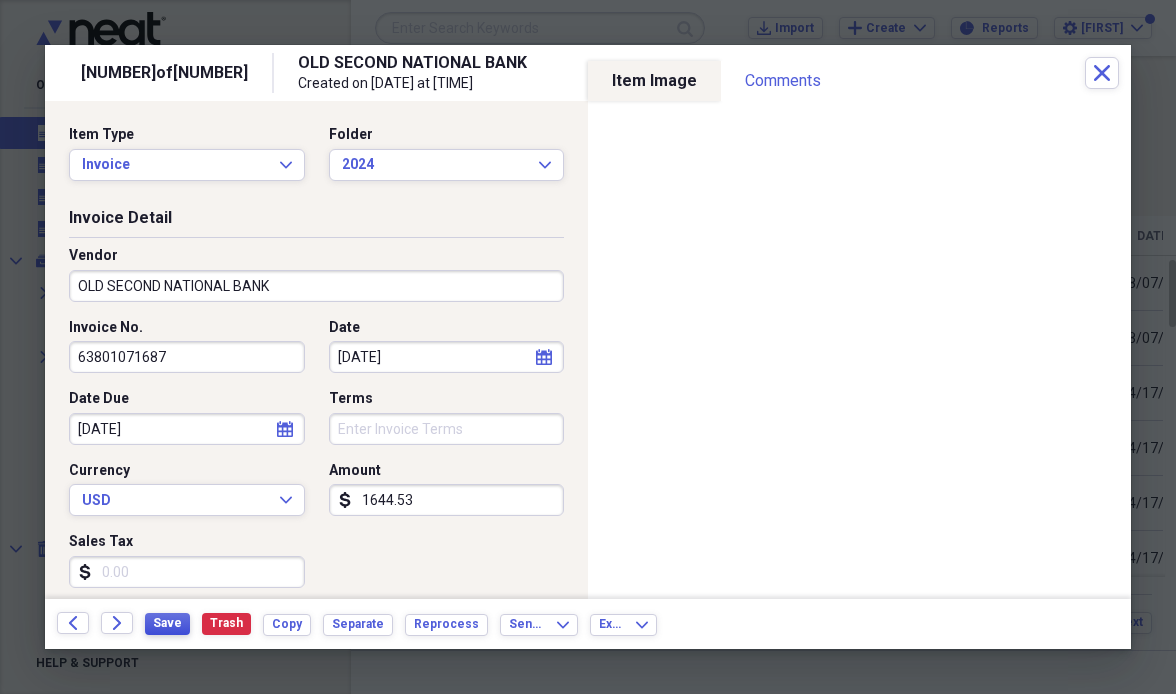 click on "Save" at bounding box center (167, 623) 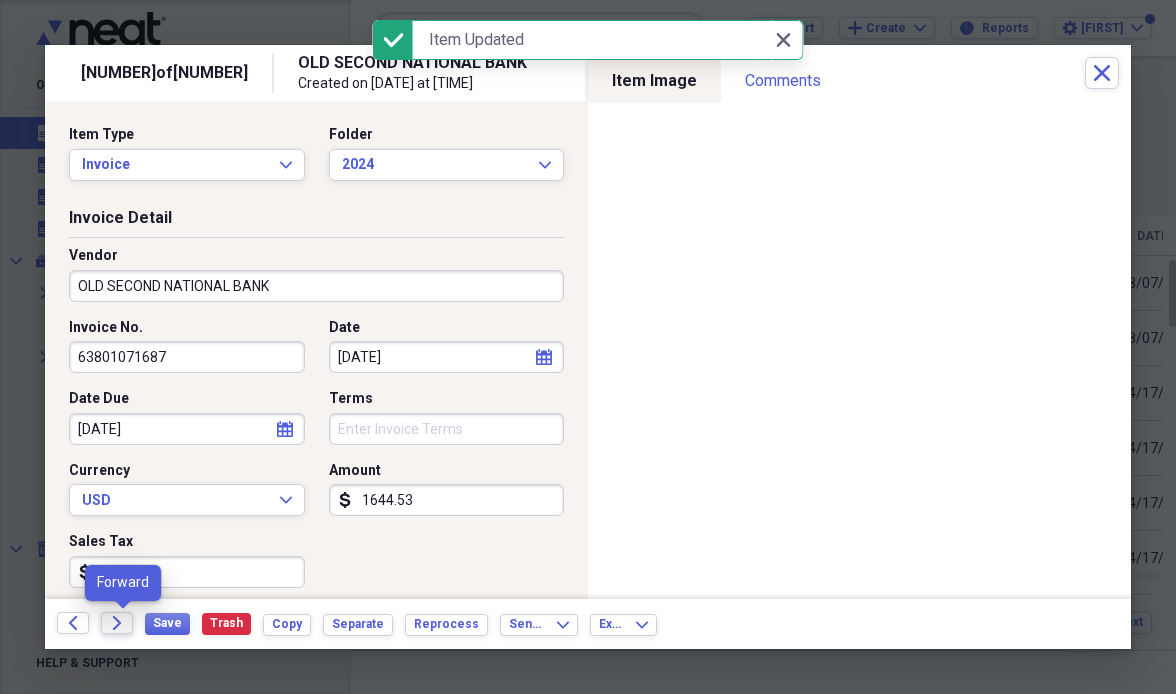 click 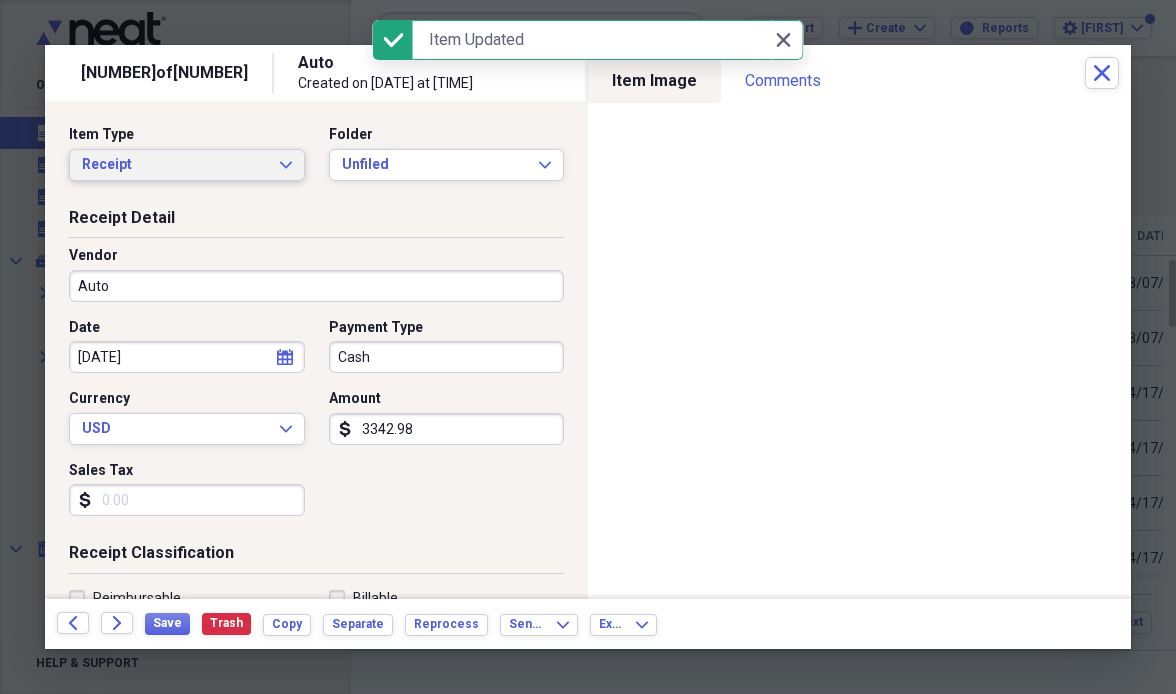 click on "Receipt" at bounding box center (175, 165) 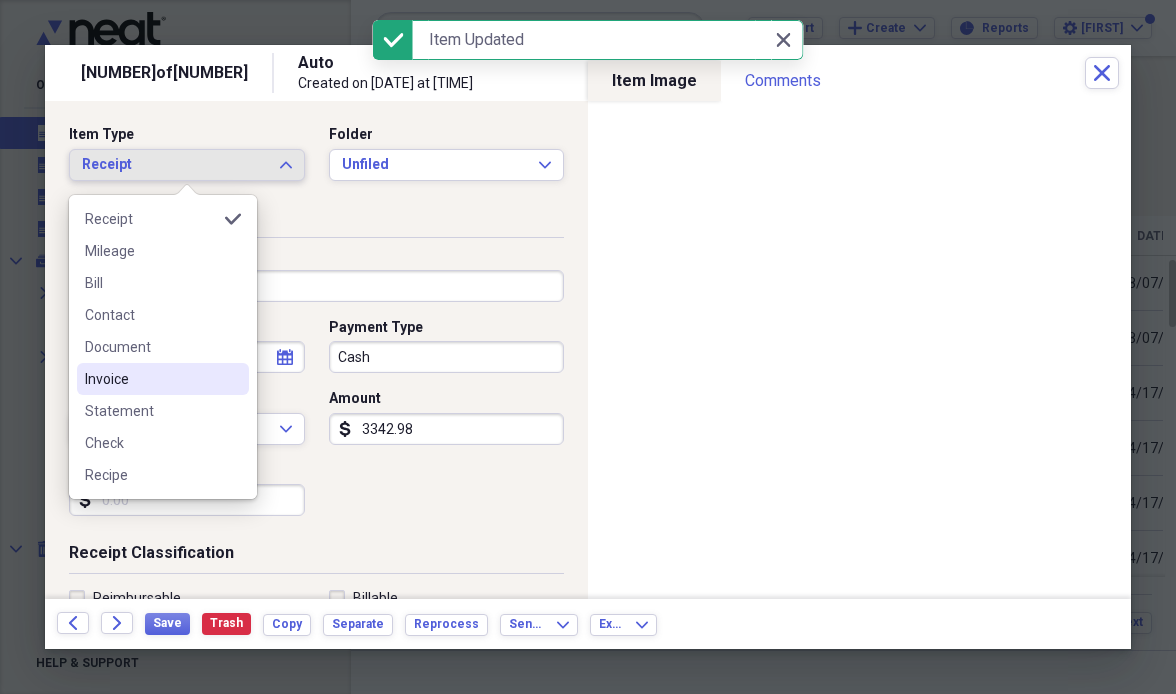 click on "Invoice" at bounding box center (151, 379) 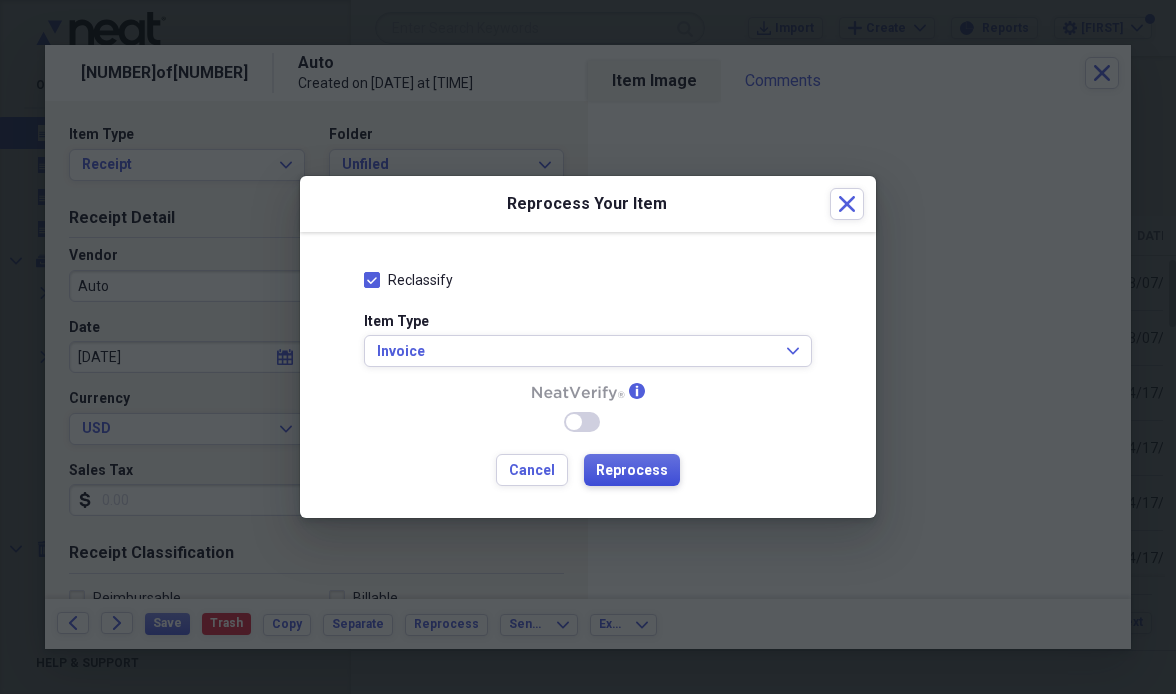 click on "Reprocess" at bounding box center (632, 471) 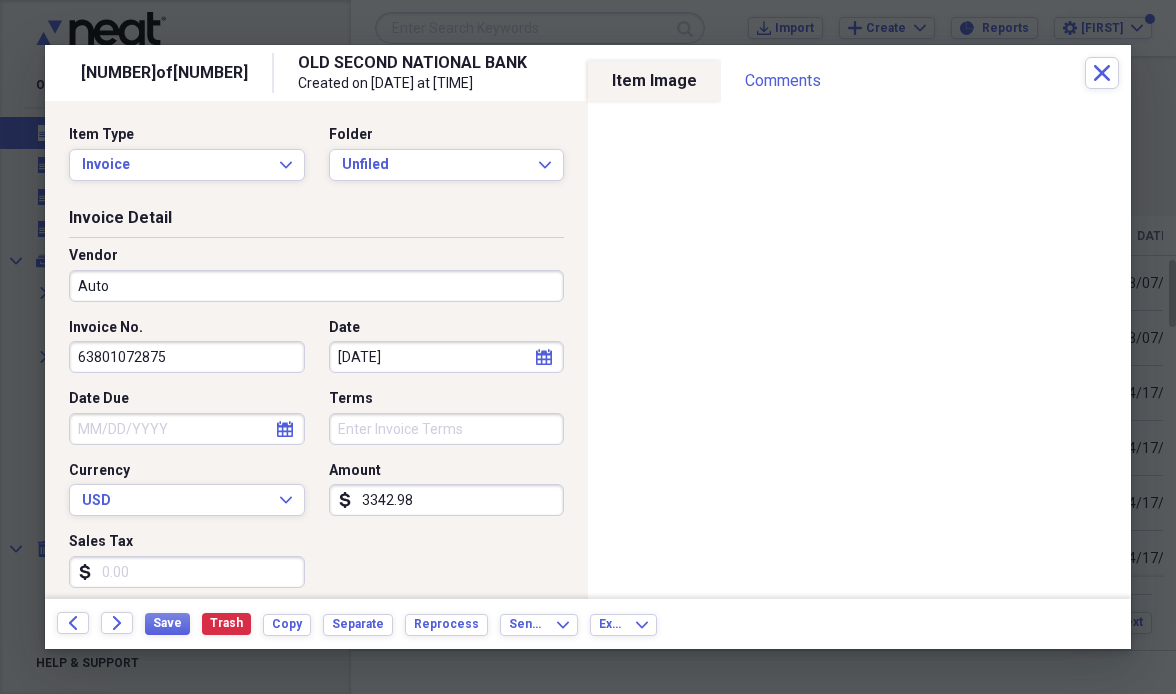 type on "63801072875" 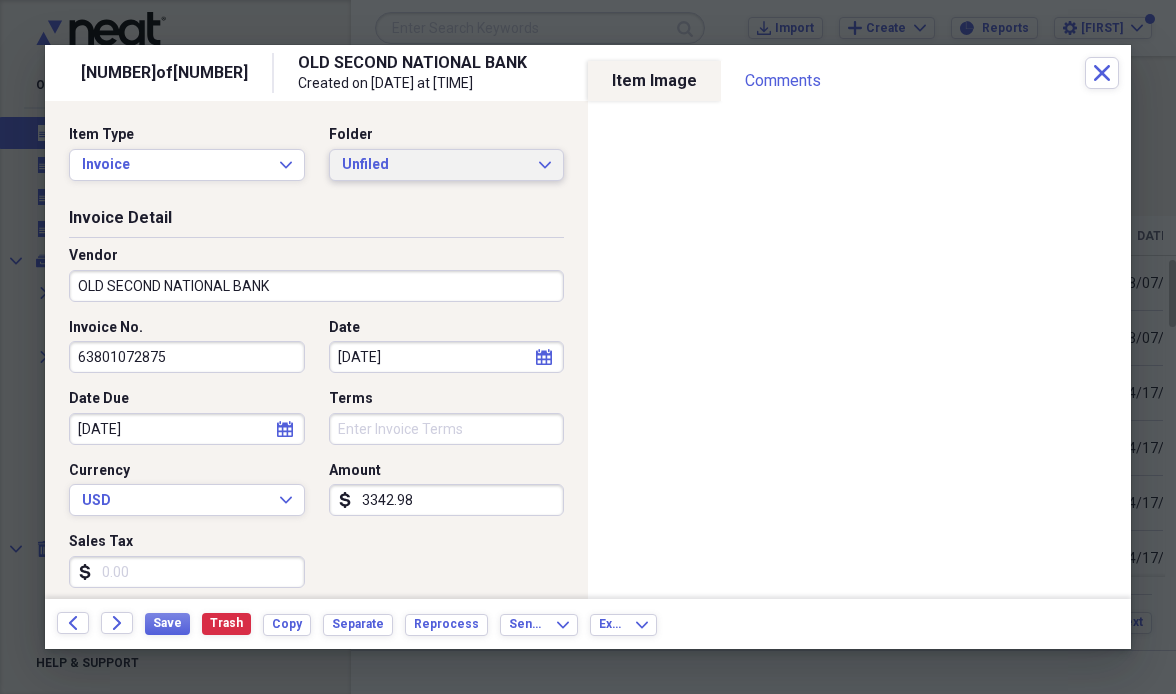 click on "Unfiled Expand" at bounding box center (447, 165) 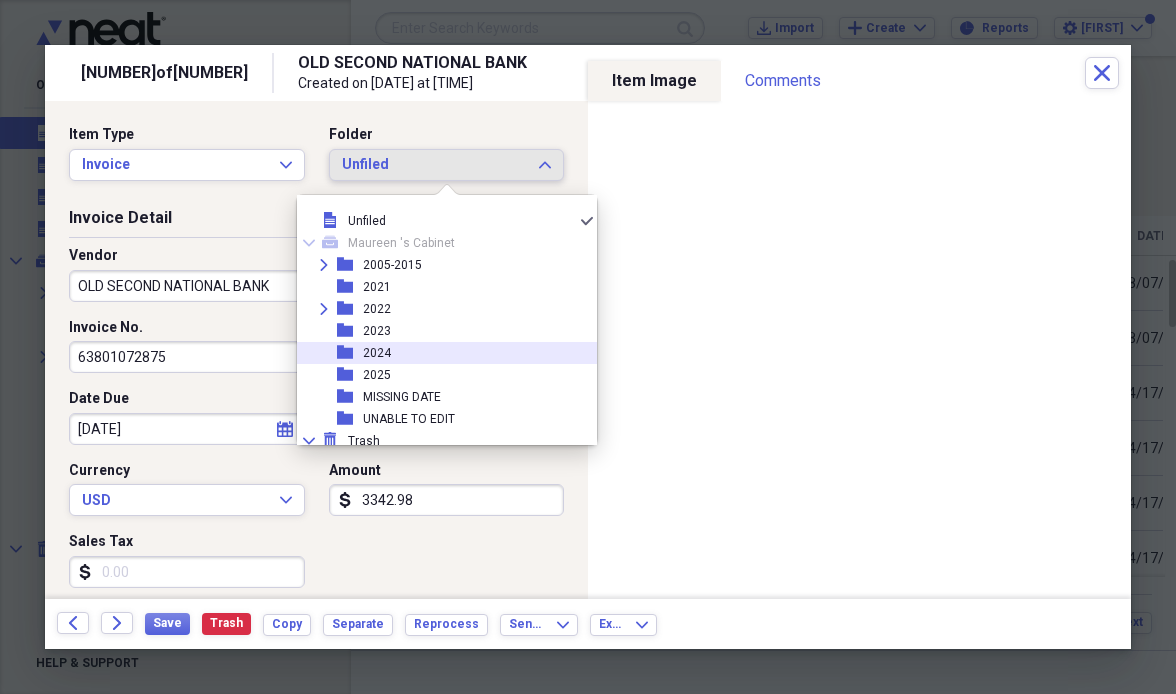 click on "folder [YEAR]" at bounding box center (439, 353) 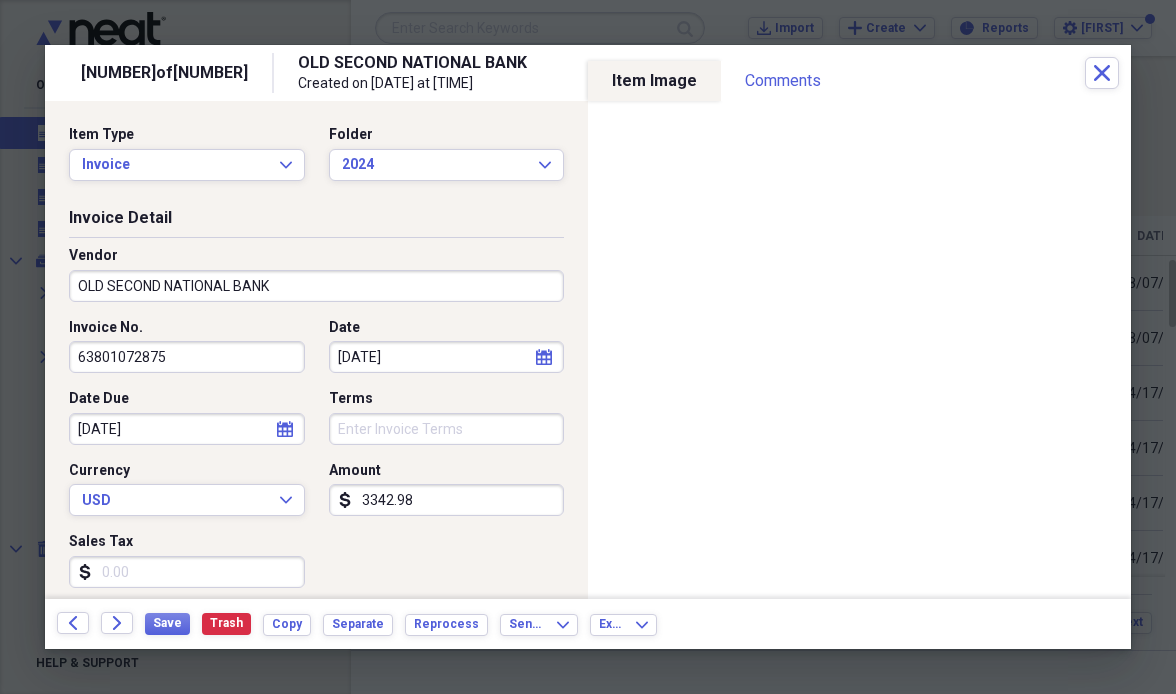 click on "calendar" 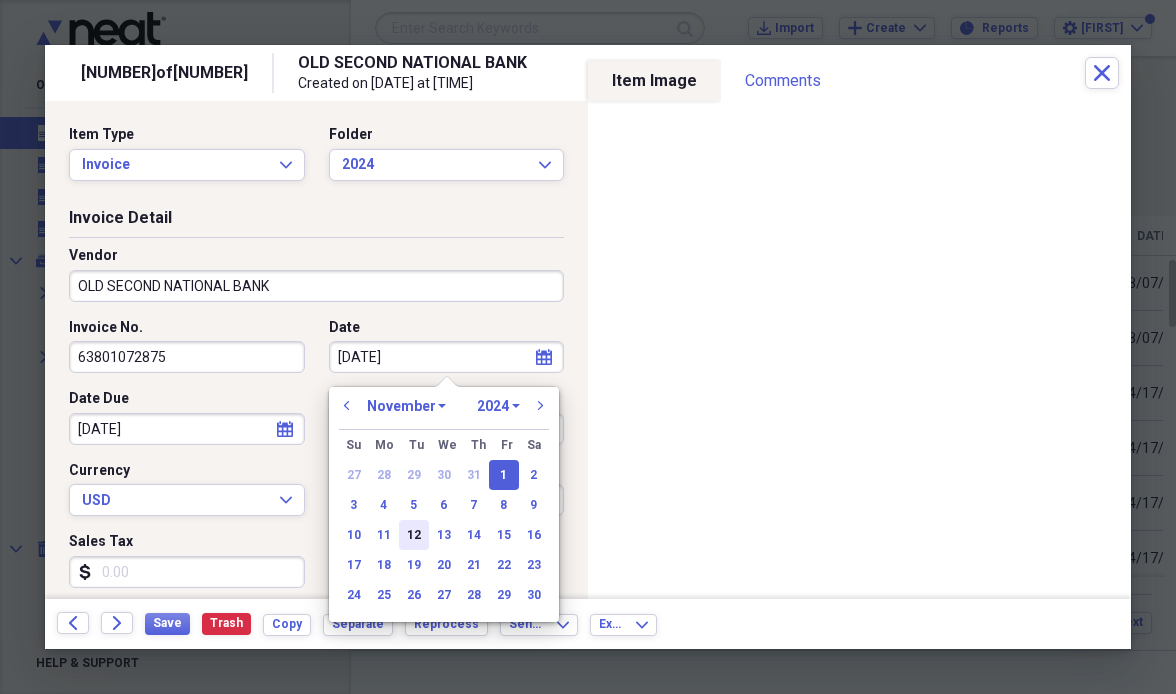 click on "12" at bounding box center (414, 535) 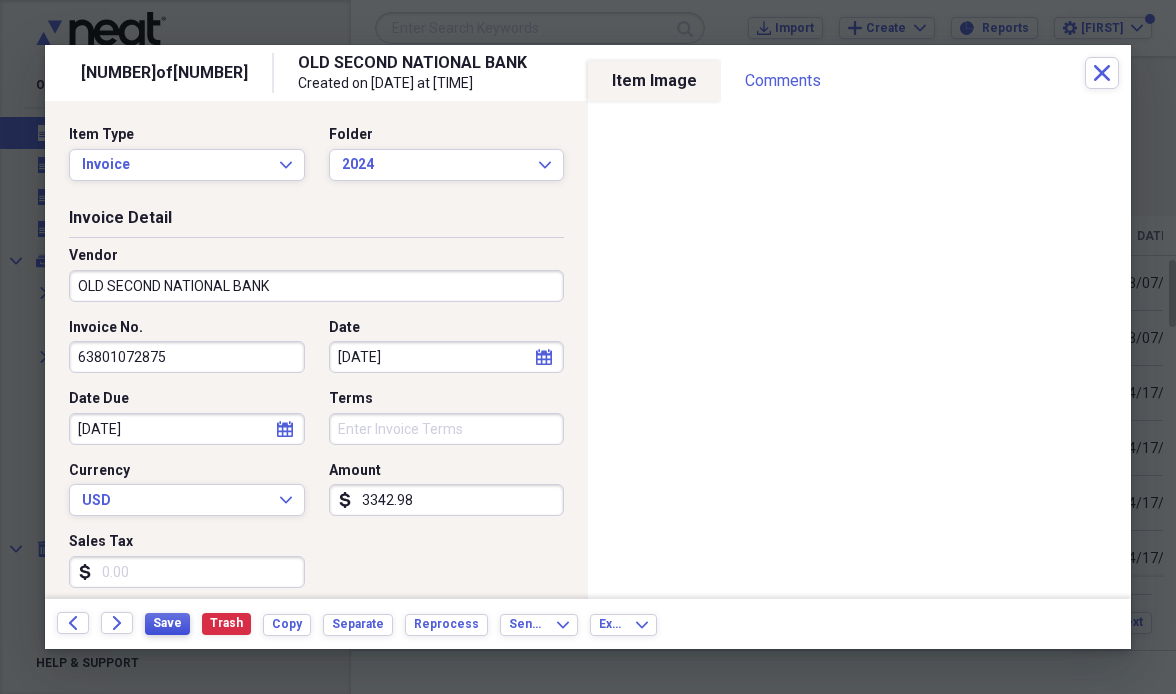 click on "Save" at bounding box center [167, 623] 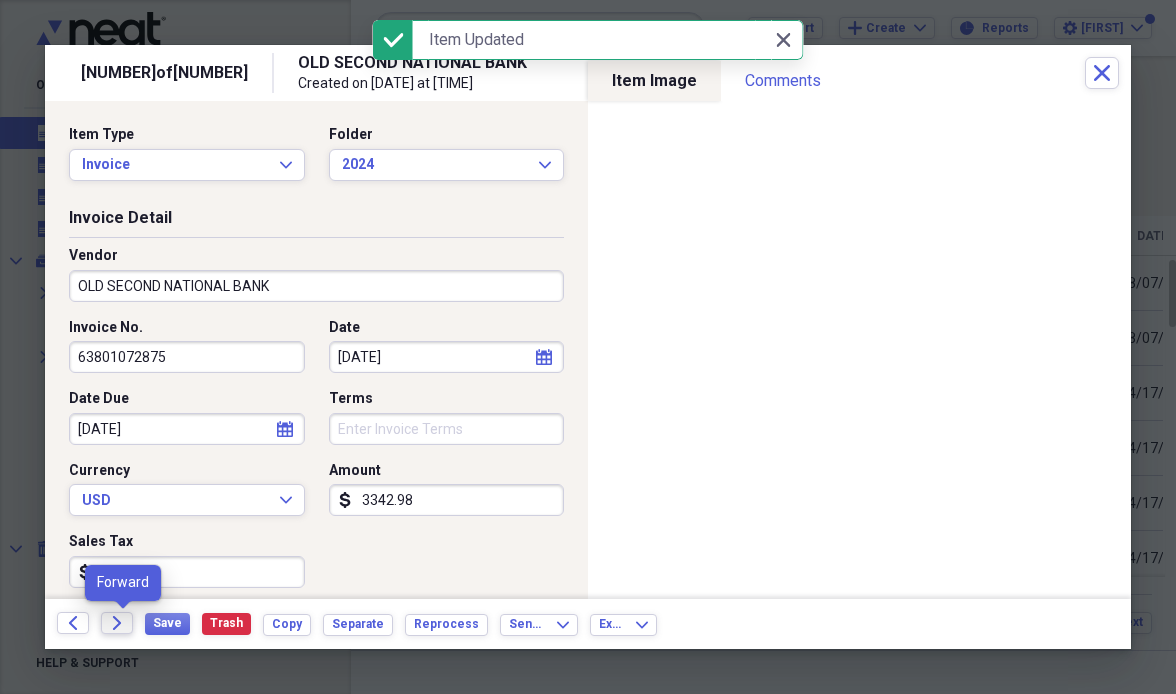 click on "Forward" 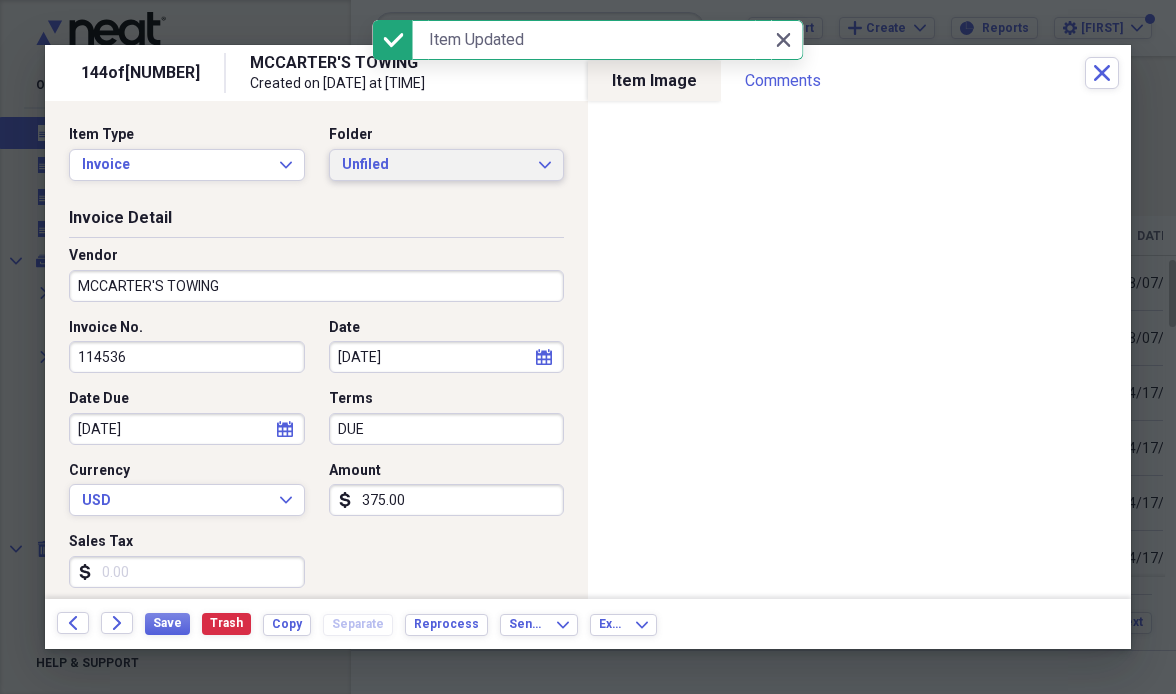 click on "Unfiled Expand" at bounding box center (447, 165) 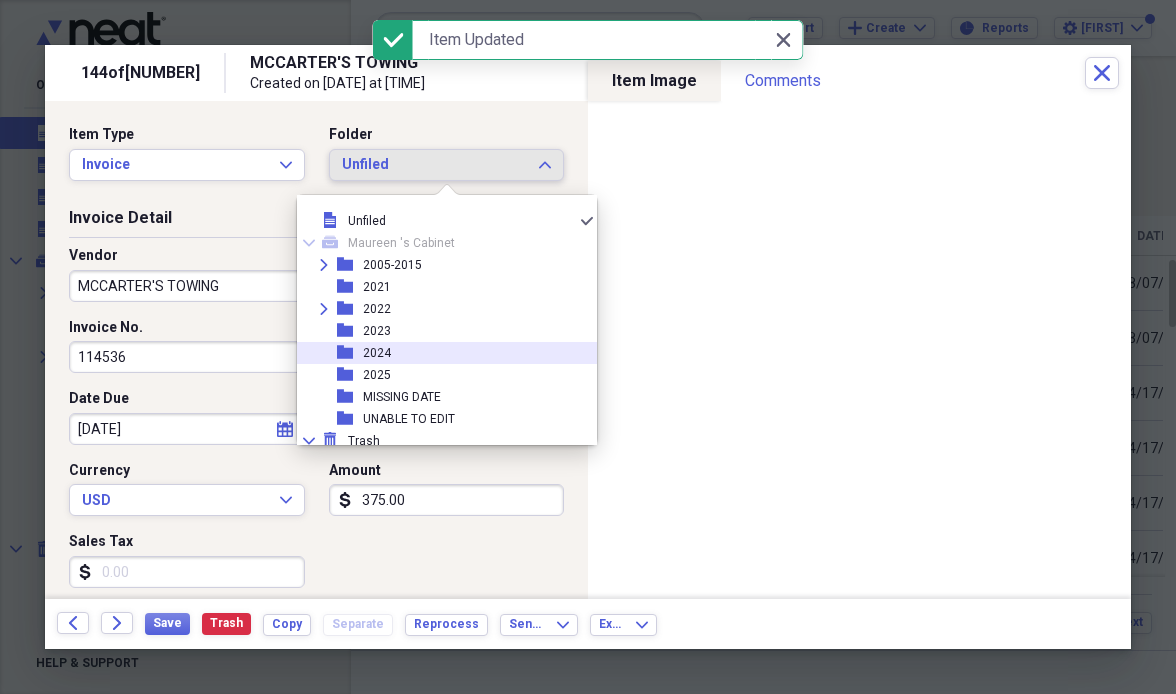 click on "folder [YEAR]" at bounding box center [439, 353] 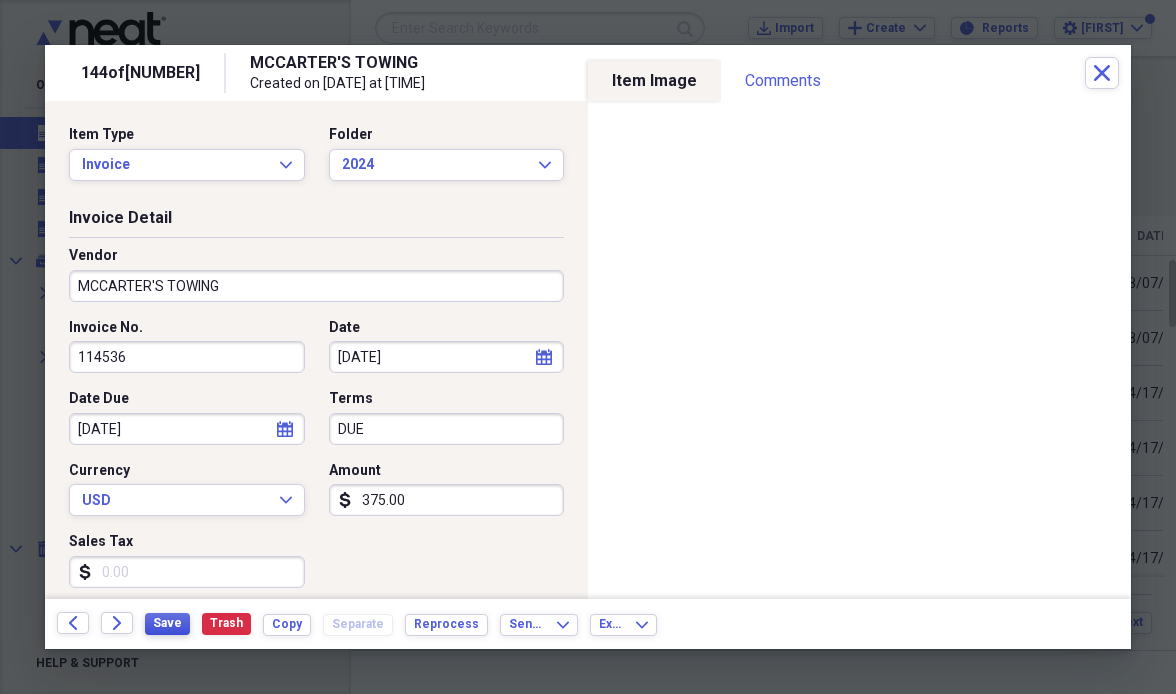 click on "Save" at bounding box center (167, 623) 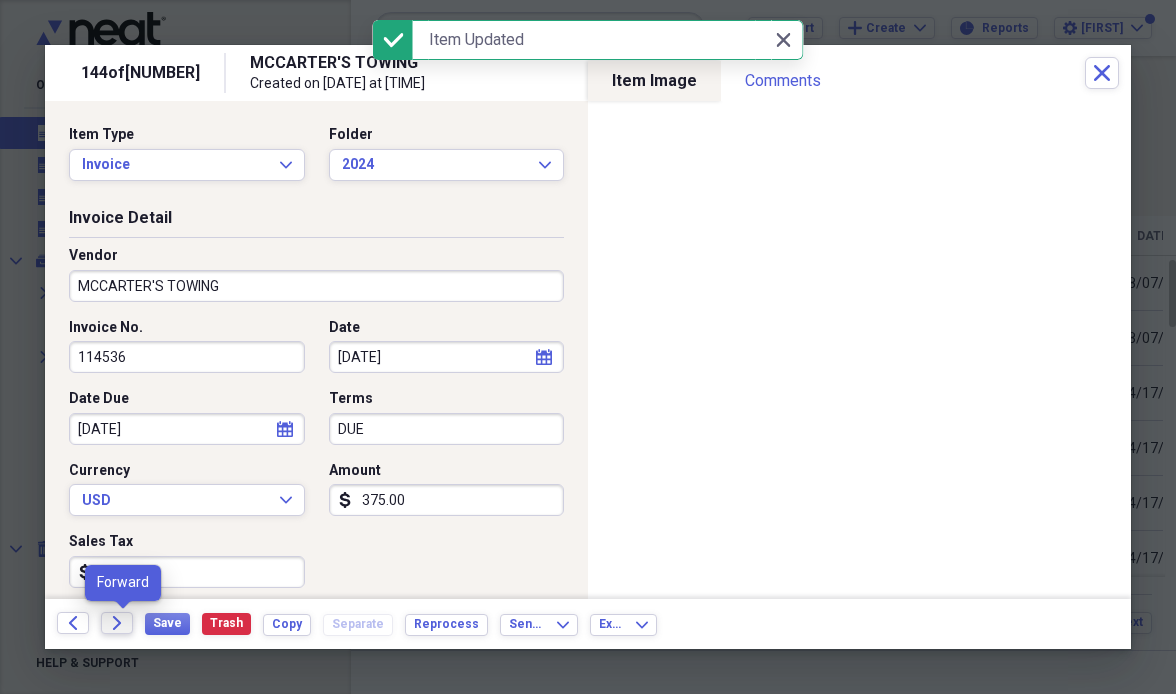 click on "Forward" 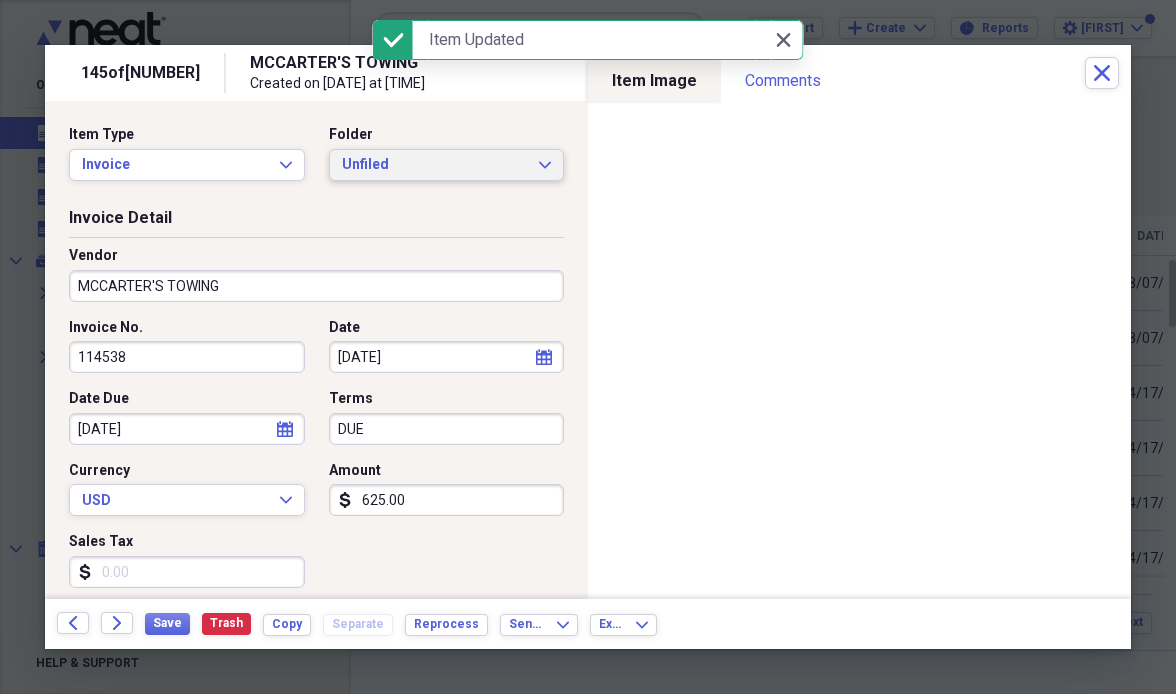 click on "Unfiled" at bounding box center (435, 165) 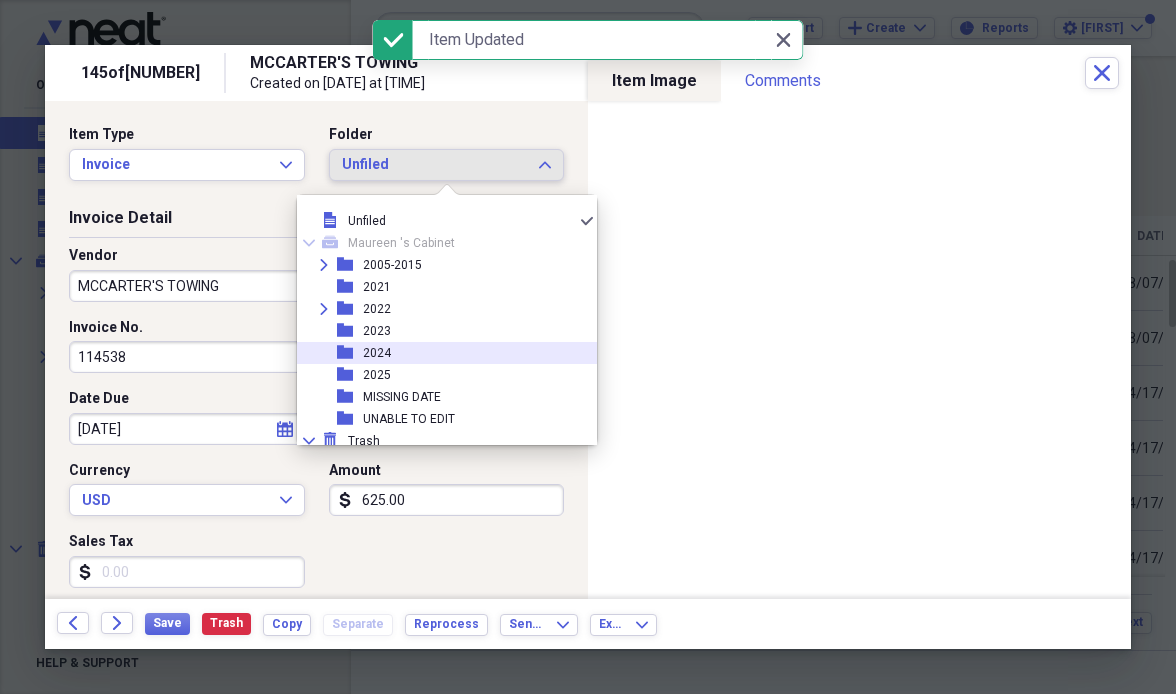 click on "2024" at bounding box center [377, 353] 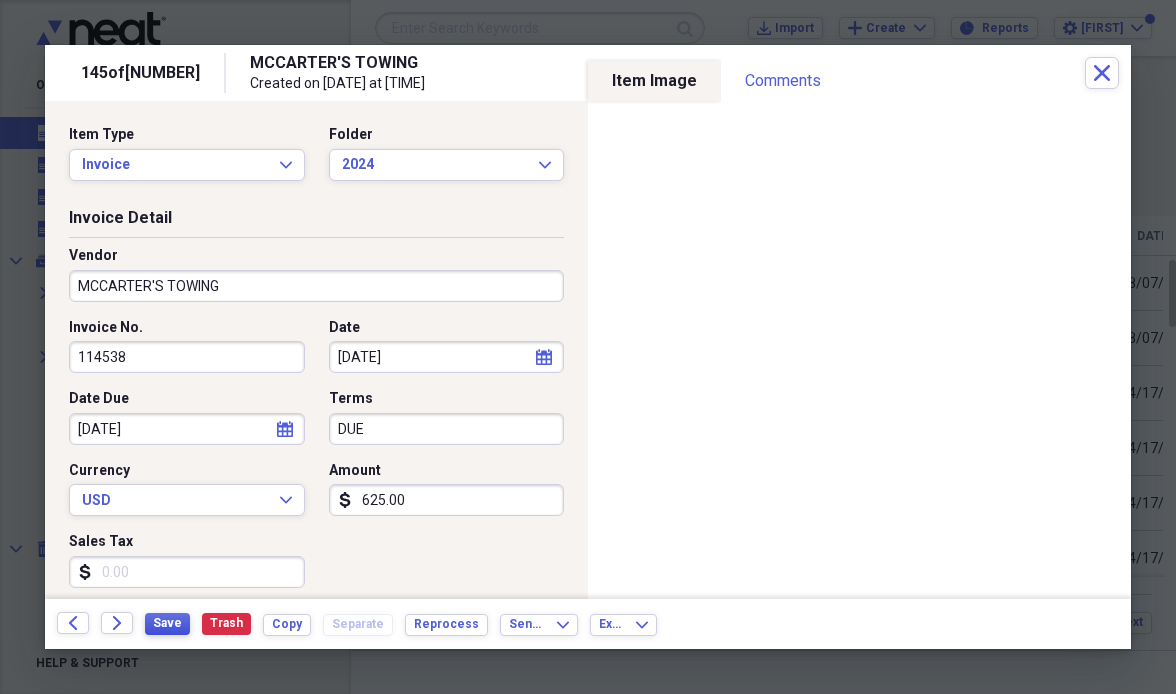 click on "Save" at bounding box center (167, 623) 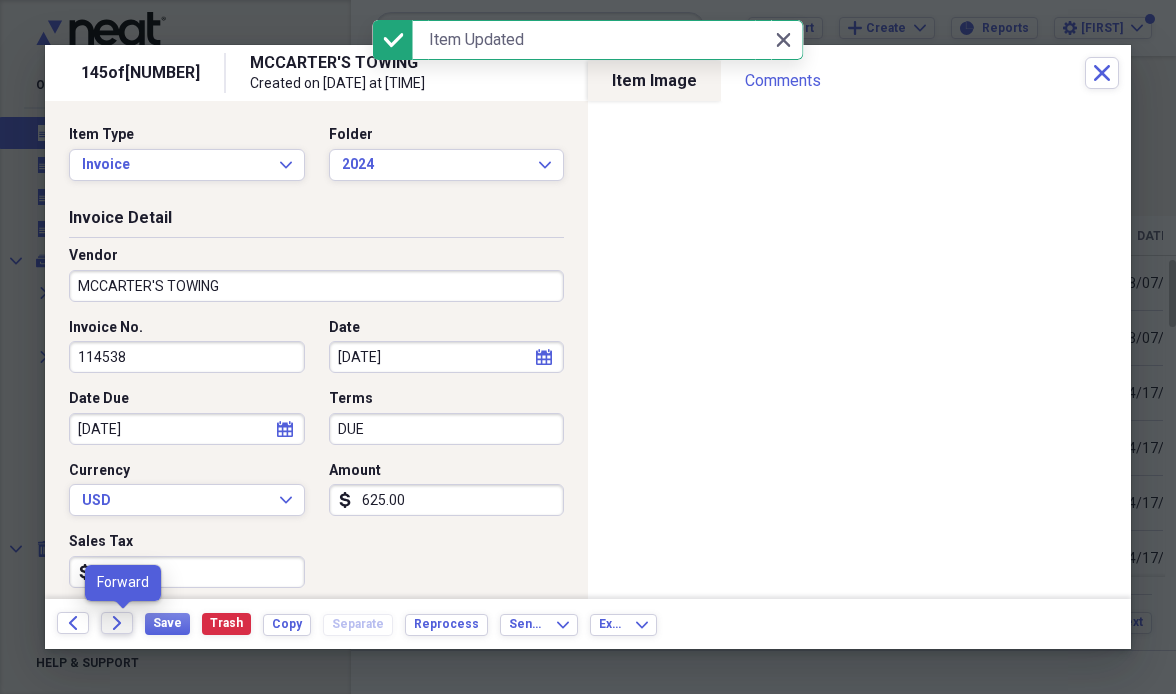 click 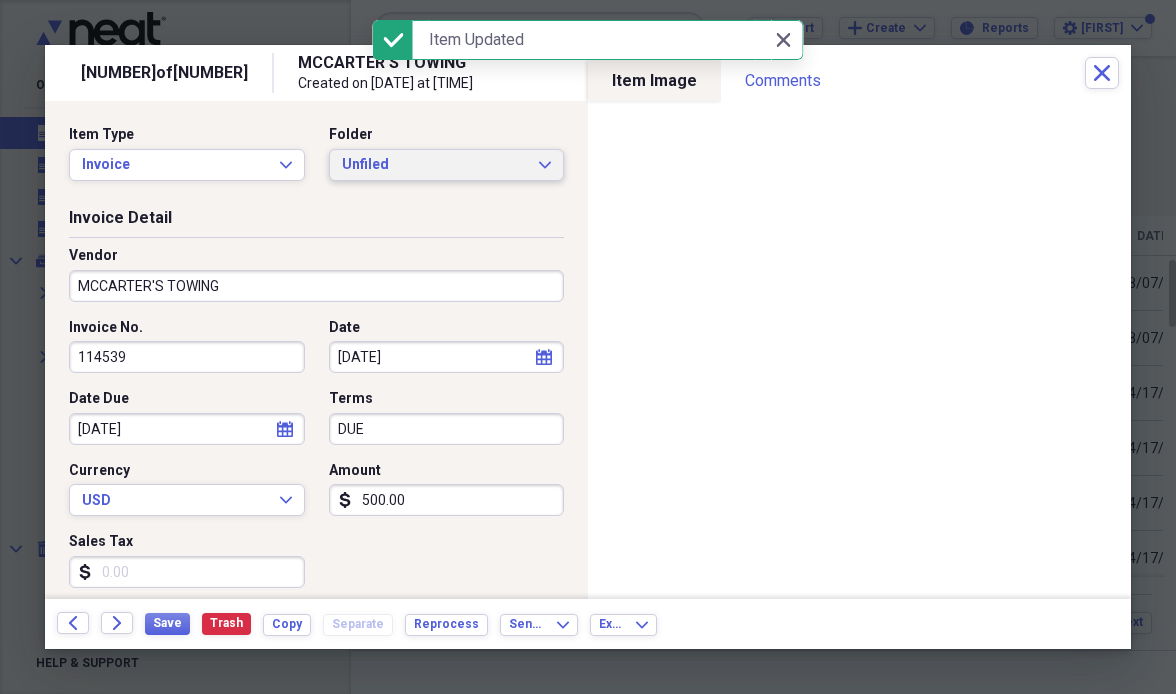 click on "Unfiled" at bounding box center [435, 165] 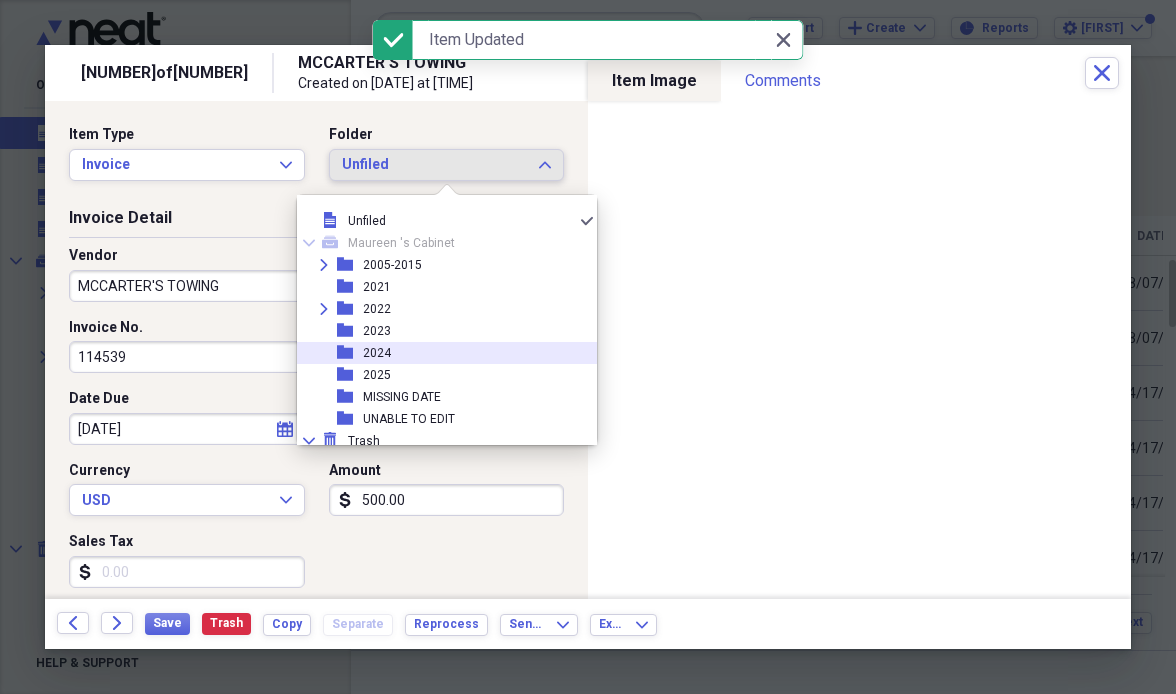 click on "2024" at bounding box center (377, 353) 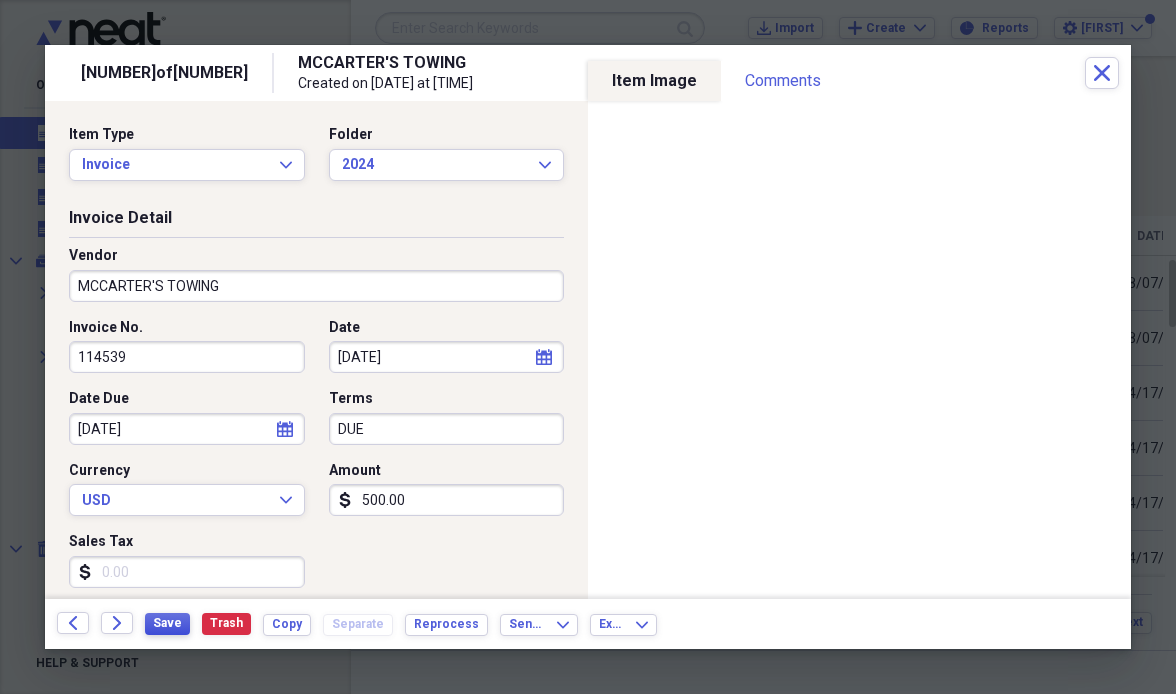 click on "Save" at bounding box center (167, 623) 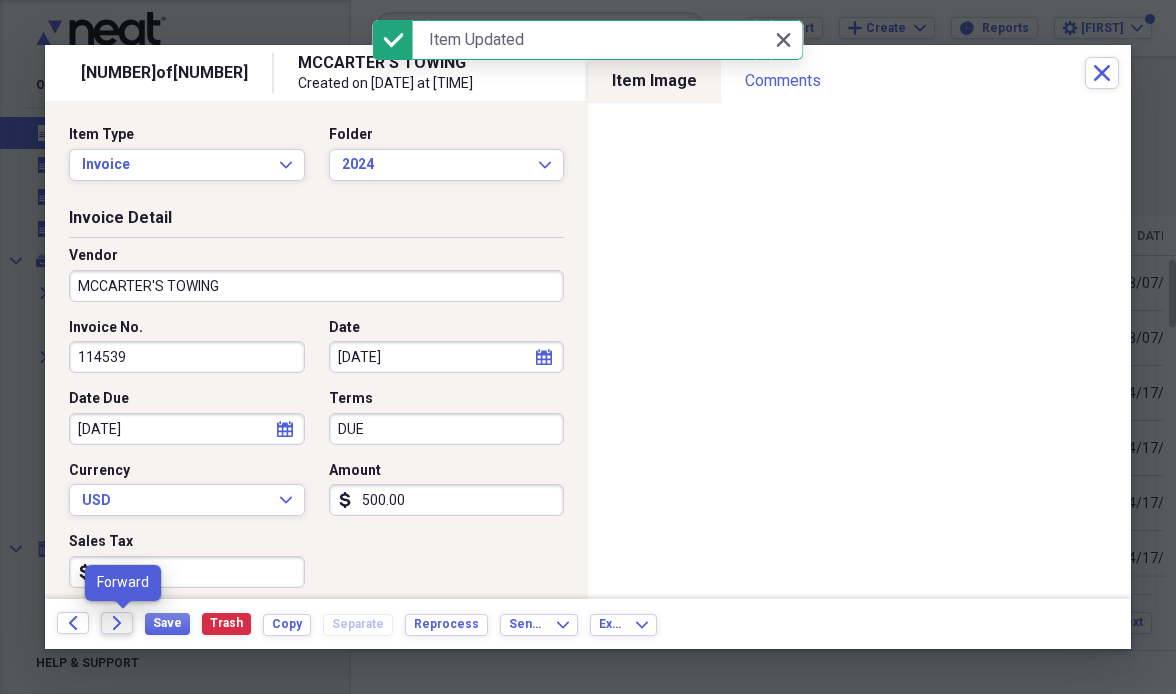 click on "Forward" 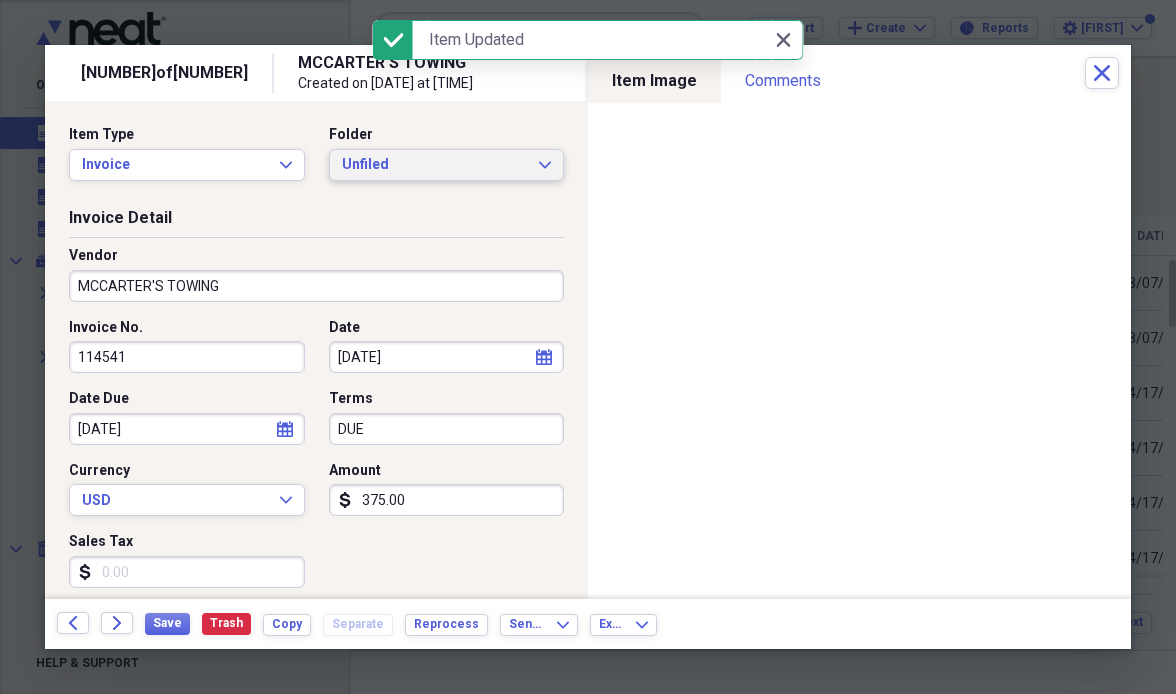 click on "Unfiled" at bounding box center (435, 165) 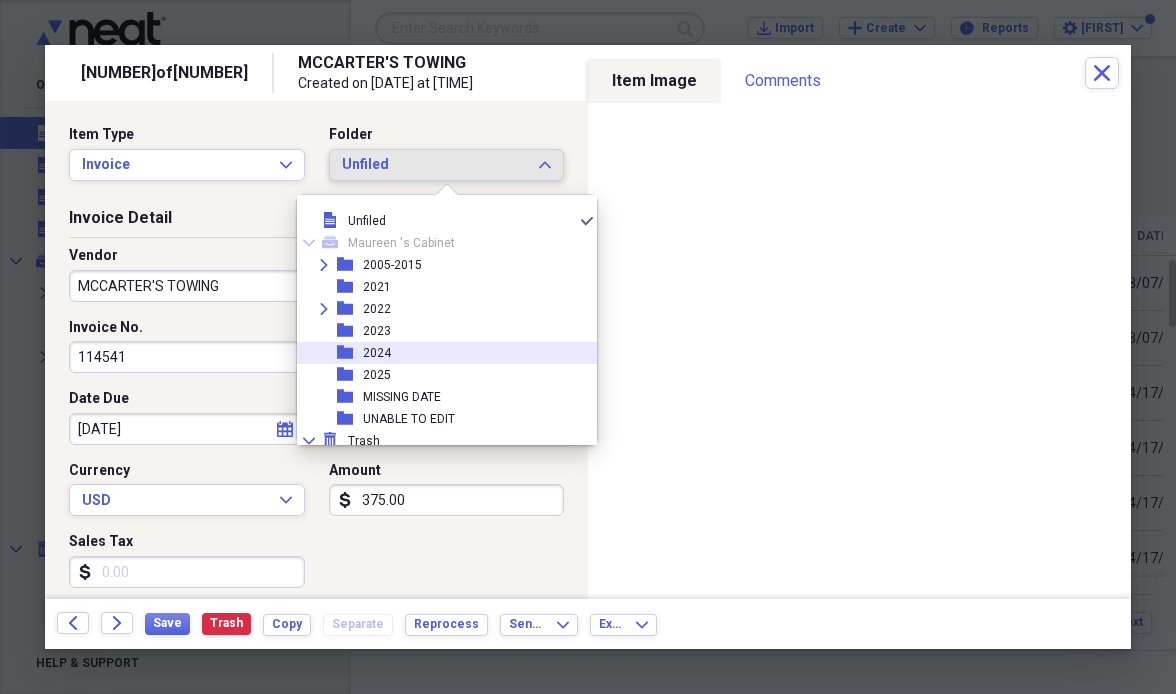 click on "folder [YEAR]" at bounding box center (439, 353) 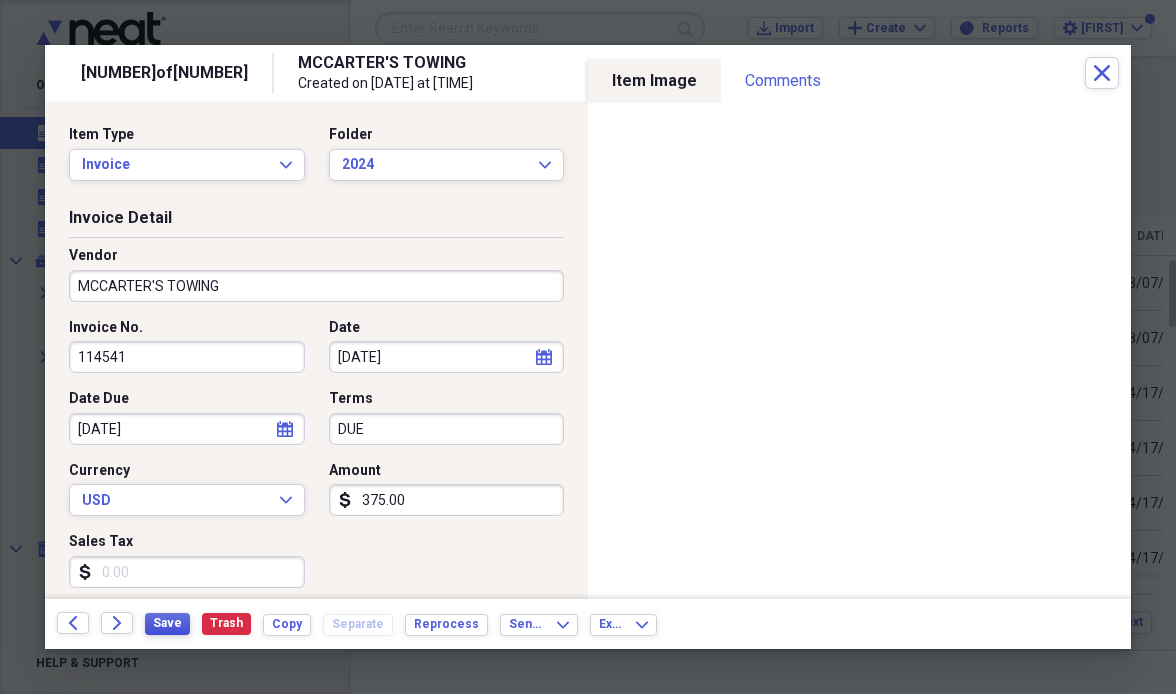 click on "Save" at bounding box center (167, 623) 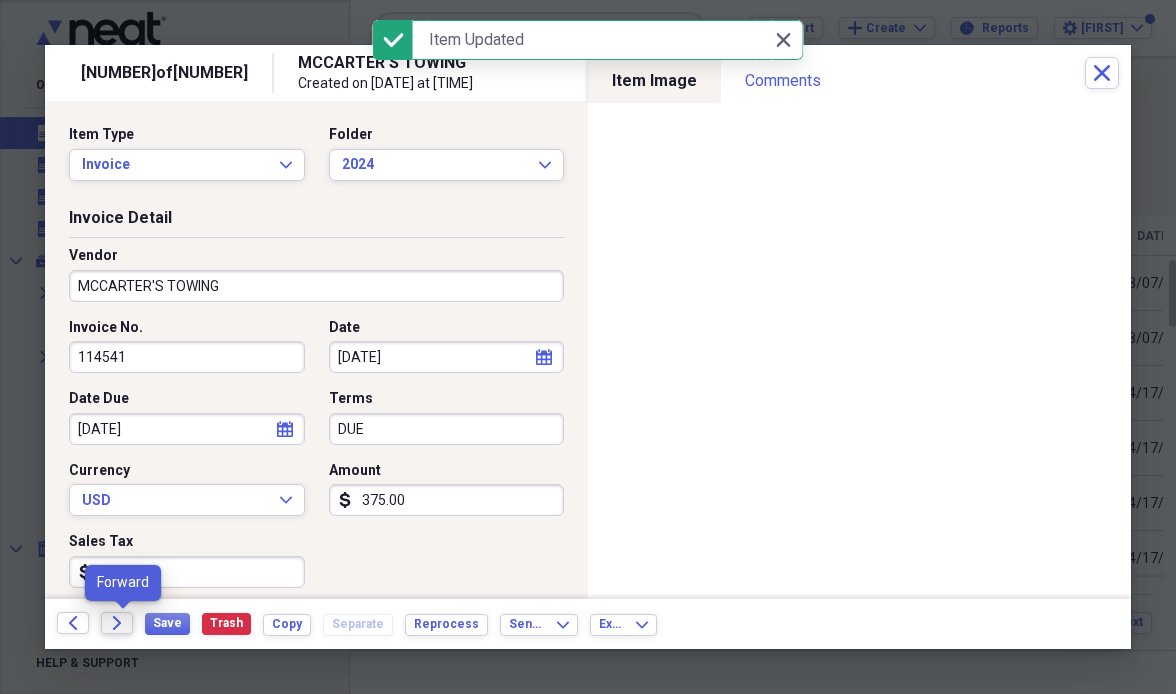 click 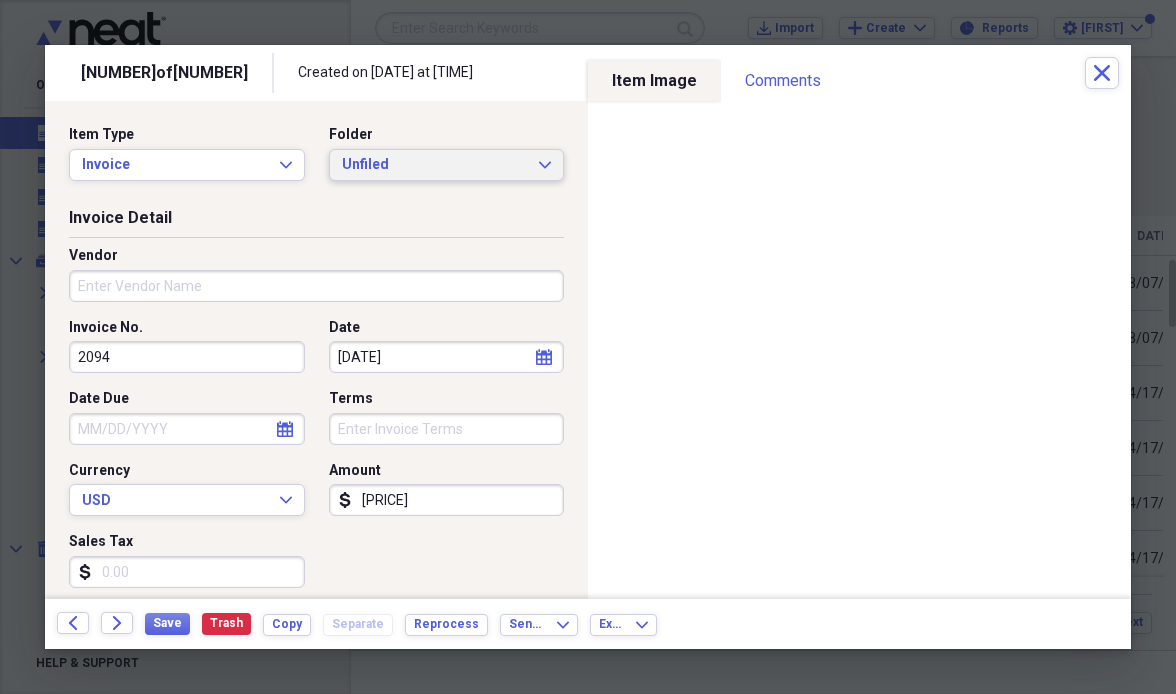 click on "Unfiled" at bounding box center (435, 165) 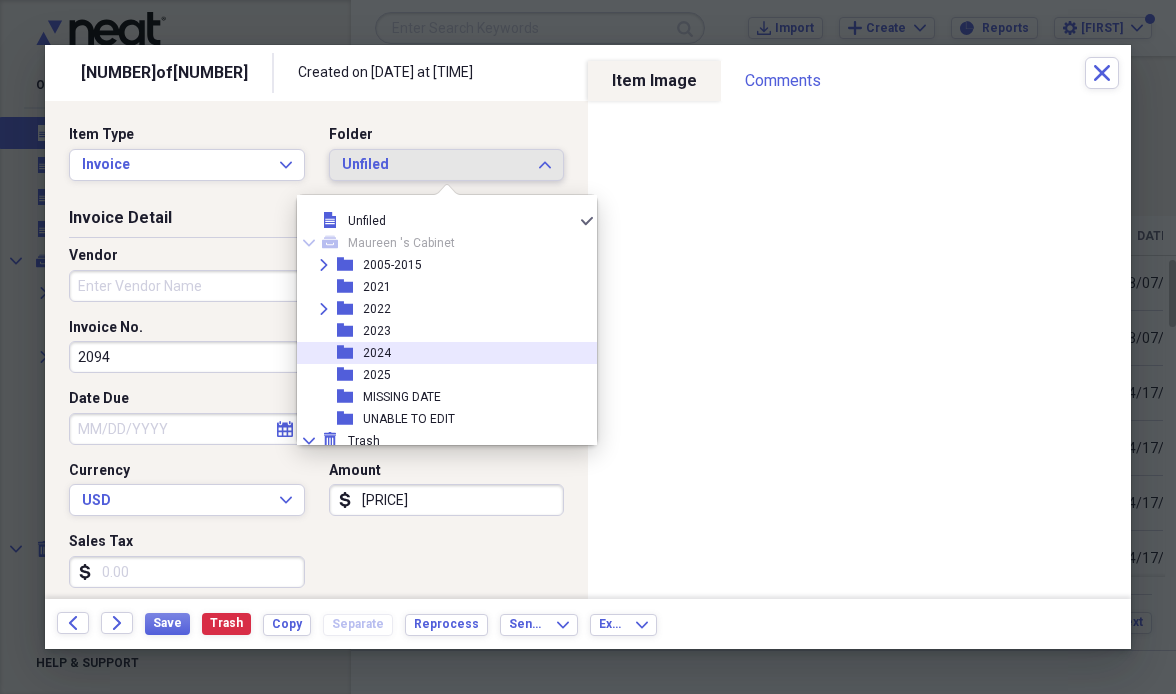 click on "folder [YEAR]" at bounding box center (439, 353) 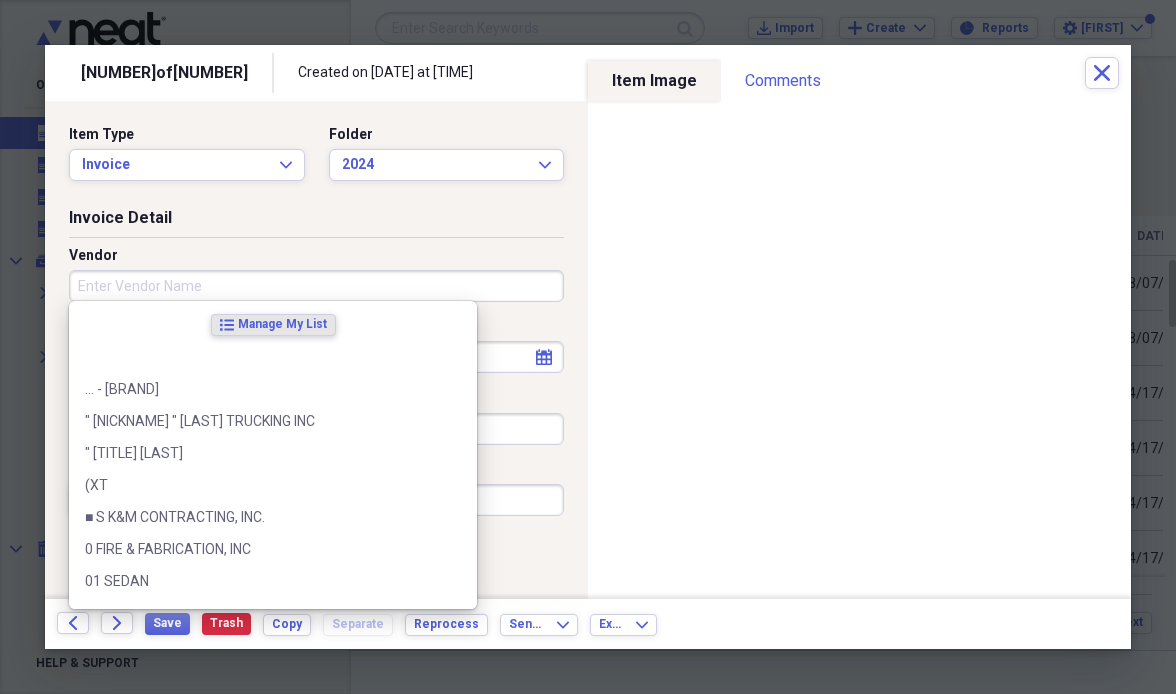click on "Vendor" at bounding box center [316, 286] 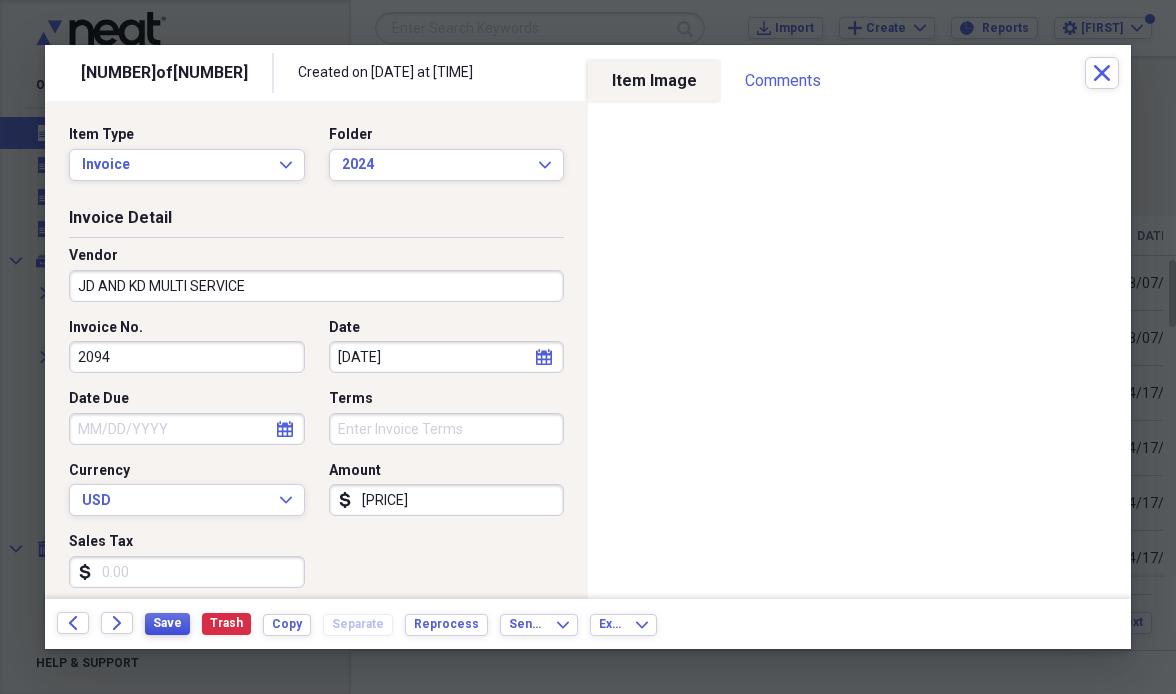 type on "JD AND KD MULTI SERVICE" 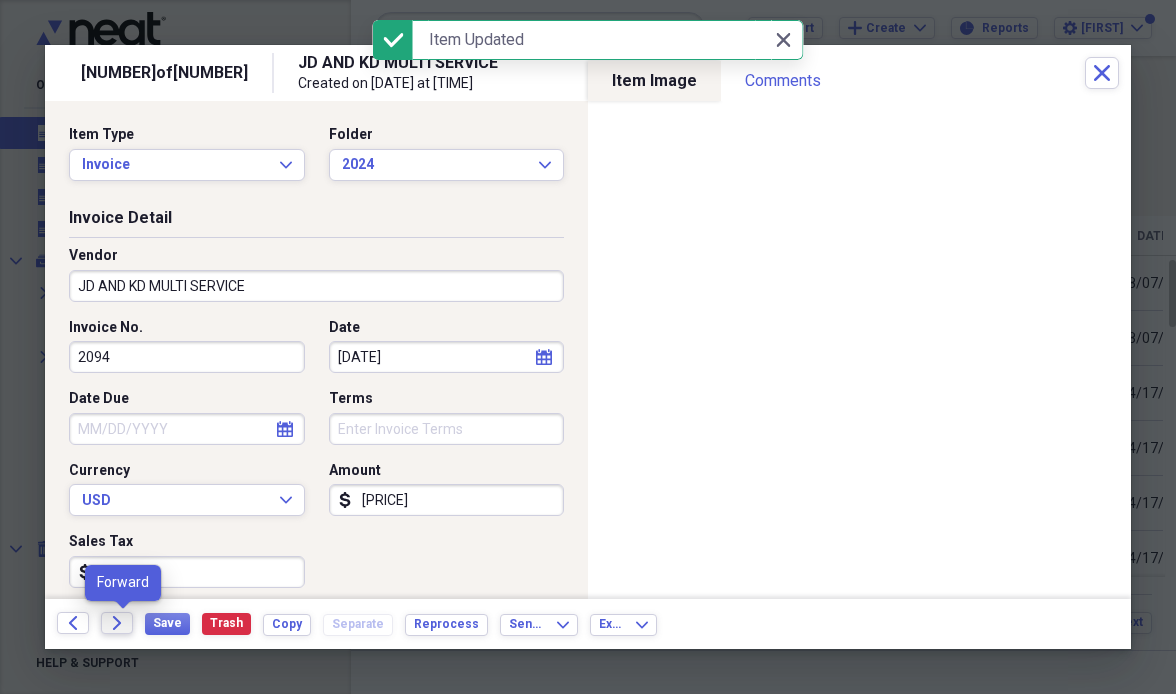 click 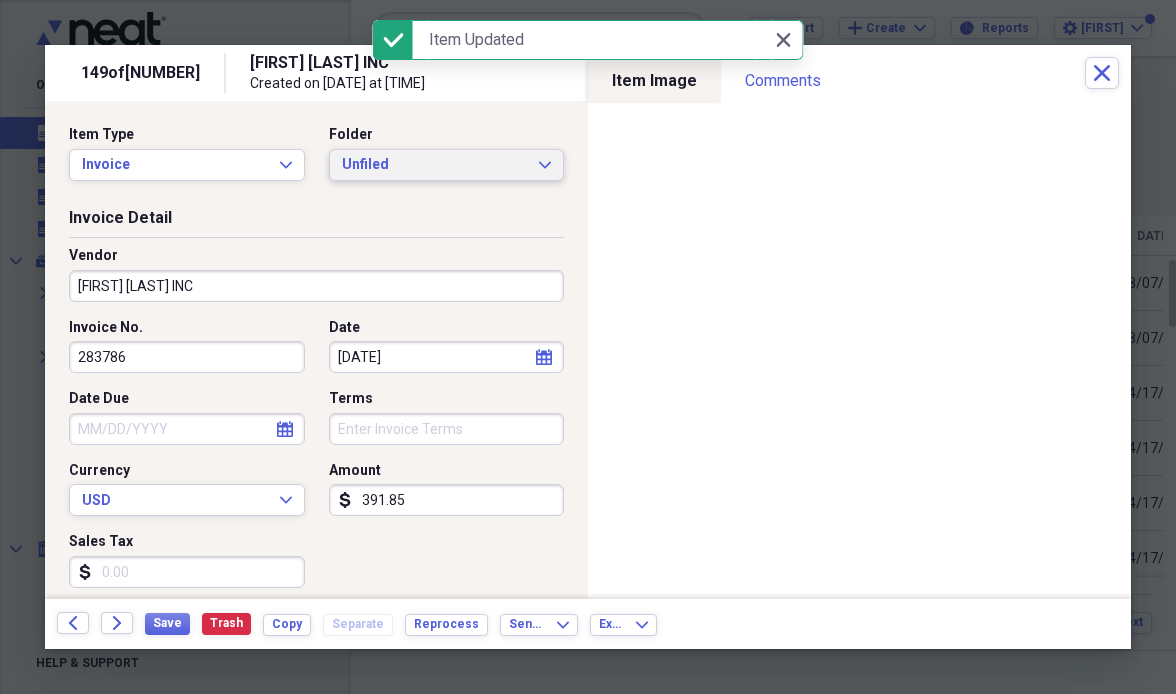 click on "Unfiled" at bounding box center (435, 165) 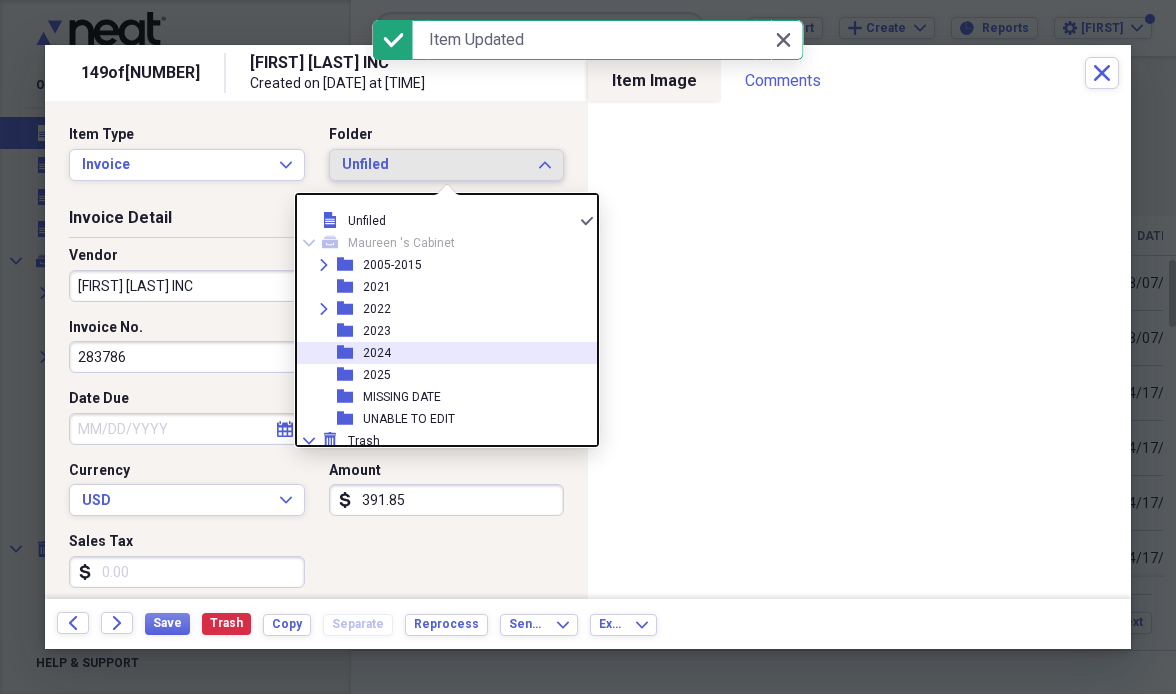 click on "folder [YEAR]" at bounding box center (439, 353) 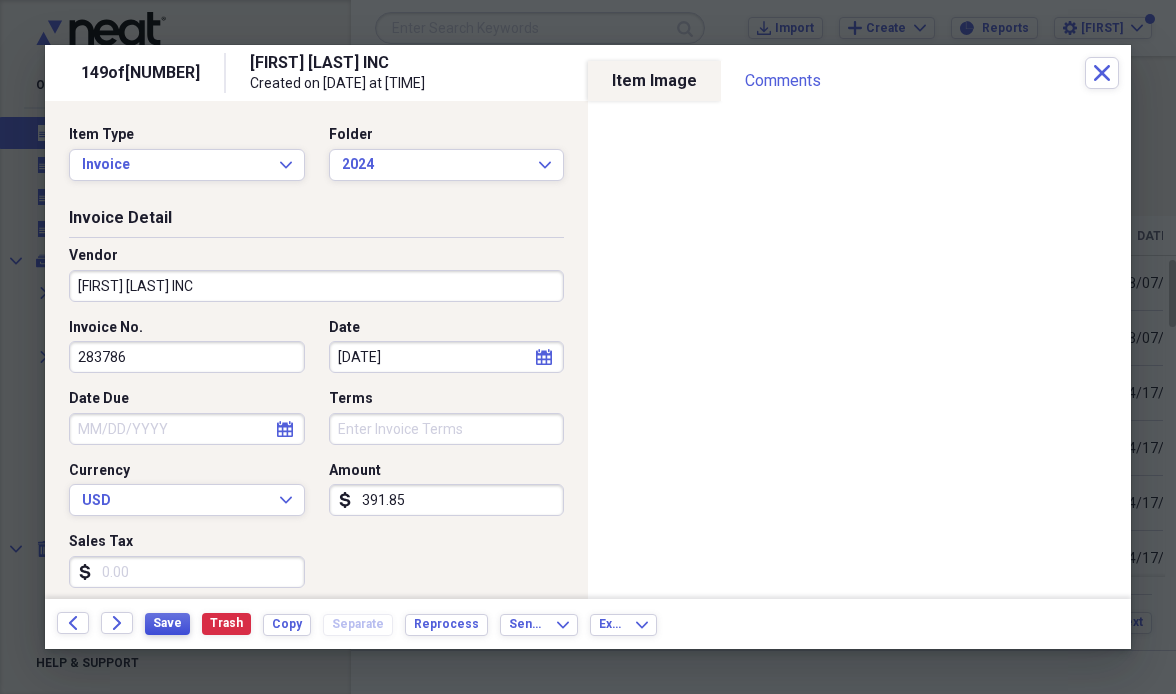 click on "Save" at bounding box center [167, 623] 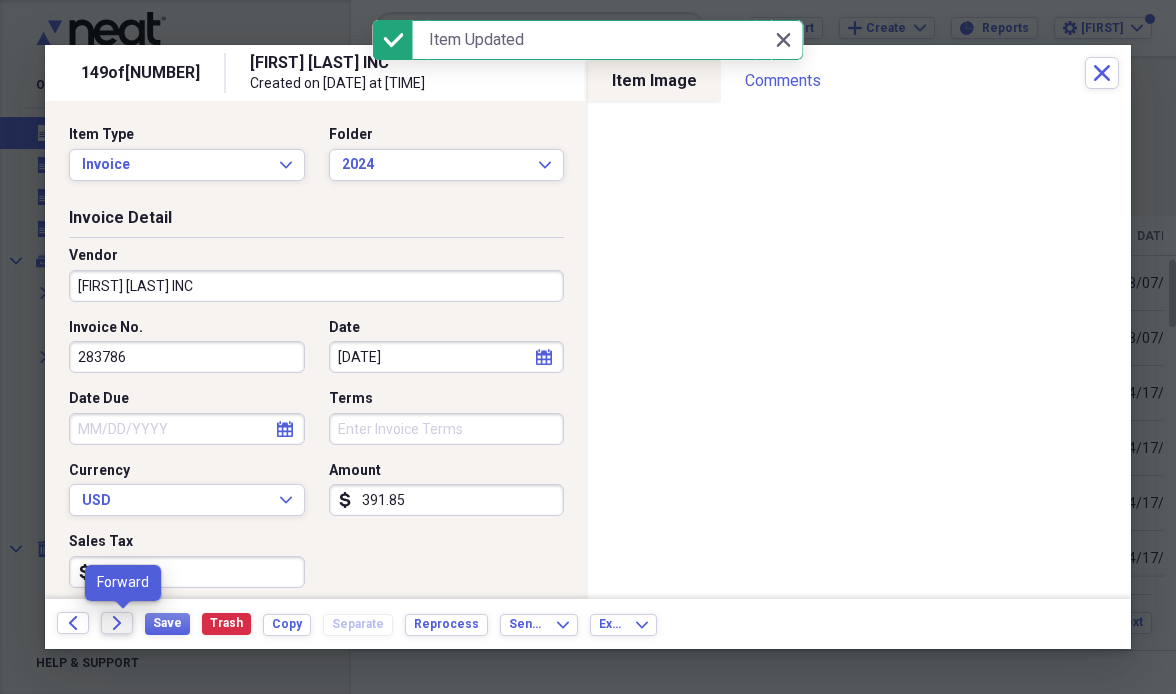 click on "Forward" at bounding box center [117, 623] 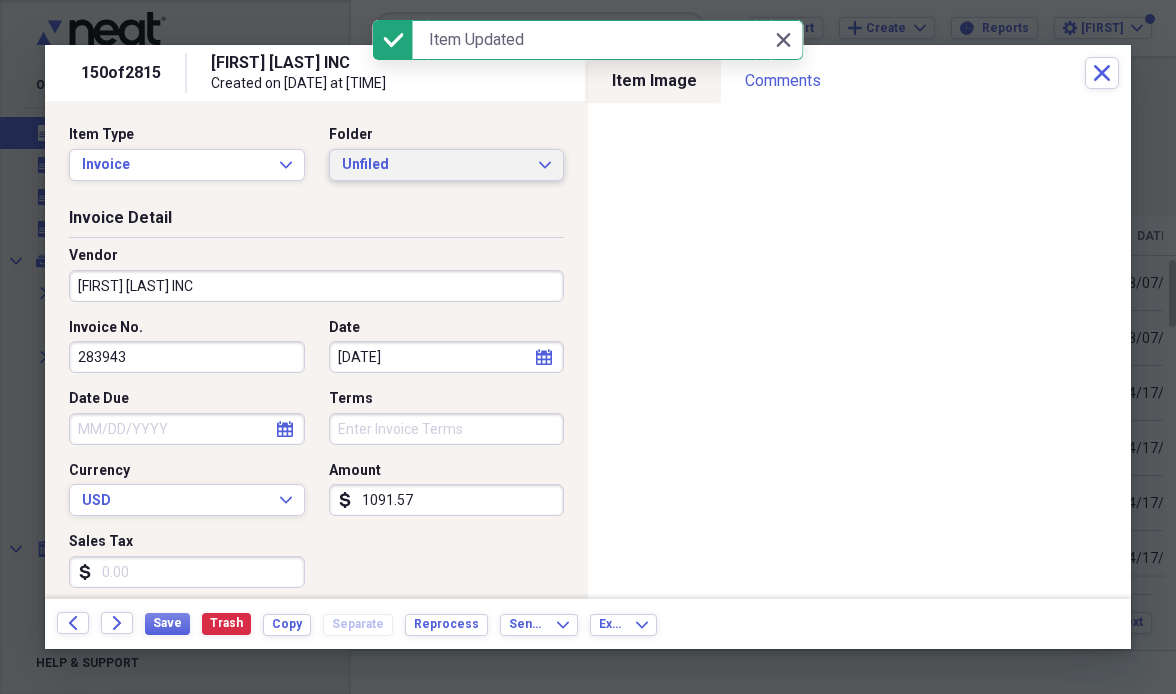click on "Unfiled" at bounding box center (435, 165) 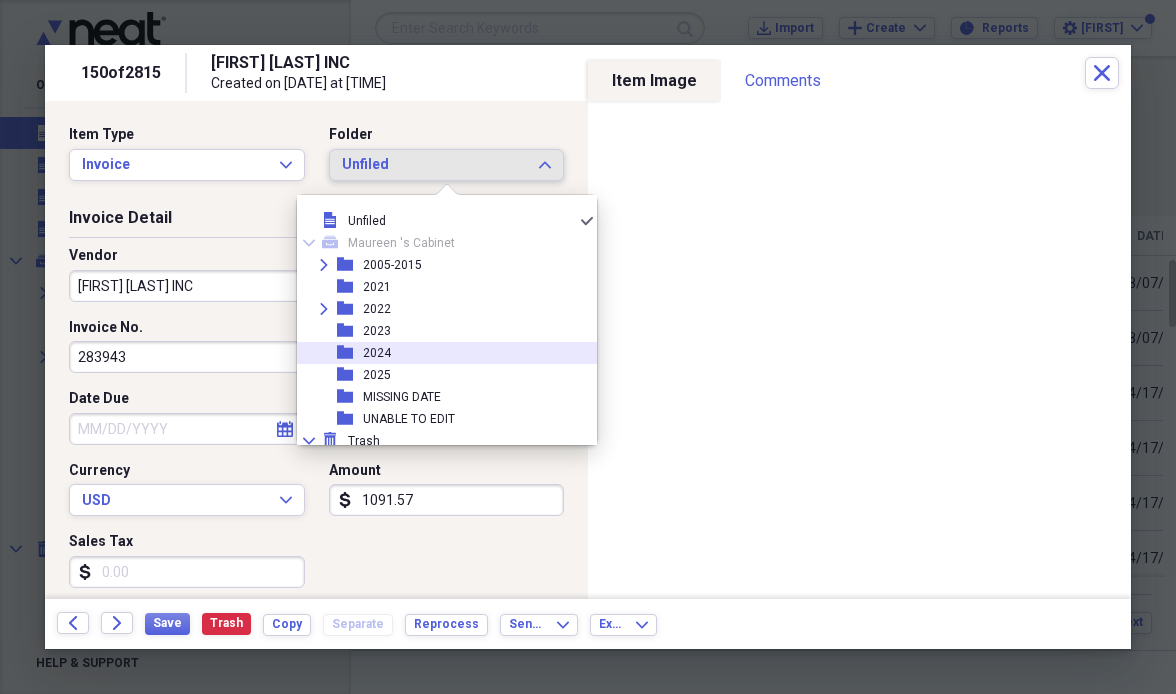 click on "2024" at bounding box center [377, 353] 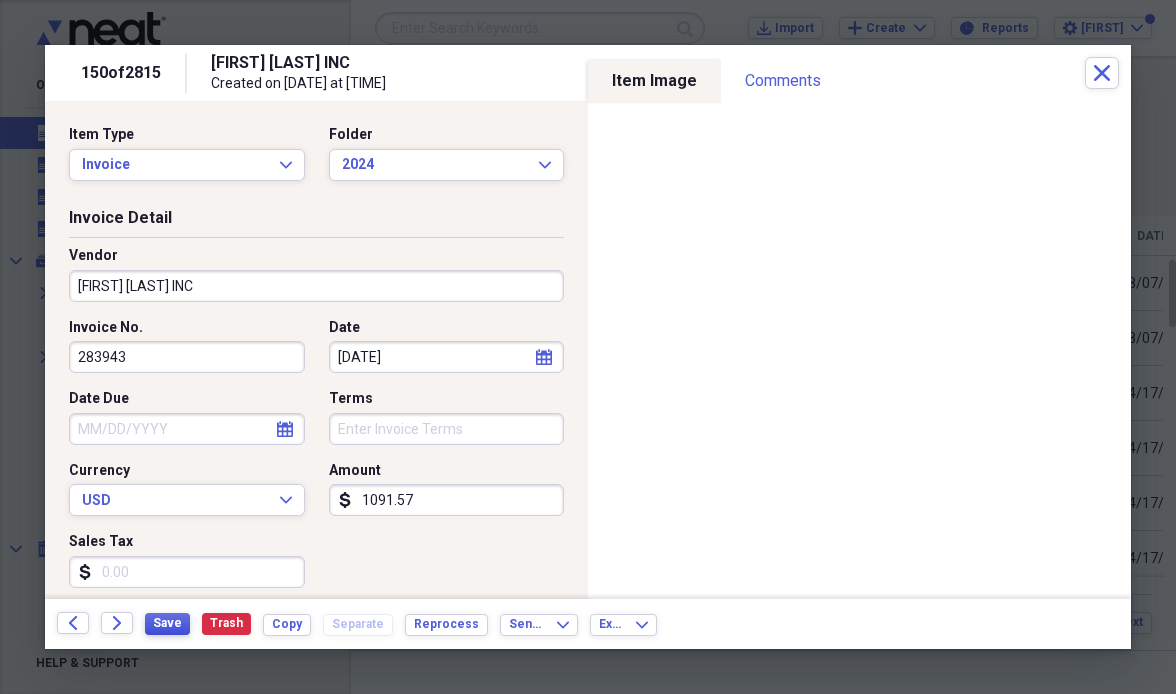 click on "Save" at bounding box center (167, 623) 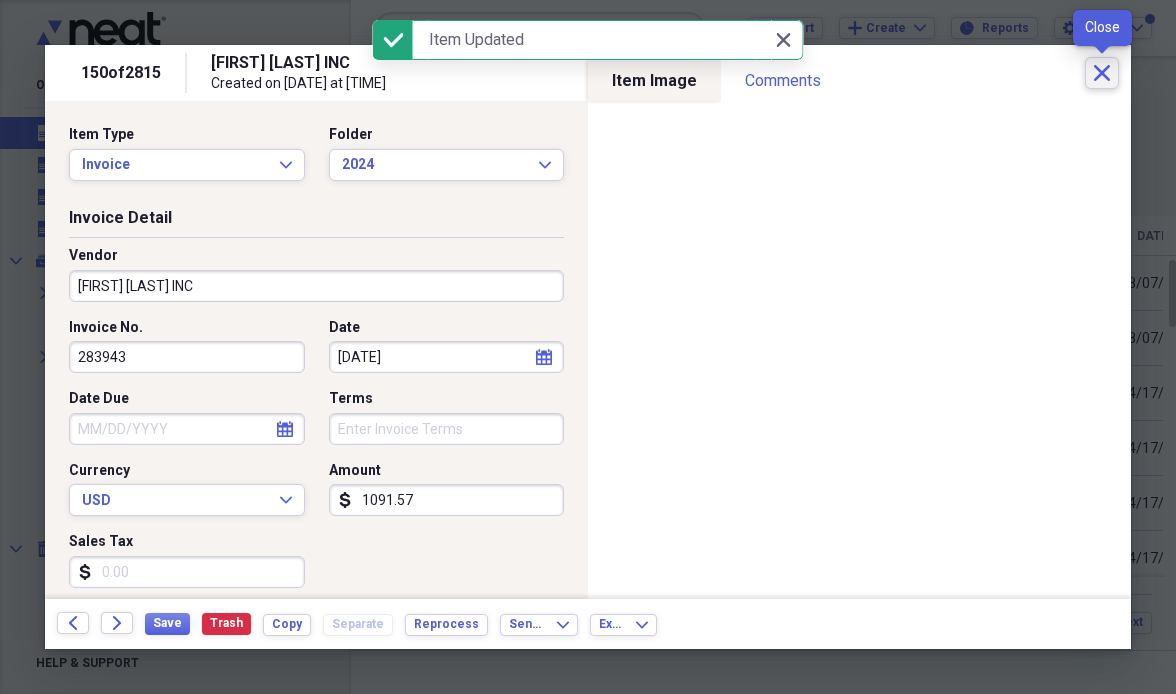 click 